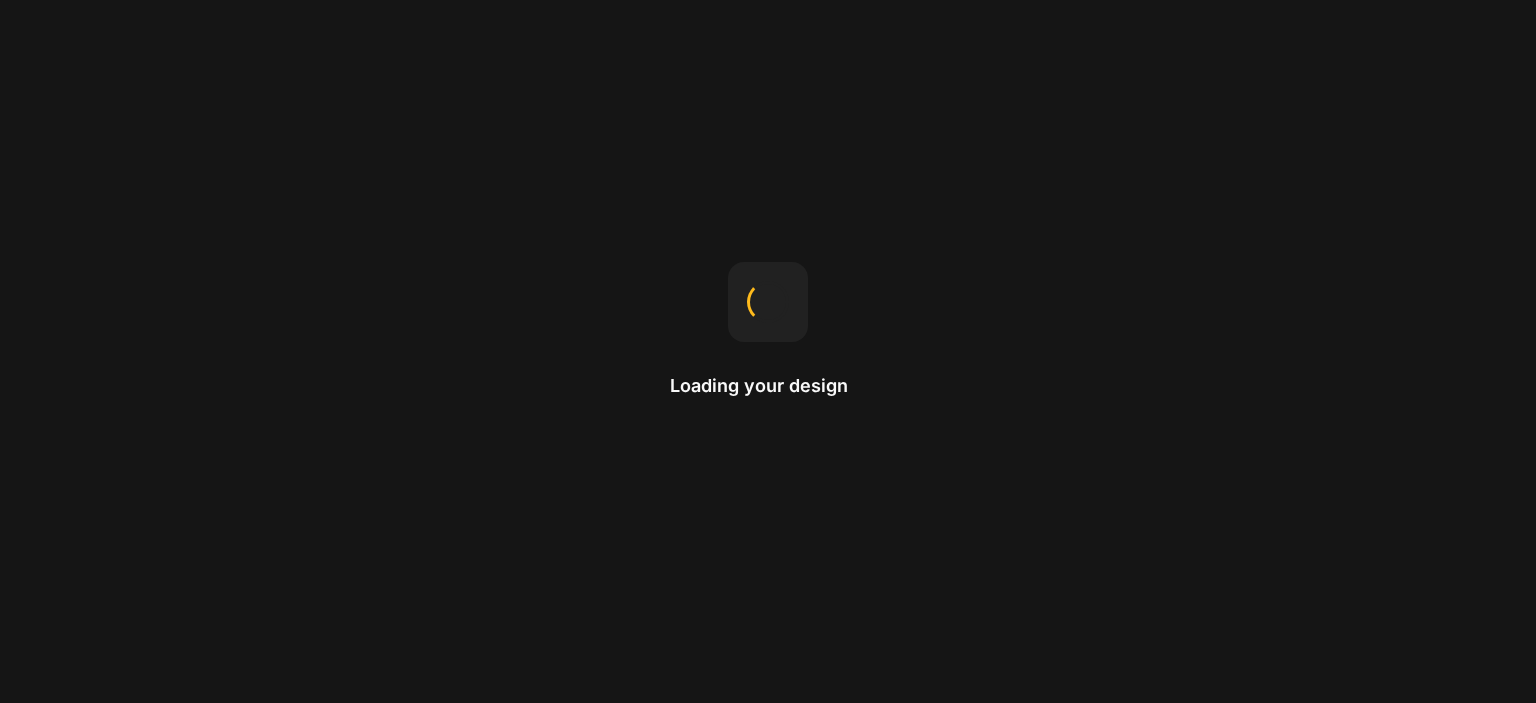 scroll, scrollTop: 0, scrollLeft: 0, axis: both 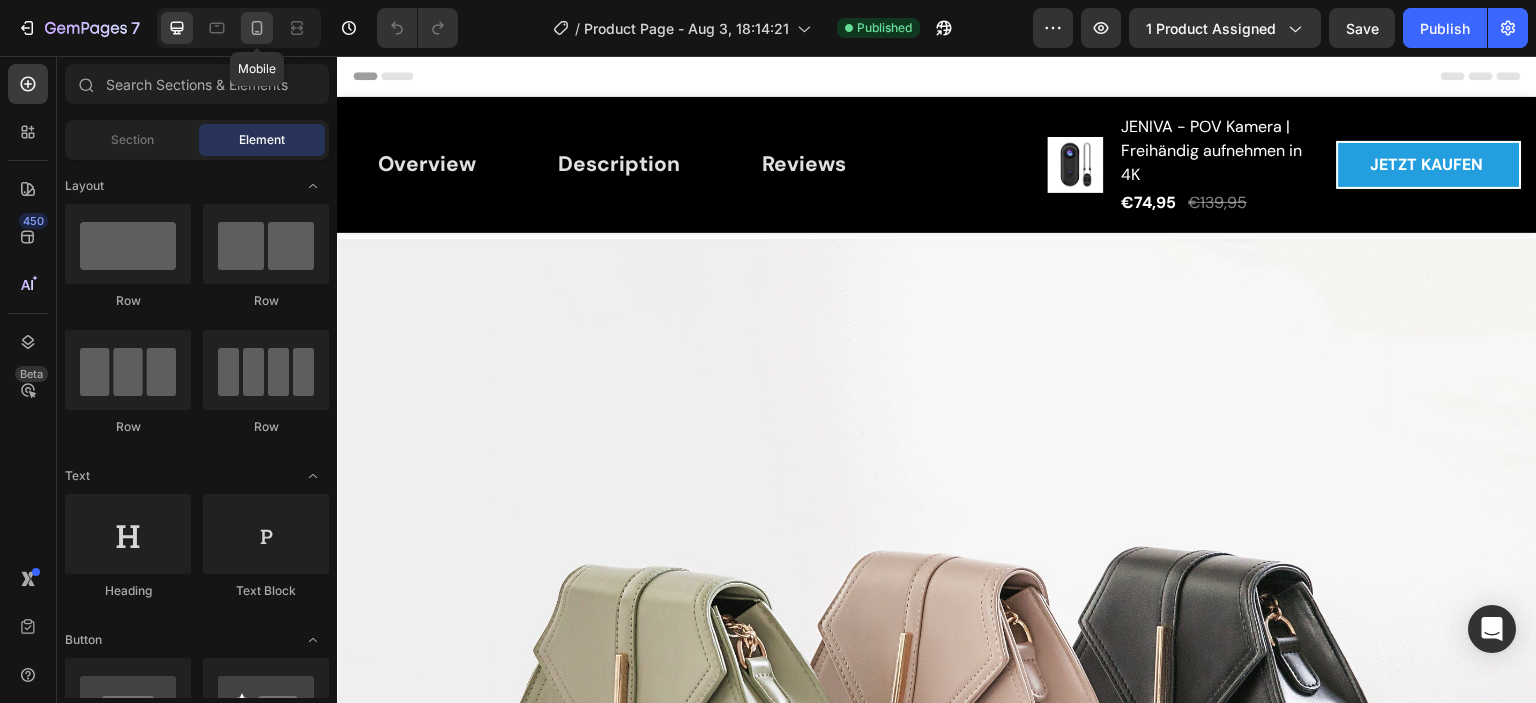 click 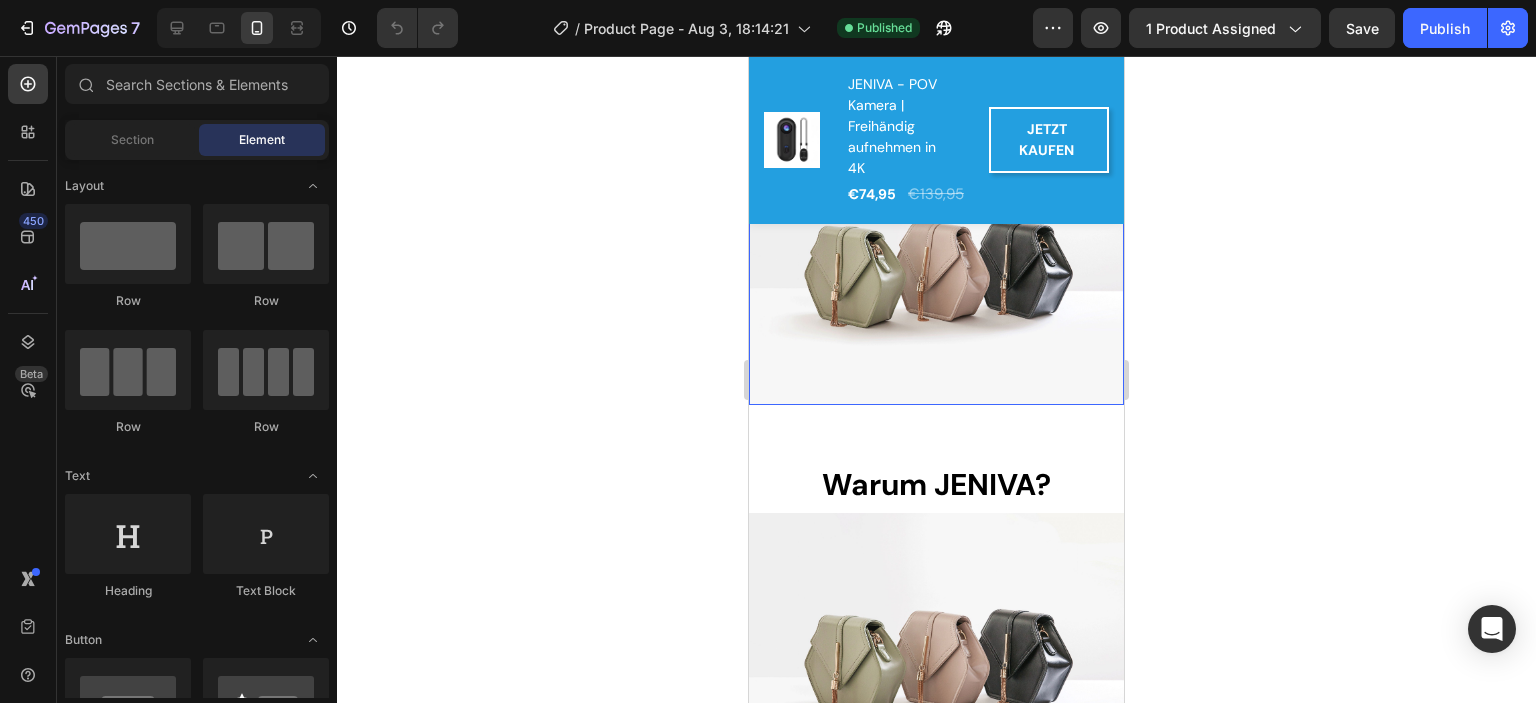 scroll, scrollTop: 0, scrollLeft: 0, axis: both 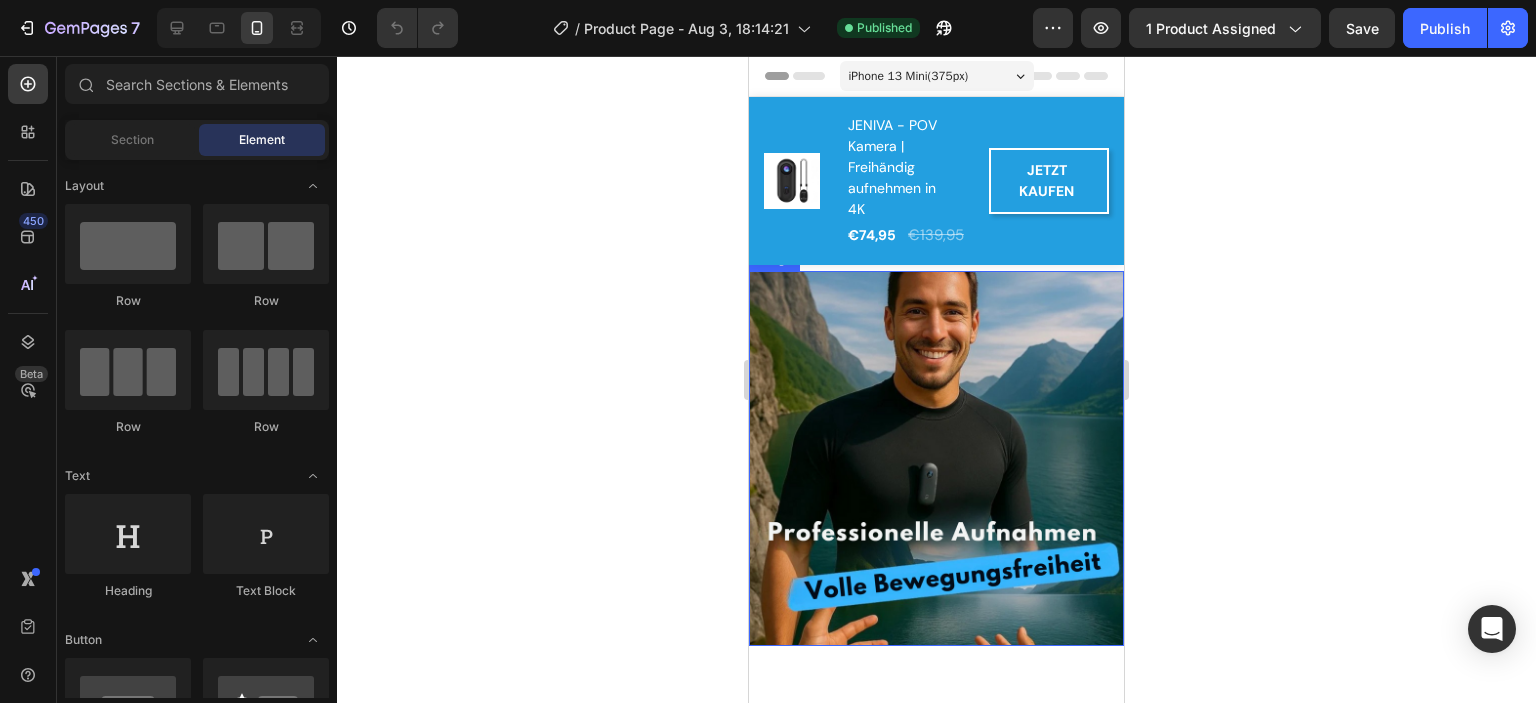 click on "Overview Button Description Button Reviews Button Row Product Images JENIVA - POV Kamera | Freihändig aufnehmen in 4K (P) Title €74,95 (P) Price (P) Price €139,95 (P) Price (P) Price Row JETZT KAUFEN (P) Cart Button Row Row Product" at bounding box center (936, 181) 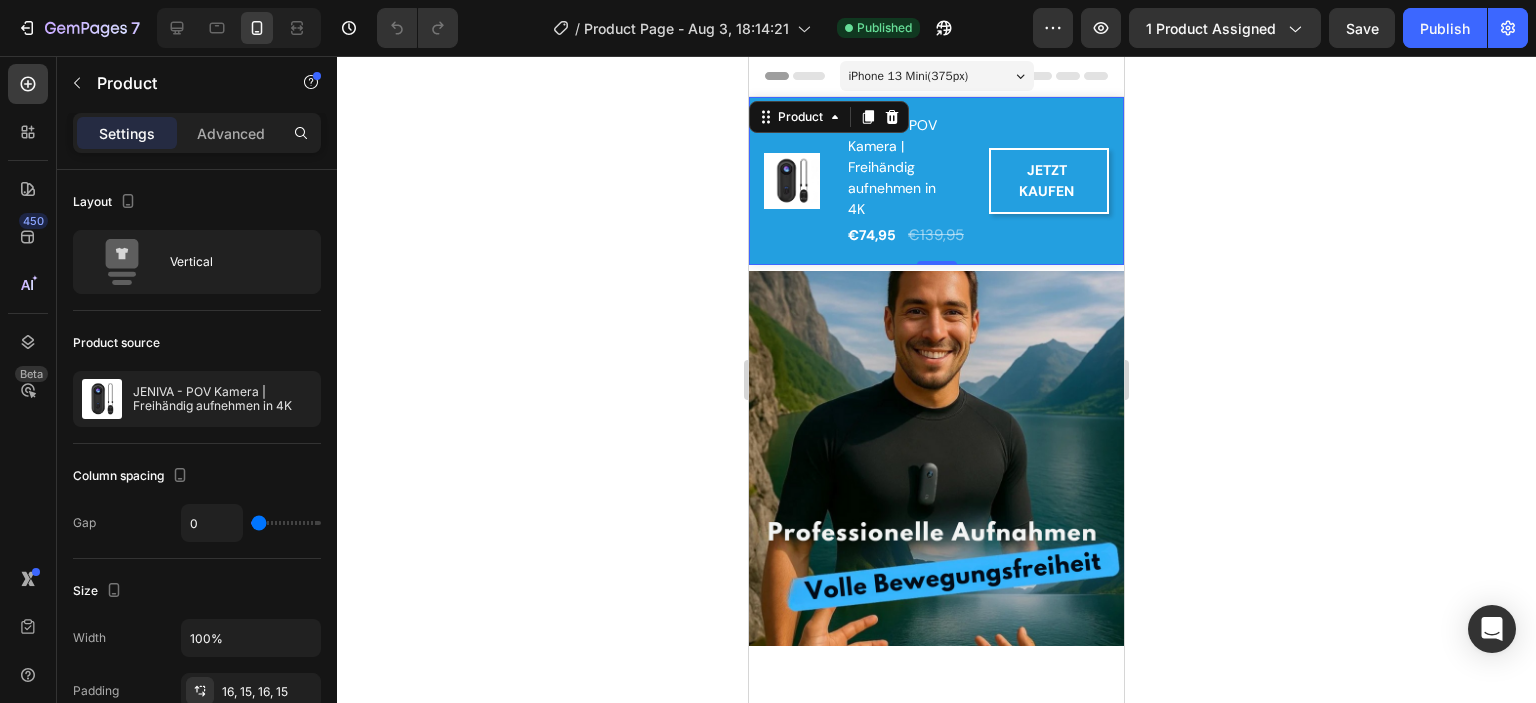 click on "Overview Button Description Button Reviews Button Row Product Images JENIVA - POV Kamera | Freihändig aufnehmen in 4K (P) Title €74,95 (P) Price (P) Price €139,95 (P) Price (P) Price Row JETZT KAUFEN (P) Cart Button Row Row Product   0" at bounding box center [936, 181] 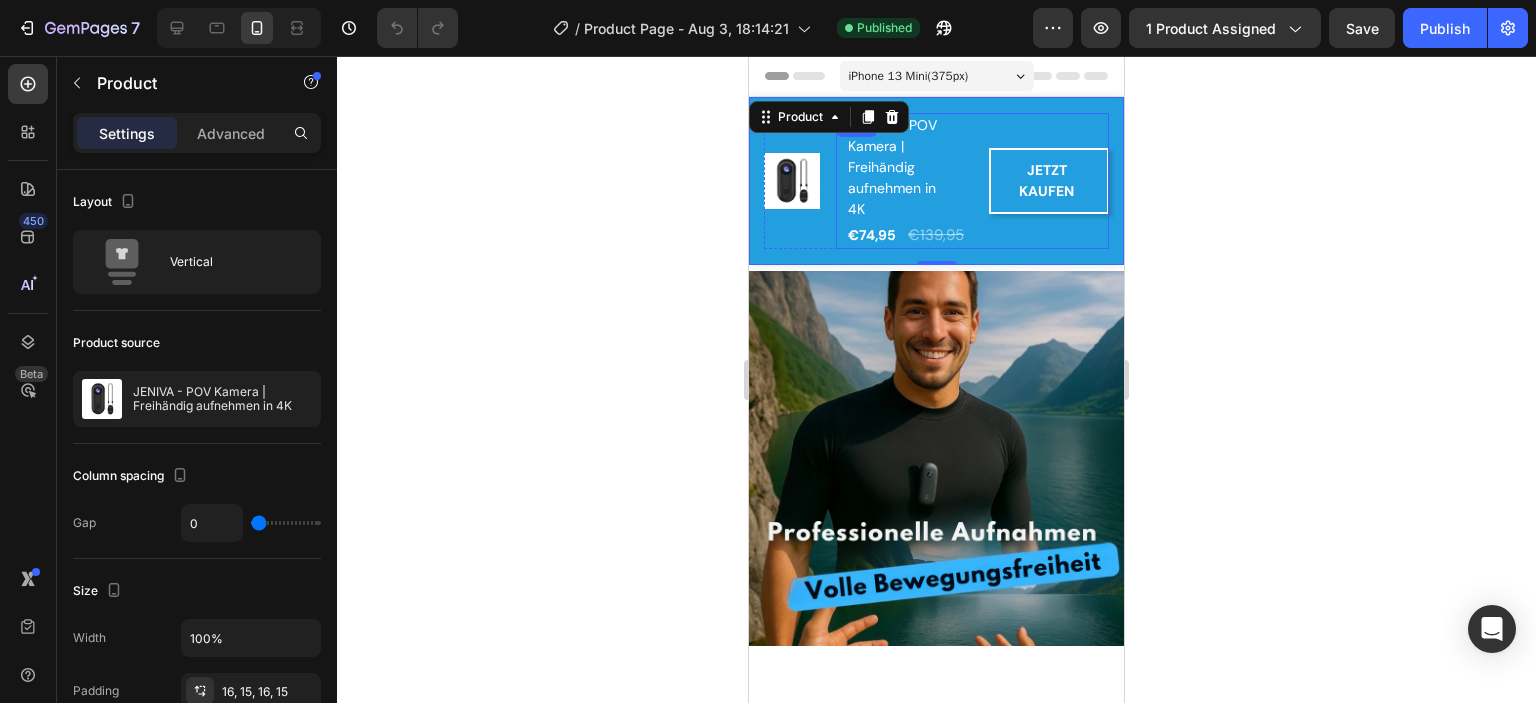 click on "JETZT KAUFEN (P) Cart Button" at bounding box center (1049, 181) 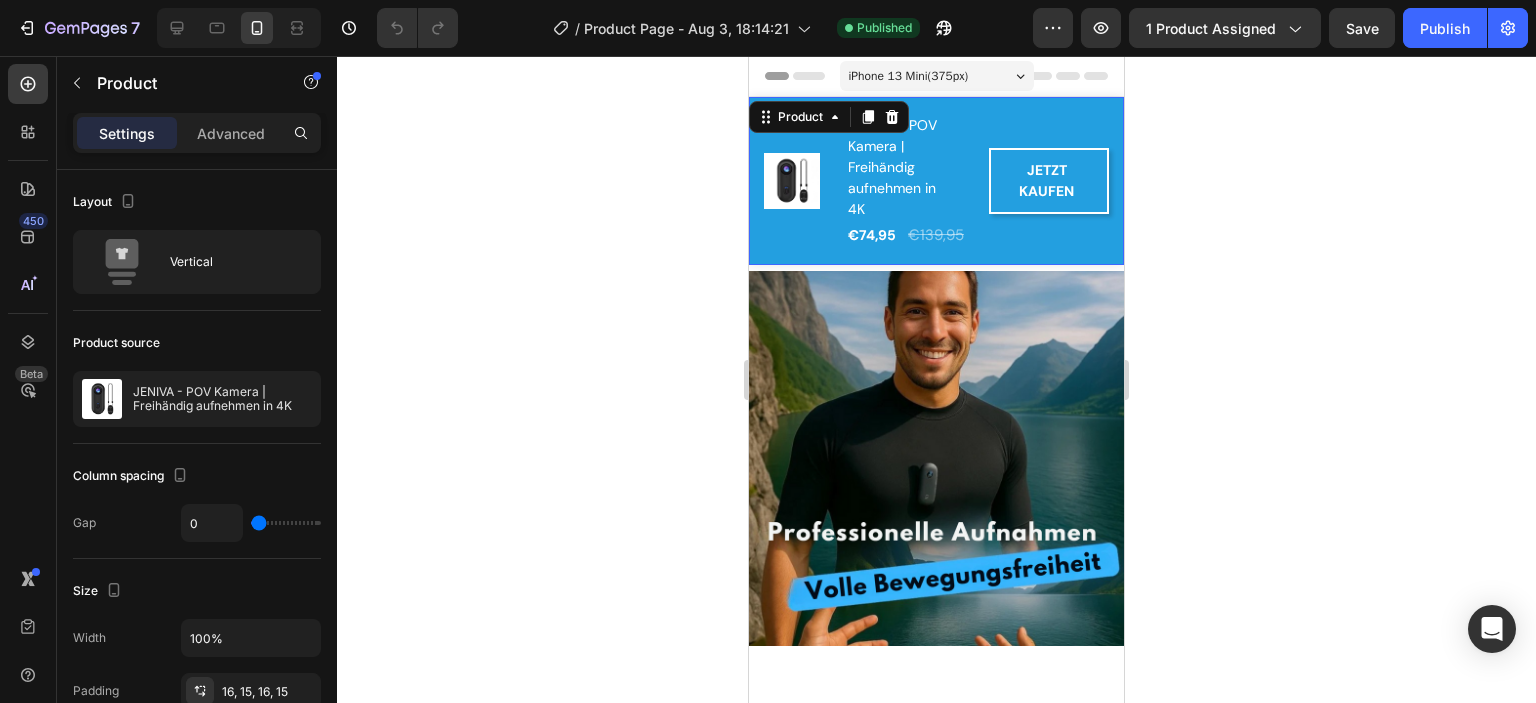 click on "Overview Button Description Button Reviews Button Row Product Images JENIVA - POV Kamera | Freihändig aufnehmen in 4K (P) Title €74,95 (P) Price (P) Price €139,95 (P) Price (P) Price Row JETZT KAUFEN (P) Cart Button Row Row Product   0" at bounding box center (936, 181) 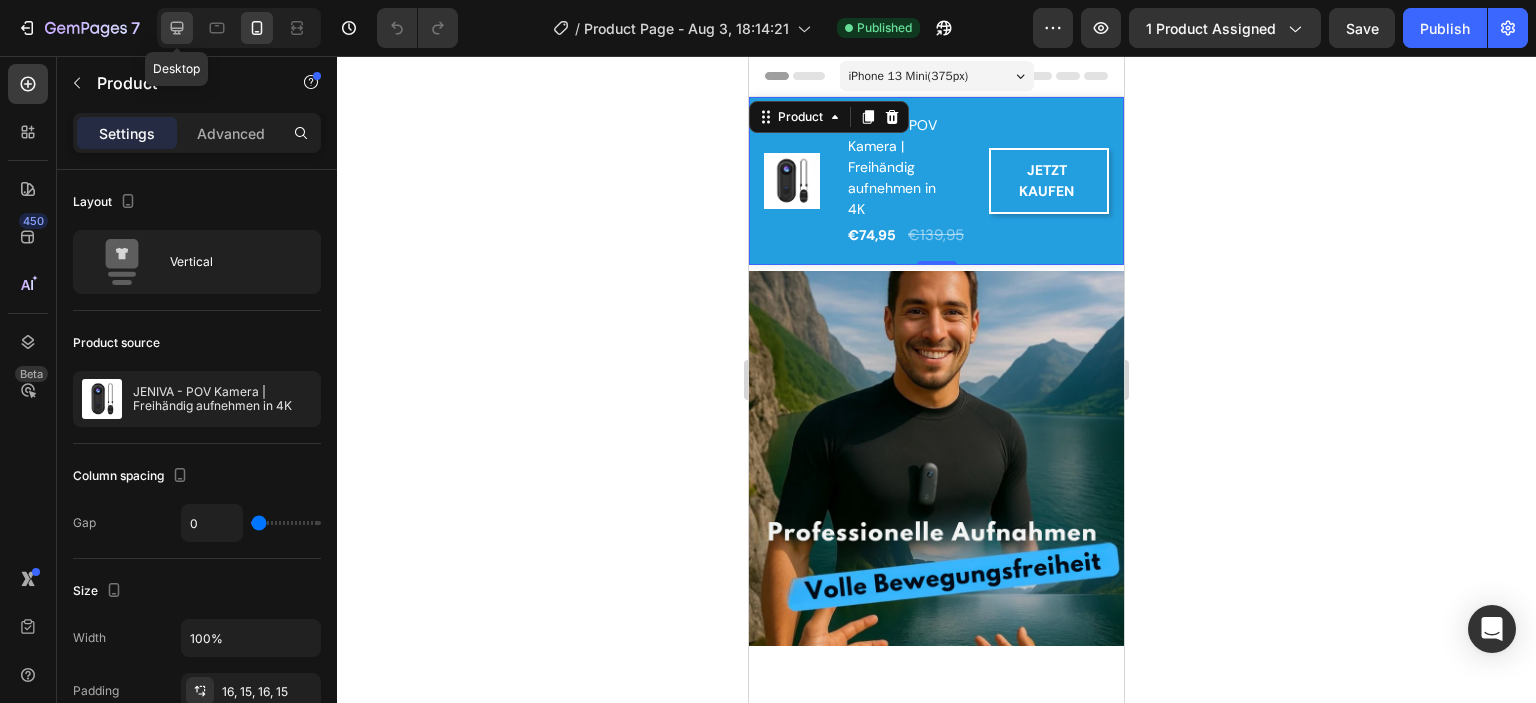 click 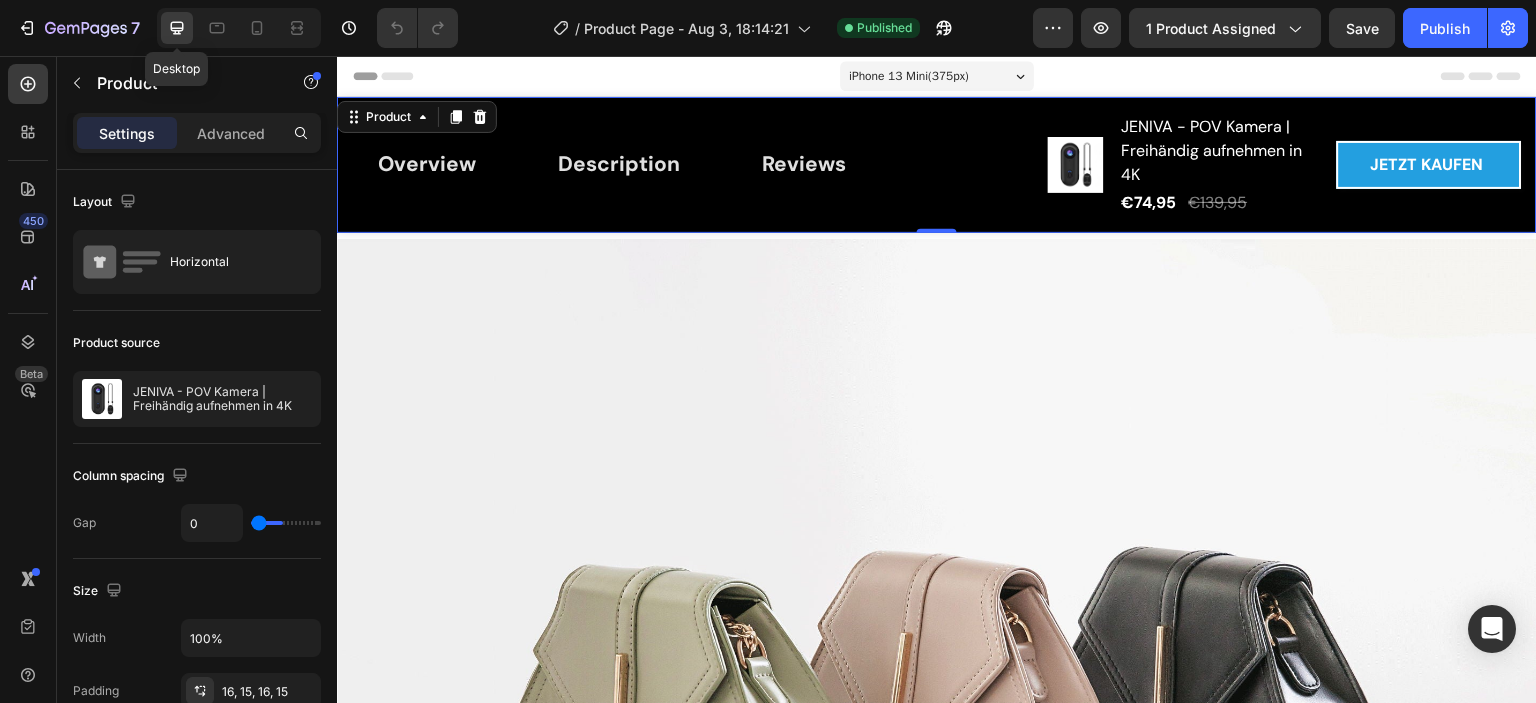 type on "32" 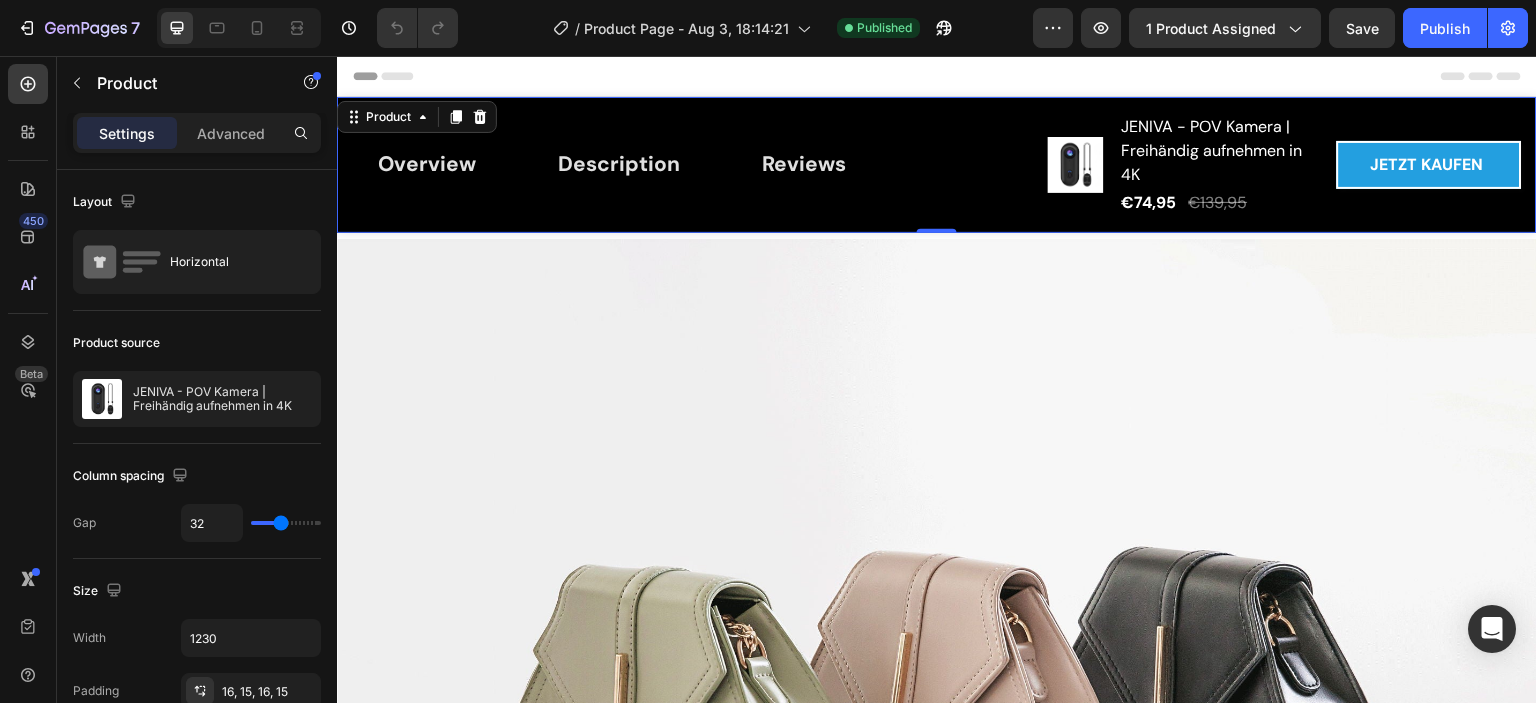 click on "Overview Button Description Button Reviews Button Row Product Images JENIVA - POV Kamera | Freihändig aufnehmen in 4K (P) Title €74,95 (P) Price (P) Price €139,95 (P) Price (P) Price Row JETZT KAUFEN (P) Cart Button Row Row Product   0" at bounding box center [937, 165] 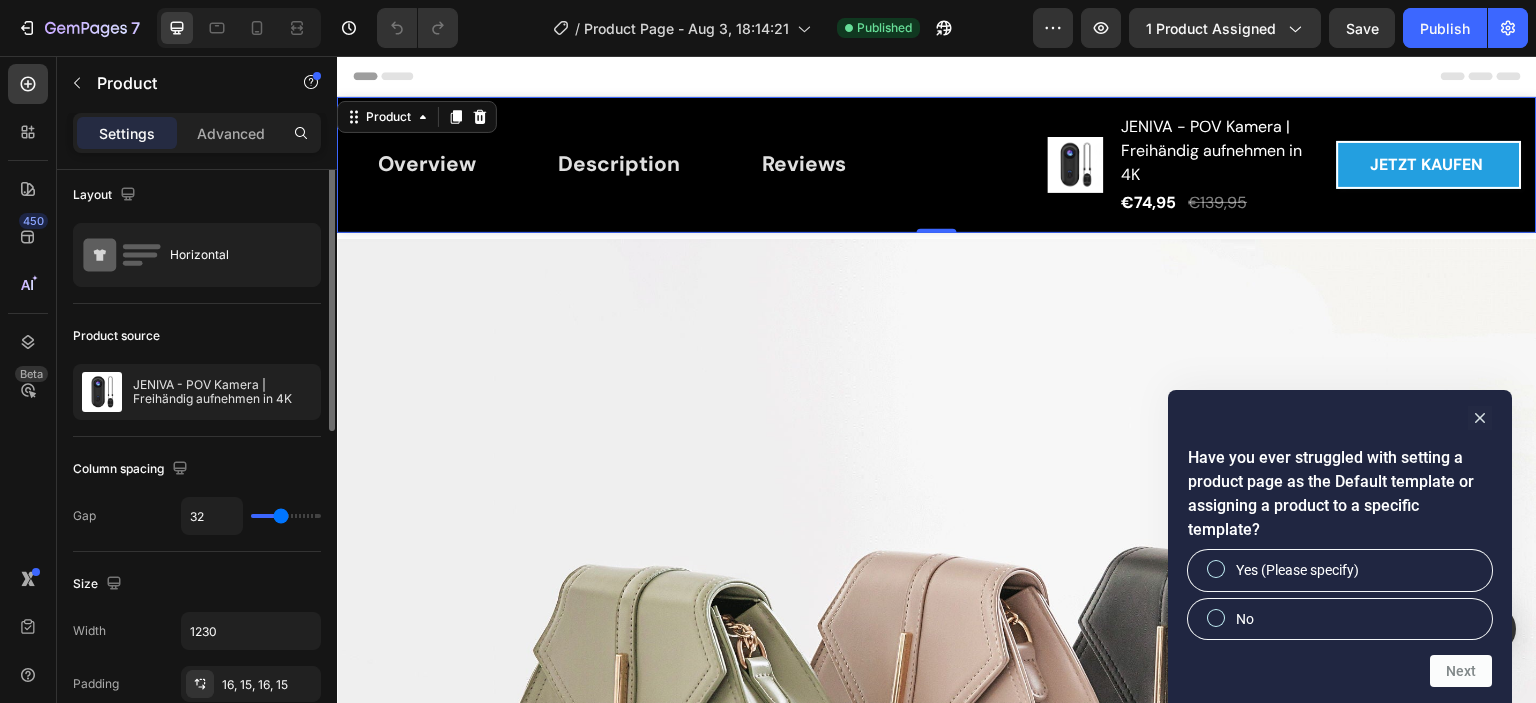 scroll, scrollTop: 0, scrollLeft: 0, axis: both 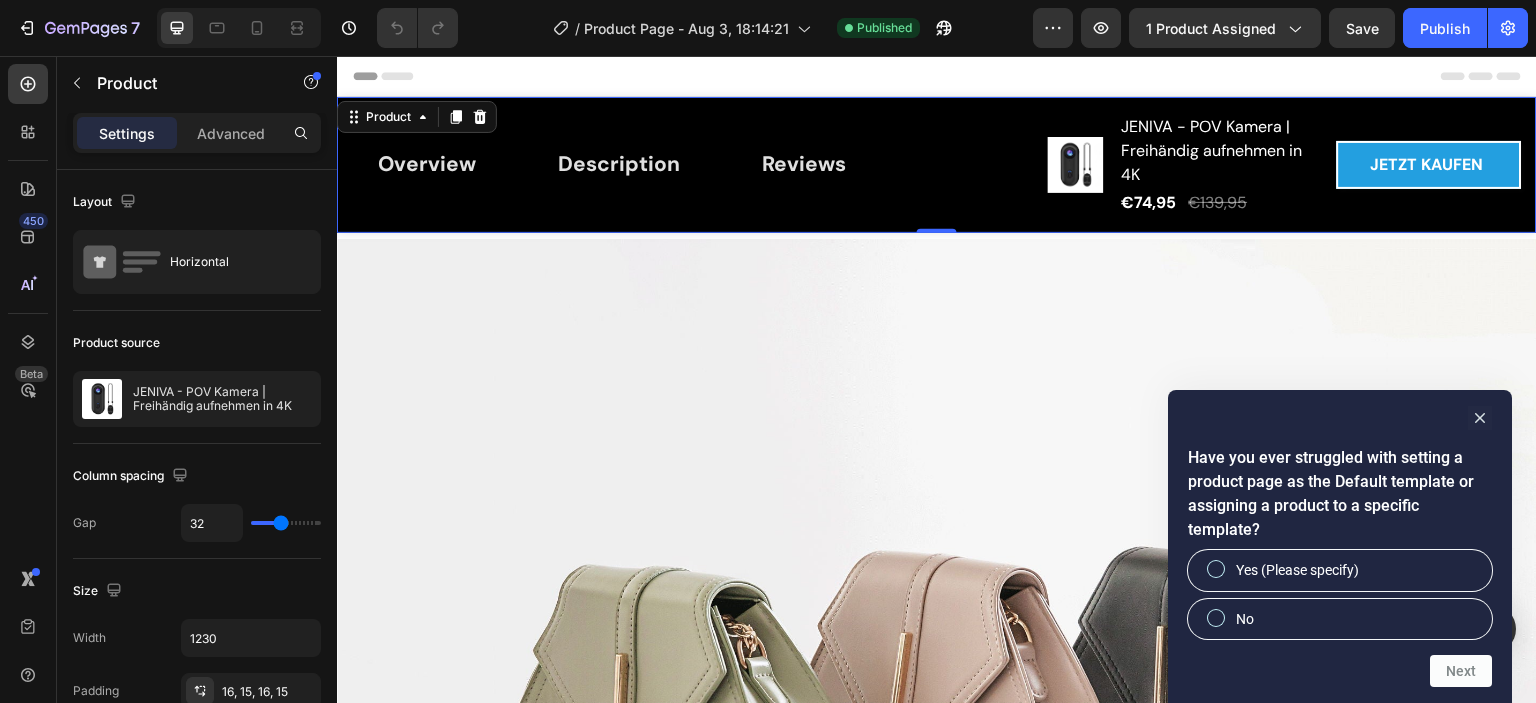 click on "Overview Button Description Button Reviews Button Row Product Images JENIVA - POV Kamera | Freihändig aufnehmen in 4K (P) Title €74,95 (P) Price (P) Price €139,95 (P) Price (P) Price Row JETZT KAUFEN (P) Cart Button Row Row Product   0" at bounding box center [937, 165] 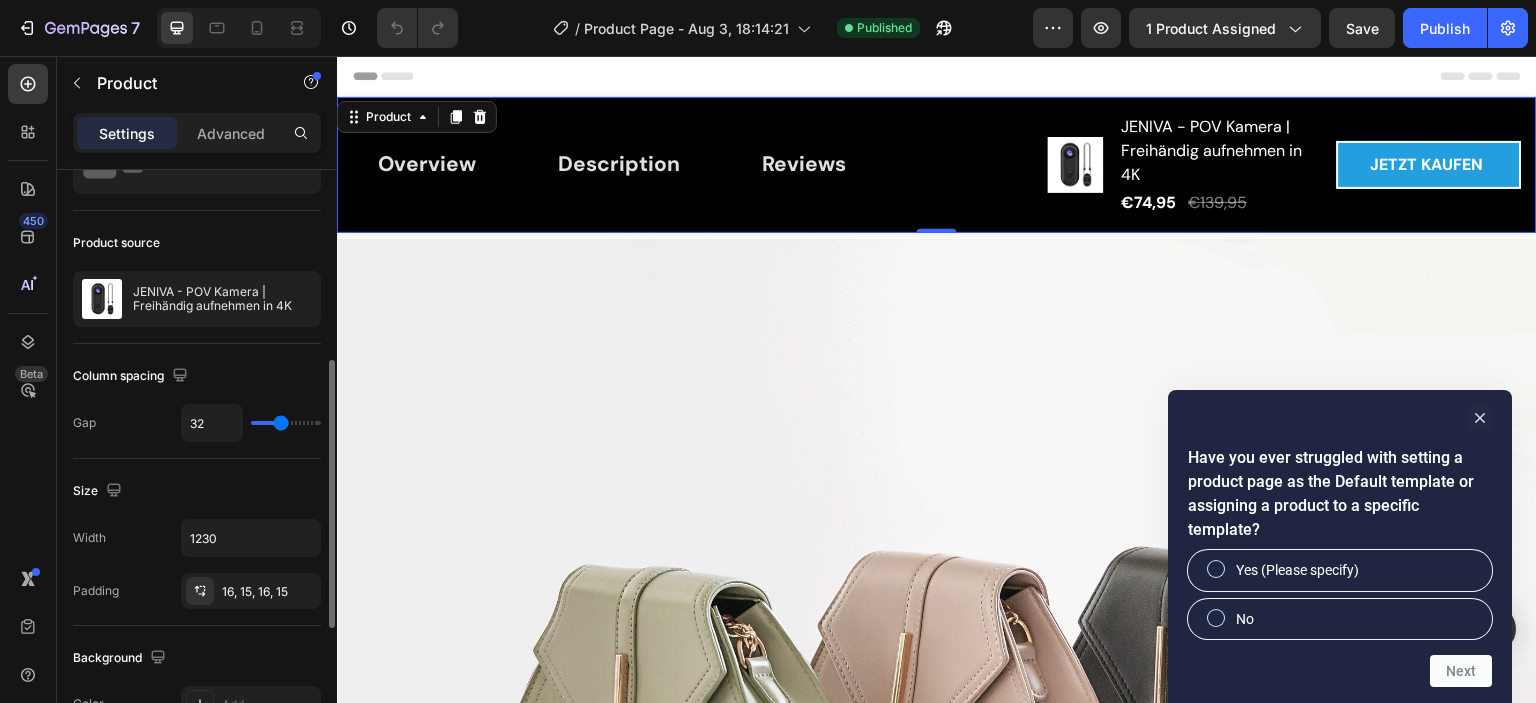 scroll, scrollTop: 200, scrollLeft: 0, axis: vertical 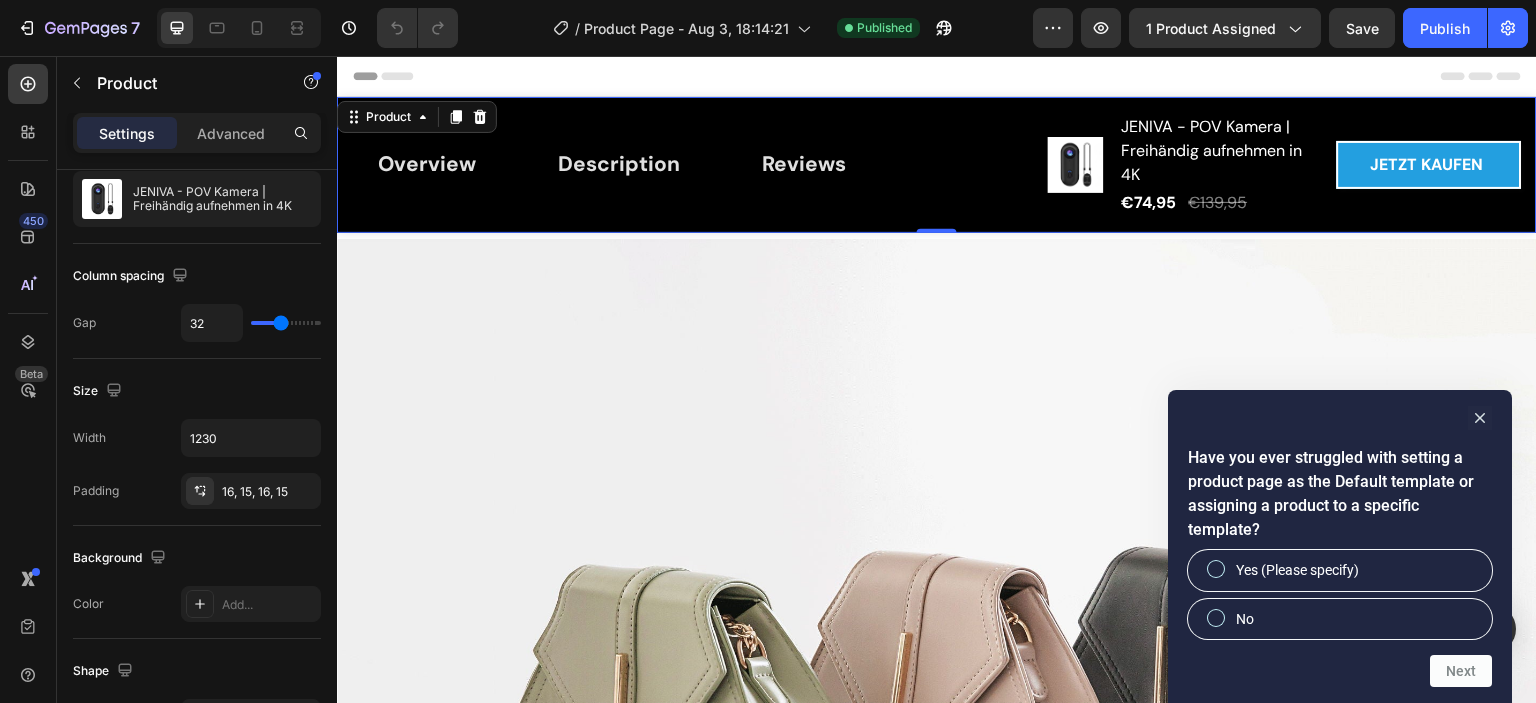 click on "Overview Button Description Button Reviews Button Row Product Images JENIVA - POV Kamera | Freihändig aufnehmen in 4K (P) Title €74,95 (P) Price (P) Price €139,95 (P) Price (P) Price Row JETZT KAUFEN (P) Cart Button Row Row Product   0" at bounding box center [937, 165] 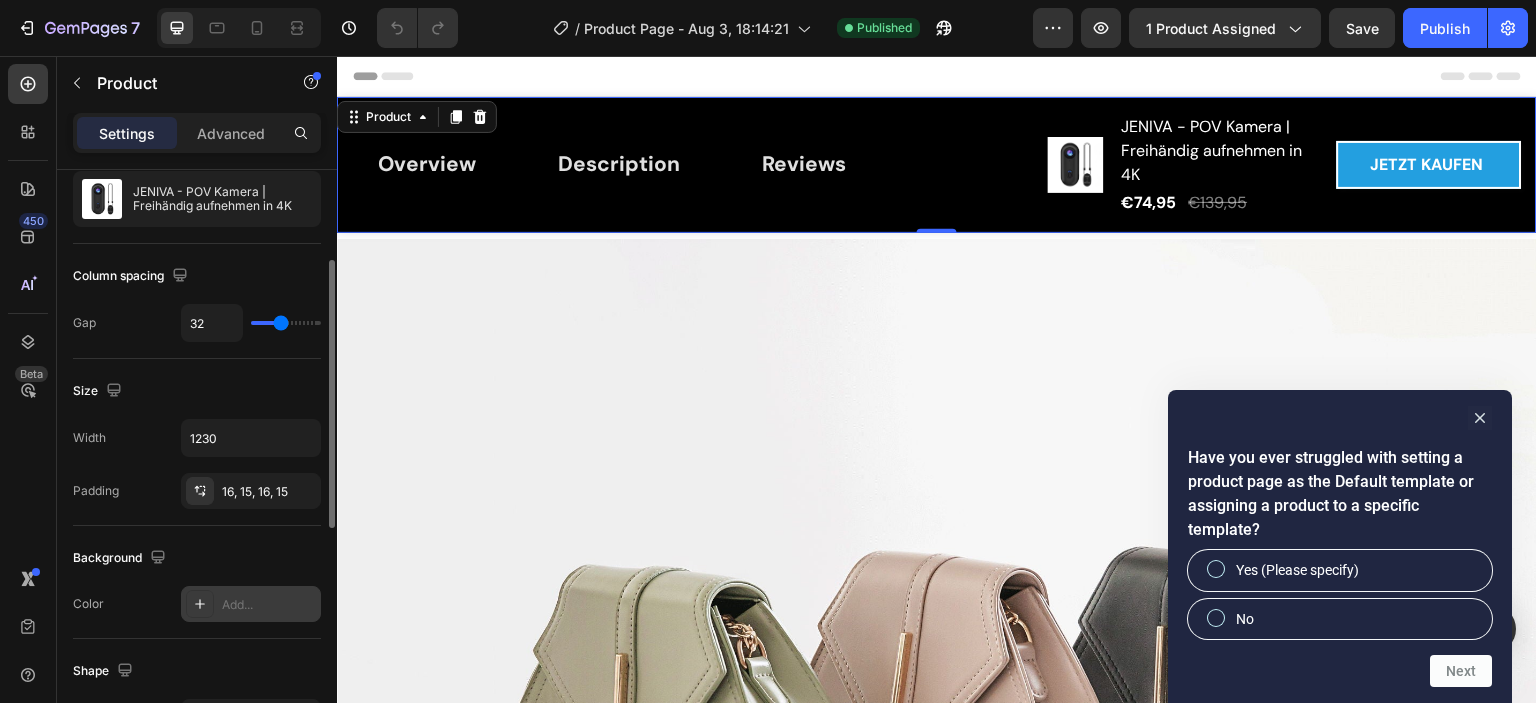 click 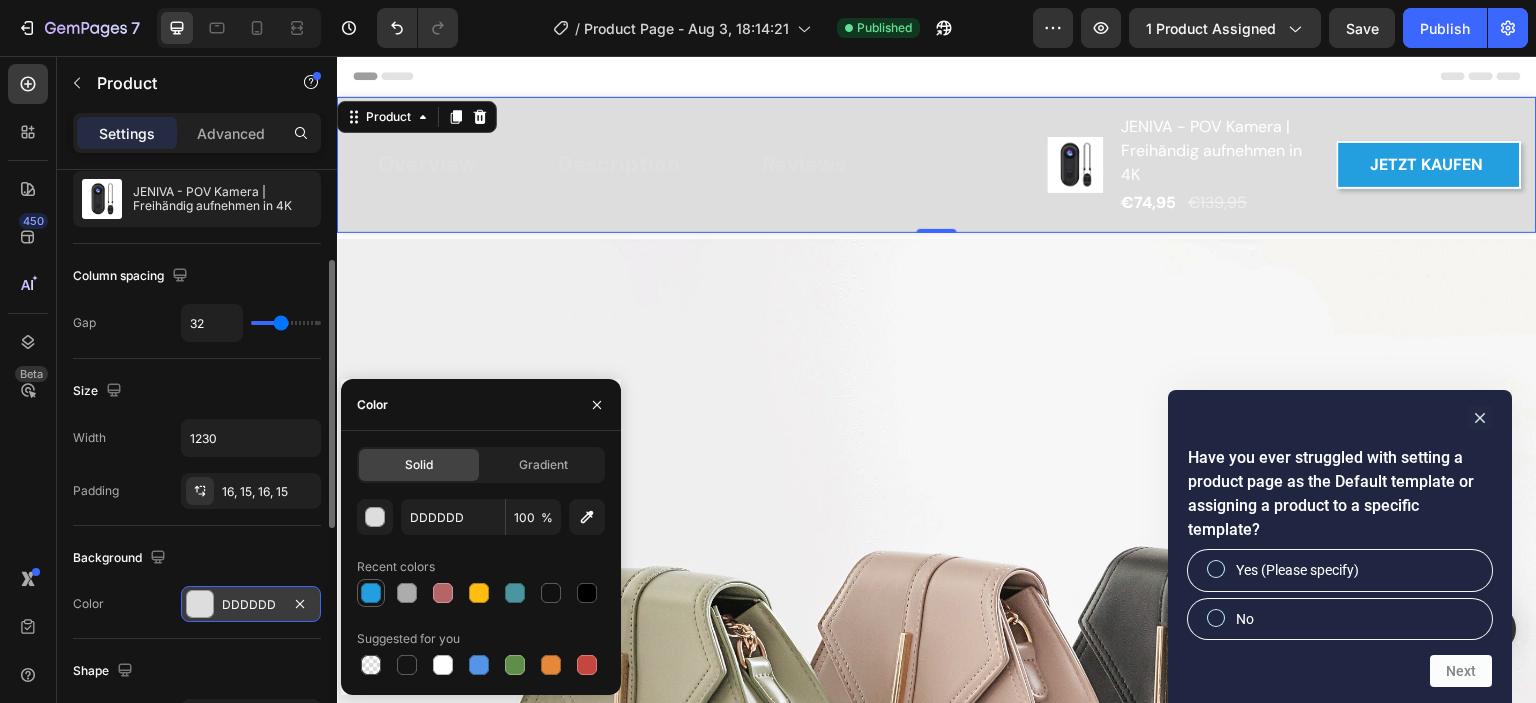 click at bounding box center (371, 593) 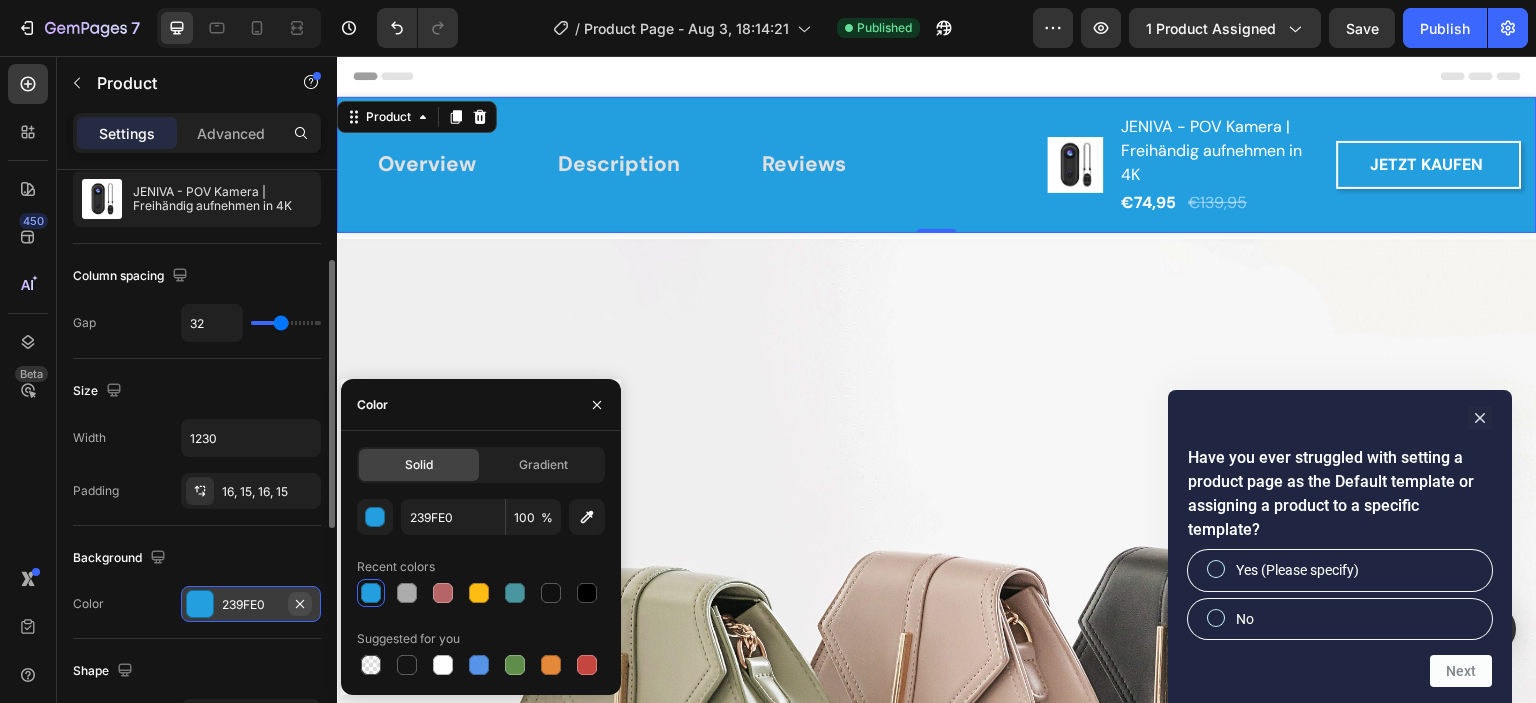 click 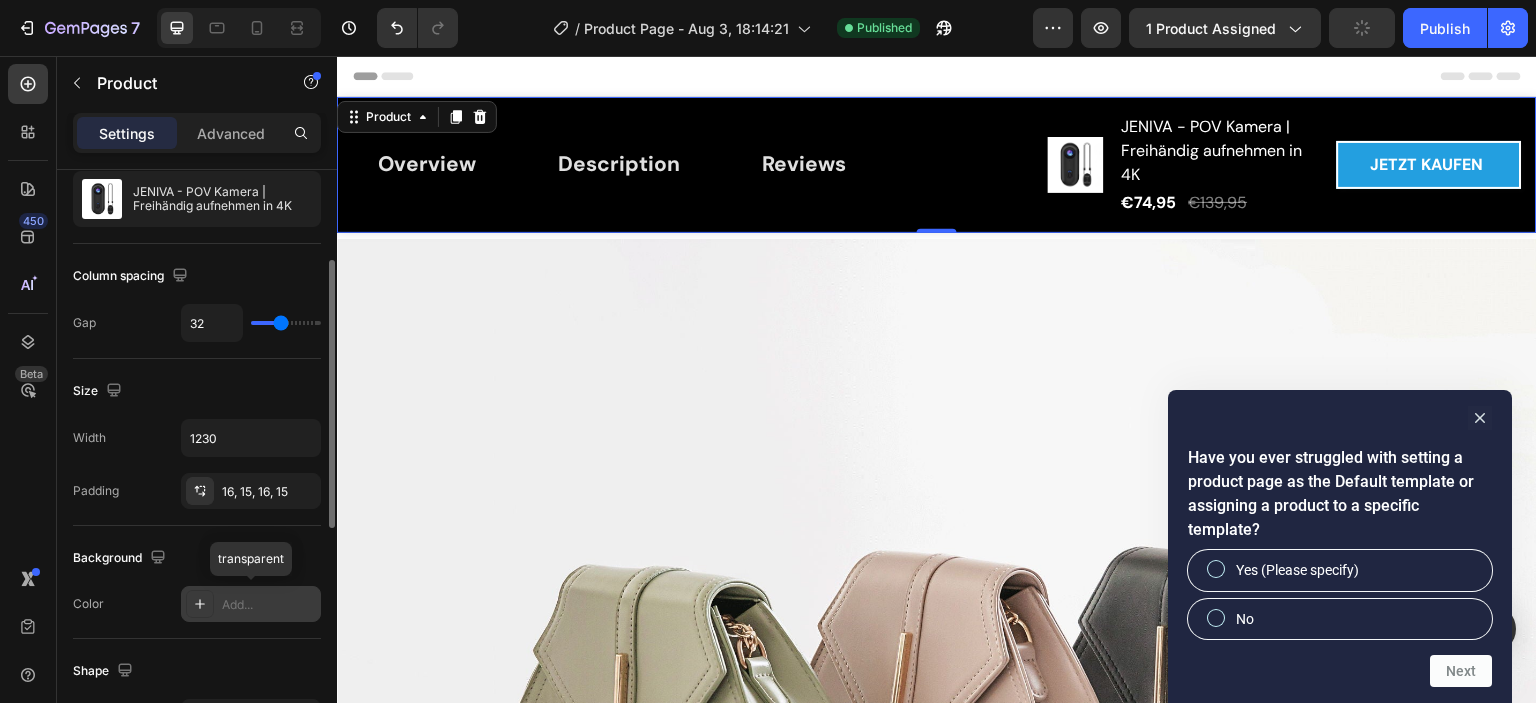 click on "Add..." at bounding box center [269, 605] 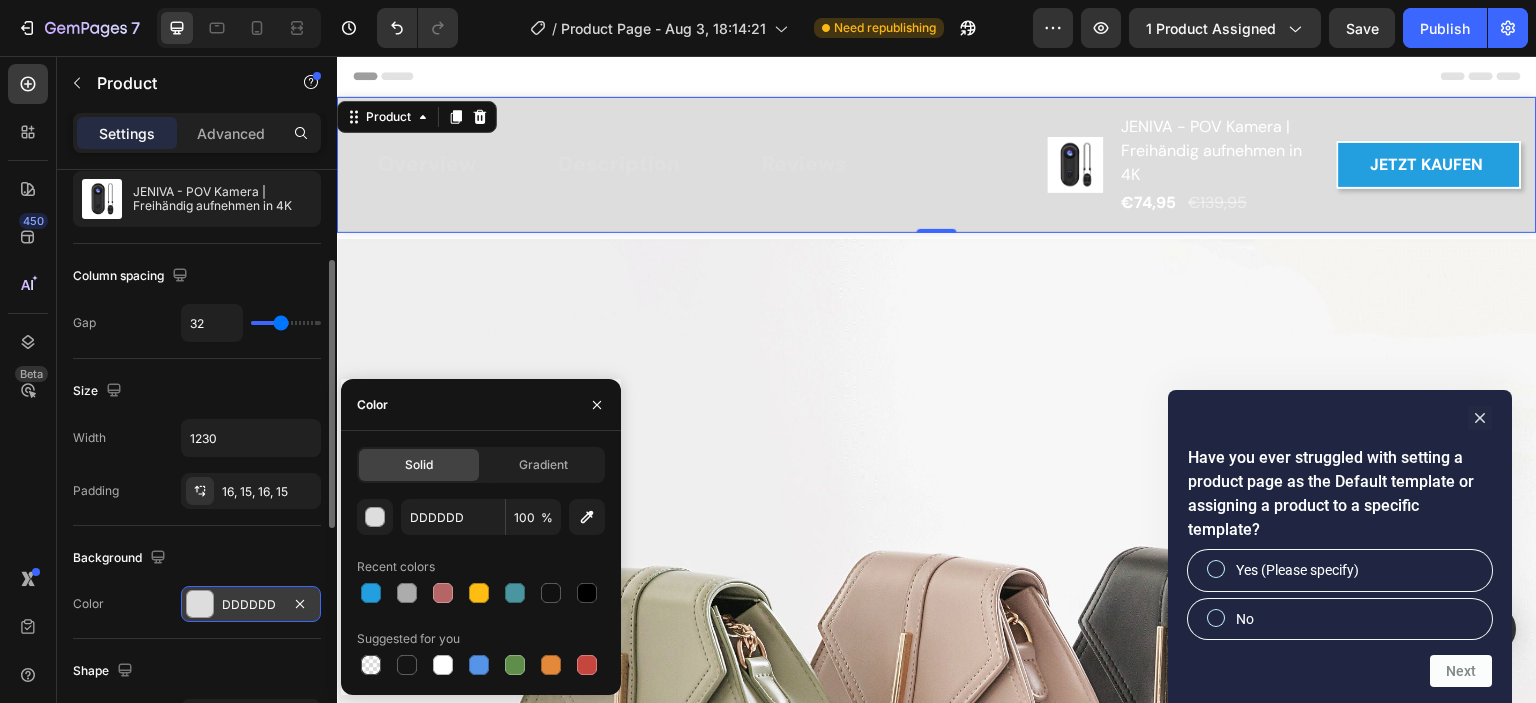 click at bounding box center (371, 593) 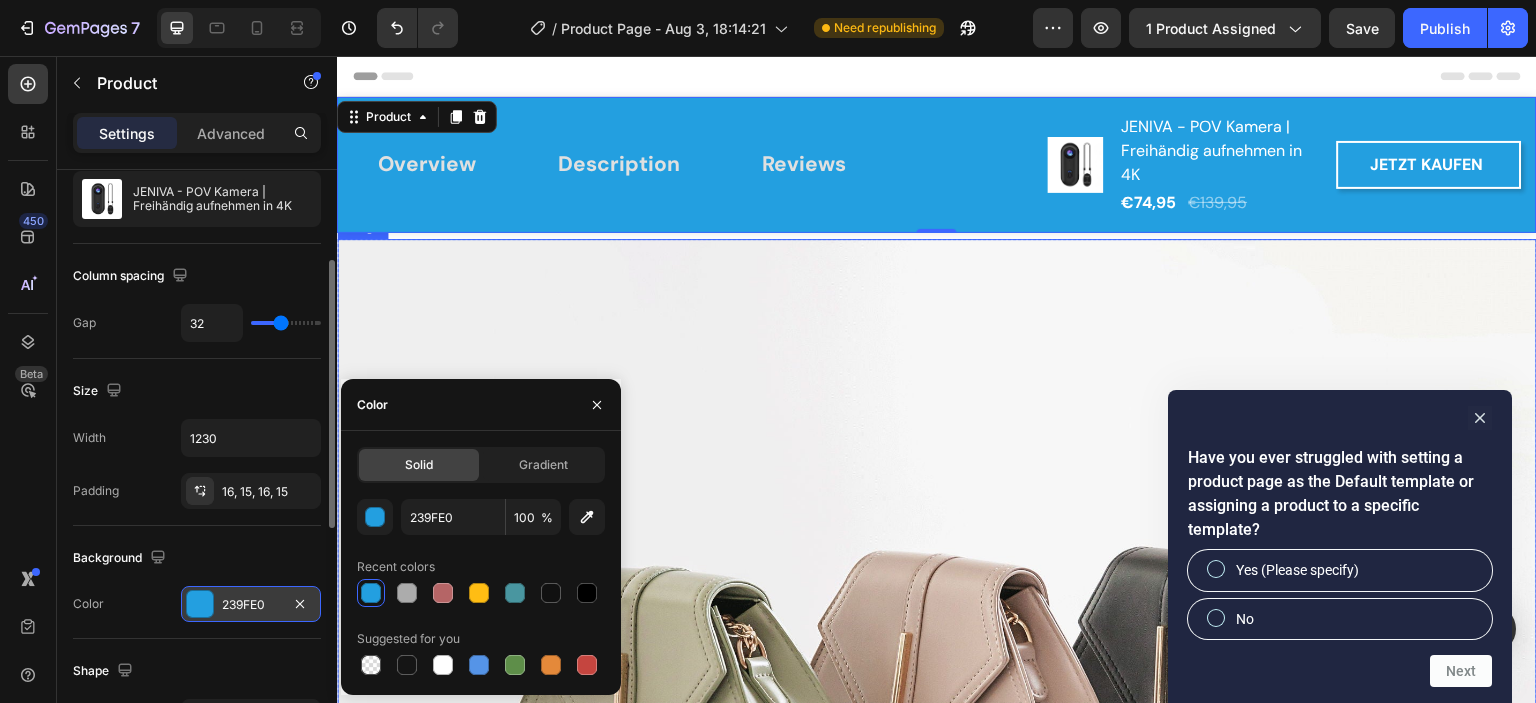 click at bounding box center (937, 689) 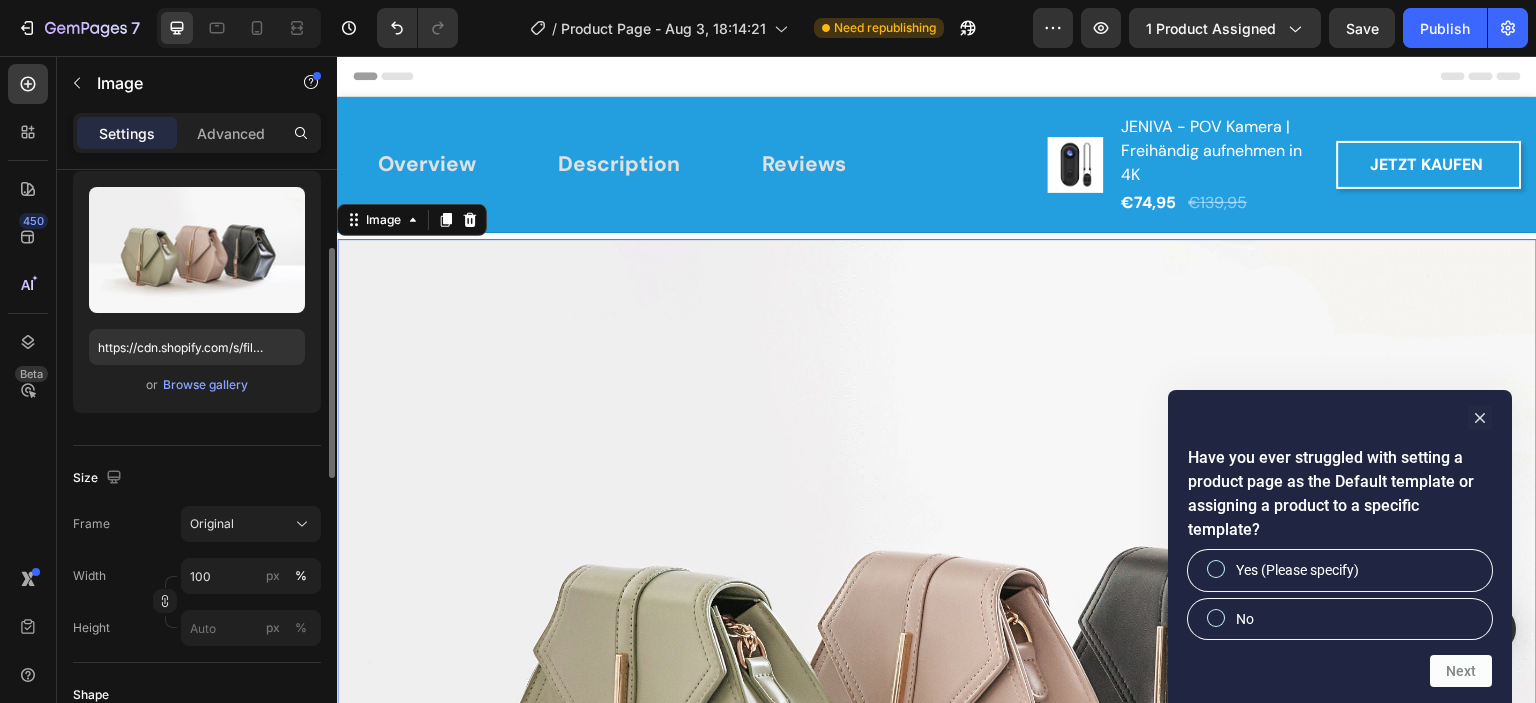 scroll, scrollTop: 0, scrollLeft: 0, axis: both 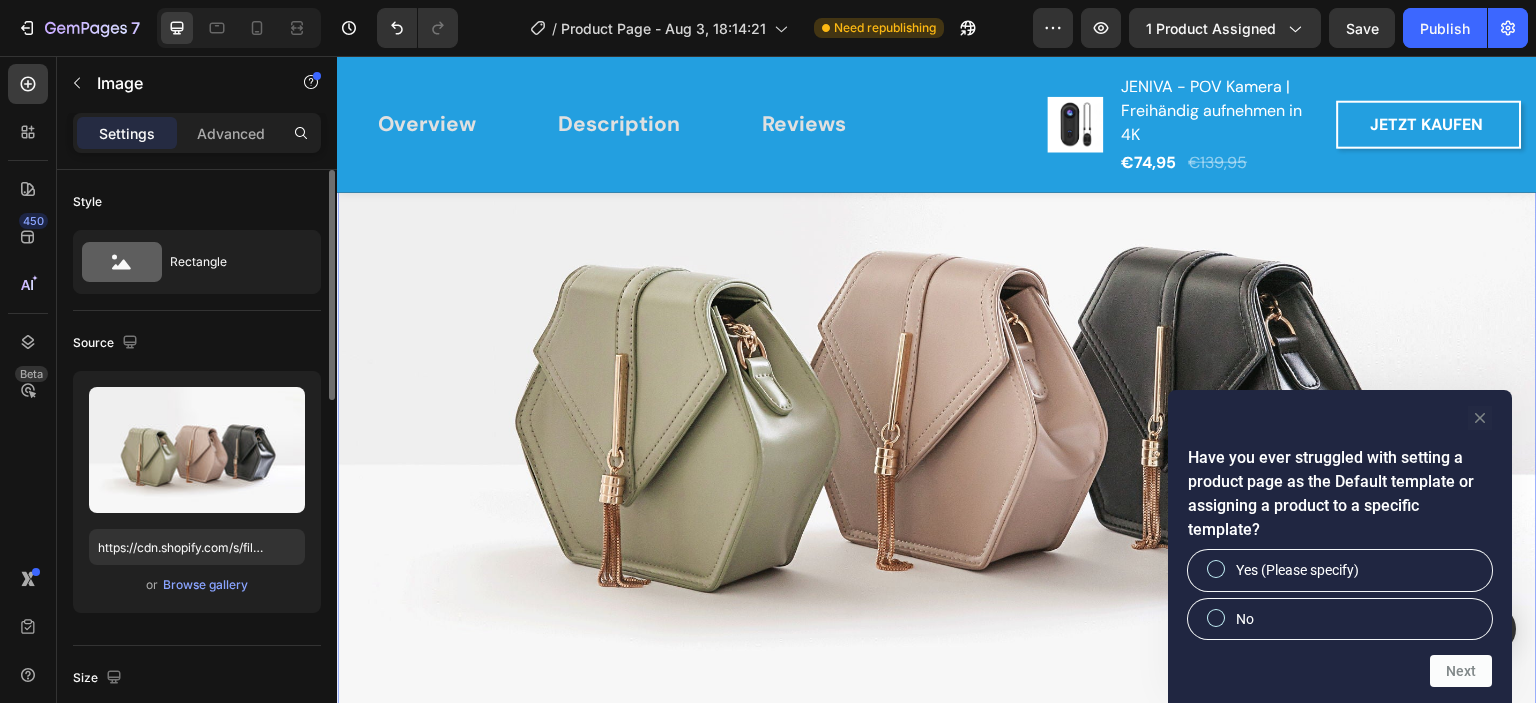 click 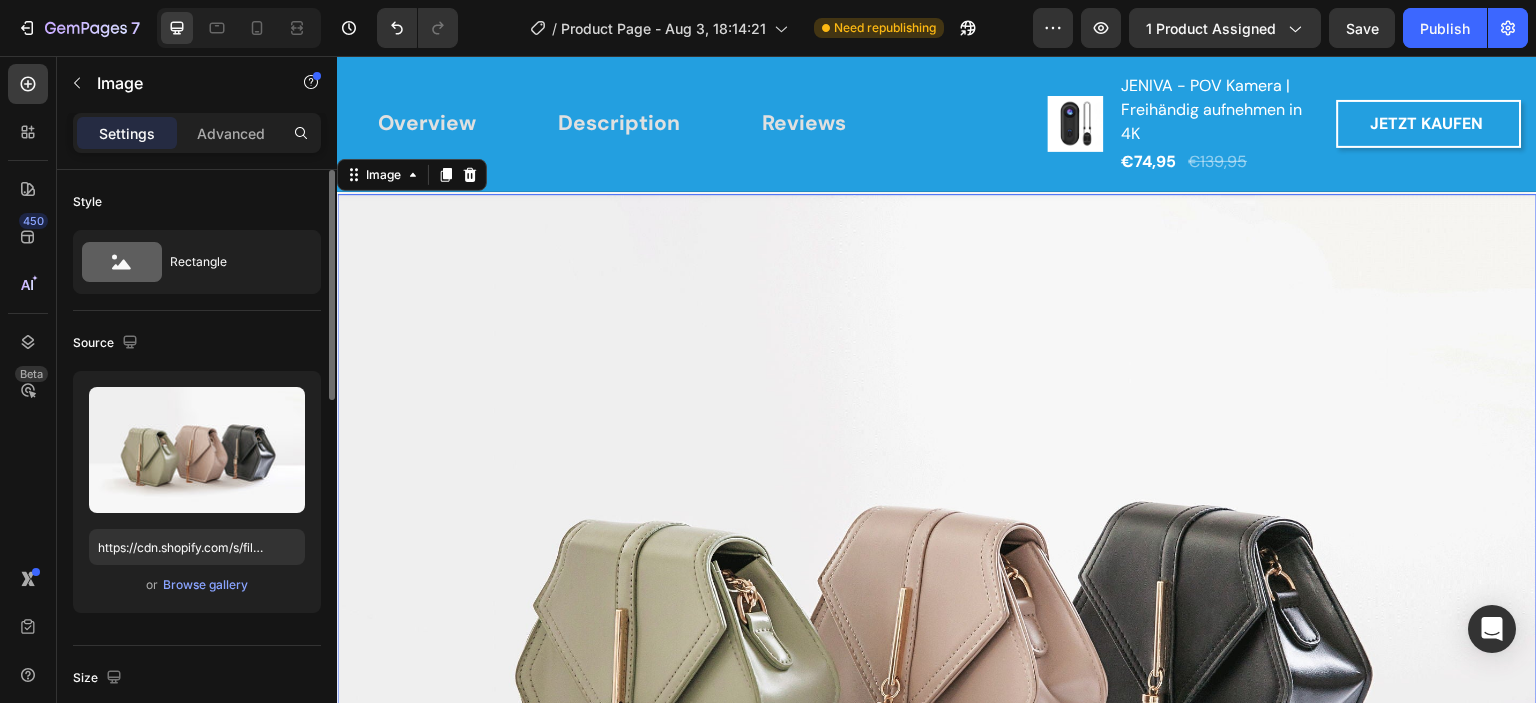 scroll, scrollTop: 0, scrollLeft: 0, axis: both 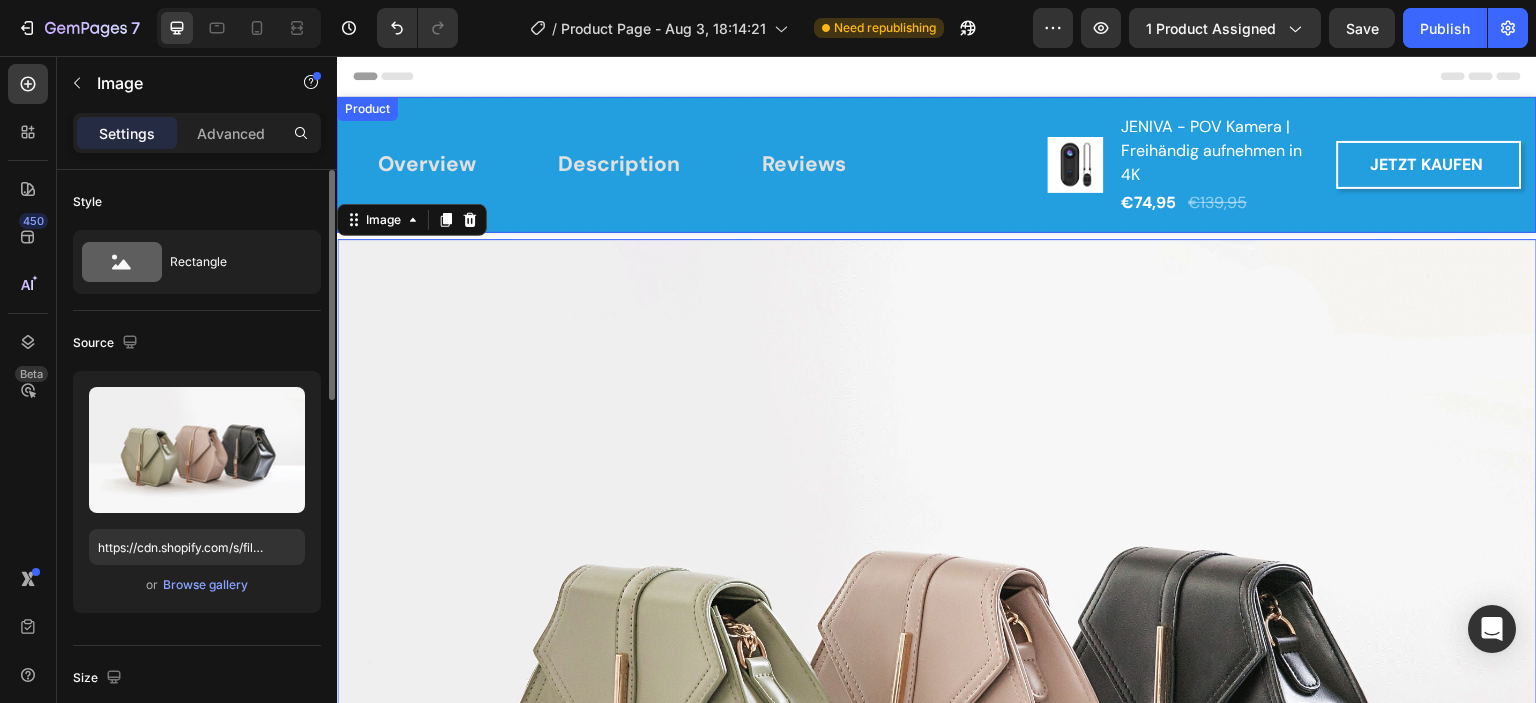 click on "Overview Button Description Button Reviews Button Row" at bounding box center [684, 165] 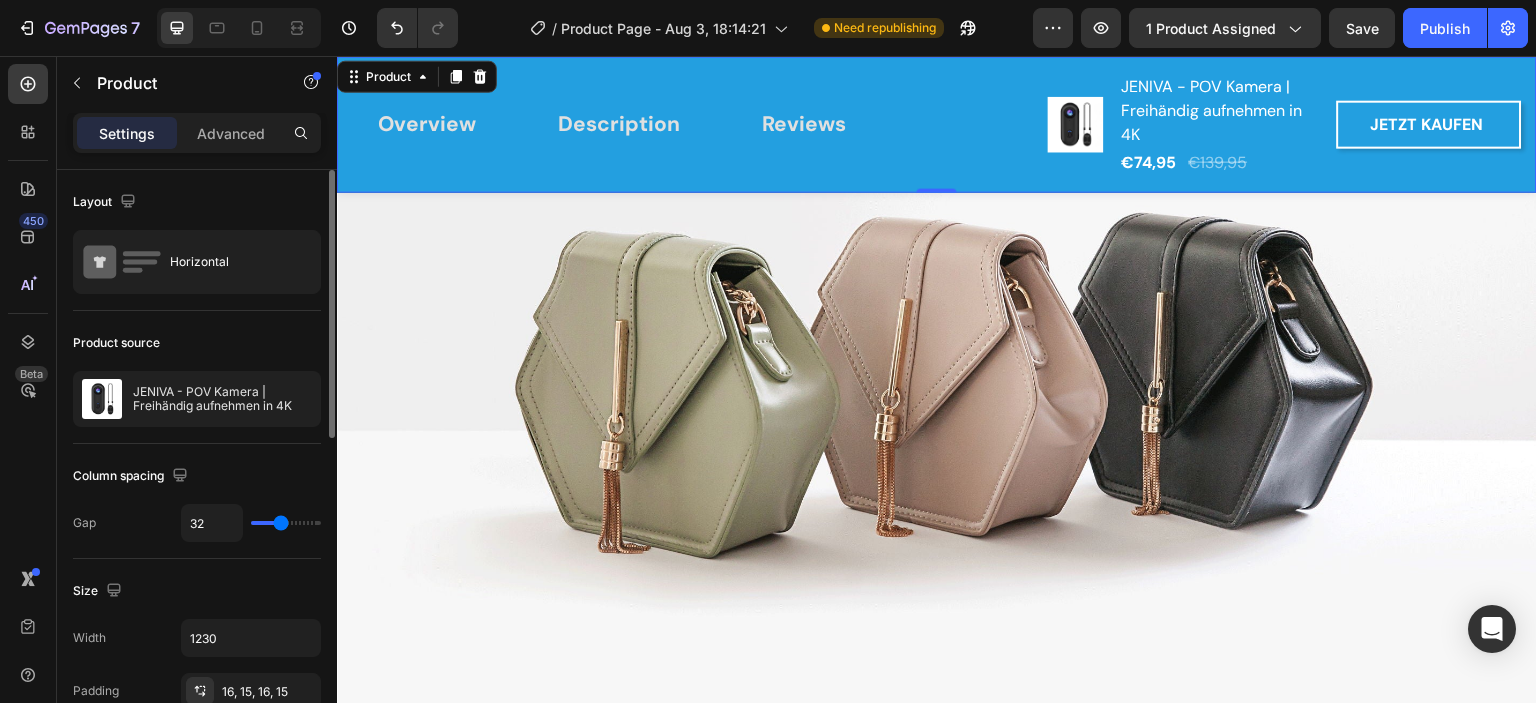 scroll, scrollTop: 200, scrollLeft: 0, axis: vertical 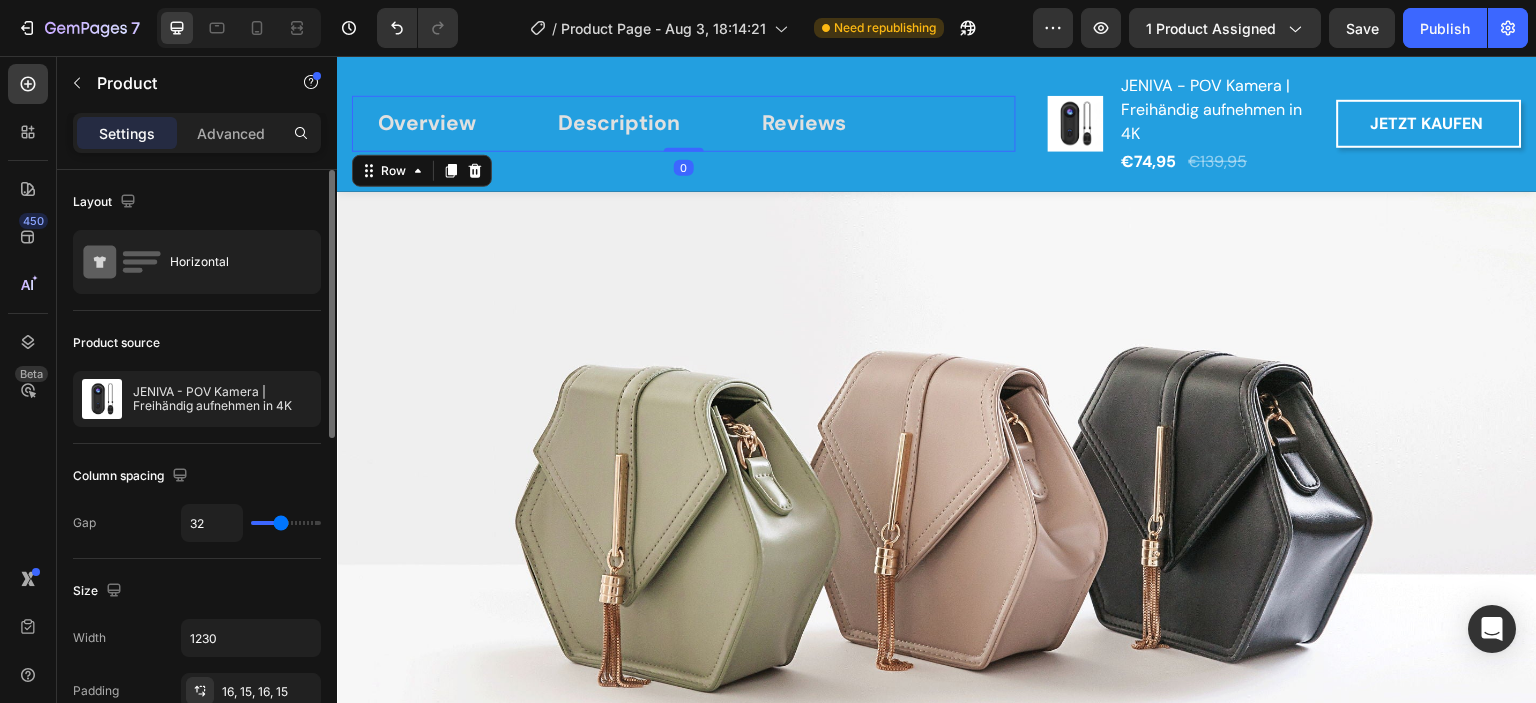 click on "Overview Button Description Button Reviews Button Row   0" at bounding box center [684, 124] 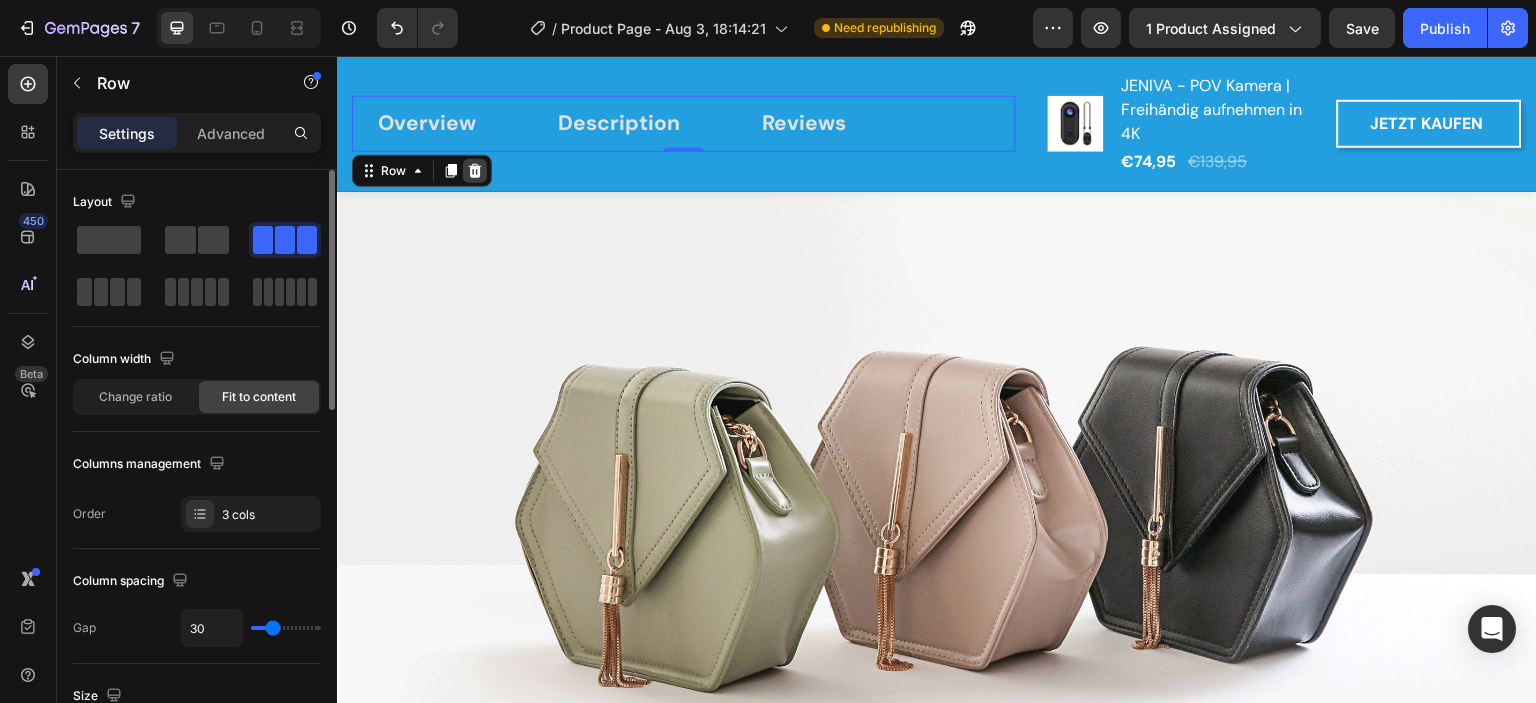 click 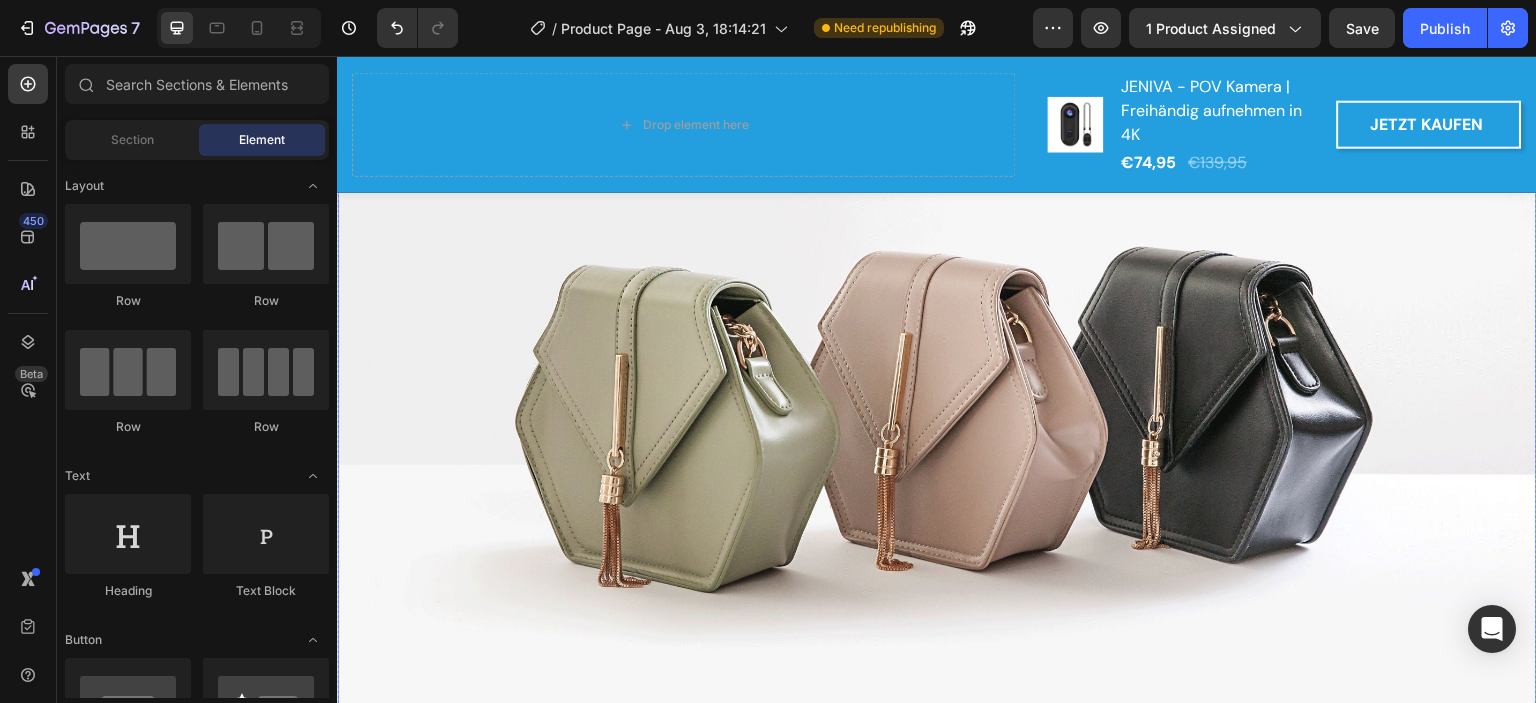 scroll, scrollTop: 200, scrollLeft: 0, axis: vertical 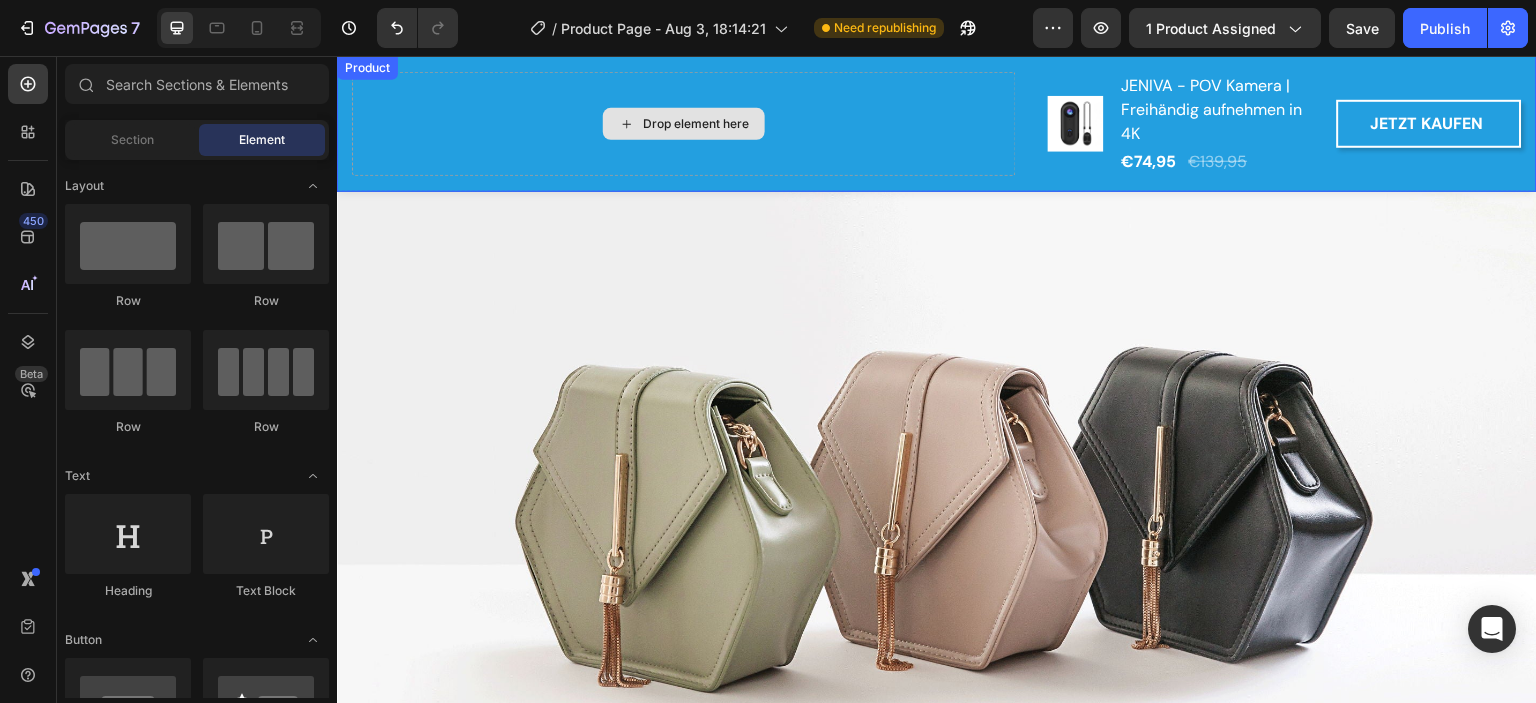 click on "Drop element here" at bounding box center [684, 124] 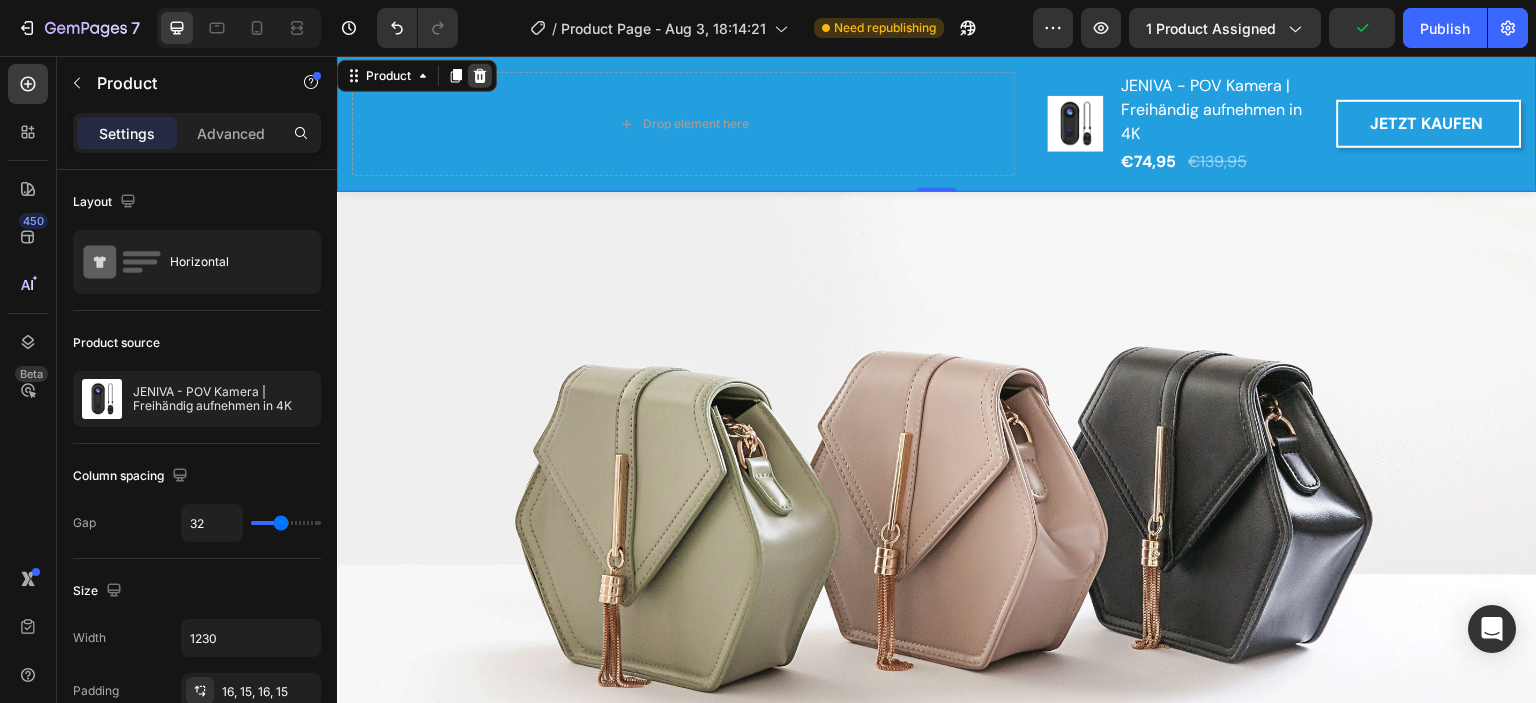 click 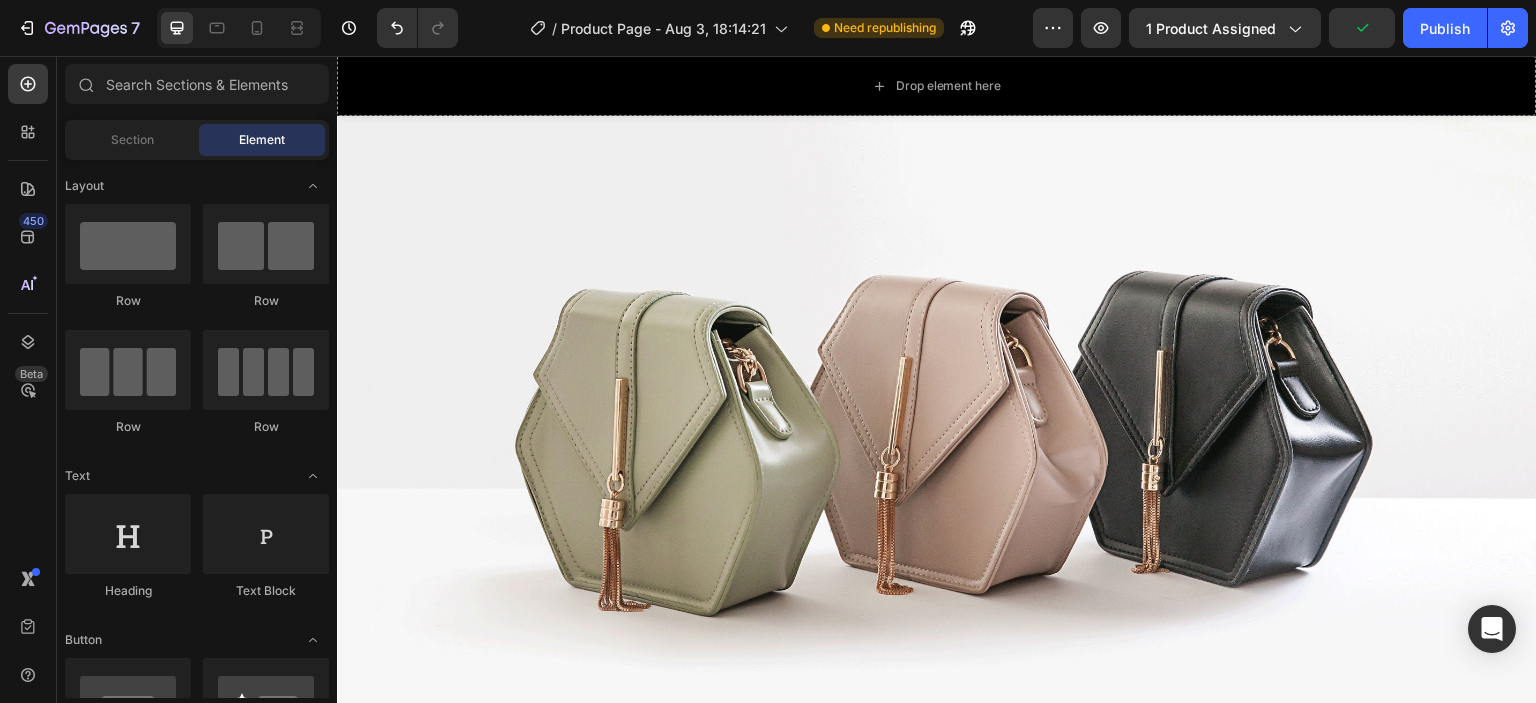 scroll, scrollTop: 124, scrollLeft: 0, axis: vertical 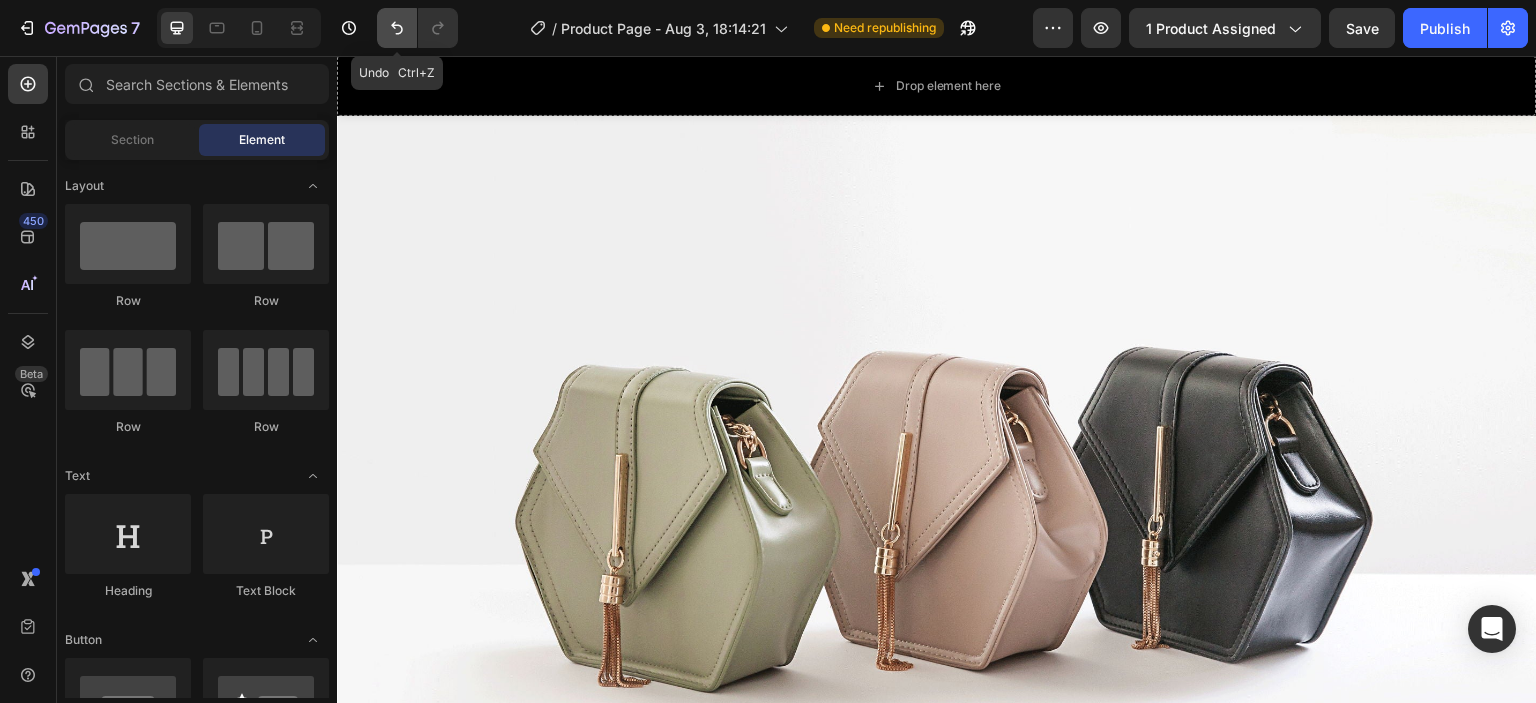 click 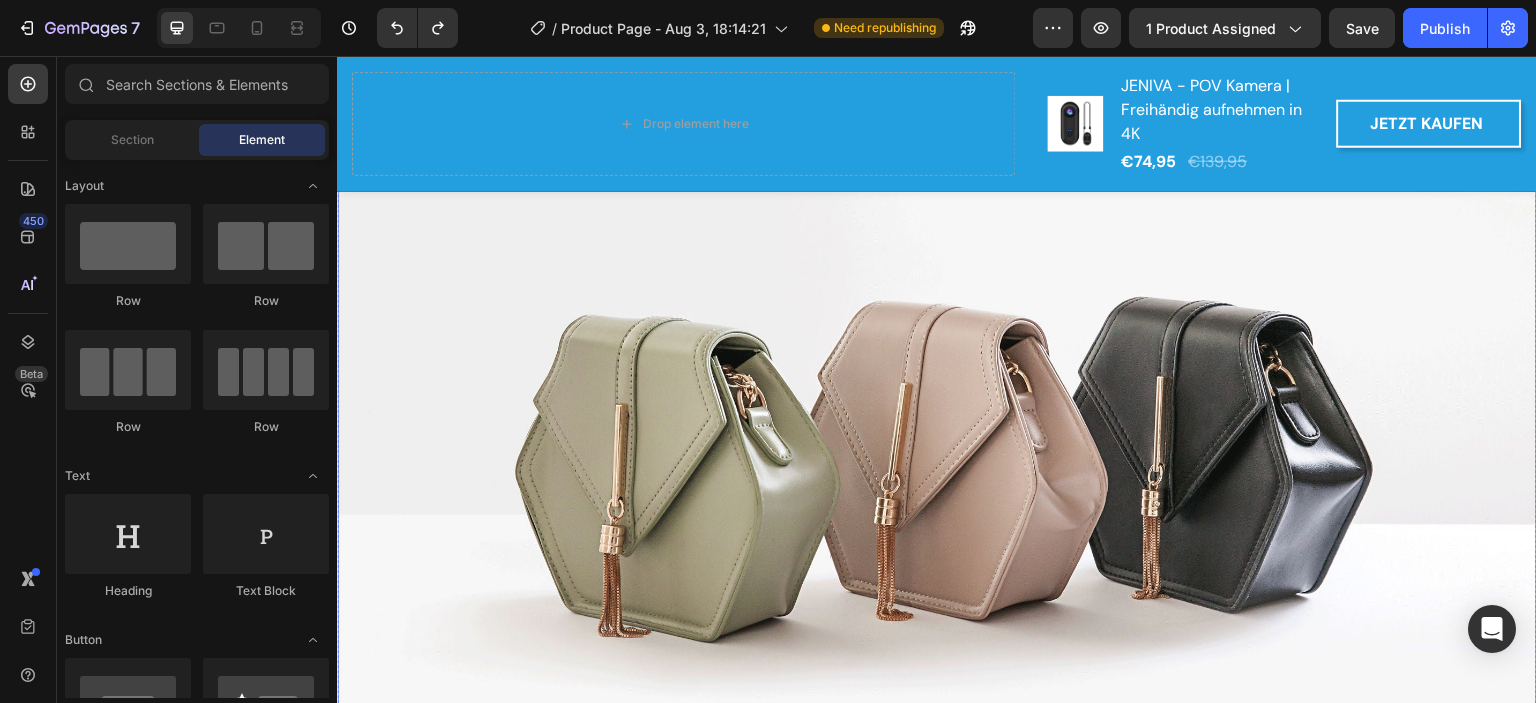 scroll, scrollTop: 100, scrollLeft: 0, axis: vertical 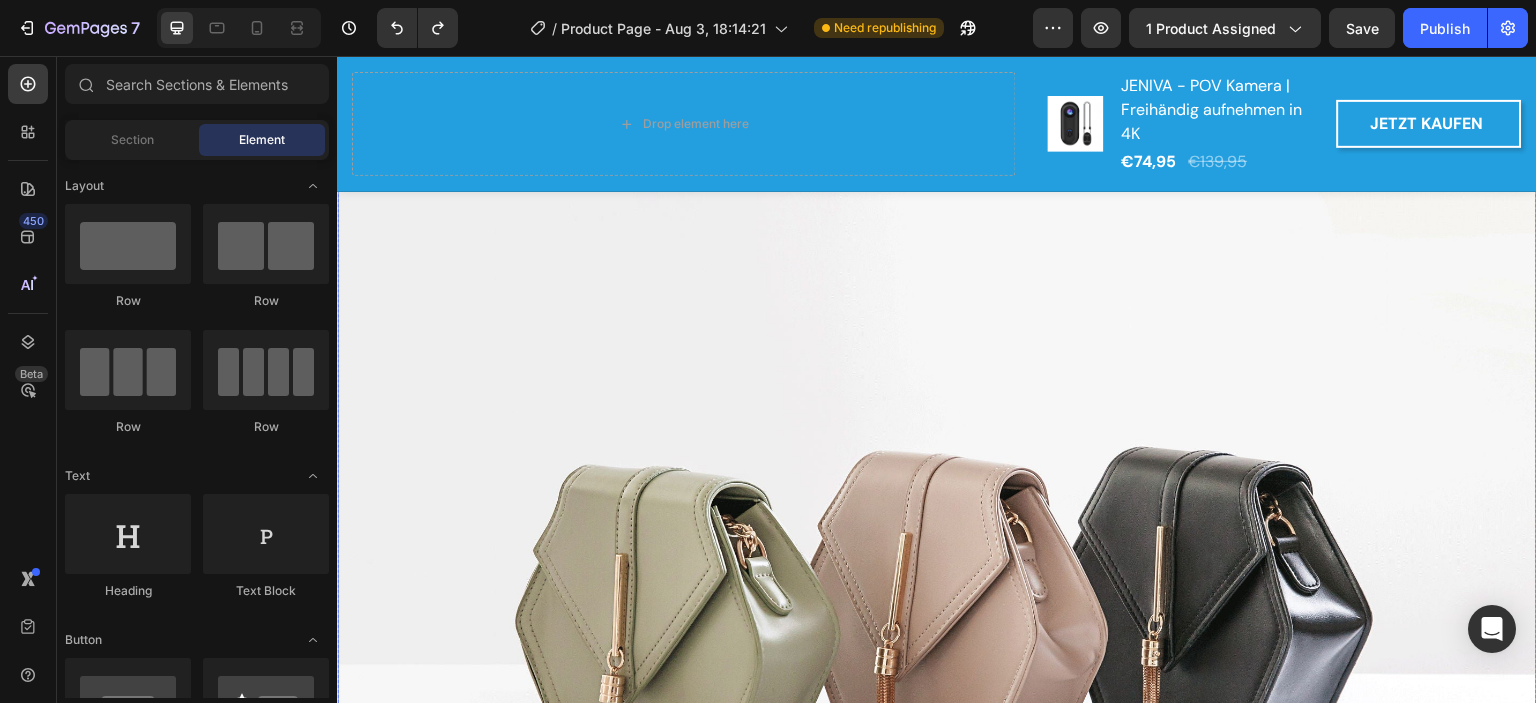 click at bounding box center [937, 589] 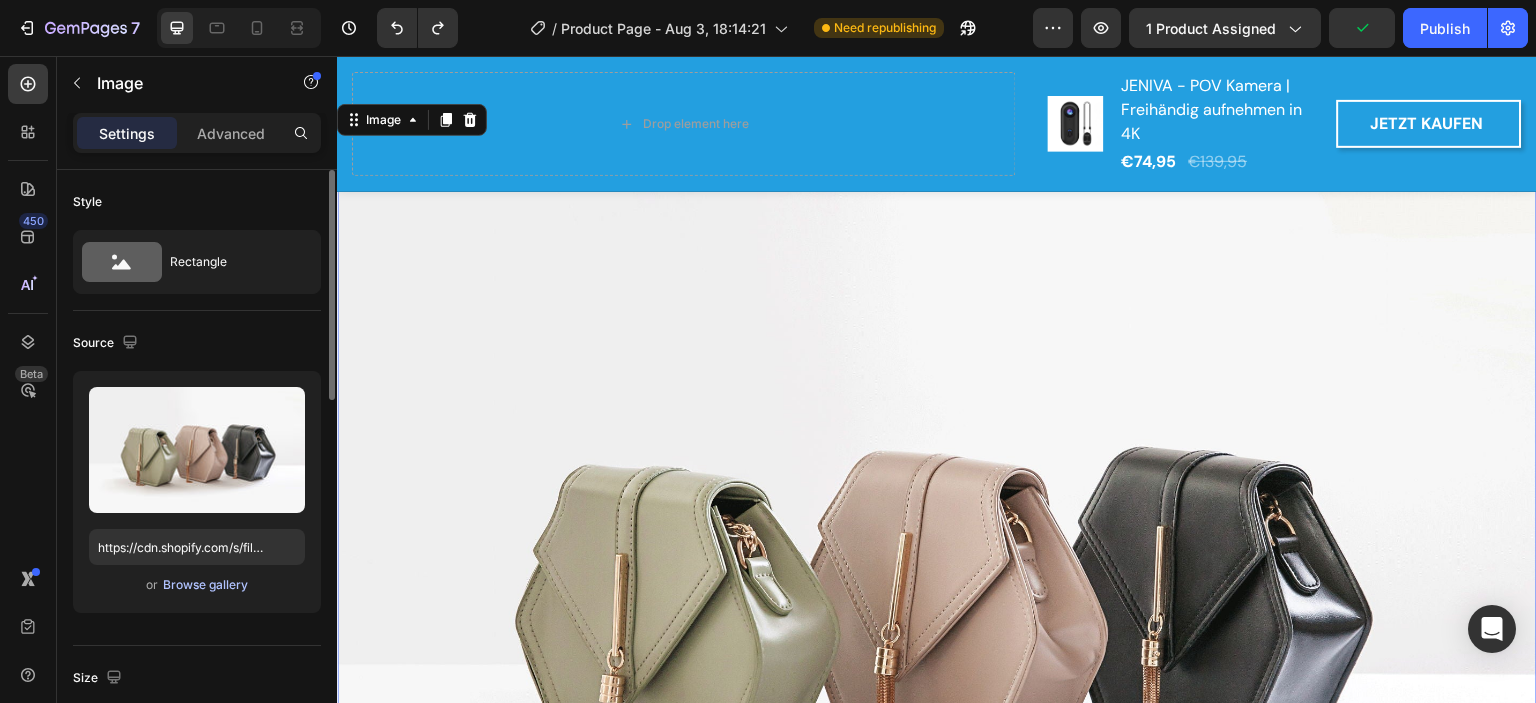 click on "Browse gallery" at bounding box center [205, 585] 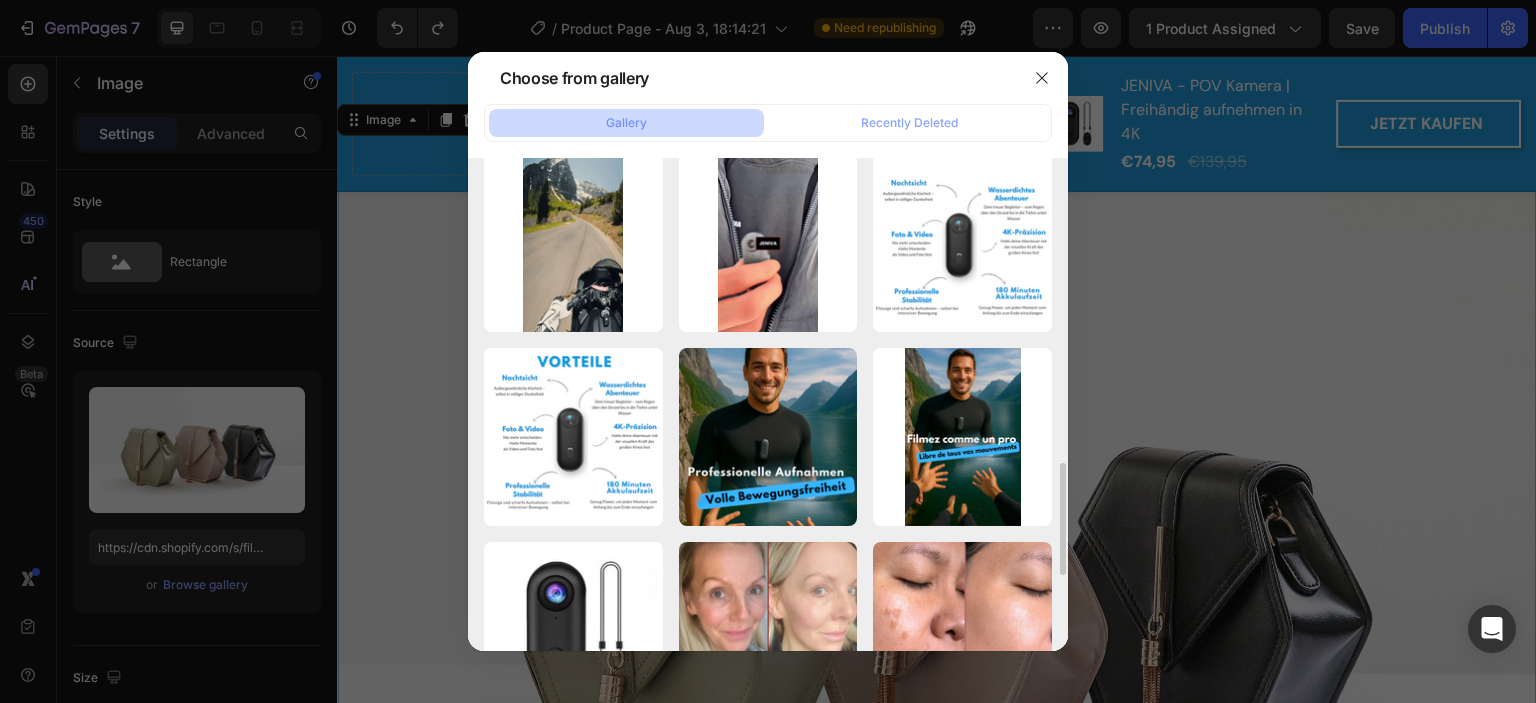 scroll, scrollTop: 900, scrollLeft: 0, axis: vertical 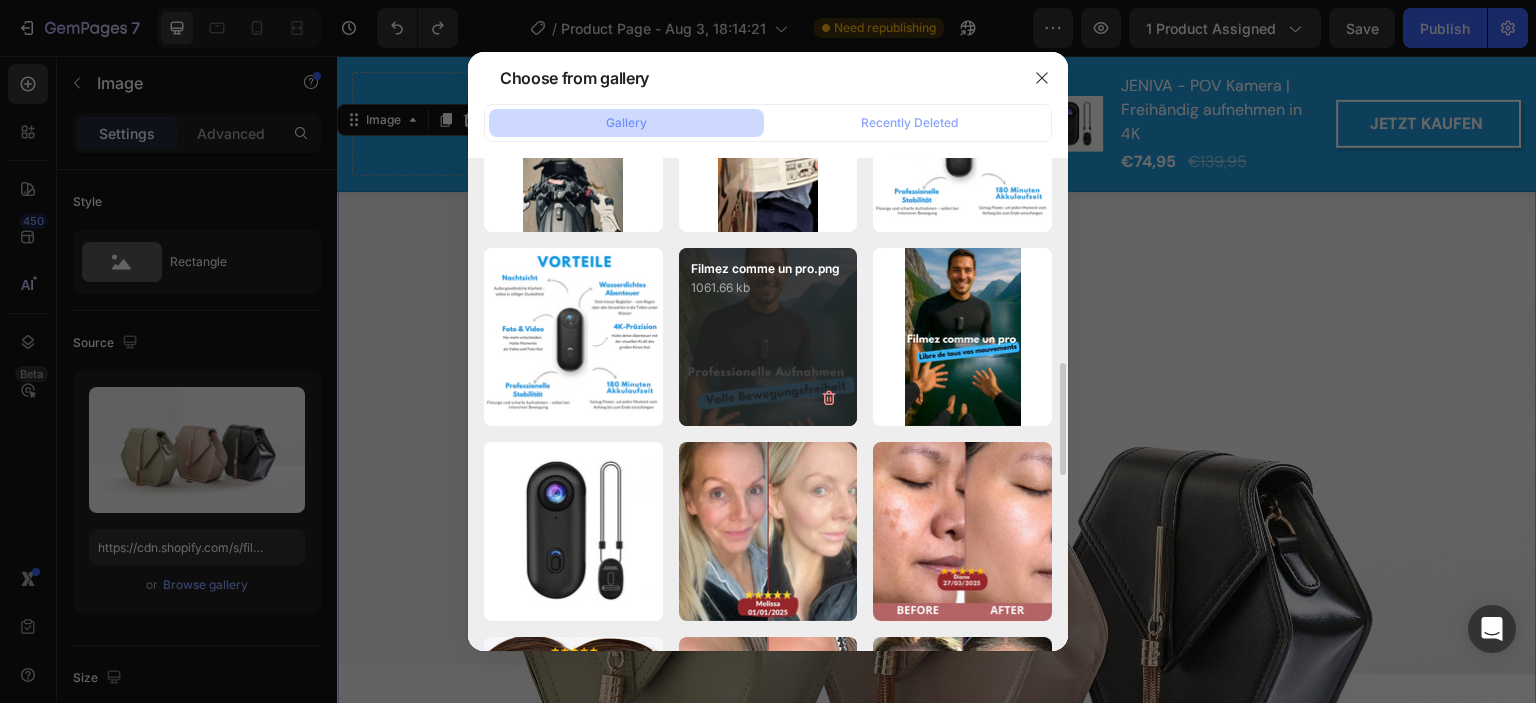 click on "Filmez comme un pro.png 1061.66 kb" at bounding box center (768, 337) 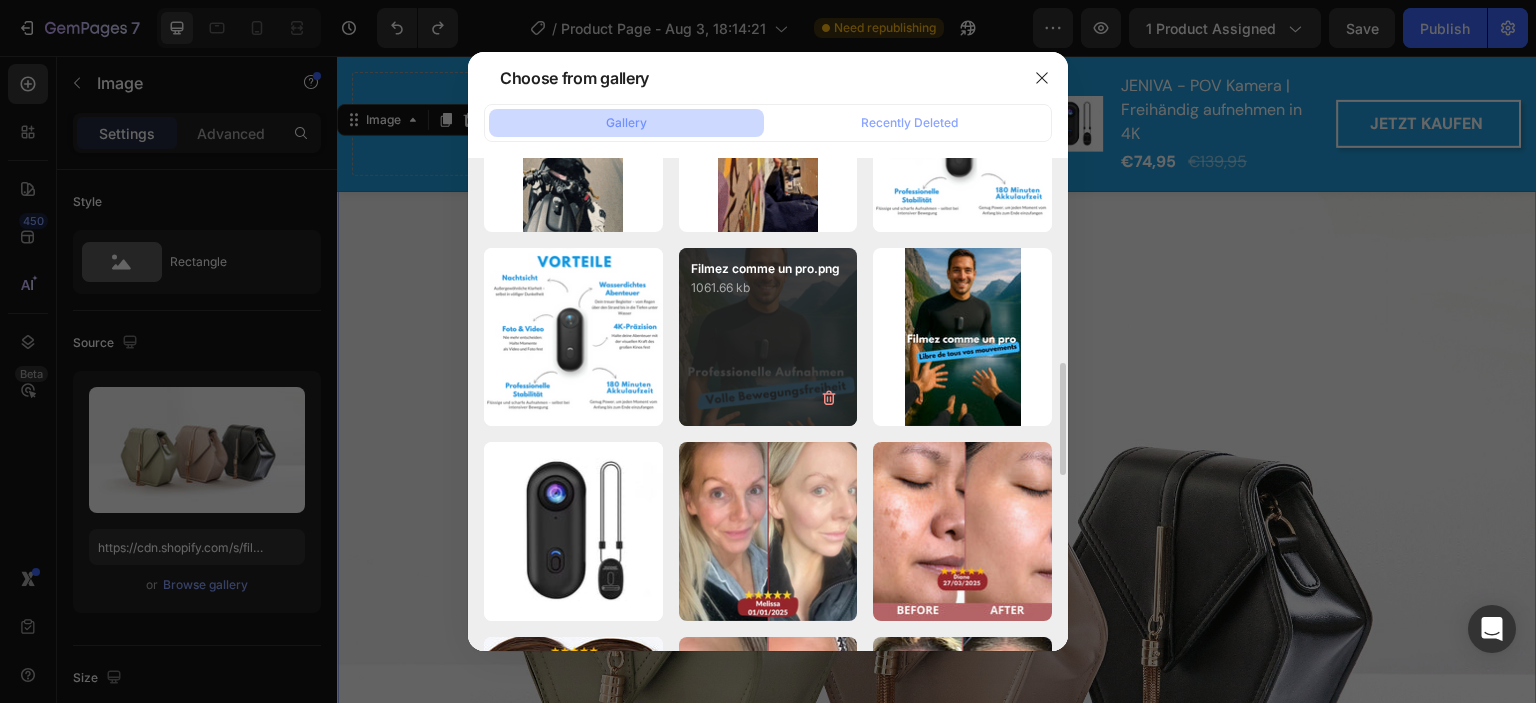 type on "https://cdn.shopify.com/s/files/1/0923/4762/9948/files/gempages_575997531926823875-0e66ad7f-1352-4cb4-b59a-d0c42c8cb75b.png" 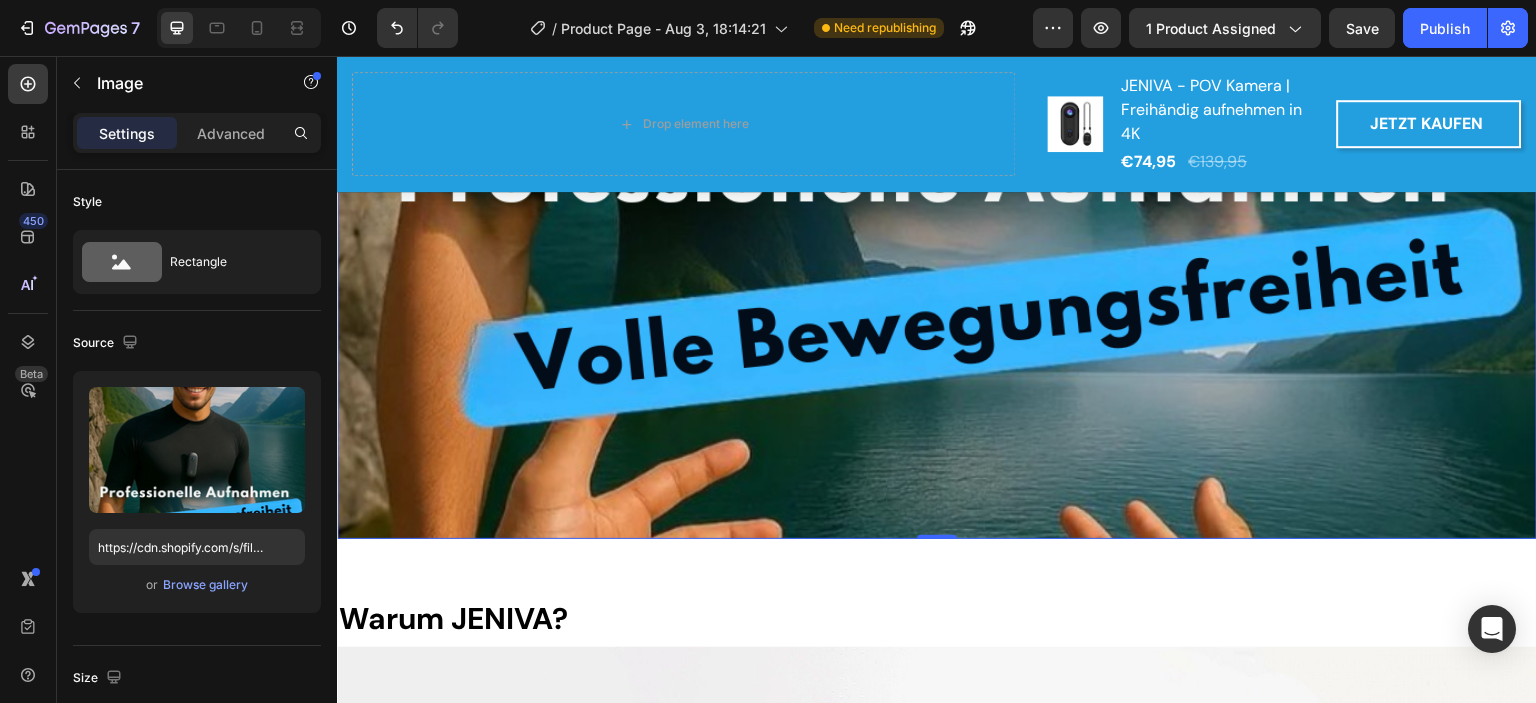 scroll, scrollTop: 1000, scrollLeft: 0, axis: vertical 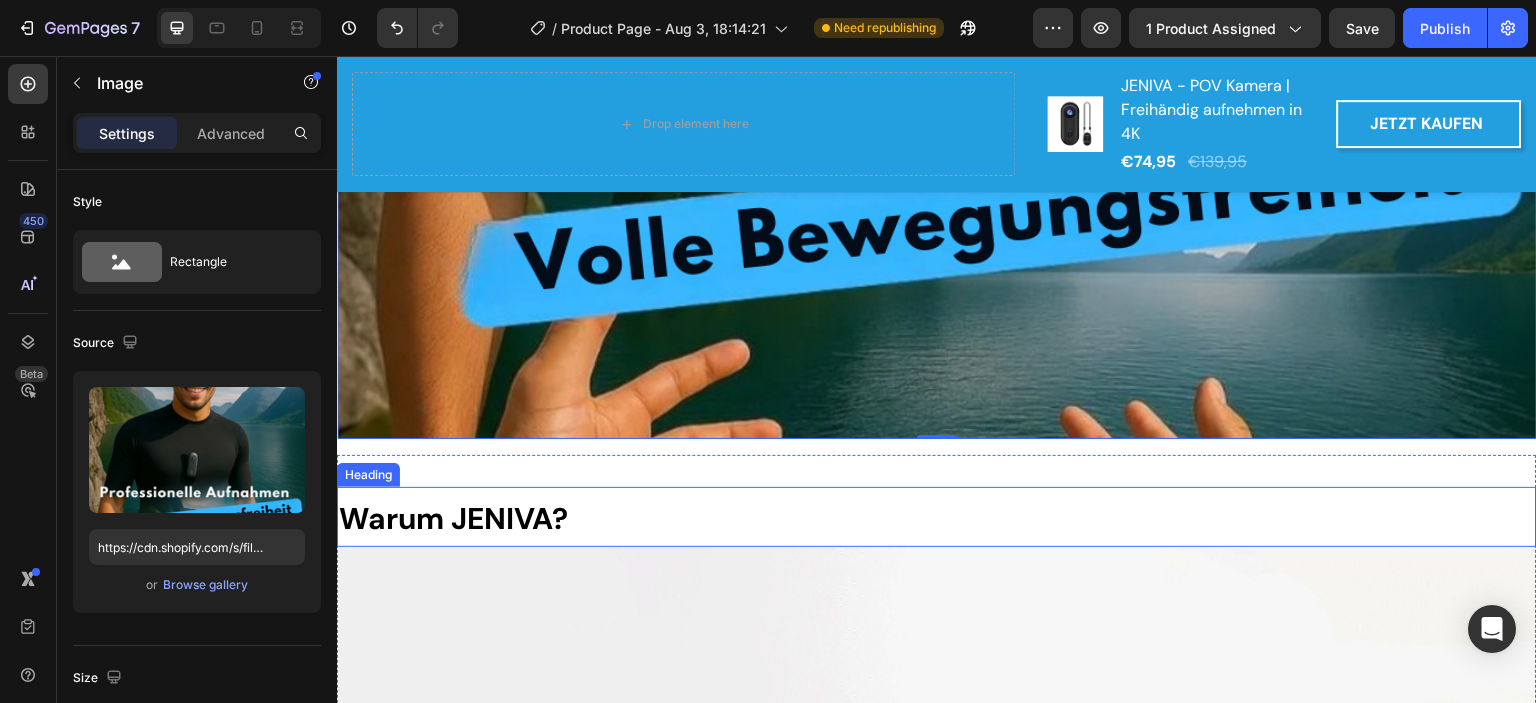 click on "Warum JENIVA?" at bounding box center [453, 518] 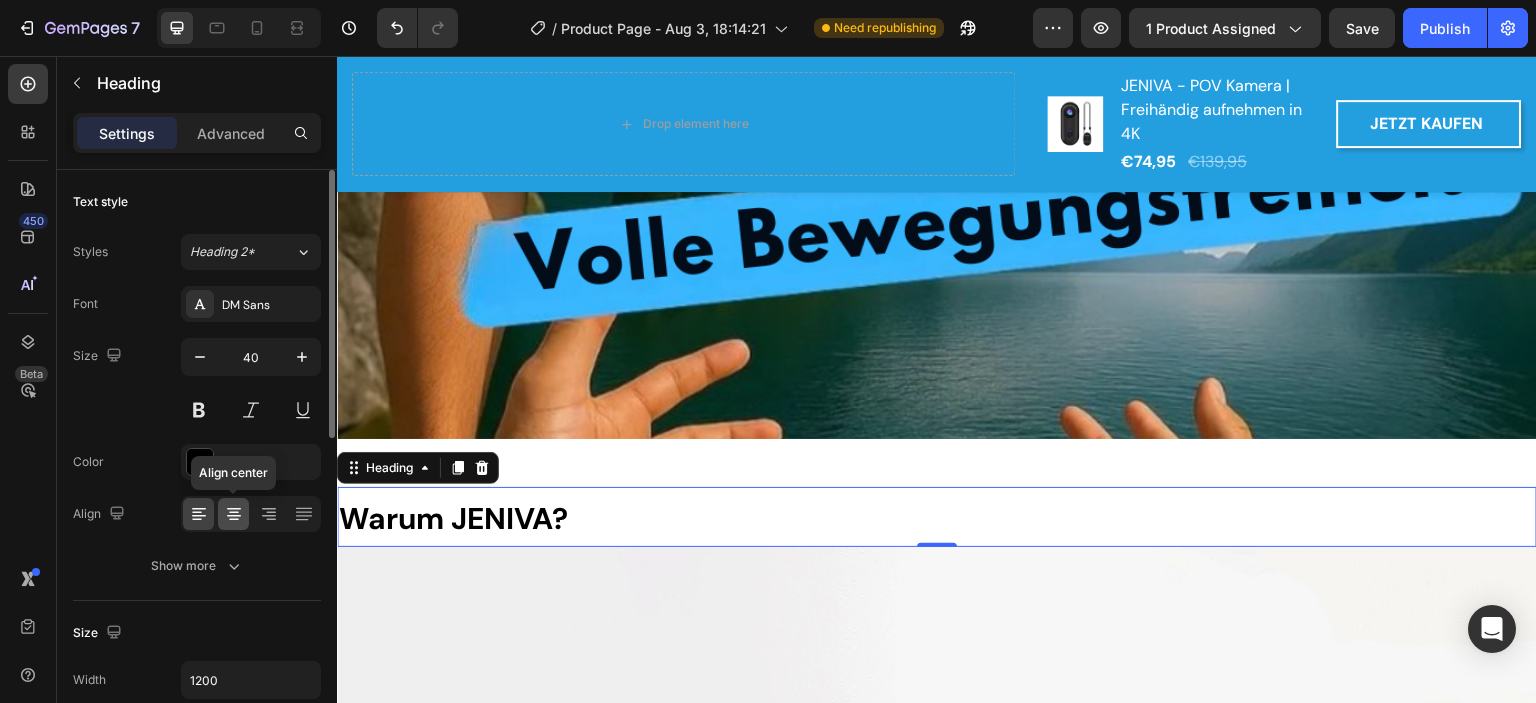 click 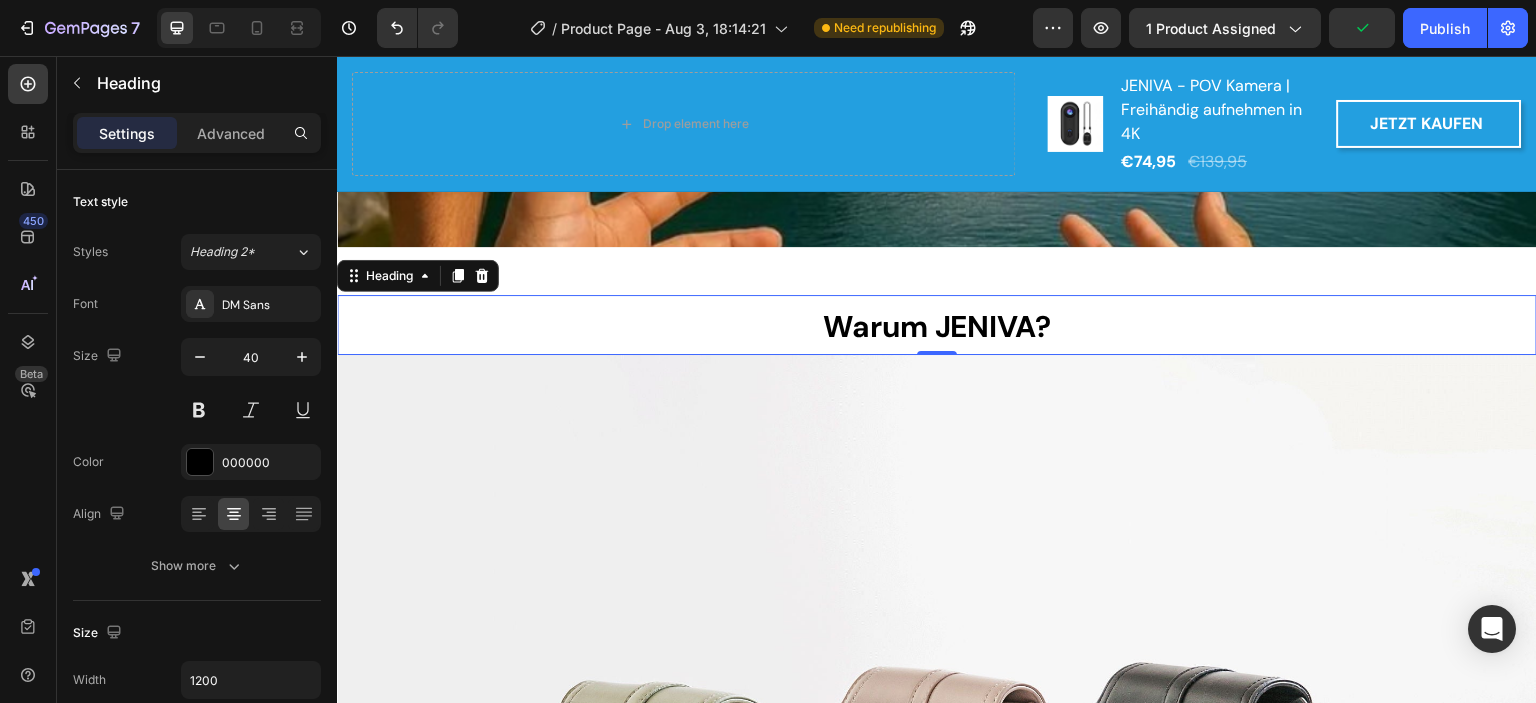 scroll, scrollTop: 1200, scrollLeft: 0, axis: vertical 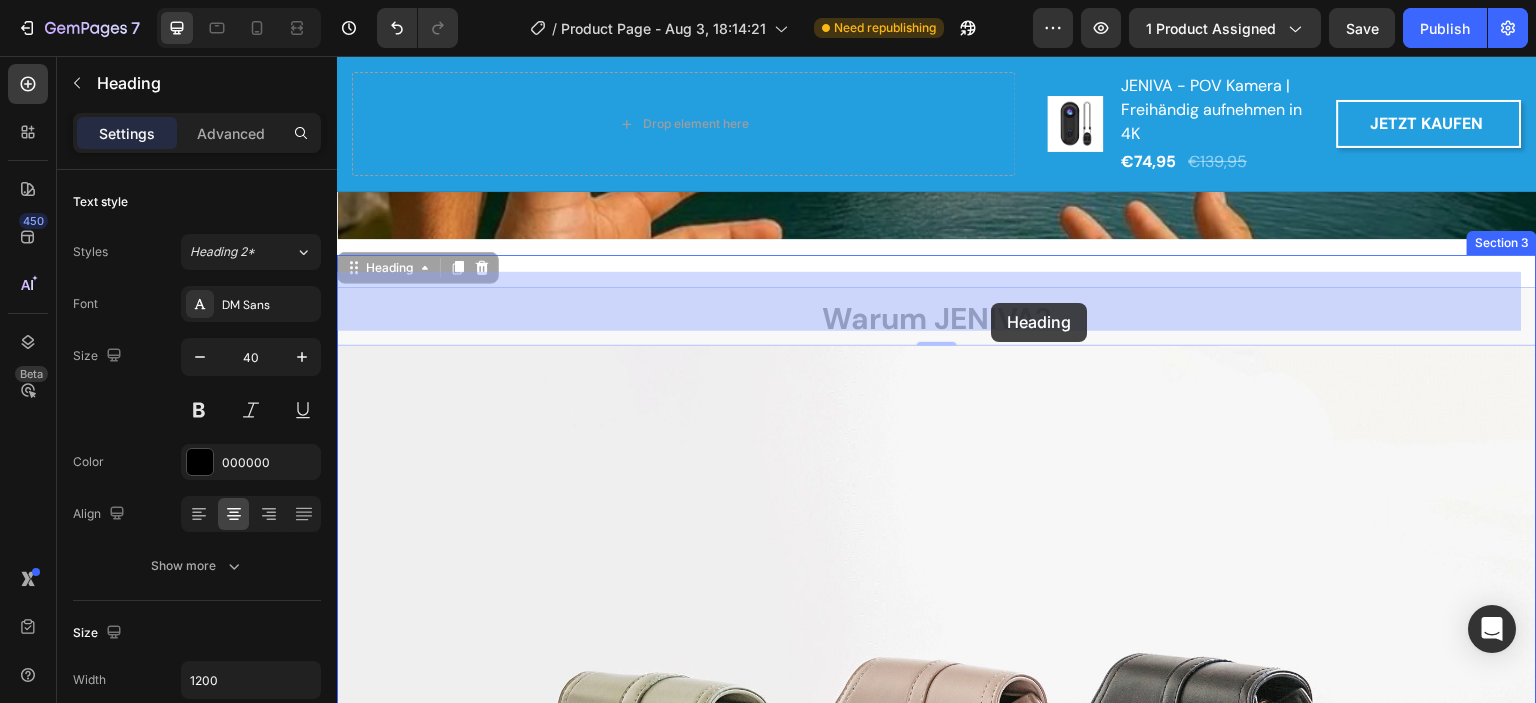 drag, startPoint x: 810, startPoint y: 297, endPoint x: 992, endPoint y: 303, distance: 182.09888 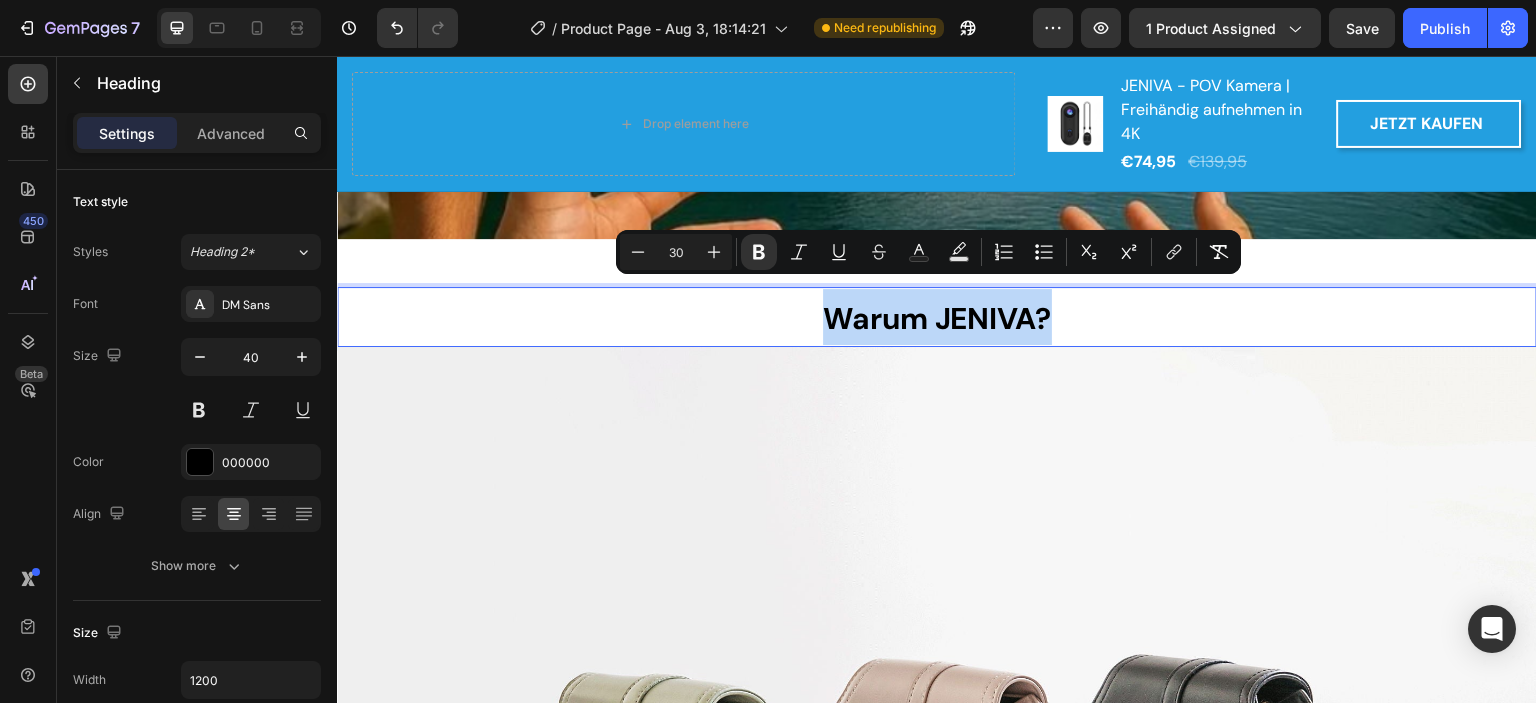 drag, startPoint x: 1053, startPoint y: 306, endPoint x: 822, endPoint y: 312, distance: 231.07791 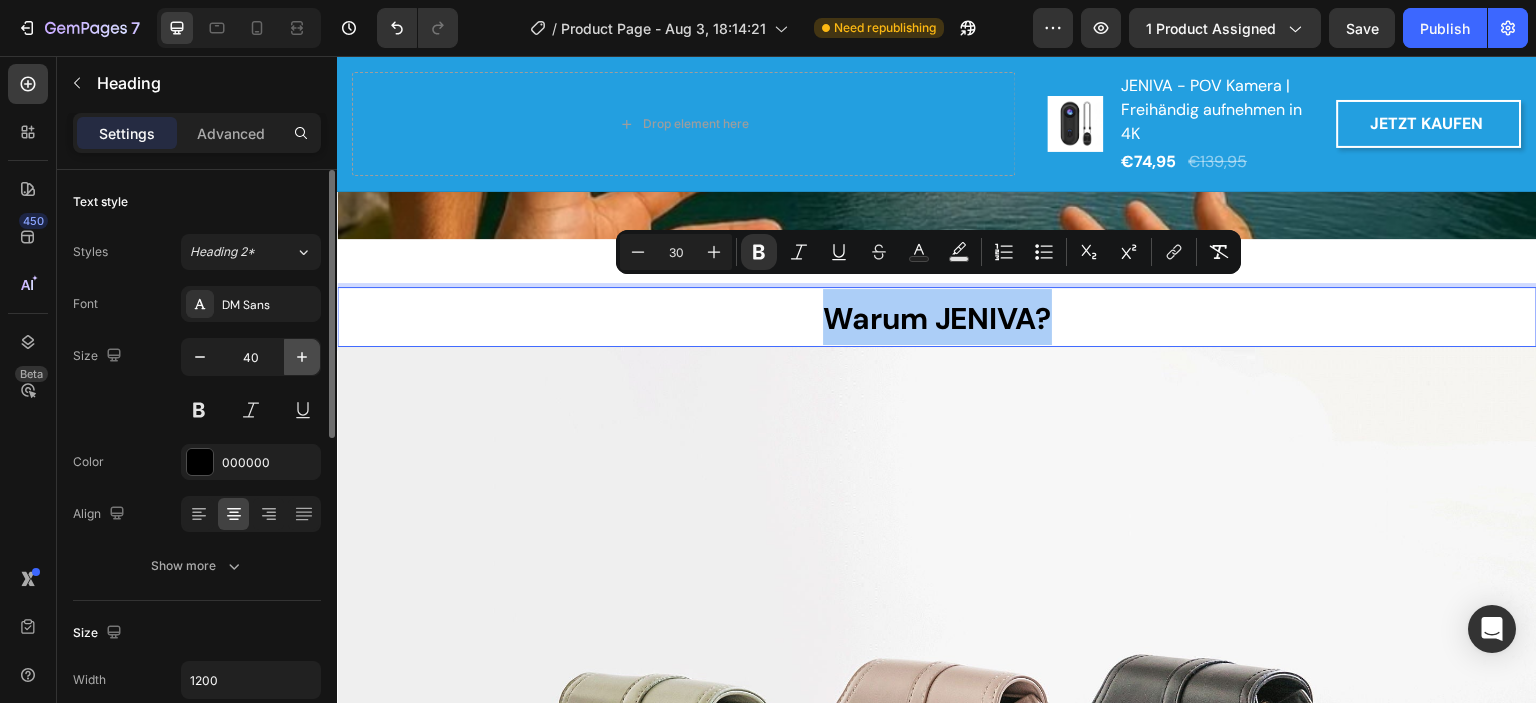 click 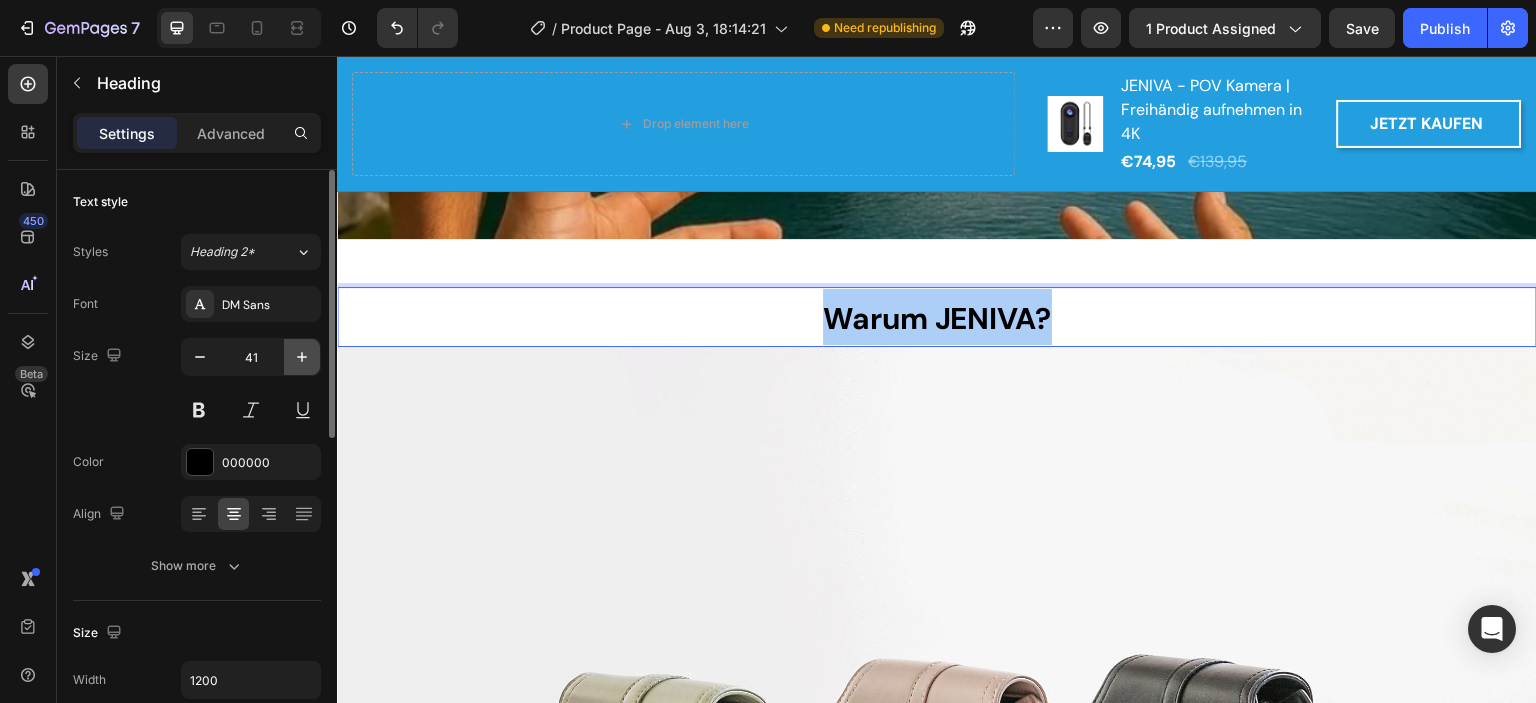 click 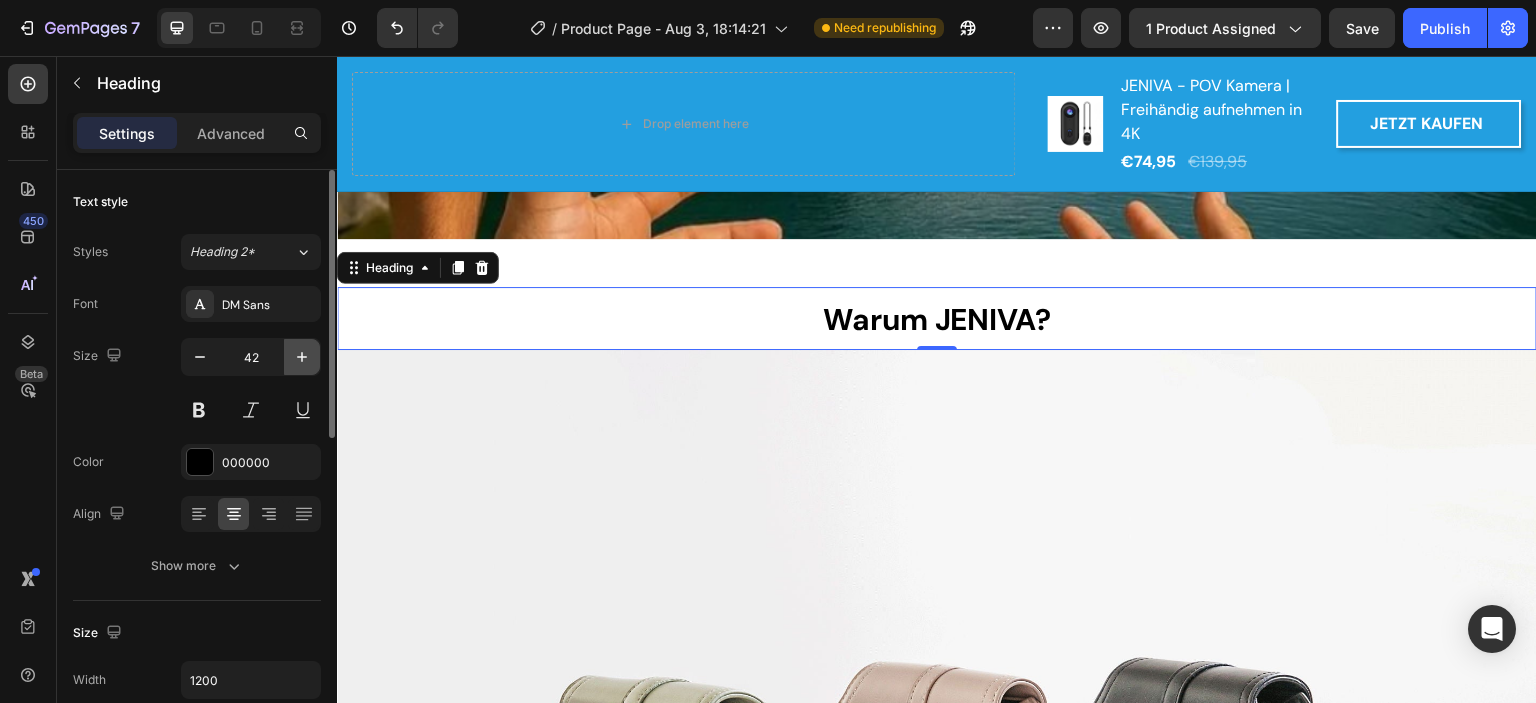 click 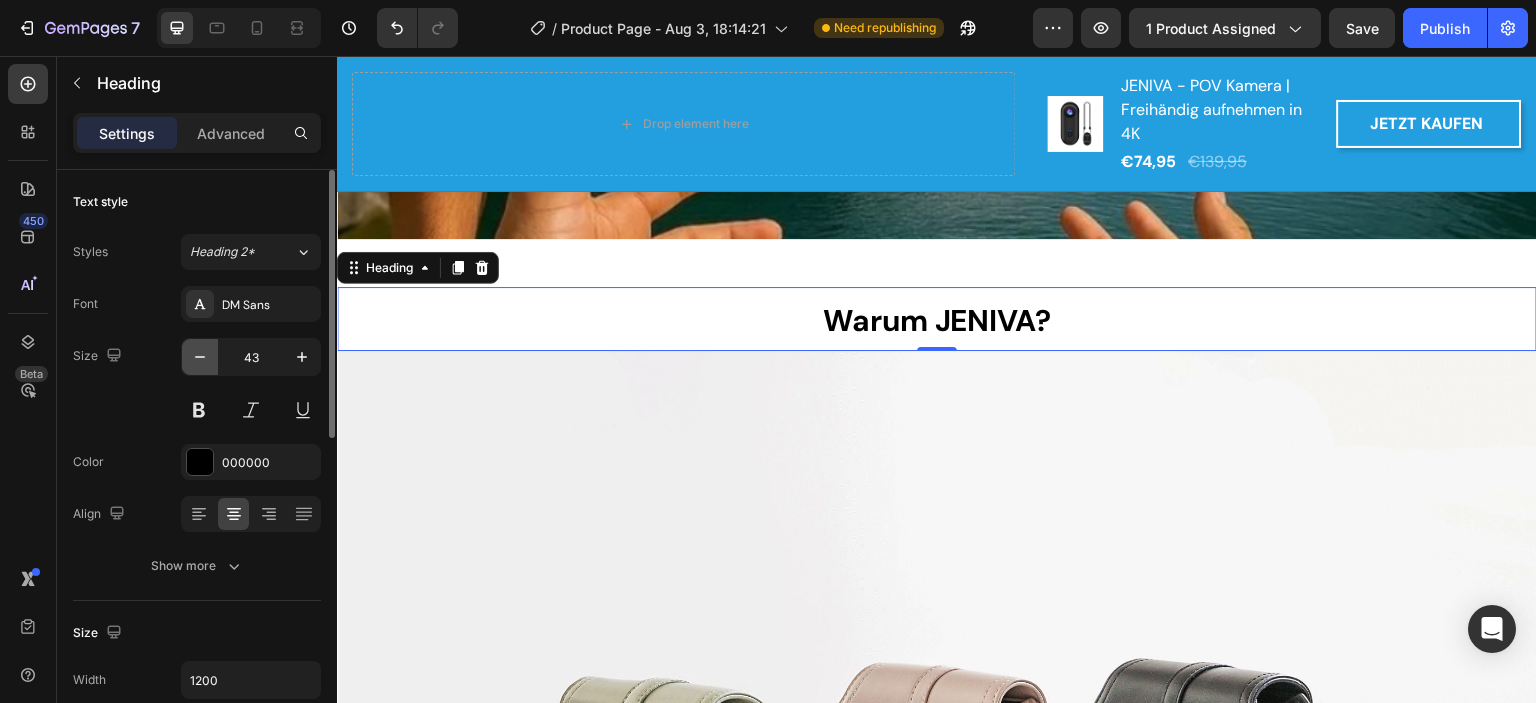 click 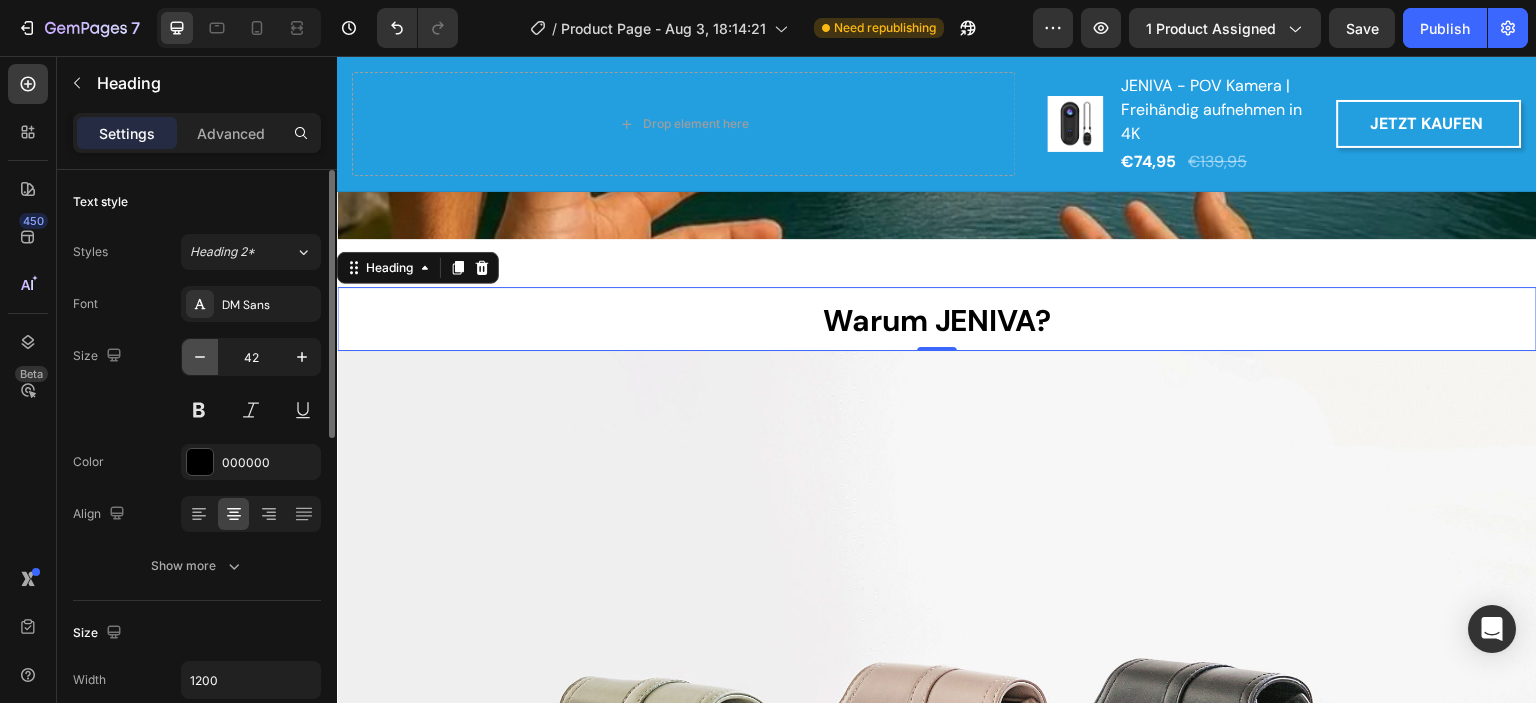 click 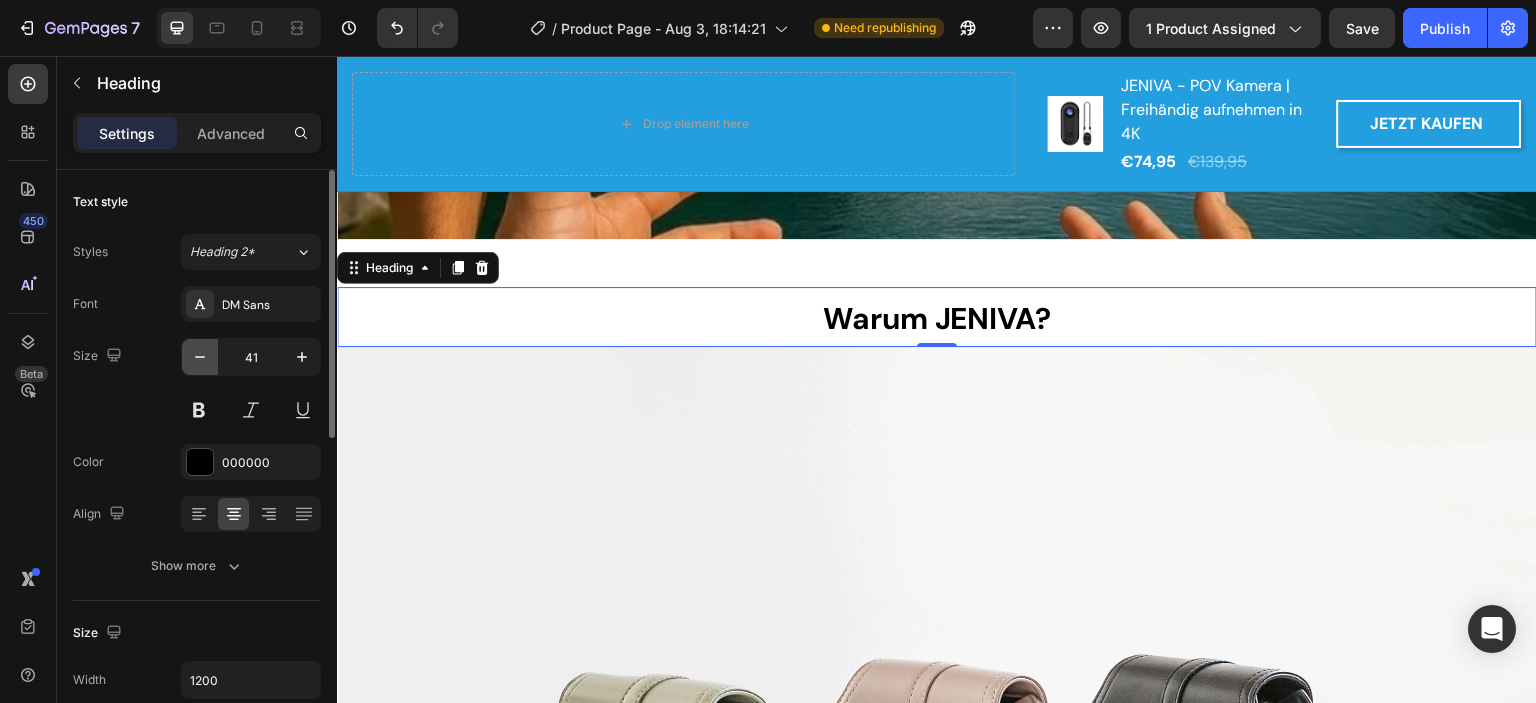 click 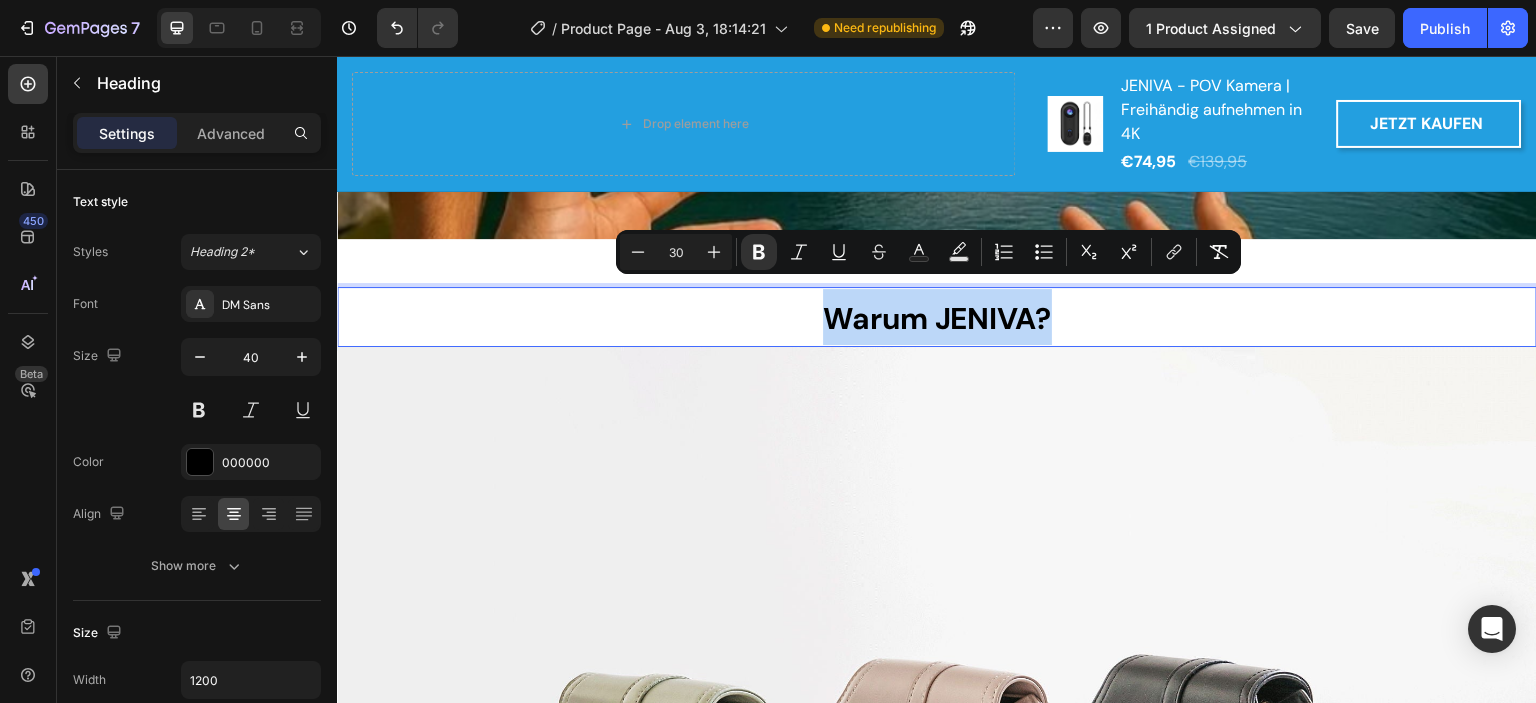 drag, startPoint x: 1053, startPoint y: 298, endPoint x: 821, endPoint y: 299, distance: 232.00215 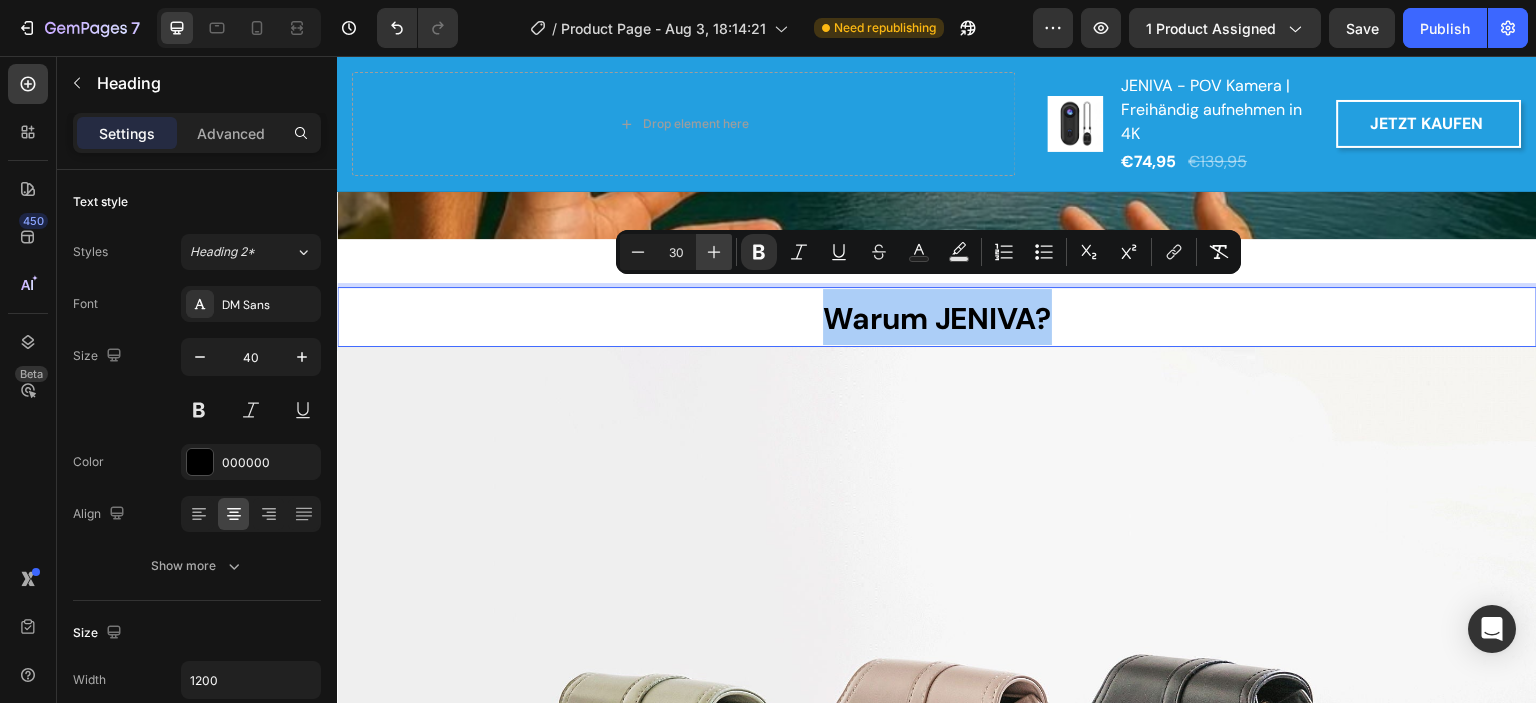 click 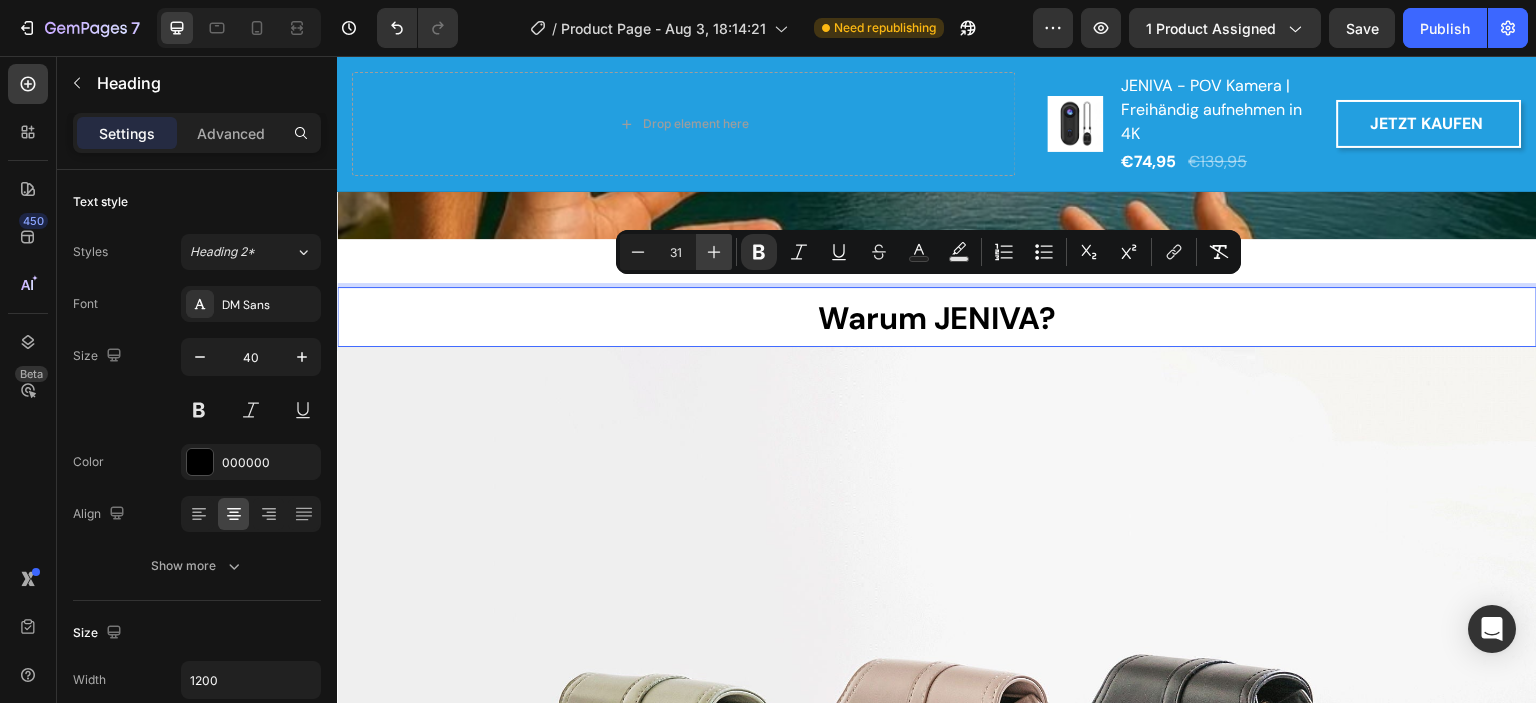 click 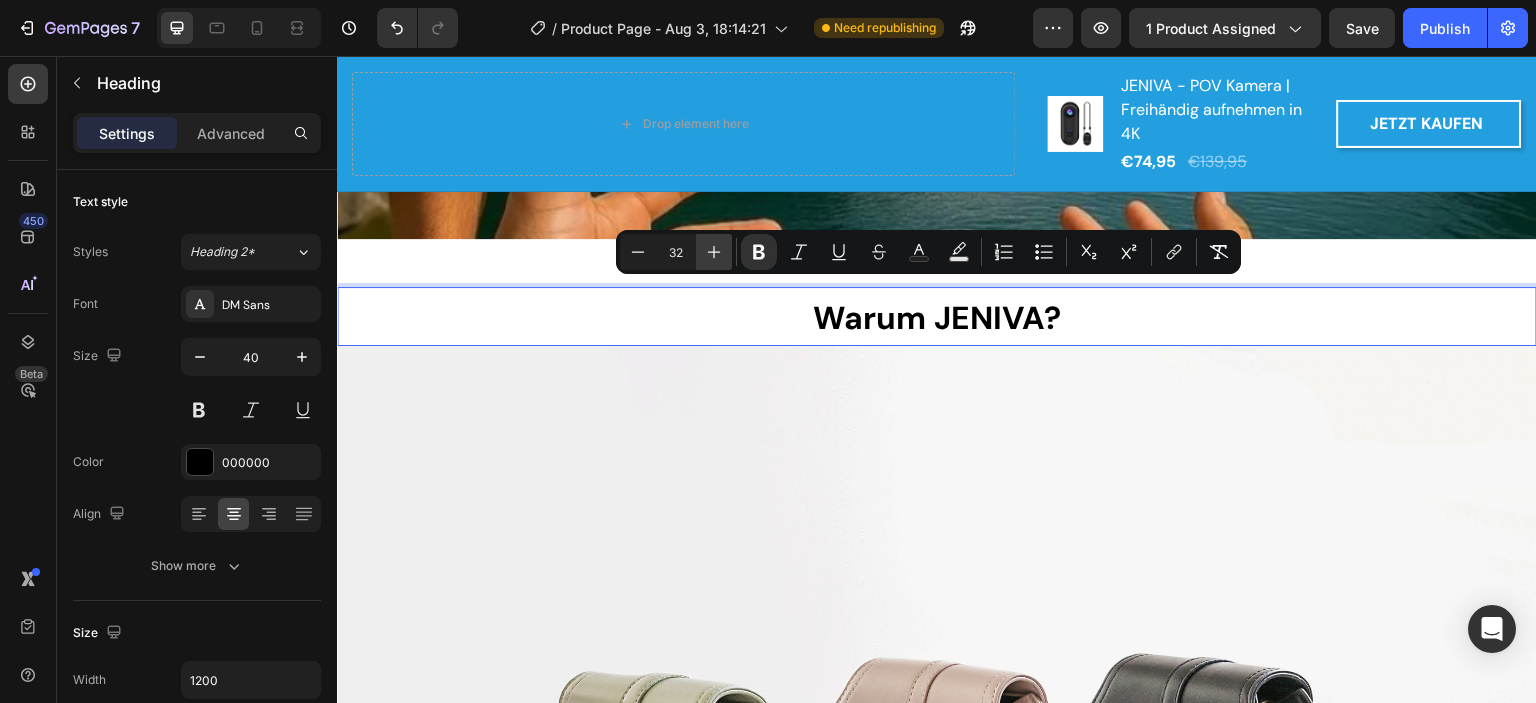 click 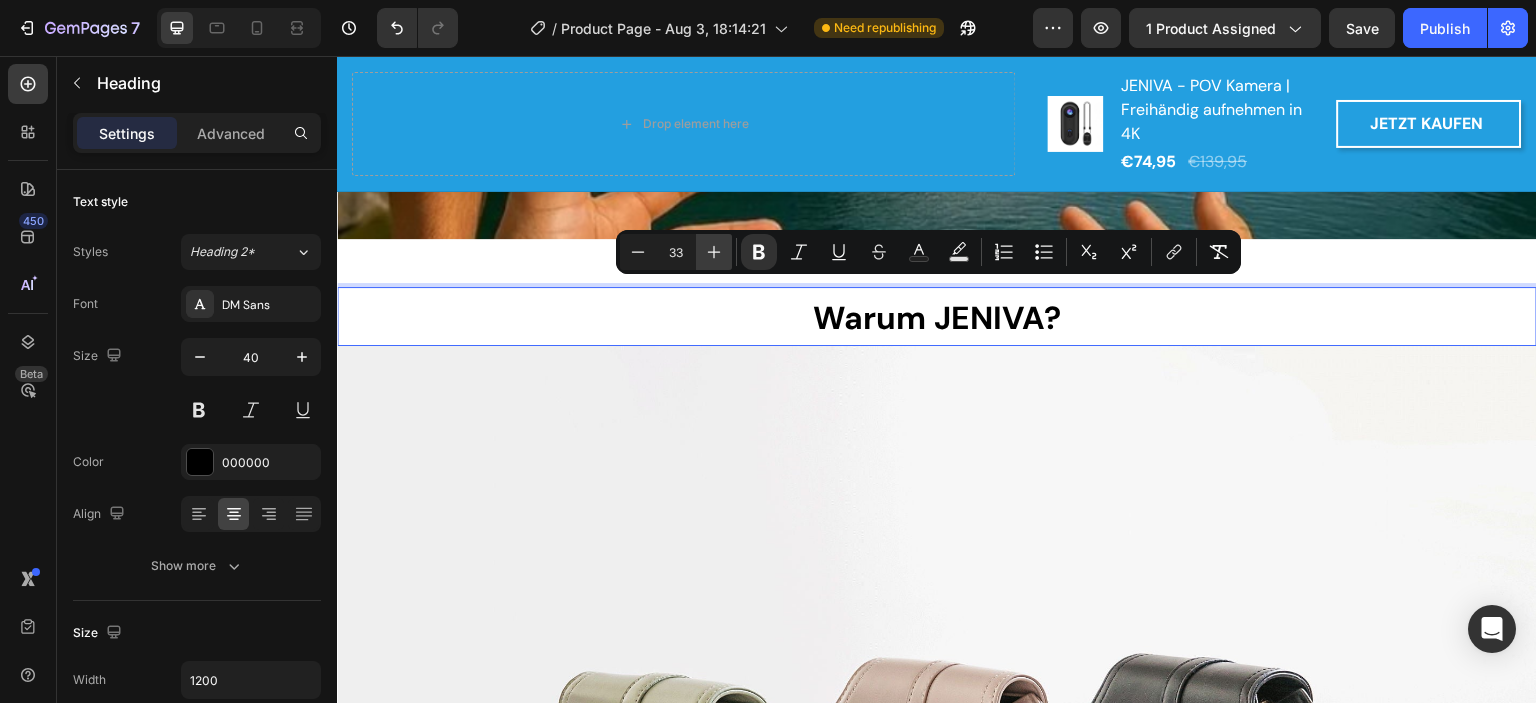 click 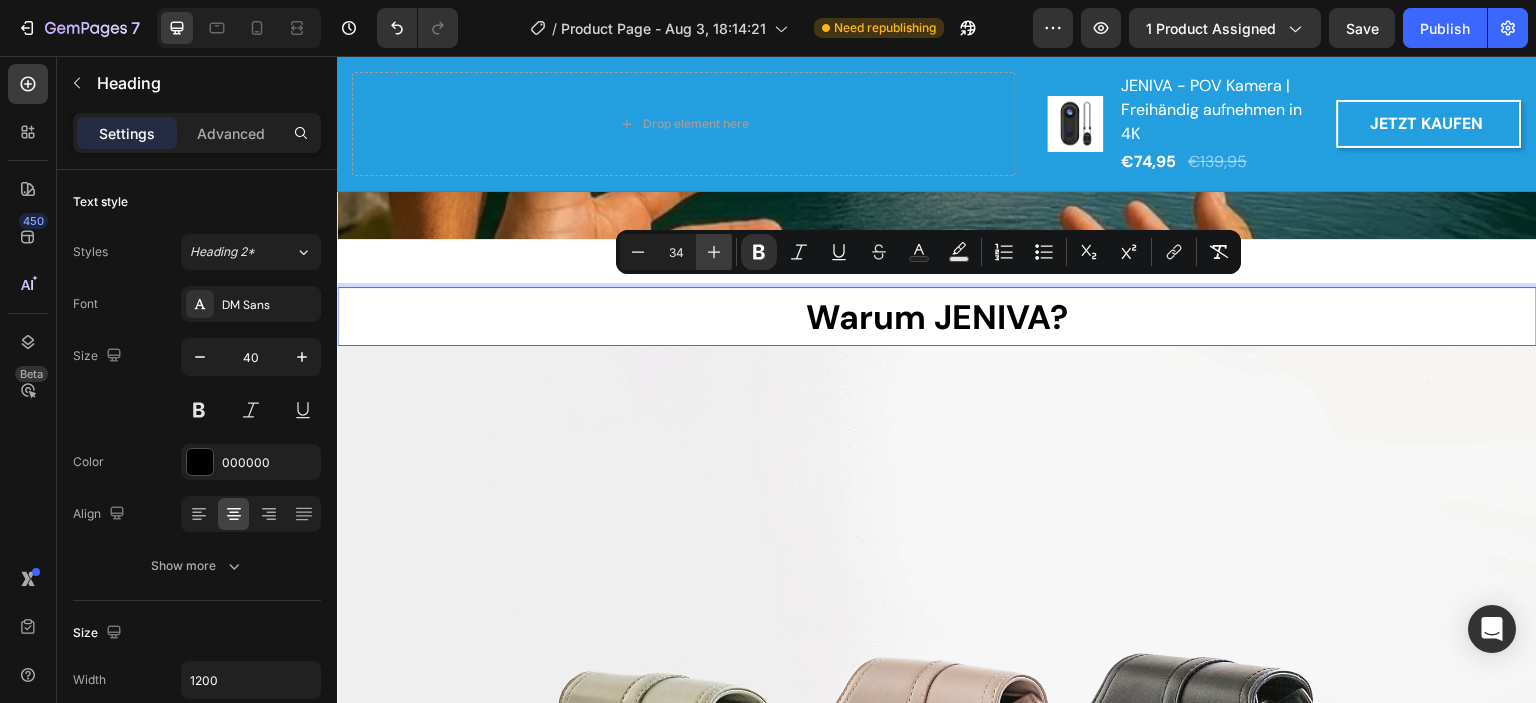 click 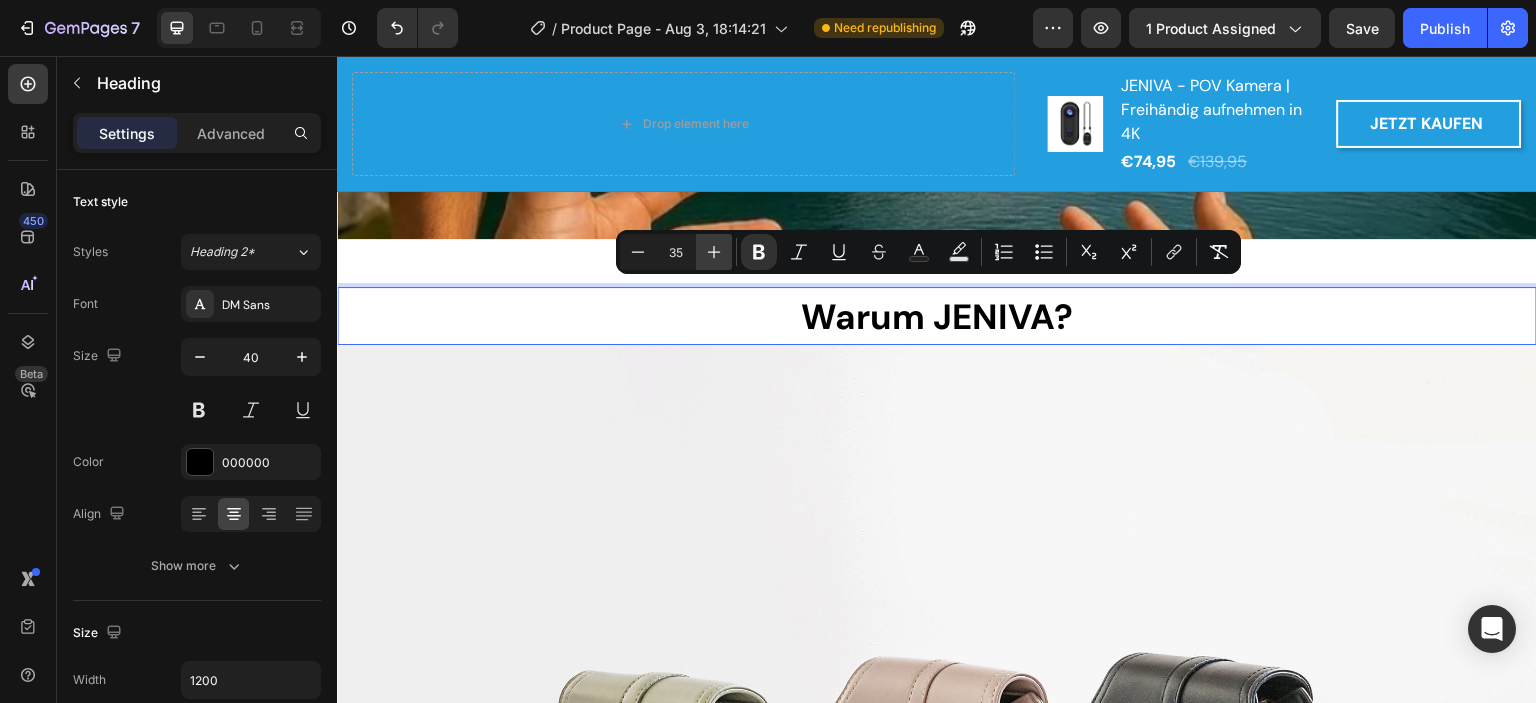 click 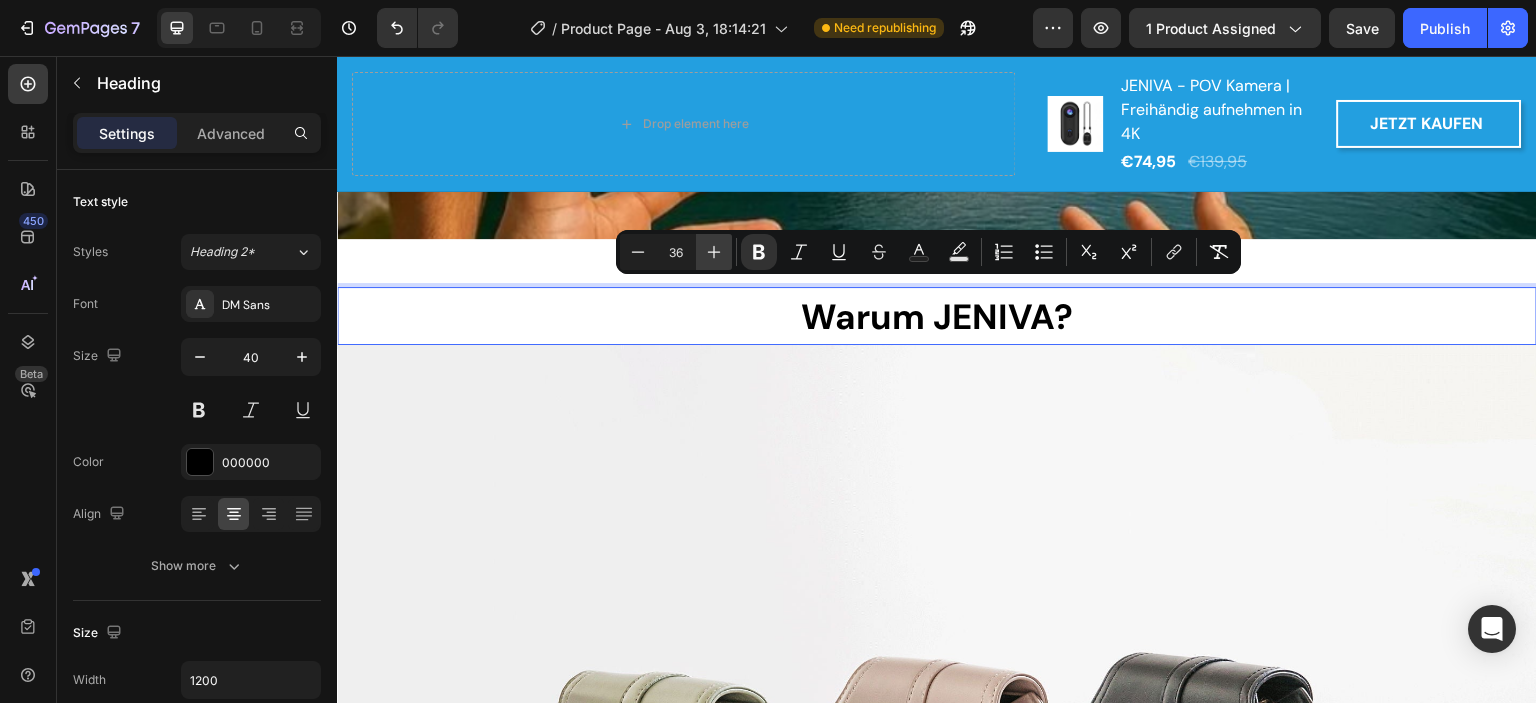 click 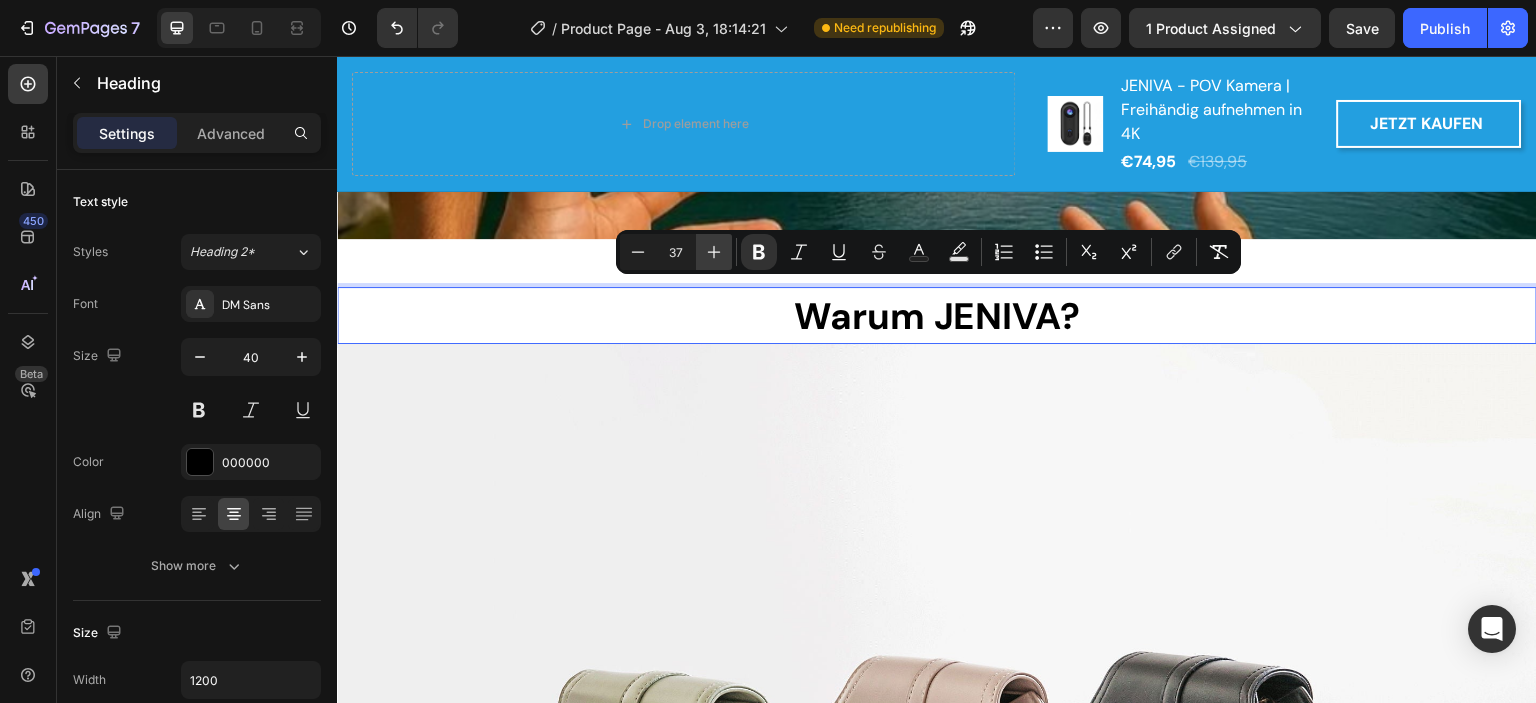 click 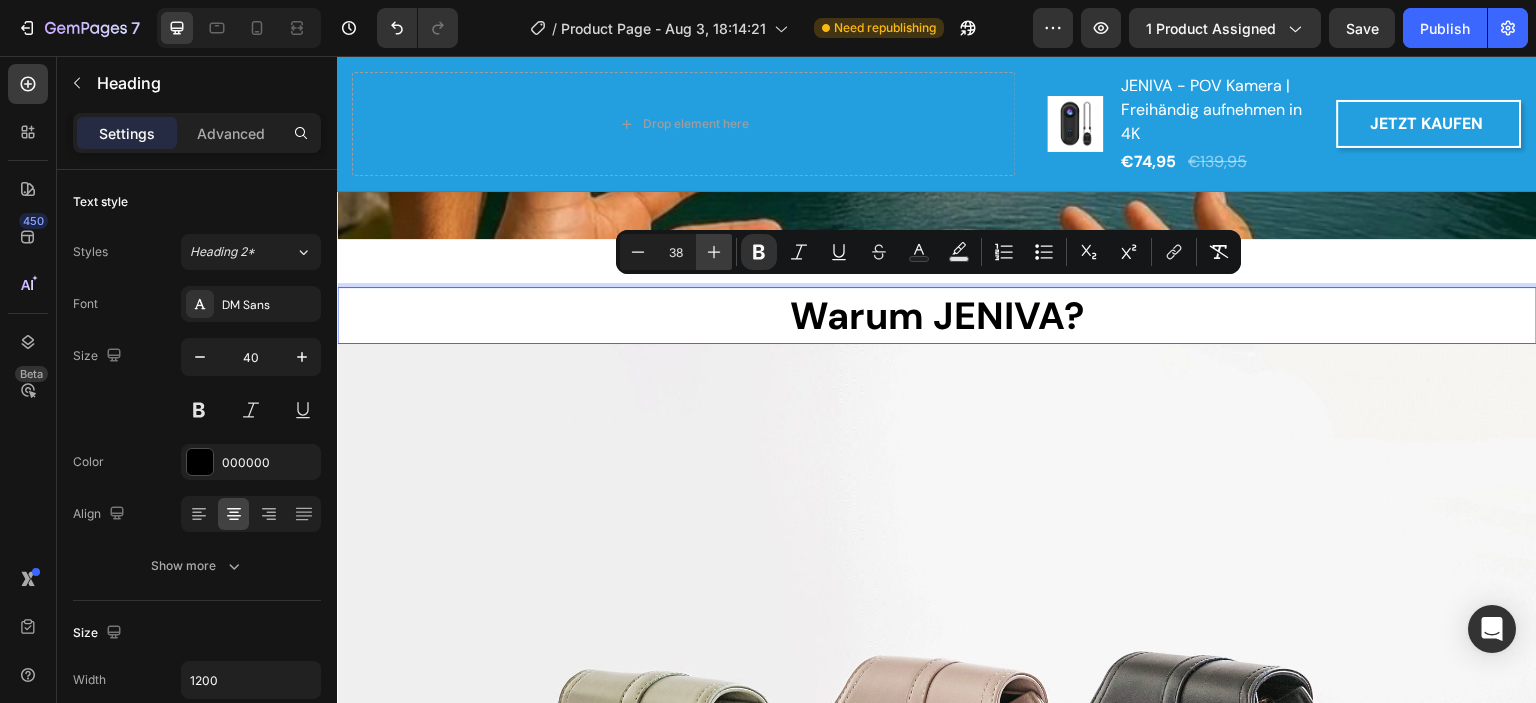 click 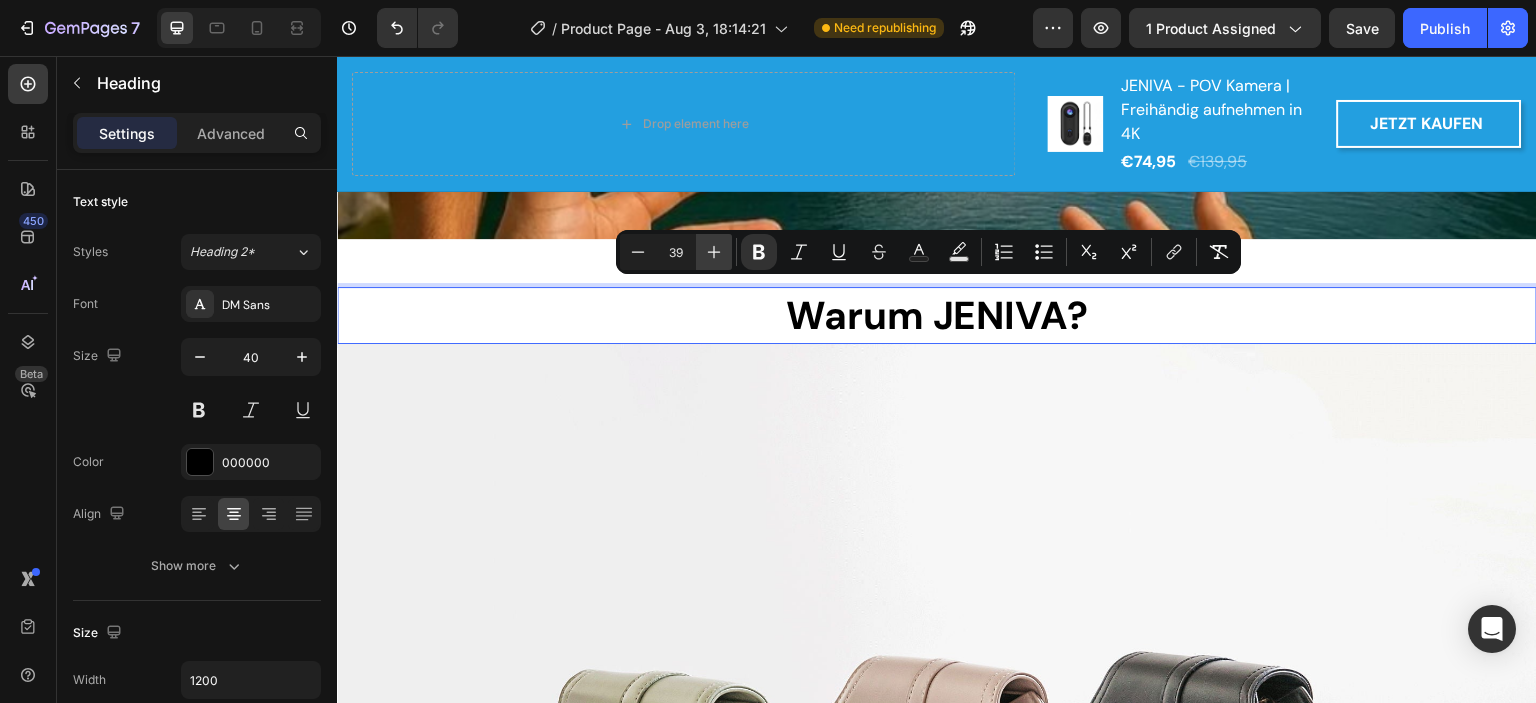 click 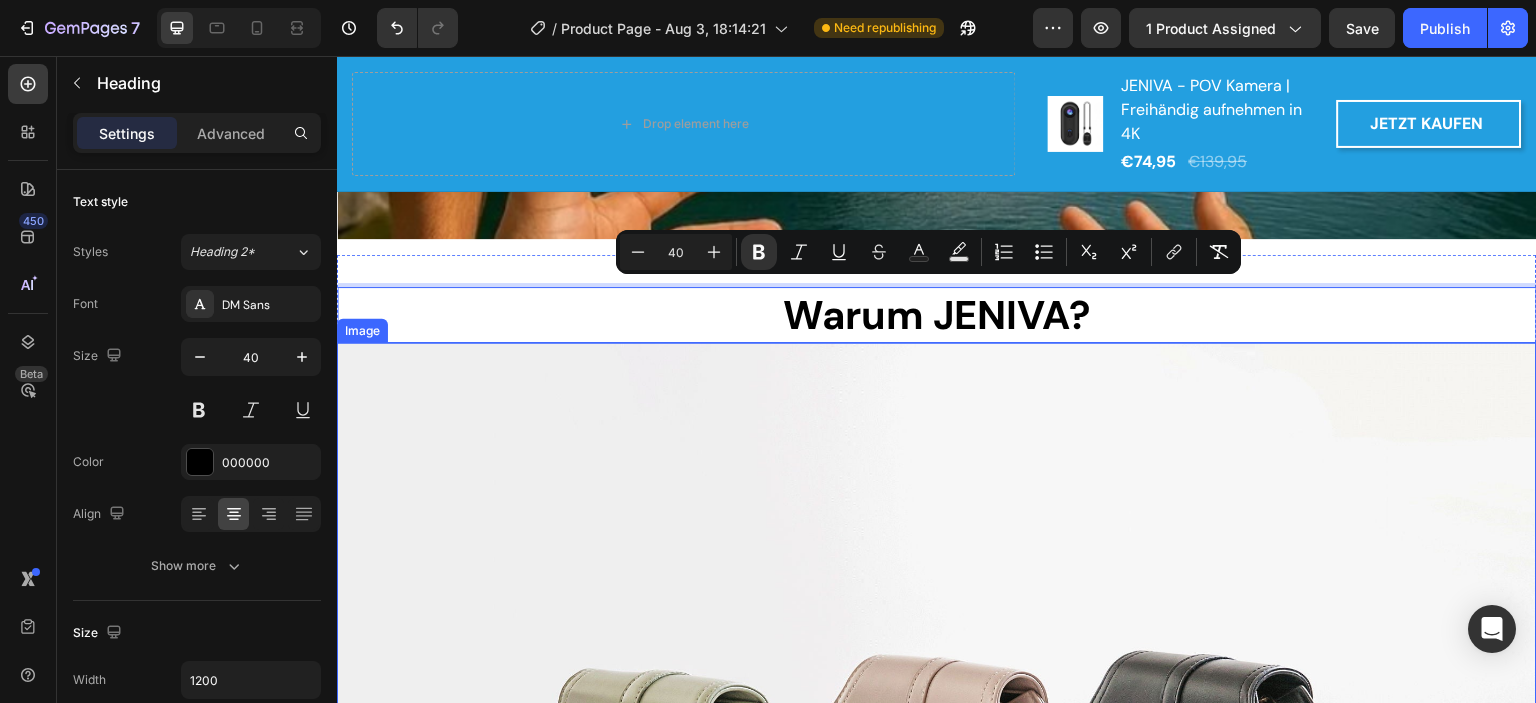 click at bounding box center (937, 793) 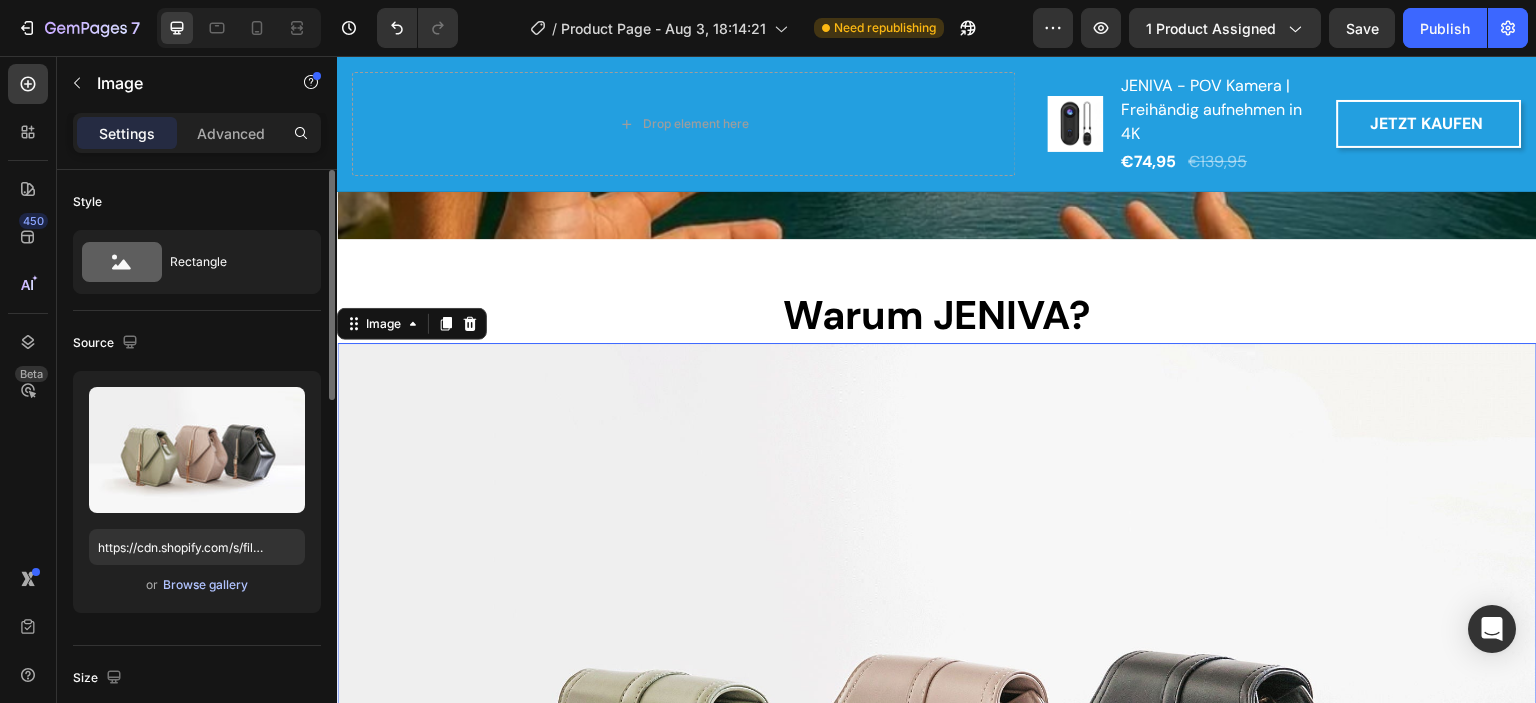 click on "Browse gallery" at bounding box center (205, 585) 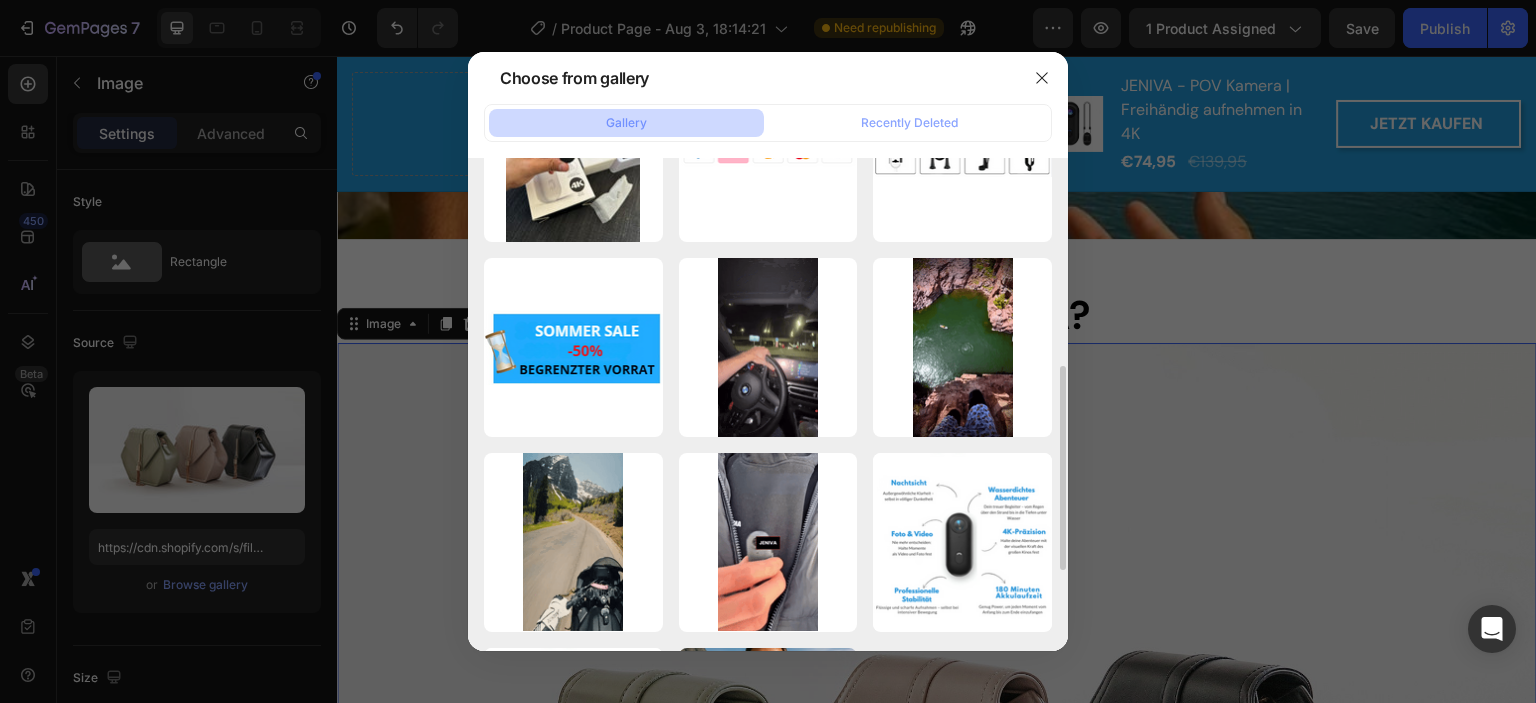 scroll, scrollTop: 600, scrollLeft: 0, axis: vertical 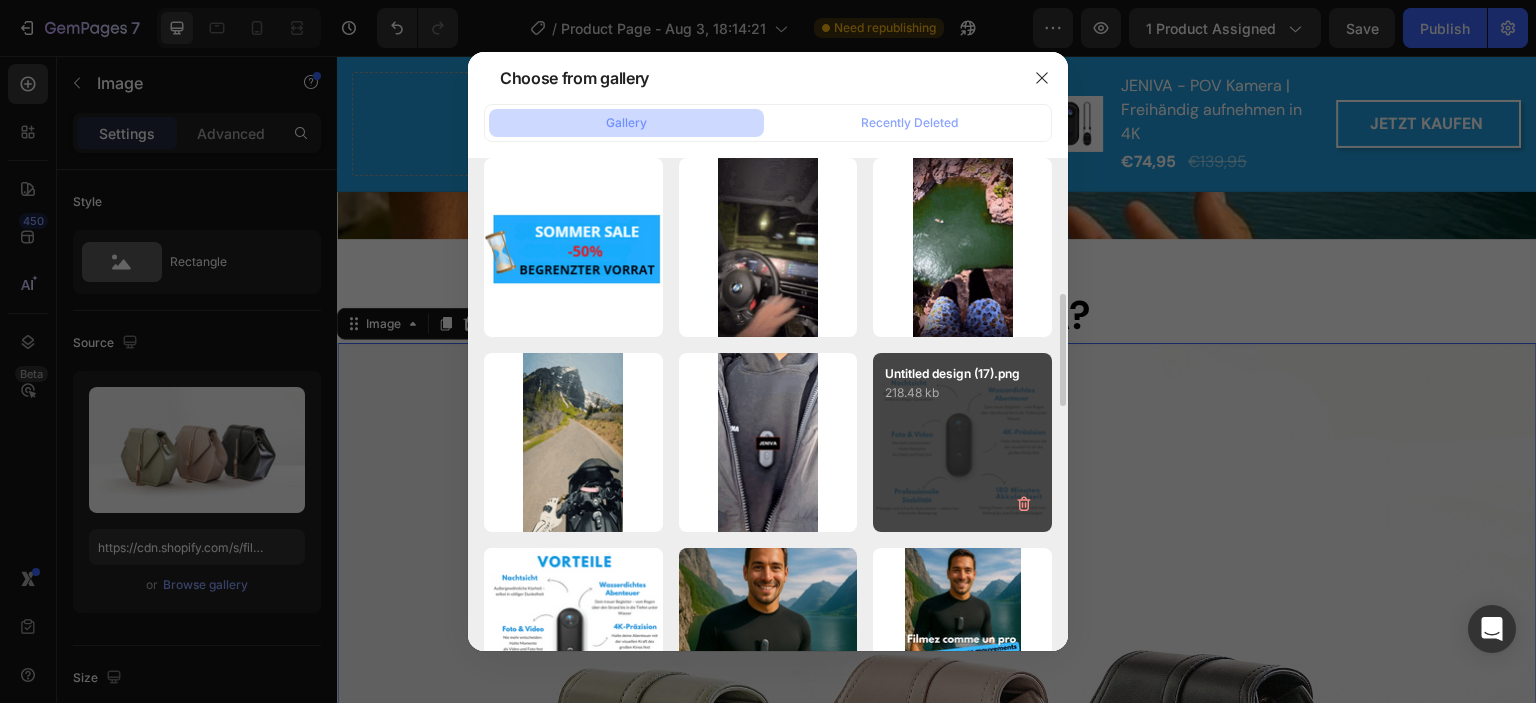 click on "Untitled design (17).png 218.48 kb" at bounding box center (962, 442) 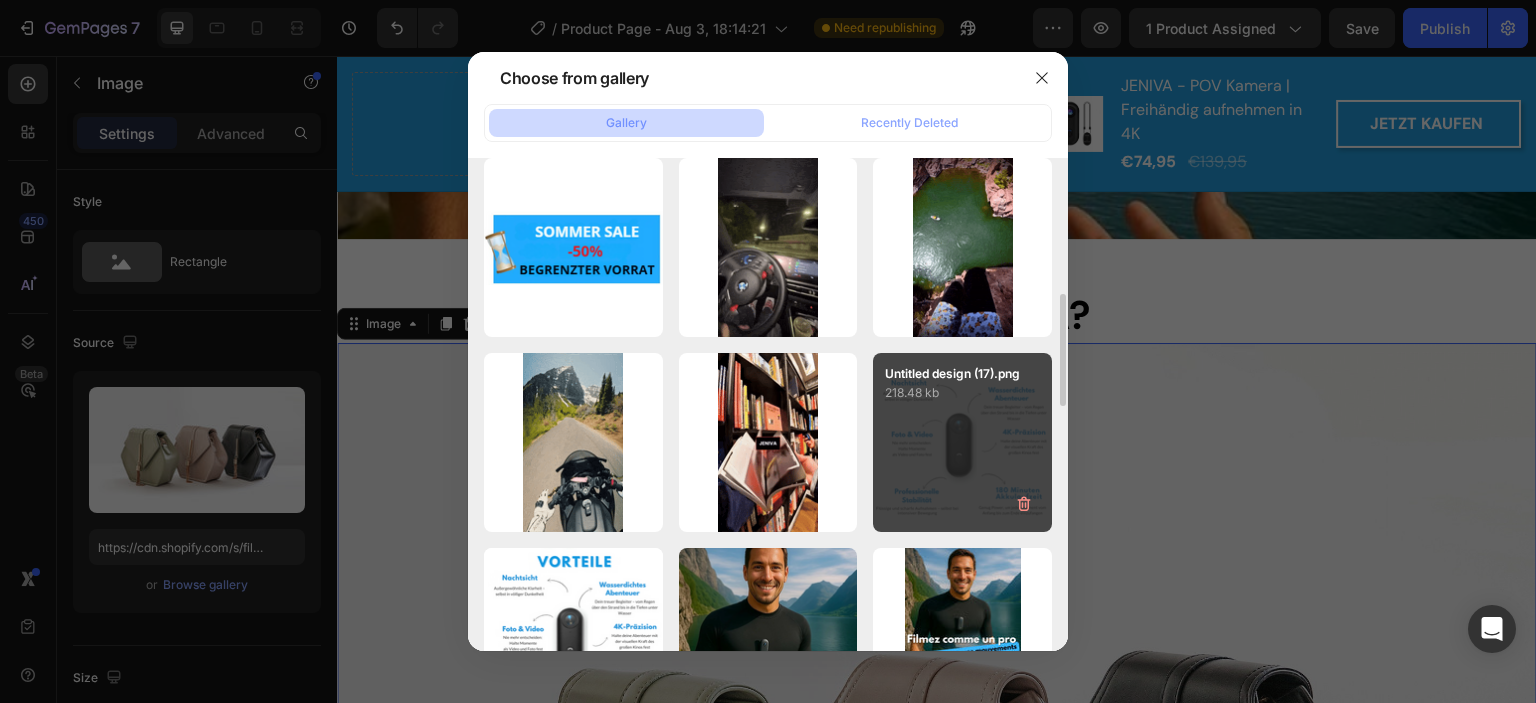 type on "https://cdn.shopify.com/s/files/1/0923/4762/9948/files/gempages_575997531926823875-dc87c1f8-6ef6-4e51-937d-3881916666ab.png" 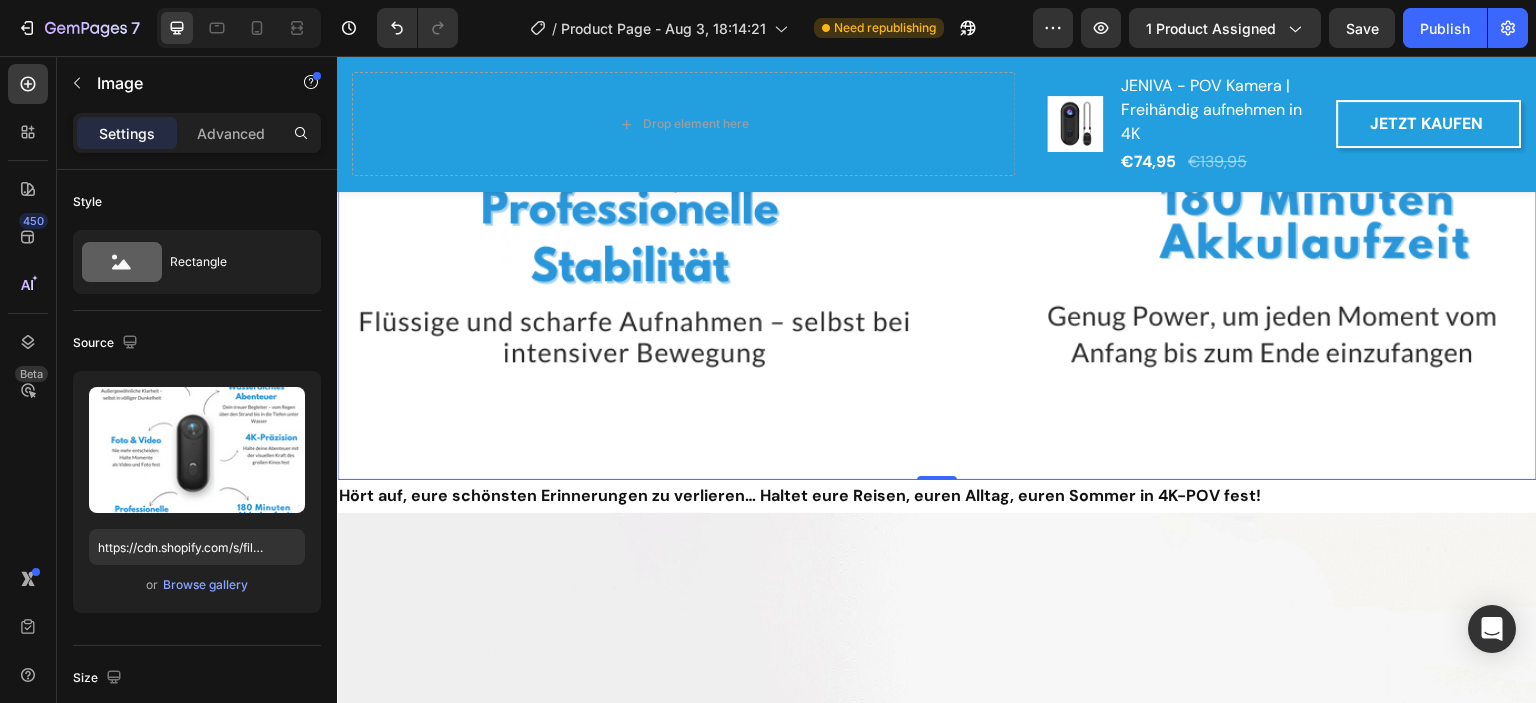 scroll, scrollTop: 2200, scrollLeft: 0, axis: vertical 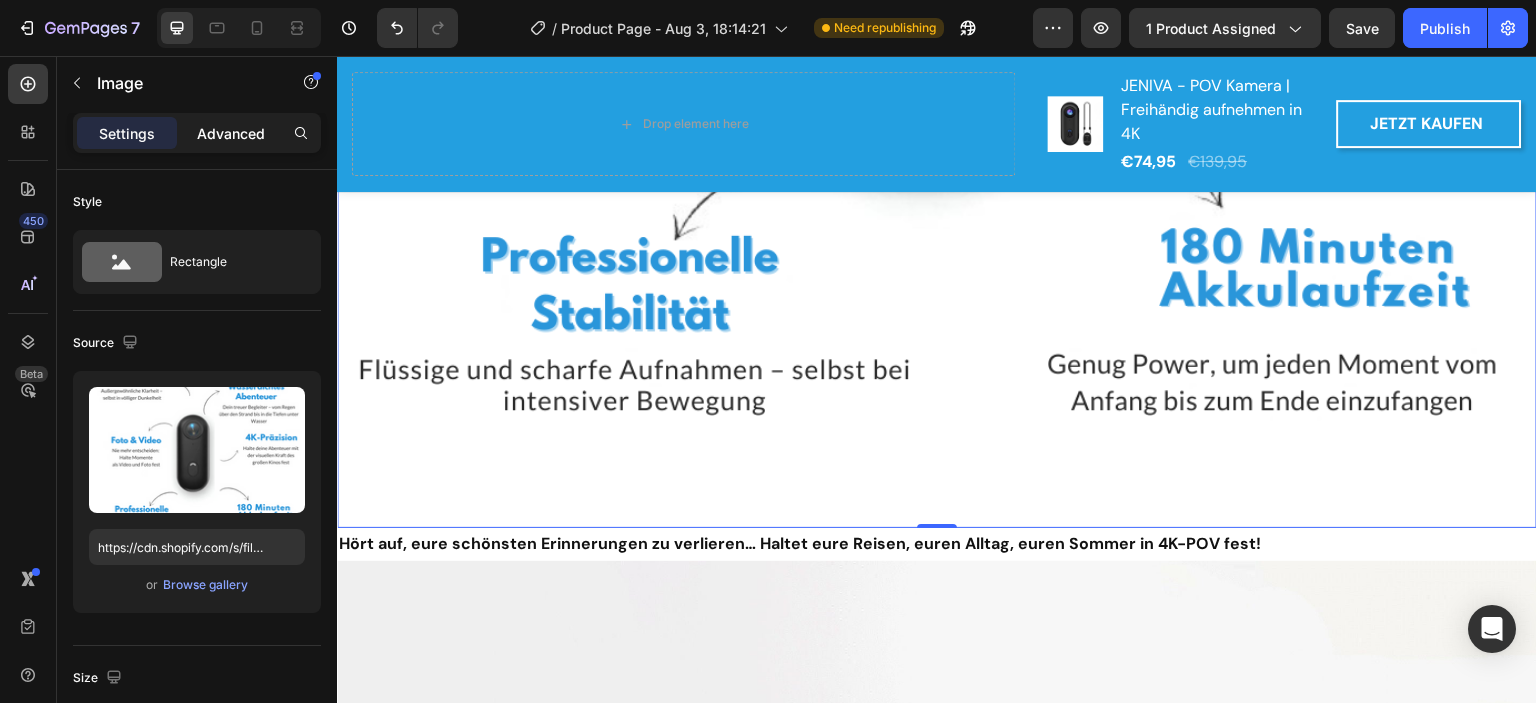 click on "Advanced" at bounding box center (231, 133) 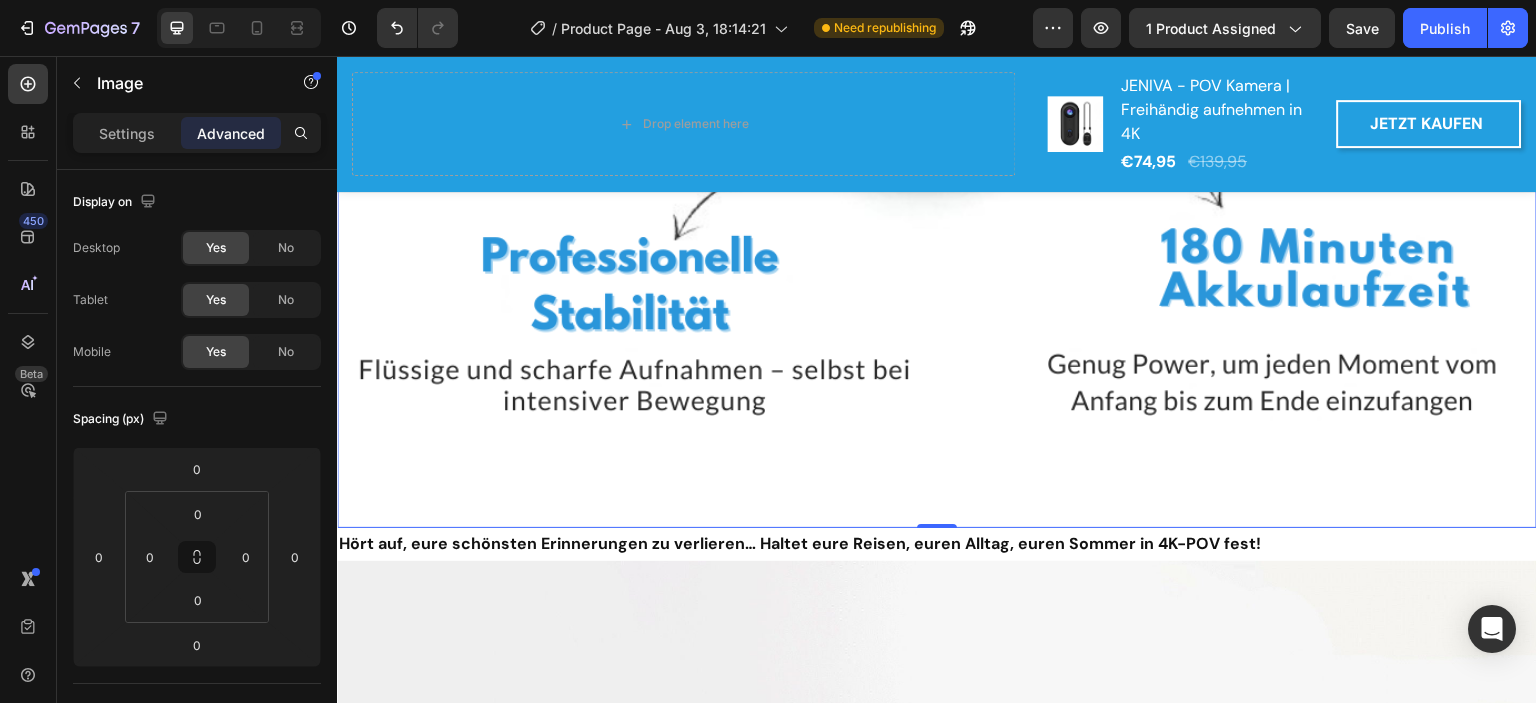 click on "0" at bounding box center [937, 544] 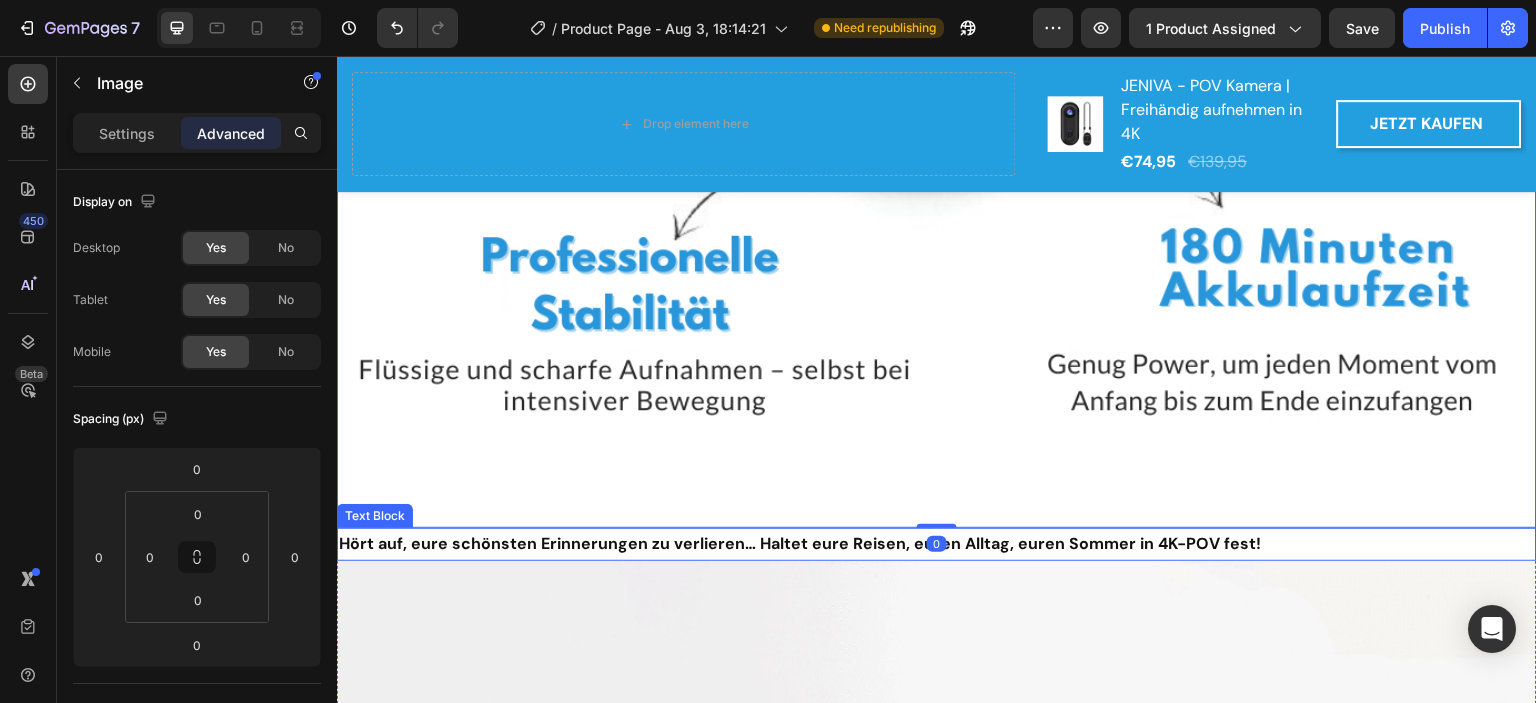 click on "Hört auf, eure schönsten Erinnerungen zu verlieren… Haltet eure Reisen, euren Alltag, euren Sommer in 4K-POV fest!" at bounding box center (937, 544) 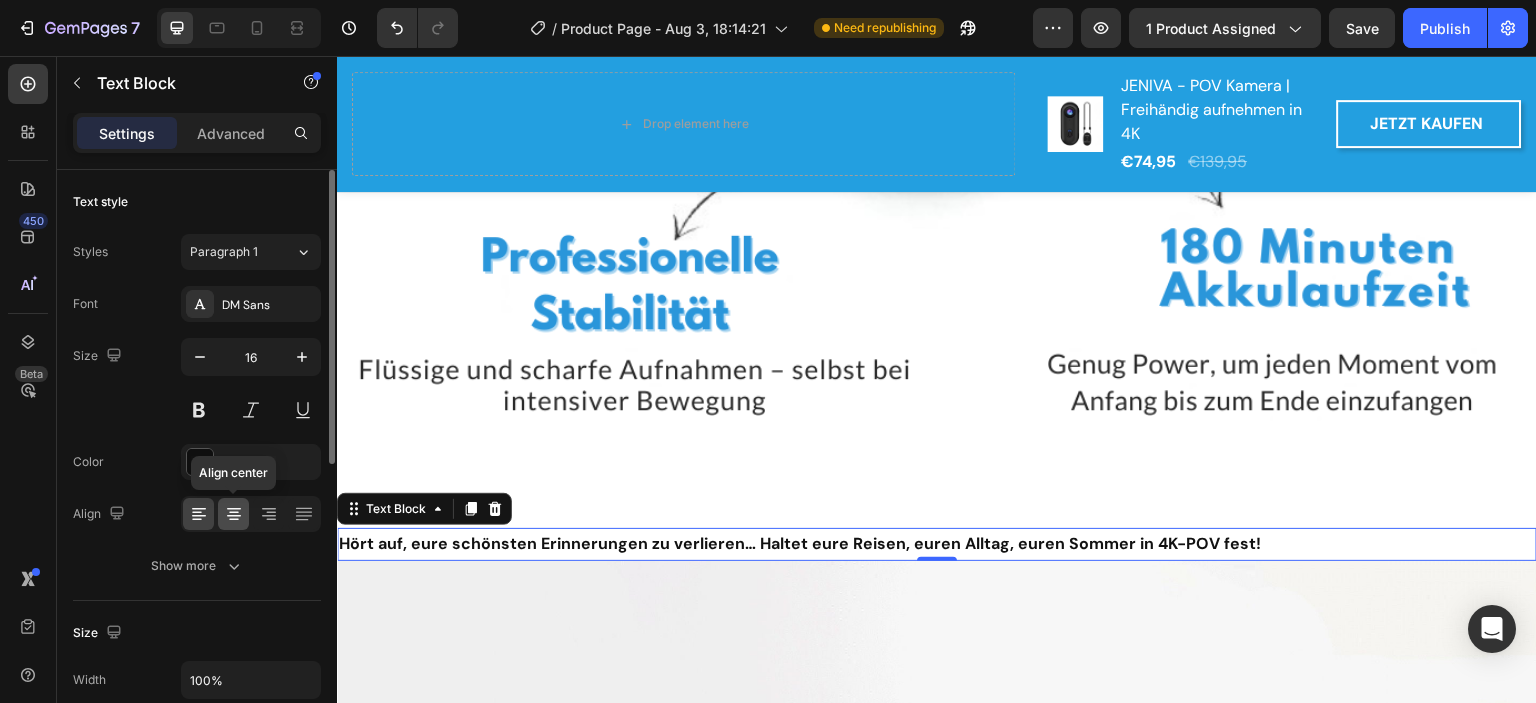click 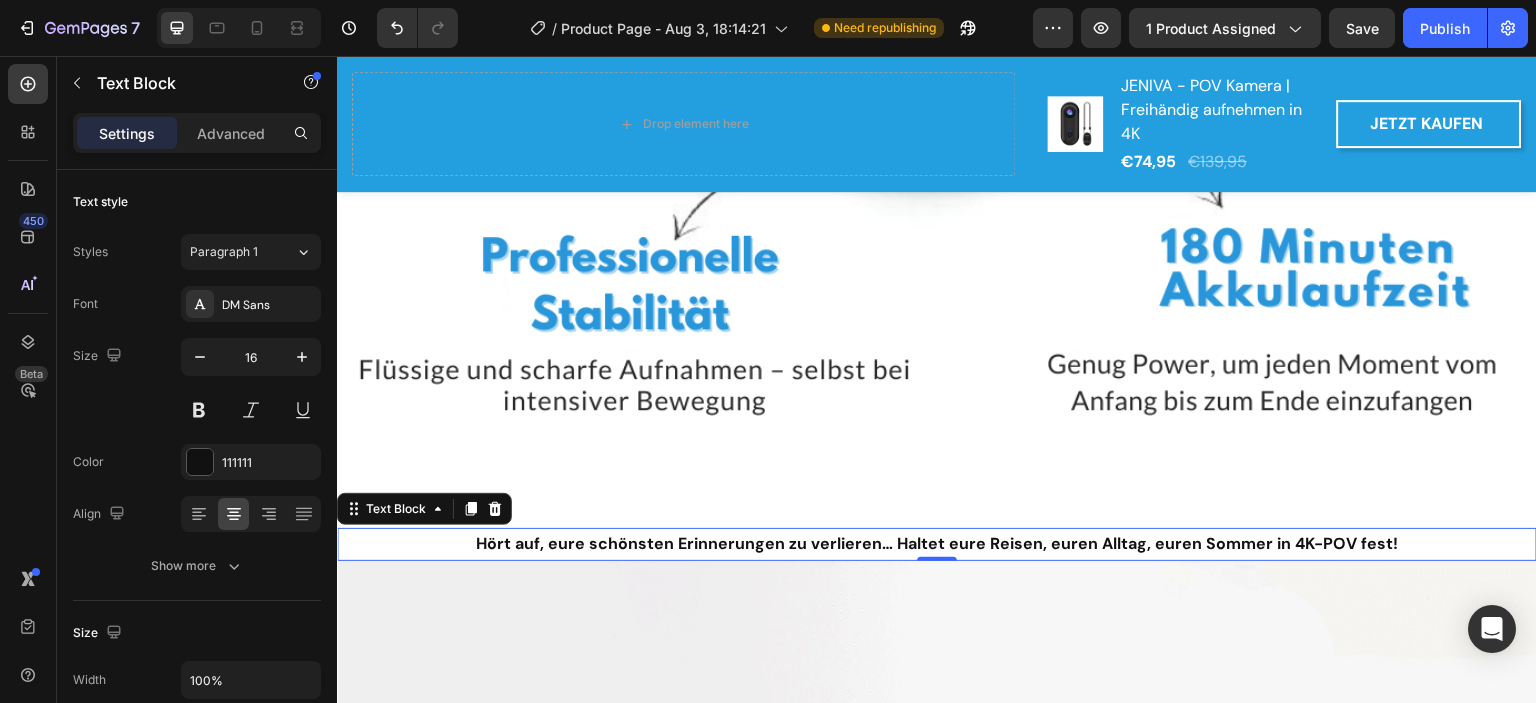 click on "Hört auf, eure schönsten Erinnerungen zu verlieren… Haltet eure Reisen, euren Alltag, euren Sommer in 4K-POV fest!" at bounding box center [937, 544] 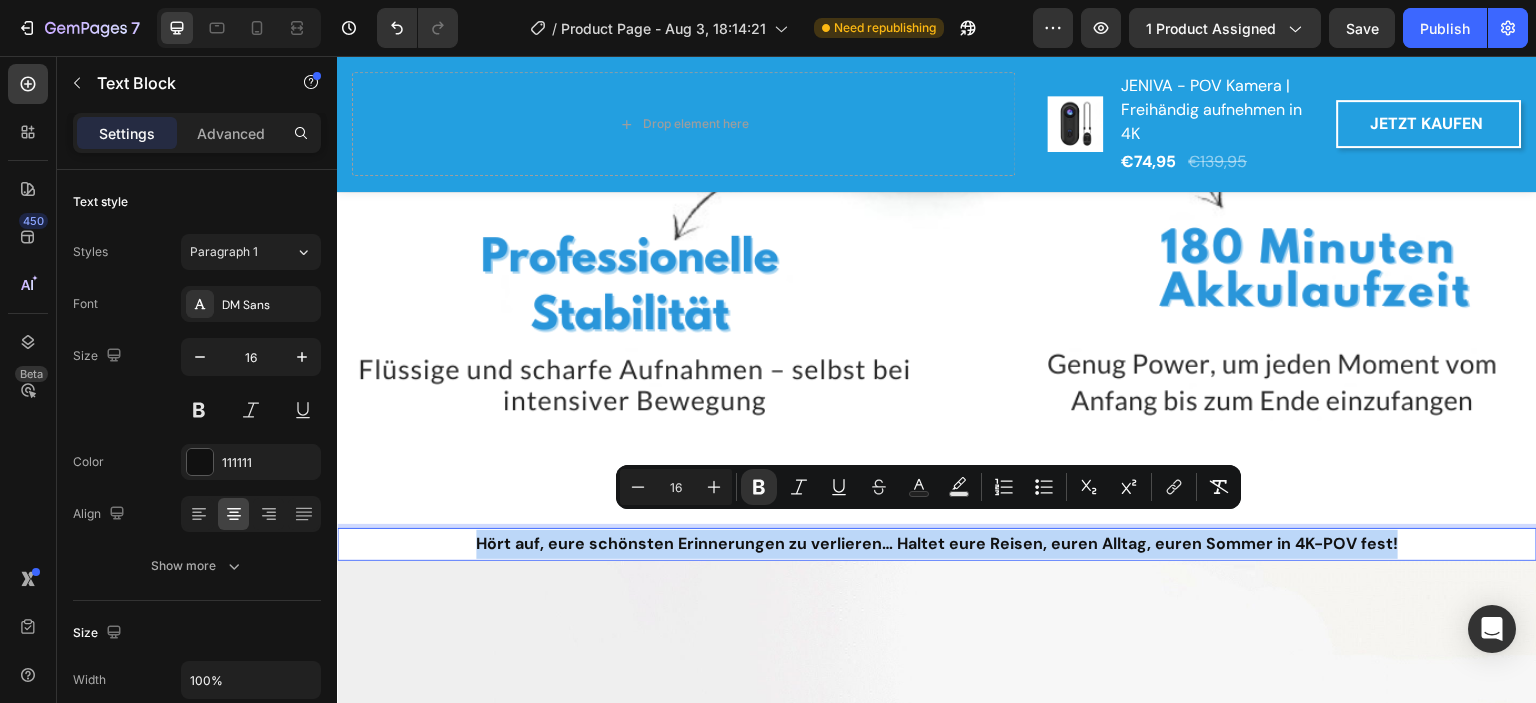 drag, startPoint x: 476, startPoint y: 528, endPoint x: 1480, endPoint y: 520, distance: 1004.03186 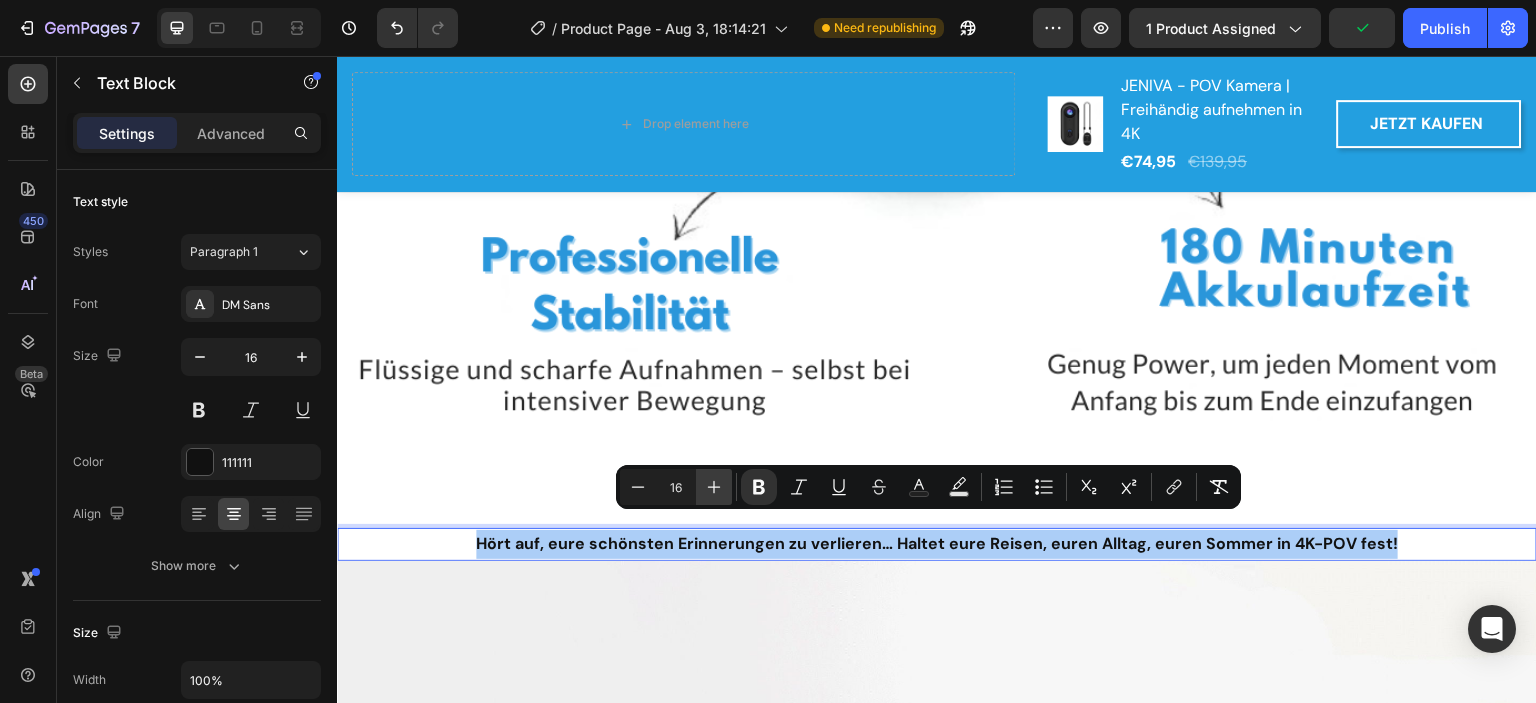click 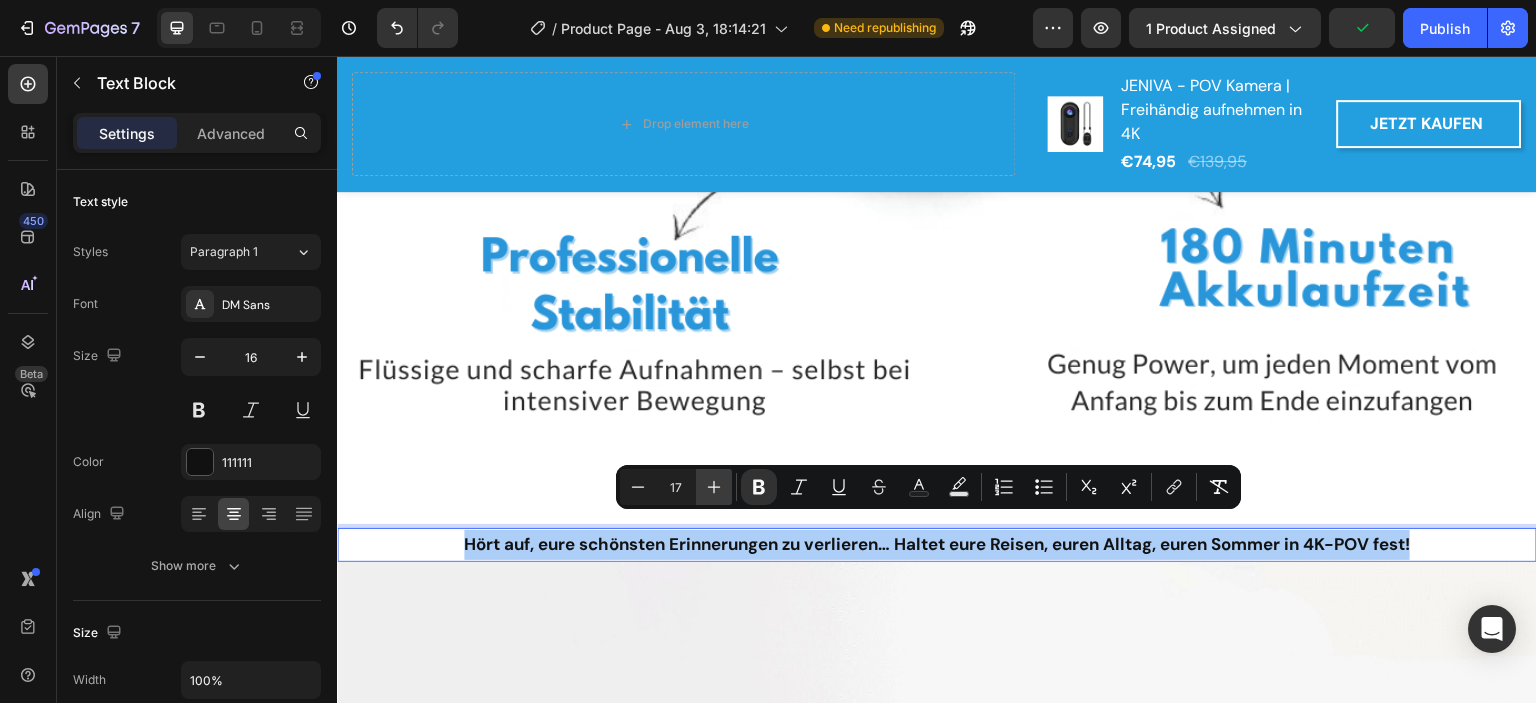 click 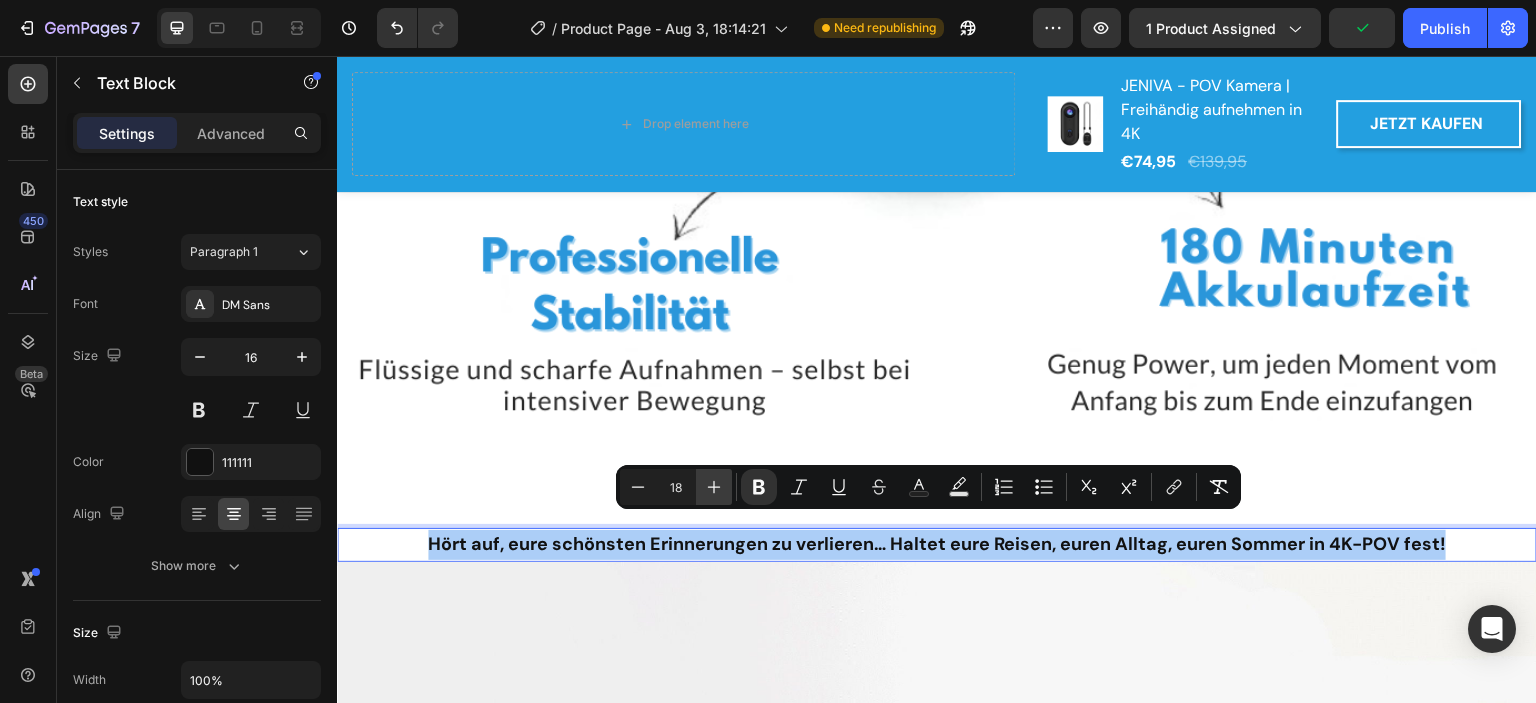 click 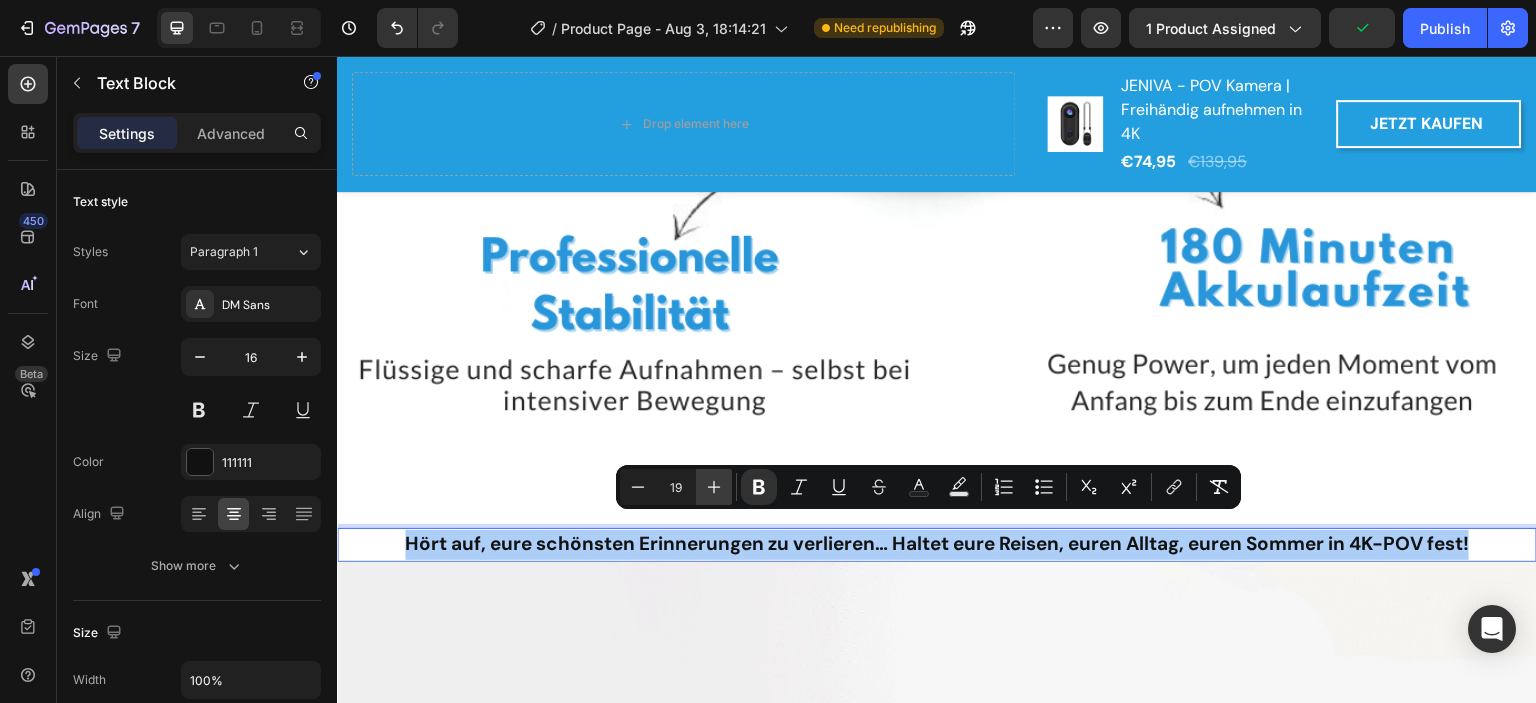 click 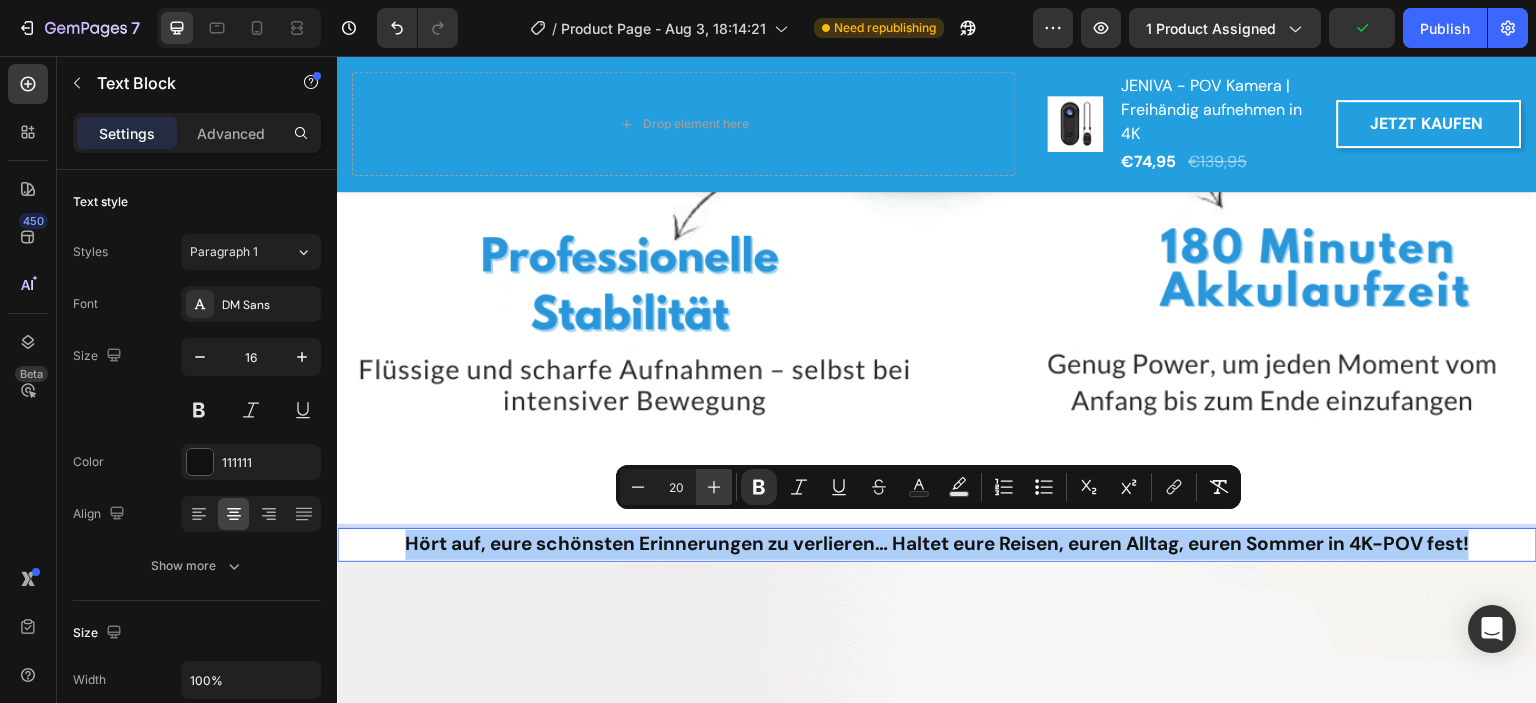 click 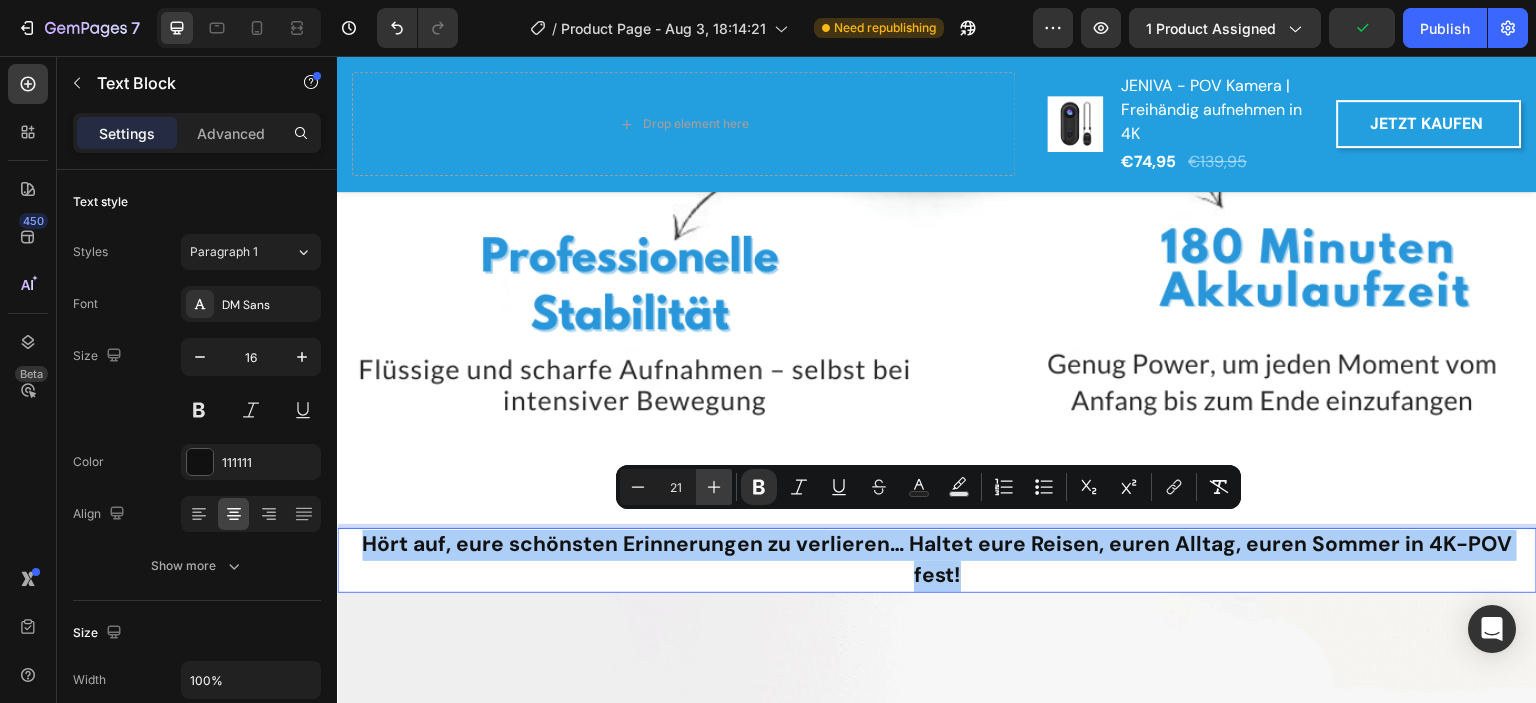 click 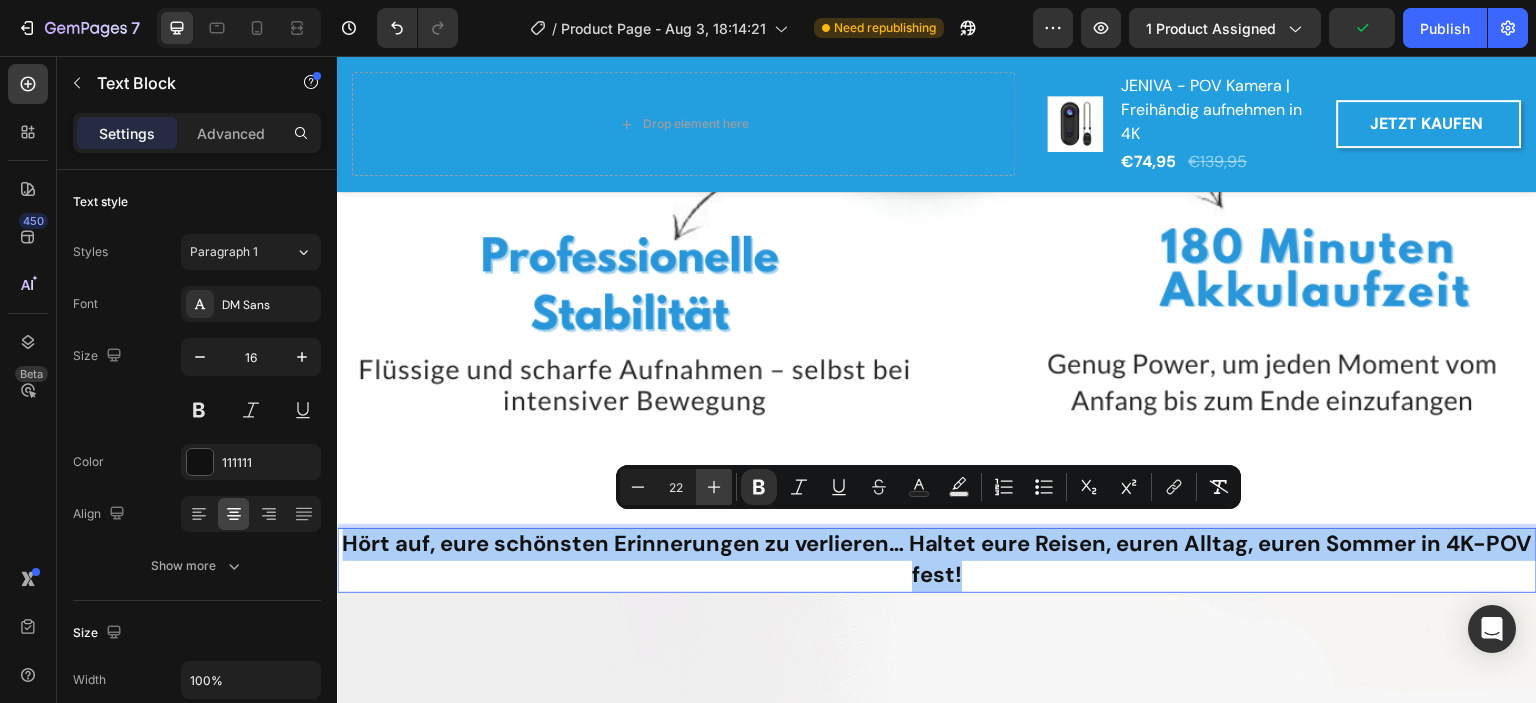 click 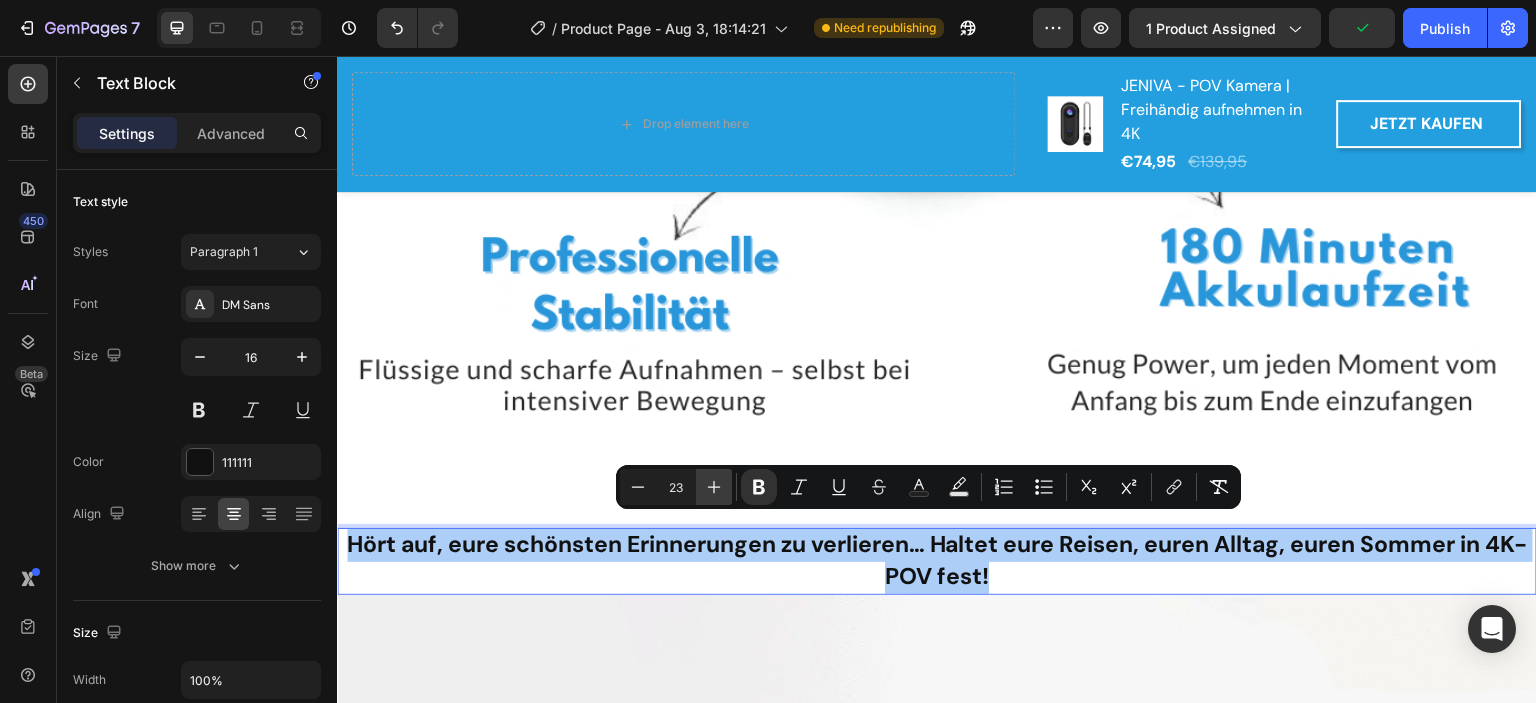 click 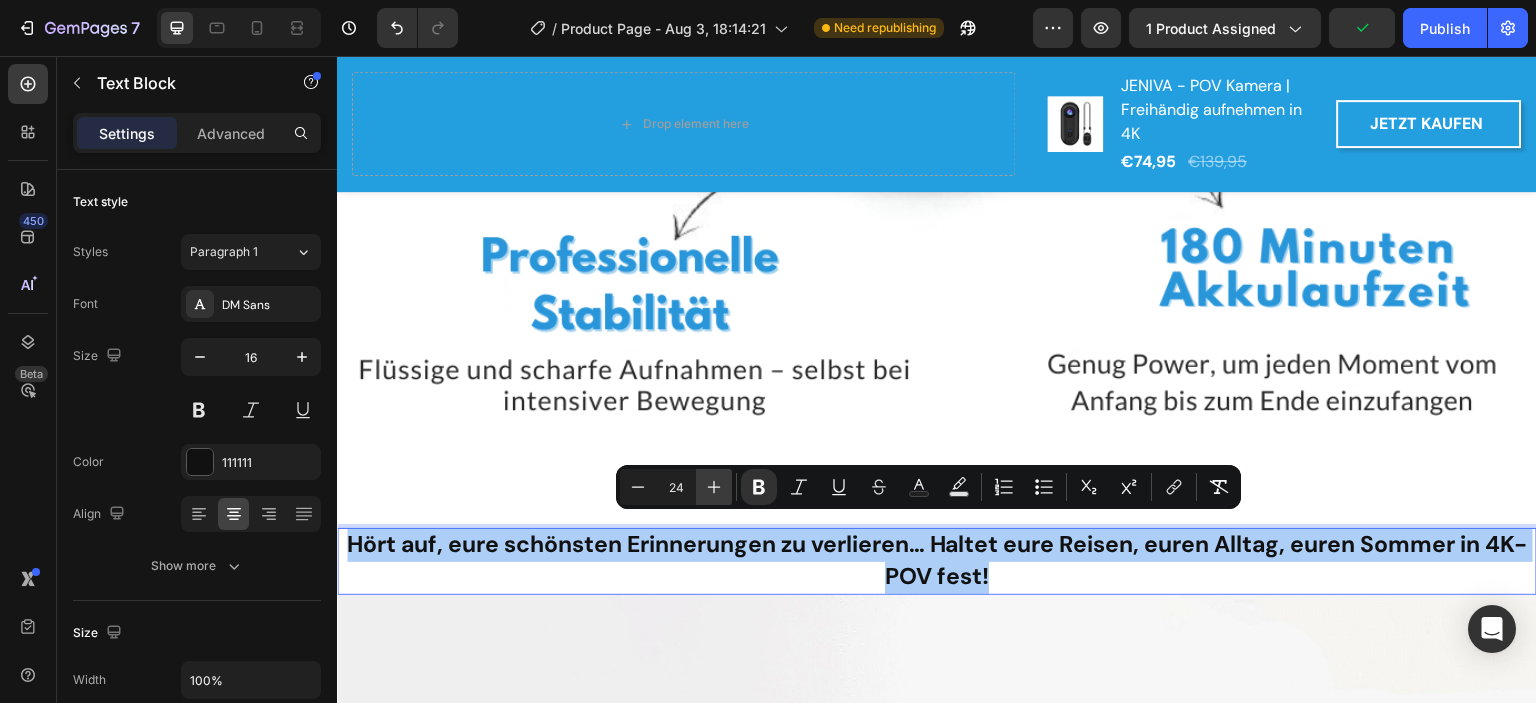 click 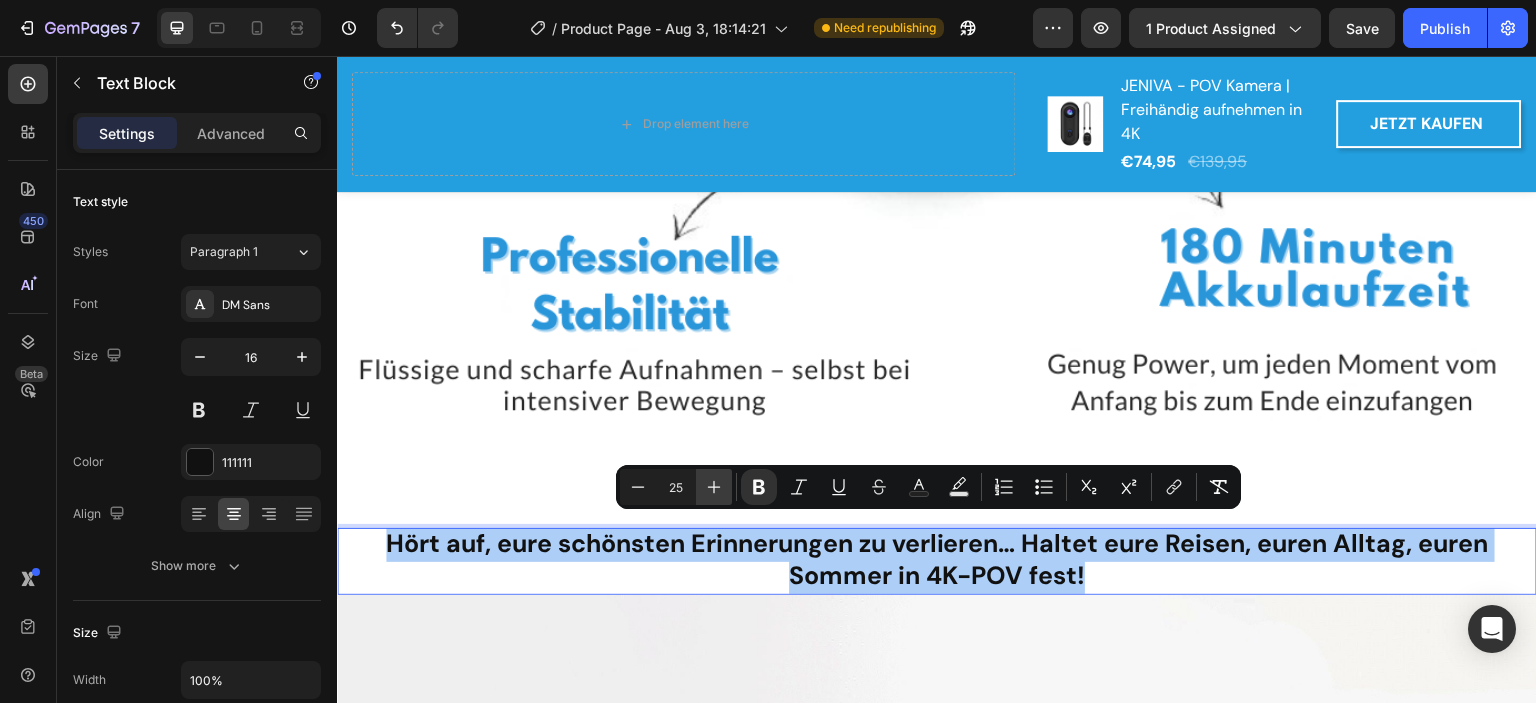 click 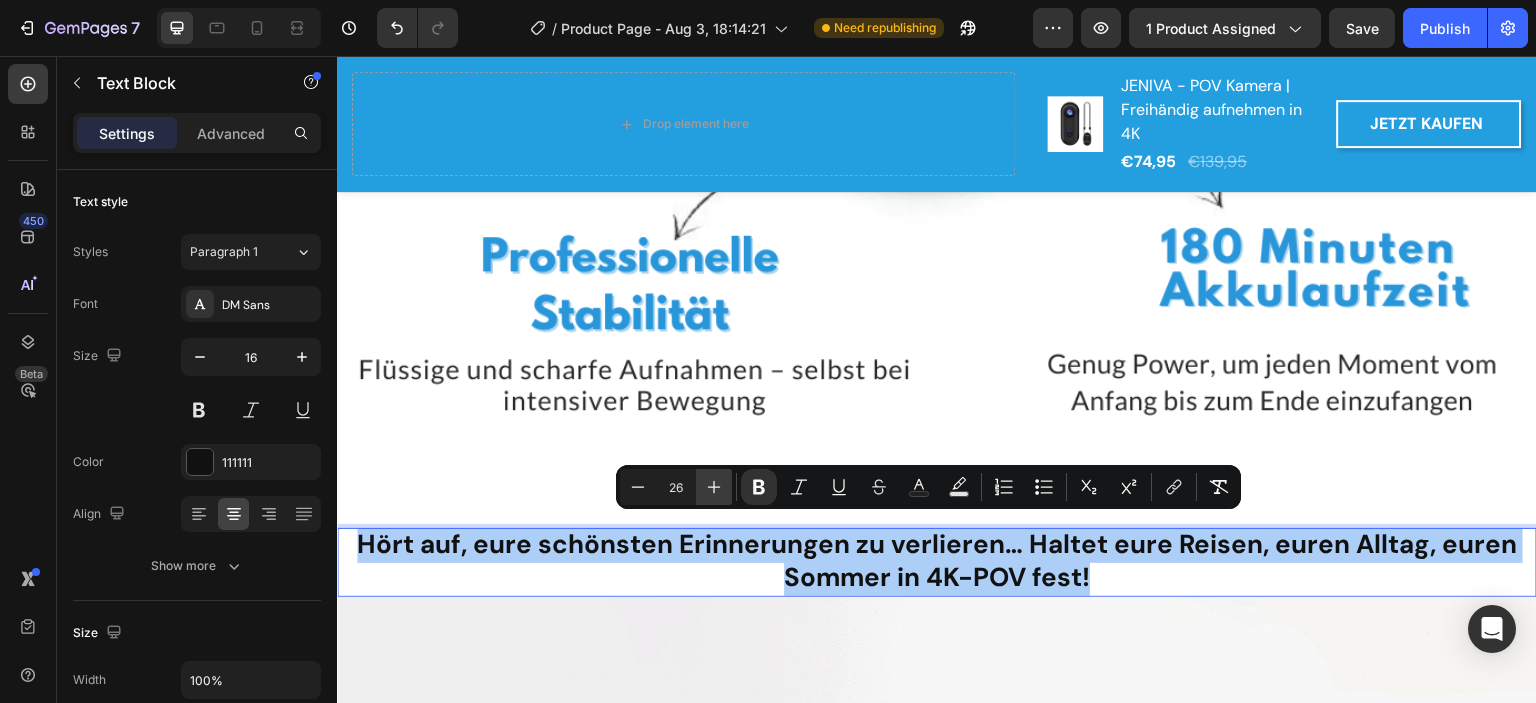 click 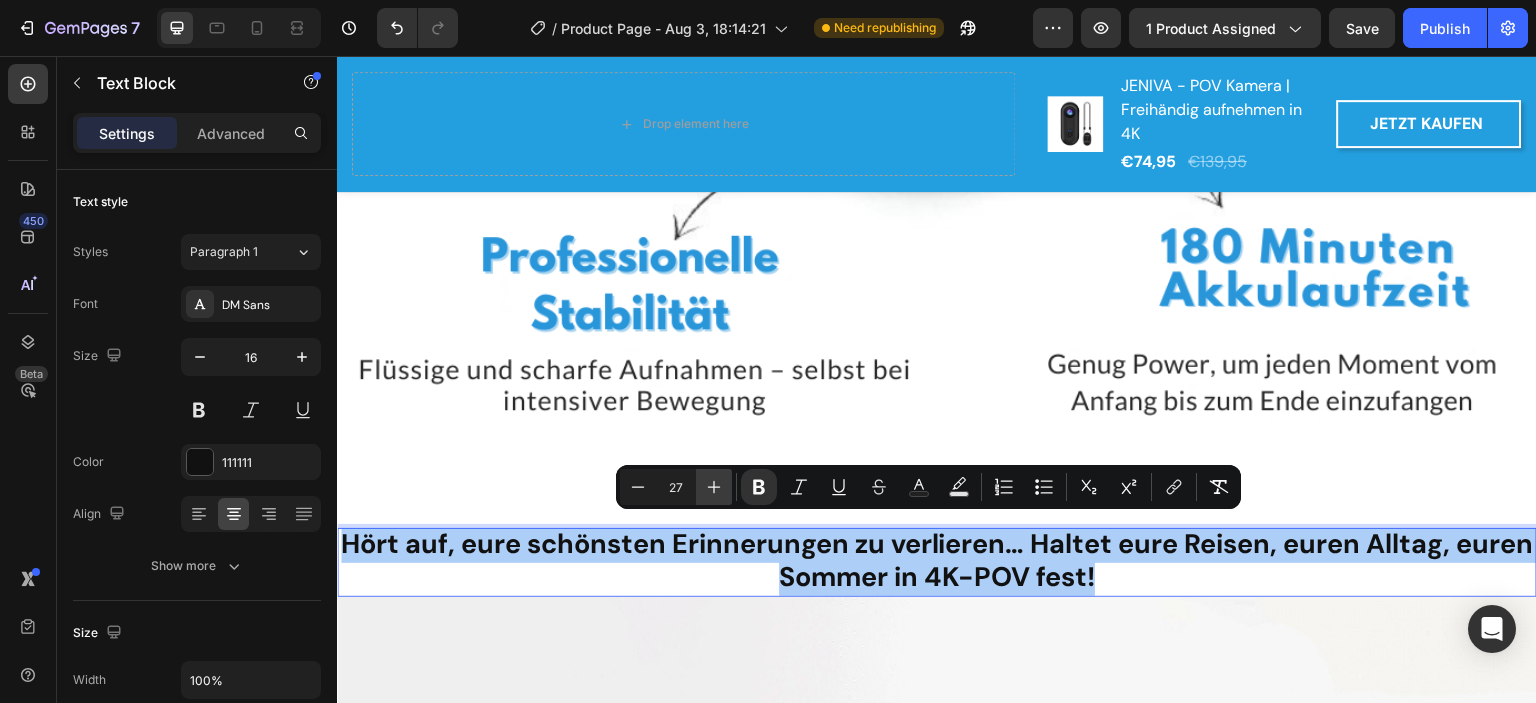 click 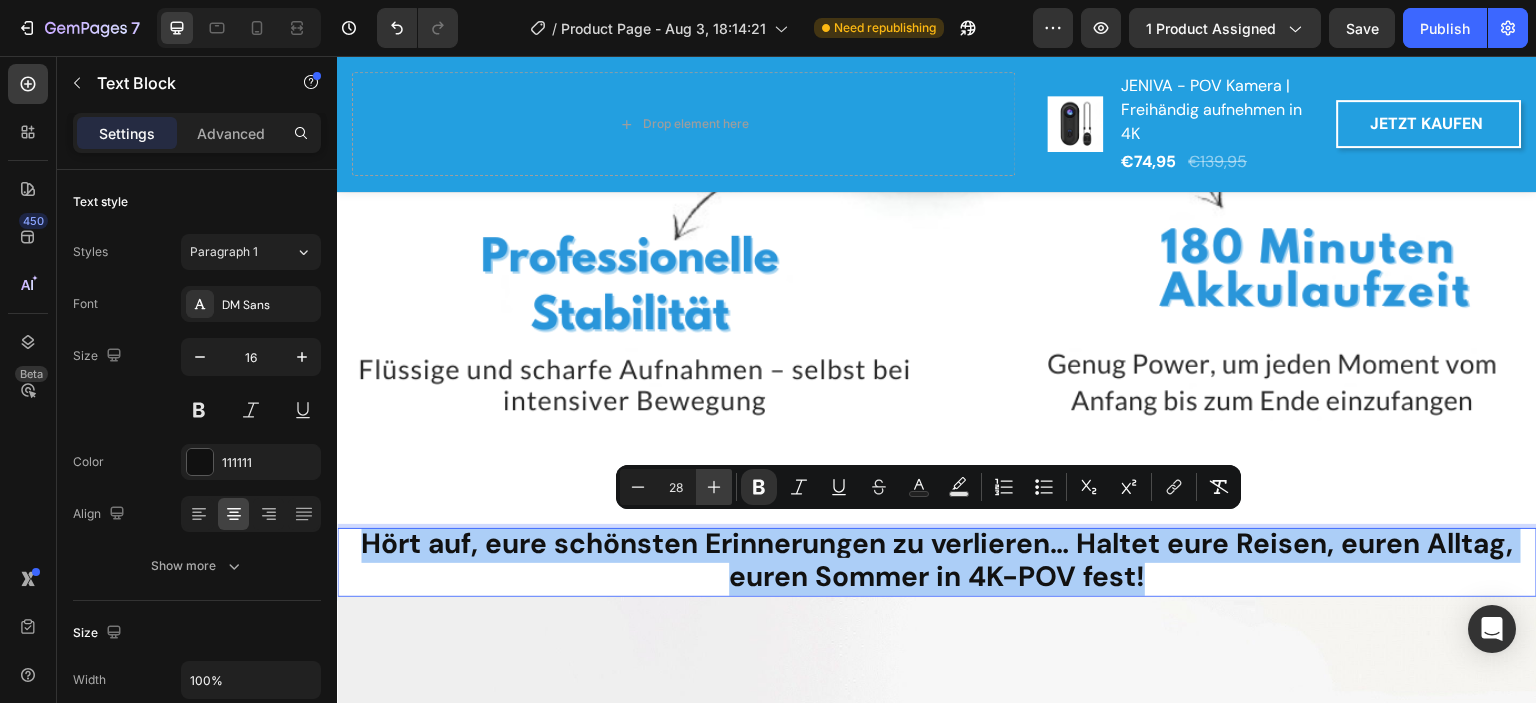 click 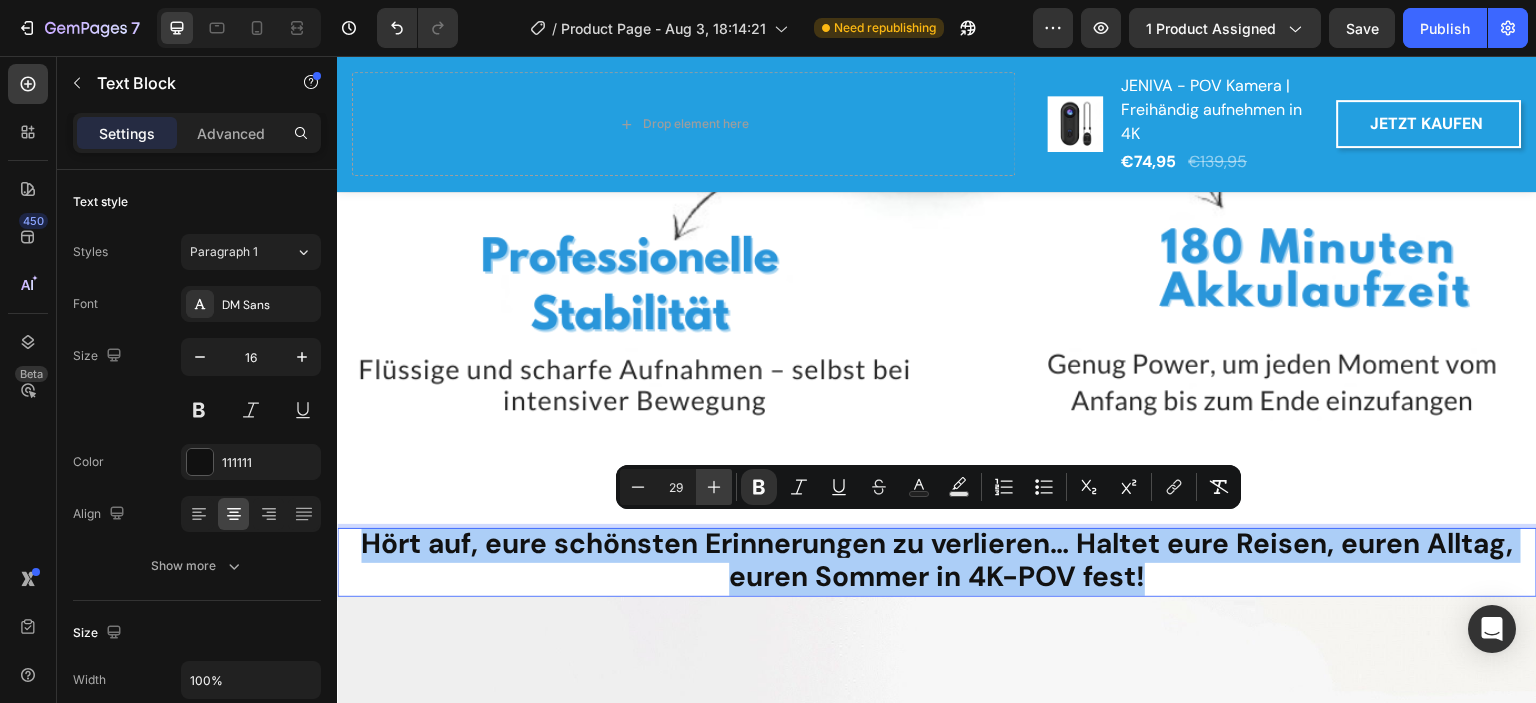 click 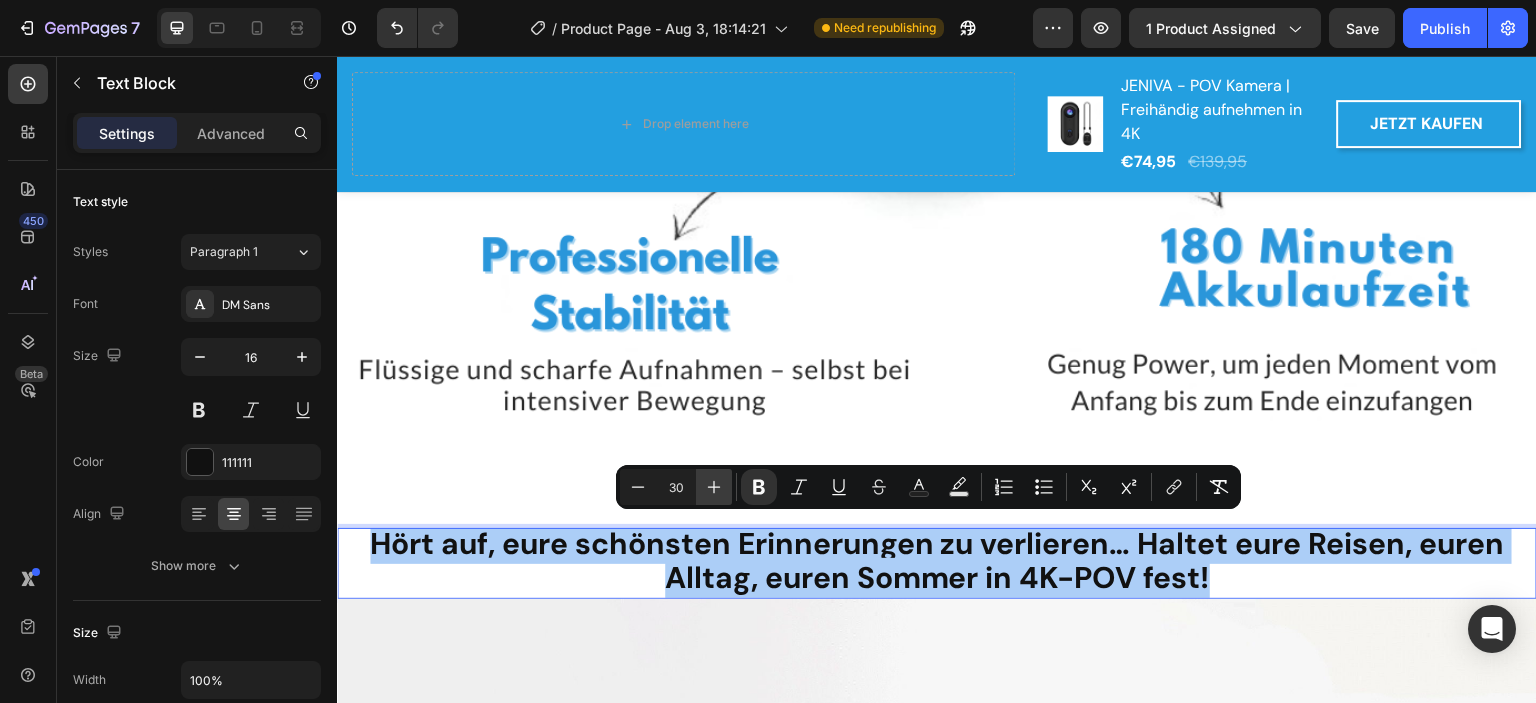 click 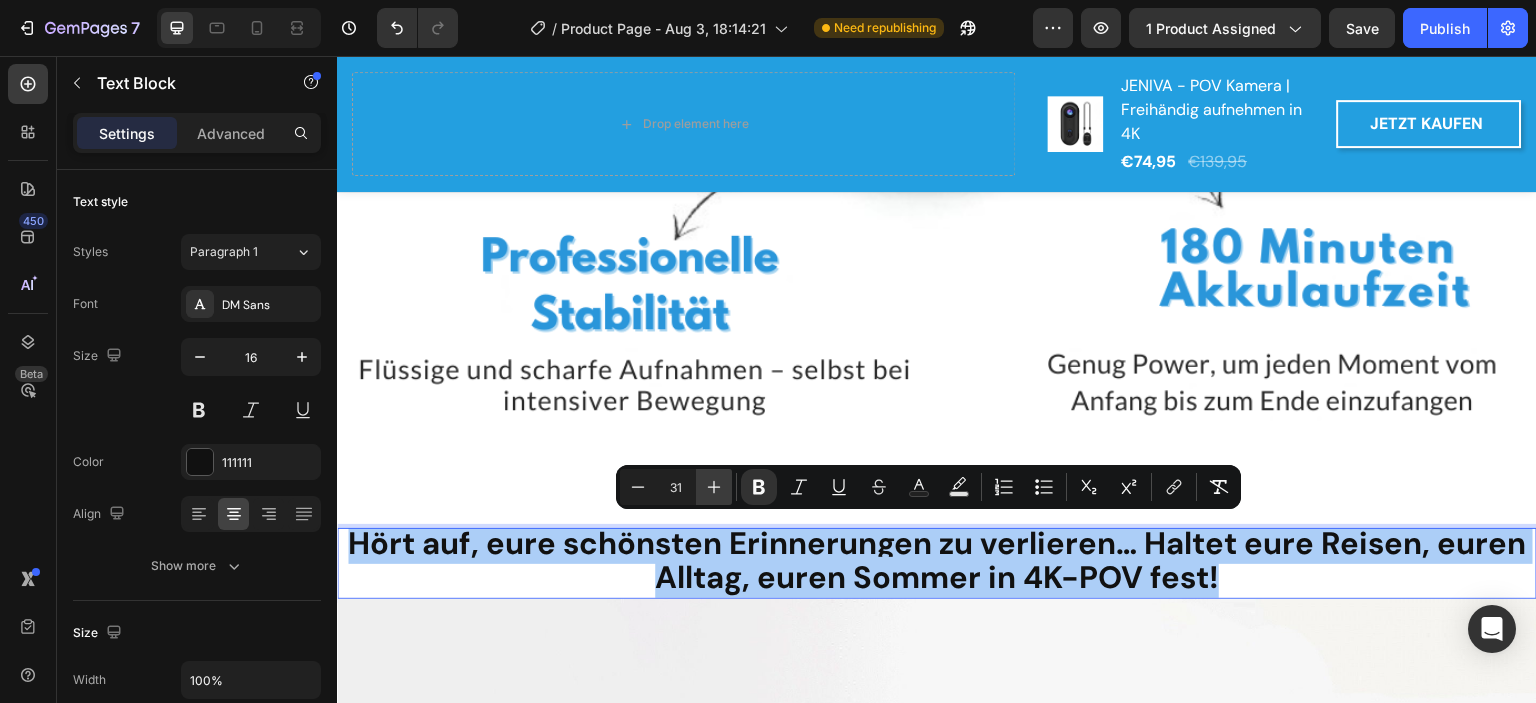 click 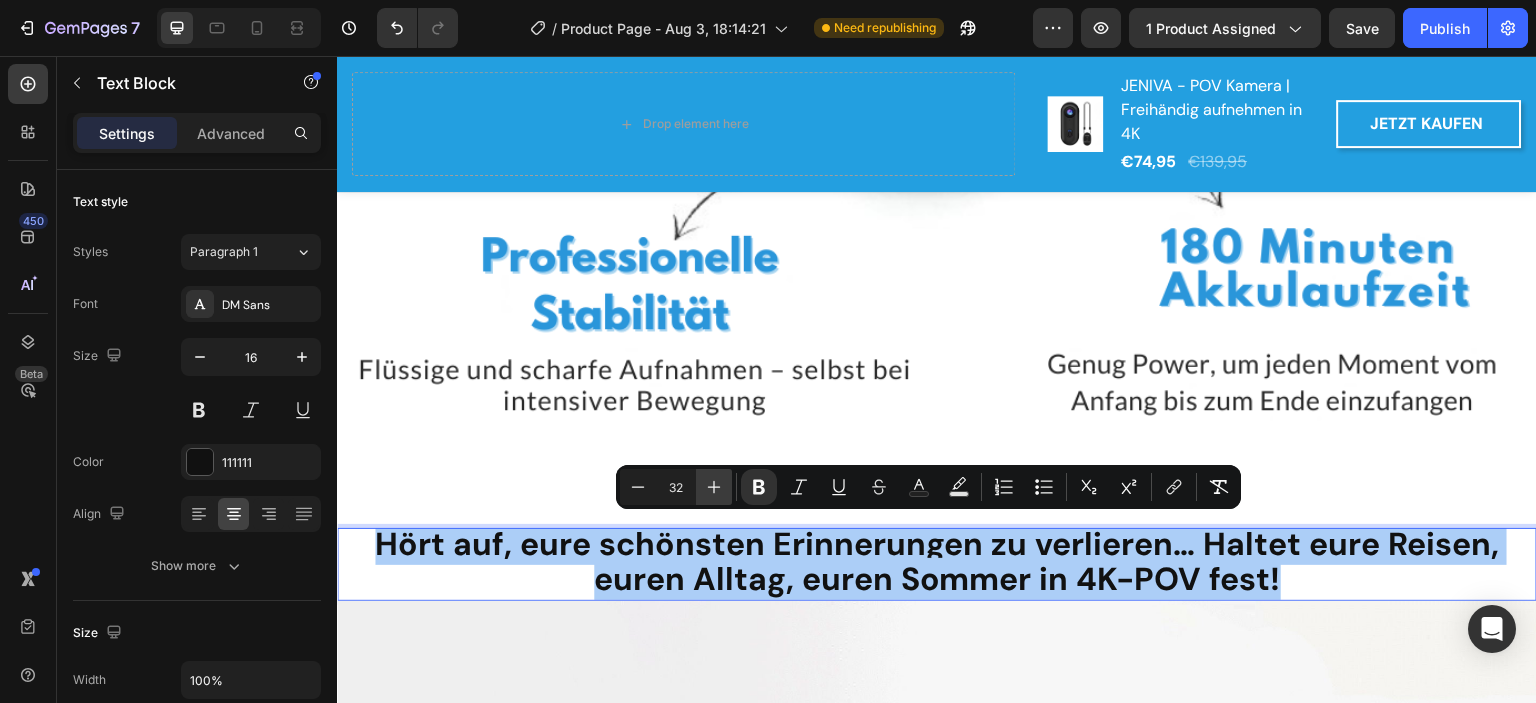 click 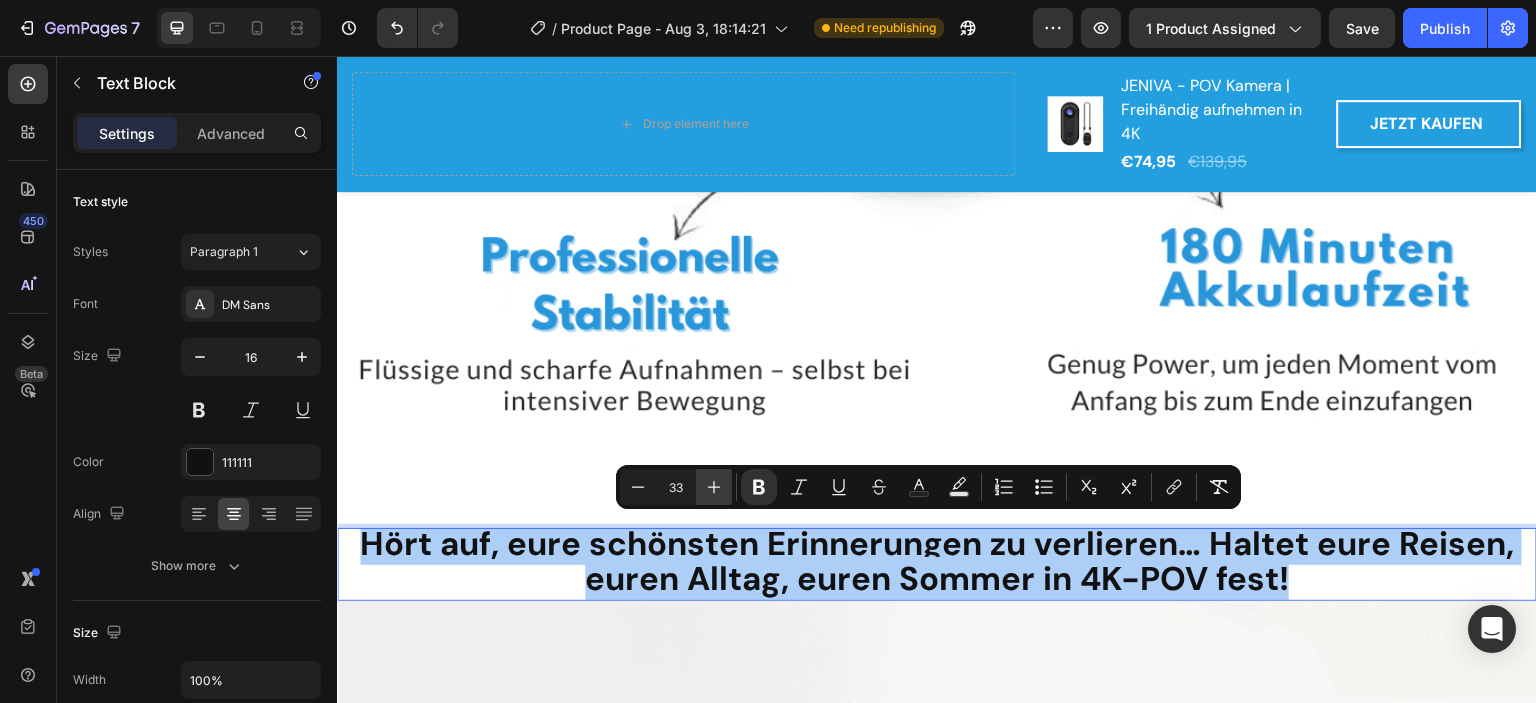 click 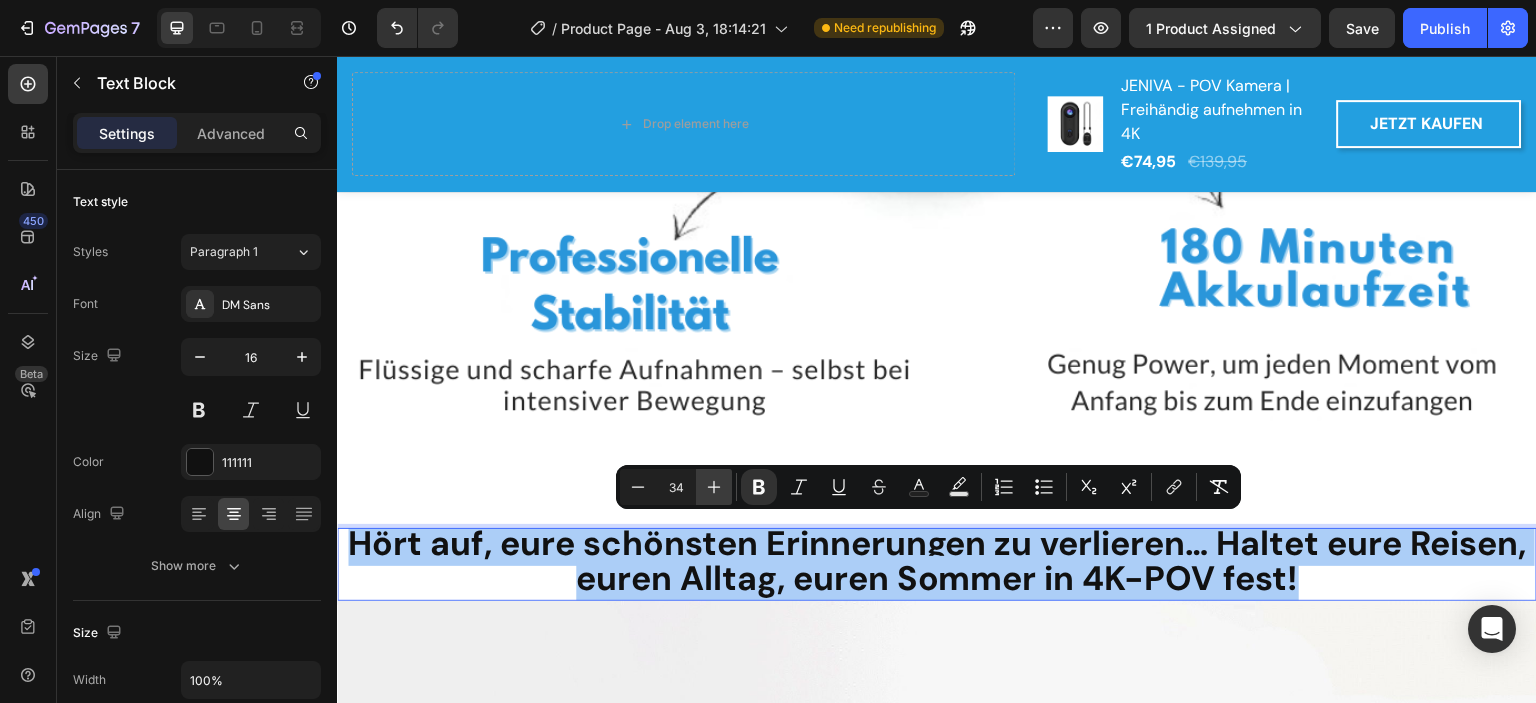 click 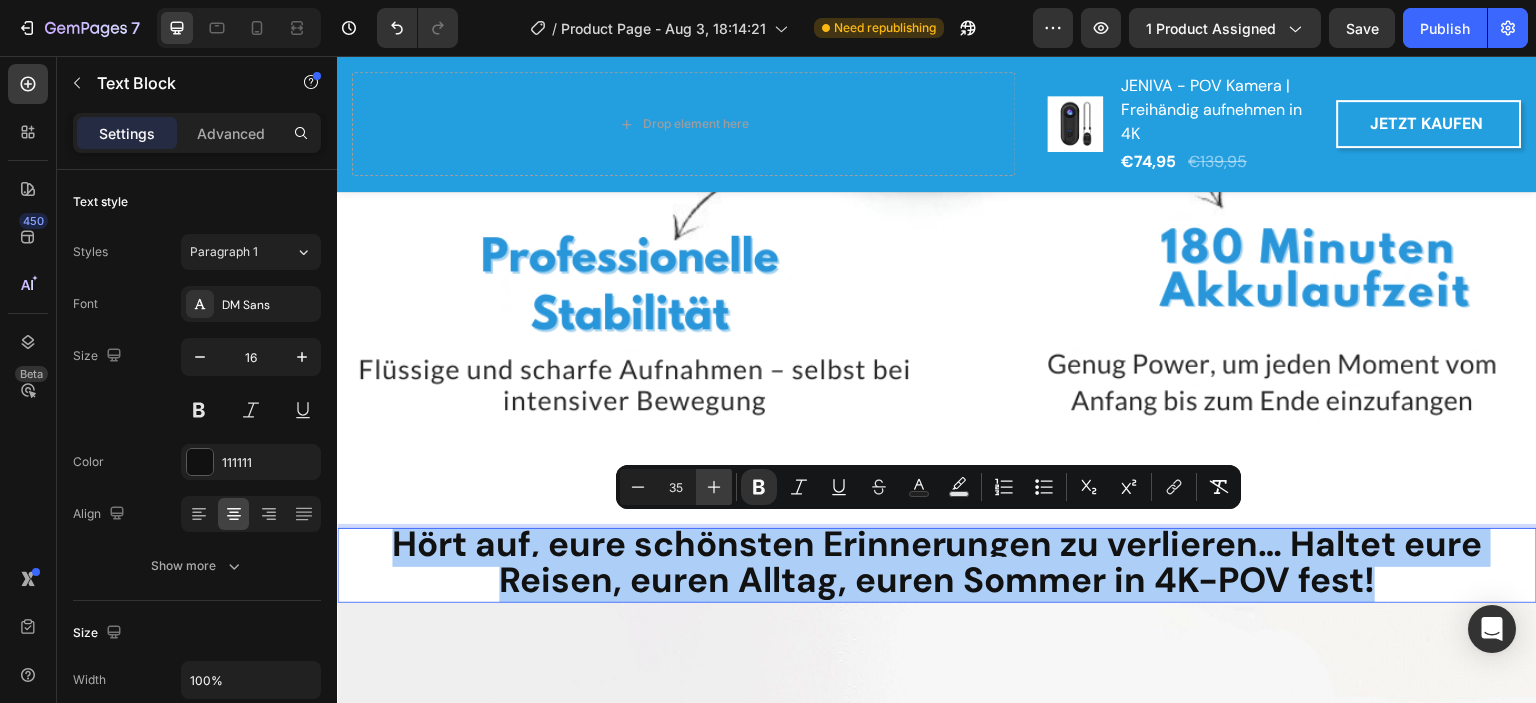 click 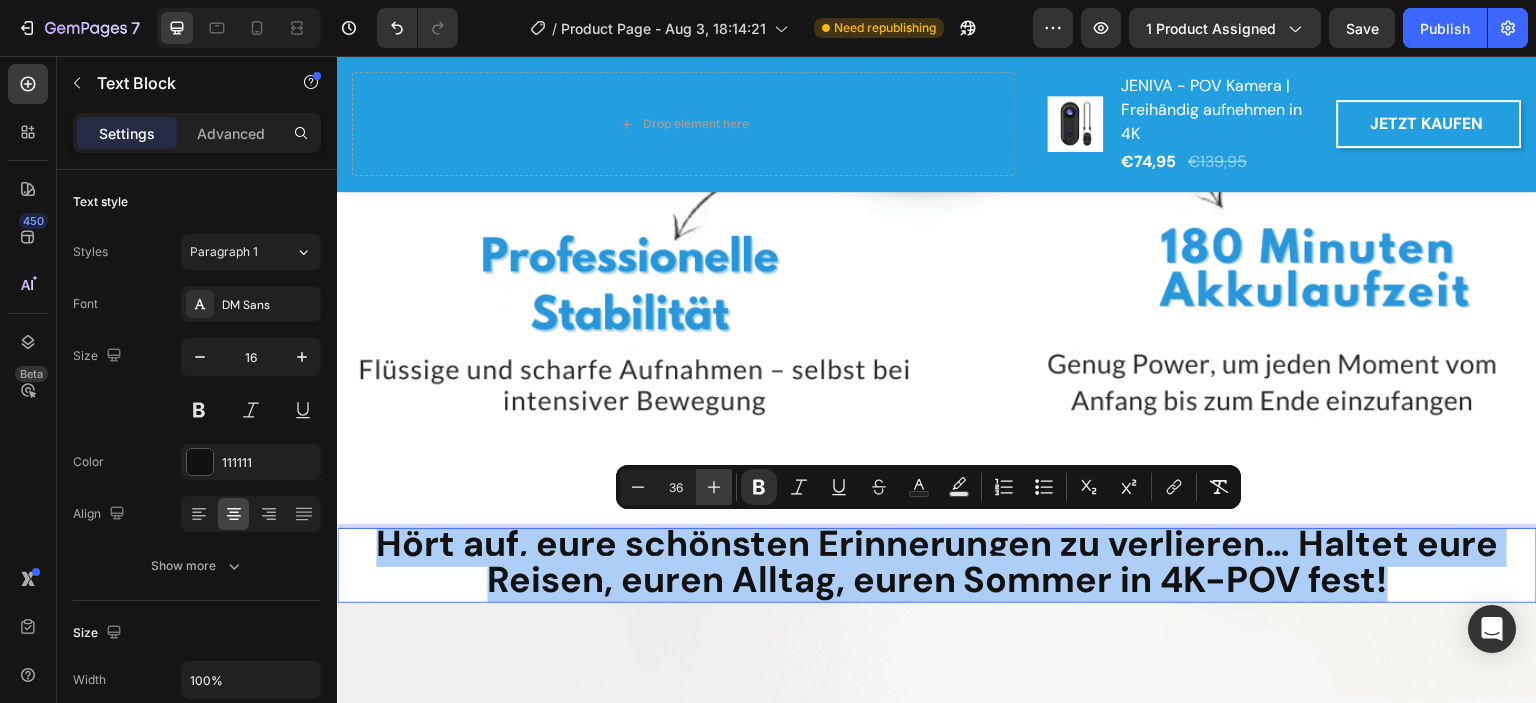 click 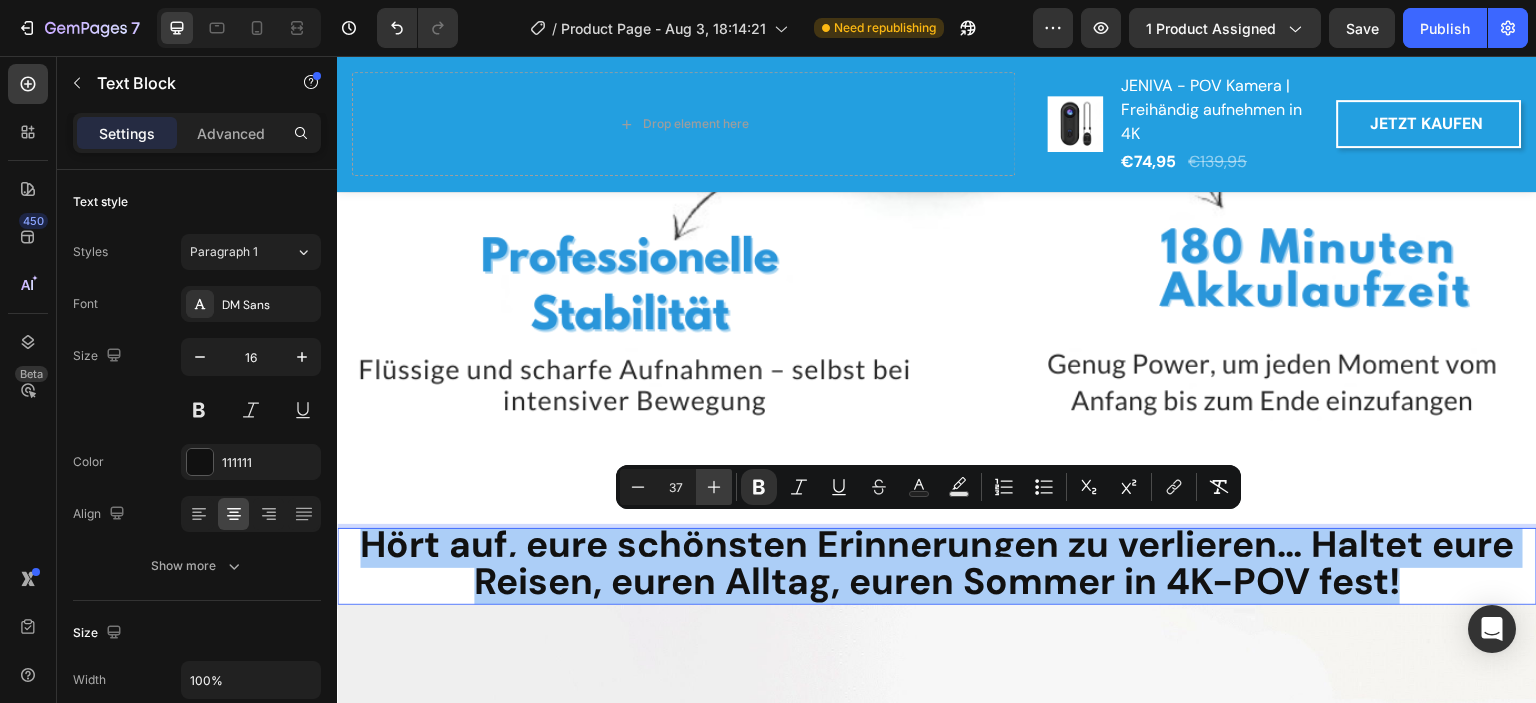 click 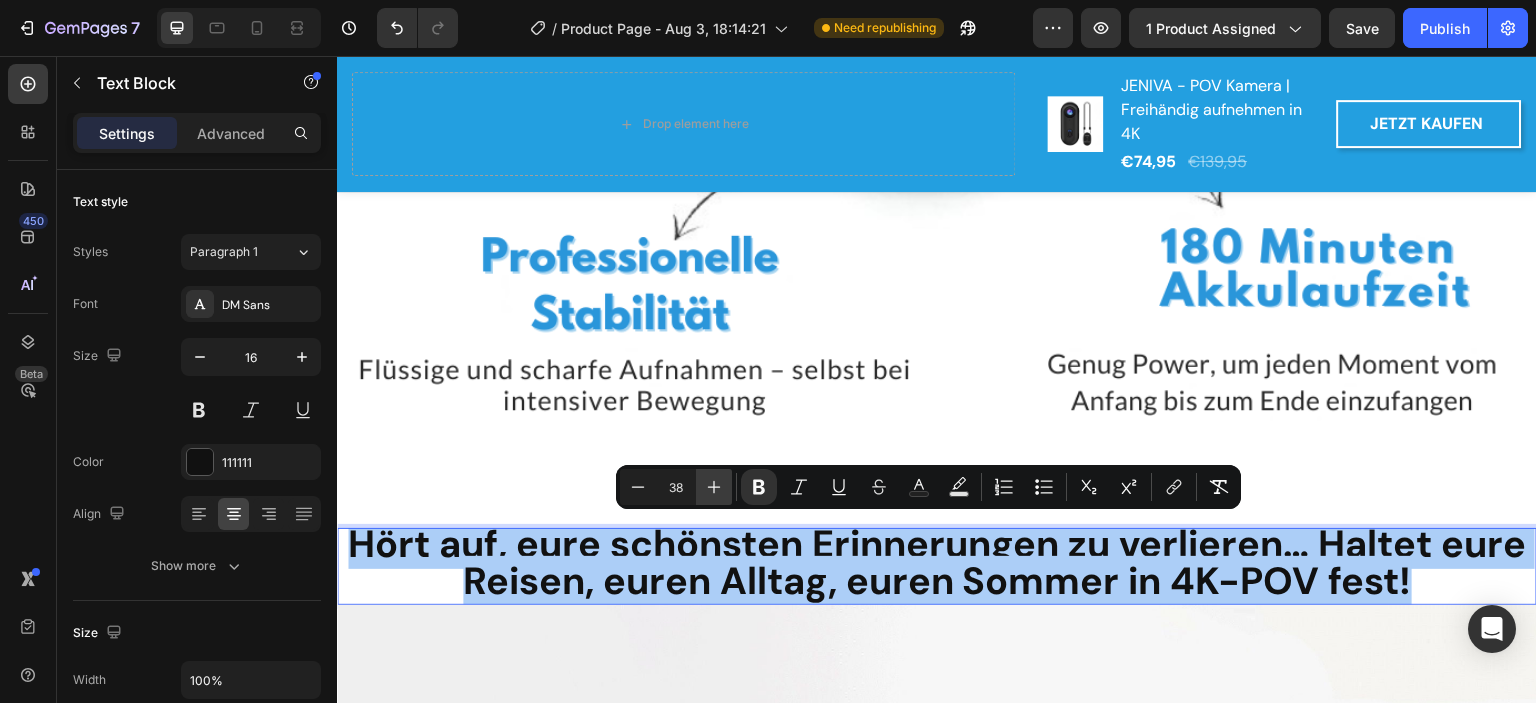 click 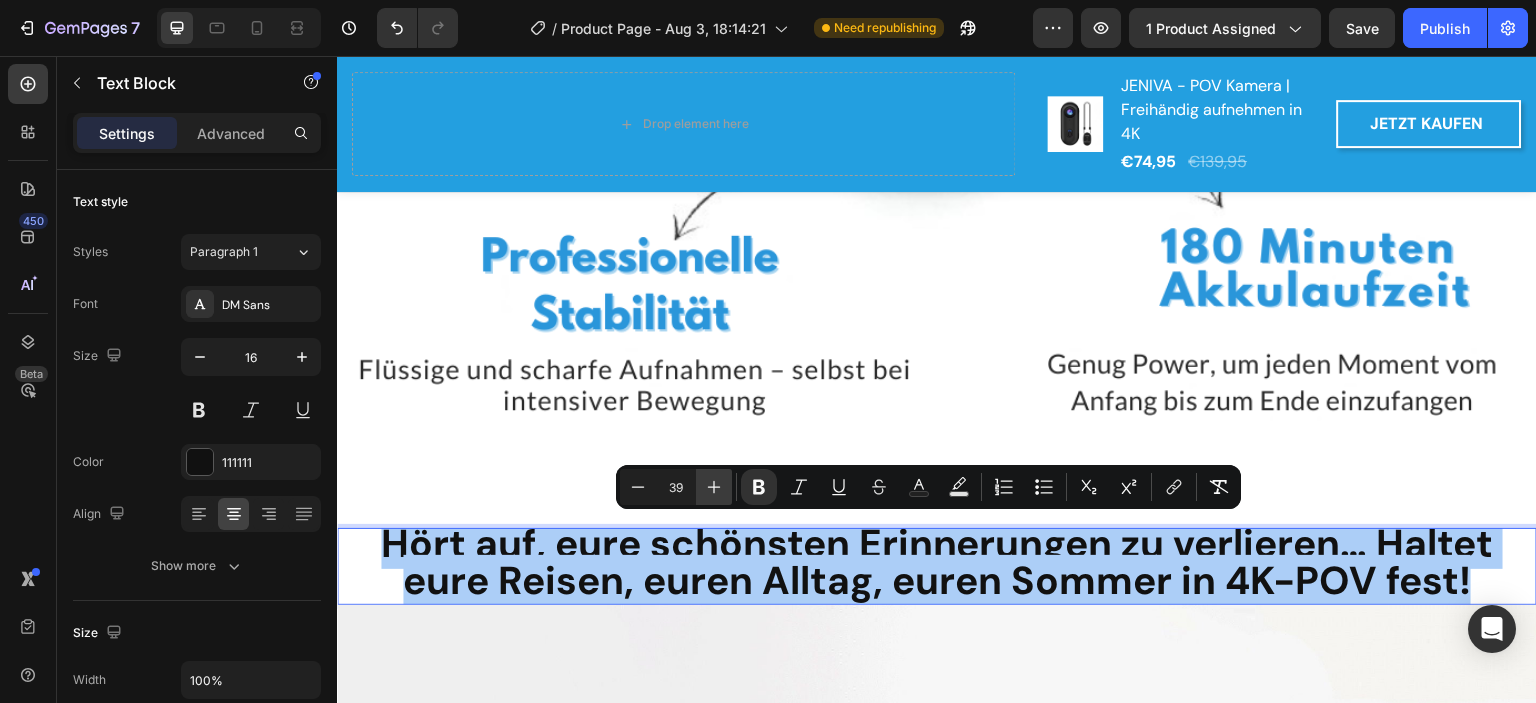 click 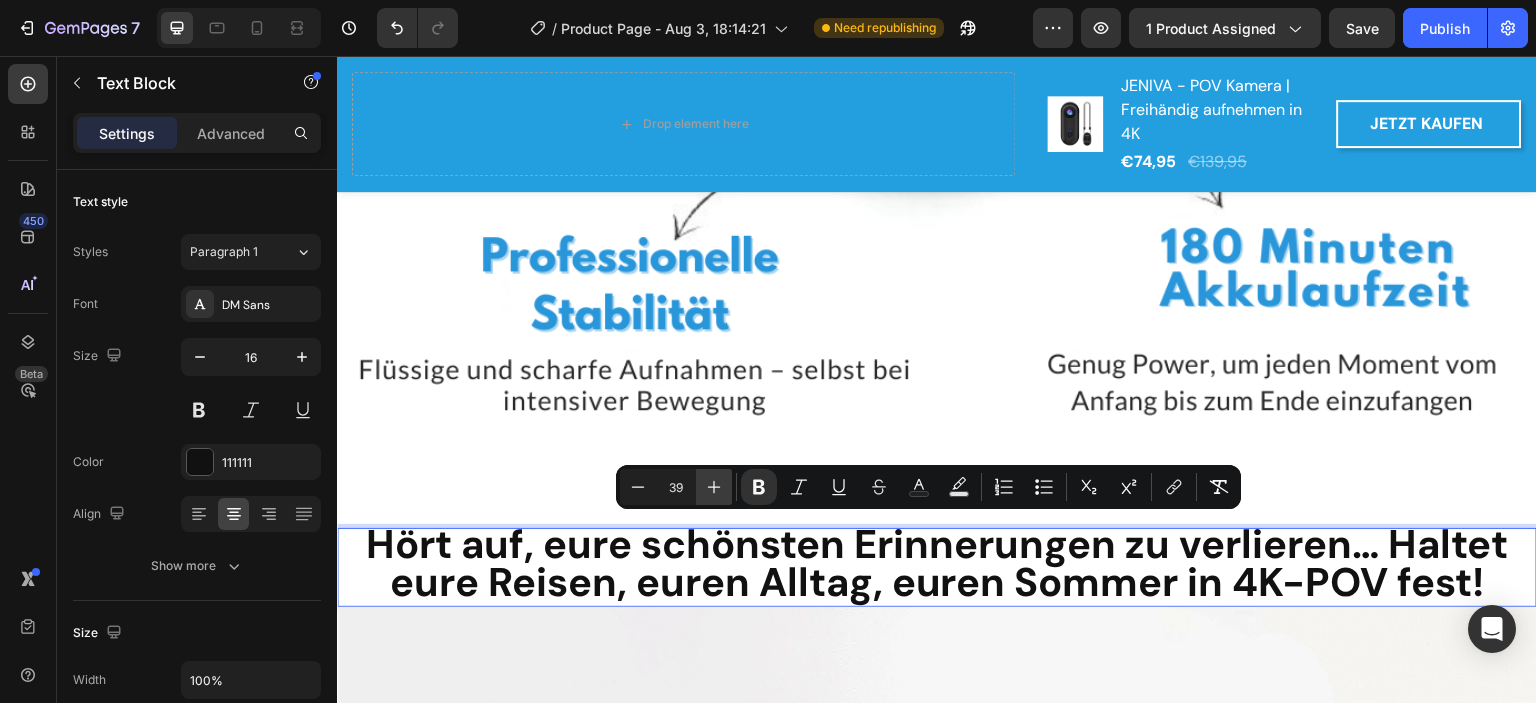 type on "40" 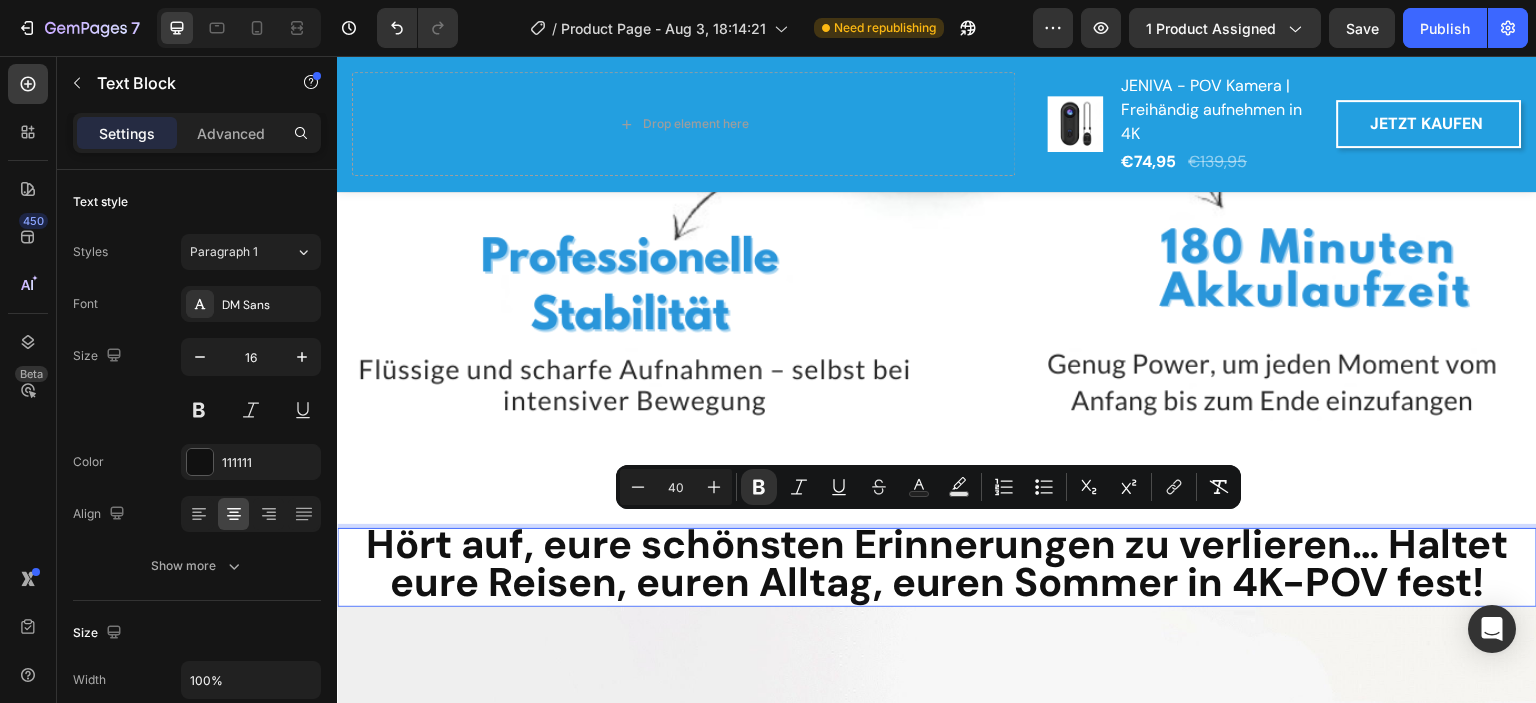 click on "Hört auf, eure schönsten Erinnerungen zu verlieren… Haltet eure Reisen, euren Alltag, euren Sommer in 4K-POV fest!" at bounding box center [937, 568] 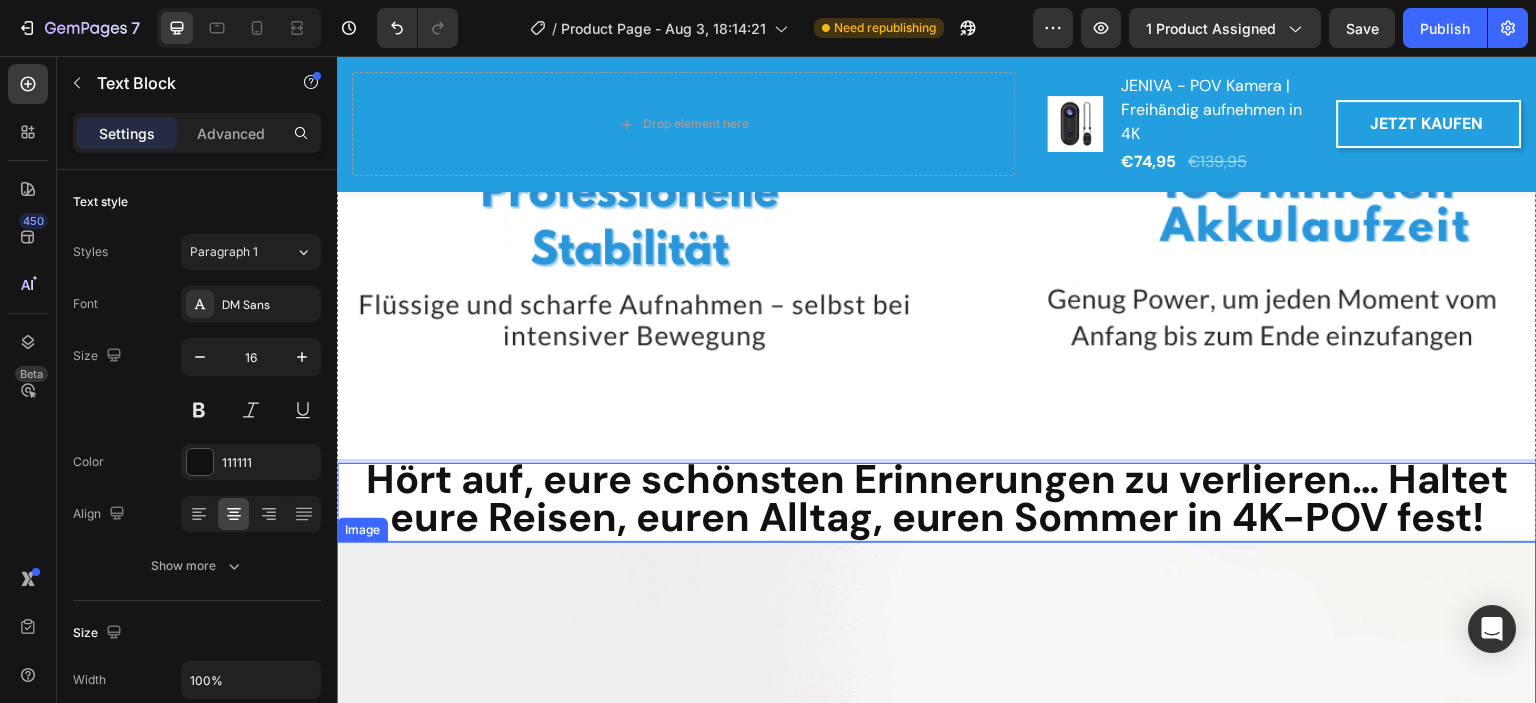 scroll, scrollTop: 2300, scrollLeft: 0, axis: vertical 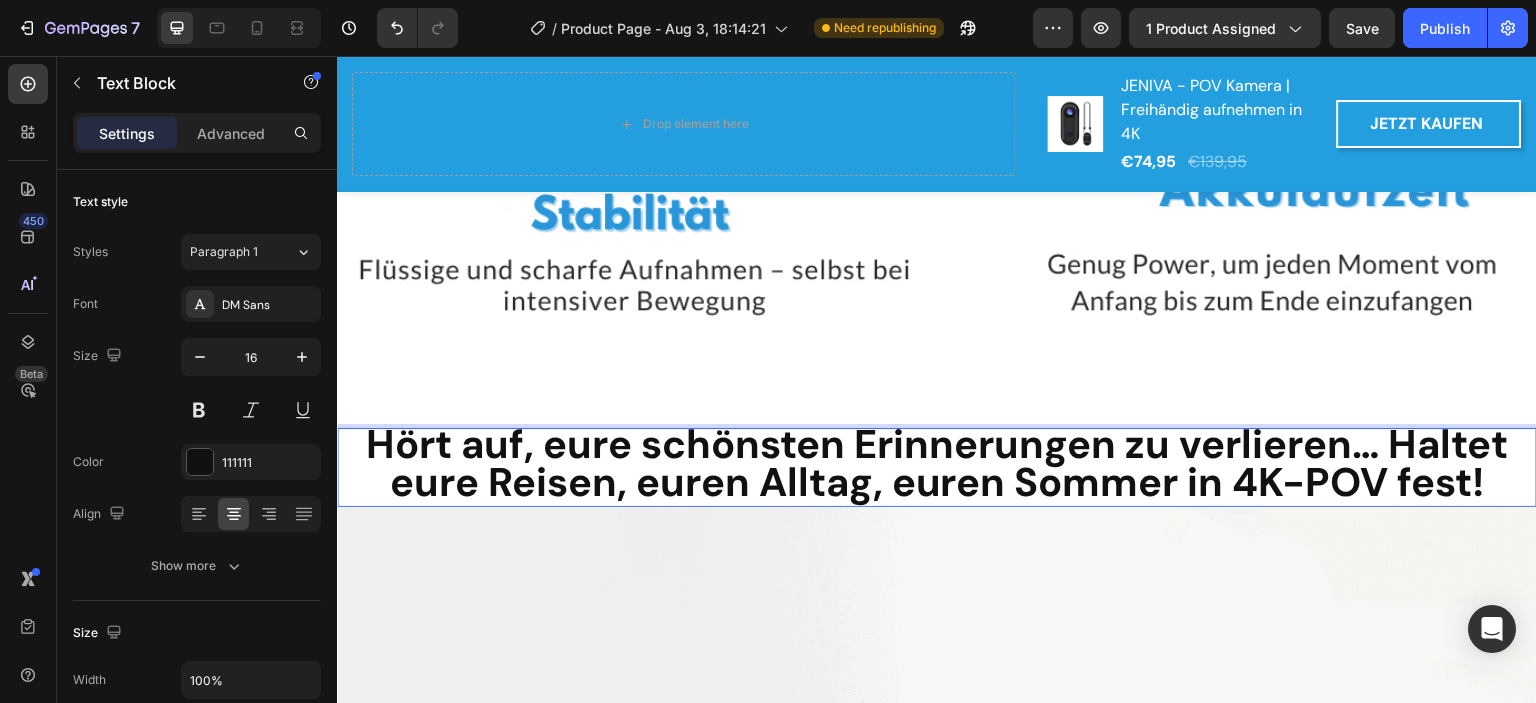 click on "Hört auf, eure schönsten Erinnerungen zu verlieren… Haltet eure Reisen, euren Alltag, euren Sommer in 4K-POV fest!" at bounding box center [937, 468] 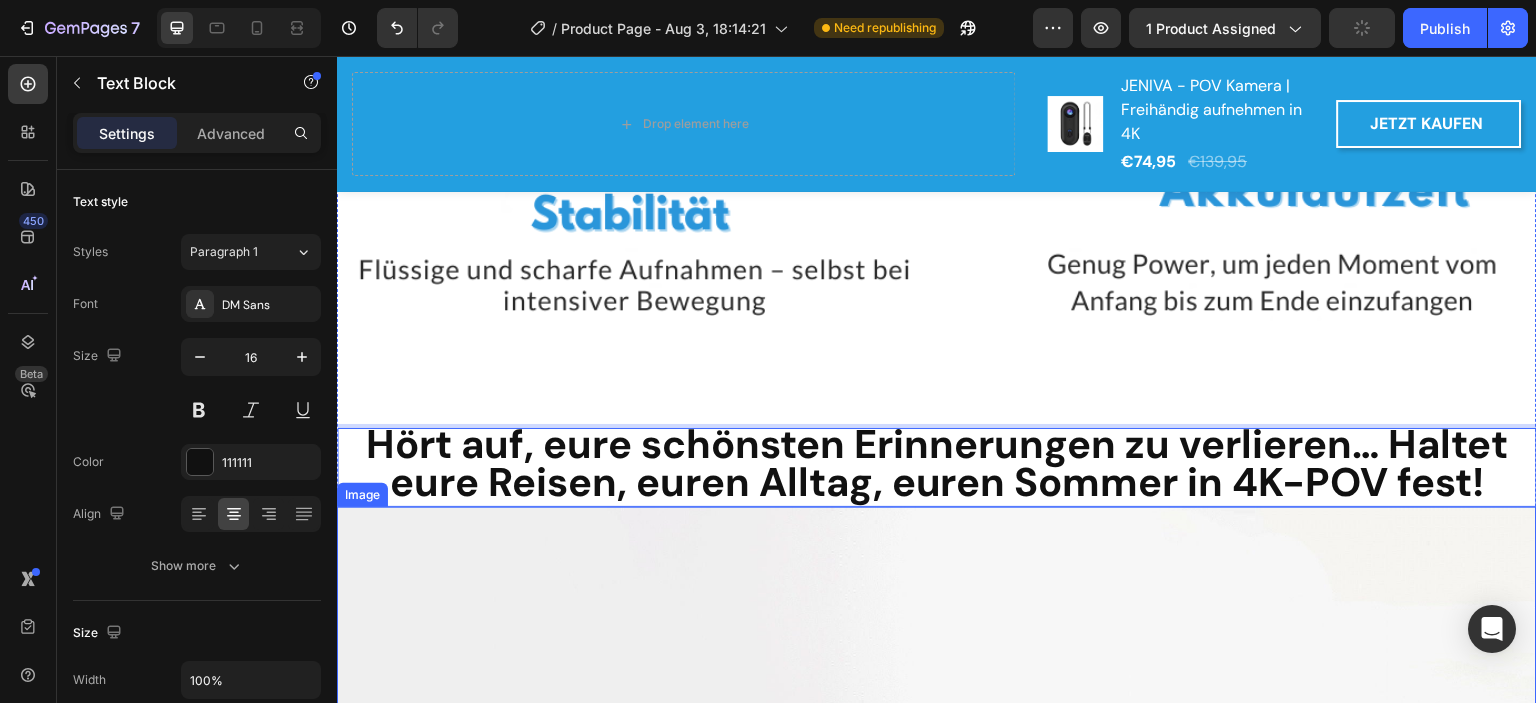 click at bounding box center (937, 957) 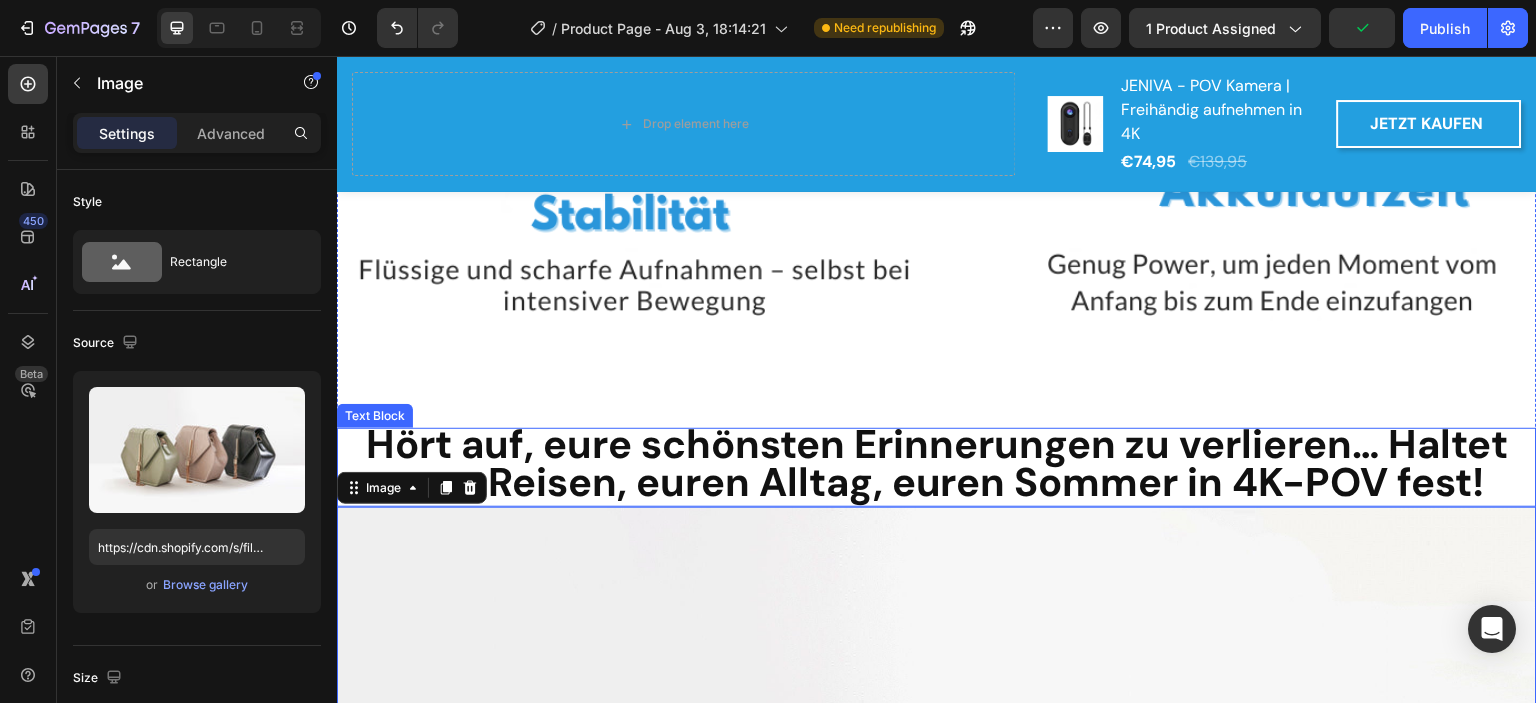 click on "Hört auf, eure schönsten Erinnerungen zu verlieren… Haltet eure Reisen, euren Alltag, euren Sommer in 4K-POV fest!" at bounding box center (937, 468) 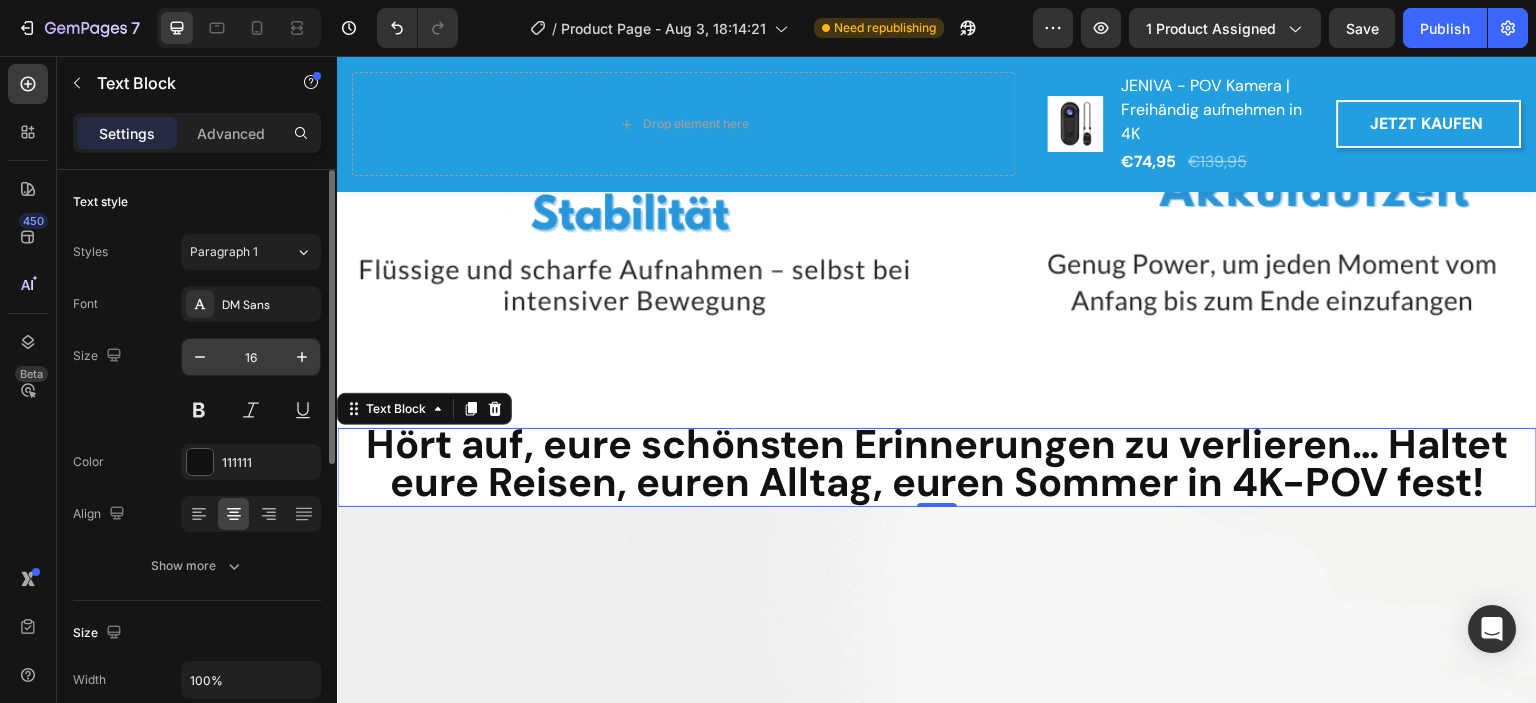 click on "16" at bounding box center [251, 357] 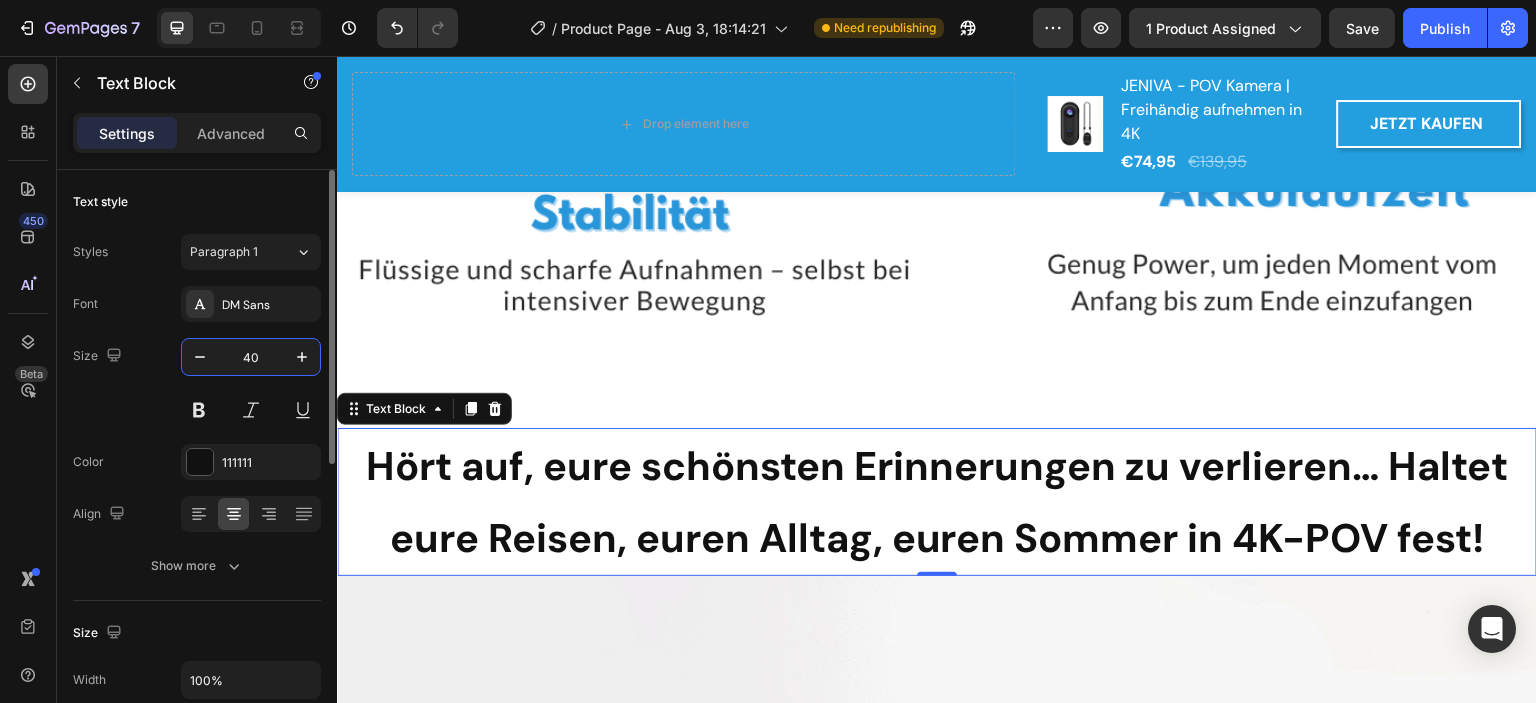 type on "4" 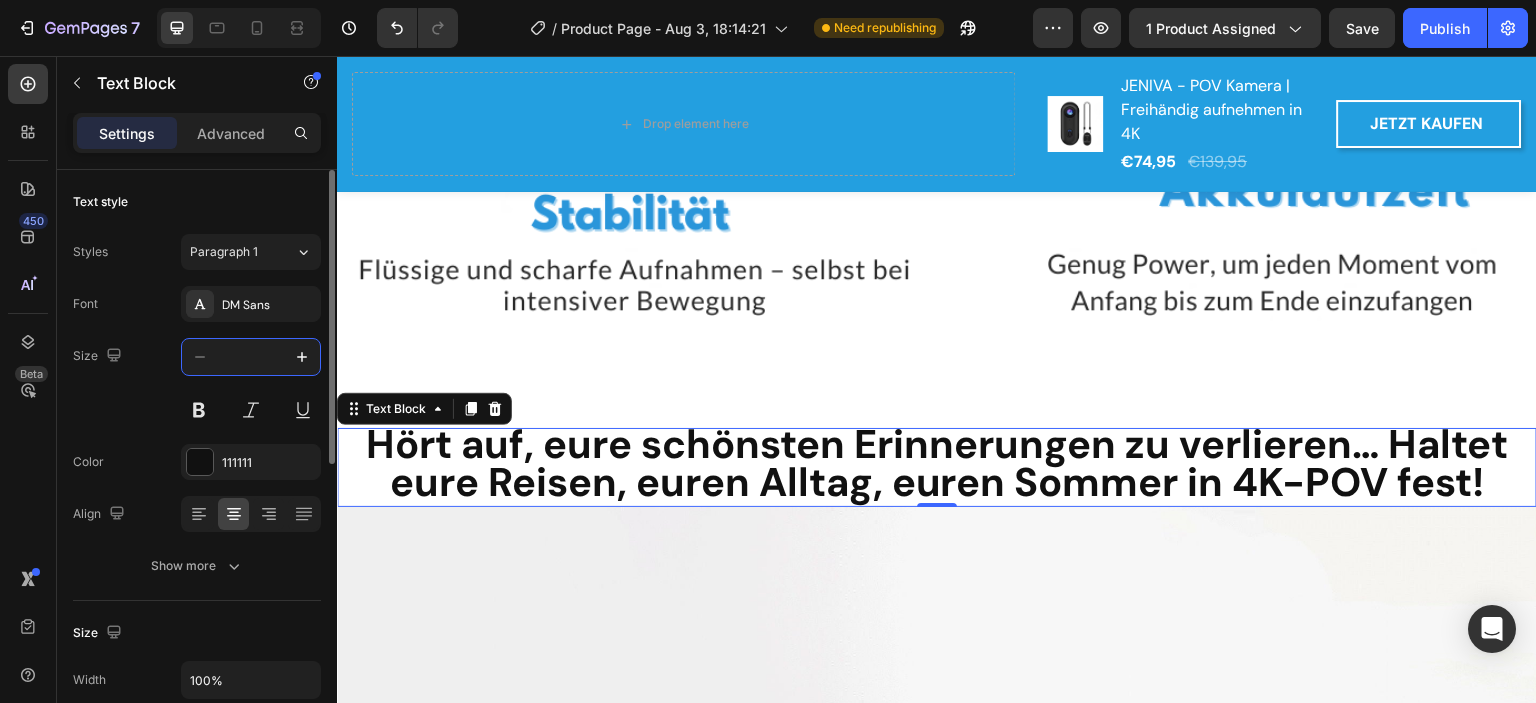 type on "6" 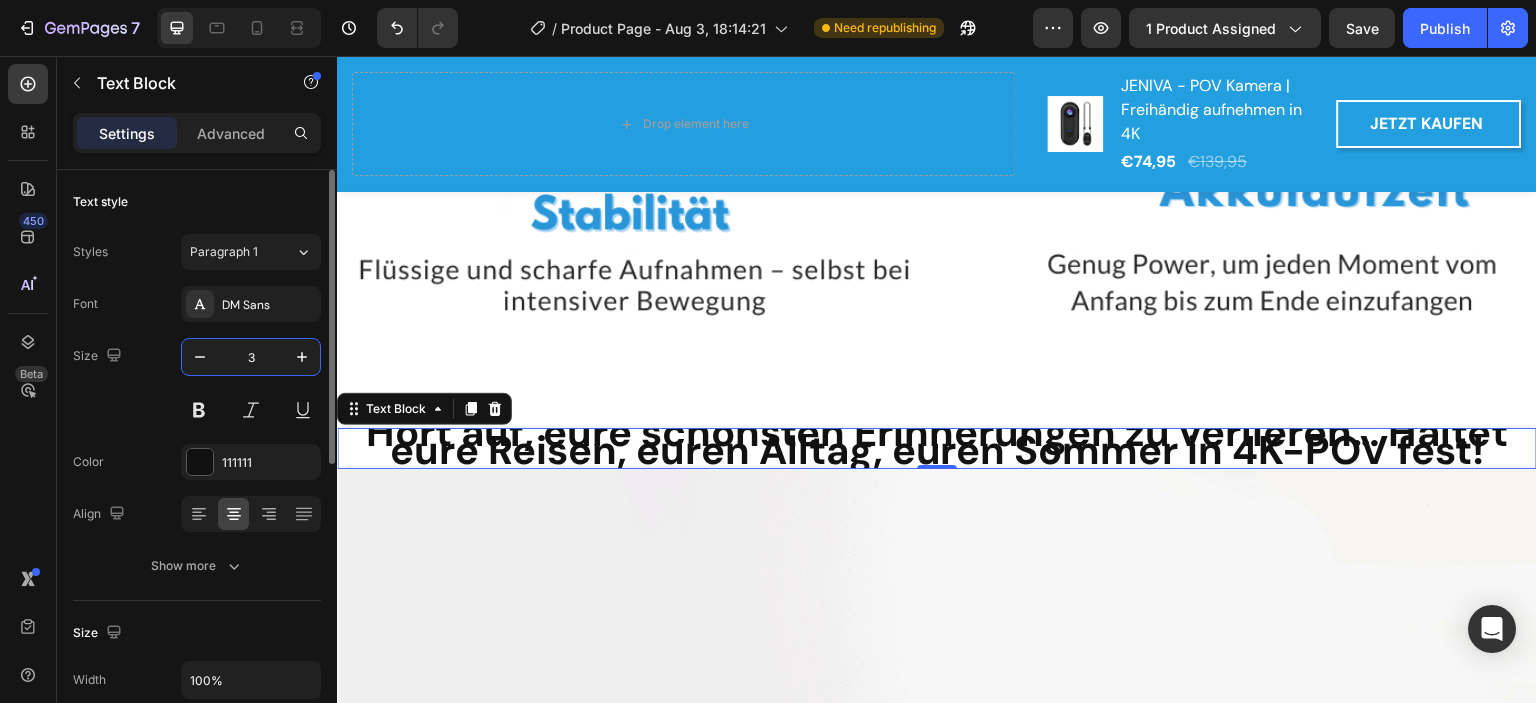 type on "30" 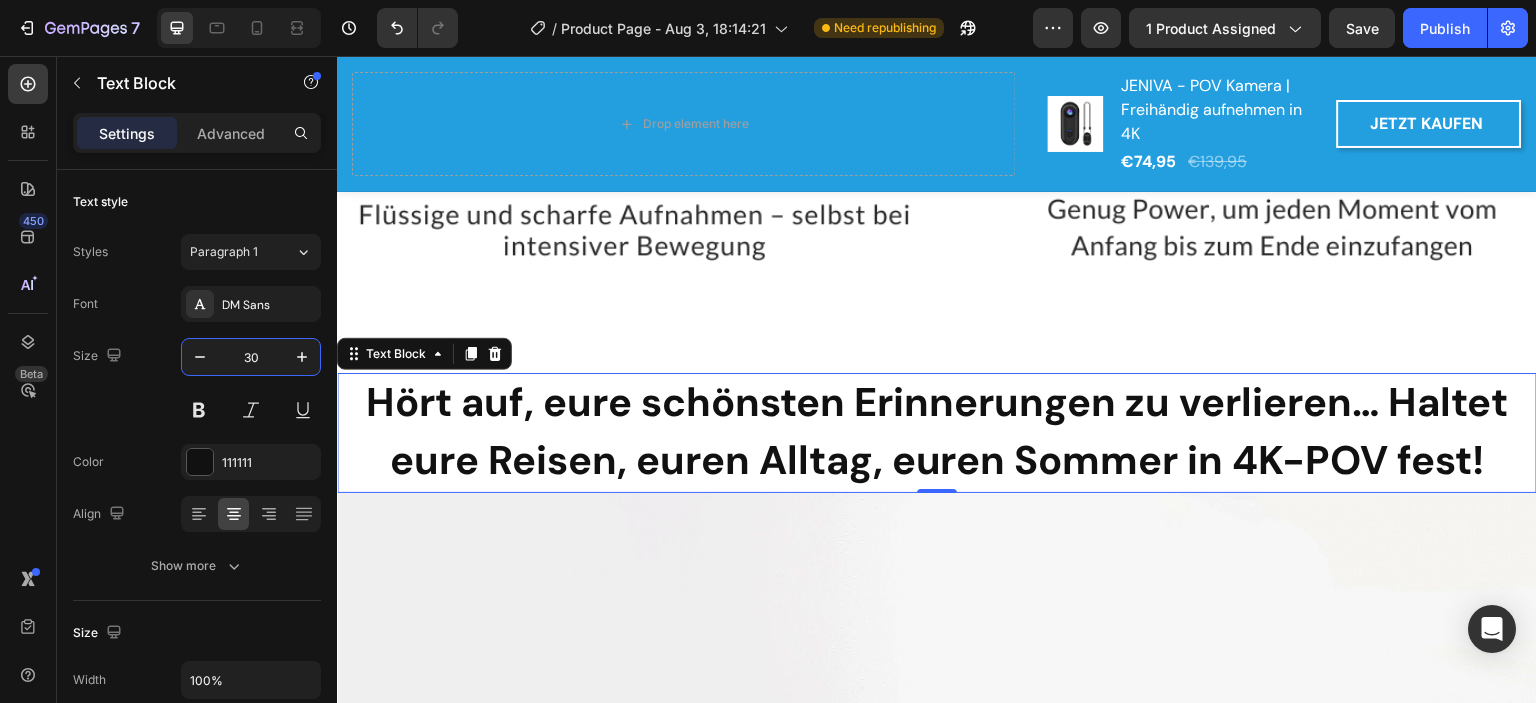 scroll, scrollTop: 2400, scrollLeft: 0, axis: vertical 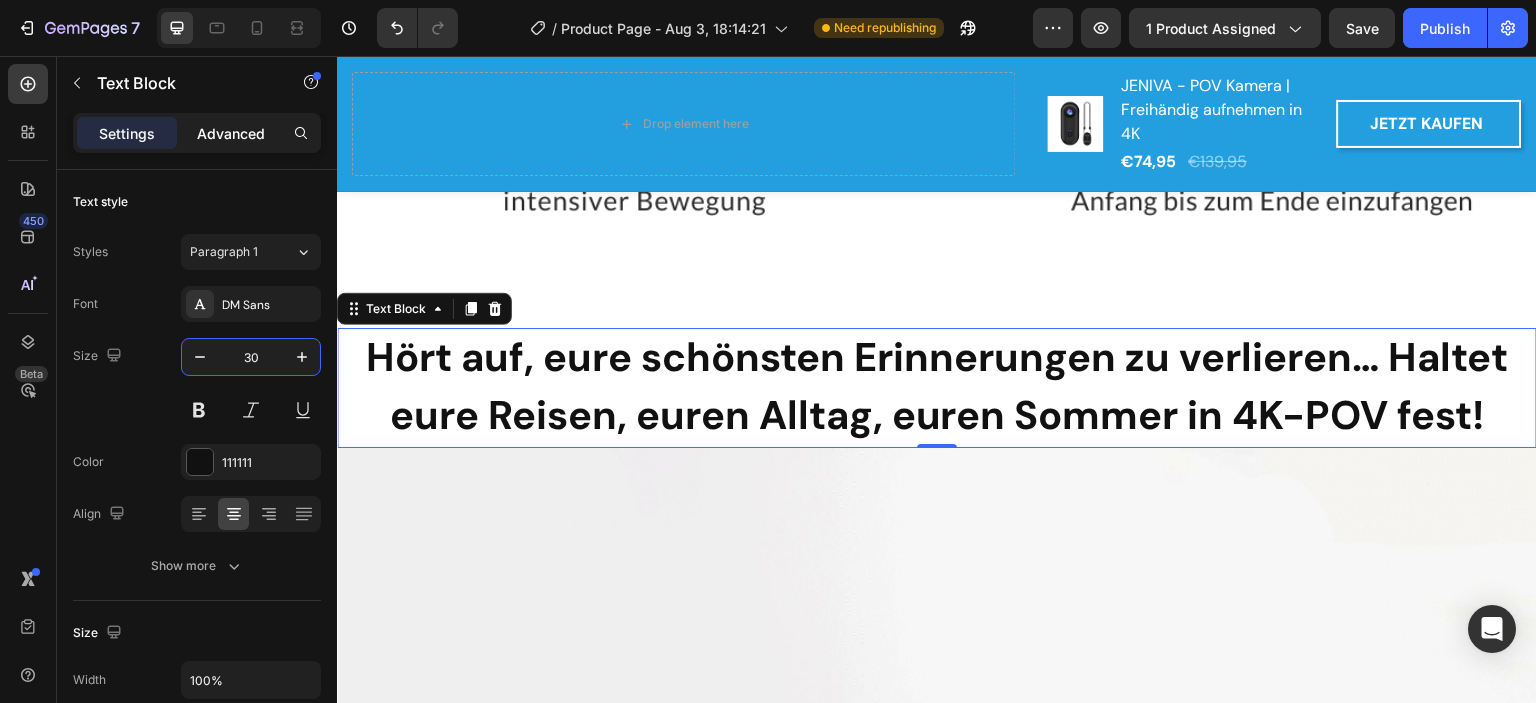 click on "Advanced" at bounding box center [231, 133] 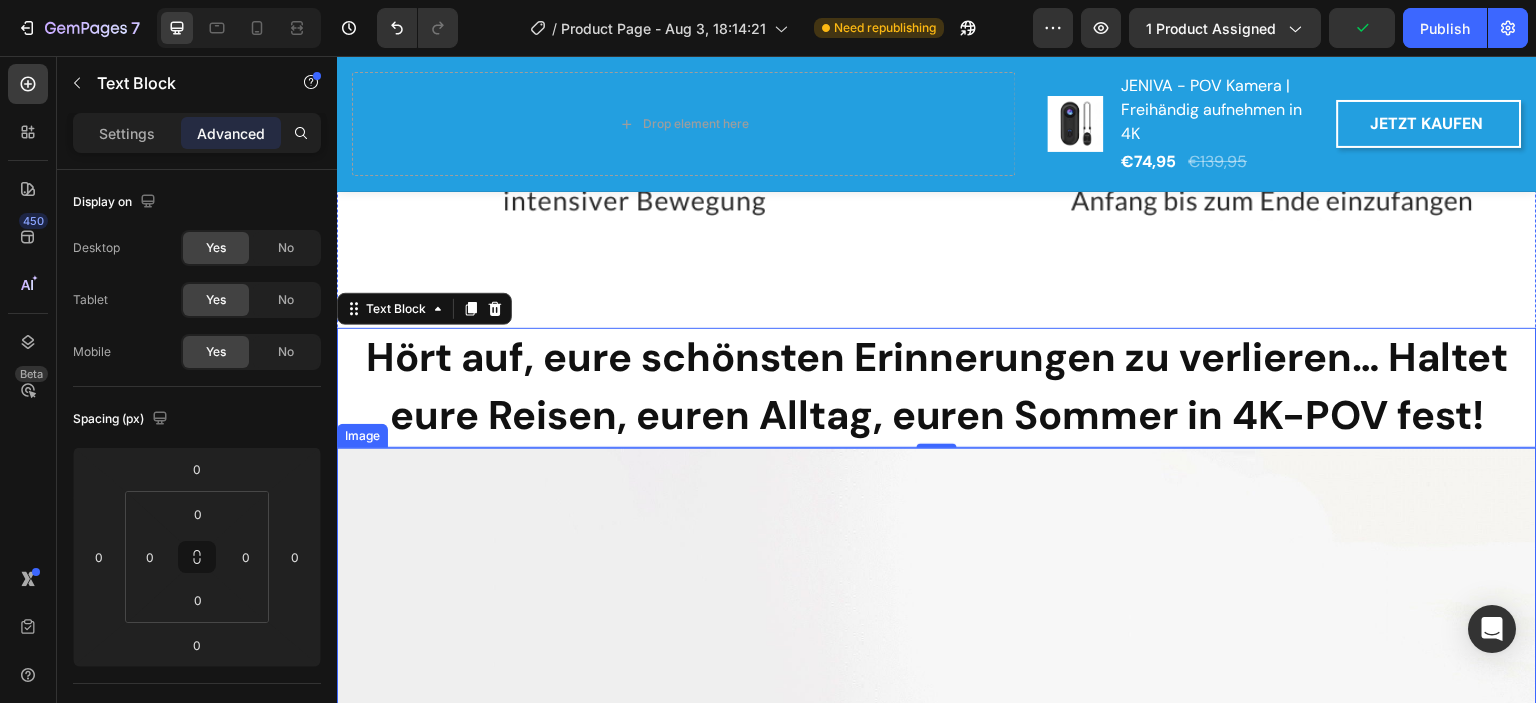 click at bounding box center (937, 898) 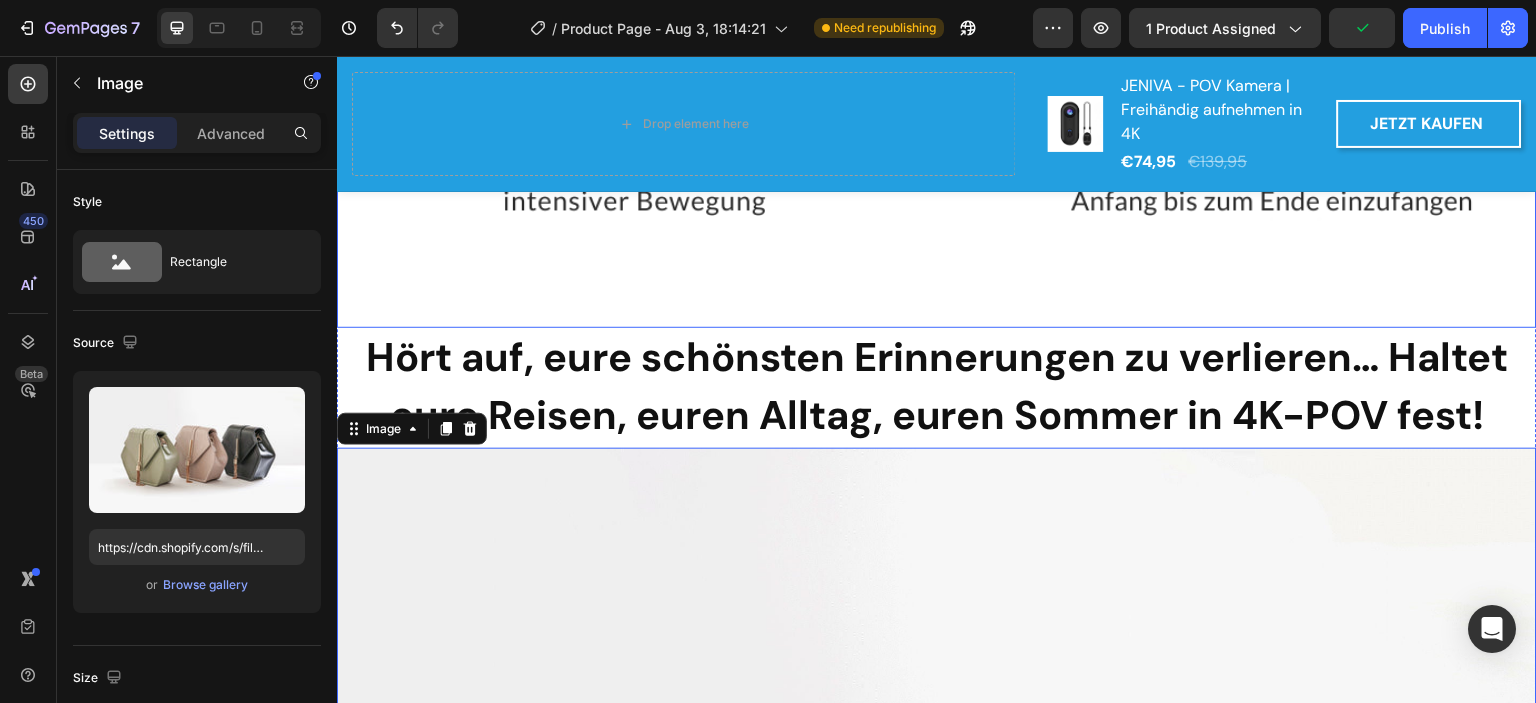 click at bounding box center [937, -272] 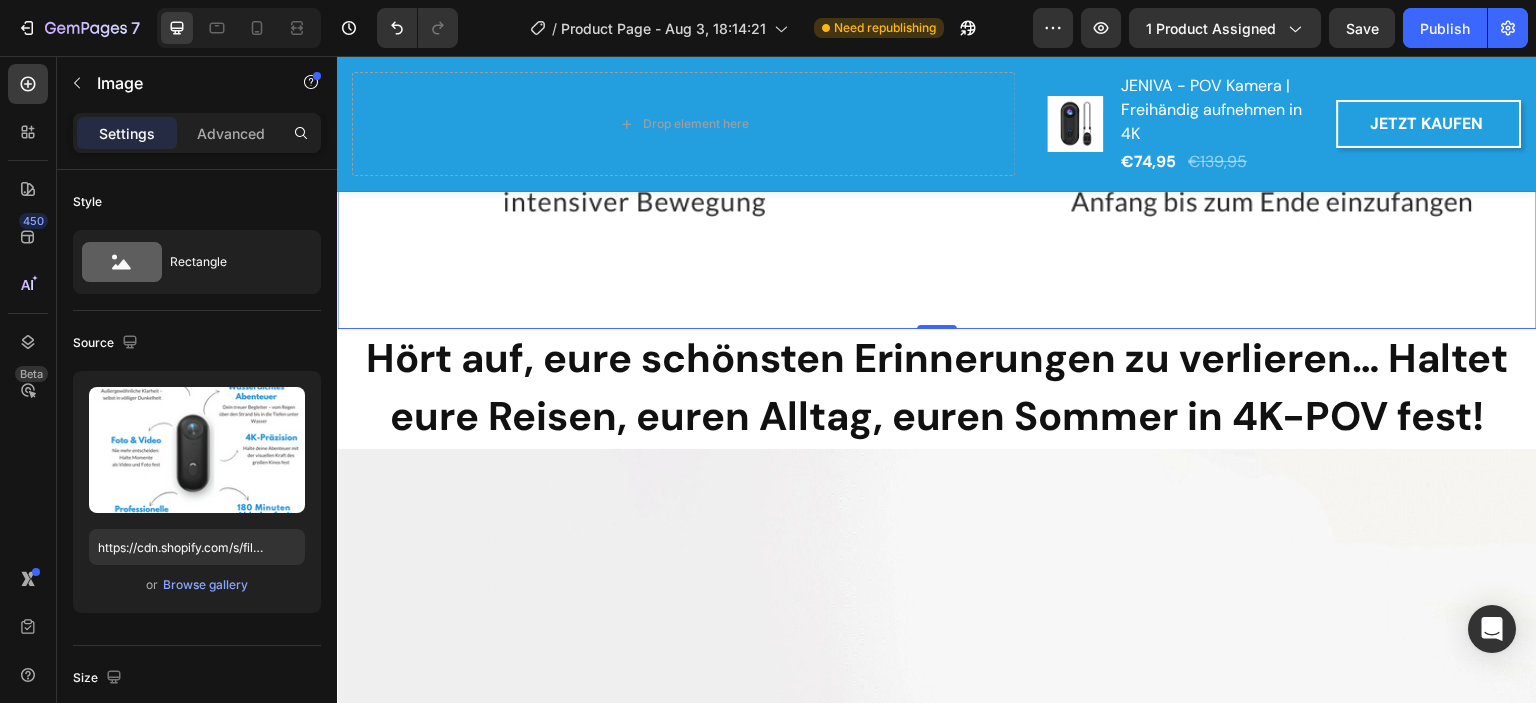 scroll, scrollTop: 2400, scrollLeft: 0, axis: vertical 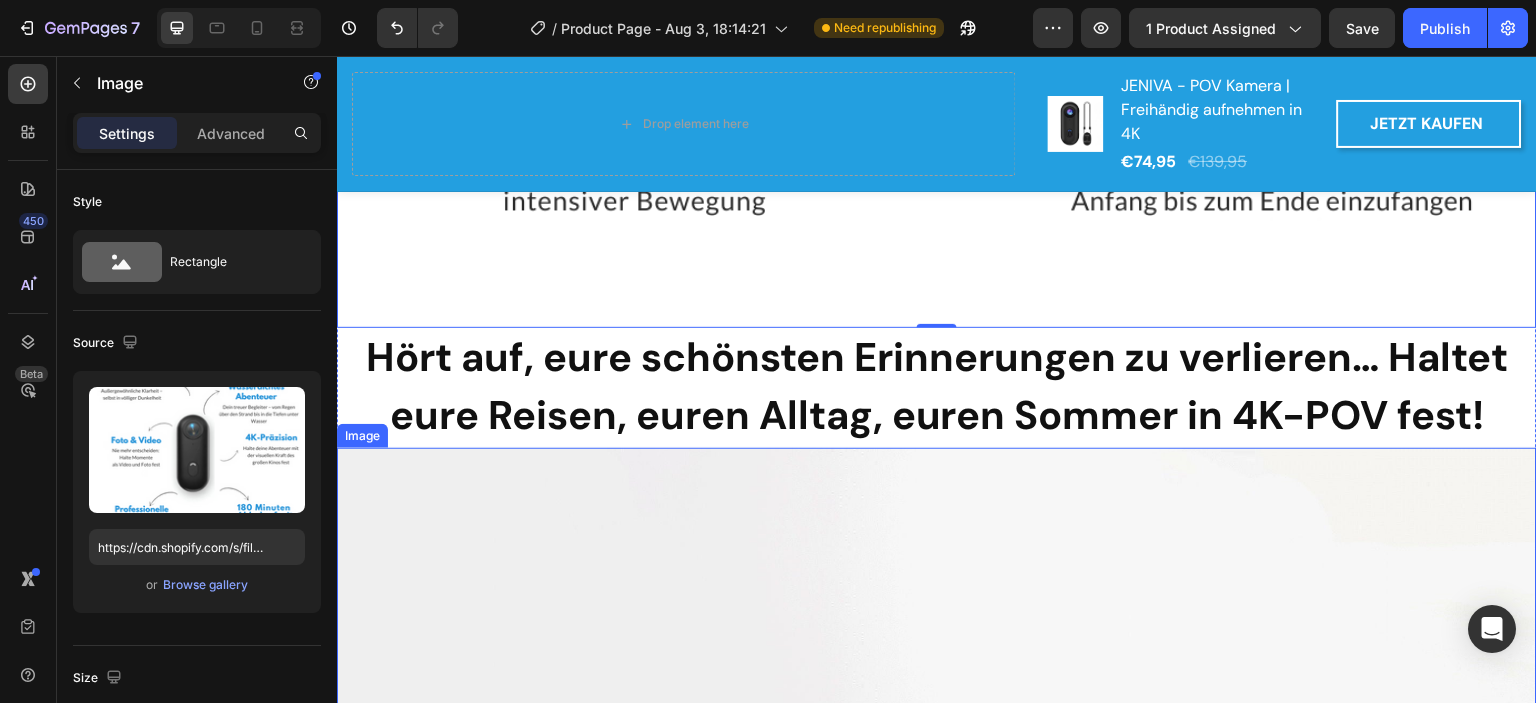 click at bounding box center [937, 898] 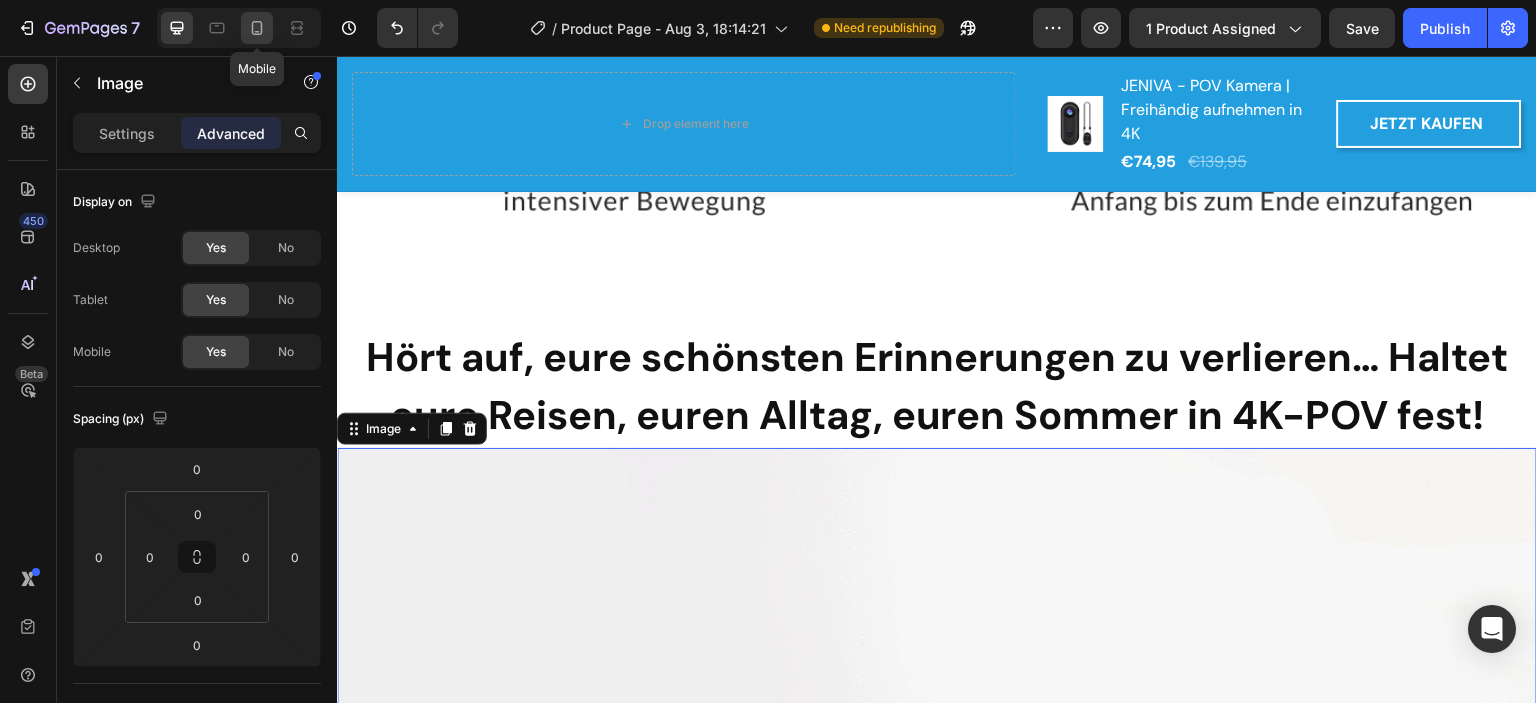 click 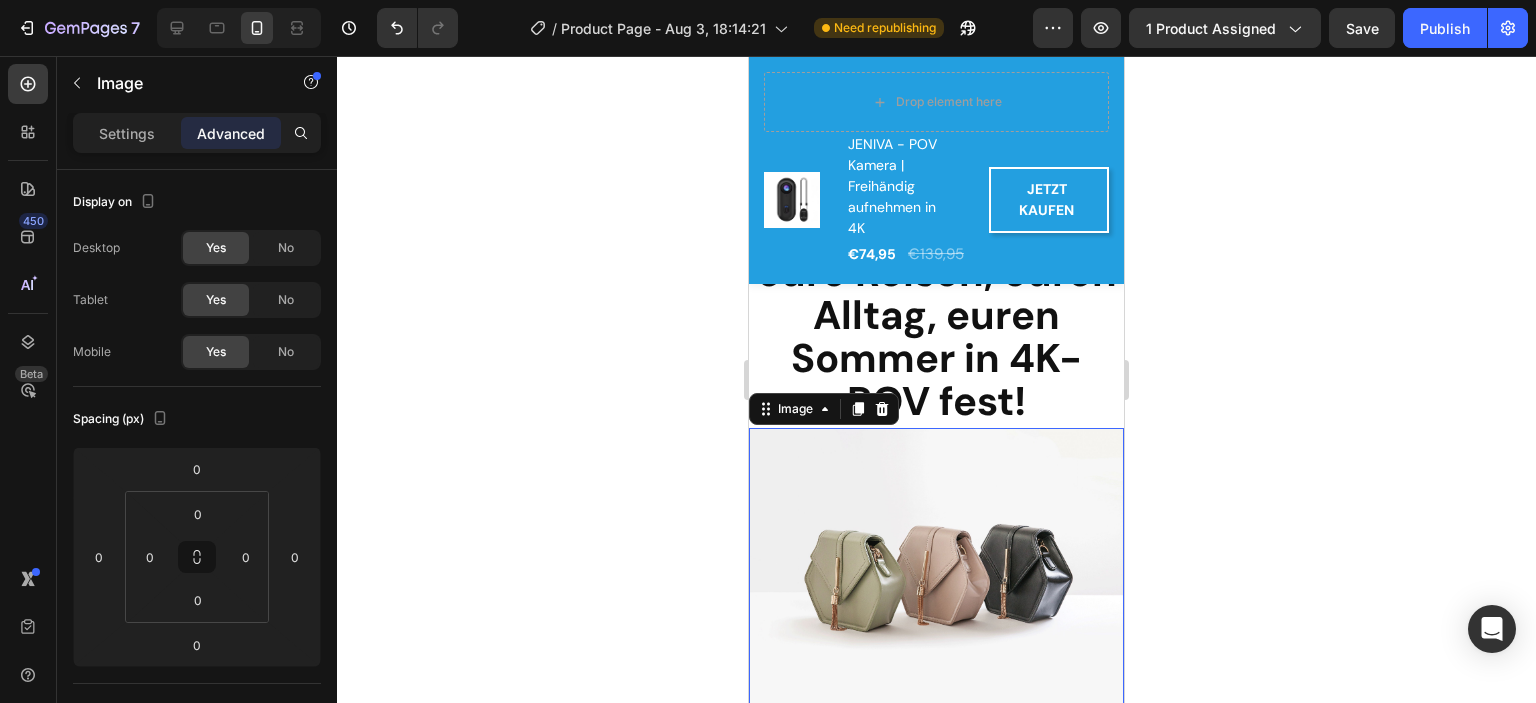scroll, scrollTop: 1019, scrollLeft: 0, axis: vertical 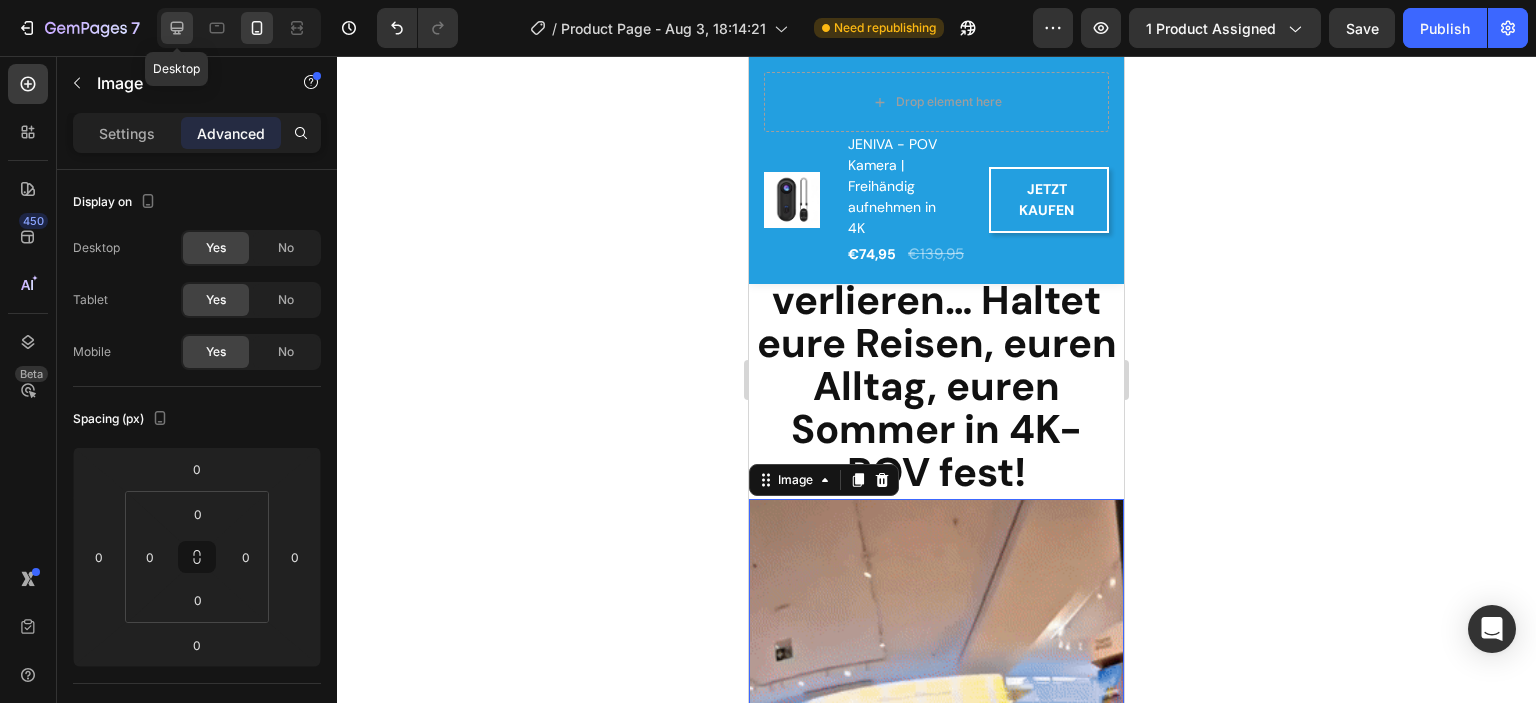 click 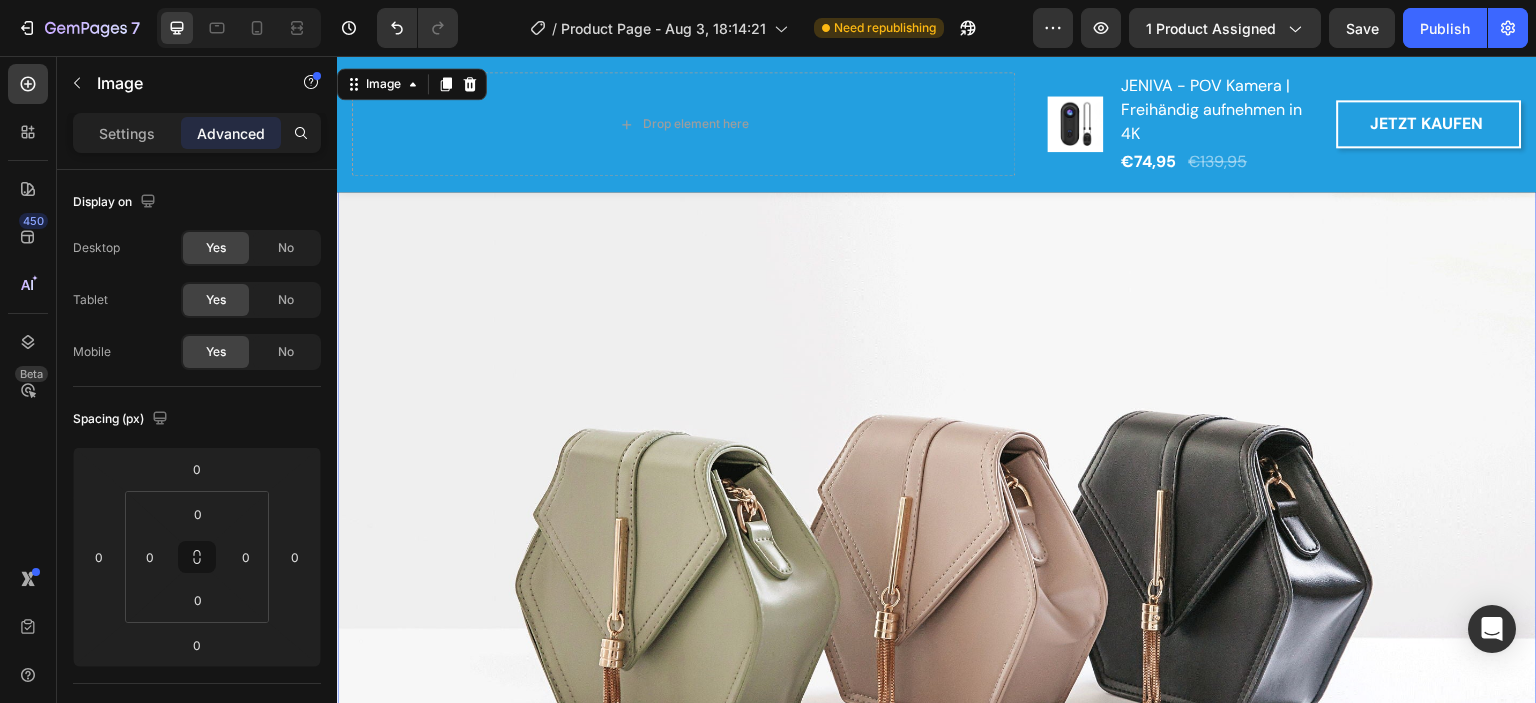 scroll, scrollTop: 1980, scrollLeft: 0, axis: vertical 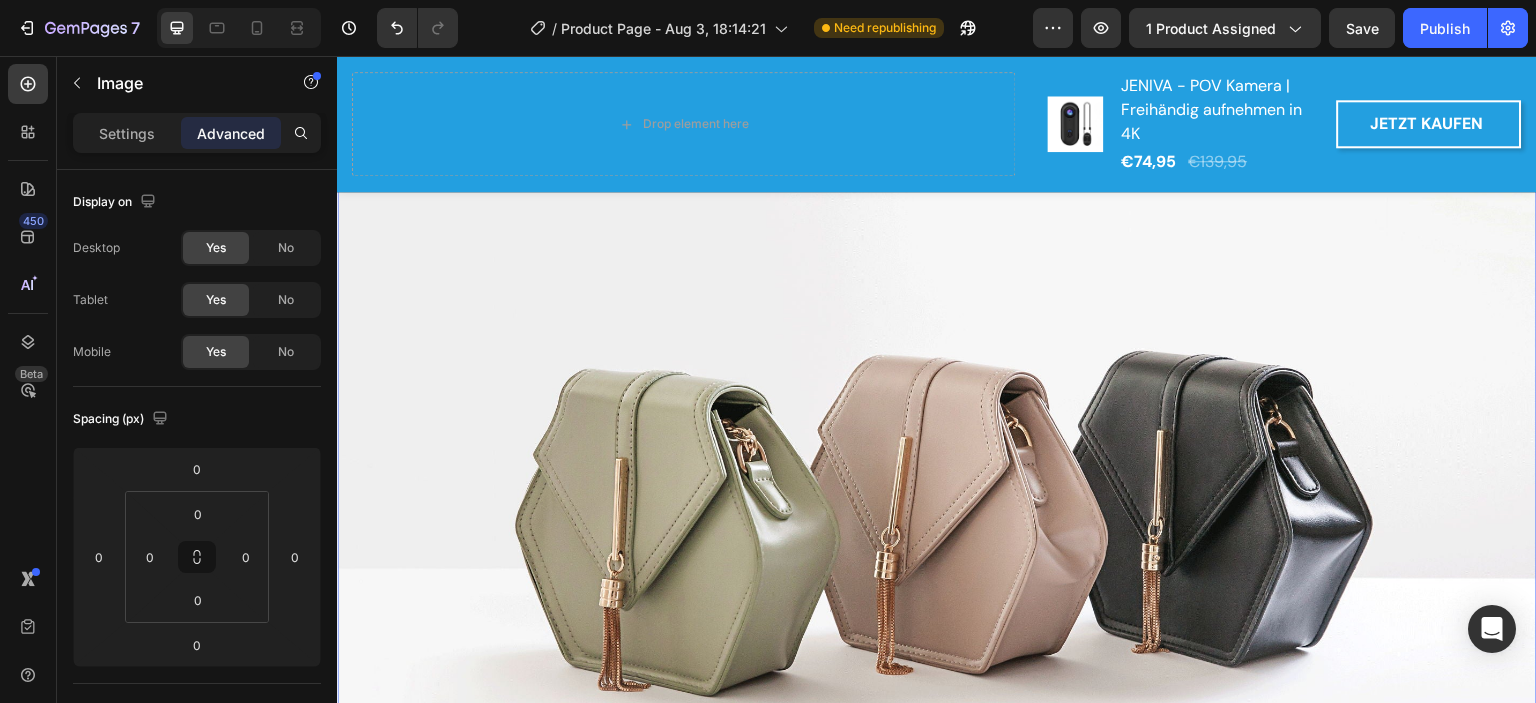 click at bounding box center (937, 493) 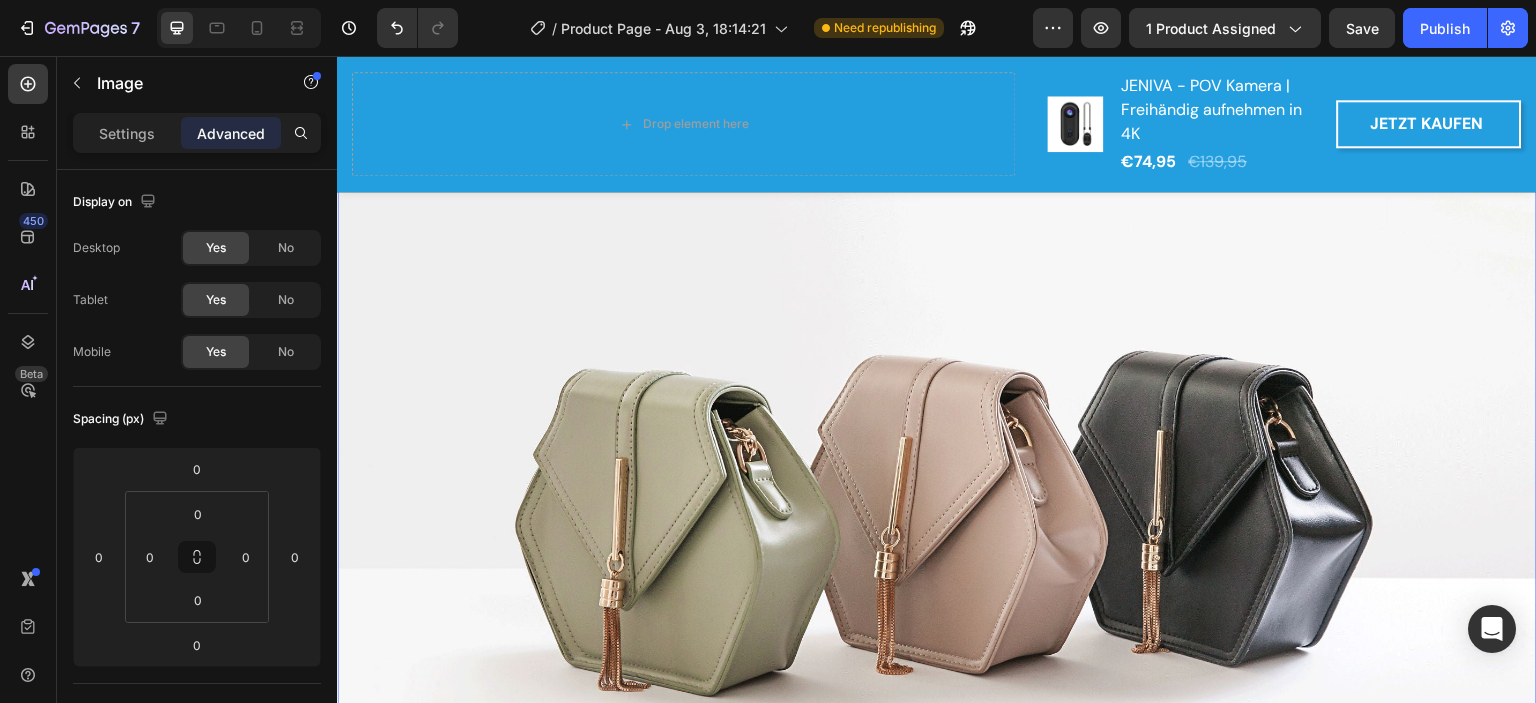 click at bounding box center (937, 493) 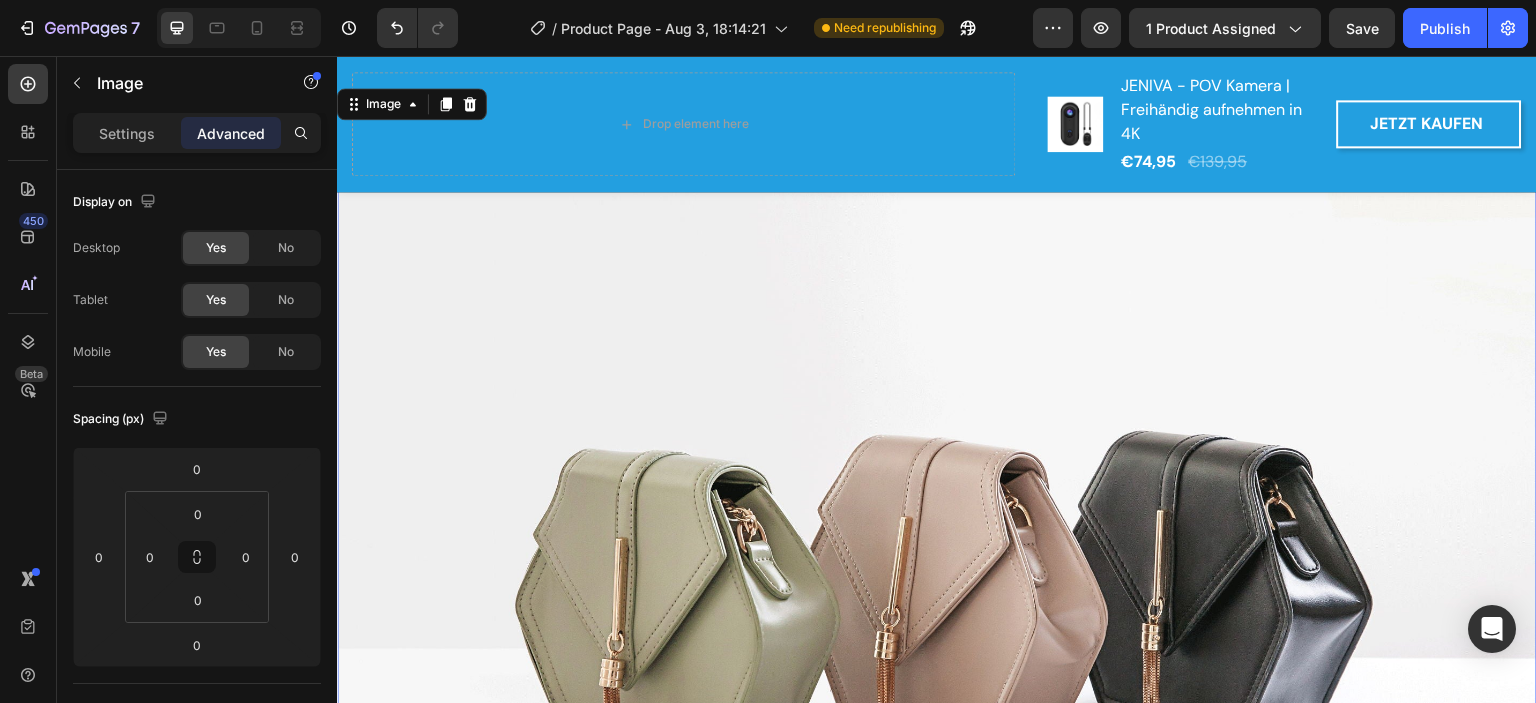 scroll, scrollTop: 1880, scrollLeft: 0, axis: vertical 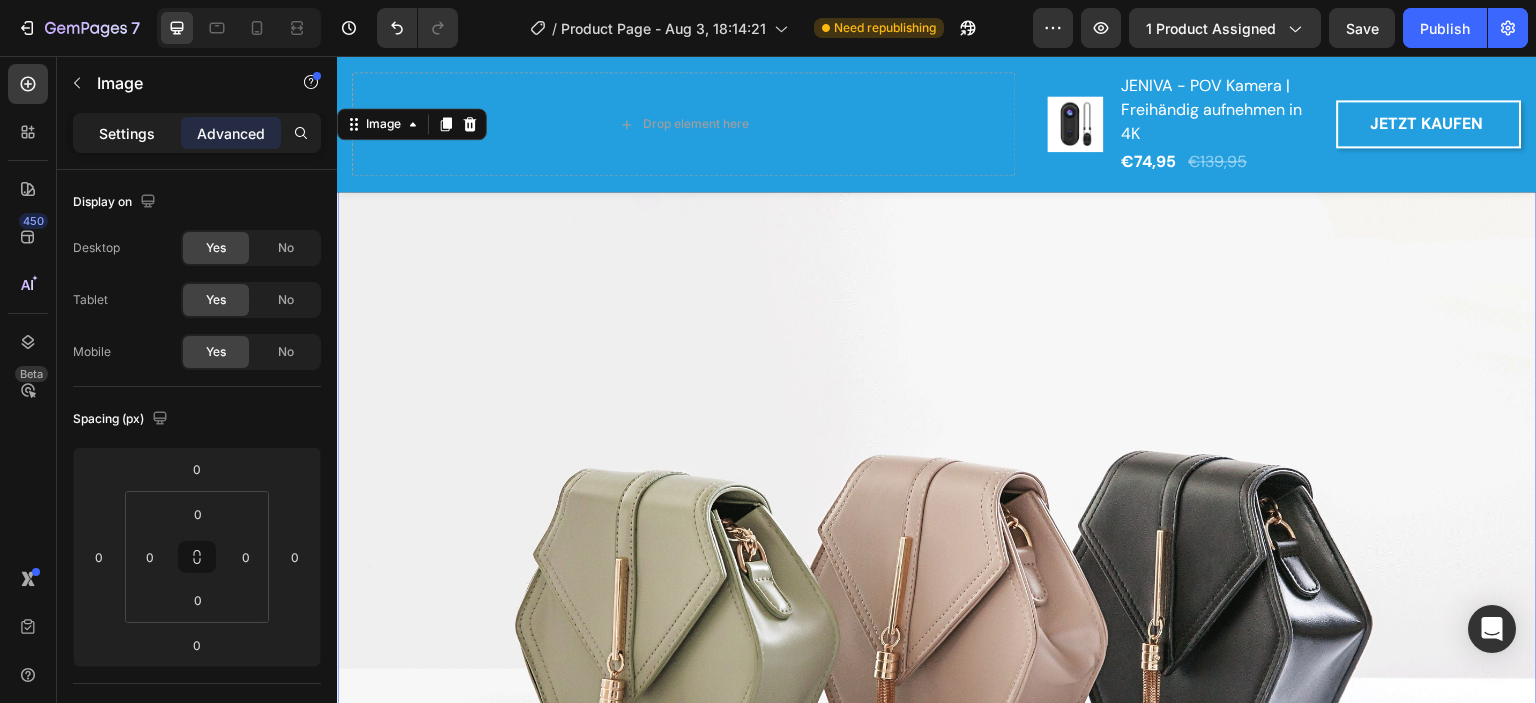 click on "Settings" at bounding box center [127, 133] 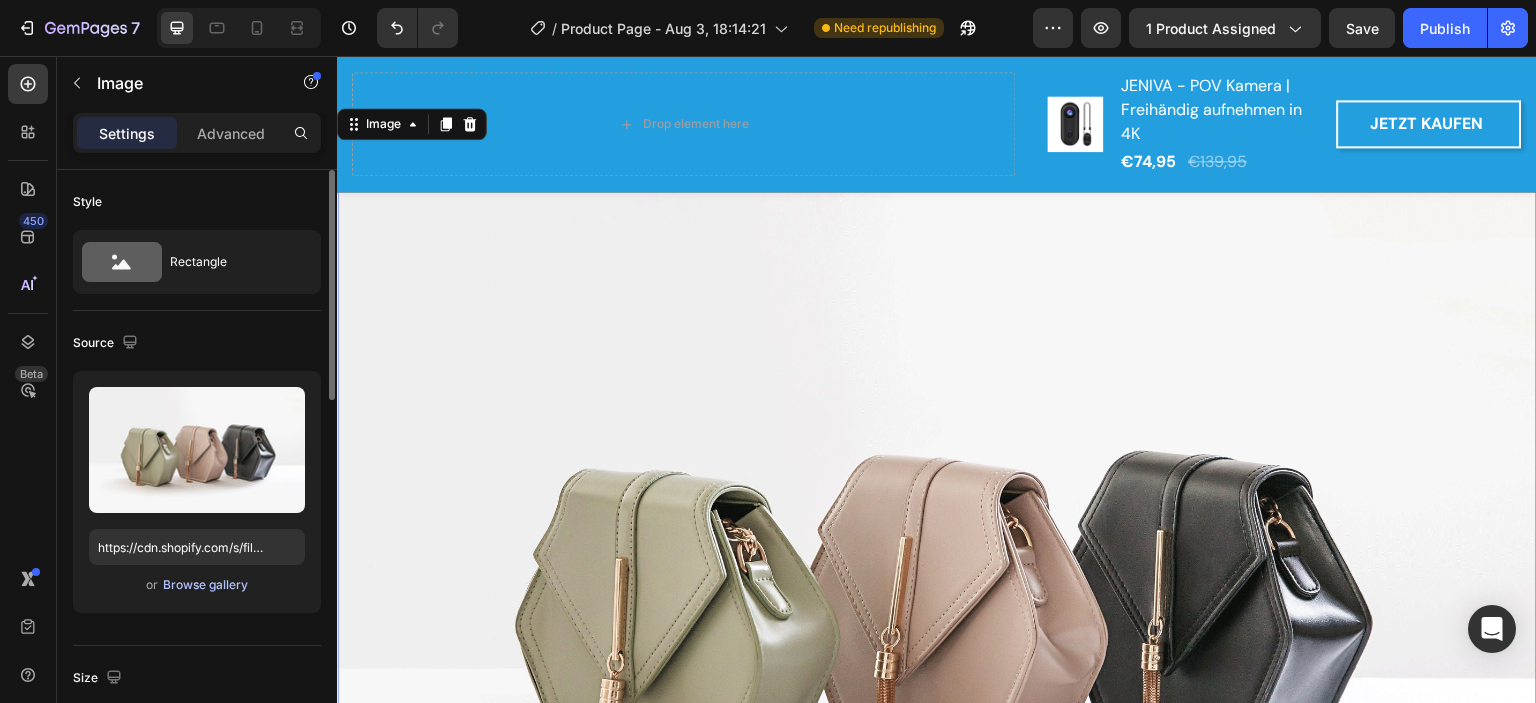 click on "Browse gallery" at bounding box center (205, 585) 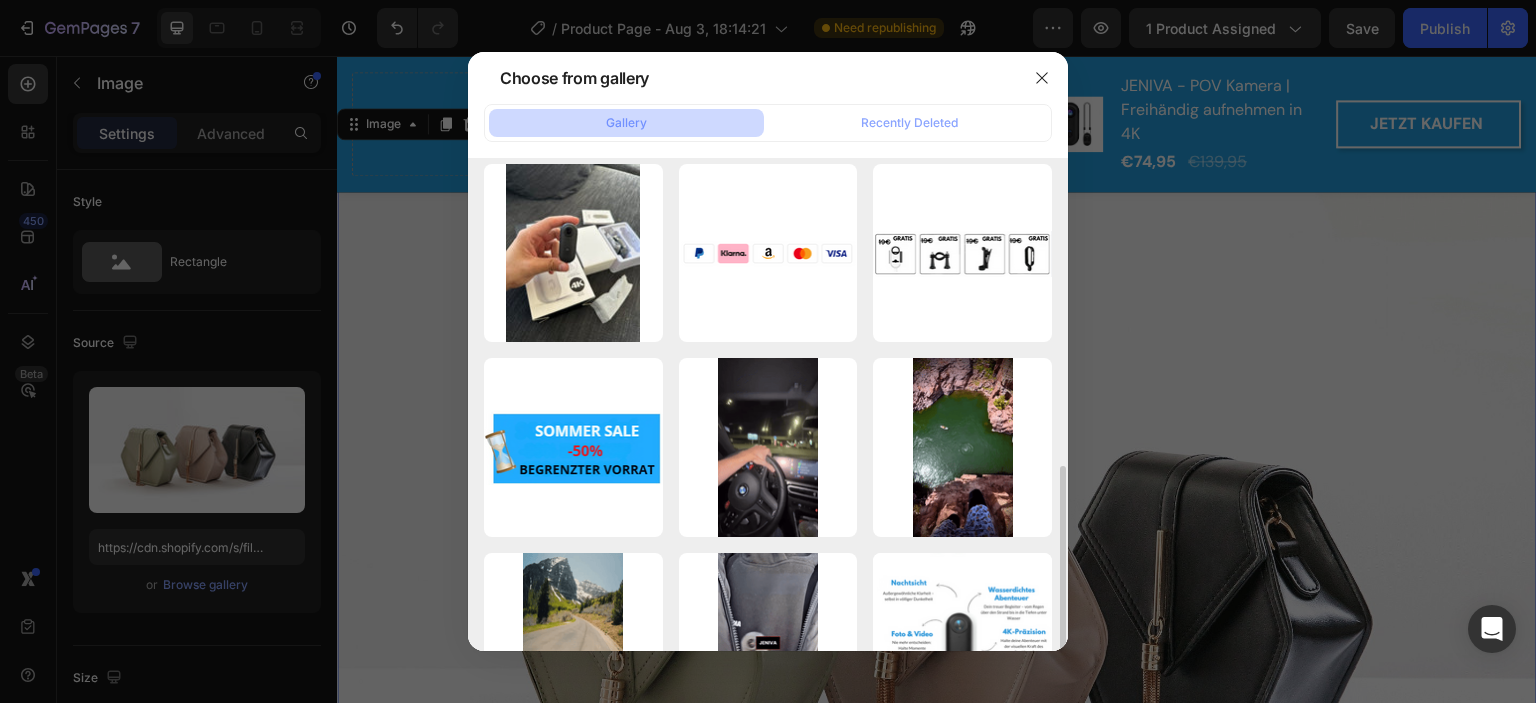 scroll, scrollTop: 500, scrollLeft: 0, axis: vertical 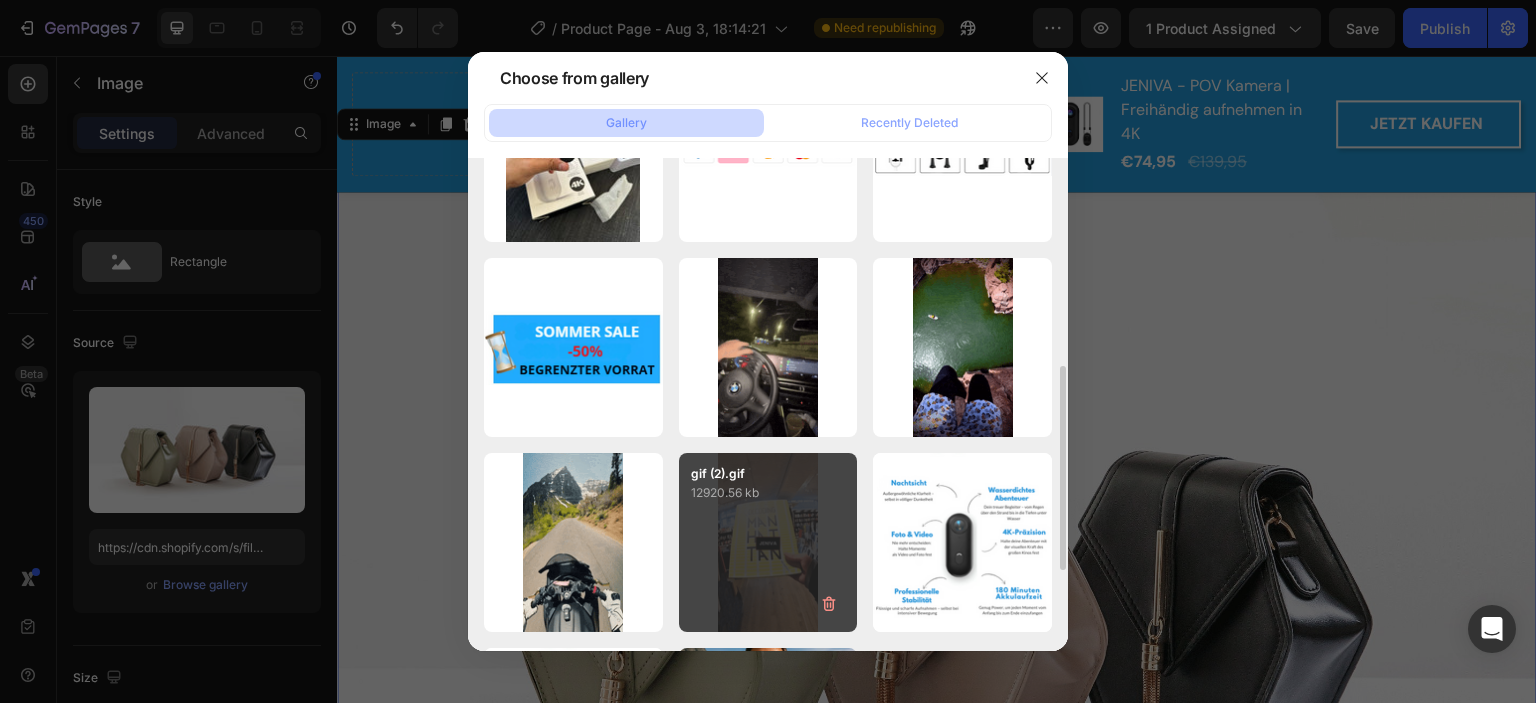 click on "gif (2).gif 12920.56 kb" at bounding box center [768, 542] 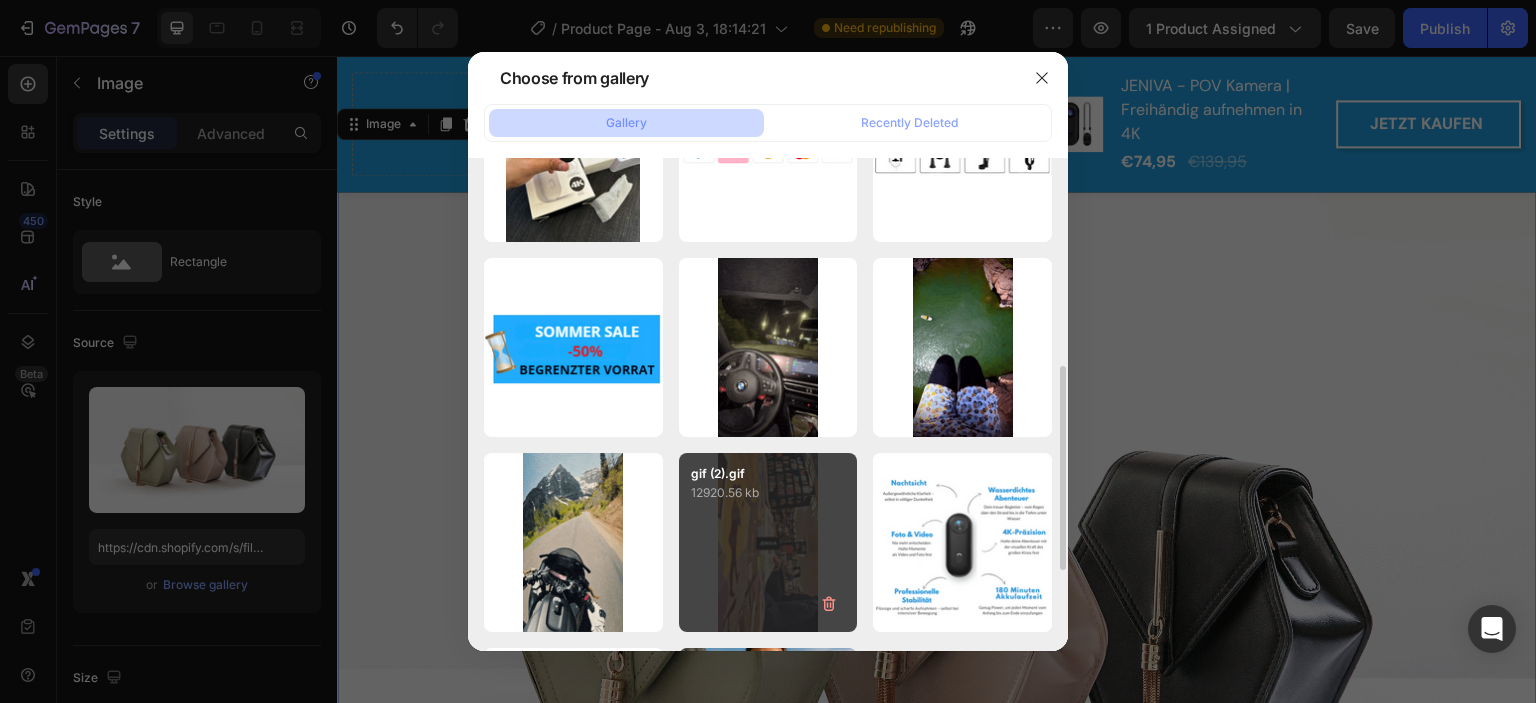 type on "https://cdn.shopify.com/s/files/1/0923/4762/9948/files/gempages_575997531926823875-7317b64d-2ba0-4f68-bbf8-03bcf059fed3.gif" 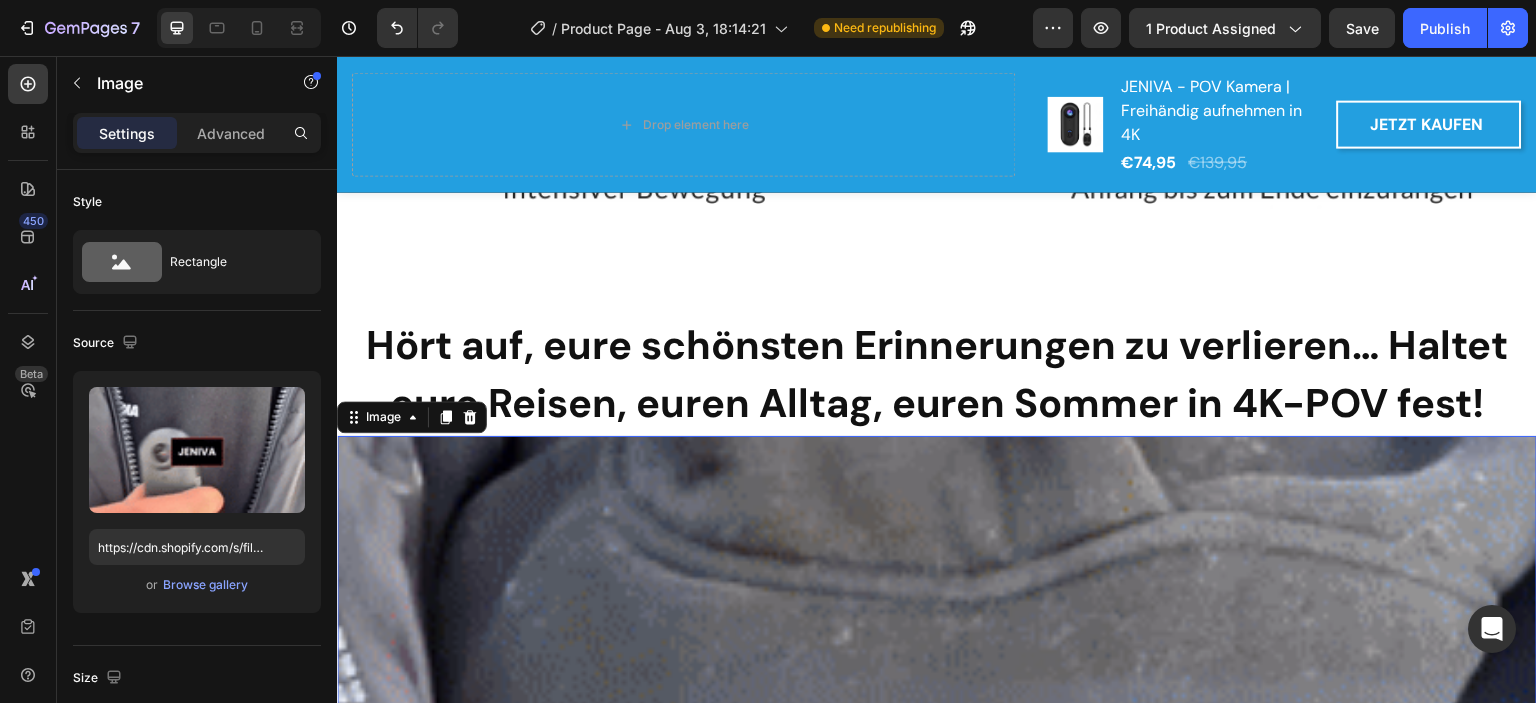 scroll, scrollTop: 1580, scrollLeft: 0, axis: vertical 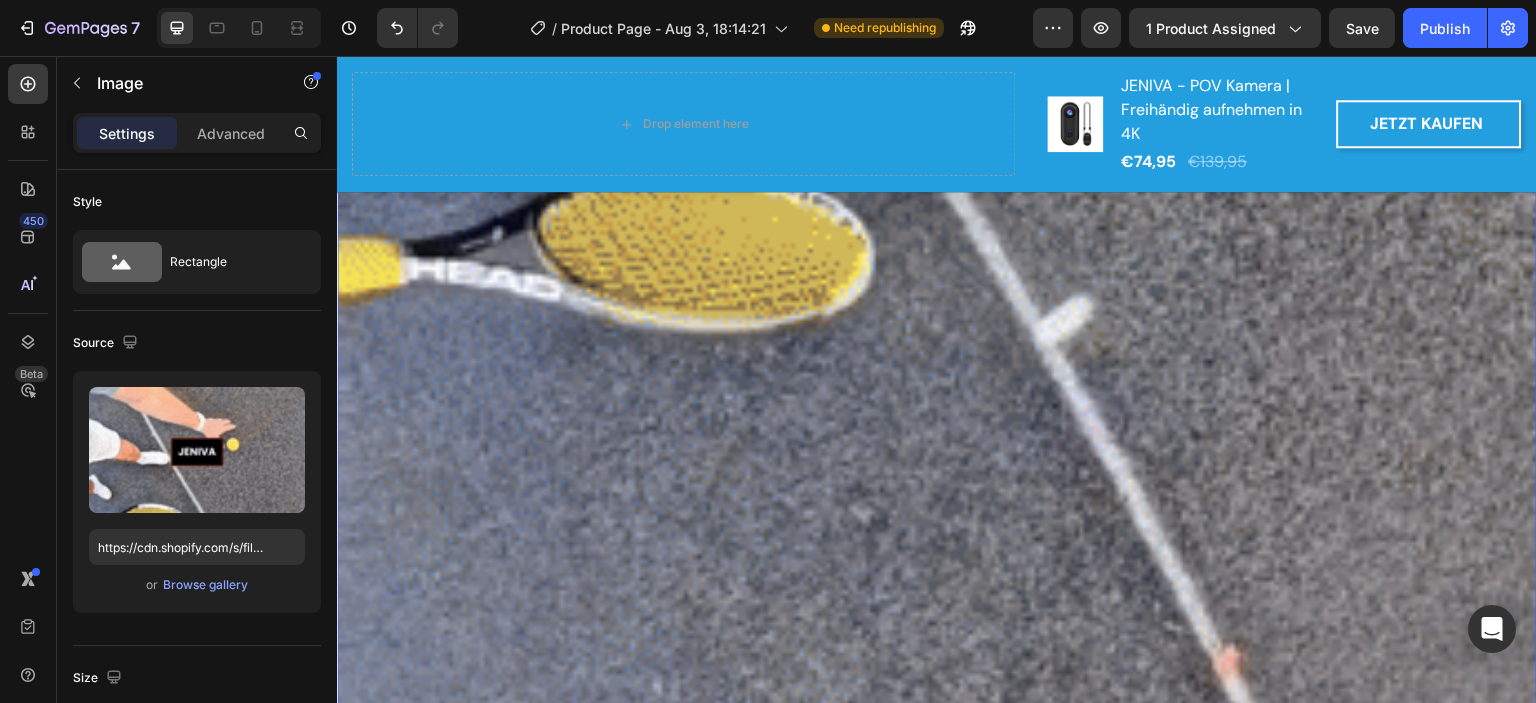 click at bounding box center [937, -139] 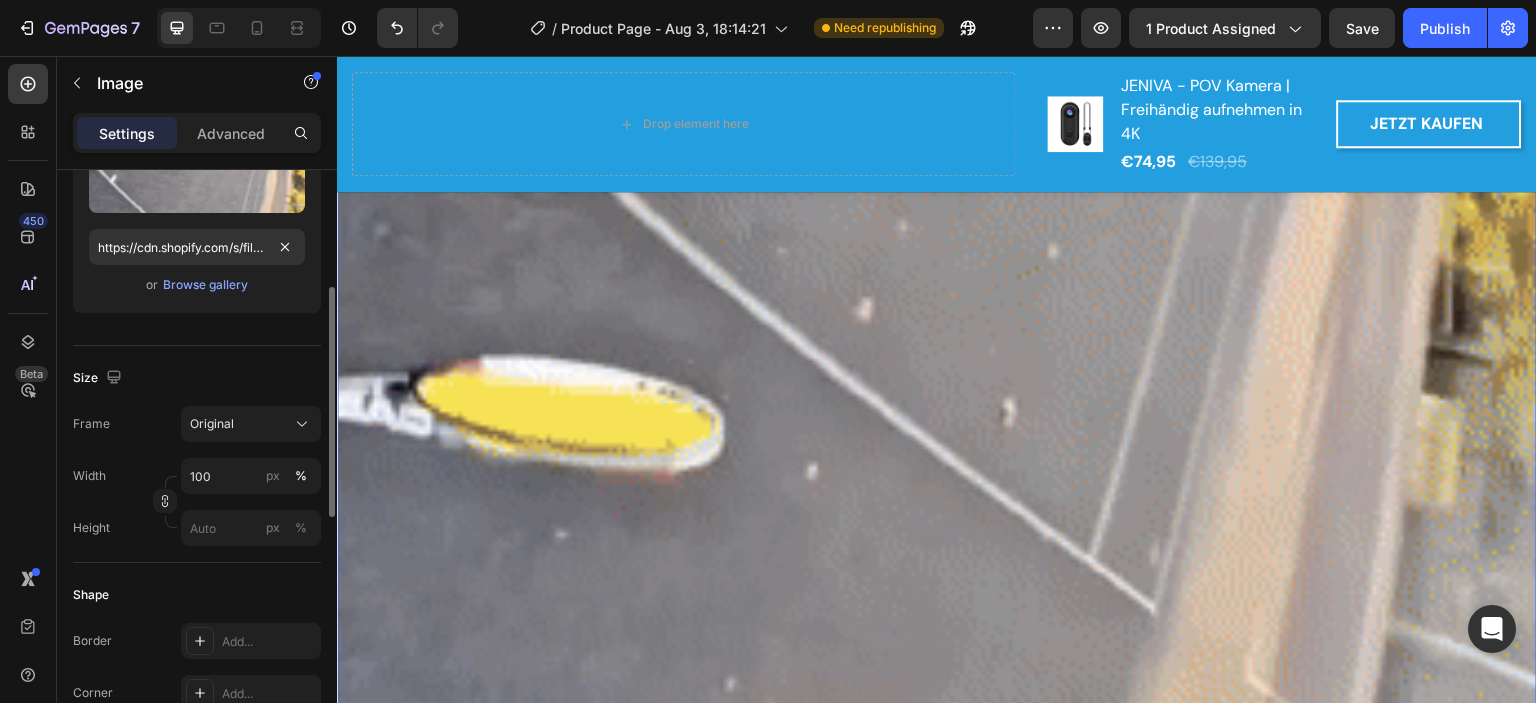 scroll, scrollTop: 400, scrollLeft: 0, axis: vertical 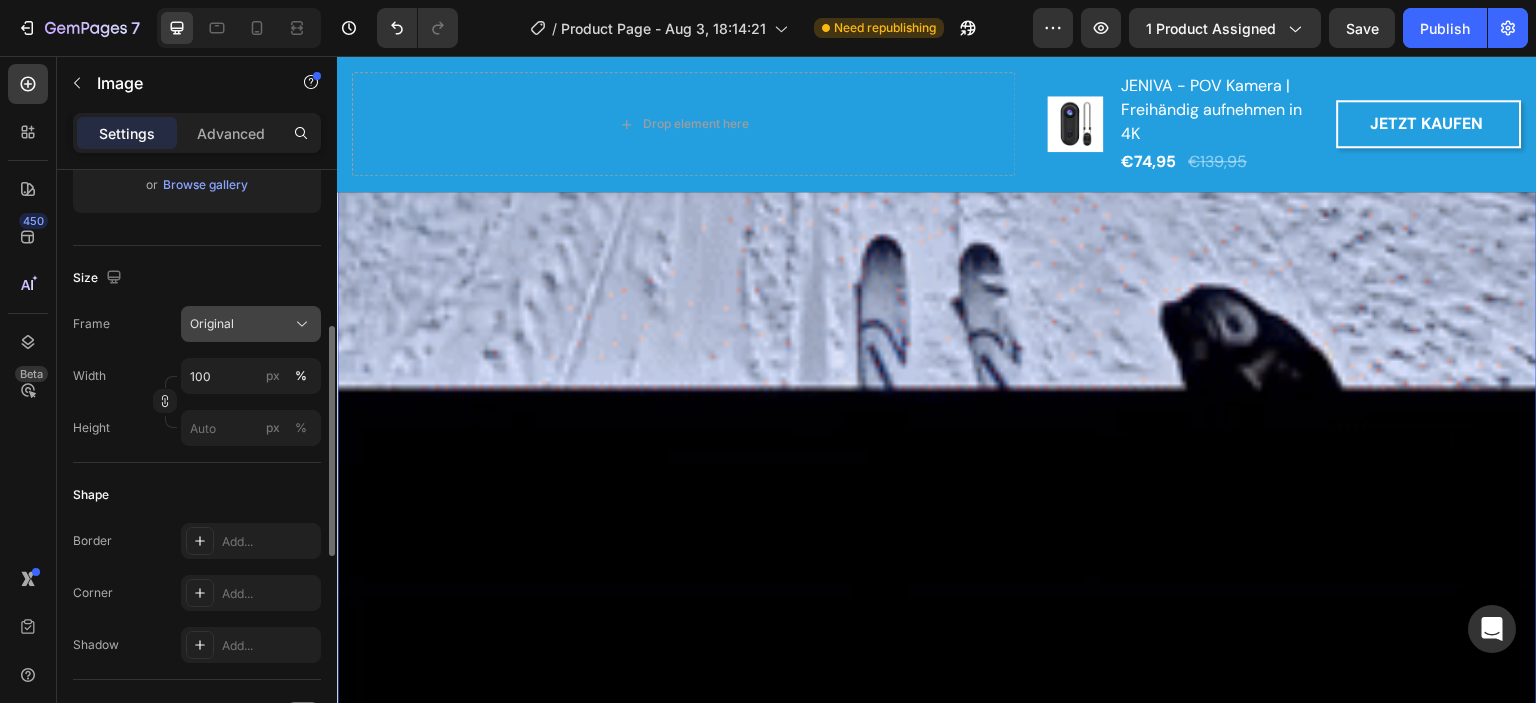 click on "Original" 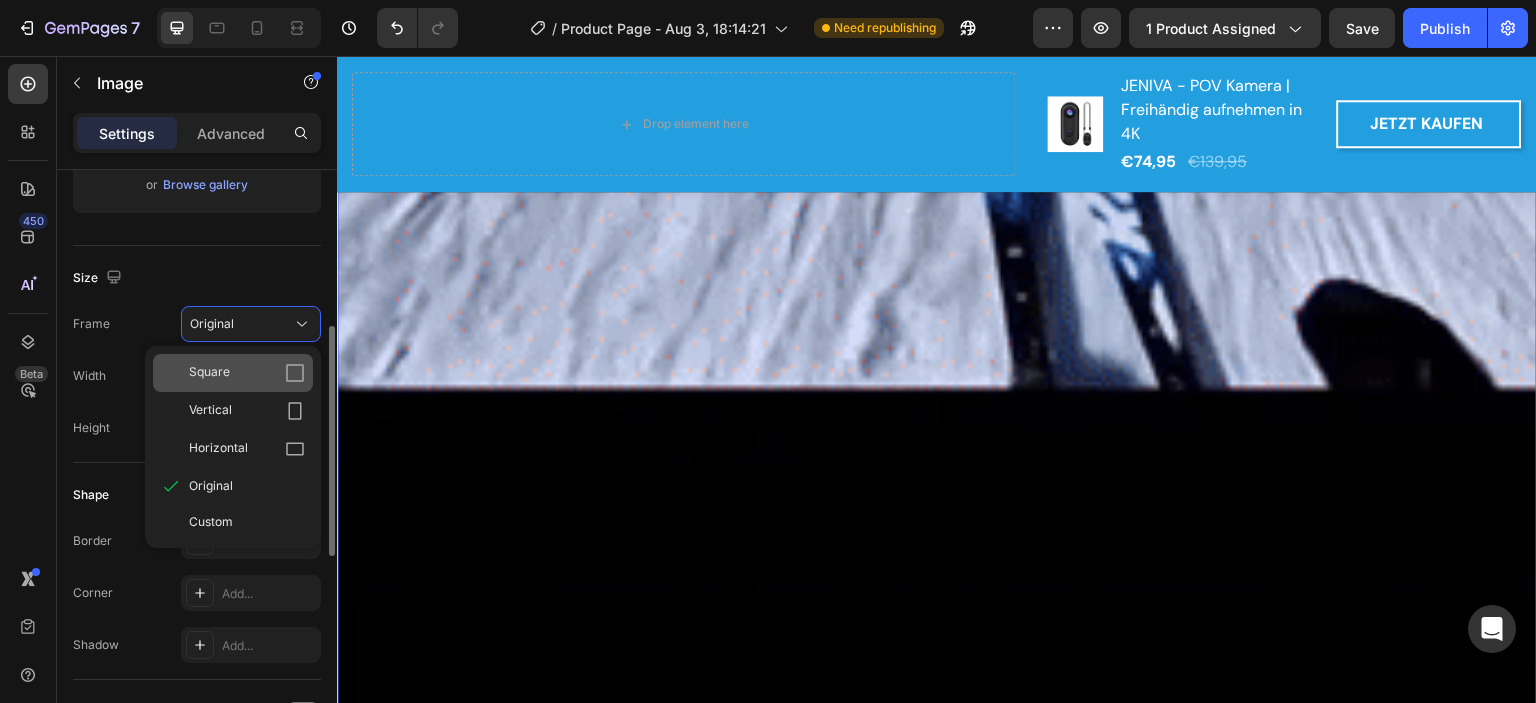 click on "Square" at bounding box center (247, 373) 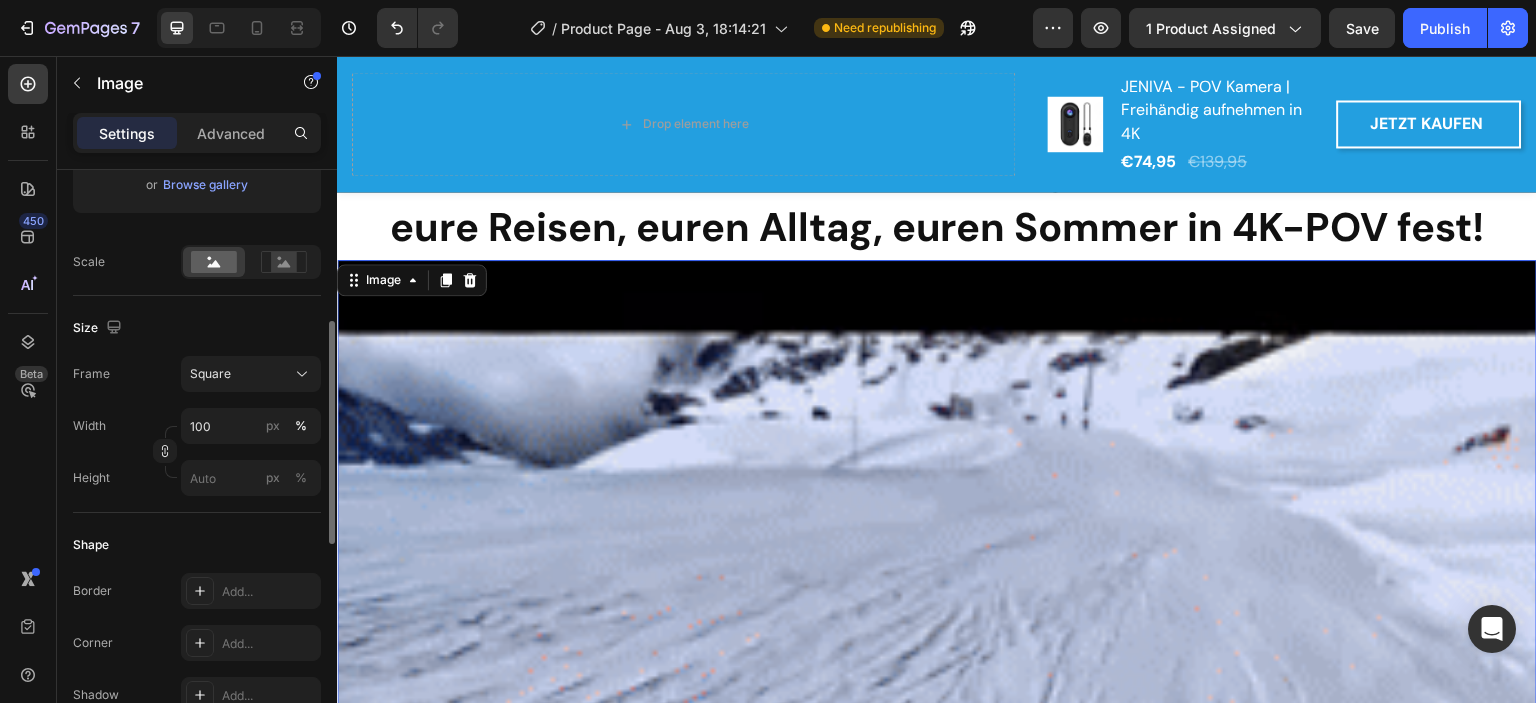 scroll, scrollTop: 1728, scrollLeft: 0, axis: vertical 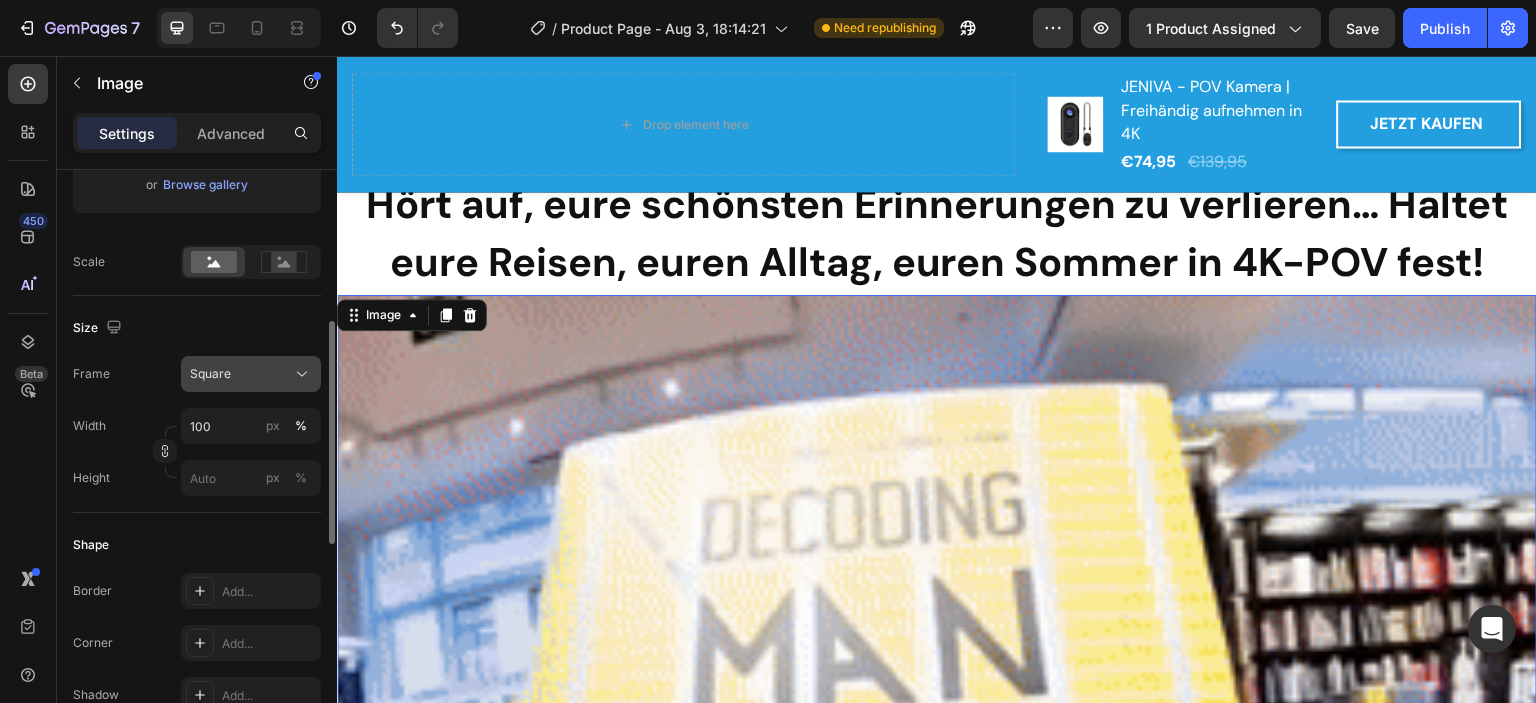 click 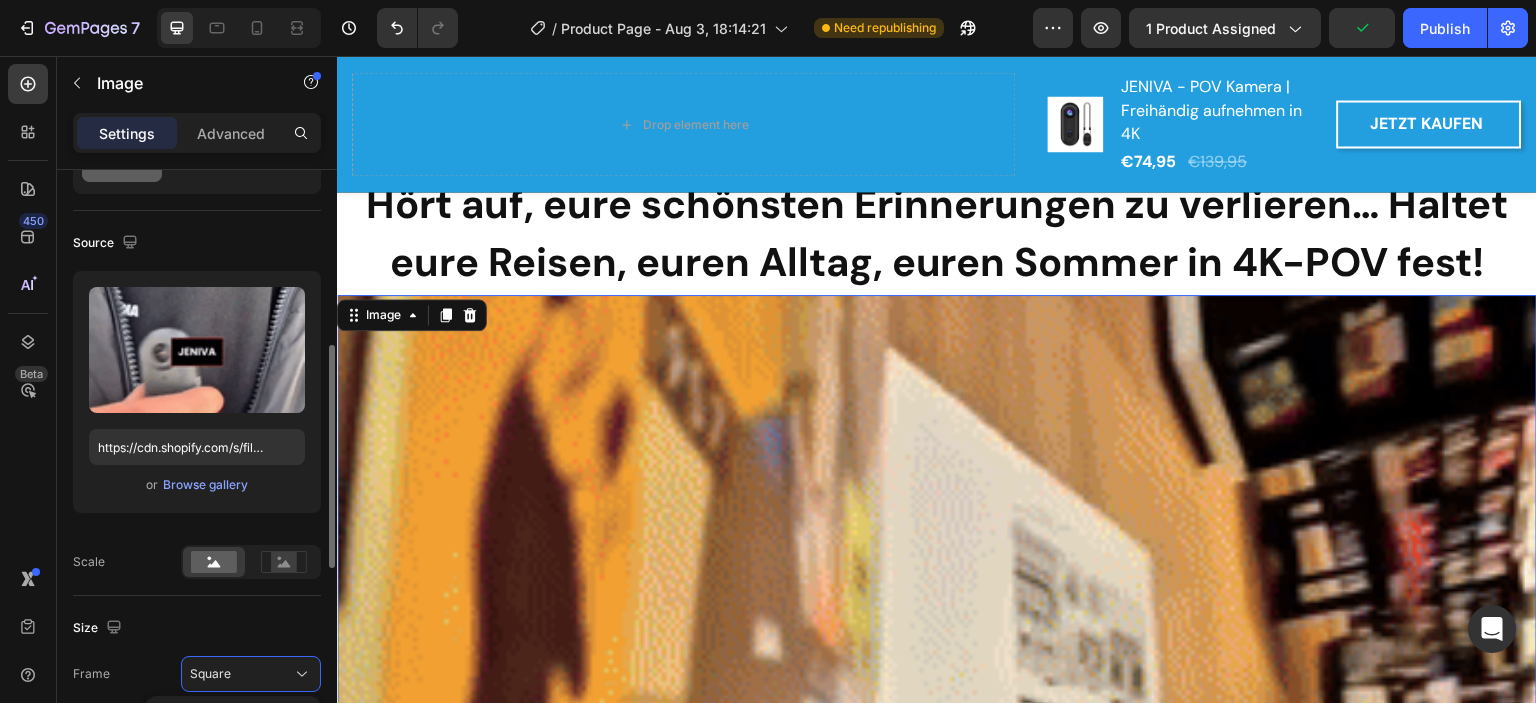 scroll, scrollTop: 300, scrollLeft: 0, axis: vertical 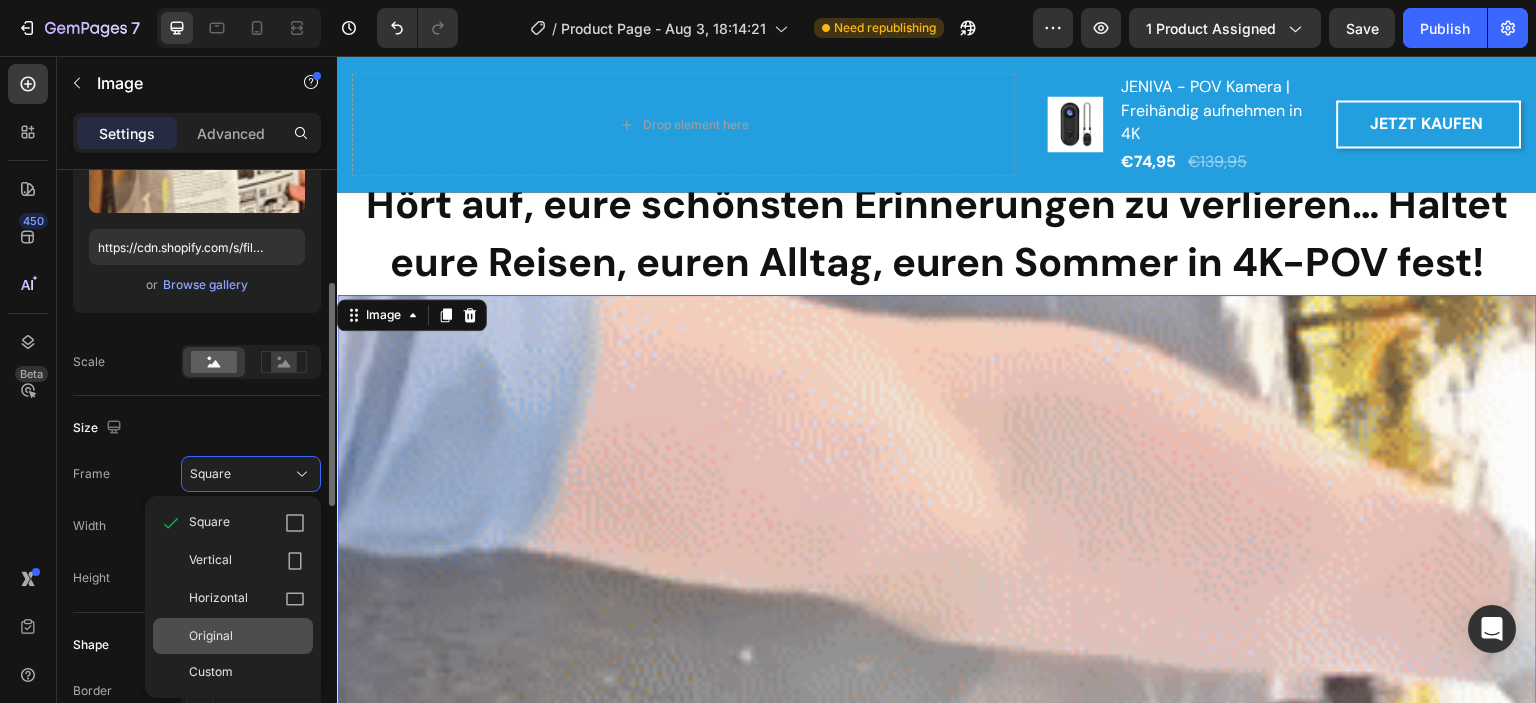 click on "Original" at bounding box center [247, 636] 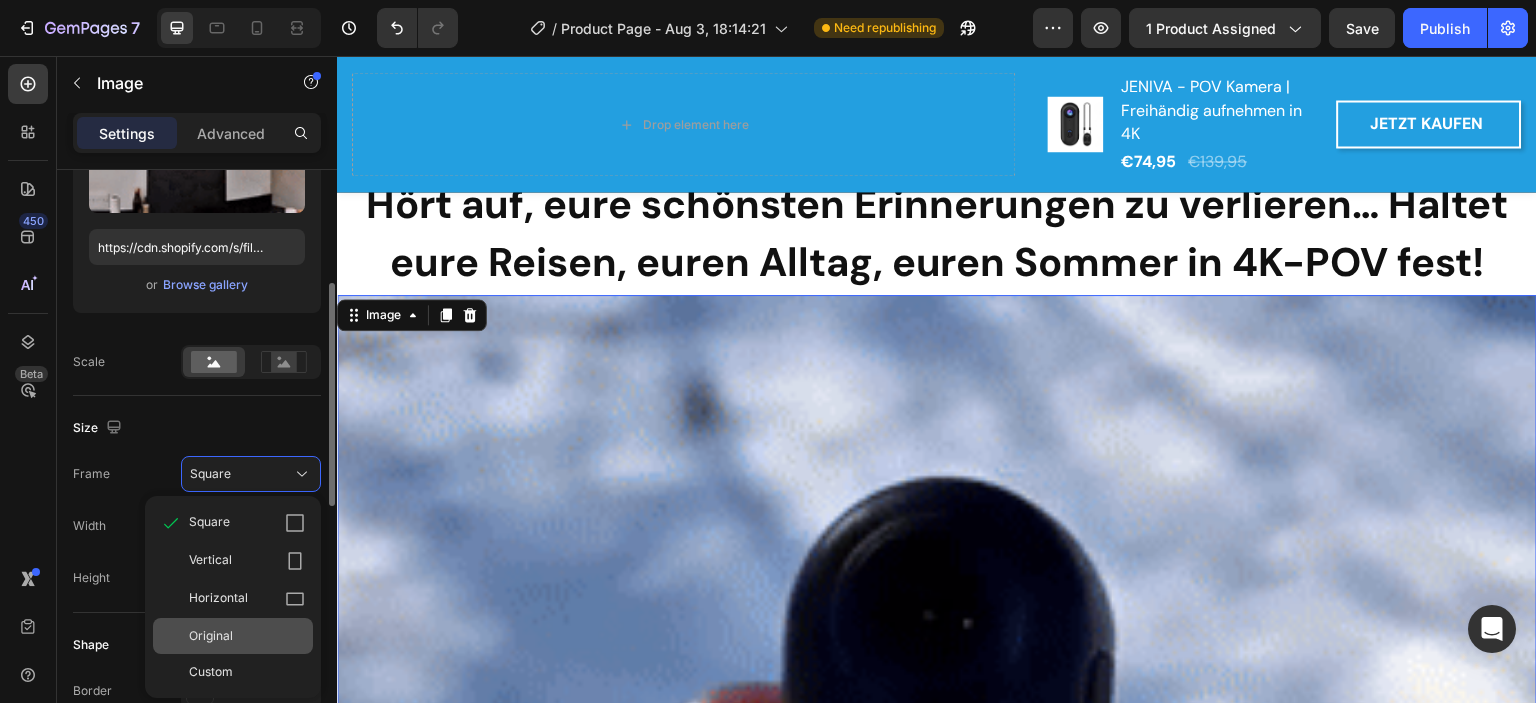 type 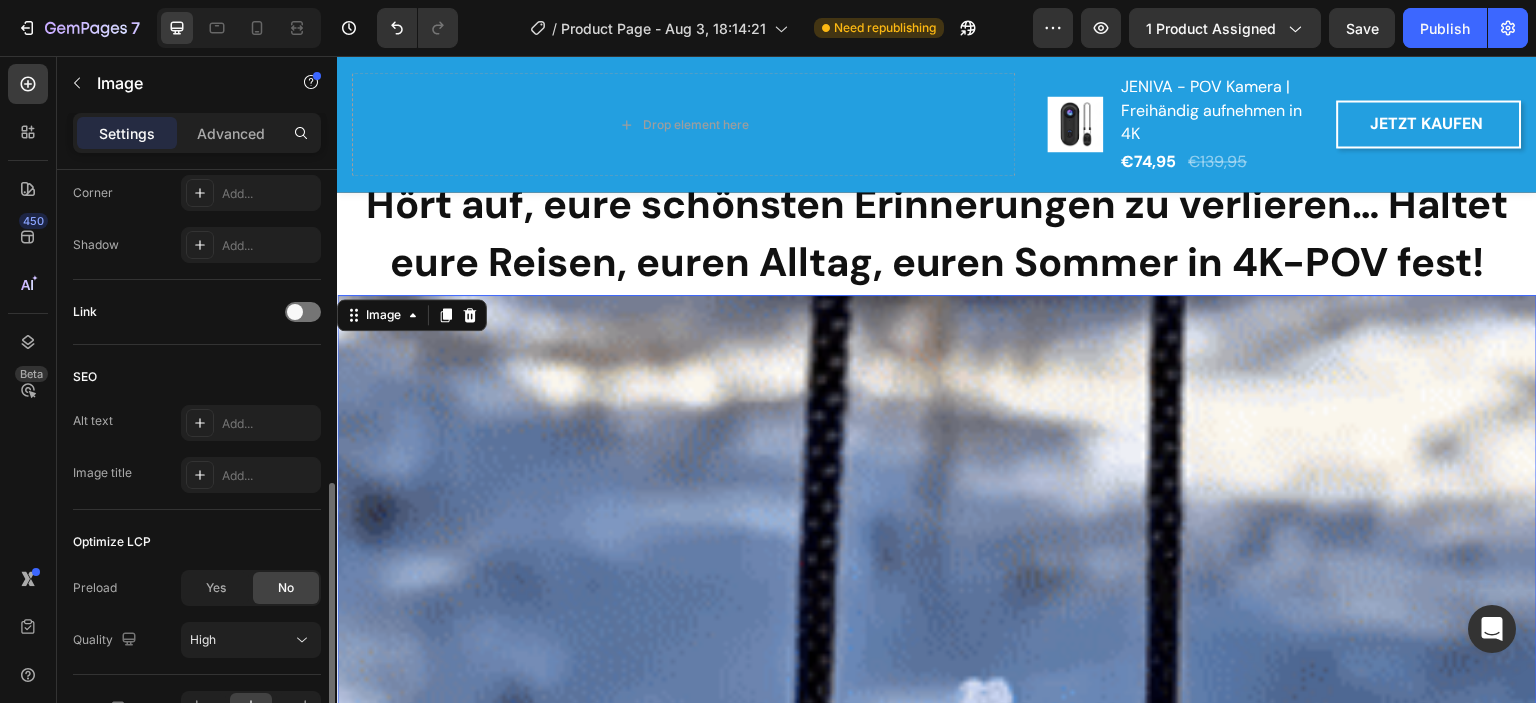 scroll, scrollTop: 900, scrollLeft: 0, axis: vertical 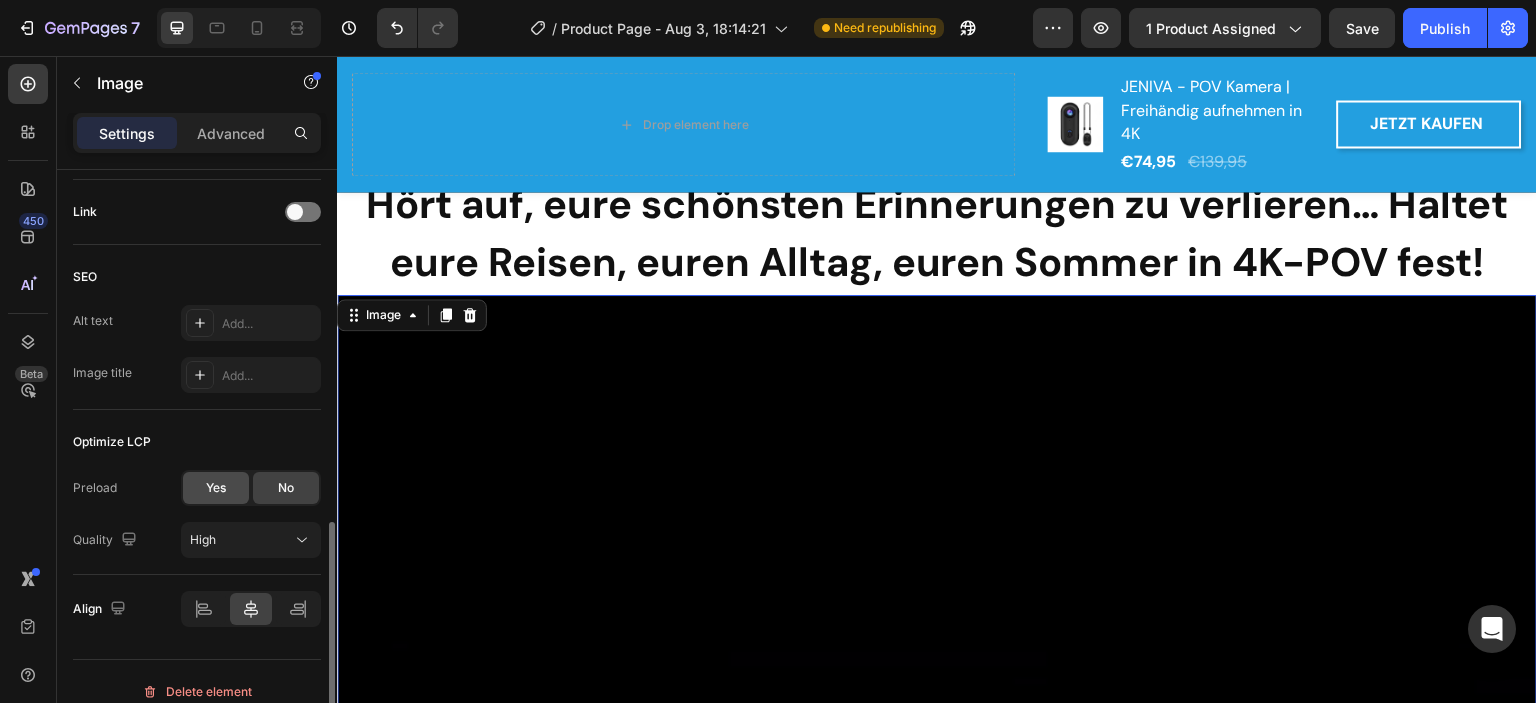 click on "Yes" 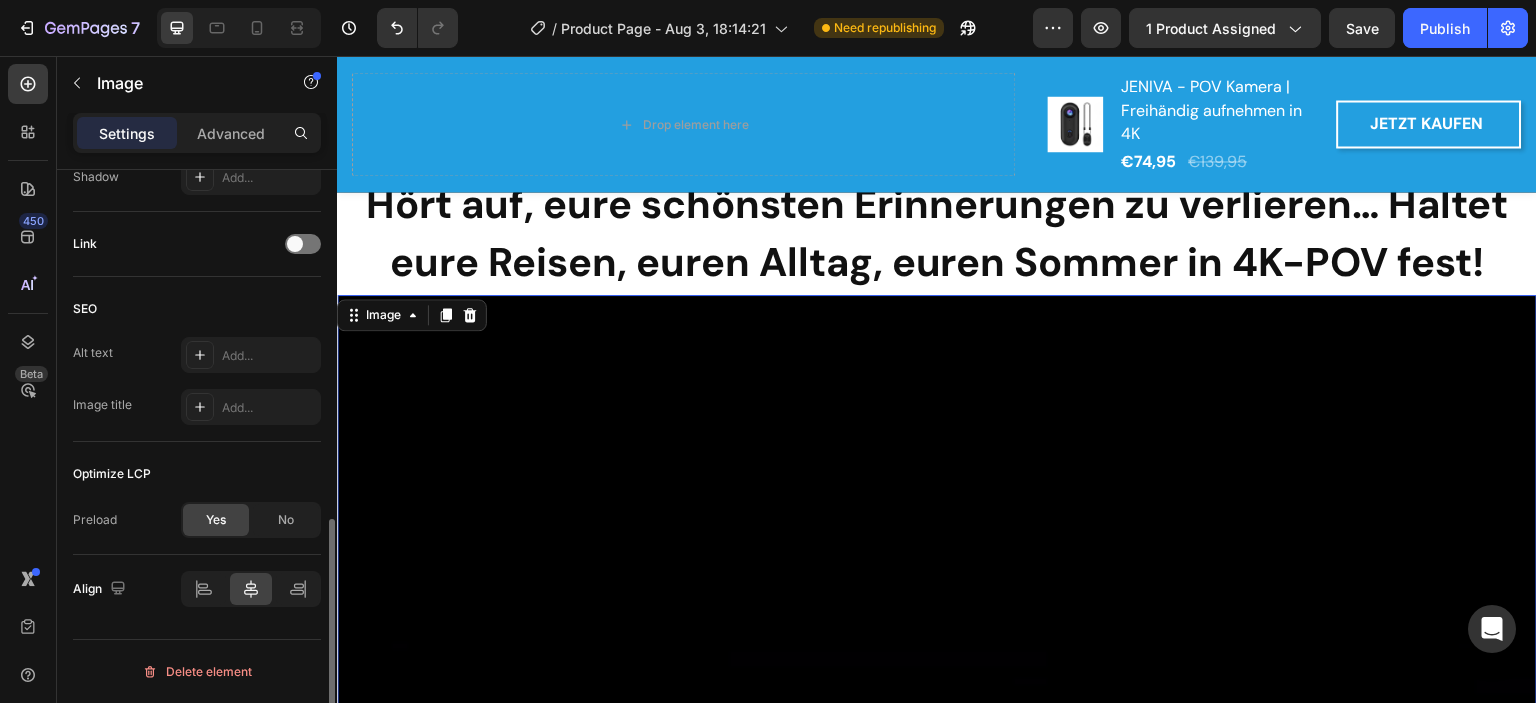 scroll, scrollTop: 866, scrollLeft: 0, axis: vertical 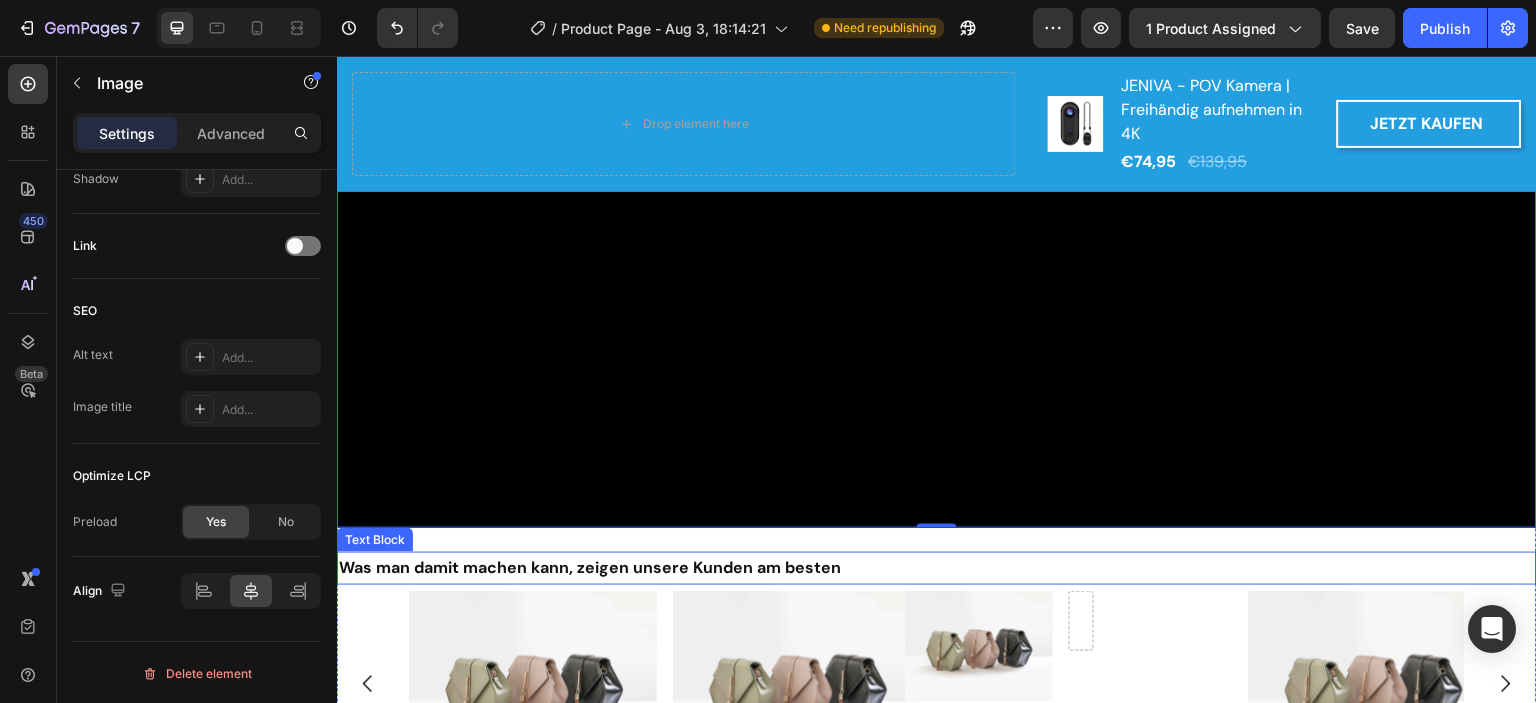 click on "Was man damit machen kann, zeigen unsere Kunden am besten" at bounding box center (590, 567) 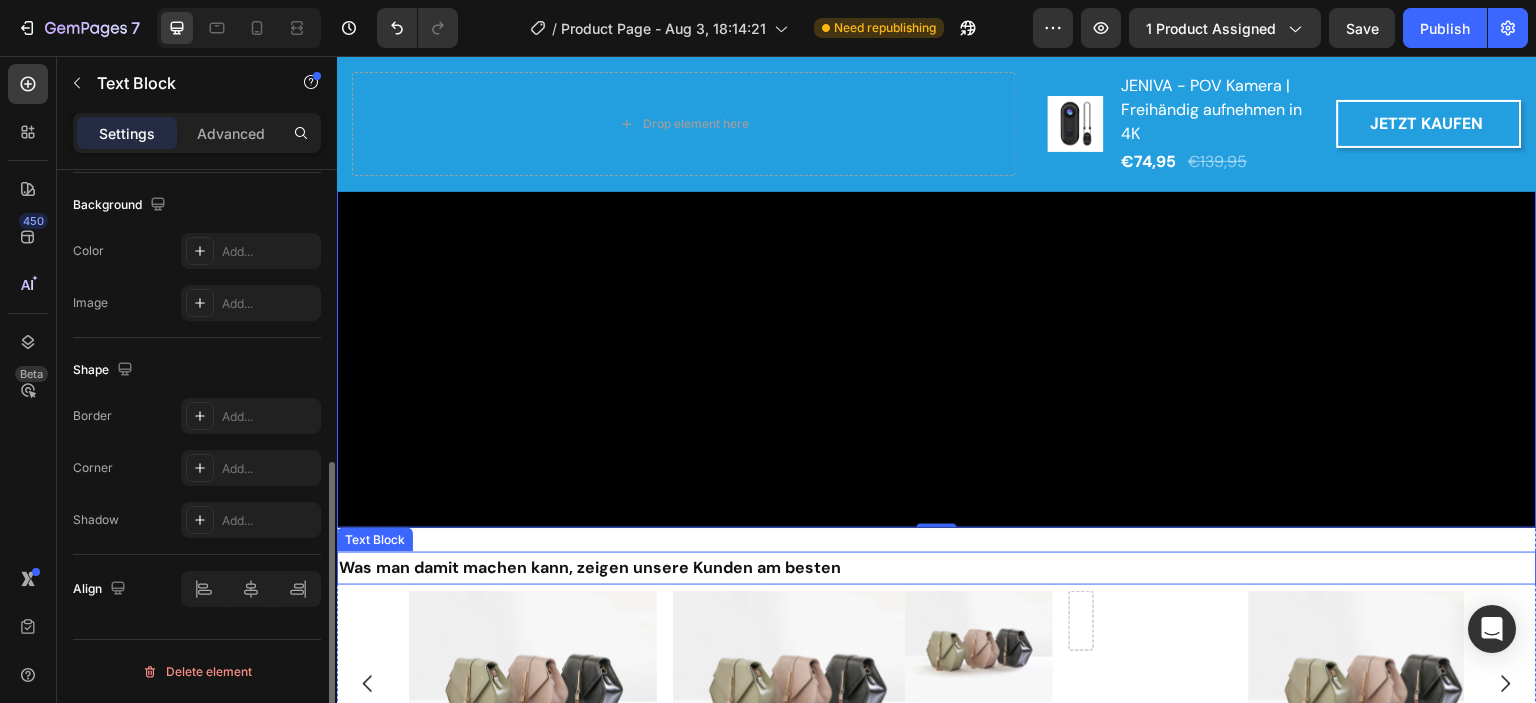 scroll, scrollTop: 0, scrollLeft: 0, axis: both 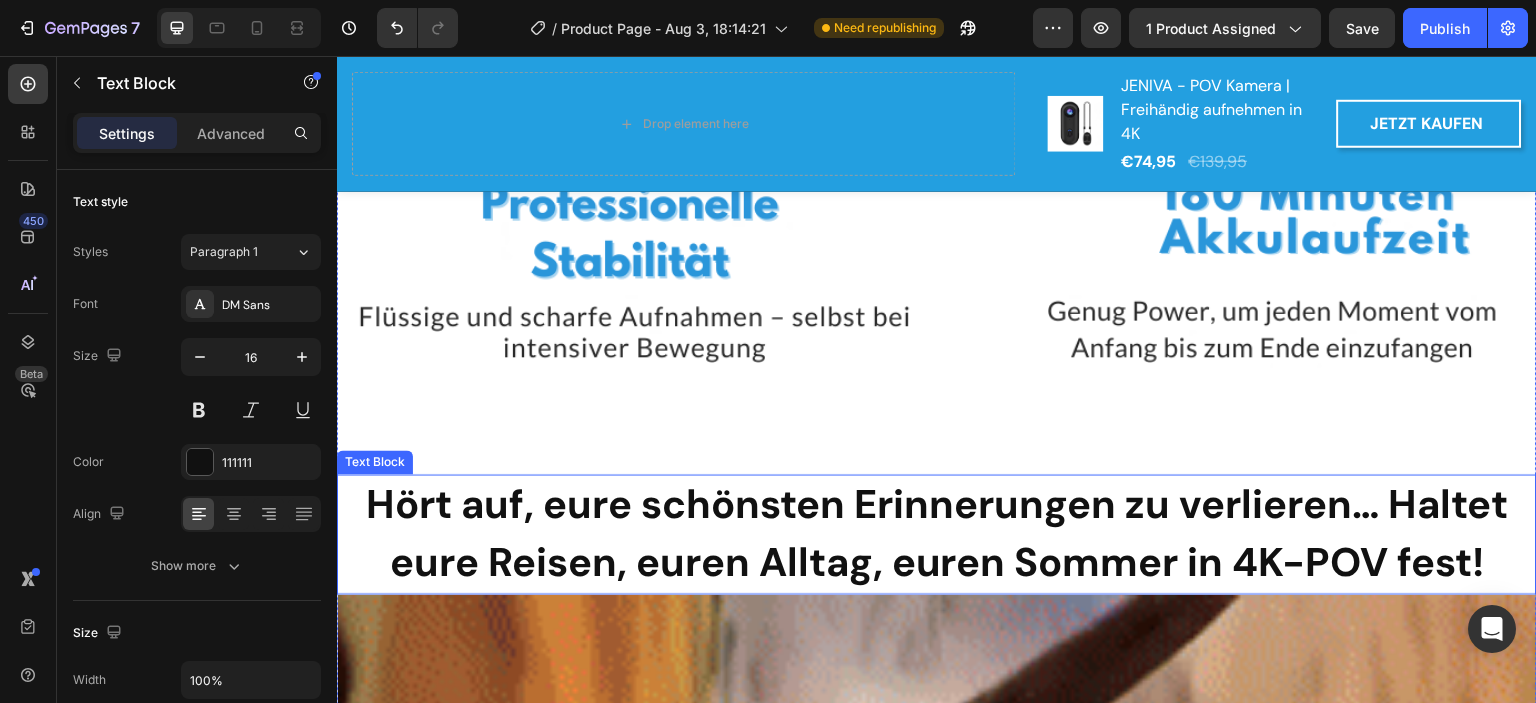 click on "Hört auf, eure schönsten Erinnerungen zu verlieren… Haltet eure Reisen, euren Alltag, euren Sommer in 4K-POV fest!" at bounding box center (937, 533) 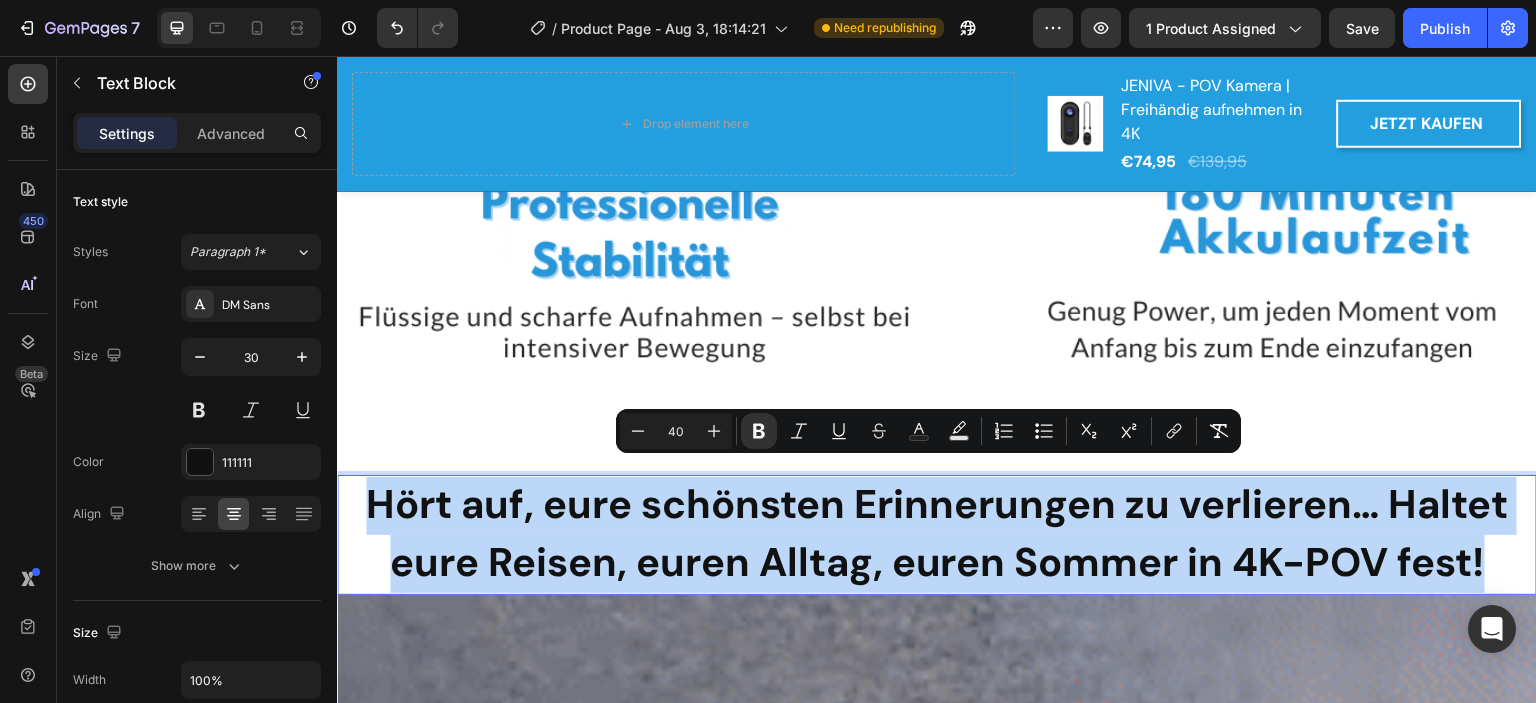 drag, startPoint x: 355, startPoint y: 489, endPoint x: 1478, endPoint y: 553, distance: 1124.8223 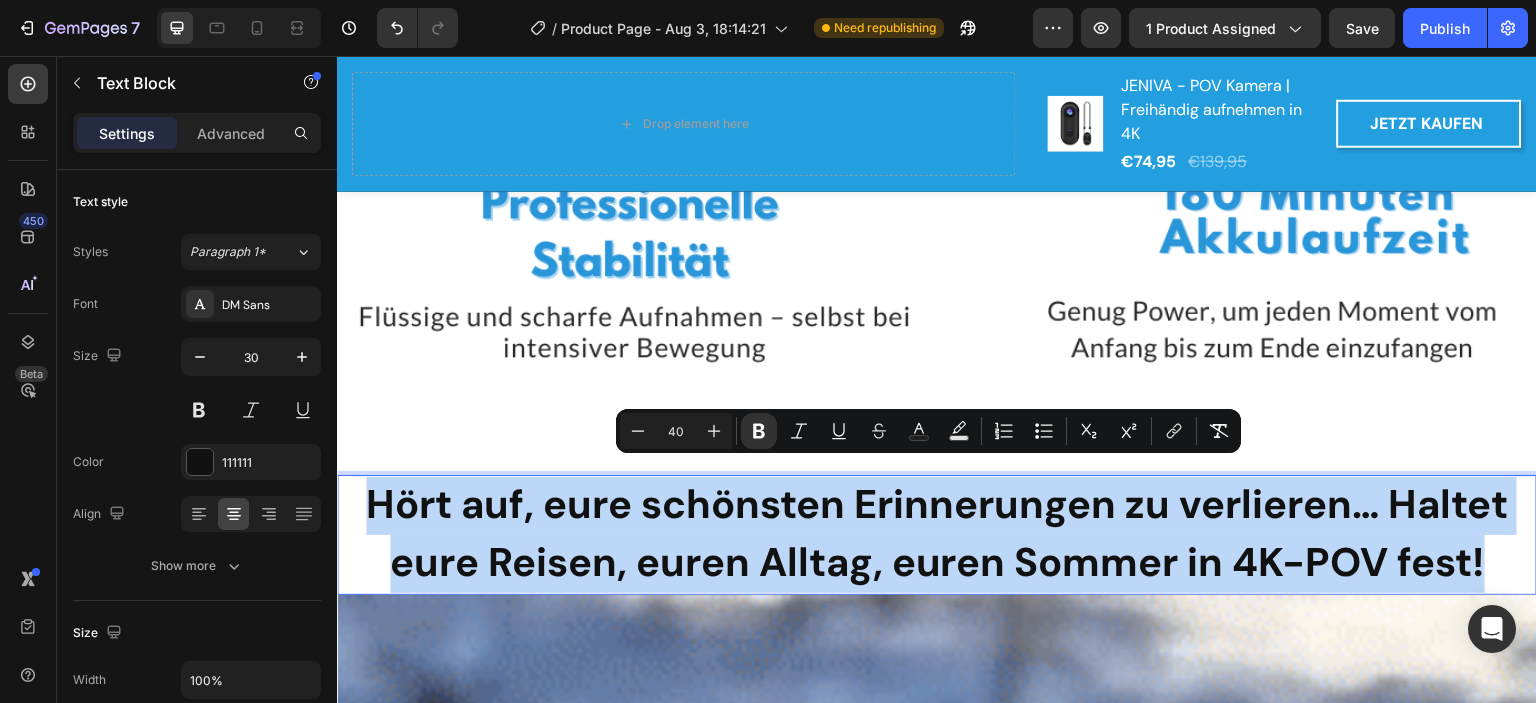 click on "Hört auf, eure schönsten Erinnerungen zu verlieren… Haltet eure Reisen, euren Alltag, euren Sommer in 4K-POV fest!" at bounding box center [937, 535] 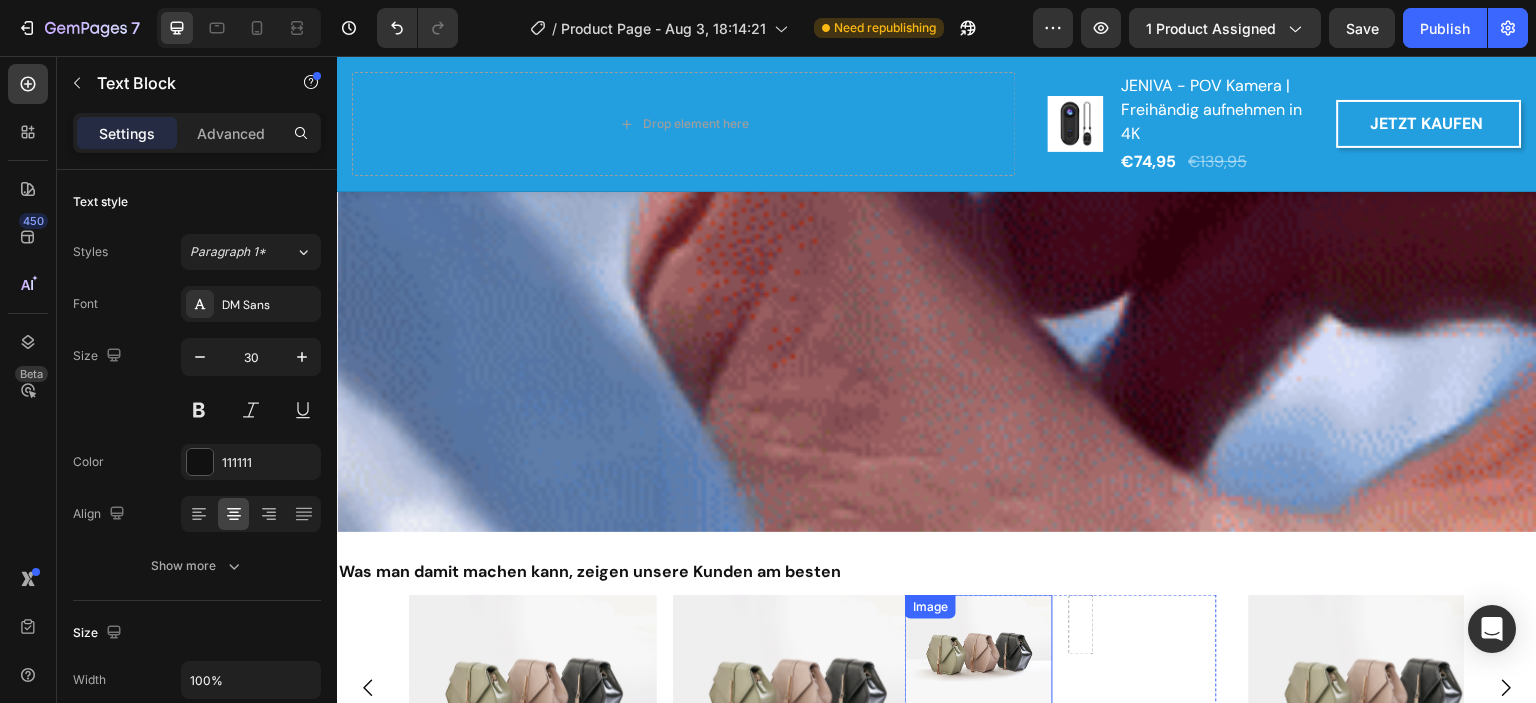 scroll, scrollTop: 3728, scrollLeft: 0, axis: vertical 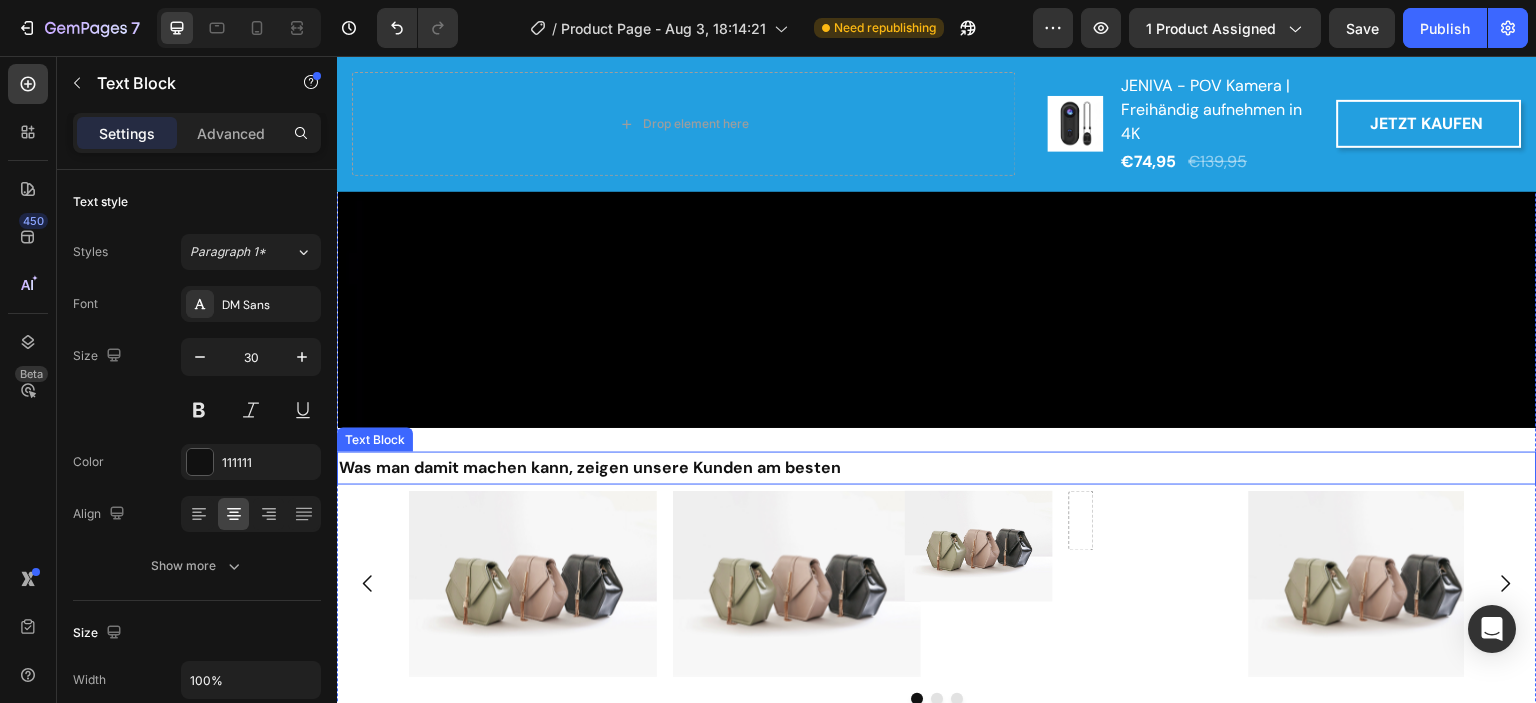 click on "Was man damit machen kann, zeigen unsere Kunden am besten" at bounding box center [590, 467] 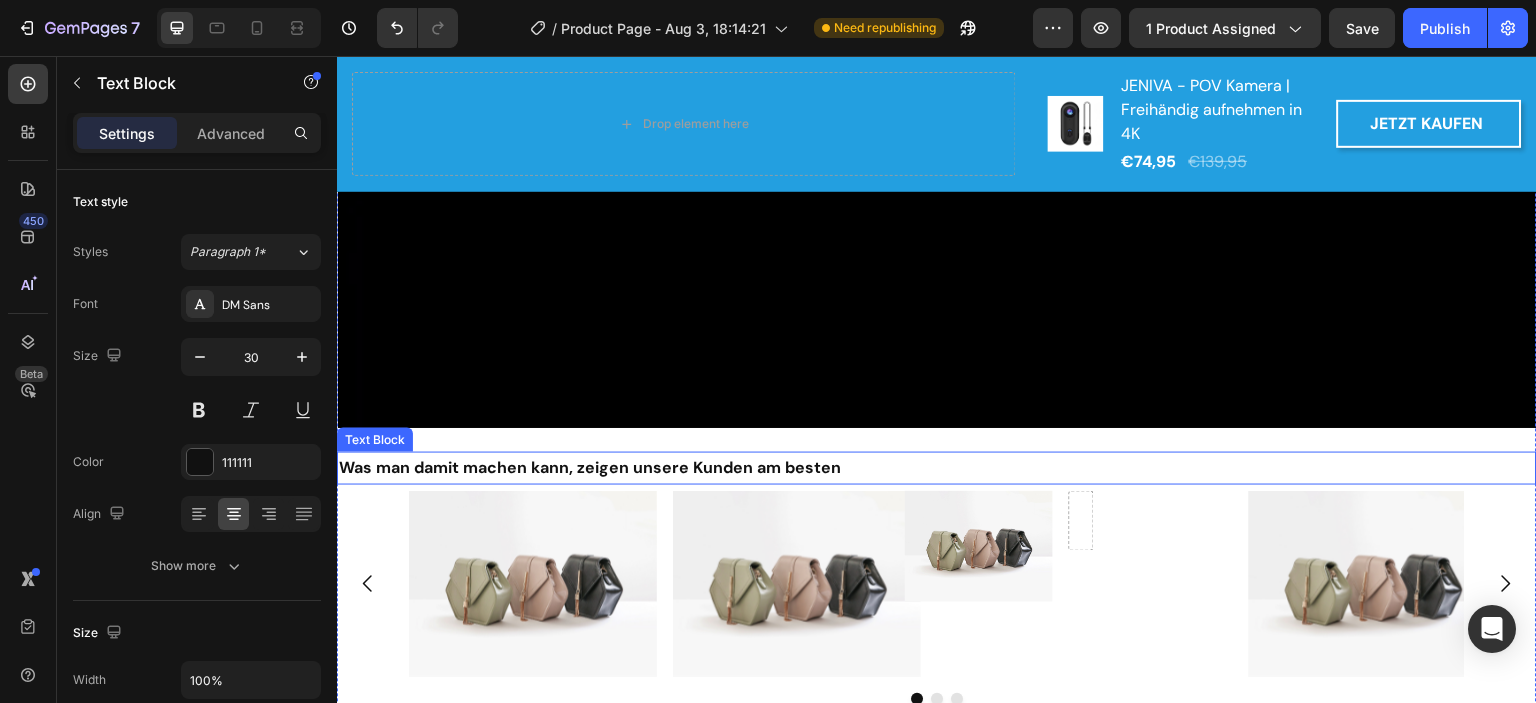 click on "Was man damit machen kann, zeigen unsere Kunden am besten" at bounding box center (590, 467) 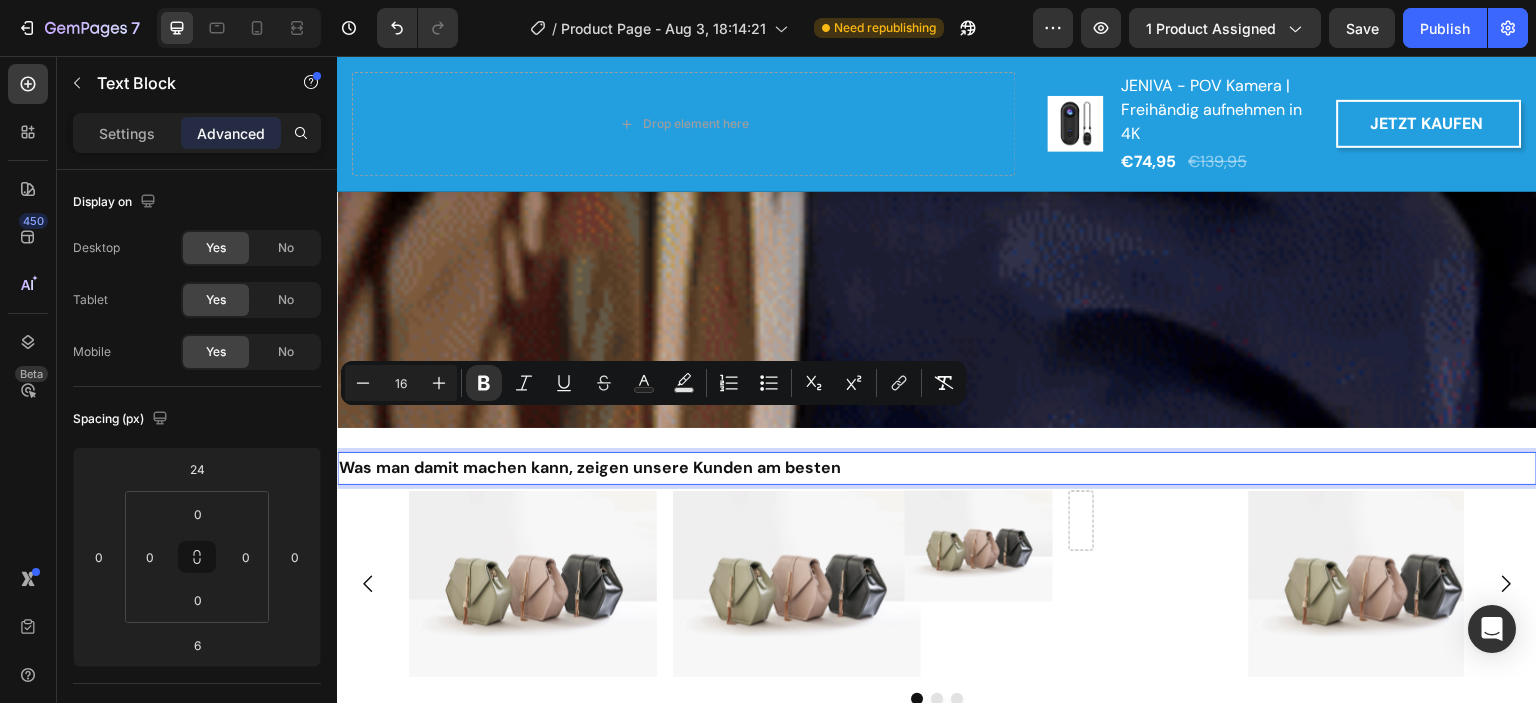 click on "16" at bounding box center [401, 383] 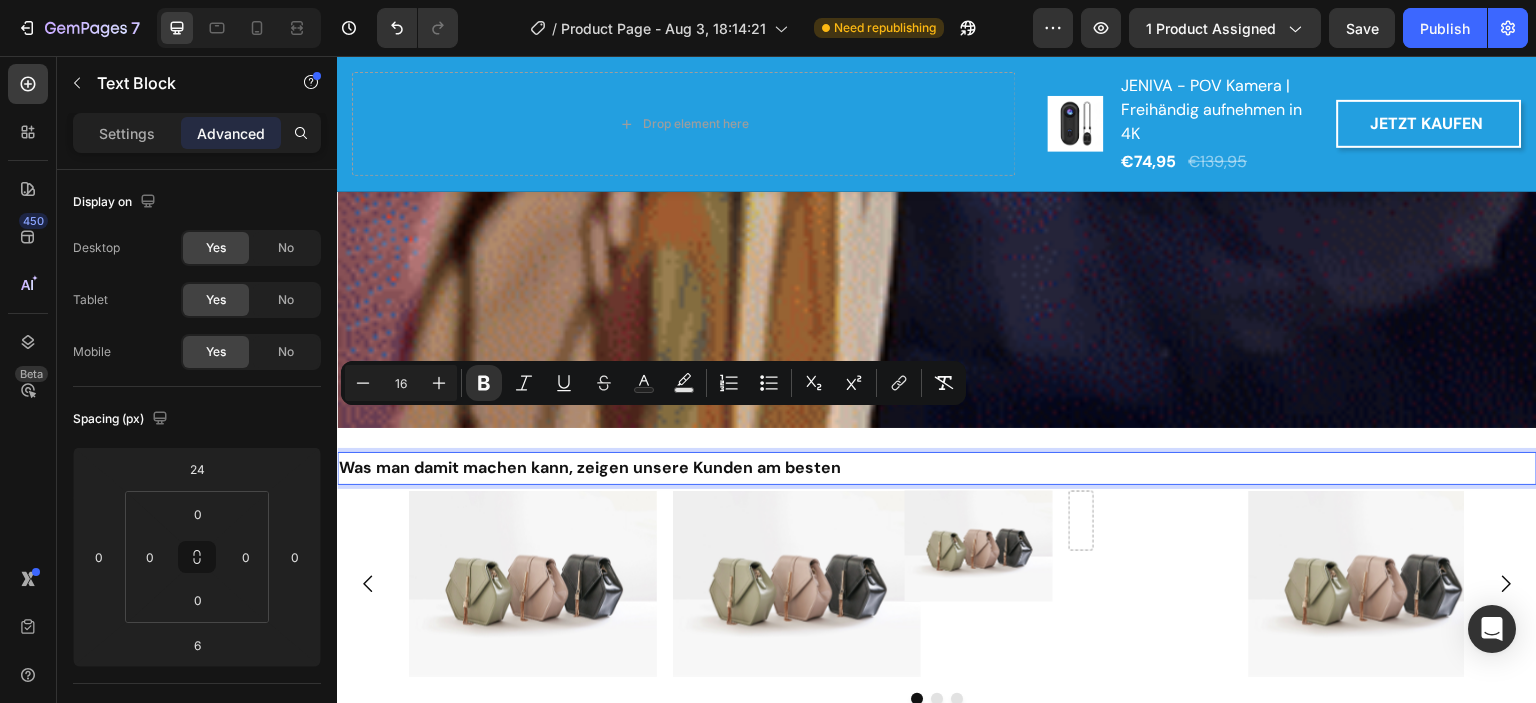 type on "1" 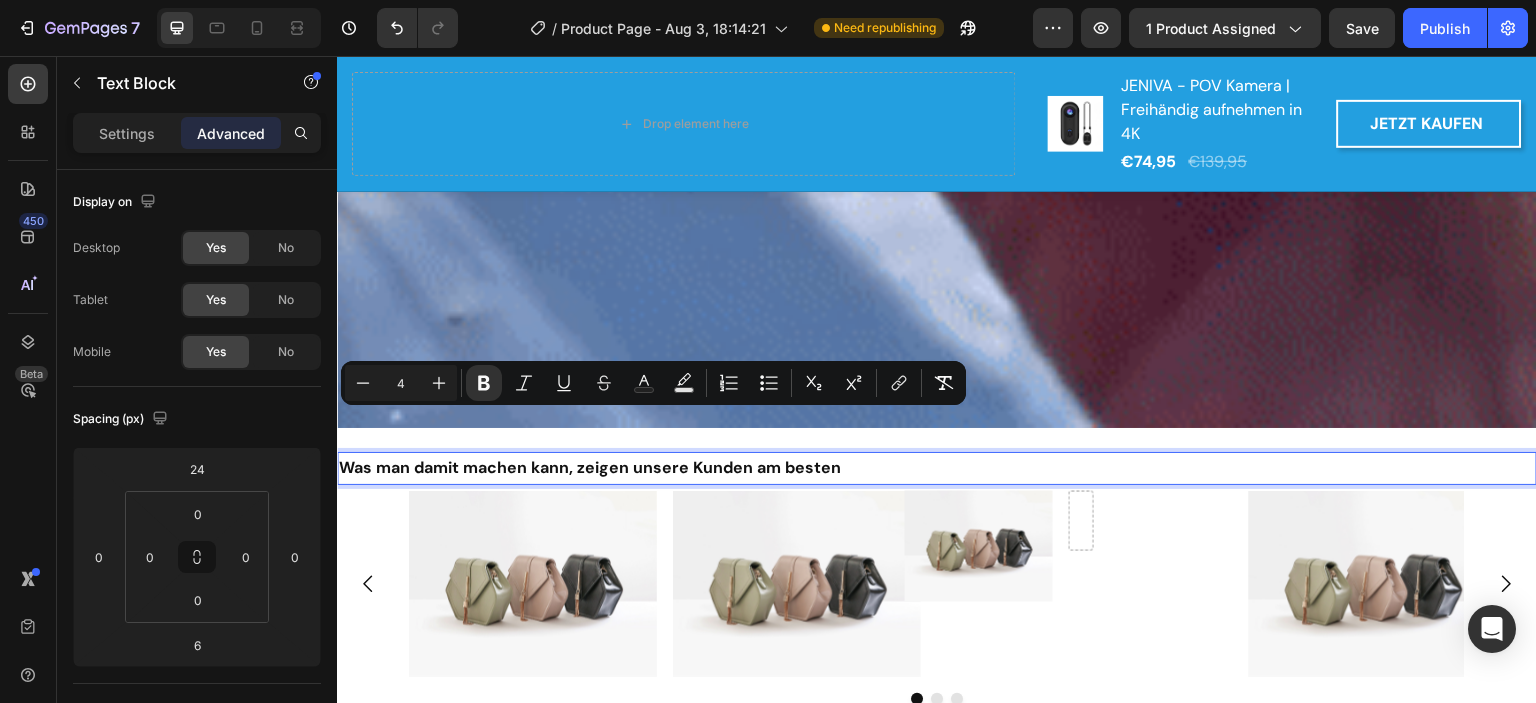 type on "40" 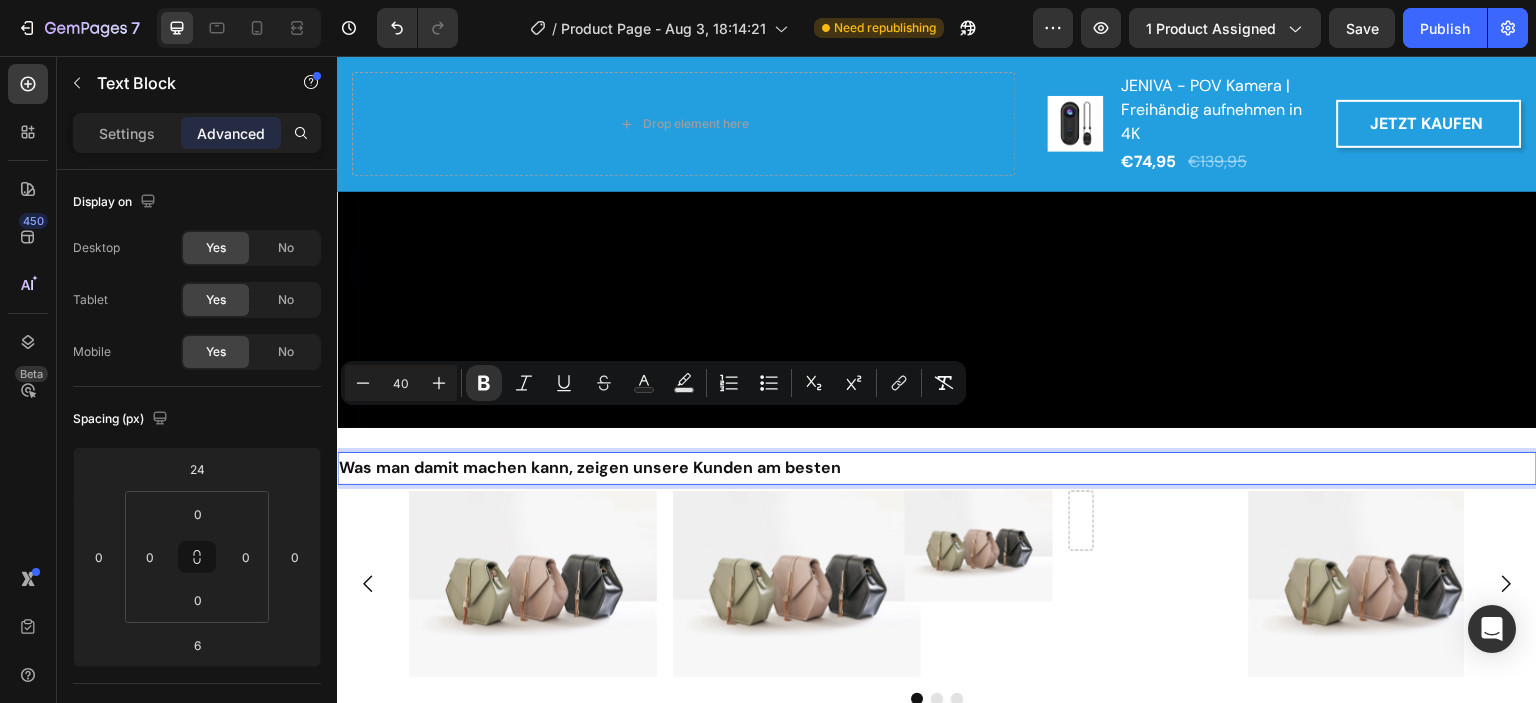 type on "40" 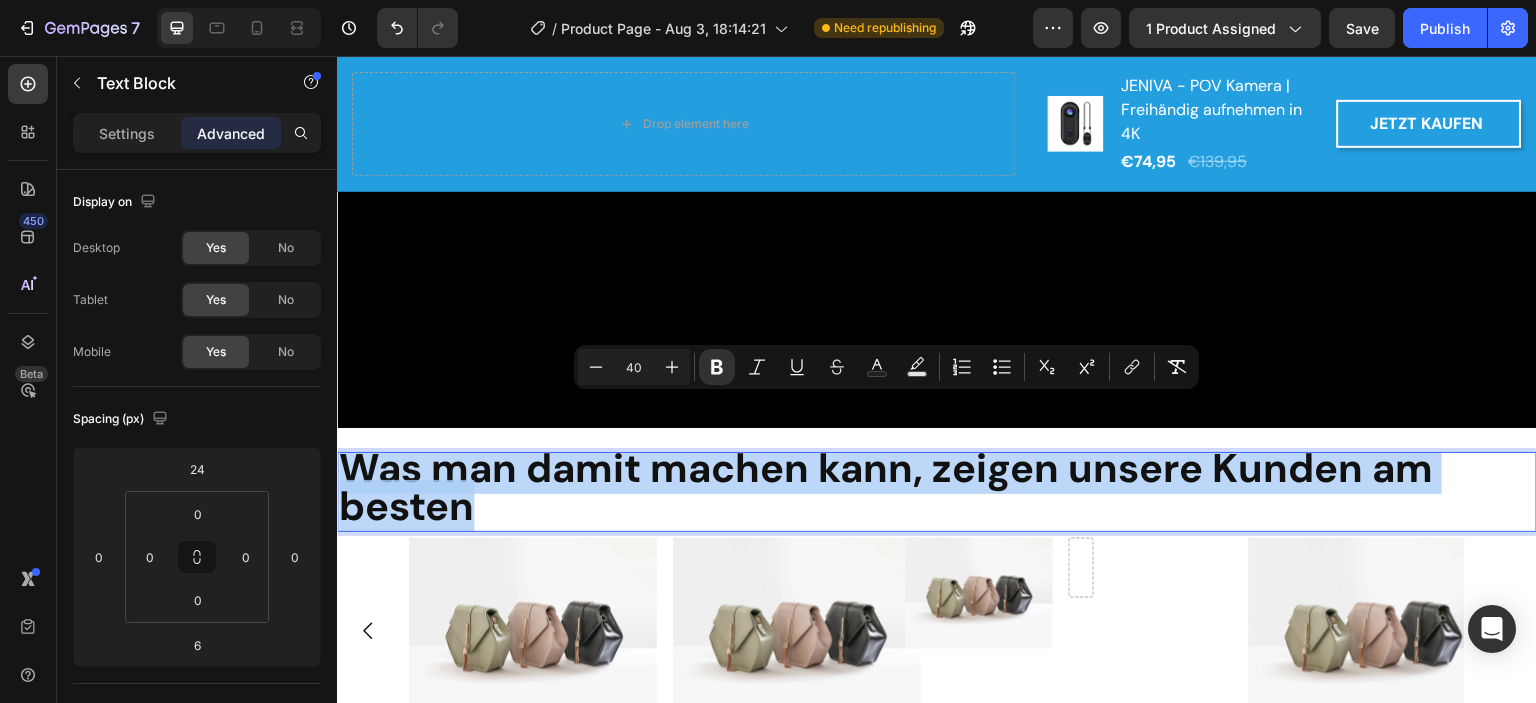 drag, startPoint x: 500, startPoint y: 462, endPoint x: 344, endPoint y: 424, distance: 160.56151 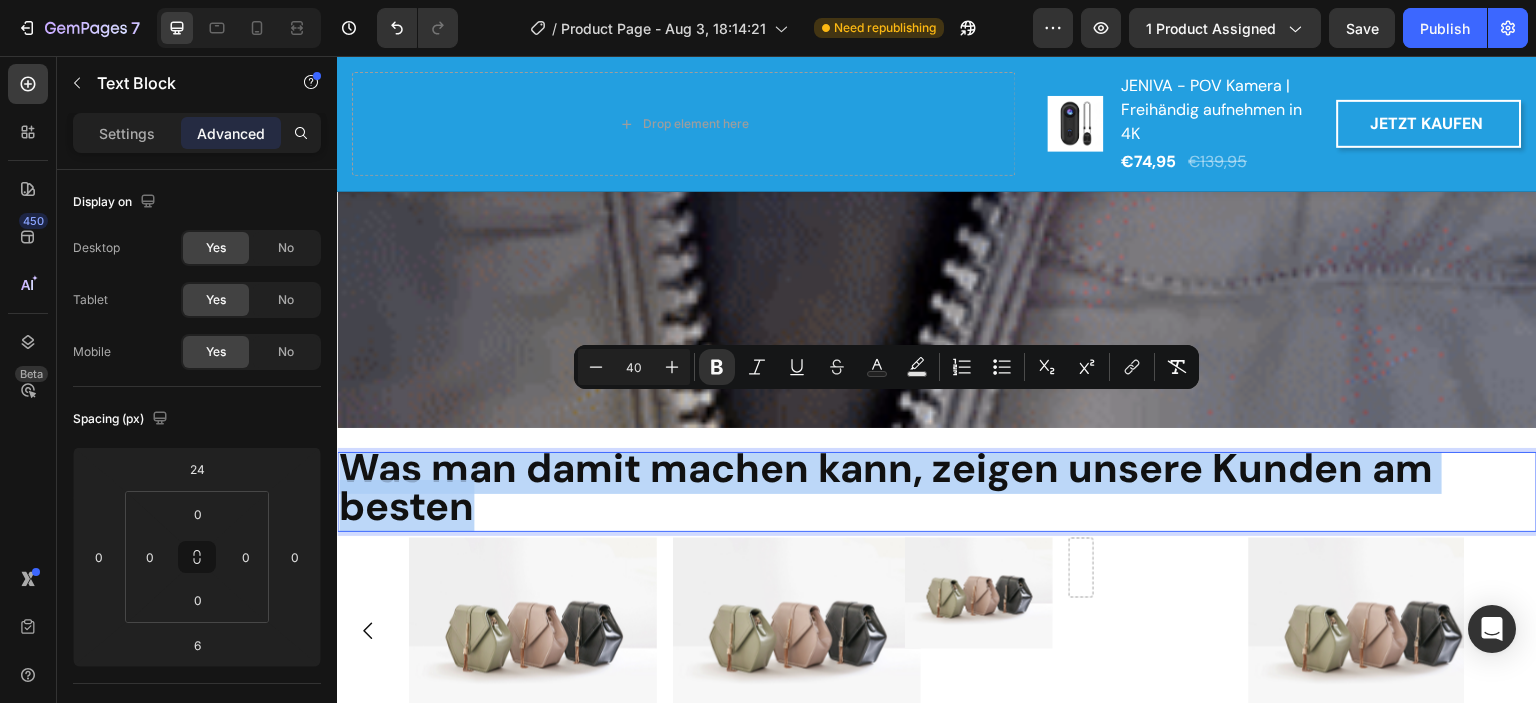 click on "Was man damit machen kann, zeigen unsere Kunden am besten" at bounding box center [937, 492] 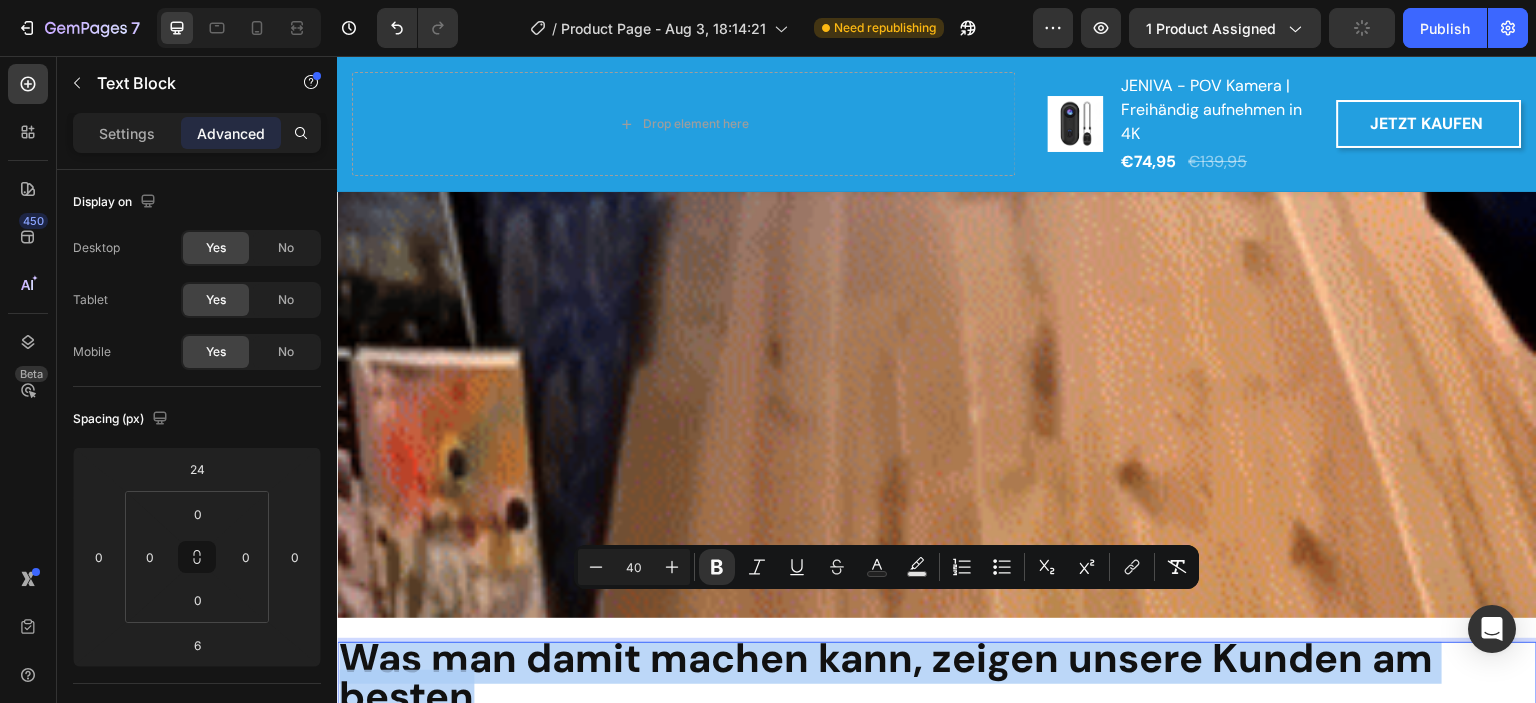 scroll, scrollTop: 3528, scrollLeft: 0, axis: vertical 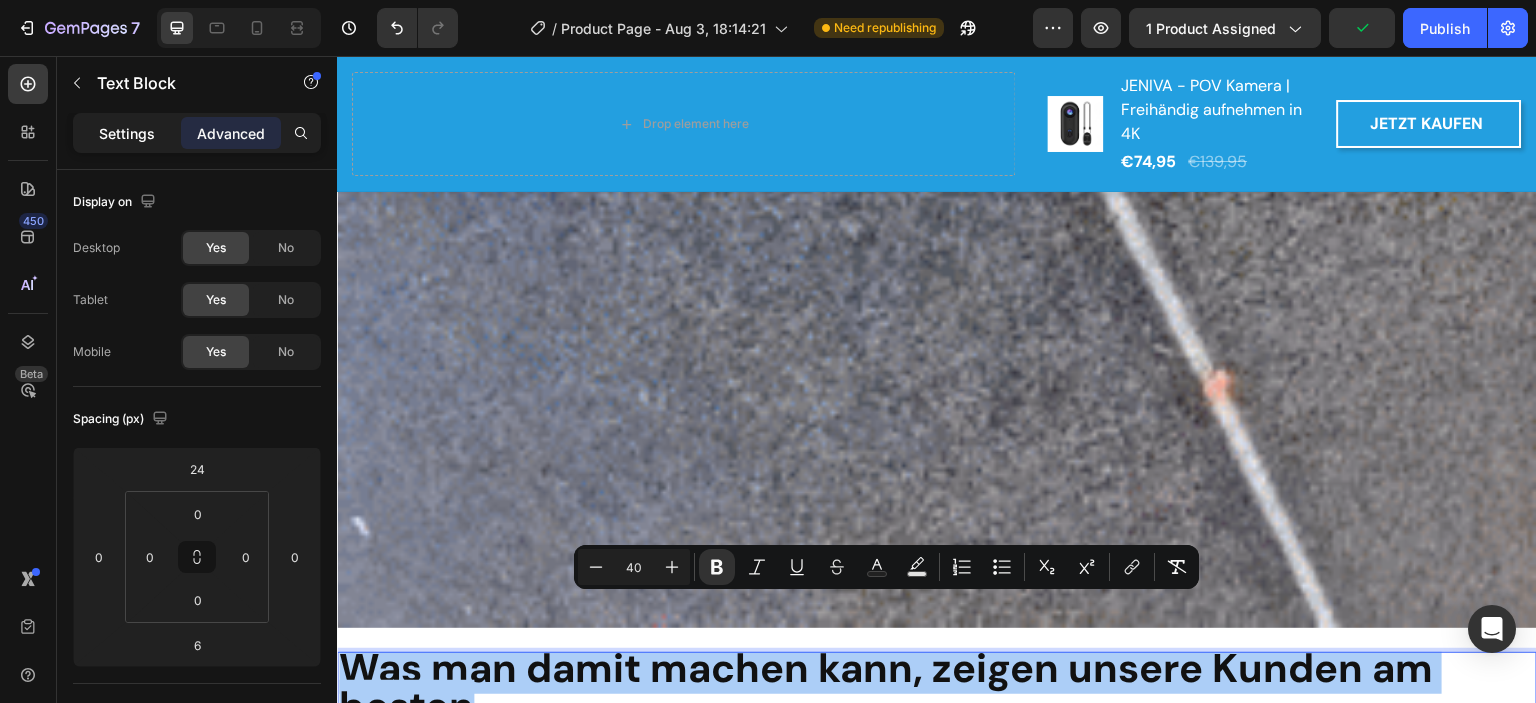 click on "Settings" at bounding box center (127, 133) 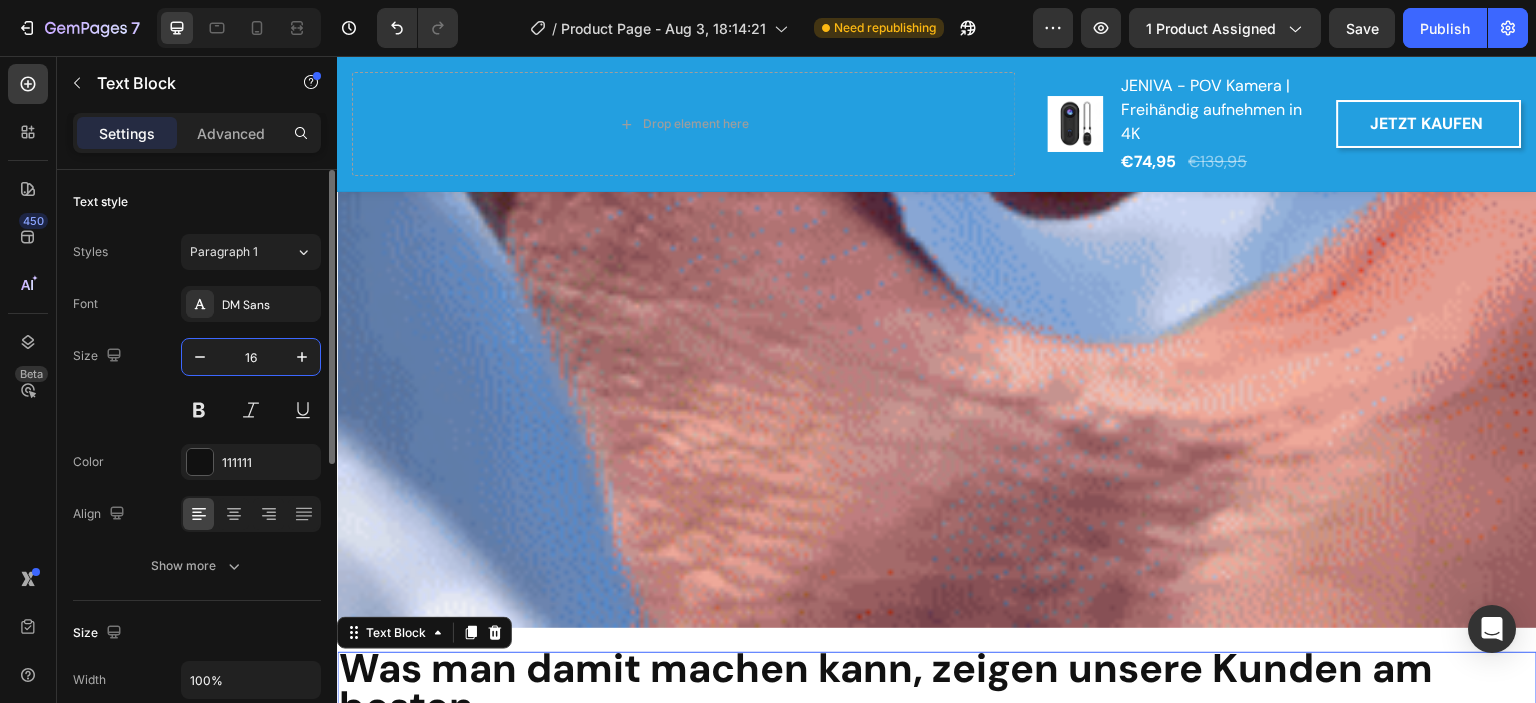 click on "16" at bounding box center [251, 357] 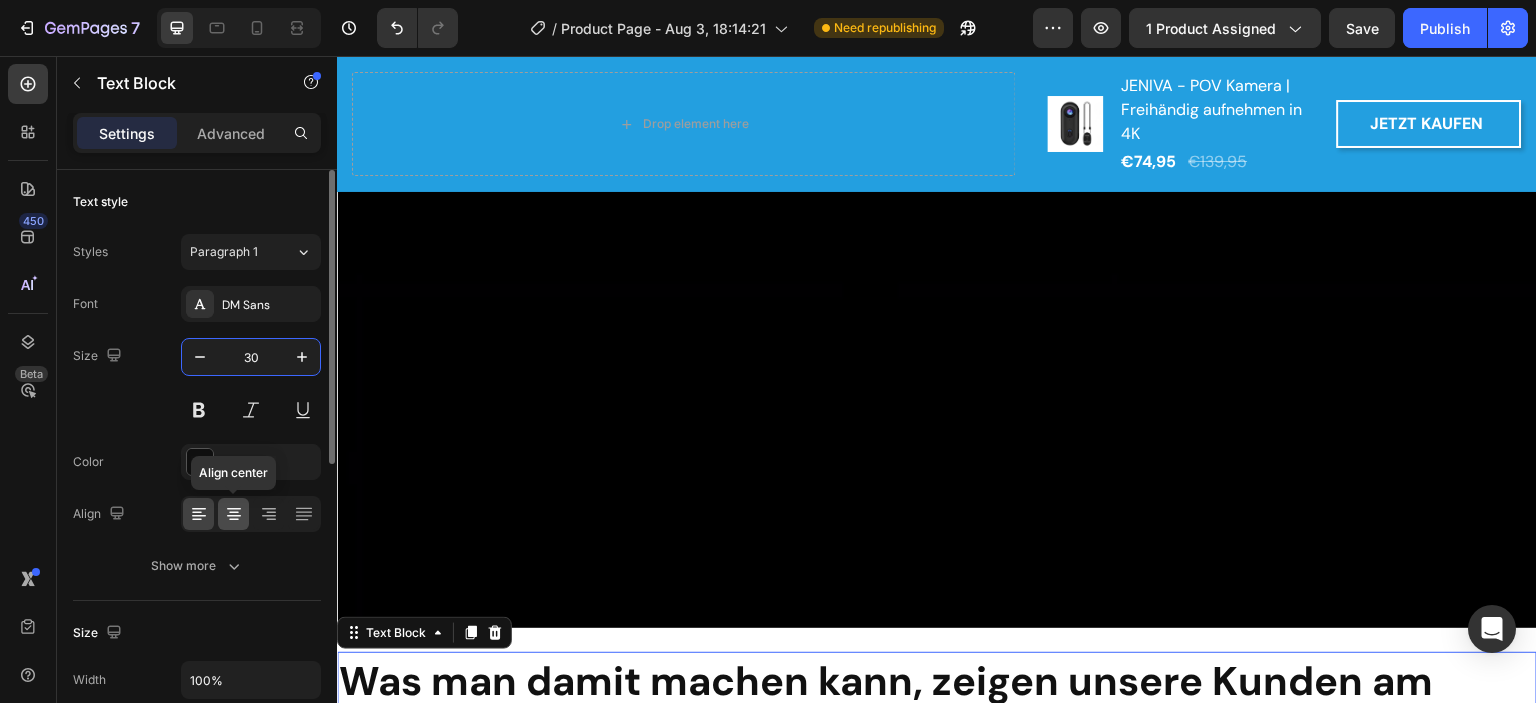 type on "30" 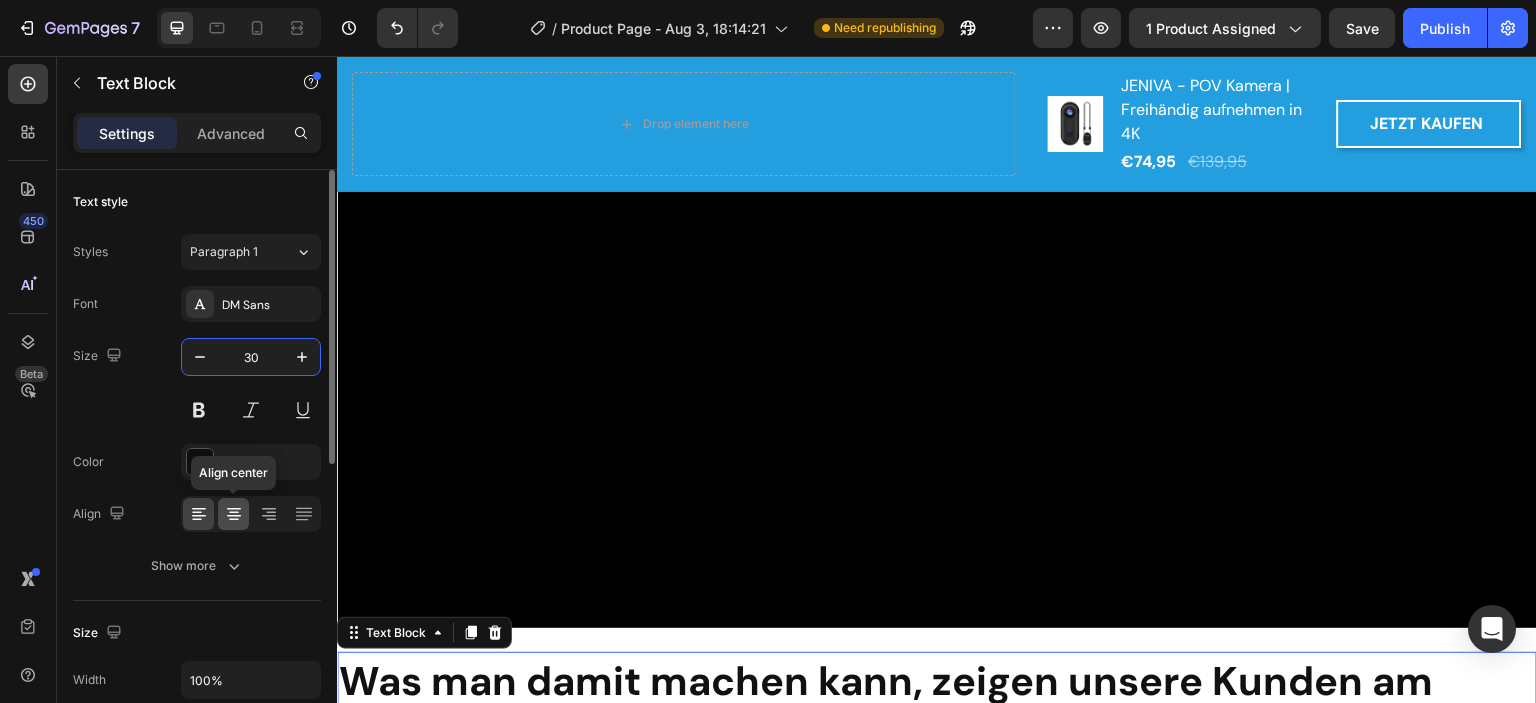 click 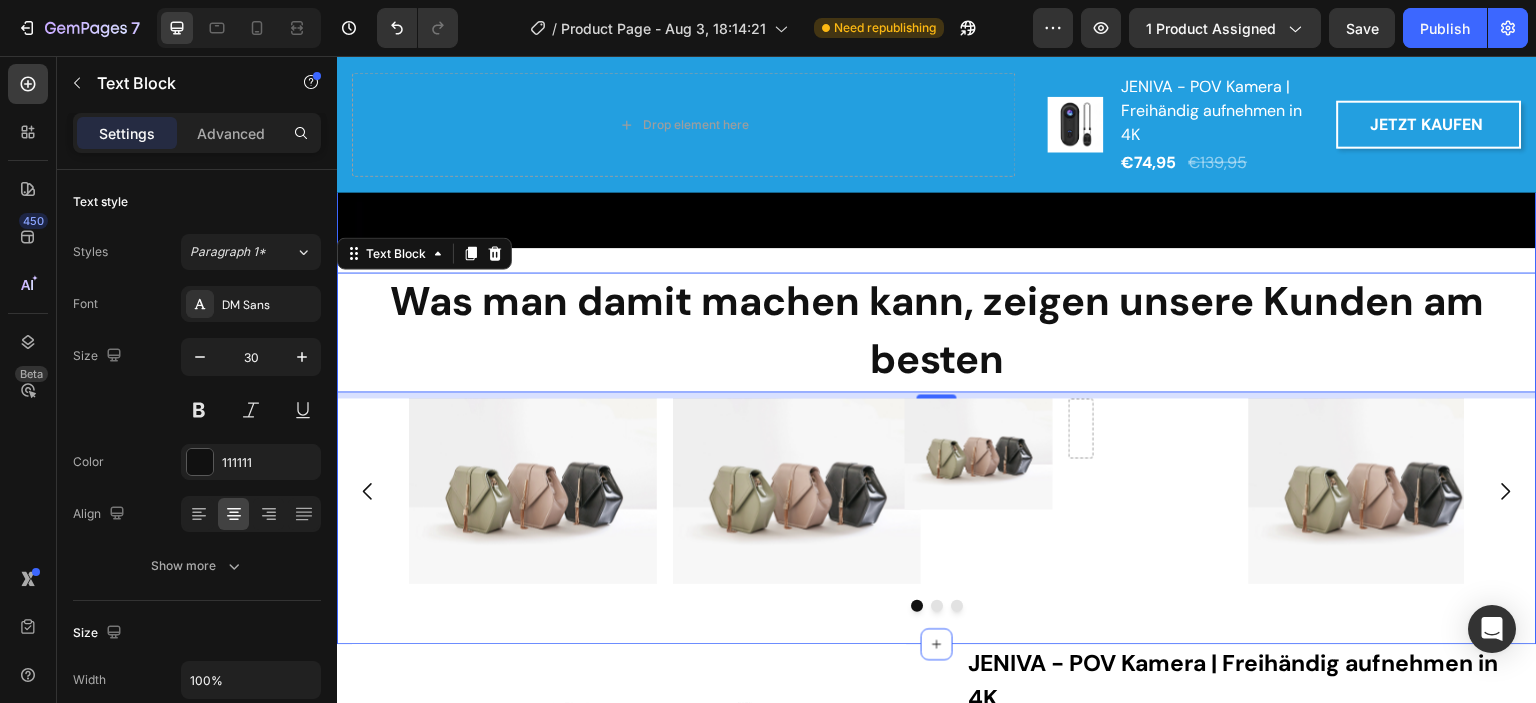scroll, scrollTop: 3828, scrollLeft: 0, axis: vertical 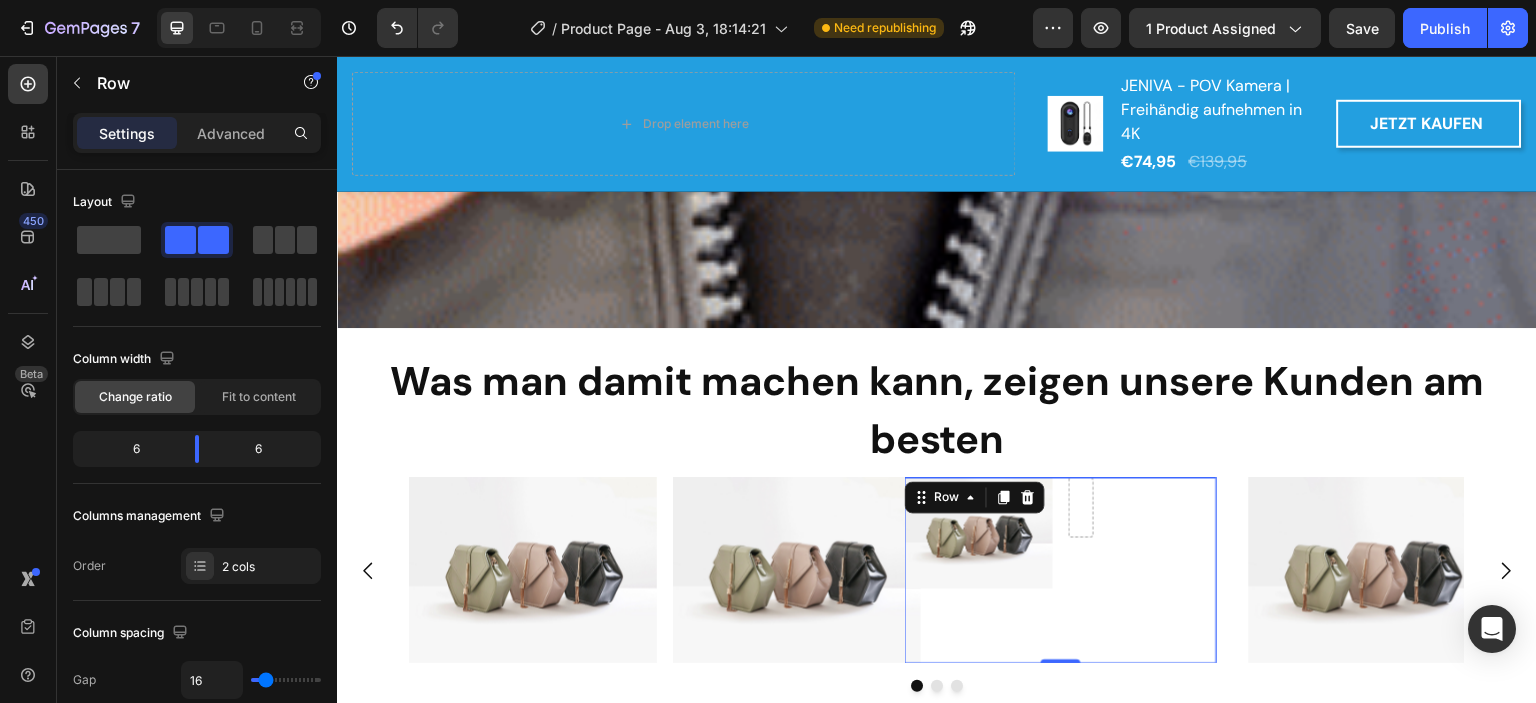 click on "Image" at bounding box center [979, 571] 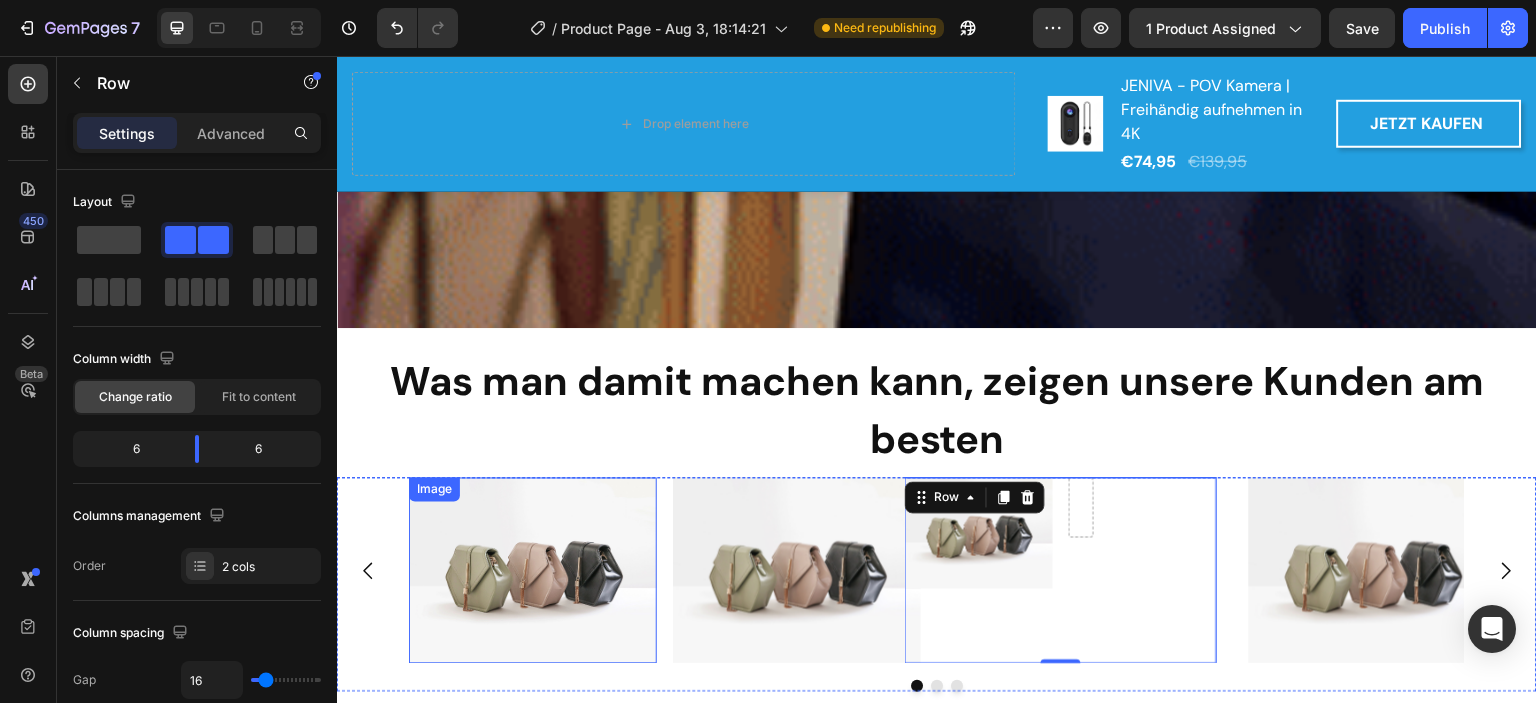 click at bounding box center [533, 571] 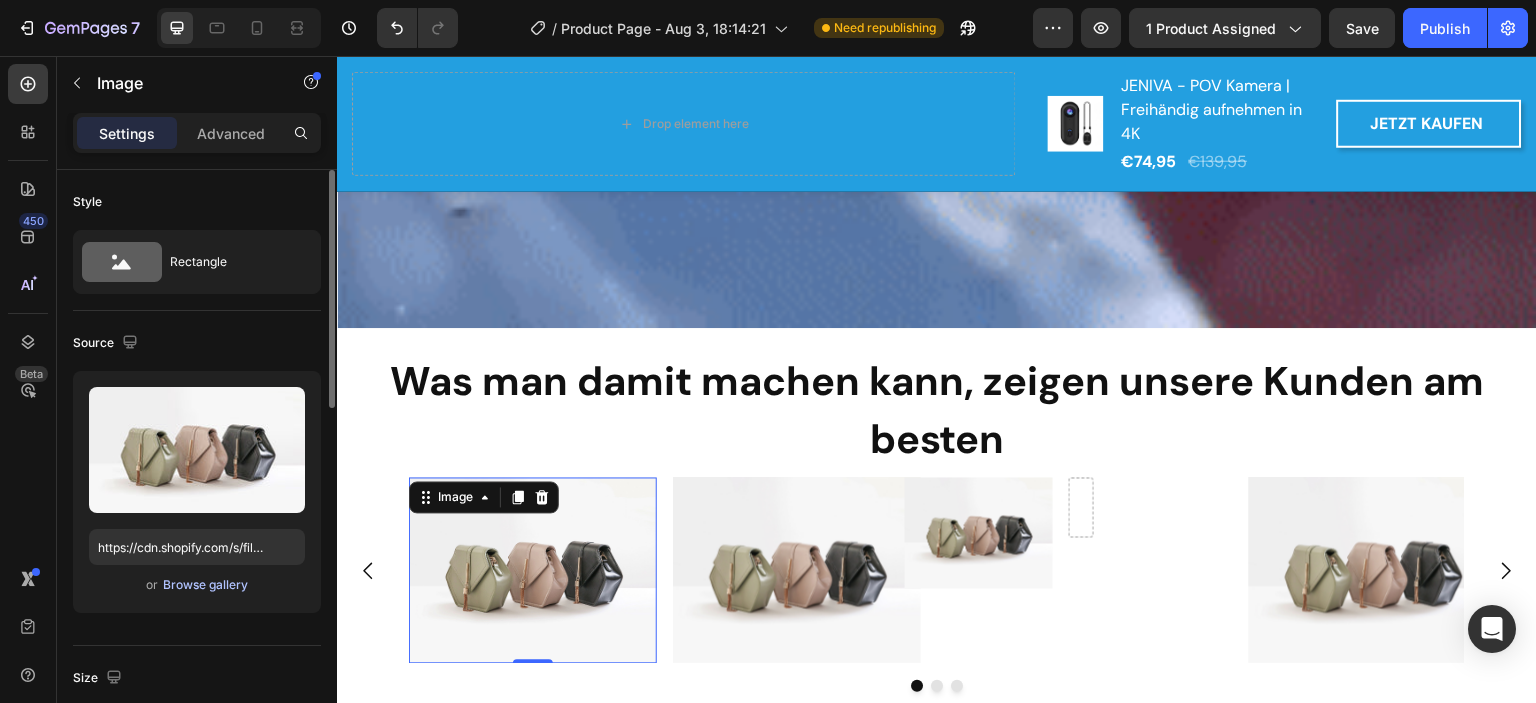 click on "Browse gallery" at bounding box center [205, 585] 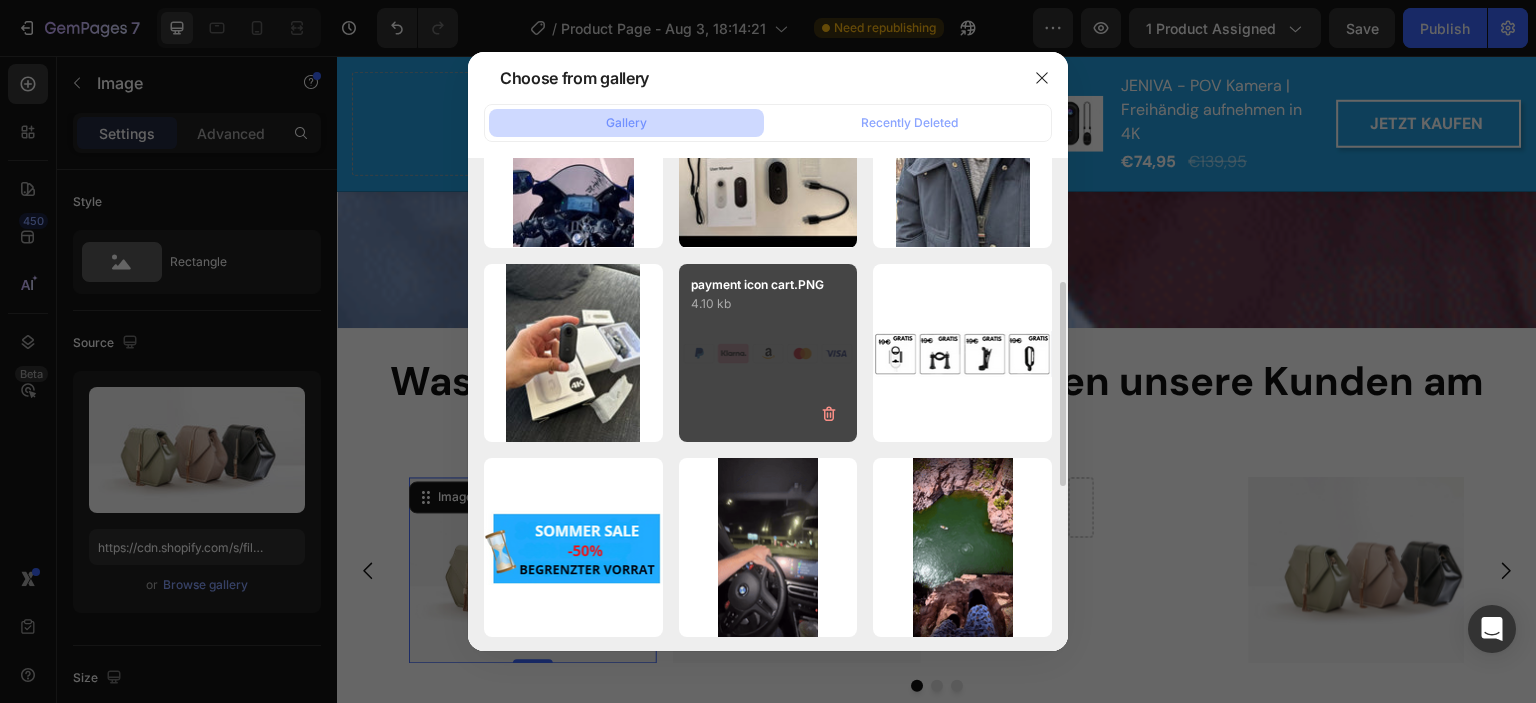 scroll, scrollTop: 600, scrollLeft: 0, axis: vertical 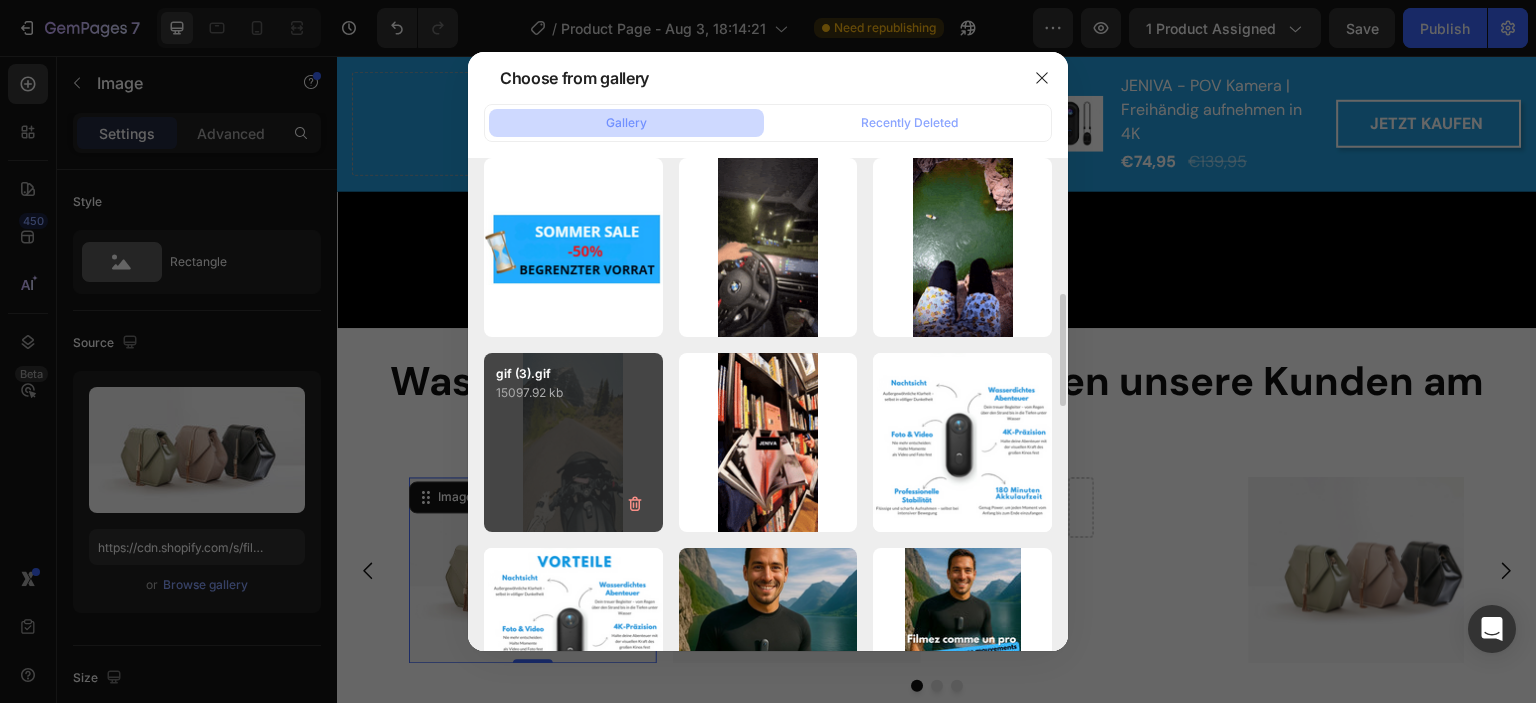 click on "gif (3).gif 15097.92 kb" at bounding box center [573, 442] 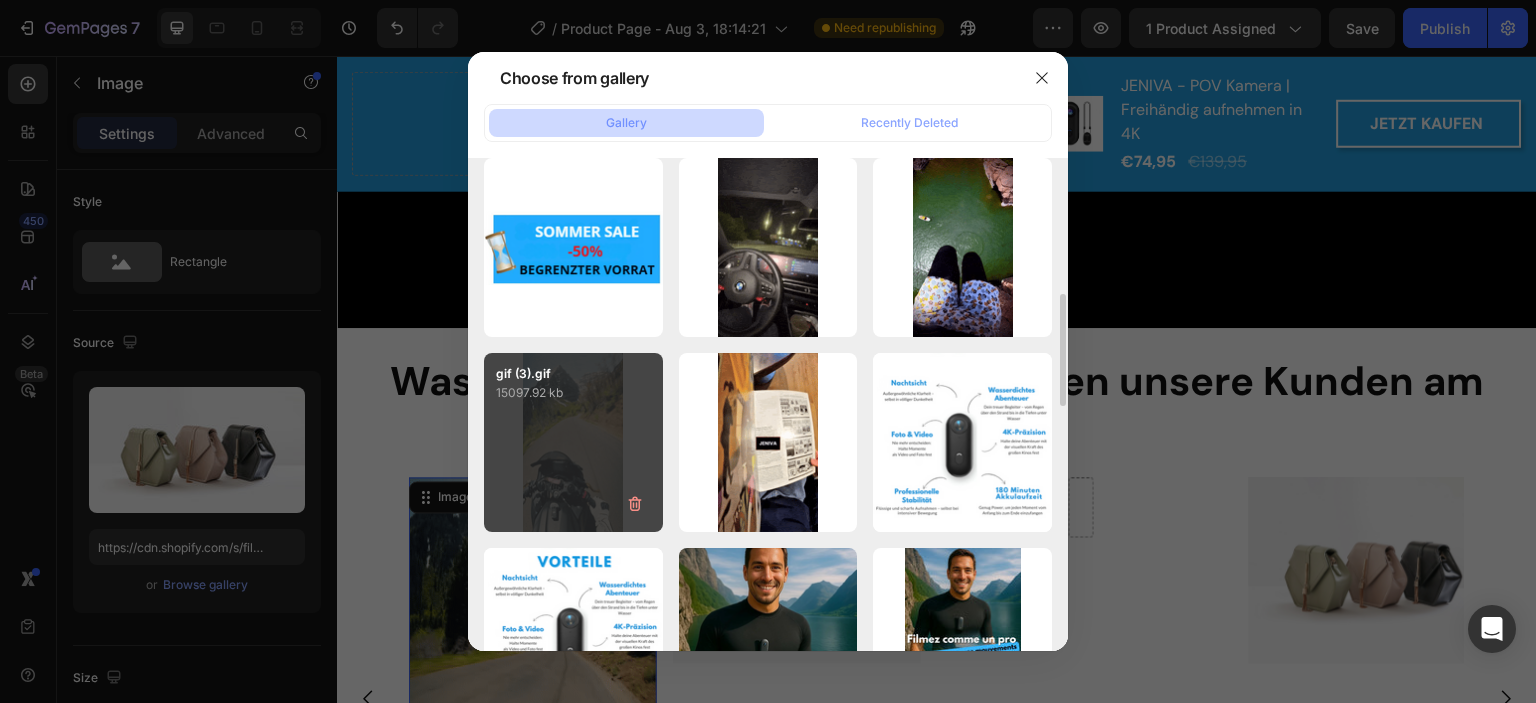 type on "https://cdn.shopify.com/s/files/1/0923/4762/9948/files/gempages_575997531926823875-3f5c4c22-3b1c-4392-8cf2-22f0f3a94a29.gif" 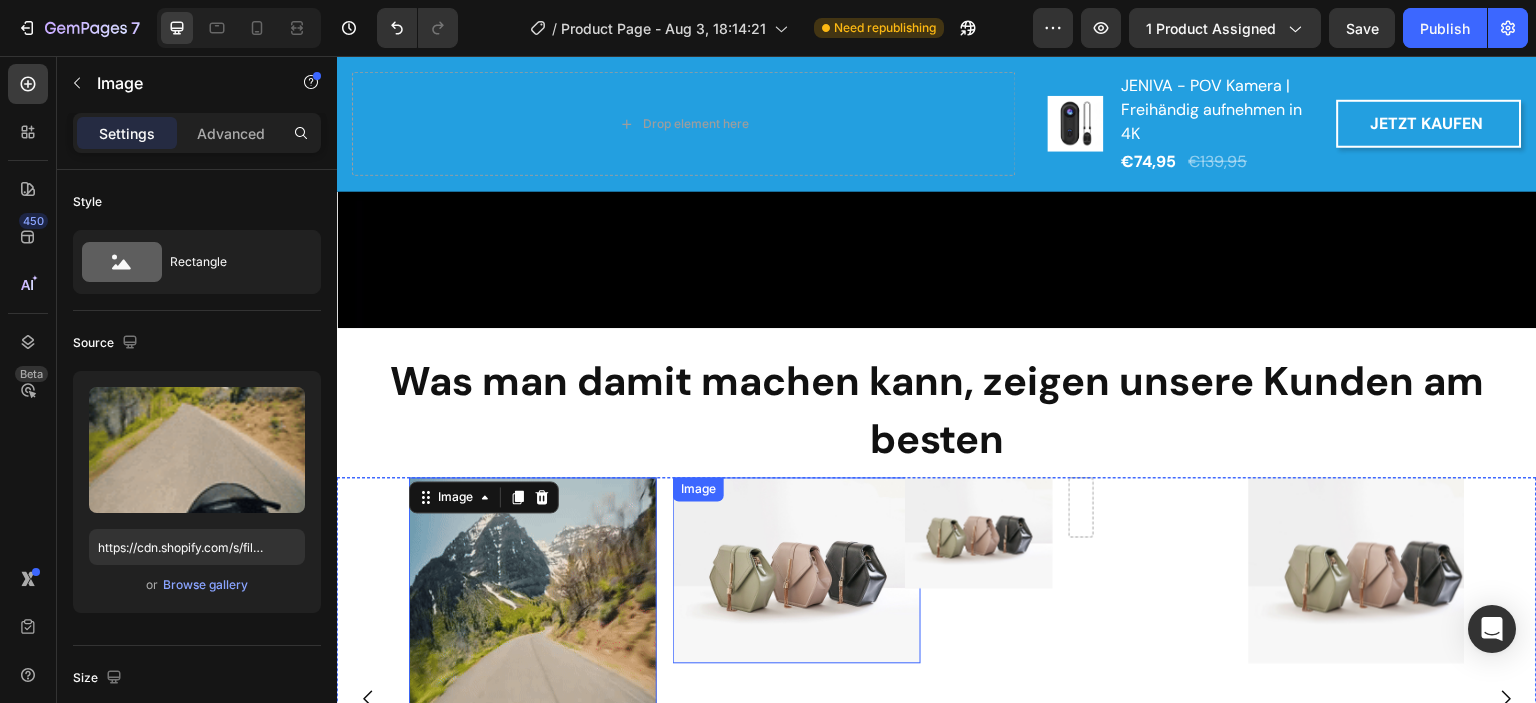 click at bounding box center [797, 571] 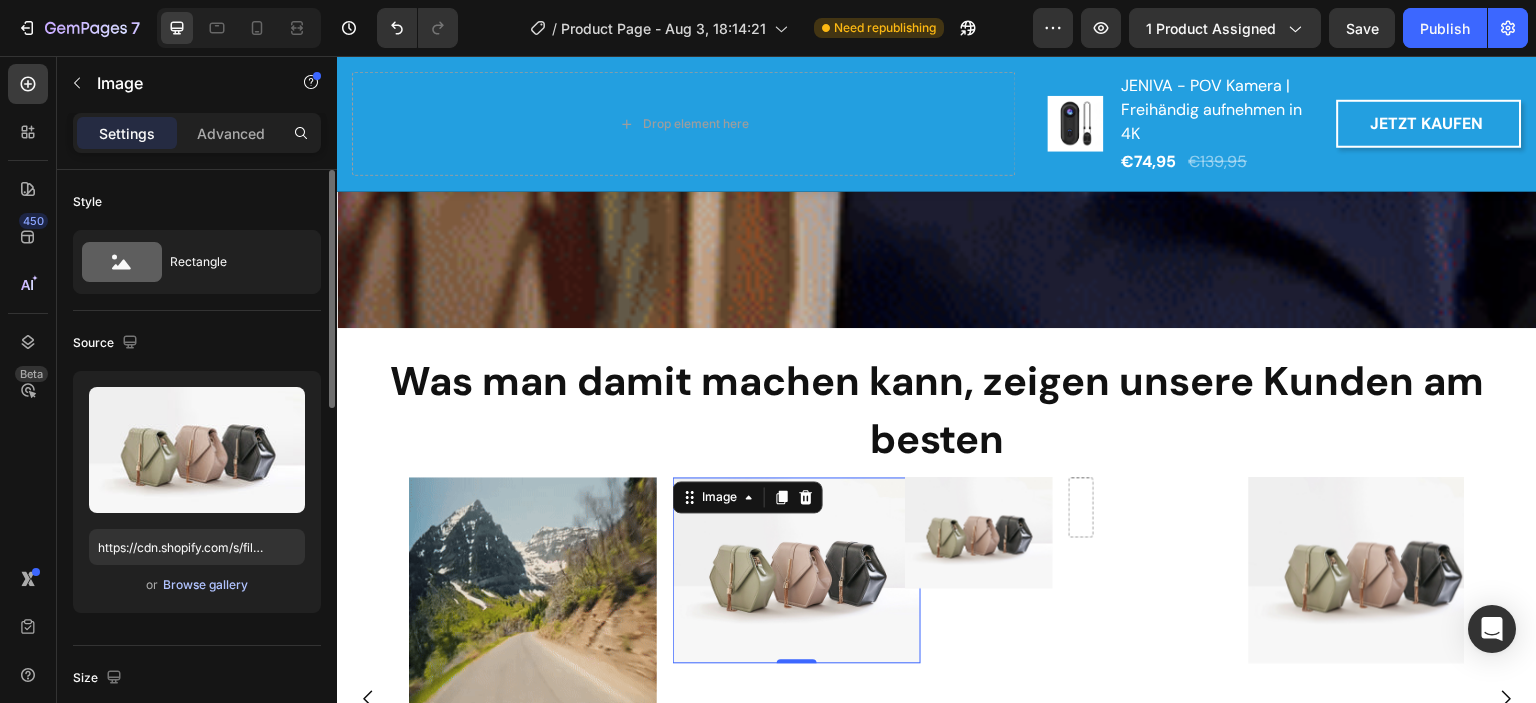 click on "Browse gallery" at bounding box center (205, 585) 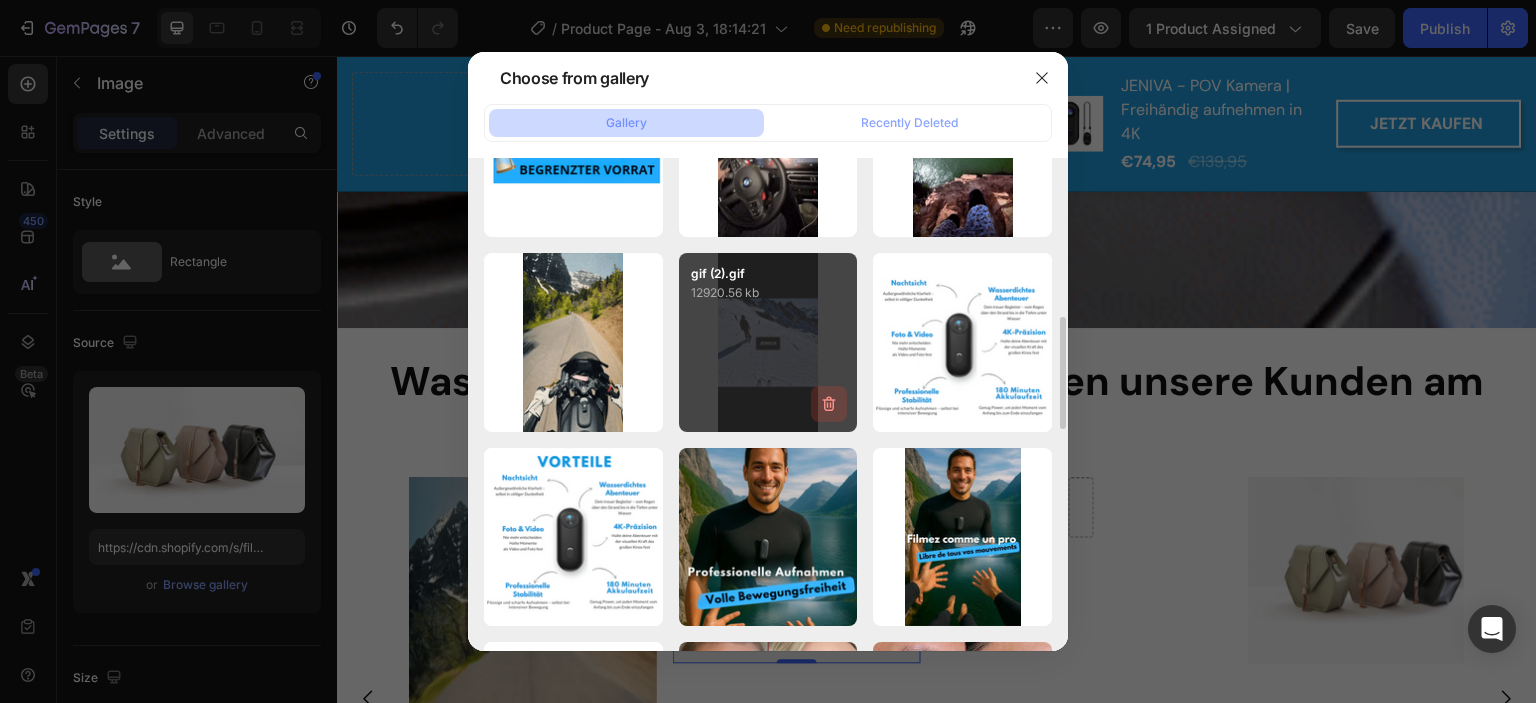 scroll, scrollTop: 600, scrollLeft: 0, axis: vertical 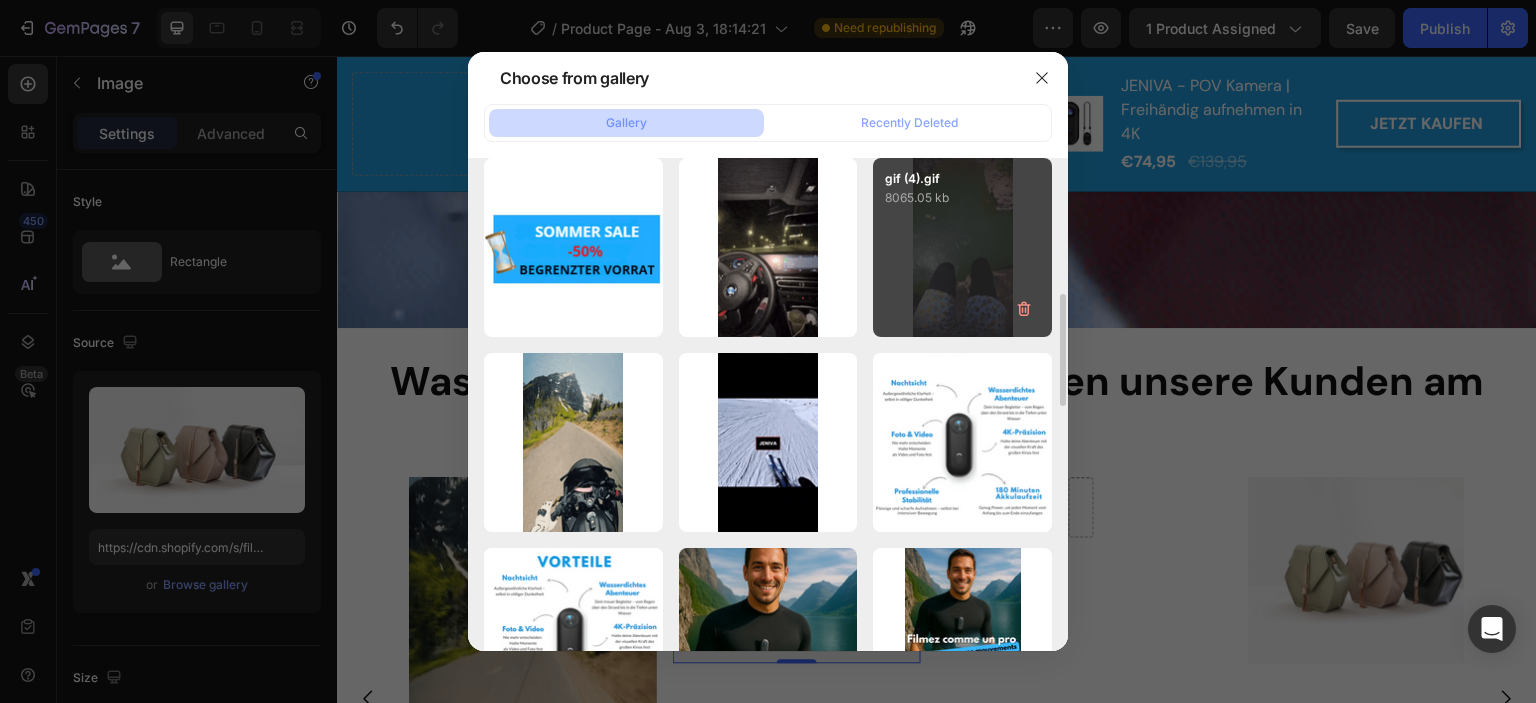 click on "gif (4).gif 8065.05 kb" at bounding box center (962, 247) 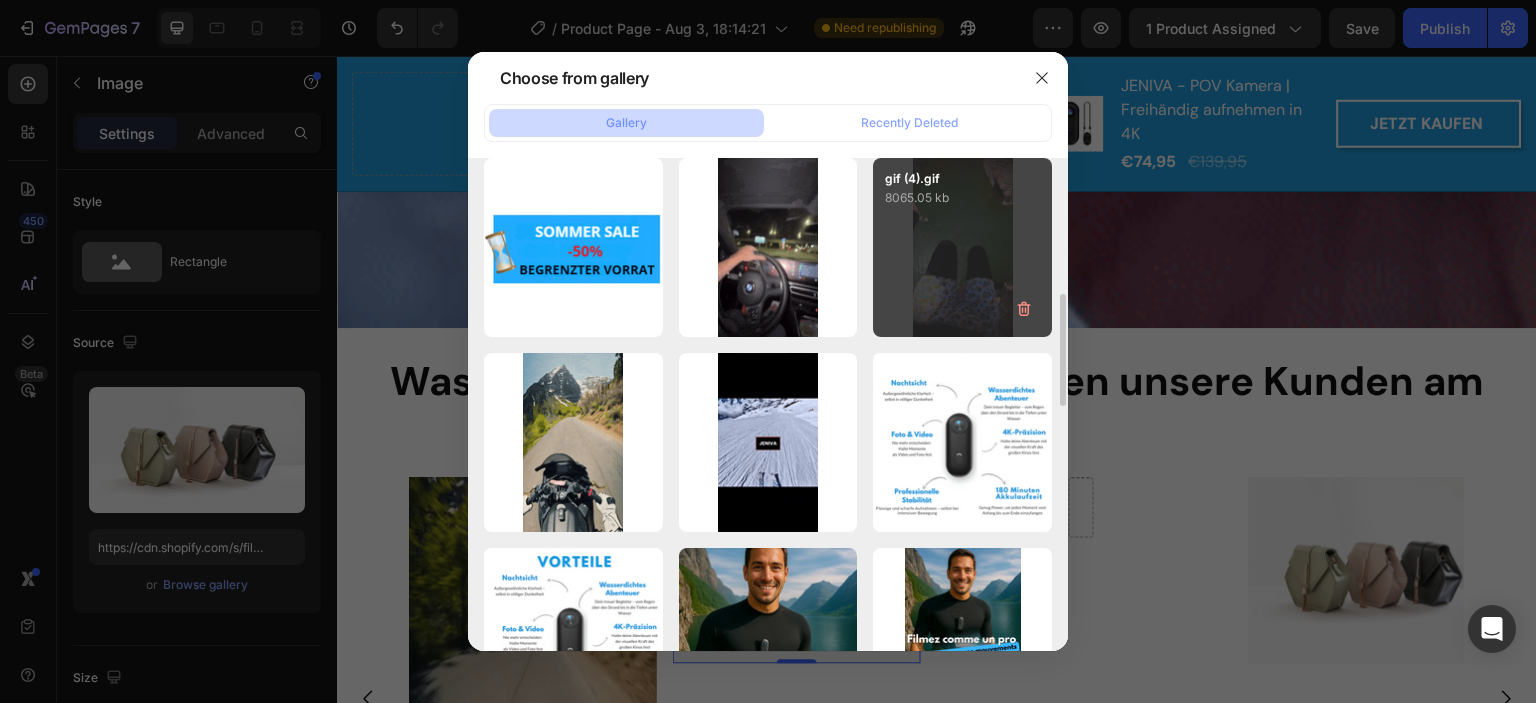 type on "https://cdn.shopify.com/s/files/1/0923/4762/9948/files/gempages_575997531926823875-bd717067-fb19-4882-8e39-9daac3c0e42a.gif" 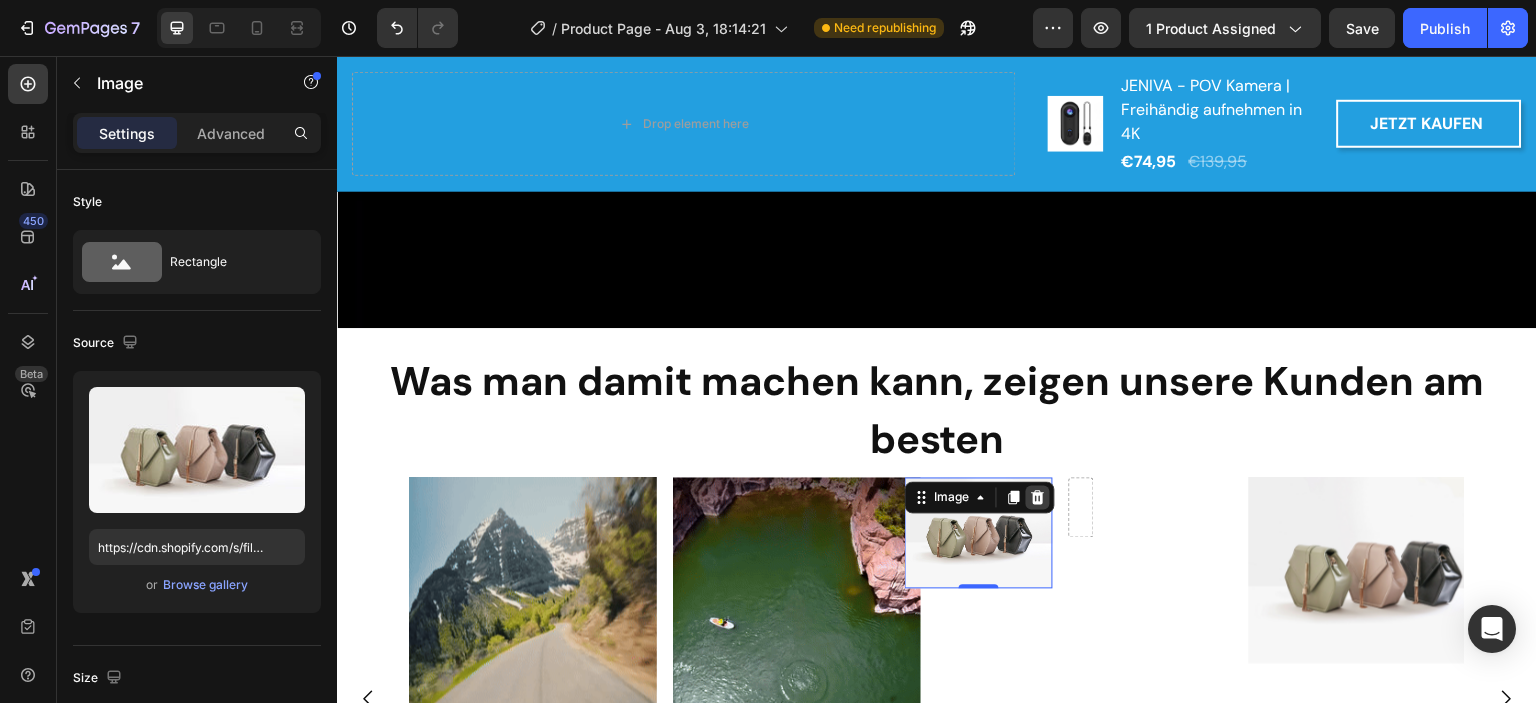 click 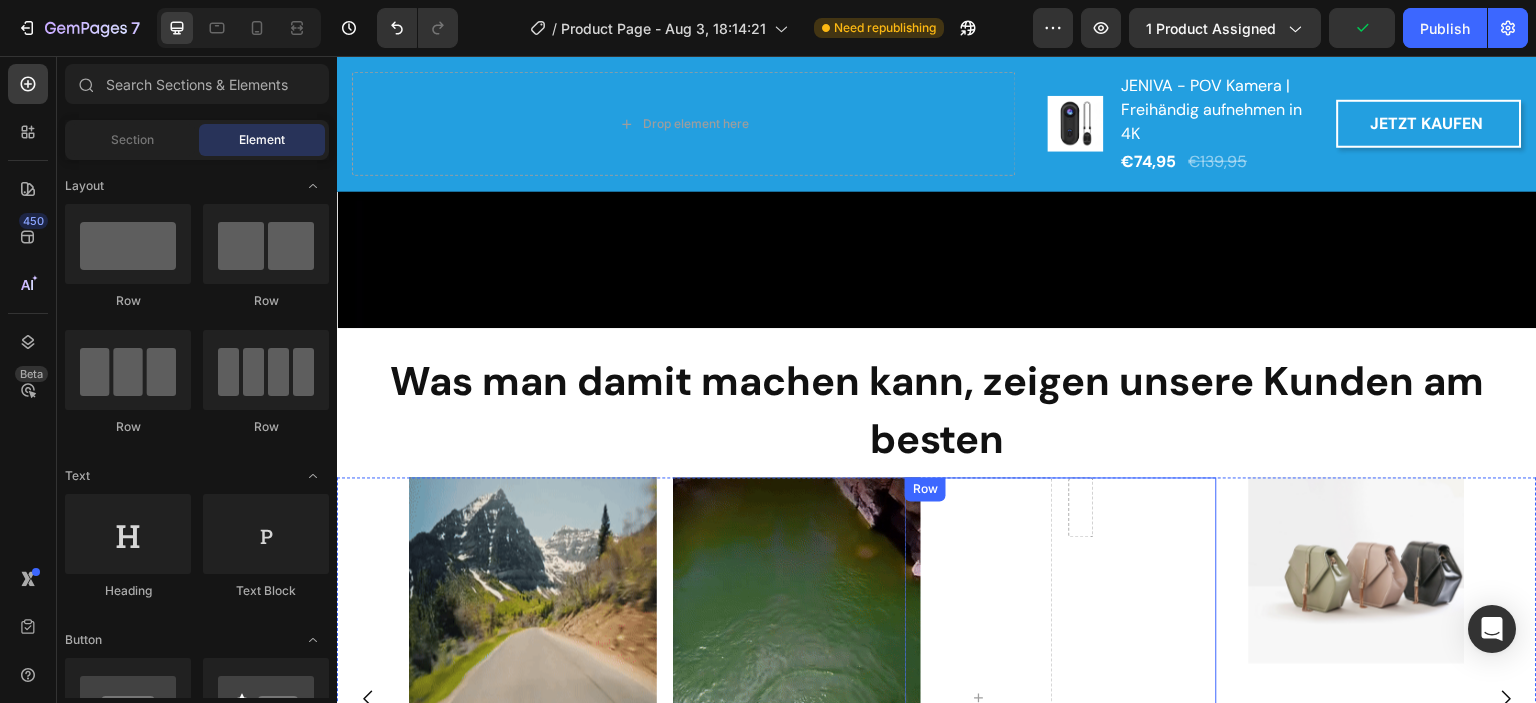 click at bounding box center [1143, 698] 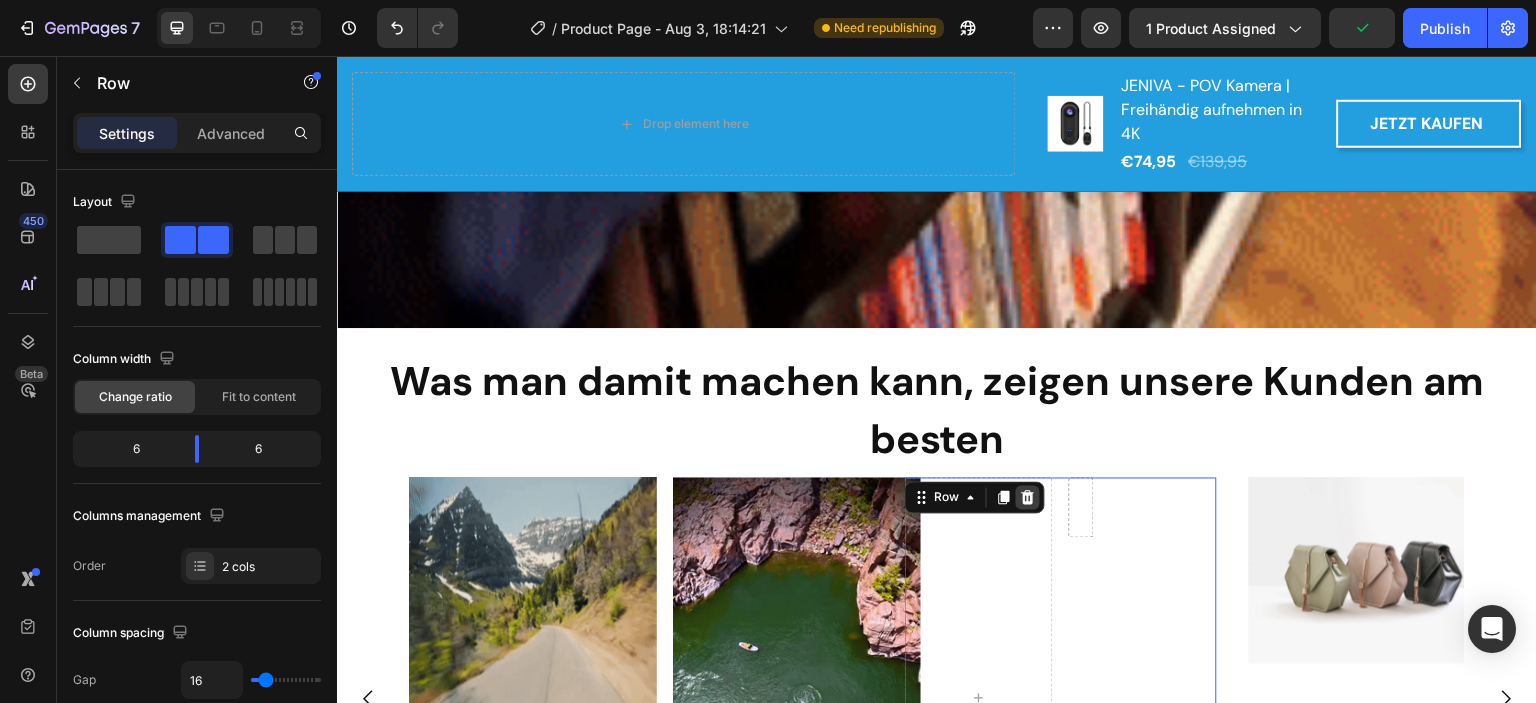 click 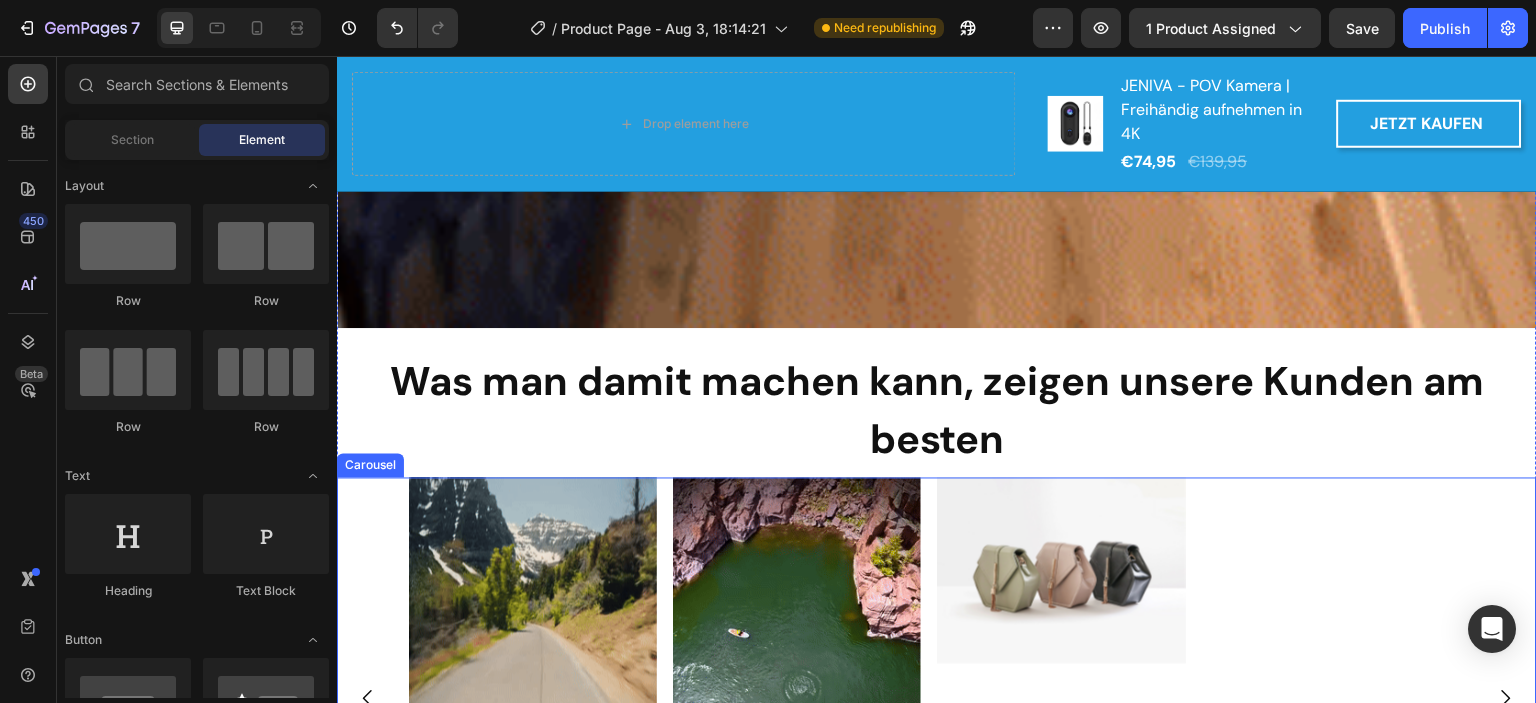 scroll, scrollTop: 4028, scrollLeft: 0, axis: vertical 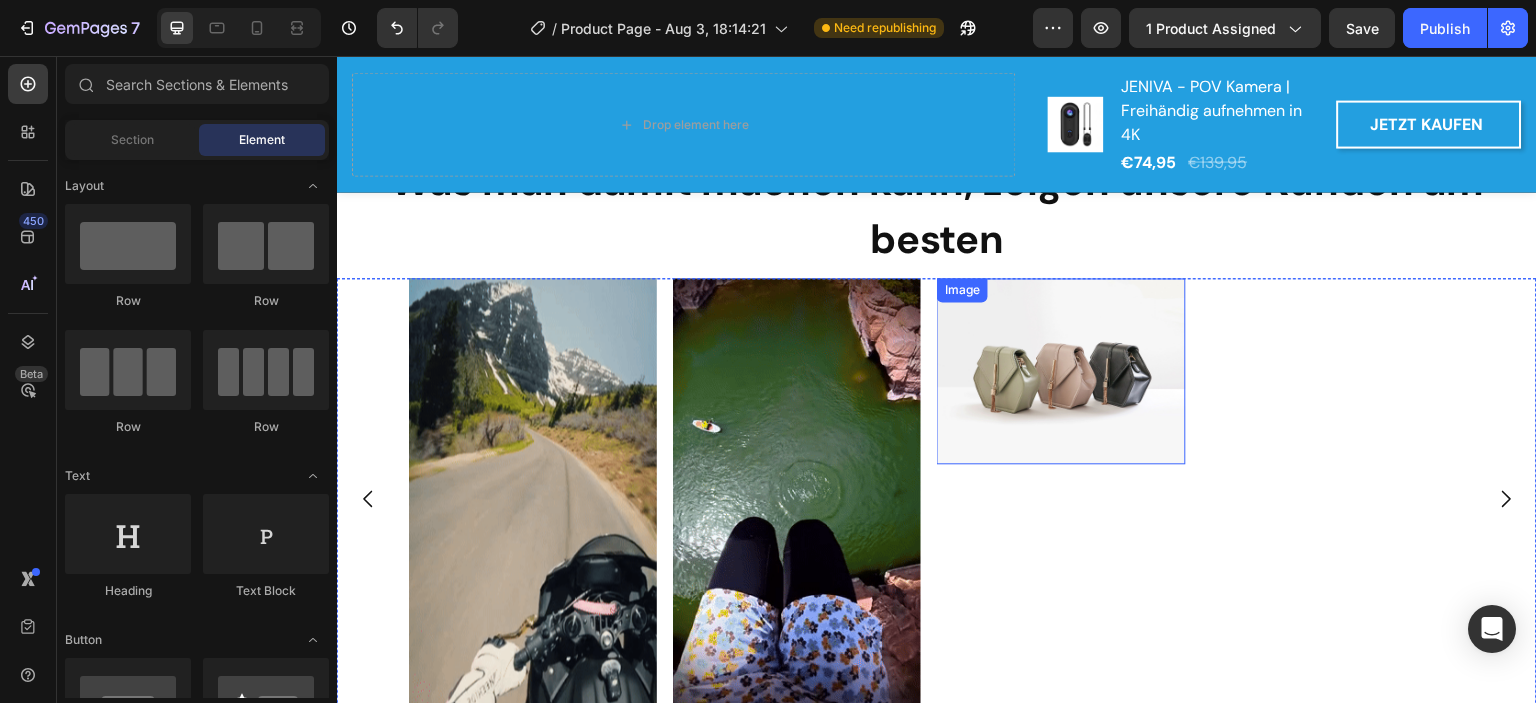 click at bounding box center (1061, 371) 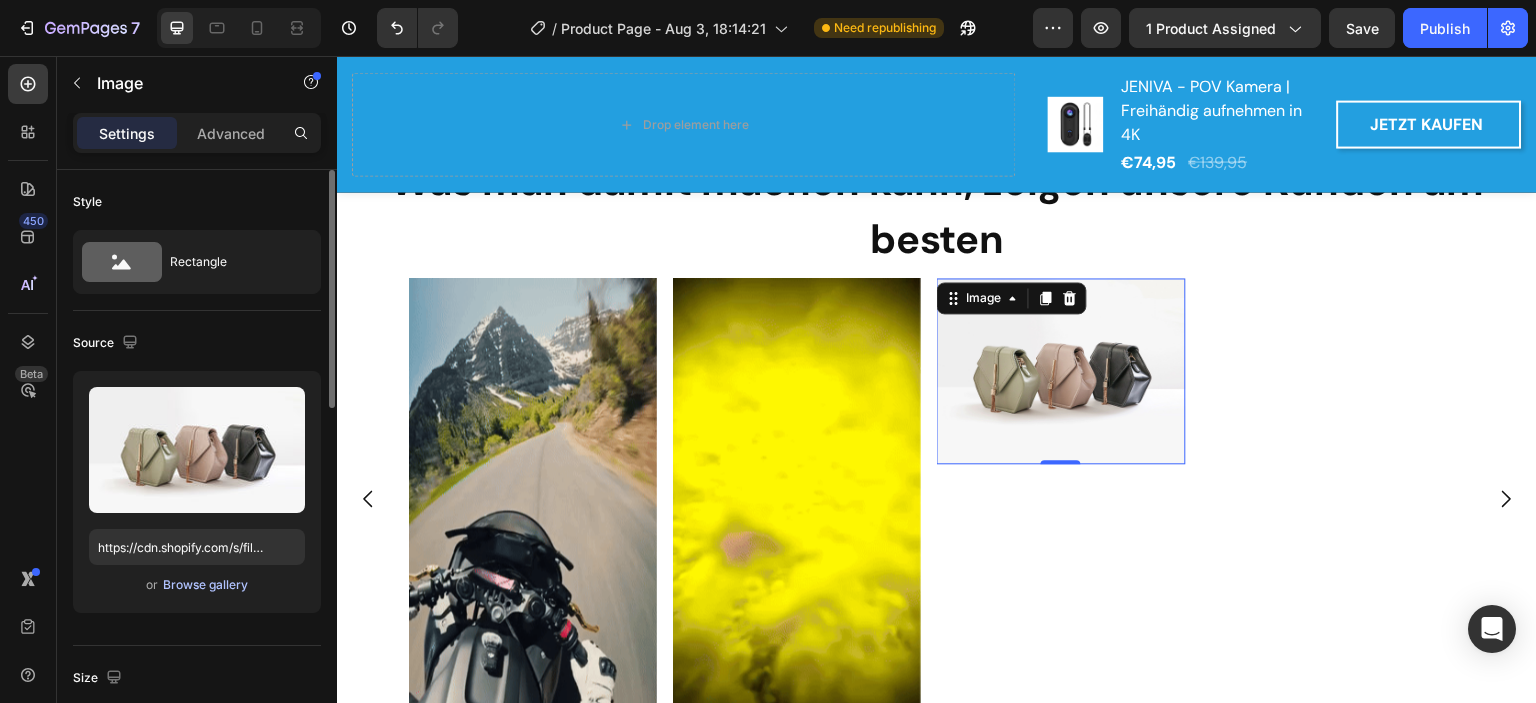 click on "Browse gallery" at bounding box center (205, 585) 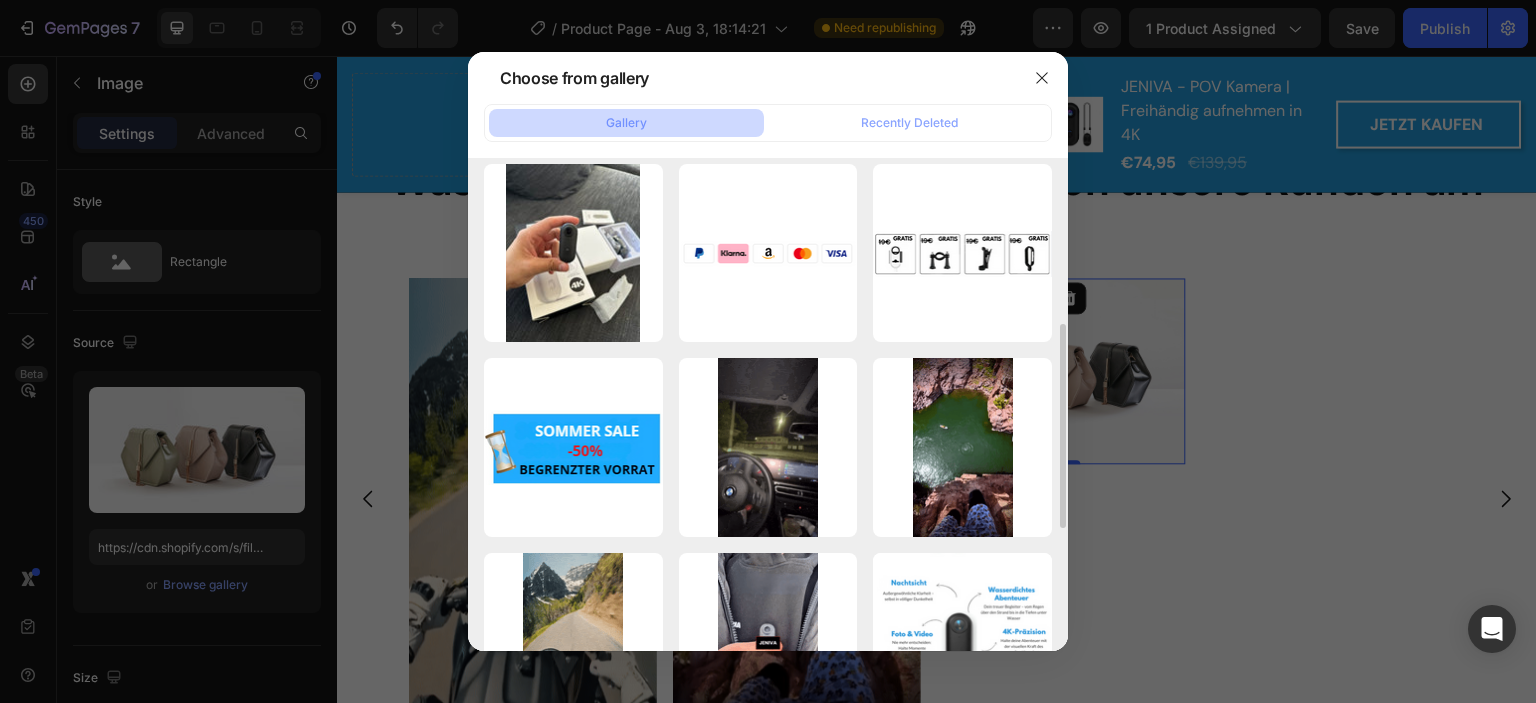 scroll, scrollTop: 500, scrollLeft: 0, axis: vertical 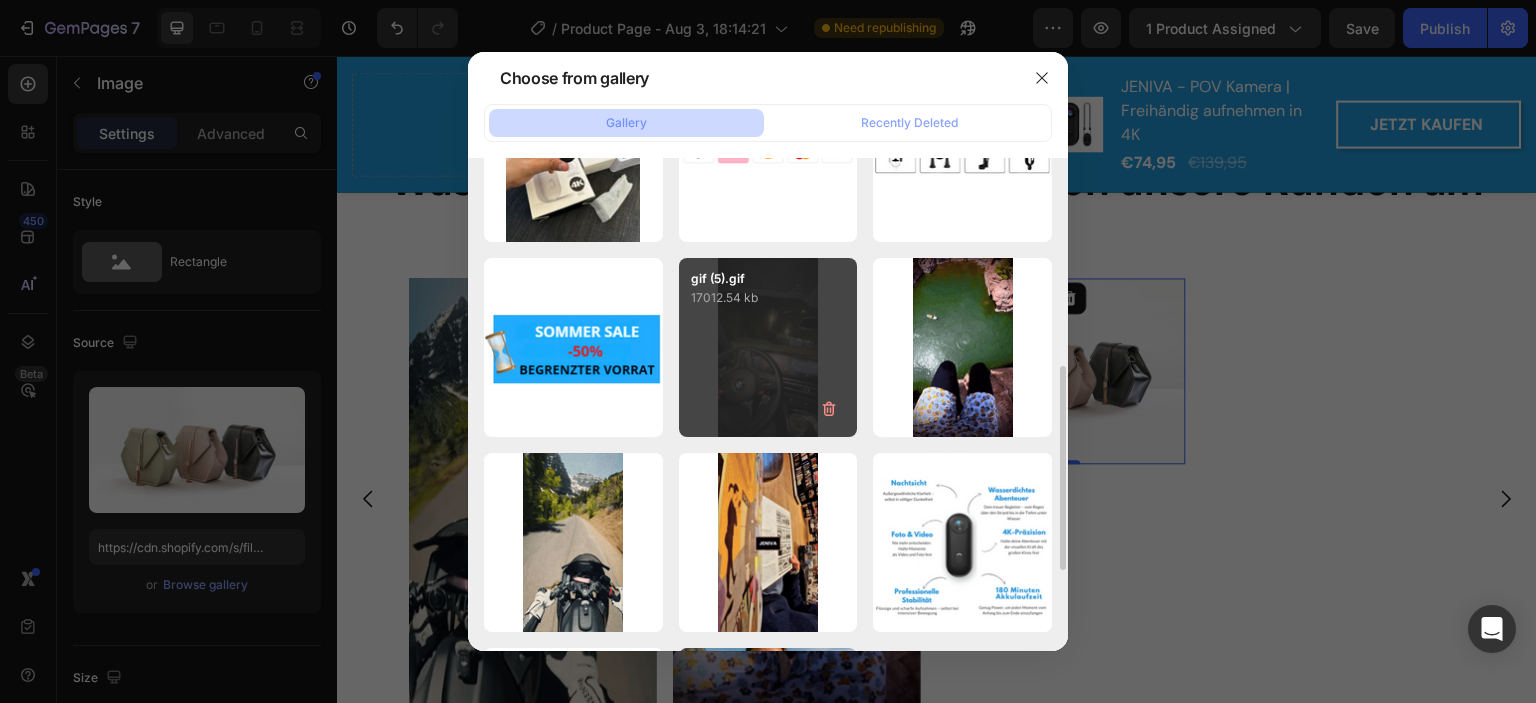 click on "gif (5).gif 17012.54 kb" at bounding box center [768, 347] 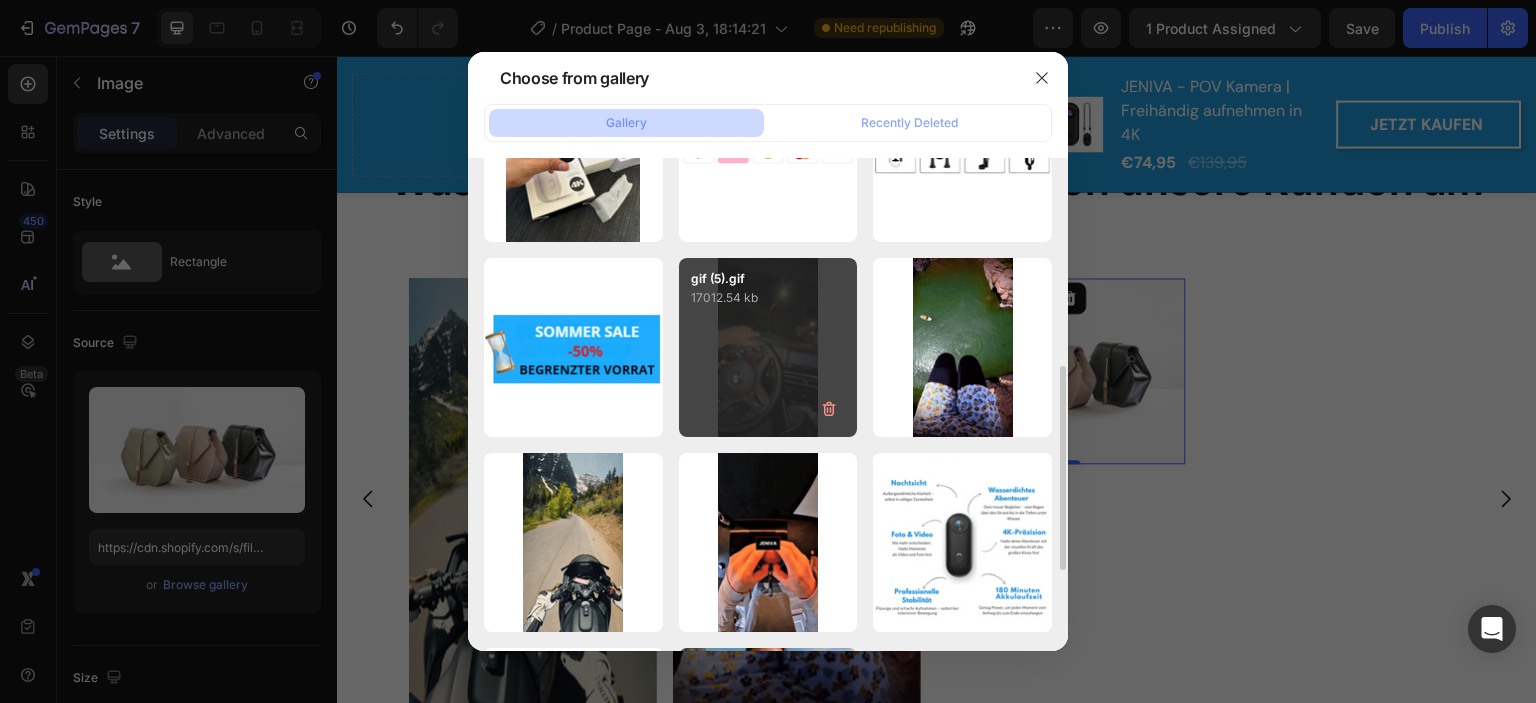 type on "https://cdn.shopify.com/s/files/1/0923/4762/9948/files/gempages_575997531926823875-4a6a4122-48e9-4338-a711-96ac8a073c92.gif" 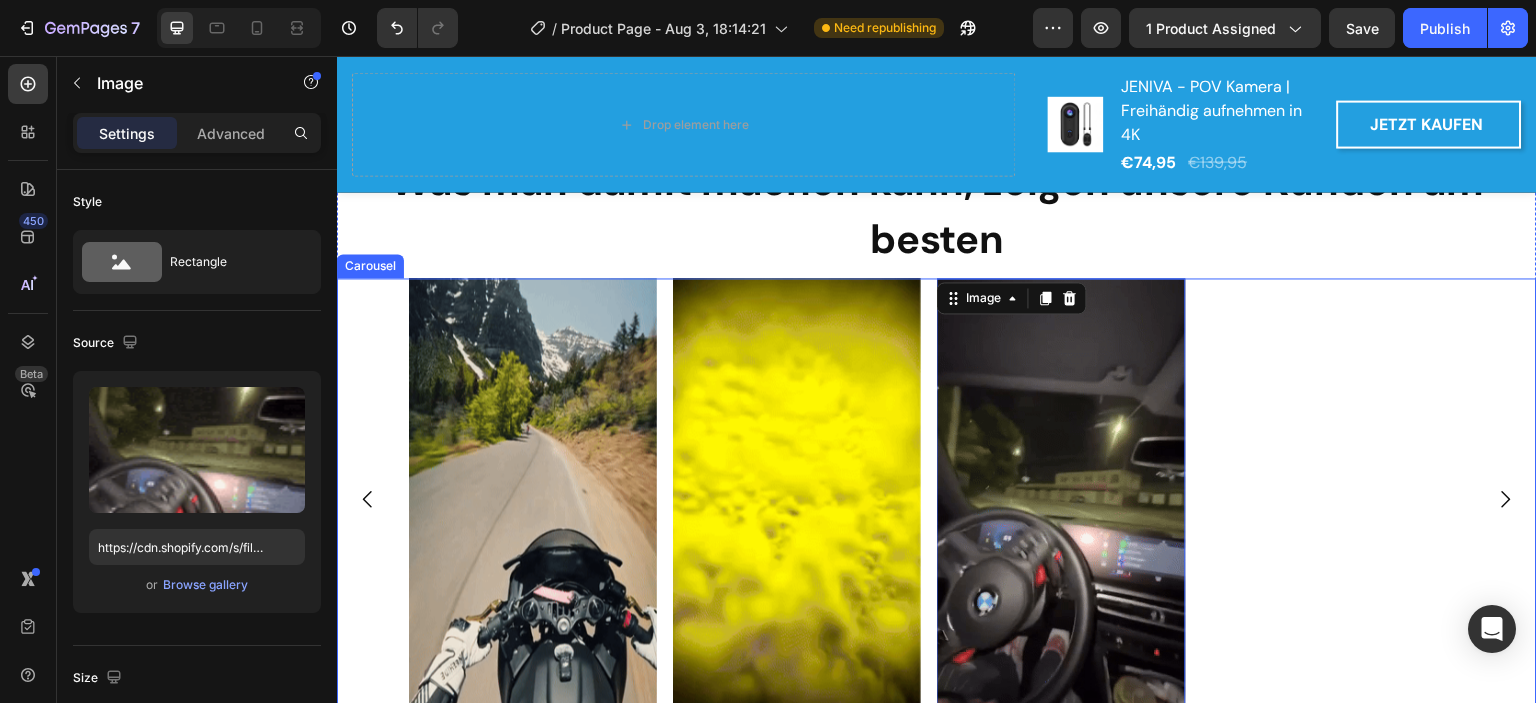 click on "Image Image Image   0" at bounding box center [937, 498] 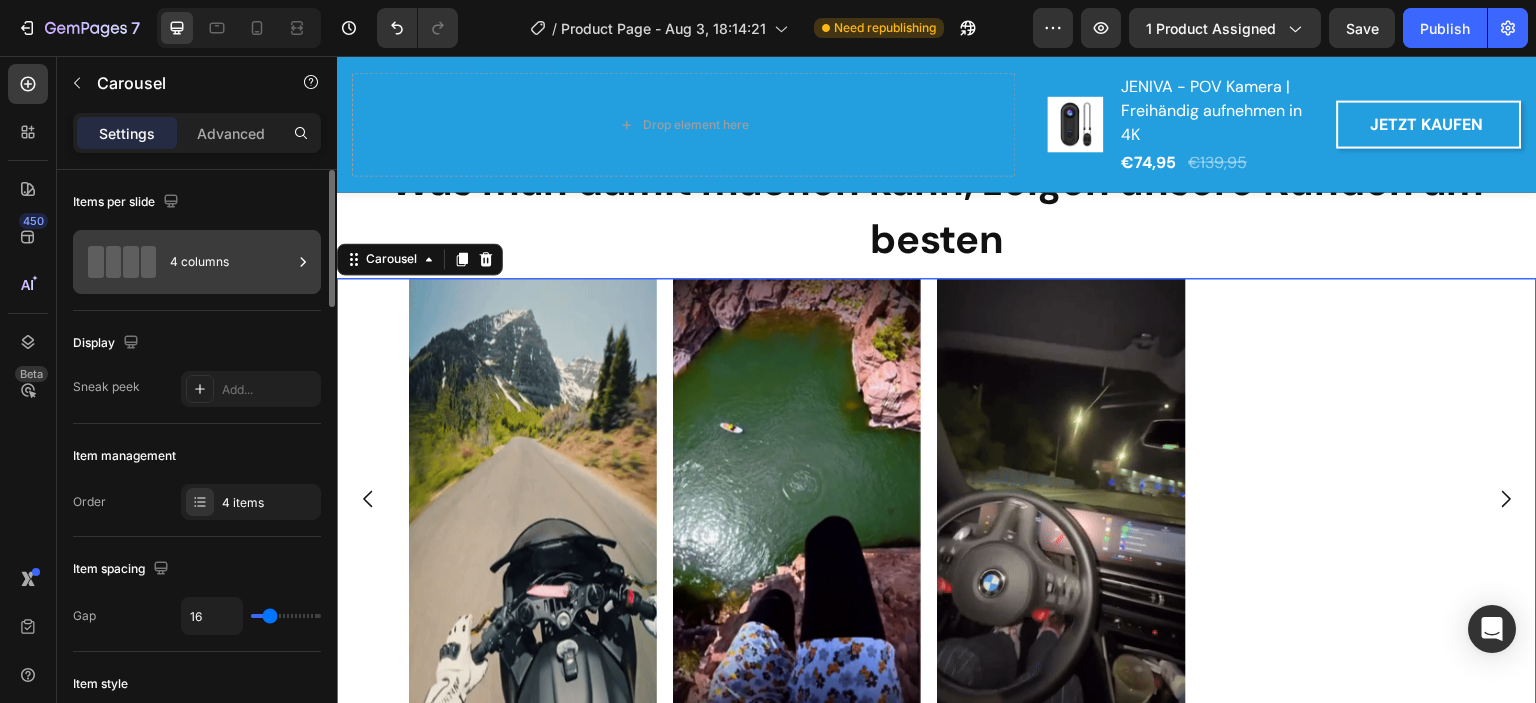 click 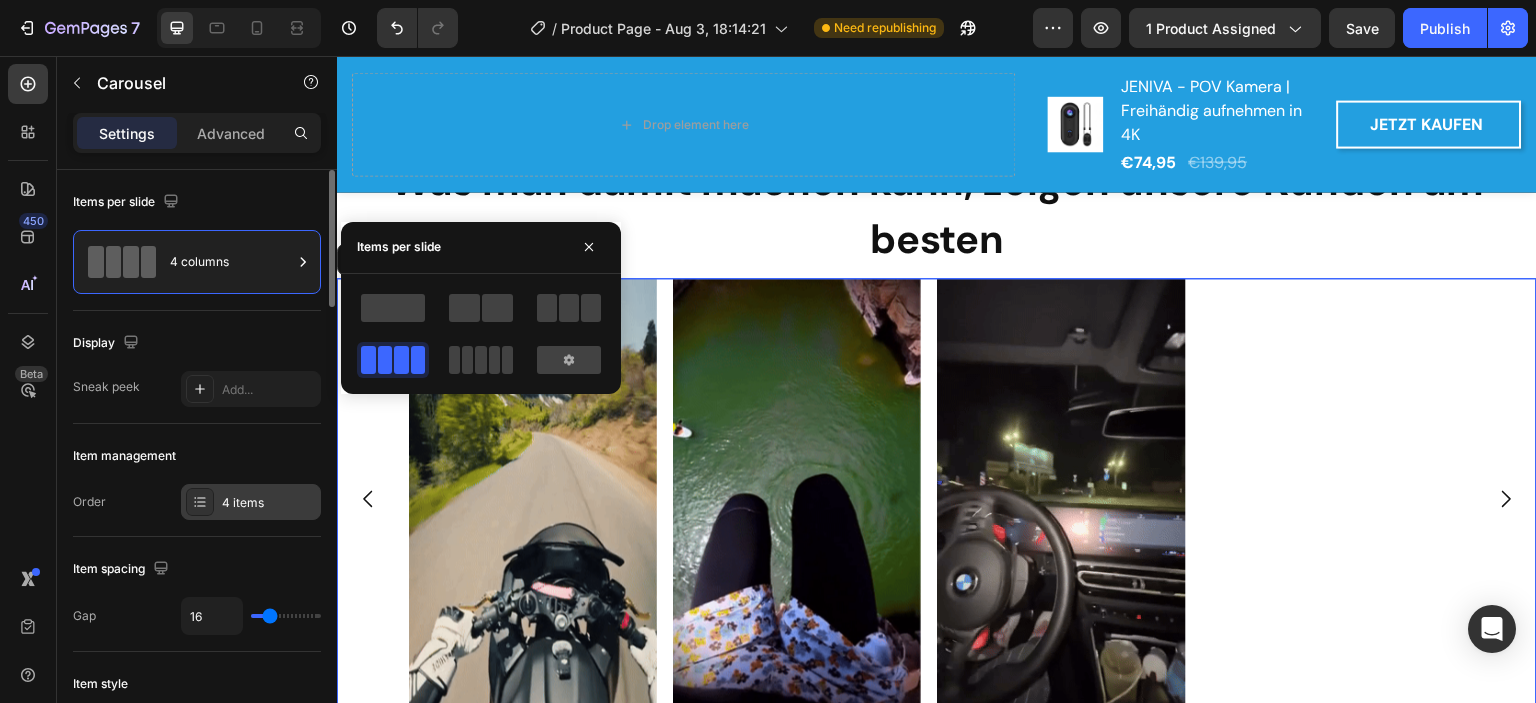 click on "4 items" at bounding box center (269, 503) 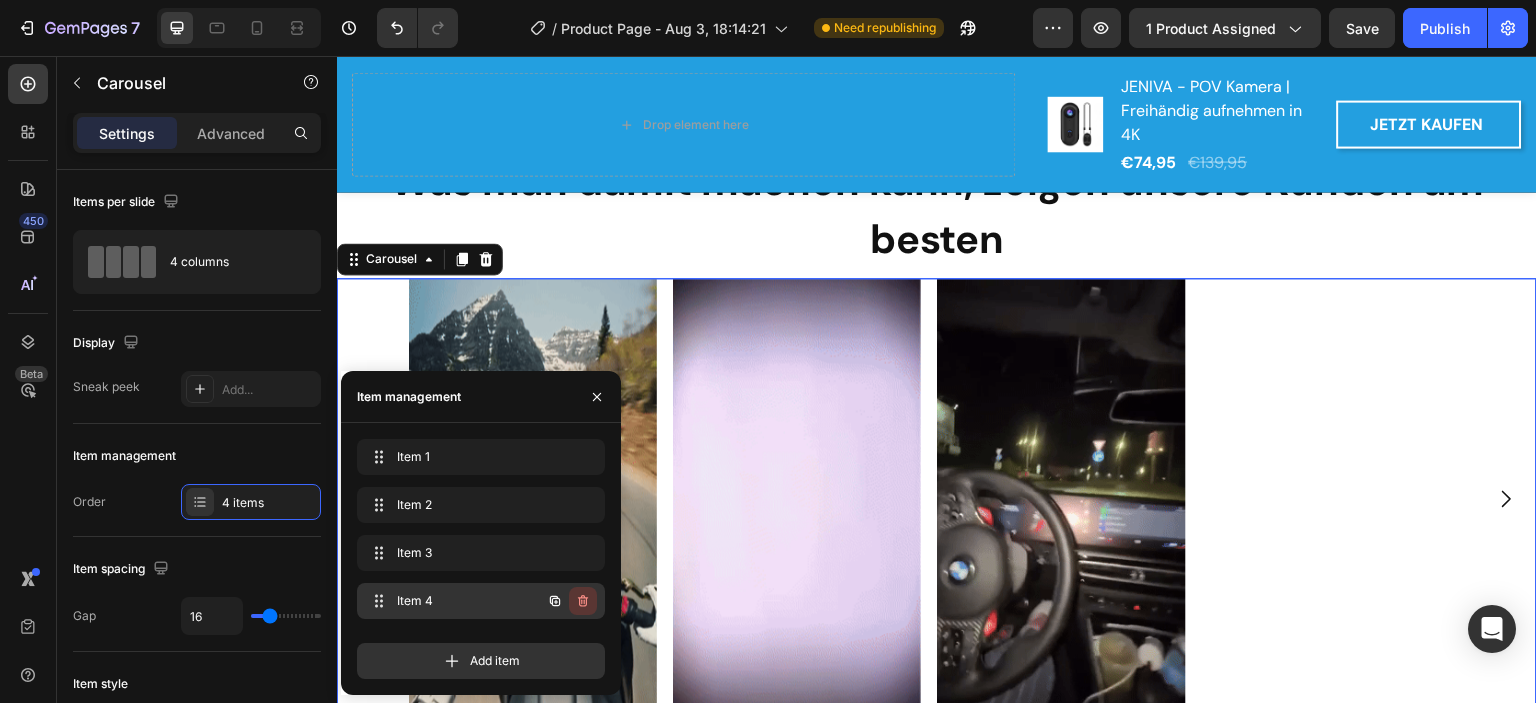 click 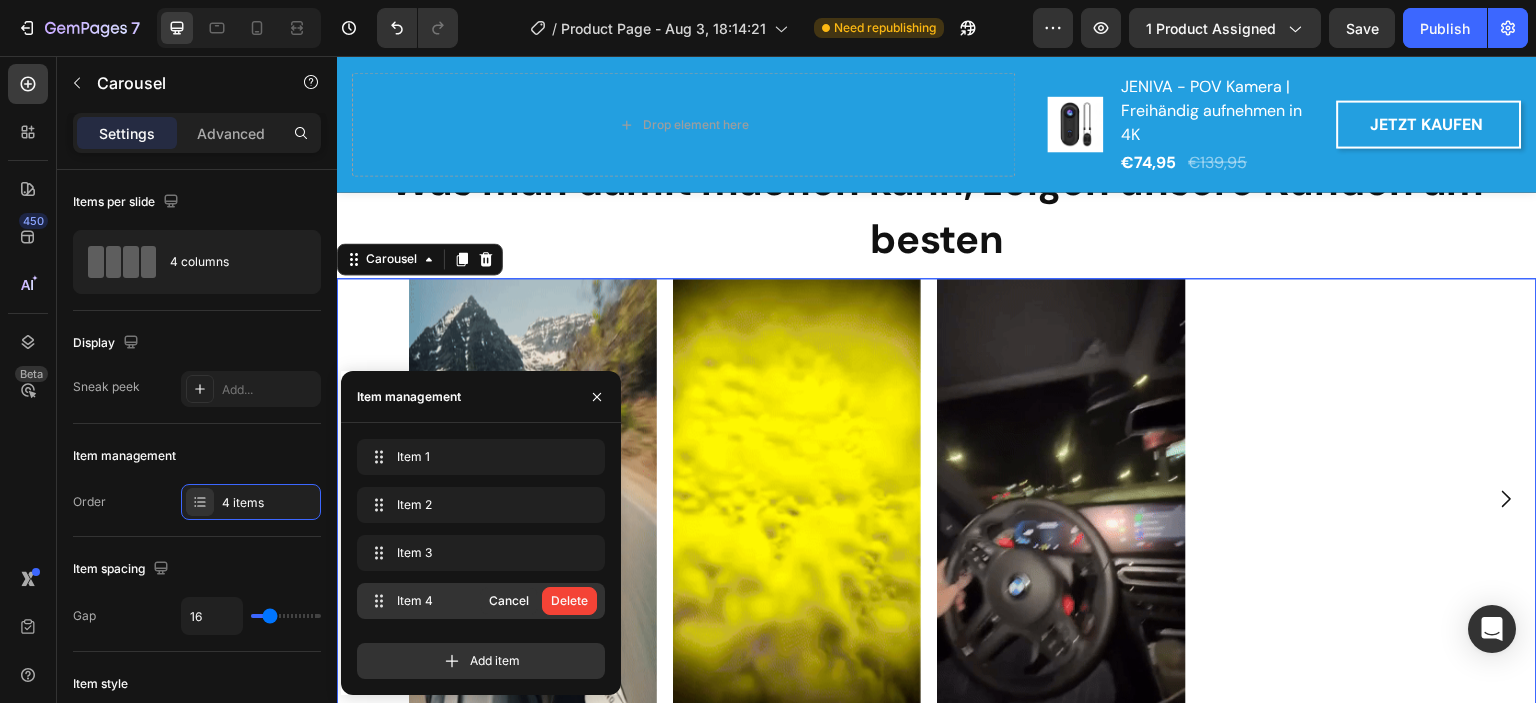 click on "Delete" at bounding box center [569, 601] 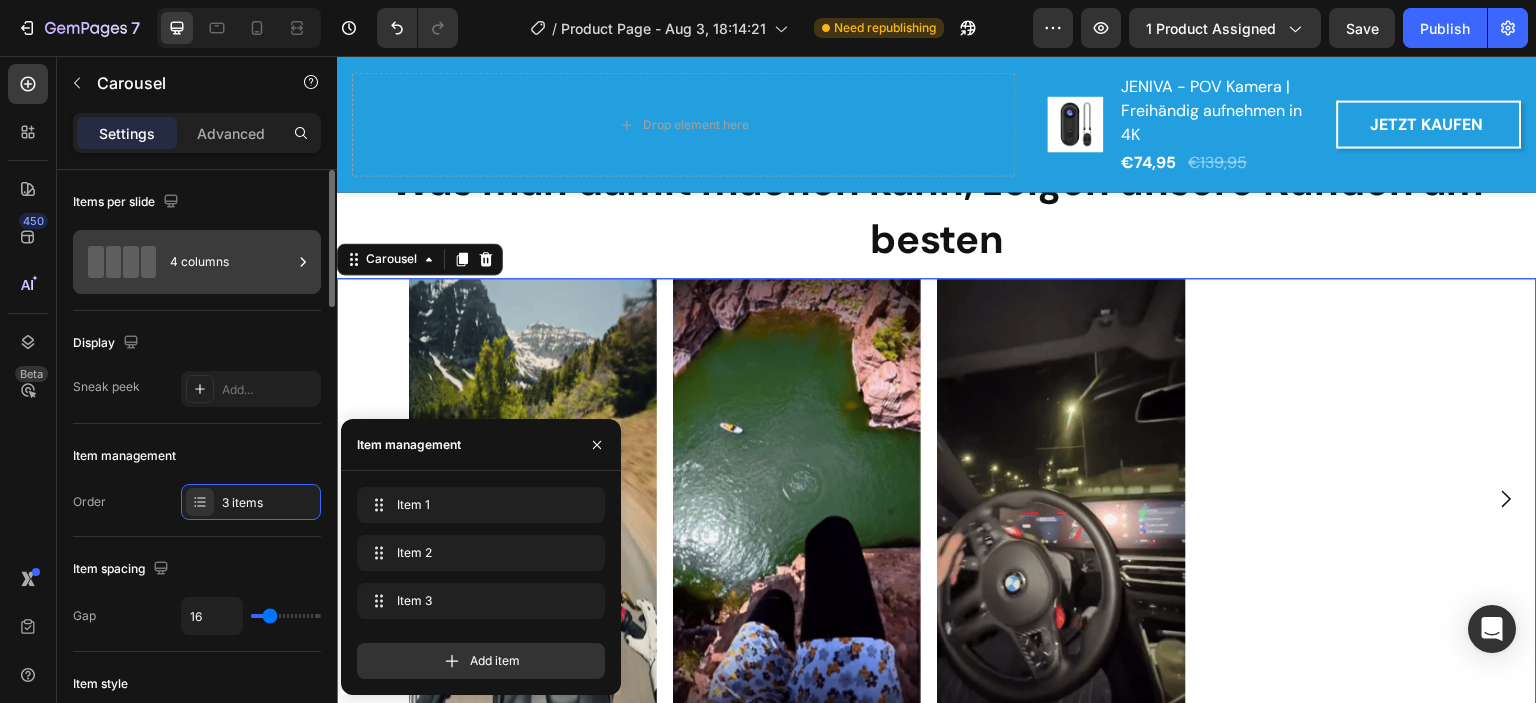 click on "4 columns" at bounding box center (231, 262) 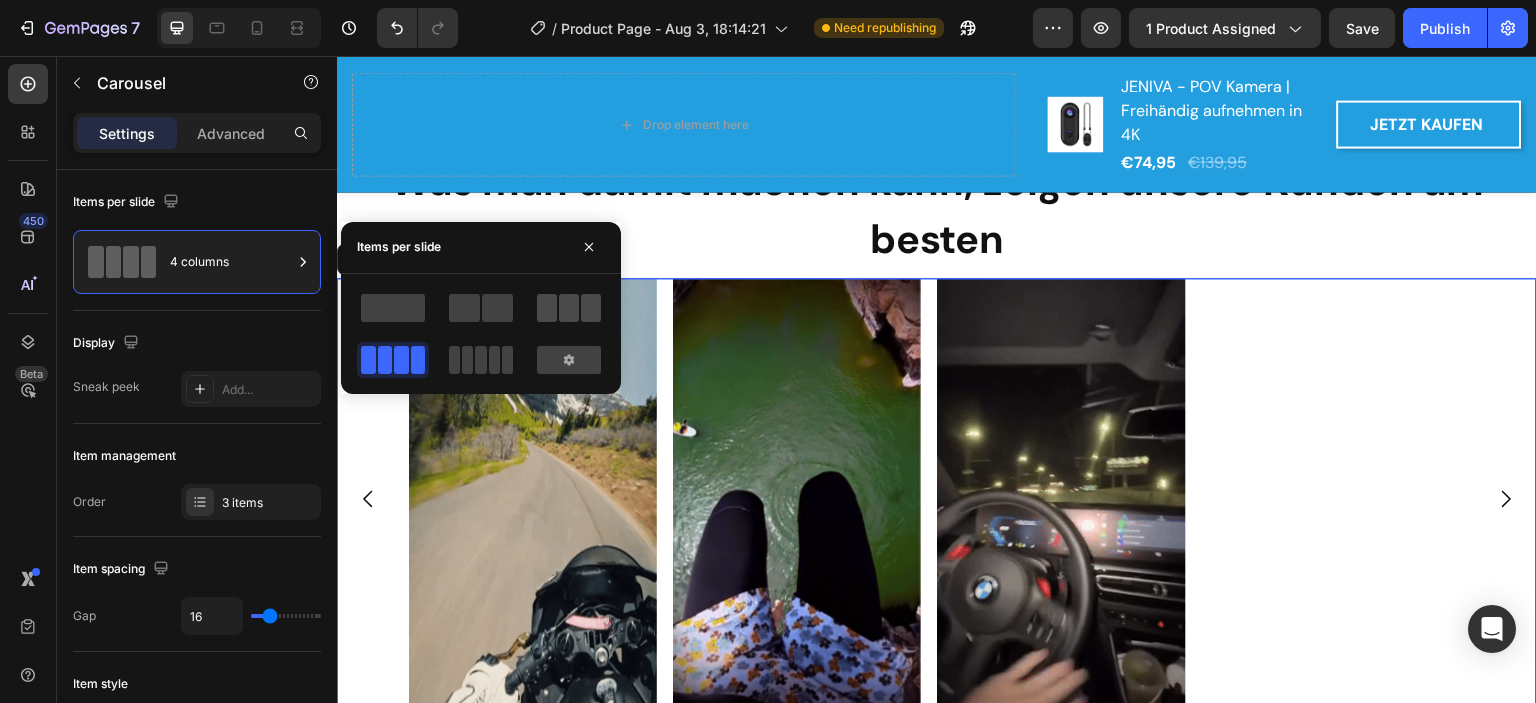 click 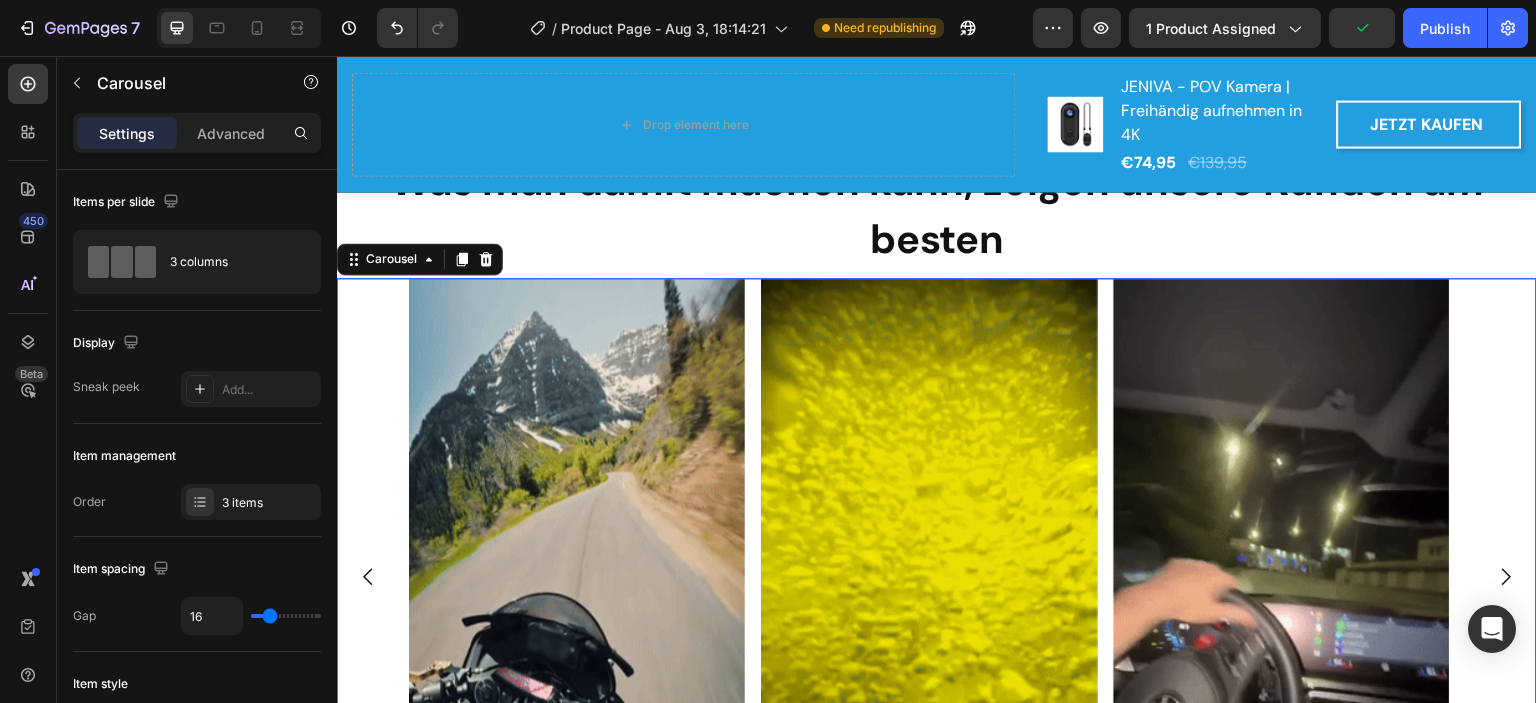 click on "Image Image Image" at bounding box center (937, 577) 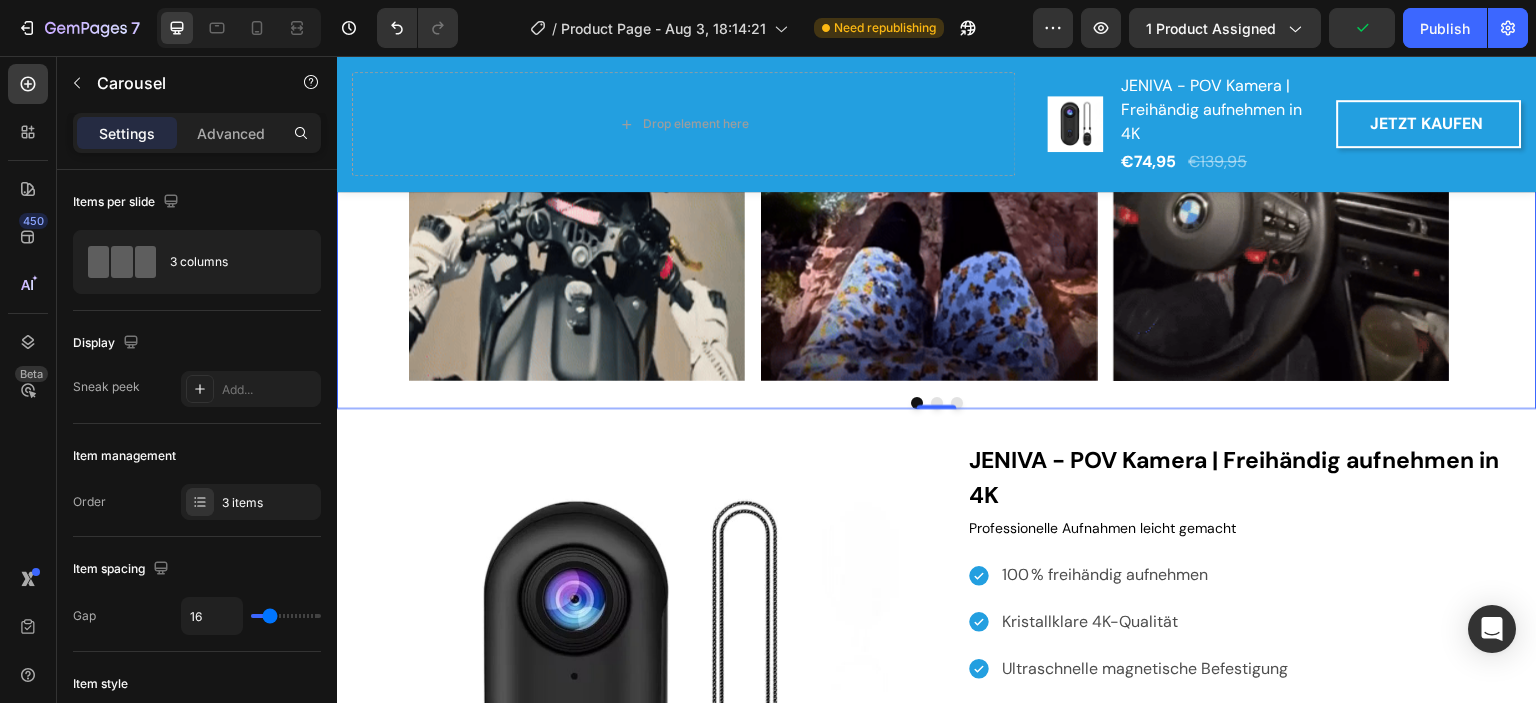 scroll, scrollTop: 4528, scrollLeft: 0, axis: vertical 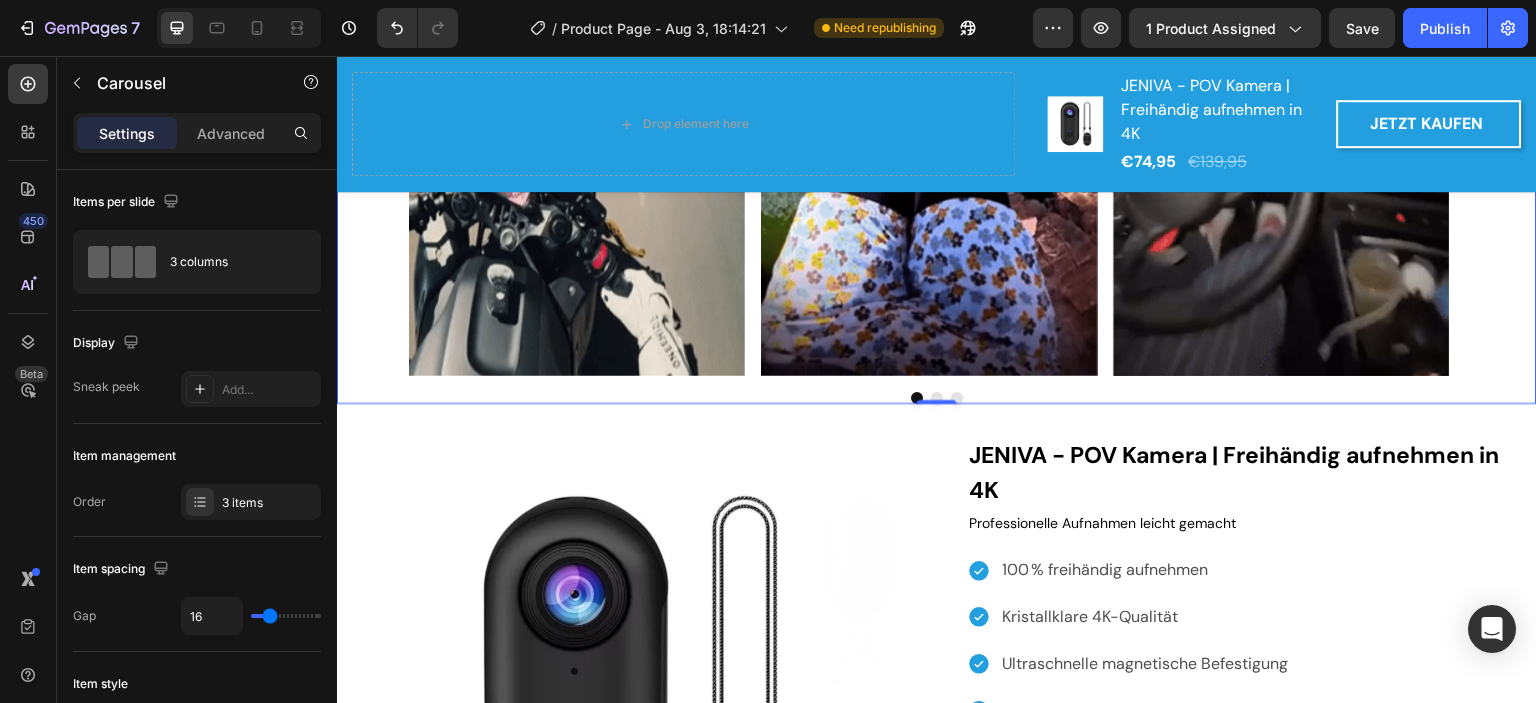 click at bounding box center (937, 398) 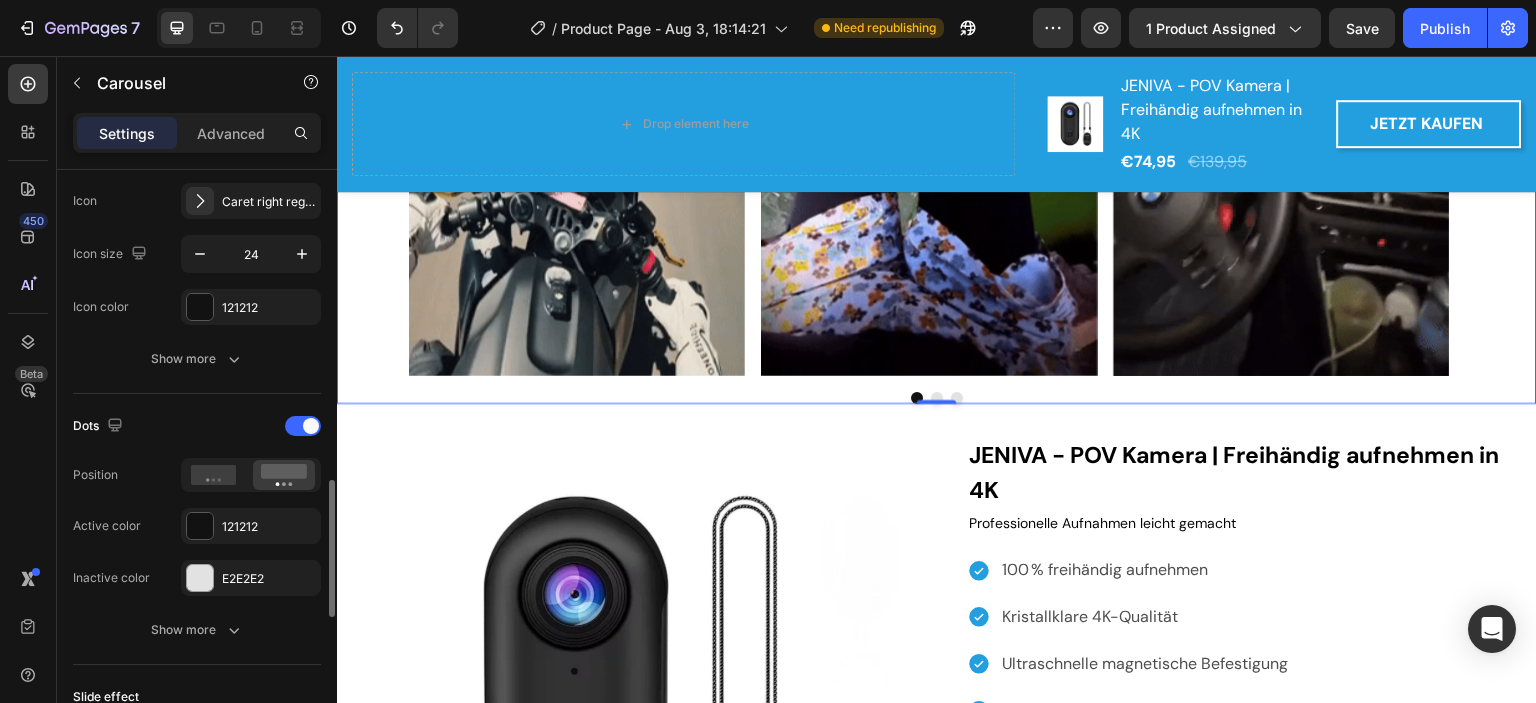 scroll, scrollTop: 1000, scrollLeft: 0, axis: vertical 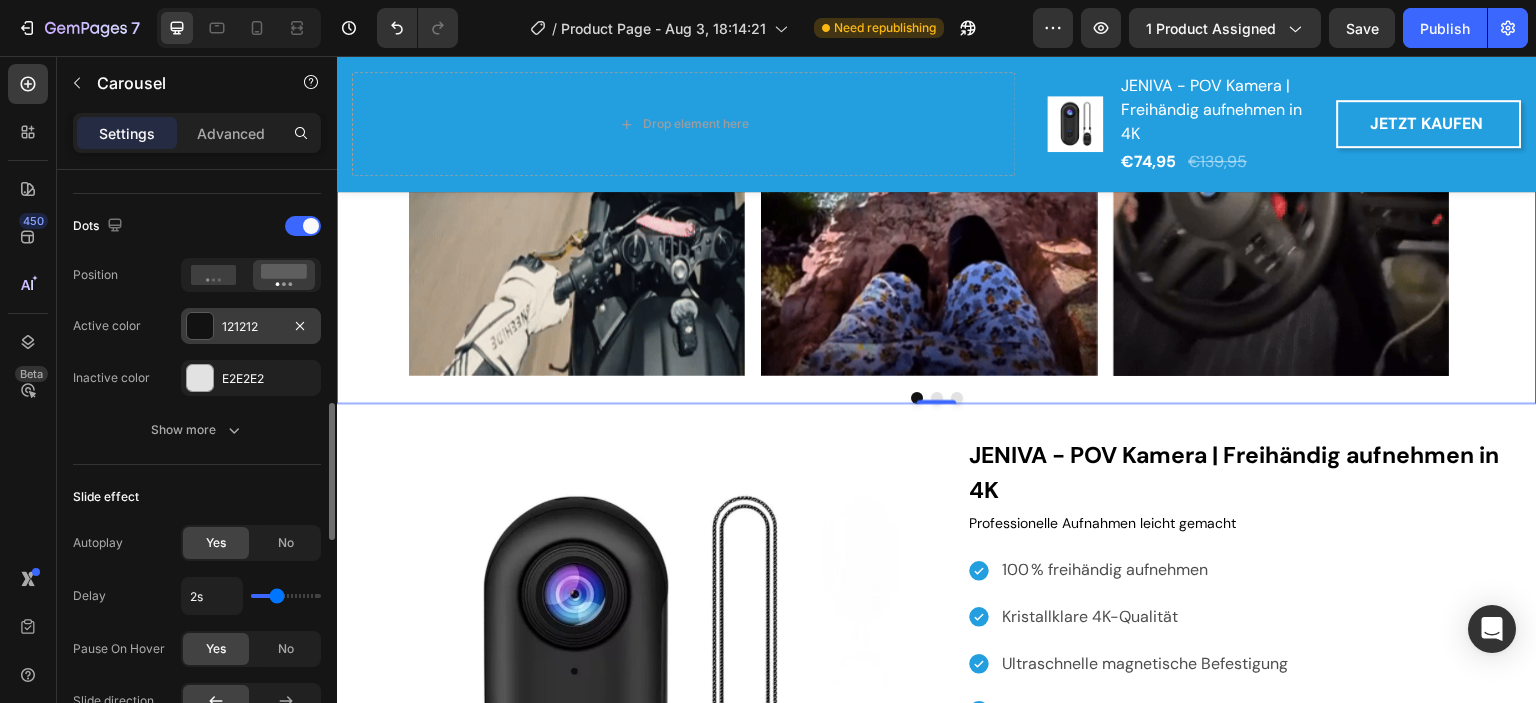 click at bounding box center (200, 326) 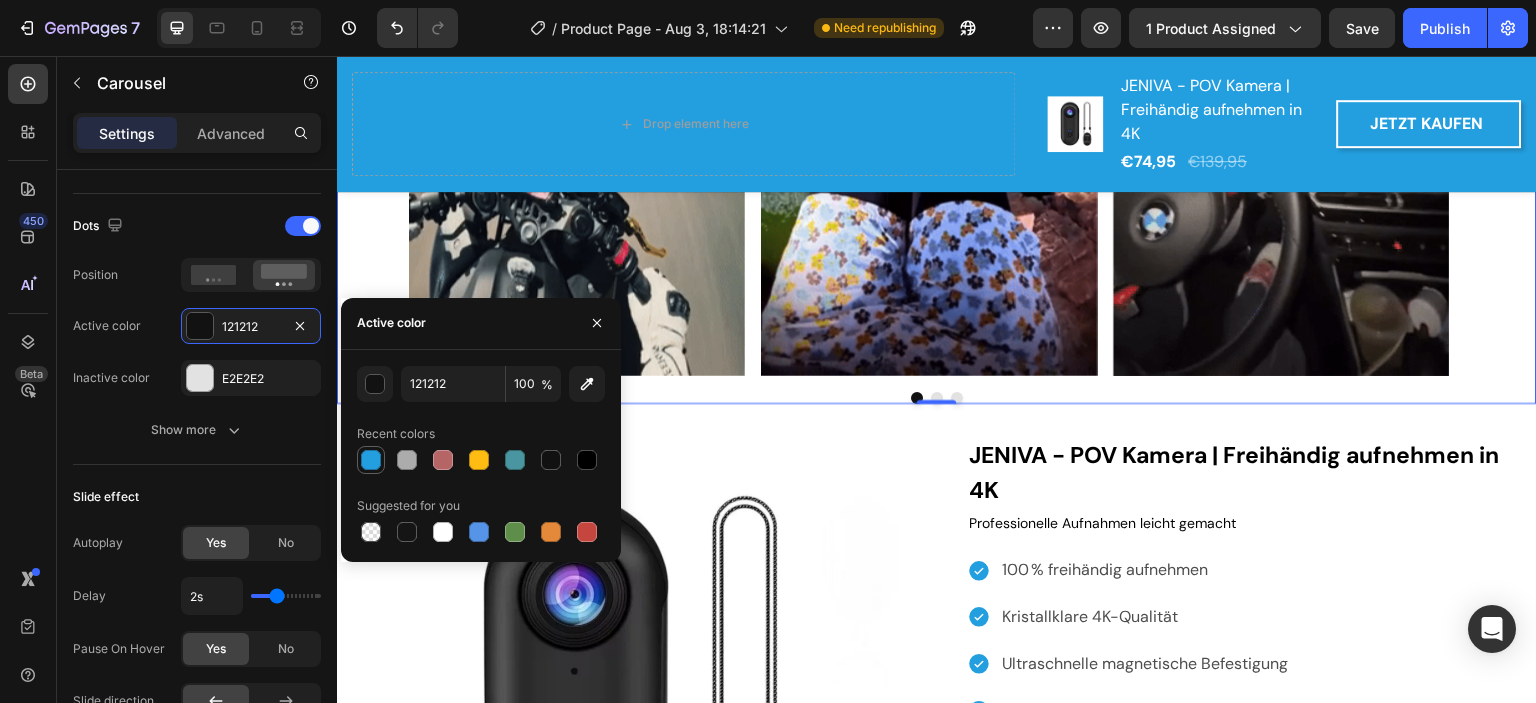 click at bounding box center (371, 460) 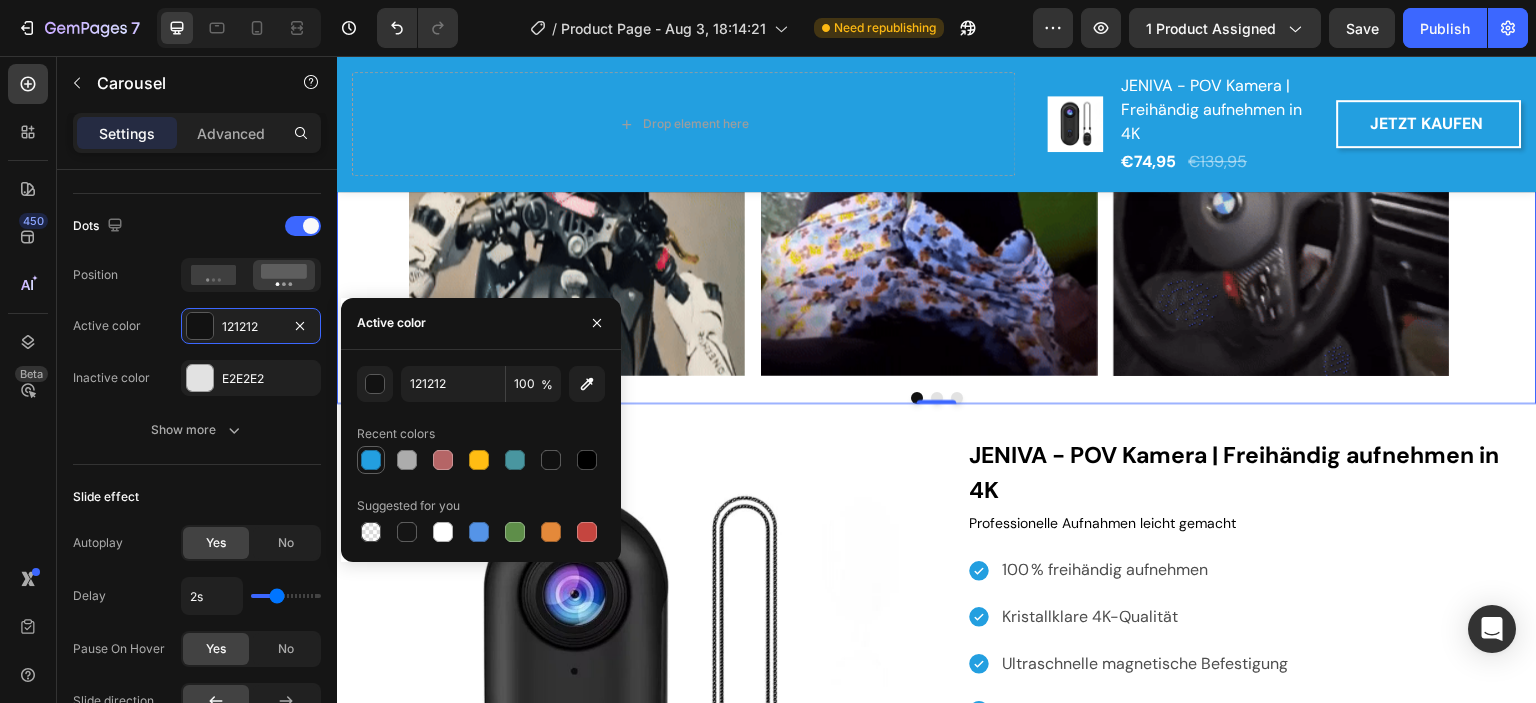 type on "239FE0" 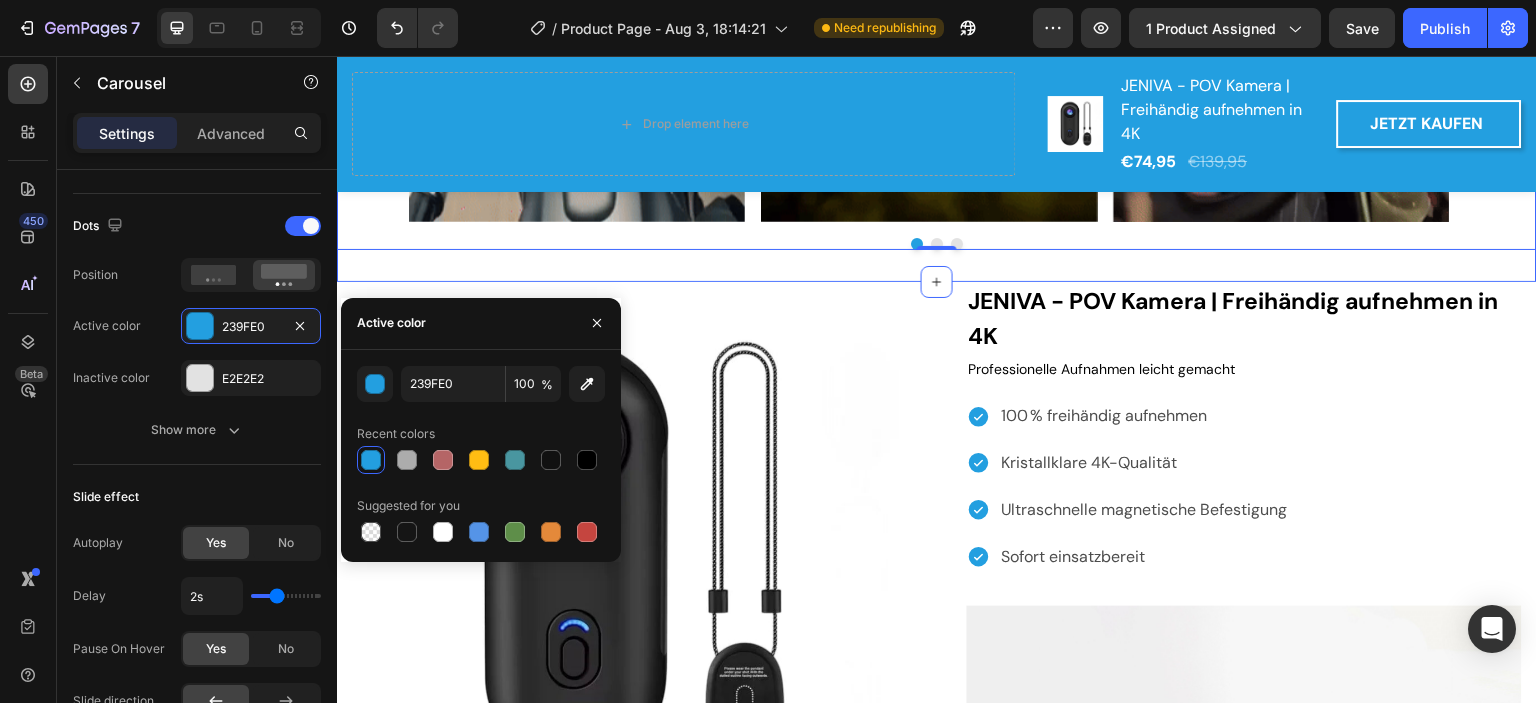 scroll, scrollTop: 4728, scrollLeft: 0, axis: vertical 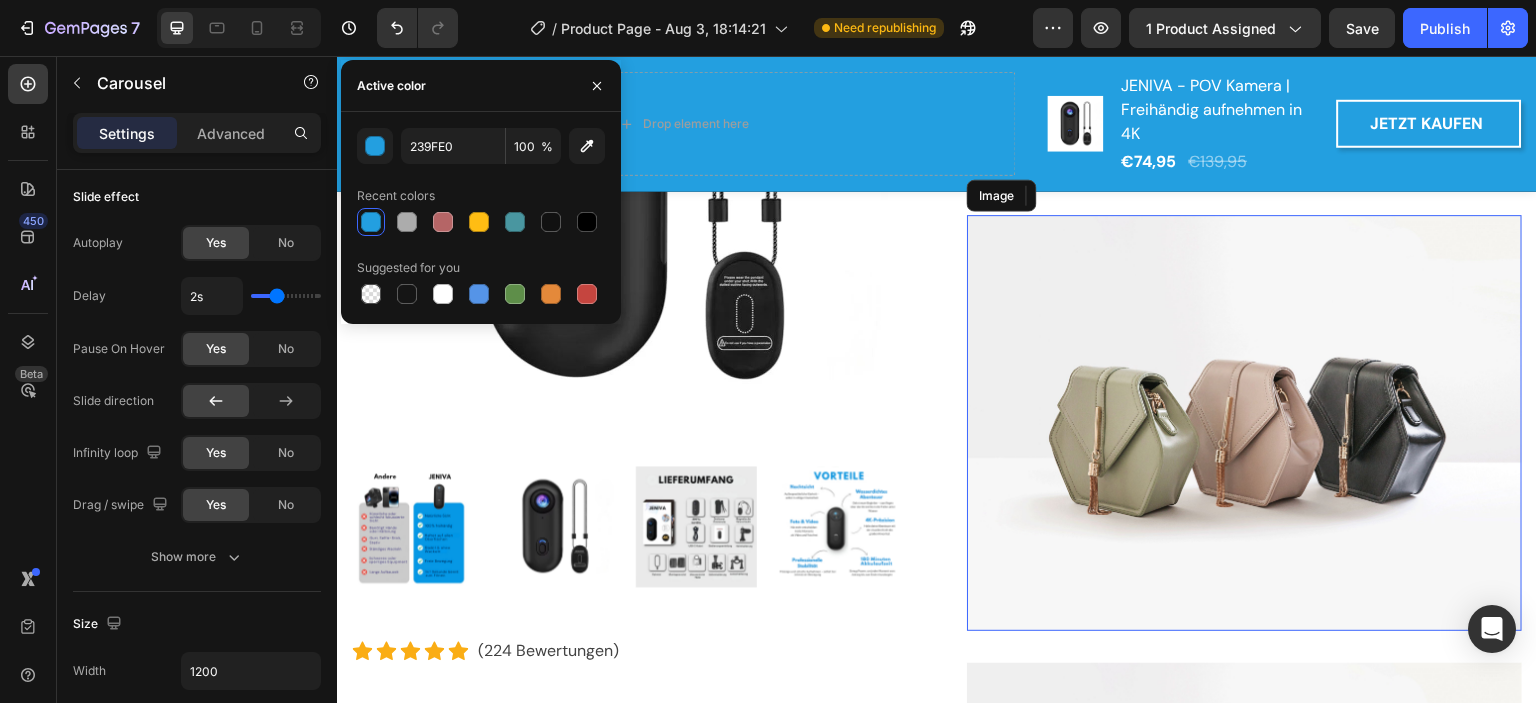 click at bounding box center (1244, 423) 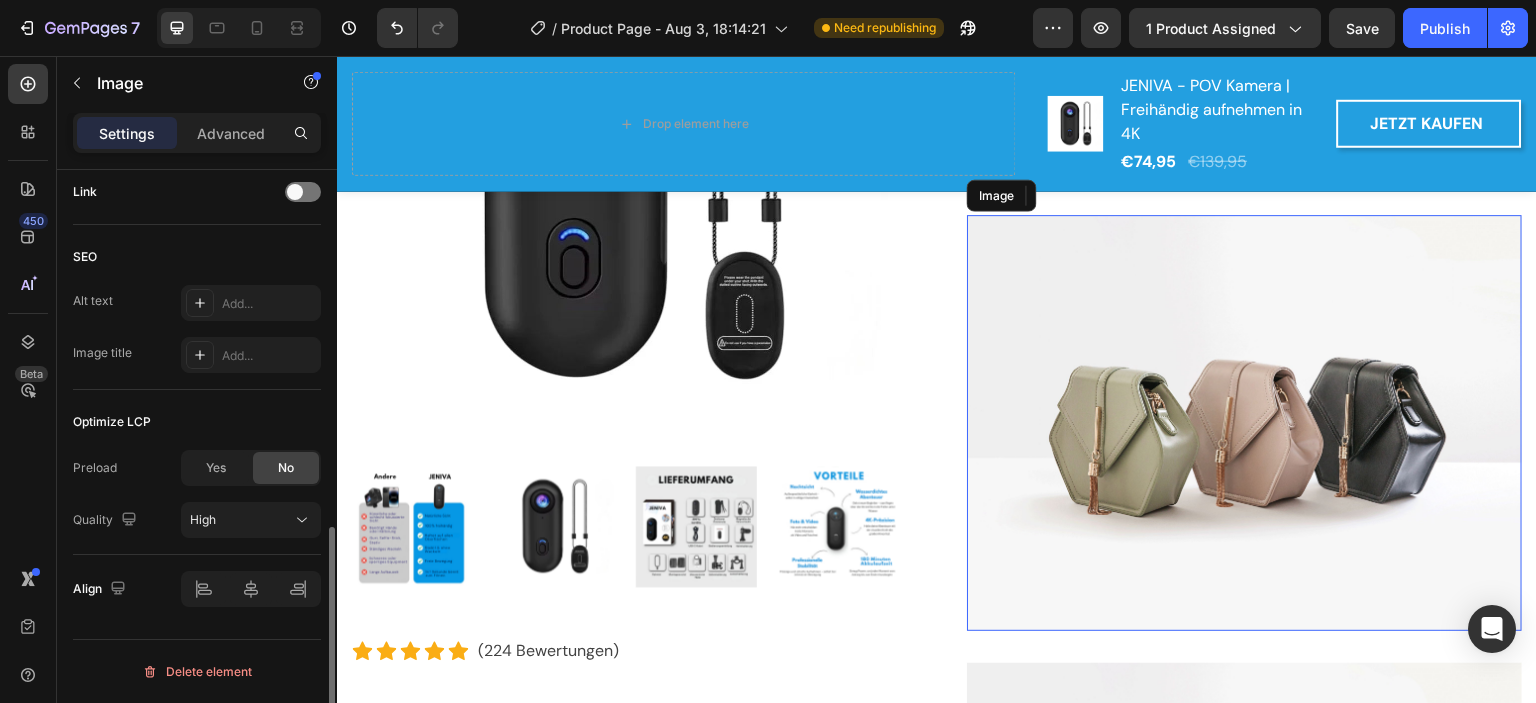 scroll, scrollTop: 0, scrollLeft: 0, axis: both 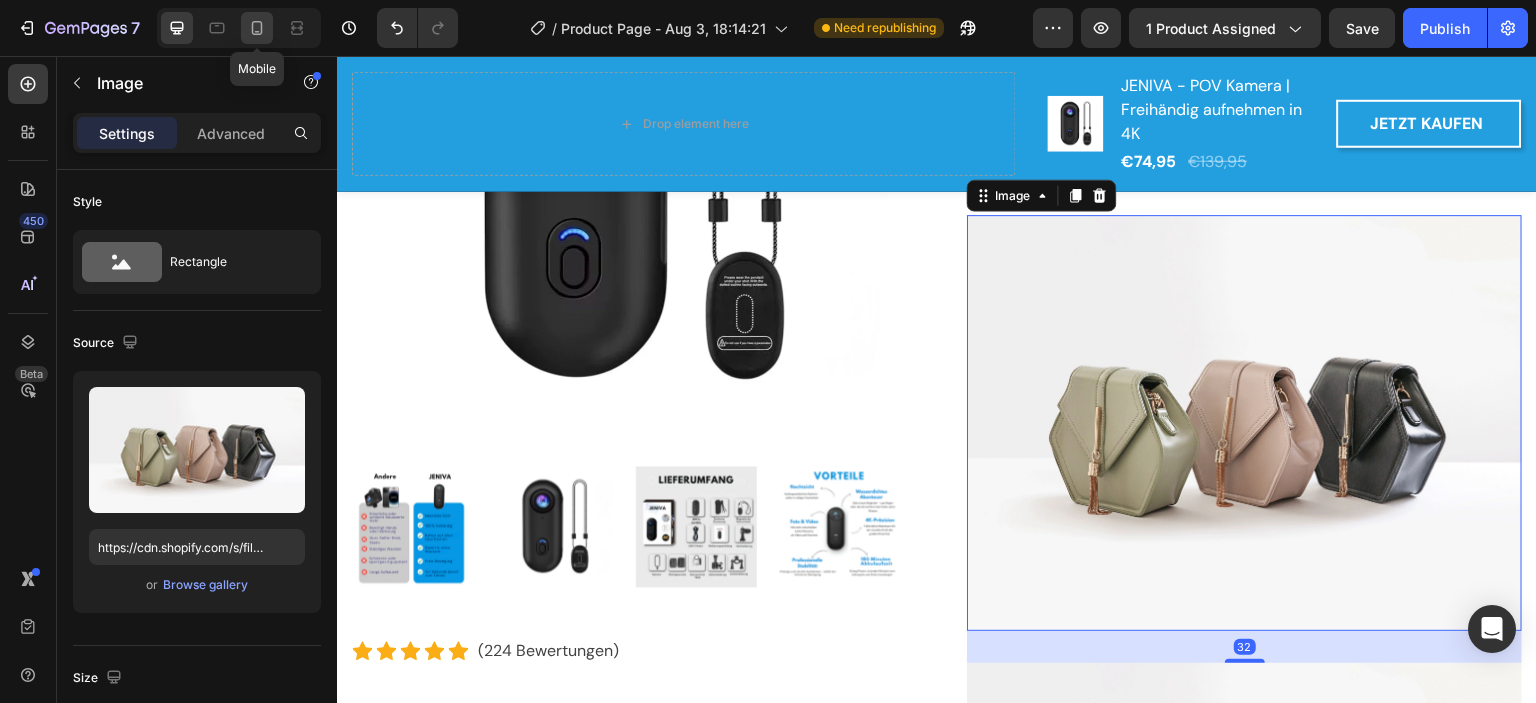 click 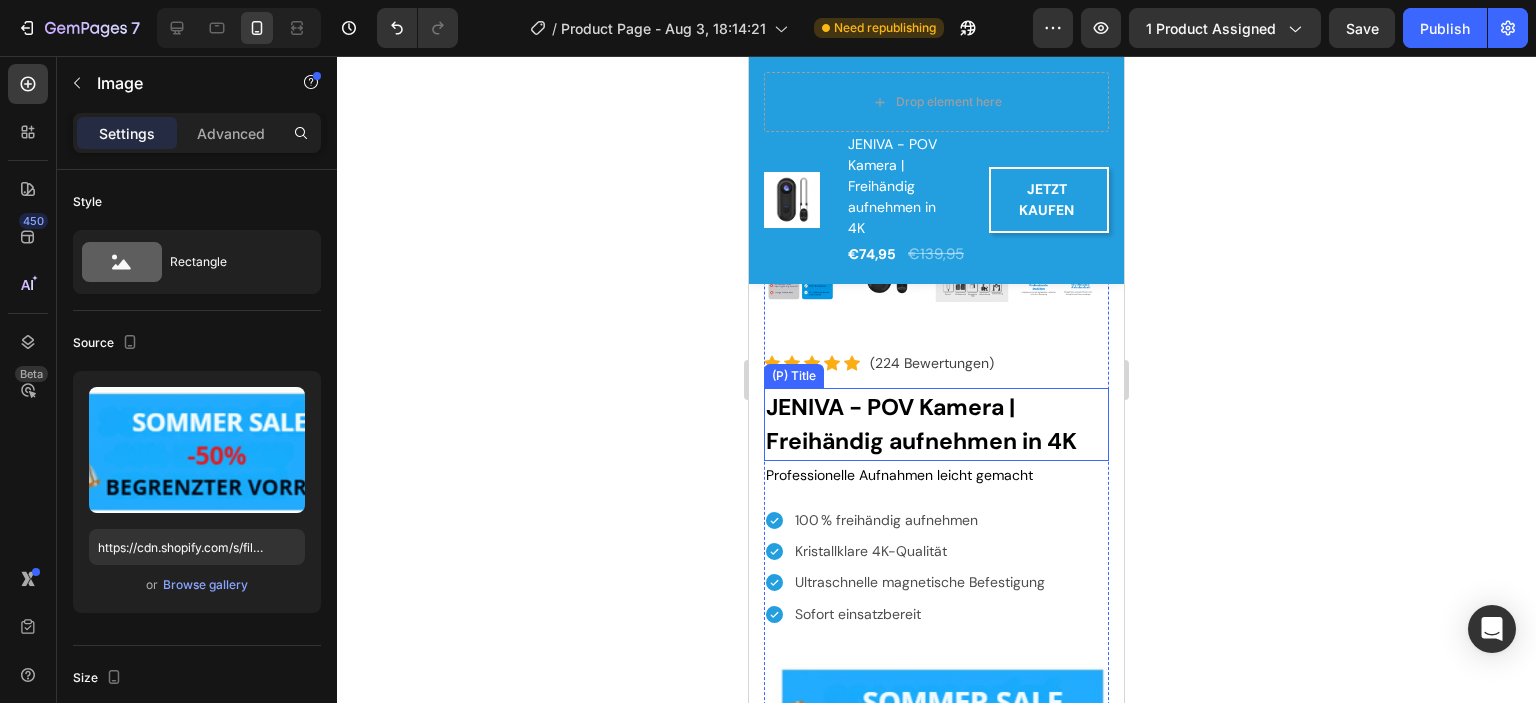 scroll, scrollTop: 2950, scrollLeft: 0, axis: vertical 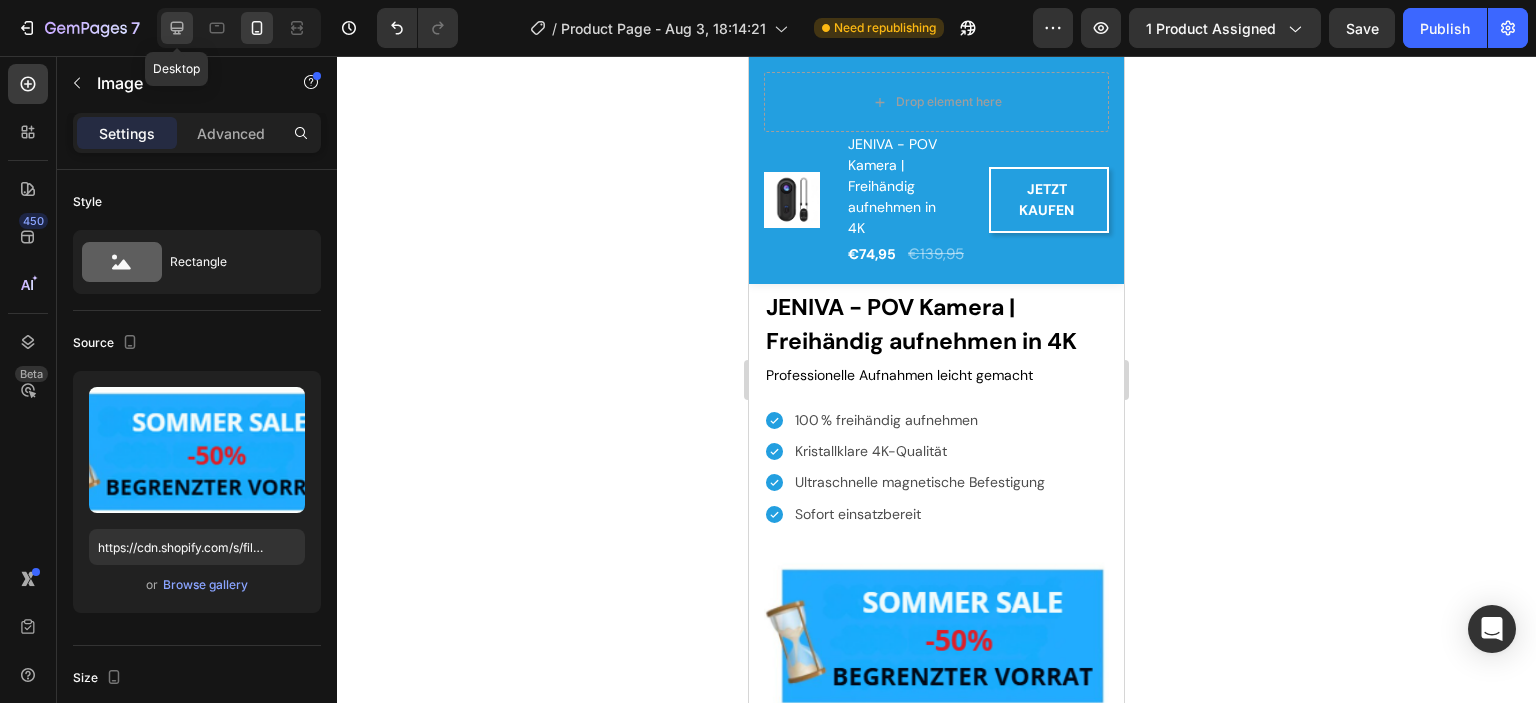 click 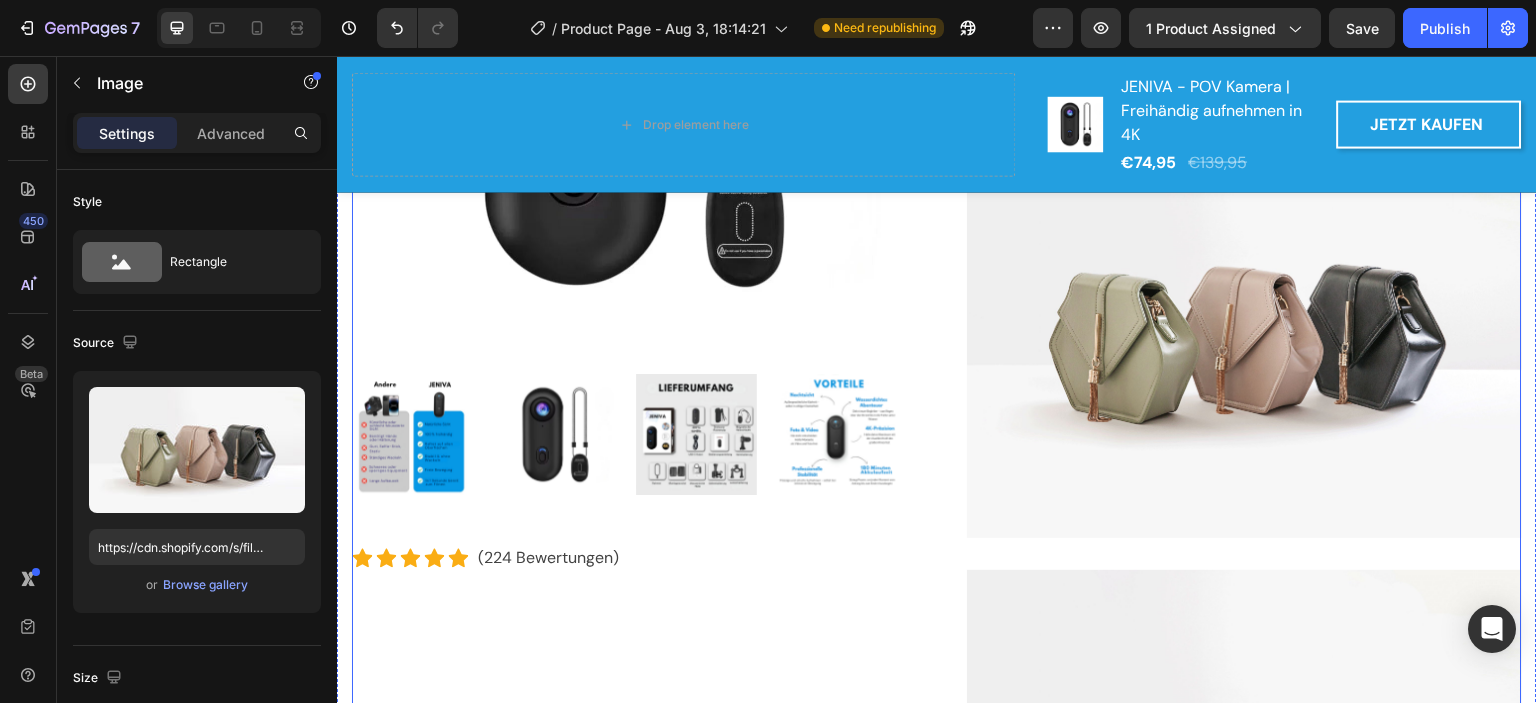 scroll, scrollTop: 2827, scrollLeft: 0, axis: vertical 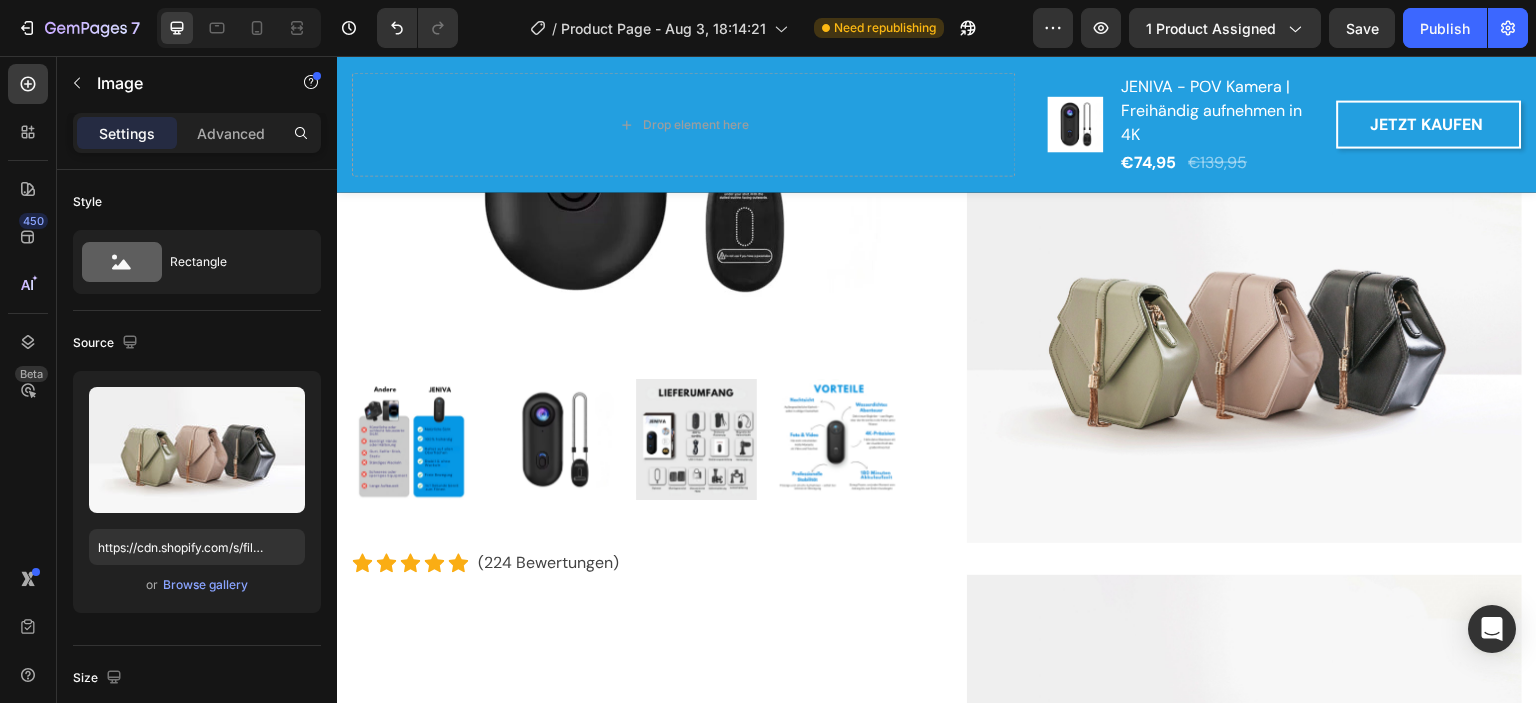 click at bounding box center (1244, 335) 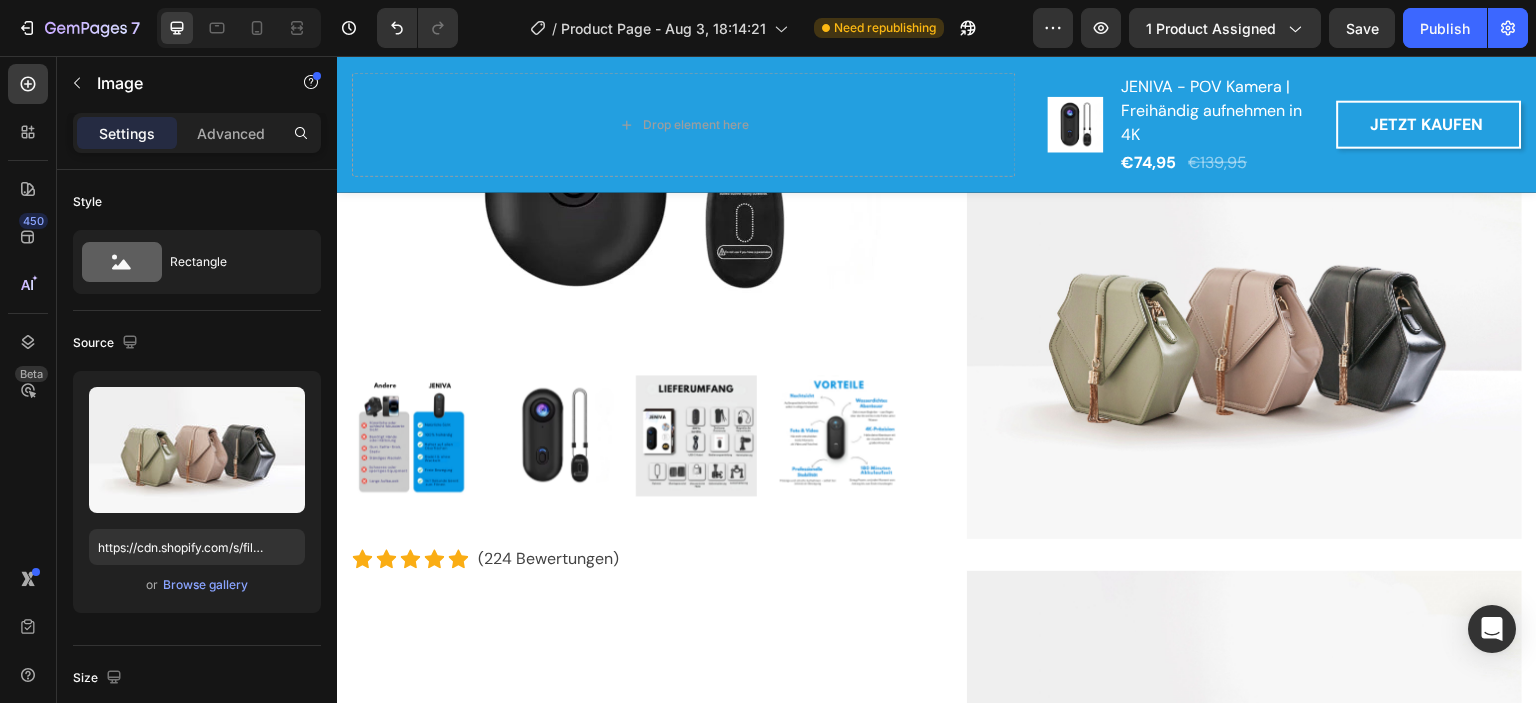 scroll, scrollTop: 5127, scrollLeft: 0, axis: vertical 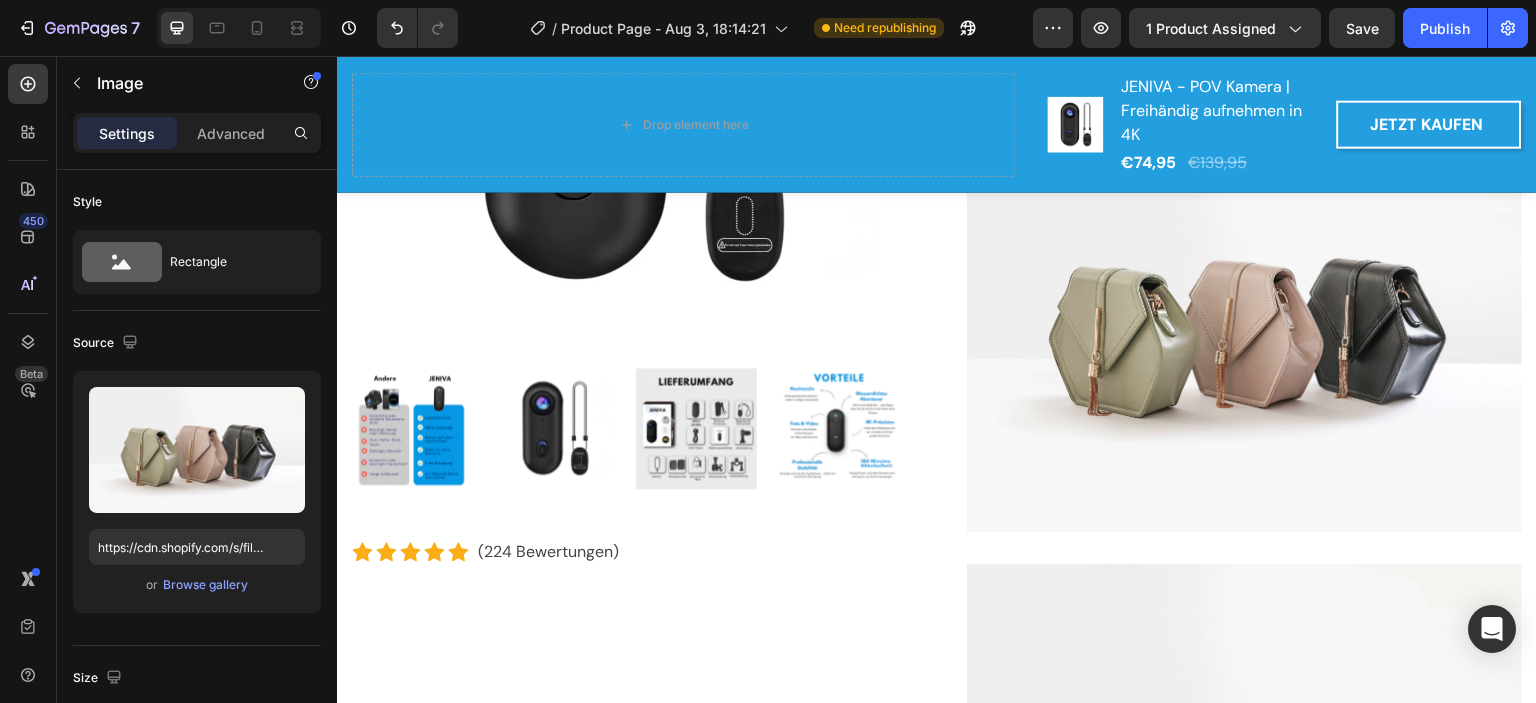 click at bounding box center [1244, 324] 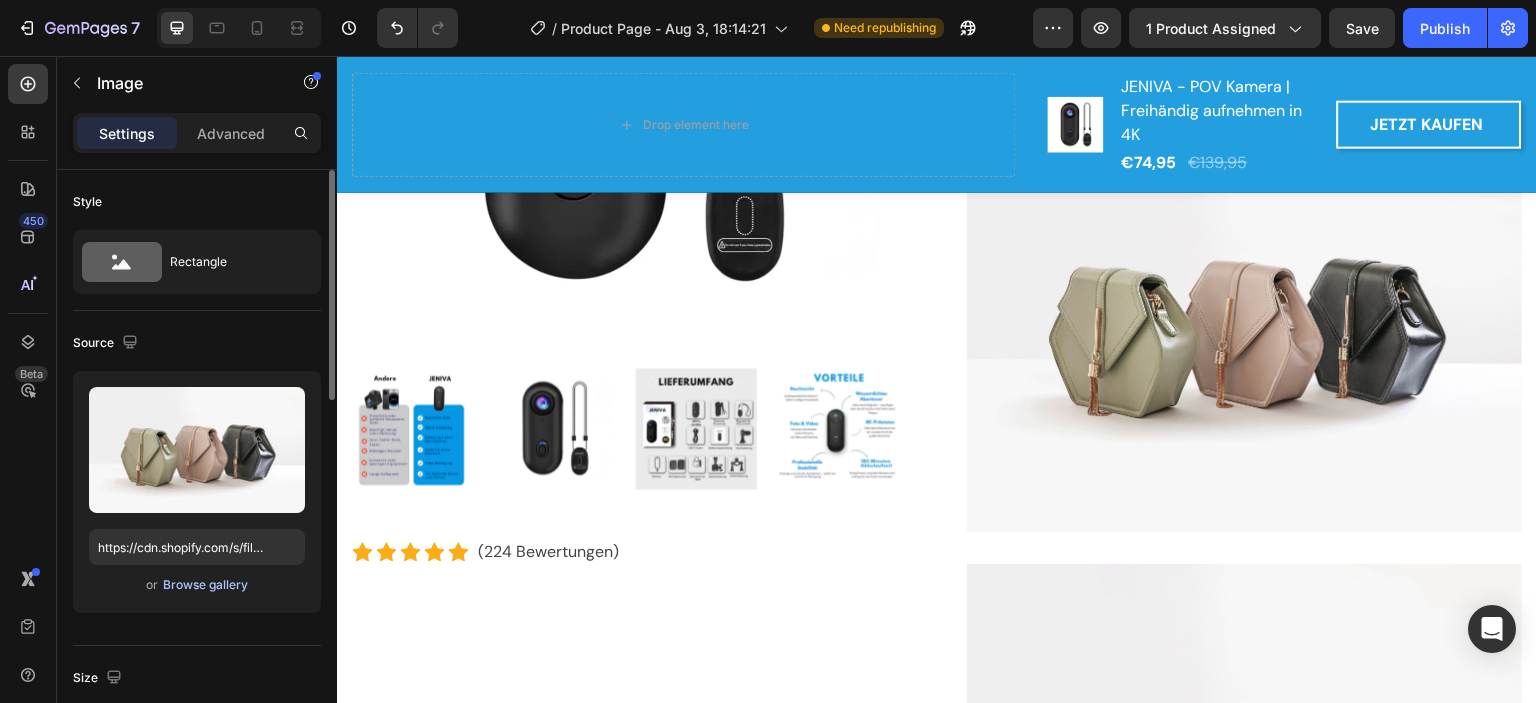 click on "Browse gallery" at bounding box center (205, 585) 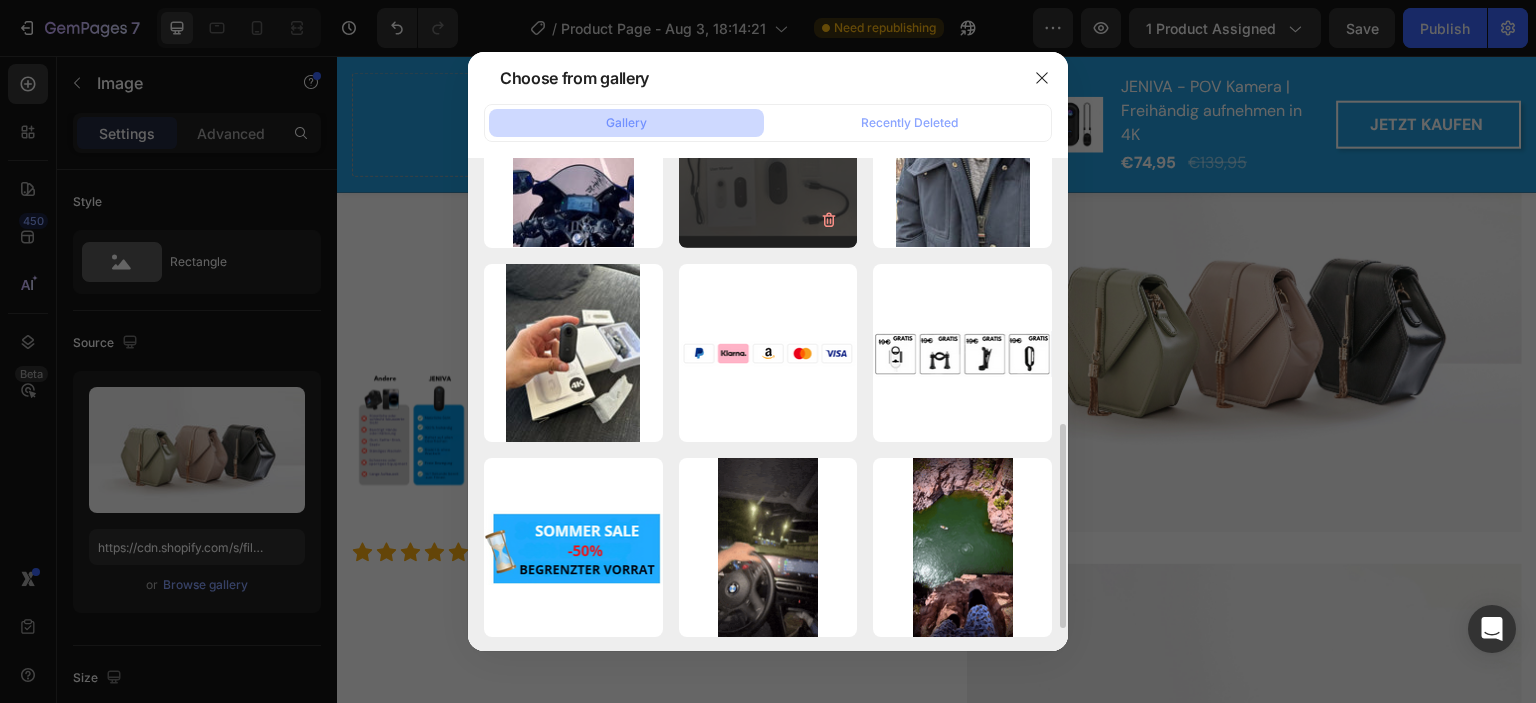 scroll, scrollTop: 400, scrollLeft: 0, axis: vertical 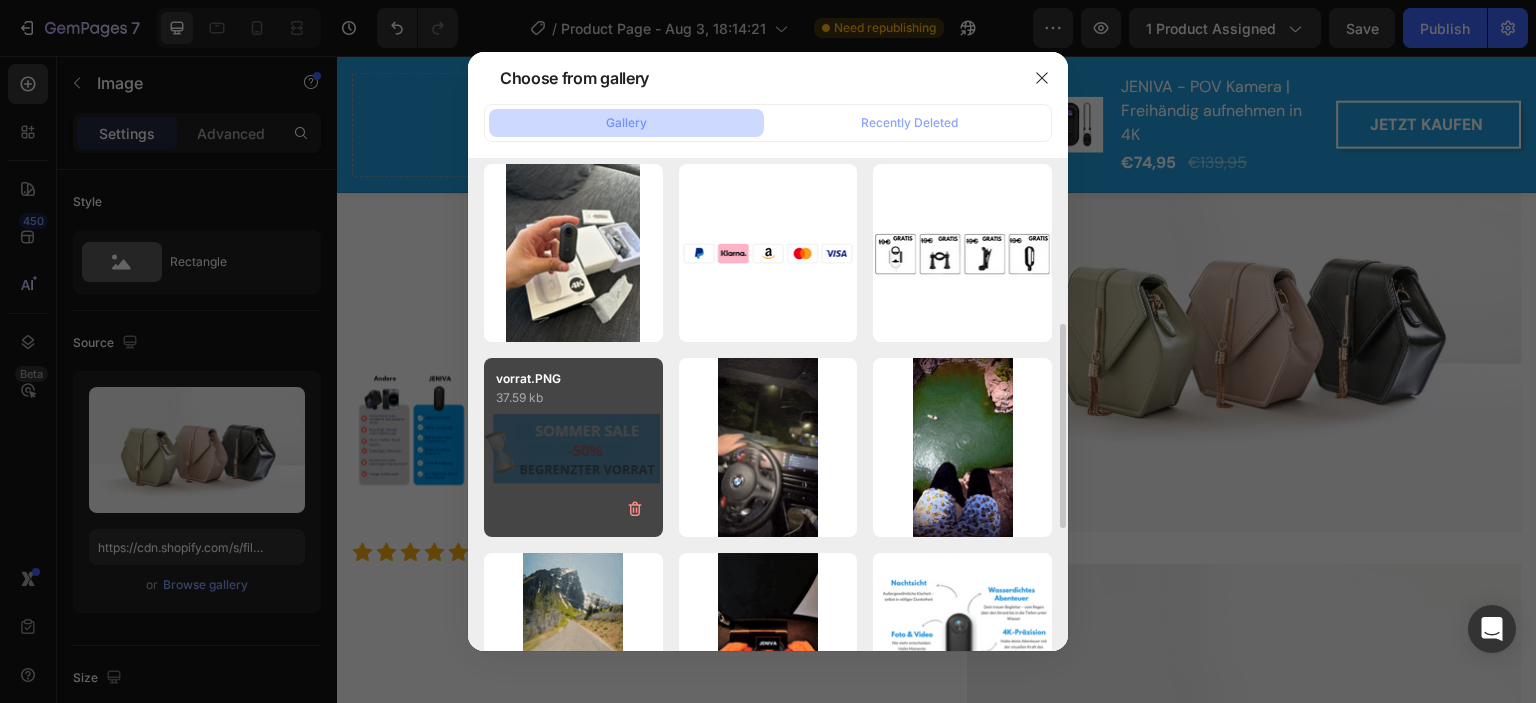 click on "vorrat.PNG 37.59 kb" at bounding box center (573, 447) 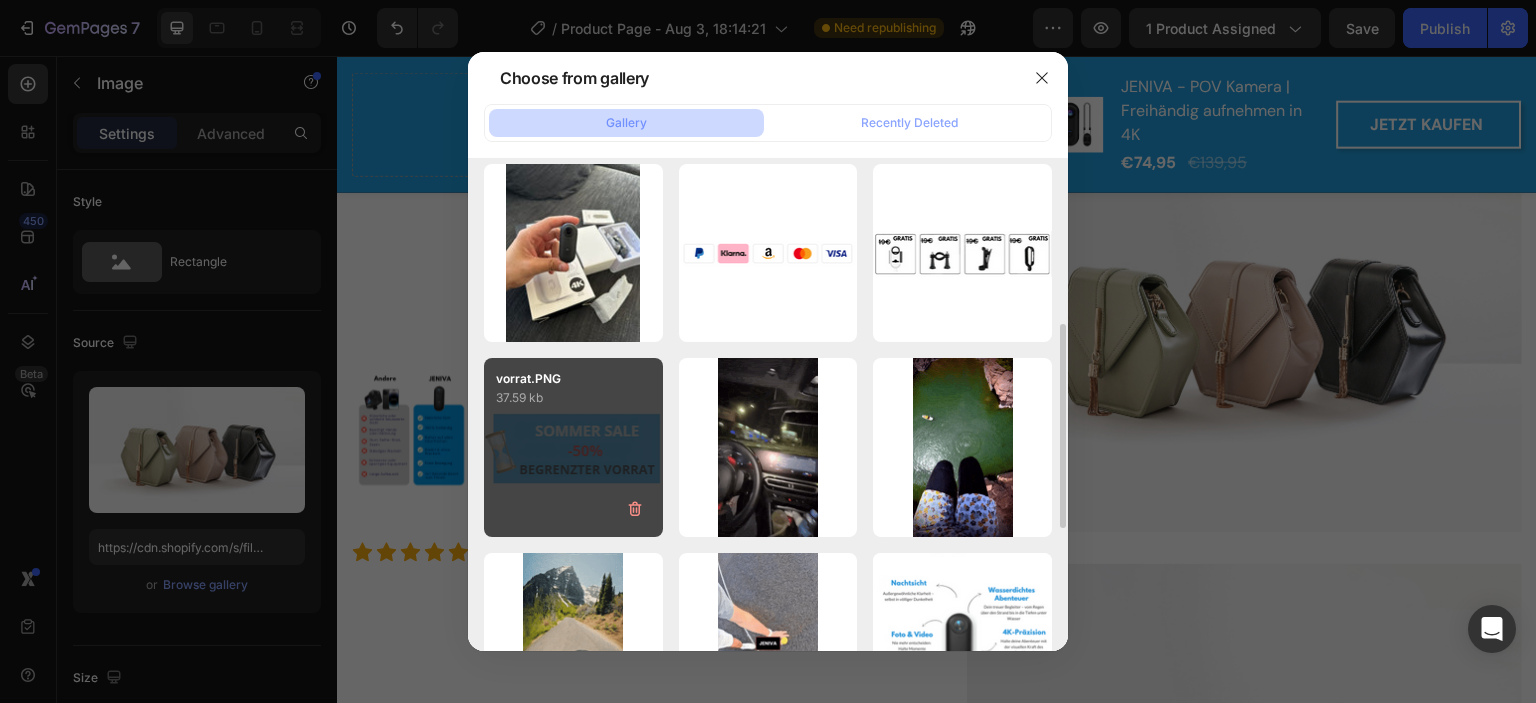 type on "https://cdn.shopify.com/s/files/1/0923/4762/9948/files/gempages_575997531926823875-44acfec1-ed0d-44c3-9a05-7418d83f7afb.png" 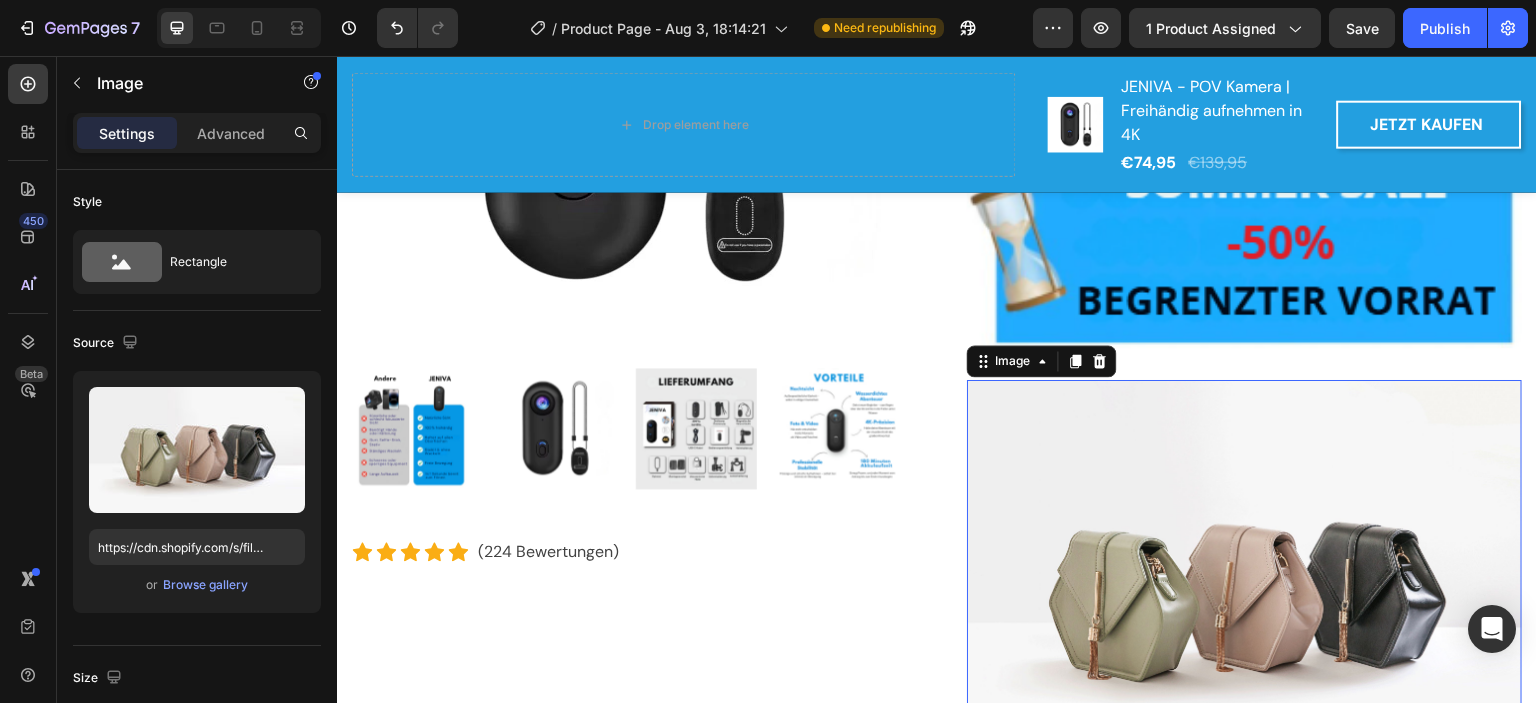 click at bounding box center (1244, 588) 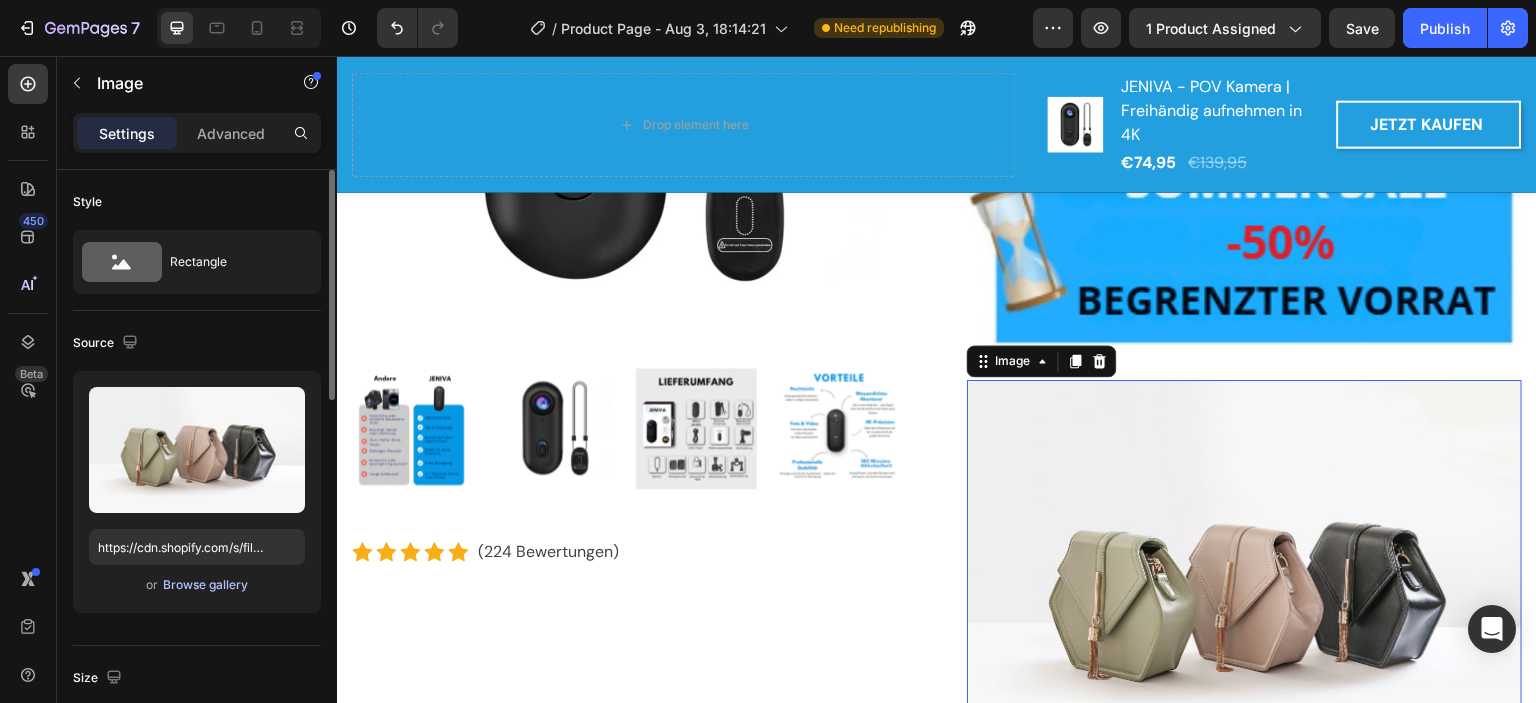 click on "Browse gallery" at bounding box center [205, 585] 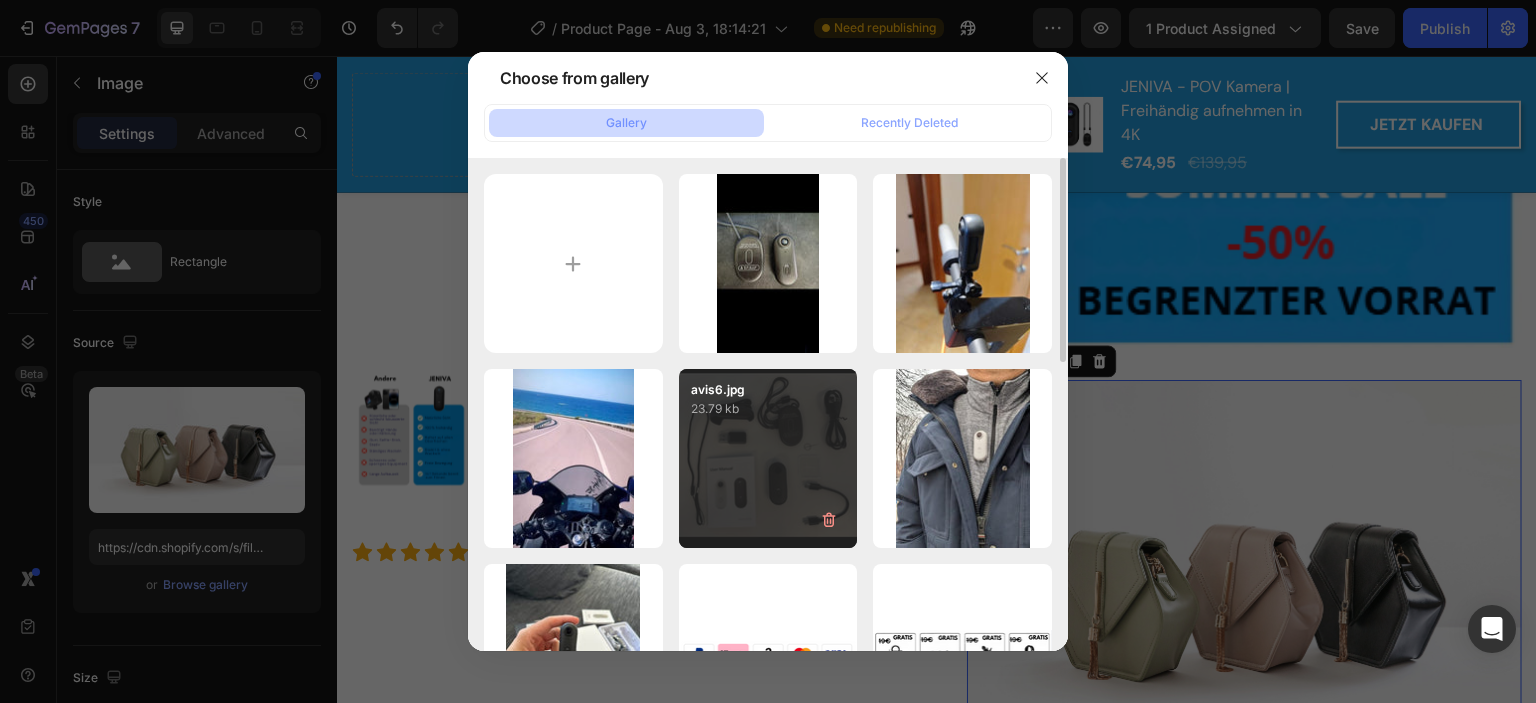 scroll, scrollTop: 100, scrollLeft: 0, axis: vertical 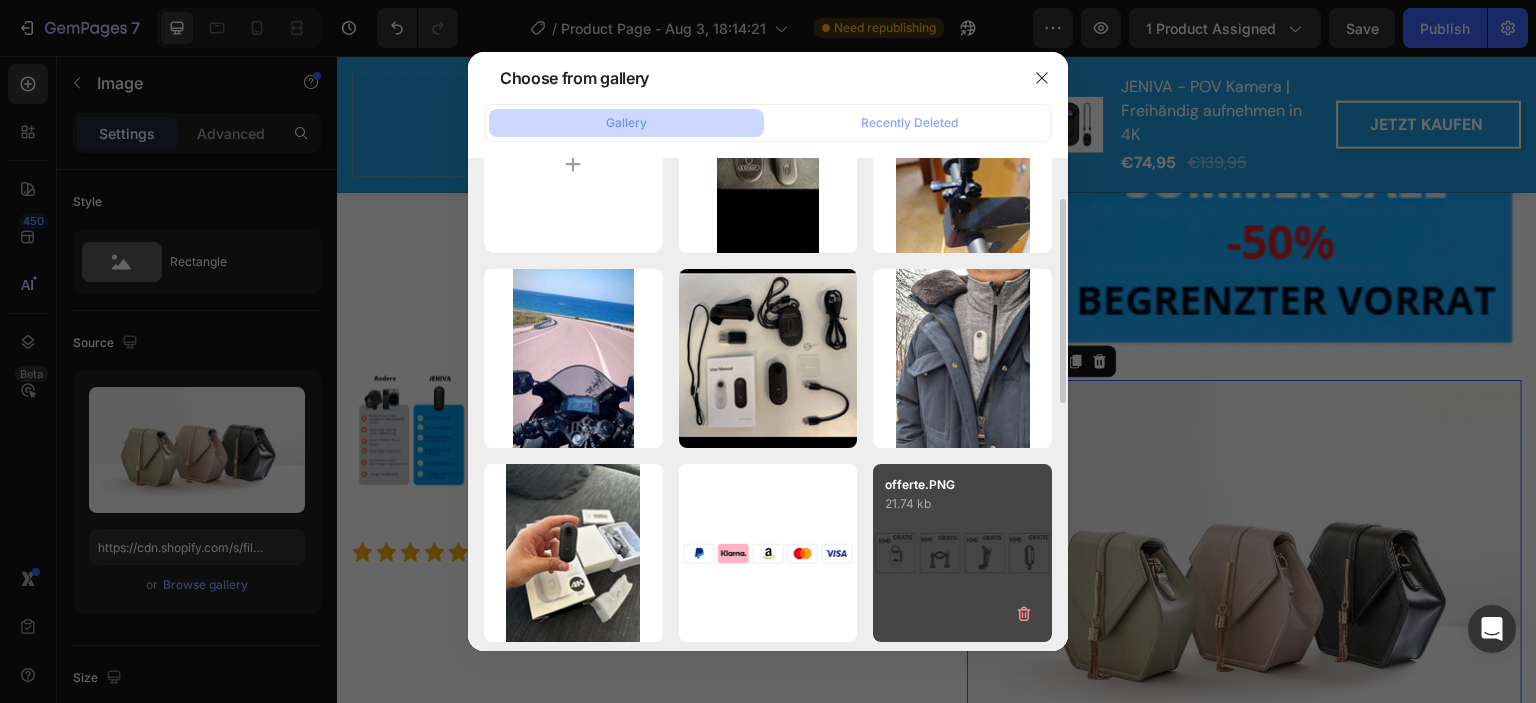 click on "offerte.PNG 21.74 kb" at bounding box center (962, 553) 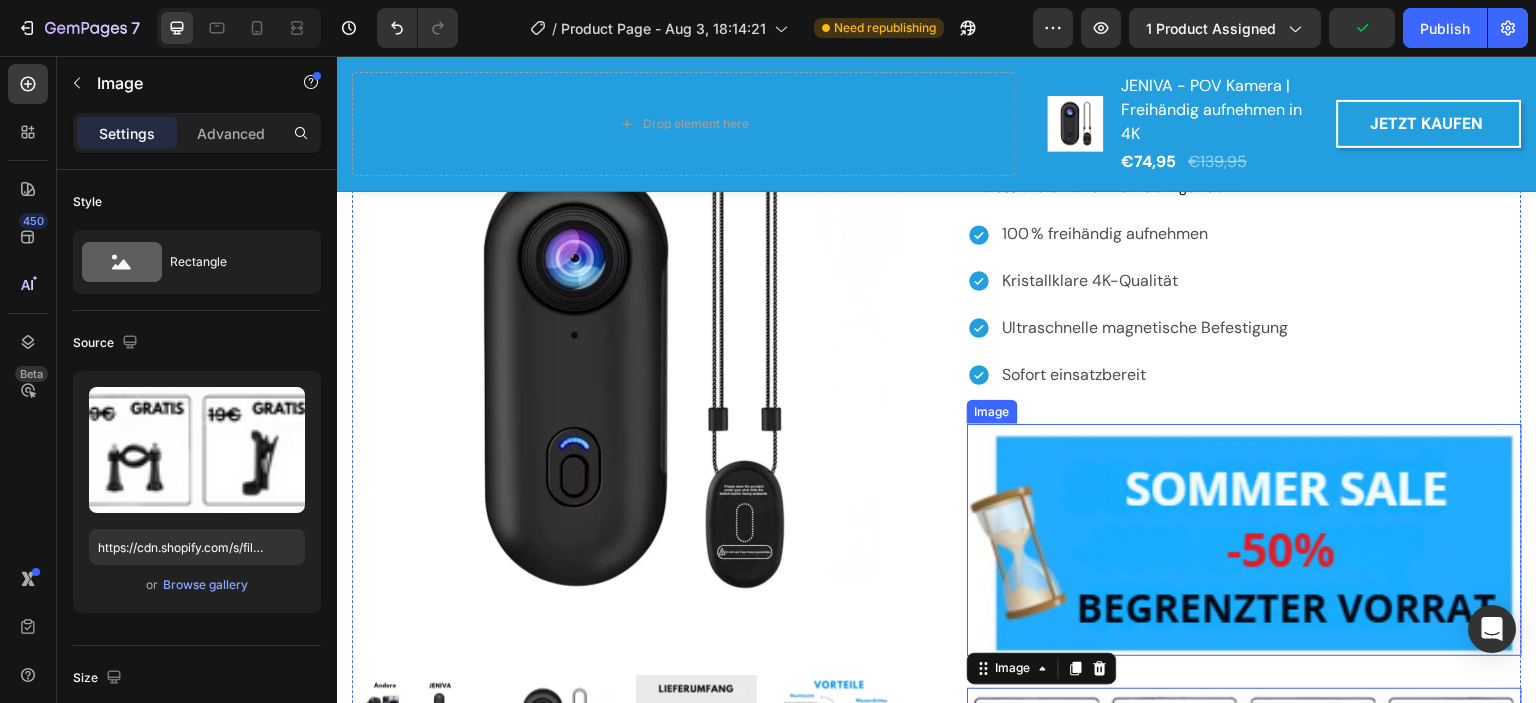 scroll, scrollTop: 4798, scrollLeft: 0, axis: vertical 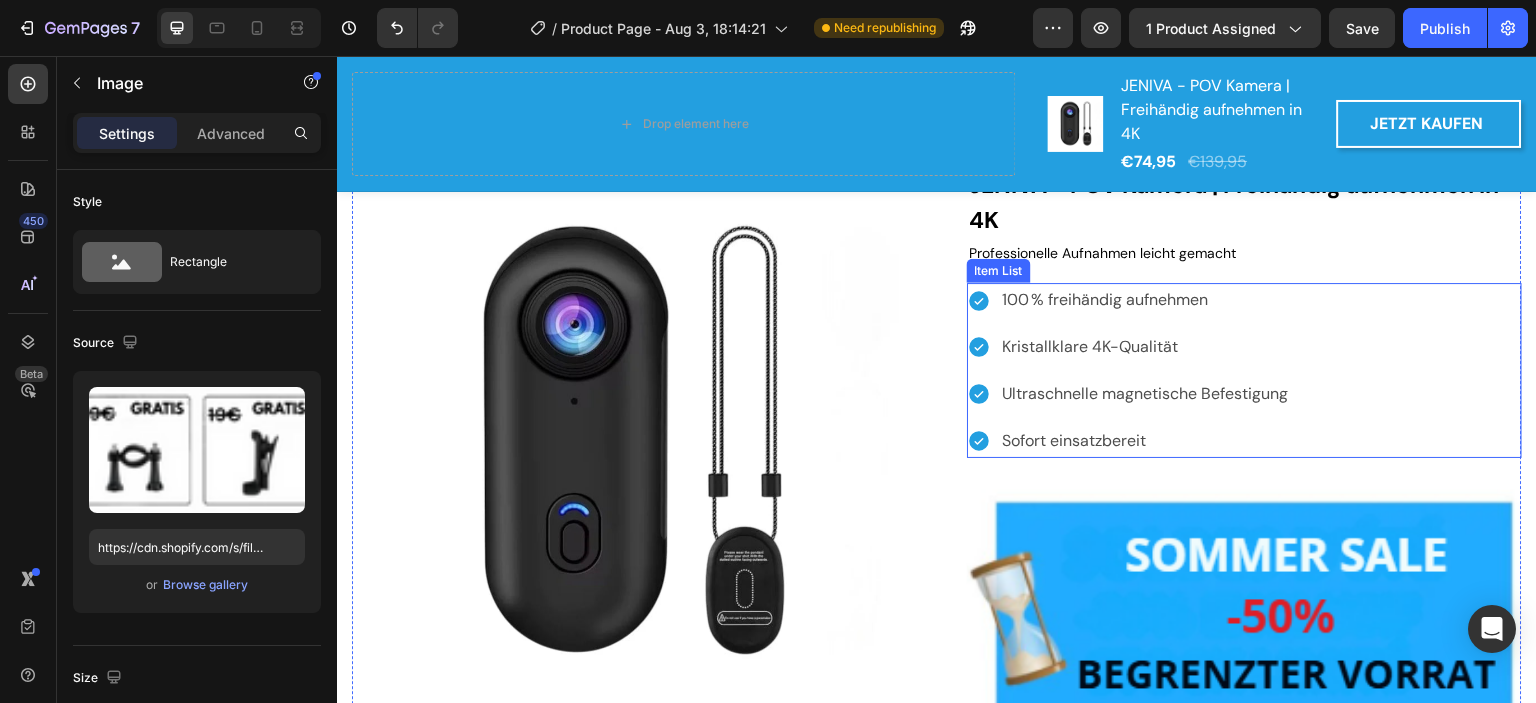 click on "100 % freihändig aufnehmen
Kristallklare 4K-Qualität
Ultraschnelle magnetische Befestigung
Sofort einsatzbereit" at bounding box center (1244, 370) 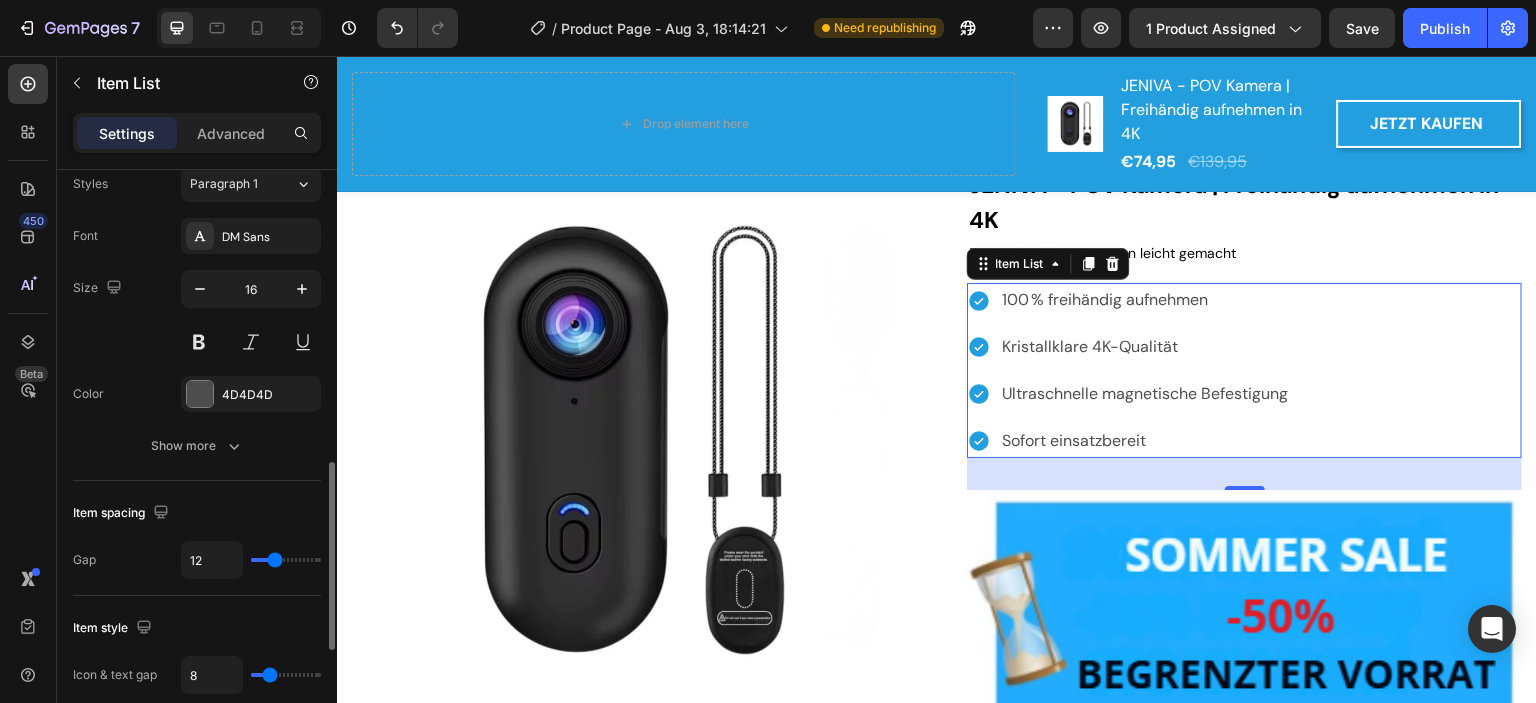 scroll, scrollTop: 600, scrollLeft: 0, axis: vertical 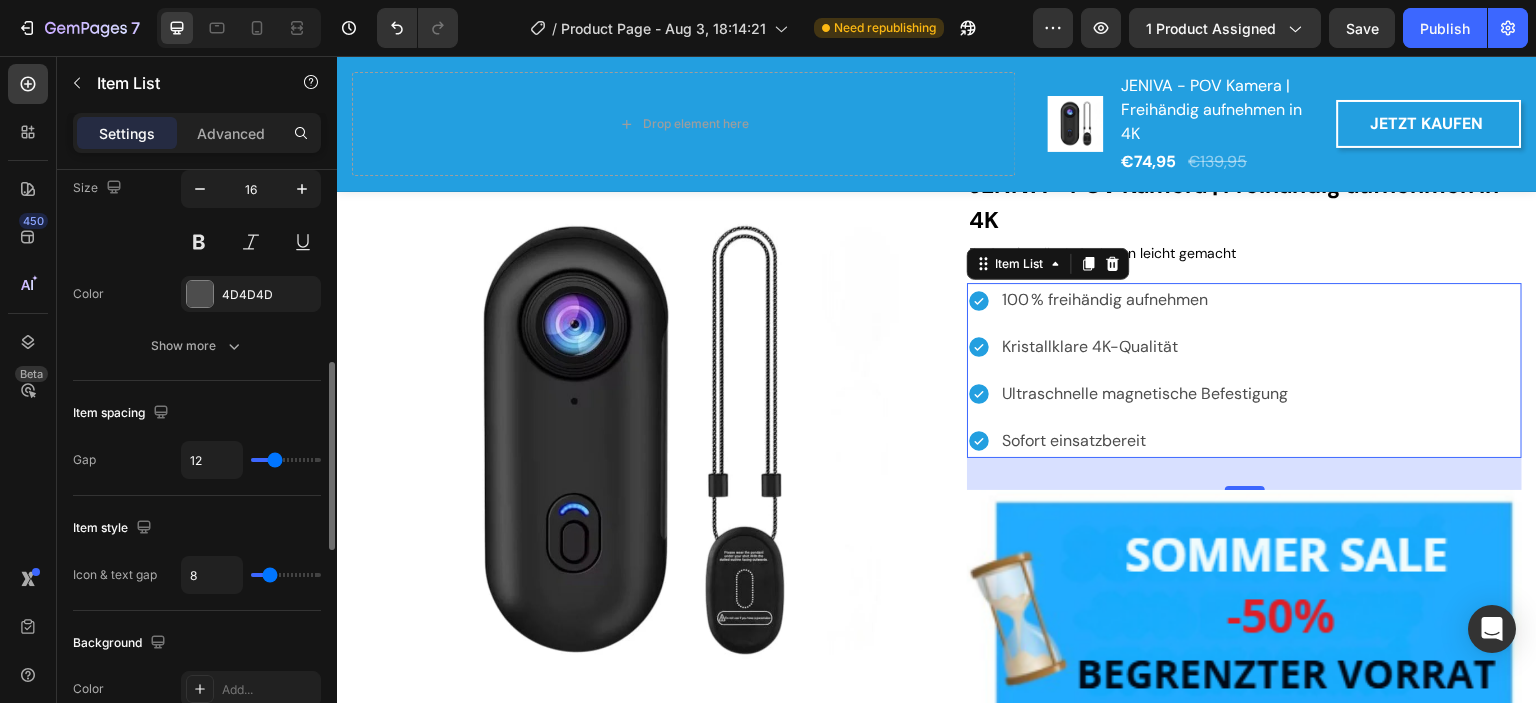 type on "6" 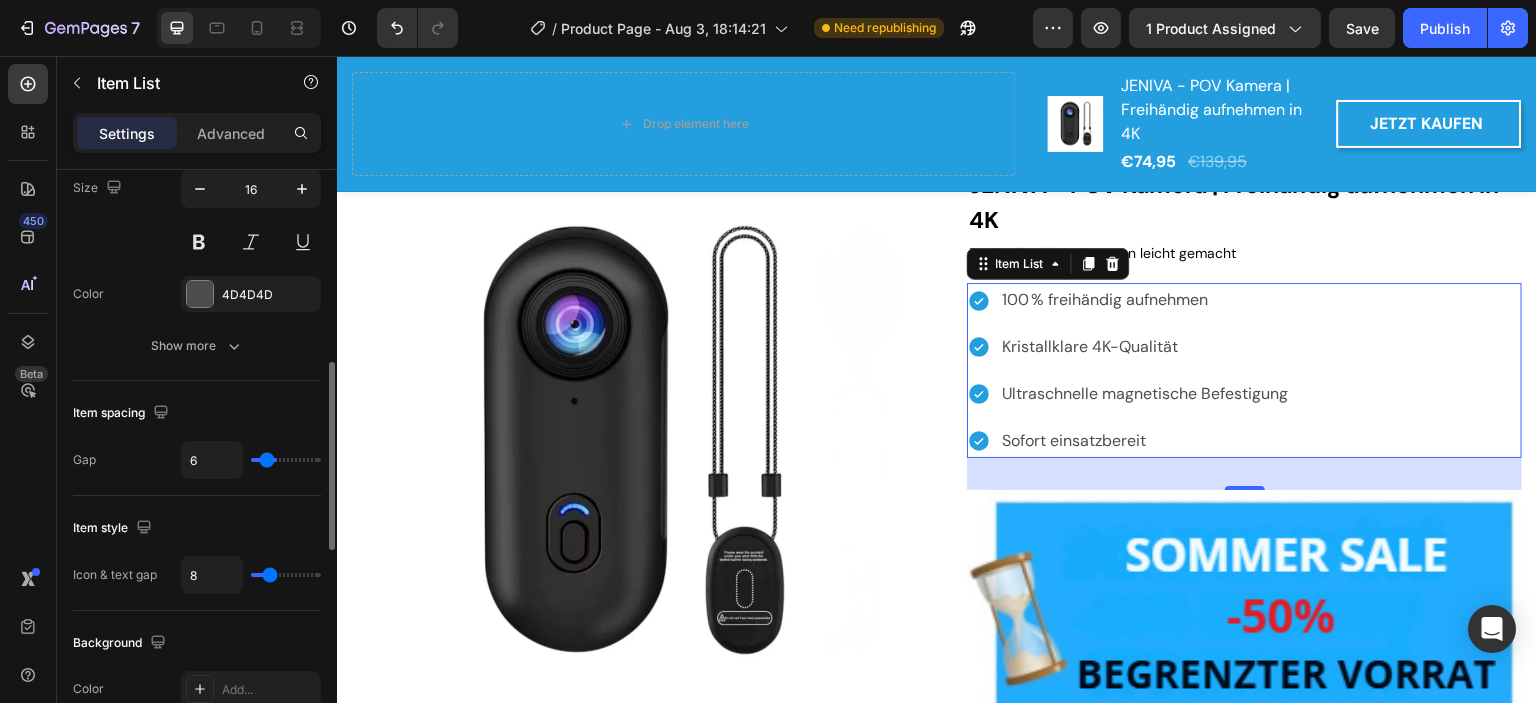 type on "0" 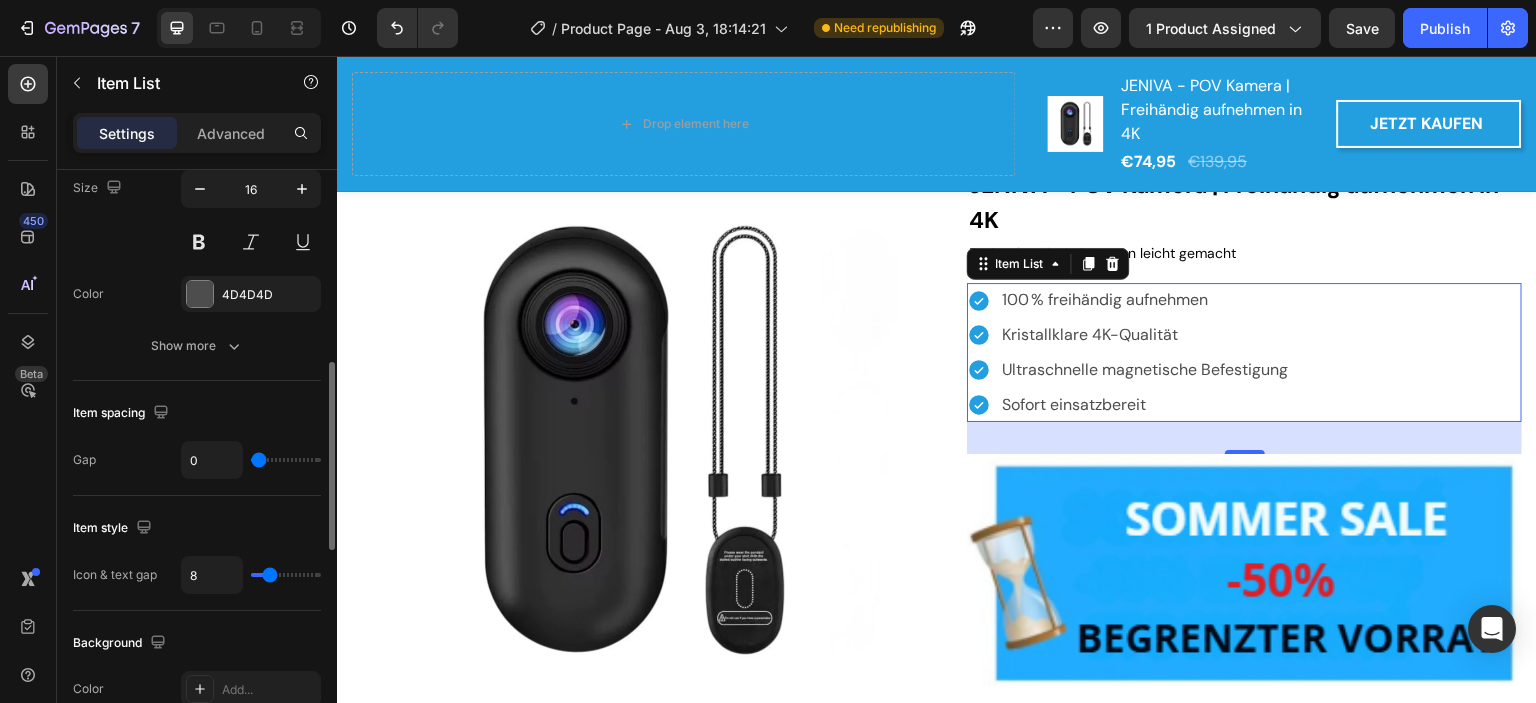 drag, startPoint x: 270, startPoint y: 460, endPoint x: 245, endPoint y: 458, distance: 25.079872 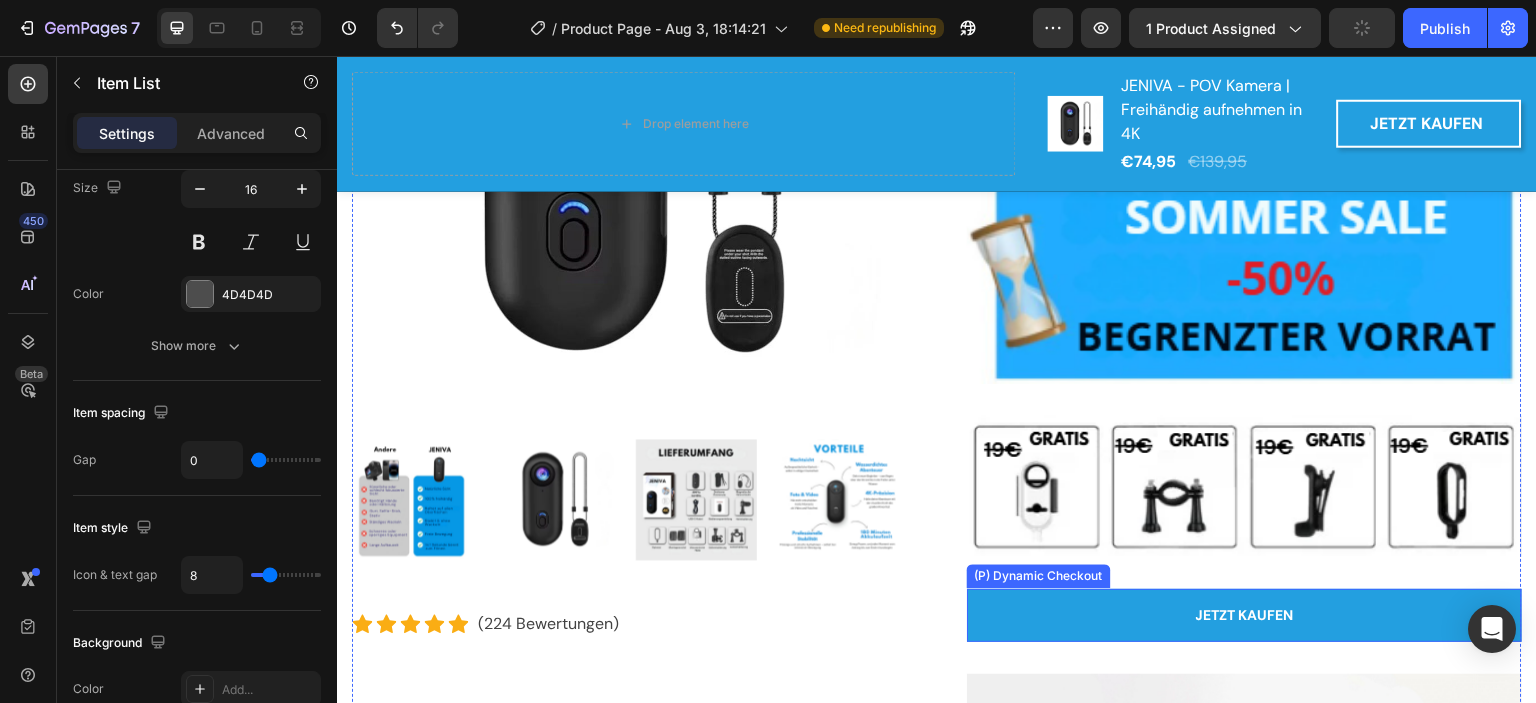 scroll, scrollTop: 5056, scrollLeft: 0, axis: vertical 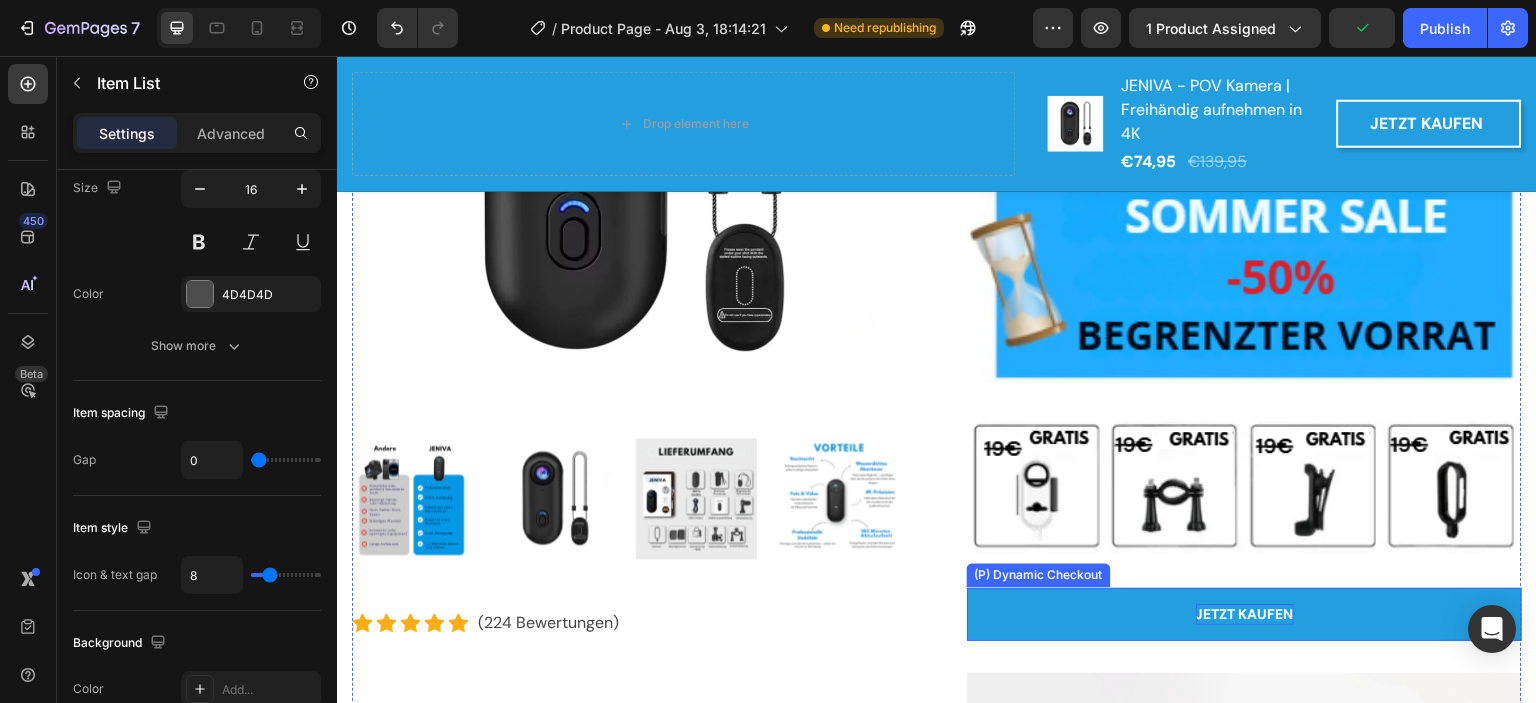 click on "JETZT KAUFEN" at bounding box center [1245, 614] 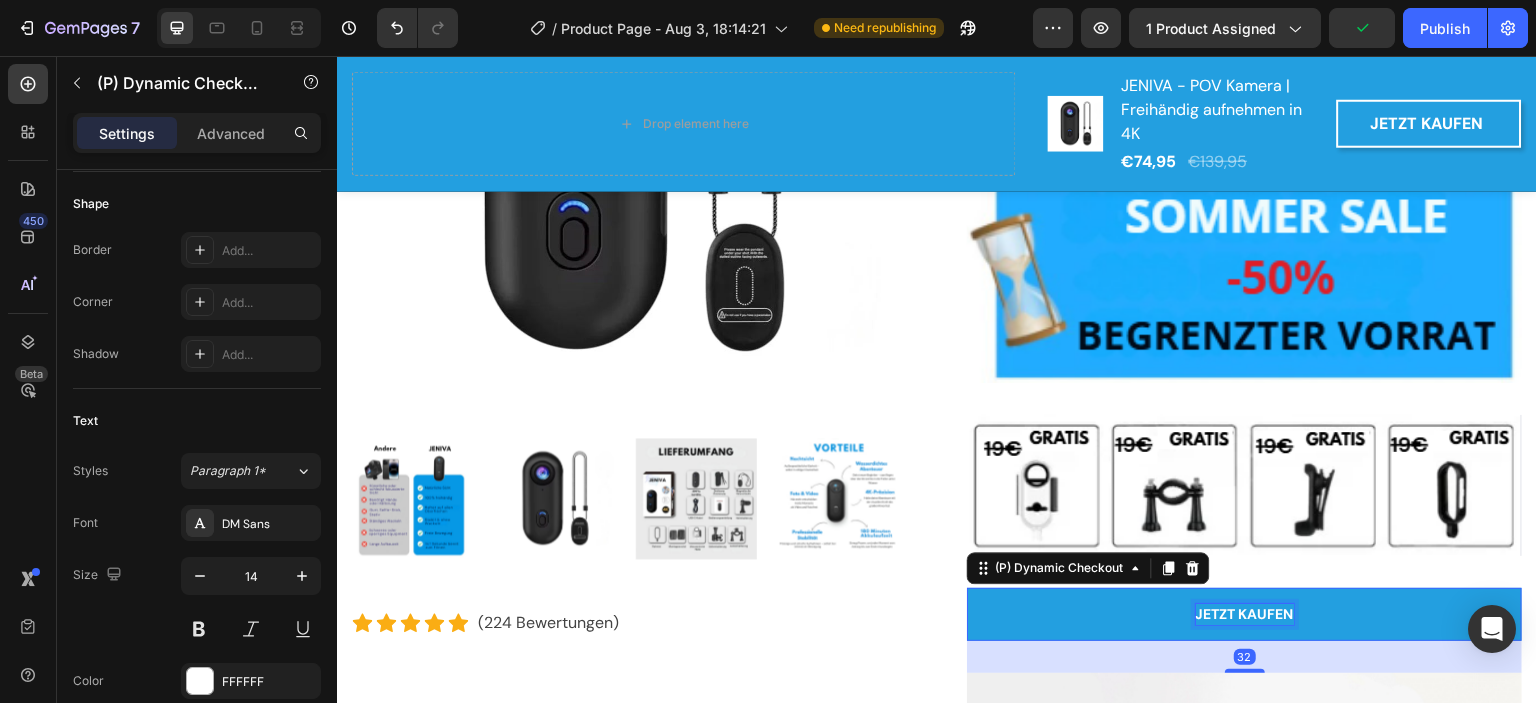 scroll, scrollTop: 0, scrollLeft: 0, axis: both 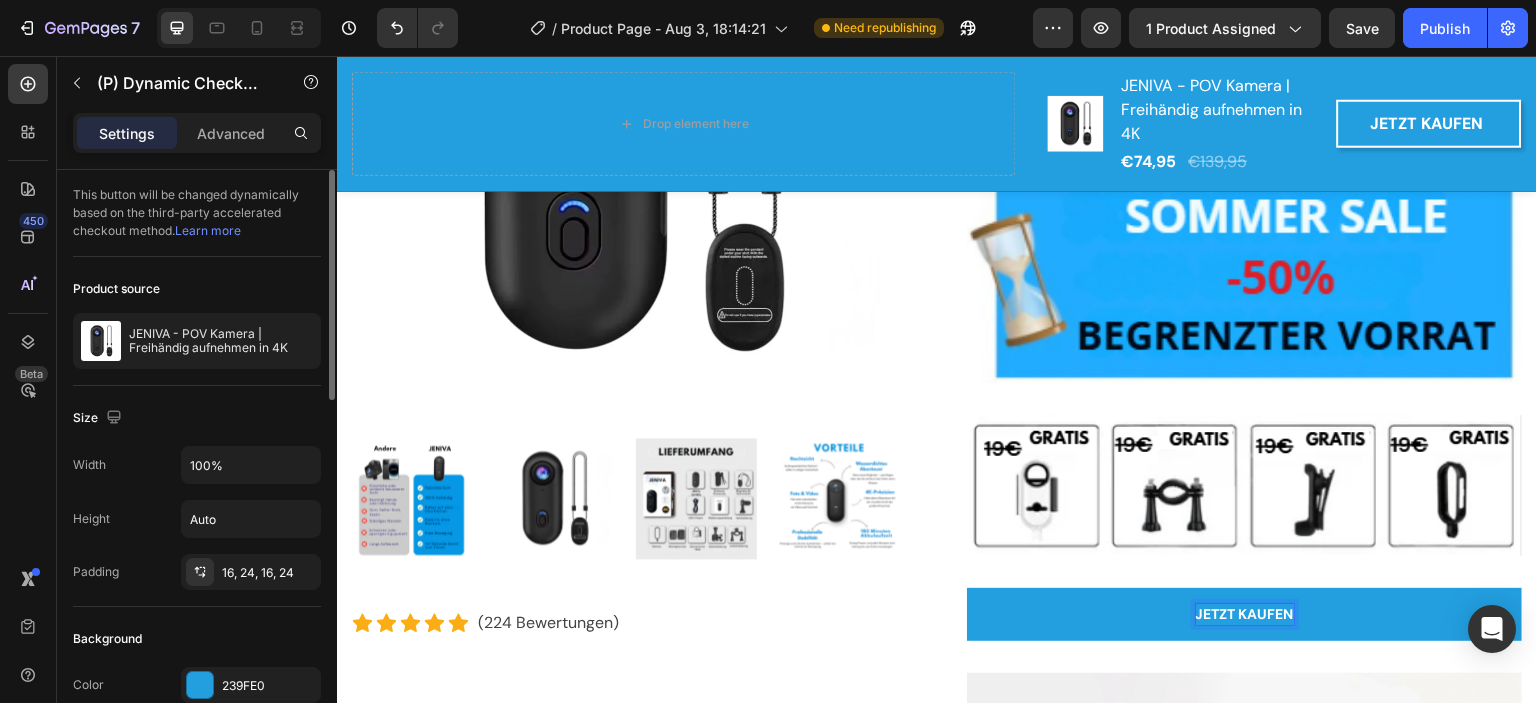 click on "JETZT KAUFEN" at bounding box center (1245, 614) 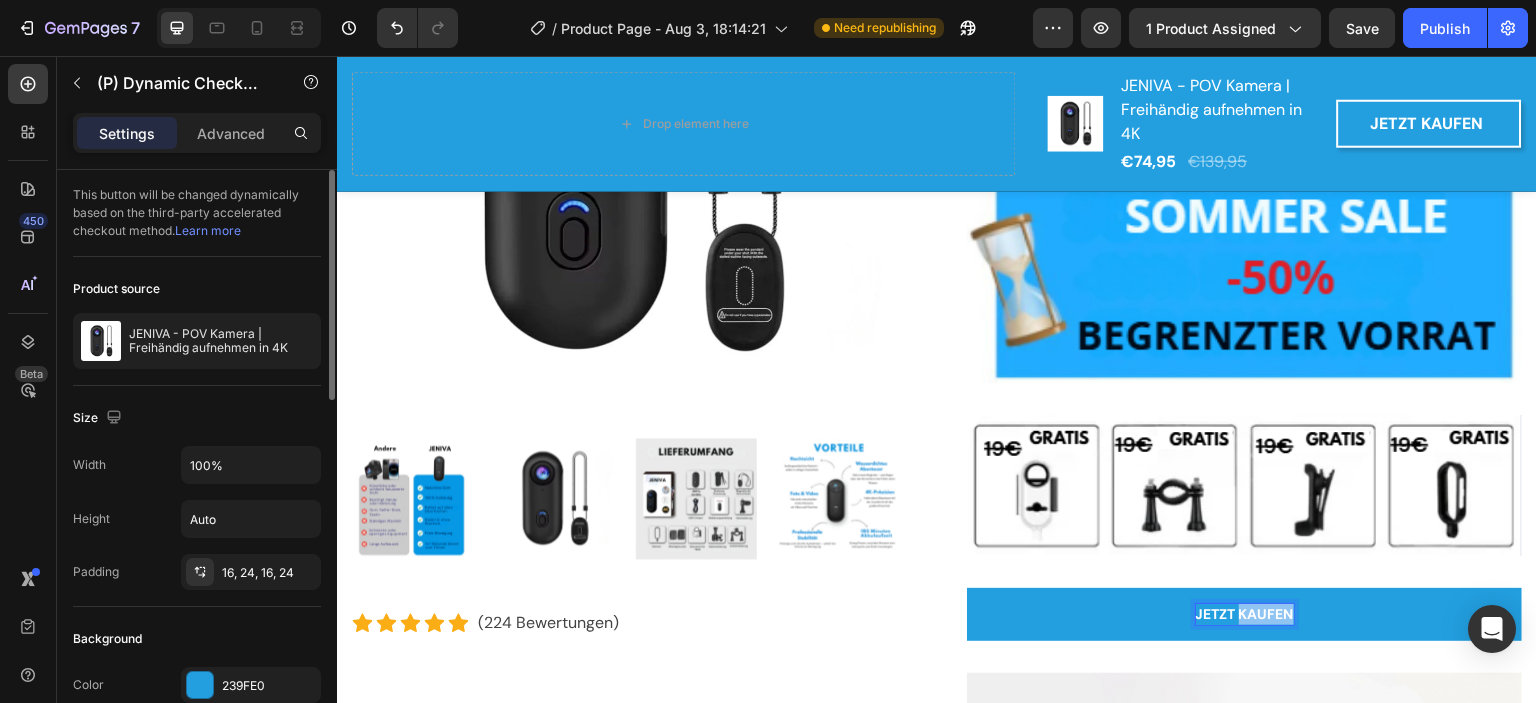 click on "JETZT KAUFEN" at bounding box center (1245, 614) 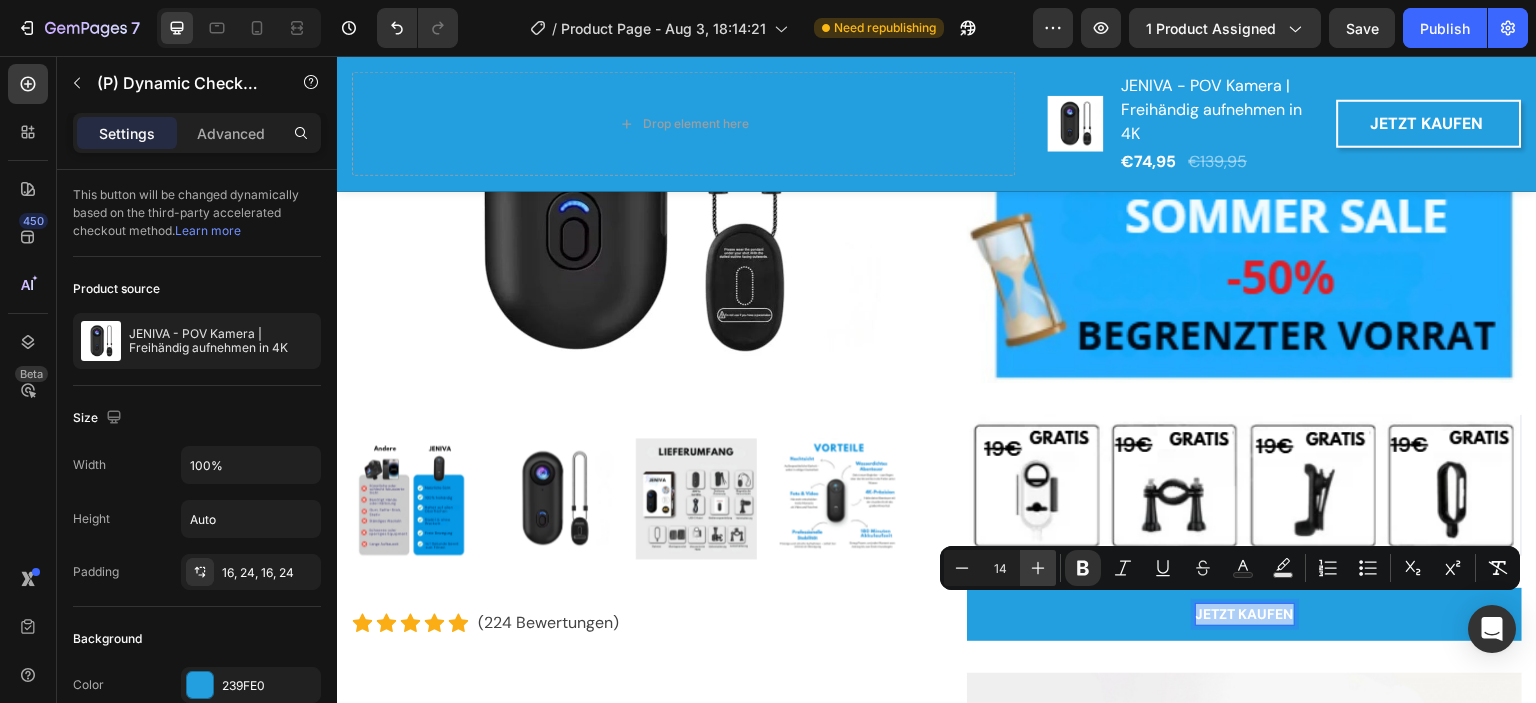 click 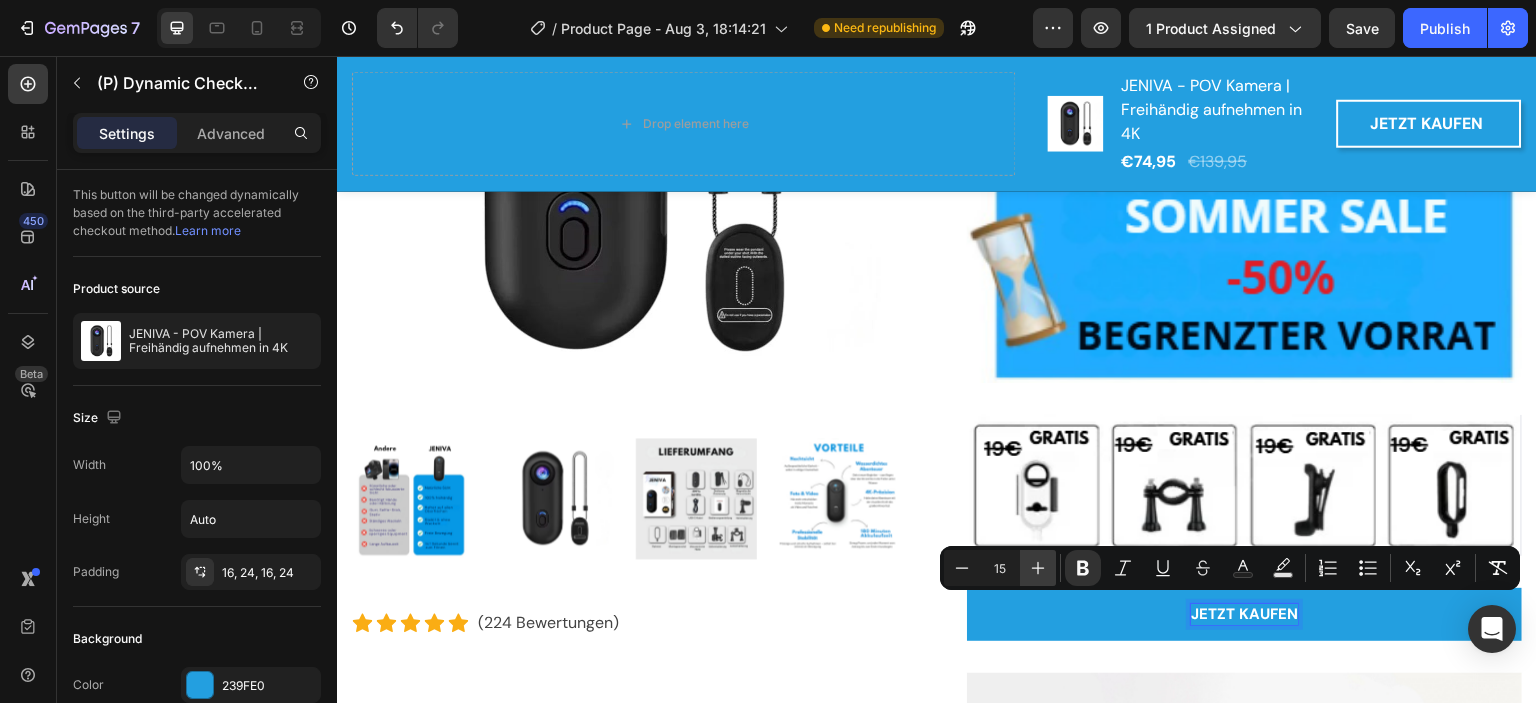 click 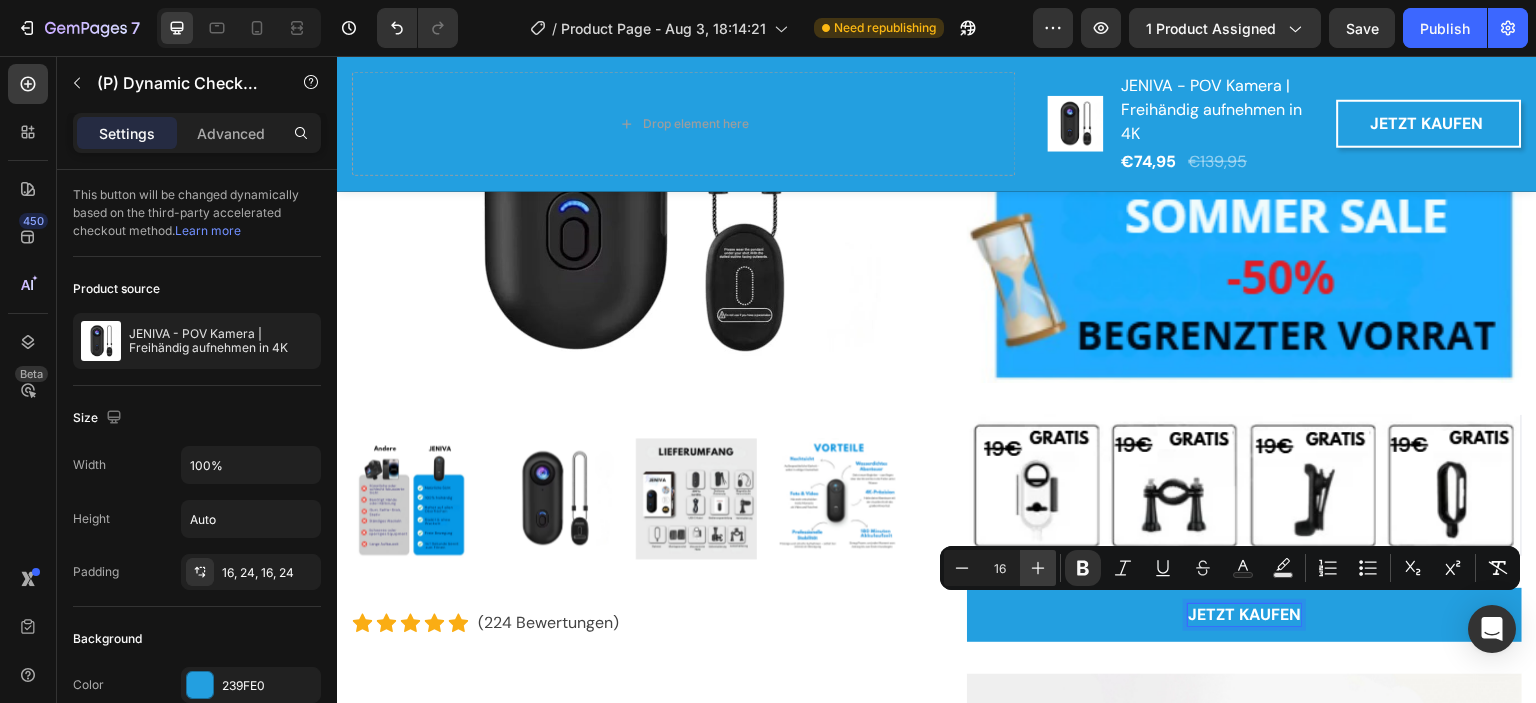 click 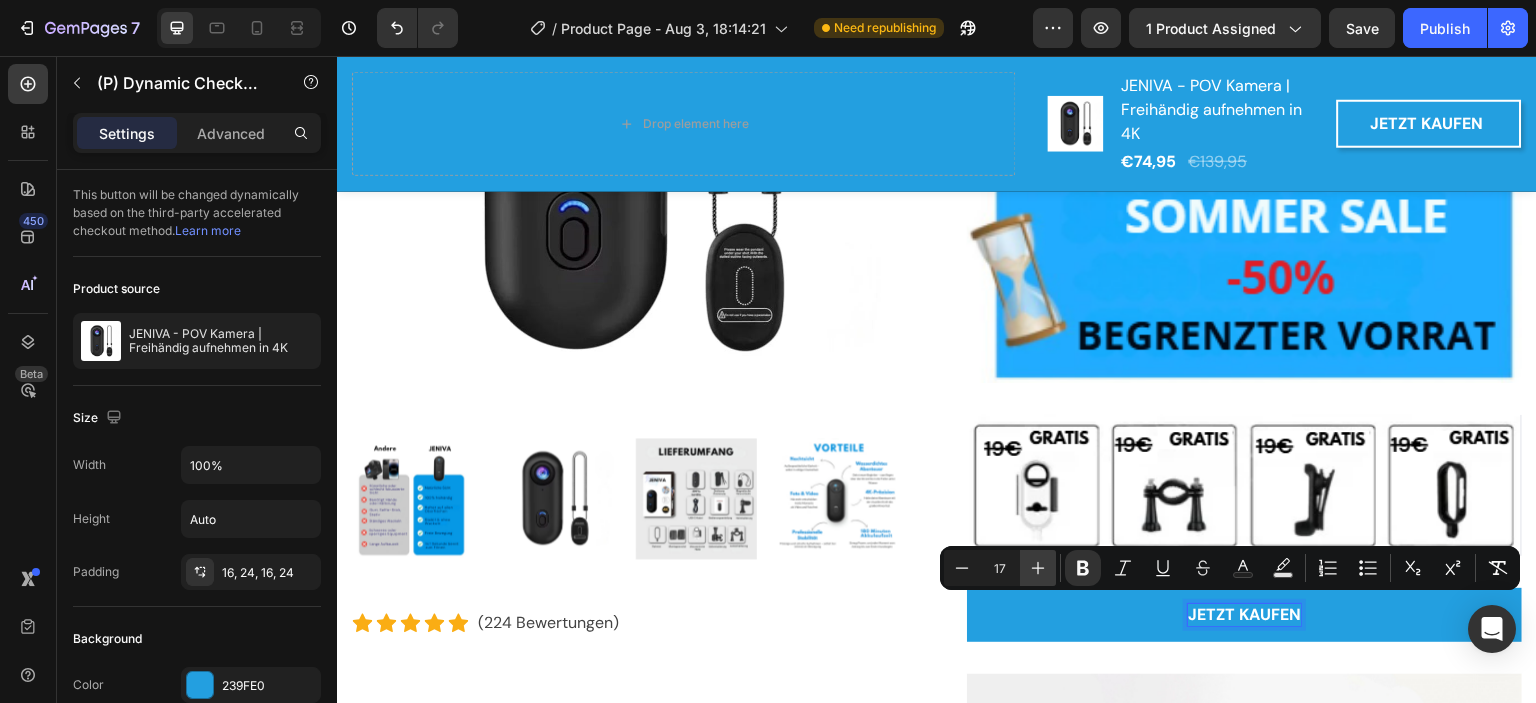 click 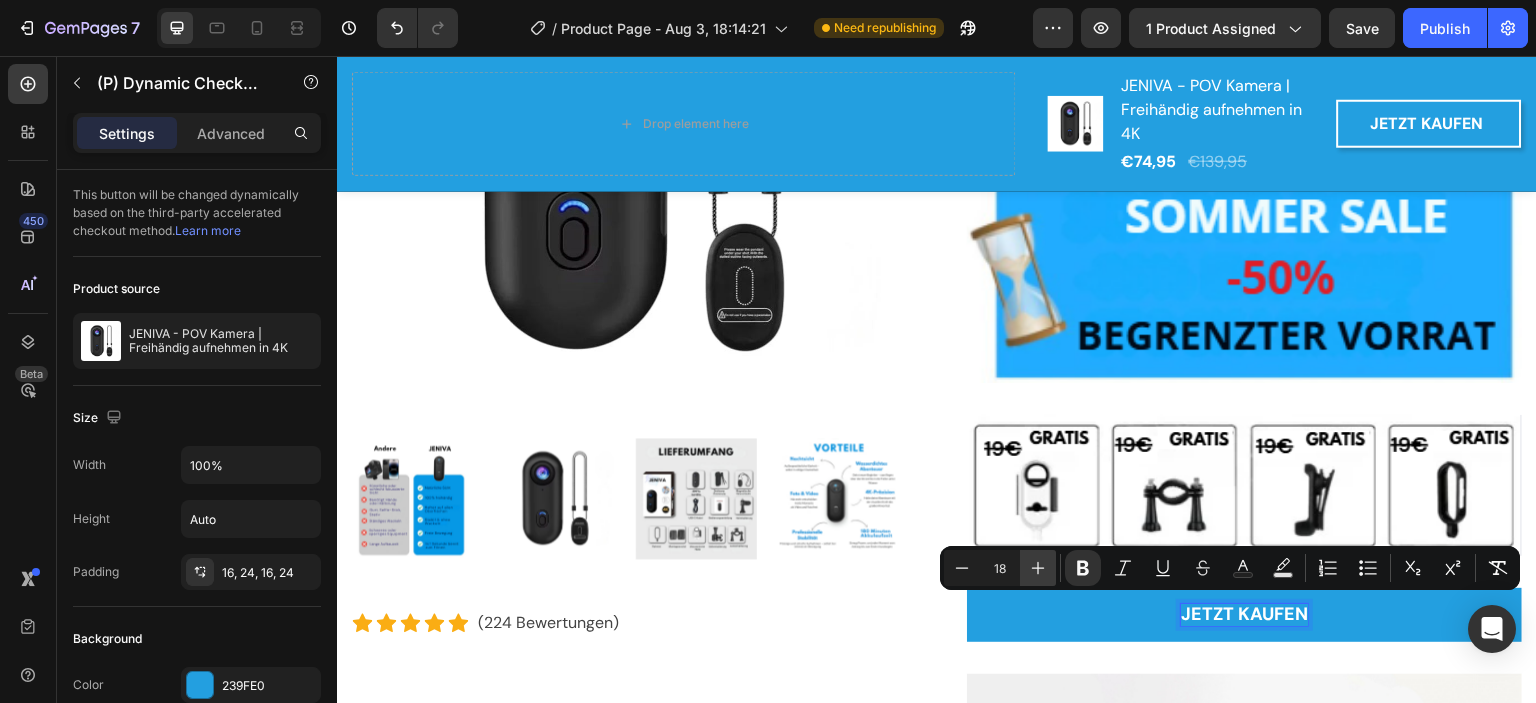 click 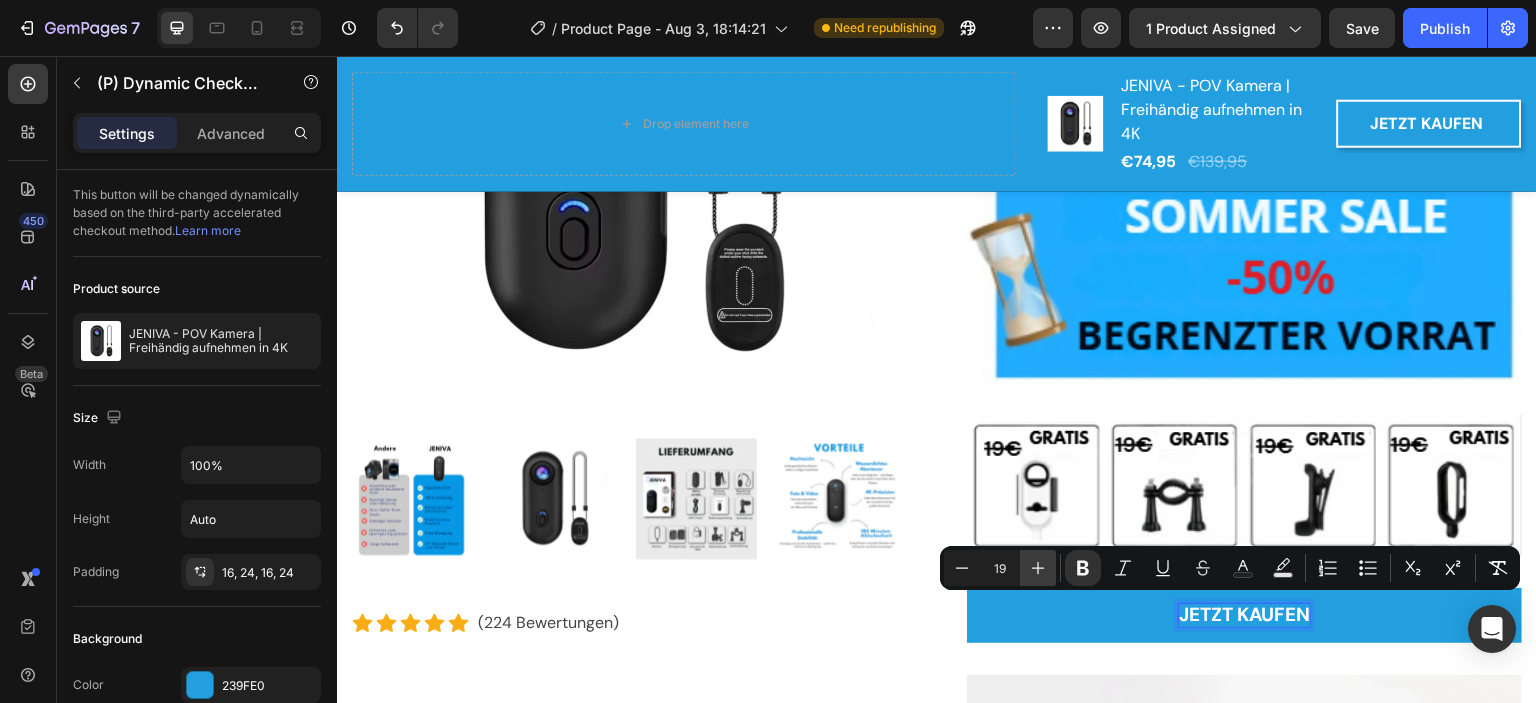 click 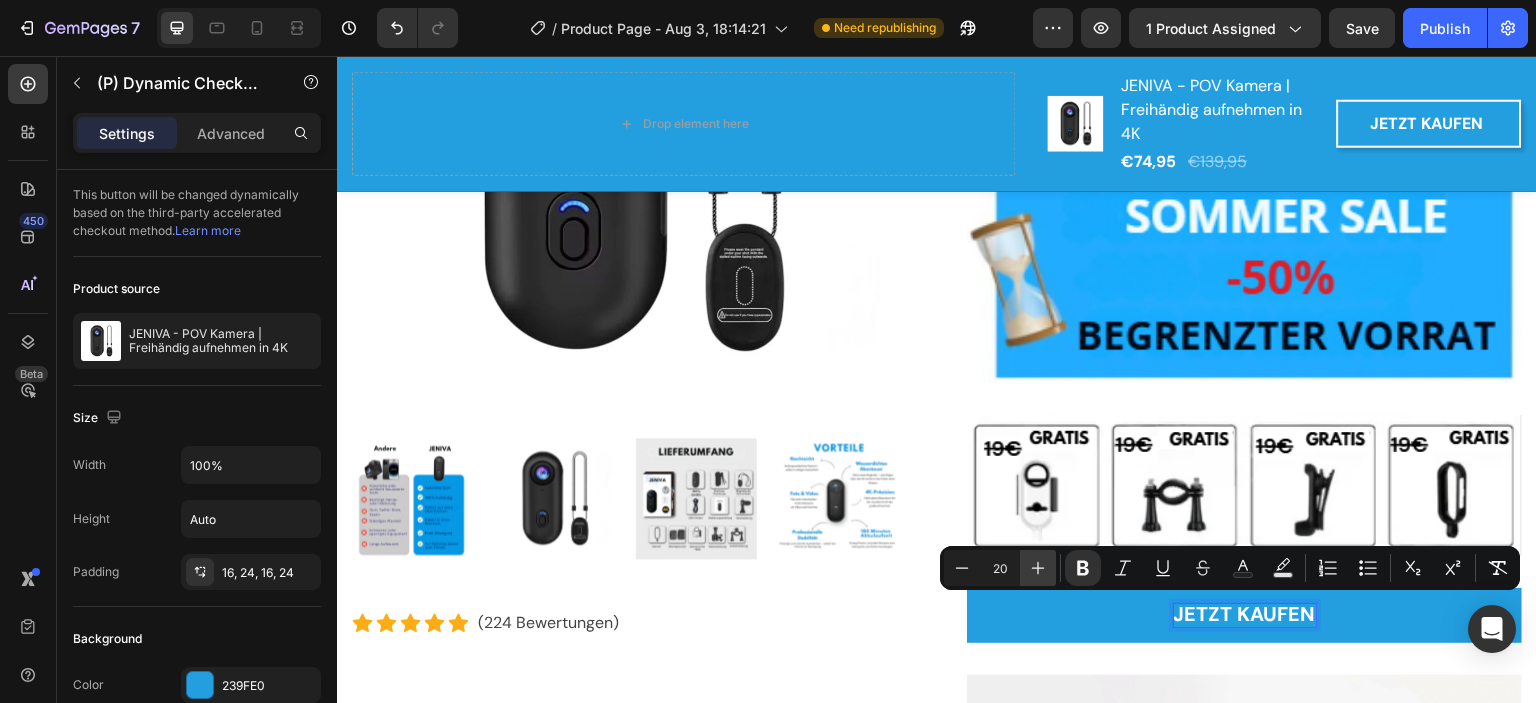 click 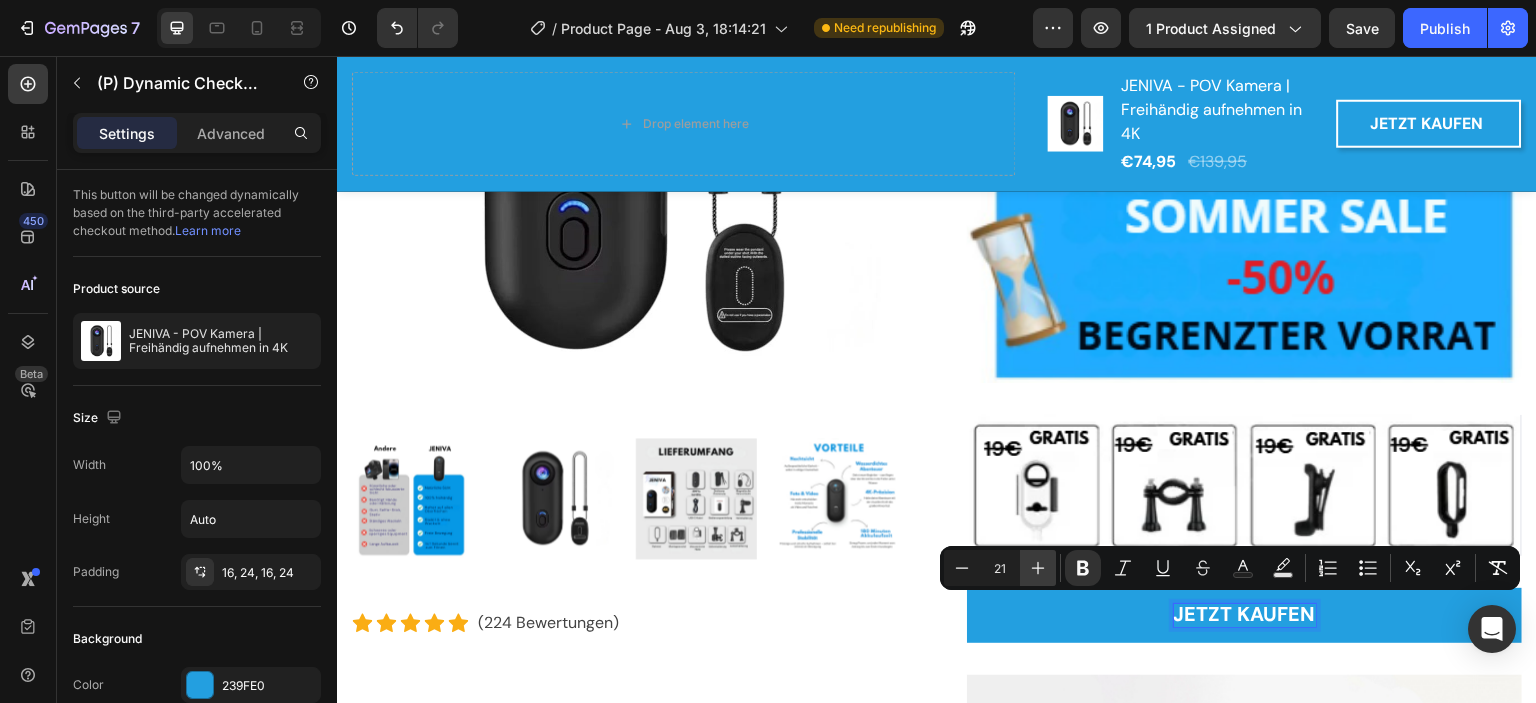 click 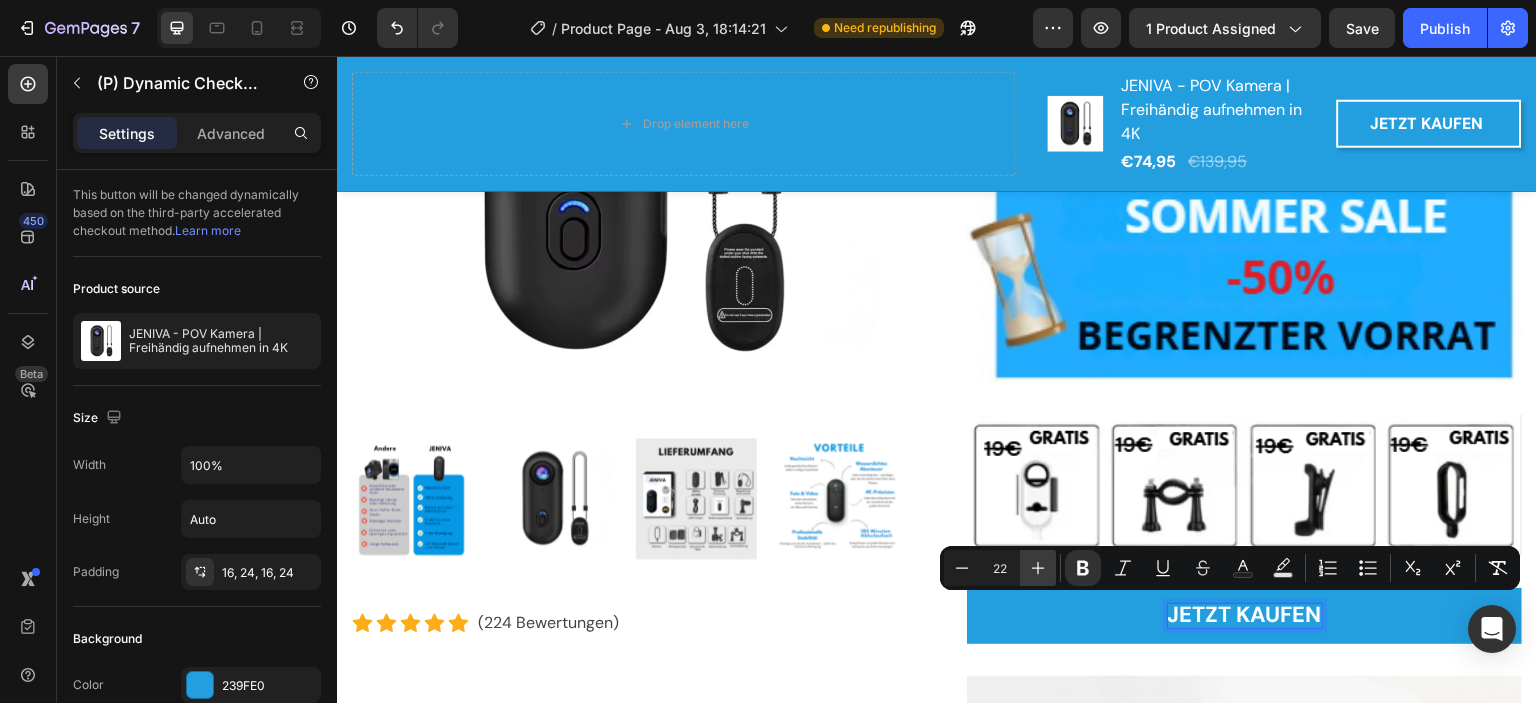 click 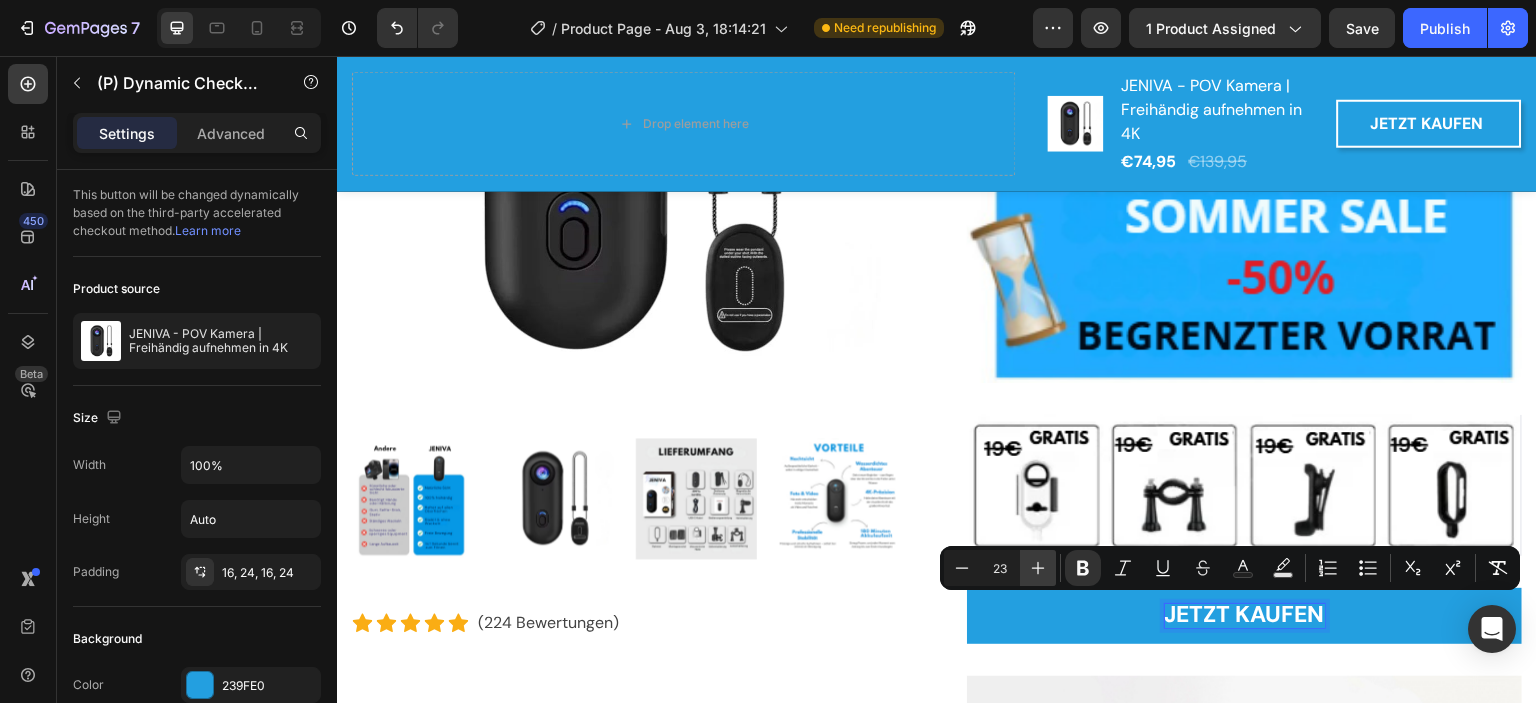 click 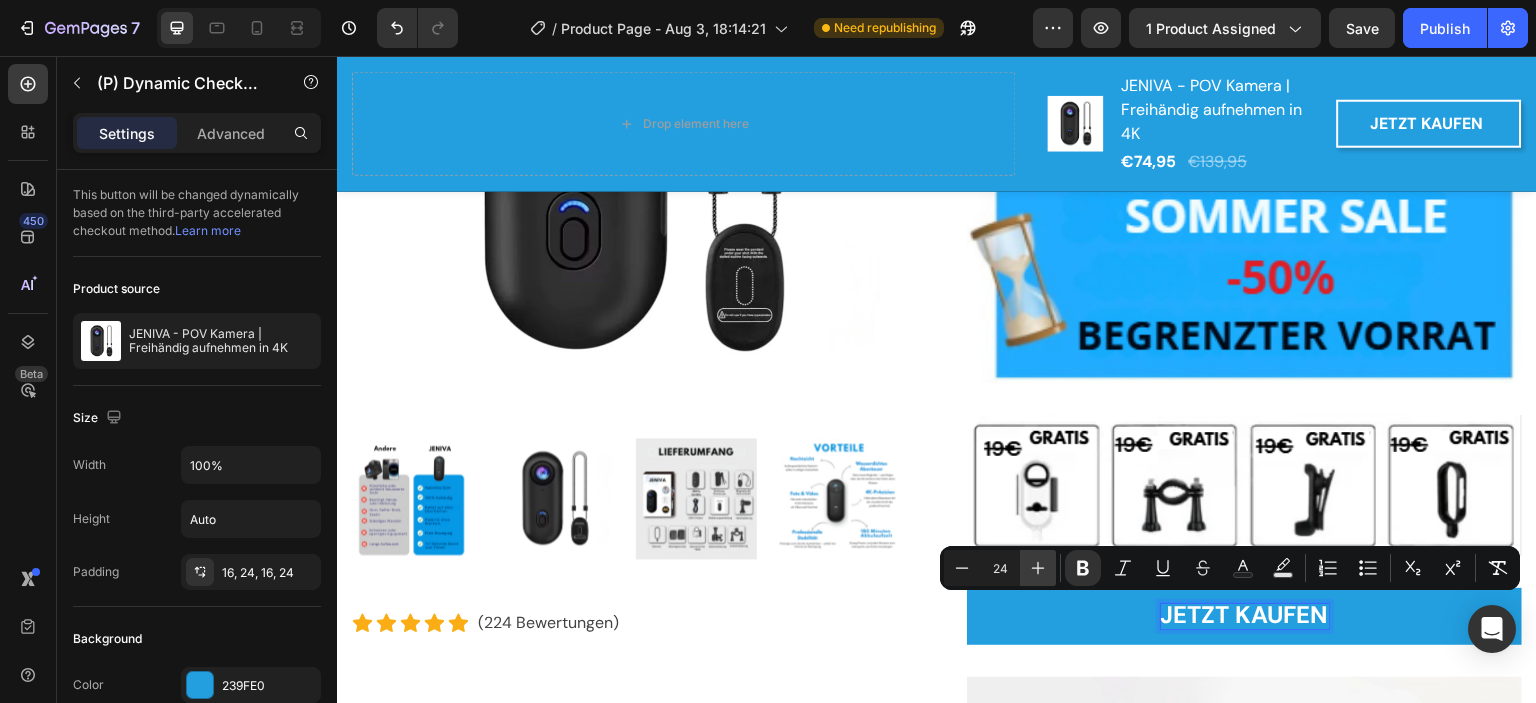 click 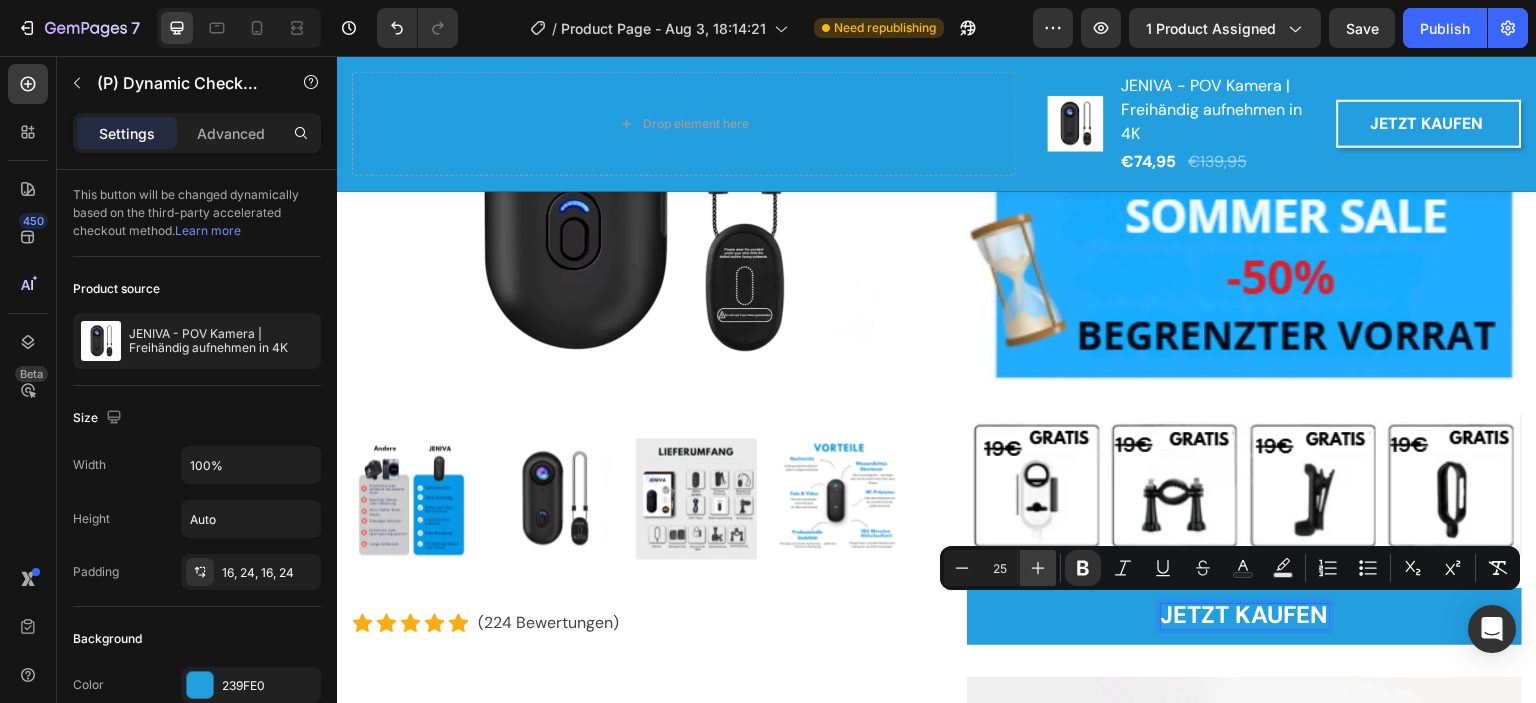 click 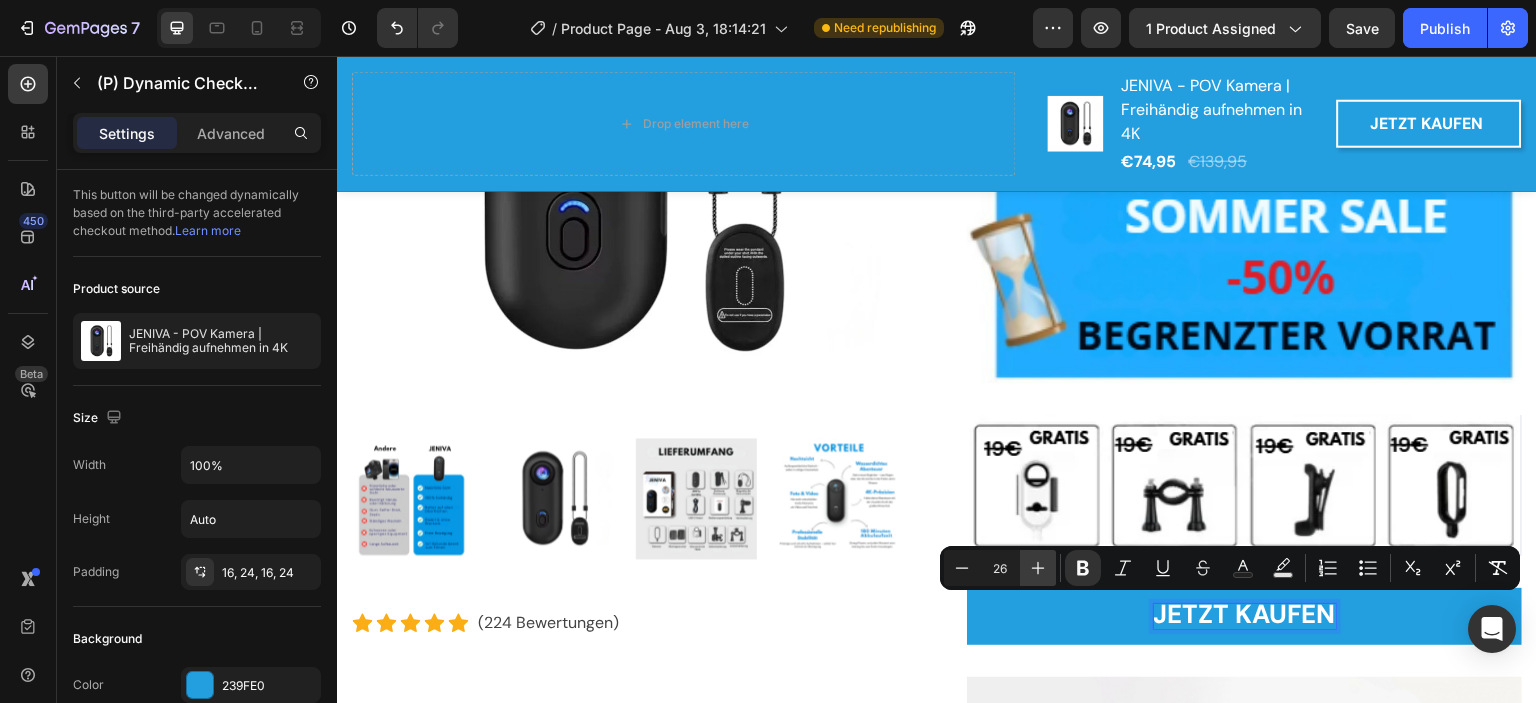 click 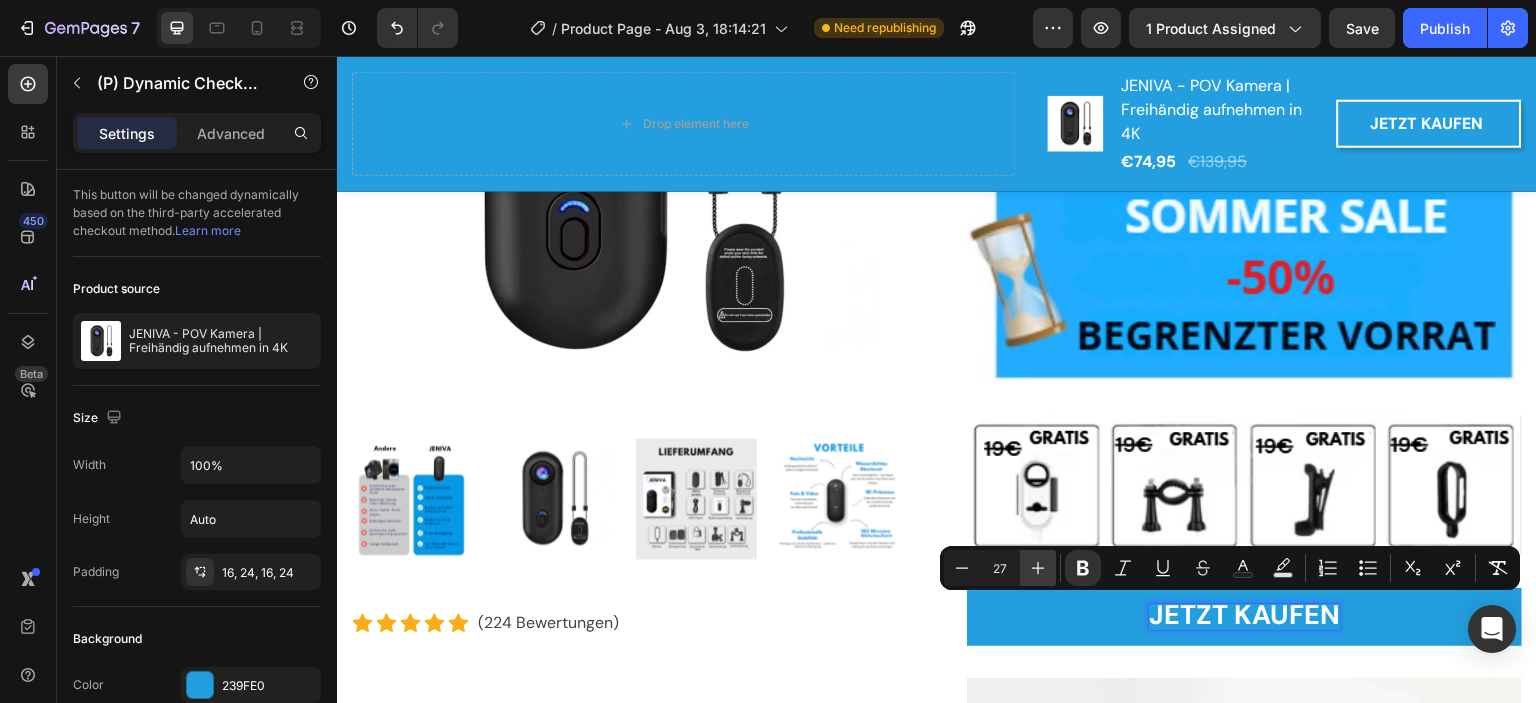 click 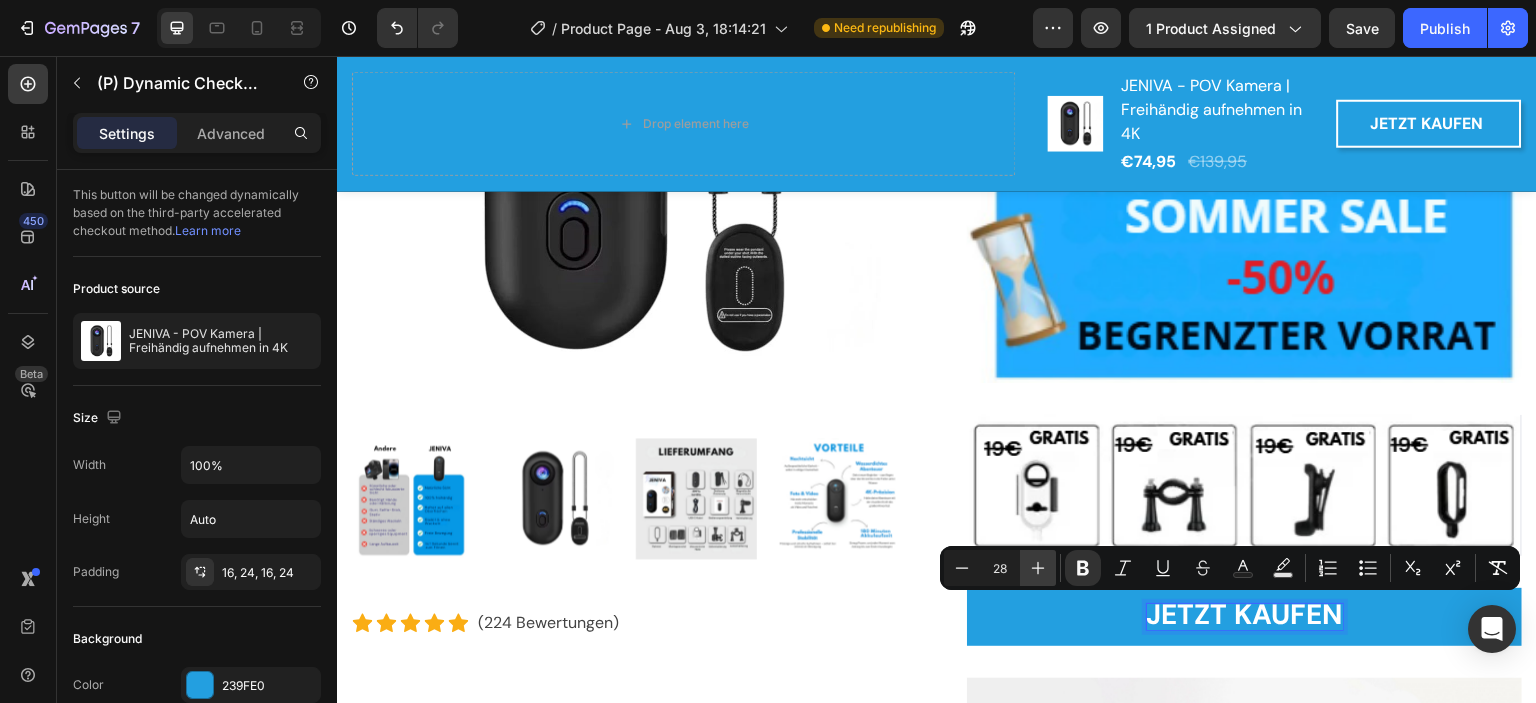 click 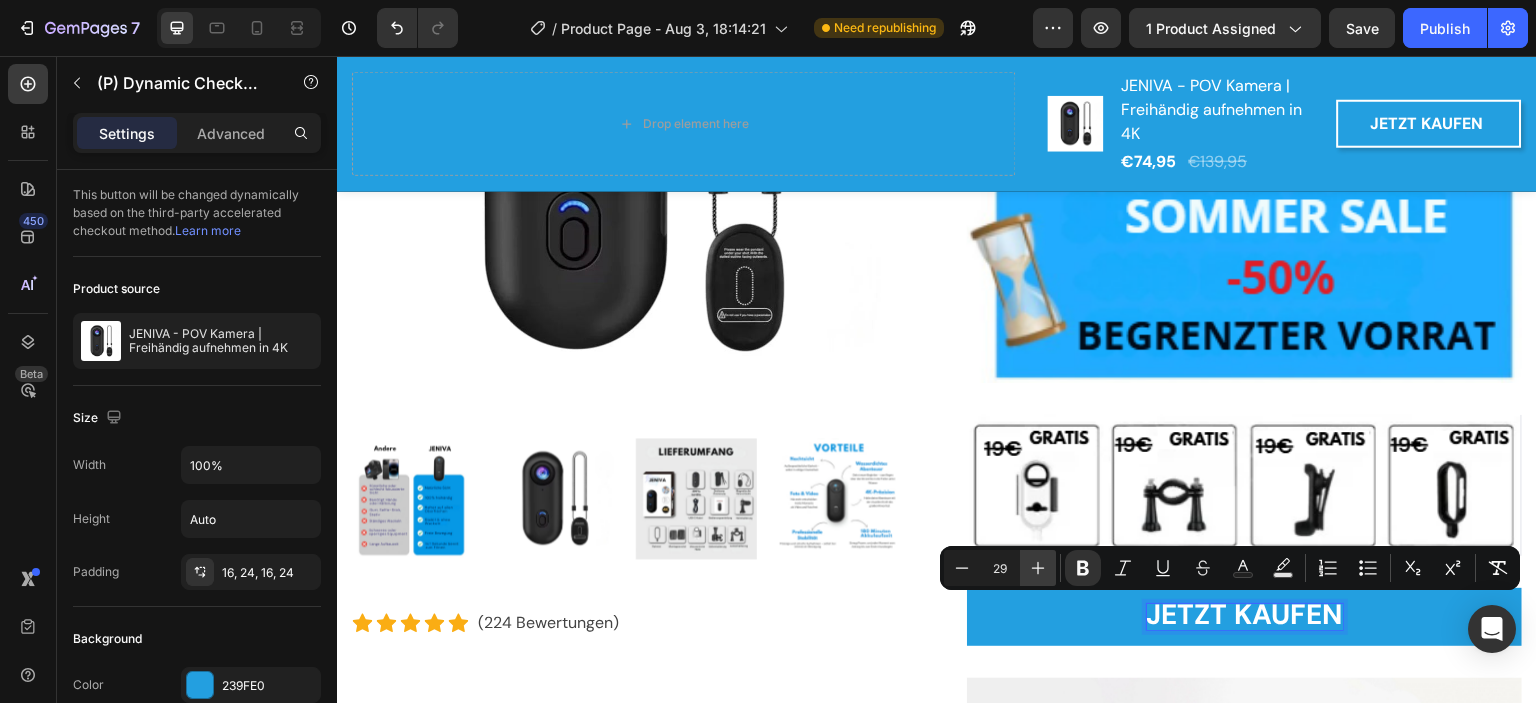 click 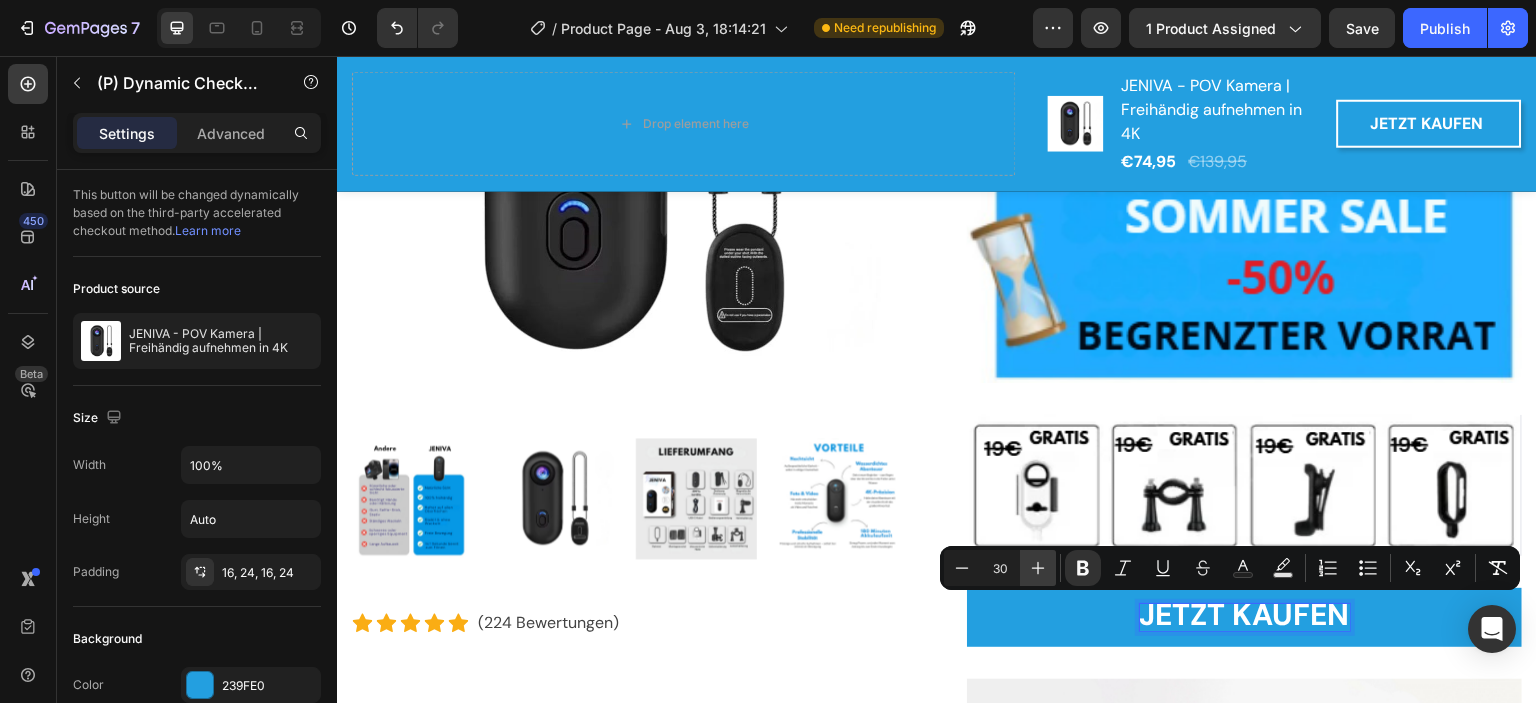 click 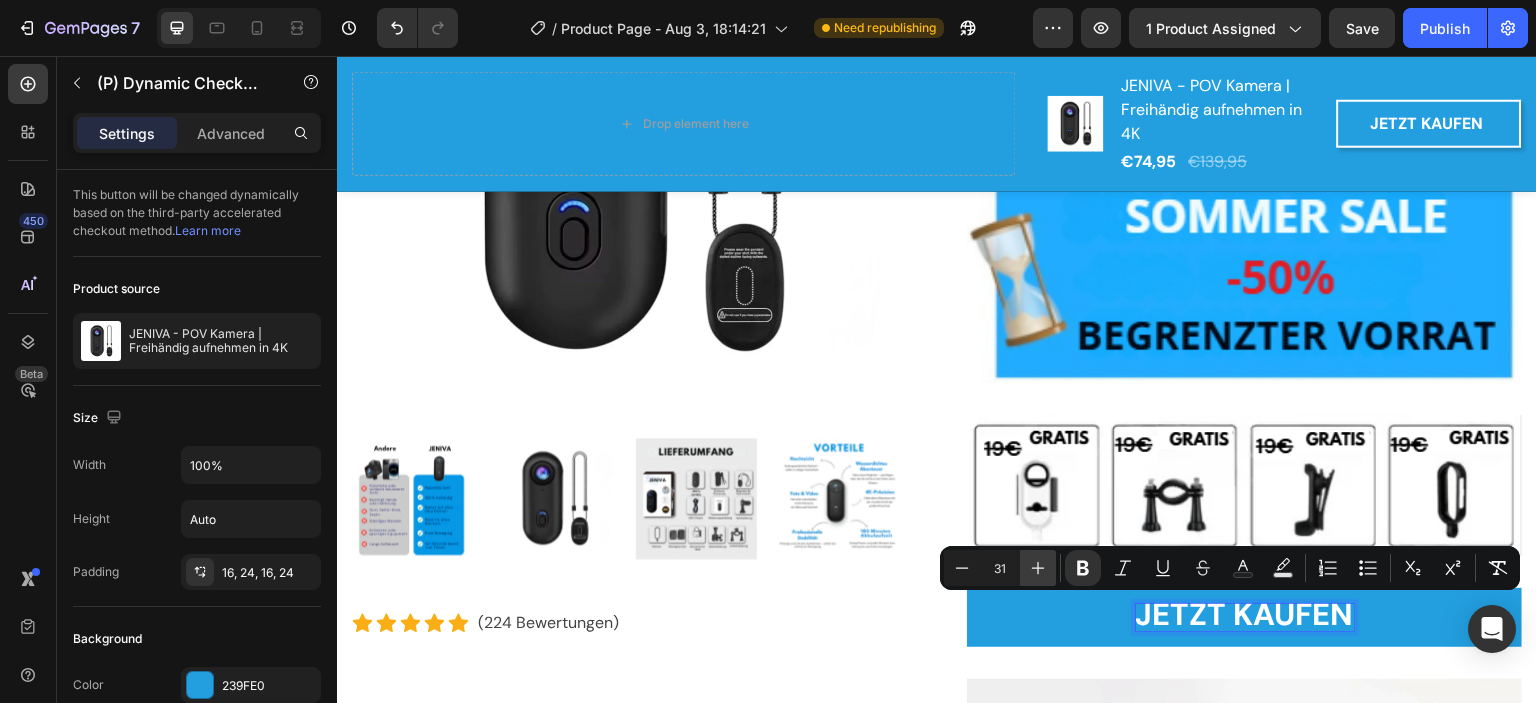 click 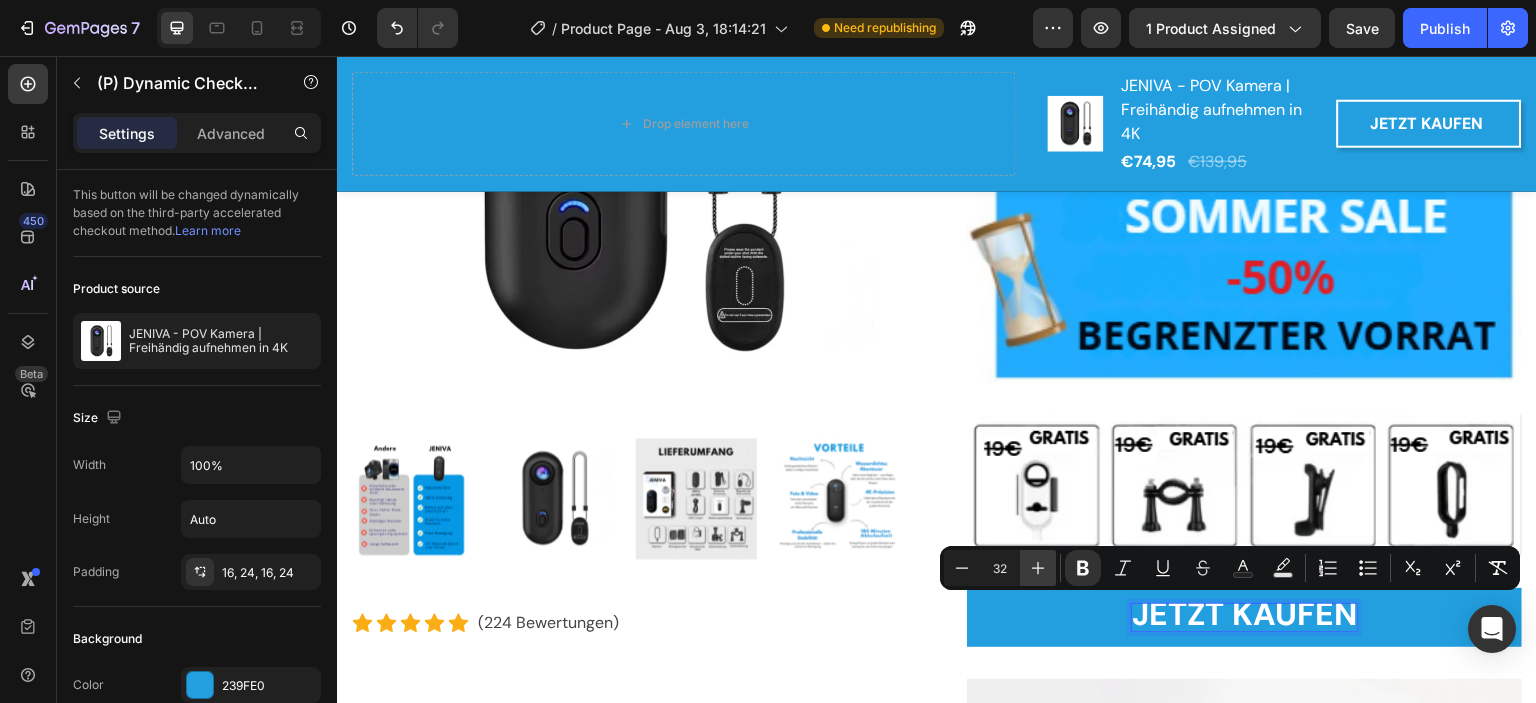 click 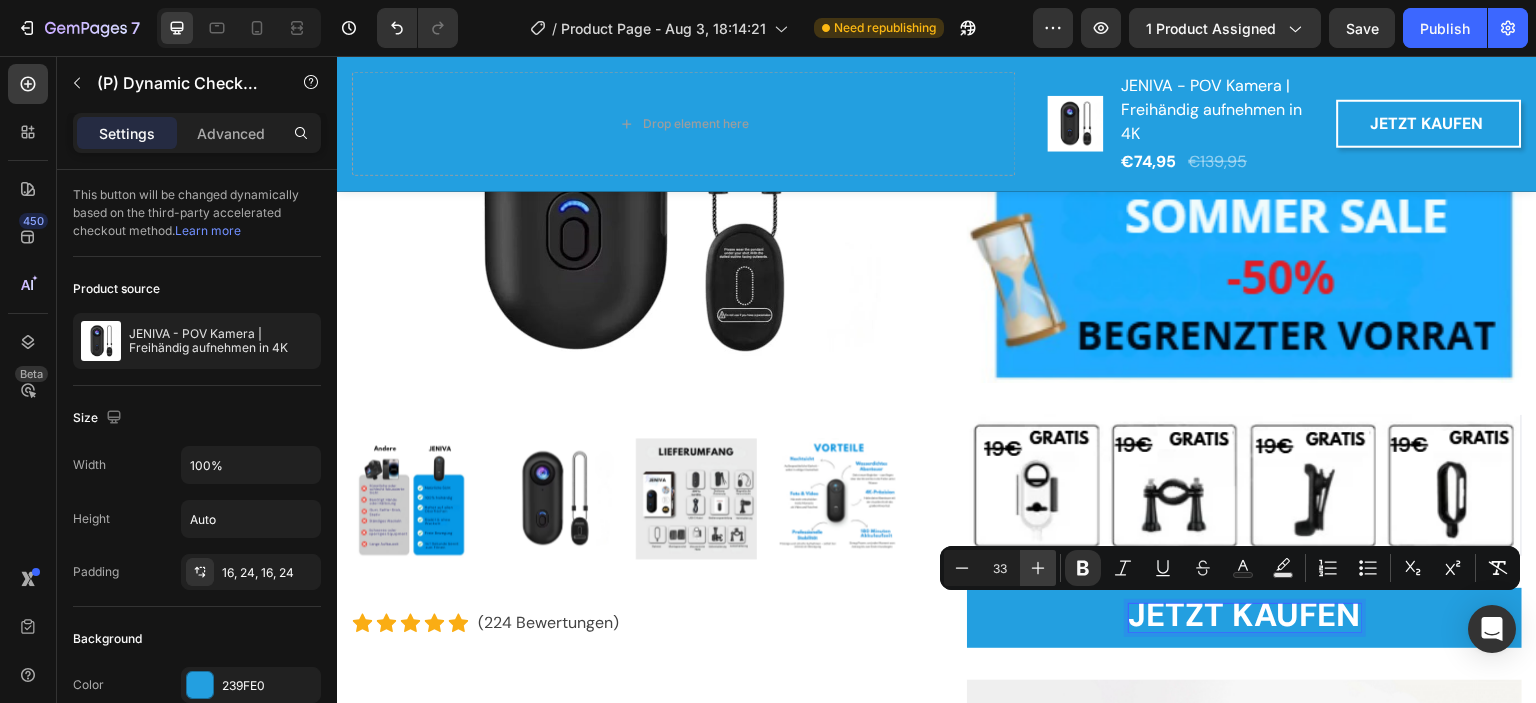 click 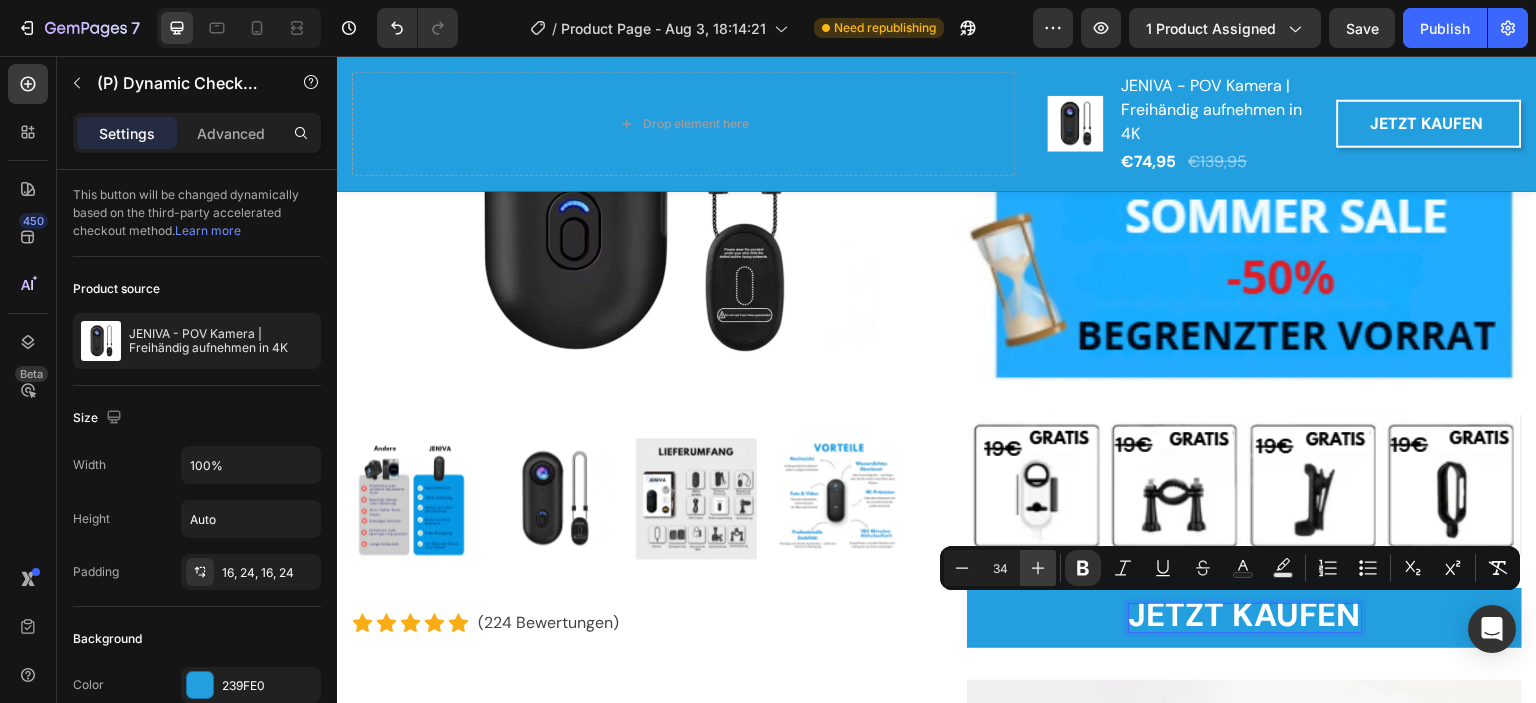click 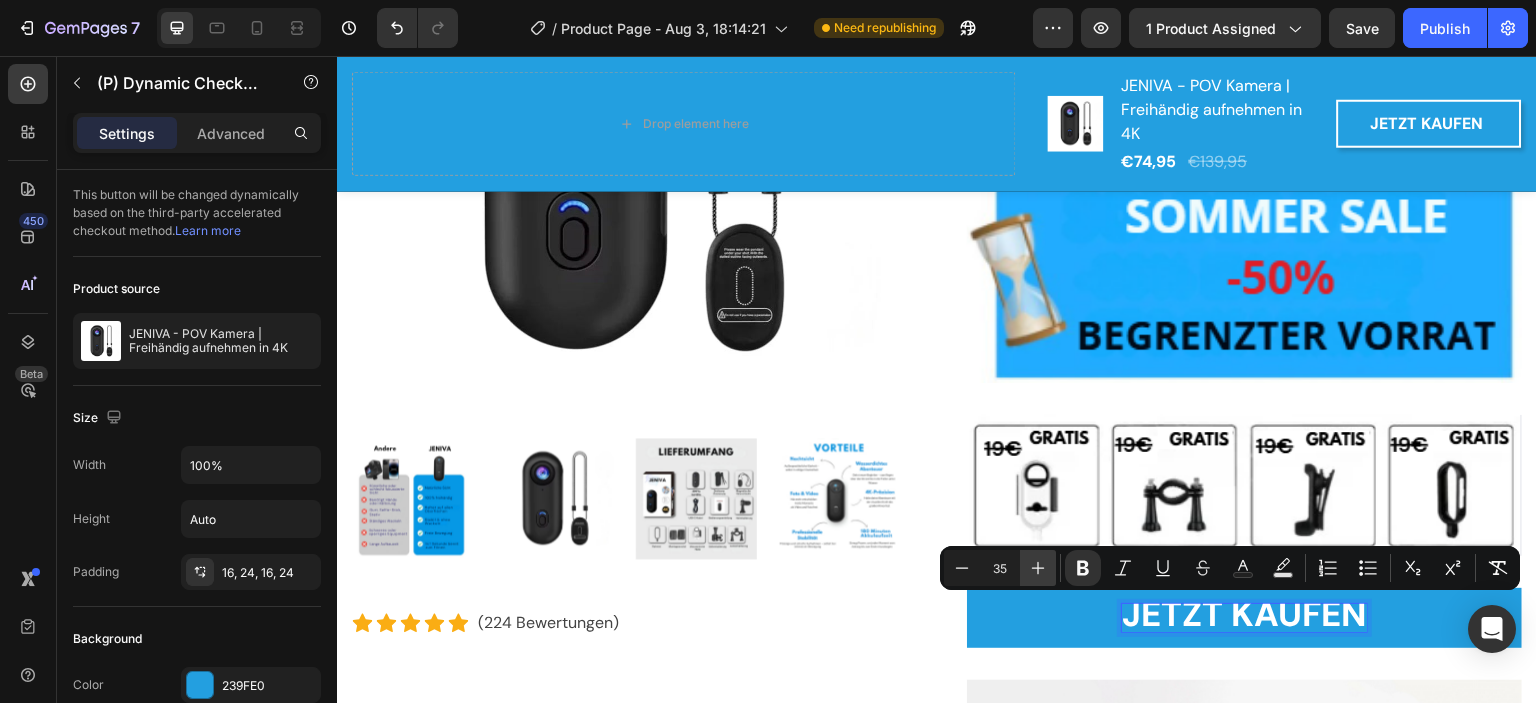click 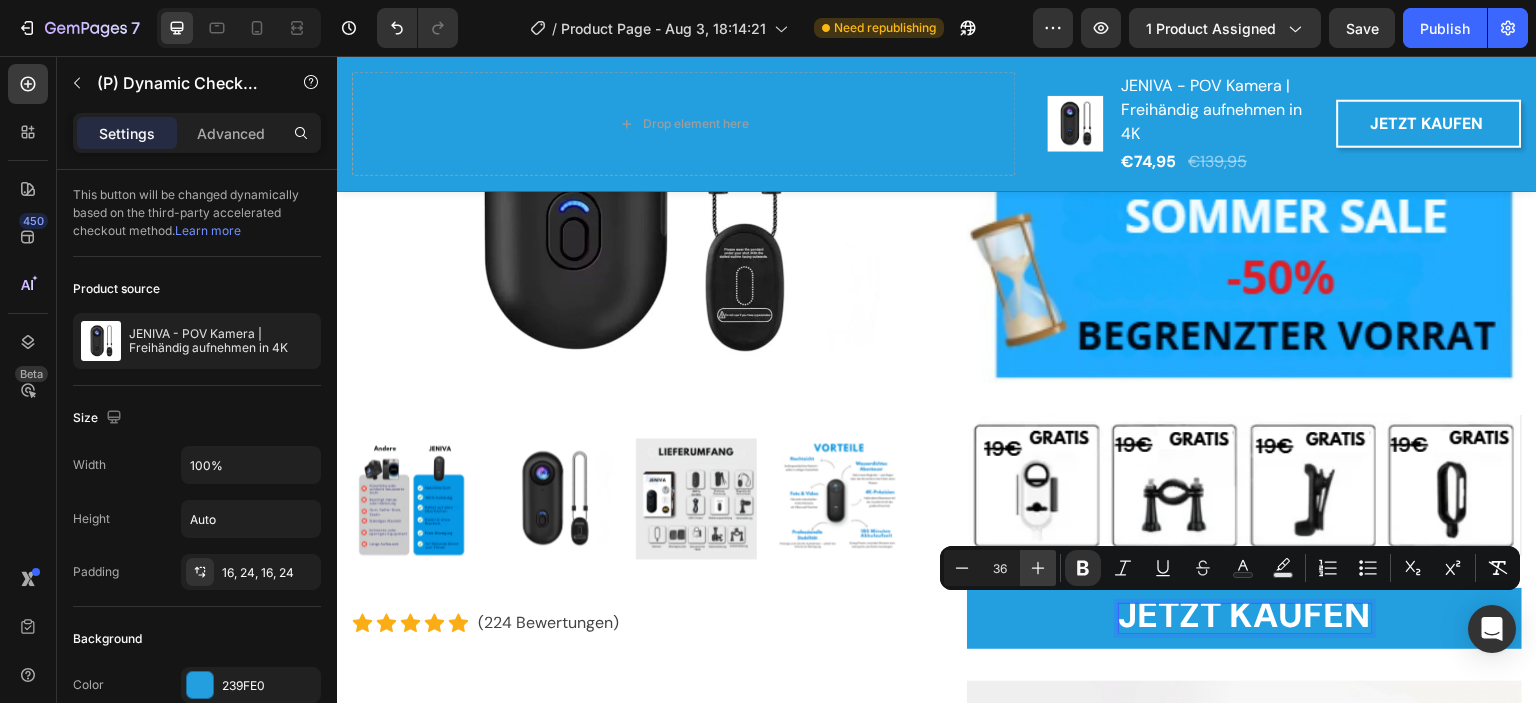 click 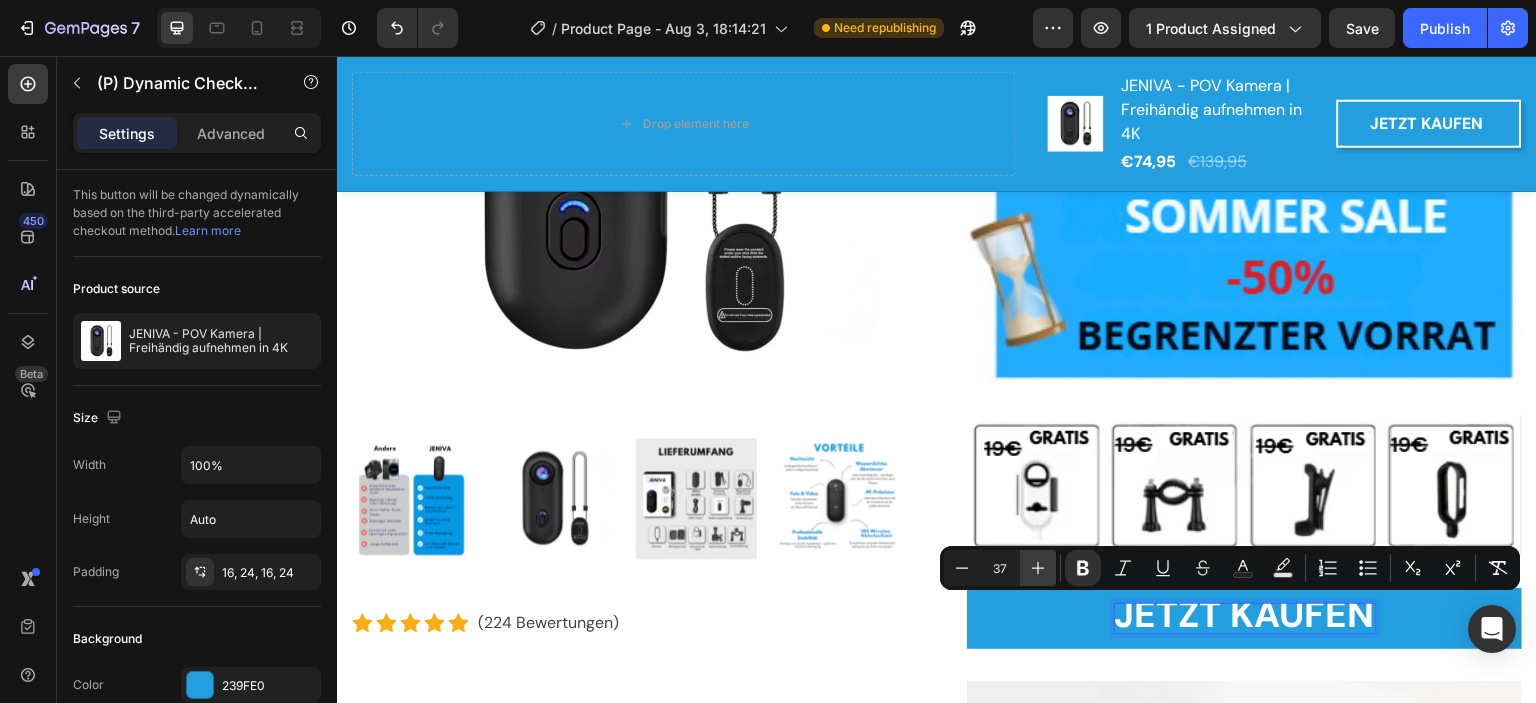 click 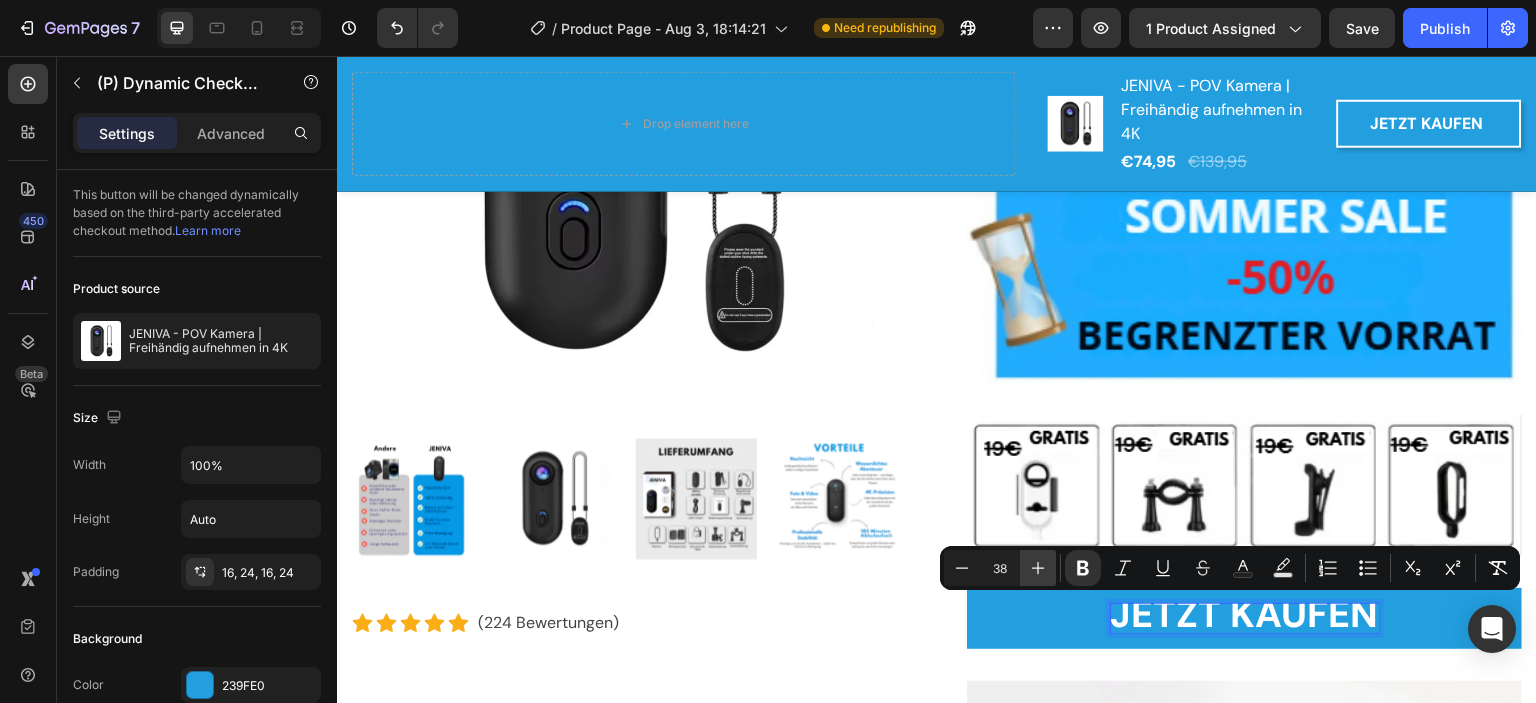 click 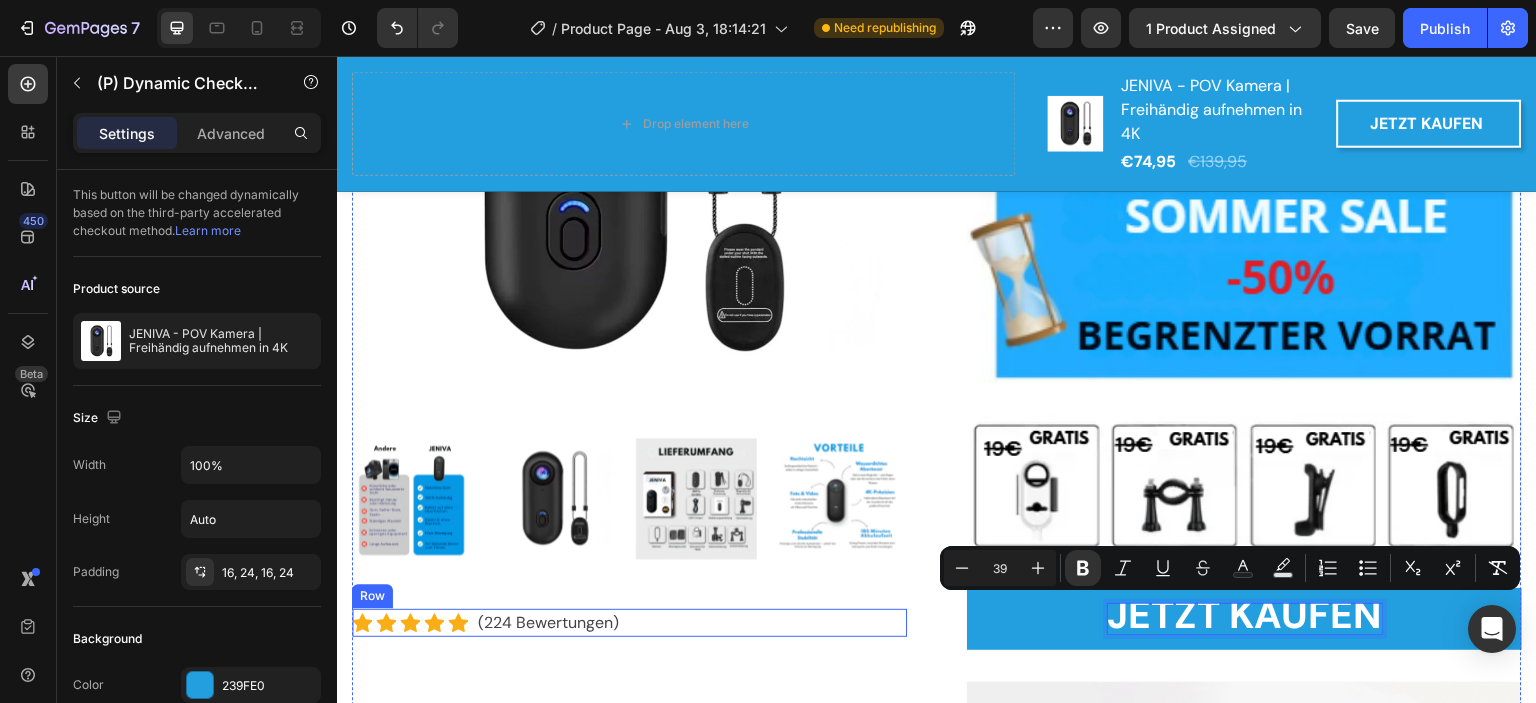 click on "Icon                Icon                Icon                Icon                Icon Icon List Hoz (224 Bewertungen) Text block Row" at bounding box center (629, 623) 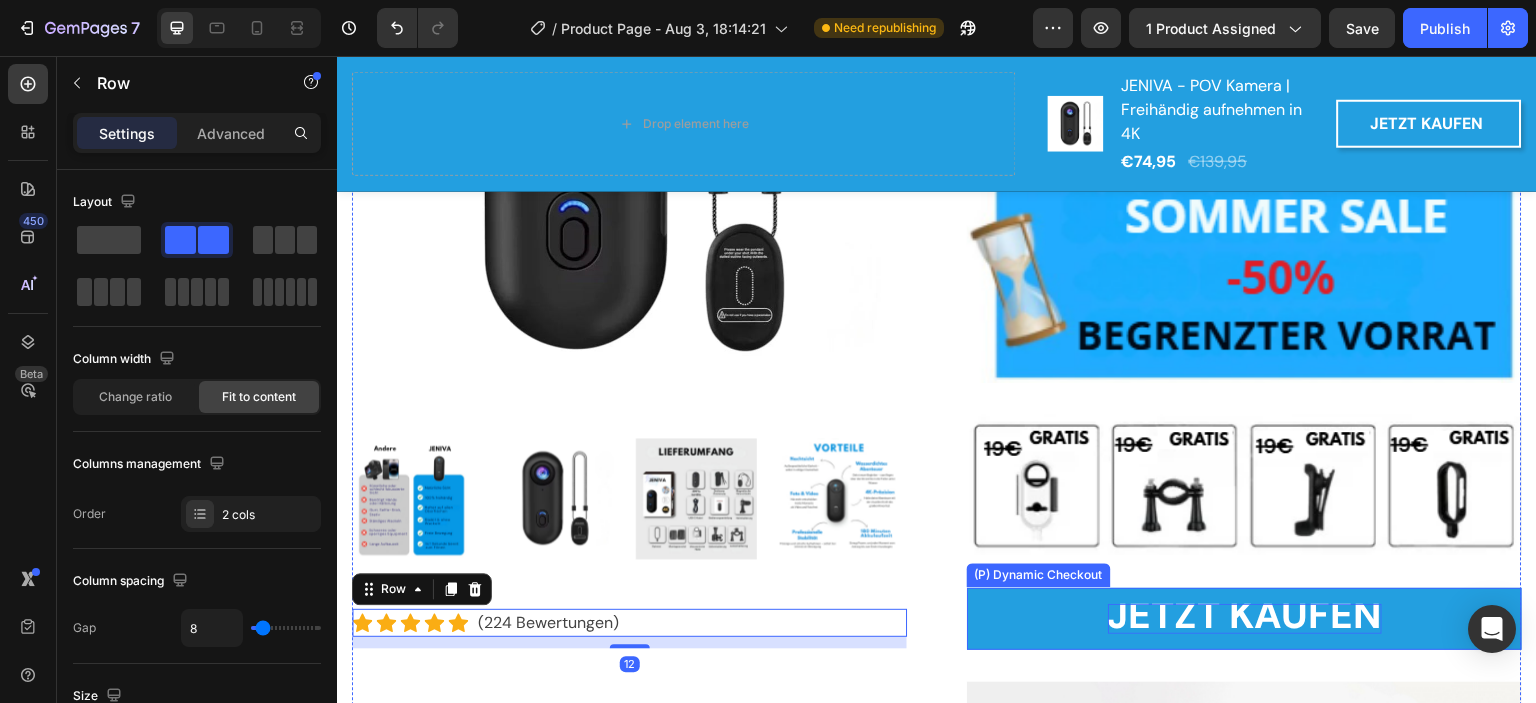 click on "JETZT KAUFEN" at bounding box center (1245, 614) 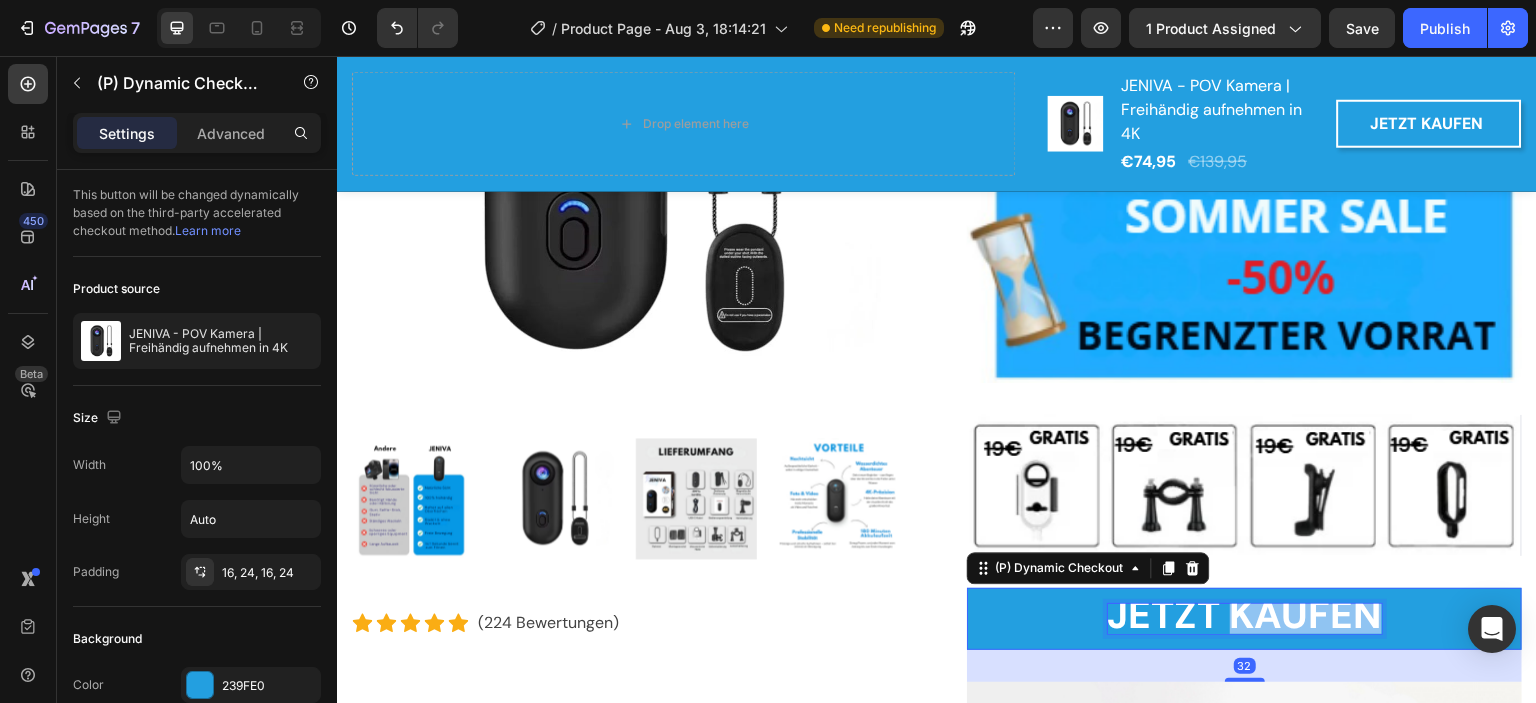 click on "JETZT KAUFEN" at bounding box center [1245, 614] 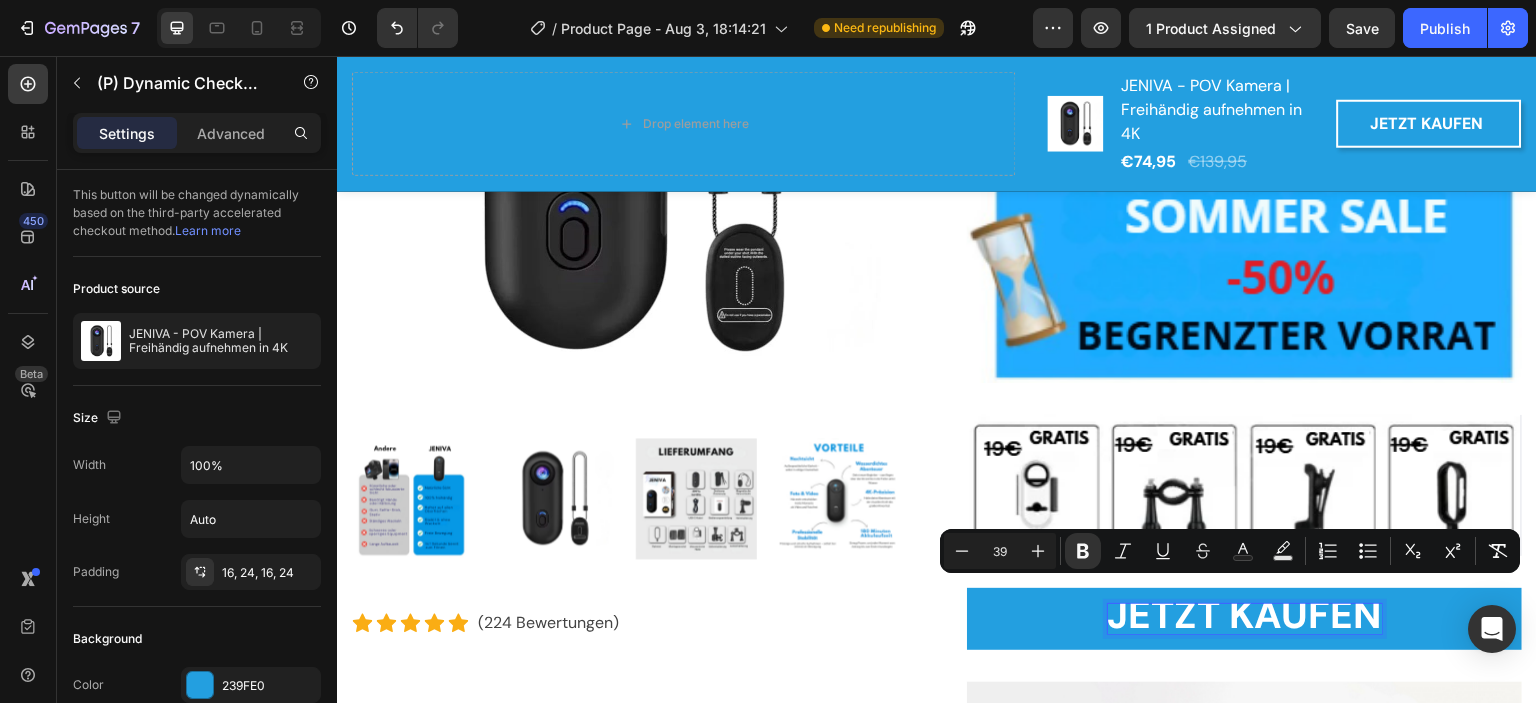 click on "Settings" at bounding box center [127, 133] 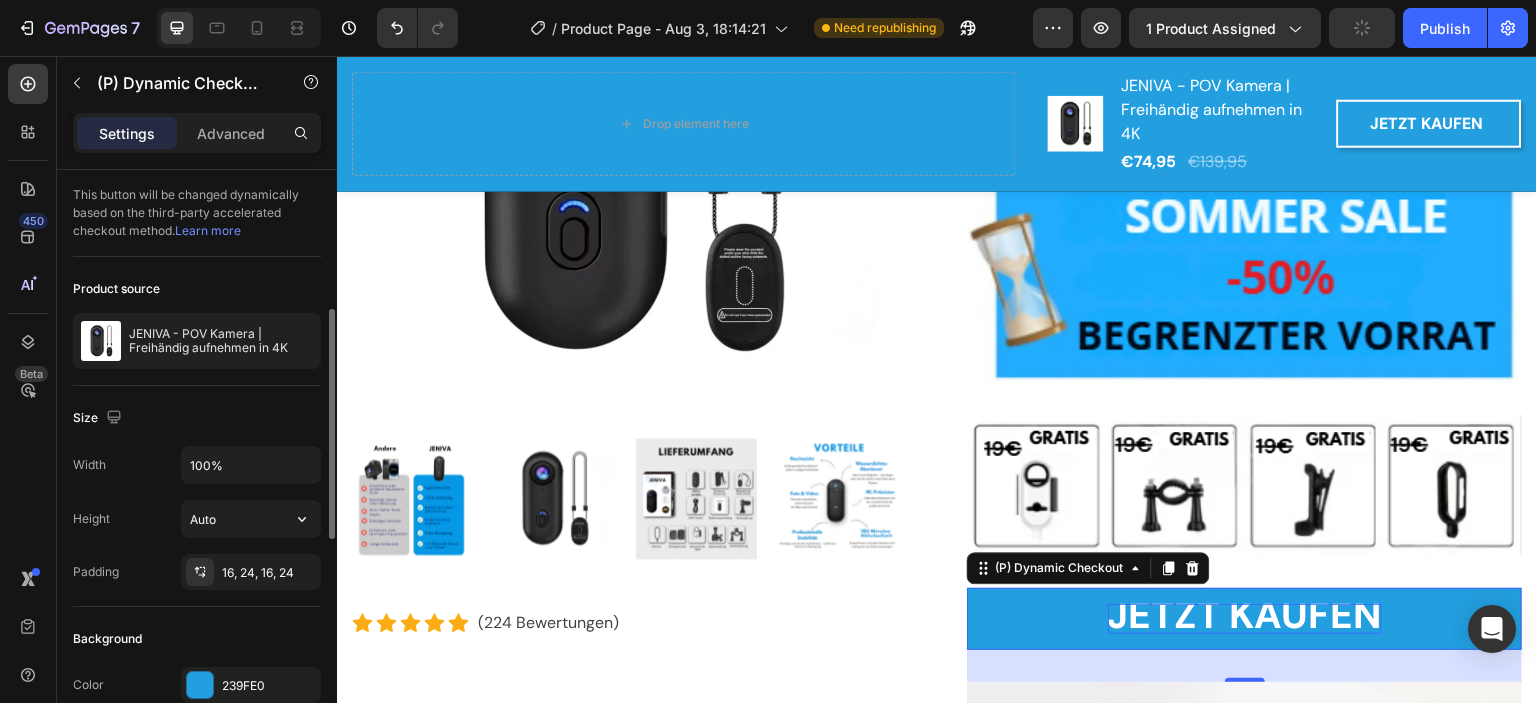 scroll, scrollTop: 700, scrollLeft: 0, axis: vertical 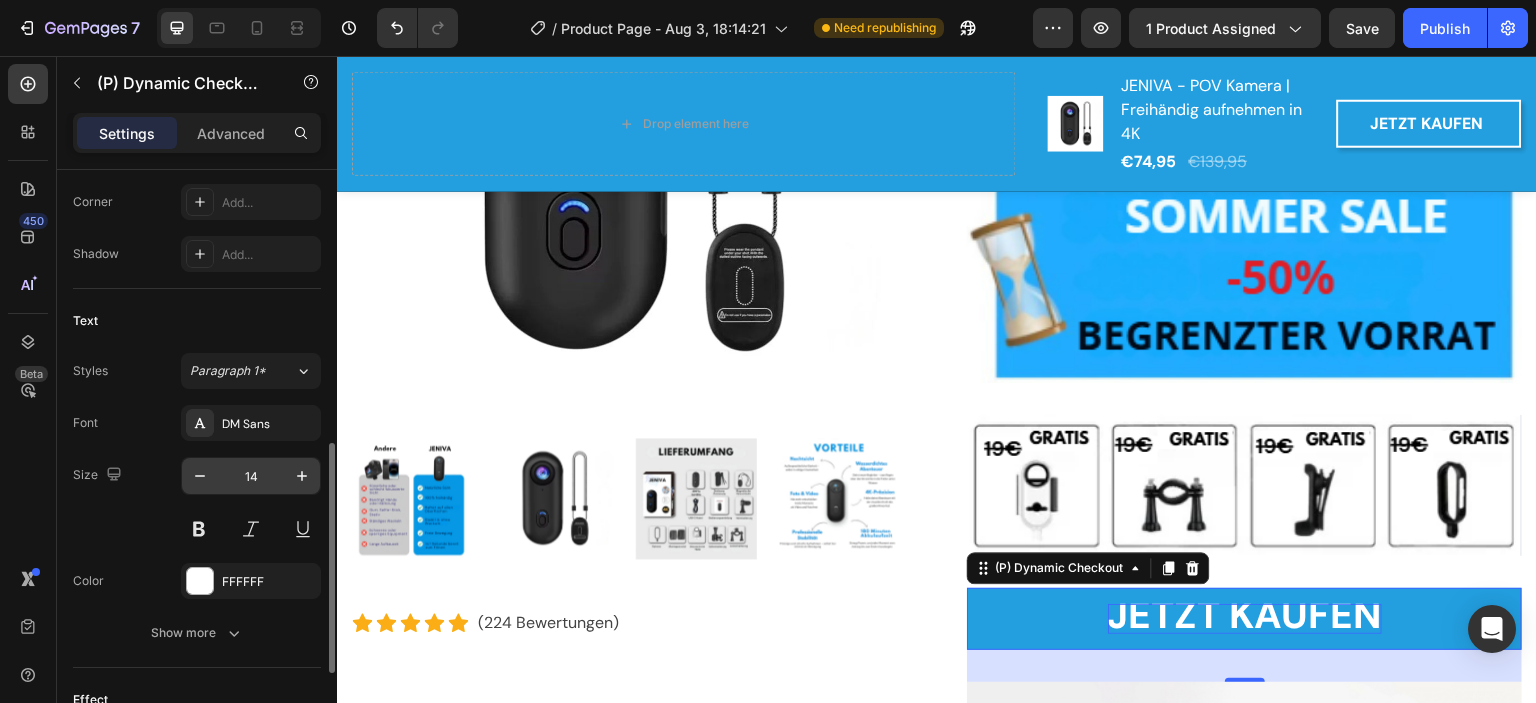 click on "14" at bounding box center (251, 476) 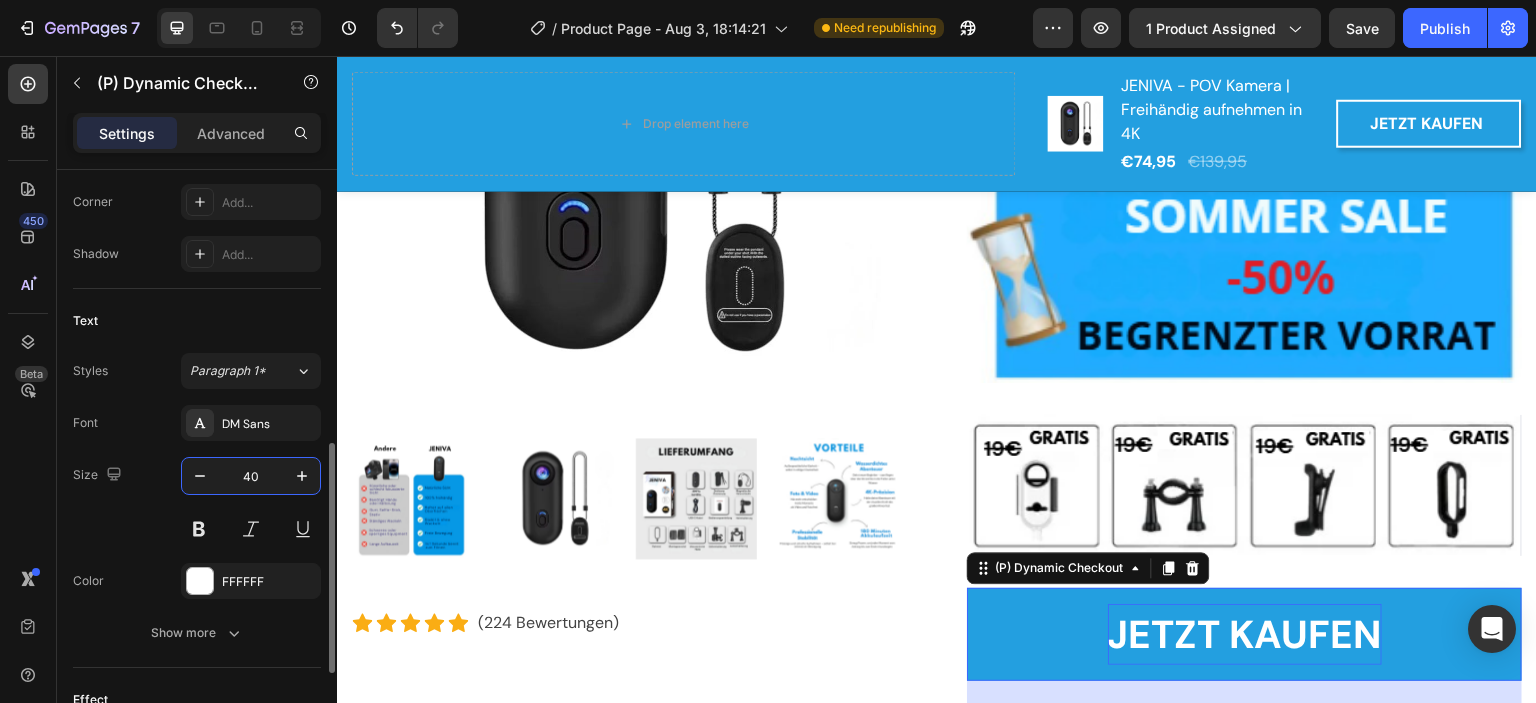 type on "4" 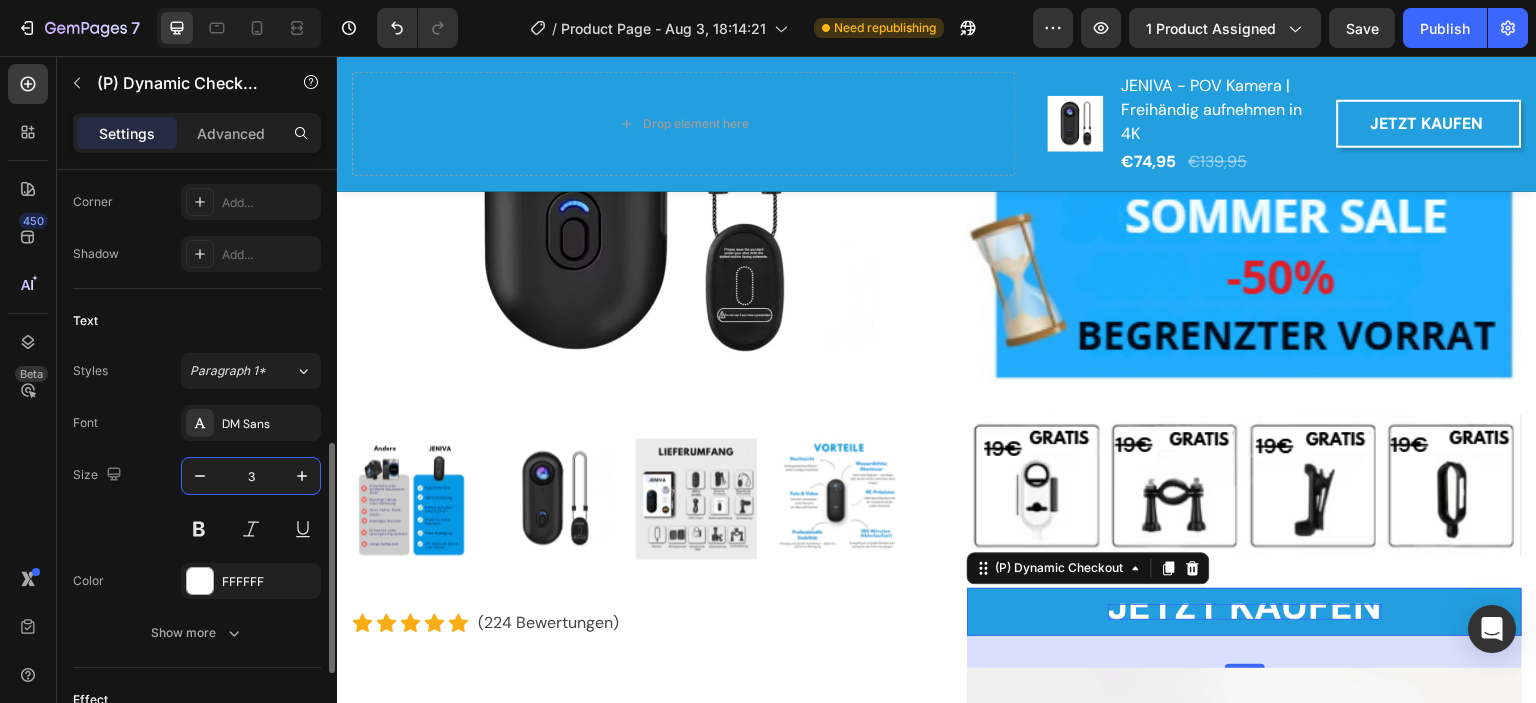 type on "30" 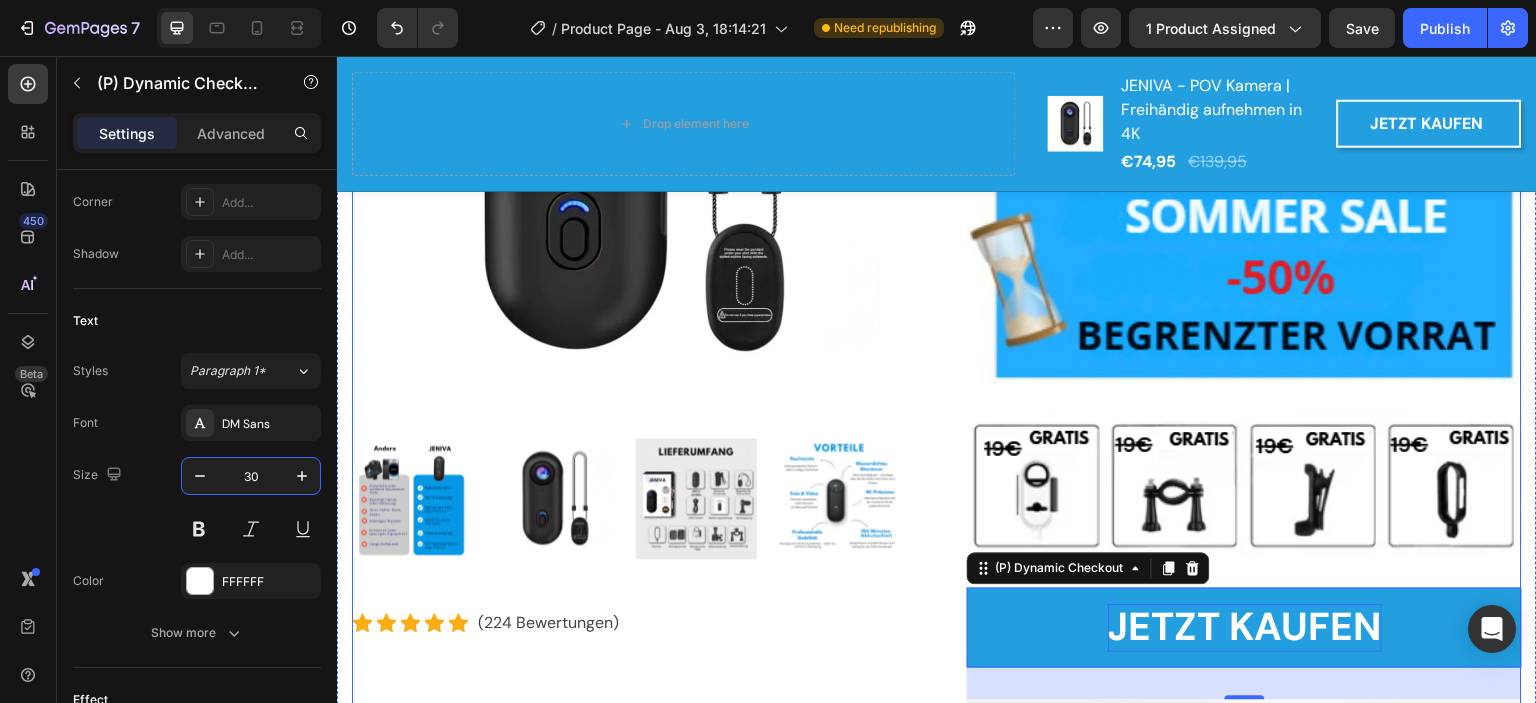 click on "JENIVA - POV Kamera | Freihändig aufnehmen in 4K (P) Title Professionelle Aufnahmen leicht gemacht Text block
100 % freihändig aufnehmen
Kristallklare 4K-Qualität
Ultraschnelle magnetische Befestigung
Sofort einsatzbereit Item List Image Image JETZT KAUFEN (P) Dynamic Checkout   32 Image Produktbeschreibung Was ist im Lieferumfang enthalten? Technische Merkmale Accordion" at bounding box center [1244, 623] 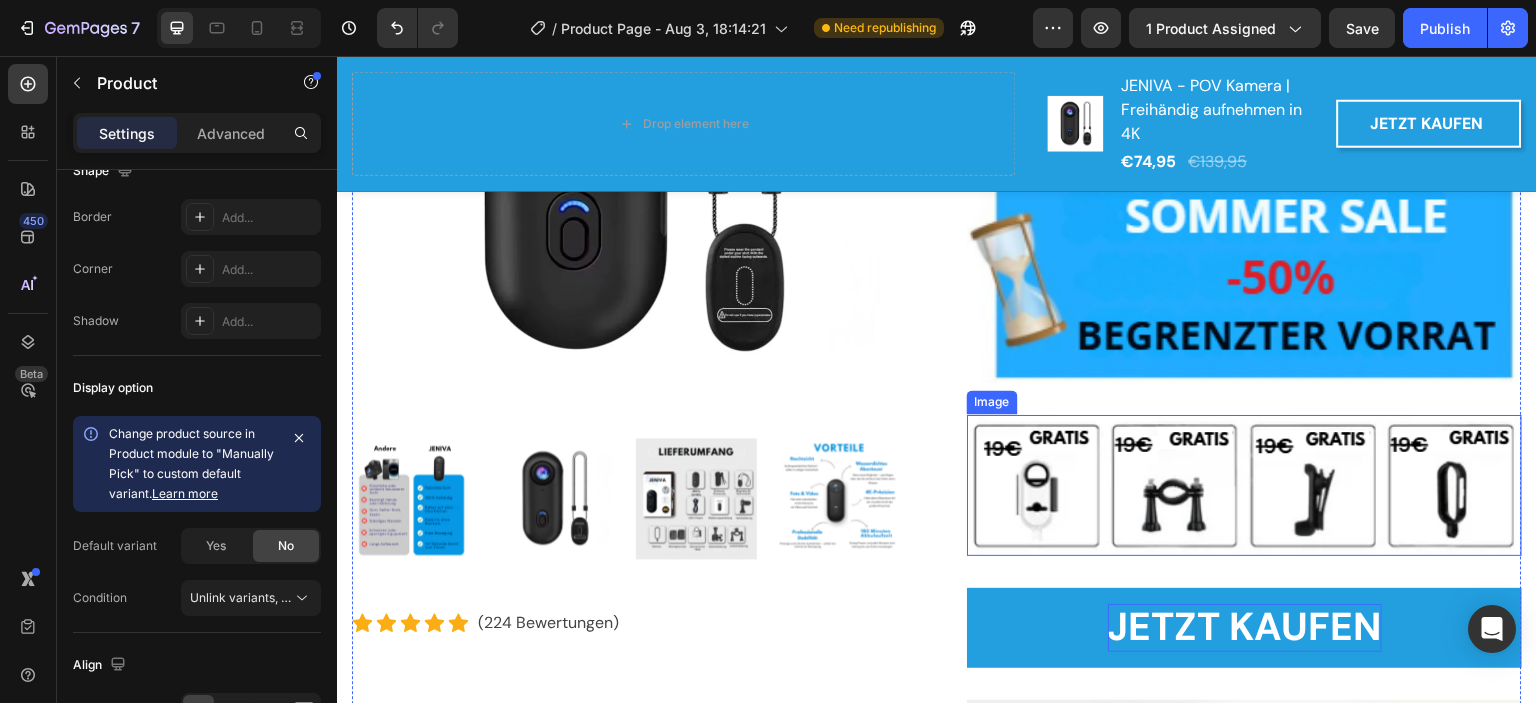 scroll, scrollTop: 0, scrollLeft: 0, axis: both 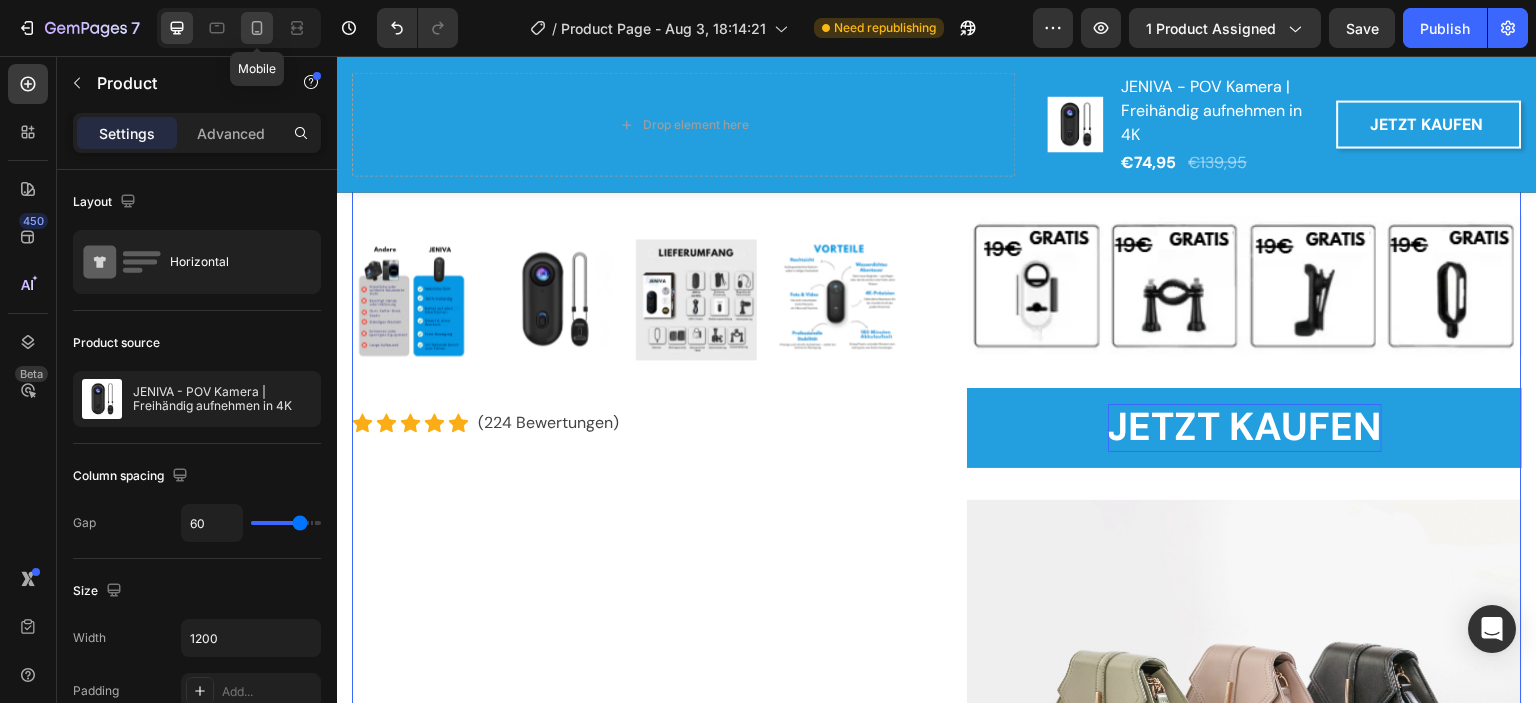 click 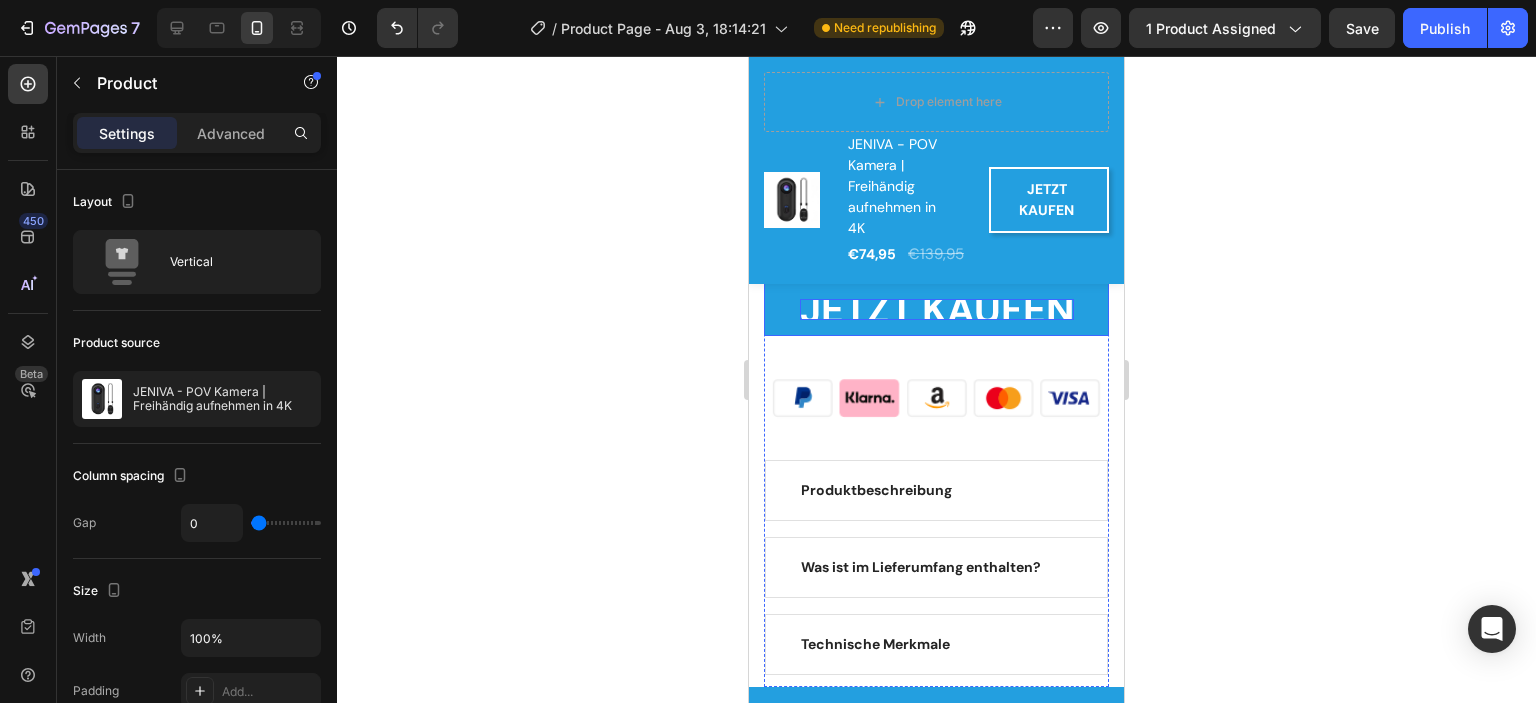 scroll, scrollTop: 3506, scrollLeft: 0, axis: vertical 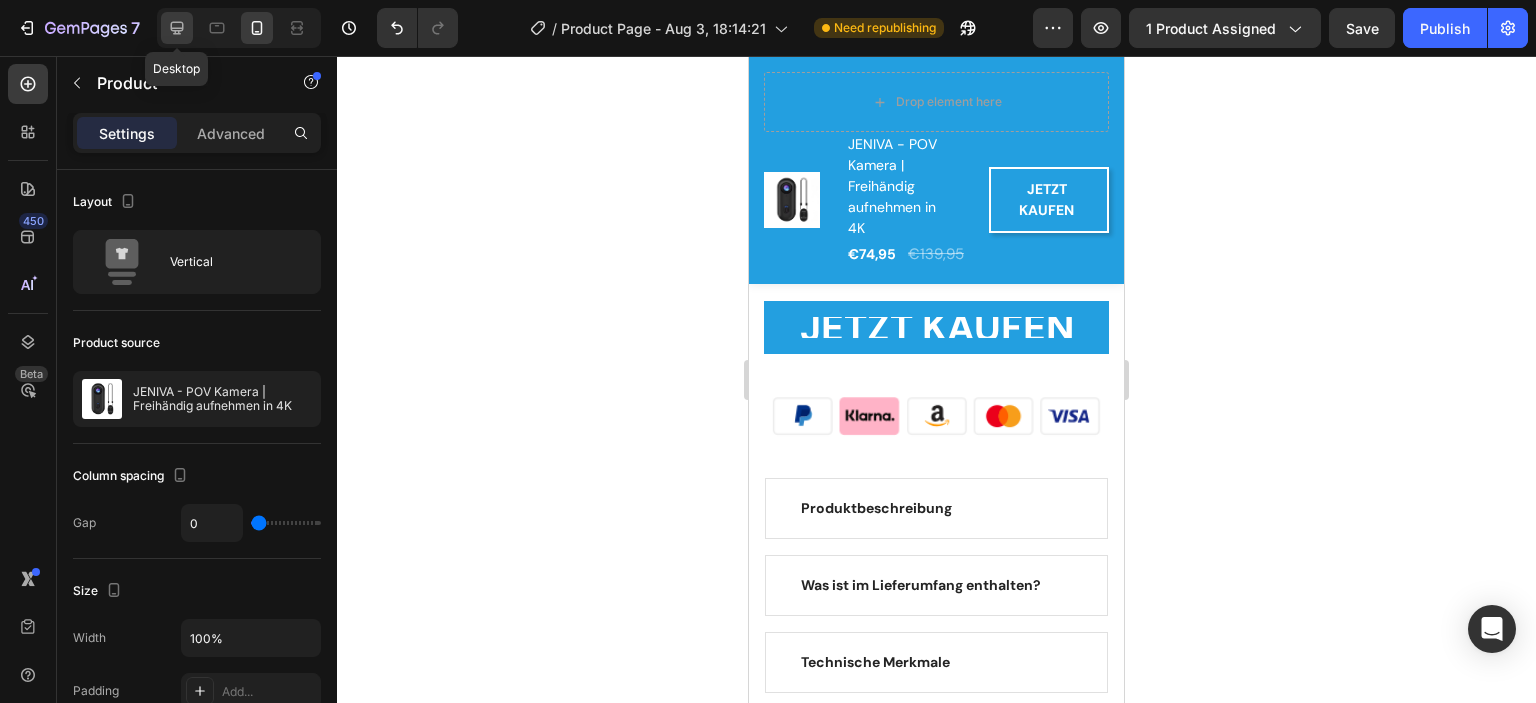 drag, startPoint x: 178, startPoint y: 25, endPoint x: 468, endPoint y: 154, distance: 317.39722 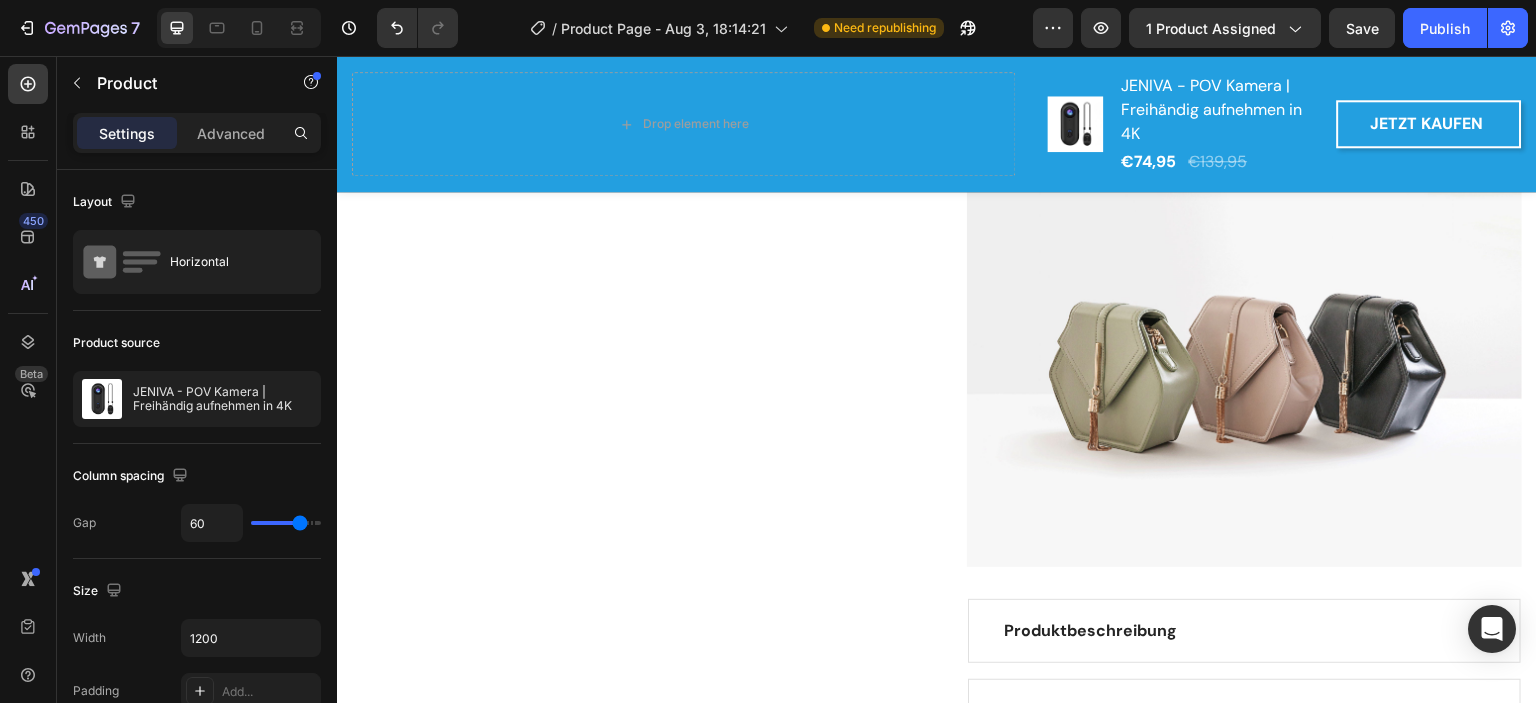scroll, scrollTop: 5604, scrollLeft: 0, axis: vertical 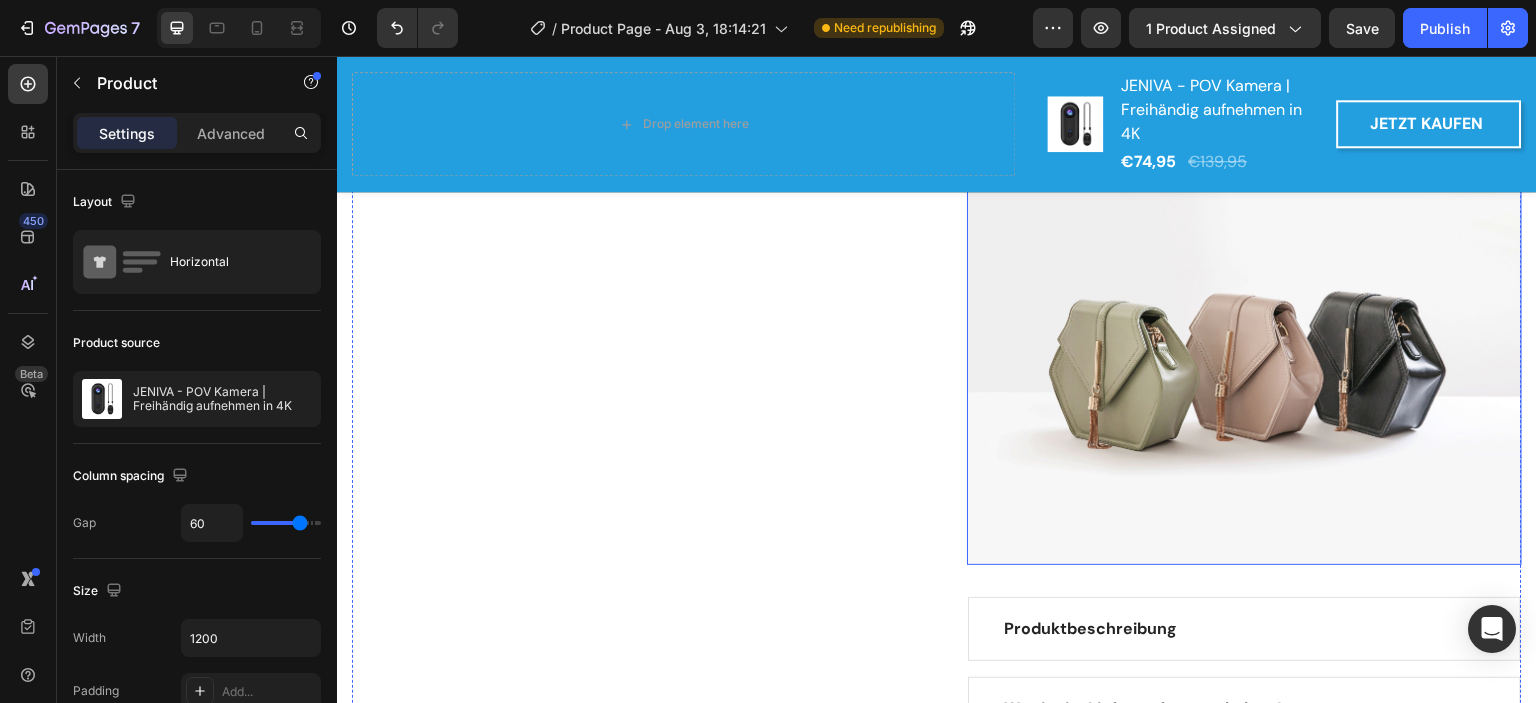 click at bounding box center [1244, 357] 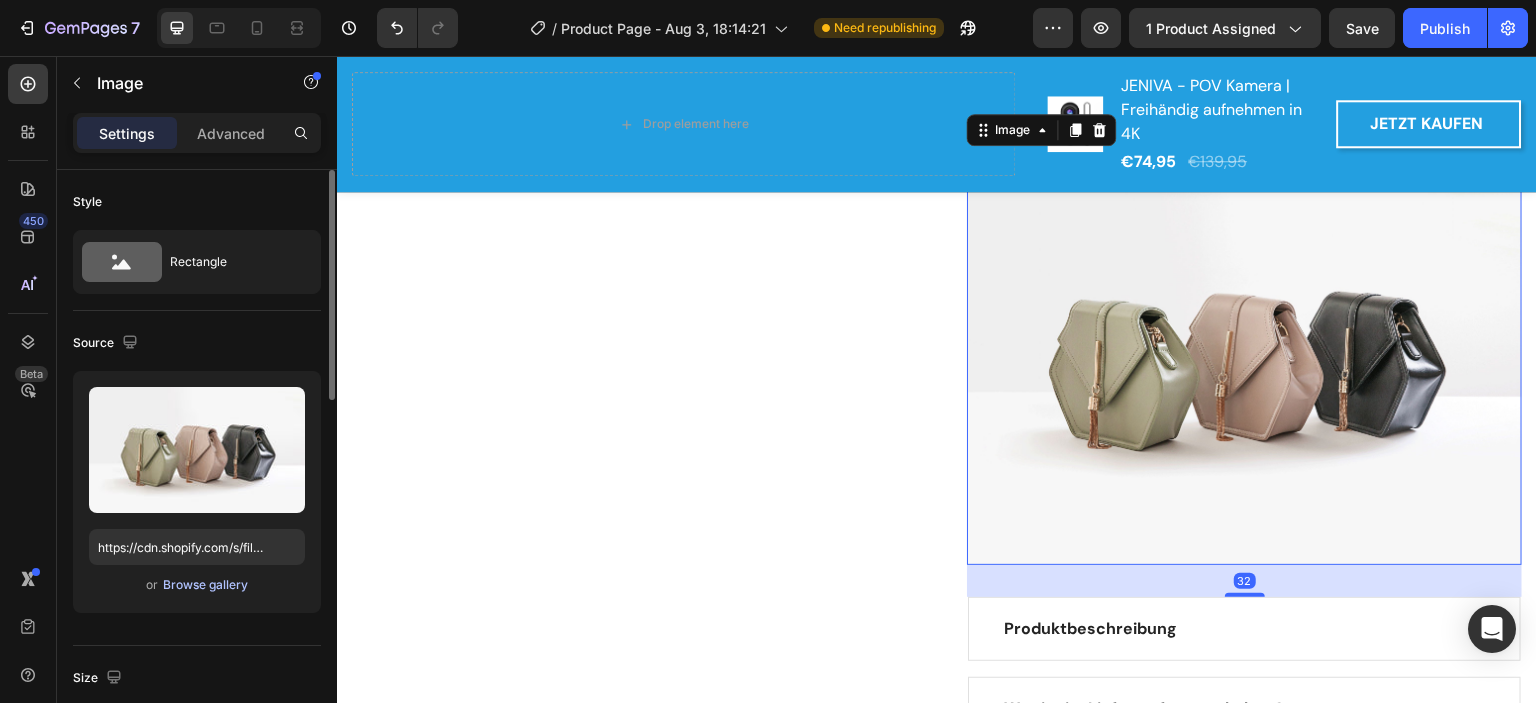 click on "Browse gallery" at bounding box center [205, 585] 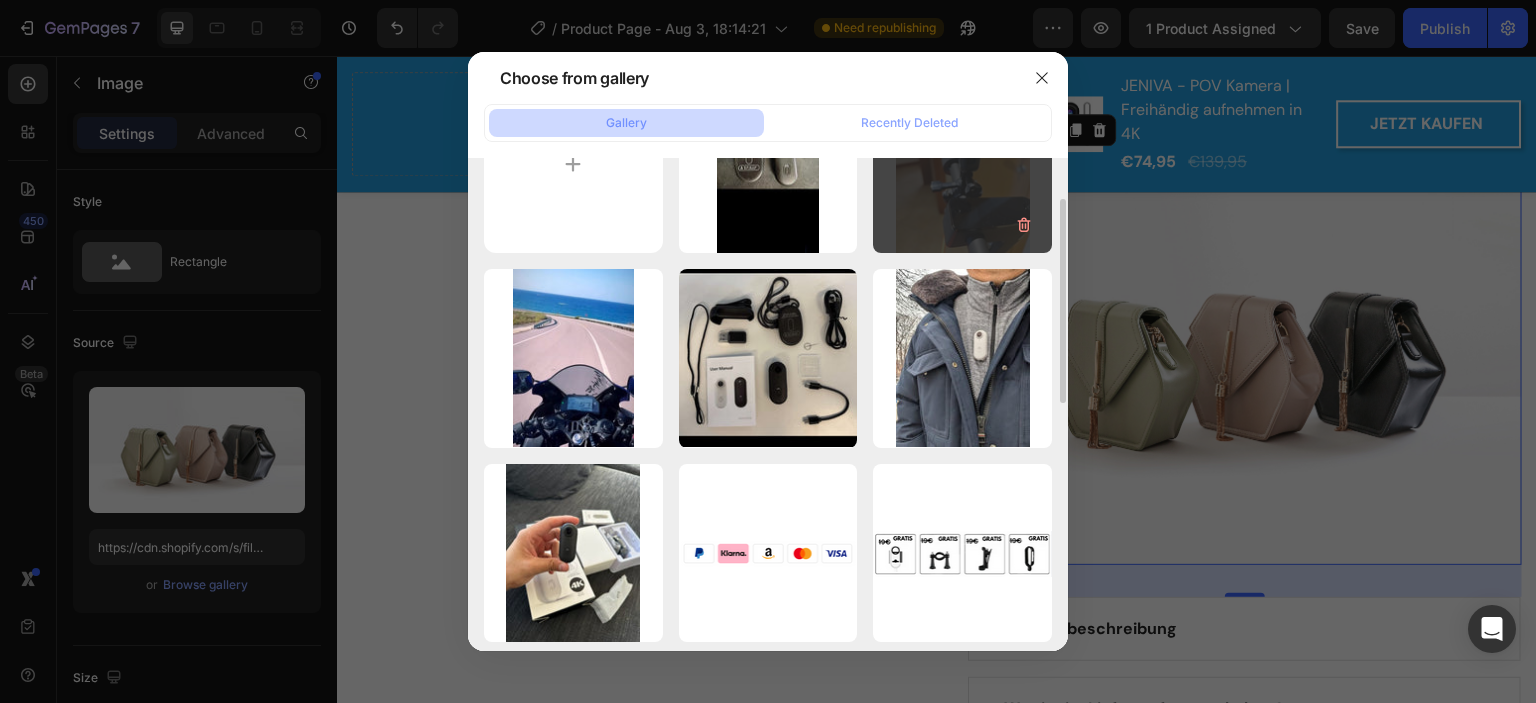 scroll, scrollTop: 200, scrollLeft: 0, axis: vertical 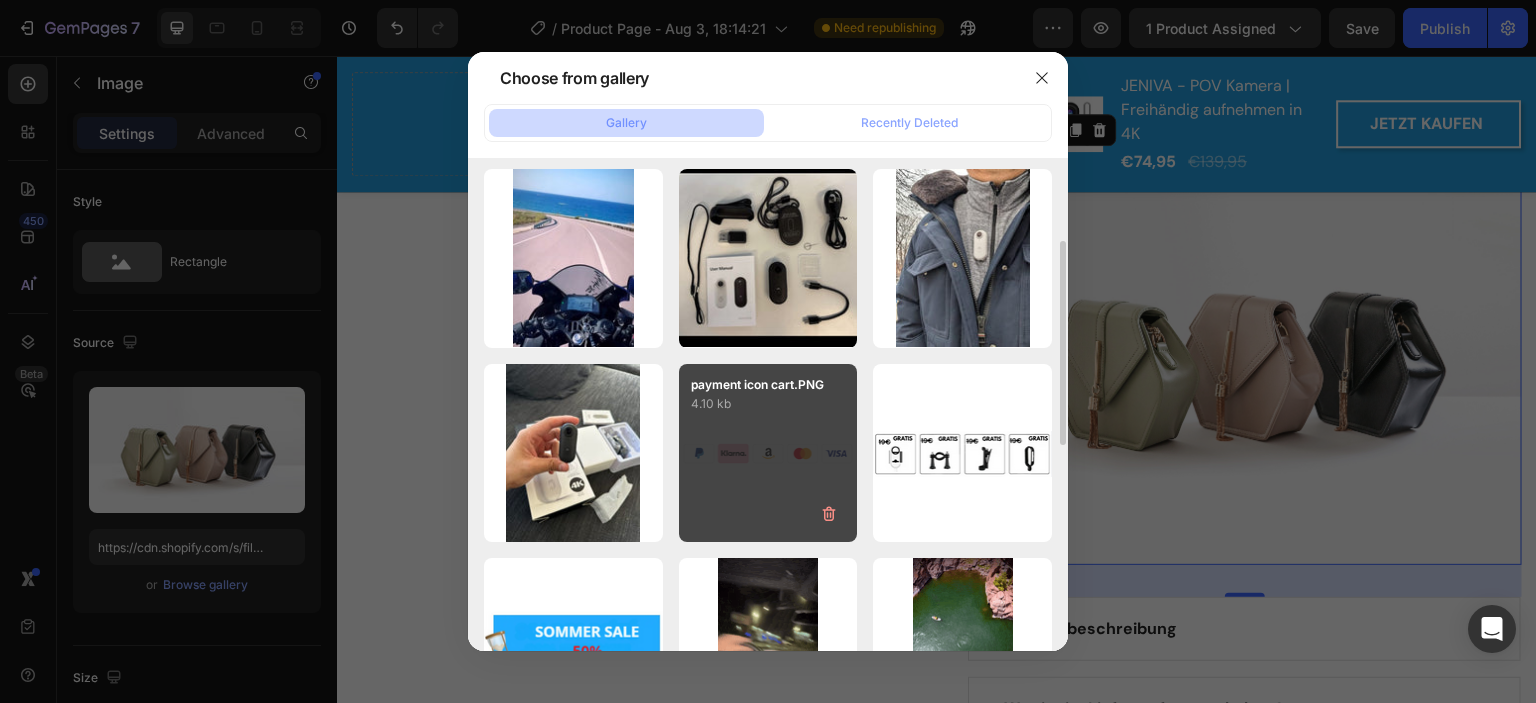 click on "payment icon cart.PNG 4.10 kb" at bounding box center (768, 453) 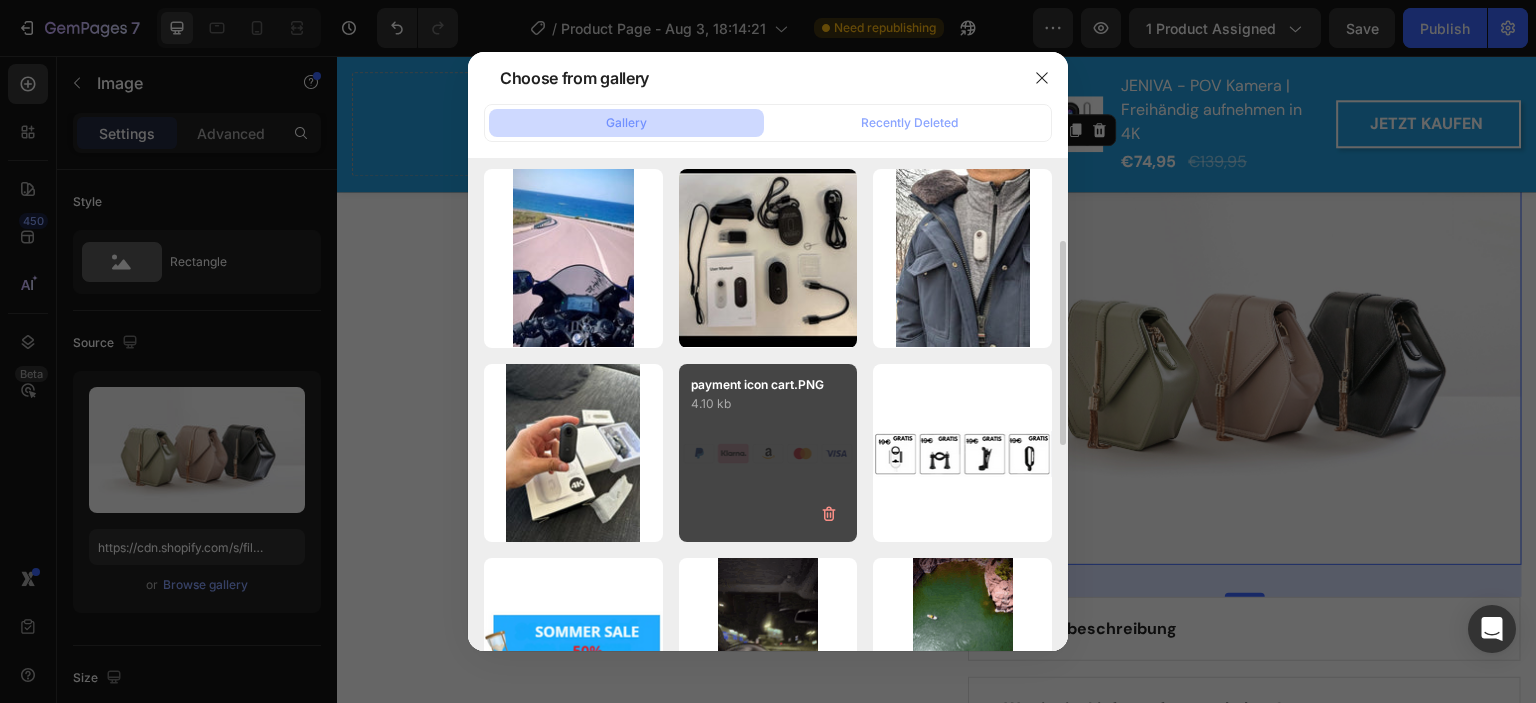type on "https://cdn.shopify.com/s/files/1/0923/4762/9948/files/gempages_575997531926823875-6552b971-9ba0-48da-a84f-4fb70e1c4c73.png" 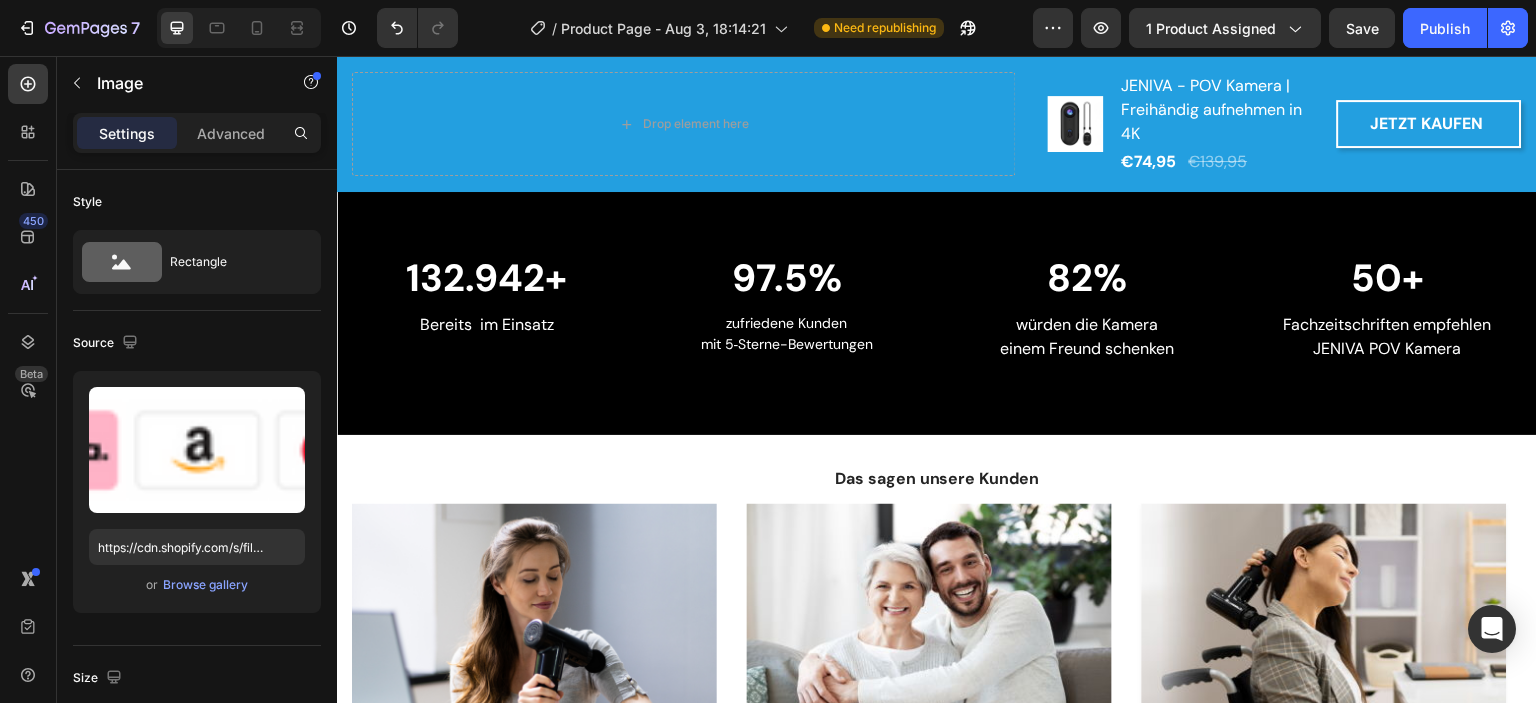 scroll, scrollTop: 5804, scrollLeft: 0, axis: vertical 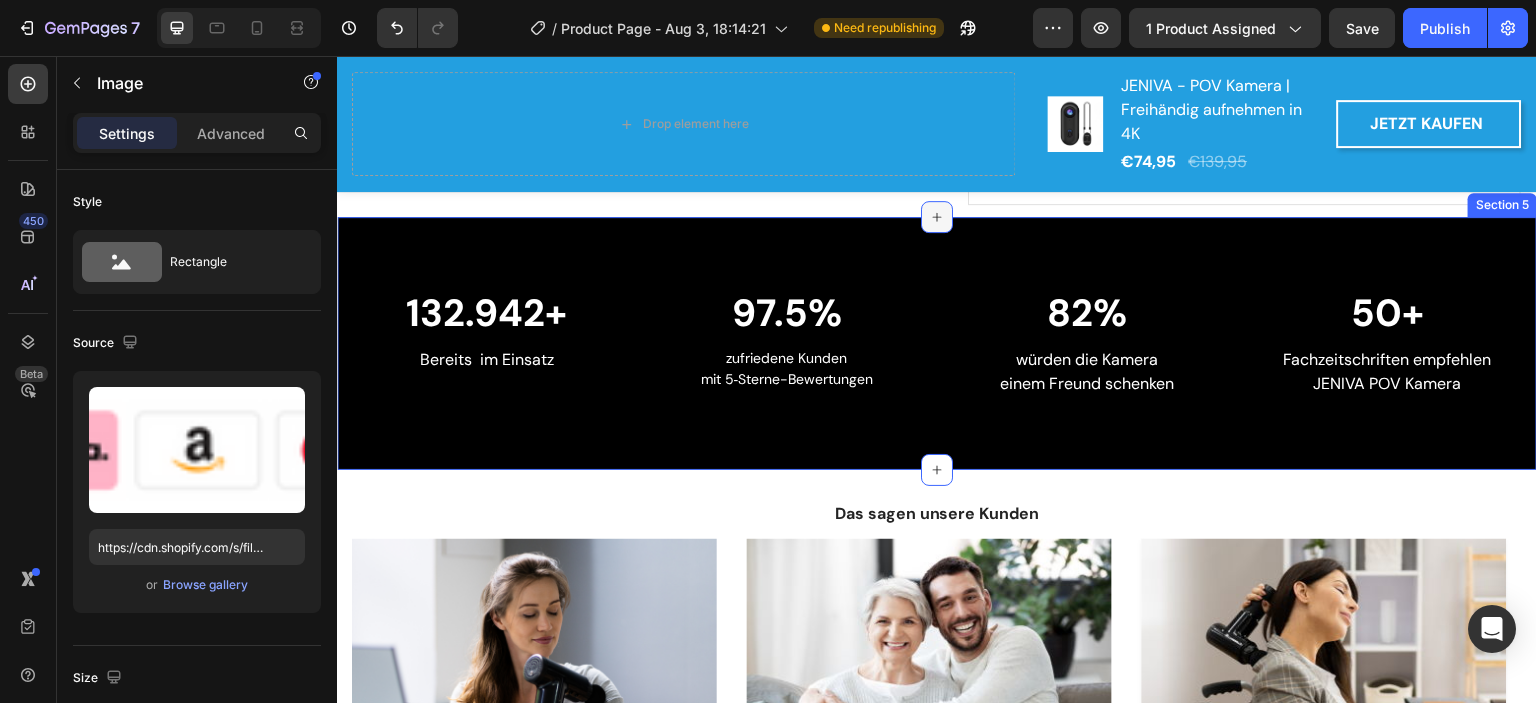 click at bounding box center (937, 217) 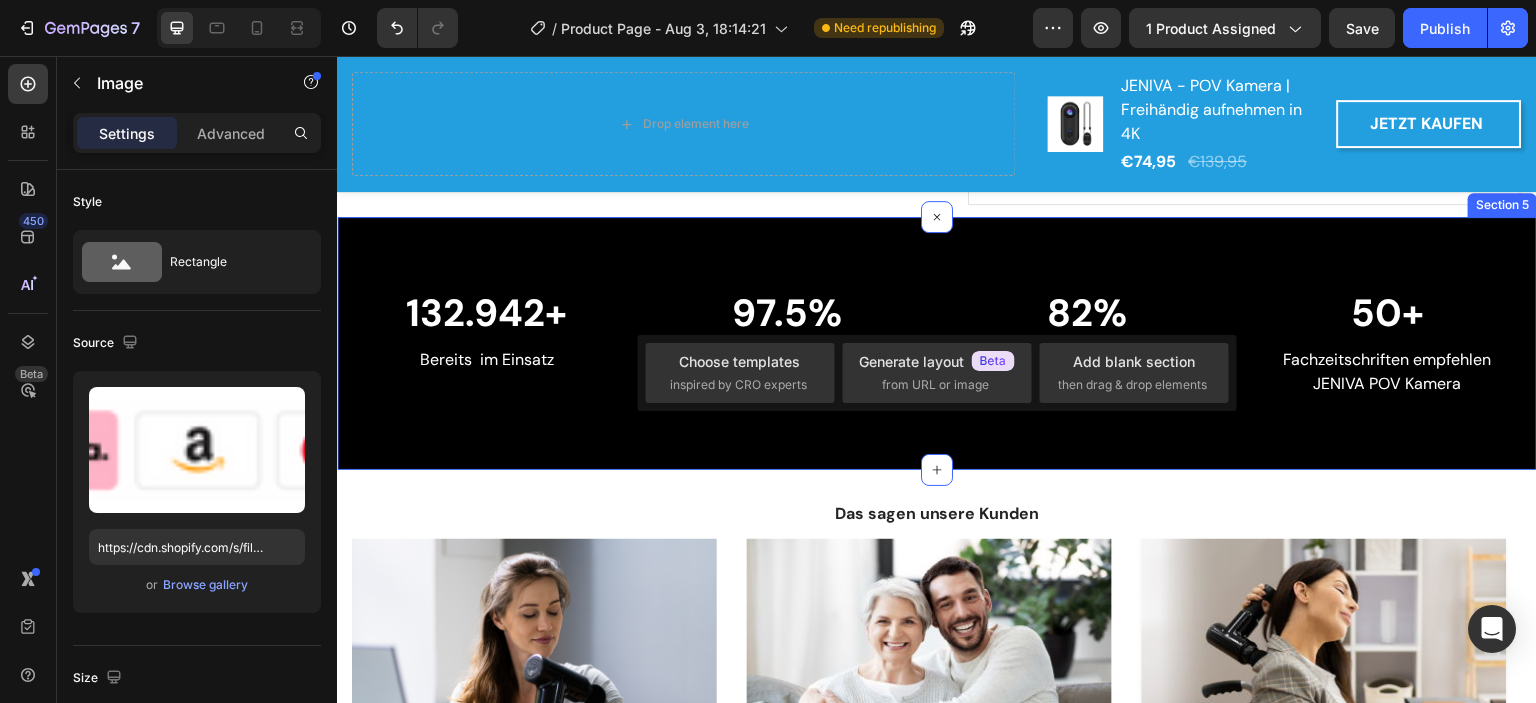 click on "132.942+ Heading Bereits  im Einsatz Text block 97.5% Heading zufriedene Kunden  mit 5‑Sterne-Bewertungen Text block 82% Heading würden die Kamera  einem Freund schenken Text block 50+ Heading Fachzeitschriften empfehlen  JENIVA POV Kamera Text block Row Section 5" at bounding box center (937, 344) 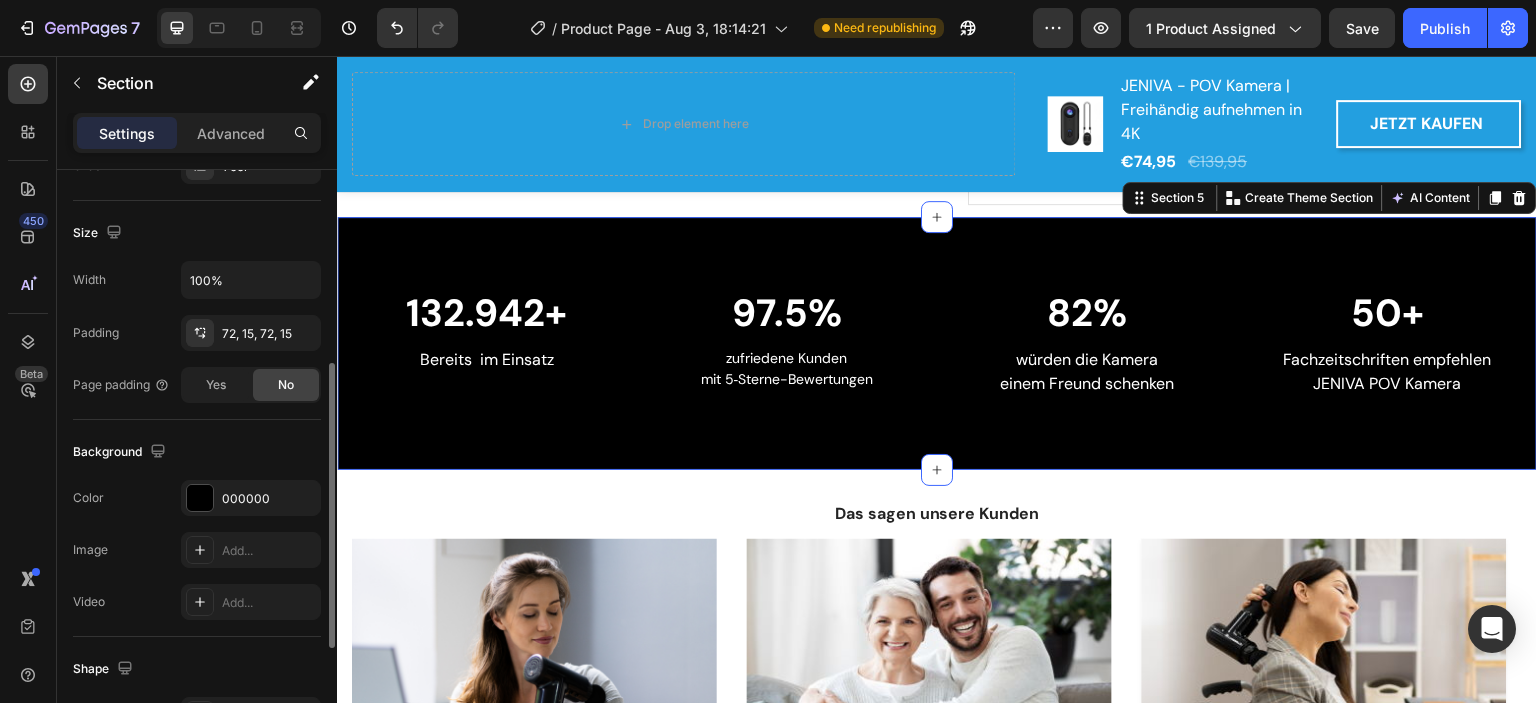 scroll, scrollTop: 500, scrollLeft: 0, axis: vertical 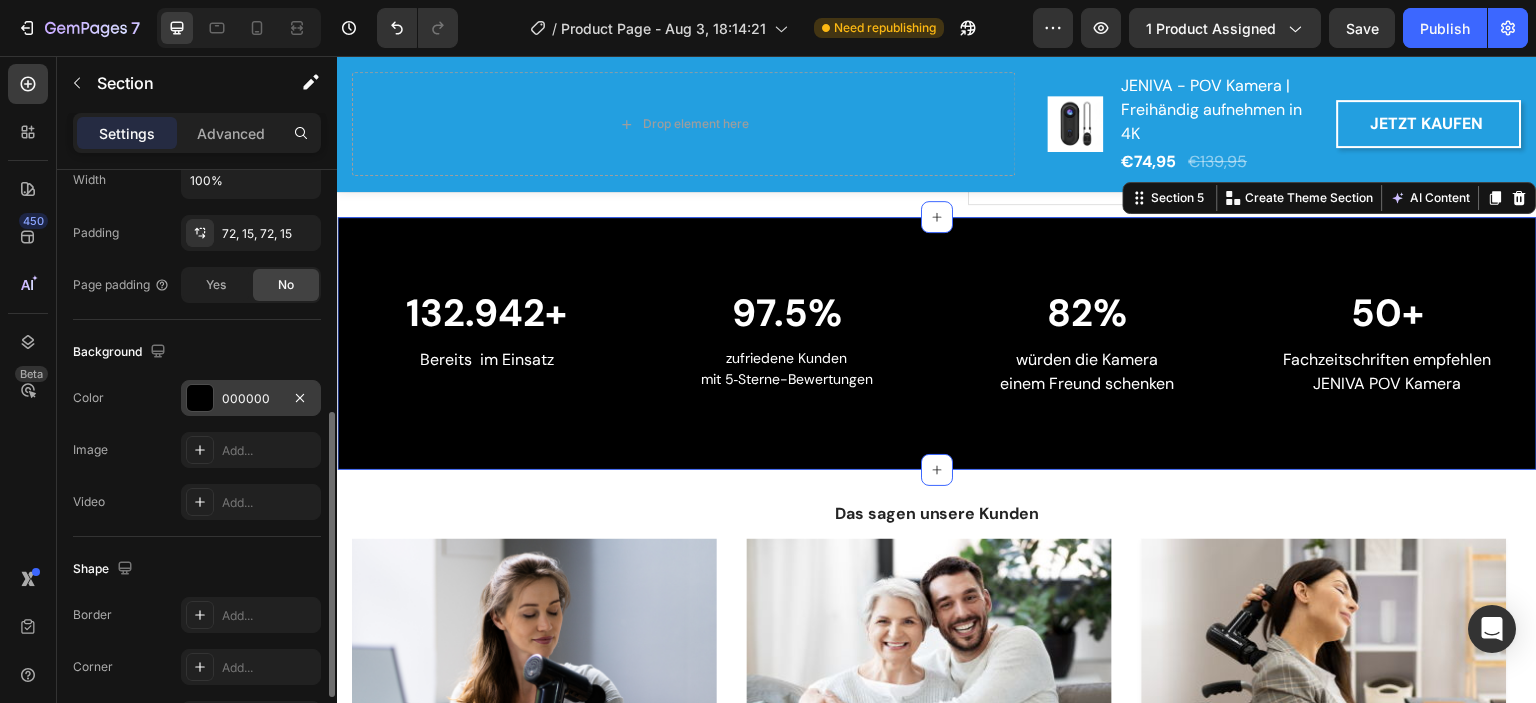 click at bounding box center [200, 398] 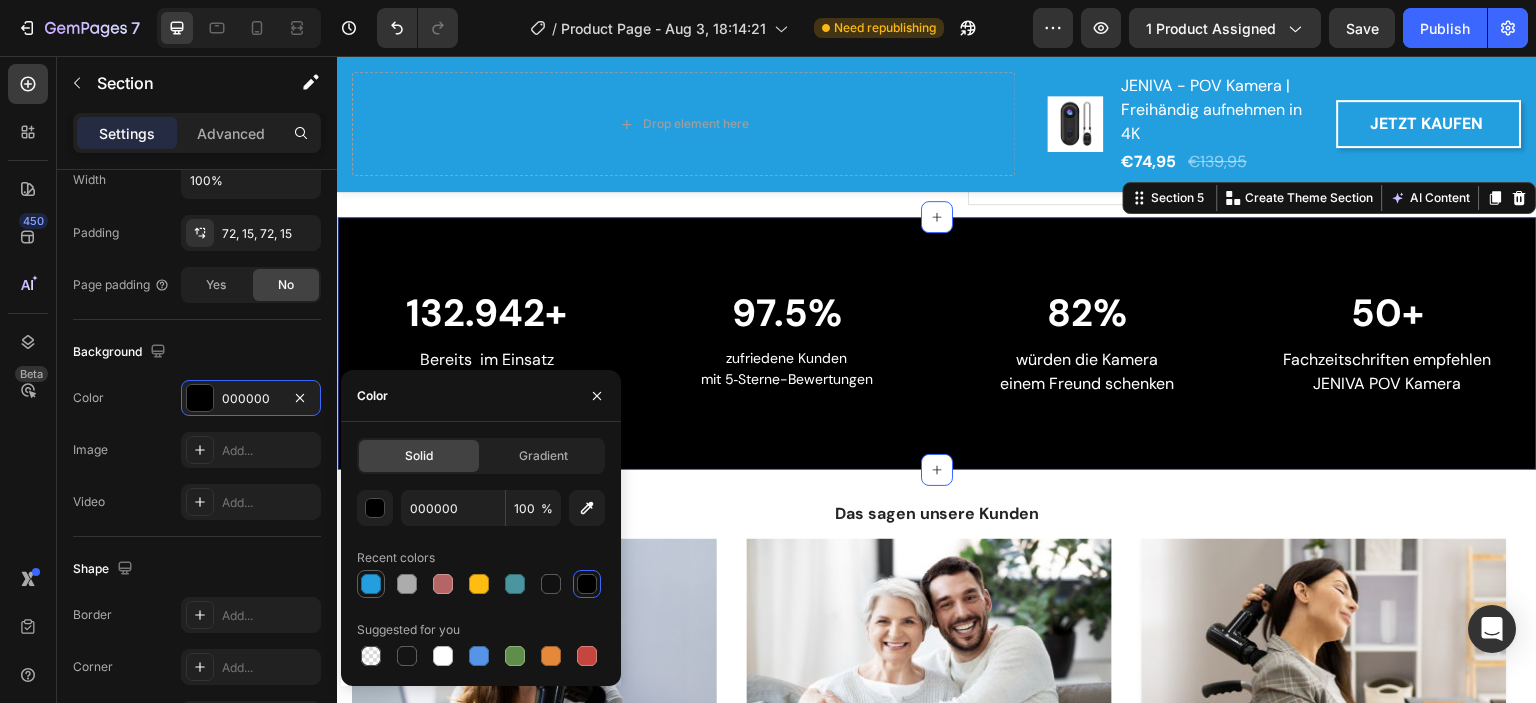 click at bounding box center [371, 584] 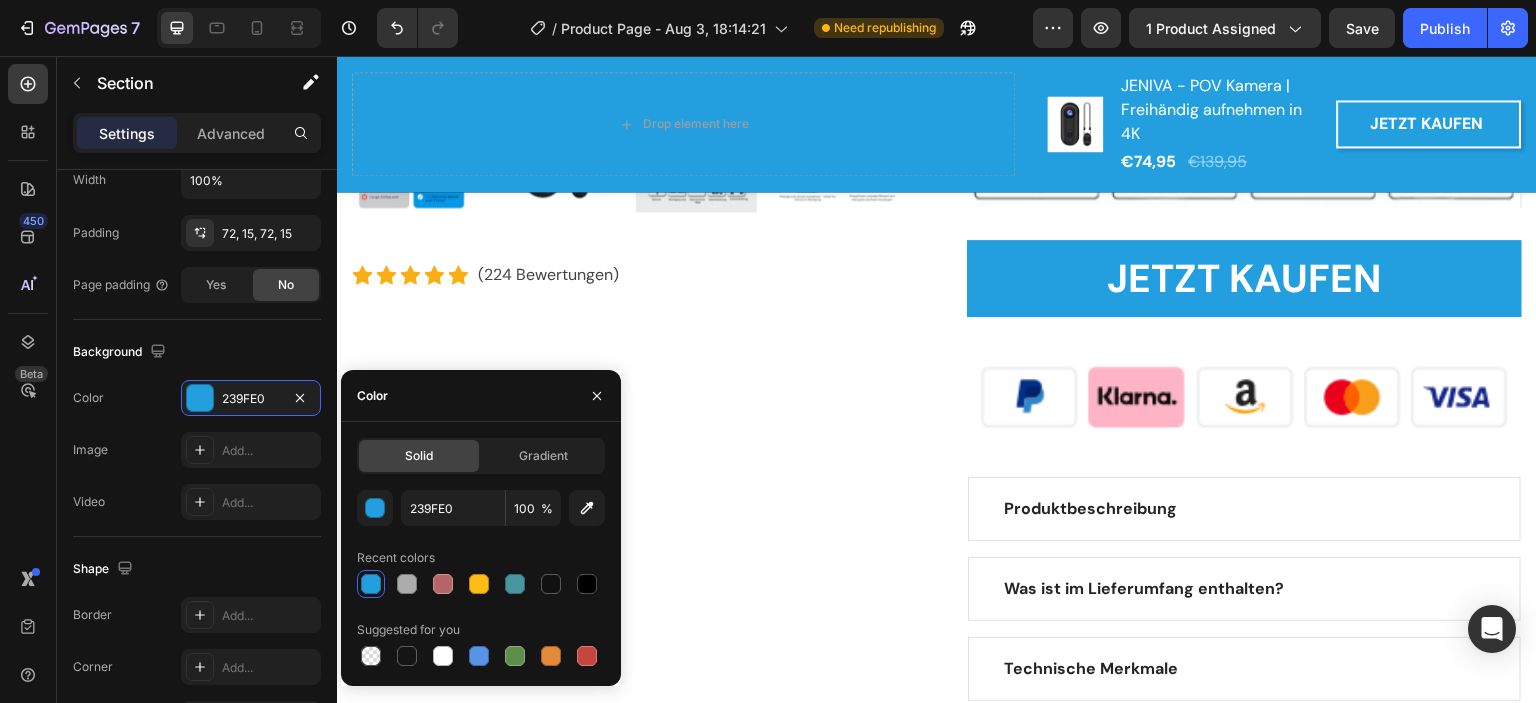scroll, scrollTop: 5304, scrollLeft: 0, axis: vertical 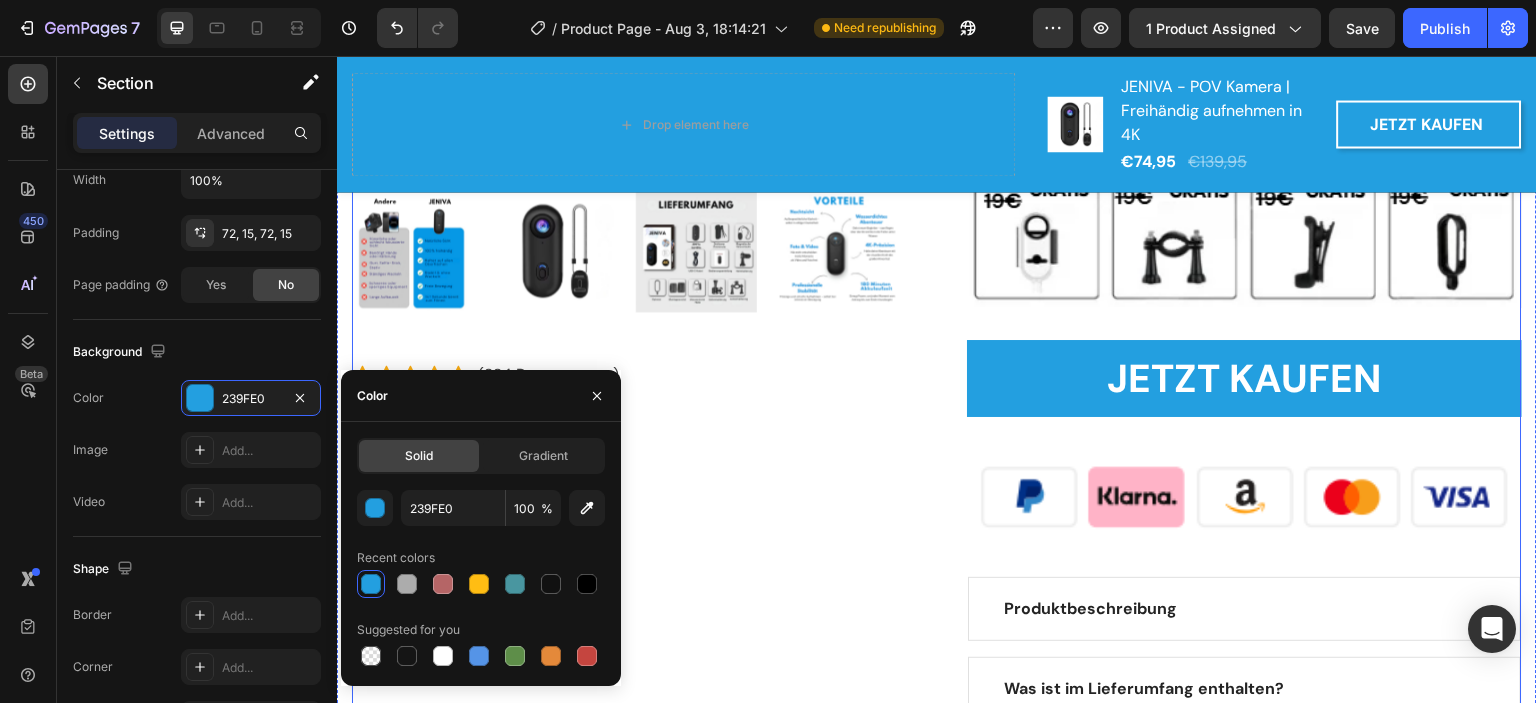 click on "Product Images                Icon                Icon                Icon                Icon                Icon Icon List Hoz (224 Bewertungen) Text block Row" at bounding box center [629, 214] 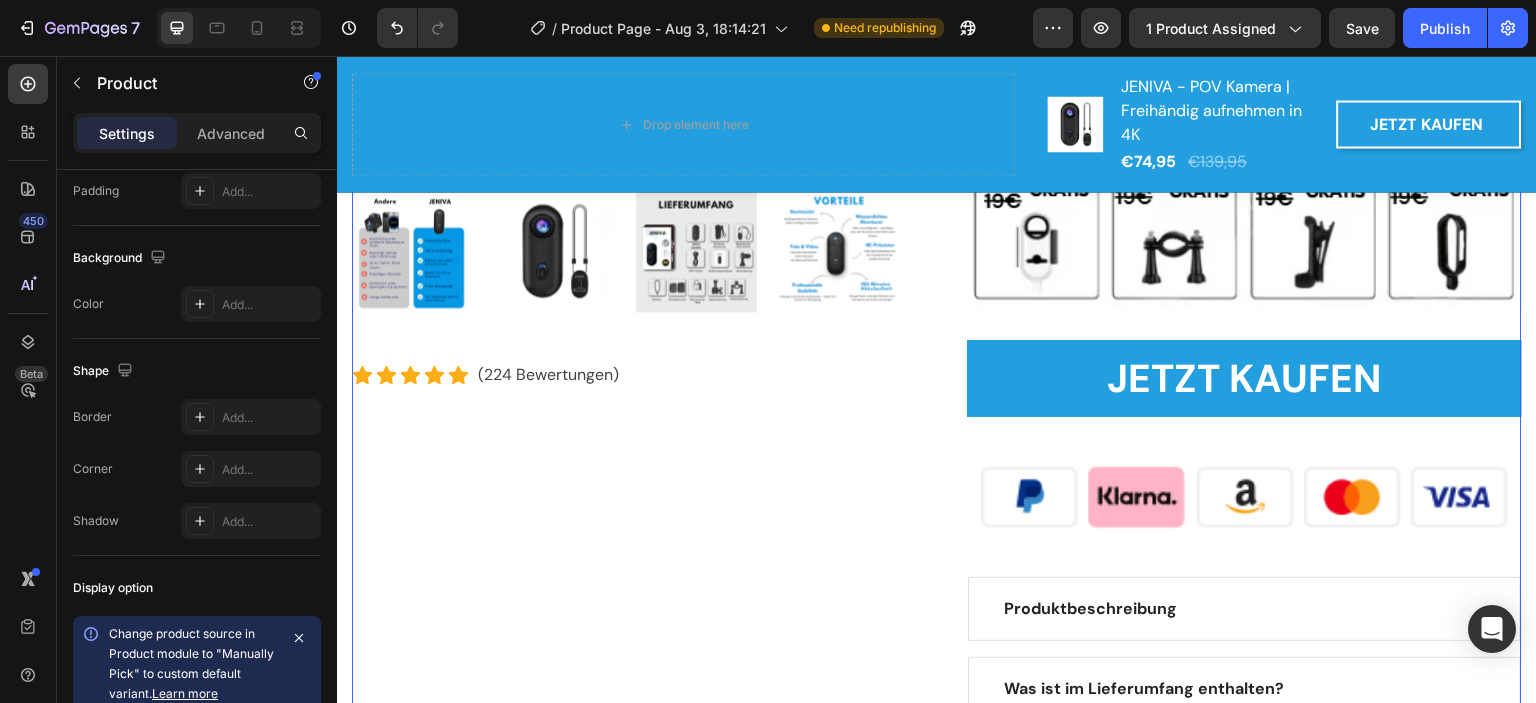 scroll, scrollTop: 0, scrollLeft: 0, axis: both 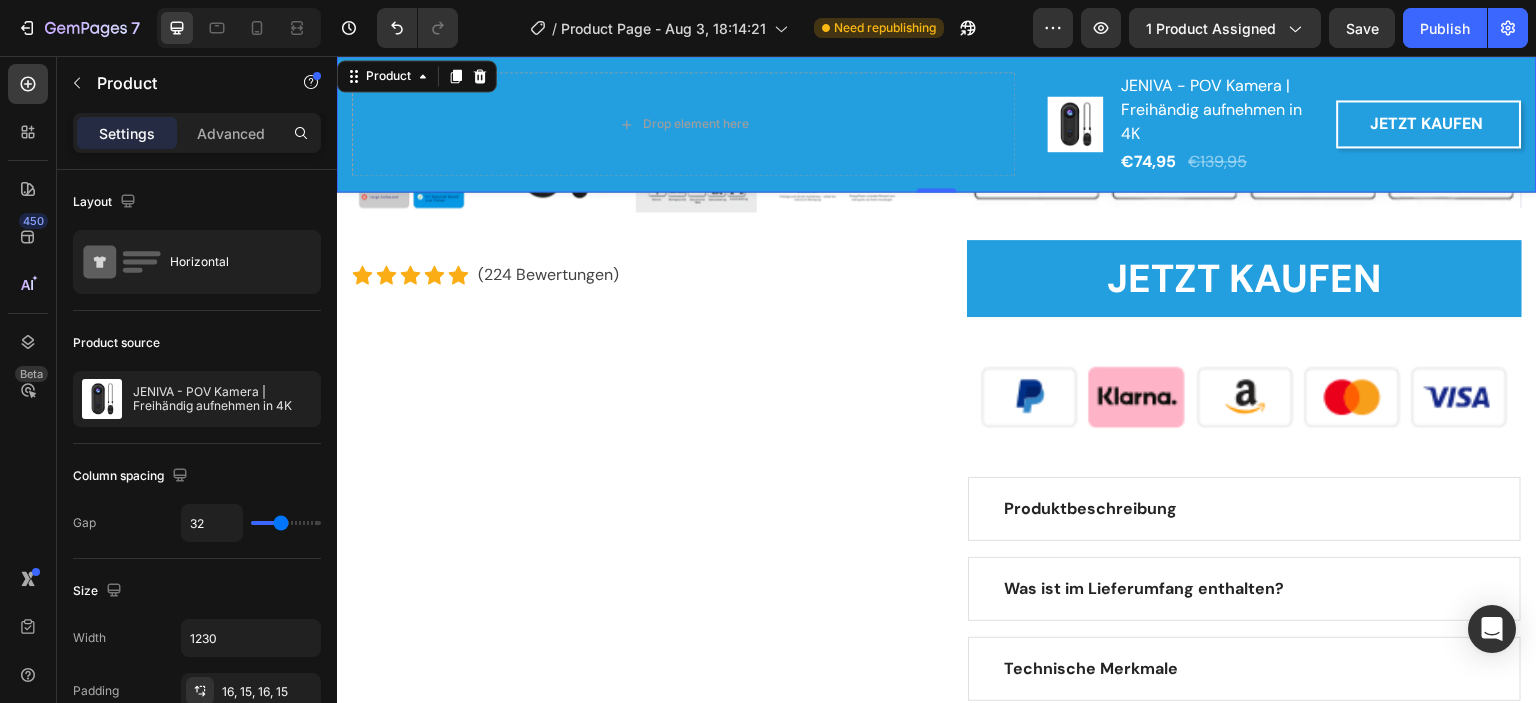 click on "Drop element here Product Images JENIVA - POV Kamera | Freihändig aufnehmen in 4K (P) Title €74,95 (P) Price (P) Price €139,95 (P) Price (P) Price Row JETZT KAUFEN (P) Cart Button Row Row Product   0" at bounding box center [937, 124] 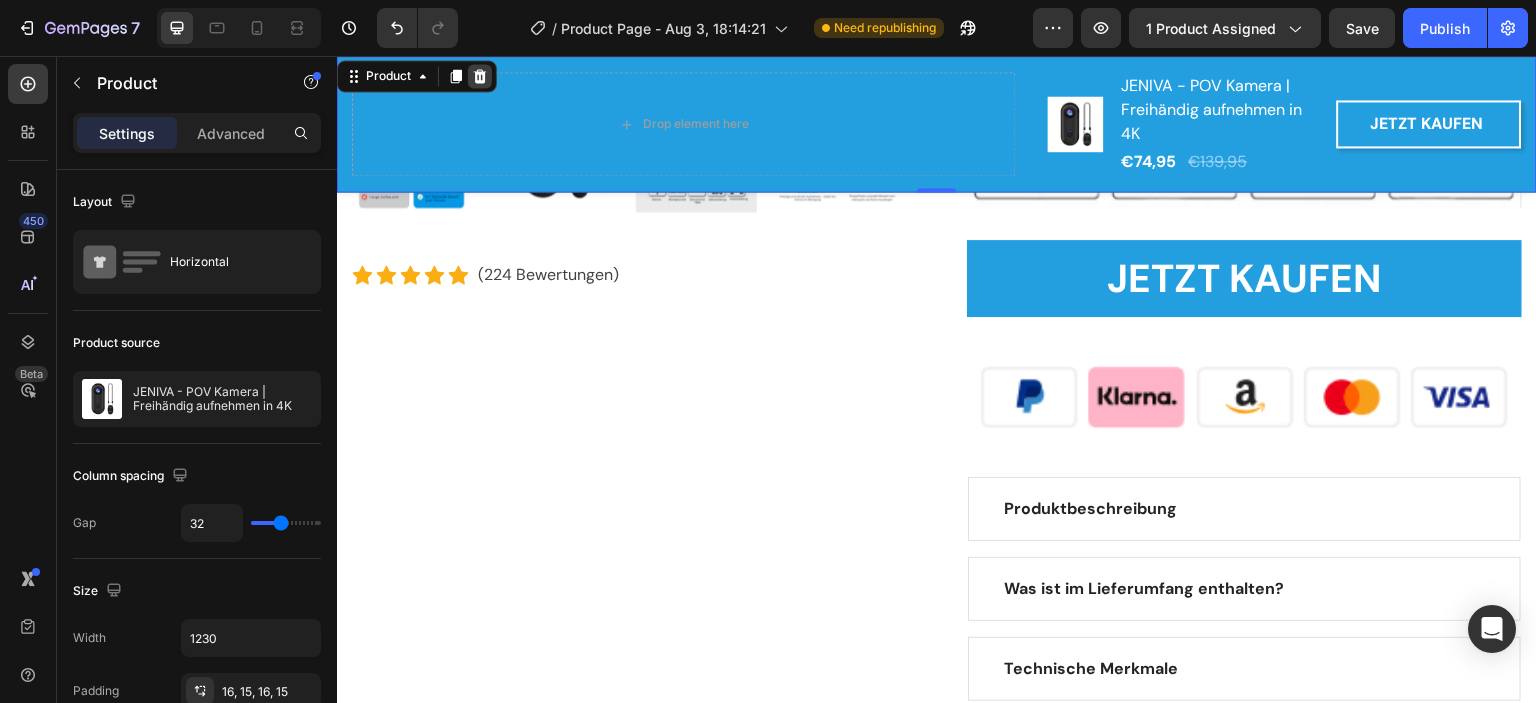 click 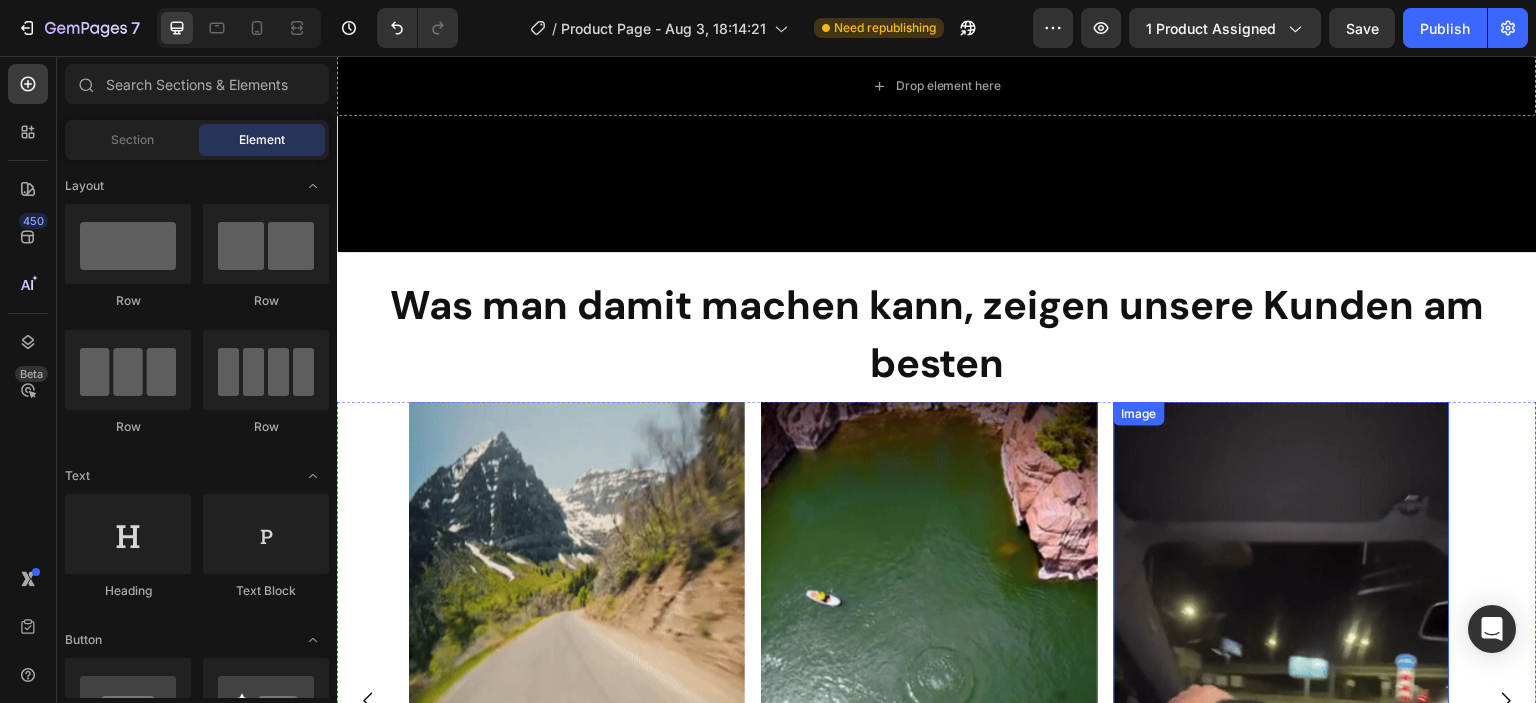 scroll, scrollTop: 3428, scrollLeft: 0, axis: vertical 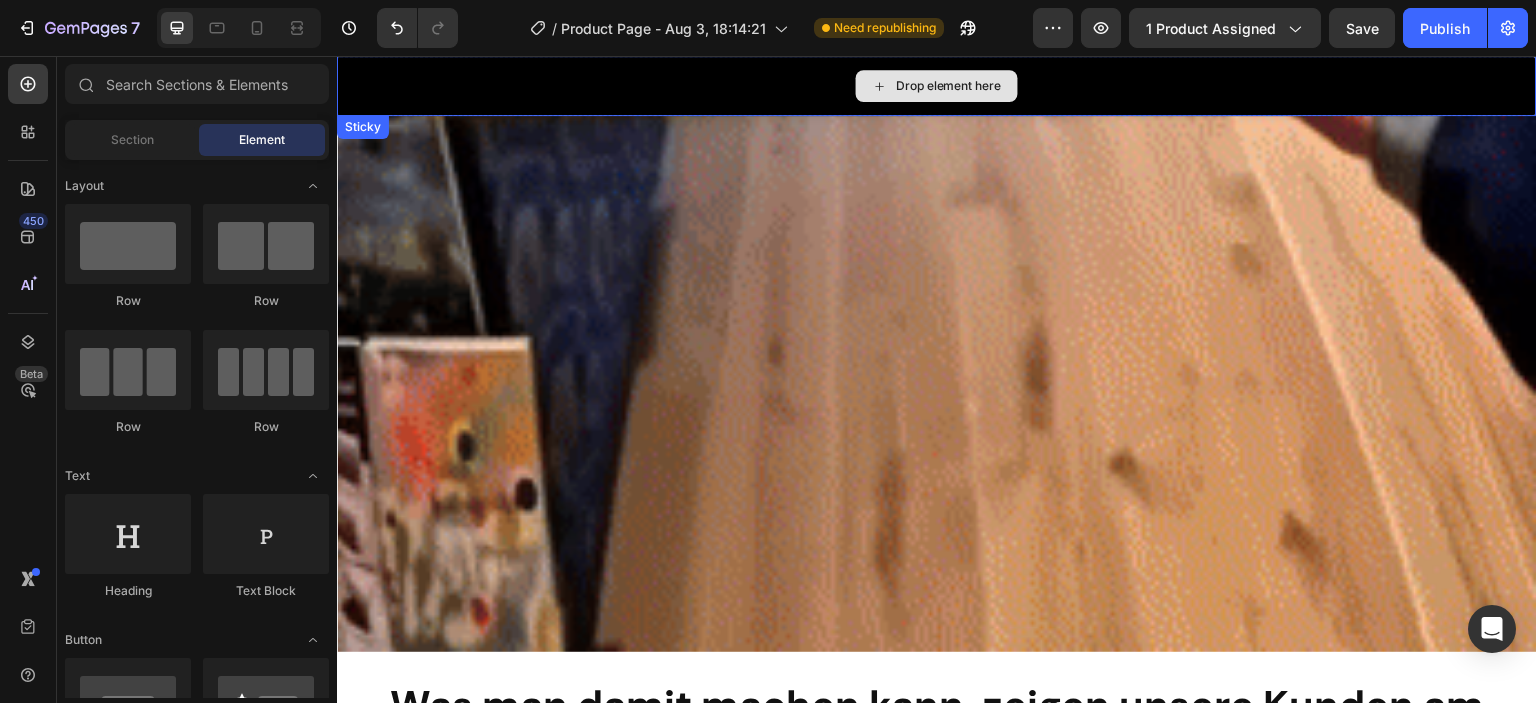 click on "Drop element here" at bounding box center [937, 86] 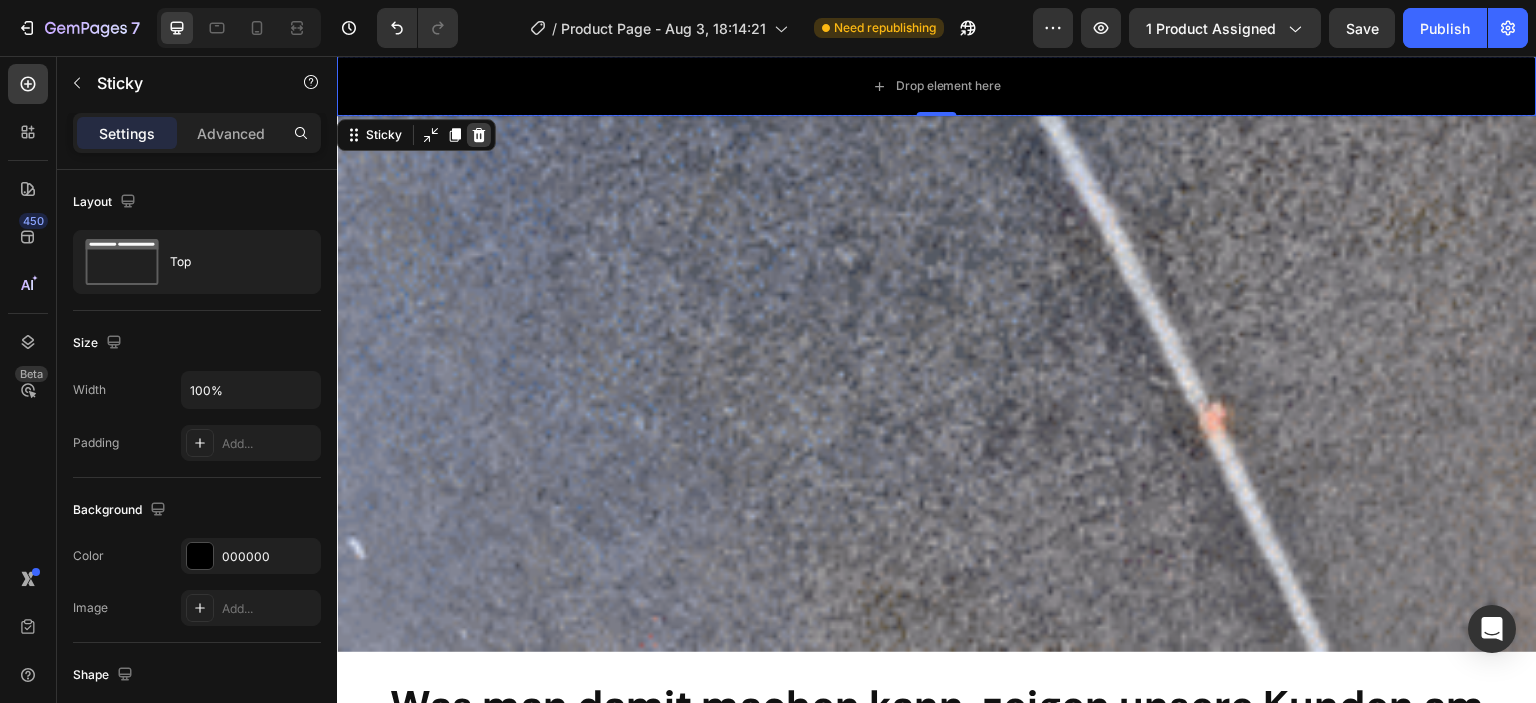 click 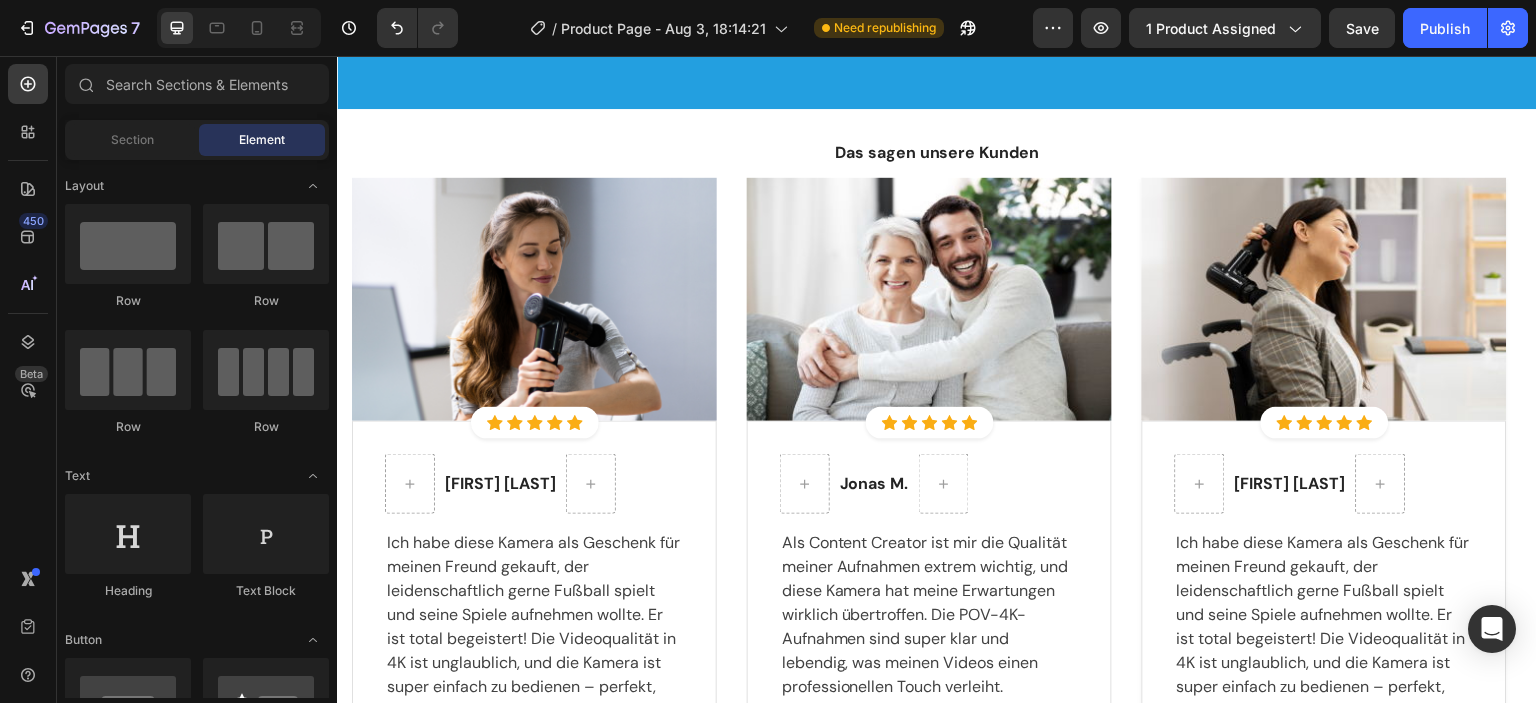 scroll, scrollTop: 6068, scrollLeft: 0, axis: vertical 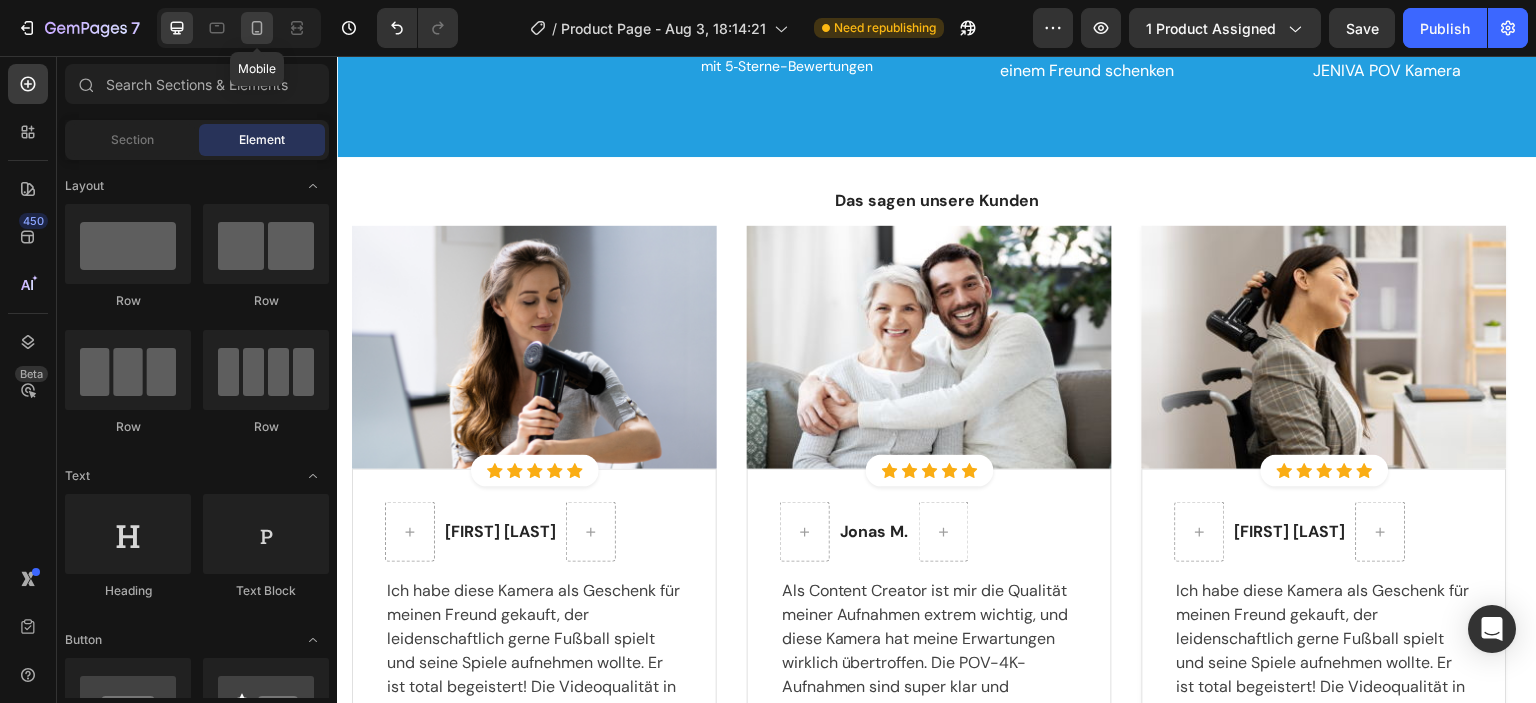 click 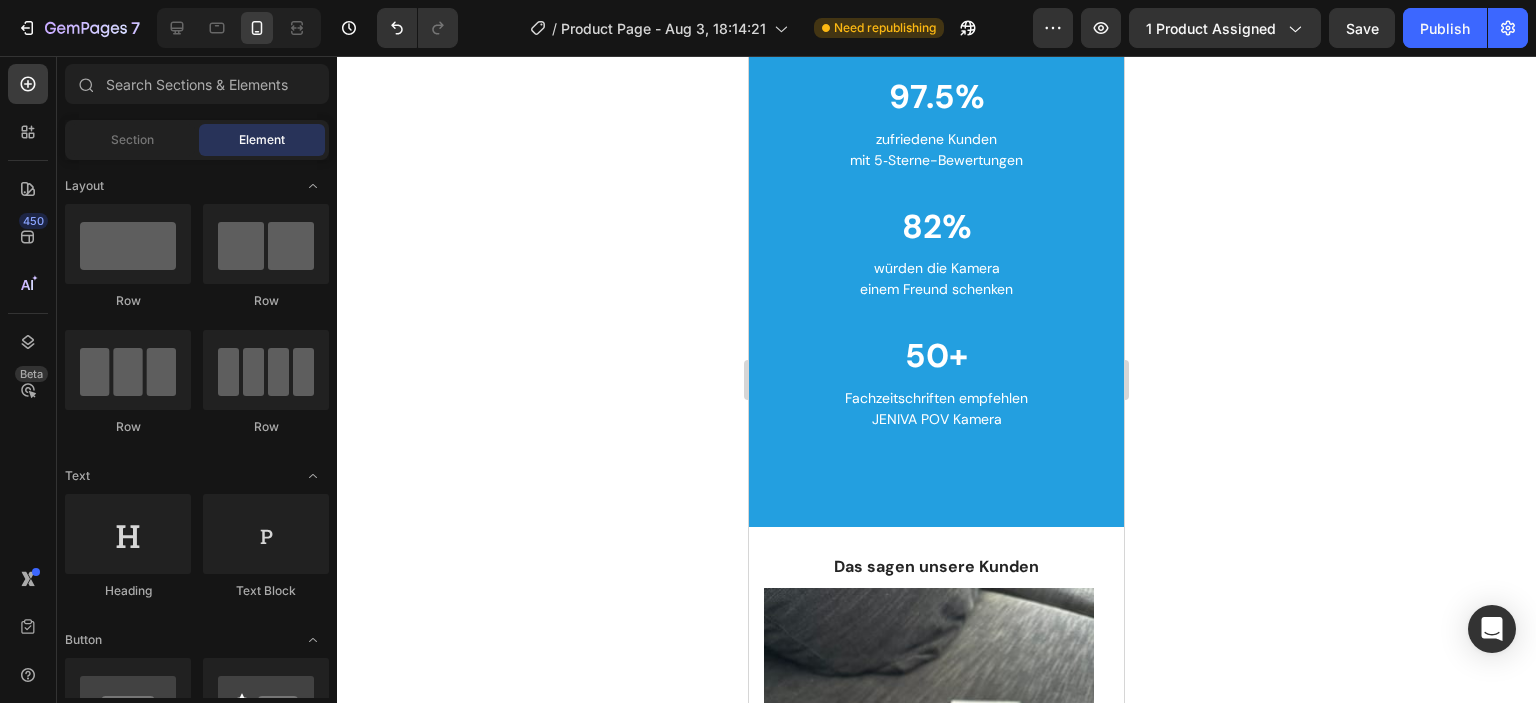scroll, scrollTop: 5942, scrollLeft: 0, axis: vertical 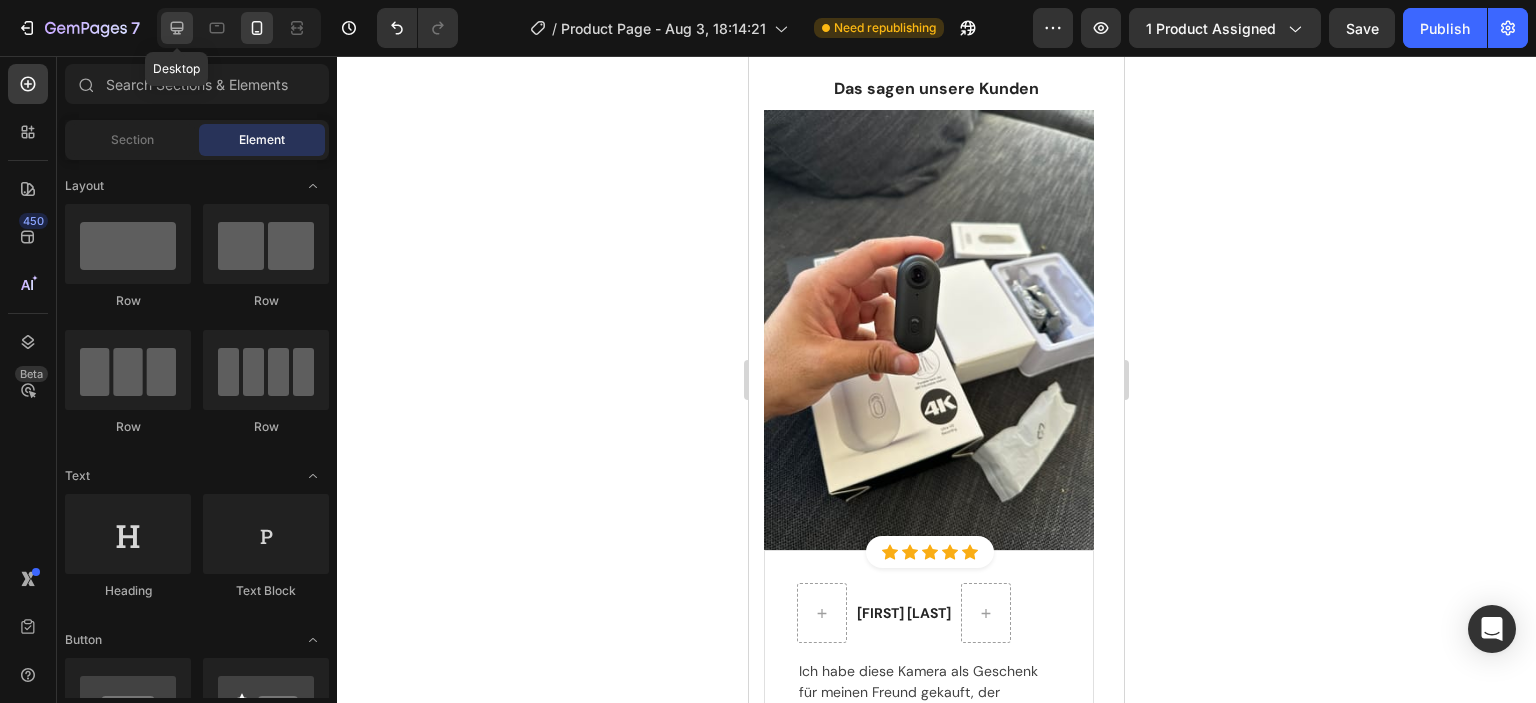 click 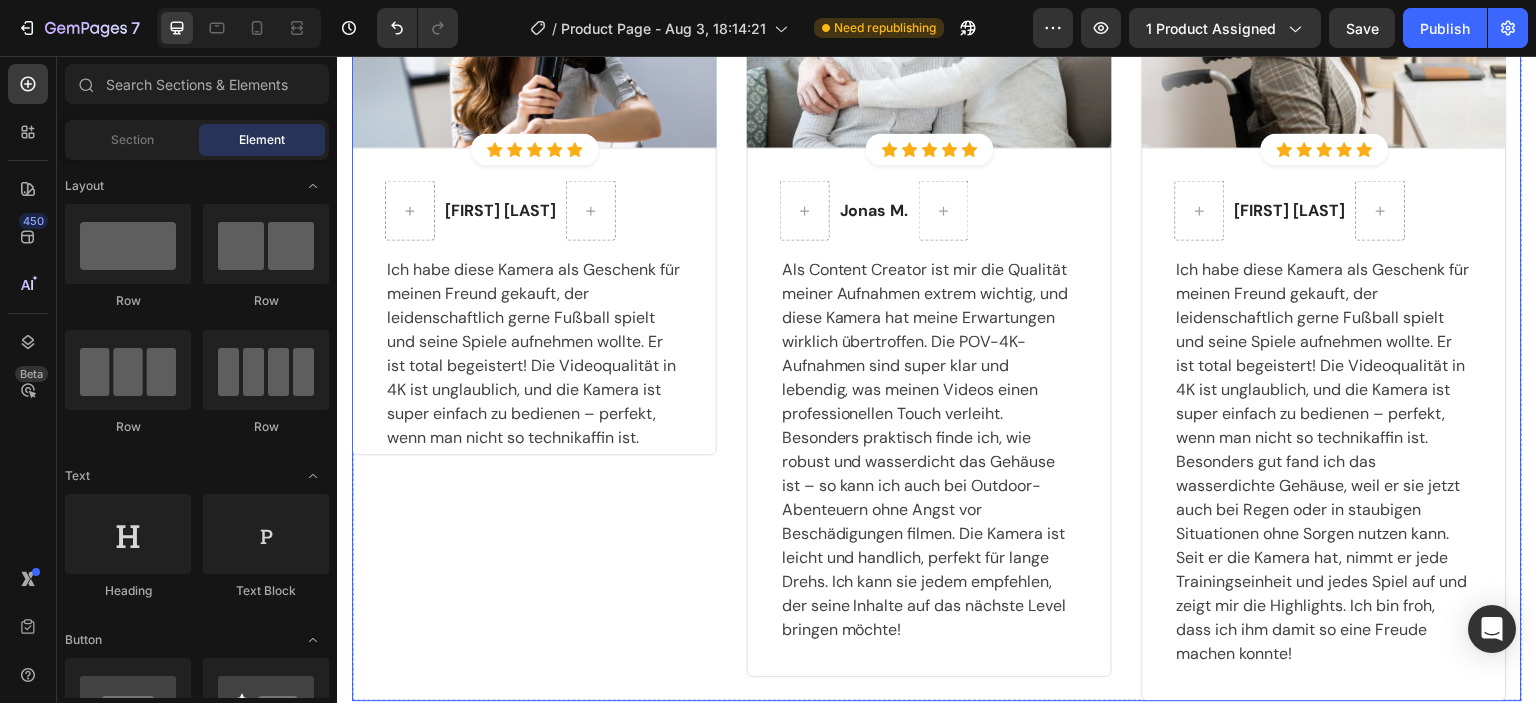 scroll, scrollTop: 6346, scrollLeft: 0, axis: vertical 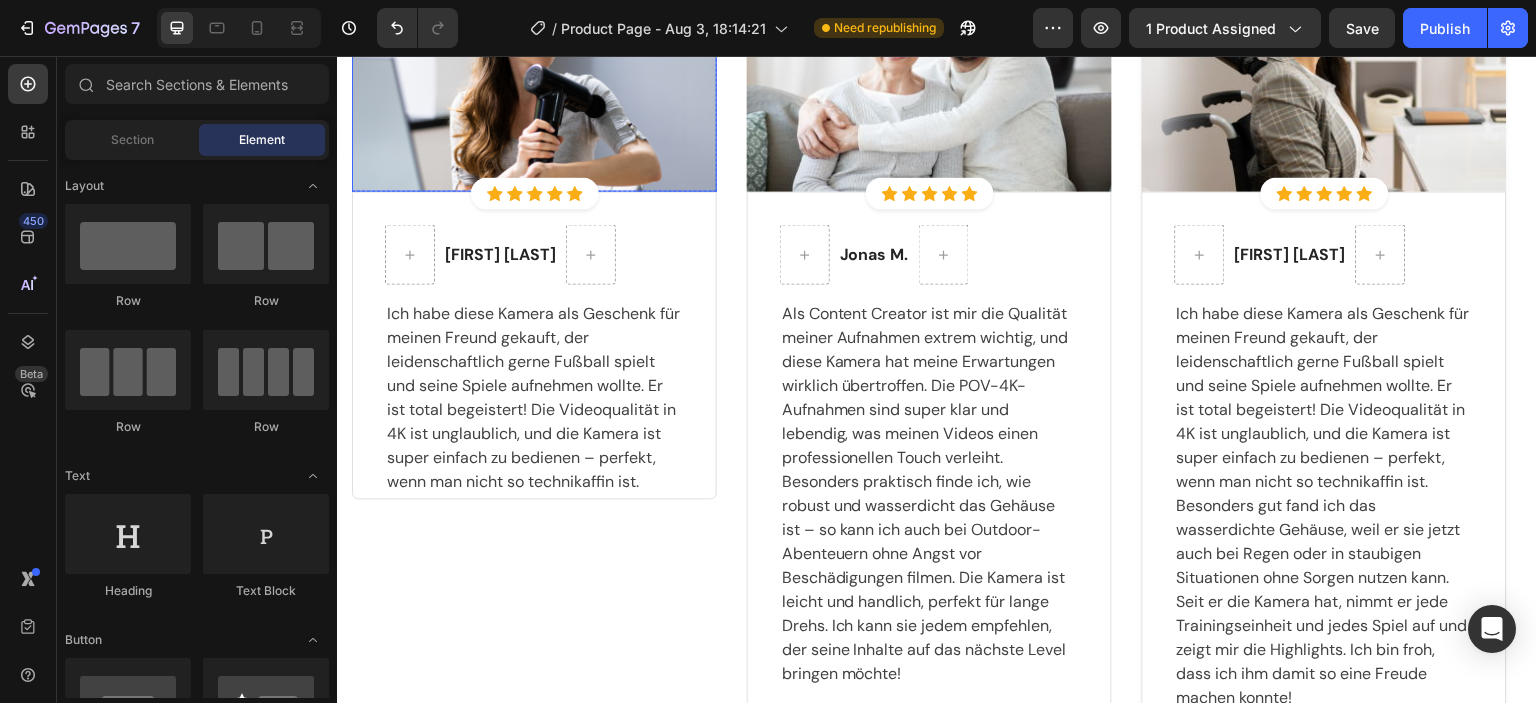 click at bounding box center [534, 70] 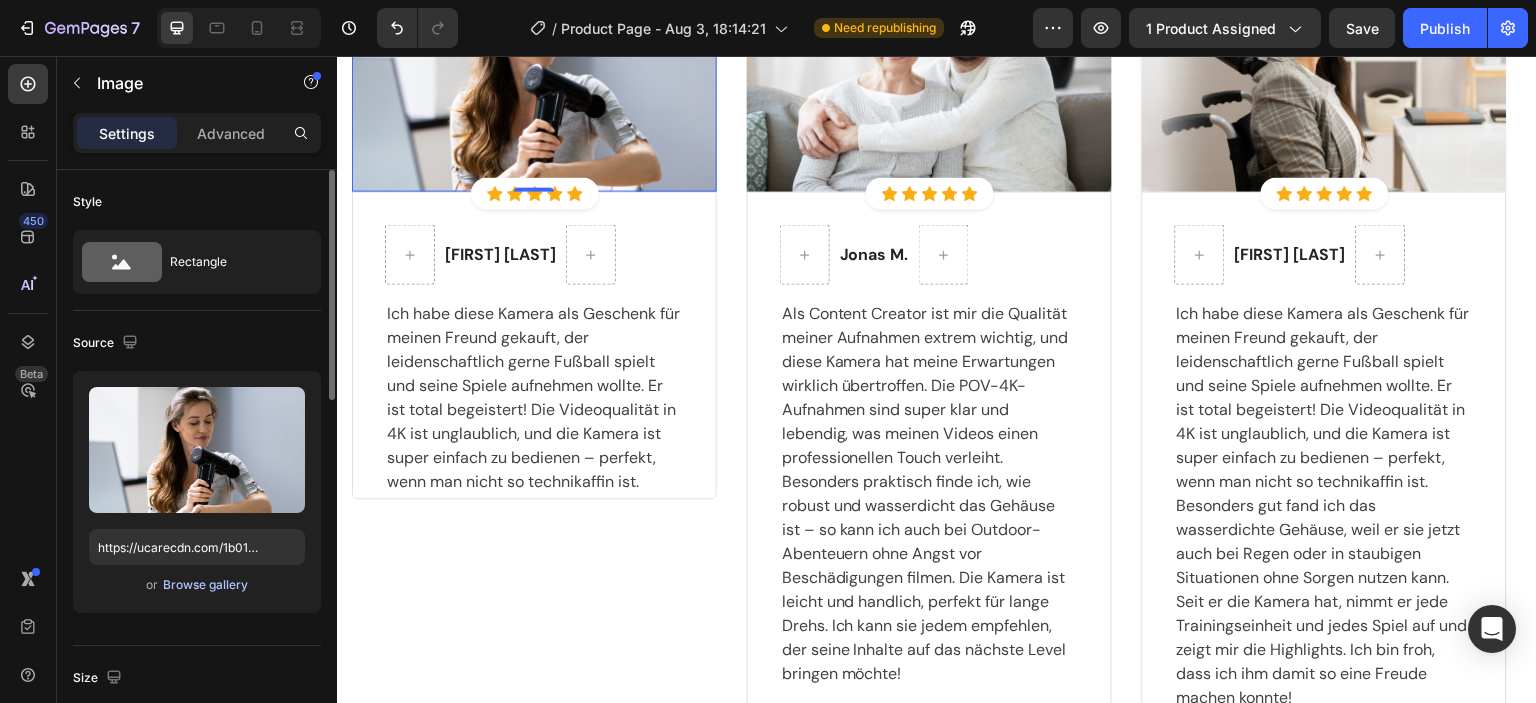 click on "Browse gallery" at bounding box center (205, 585) 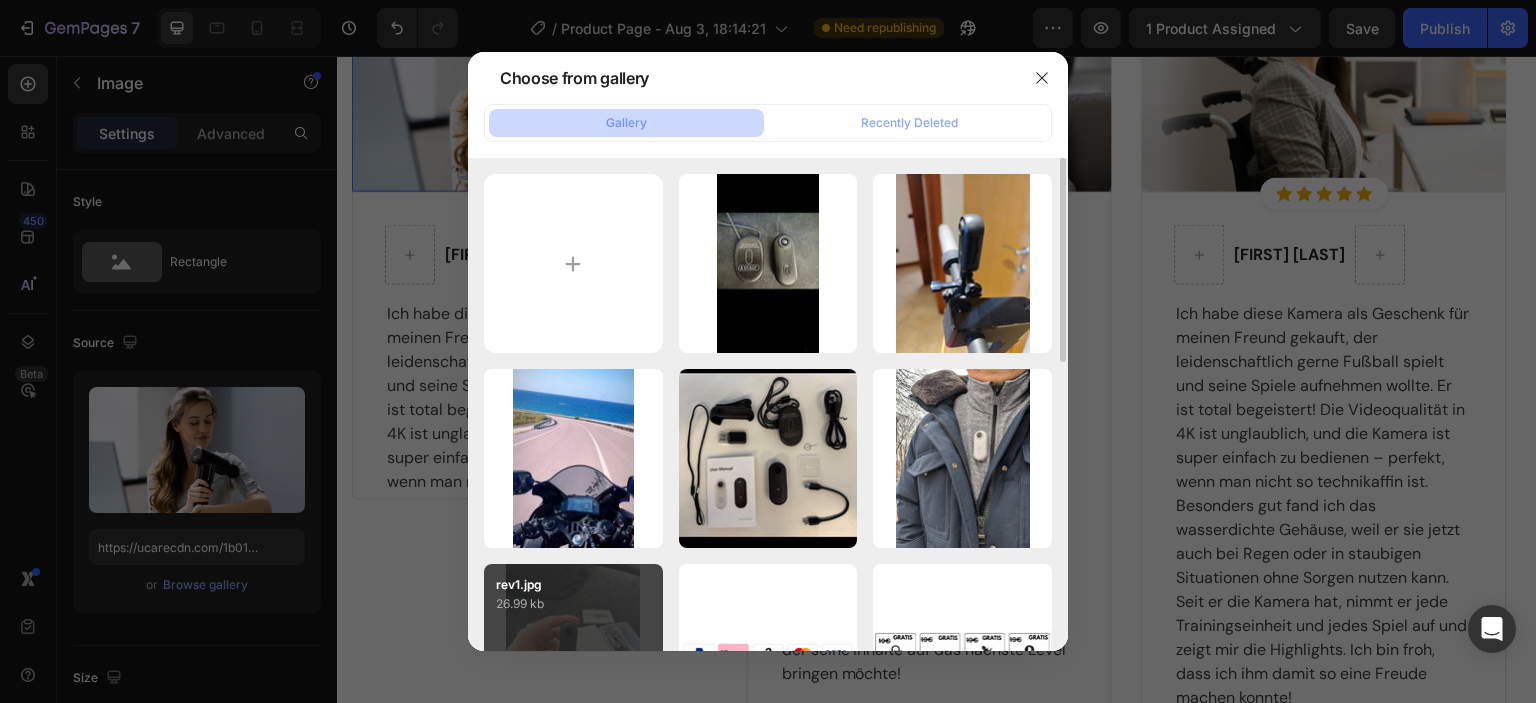 click on "rev1.jpg" at bounding box center [573, 585] 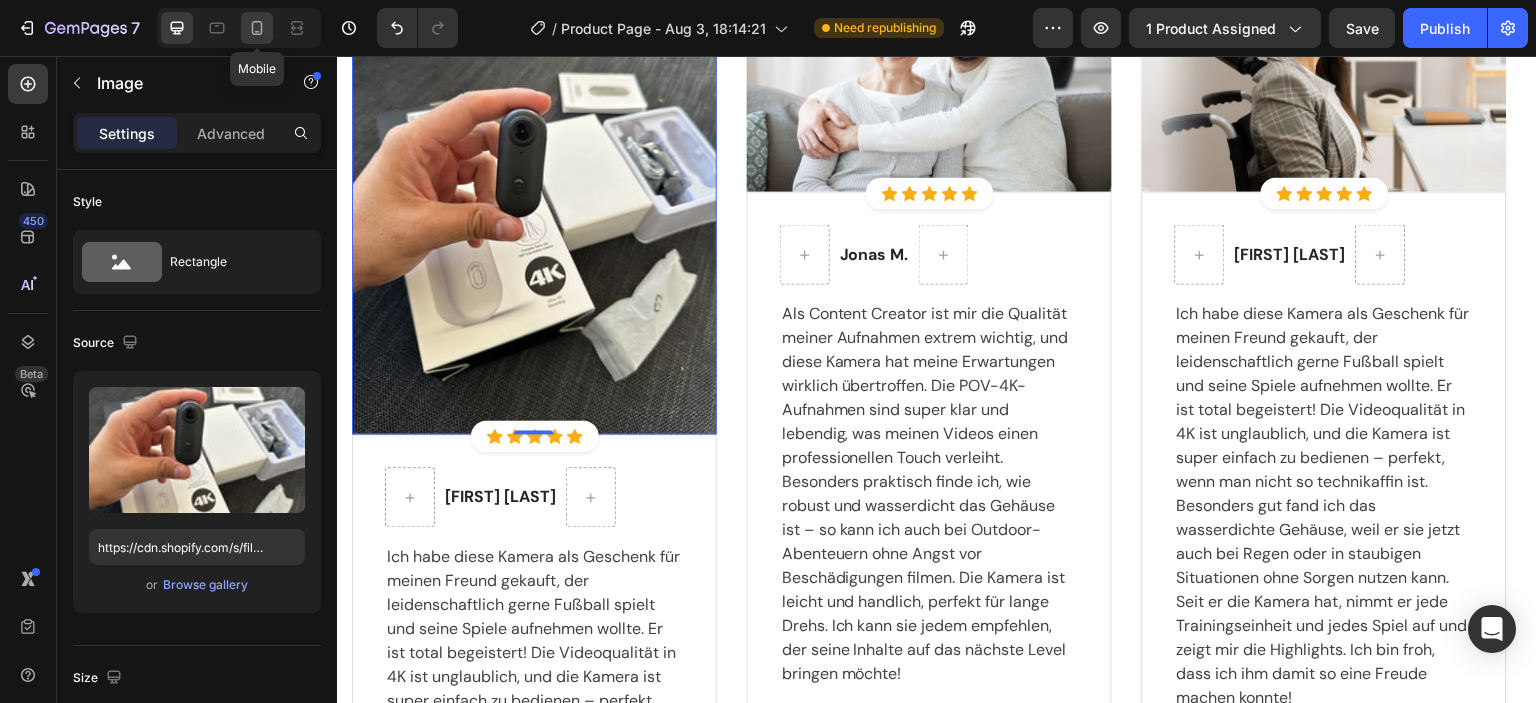 click 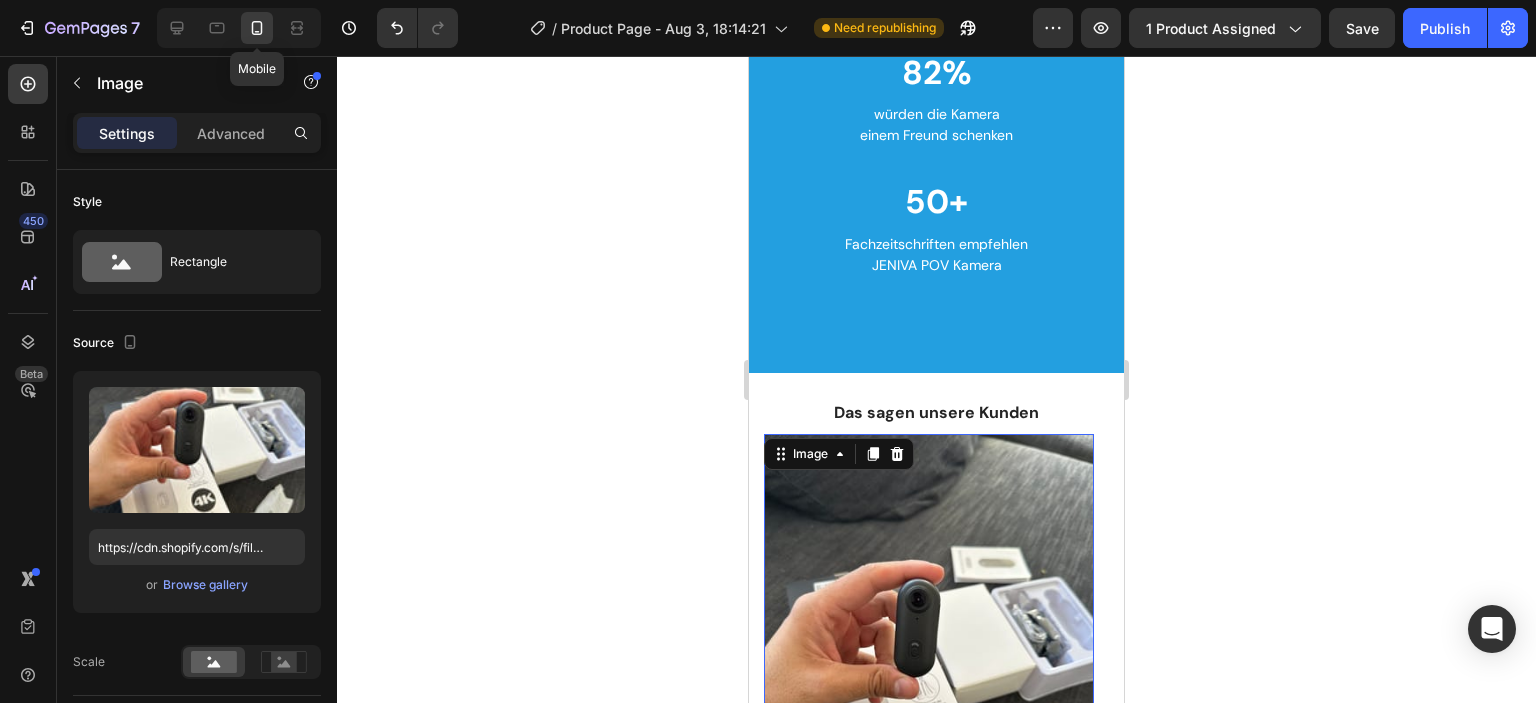 scroll, scrollTop: 6141, scrollLeft: 0, axis: vertical 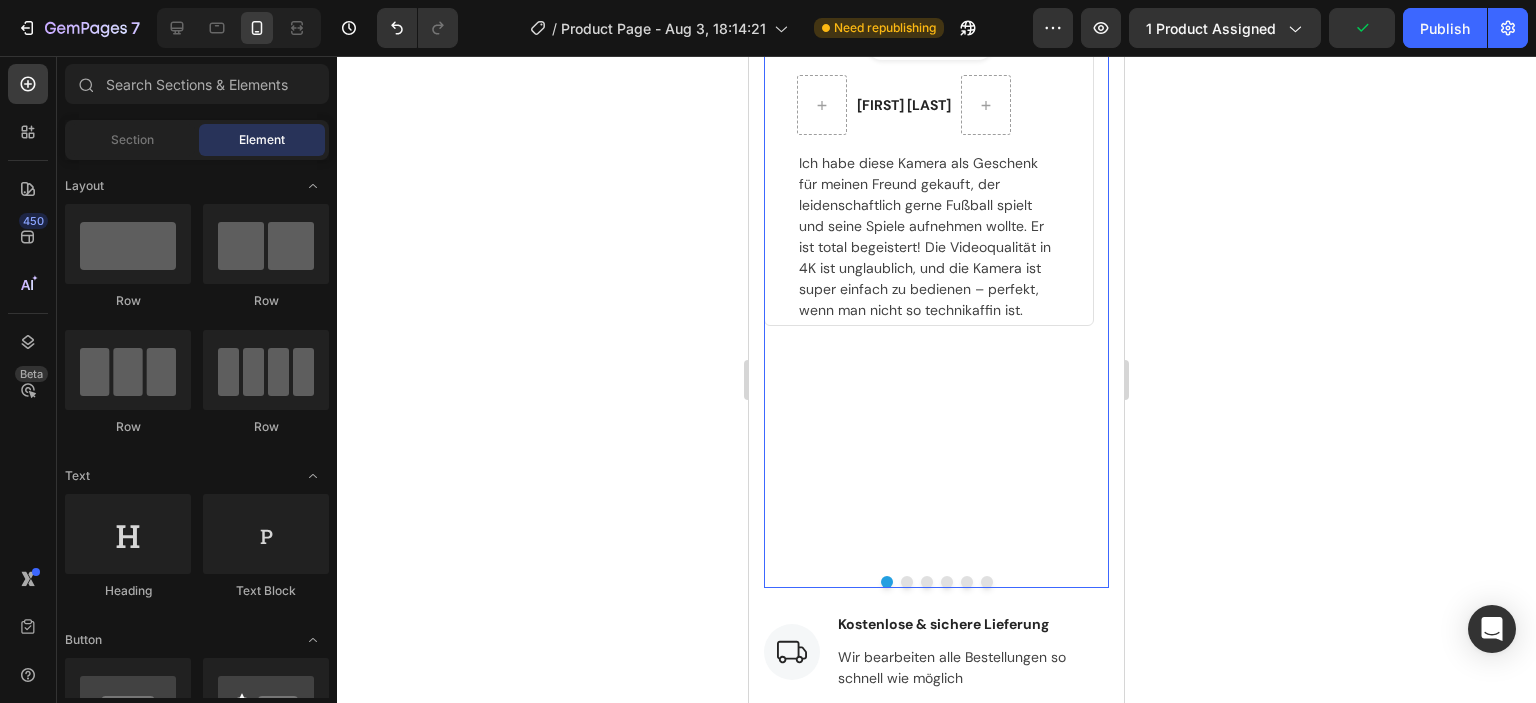 click at bounding box center [907, 582] 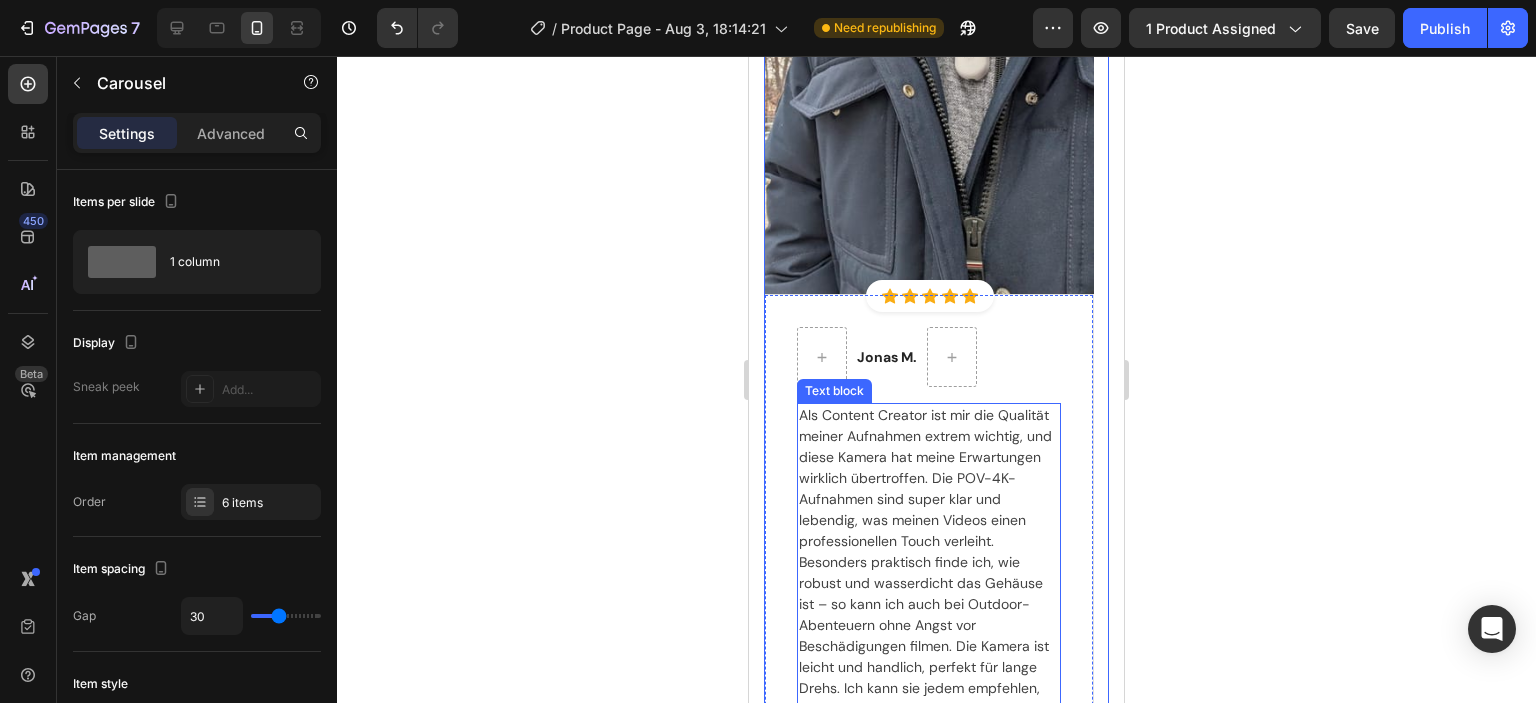 scroll, scrollTop: 6754, scrollLeft: 0, axis: vertical 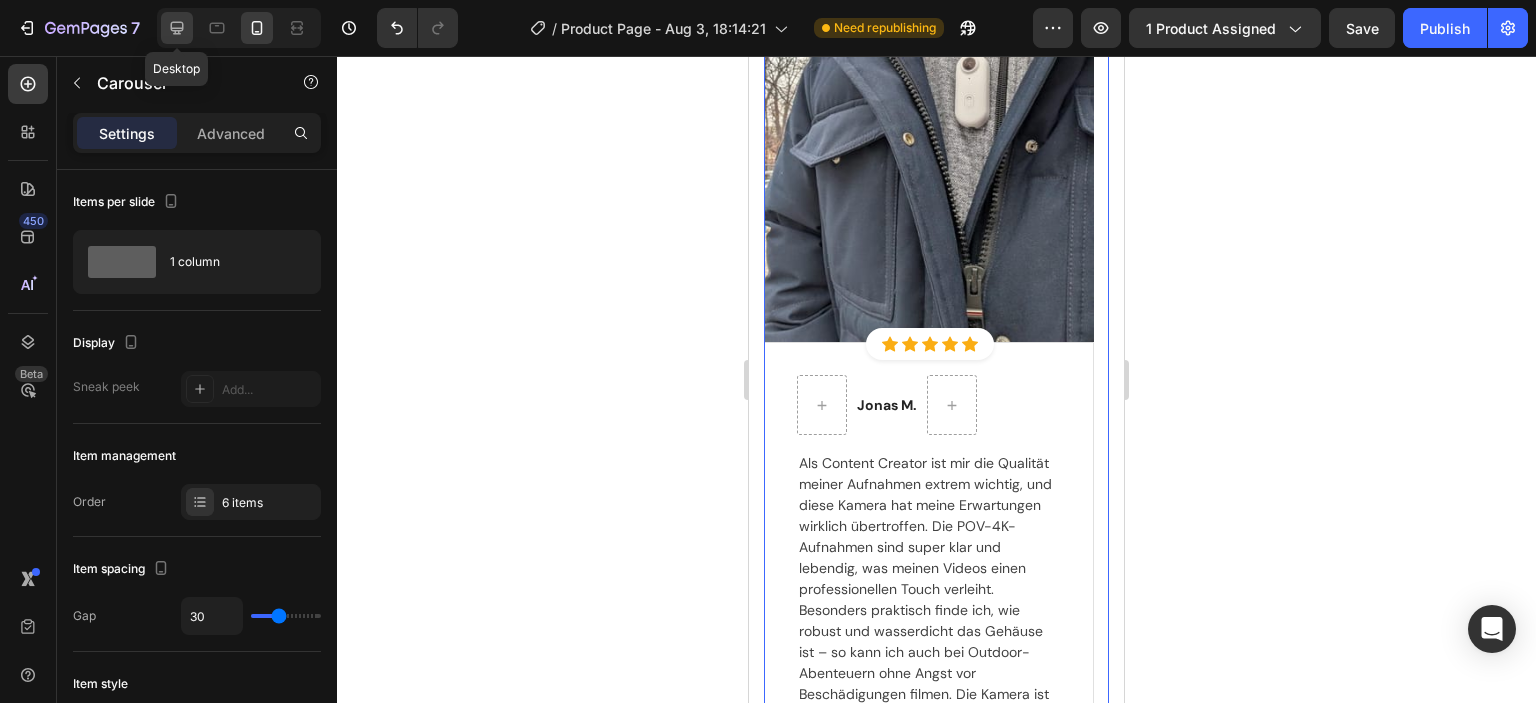 click 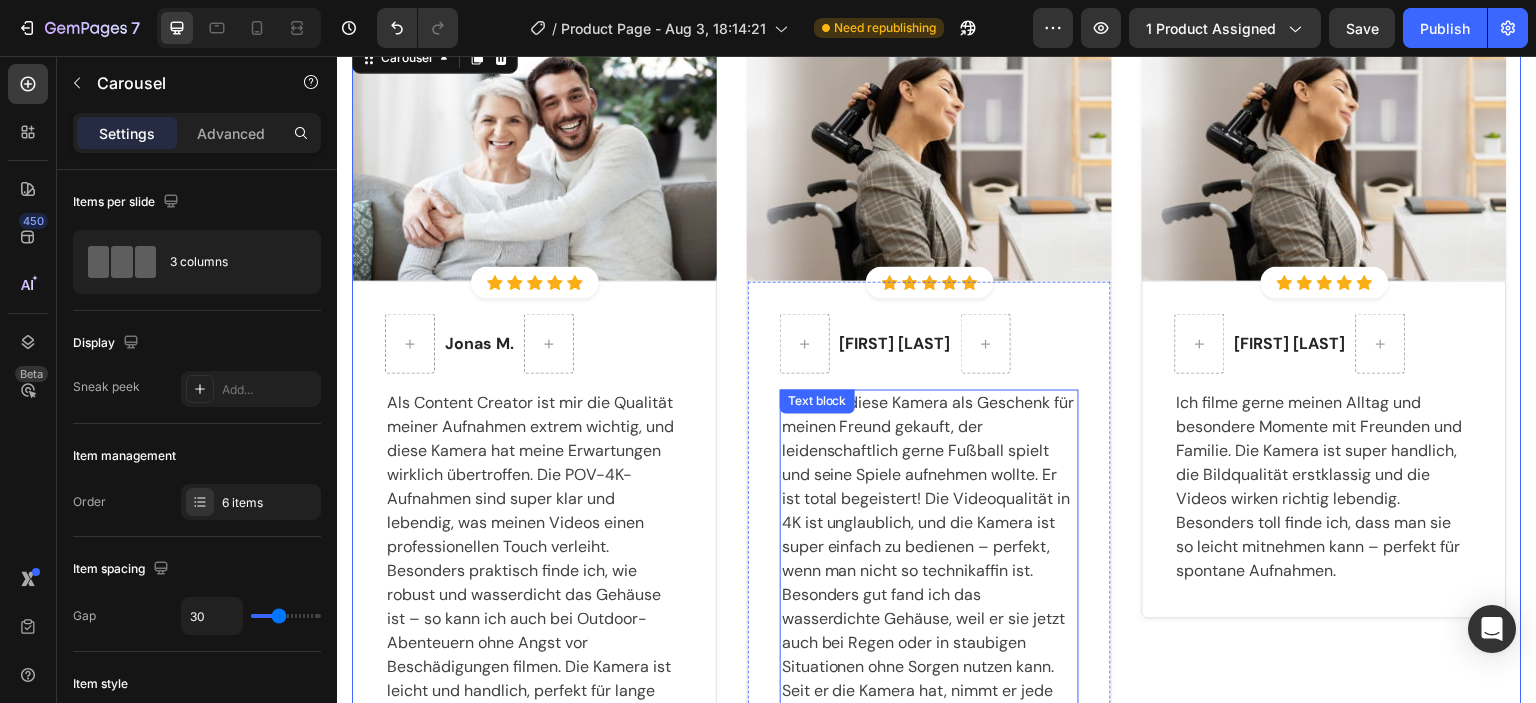 scroll, scrollTop: 6255, scrollLeft: 0, axis: vertical 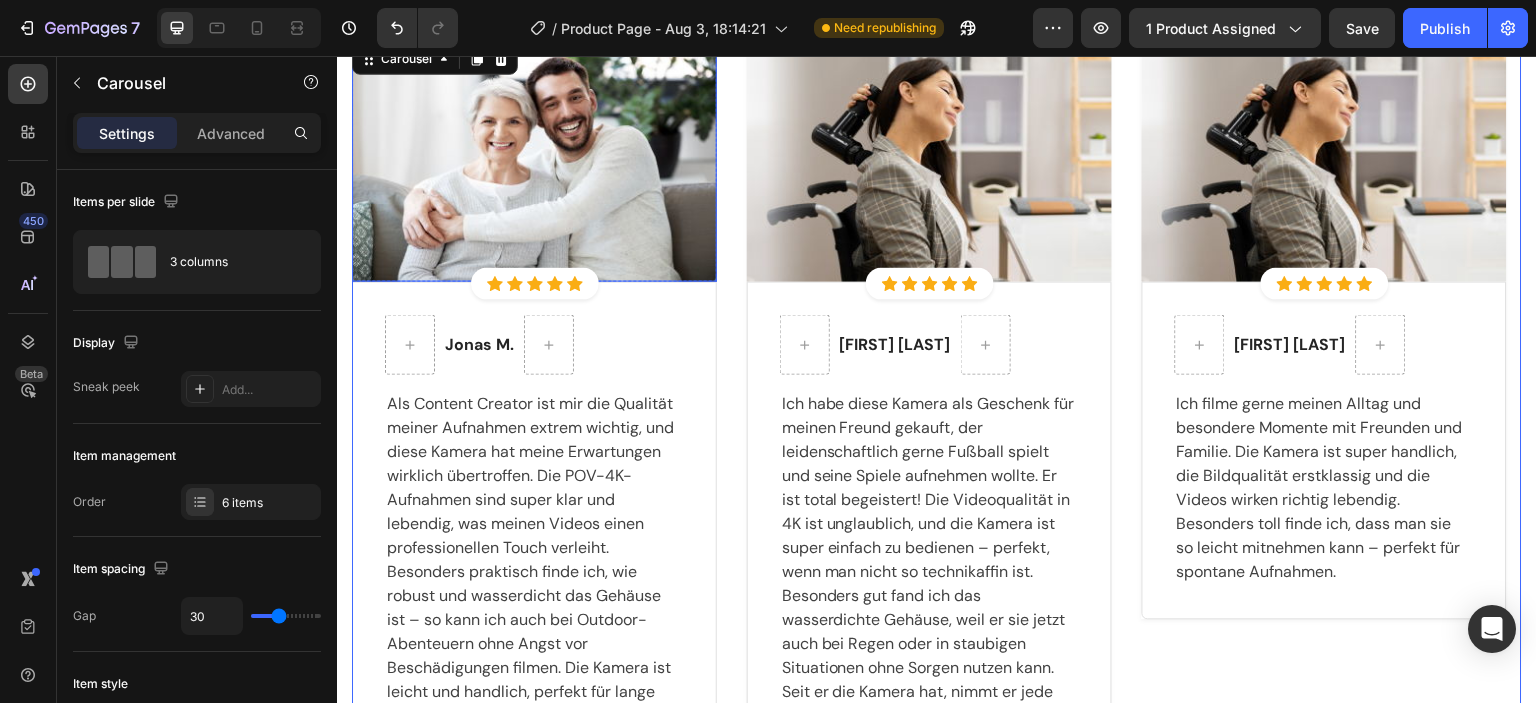 click at bounding box center (534, 161) 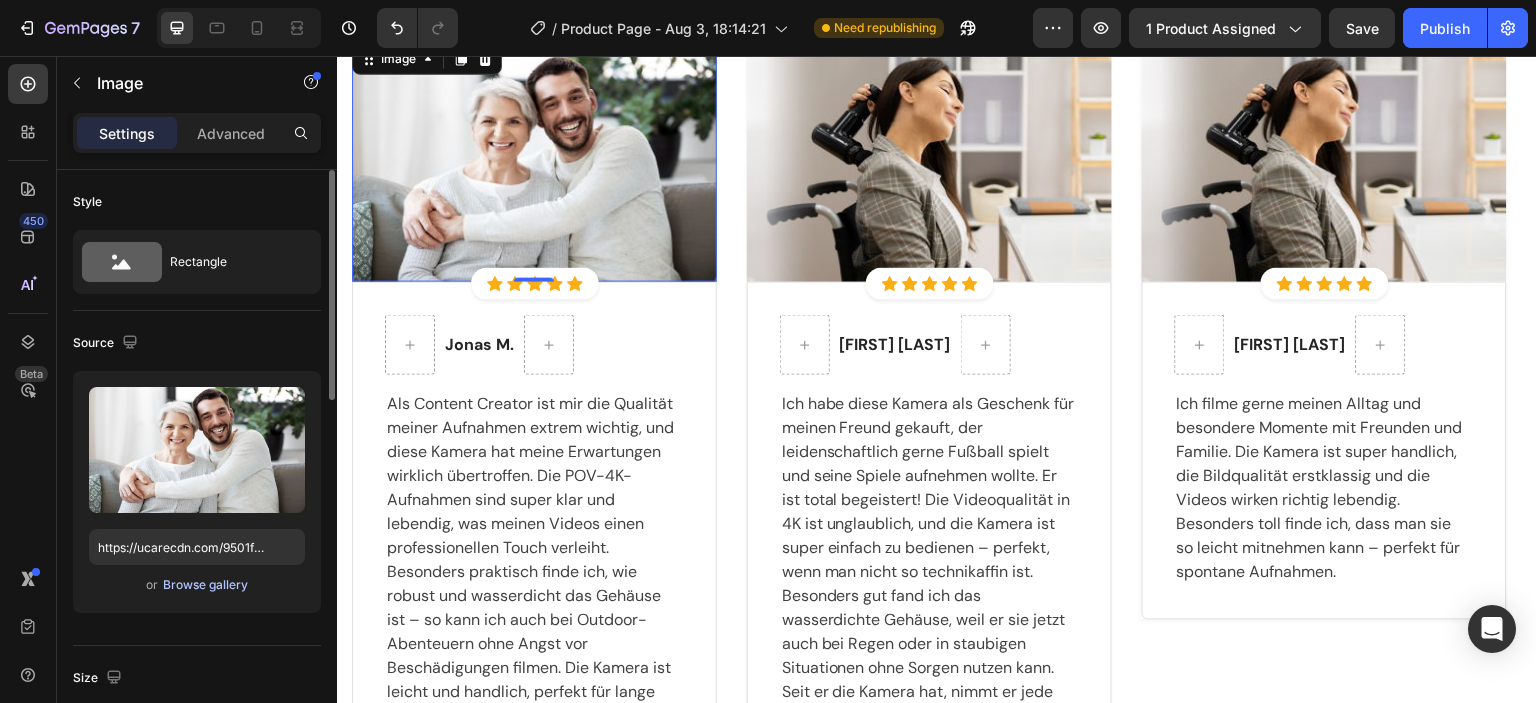 click on "Browse gallery" at bounding box center [205, 585] 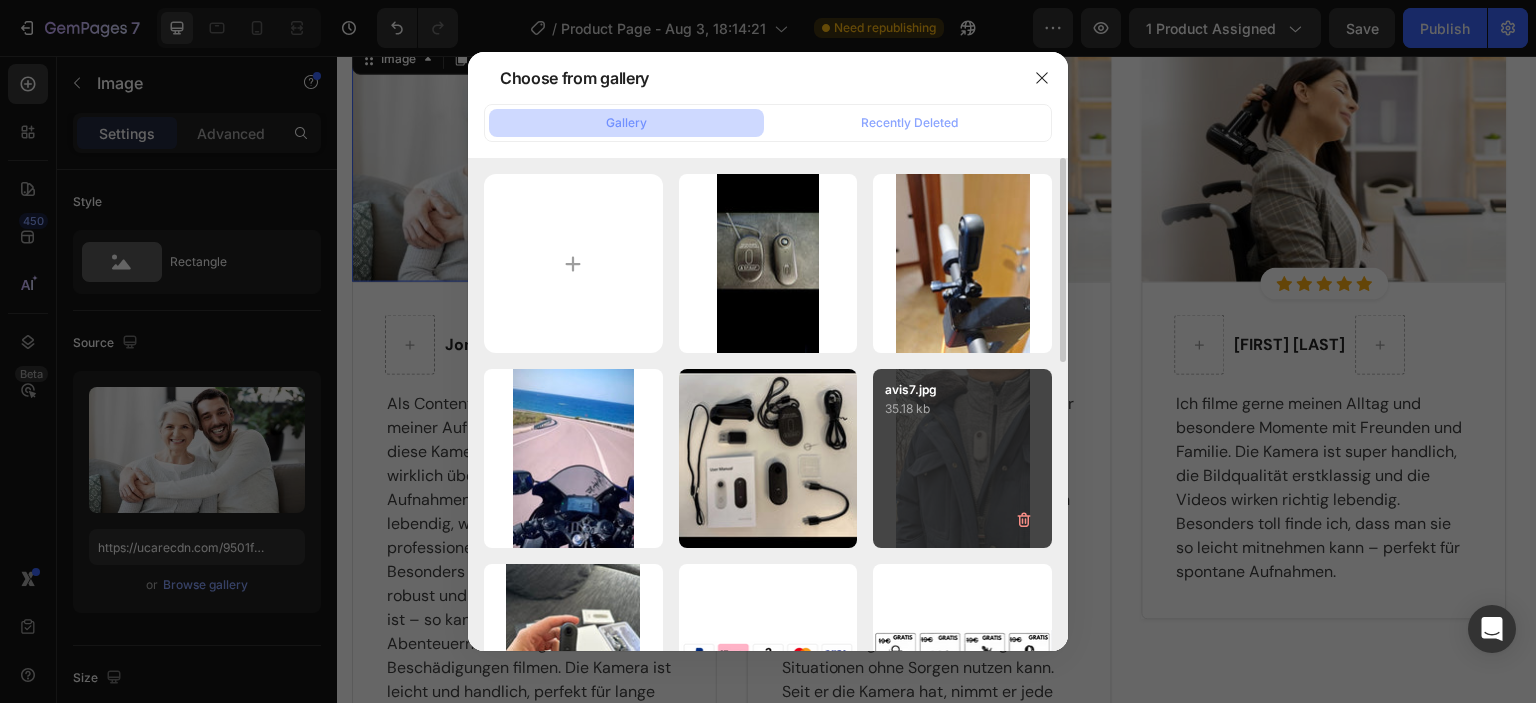 click on "avis7.jpg 35.18 kb" at bounding box center (962, 458) 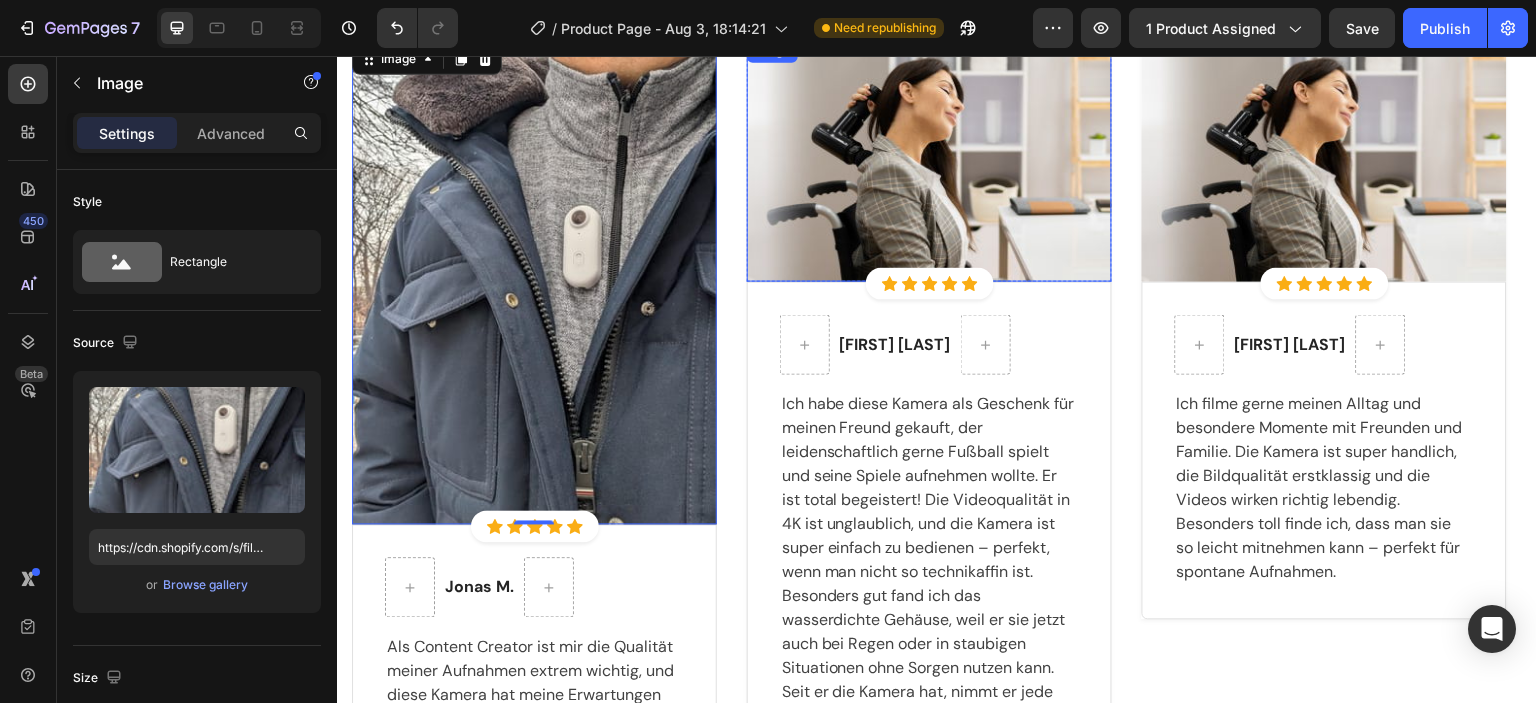 click at bounding box center [929, 161] 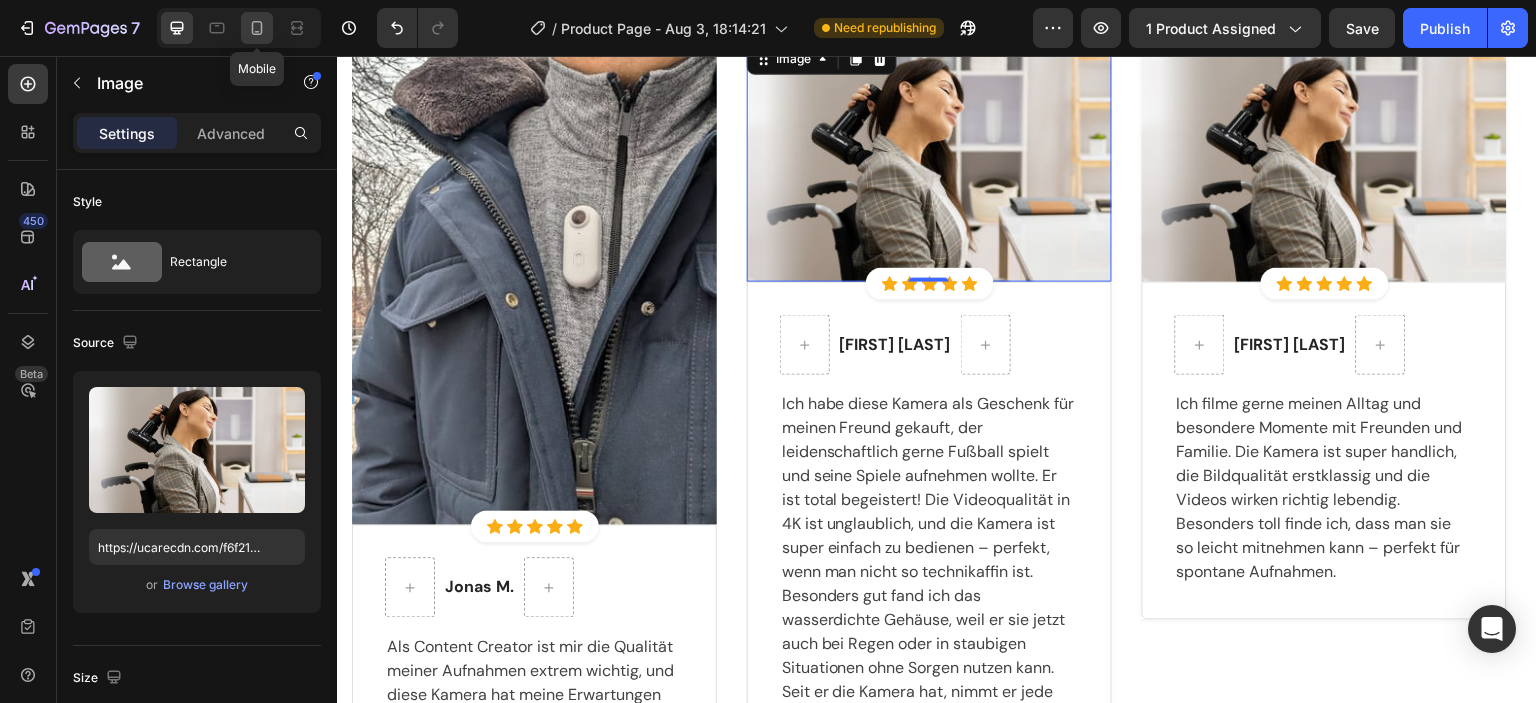 click 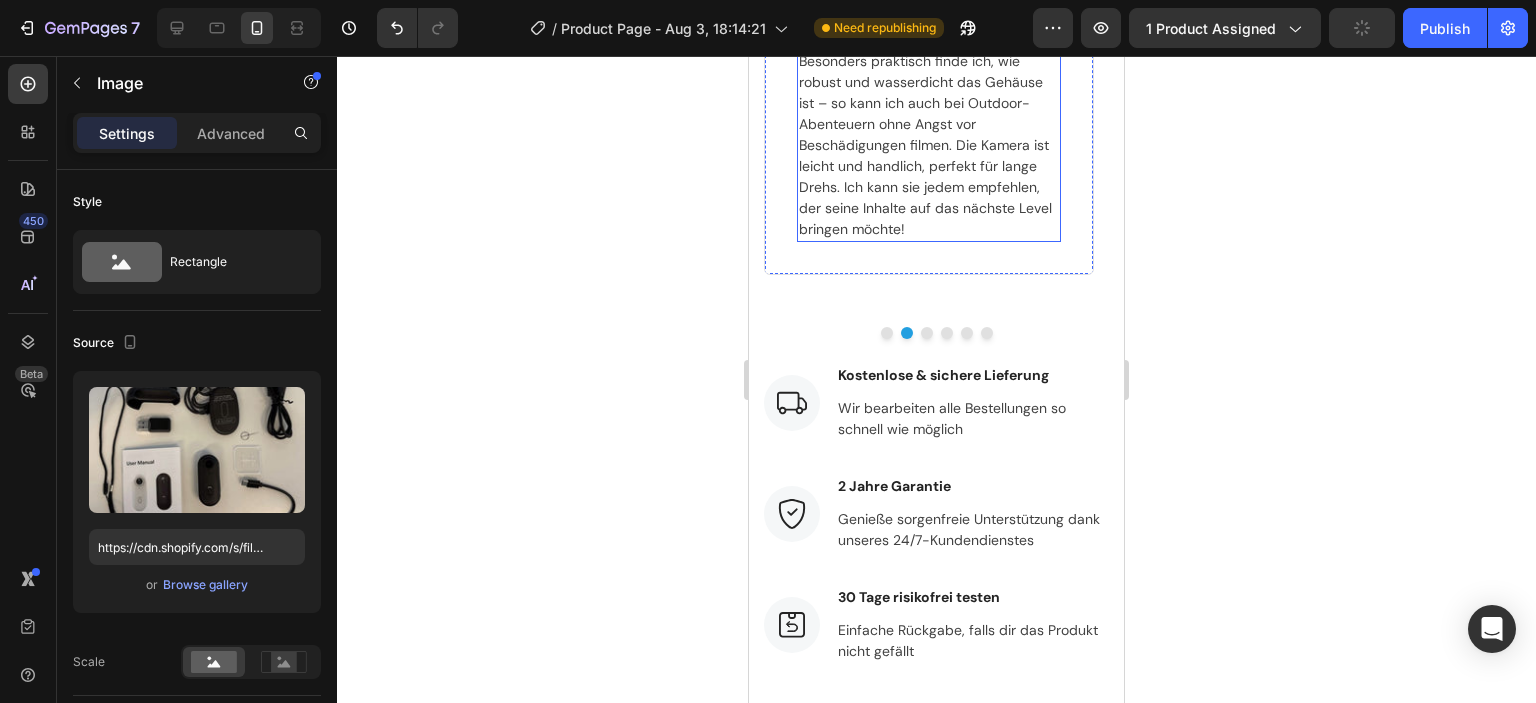 scroll, scrollTop: 7341, scrollLeft: 0, axis: vertical 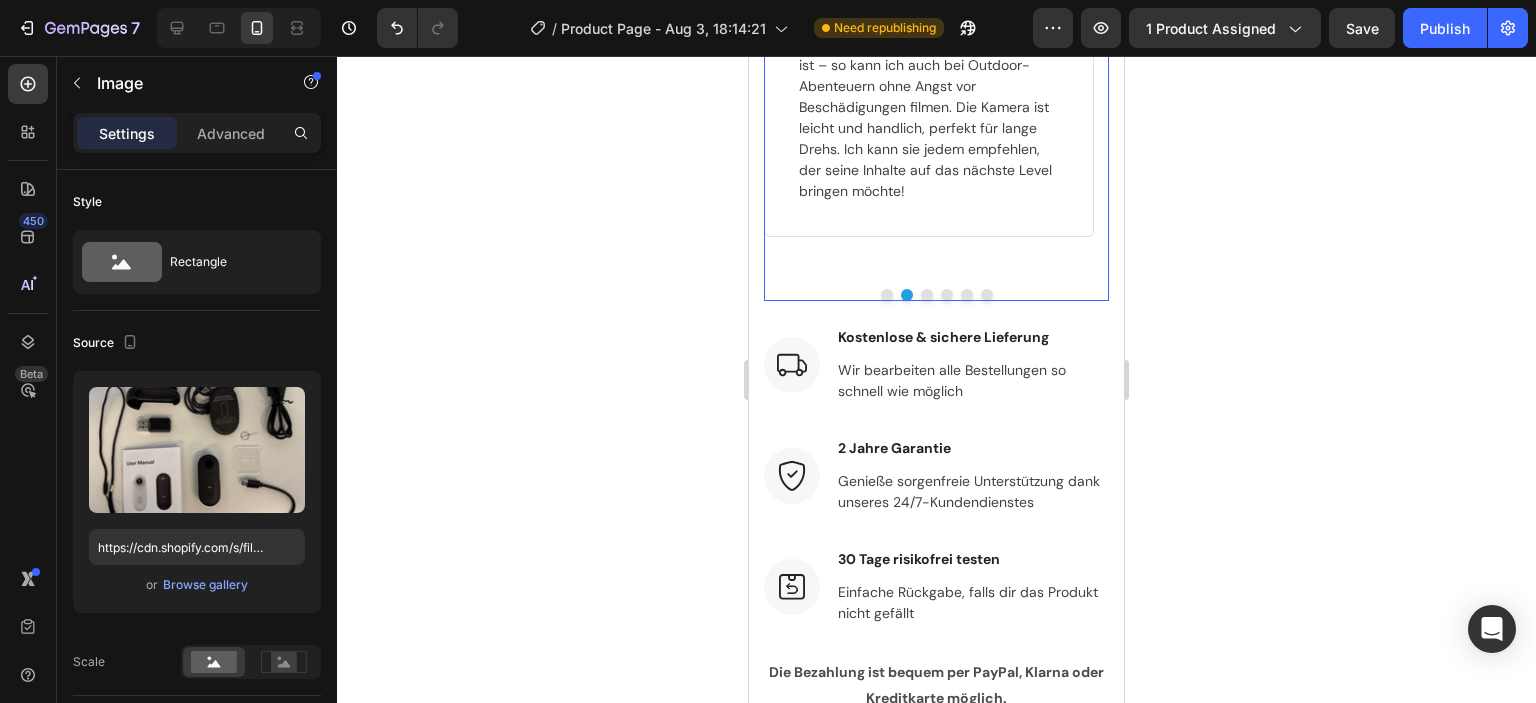 click at bounding box center [927, 295] 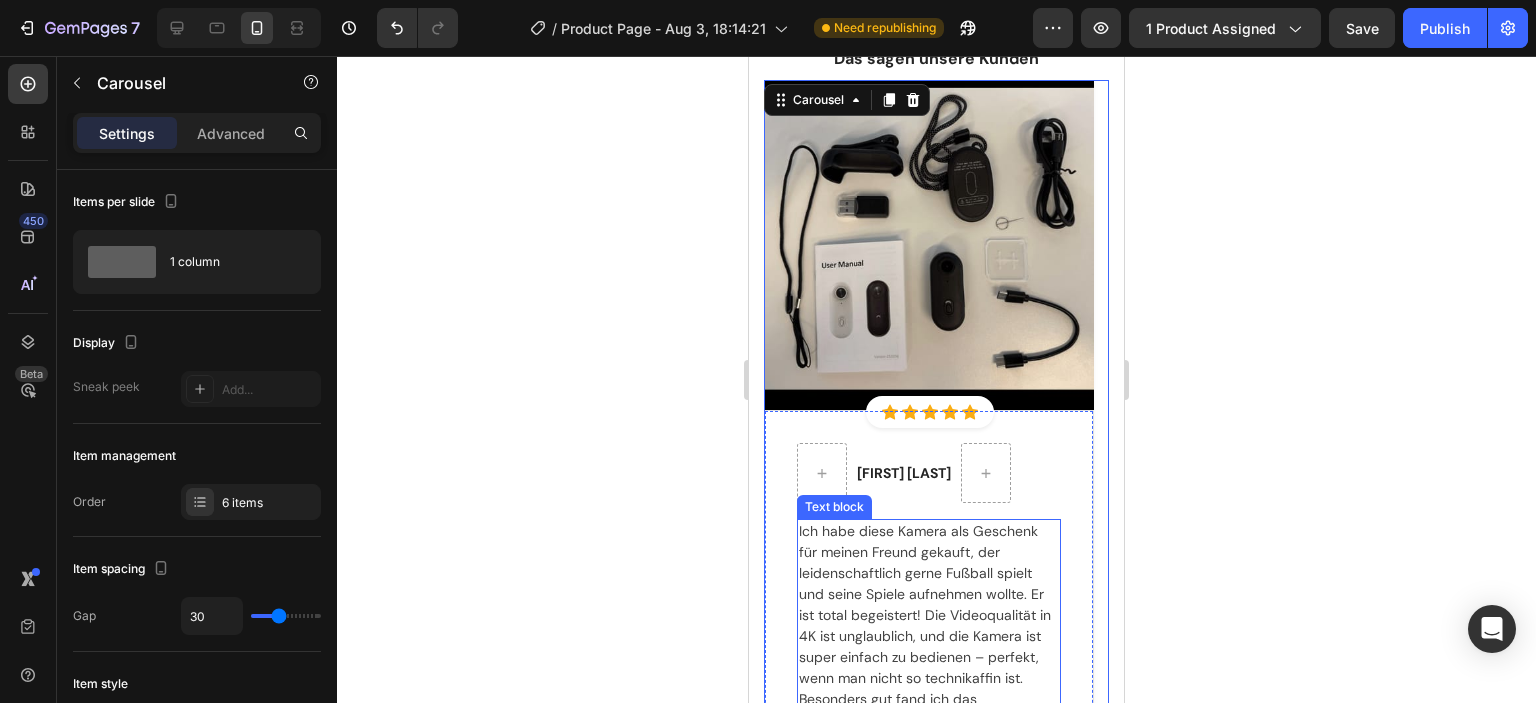 scroll, scrollTop: 6541, scrollLeft: 0, axis: vertical 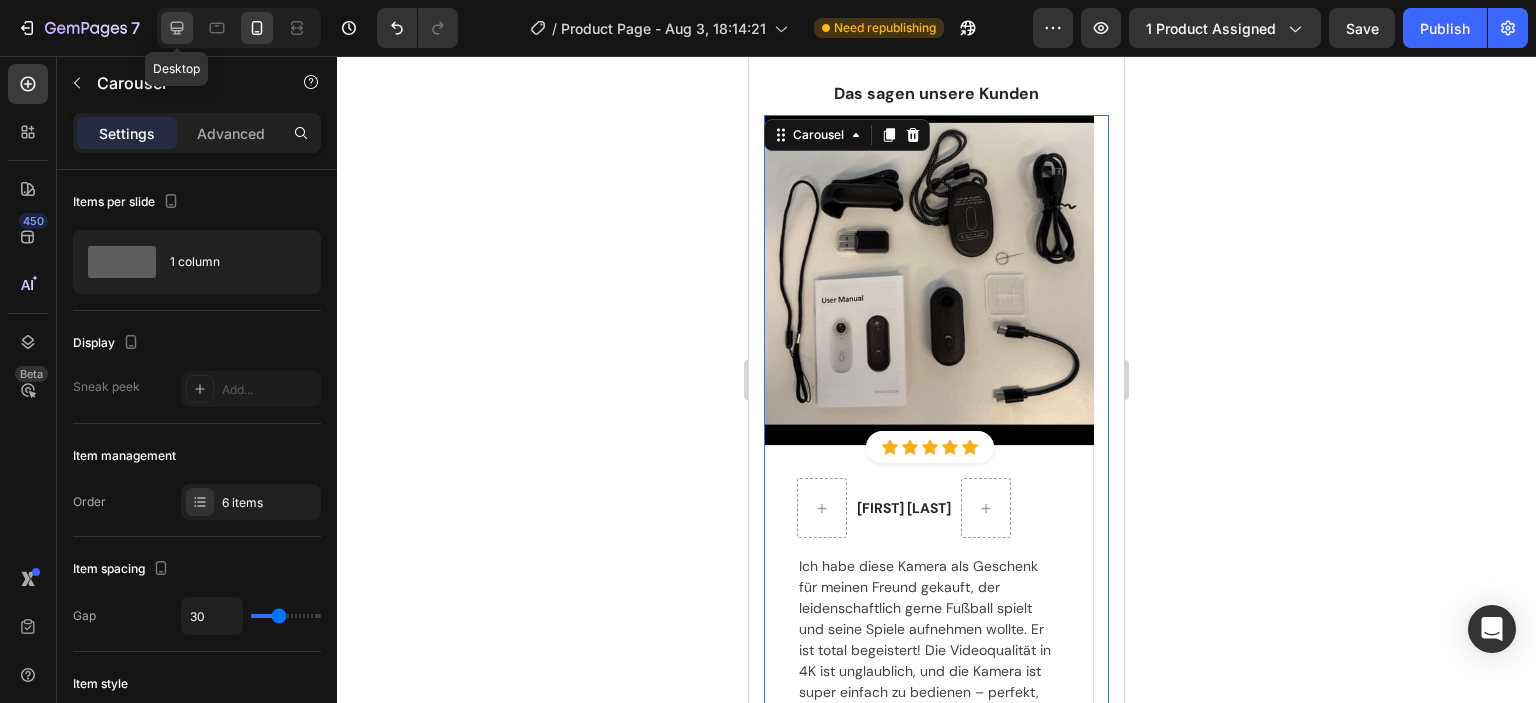 click 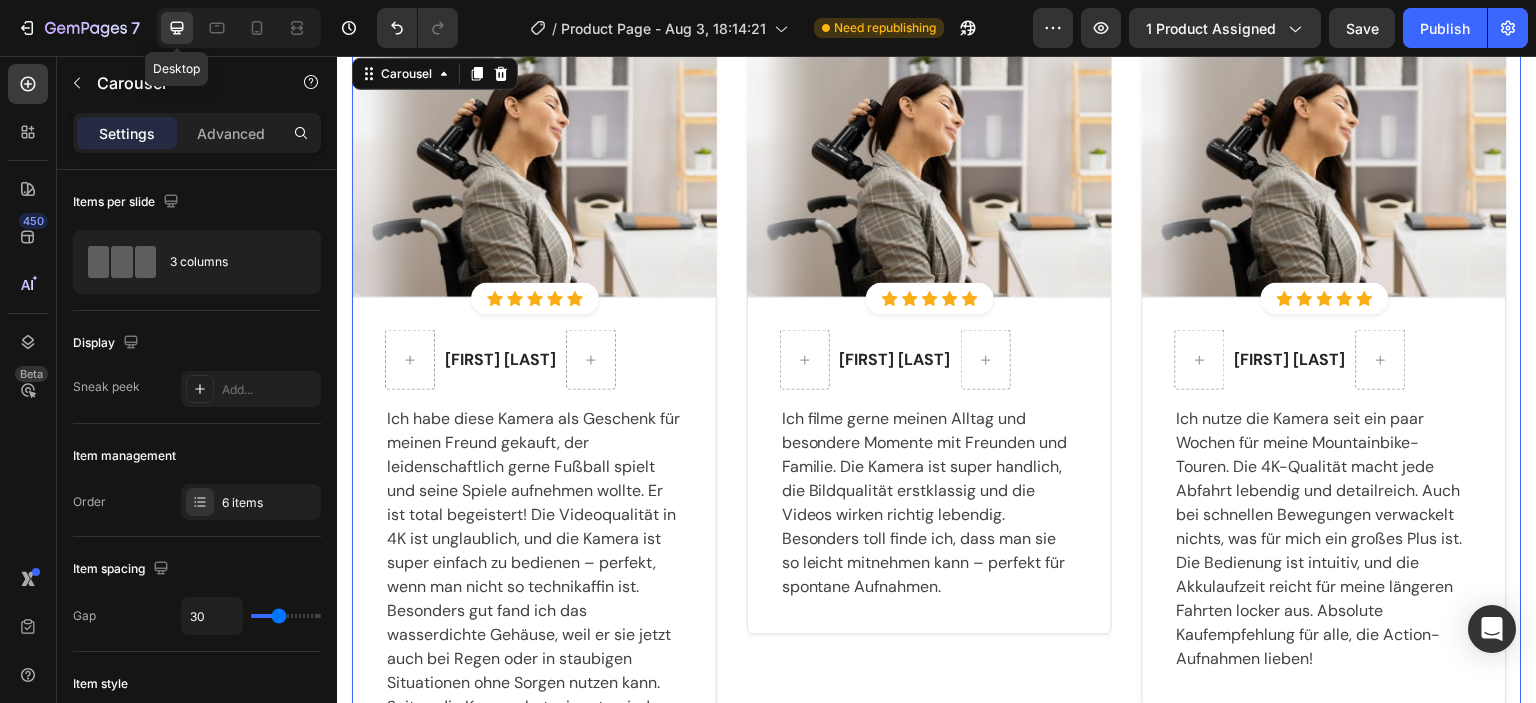 scroll, scrollTop: 6167, scrollLeft: 0, axis: vertical 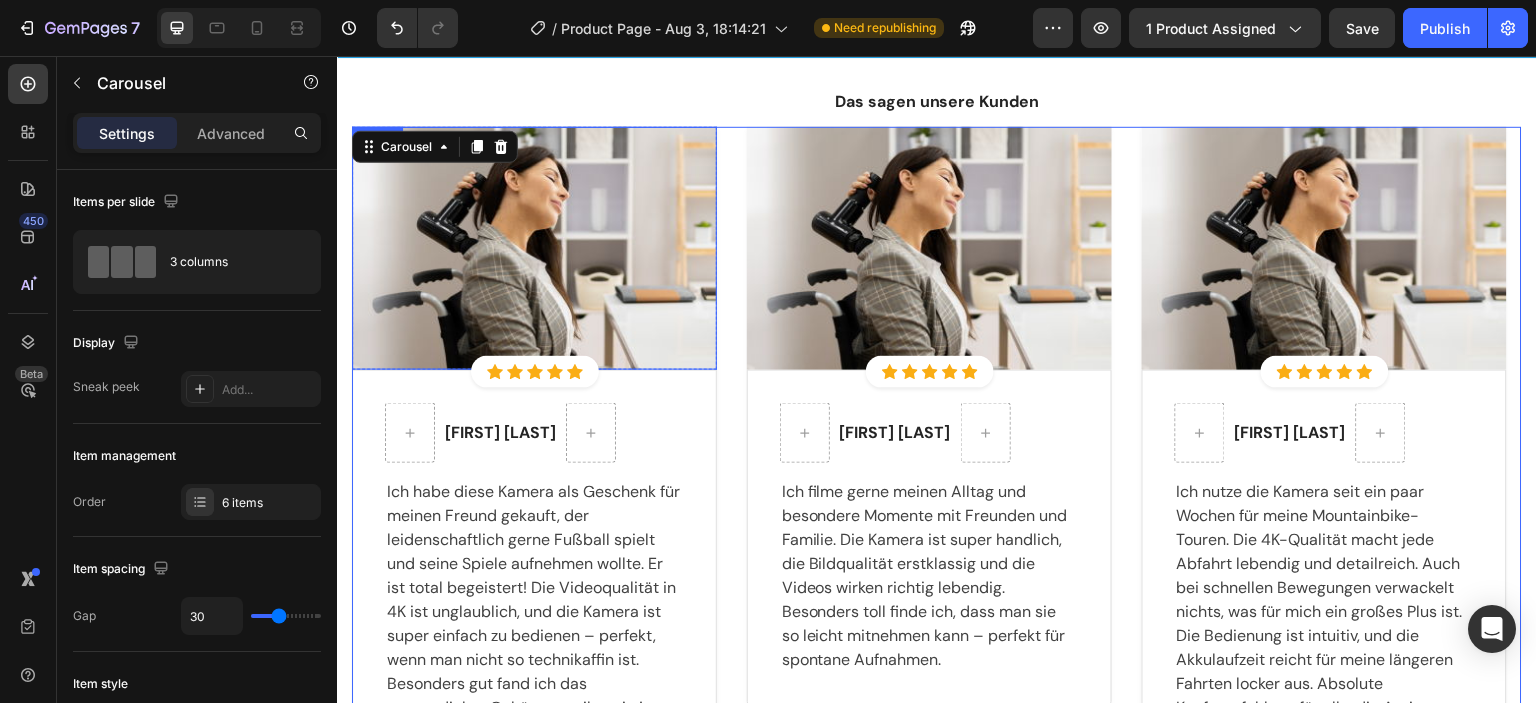 click at bounding box center (534, 249) 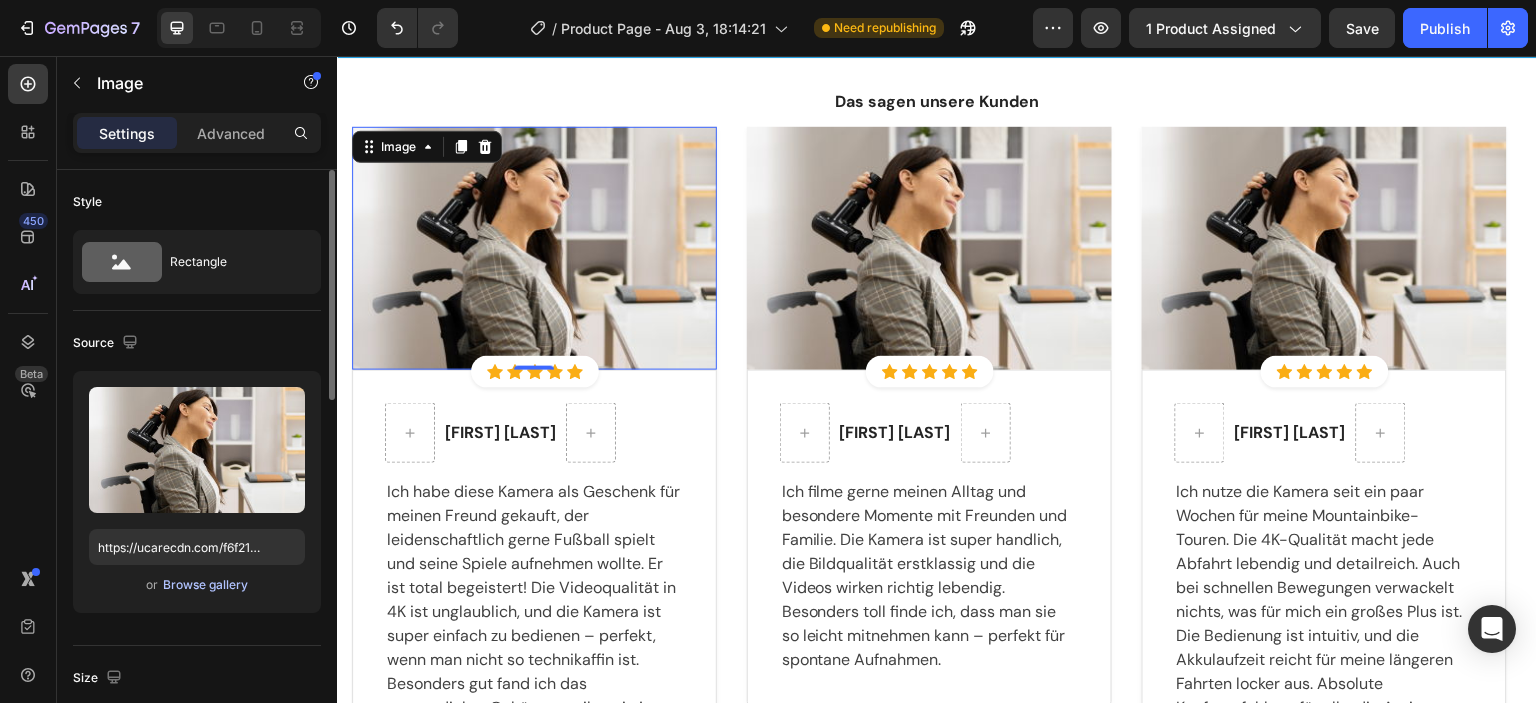 click on "Browse gallery" at bounding box center (205, 585) 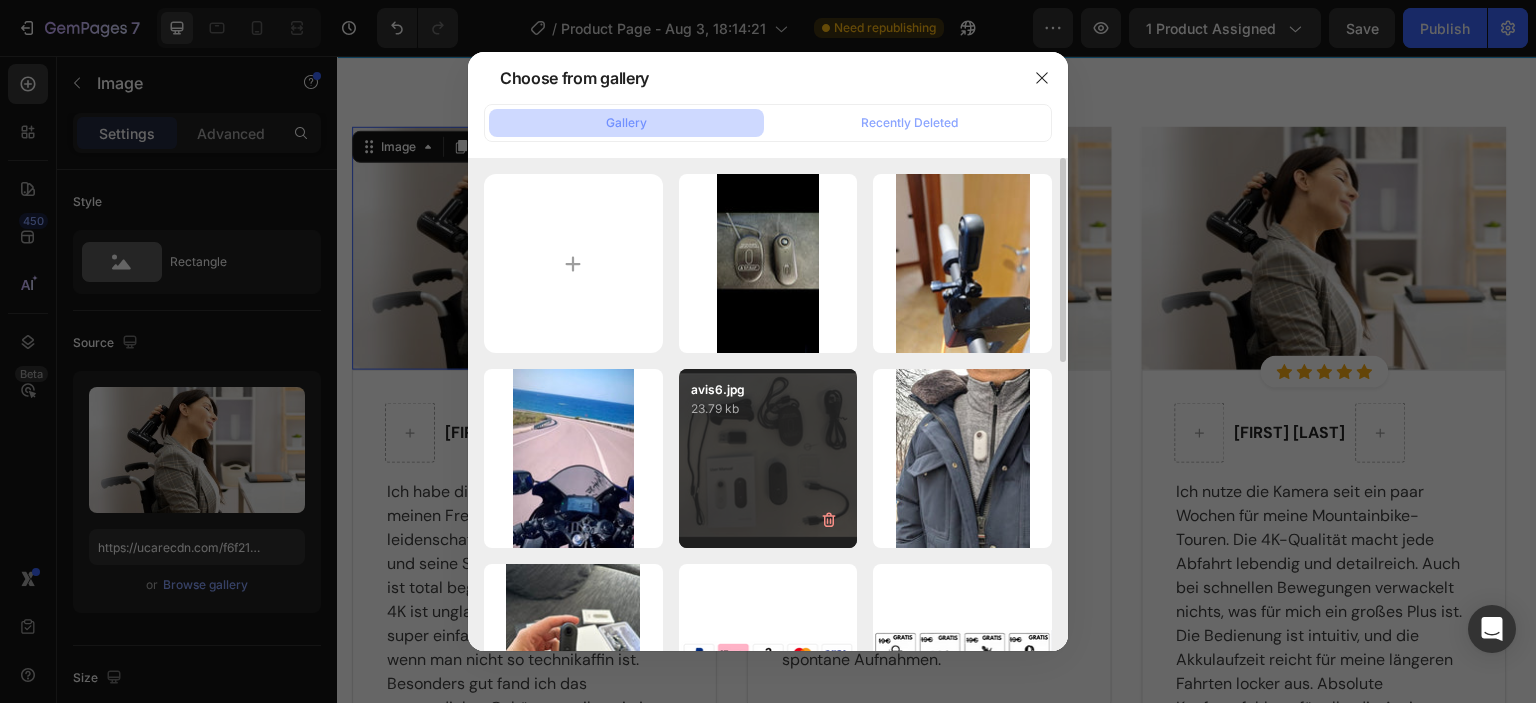 click on "avis6.jpg 23.79 kb" at bounding box center [768, 458] 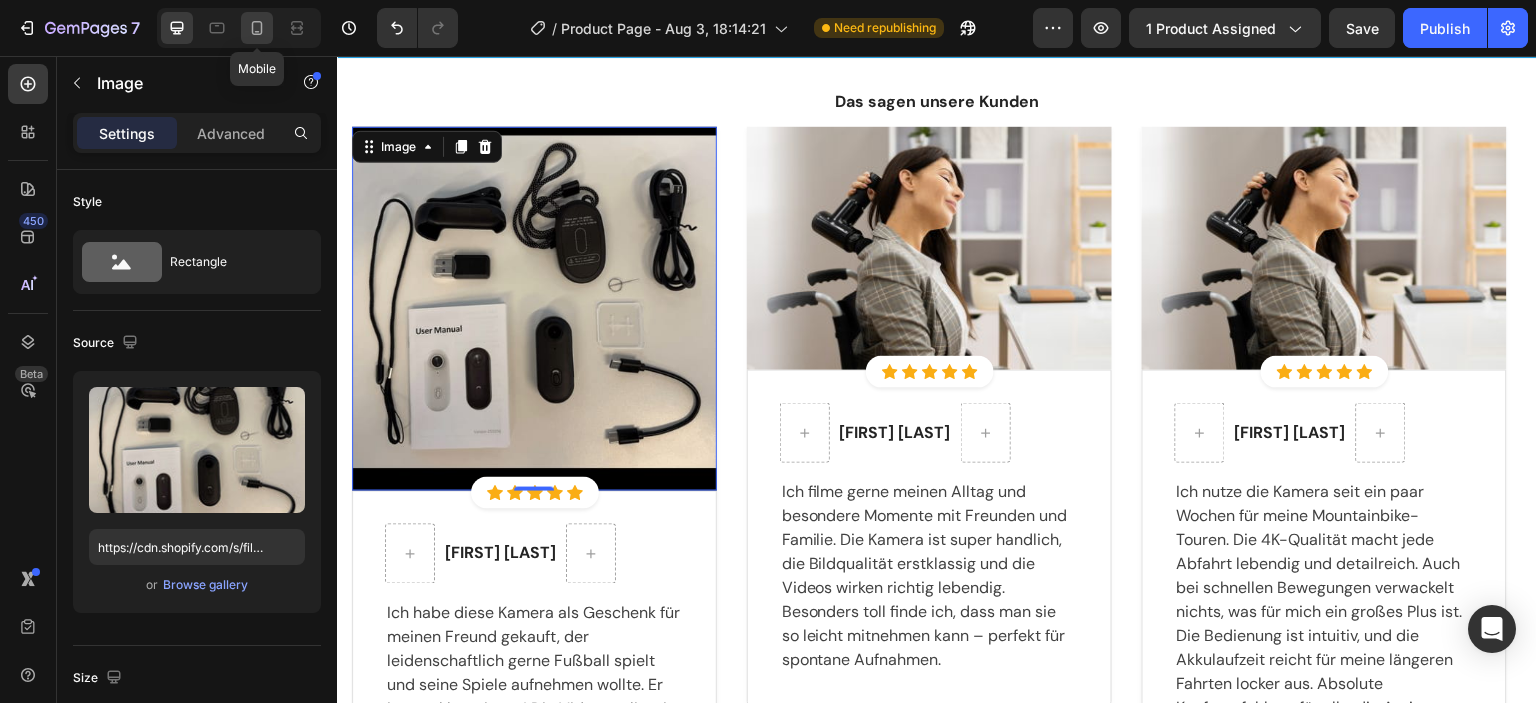 click 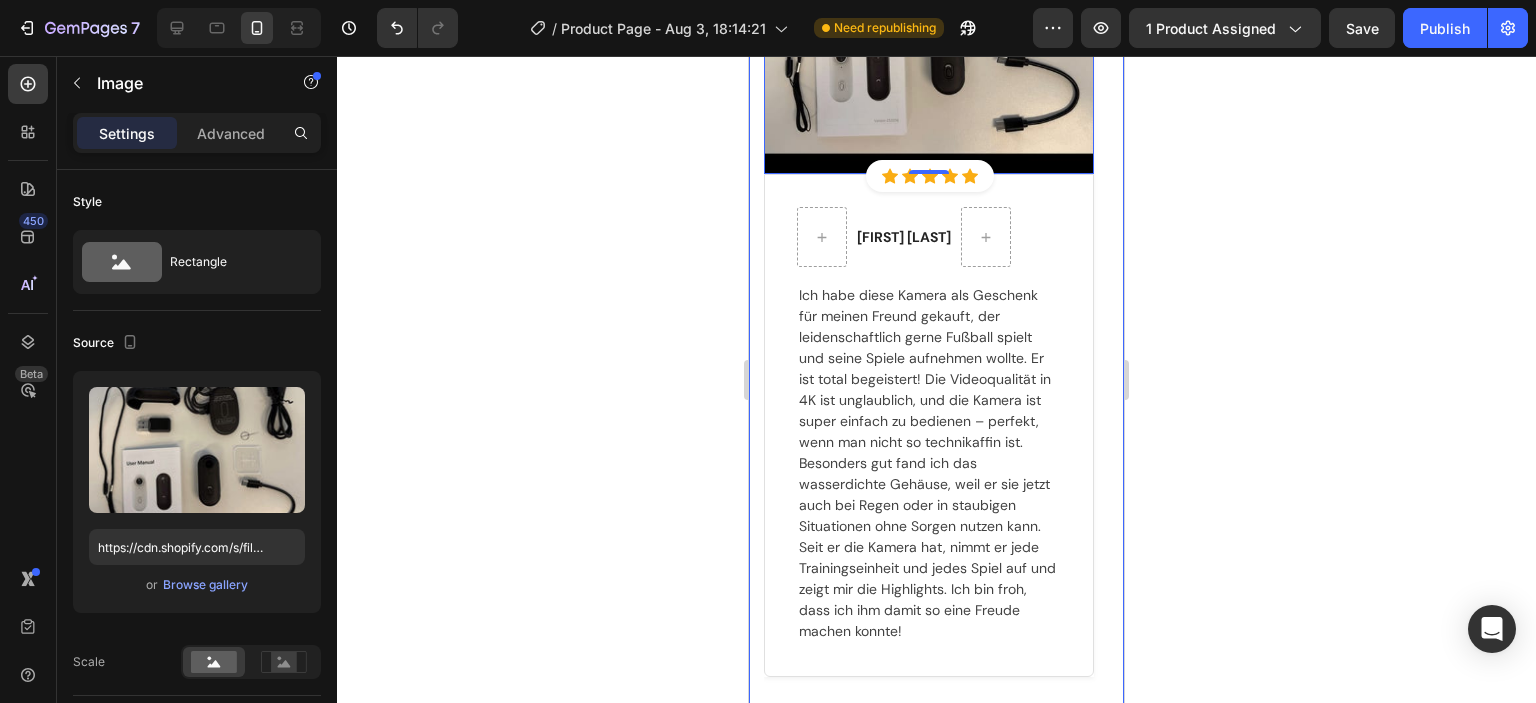 scroll, scrollTop: 7029, scrollLeft: 0, axis: vertical 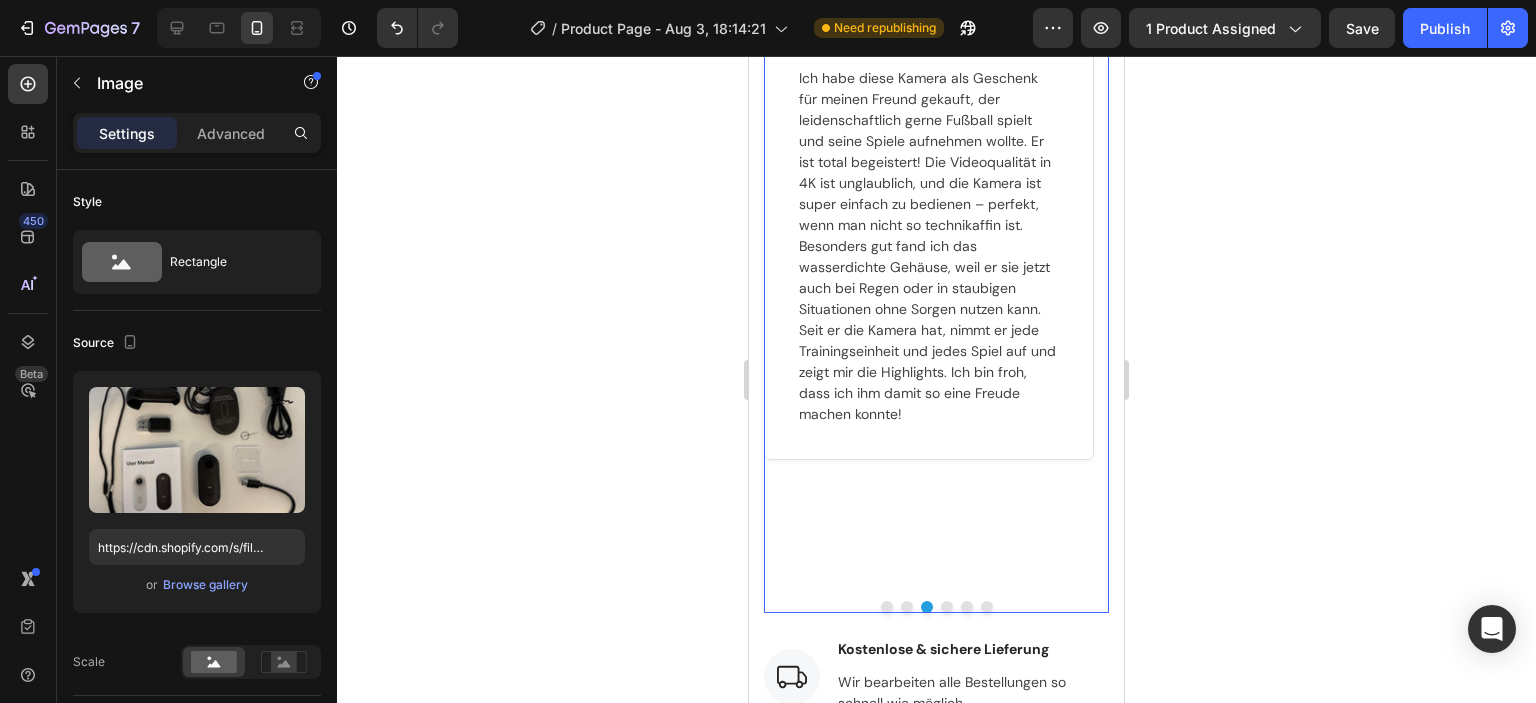 click at bounding box center (947, 607) 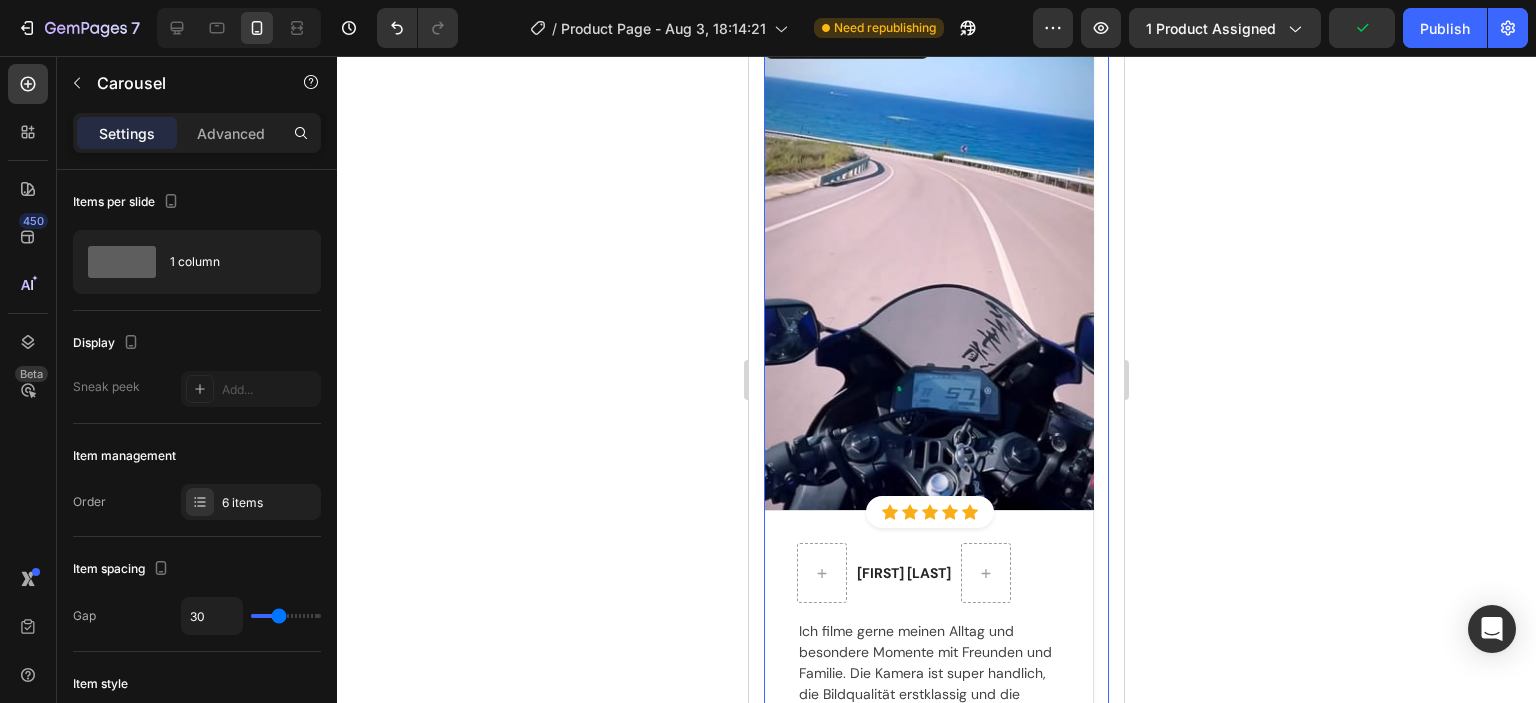 scroll, scrollTop: 6529, scrollLeft: 0, axis: vertical 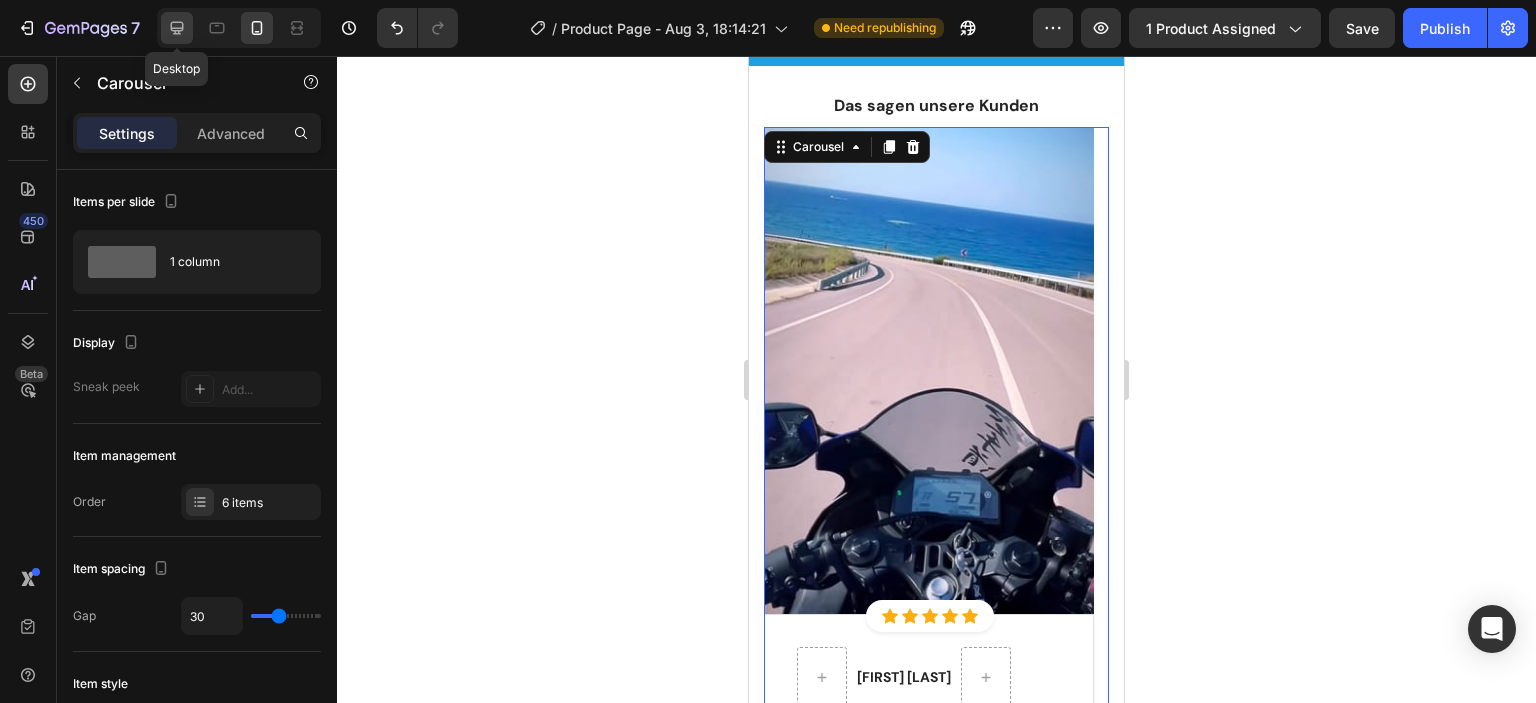 click 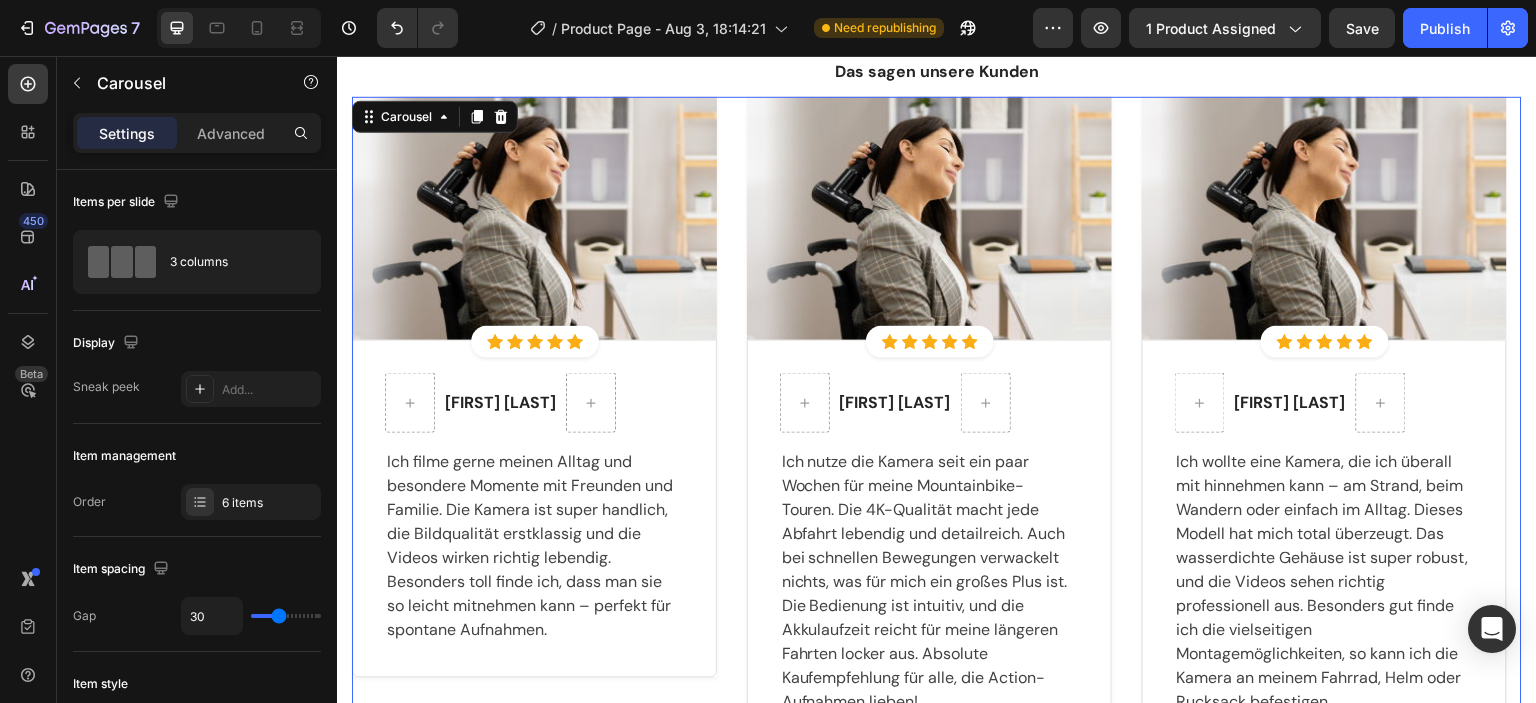 scroll, scrollTop: 6167, scrollLeft: 0, axis: vertical 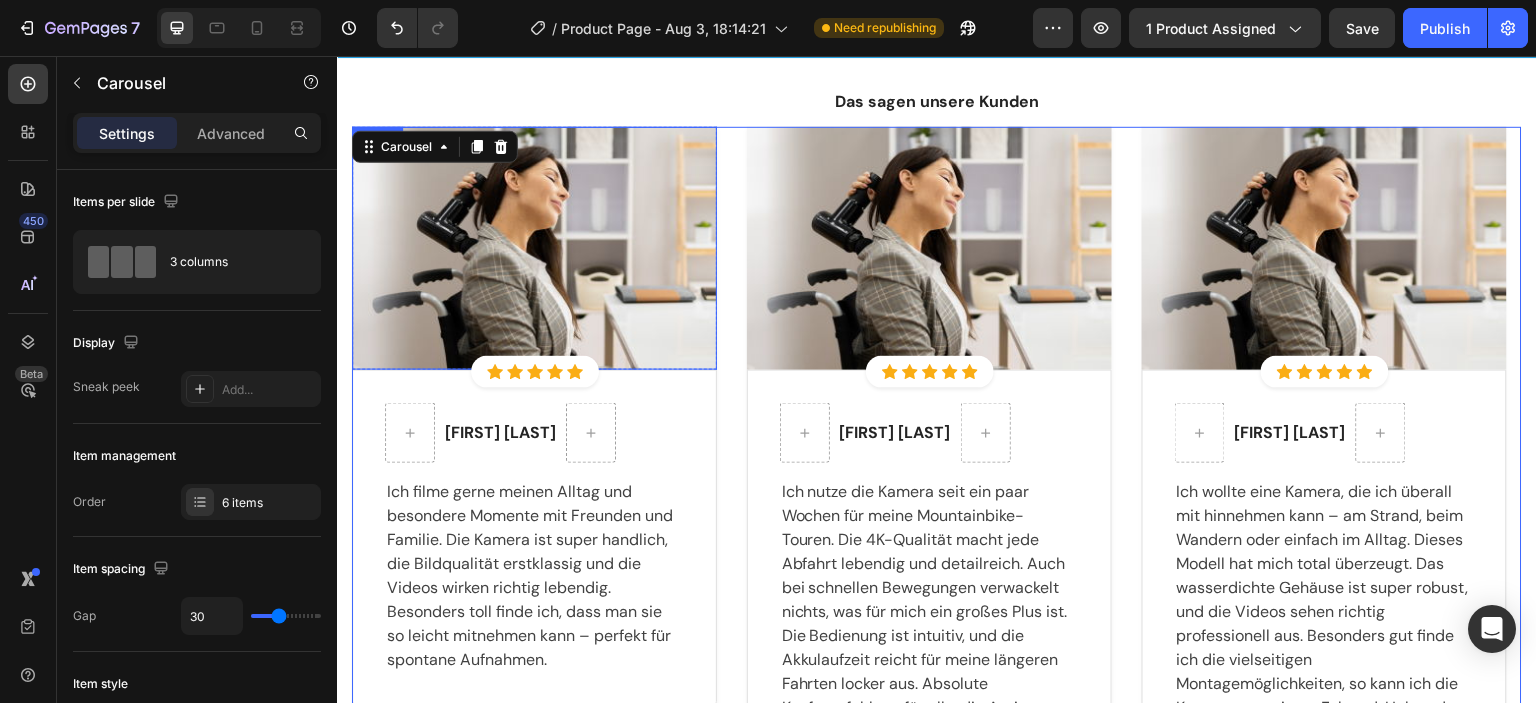click at bounding box center [534, 249] 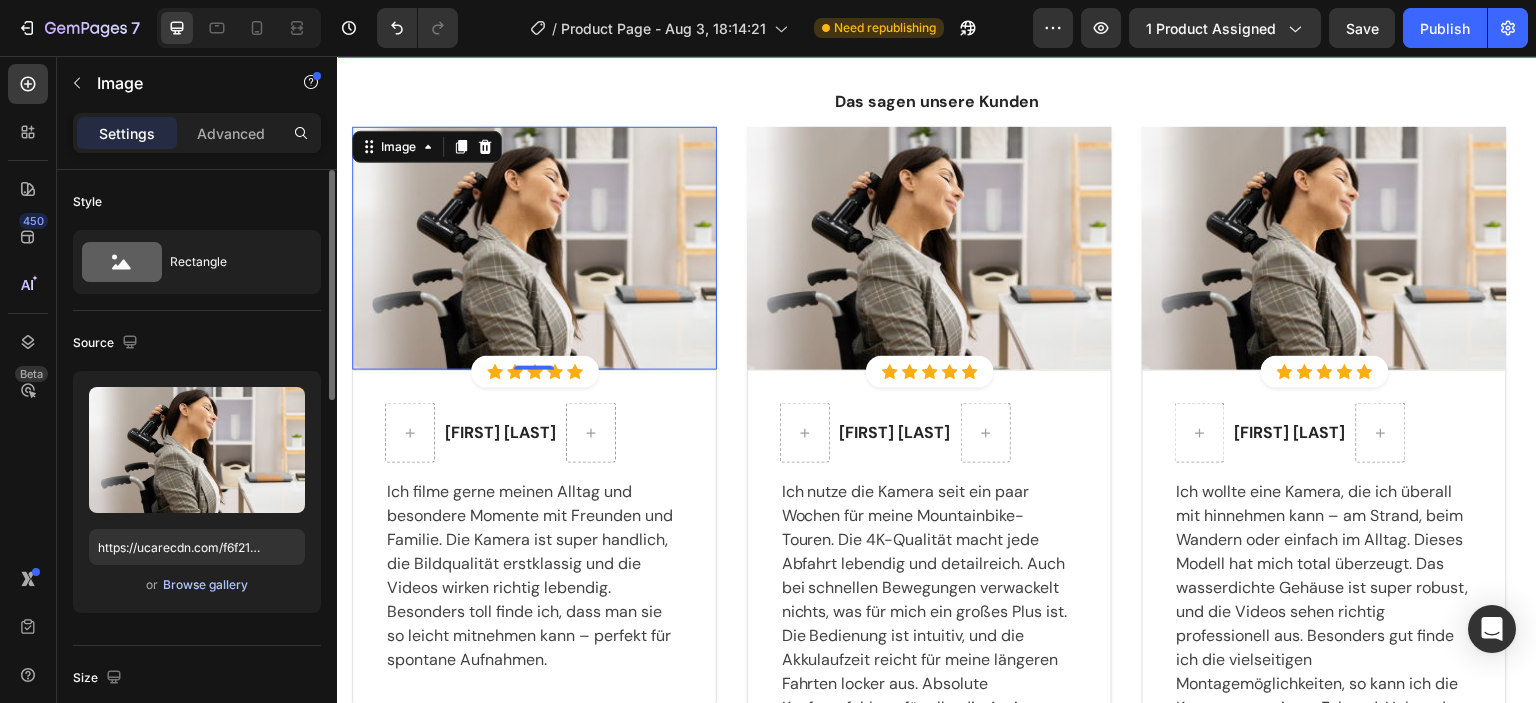 click on "Browse gallery" at bounding box center (205, 585) 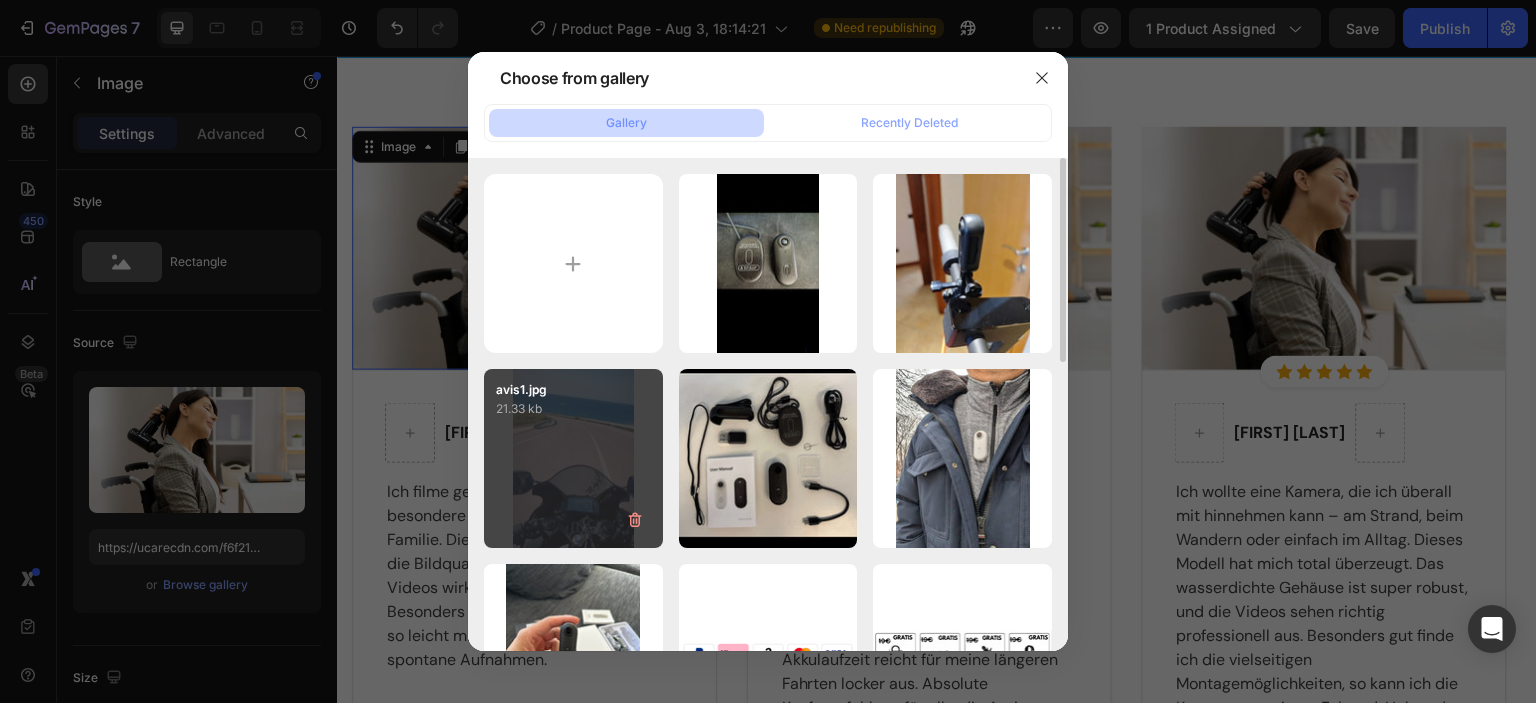 click on "avis1.jpg 21.33 kb" at bounding box center (573, 458) 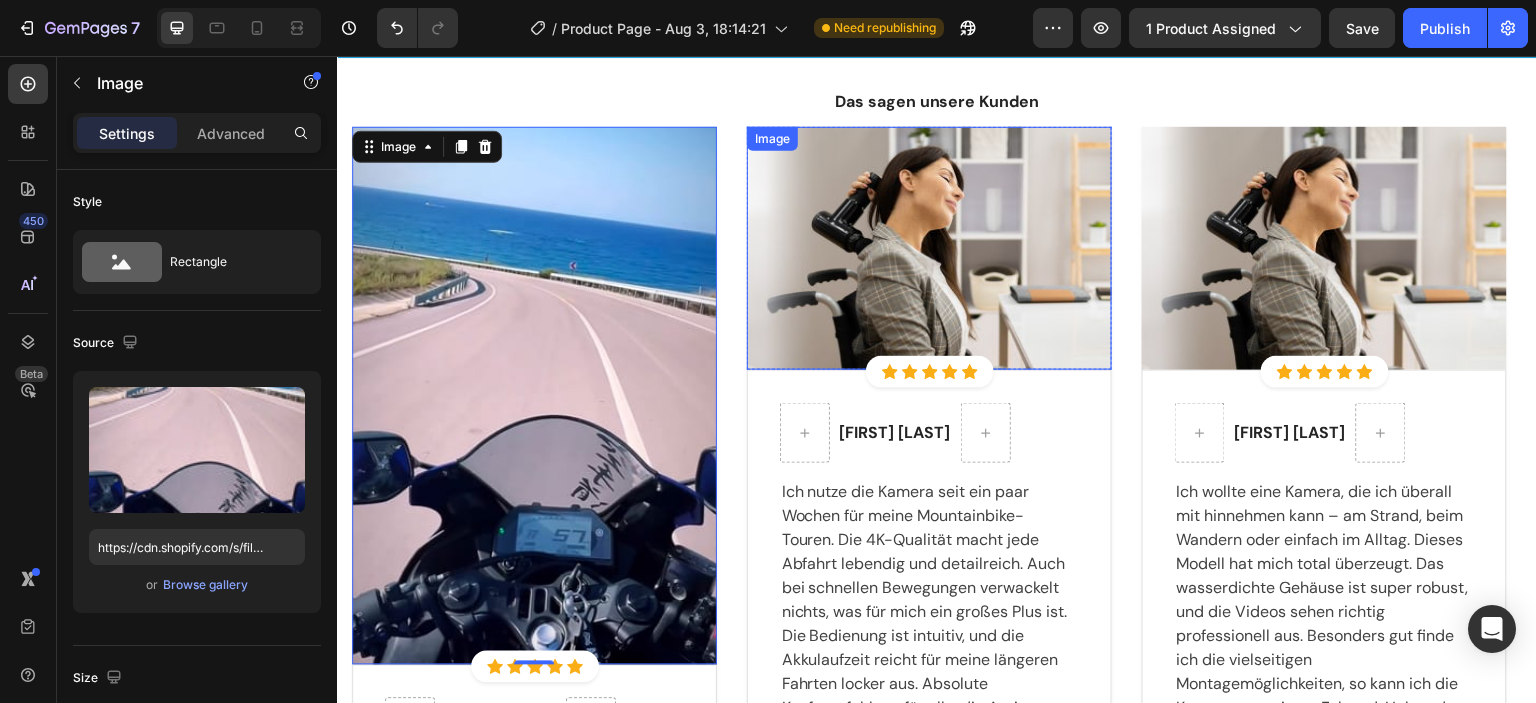 click at bounding box center [929, 249] 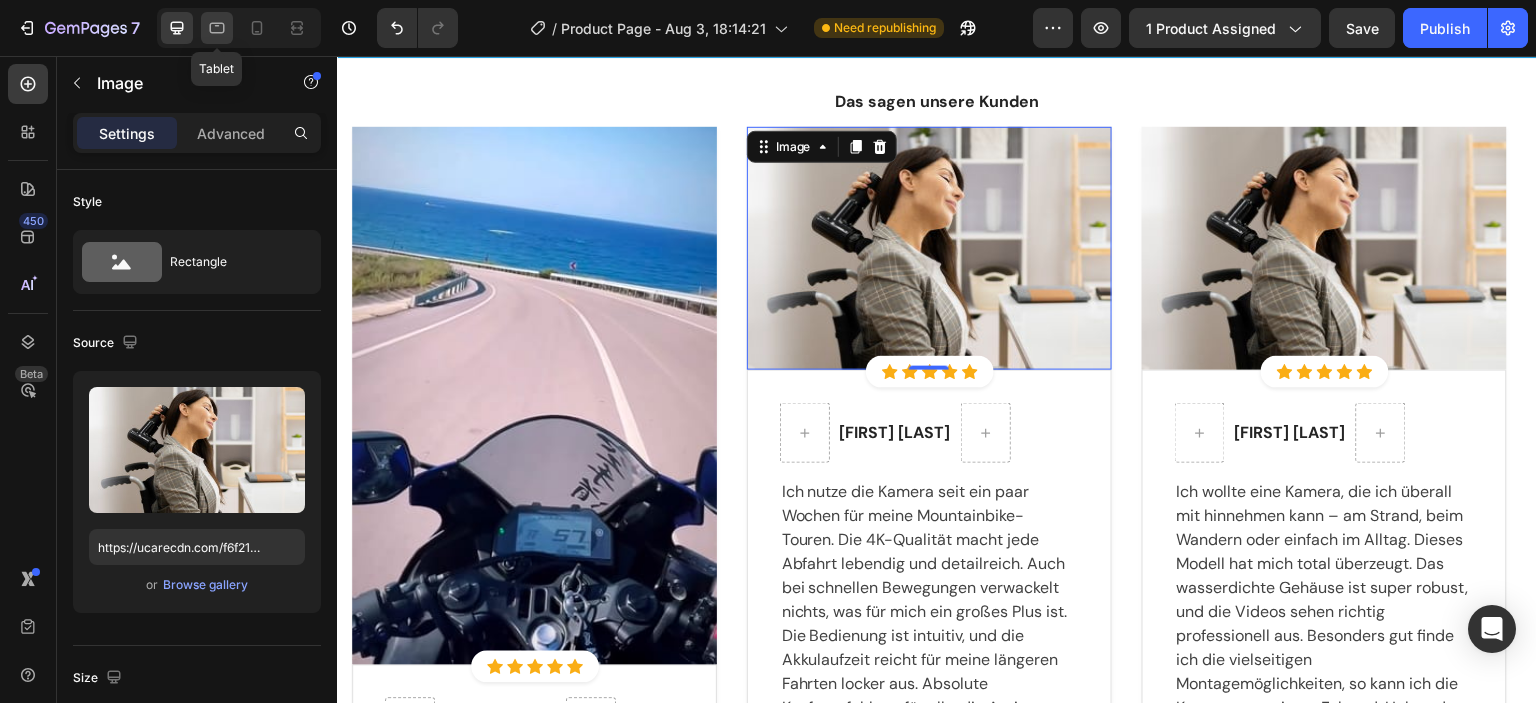click 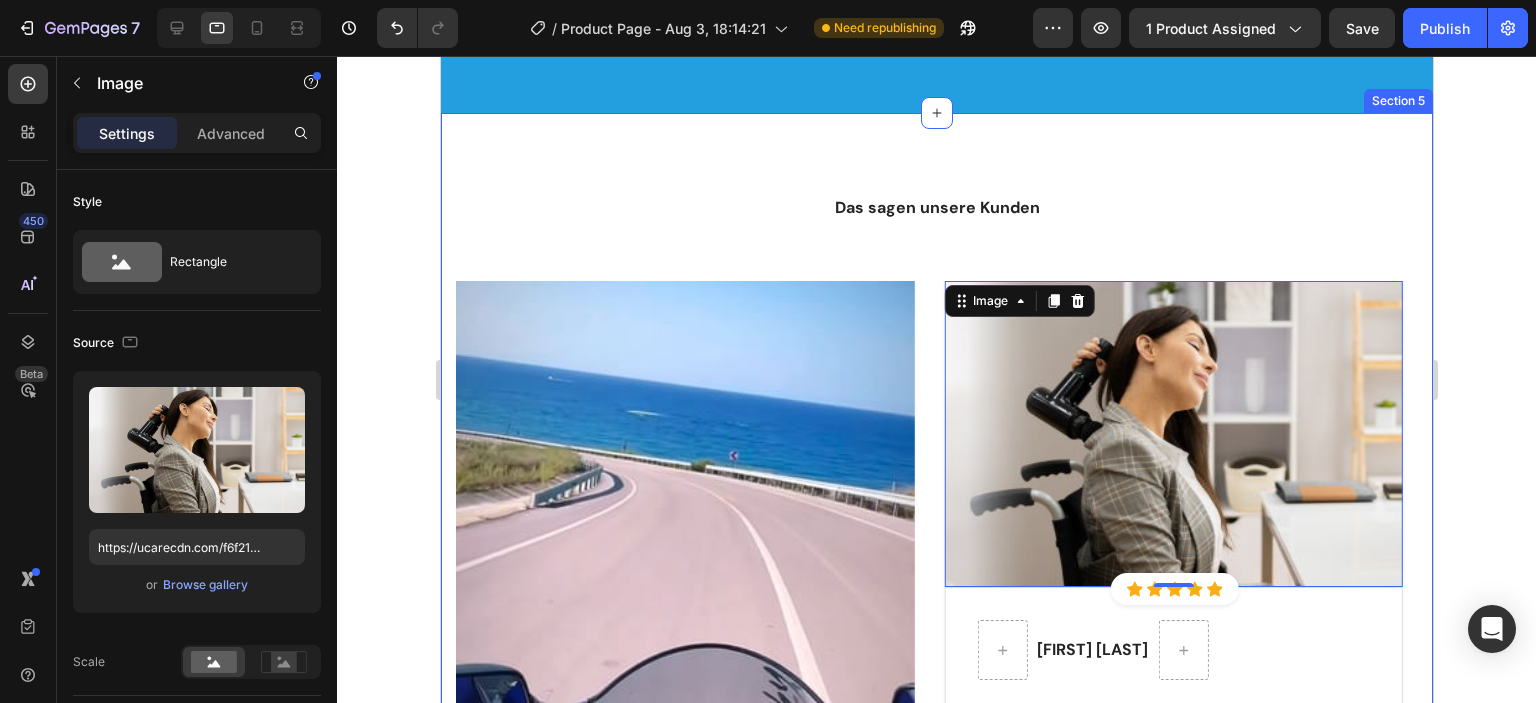 scroll, scrollTop: 6511, scrollLeft: 0, axis: vertical 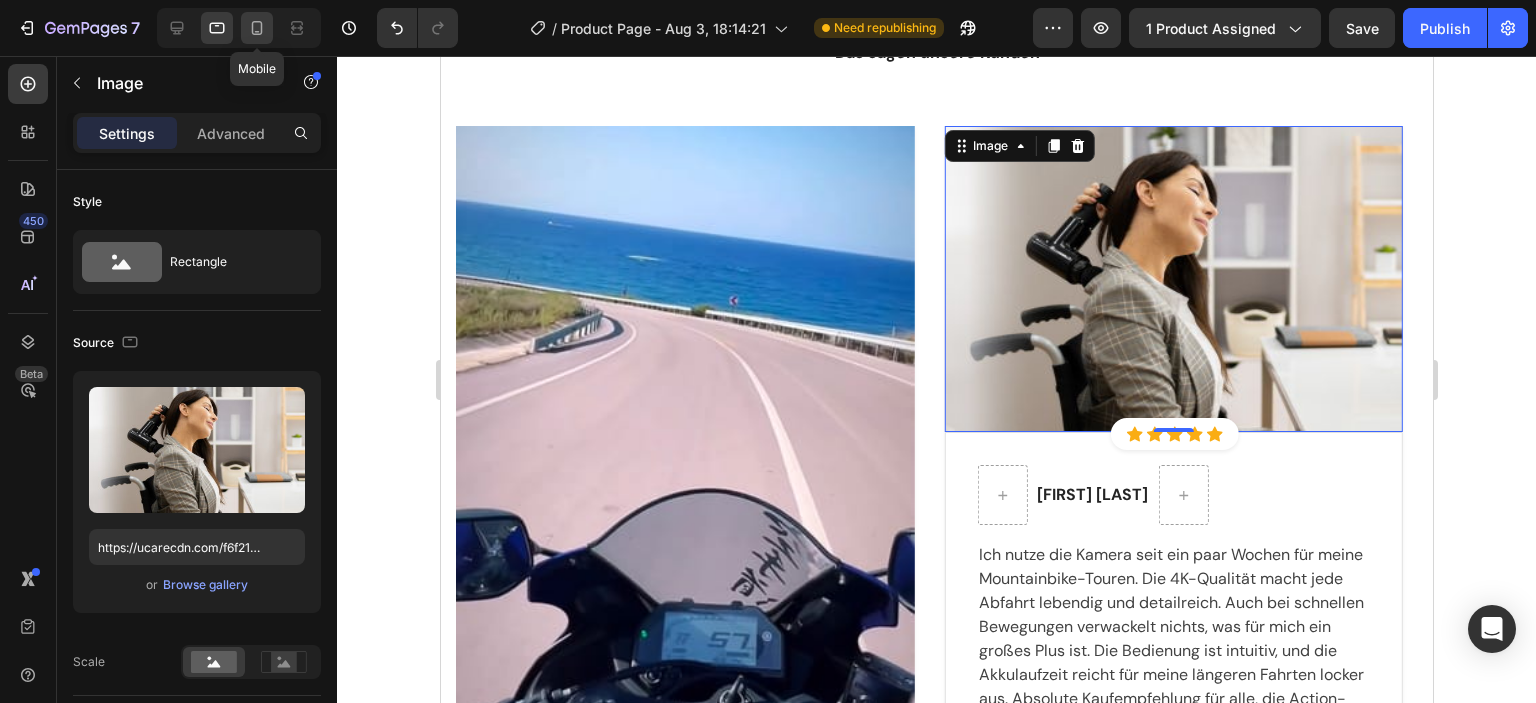 drag, startPoint x: 263, startPoint y: 33, endPoint x: 363, endPoint y: 360, distance: 341.94882 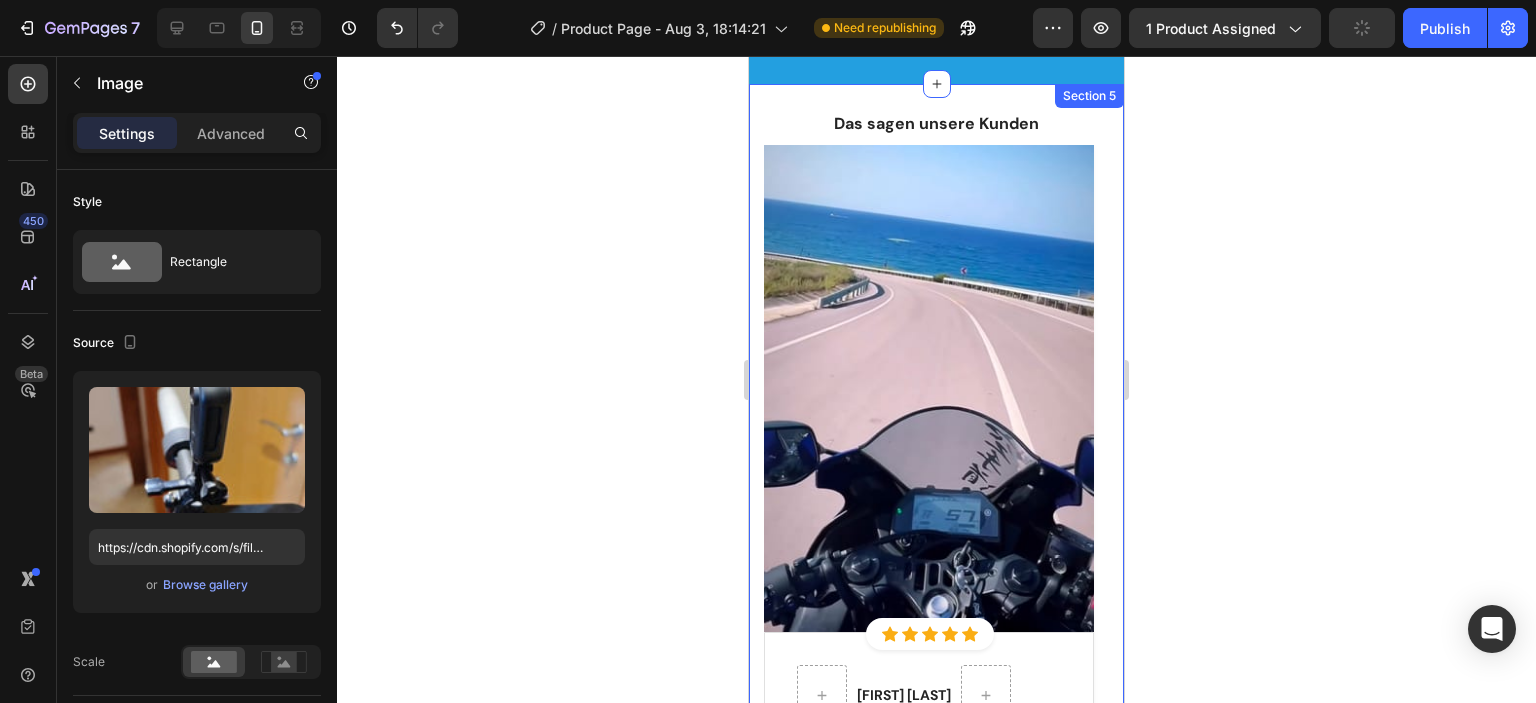 scroll, scrollTop: 6277, scrollLeft: 0, axis: vertical 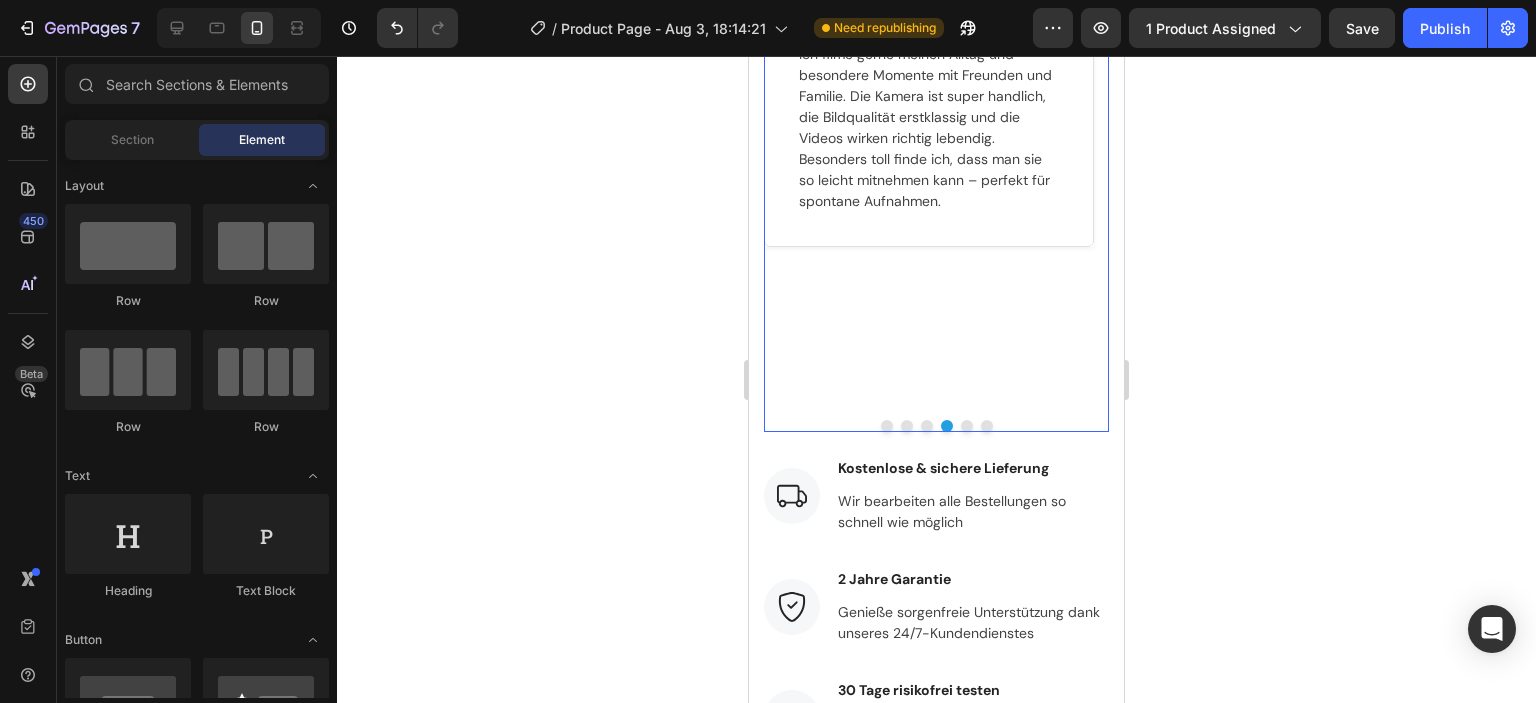 click at bounding box center [967, 426] 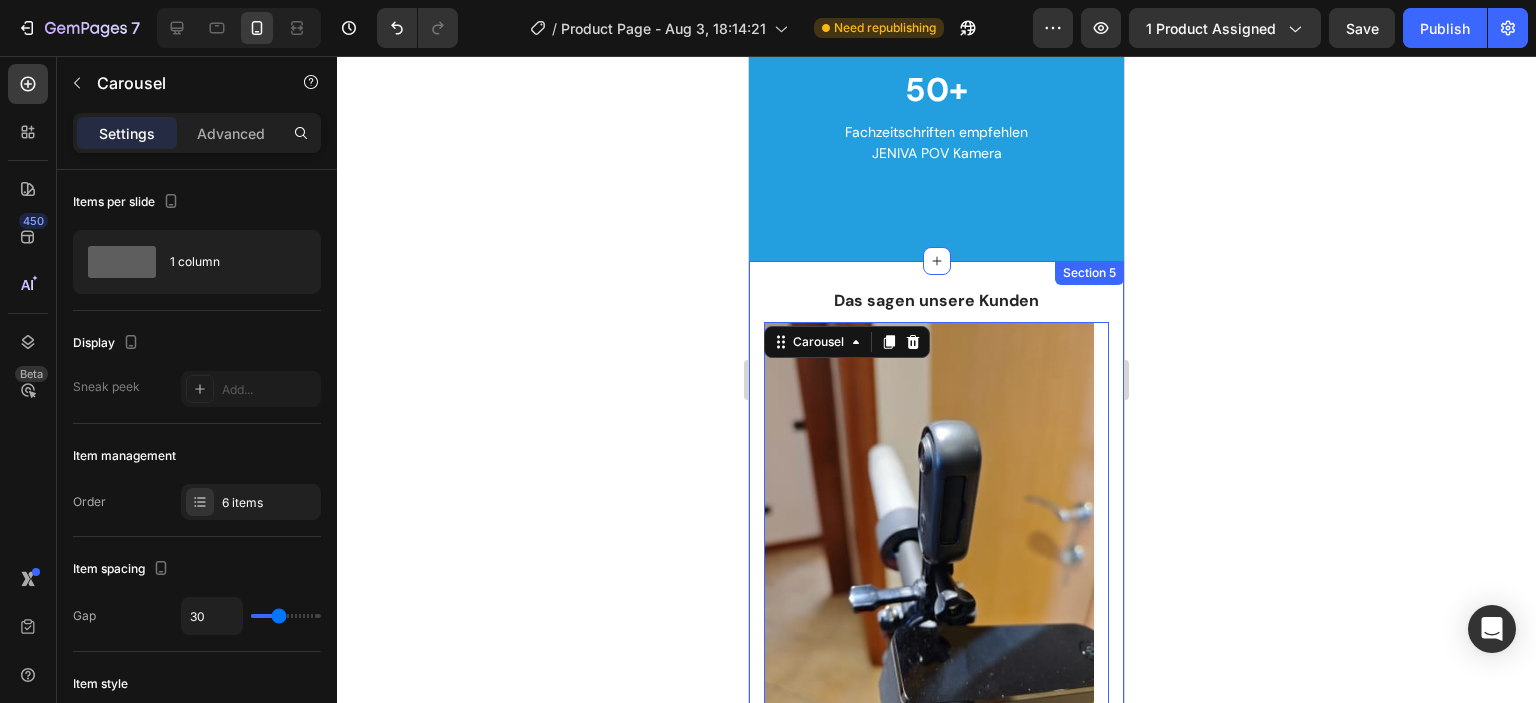 scroll, scrollTop: 6310, scrollLeft: 0, axis: vertical 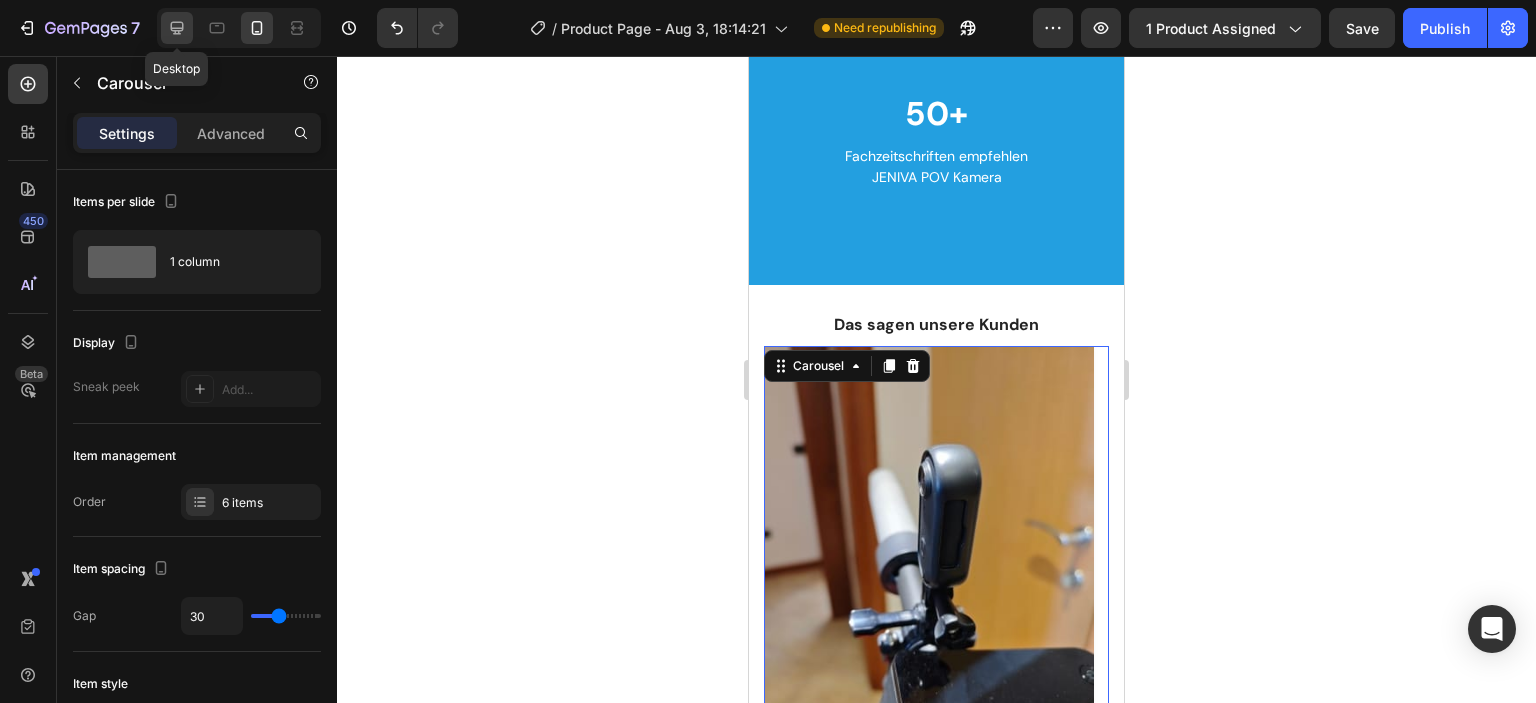 click 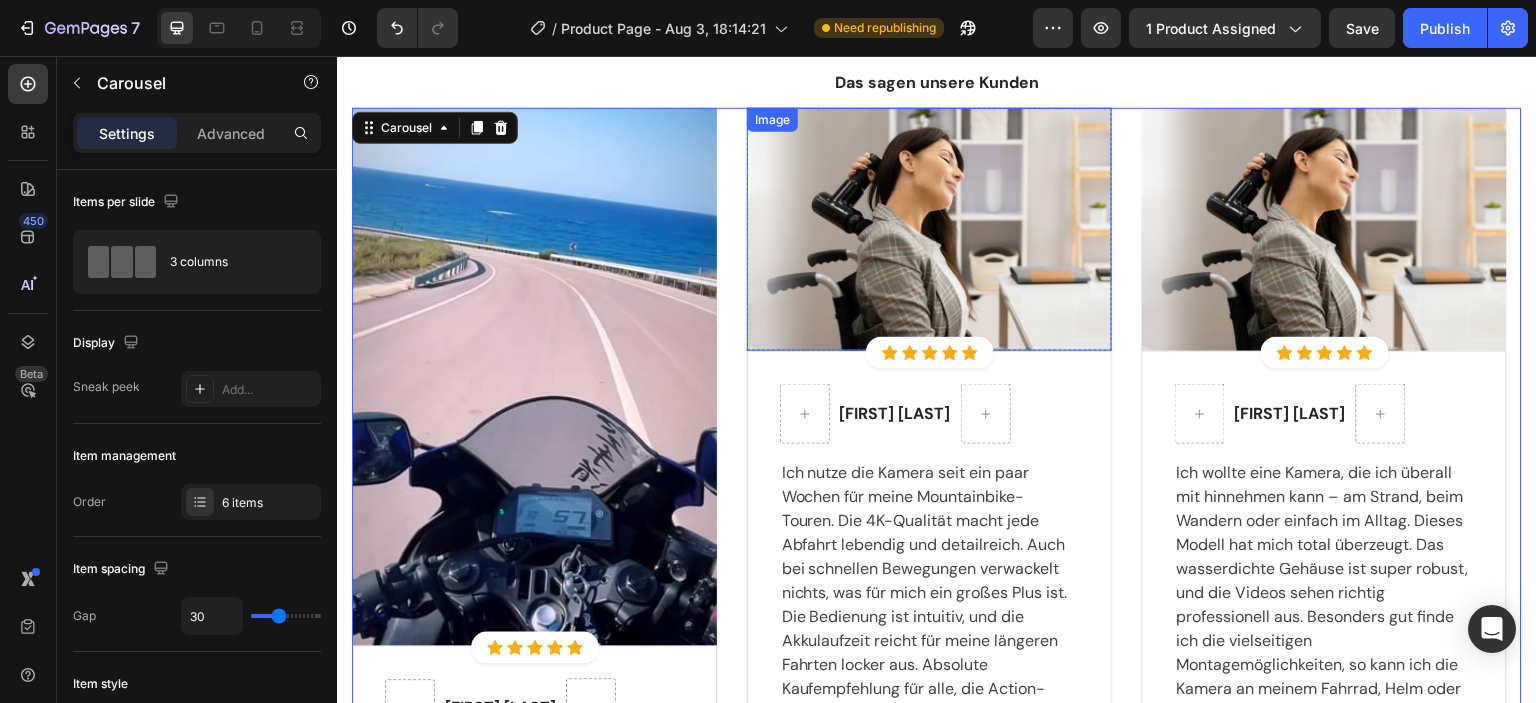 scroll, scrollTop: 6167, scrollLeft: 0, axis: vertical 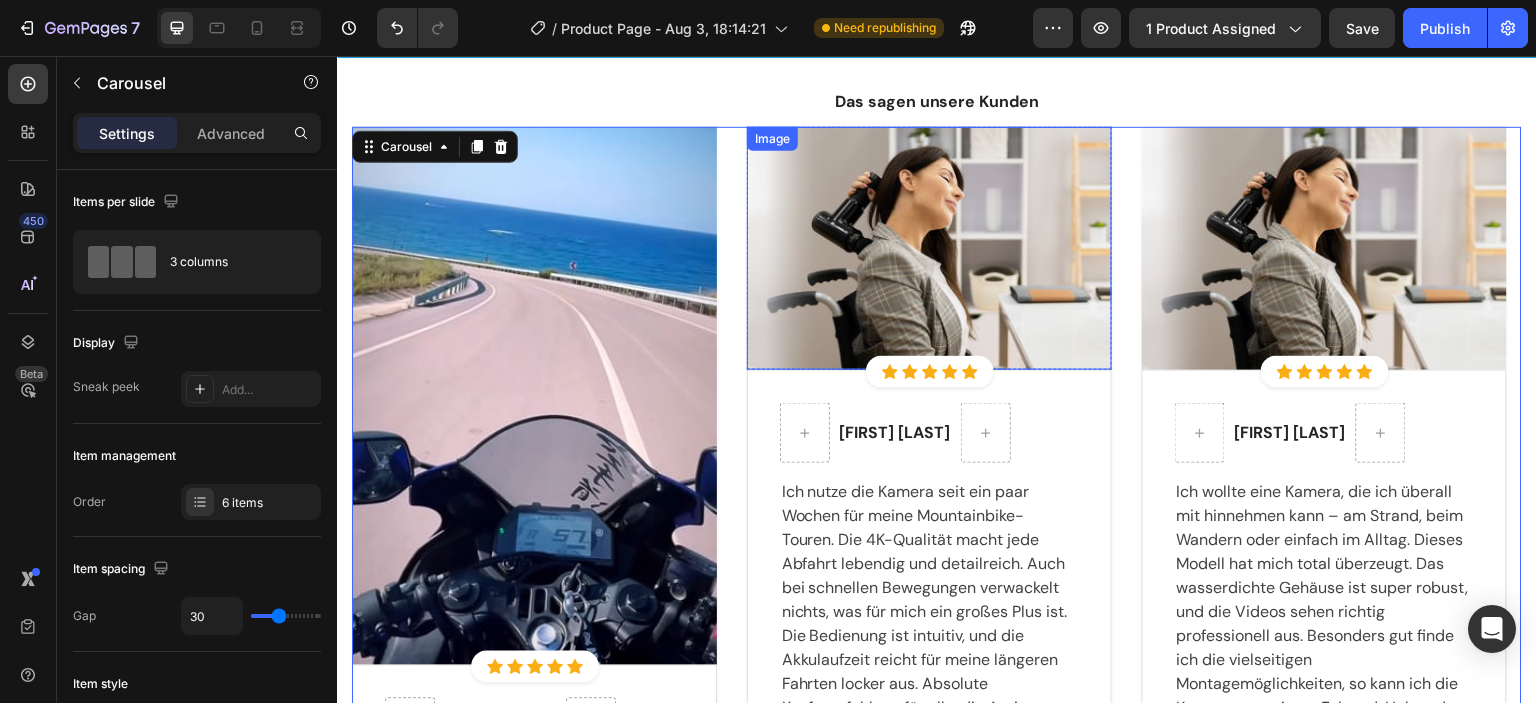 click at bounding box center (929, 249) 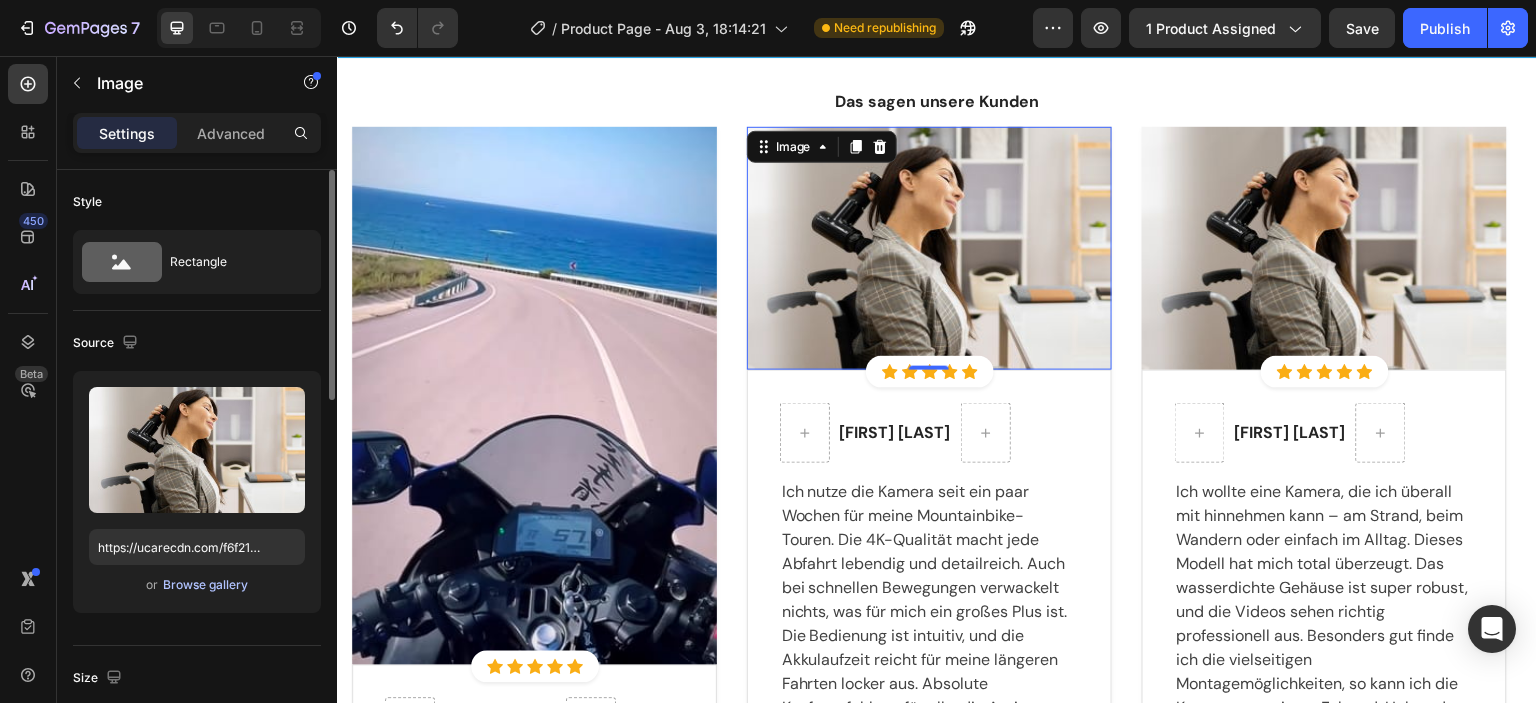 click on "Browse gallery" at bounding box center [205, 585] 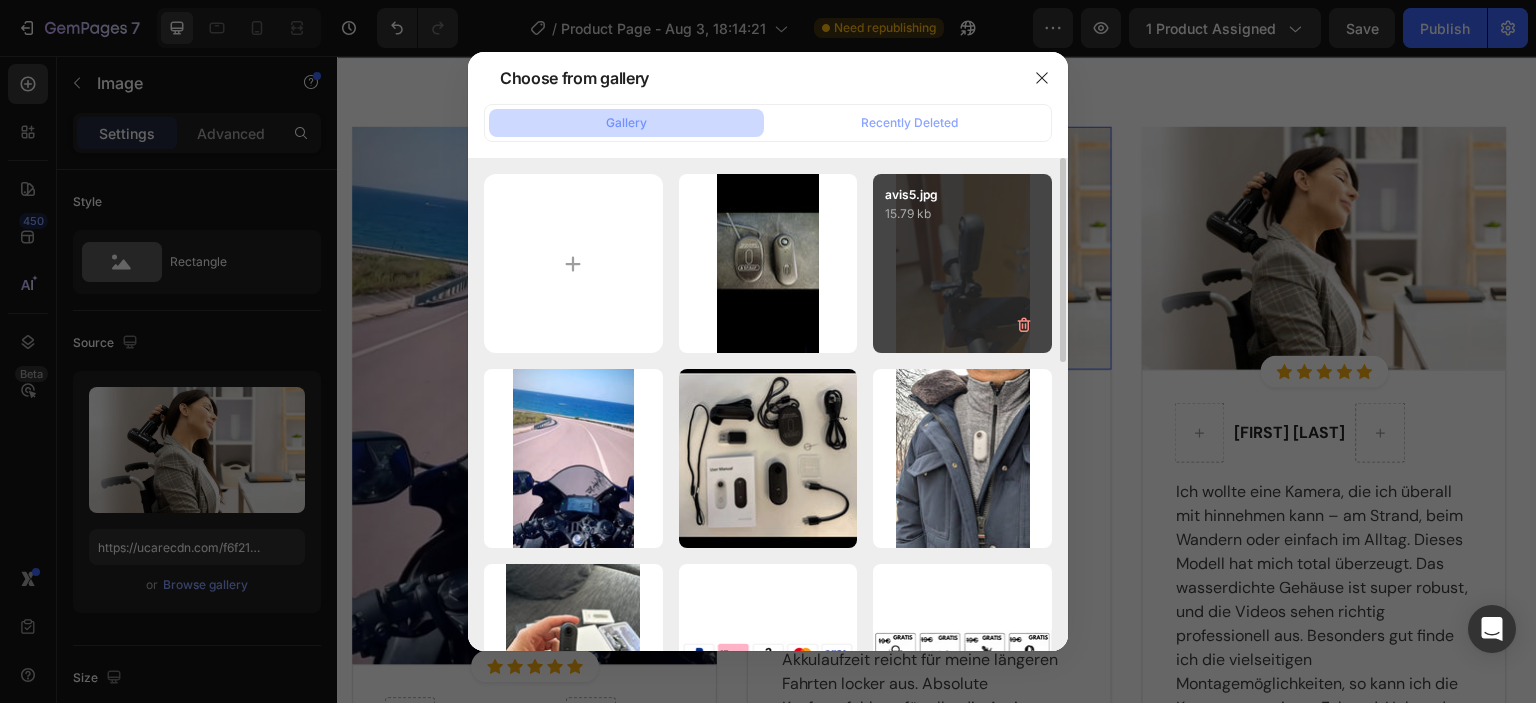 click on "avis5.jpg 15.79 kb" at bounding box center (962, 263) 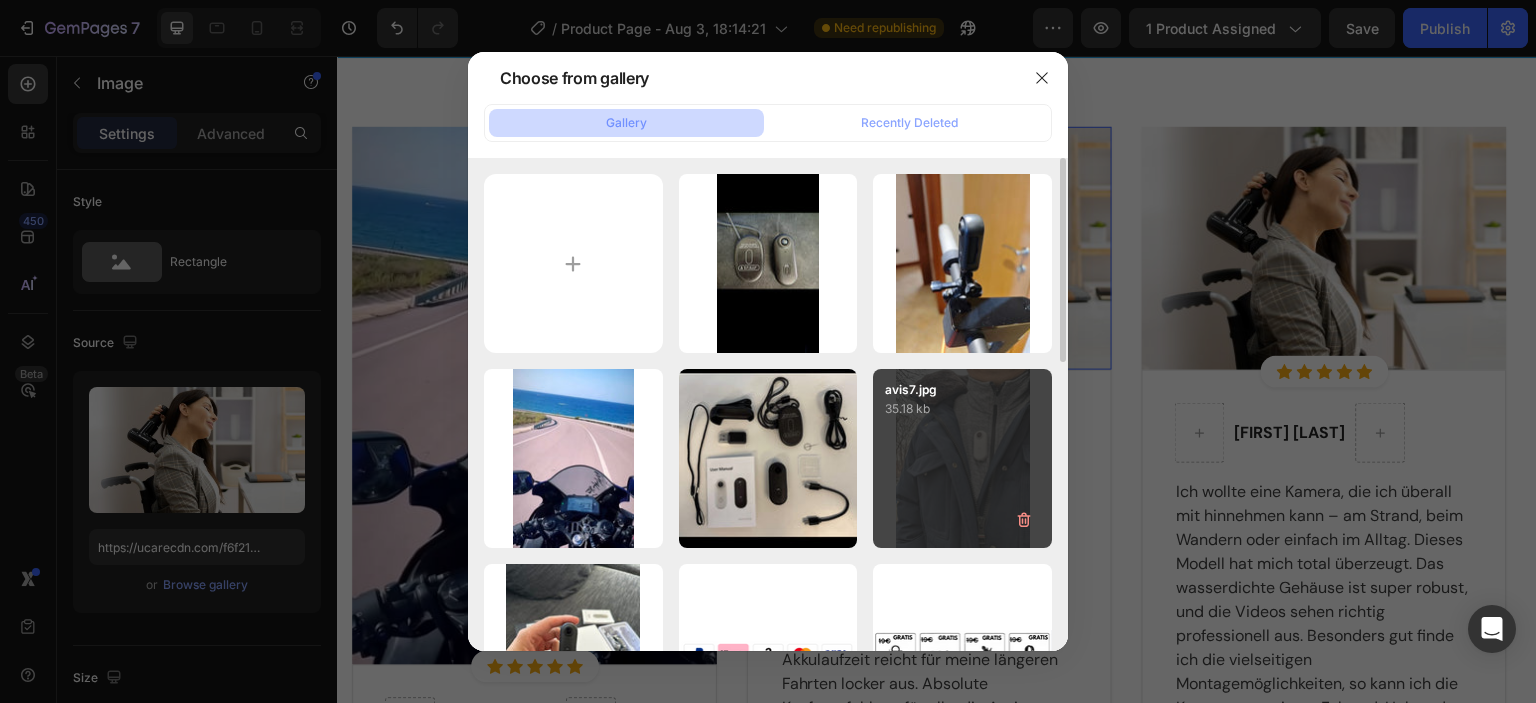 type on "https://cdn.shopify.com/s/files/1/0923/4762/9948/files/gempages_575997531926823875-9d308c0d-639b-464d-86f7-613bea3921e7.jpg" 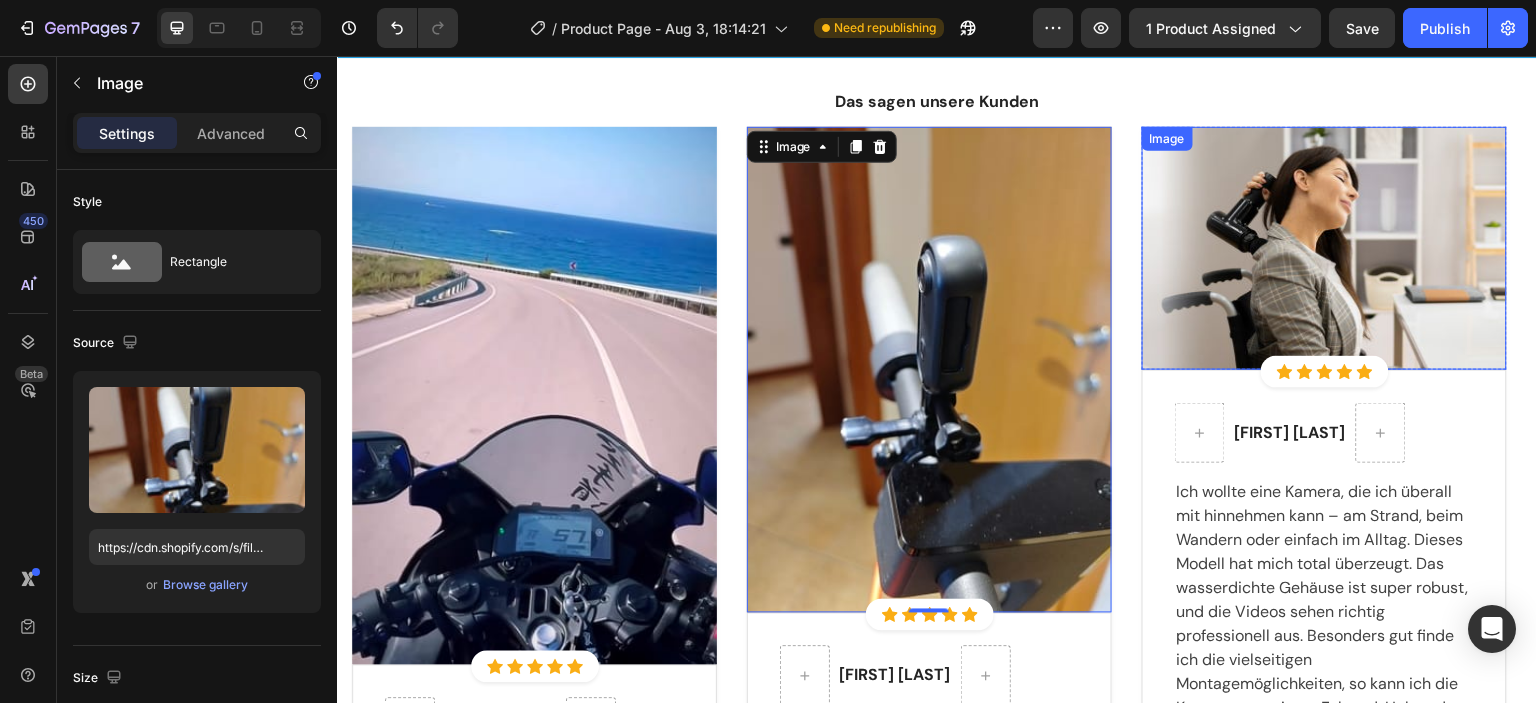 click at bounding box center (1324, 249) 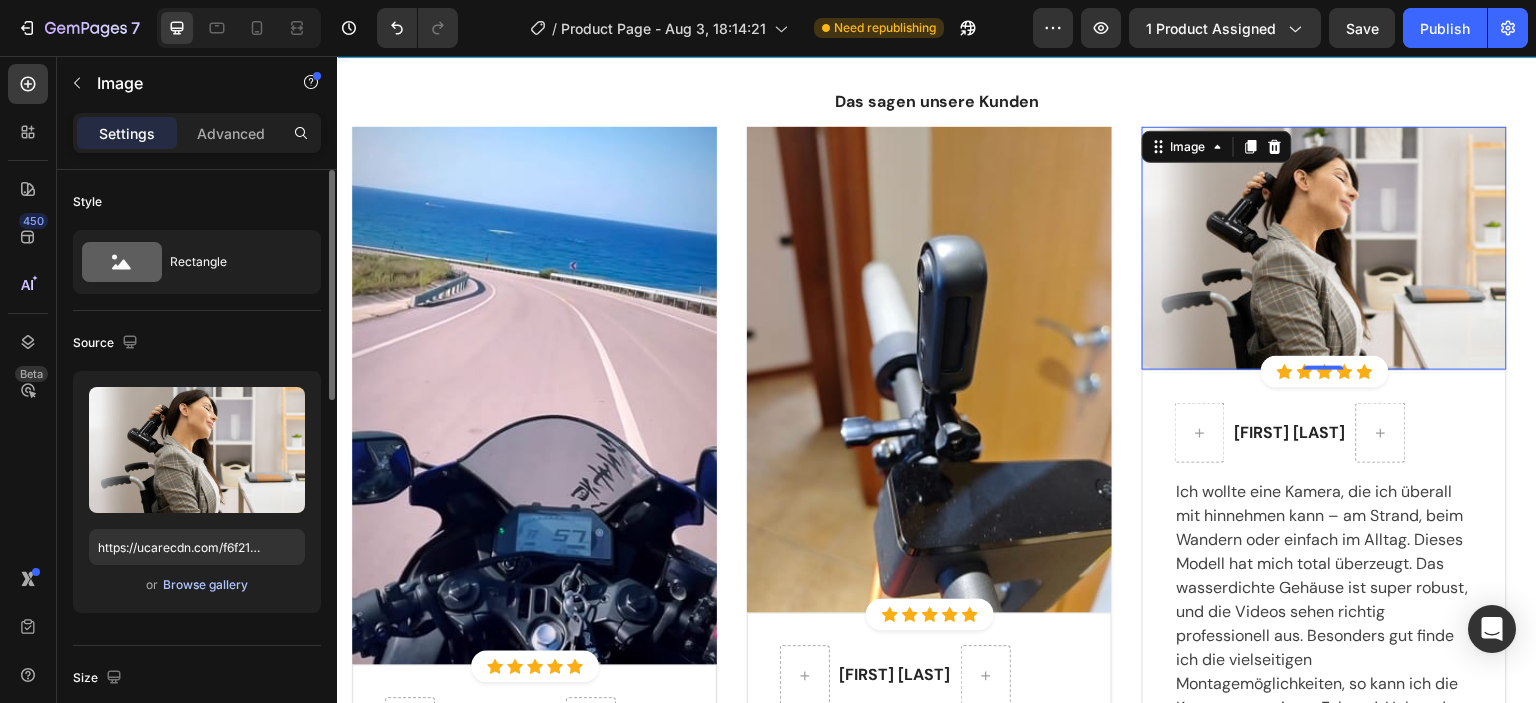 click on "Browse gallery" at bounding box center [205, 585] 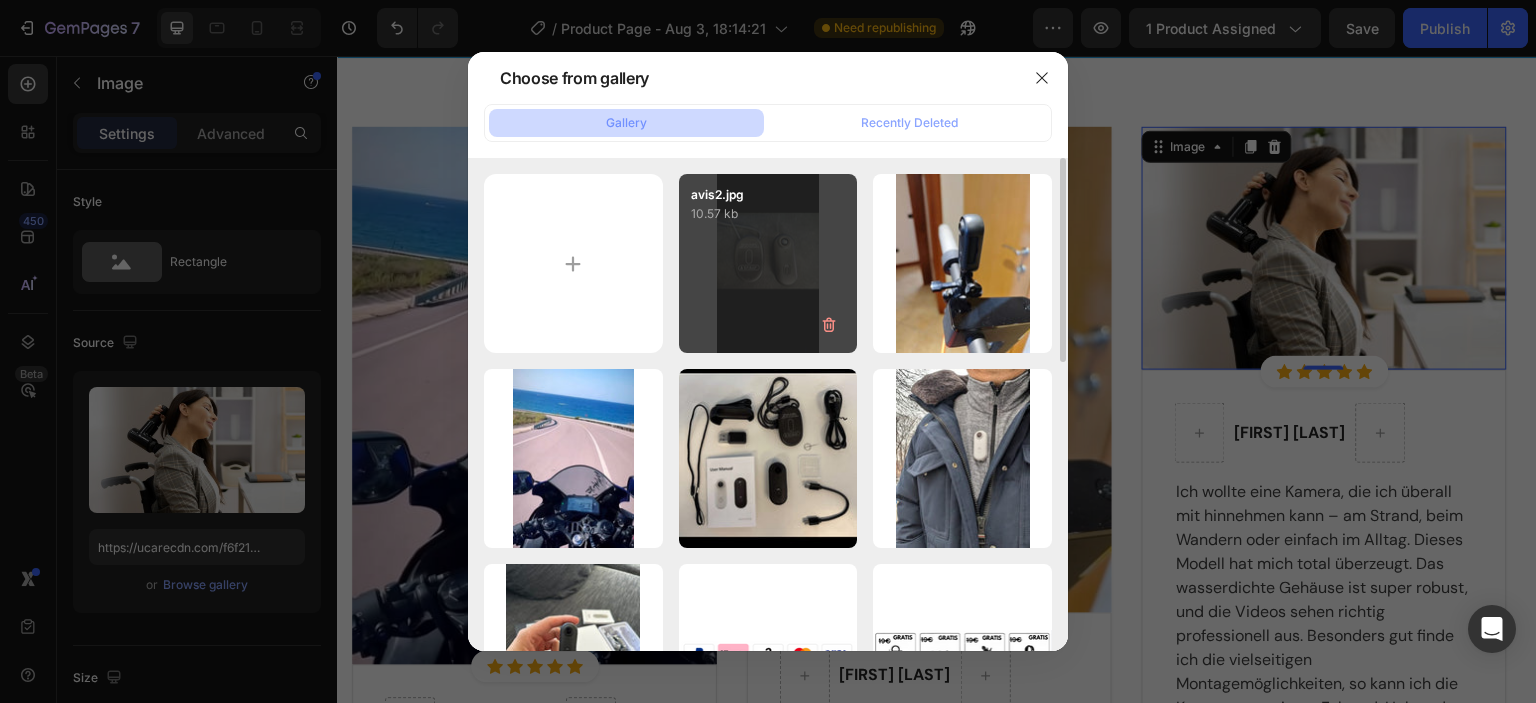 click on "avis2.jpg 10.57 kb" at bounding box center [768, 263] 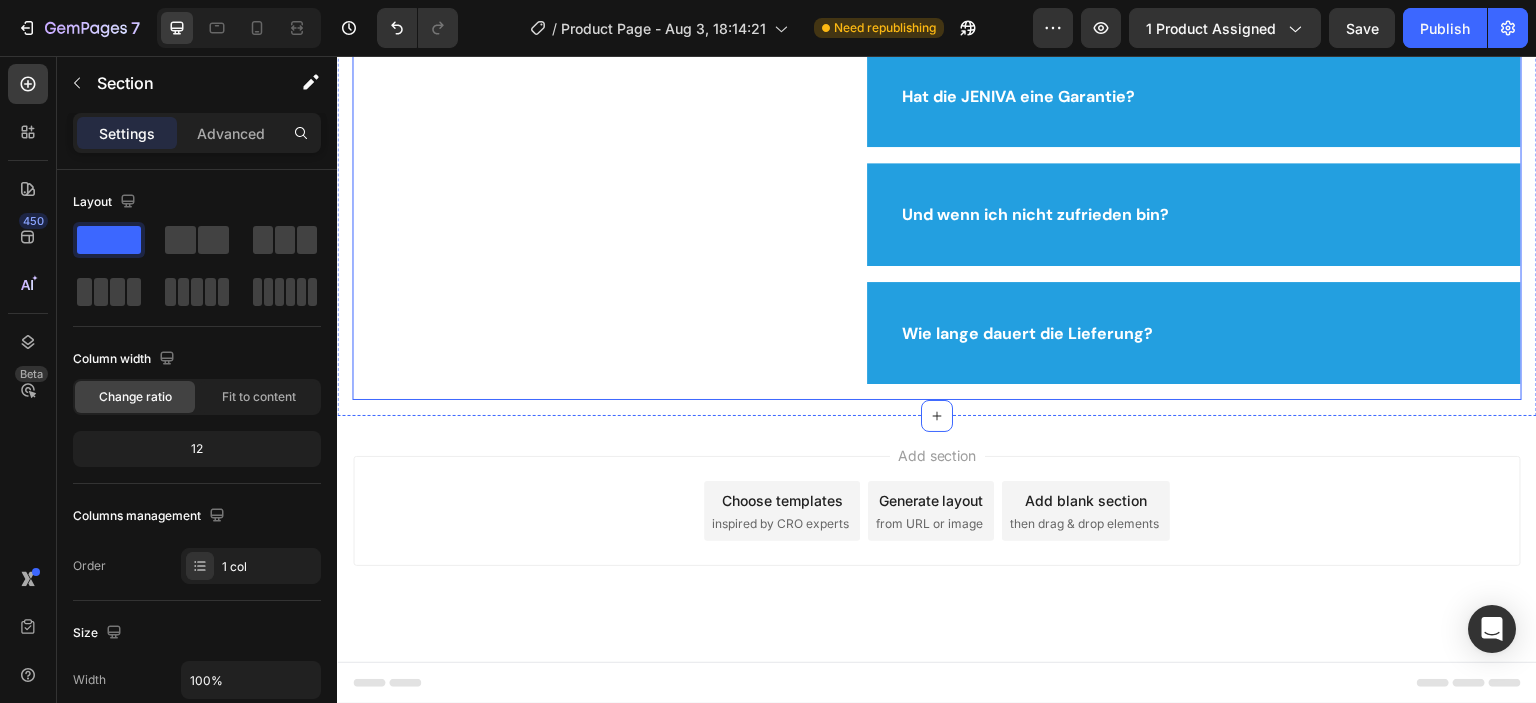 scroll, scrollTop: 7648, scrollLeft: 0, axis: vertical 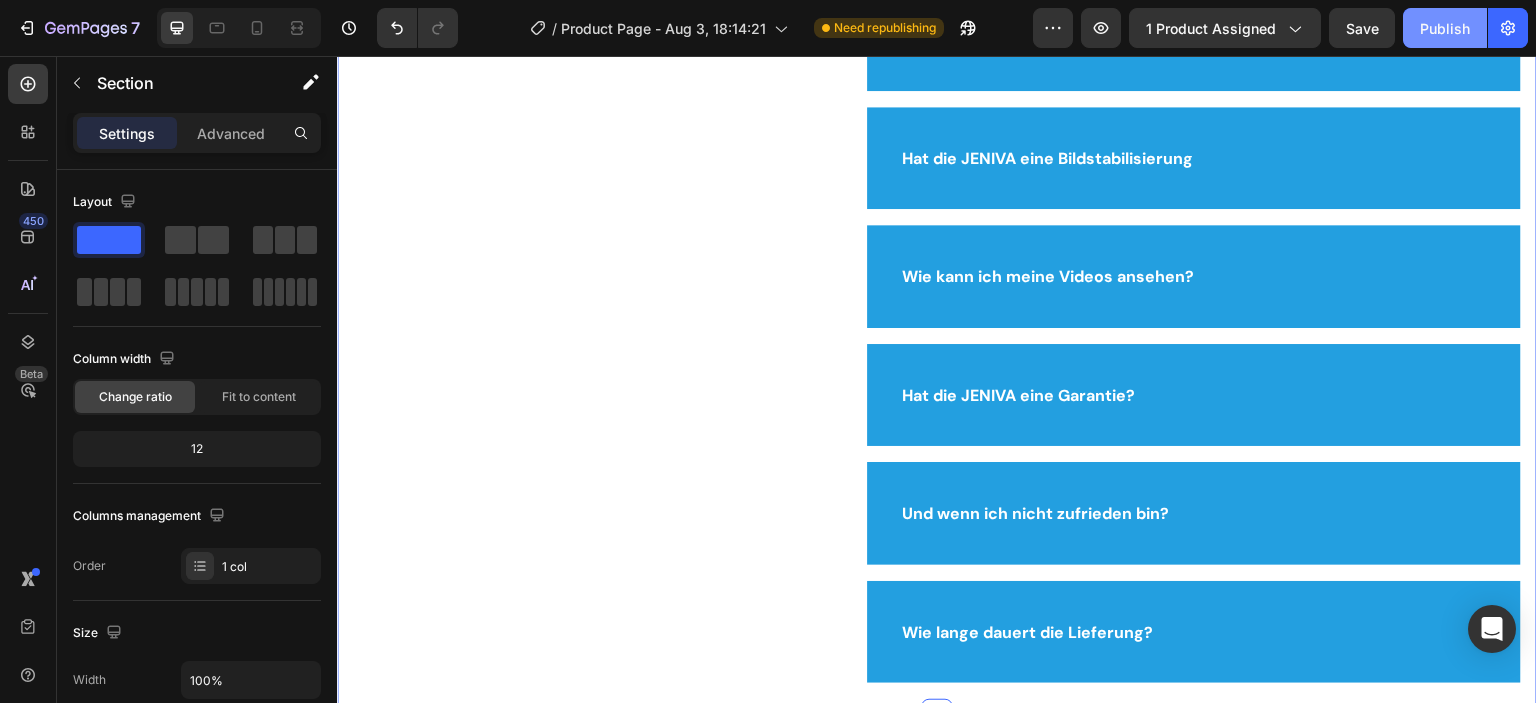 click on "Publish" at bounding box center (1445, 28) 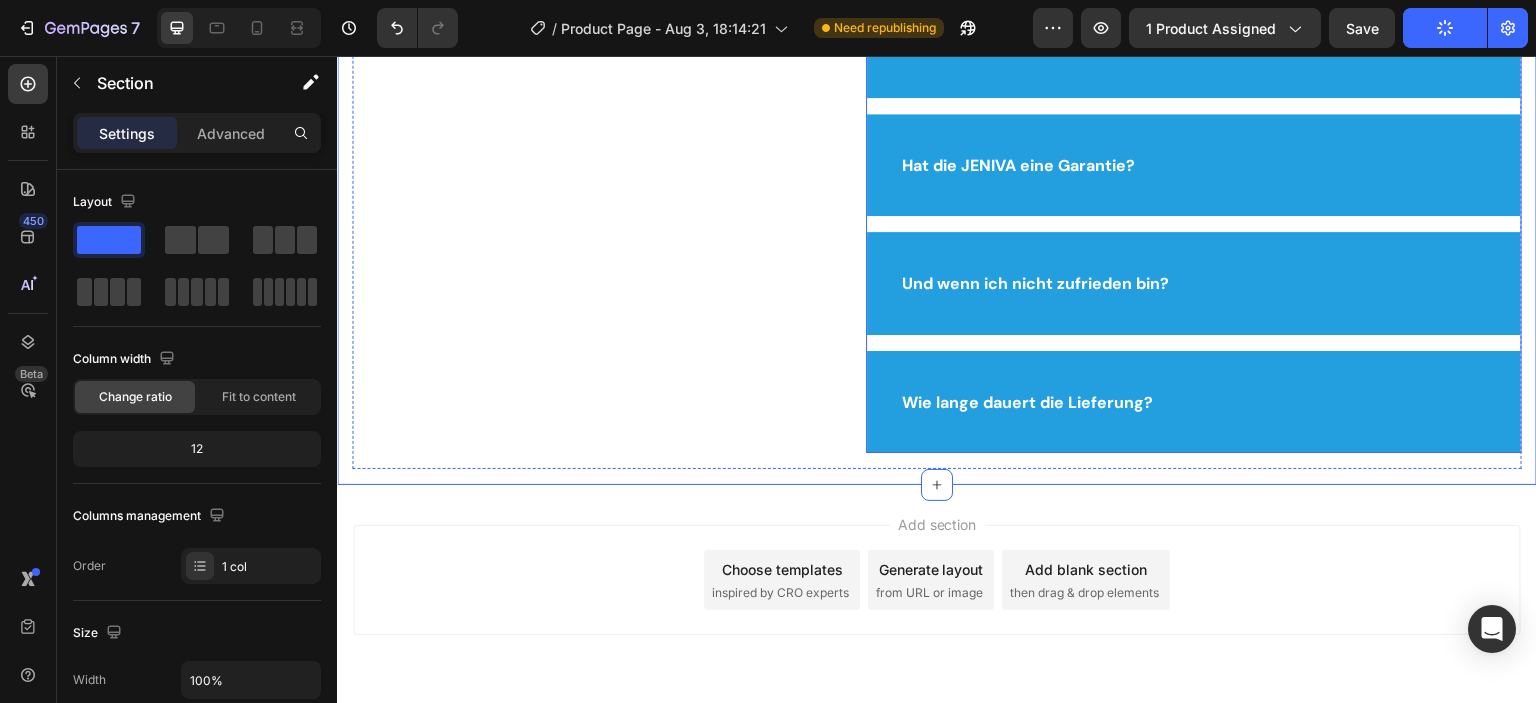 scroll, scrollTop: 7948, scrollLeft: 0, axis: vertical 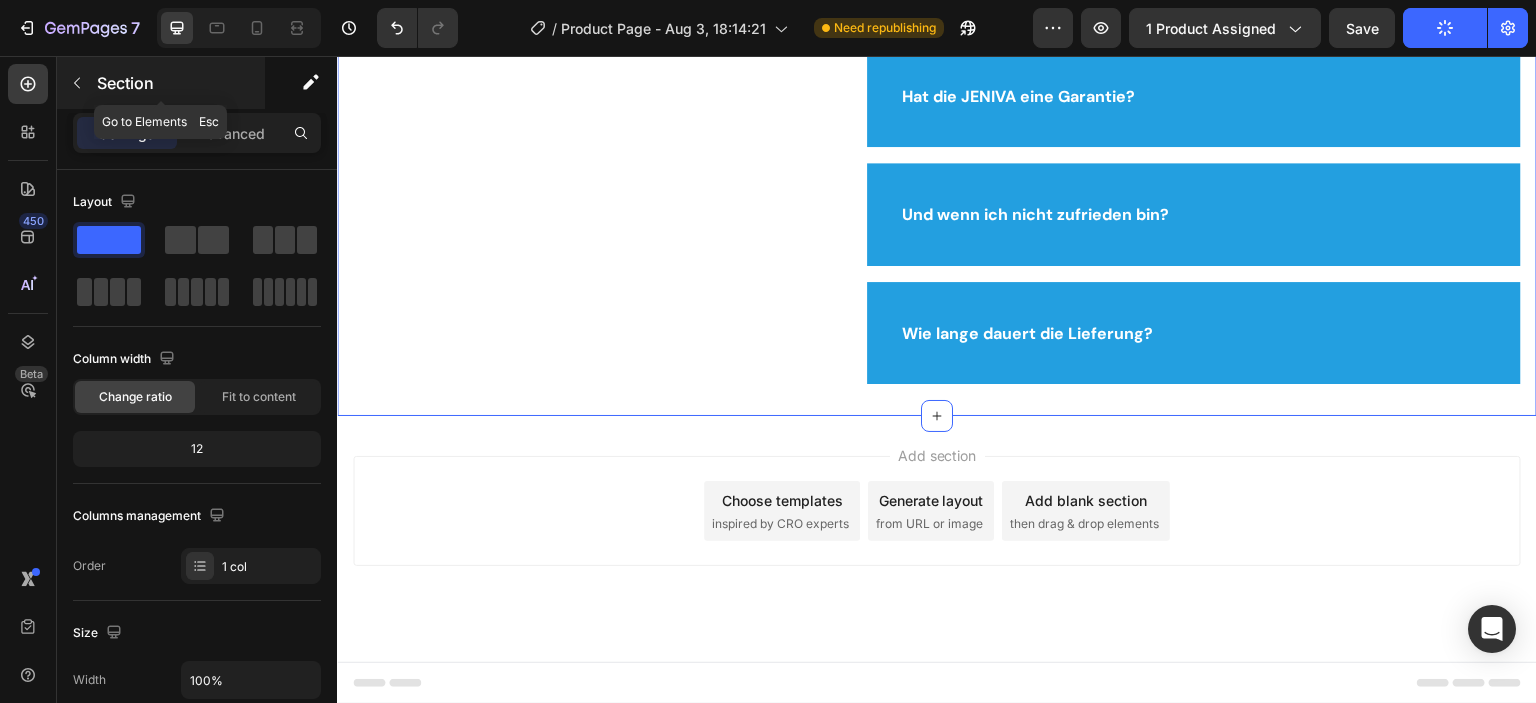 click 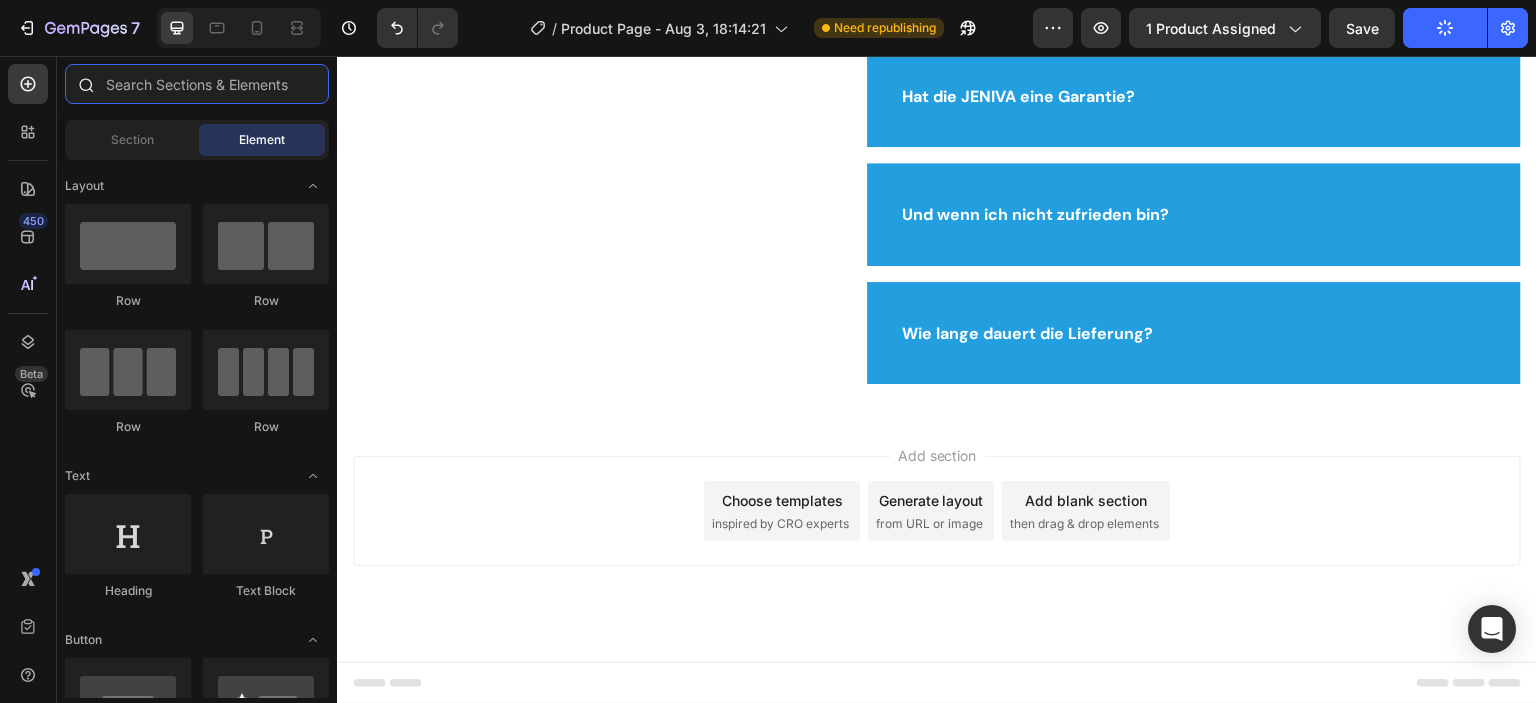 click at bounding box center (197, 84) 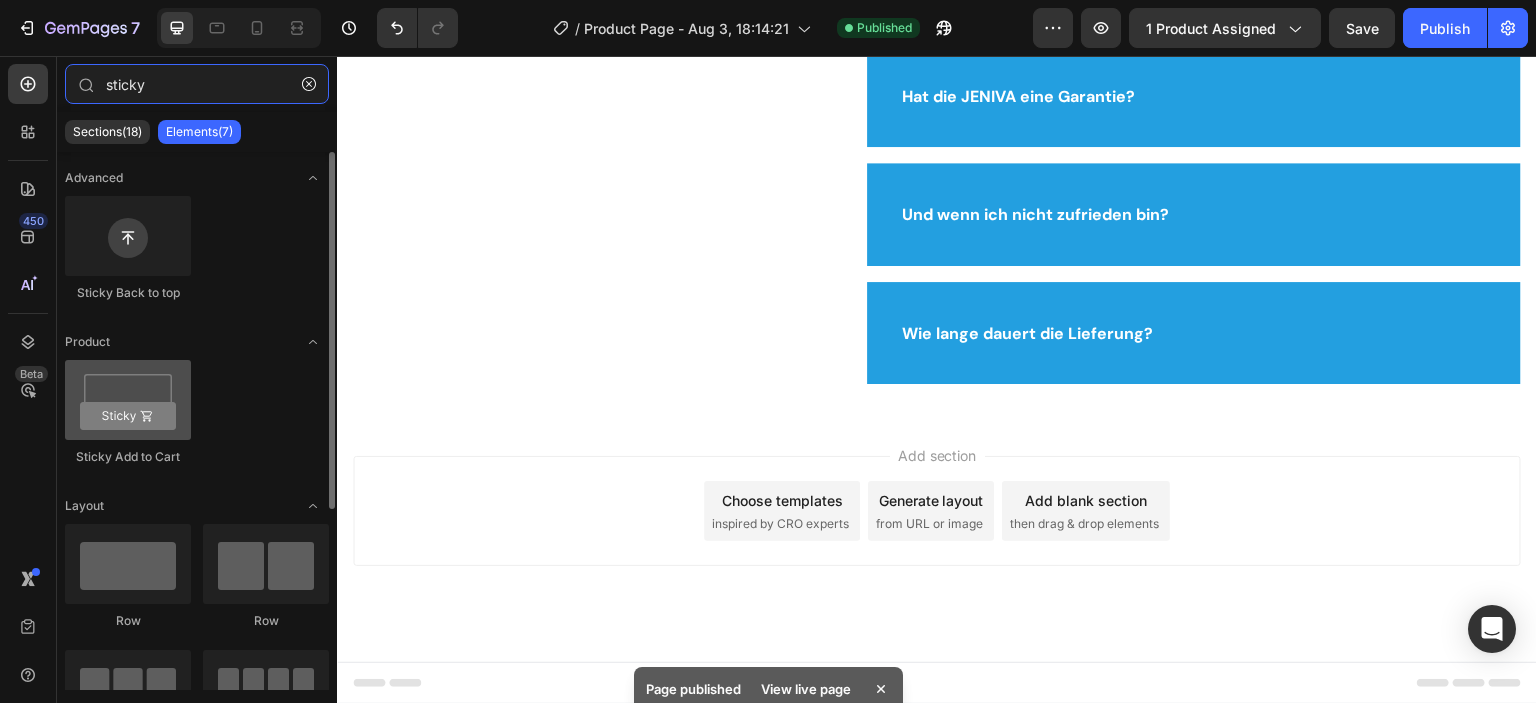 type on "sticky" 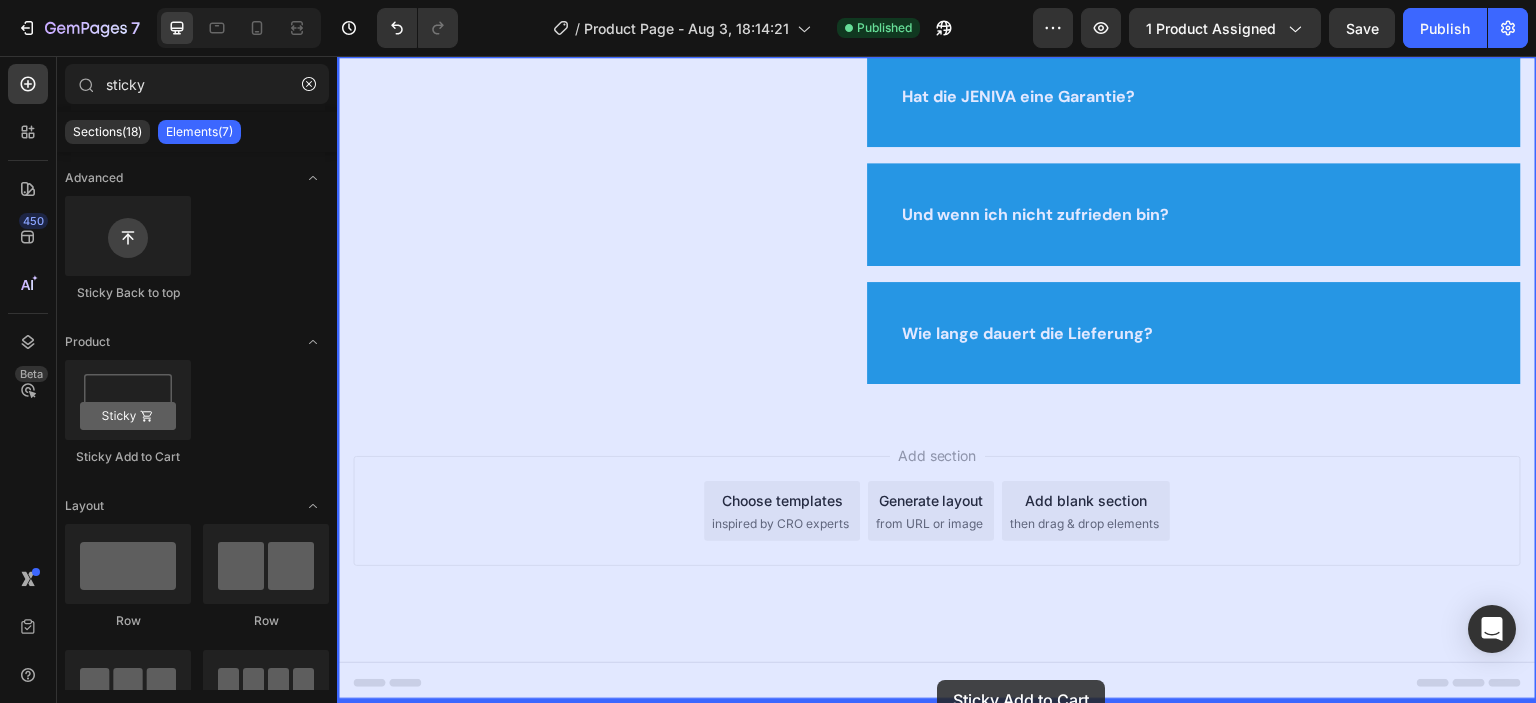 drag, startPoint x: 452, startPoint y: 452, endPoint x: 938, endPoint y: 681, distance: 537.24945 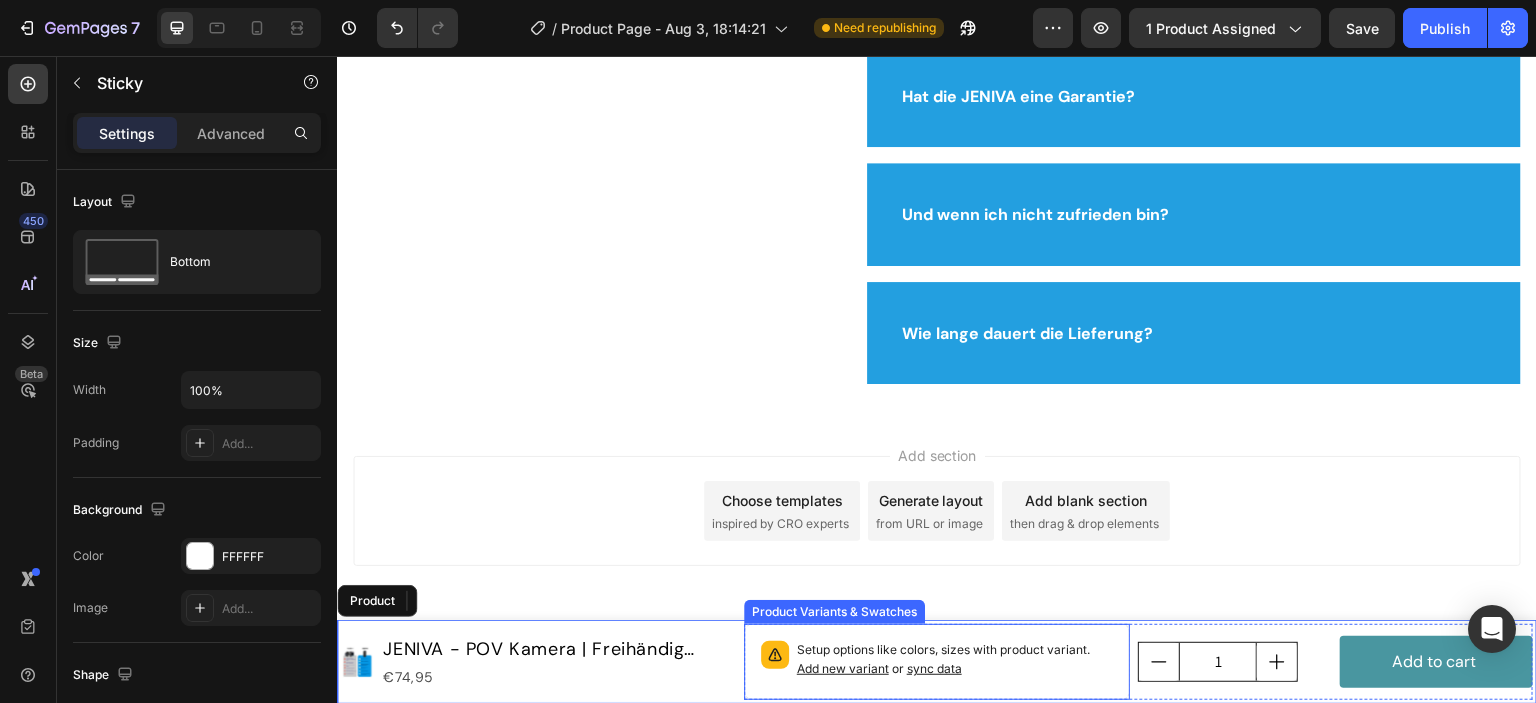 click on "sync data" at bounding box center (934, 668) 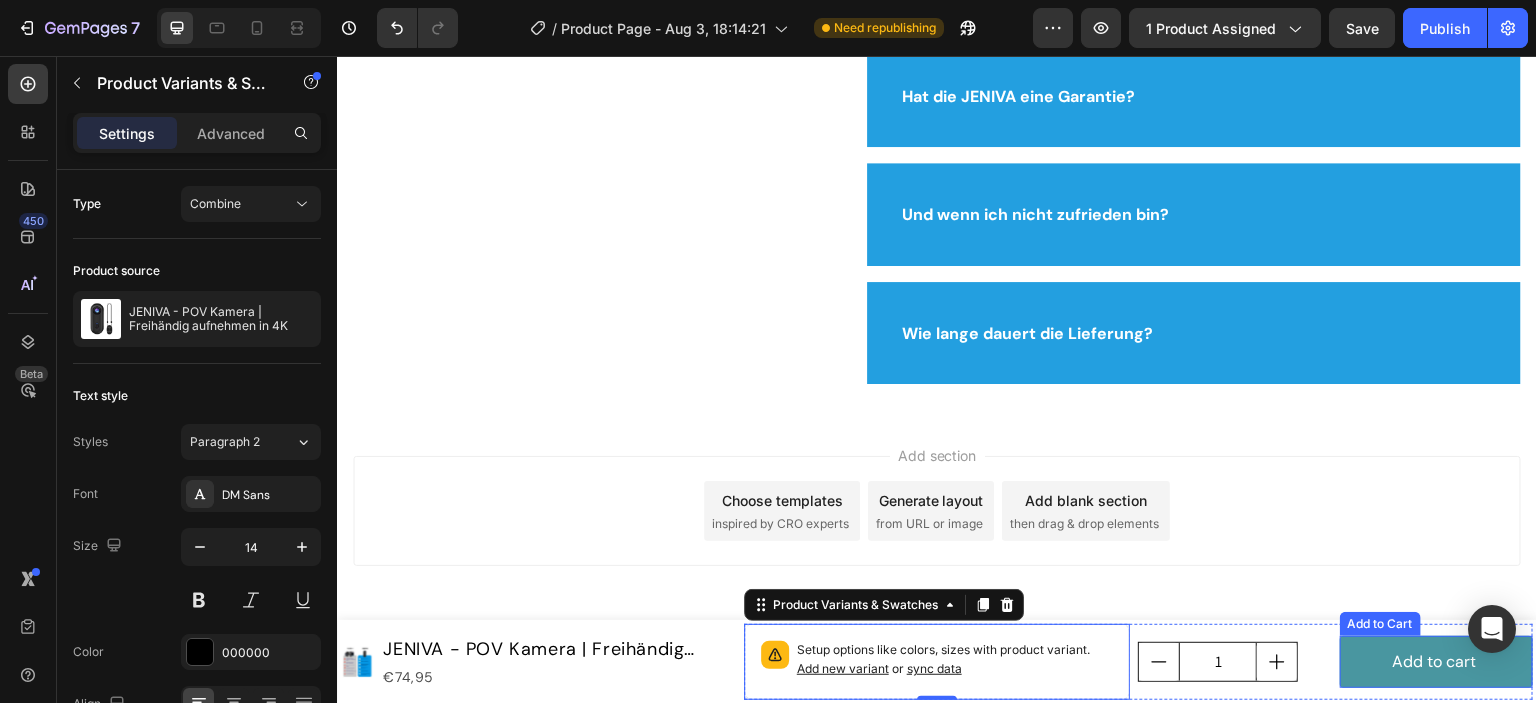 click on "Add to cart" at bounding box center (1436, 662) 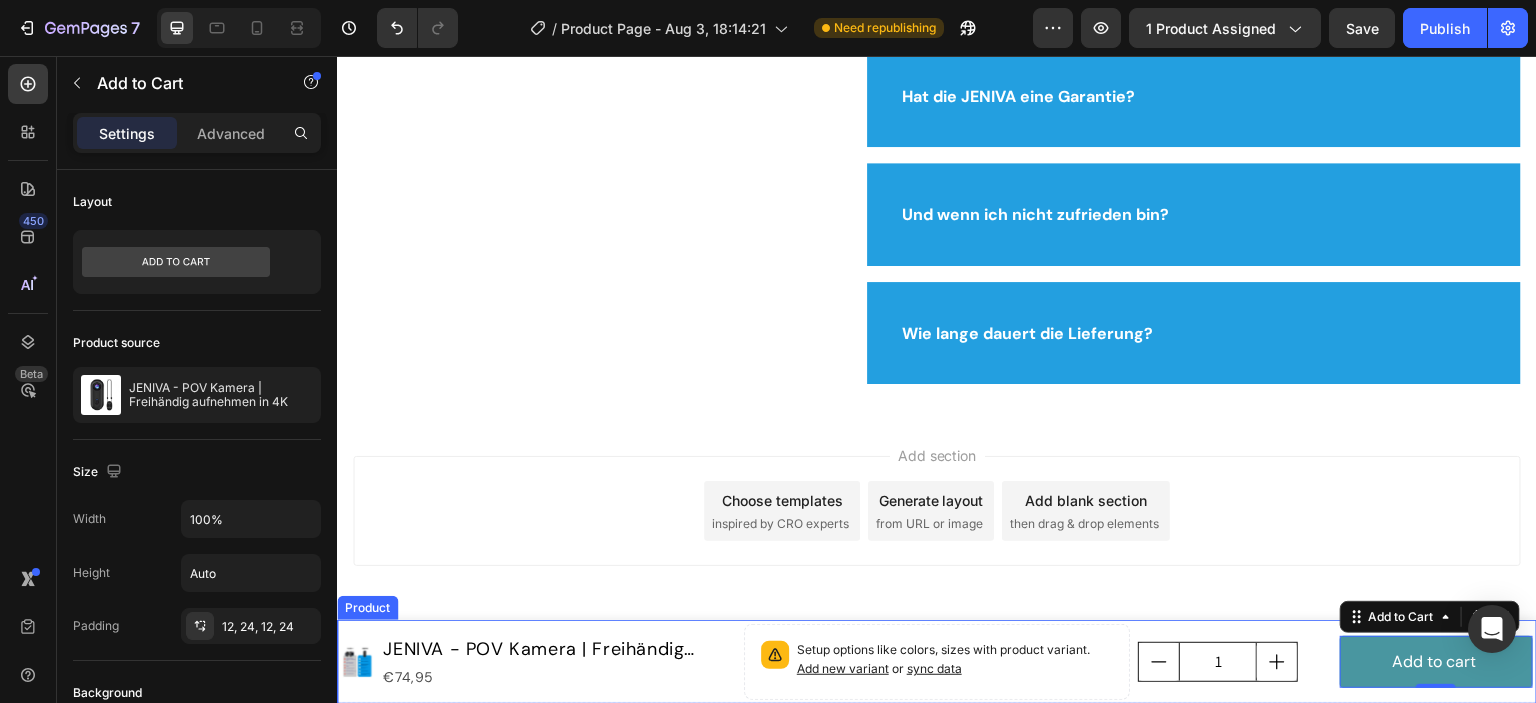 click on "Product Images JENIVA - POV Kamera | Freihändig aufnehmen in 4K Product Title €74,95 Product Price Product Price Row" at bounding box center (538, 662) 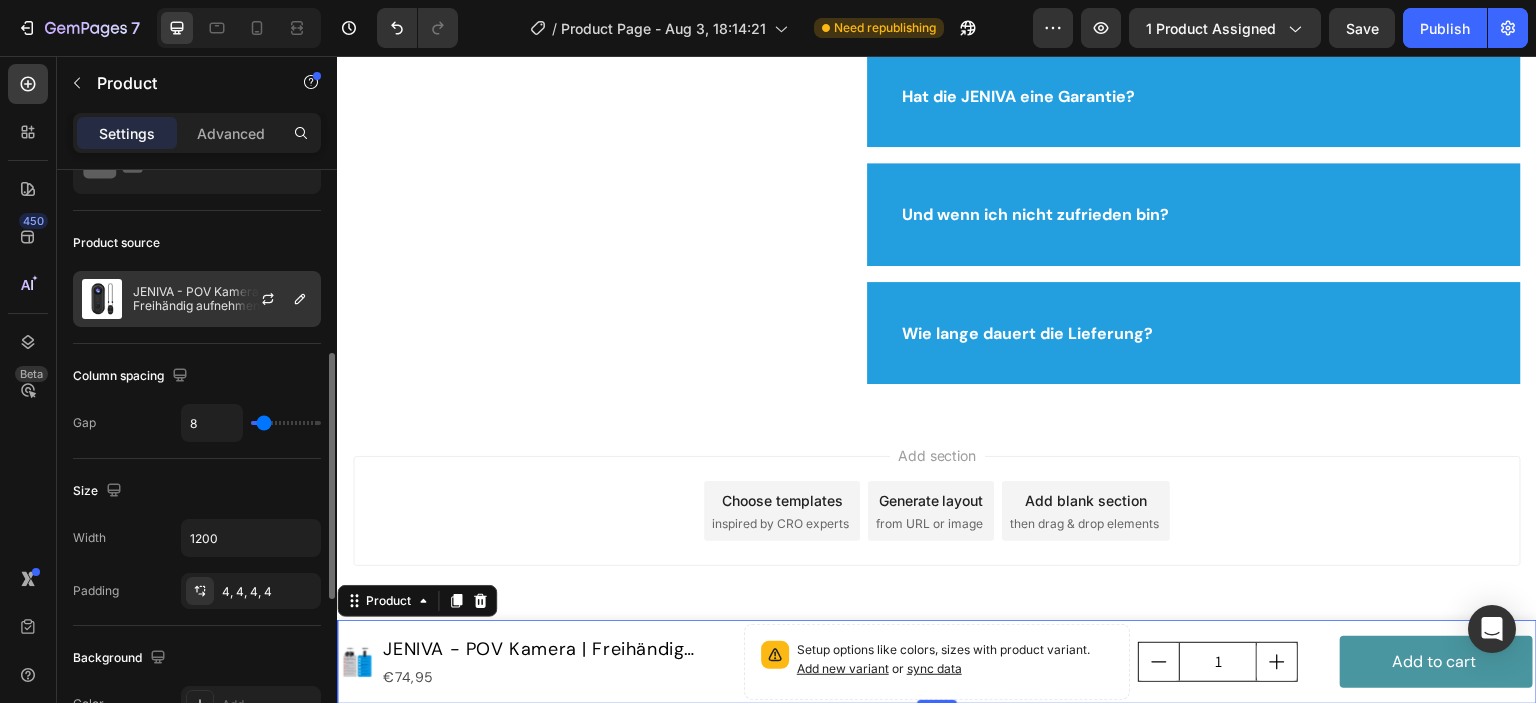 scroll, scrollTop: 200, scrollLeft: 0, axis: vertical 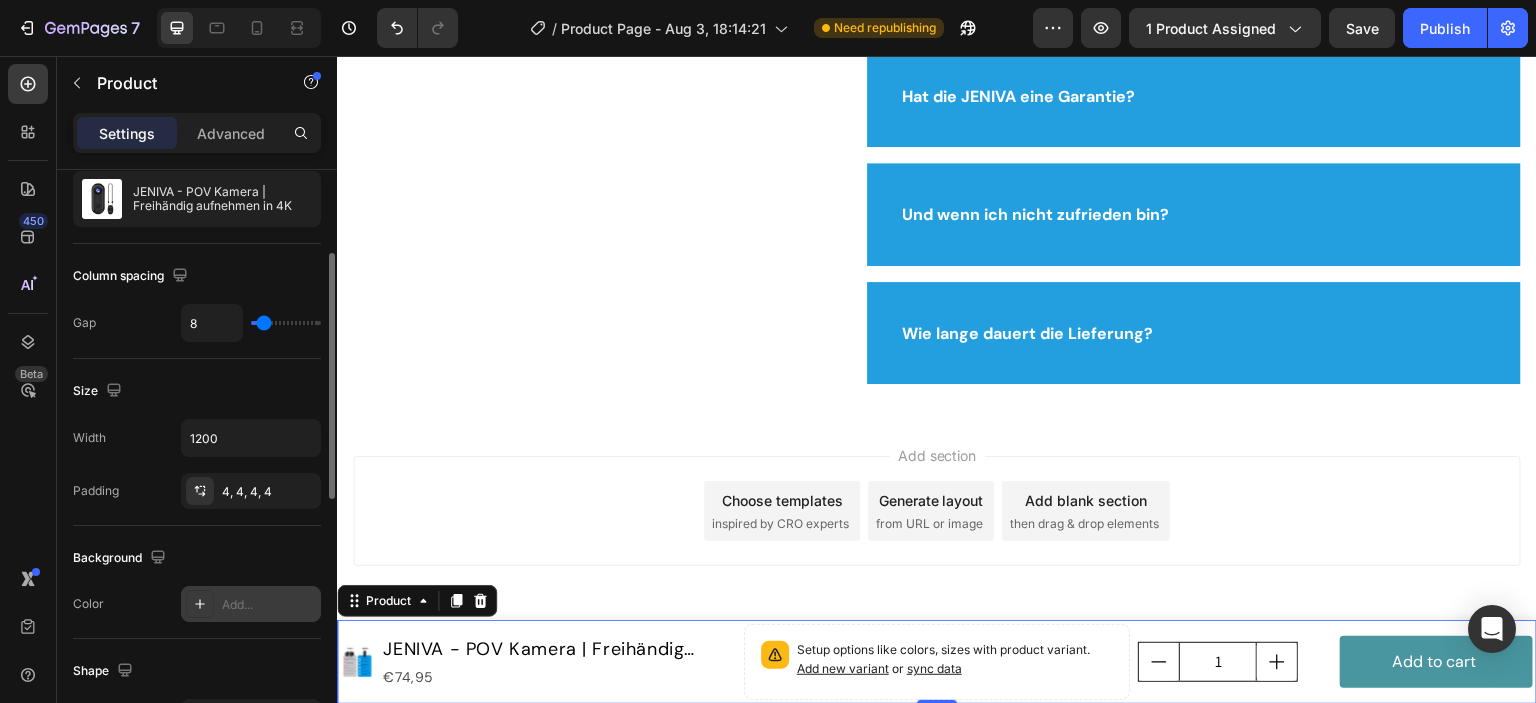 click at bounding box center (200, 604) 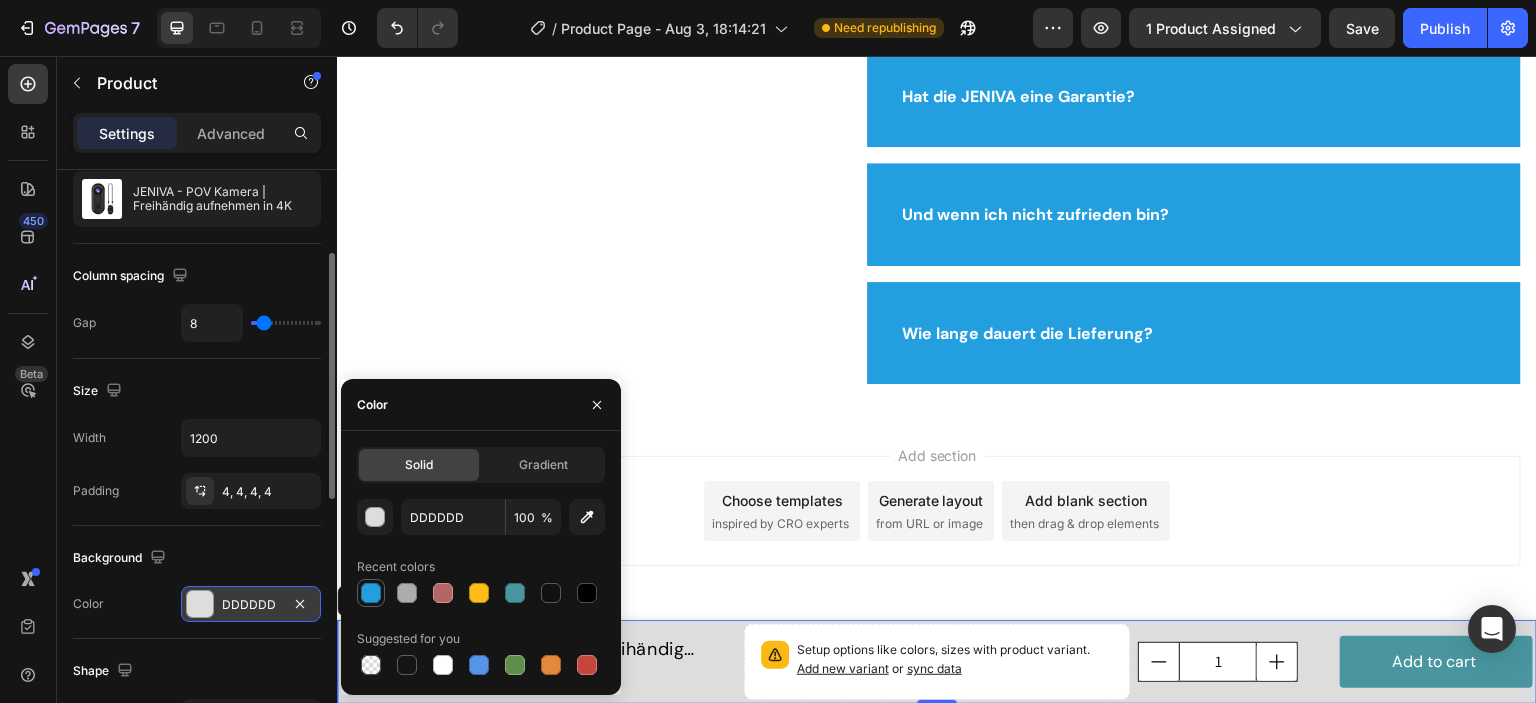 click at bounding box center [371, 593] 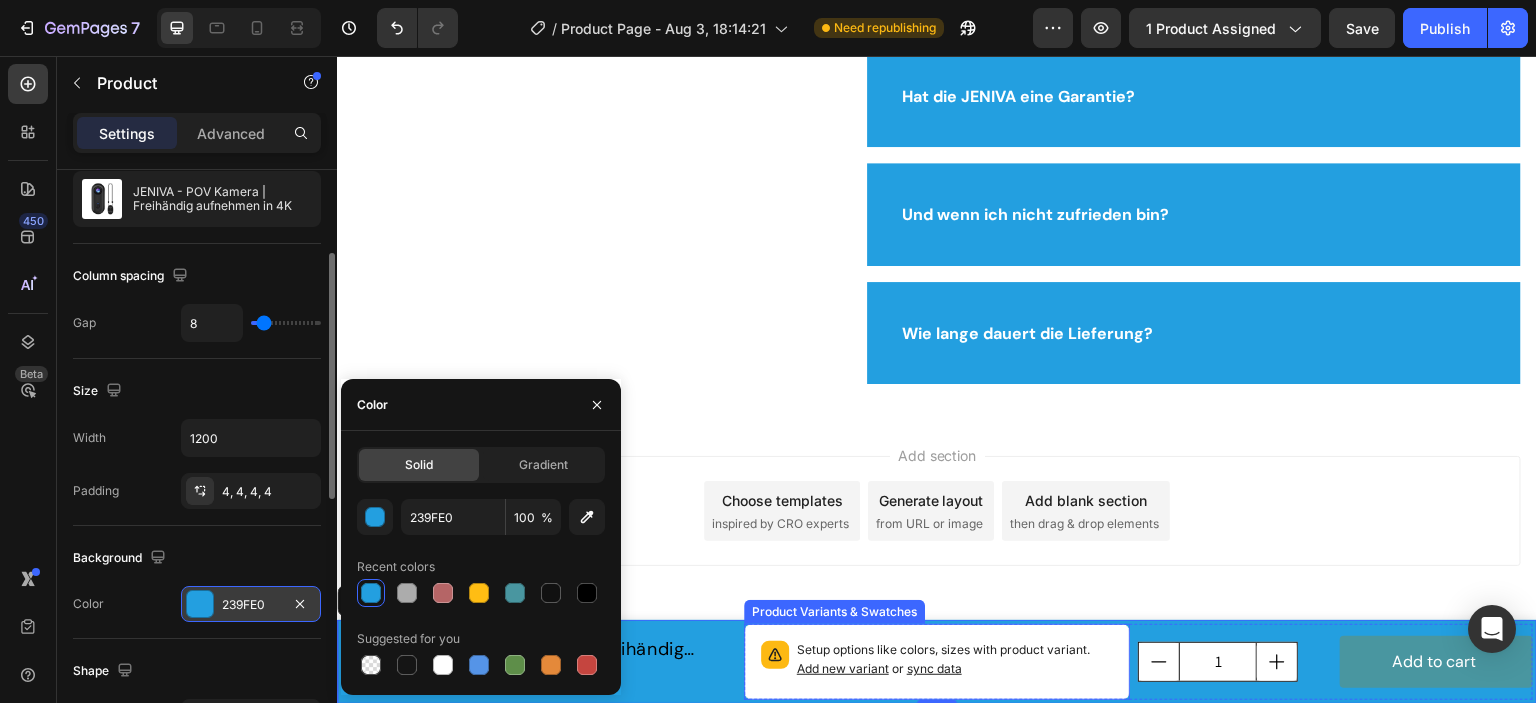 click on "Setup options like colors, sizes with product variant.       Add new variant   or   sync data" at bounding box center [955, 660] 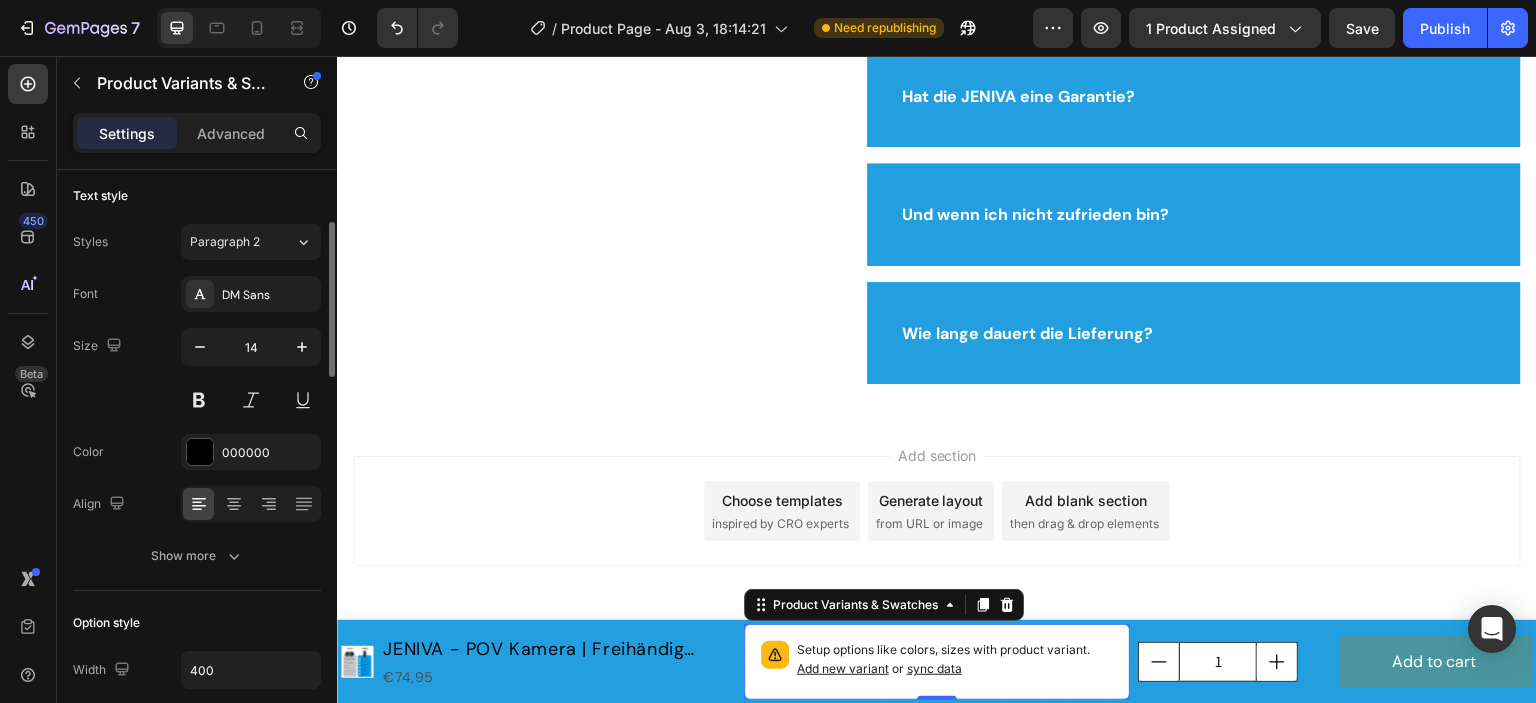 scroll, scrollTop: 0, scrollLeft: 0, axis: both 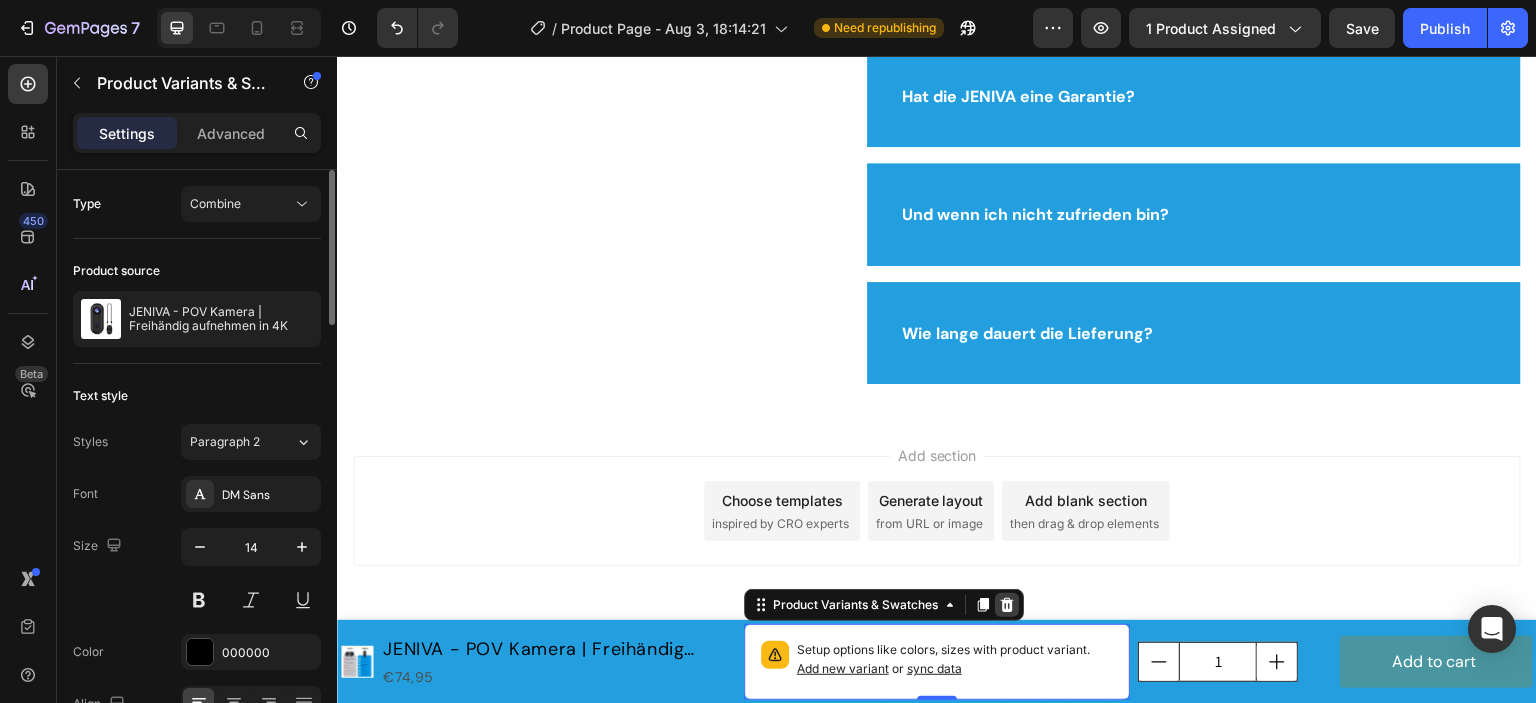 click 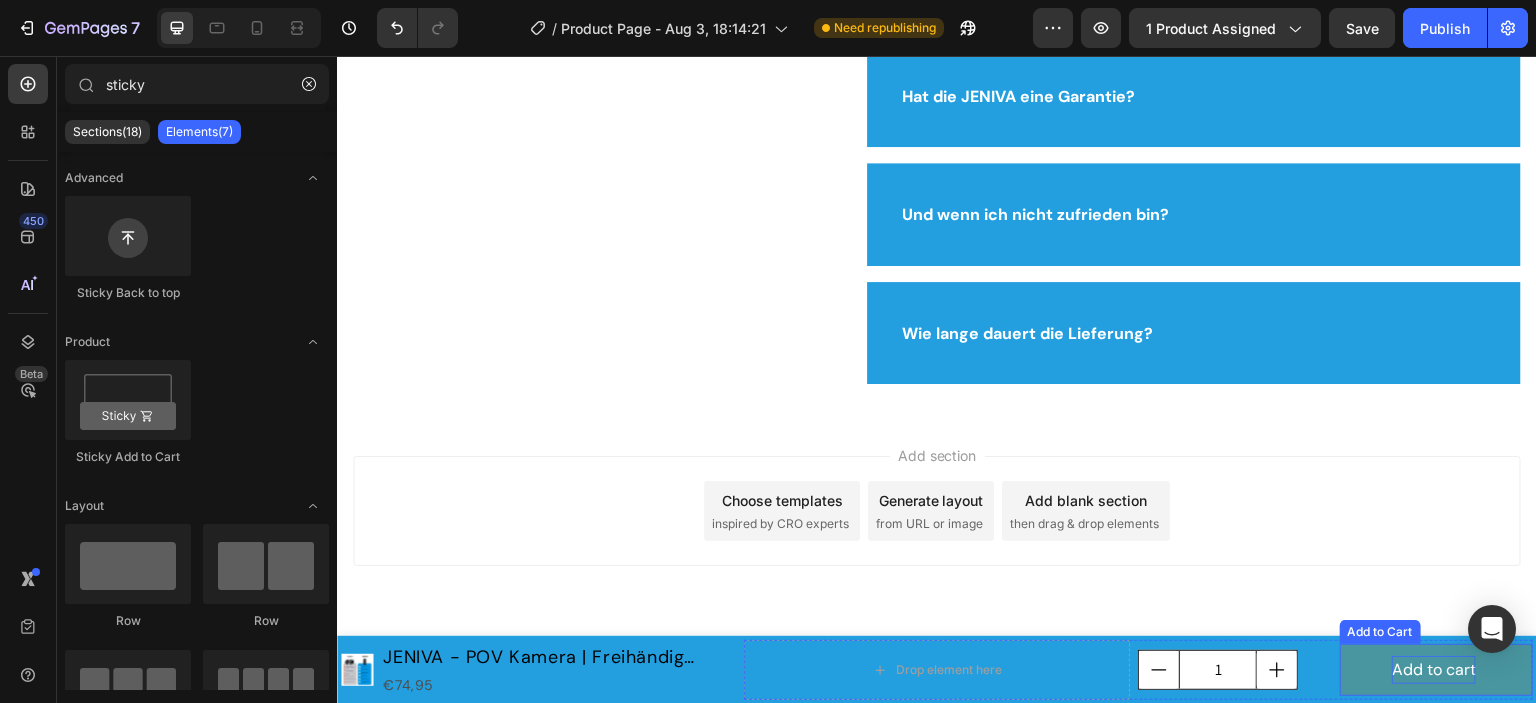 click on "Add to cart" at bounding box center [1434, 670] 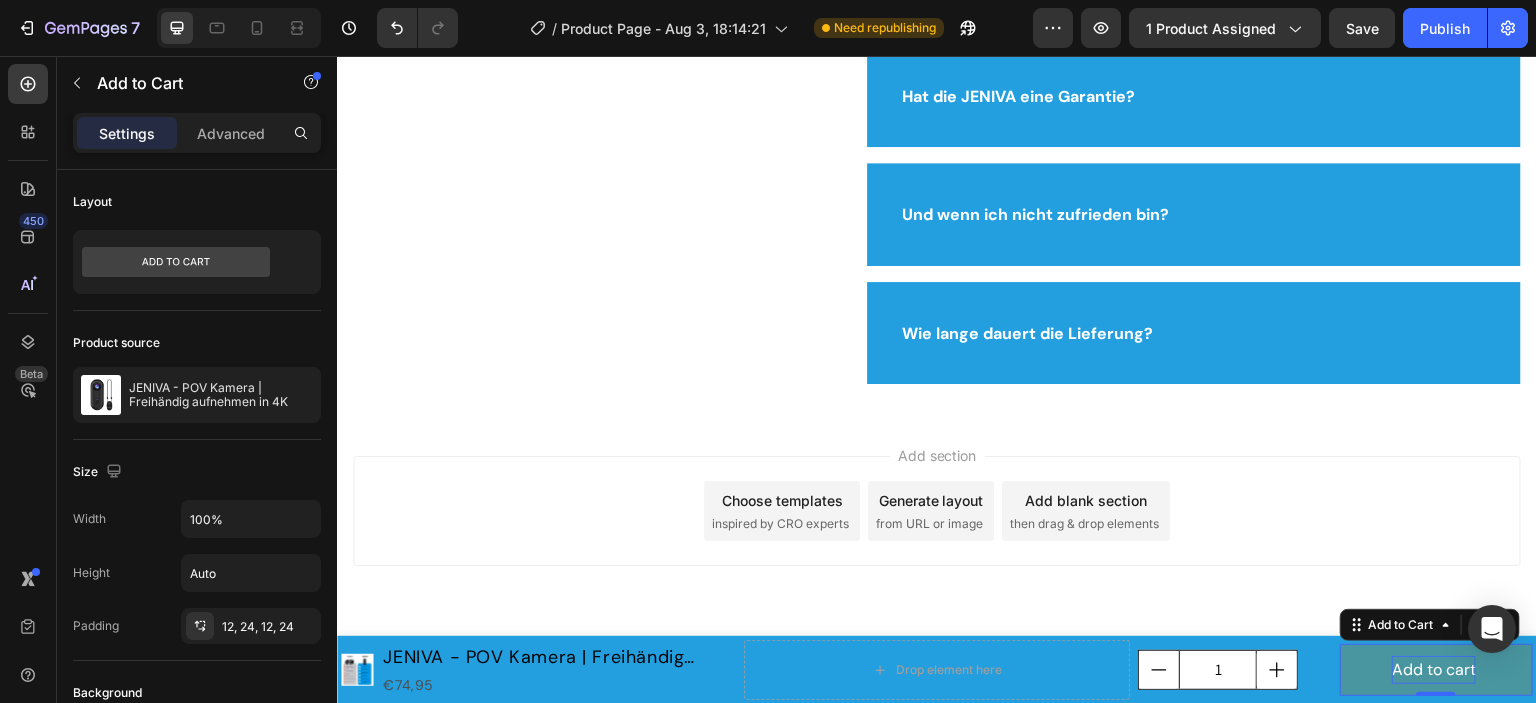 click on "Add to cart" at bounding box center (1434, 670) 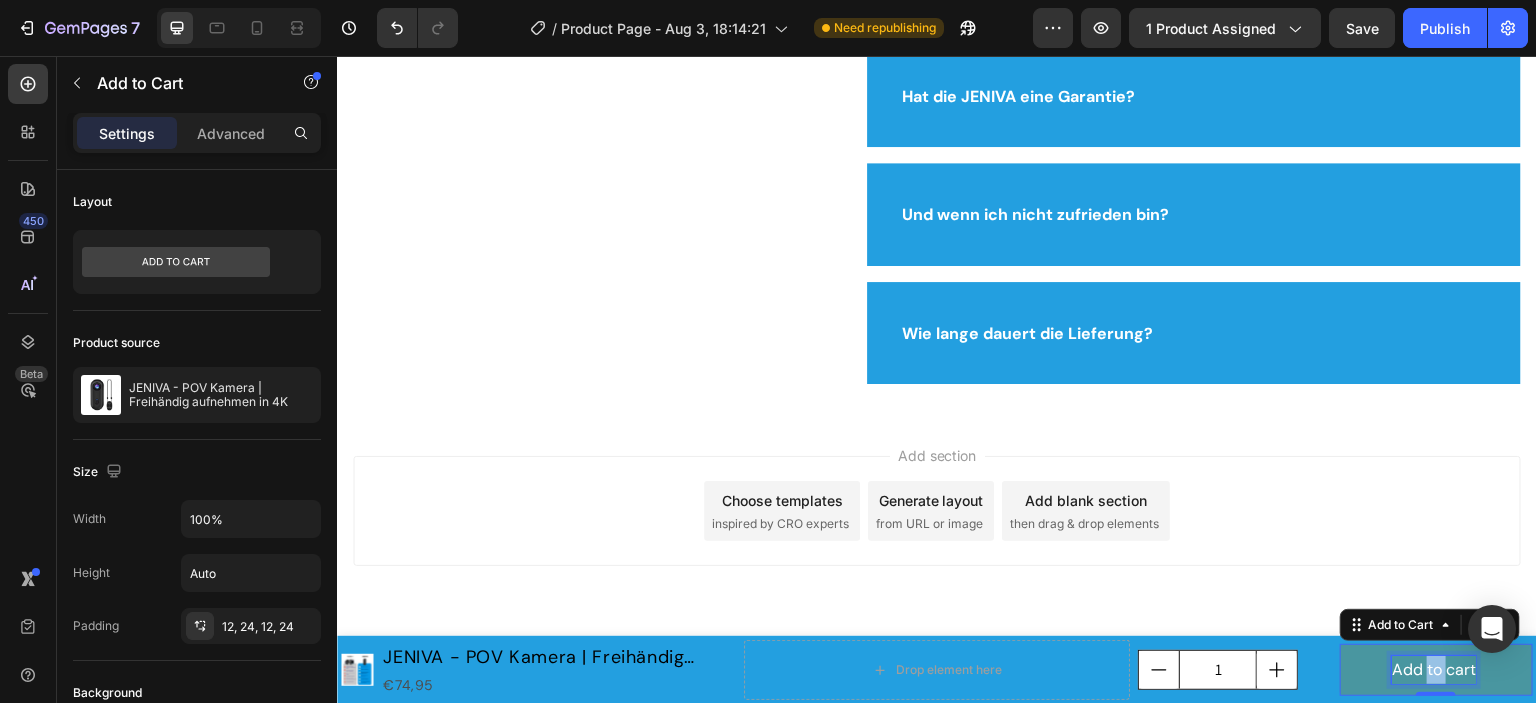 click on "Add to cart" at bounding box center [1434, 670] 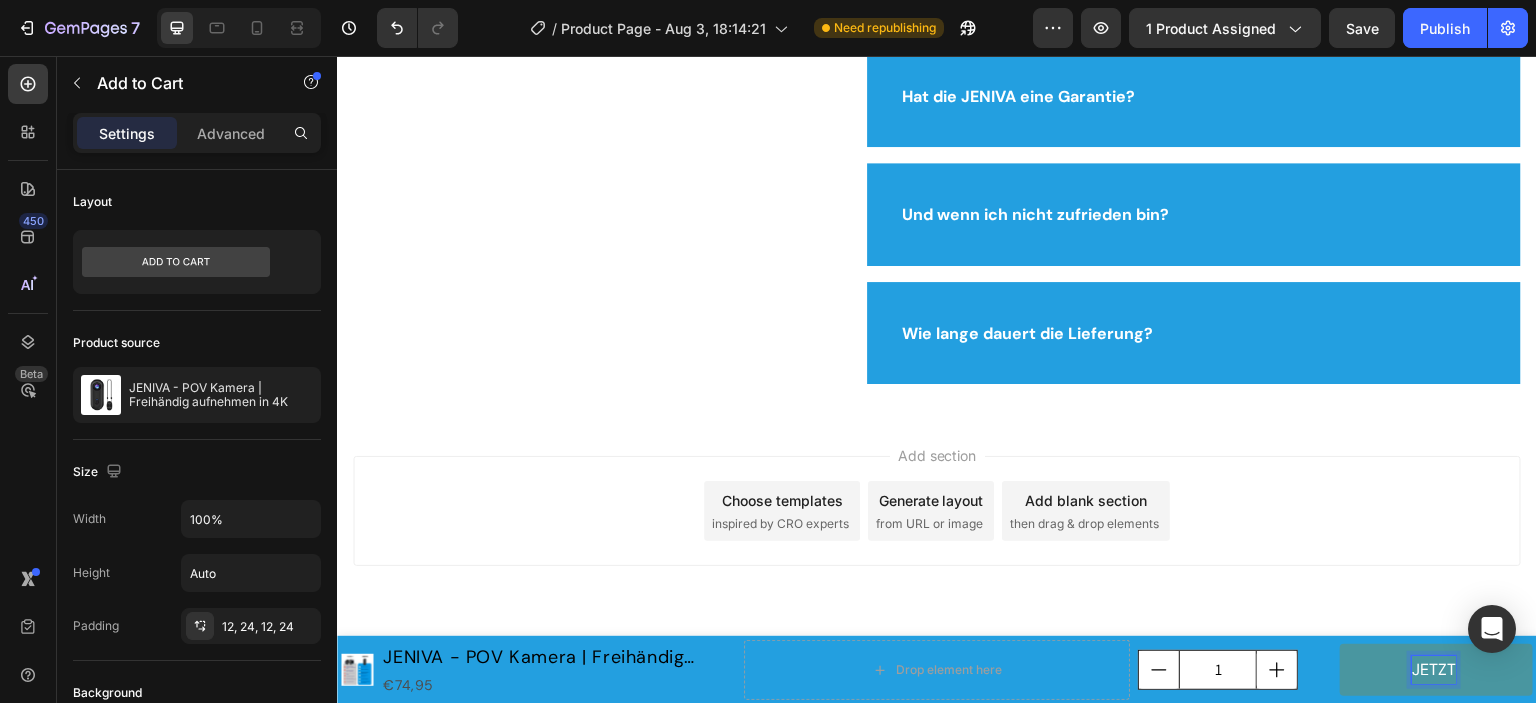 click on "JETZT" at bounding box center [1436, 670] 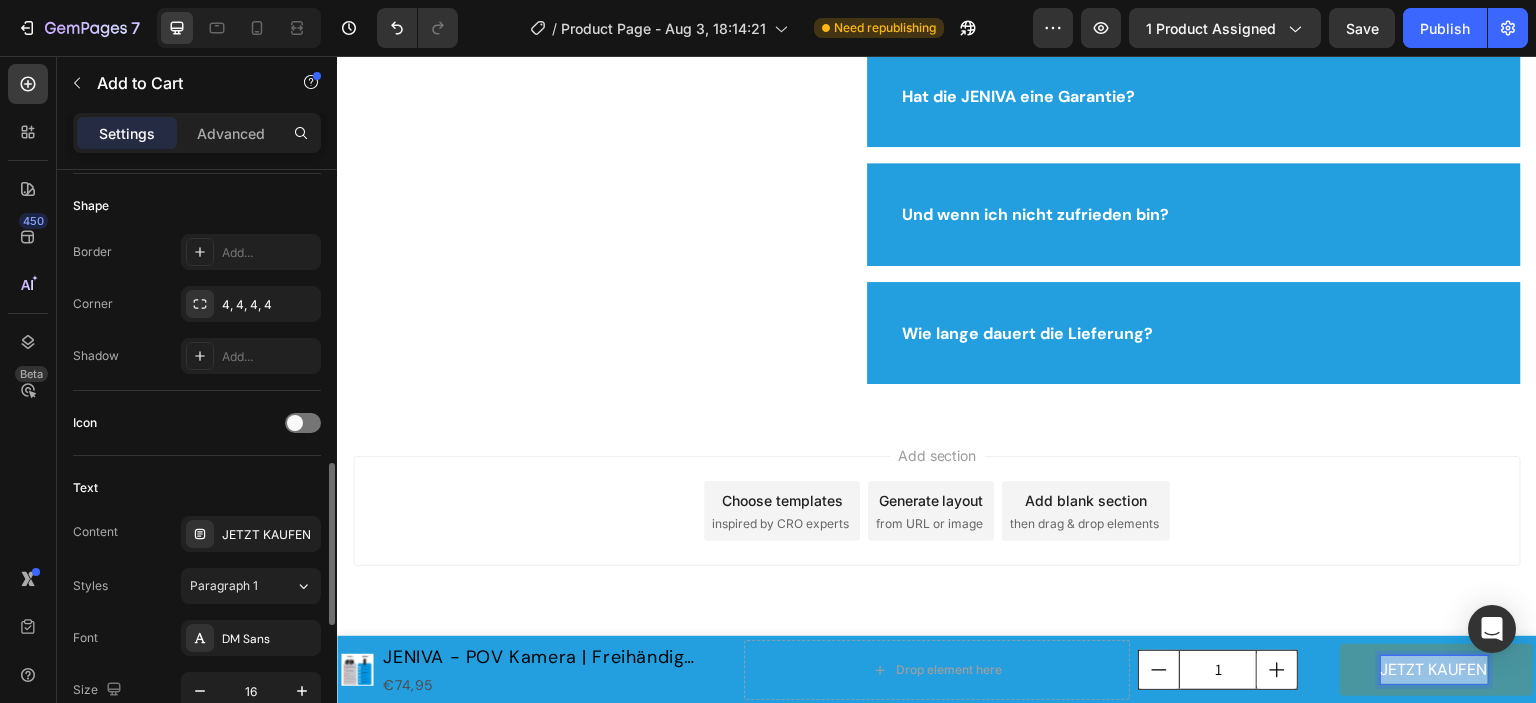 scroll, scrollTop: 700, scrollLeft: 0, axis: vertical 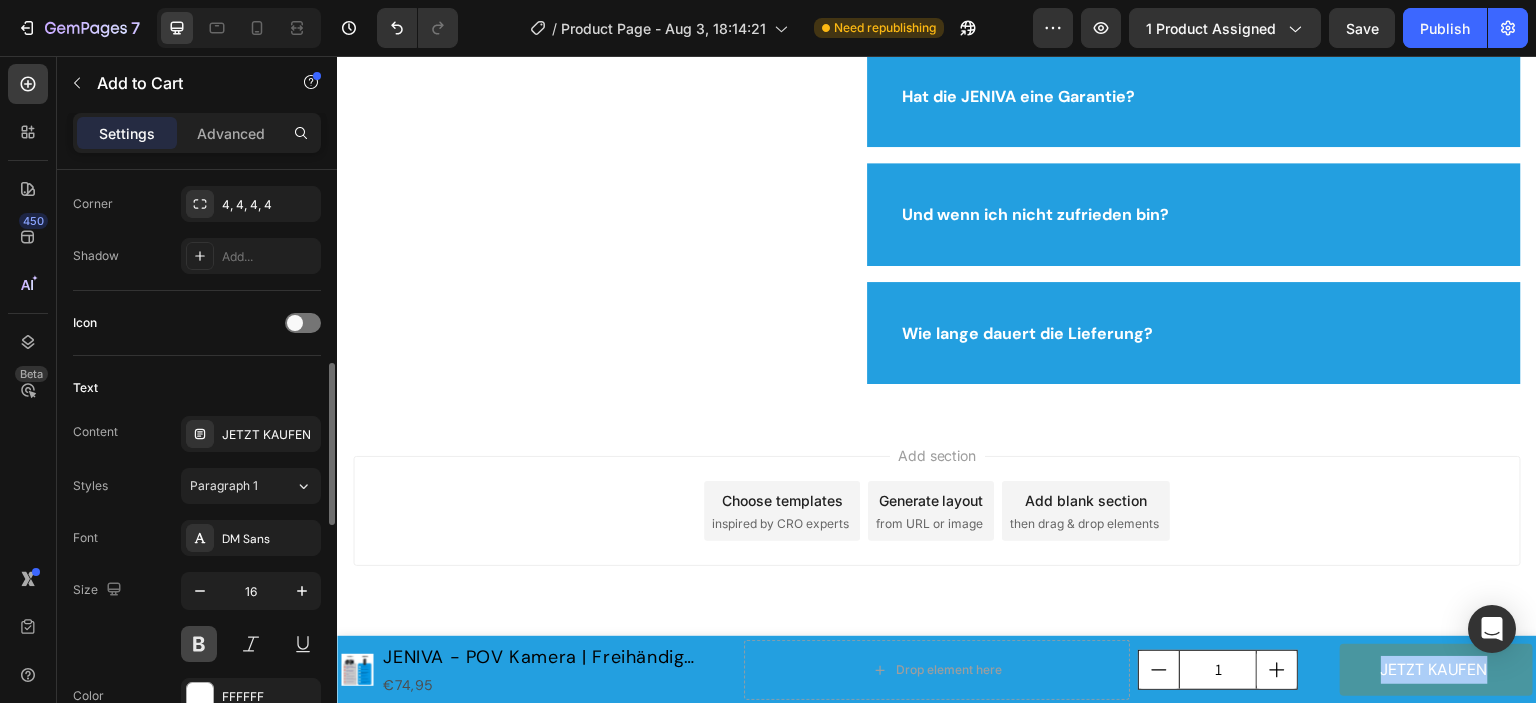 click at bounding box center (199, 644) 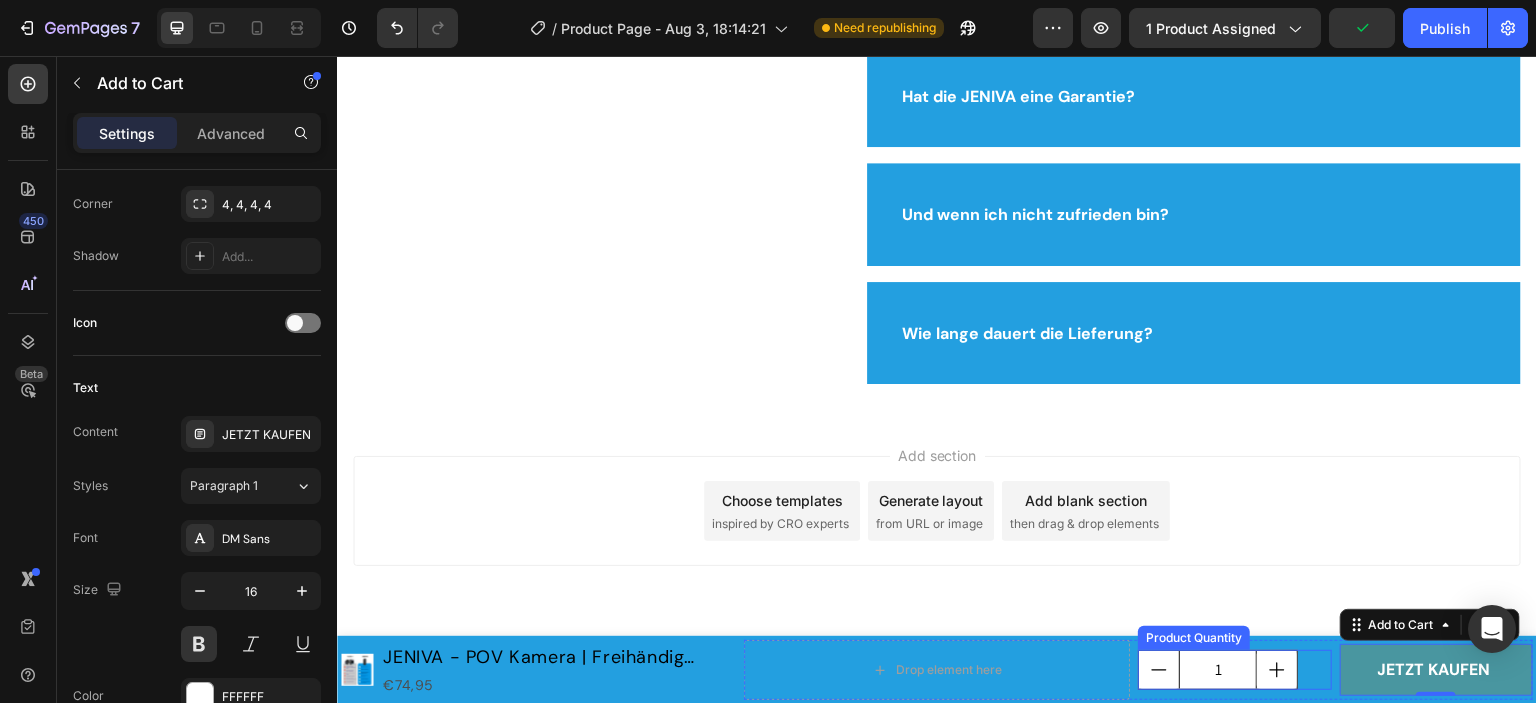 click on "1" at bounding box center [1234, 670] 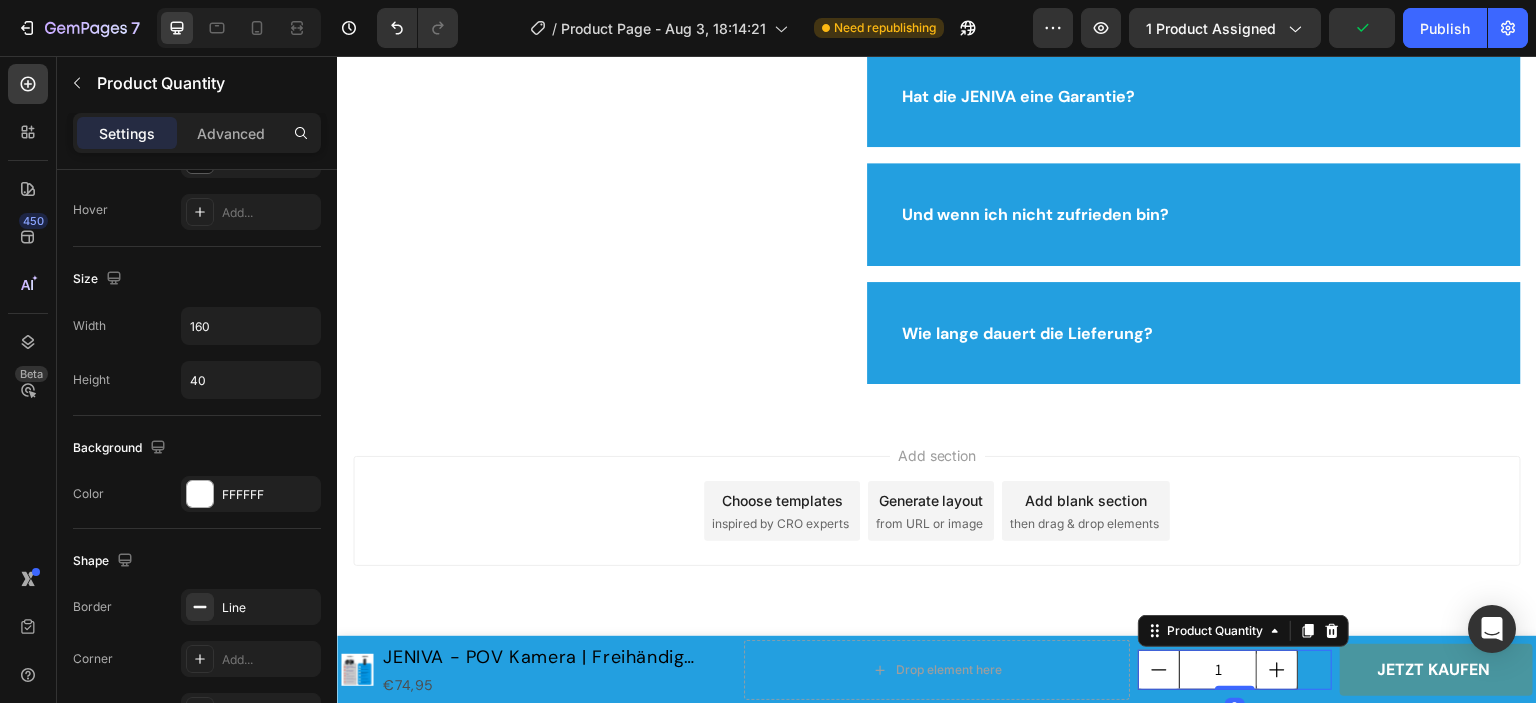 scroll, scrollTop: 0, scrollLeft: 0, axis: both 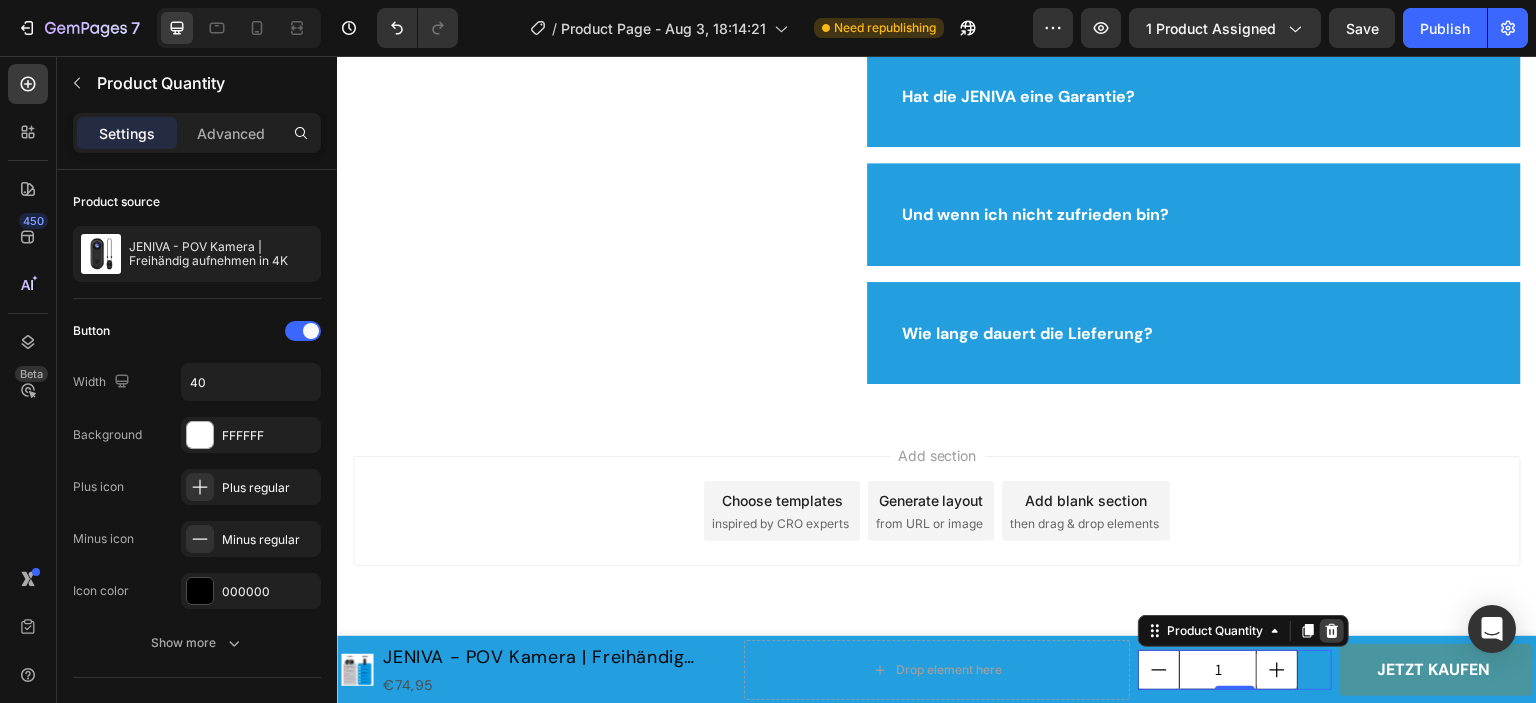 click 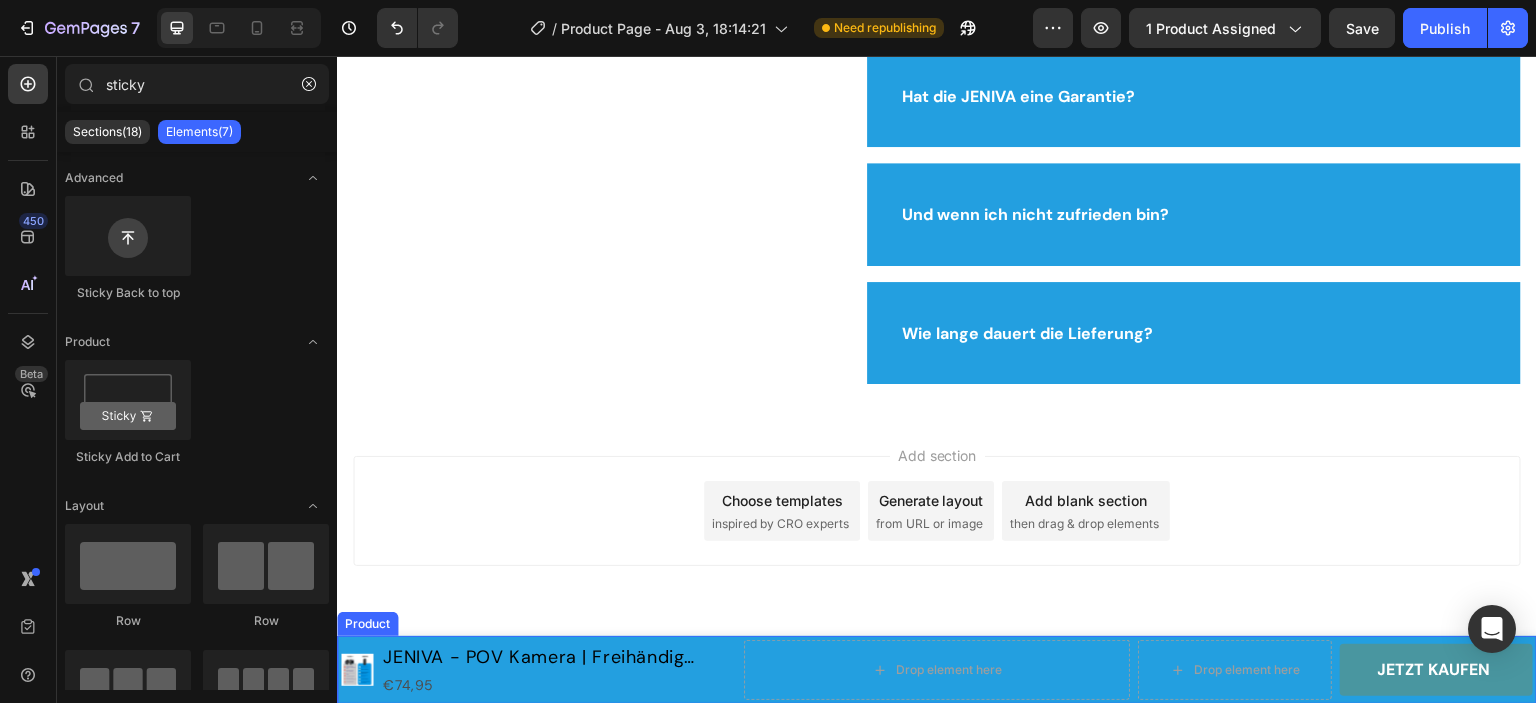 click on "Product Images JENIVA - POV Kamera | Freihändig aufnehmen in 4K Product Title €74,95 Product Price Product Price Row
Drop element here
Drop element here JETZT KAUFEN Add to Cart Row Product" at bounding box center (937, 670) 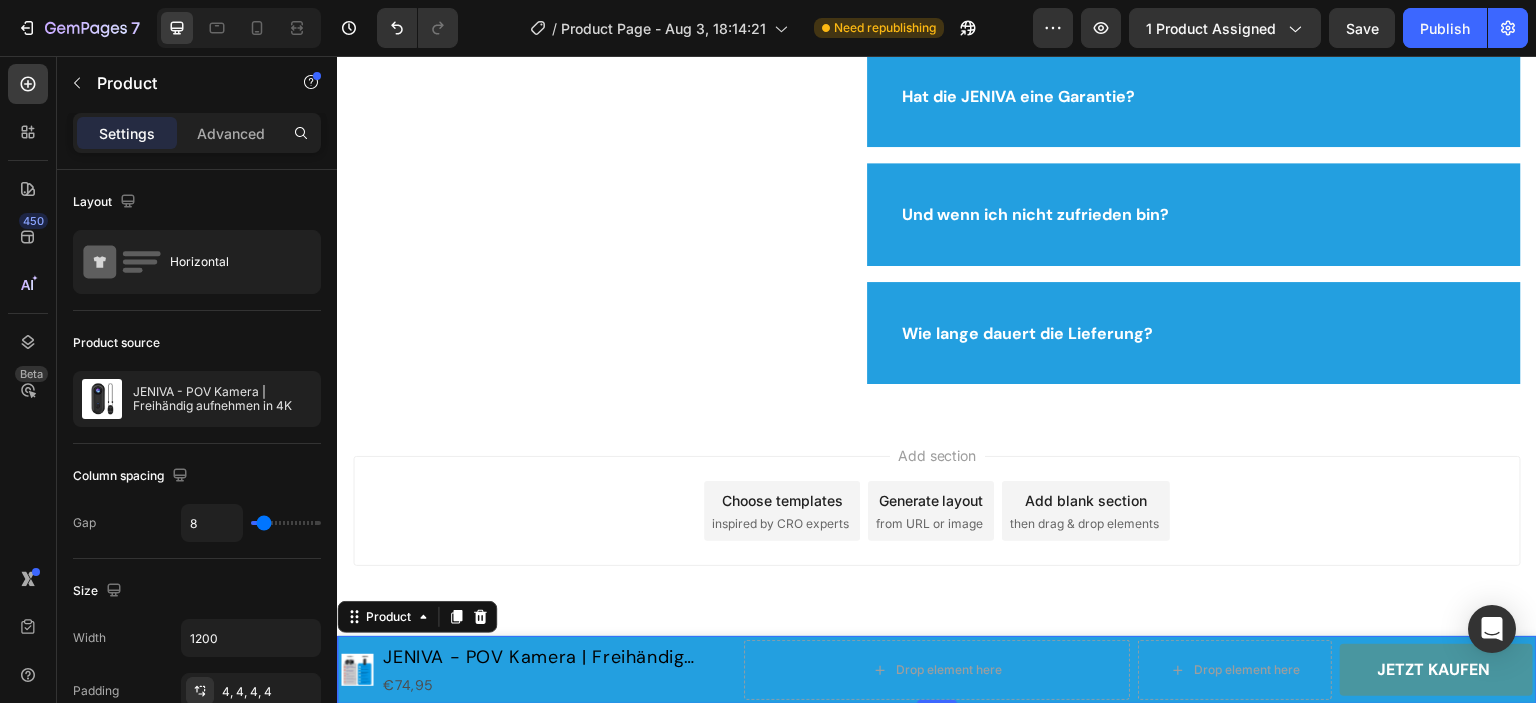 click on "Product Images JENIVA - POV Kamera | Freihändig aufnehmen in 4K Product Title €74,95 Product Price Product Price Row
Drop element here
Drop element here JETZT KAUFEN Add to Cart Row Product   0" at bounding box center [937, 670] 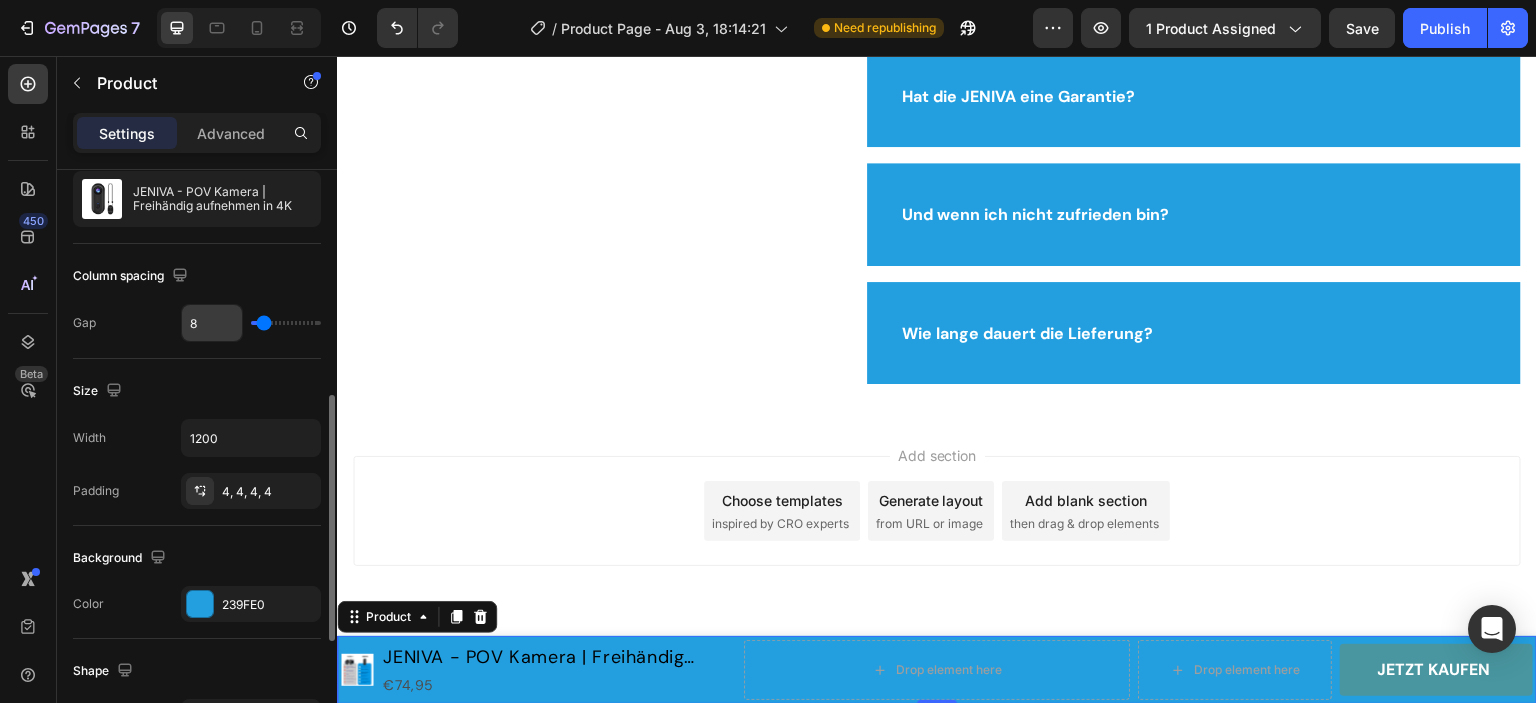 scroll, scrollTop: 300, scrollLeft: 0, axis: vertical 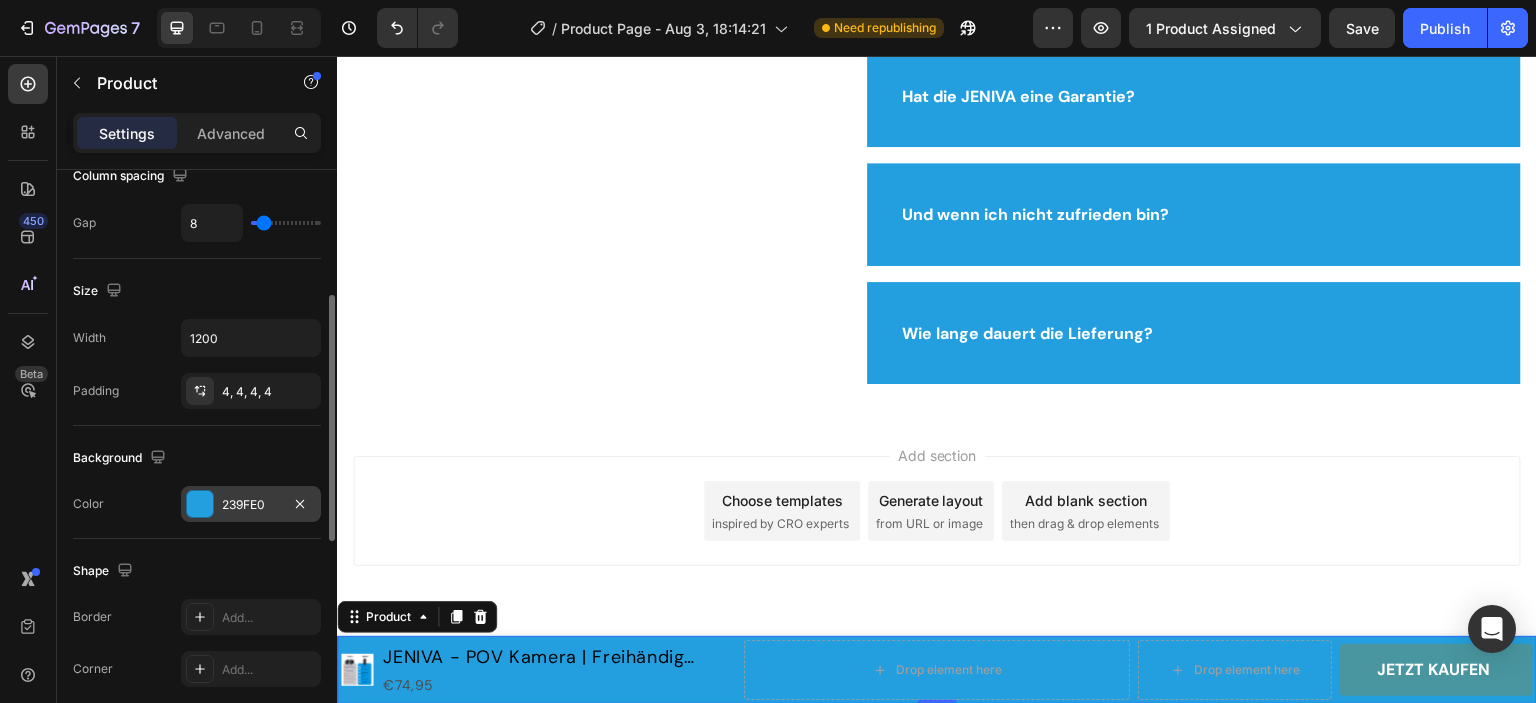 click at bounding box center (200, 504) 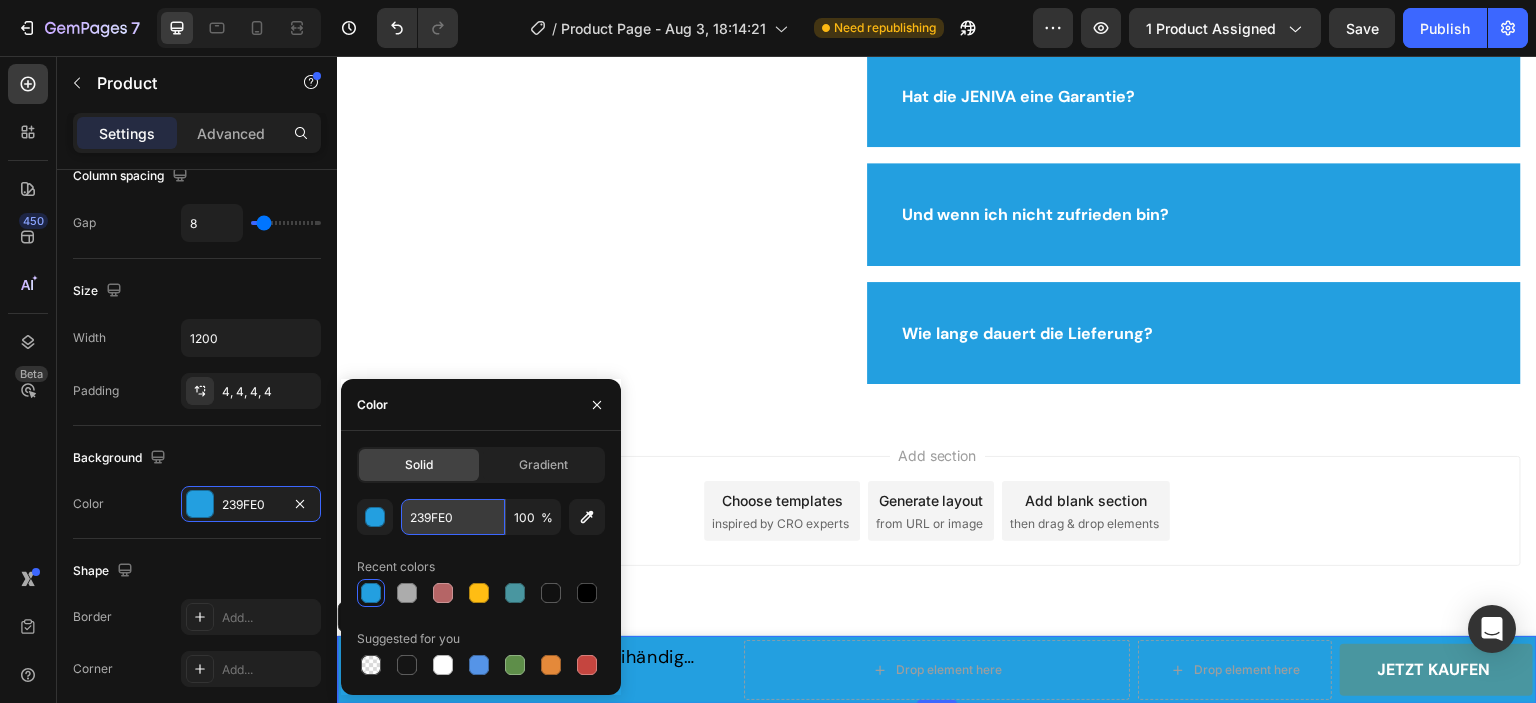 click on "239FE0" at bounding box center (453, 517) 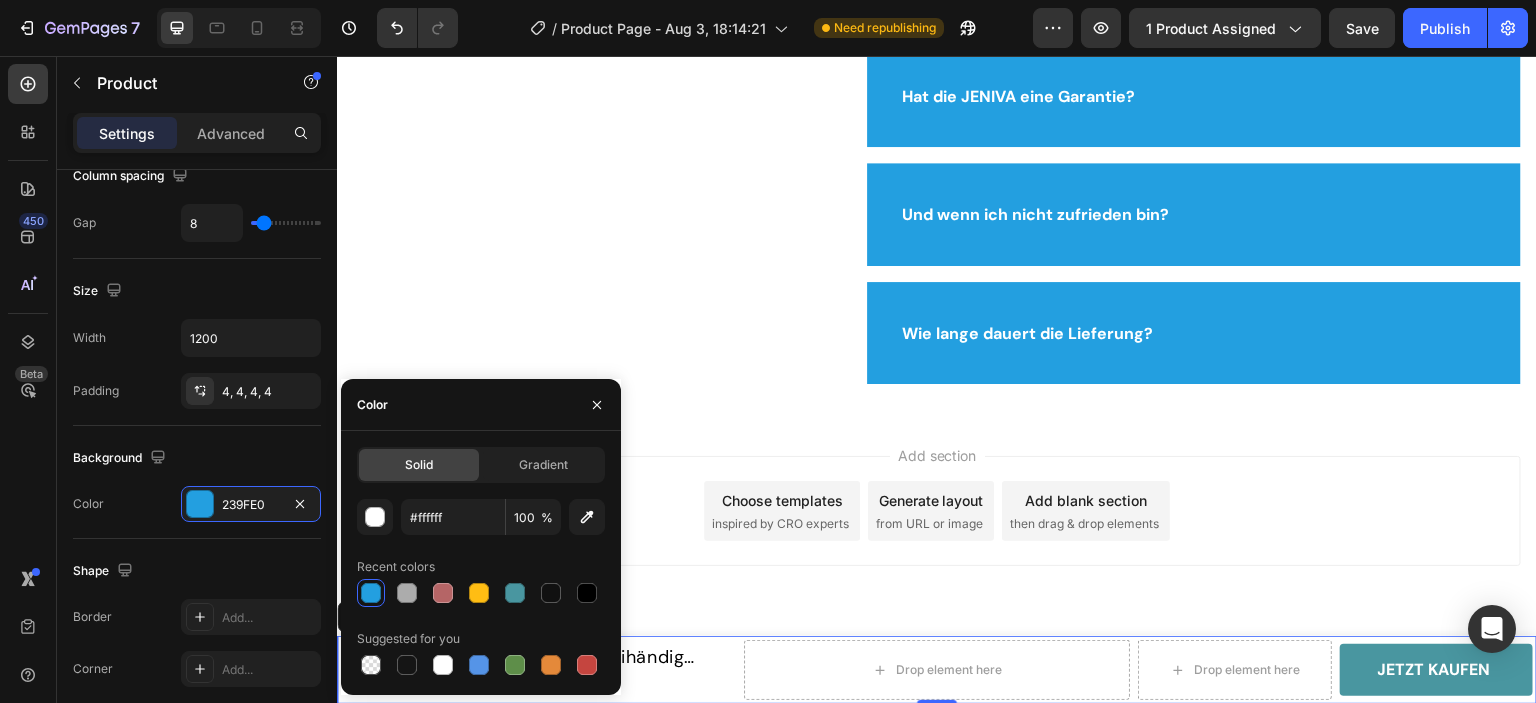 click on "Add section Choose templates inspired by CRO experts Generate layout from URL or image Add blank section then drag & drop elements" at bounding box center (937, 539) 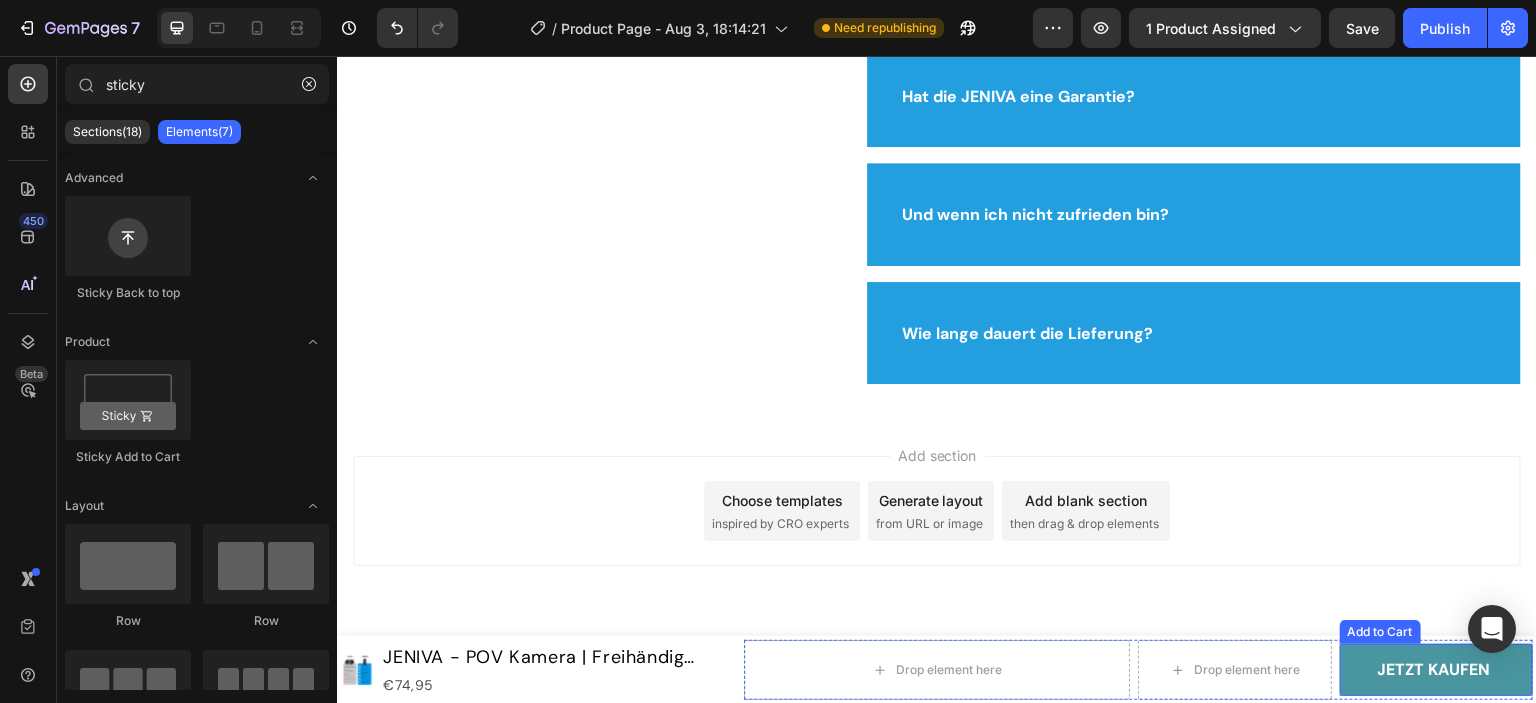 click on "JETZT KAUFEN" at bounding box center [1436, 670] 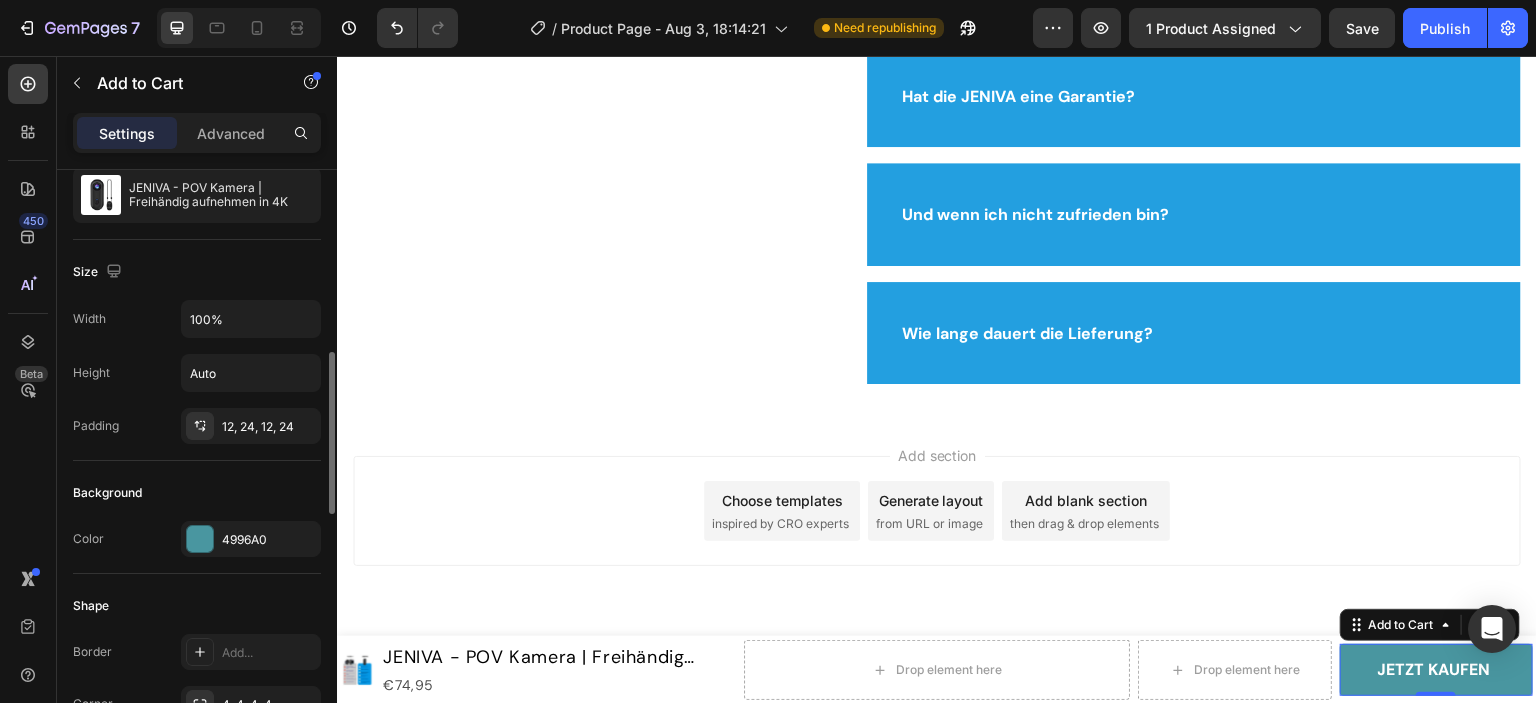 scroll, scrollTop: 300, scrollLeft: 0, axis: vertical 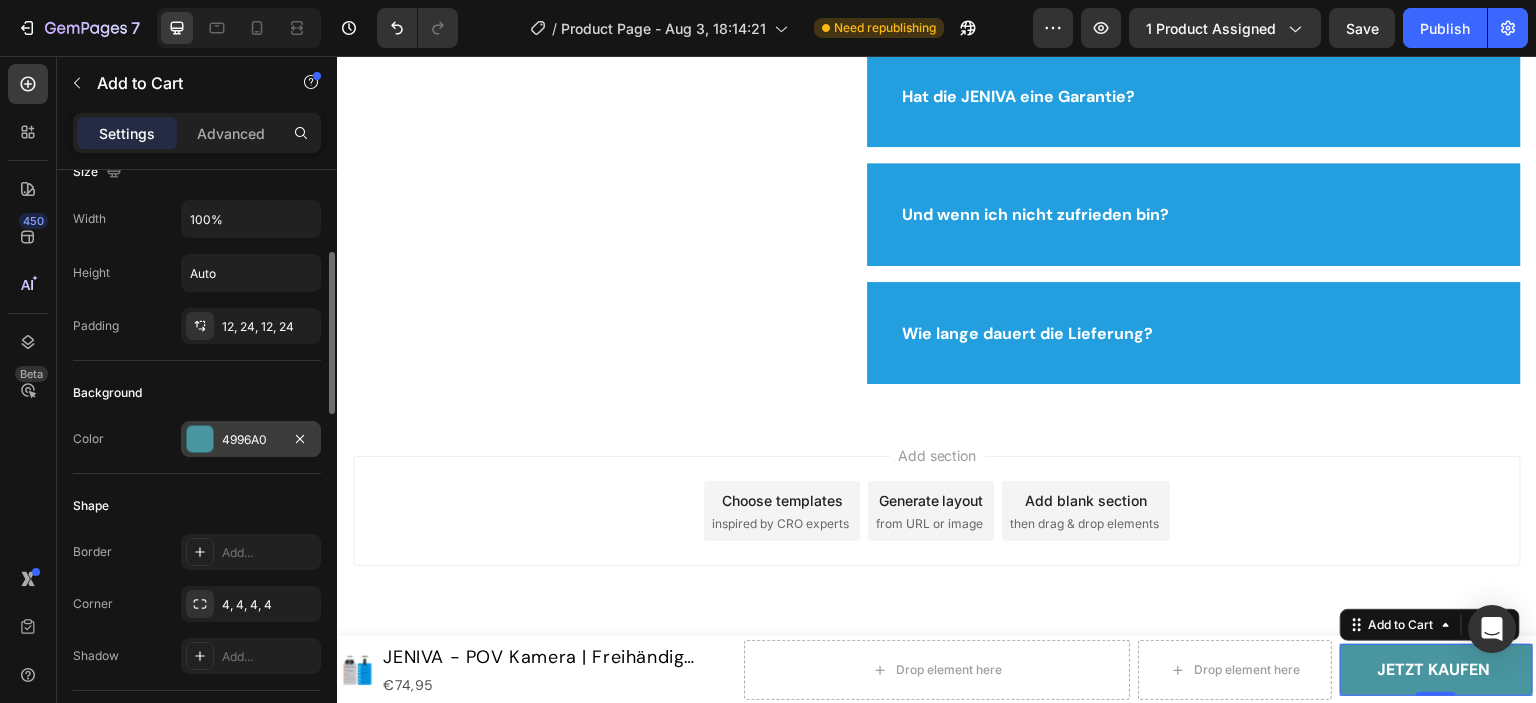 click at bounding box center [200, 439] 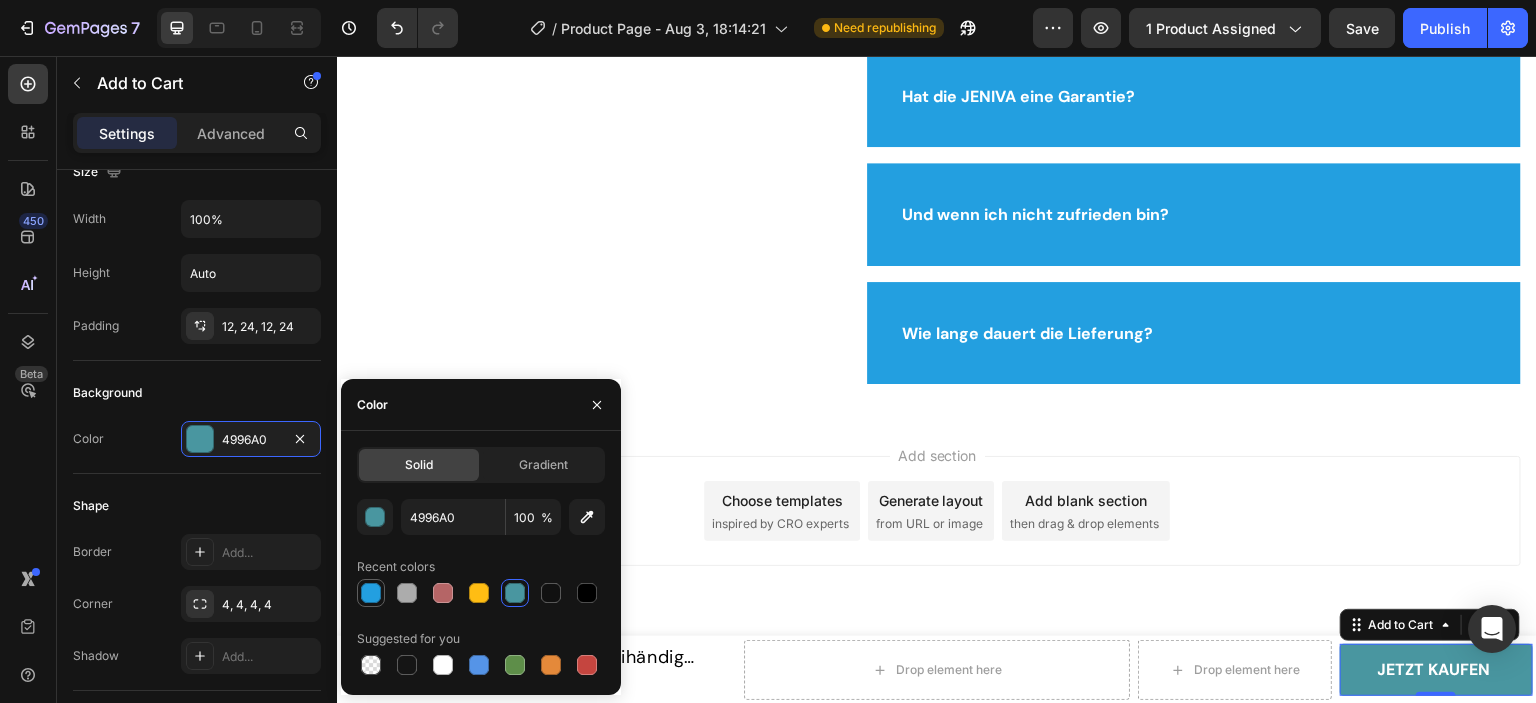 click at bounding box center [371, 593] 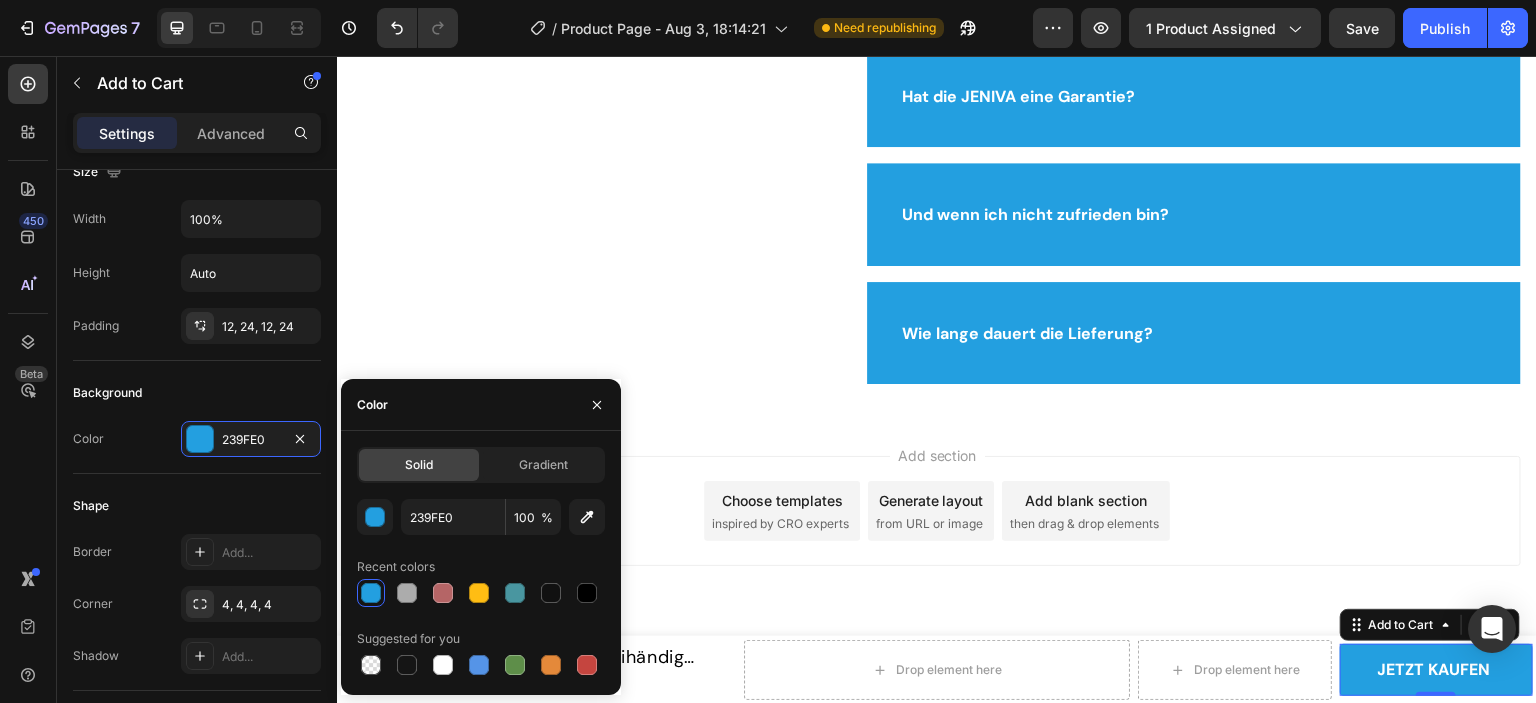 click on "Add section Choose templates inspired by CRO experts Generate layout from URL or image Add blank section then drag & drop elements" at bounding box center (937, 511) 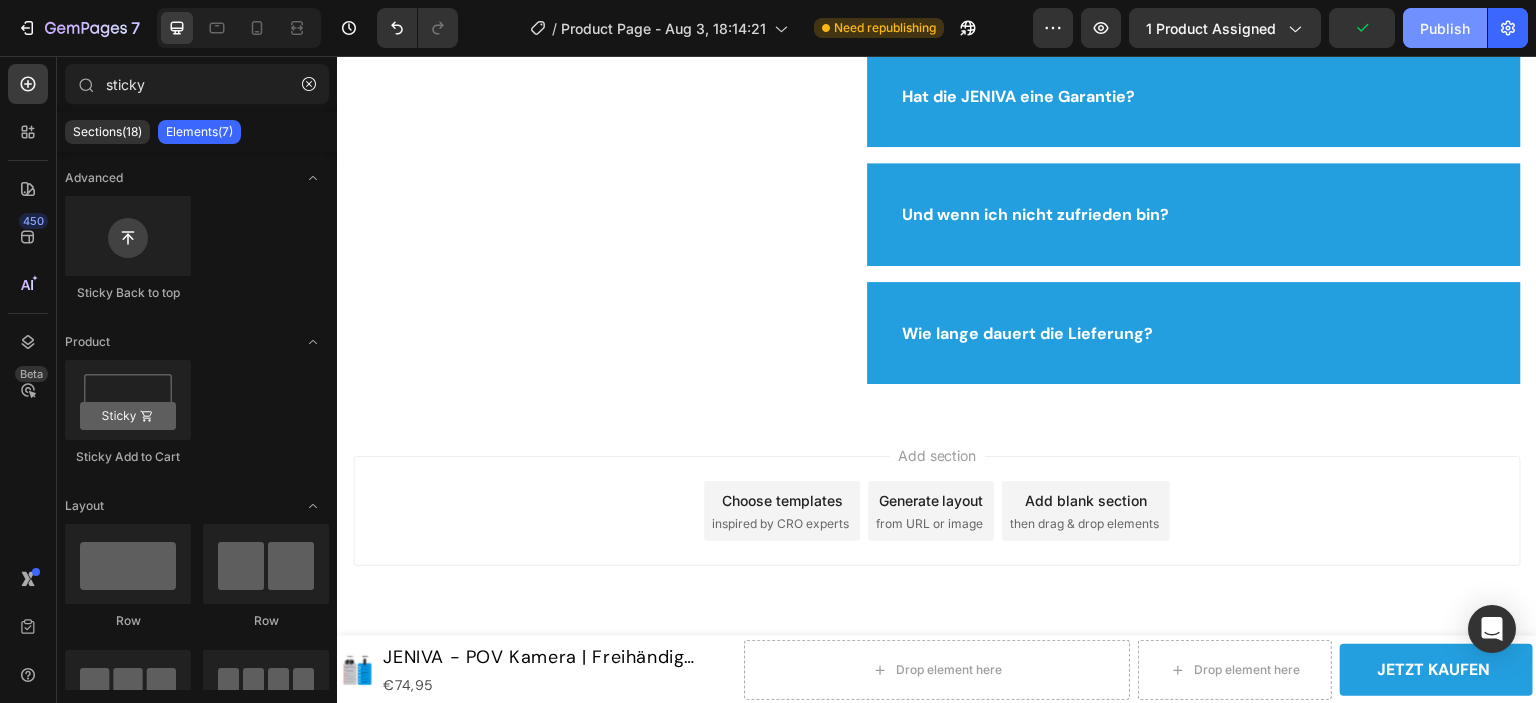 click on "Publish" at bounding box center [1445, 28] 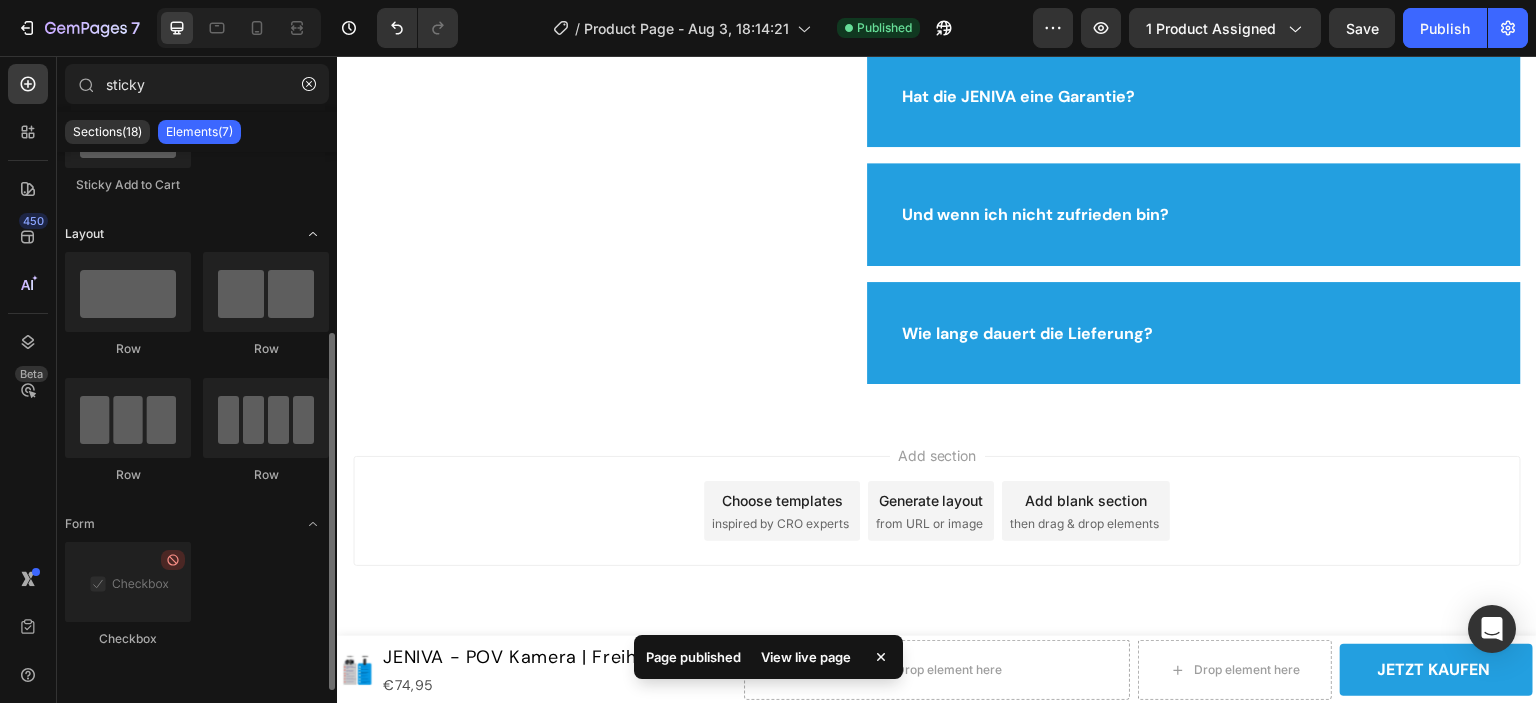 scroll, scrollTop: 0, scrollLeft: 0, axis: both 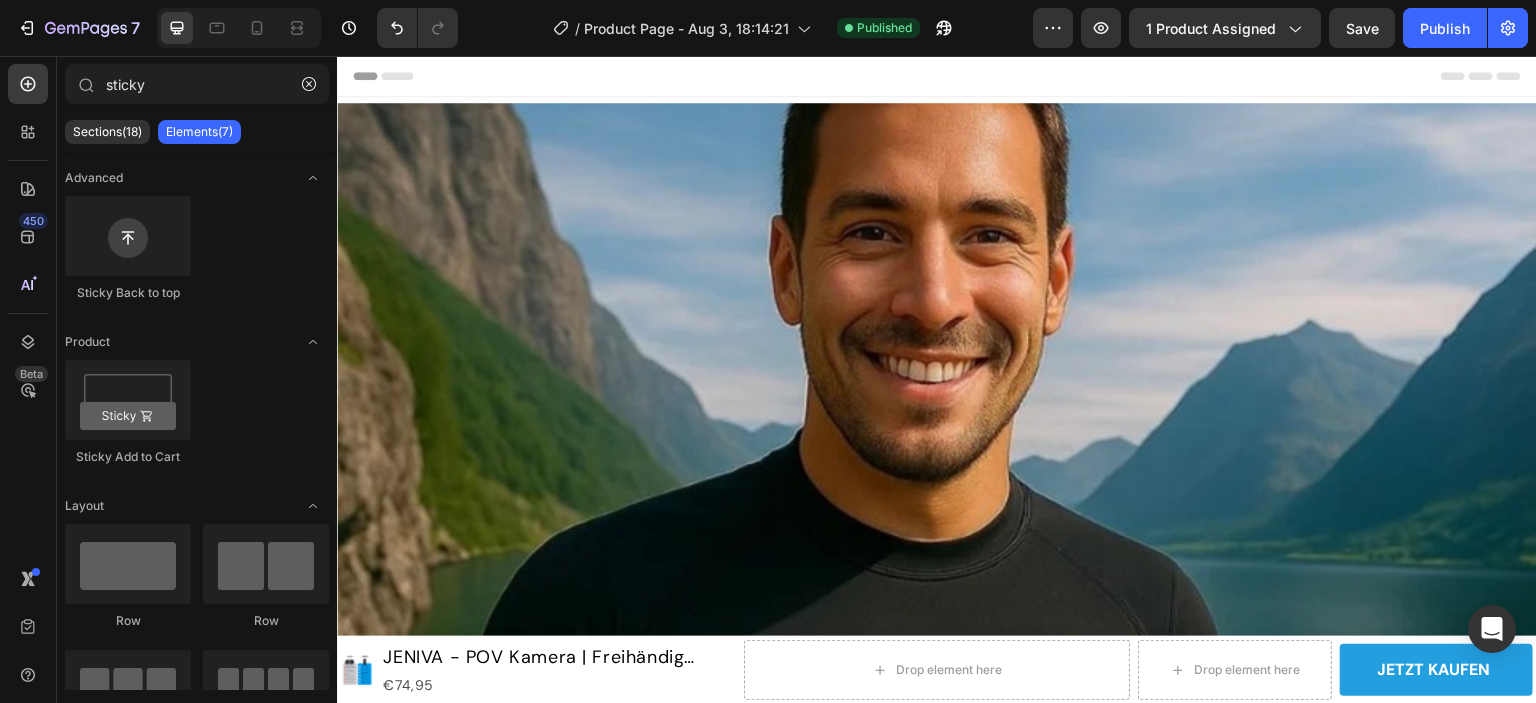 click on "Header" at bounding box center (394, 76) 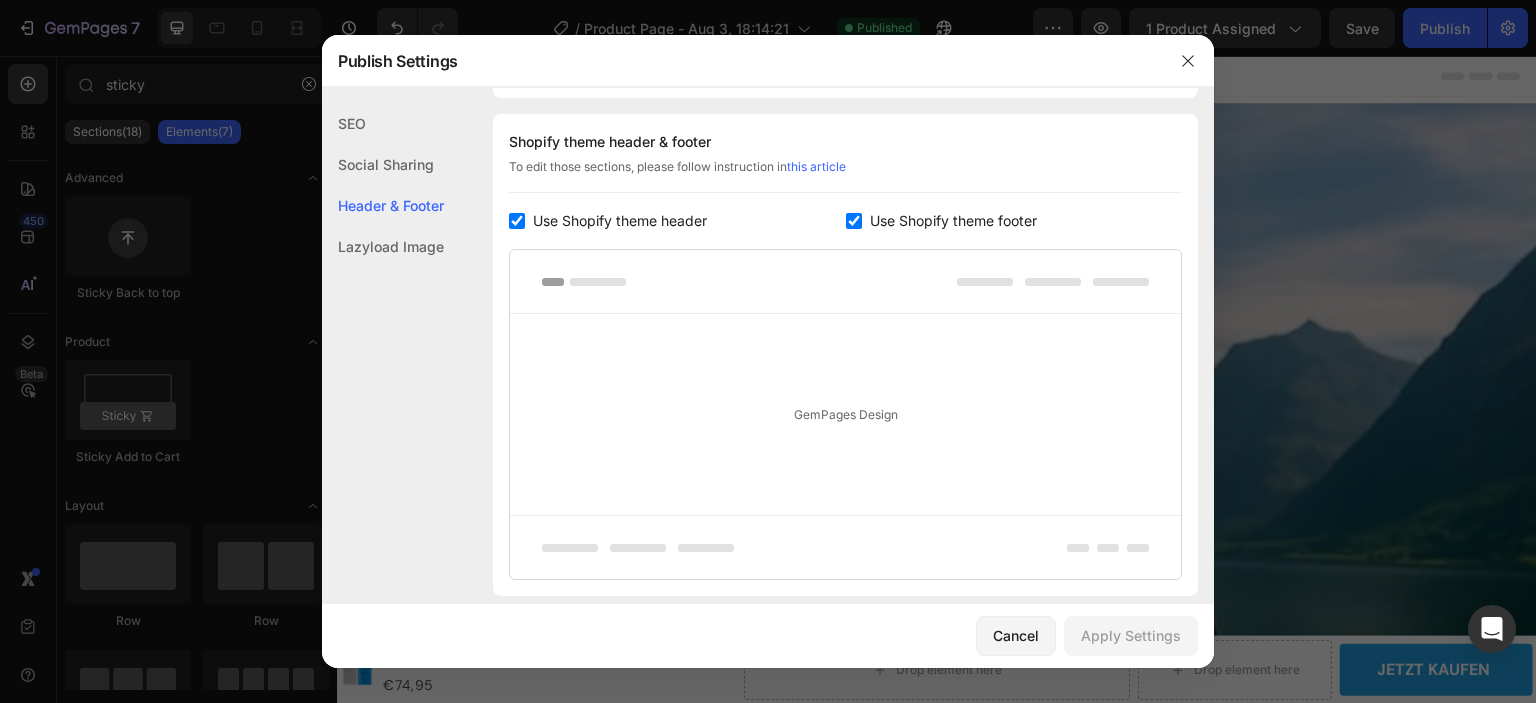 scroll, scrollTop: 291, scrollLeft: 0, axis: vertical 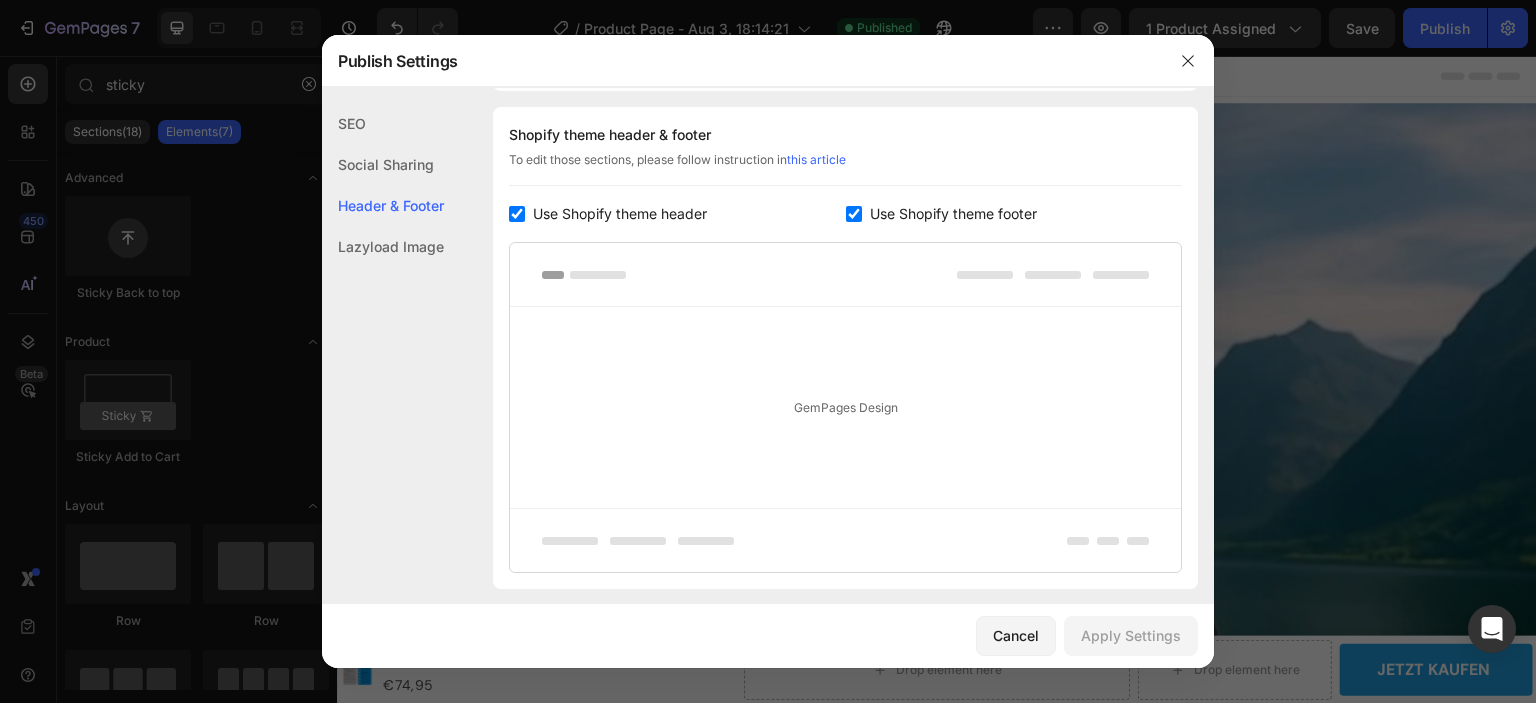 click at bounding box center [517, 214] 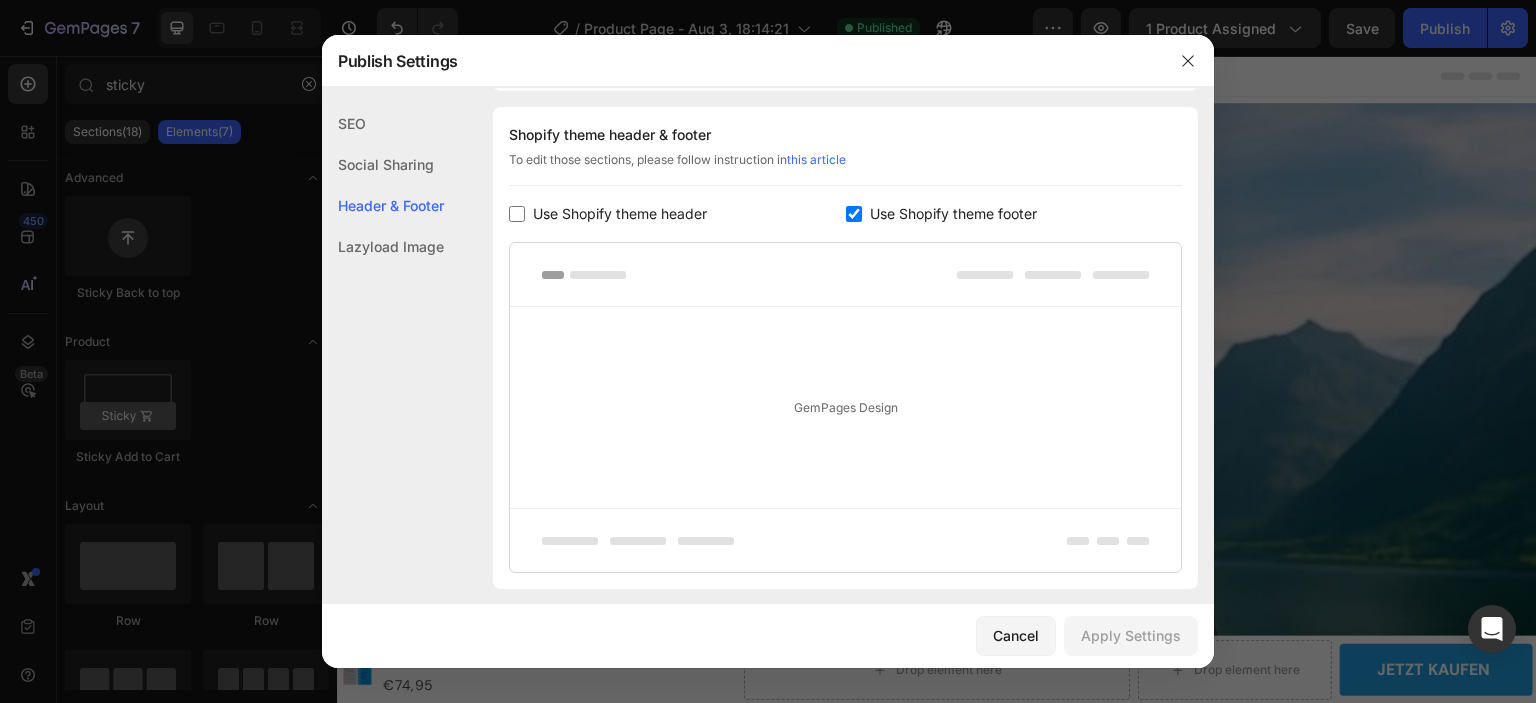 checkbox on "false" 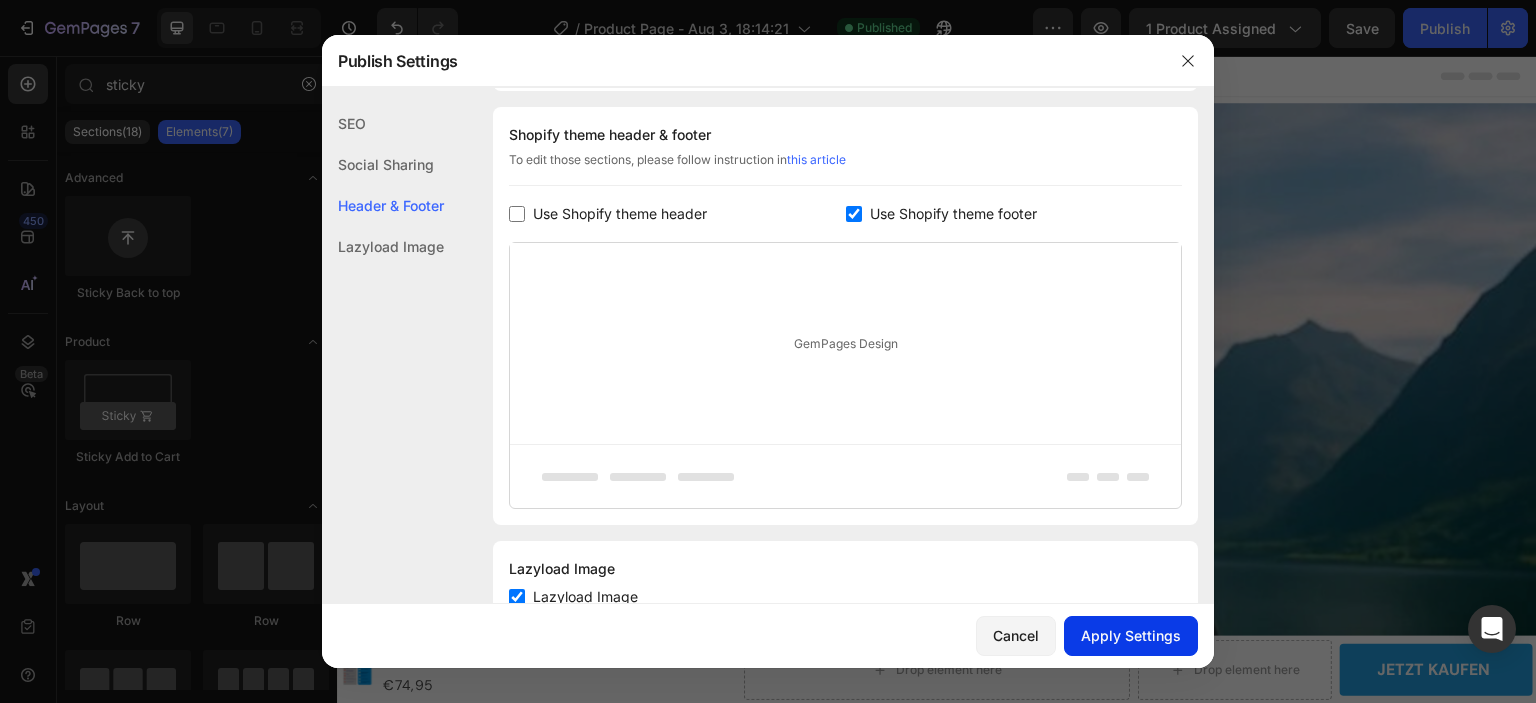click on "Apply Settings" at bounding box center (1131, 635) 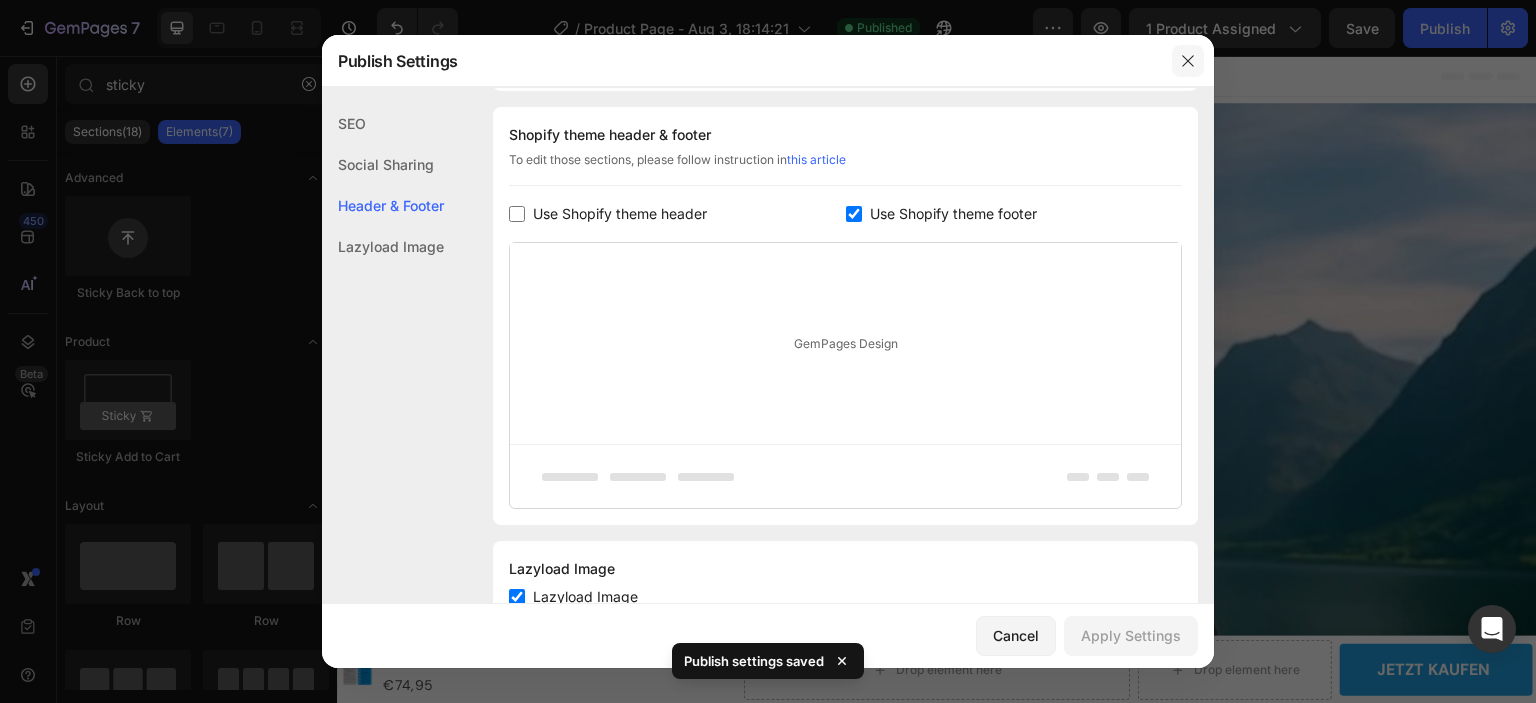 click 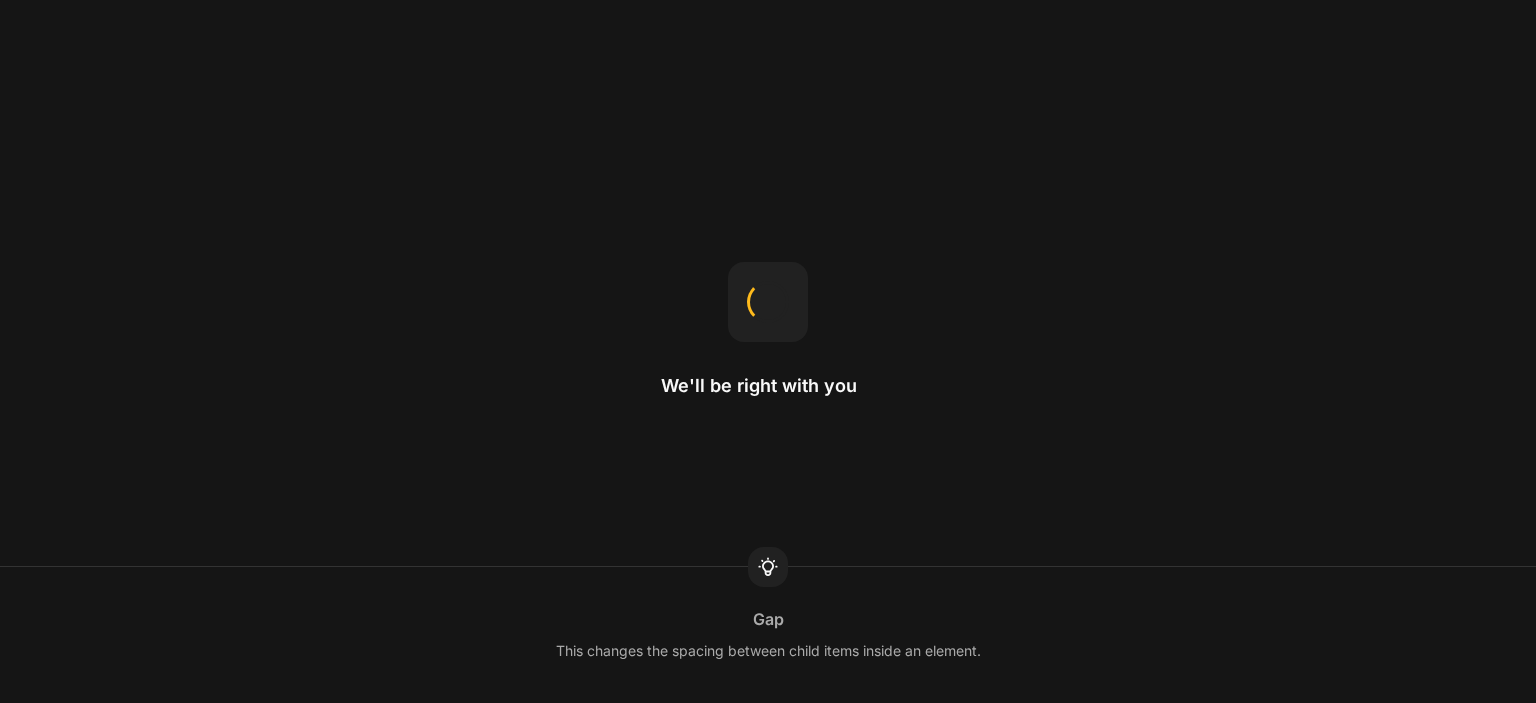 scroll, scrollTop: 0, scrollLeft: 0, axis: both 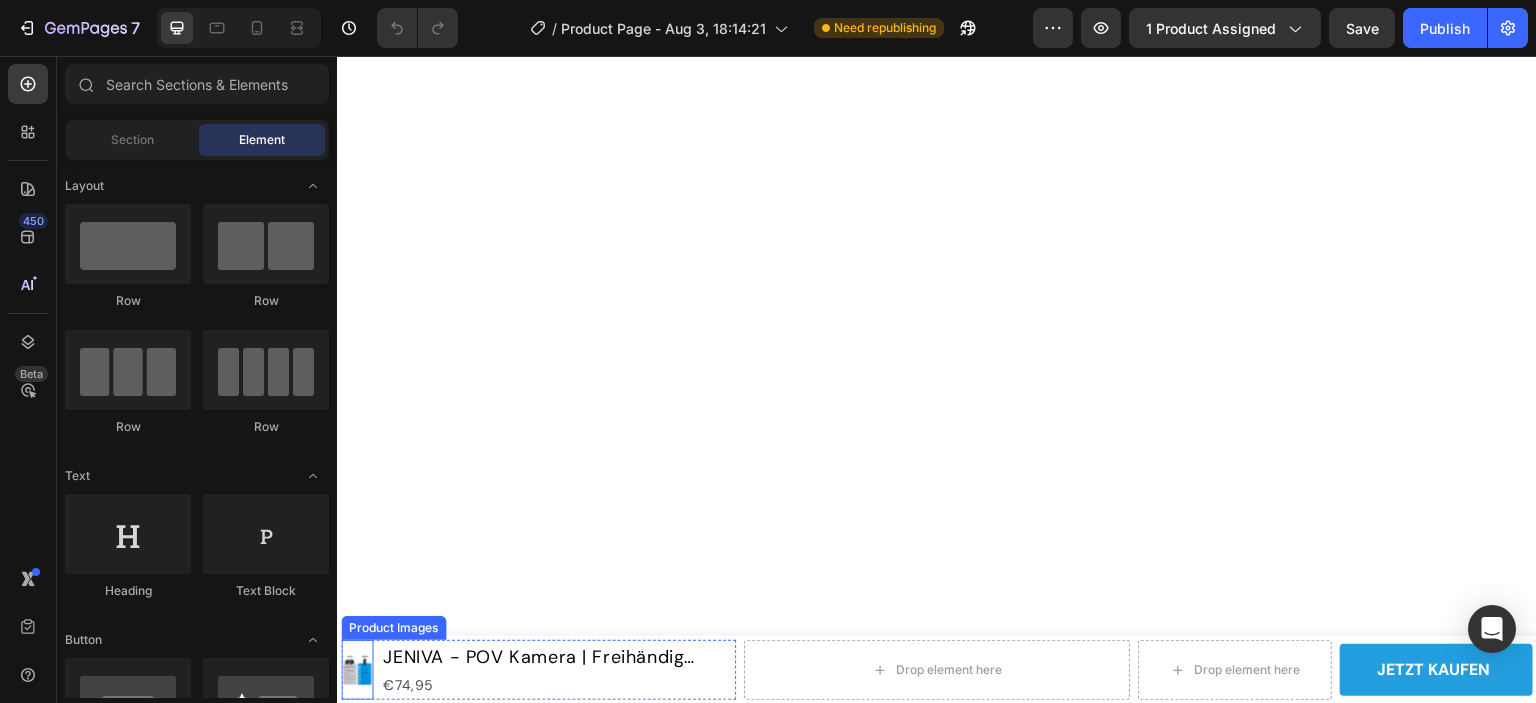 click at bounding box center [357, 670] 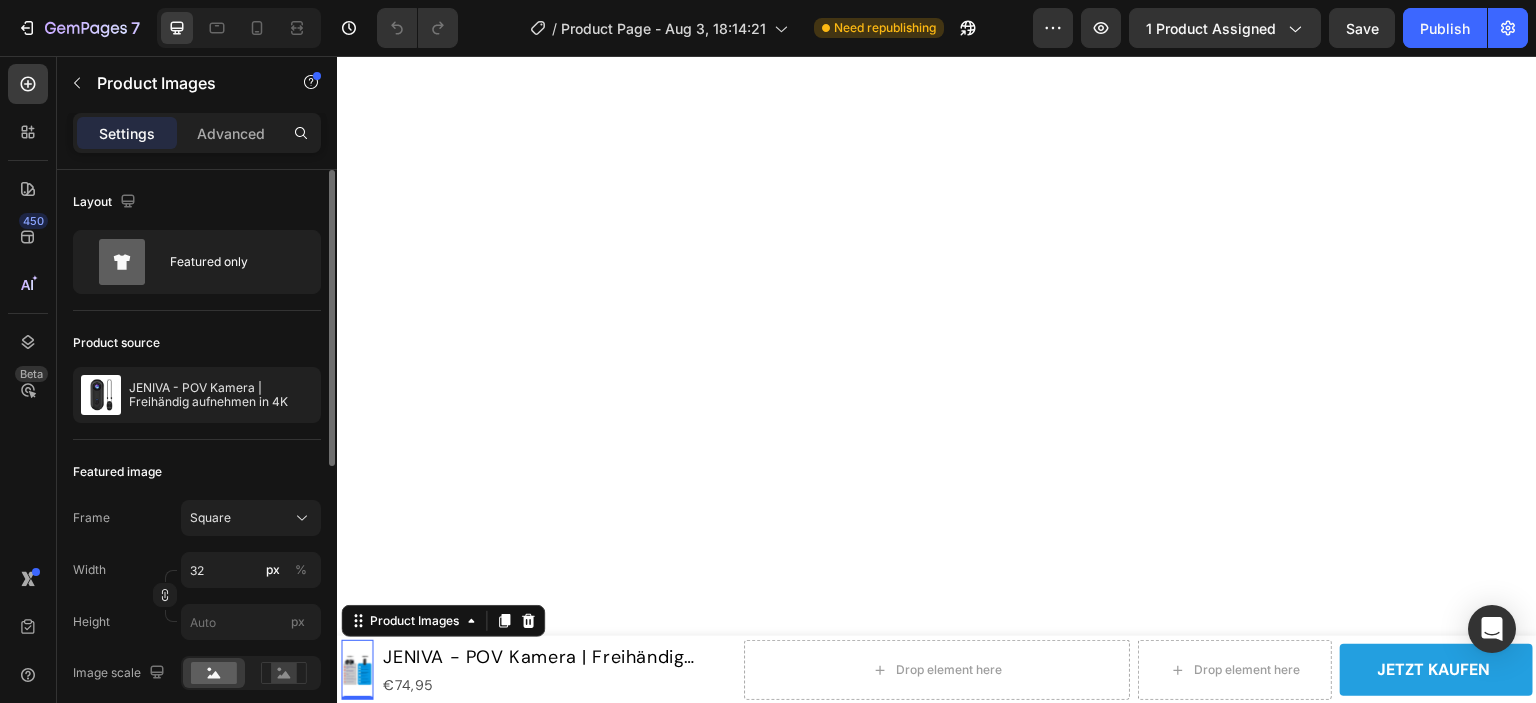 click on "Featured image" at bounding box center [117, 472] 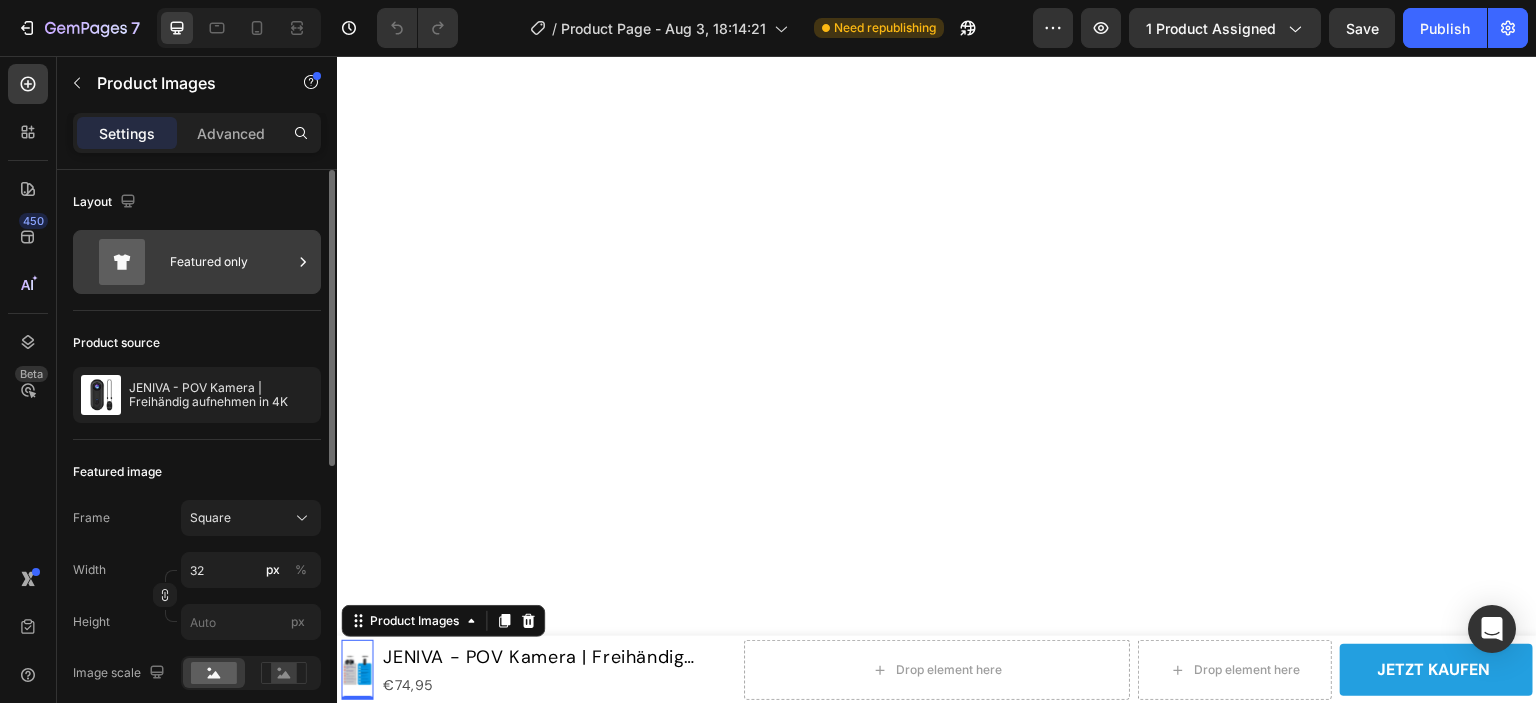 click on "Featured only" at bounding box center (231, 262) 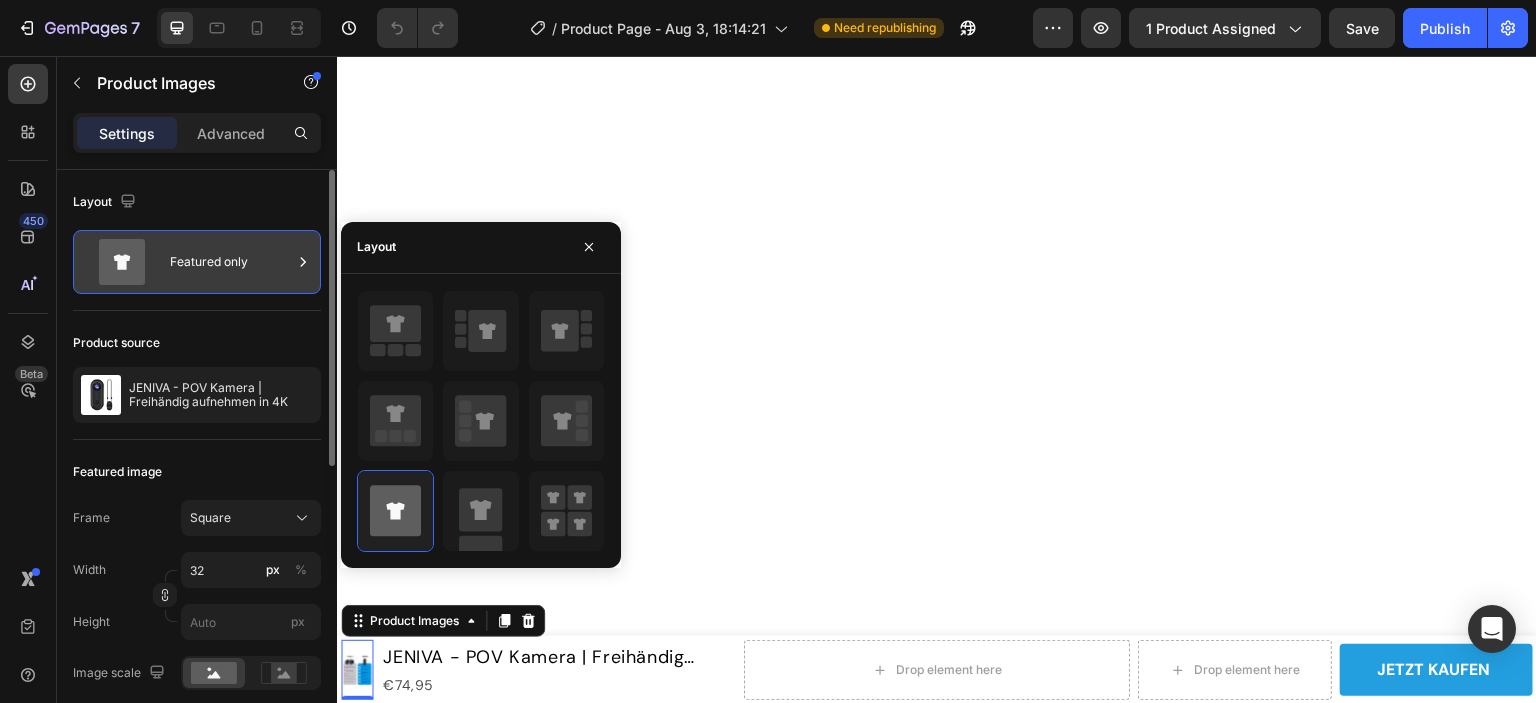 click on "Featured only" at bounding box center [231, 262] 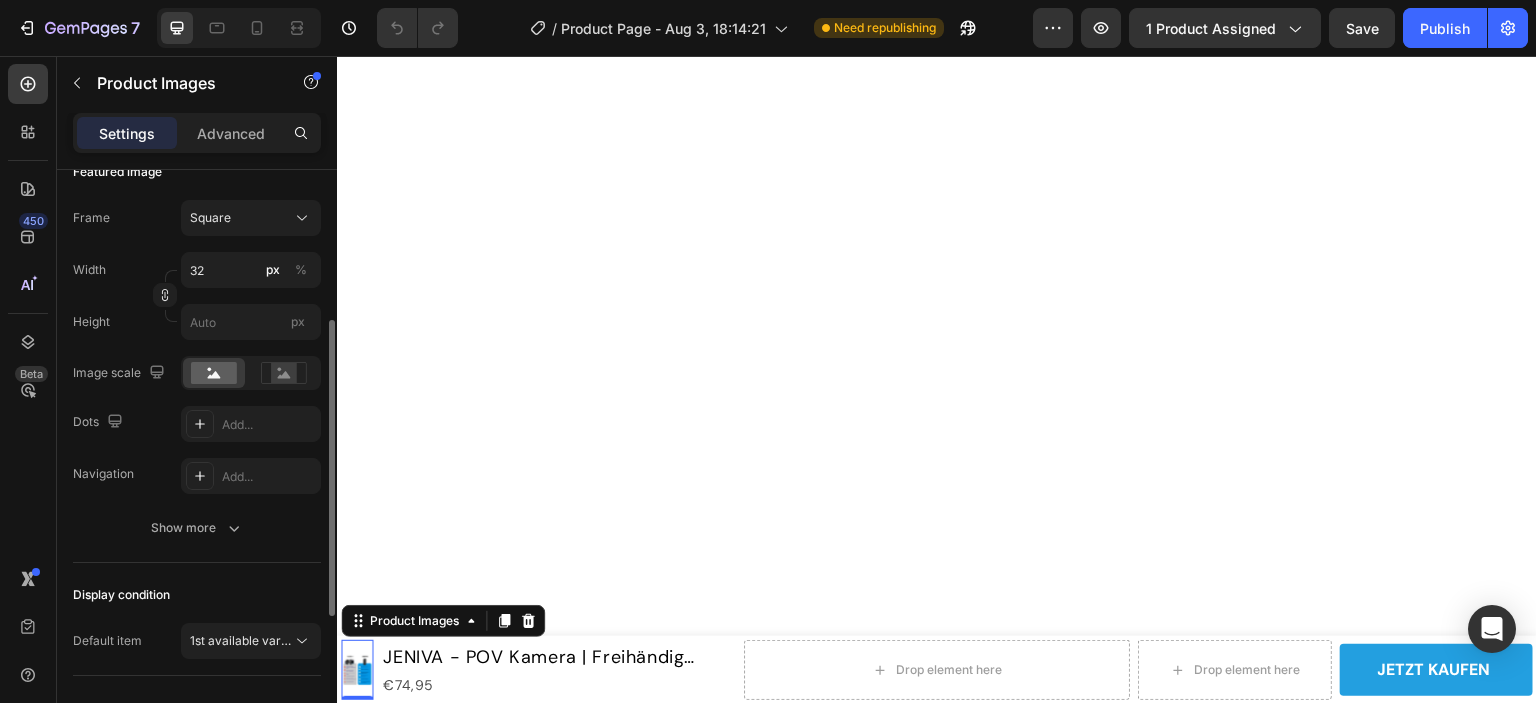 scroll, scrollTop: 400, scrollLeft: 0, axis: vertical 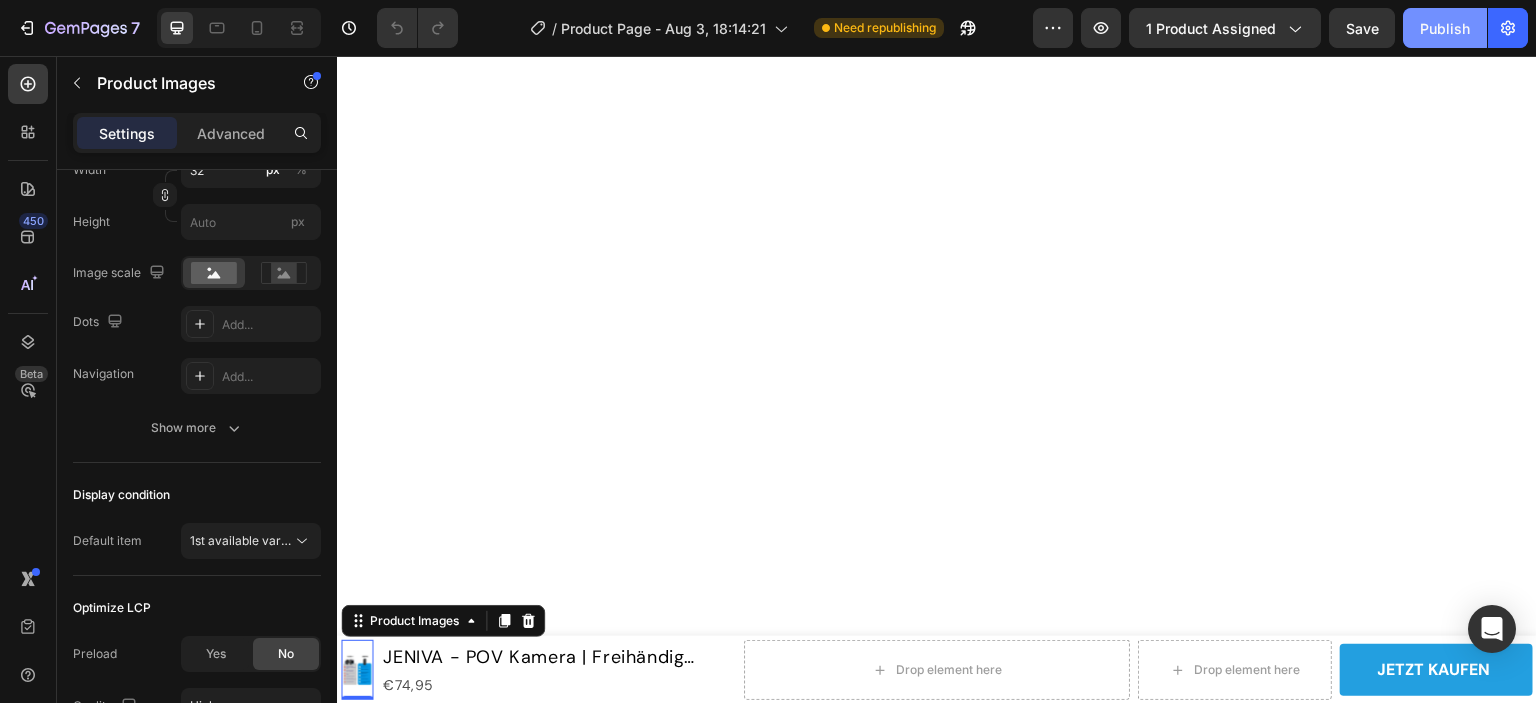 click on "Publish" at bounding box center [1445, 28] 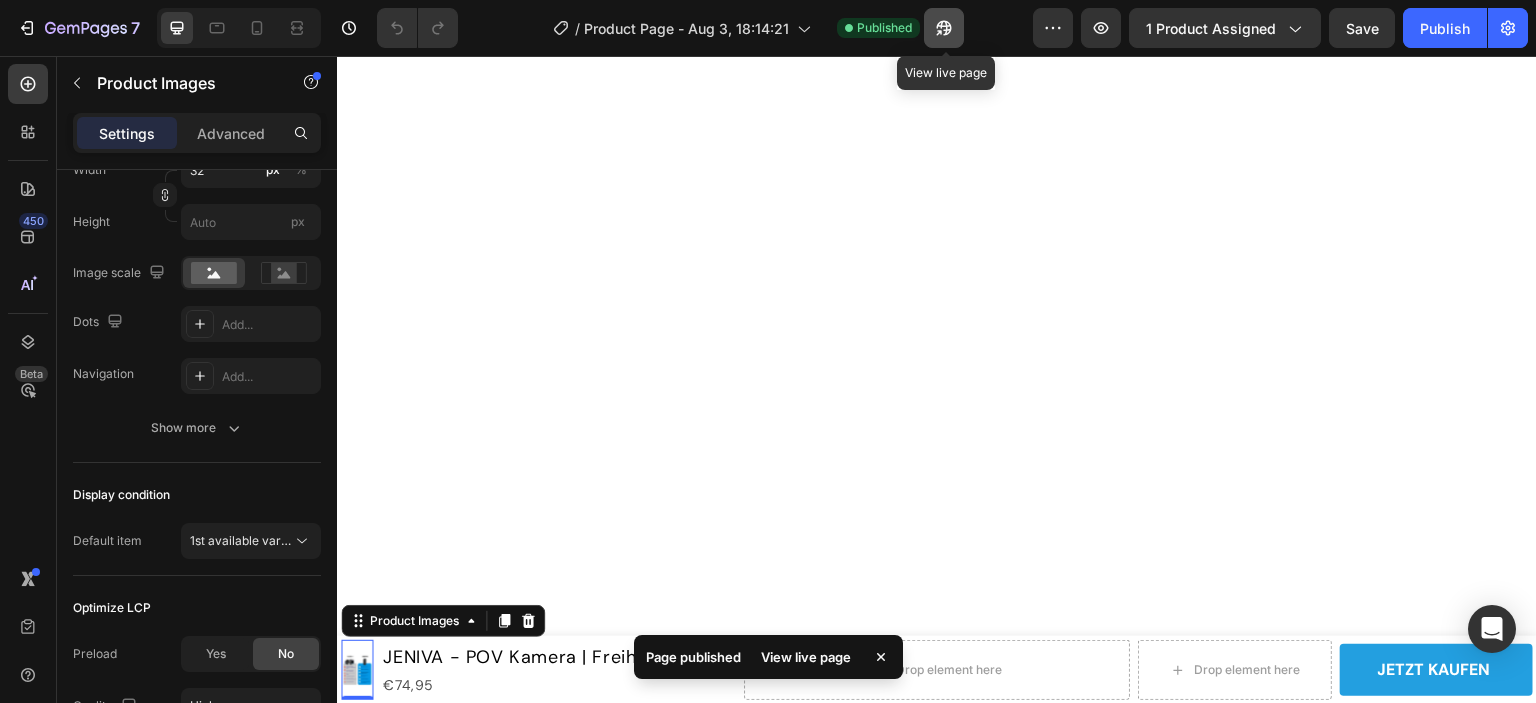 click 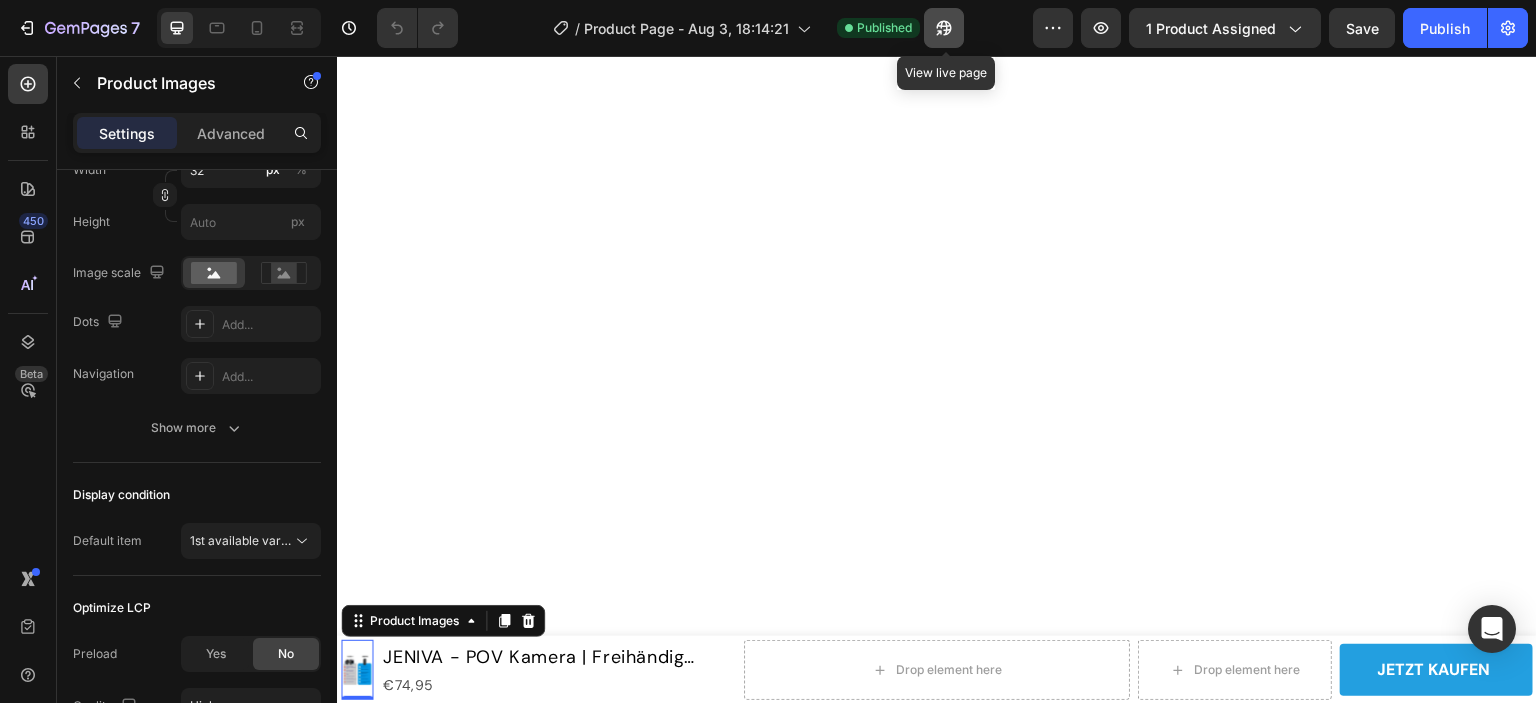 click 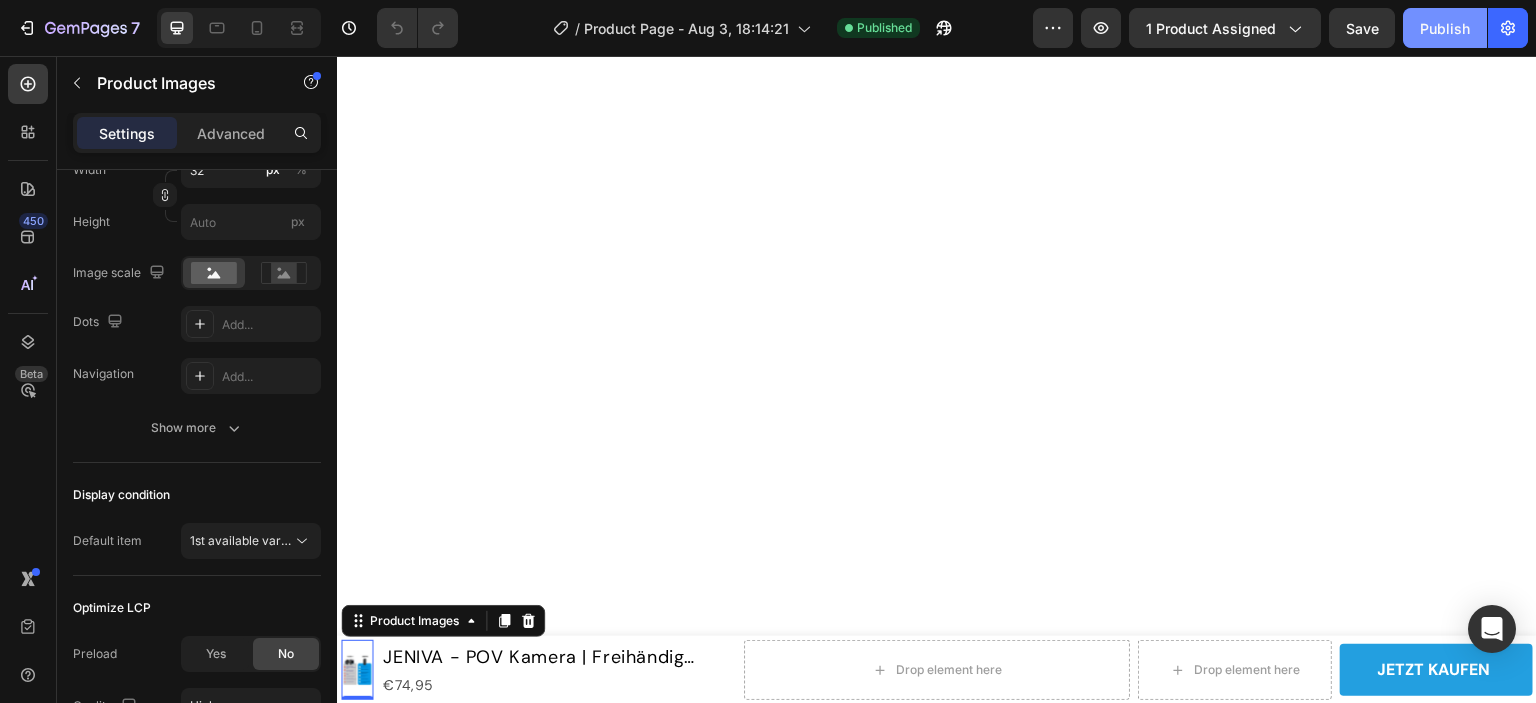 click on "Publish" at bounding box center (1445, 28) 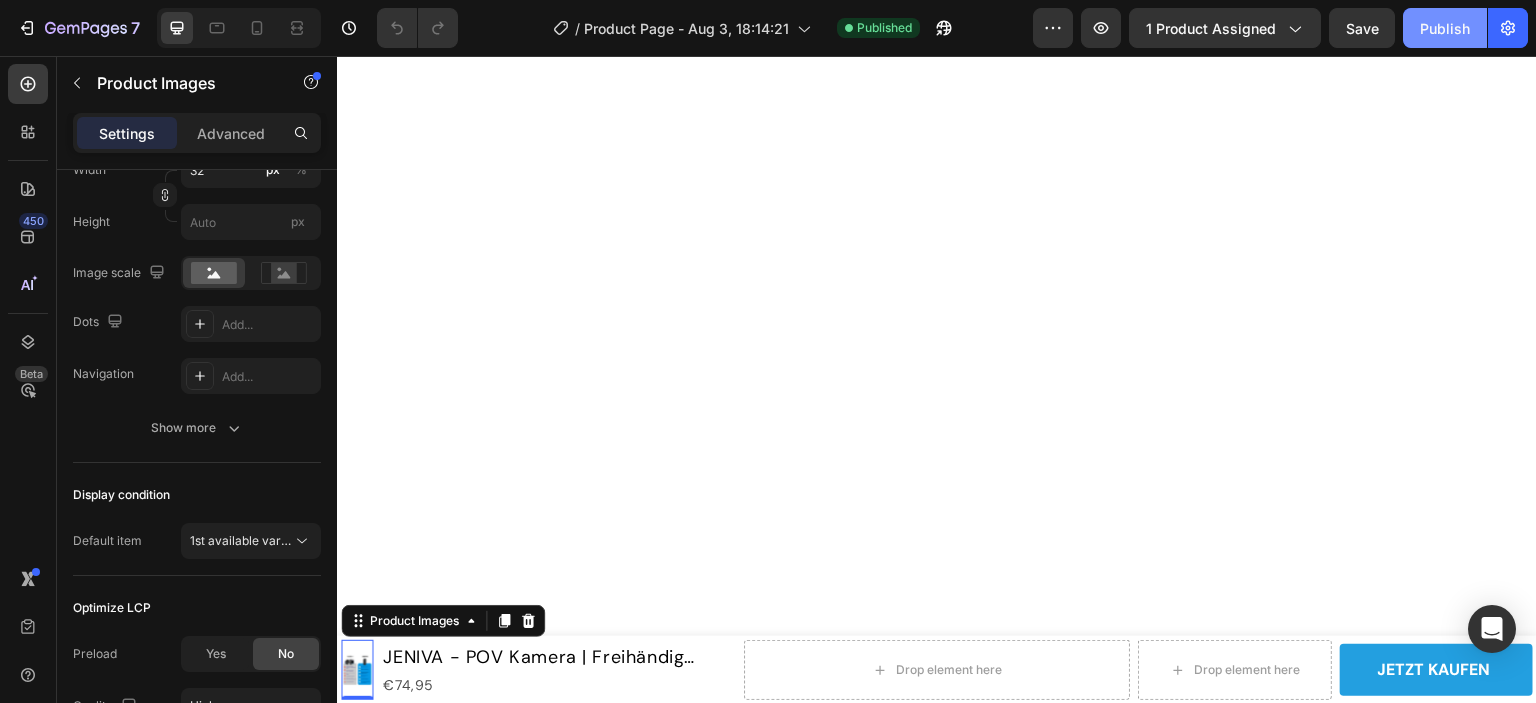 click on "Publish" 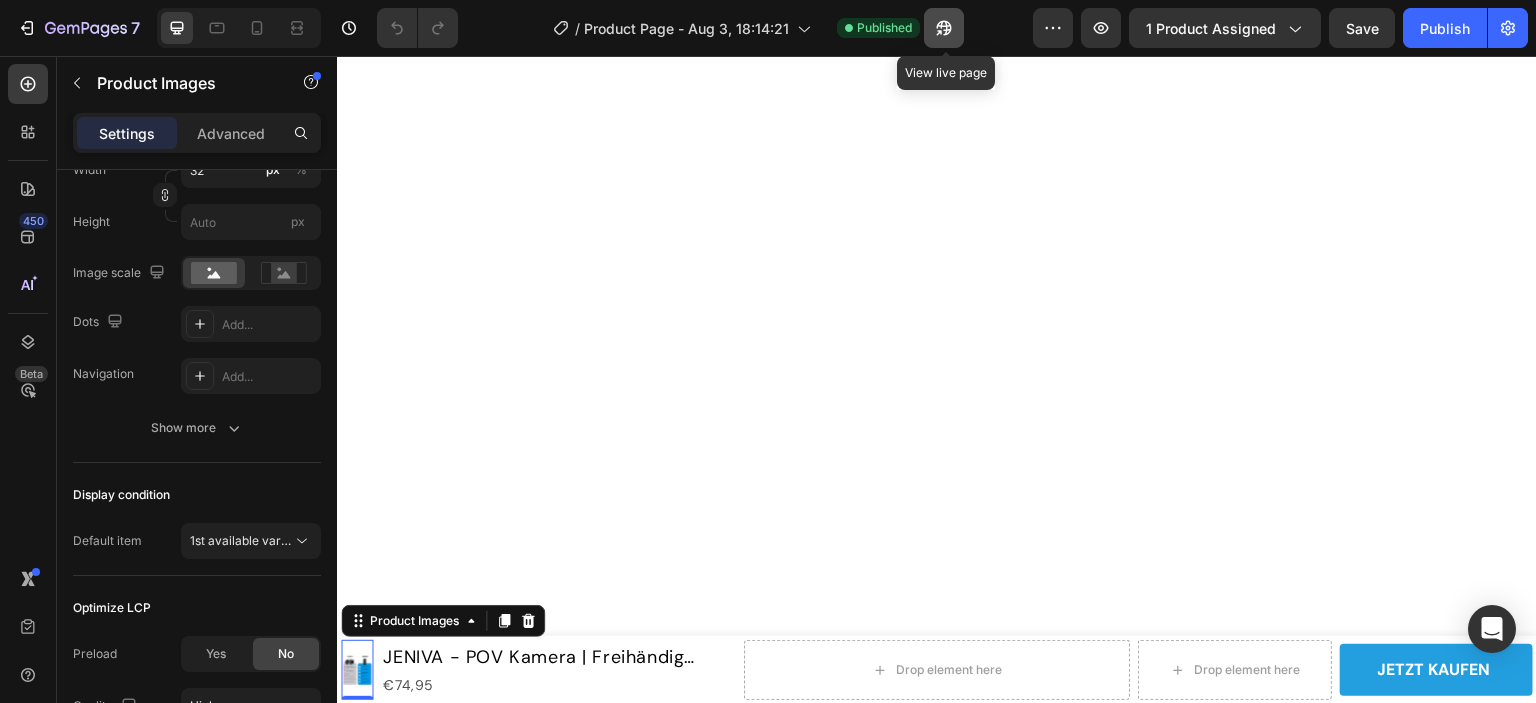 click 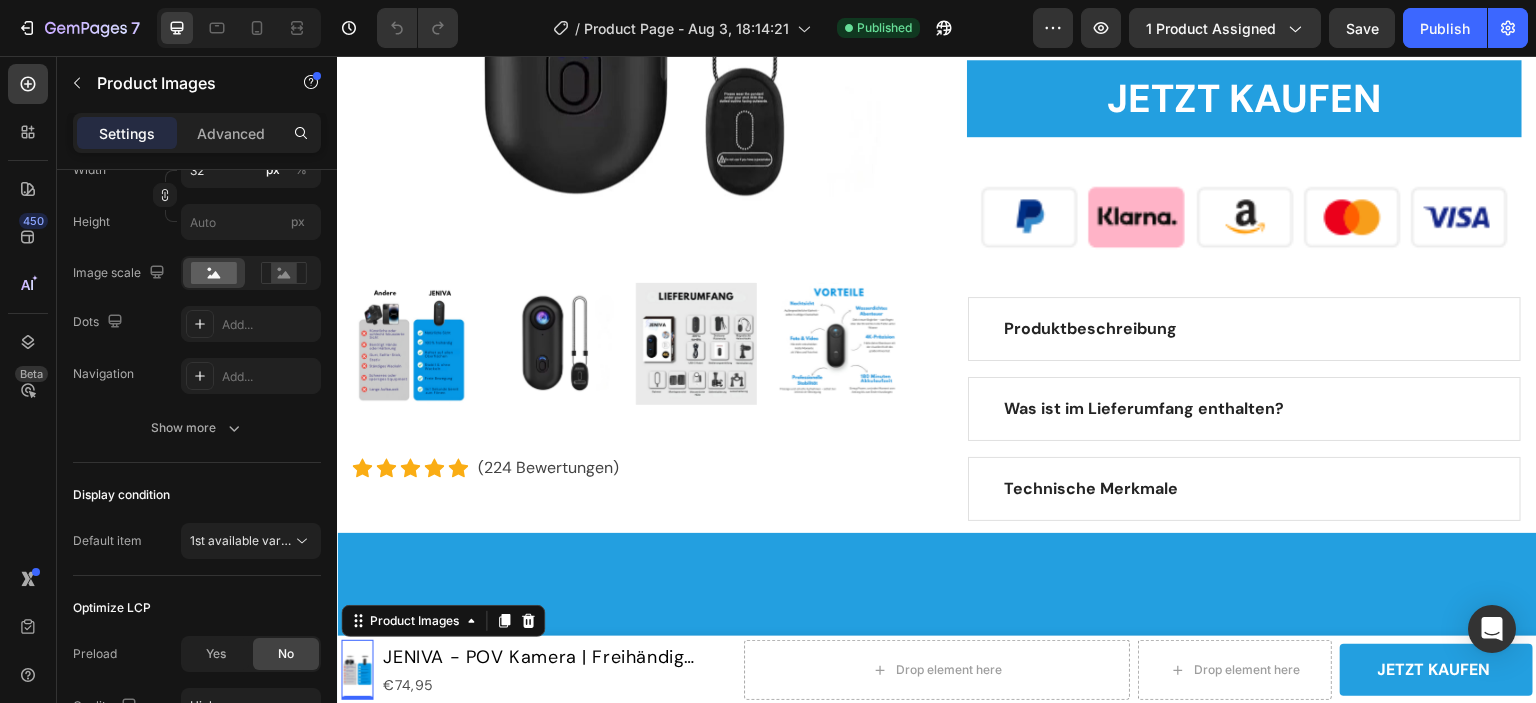 scroll, scrollTop: 6000, scrollLeft: 0, axis: vertical 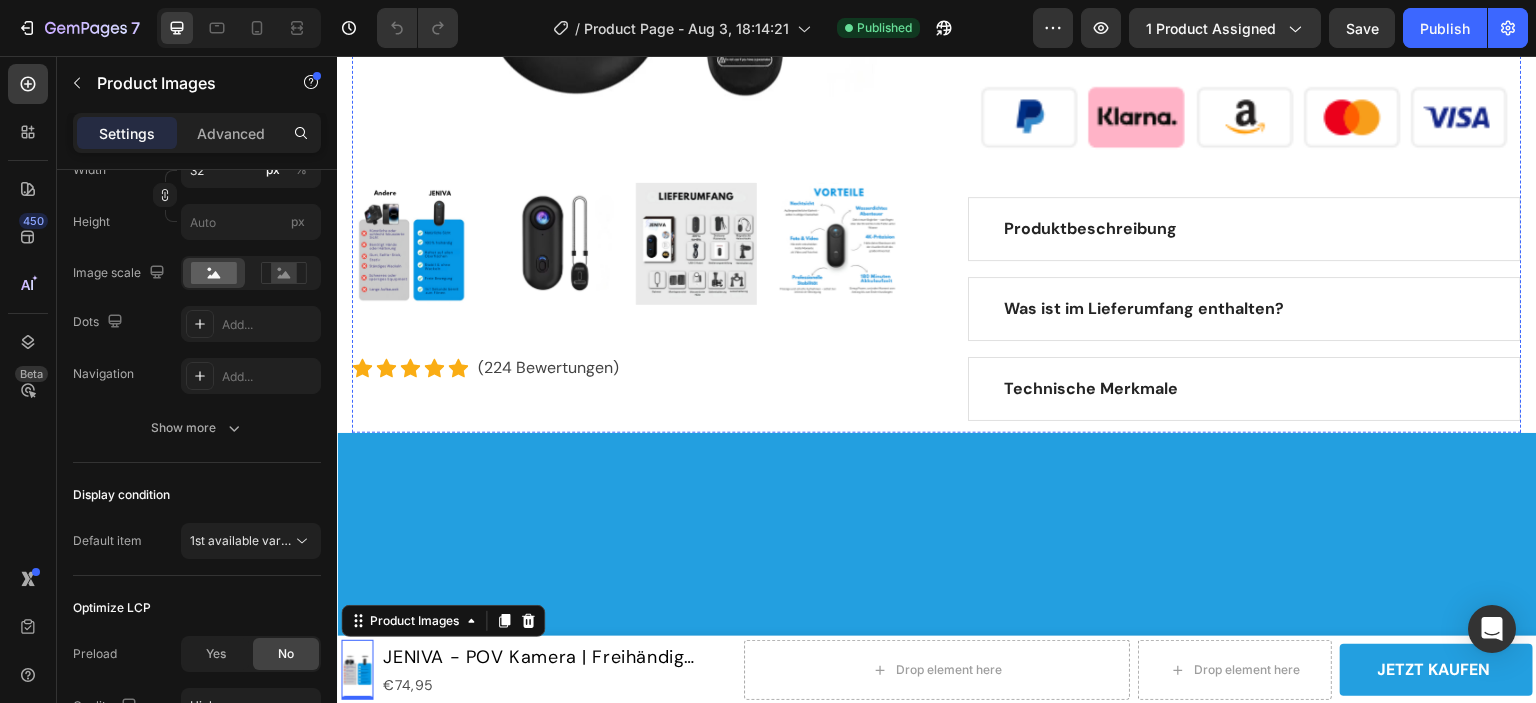 click on "JETZT KAUFEN" at bounding box center [1244, -2] 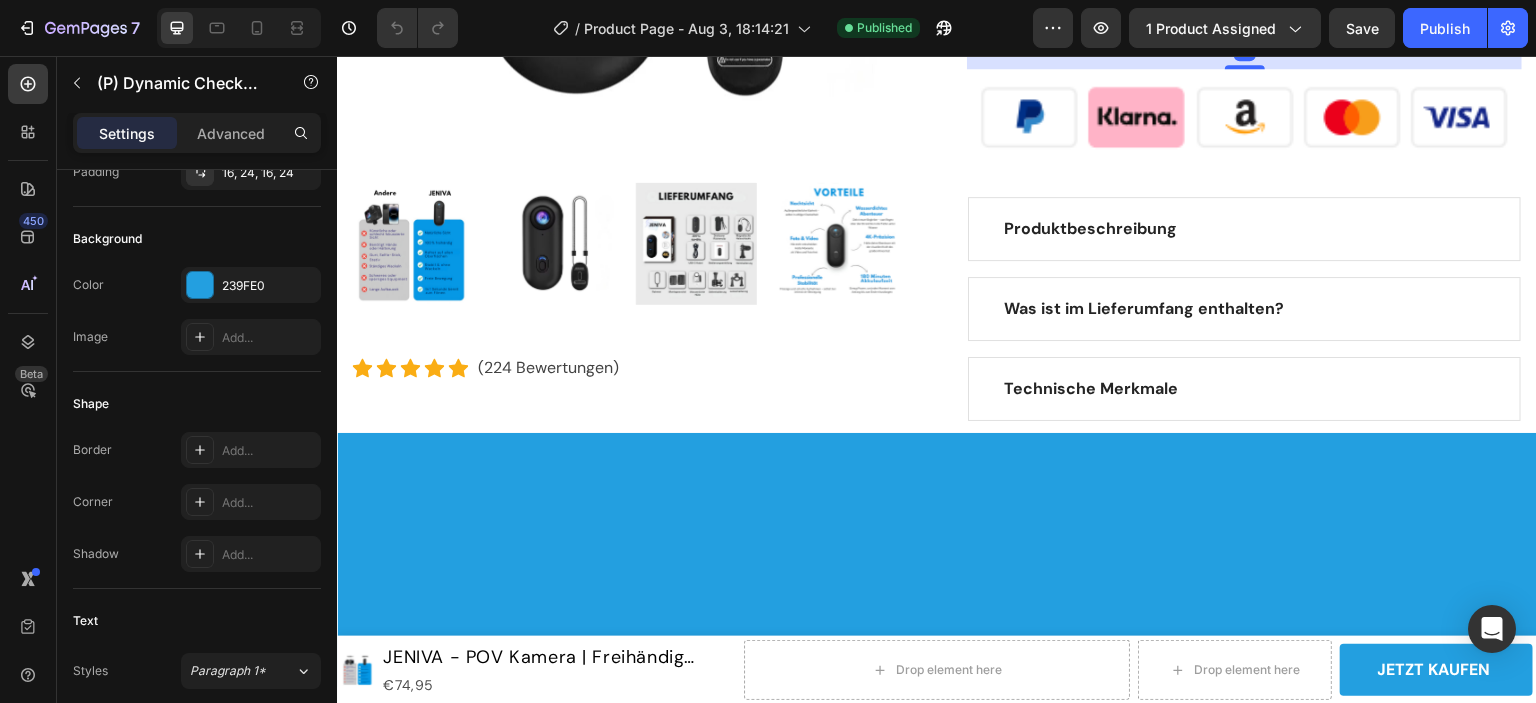 scroll, scrollTop: 0, scrollLeft: 0, axis: both 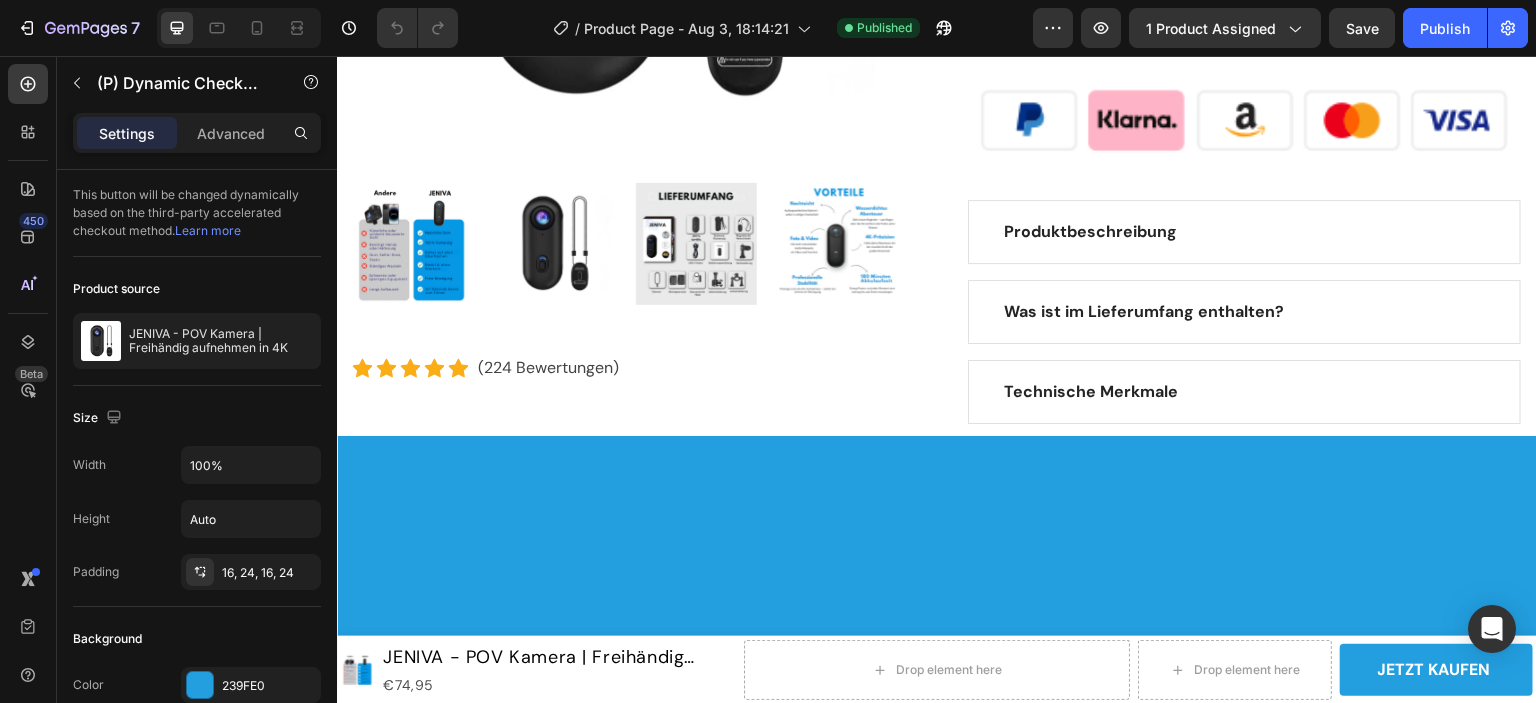 click on "JETZT KAUFEN" at bounding box center (1244, 0) 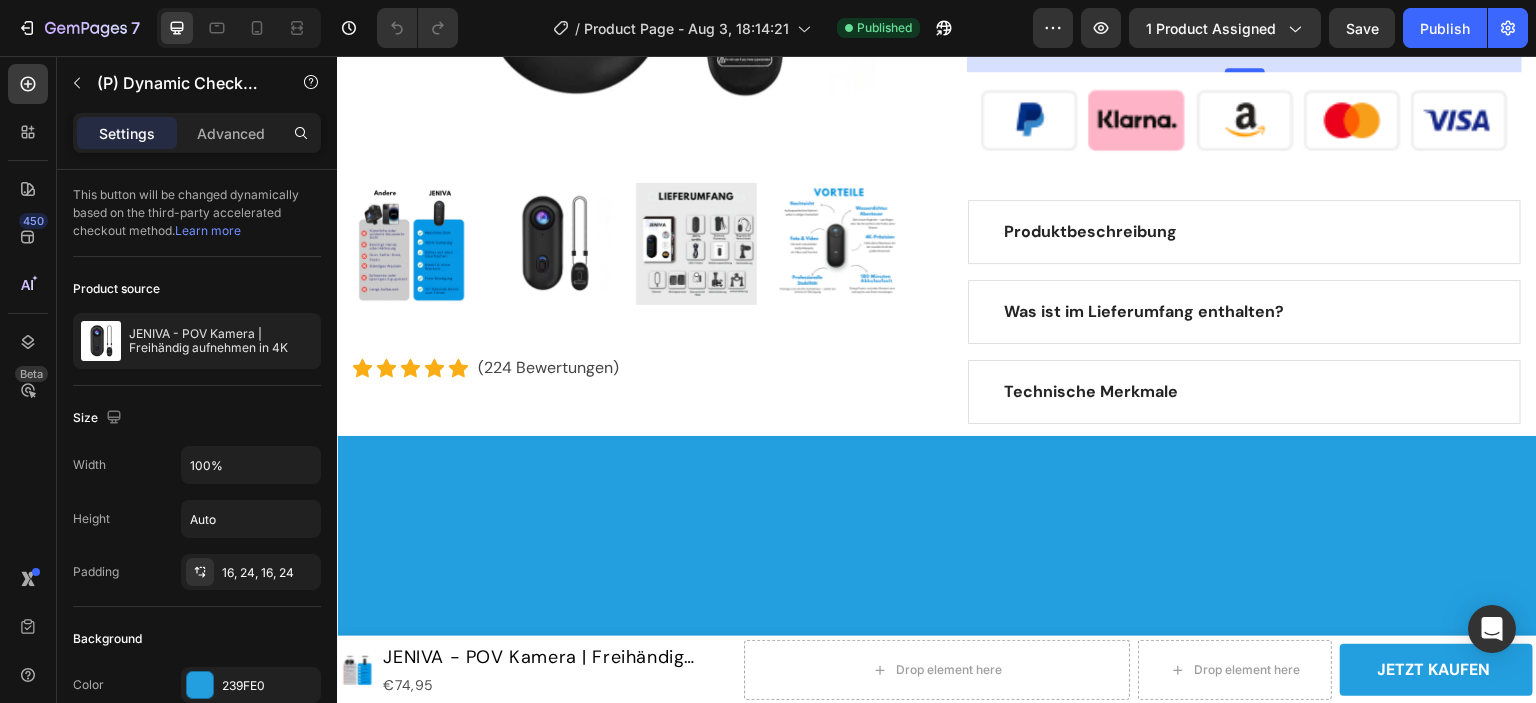 click 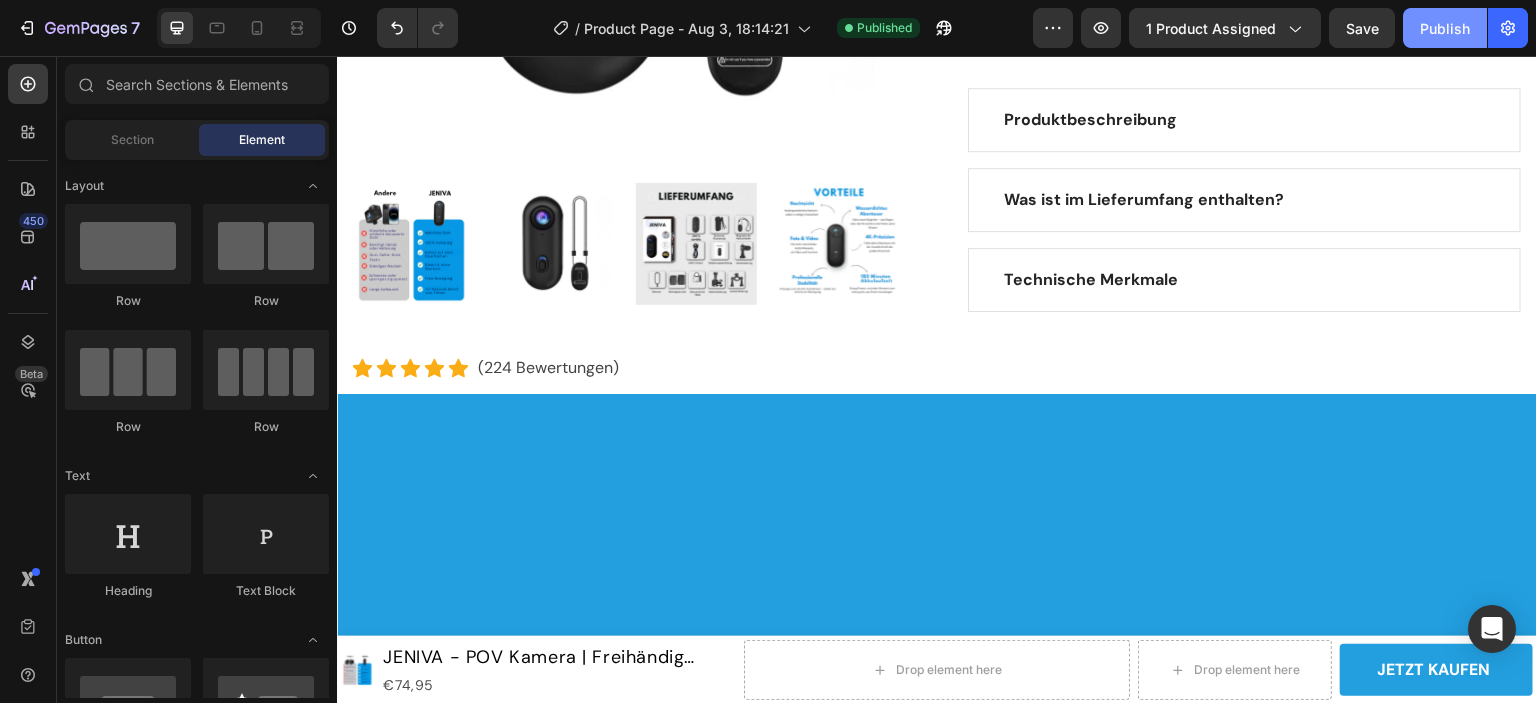 click on "Publish" at bounding box center (1445, 28) 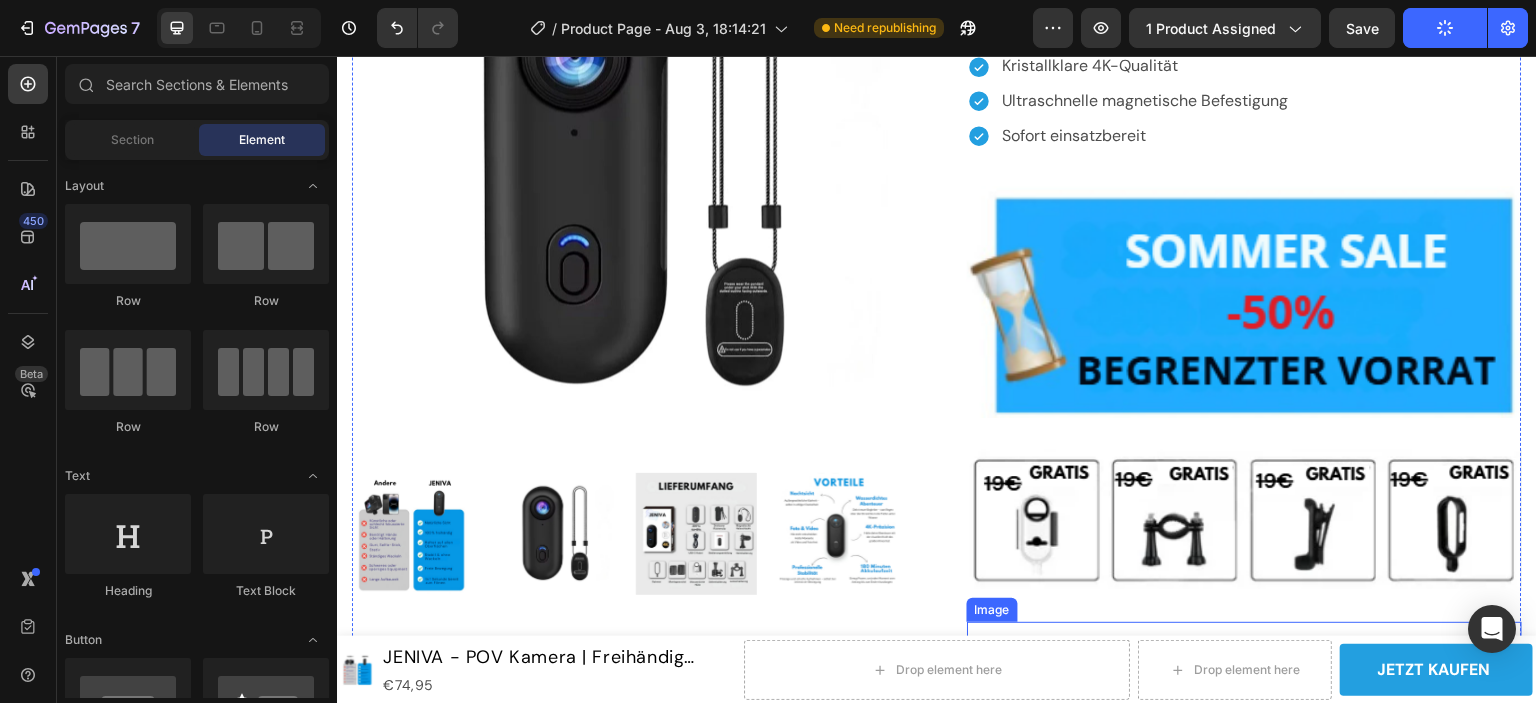 scroll, scrollTop: 5700, scrollLeft: 0, axis: vertical 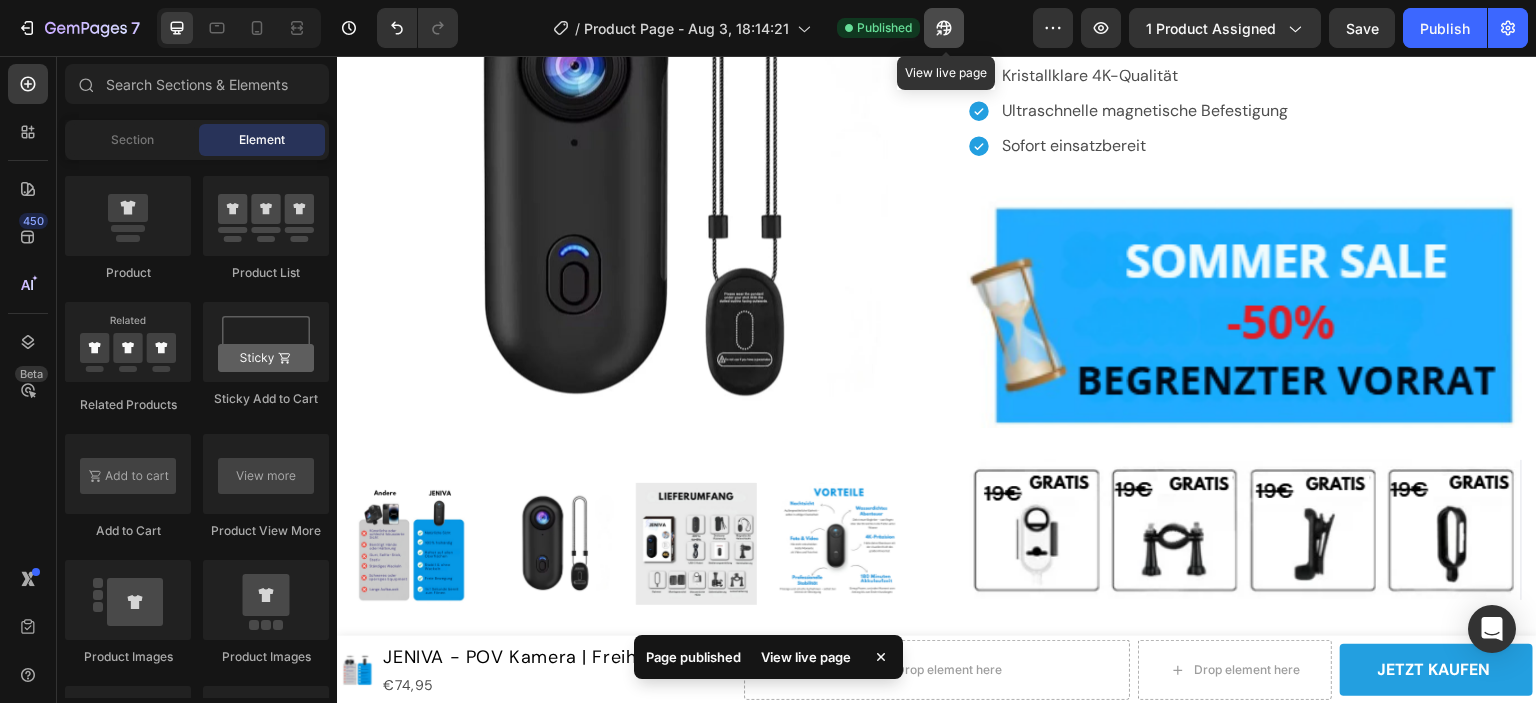 click 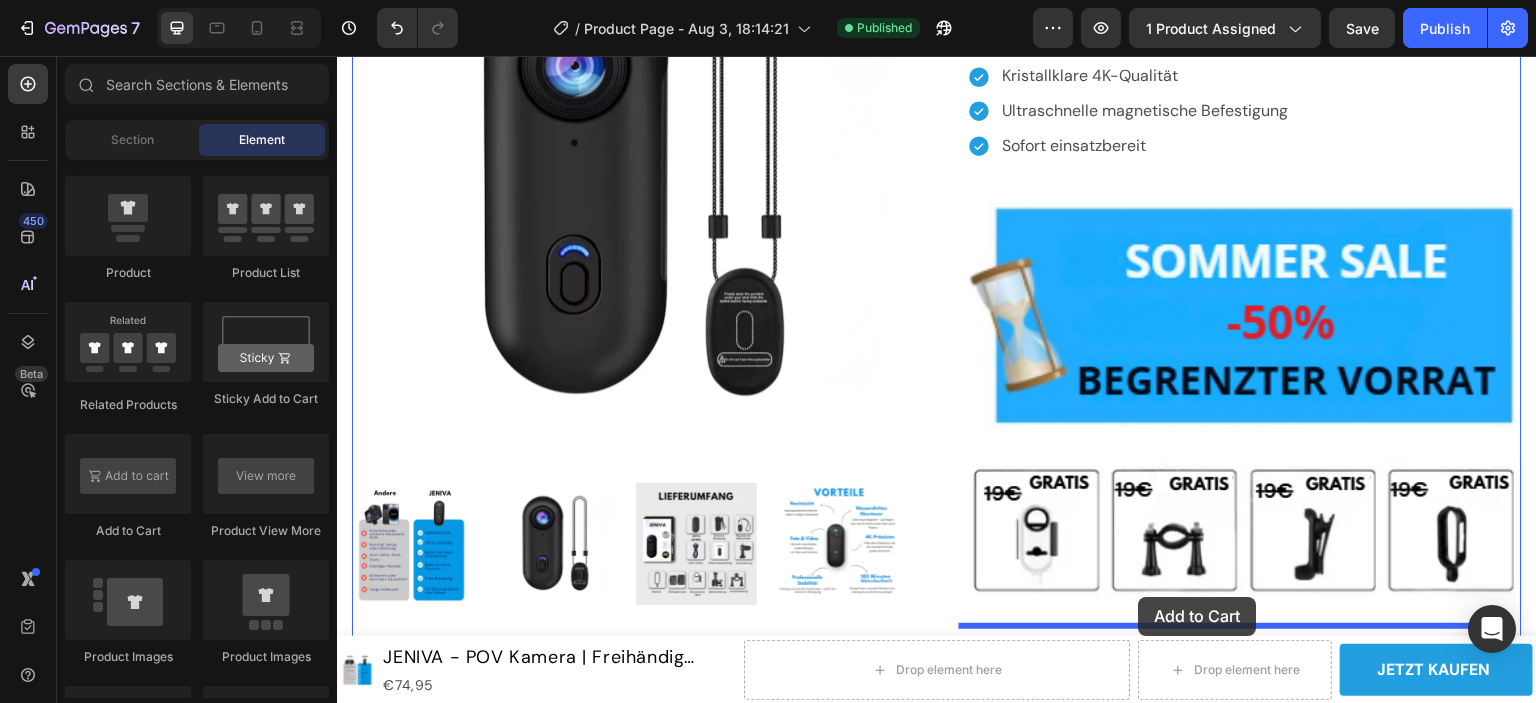 drag, startPoint x: 476, startPoint y: 593, endPoint x: 1139, endPoint y: 597, distance: 663.0121 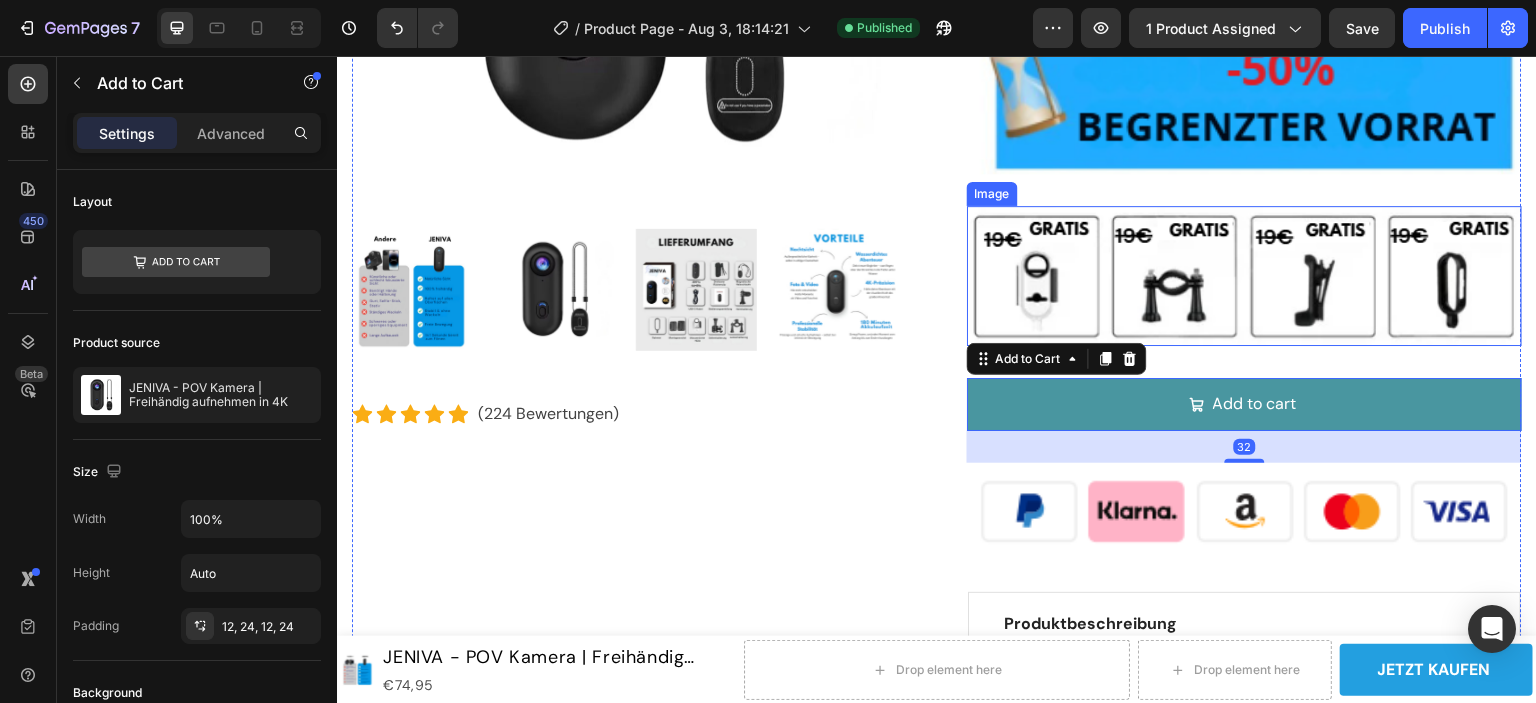 scroll, scrollTop: 6000, scrollLeft: 0, axis: vertical 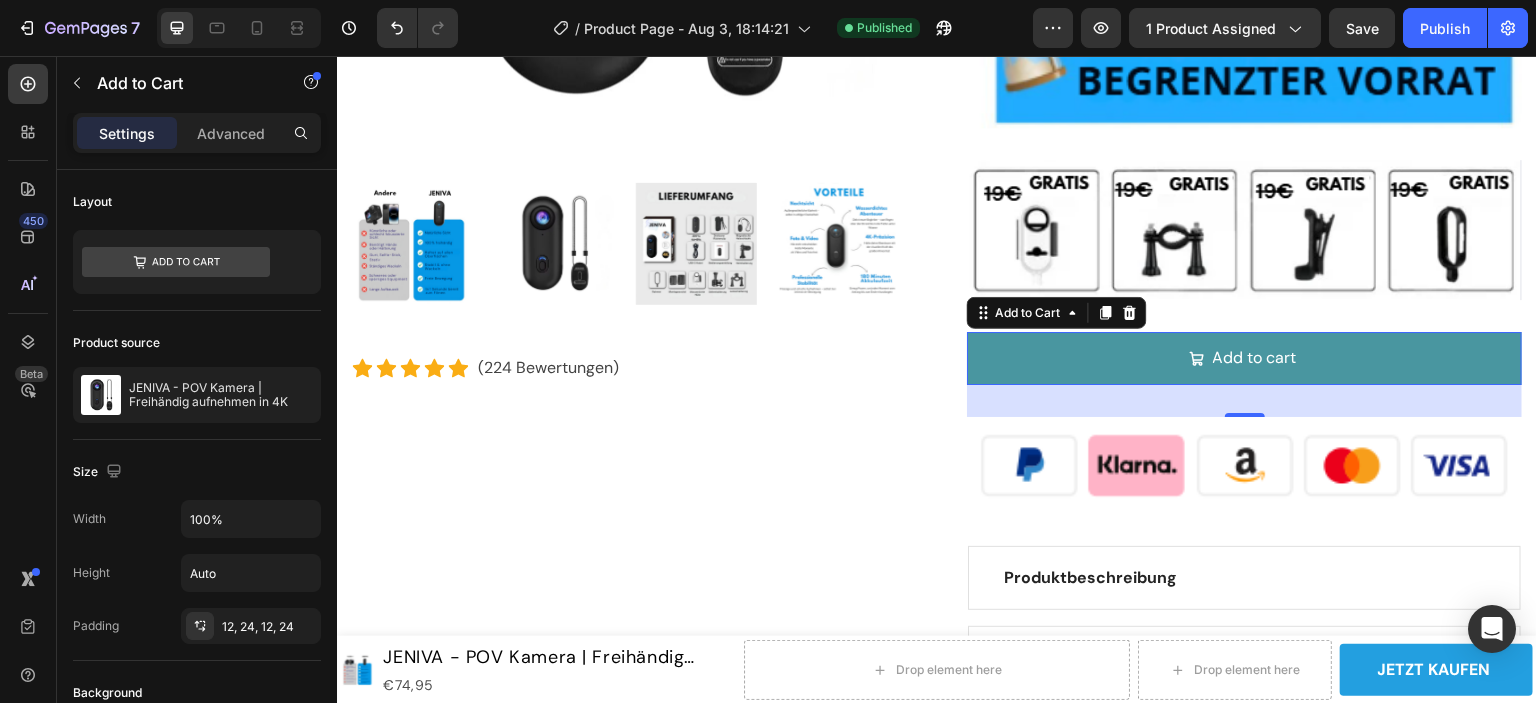 click on "Add to cart" at bounding box center (1244, 358) 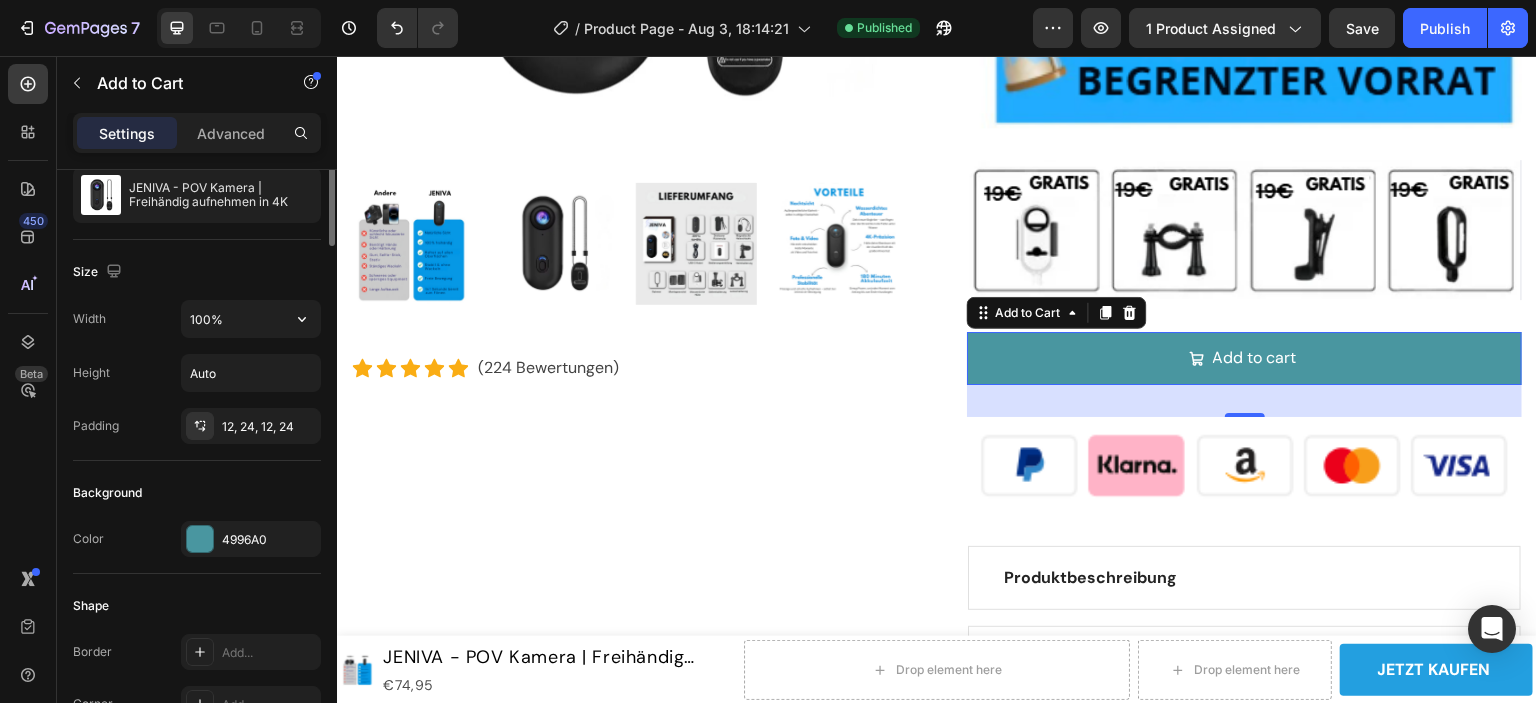 scroll, scrollTop: 300, scrollLeft: 0, axis: vertical 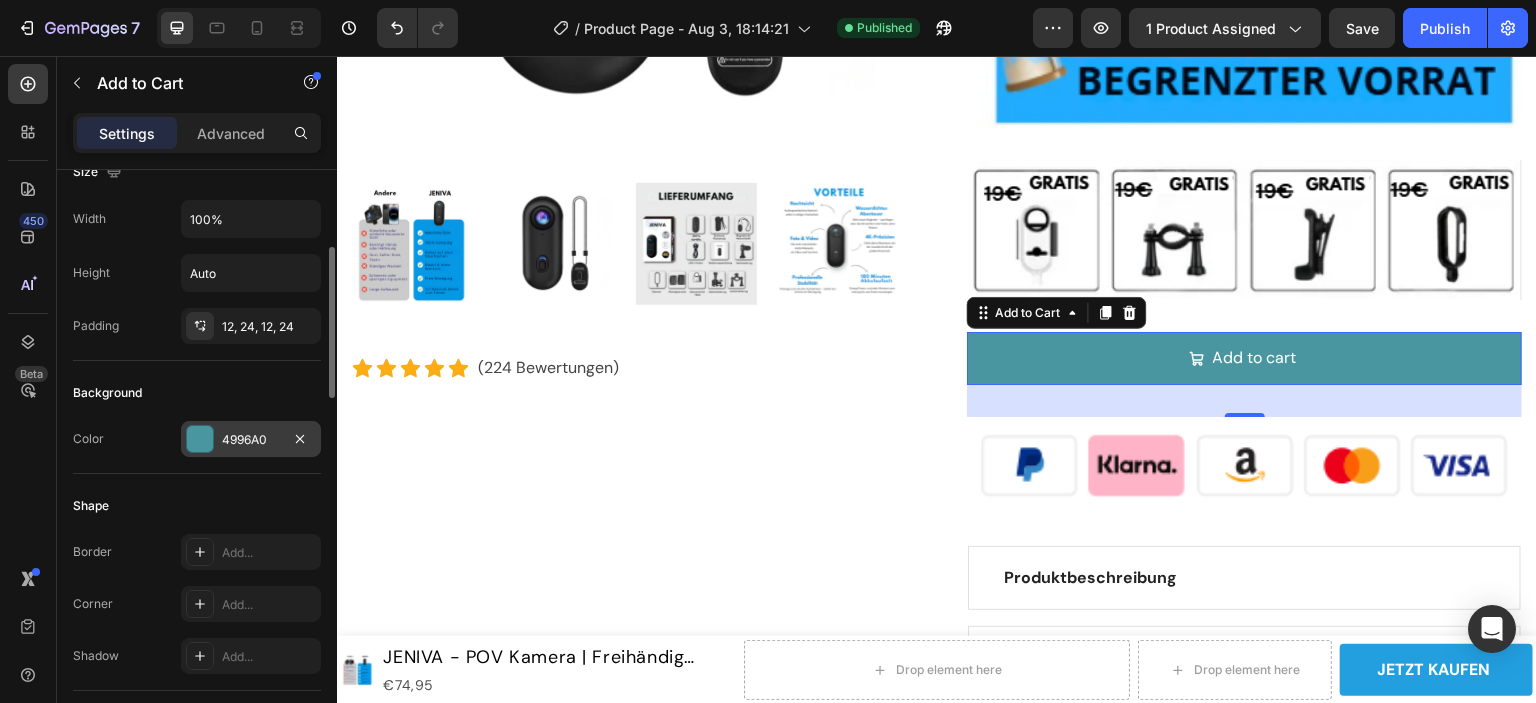 click at bounding box center [200, 439] 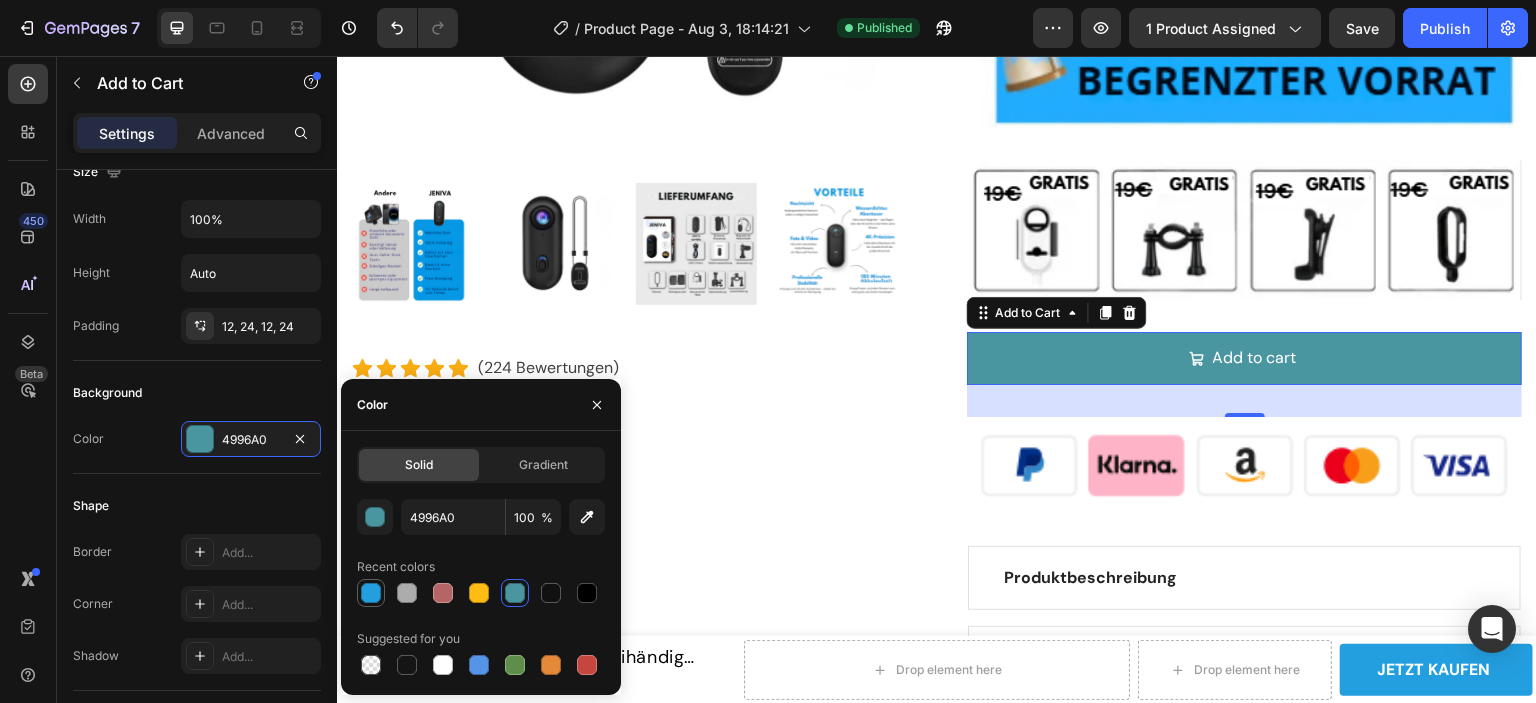 click at bounding box center (371, 593) 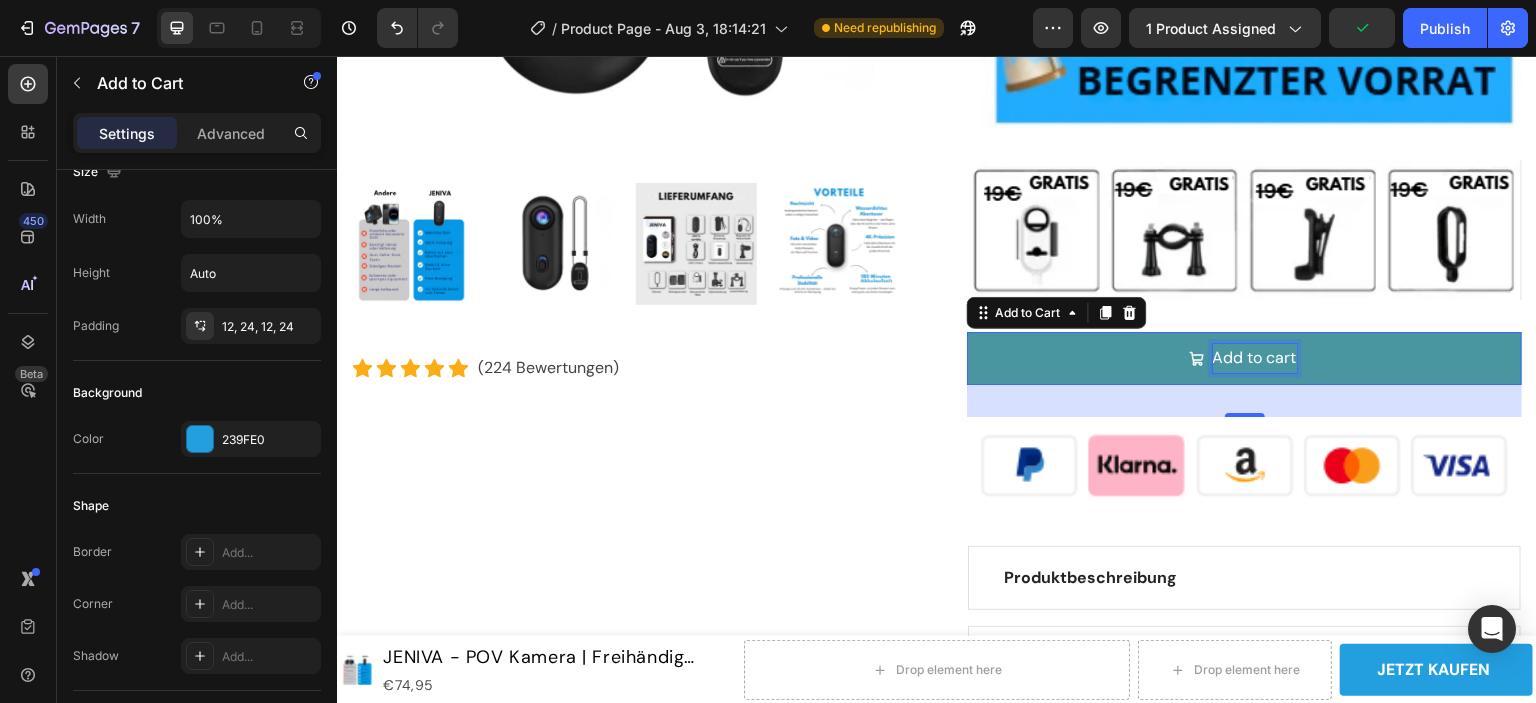 click on "Add to cart" at bounding box center (1255, 358) 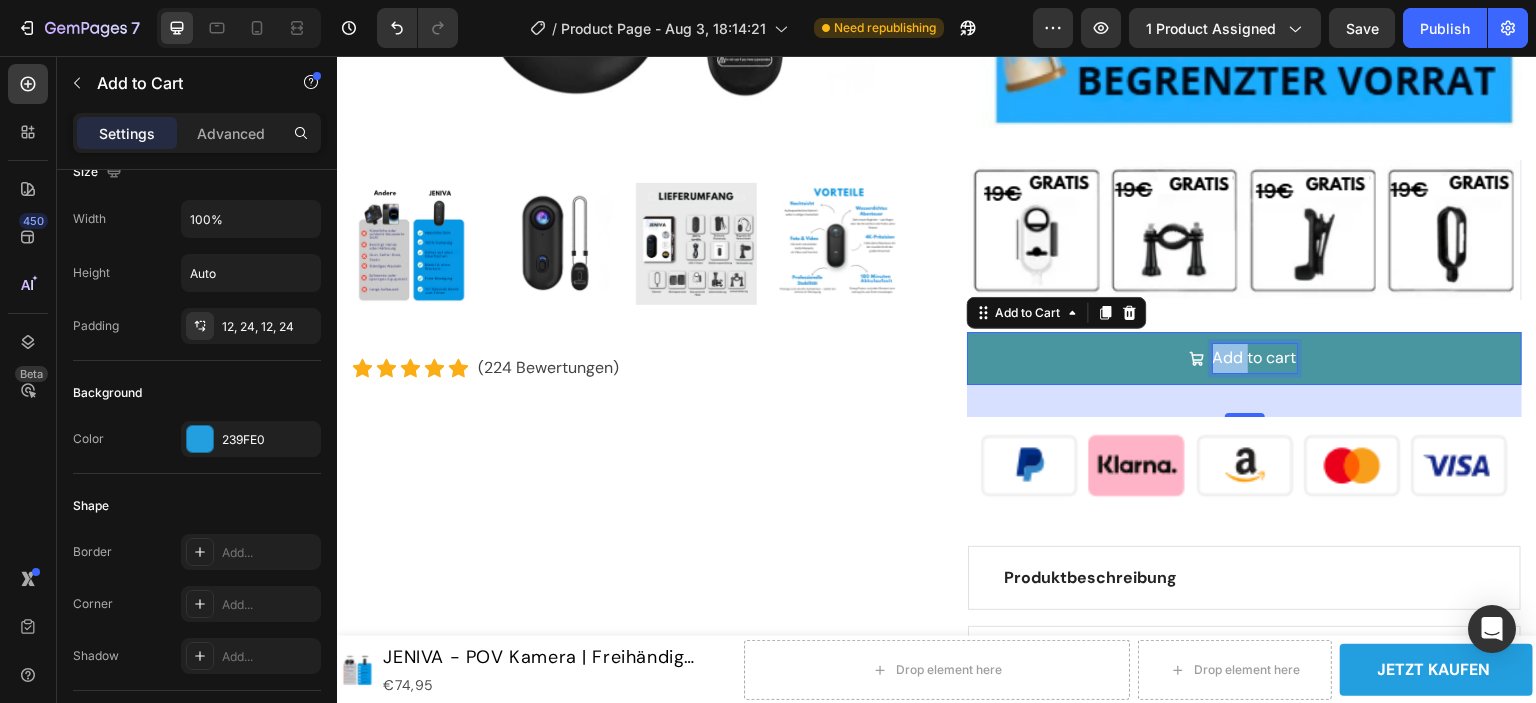 click on "Add to cart" at bounding box center (1255, 358) 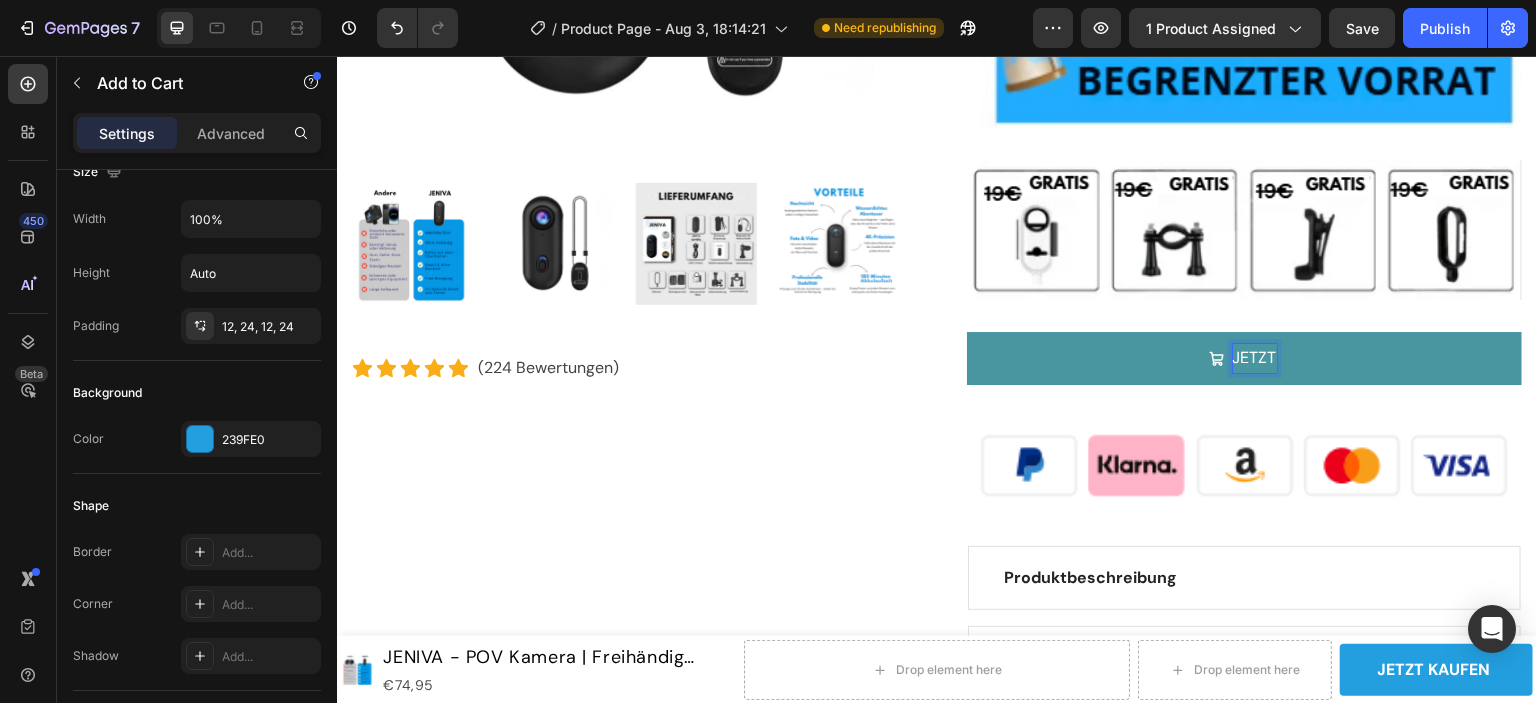 click on "JETZT" at bounding box center (1244, 358) 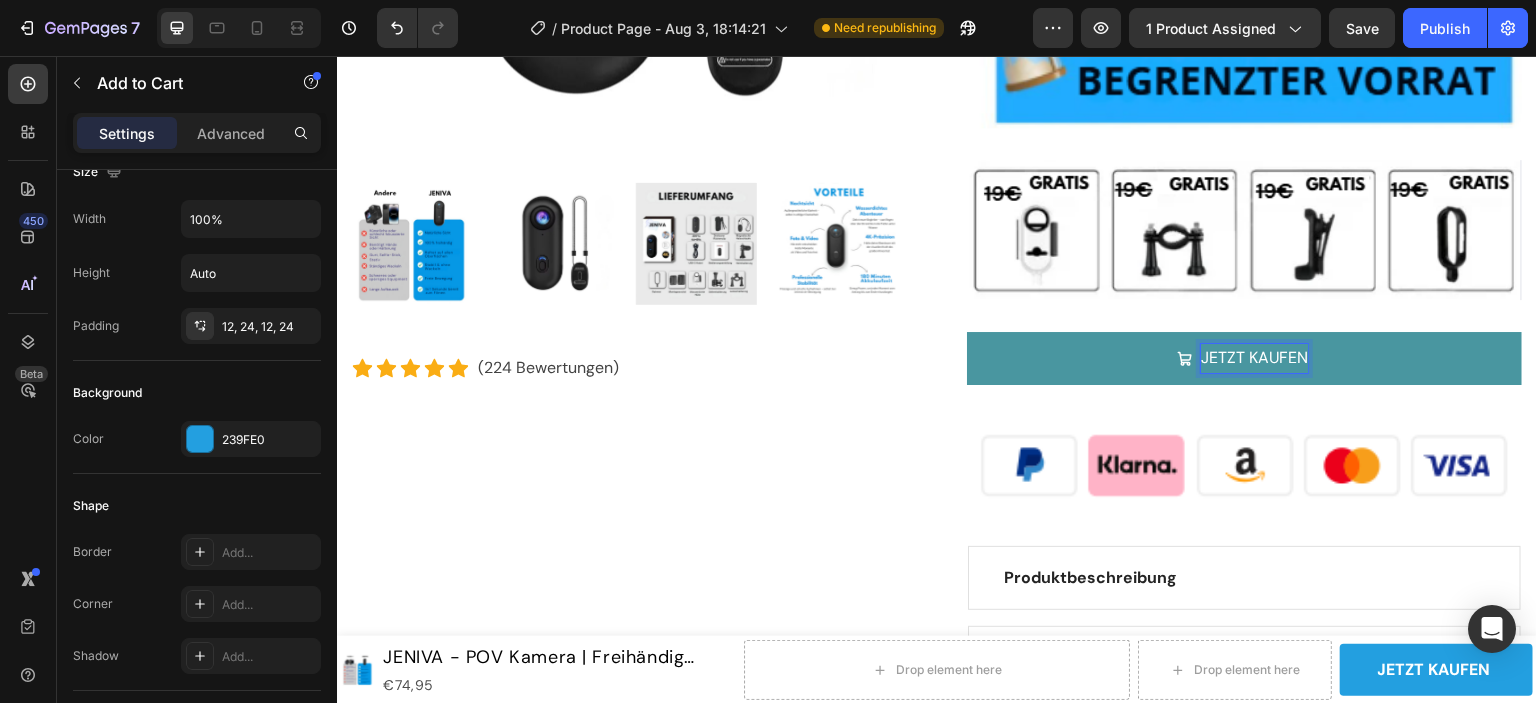 click on "JETZT KAUFEN" at bounding box center [1254, 358] 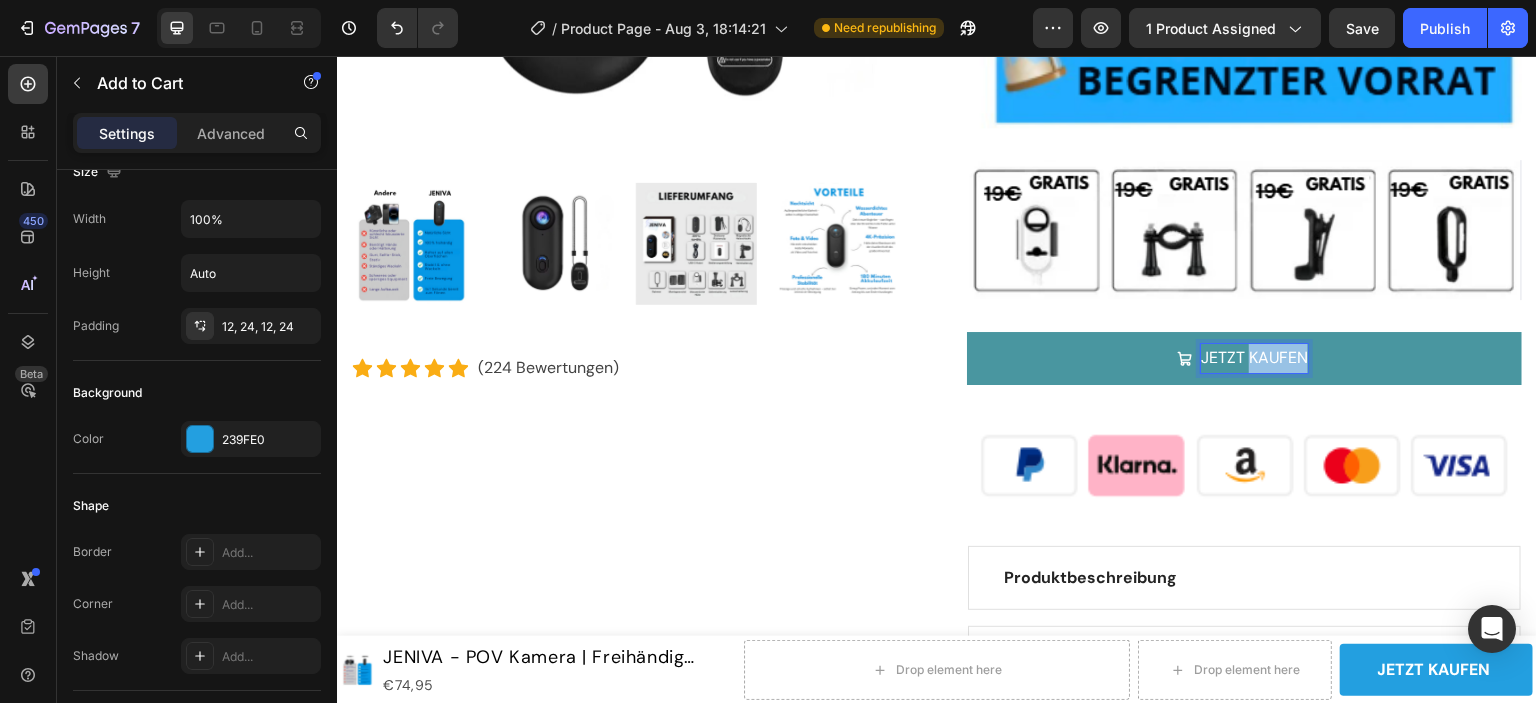 click on "JETZT KAUFEN" at bounding box center [1254, 358] 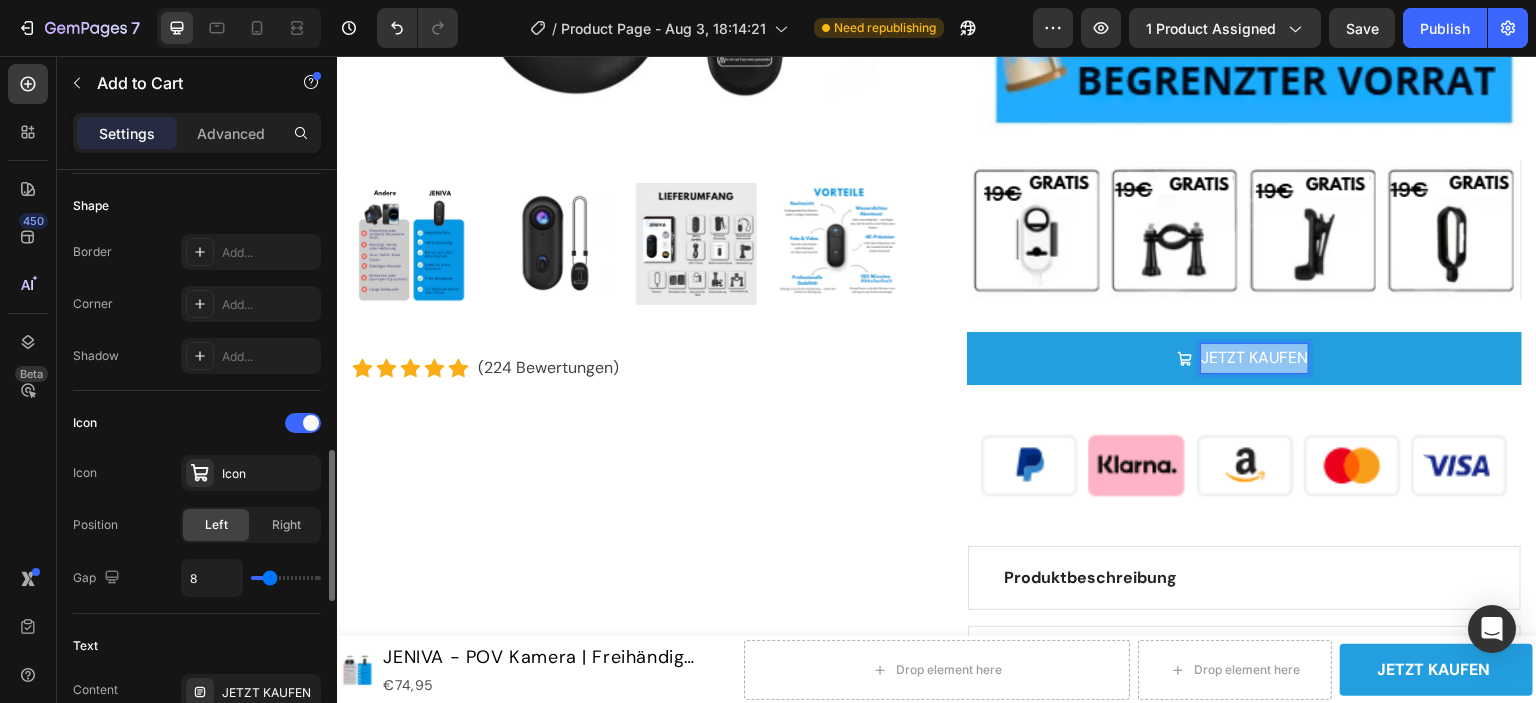 scroll, scrollTop: 800, scrollLeft: 0, axis: vertical 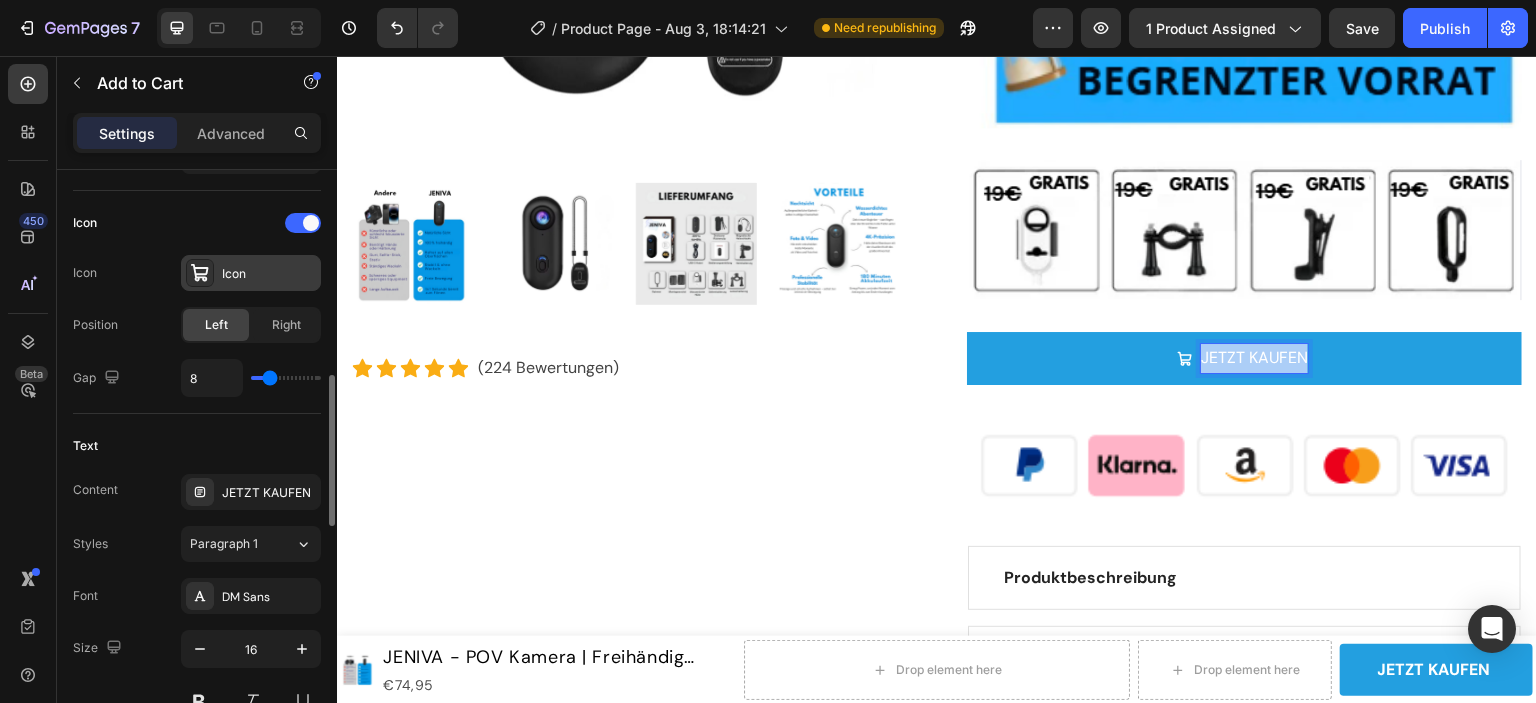 click on "Icon" at bounding box center (269, 274) 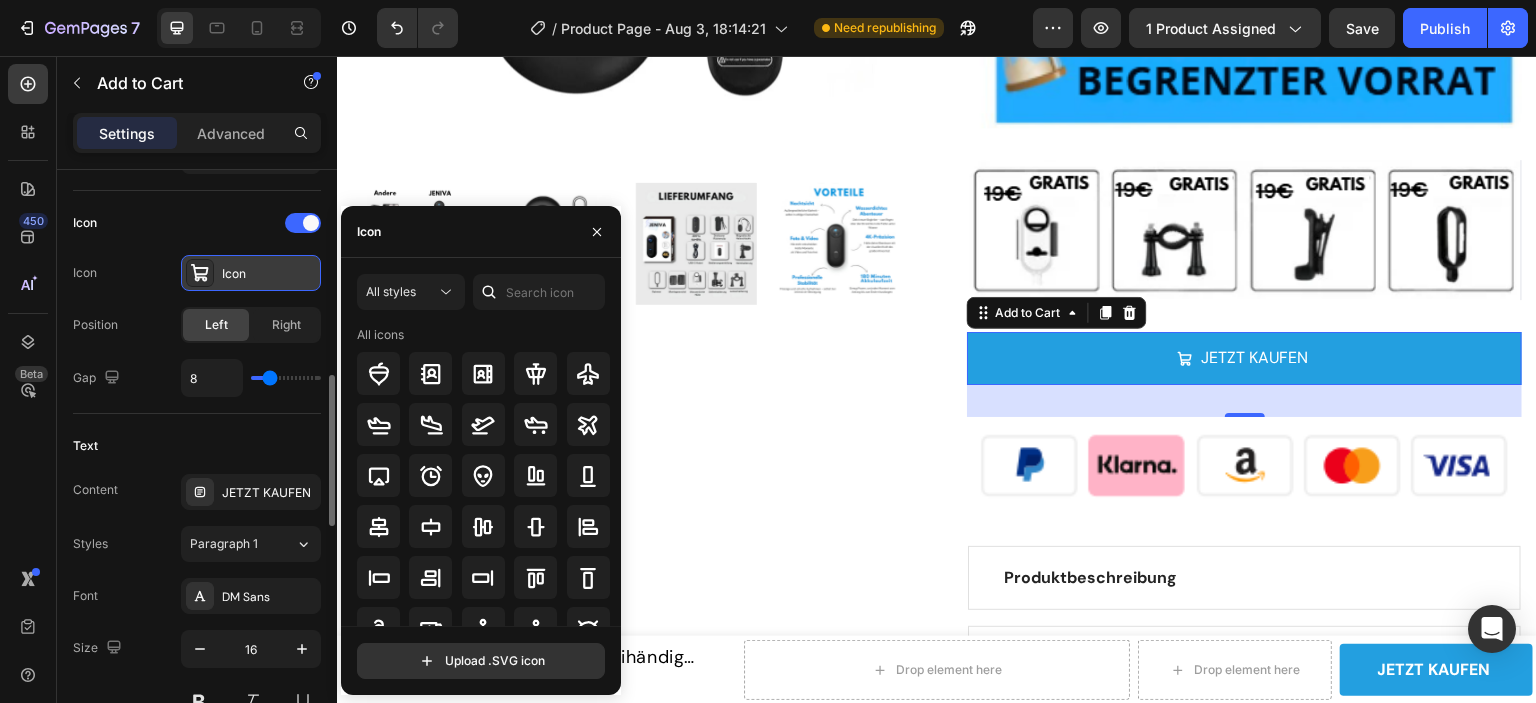 click on "Icon" at bounding box center [269, 274] 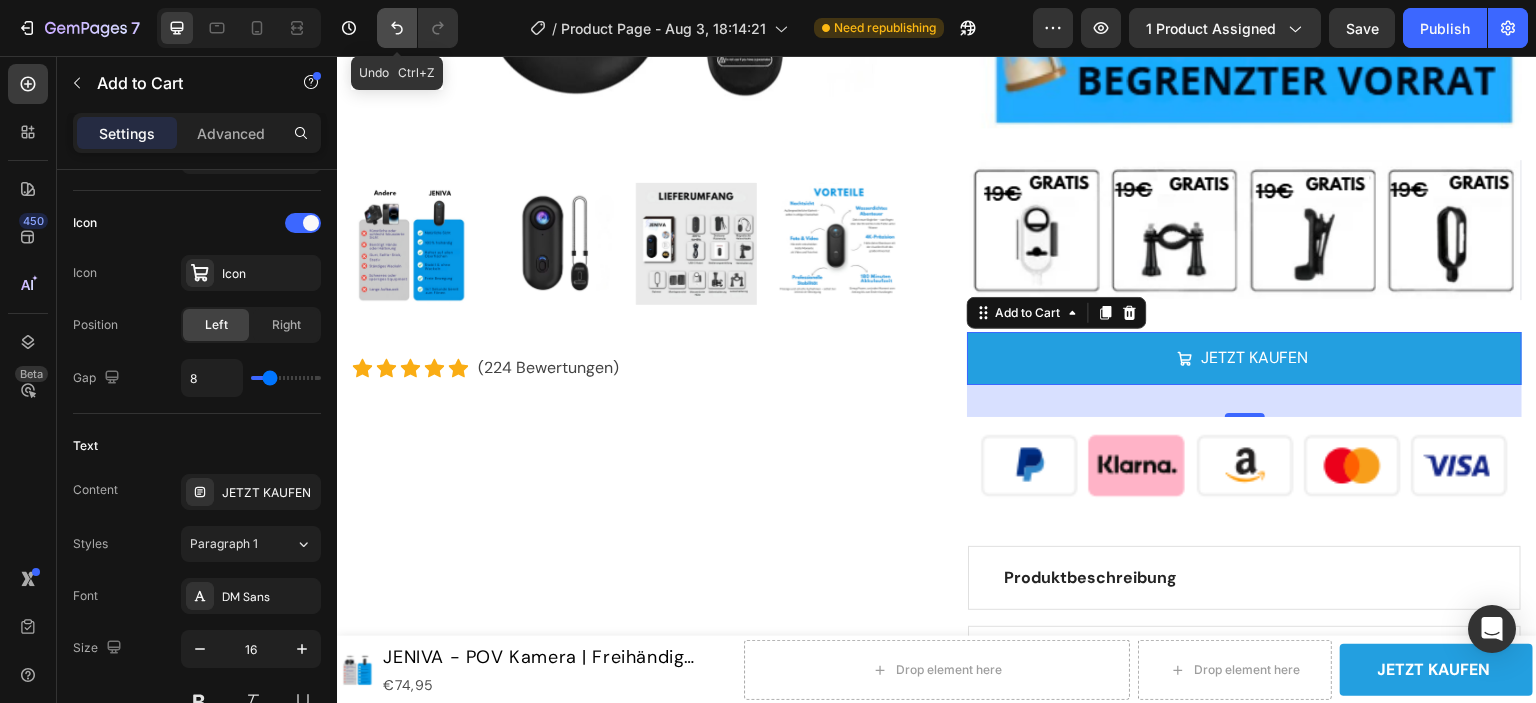 click 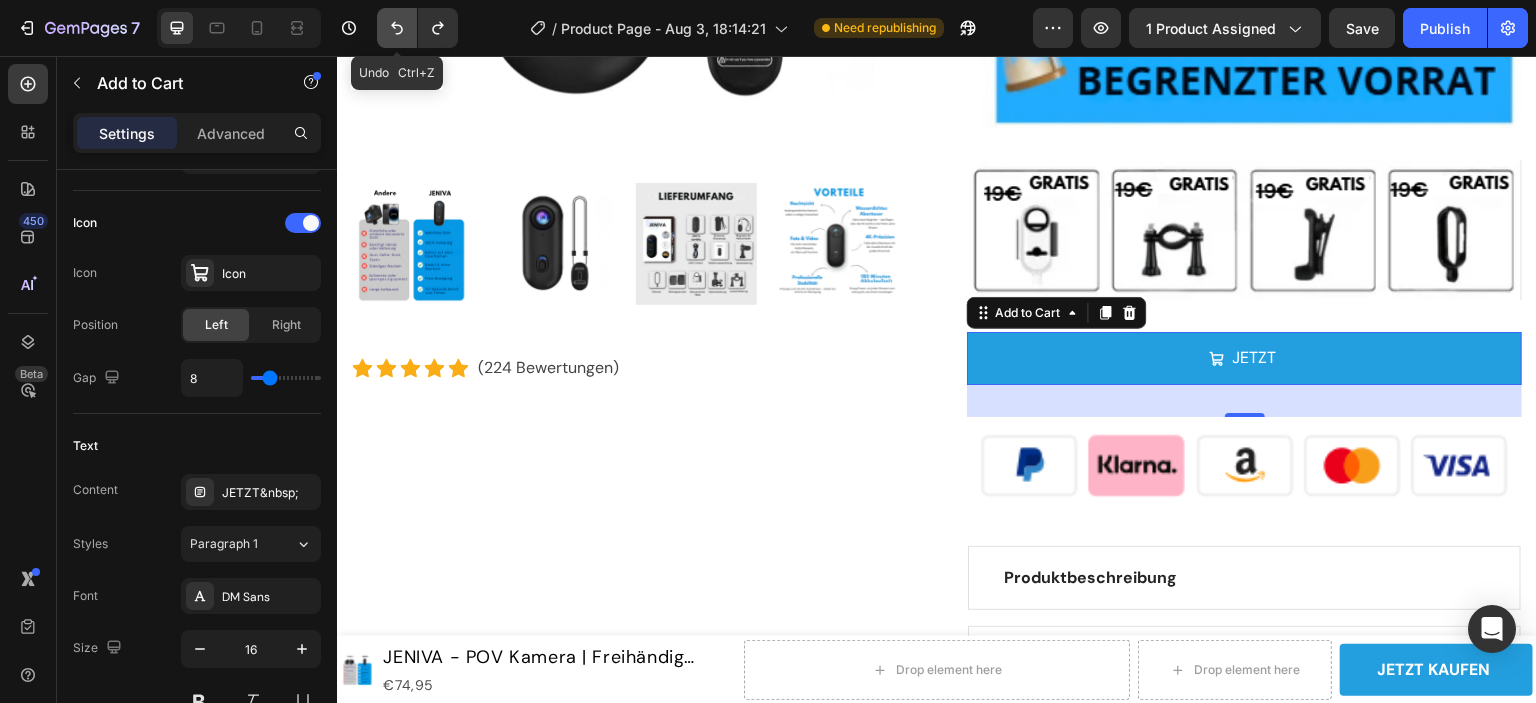 click 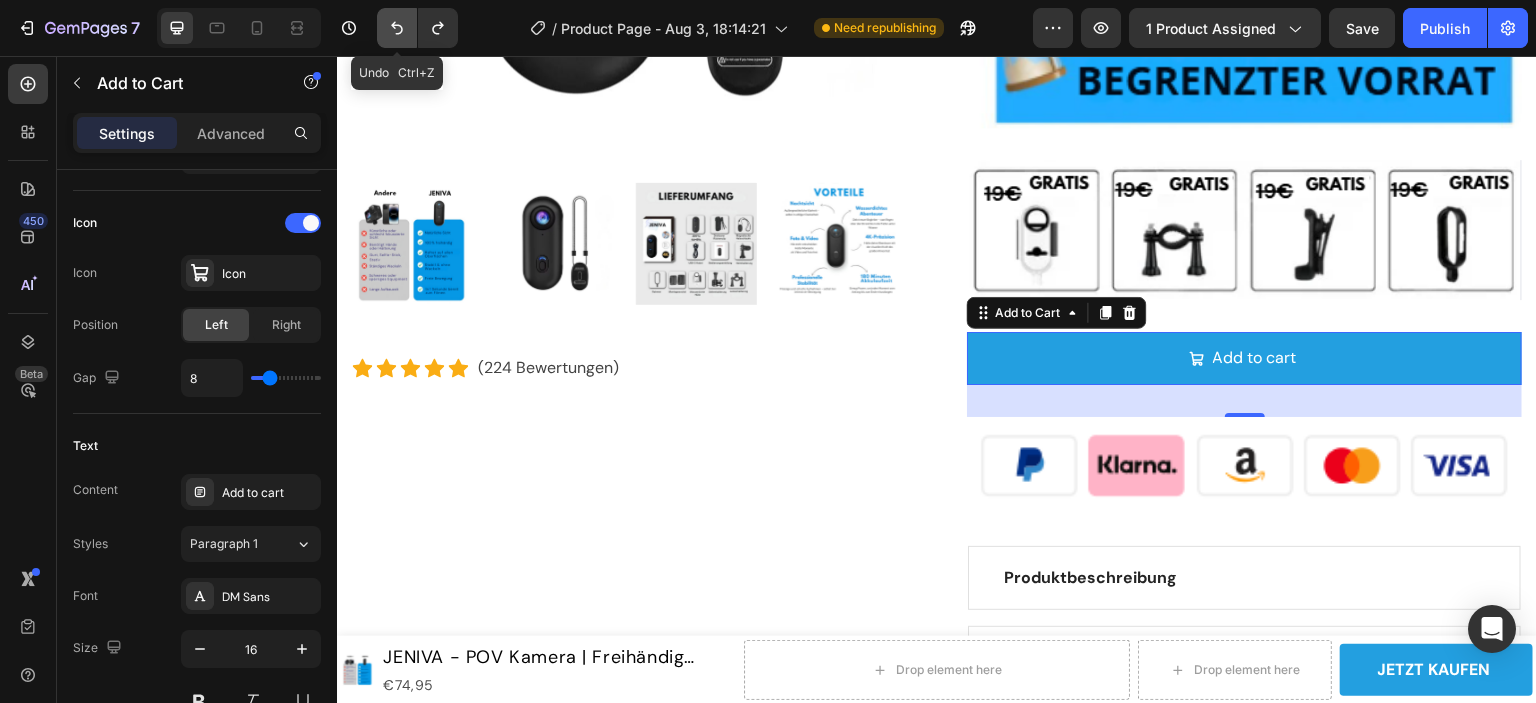 click 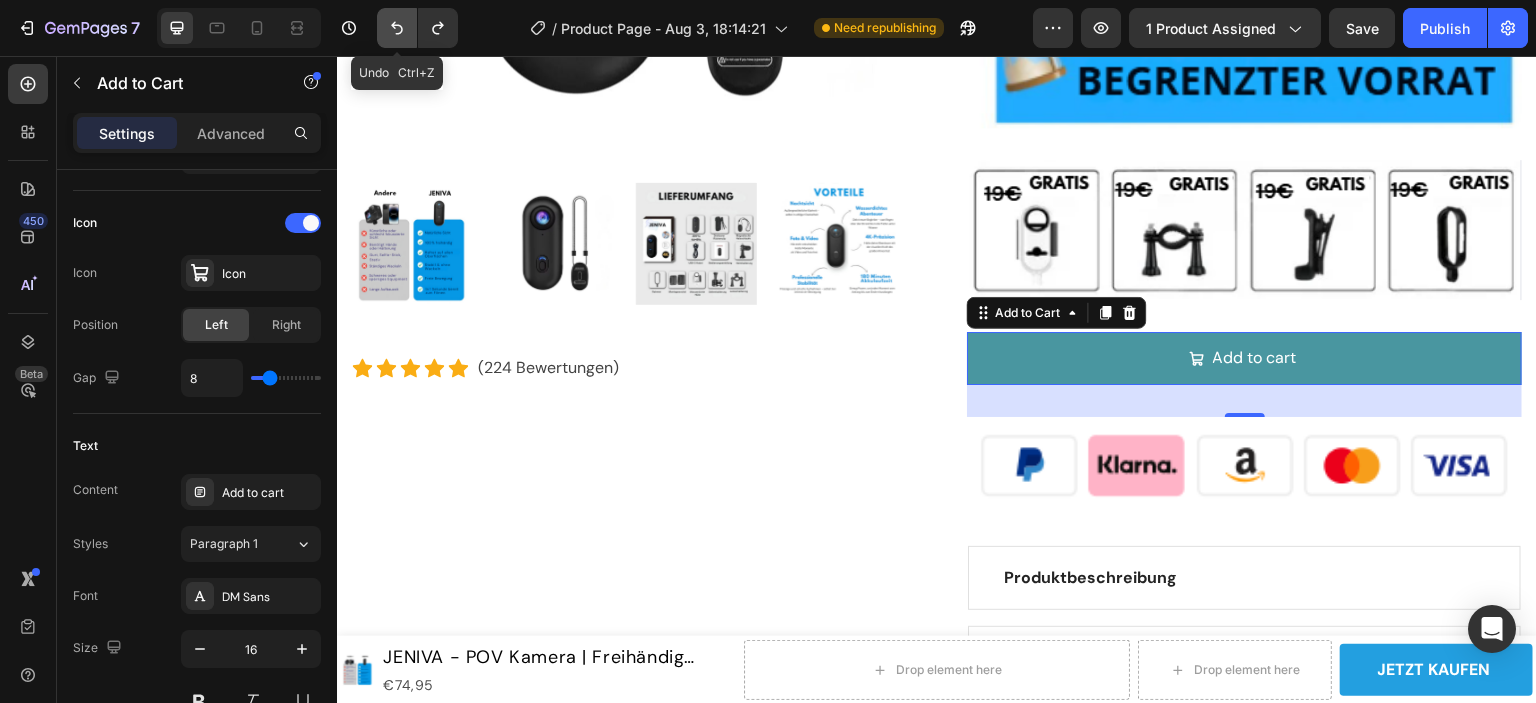 click 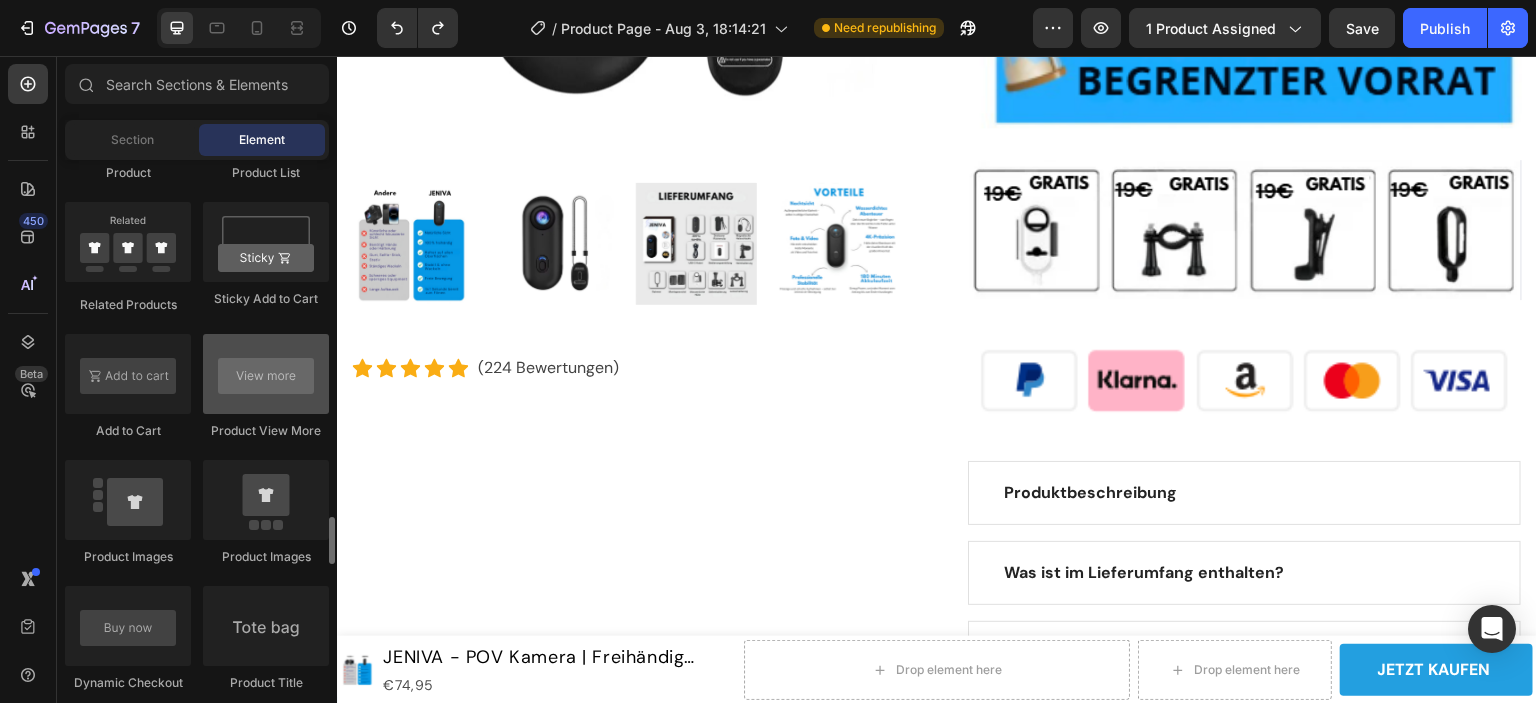 scroll, scrollTop: 2900, scrollLeft: 0, axis: vertical 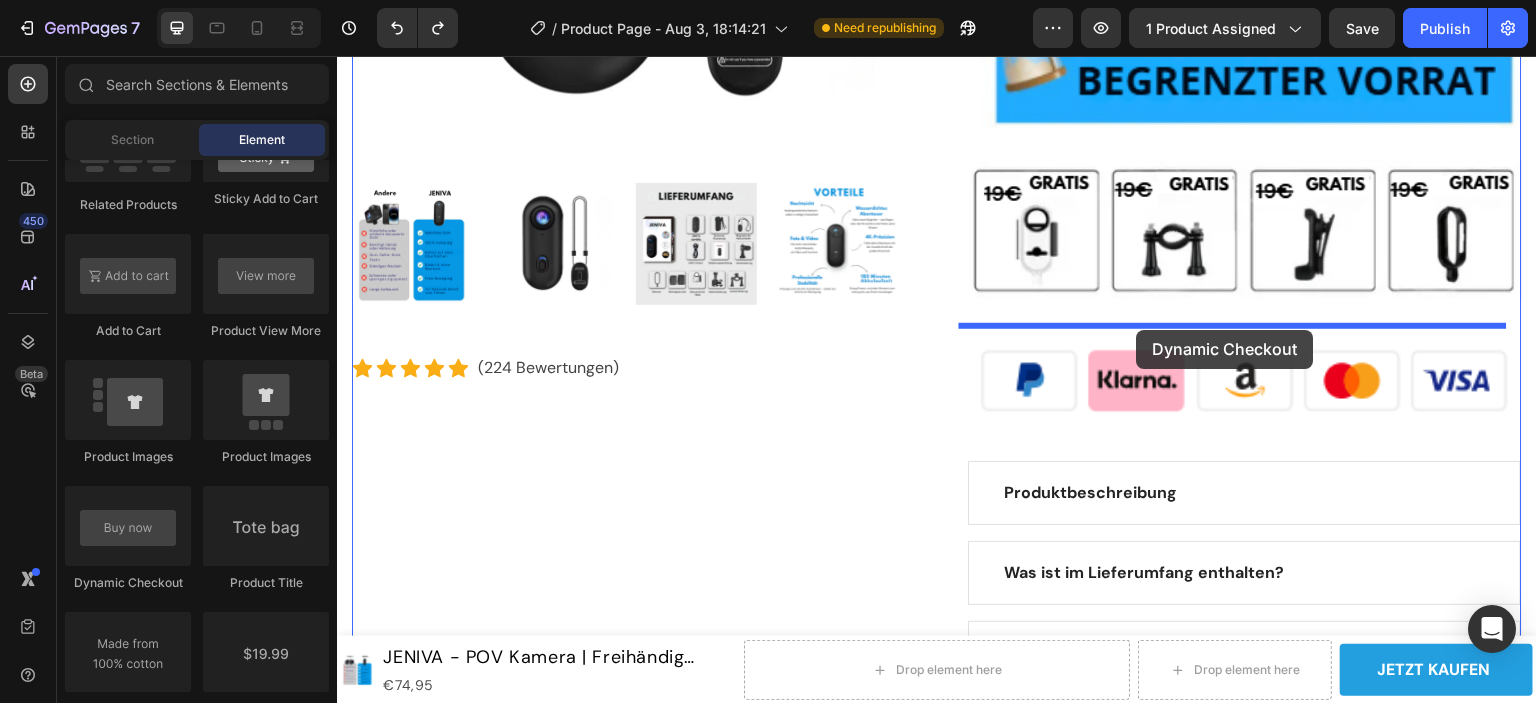 drag, startPoint x: 471, startPoint y: 589, endPoint x: 1137, endPoint y: 330, distance: 714.5887 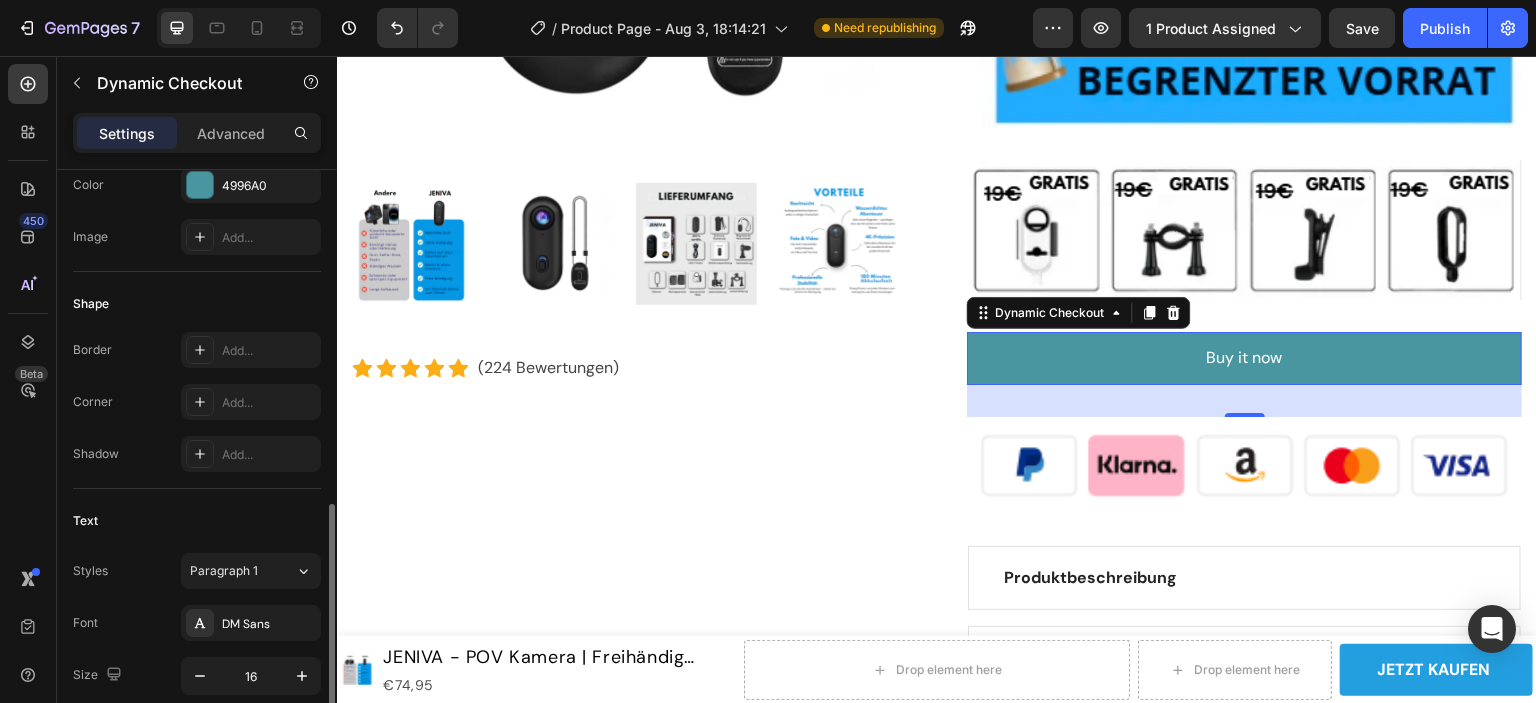 scroll, scrollTop: 600, scrollLeft: 0, axis: vertical 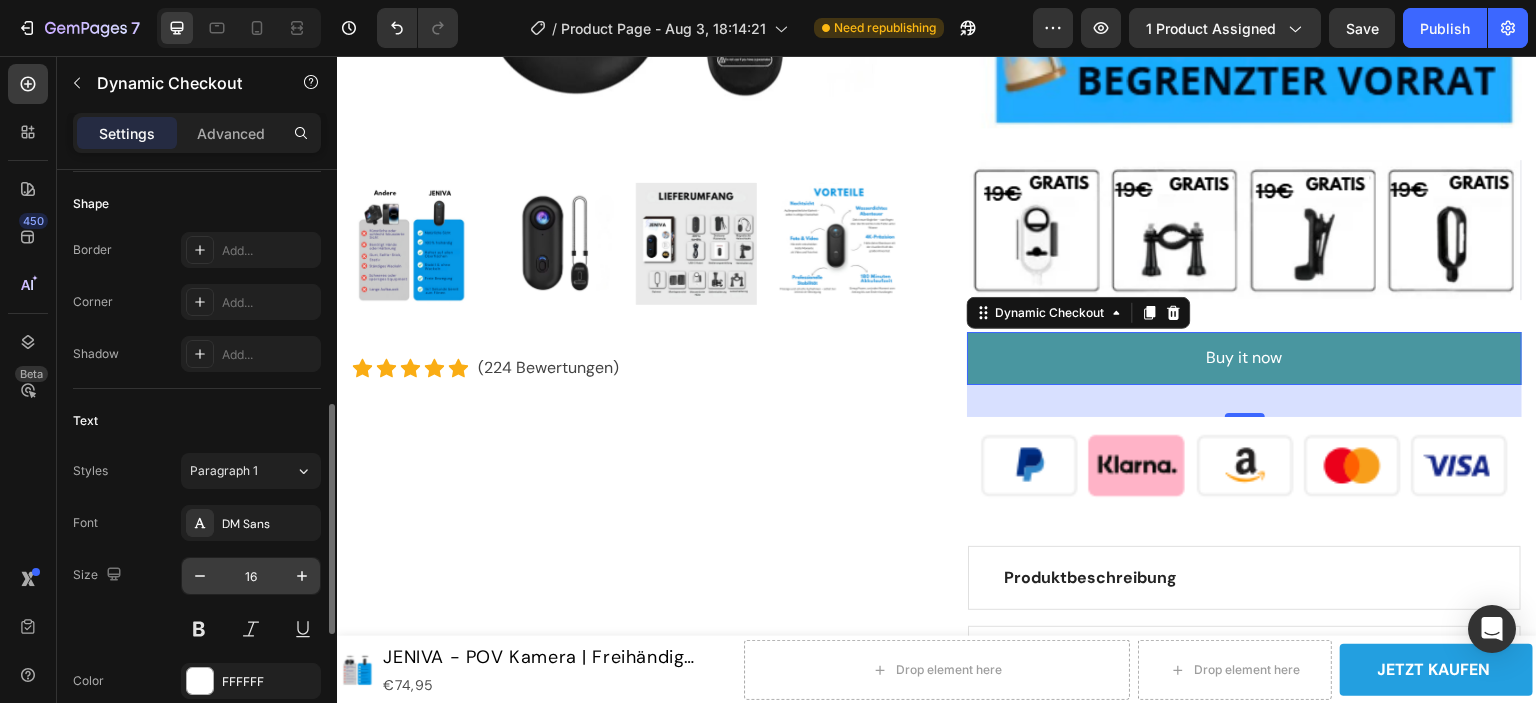 click on "16" at bounding box center [251, 576] 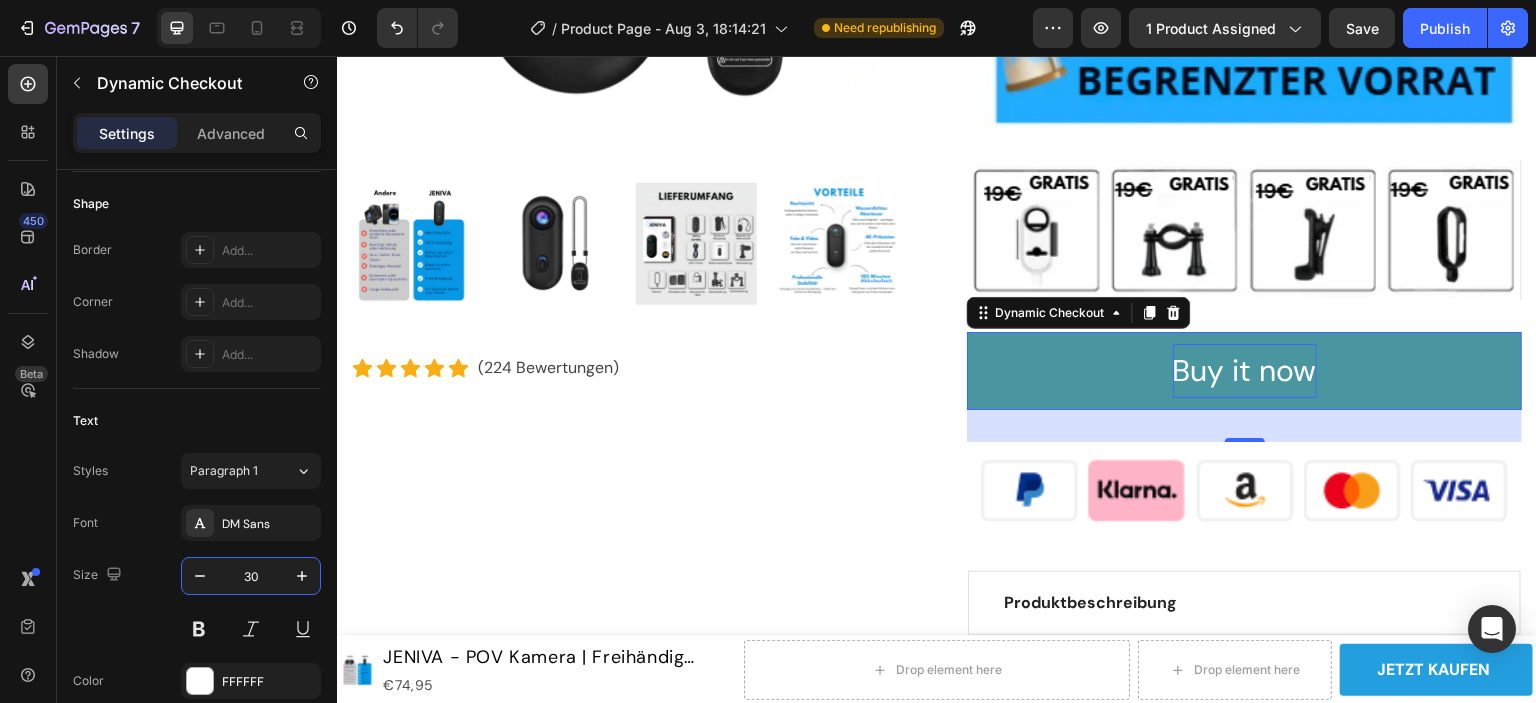 type on "30" 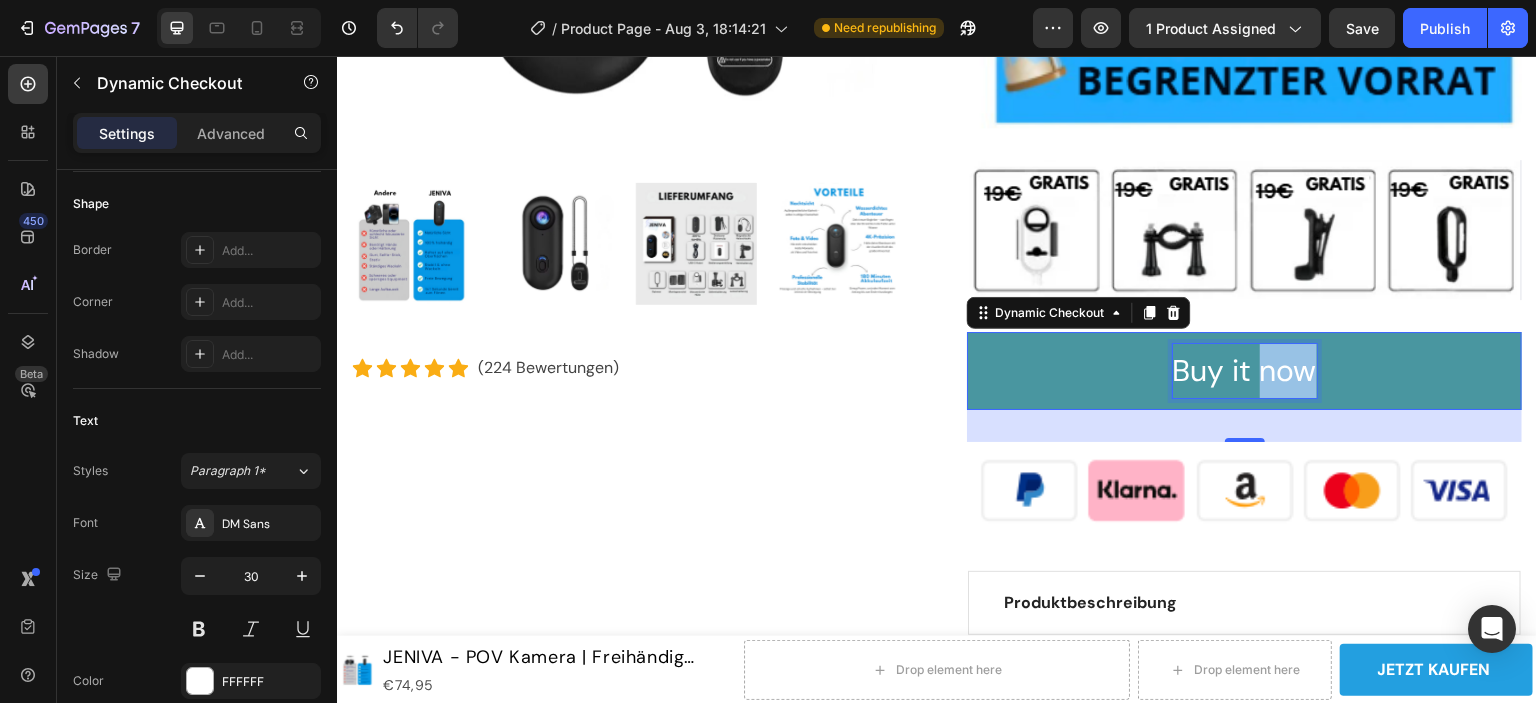 click on "Buy it now" at bounding box center (1245, 371) 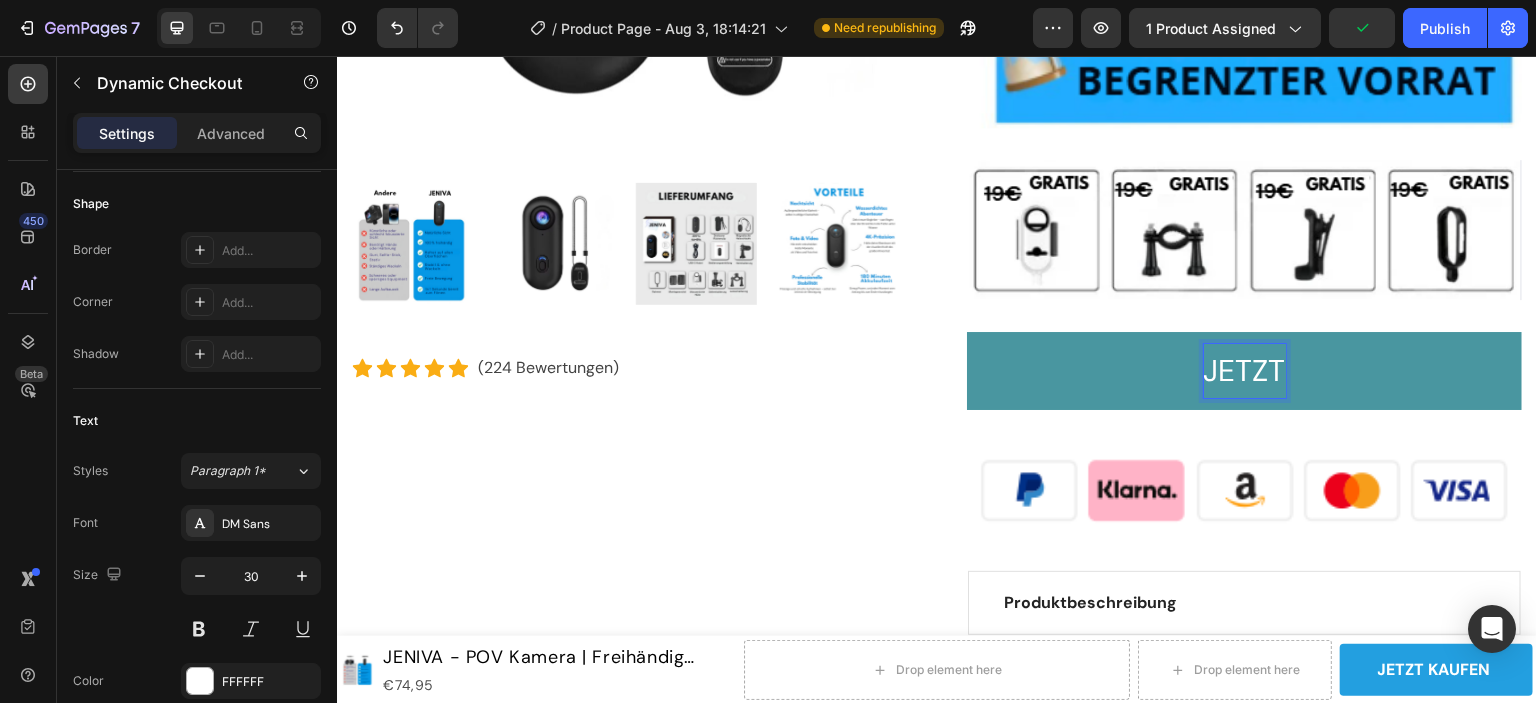 click on "JETZT" at bounding box center [1244, 371] 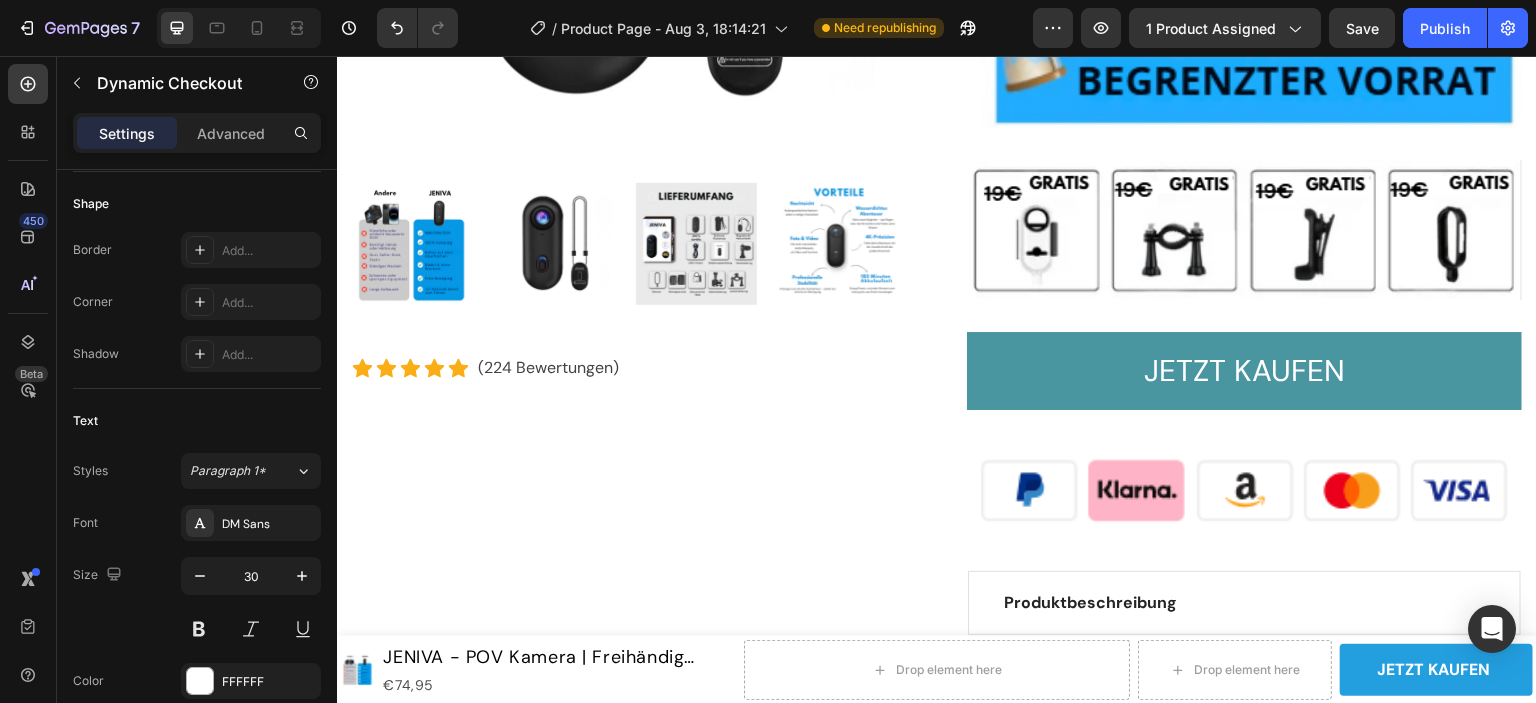 click on "JETZT KAUFEN" at bounding box center (1244, 371) 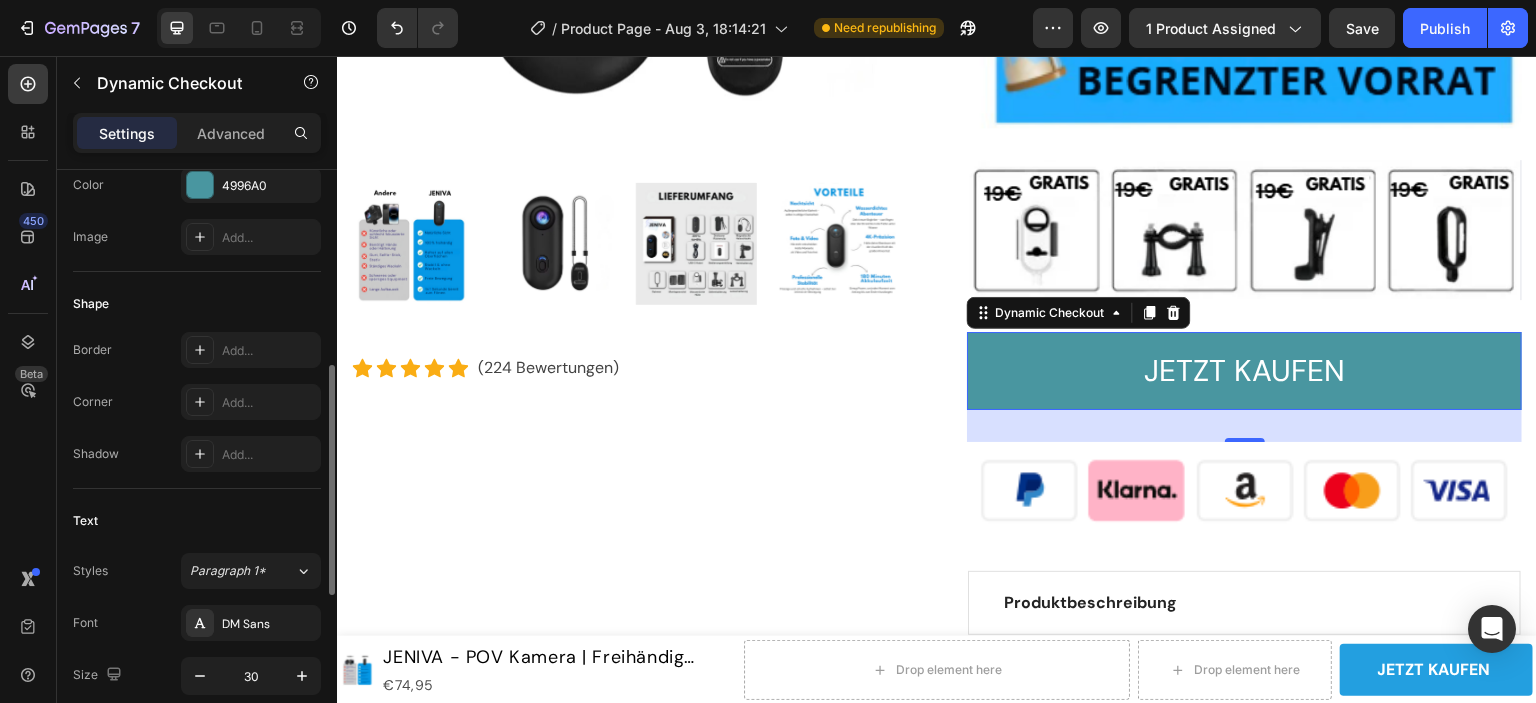 scroll, scrollTop: 400, scrollLeft: 0, axis: vertical 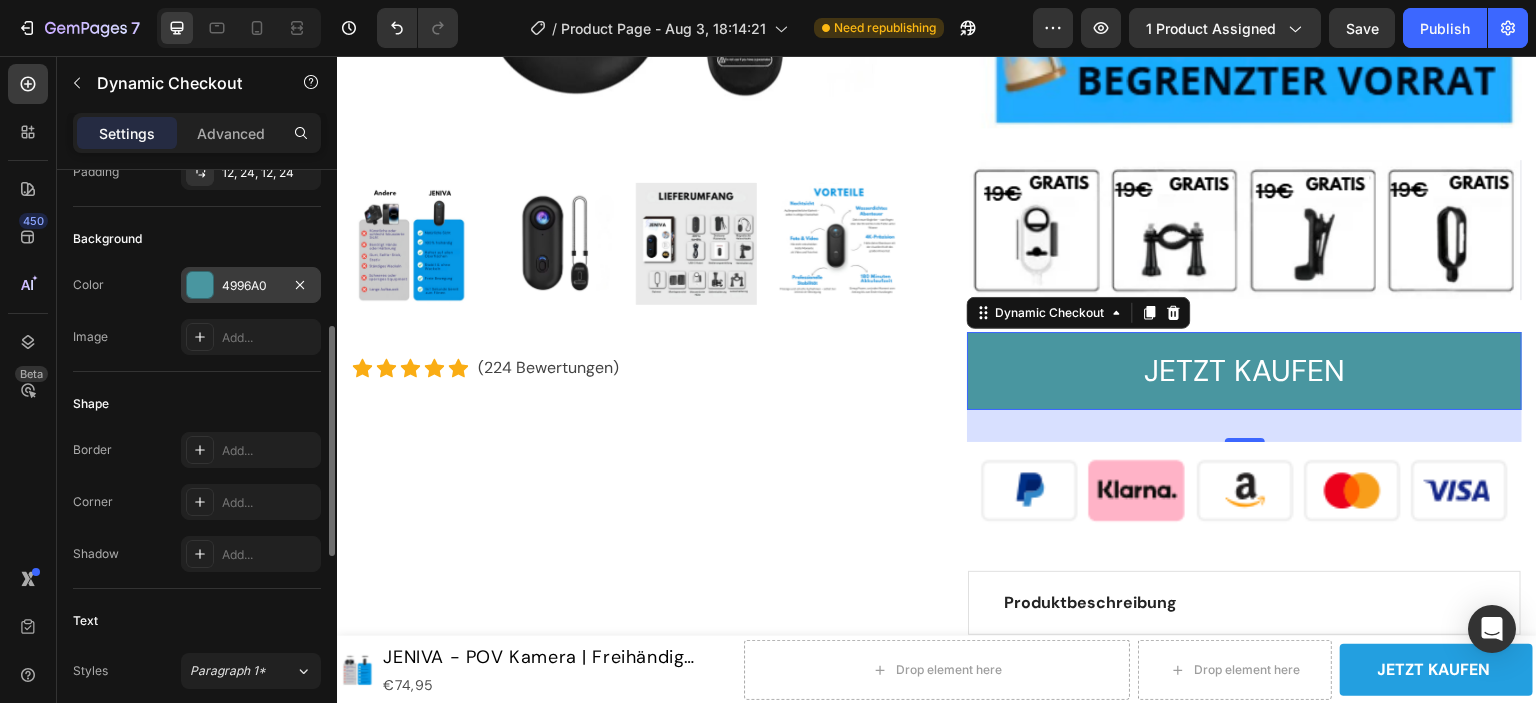 click at bounding box center (200, 285) 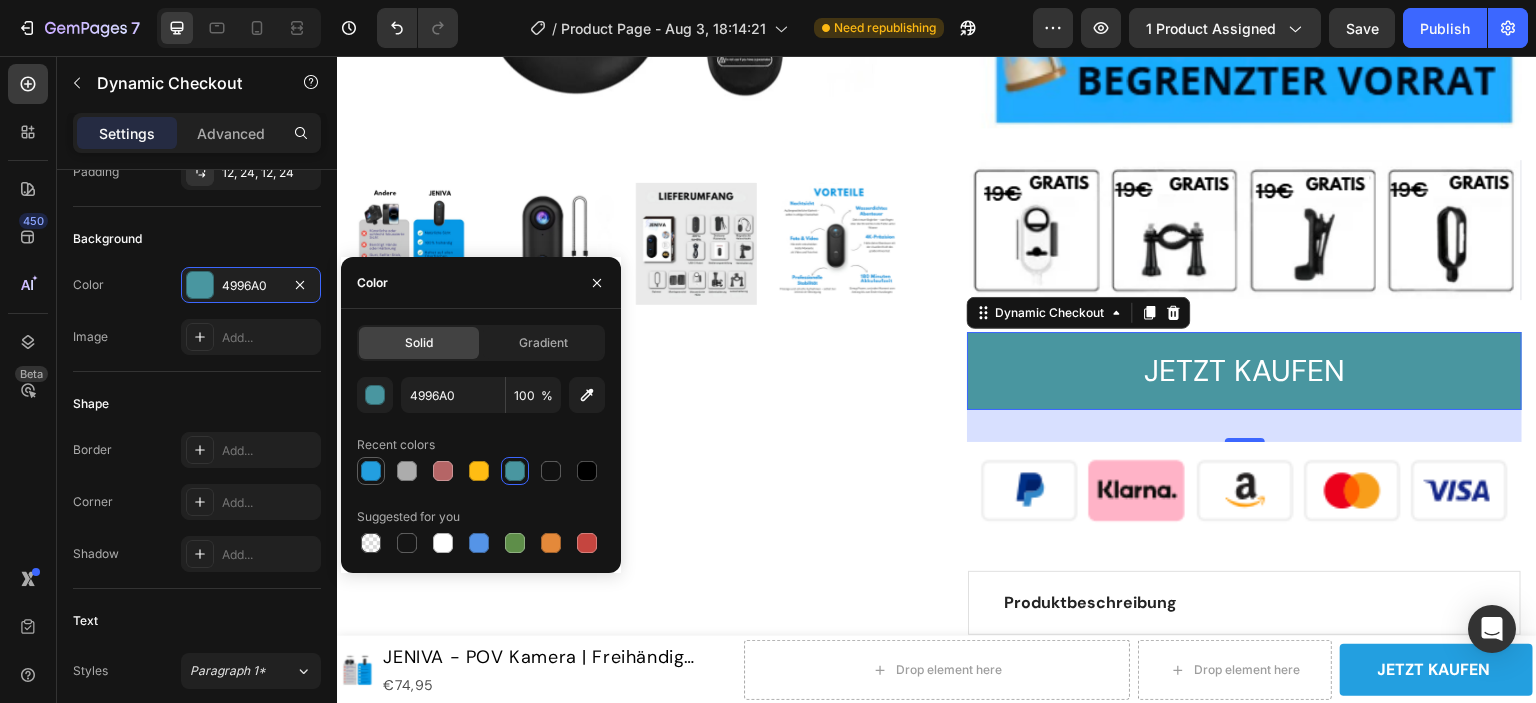 click at bounding box center (371, 471) 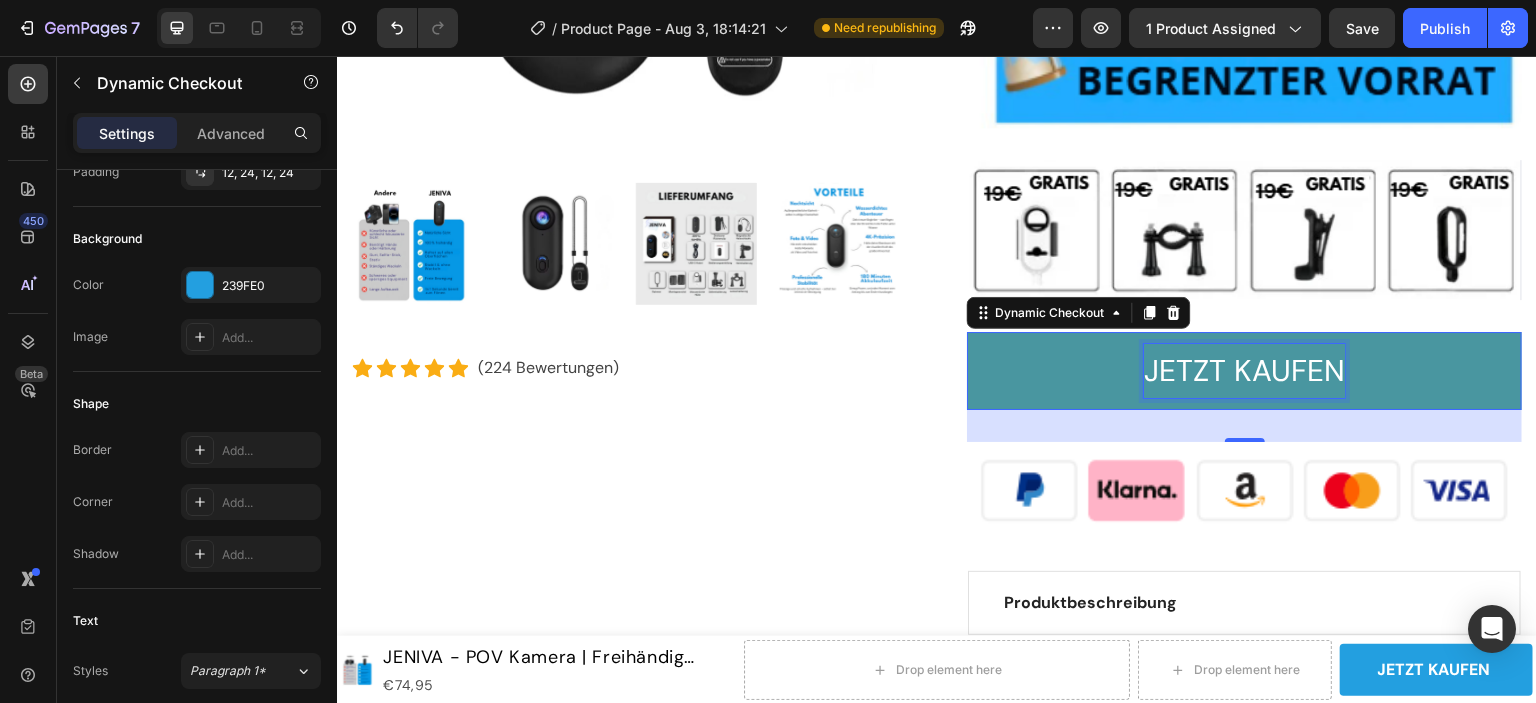 click on "JETZT KAUFEN" at bounding box center [1244, 371] 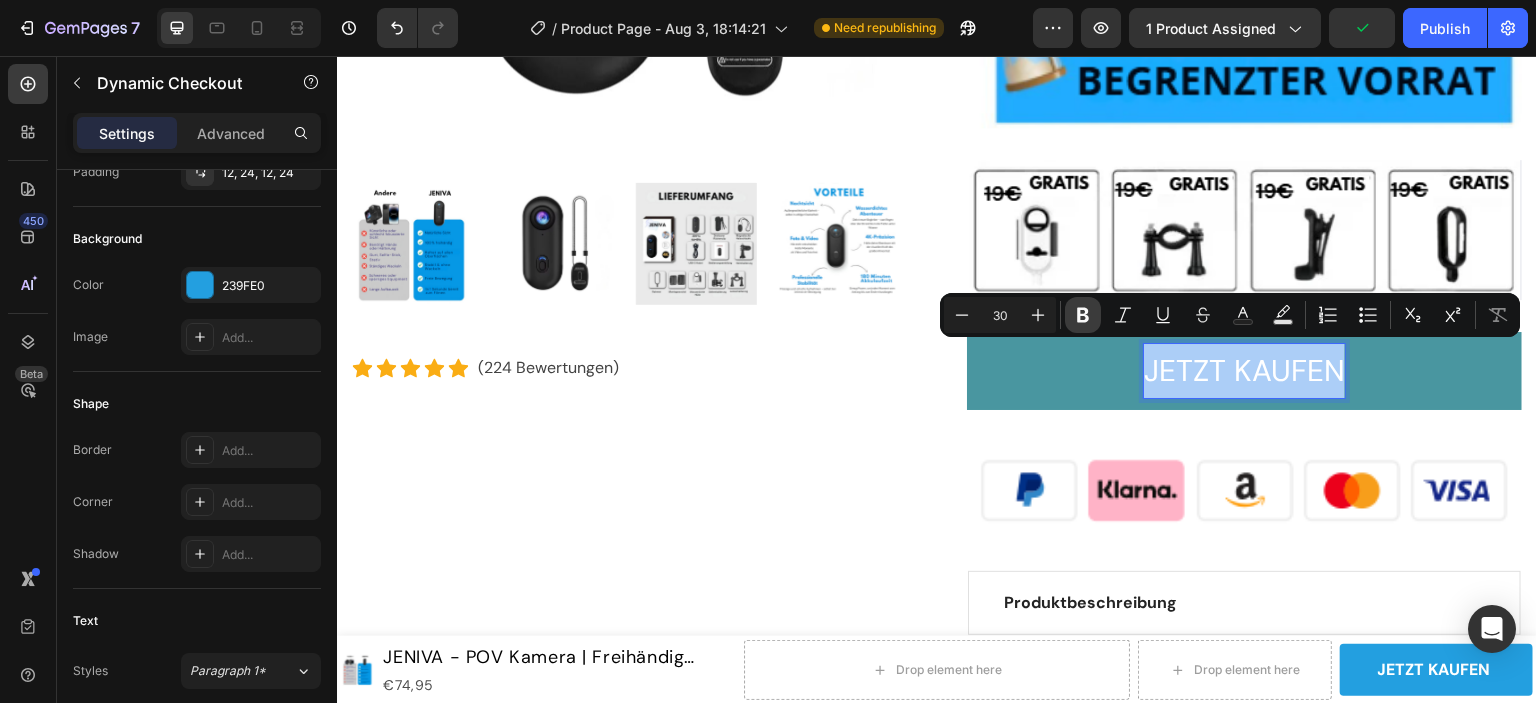 click 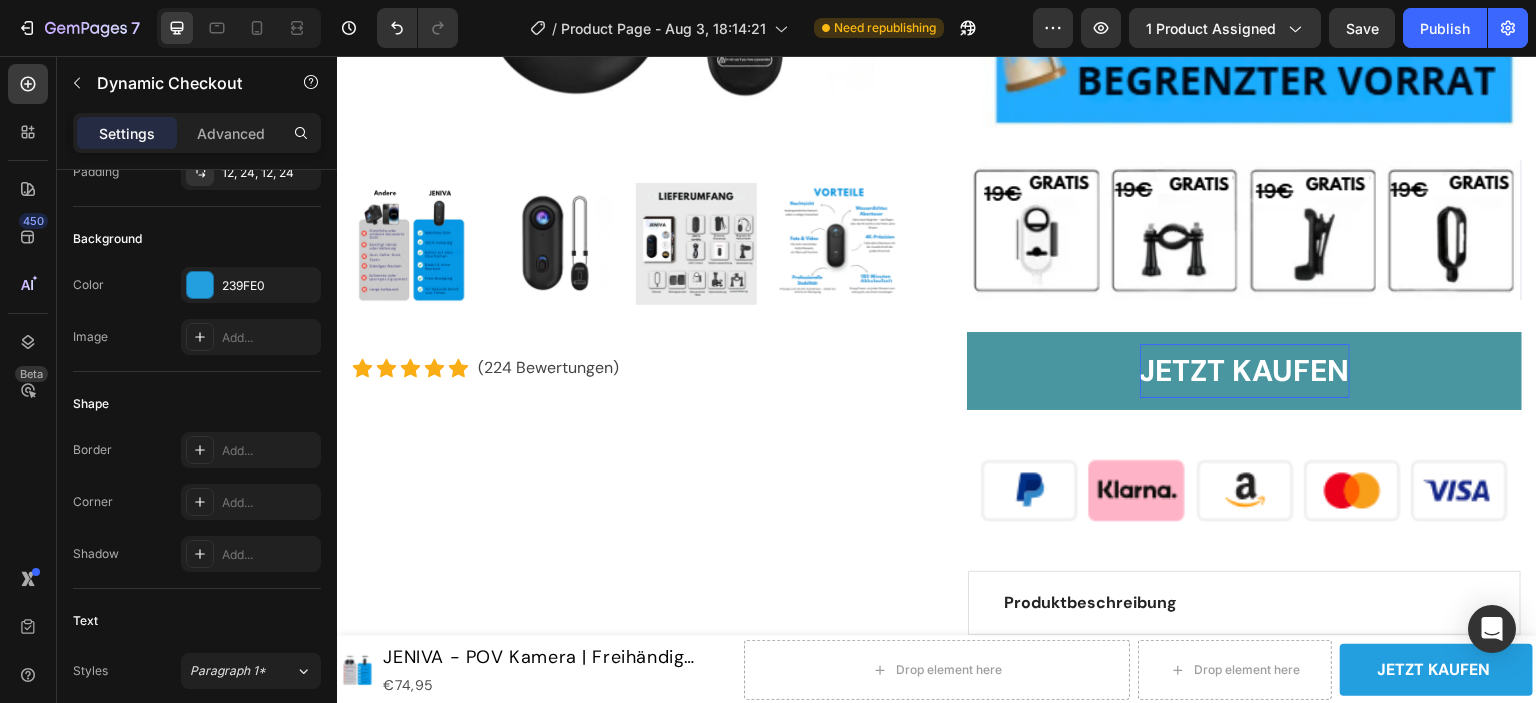 click on "Publish" at bounding box center (1445, 28) 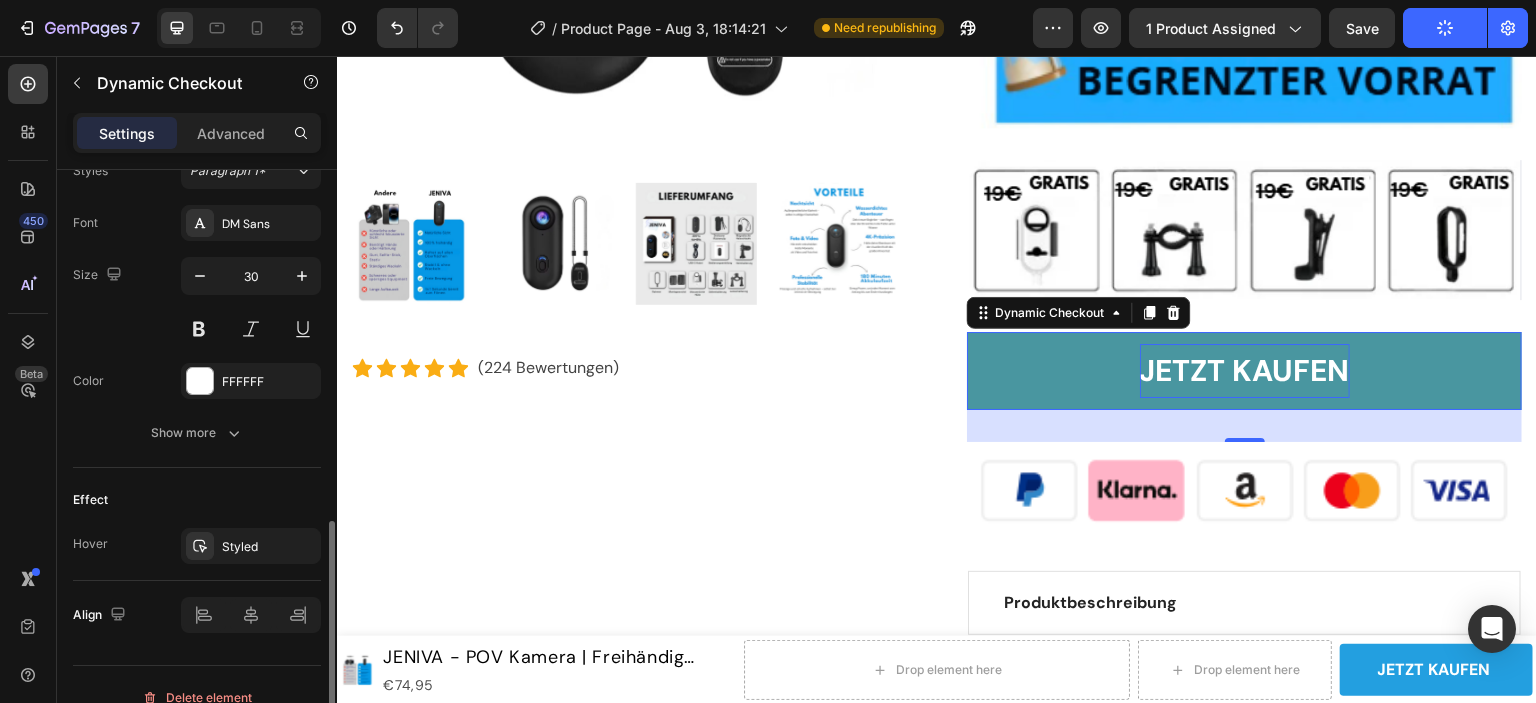 scroll, scrollTop: 923, scrollLeft: 0, axis: vertical 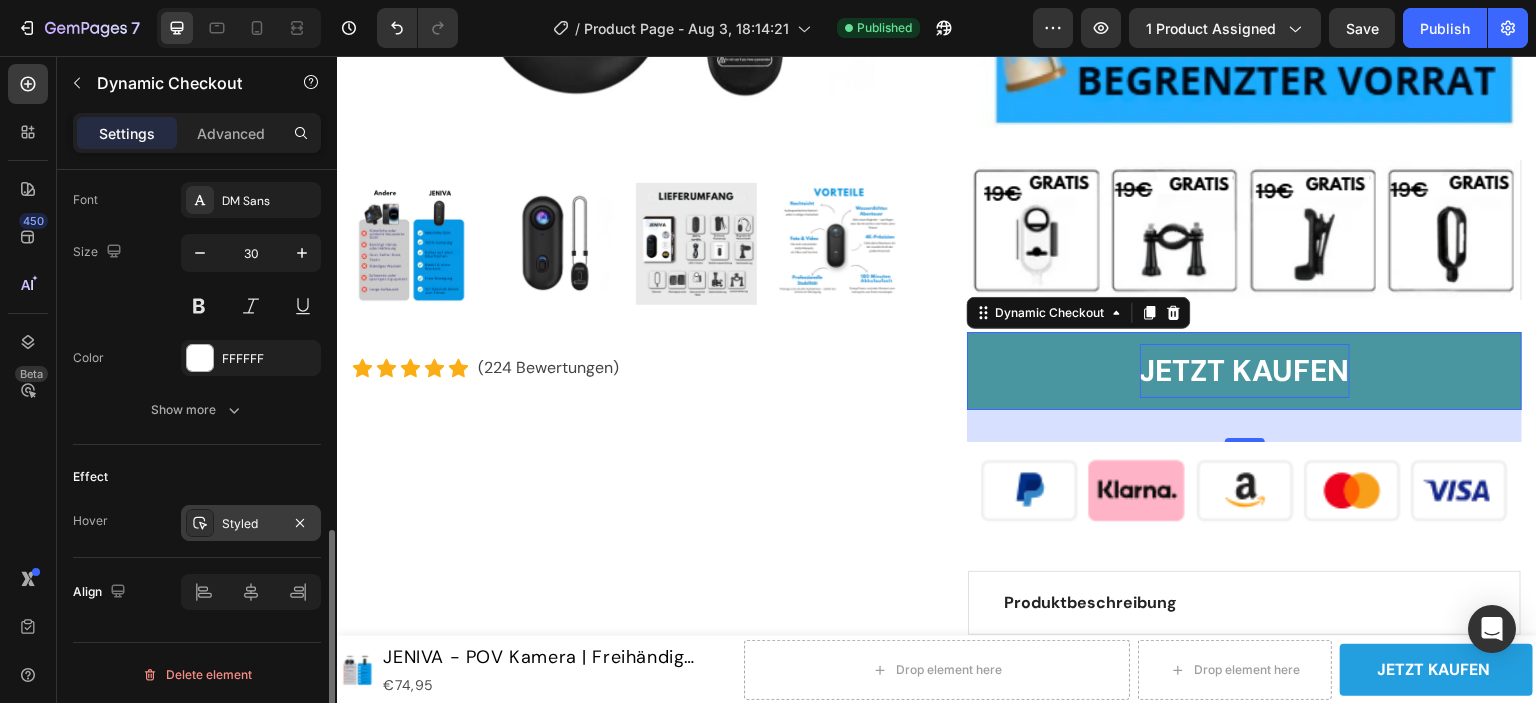 click 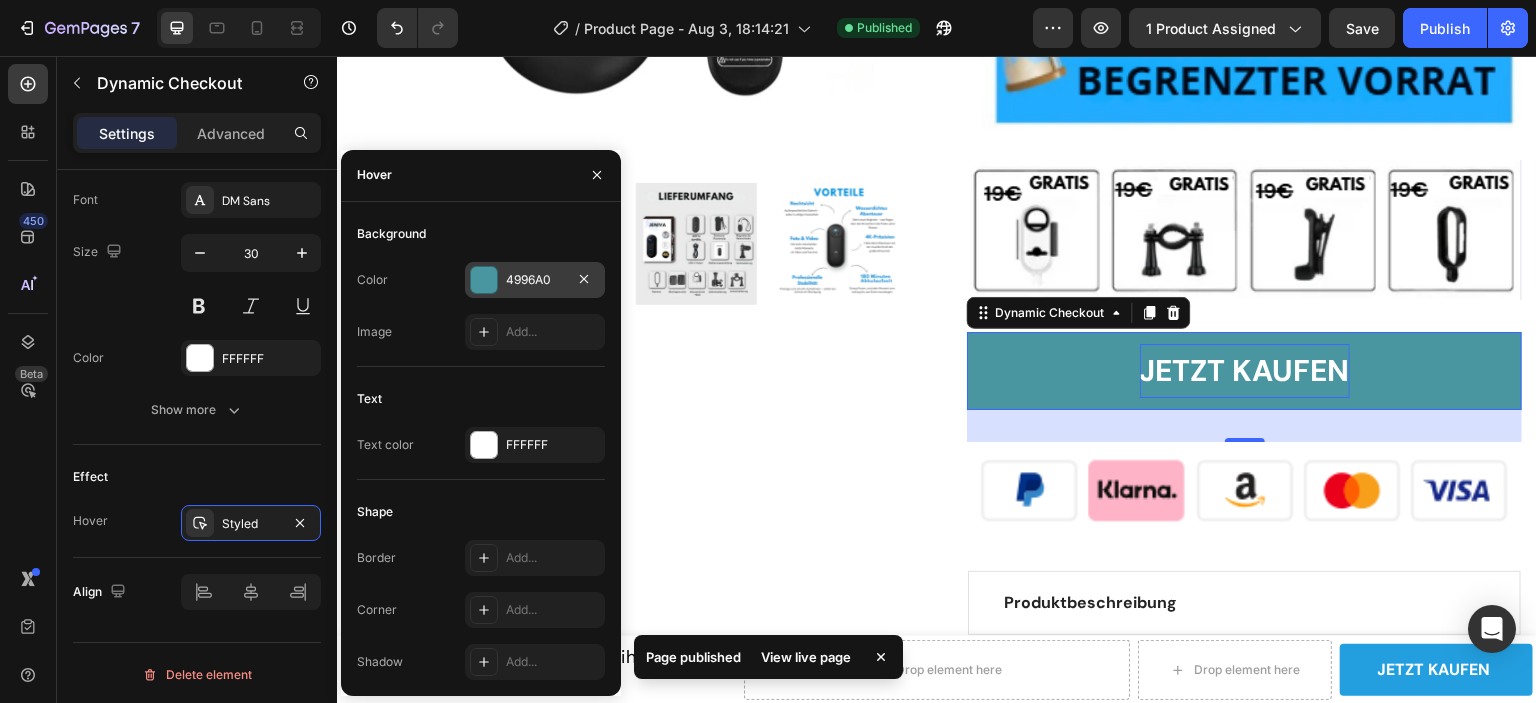 click at bounding box center (484, 280) 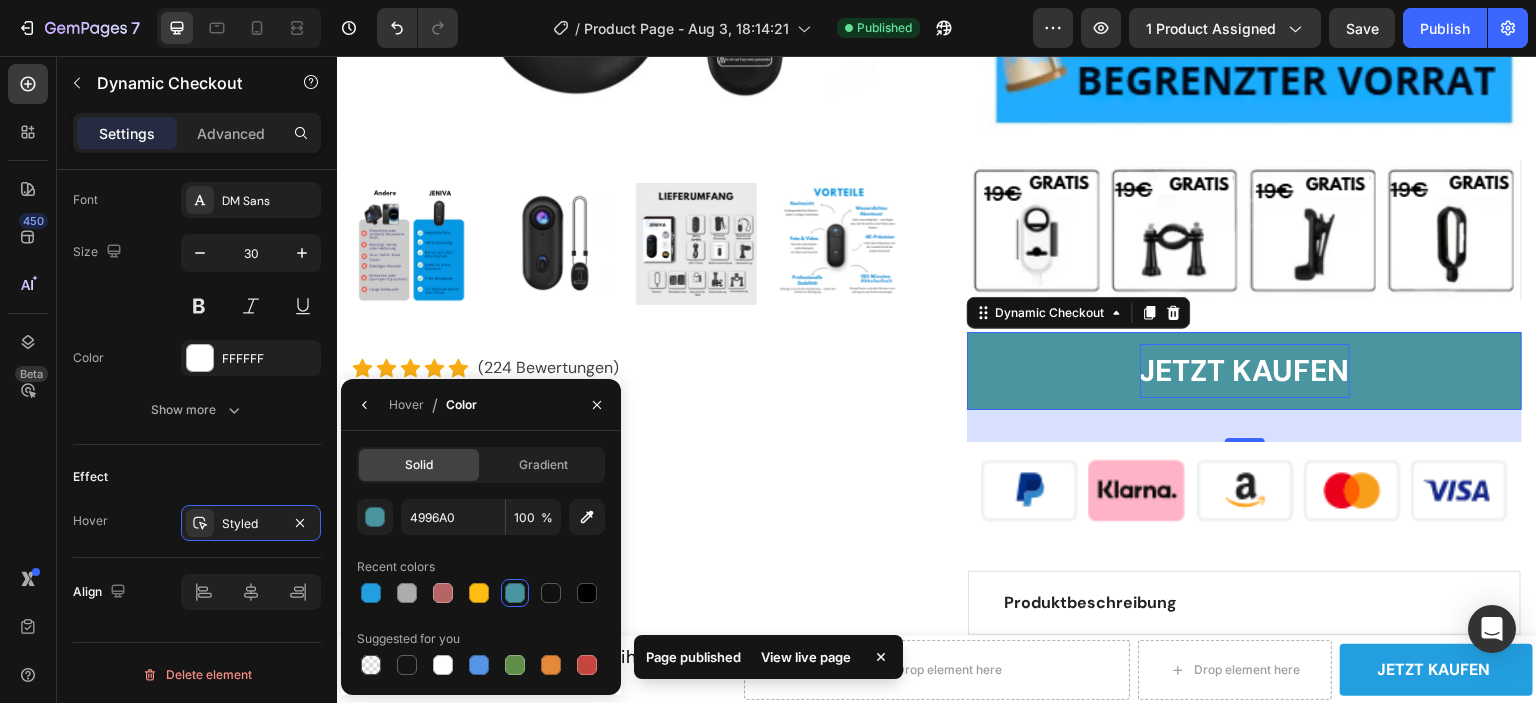 click at bounding box center (371, 593) 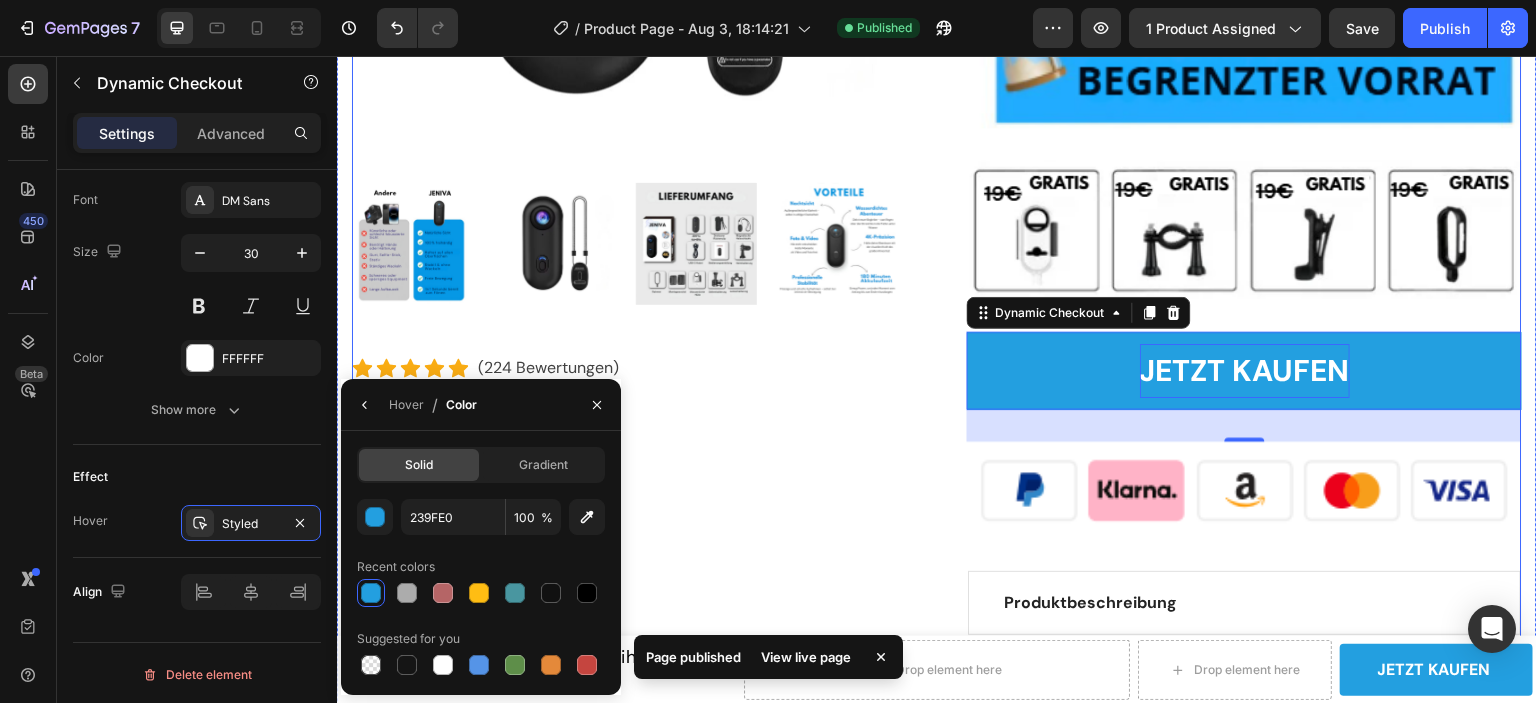 click on "Product Images                Icon                Icon                Icon                Icon                Icon Icon List Hoz (224 Bewertungen) Text block Row JENIVA - POV Kamera | Freihändig aufnehmen in 4K (P) Title Professionelle Aufnahmen leicht gemacht Text block
100 % freihändig aufnehmen
Kristallklare 4K-Qualität
Ultraschnelle magnetische Befestigung
Sofort einsatzbereit Item List Image Image JETZT KAUFEN Dynamic Checkout   32 Image Produktbeschreibung Was ist im Lieferumfang enthalten? Technische Merkmale Accordion Product" at bounding box center (937, 206) 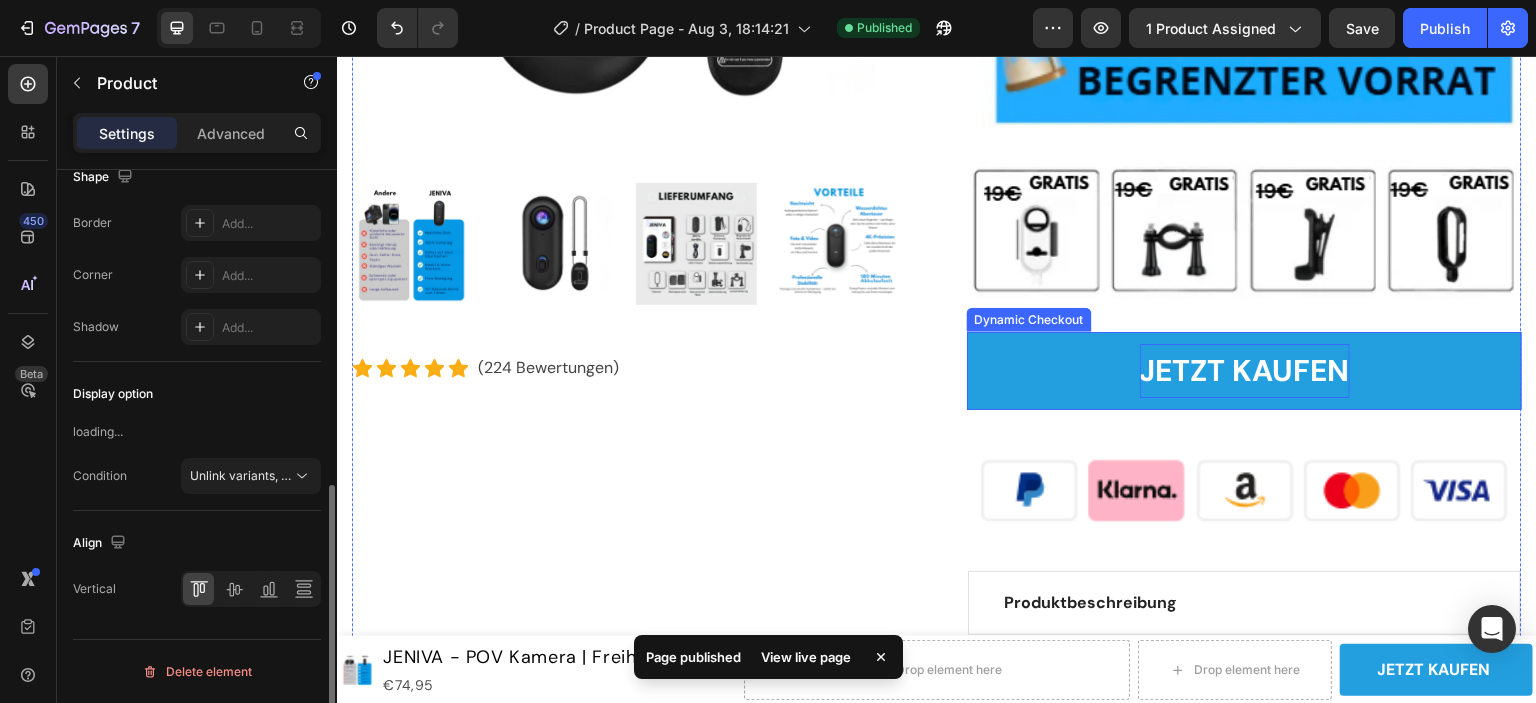 scroll, scrollTop: 0, scrollLeft: 0, axis: both 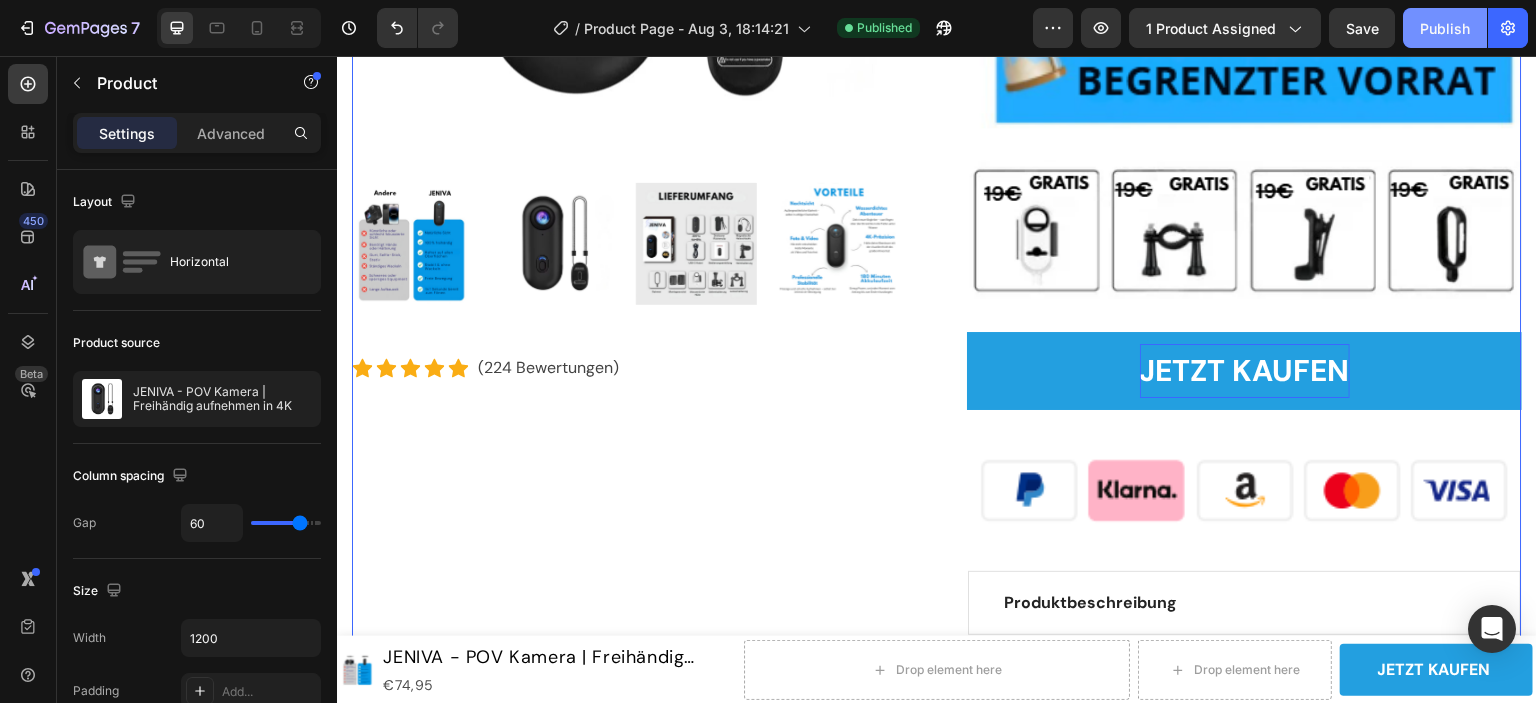 click on "Publish" at bounding box center [1445, 28] 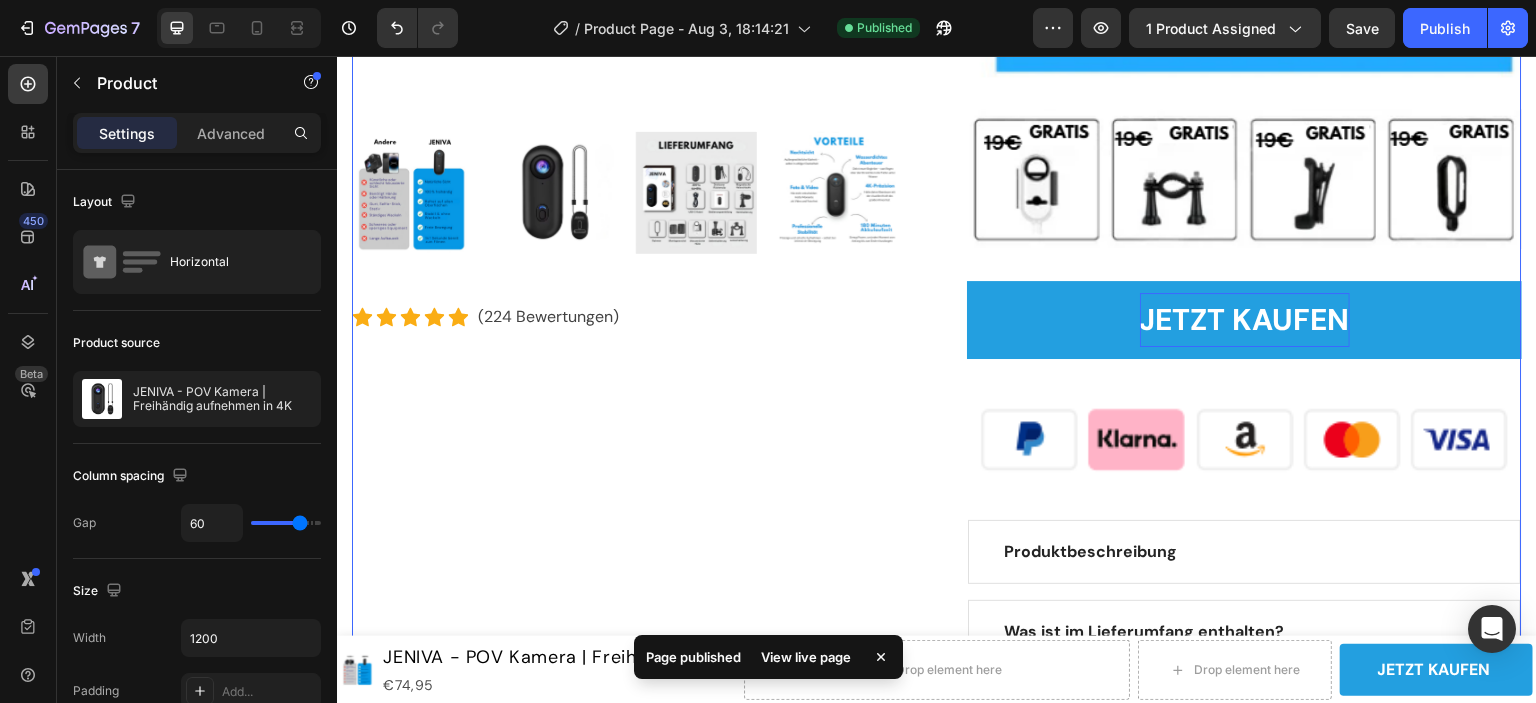 scroll, scrollTop: 6100, scrollLeft: 0, axis: vertical 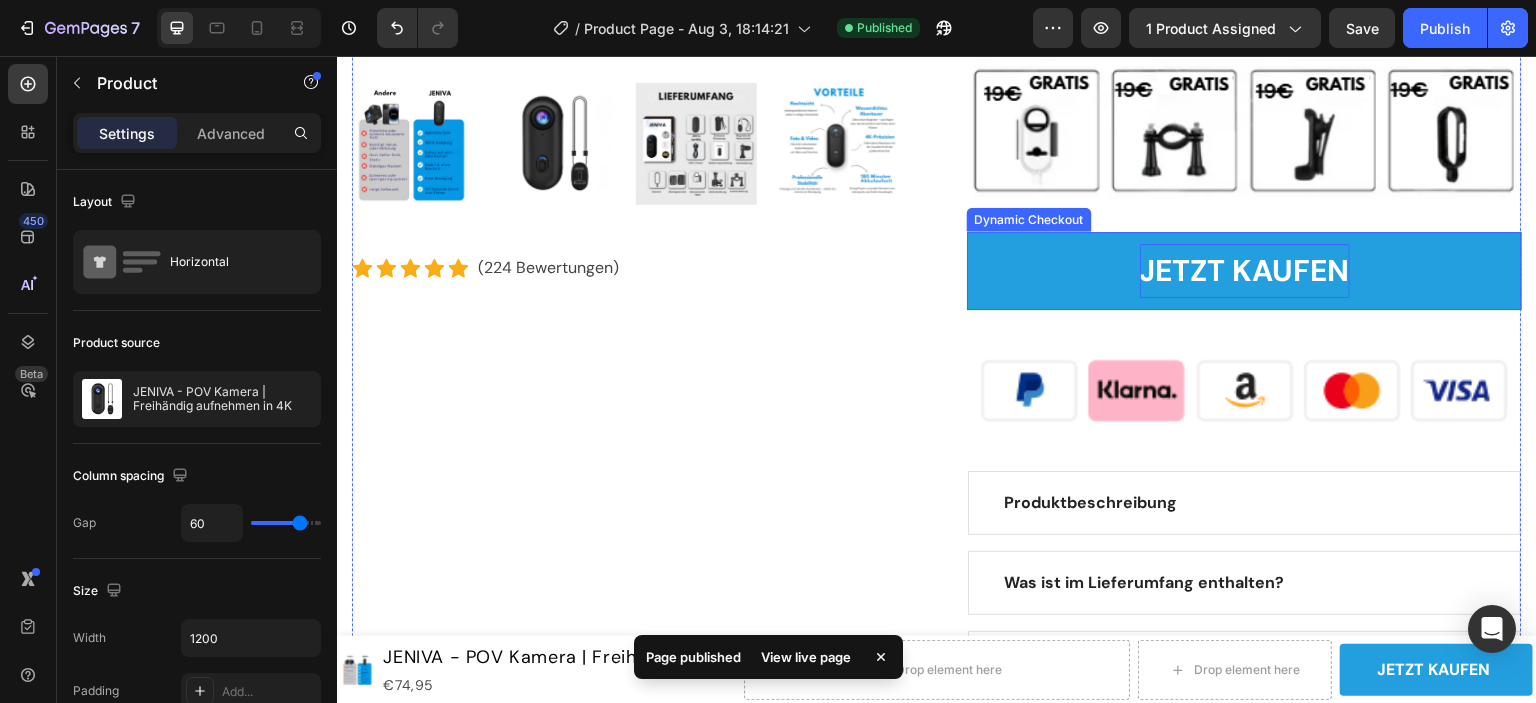 click on "JETZT KAUFEN" at bounding box center [1244, 271] 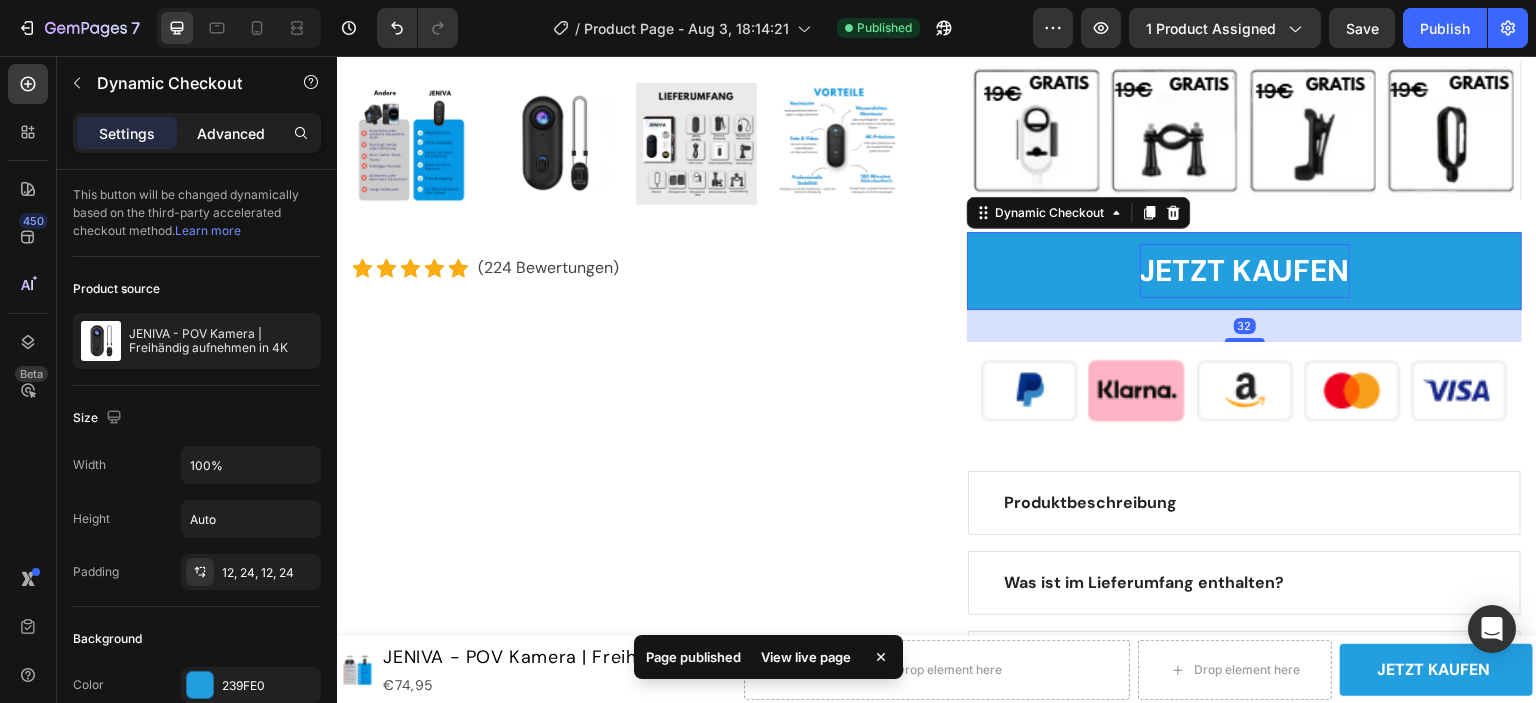 click on "Advanced" at bounding box center [231, 133] 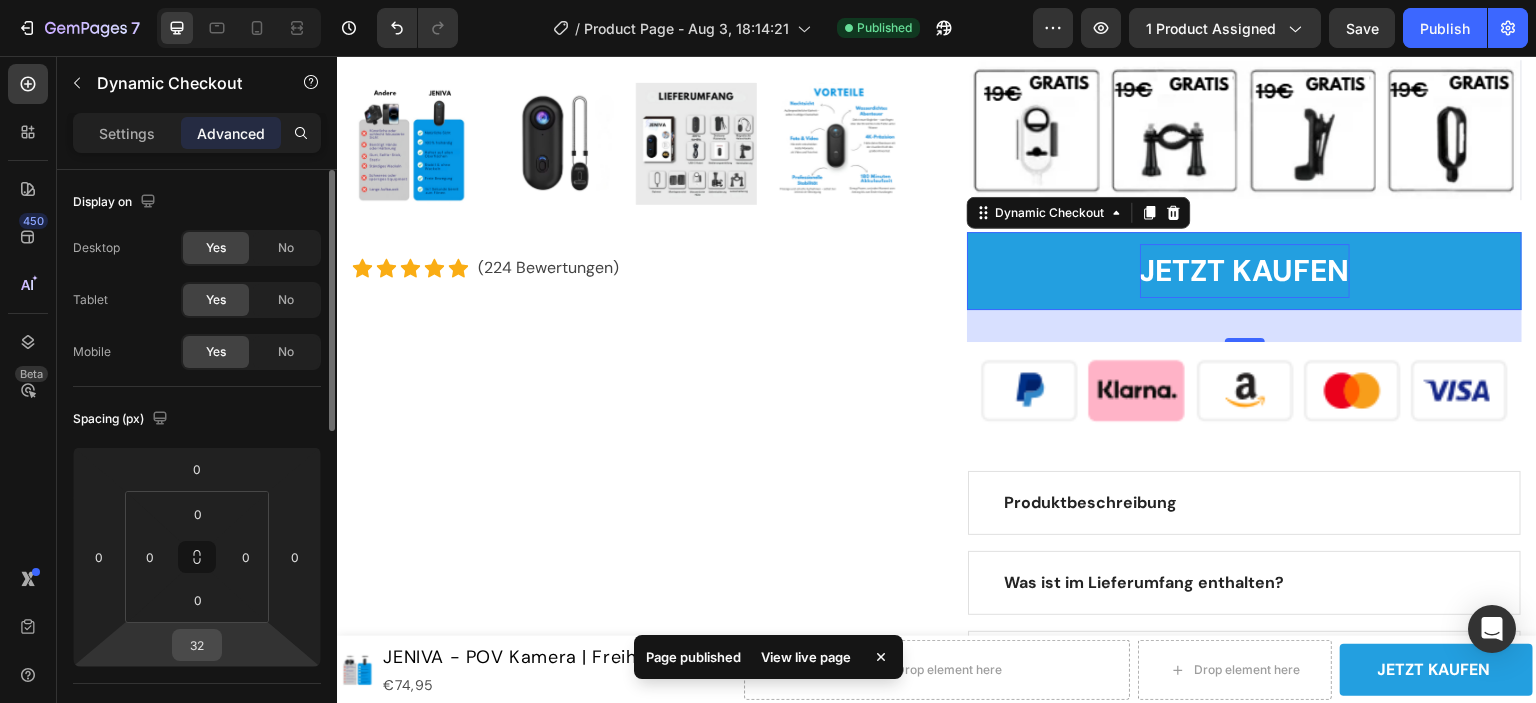 click on "32" at bounding box center (197, 645) 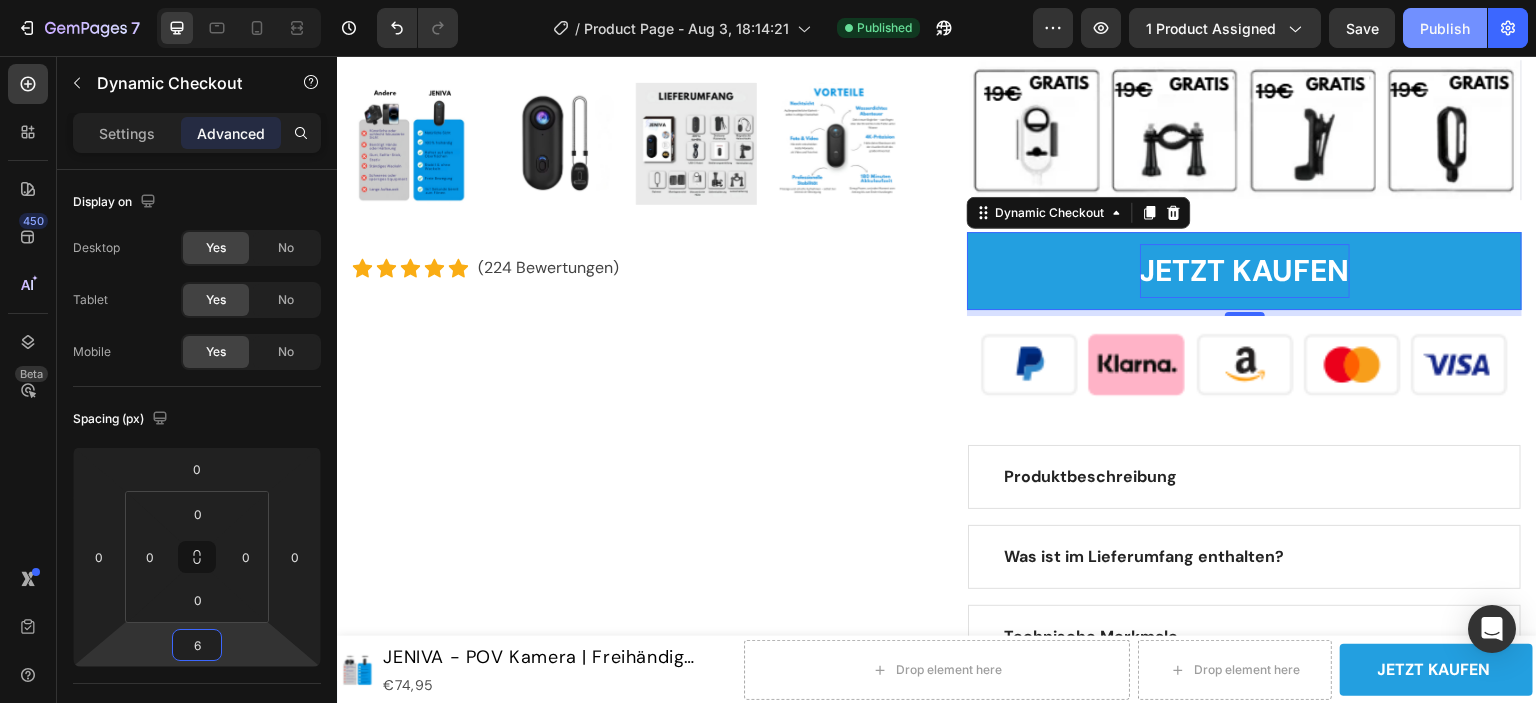 type on "6" 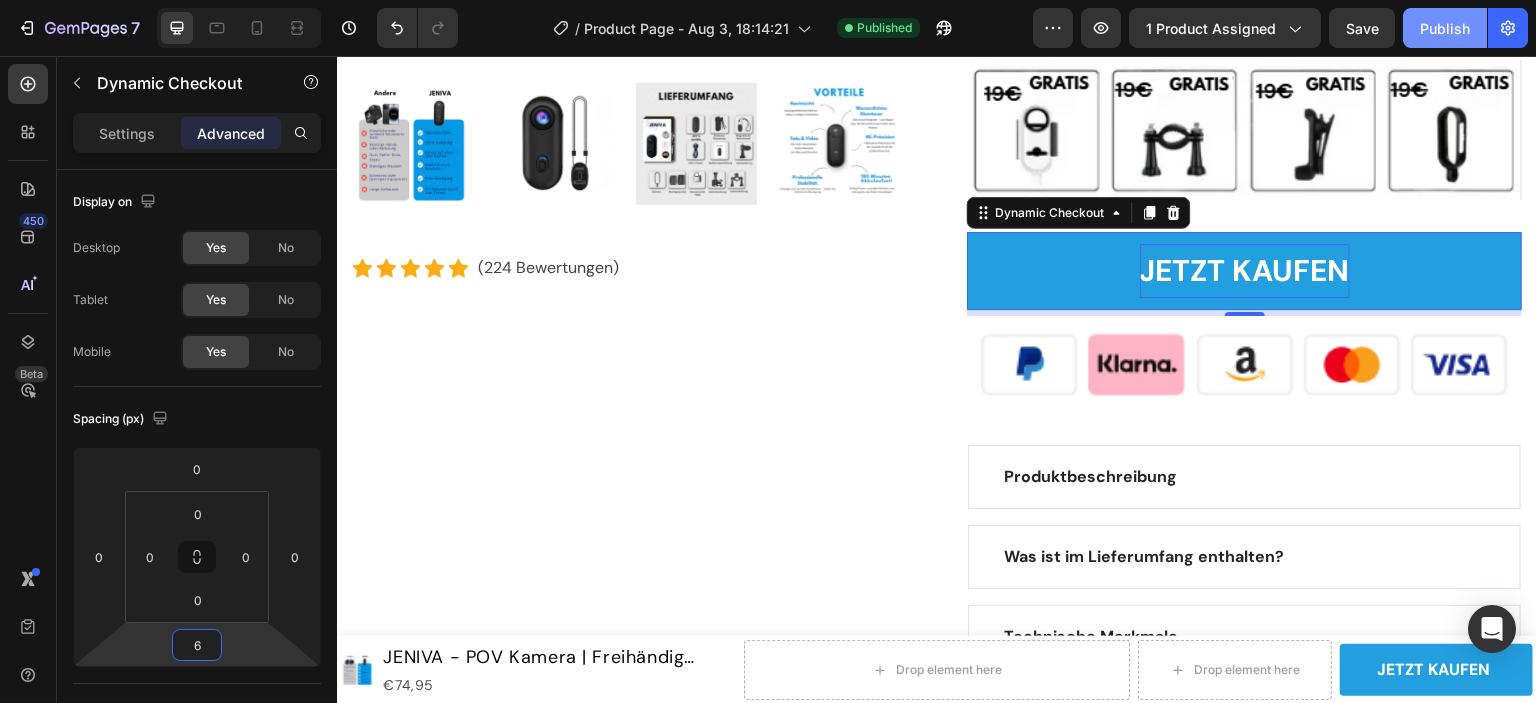 click on "Publish" at bounding box center (1445, 28) 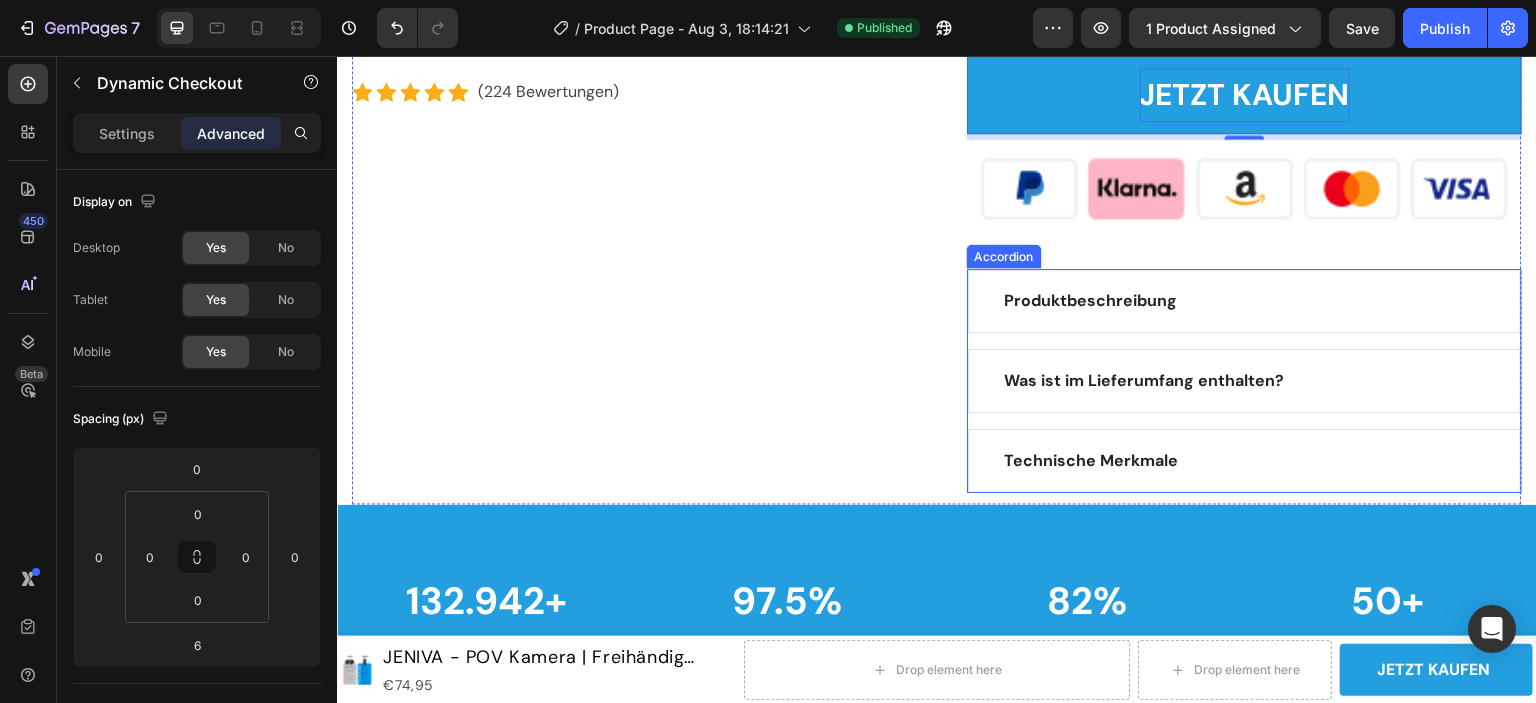 scroll, scrollTop: 6300, scrollLeft: 0, axis: vertical 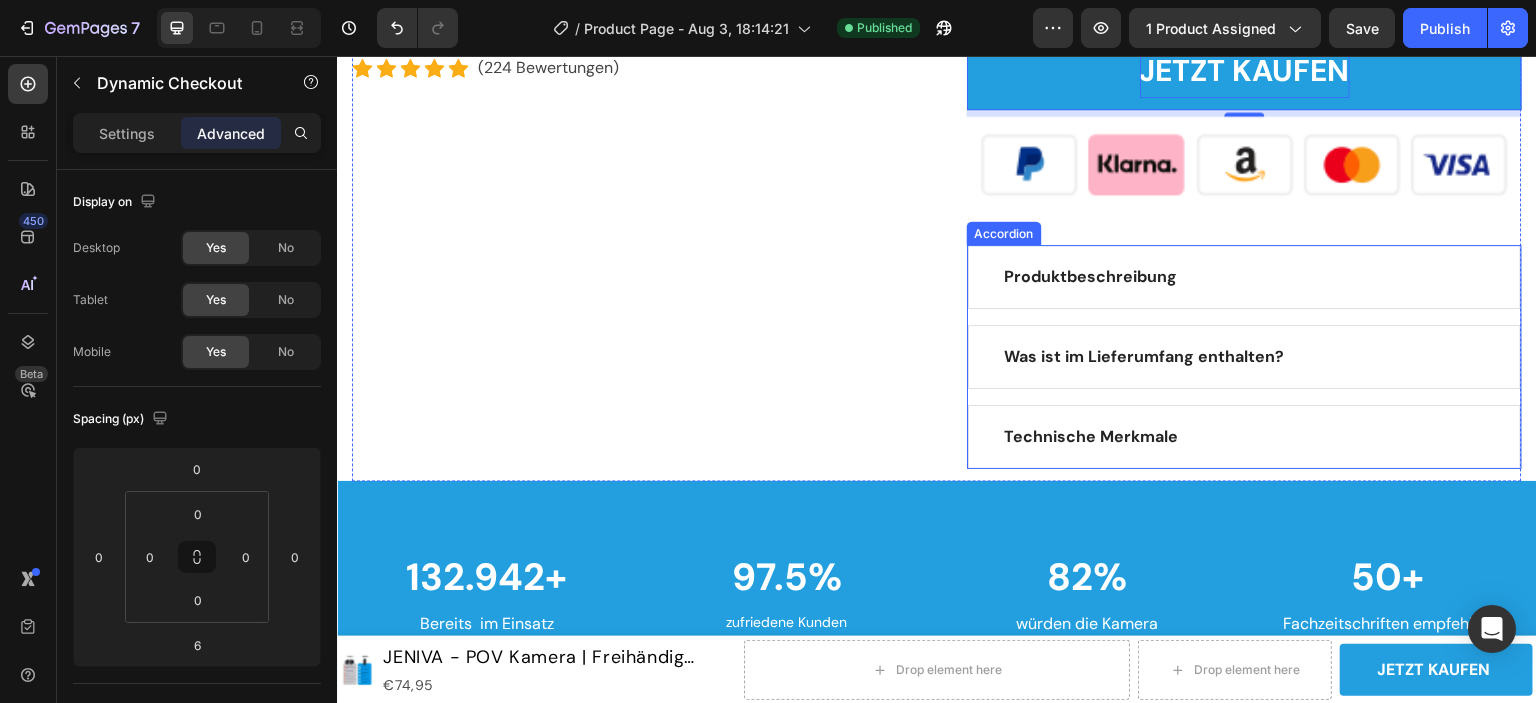 click on "Produktbeschreibung" at bounding box center (1244, 277) 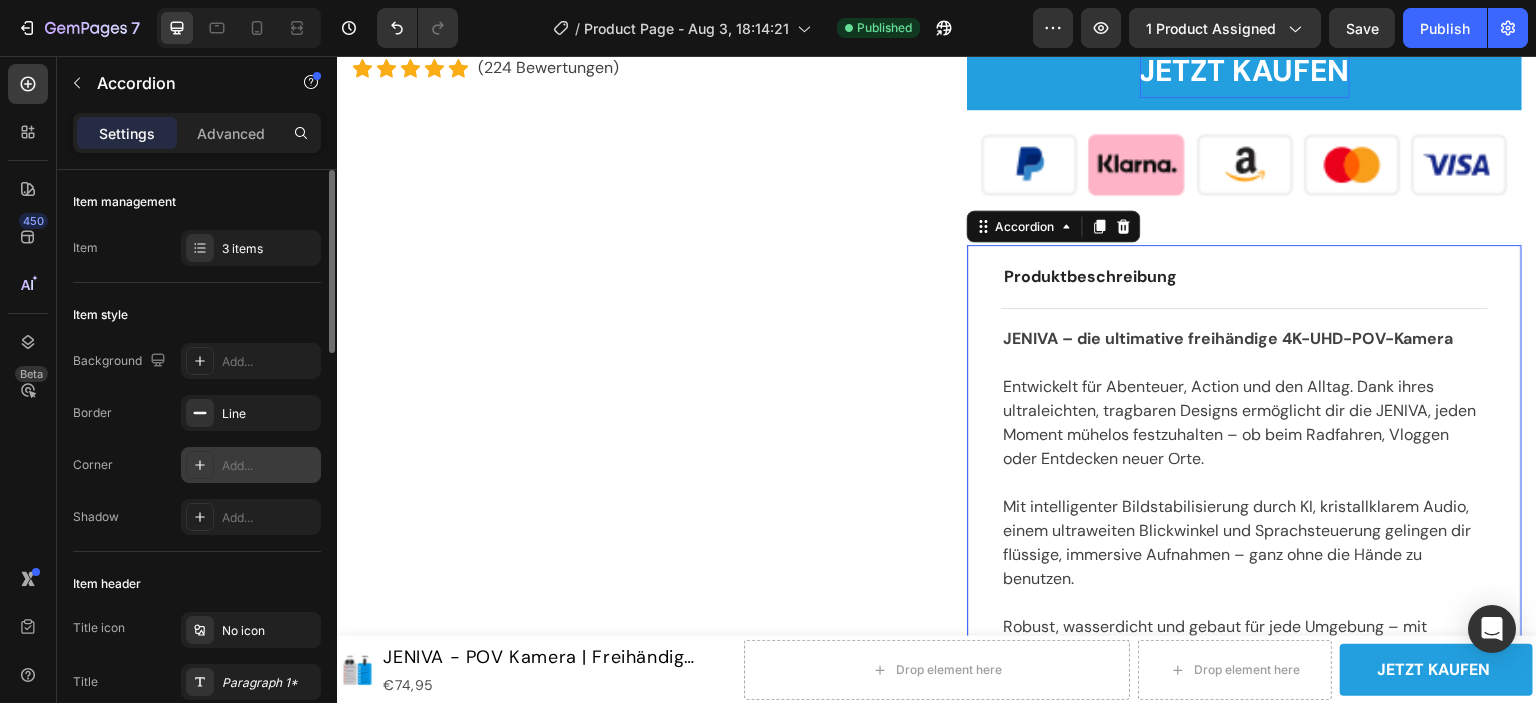 click on "Add..." at bounding box center (269, 466) 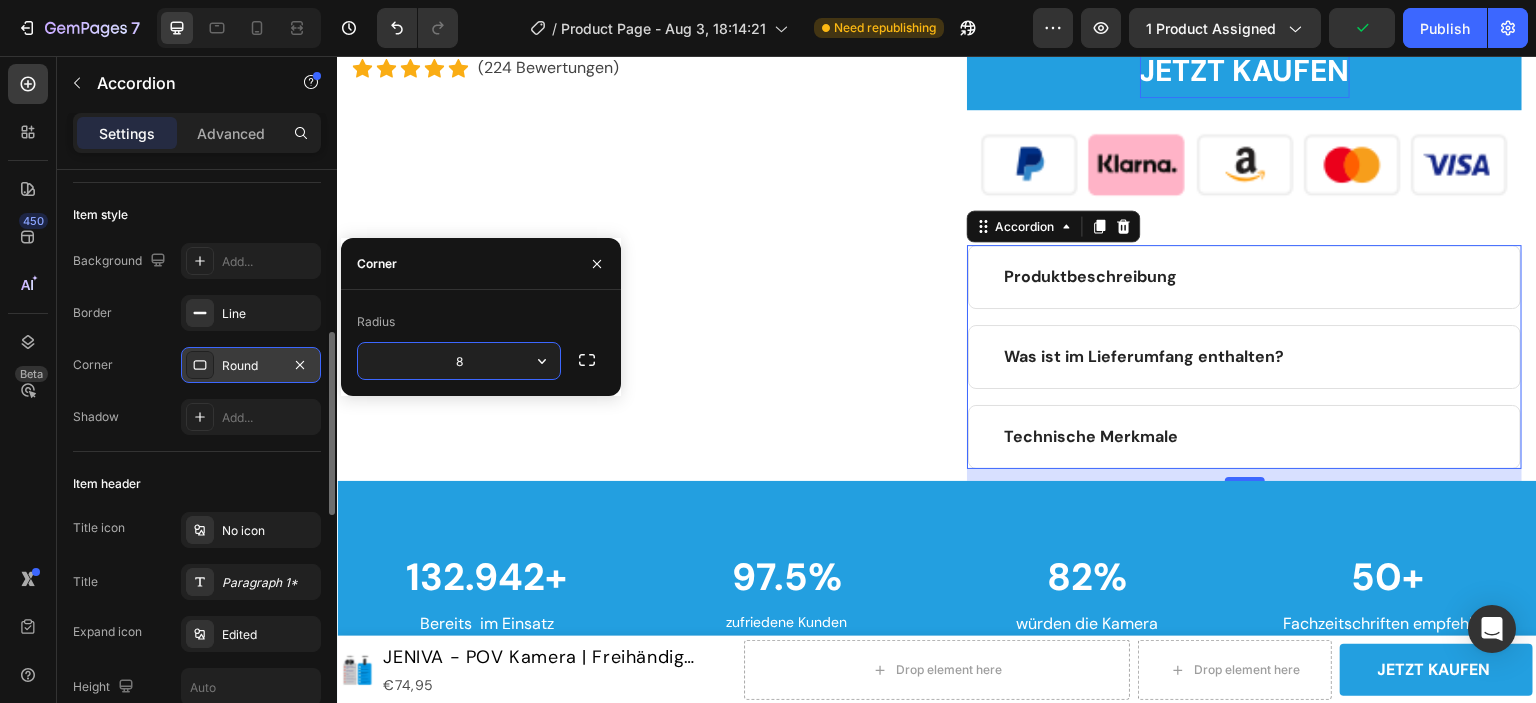 scroll, scrollTop: 200, scrollLeft: 0, axis: vertical 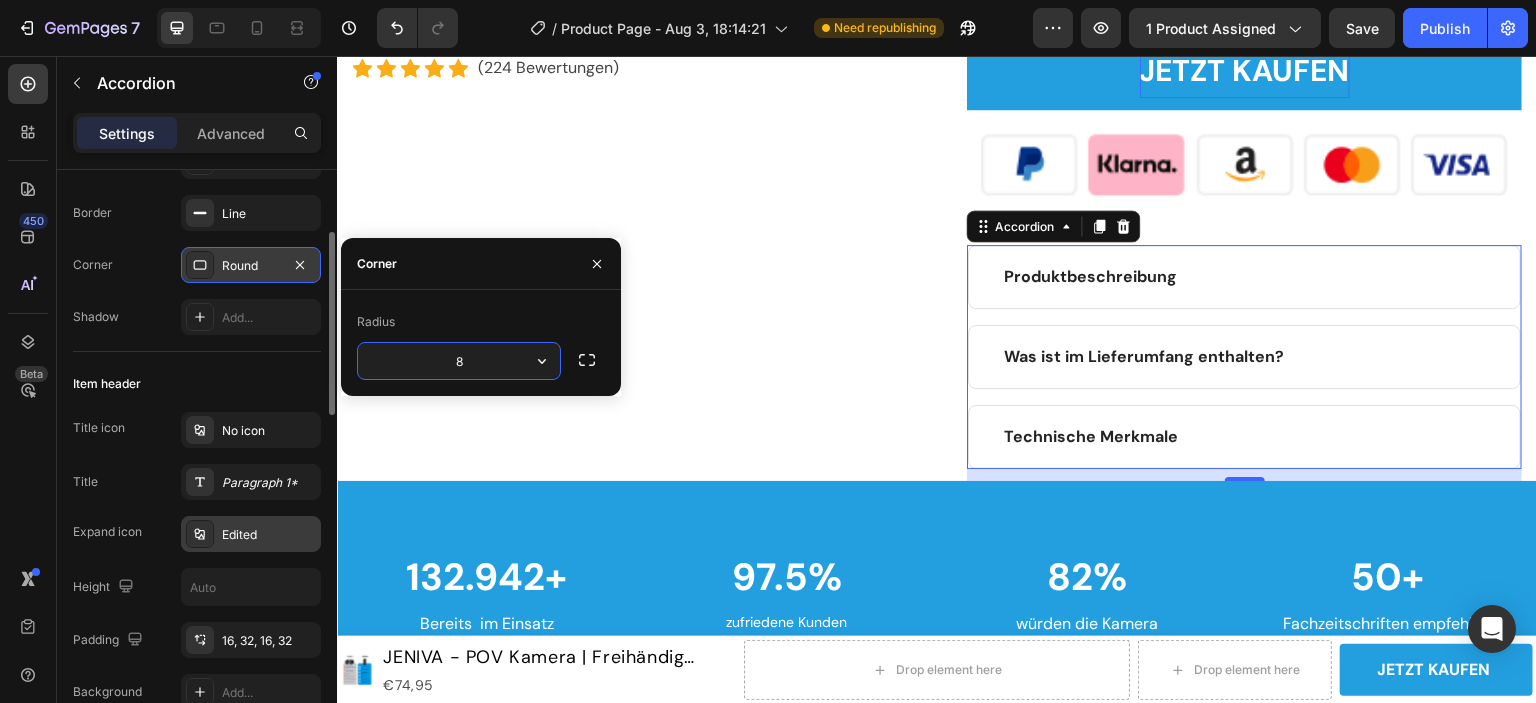 click on "Edited" at bounding box center [269, 535] 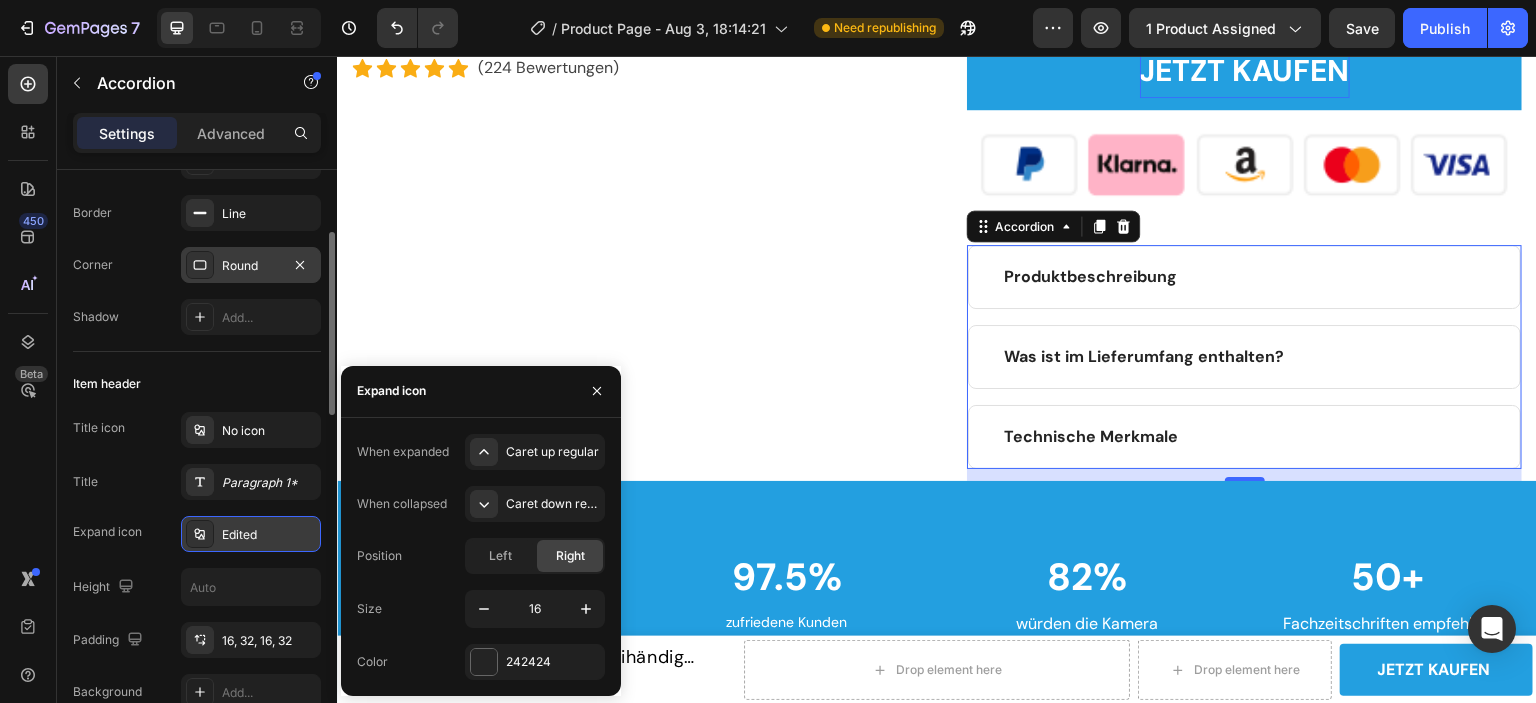 click on "Edited" at bounding box center [269, 535] 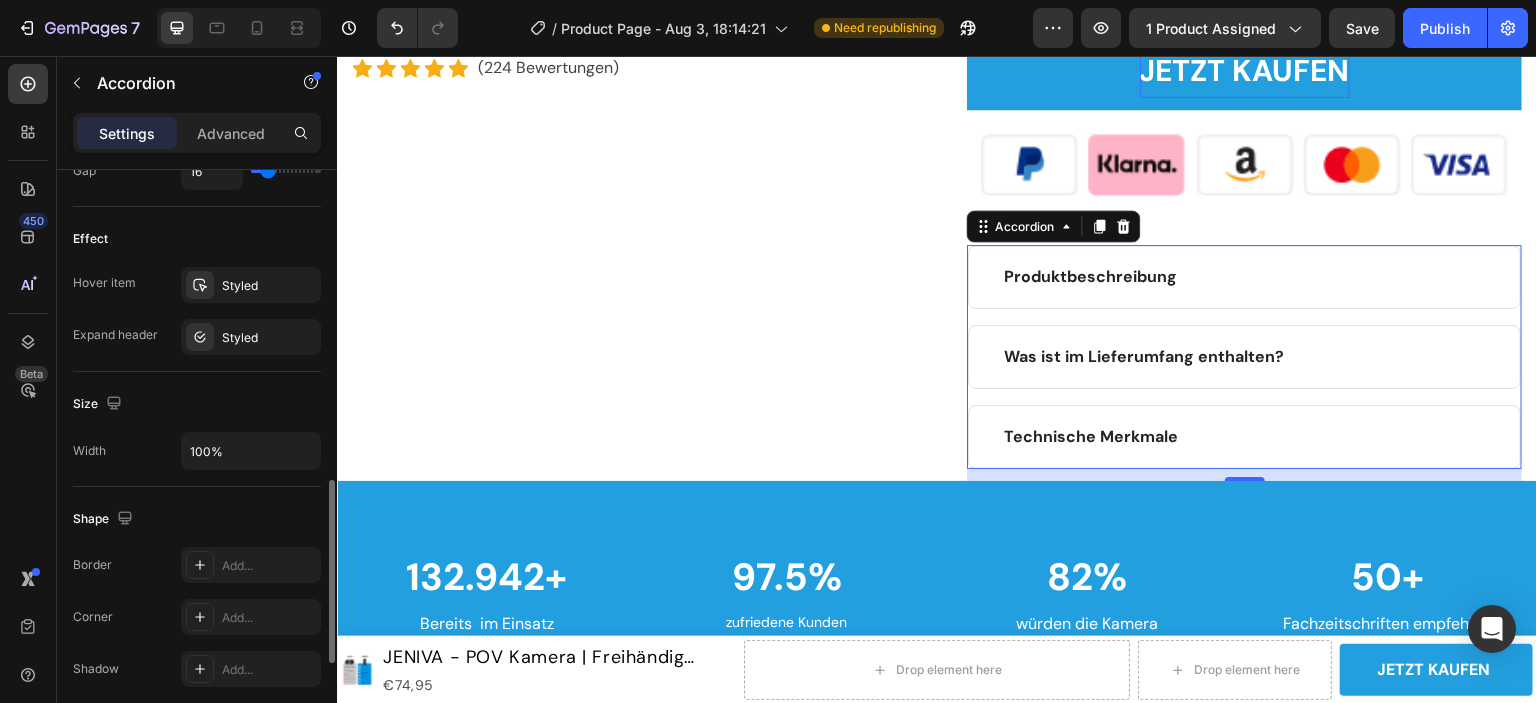 scroll, scrollTop: 1310, scrollLeft: 0, axis: vertical 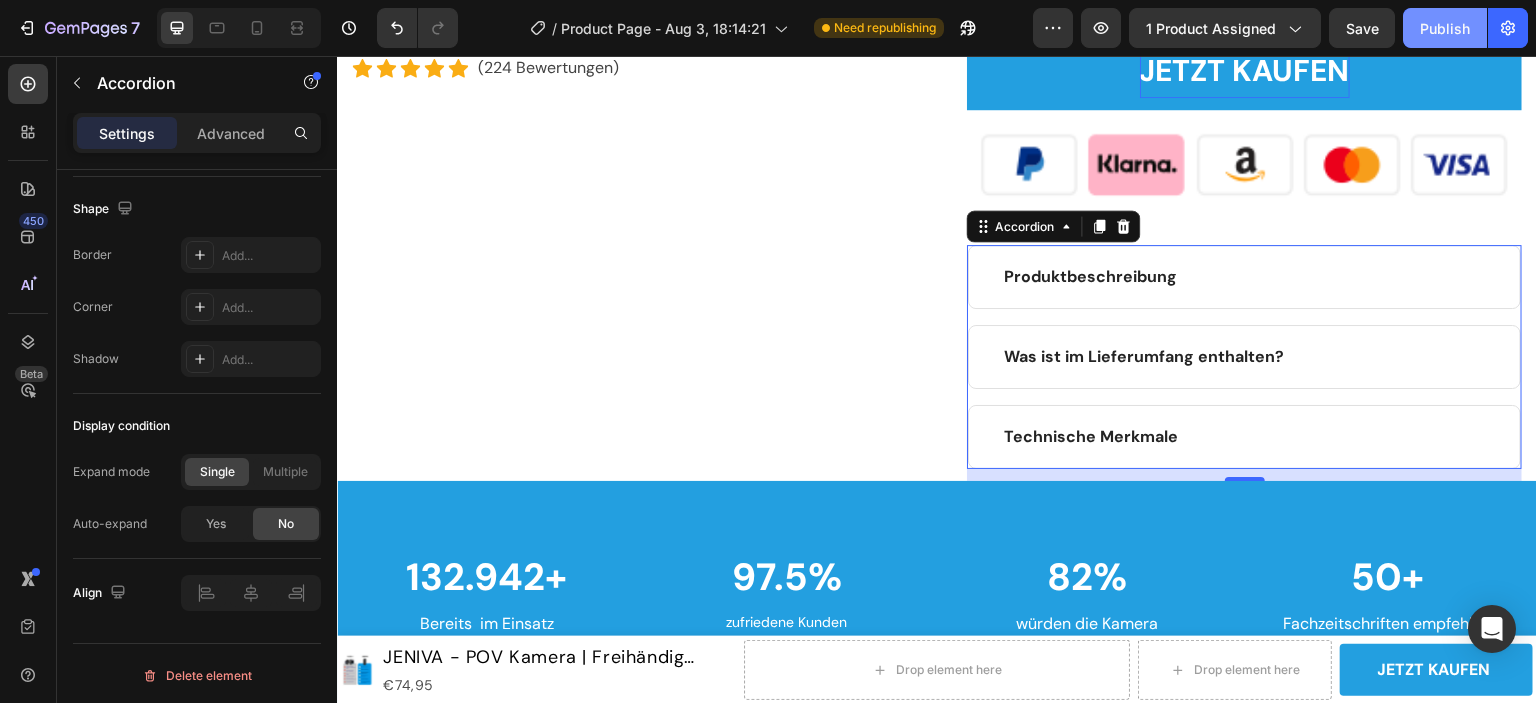 click on "Publish" at bounding box center [1445, 28] 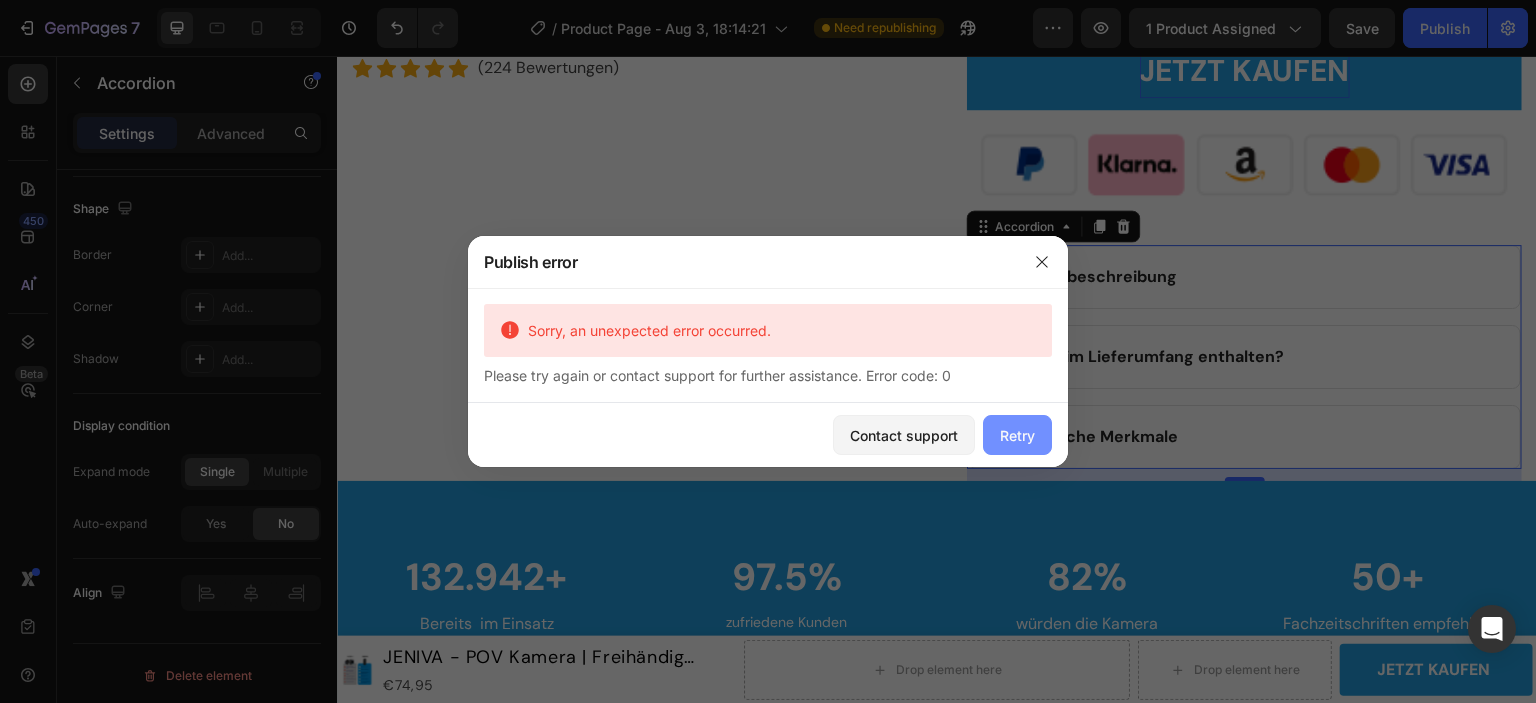click on "Retry" at bounding box center [1017, 435] 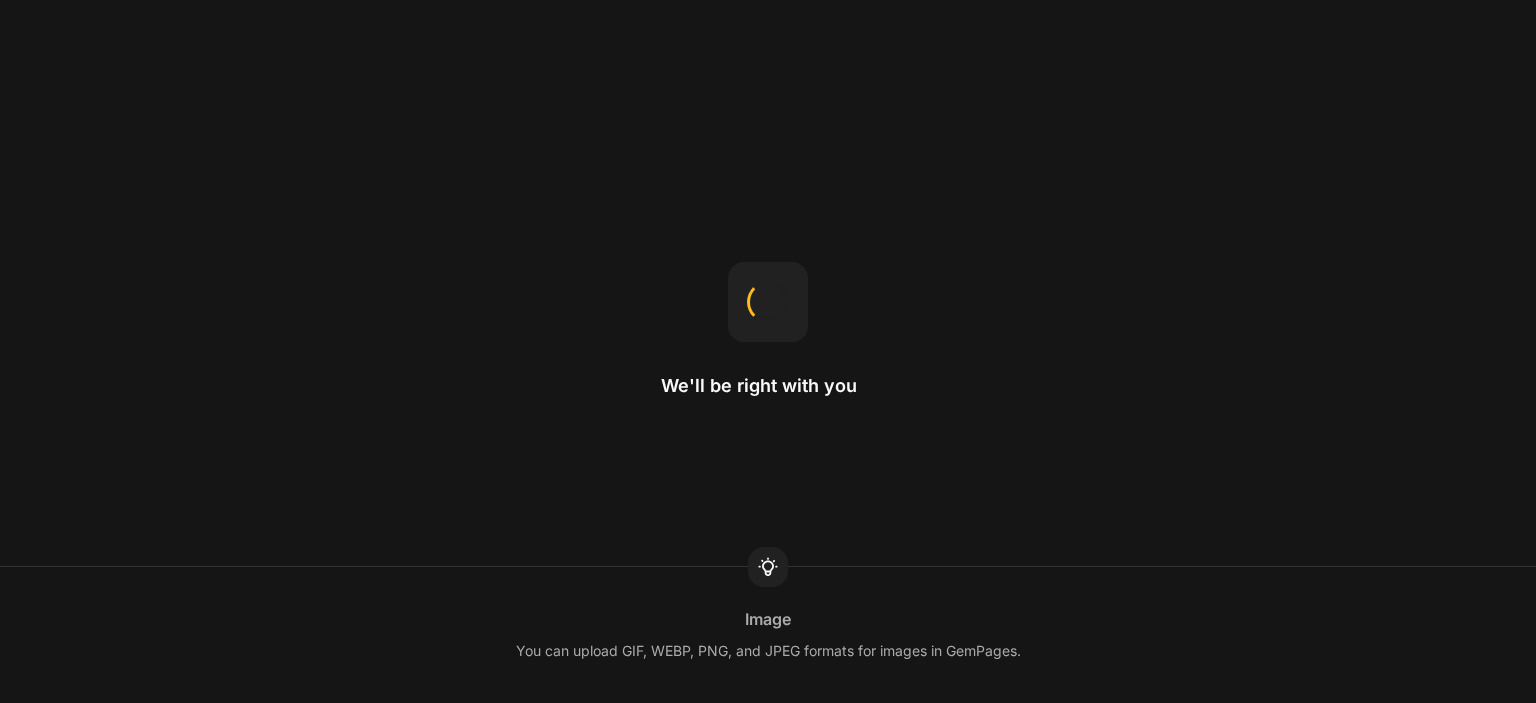 scroll, scrollTop: 0, scrollLeft: 0, axis: both 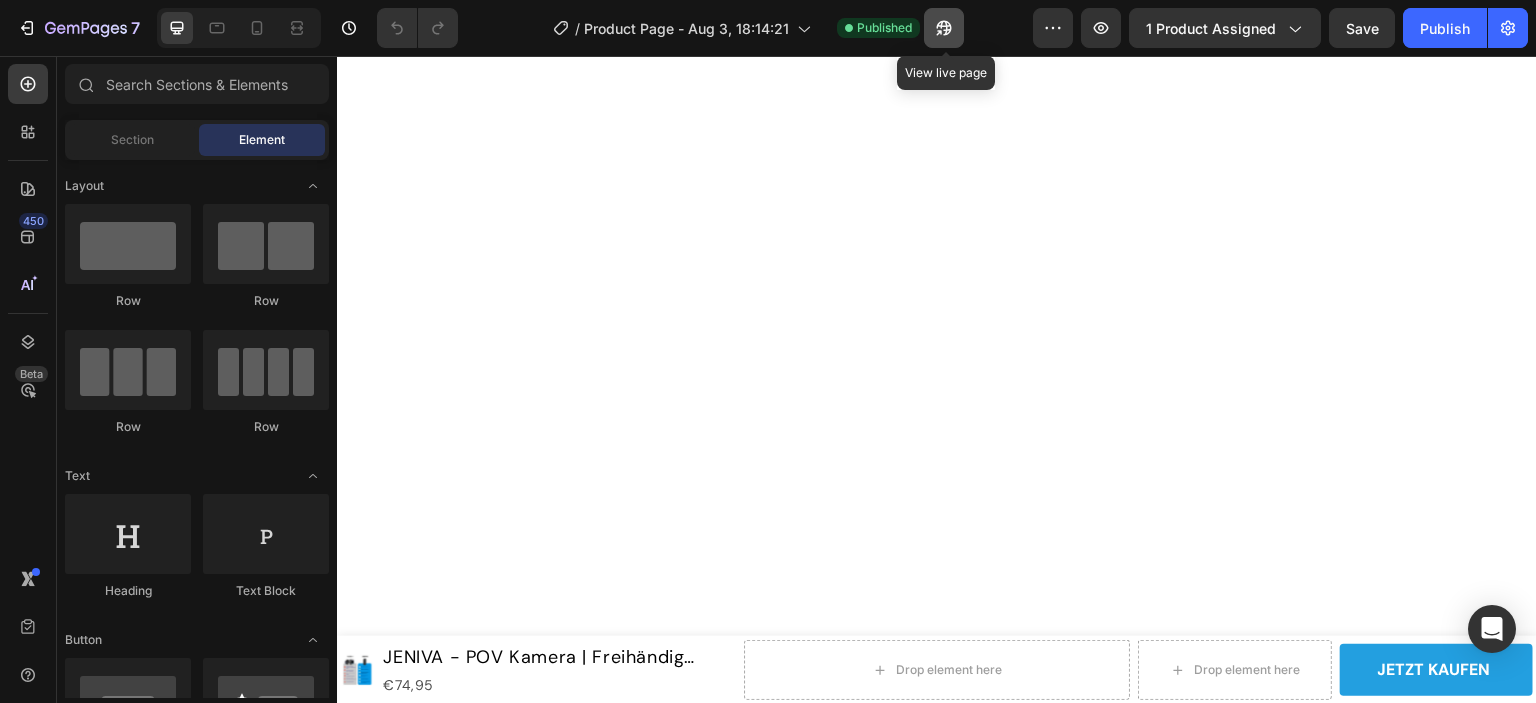 click 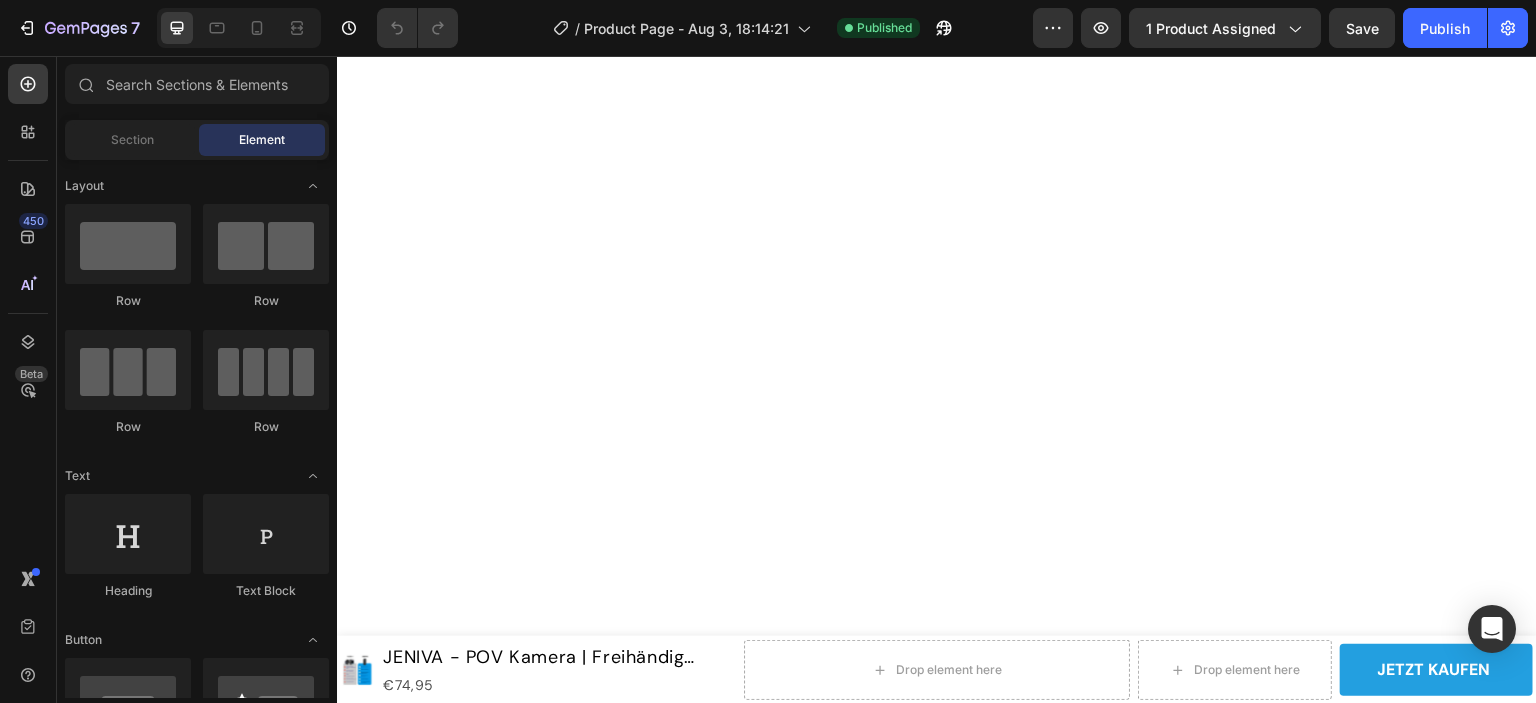 click at bounding box center (937, 3) 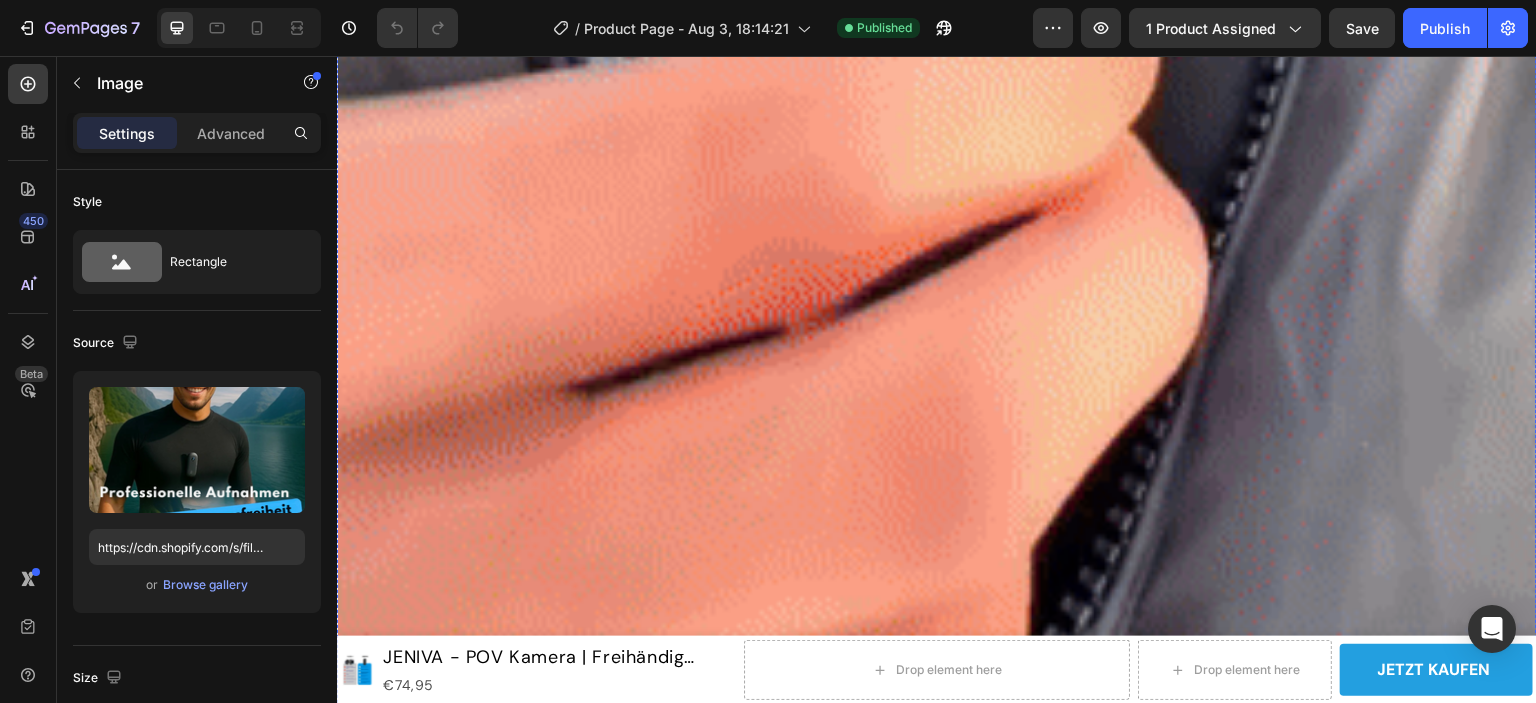 scroll, scrollTop: 2900, scrollLeft: 0, axis: vertical 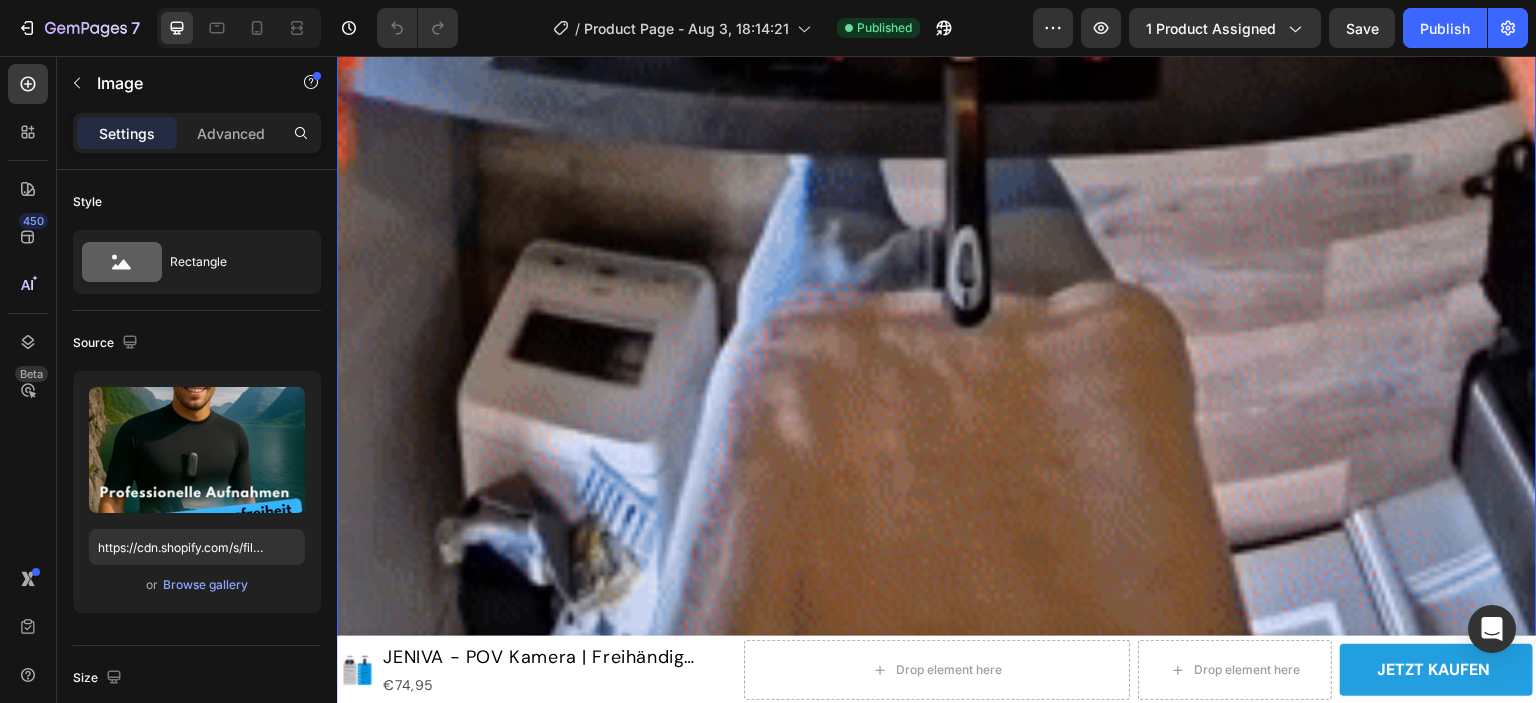 click at bounding box center [937, -322] 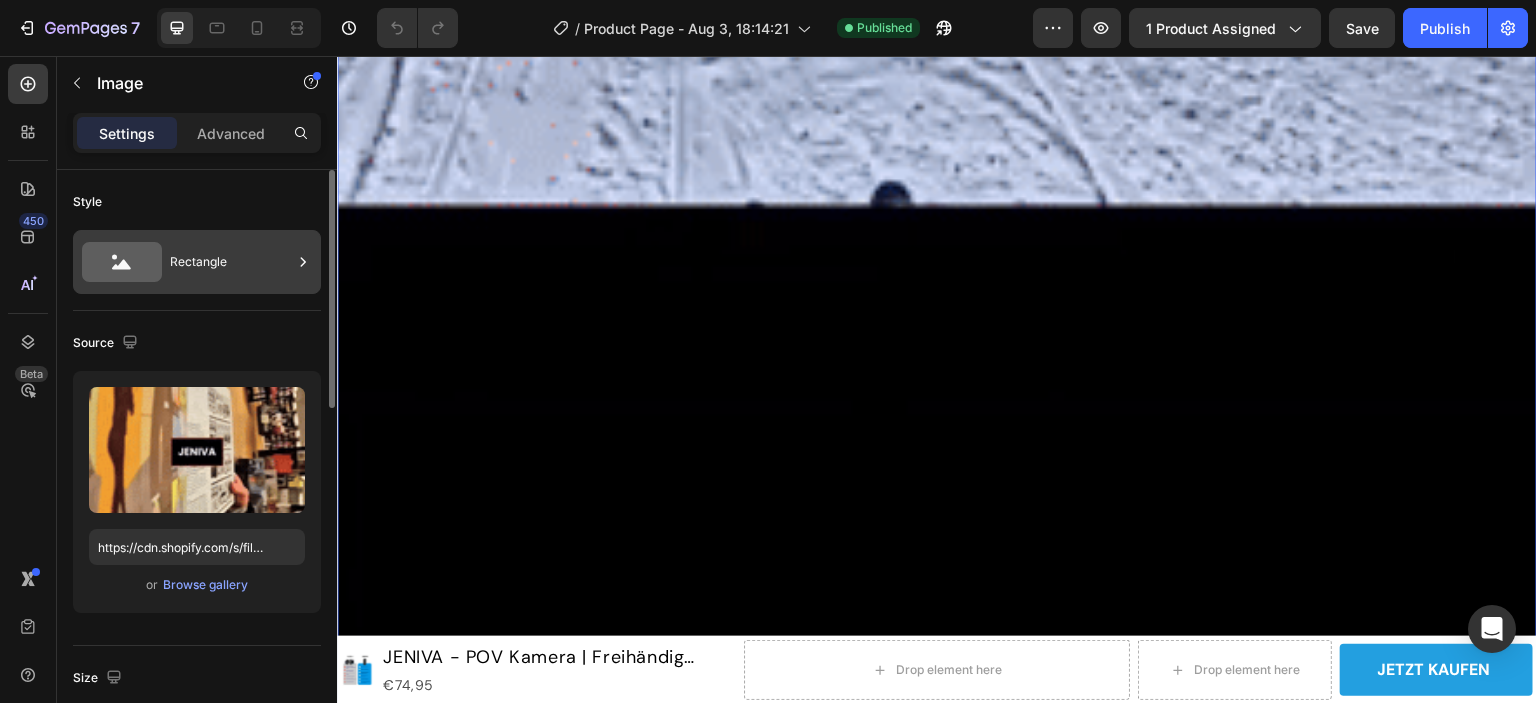 click on "Rectangle" at bounding box center [231, 262] 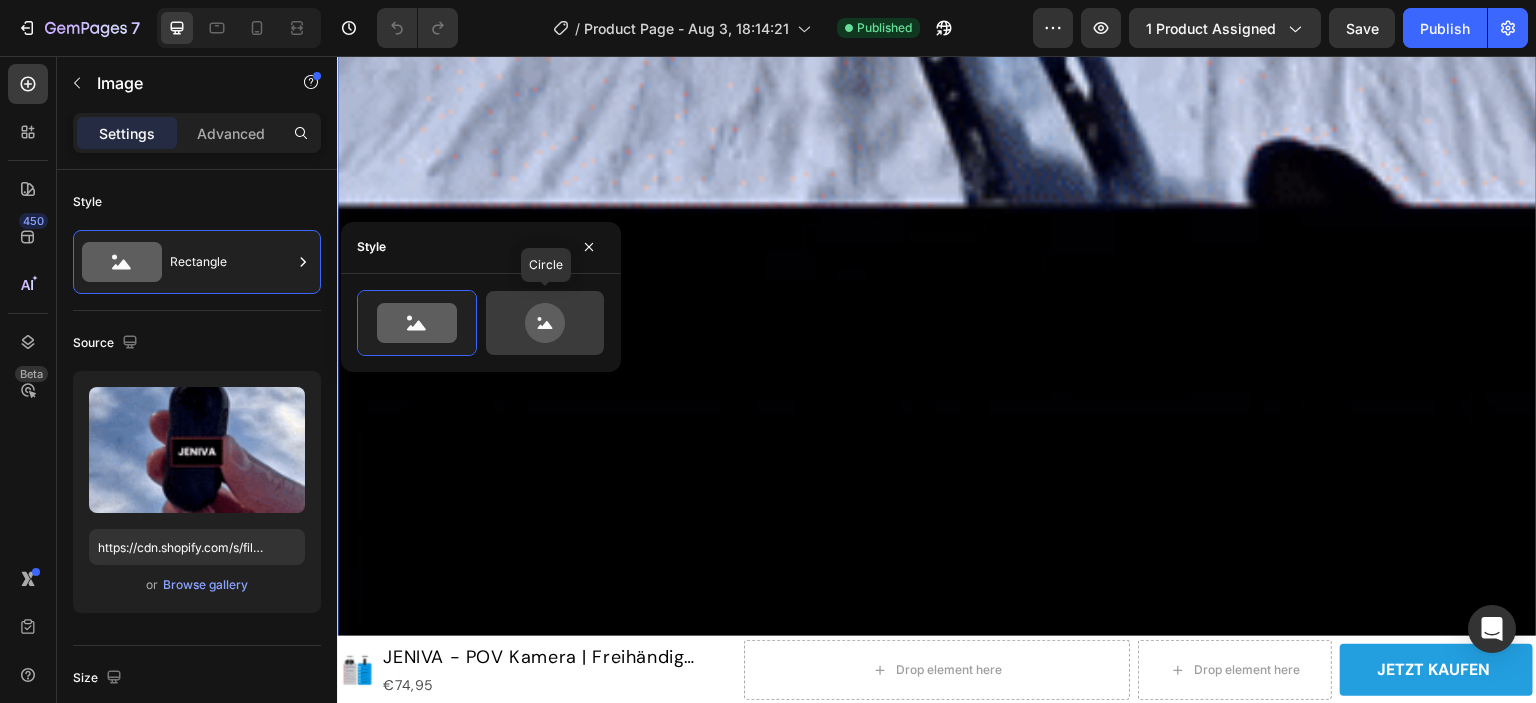 click 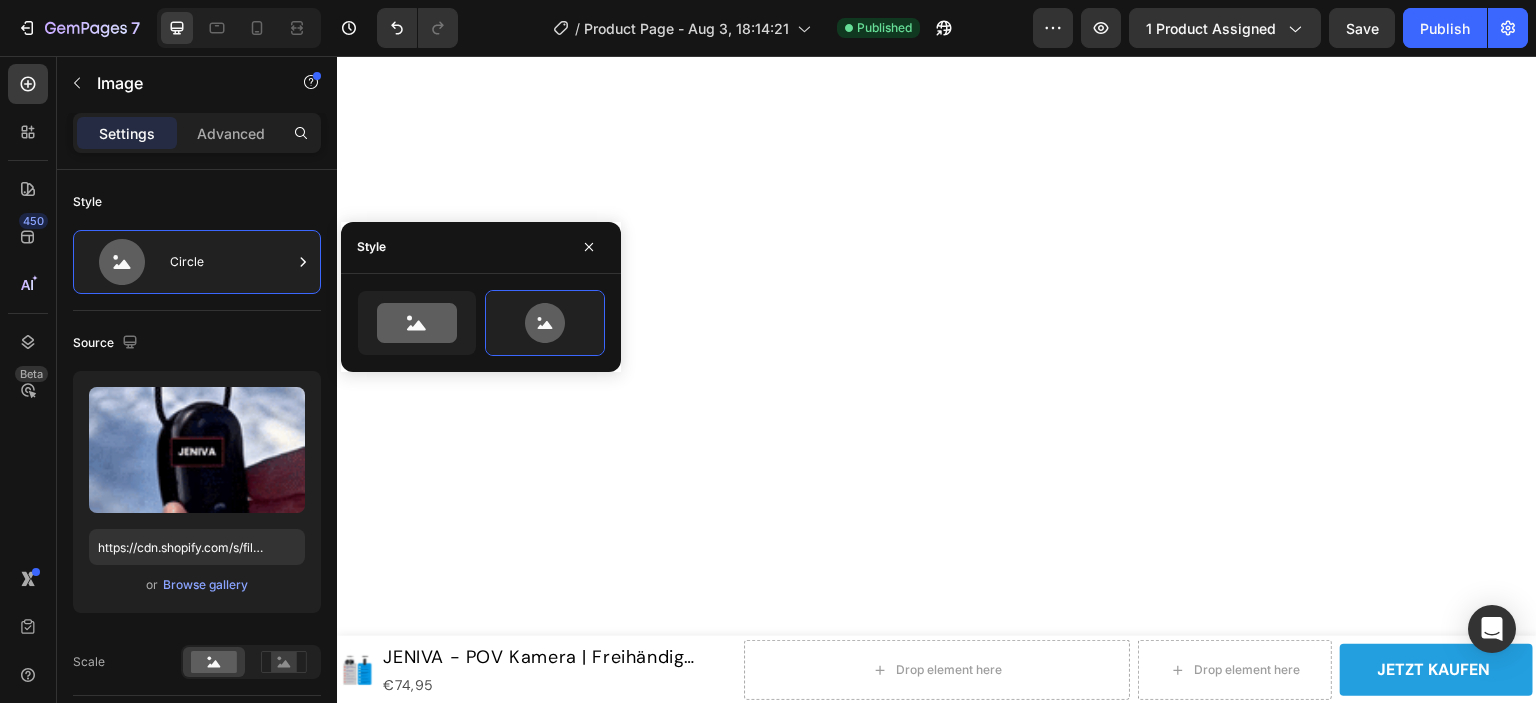 scroll, scrollTop: 2100, scrollLeft: 0, axis: vertical 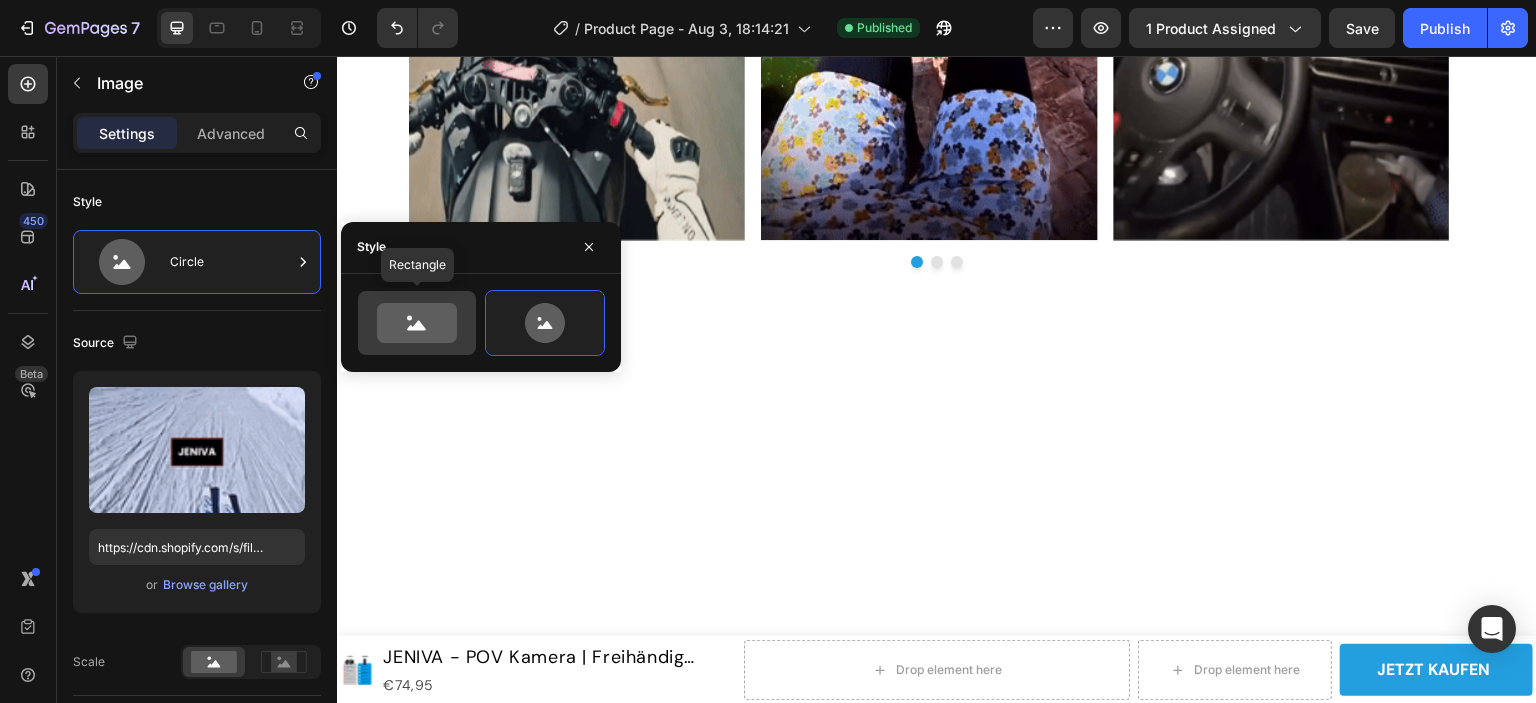 click 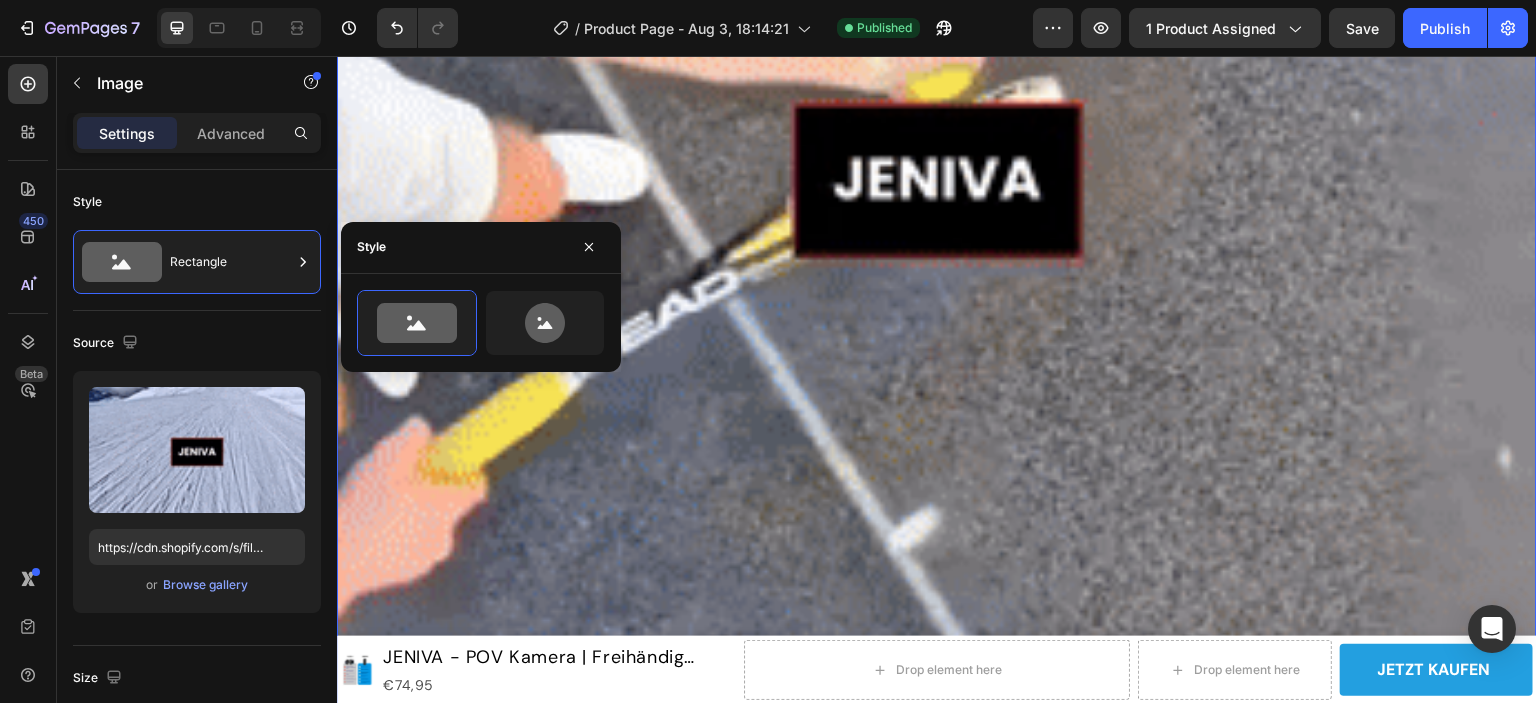 scroll, scrollTop: 2600, scrollLeft: 0, axis: vertical 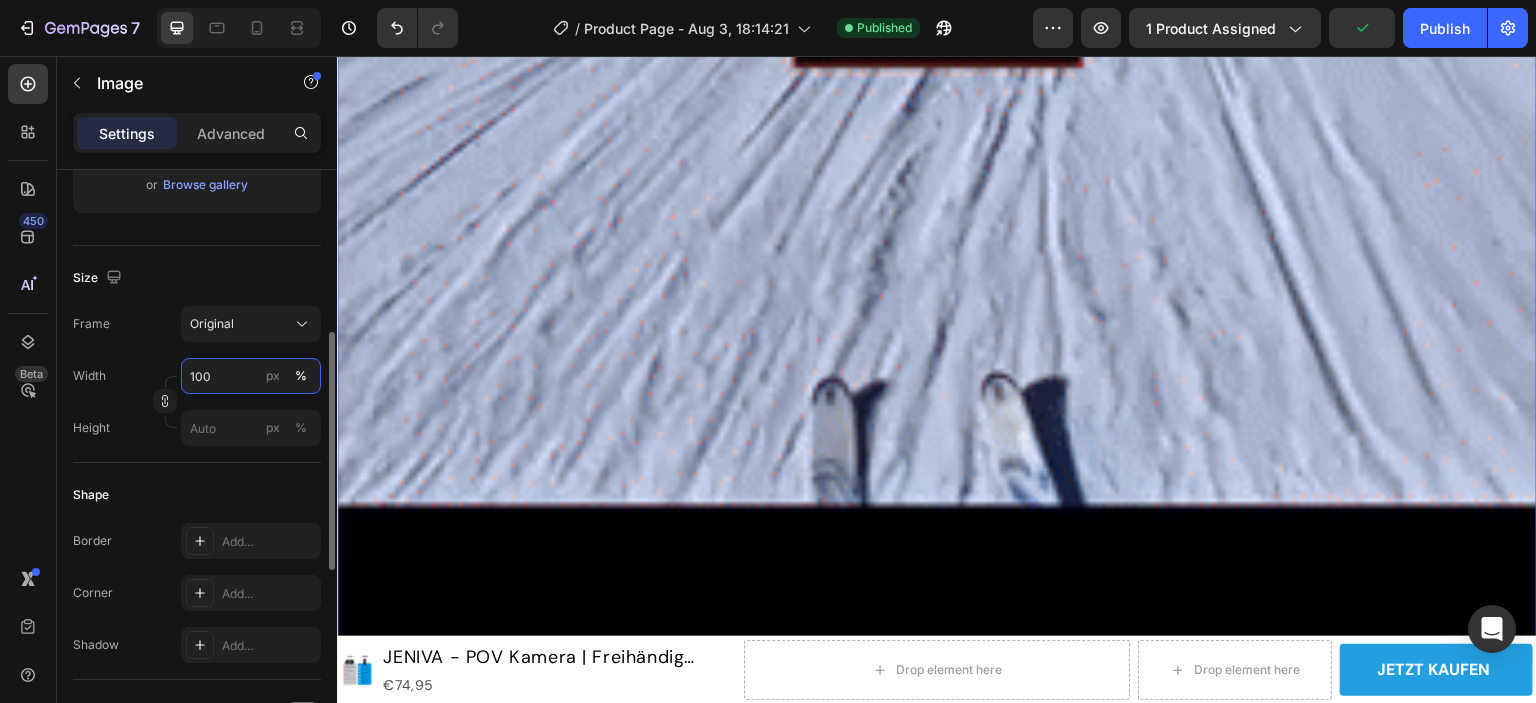 click on "100" at bounding box center (251, 376) 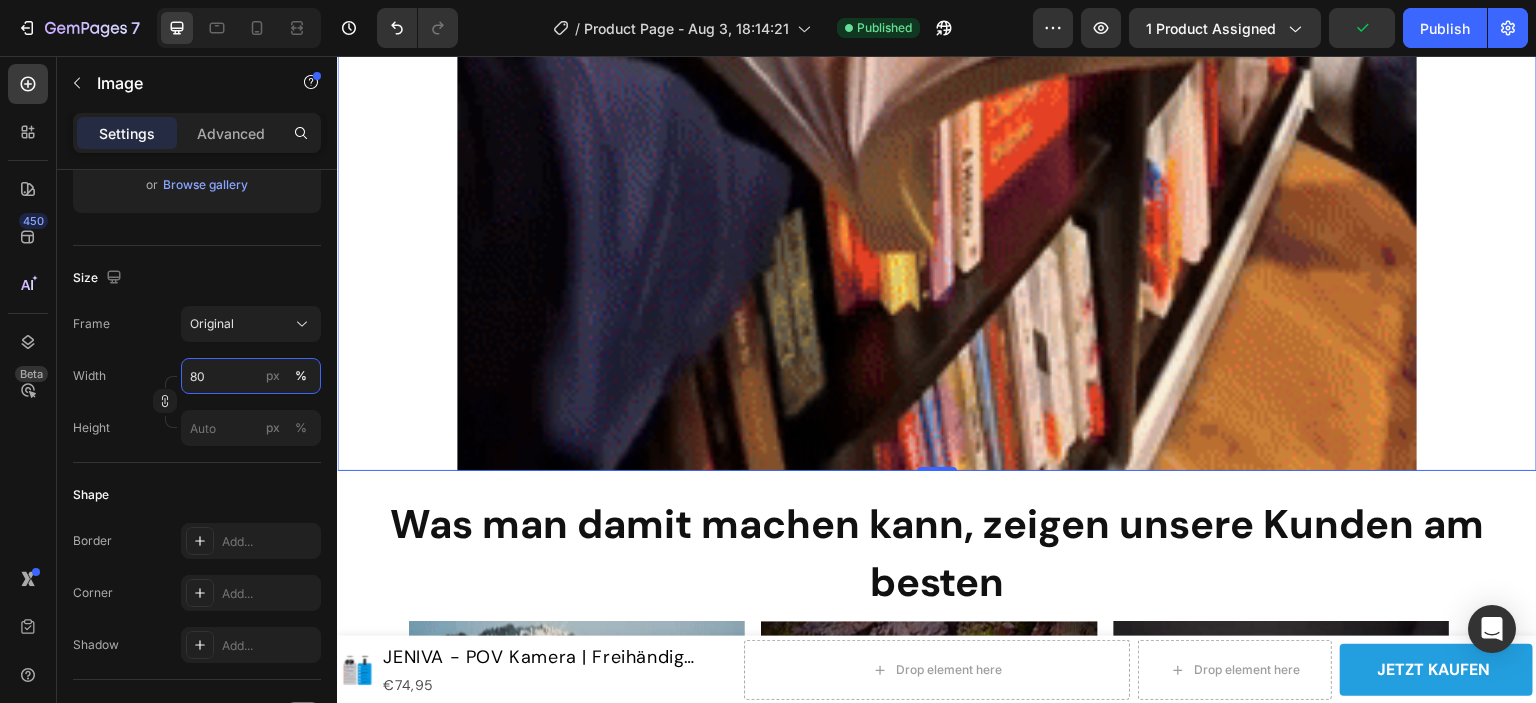 scroll, scrollTop: 2700, scrollLeft: 0, axis: vertical 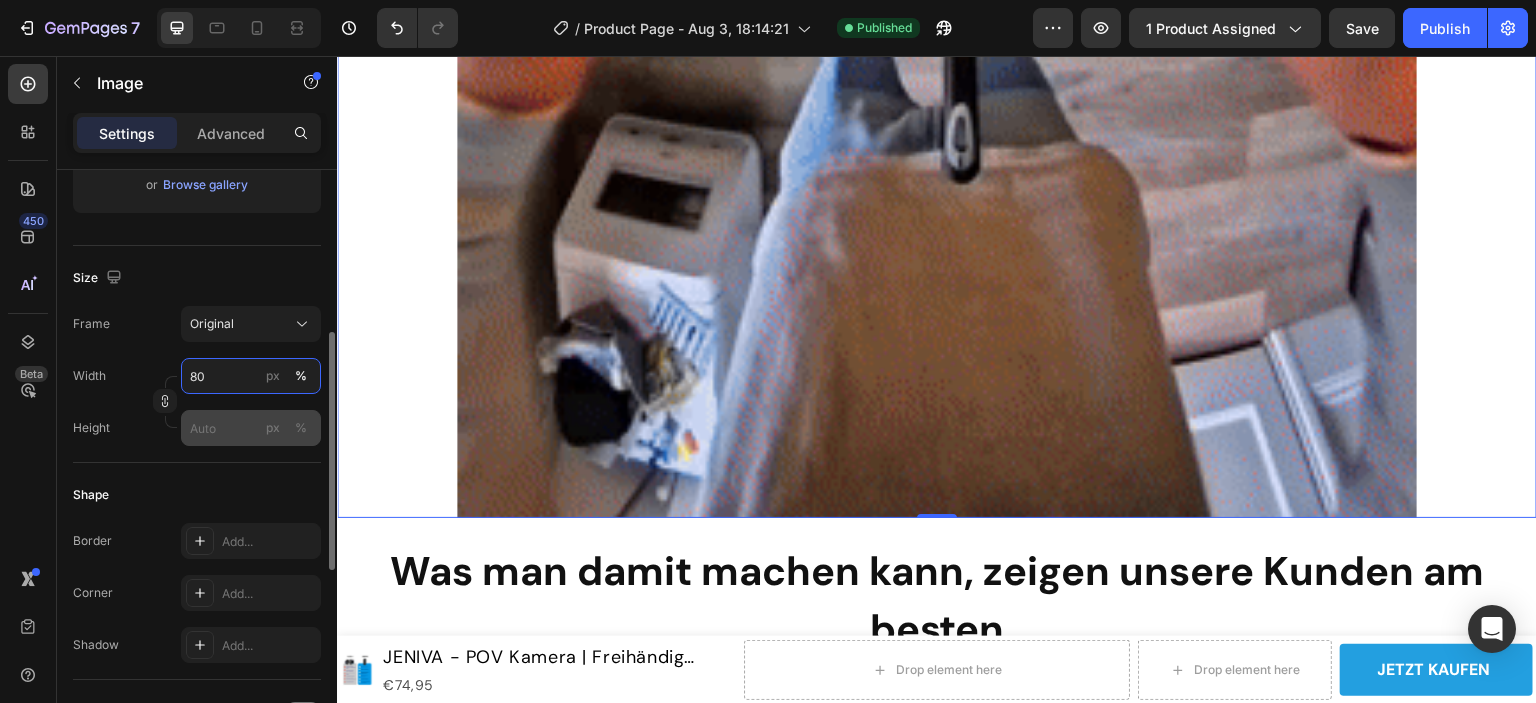 type on "80" 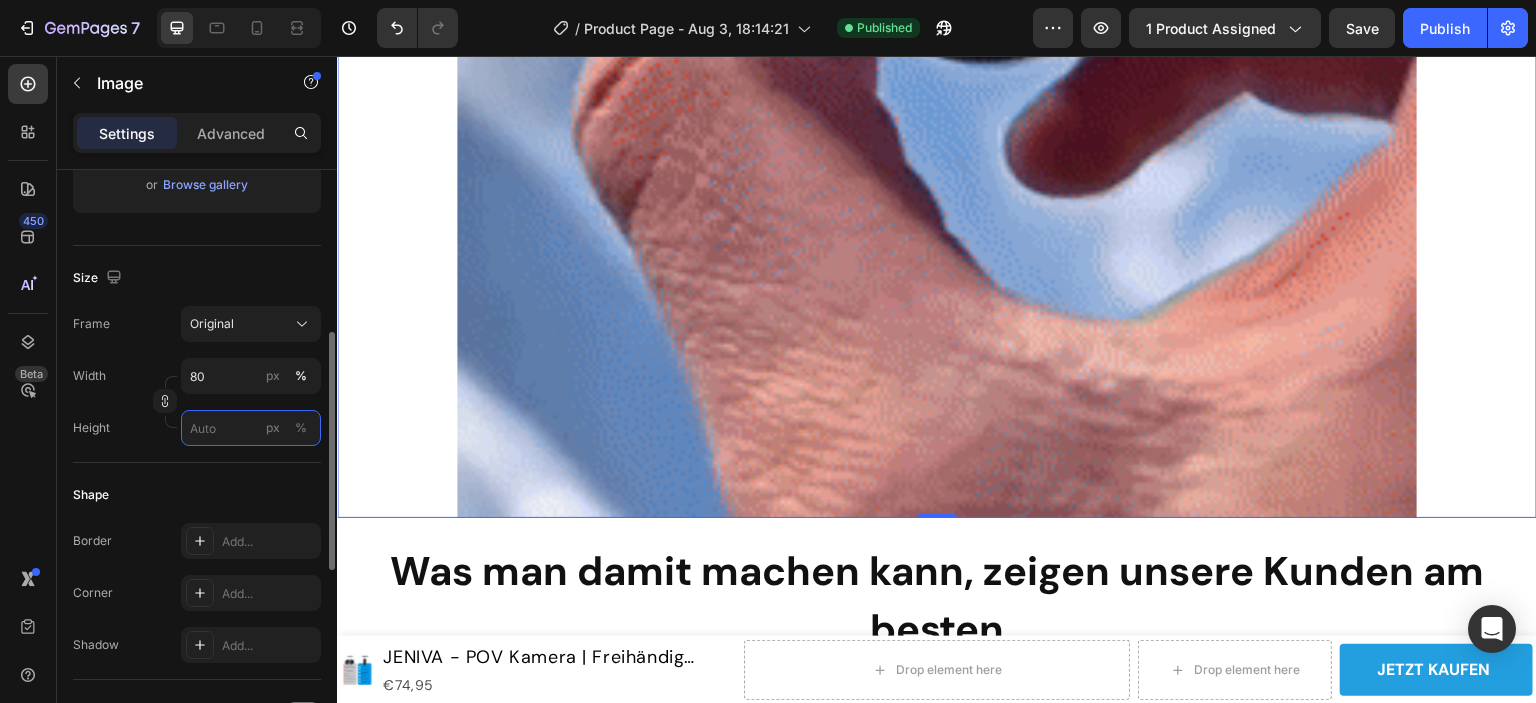 click on "px %" at bounding box center (251, 428) 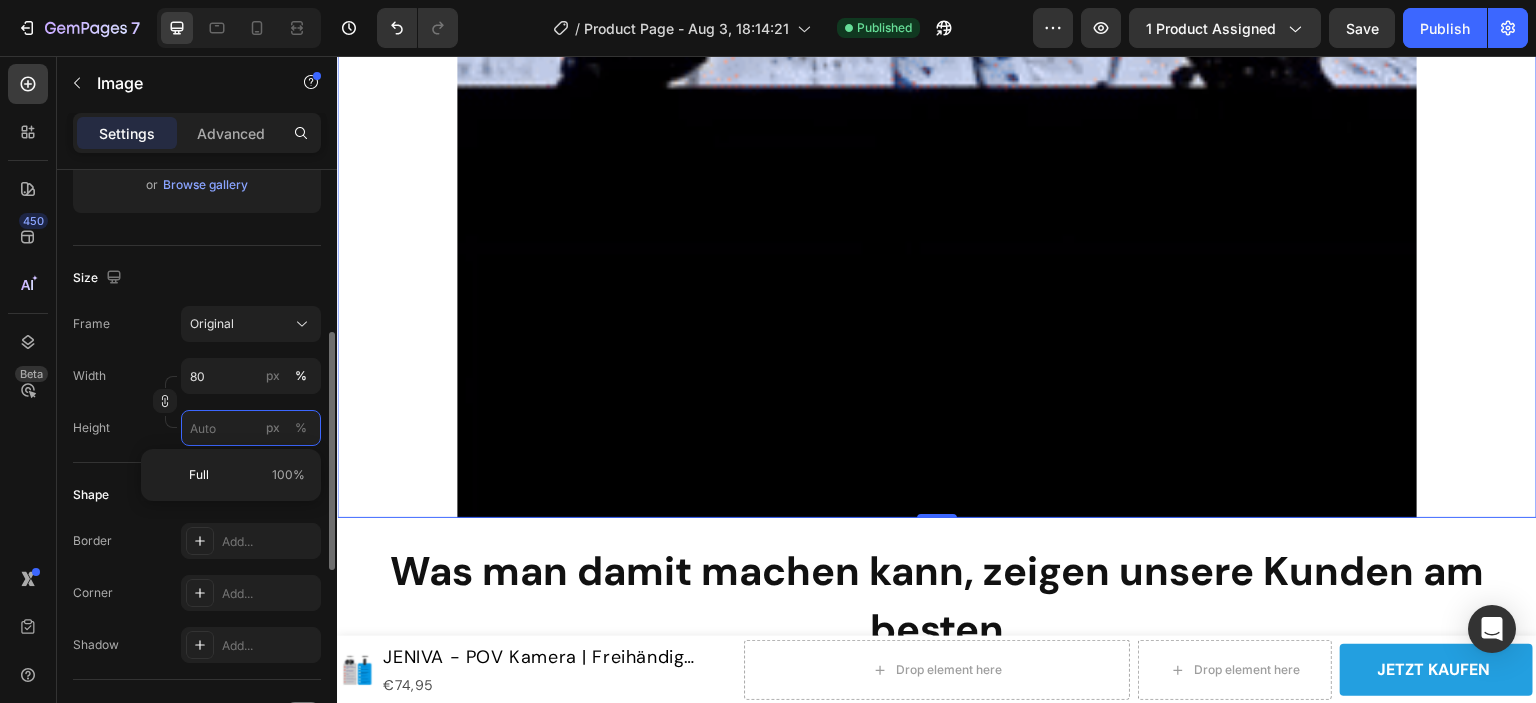 type 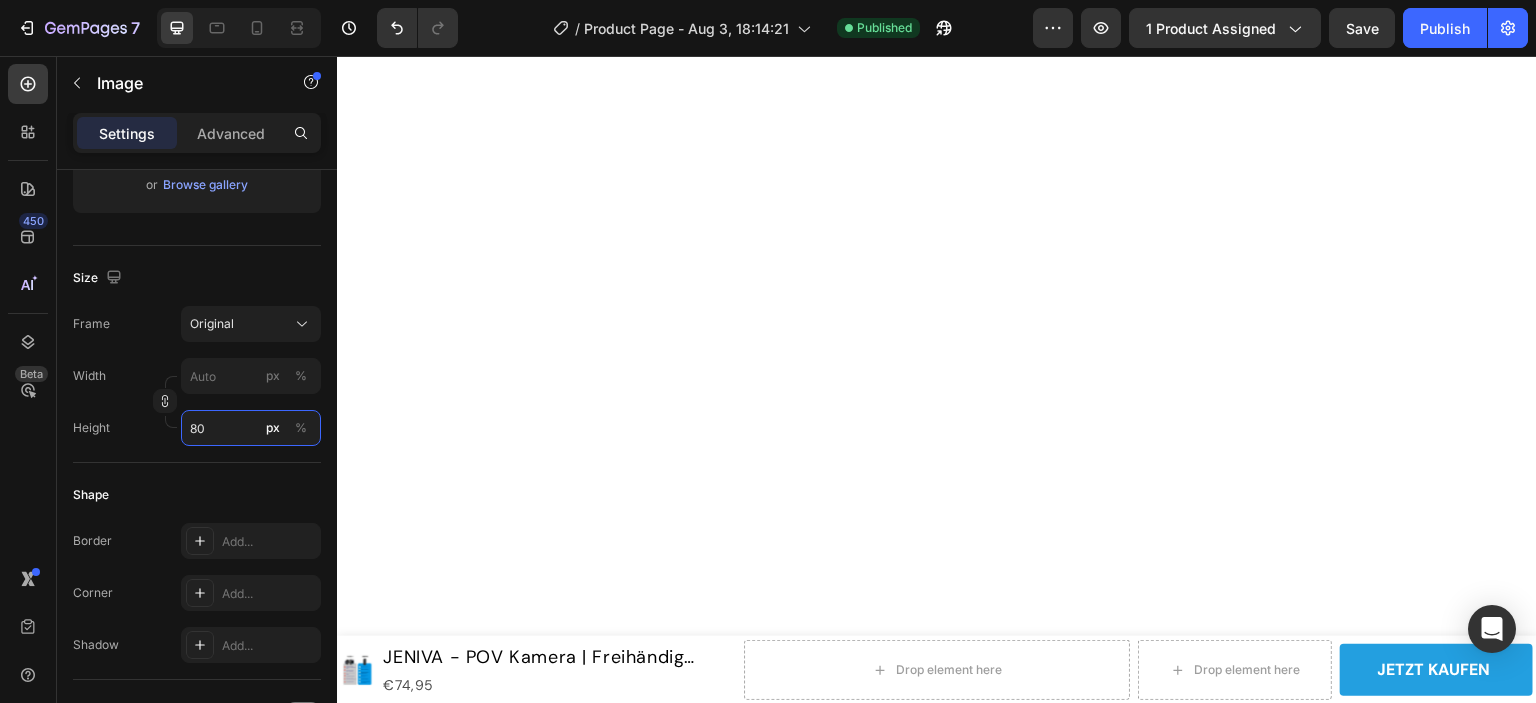 scroll, scrollTop: 2200, scrollLeft: 0, axis: vertical 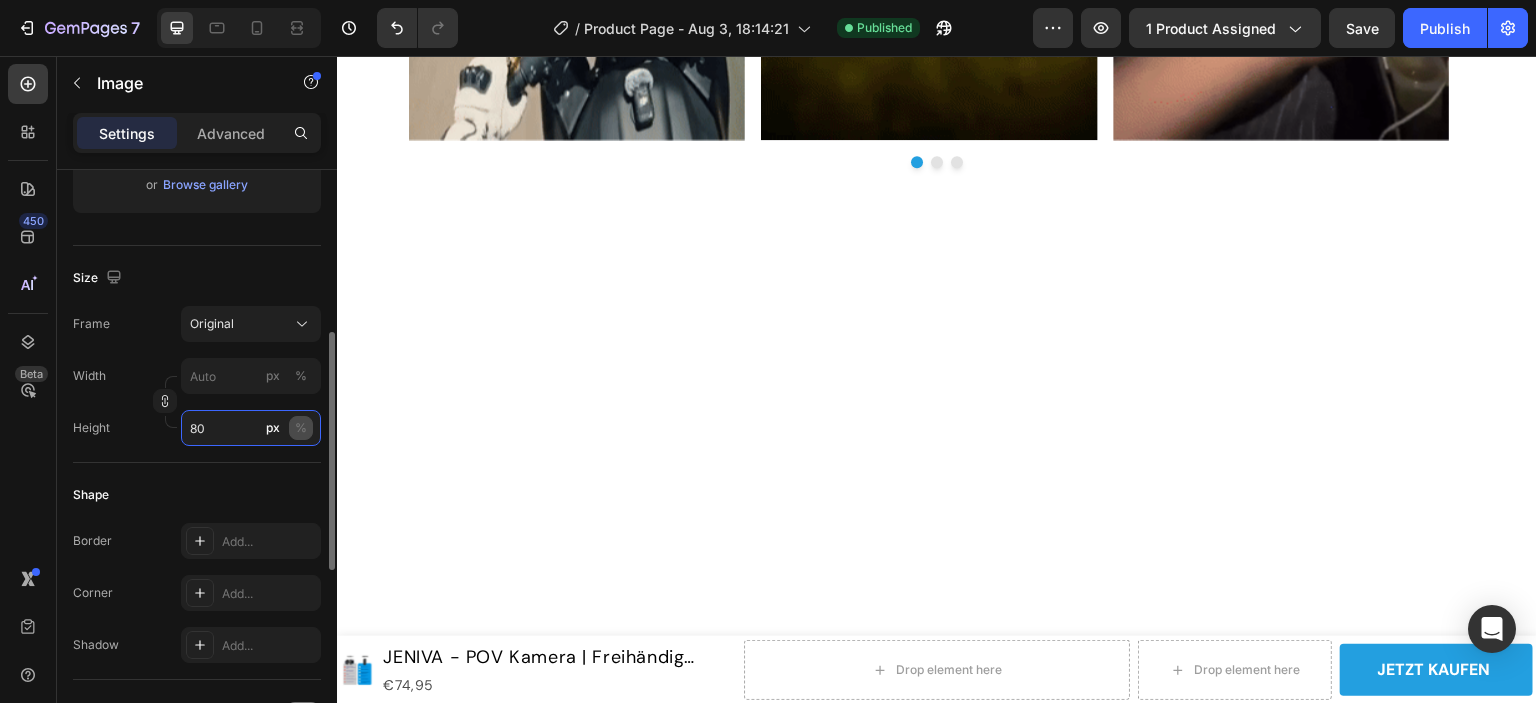 type on "80" 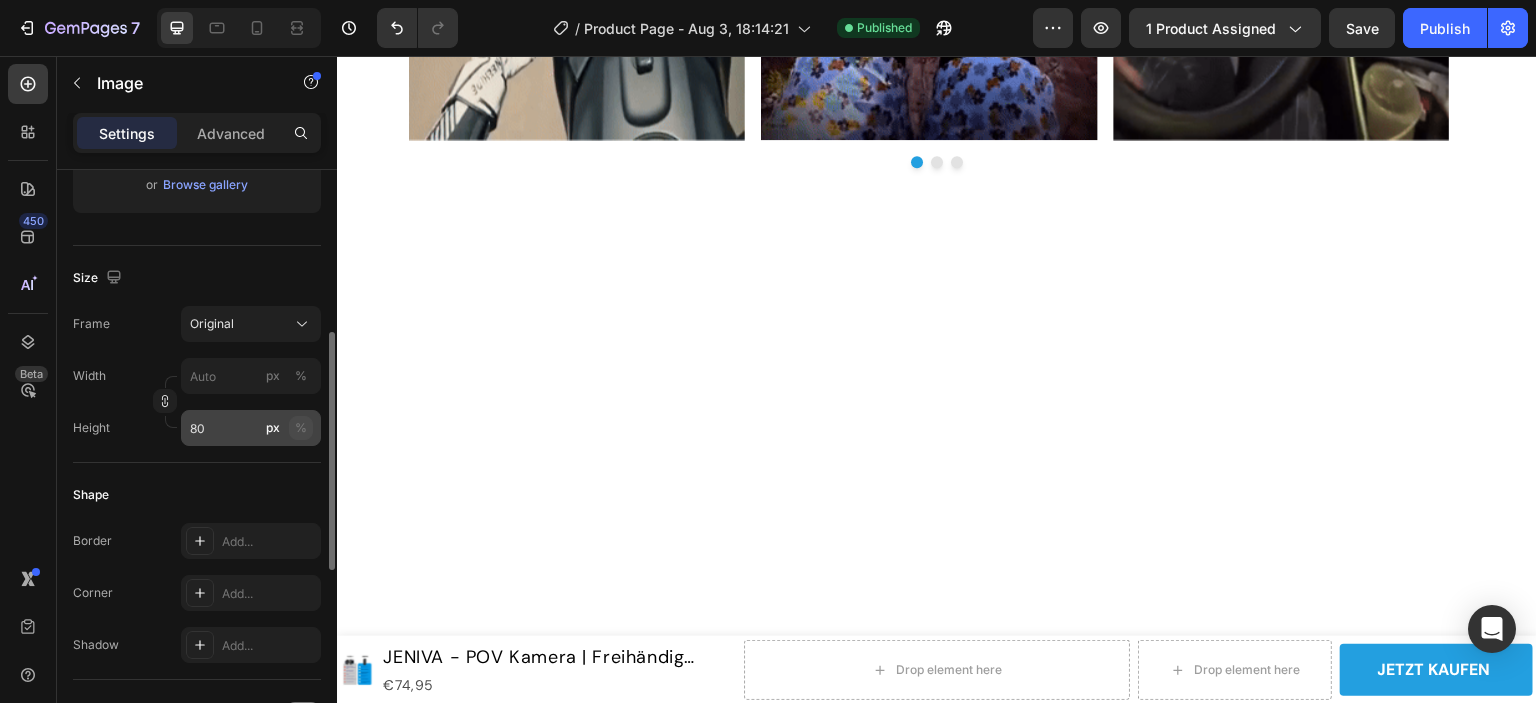 click on "%" at bounding box center [301, 428] 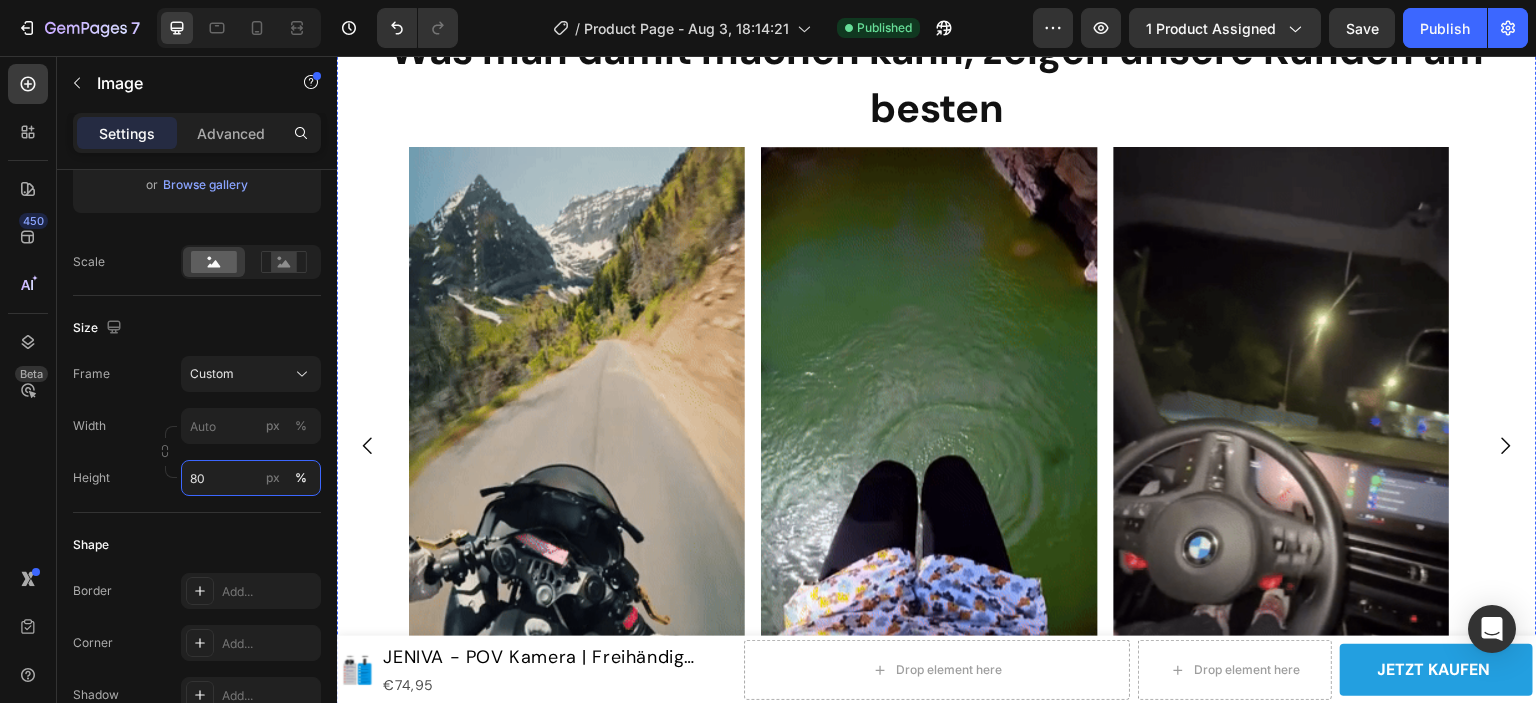 scroll, scrollTop: 3600, scrollLeft: 0, axis: vertical 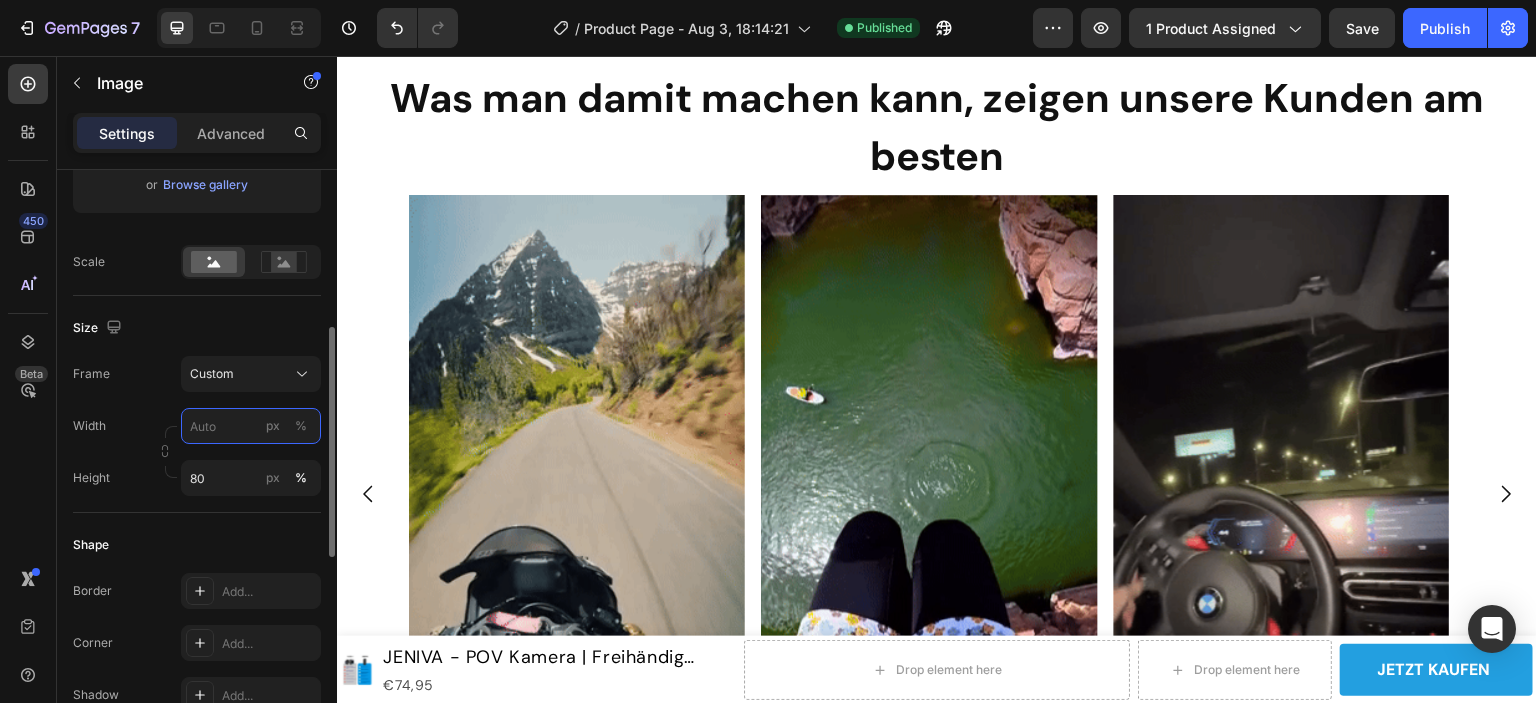 click on "px %" at bounding box center [251, 426] 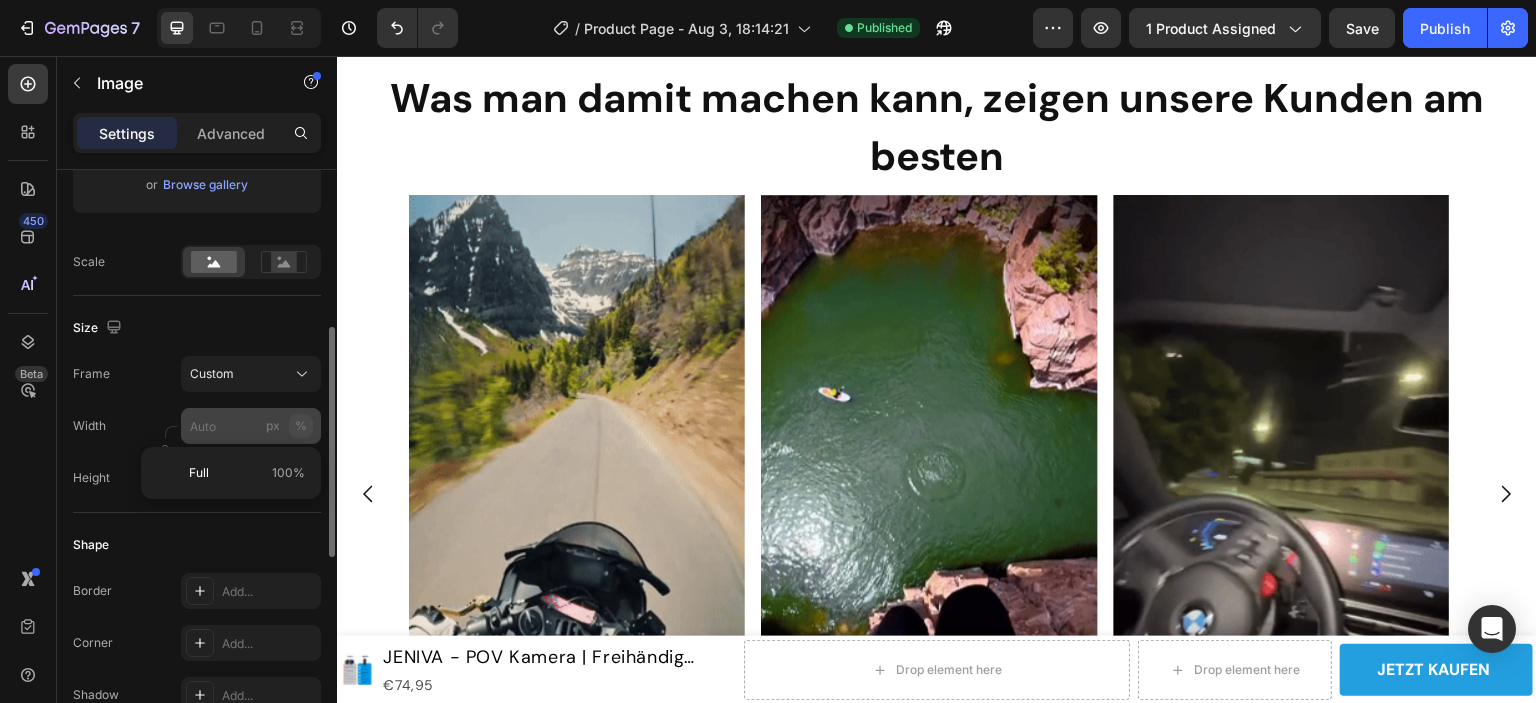 click on "Width px % Height 80 px %" at bounding box center (197, 452) 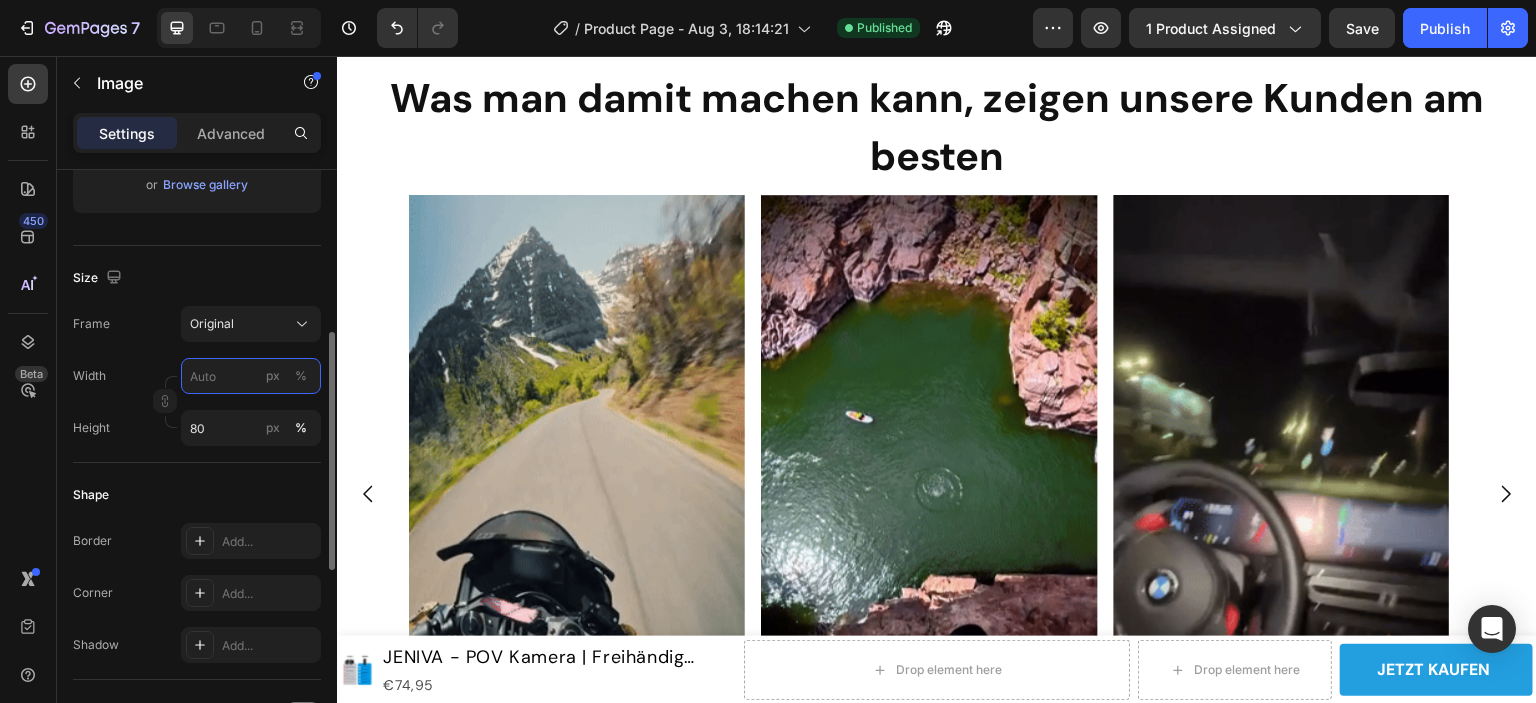 click on "px %" at bounding box center (251, 376) 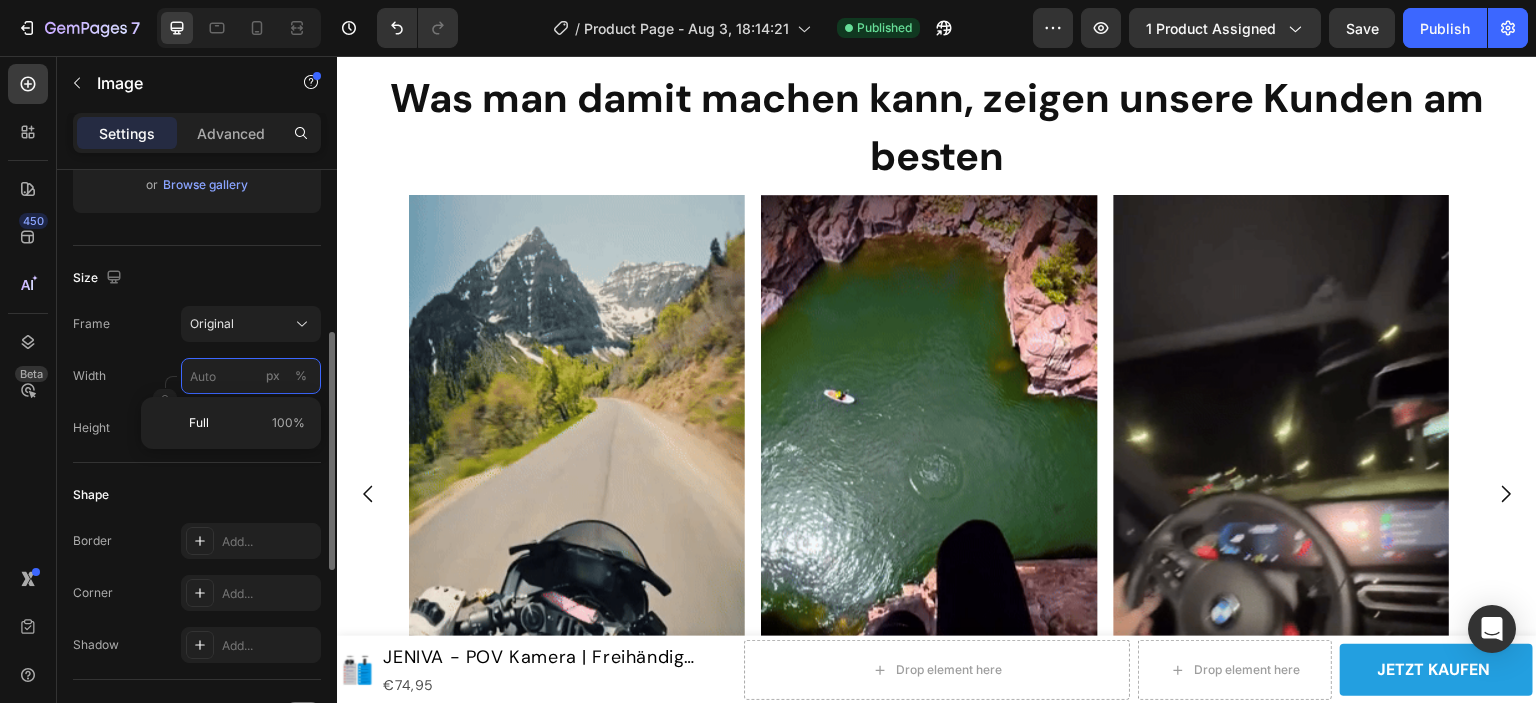 type on "8" 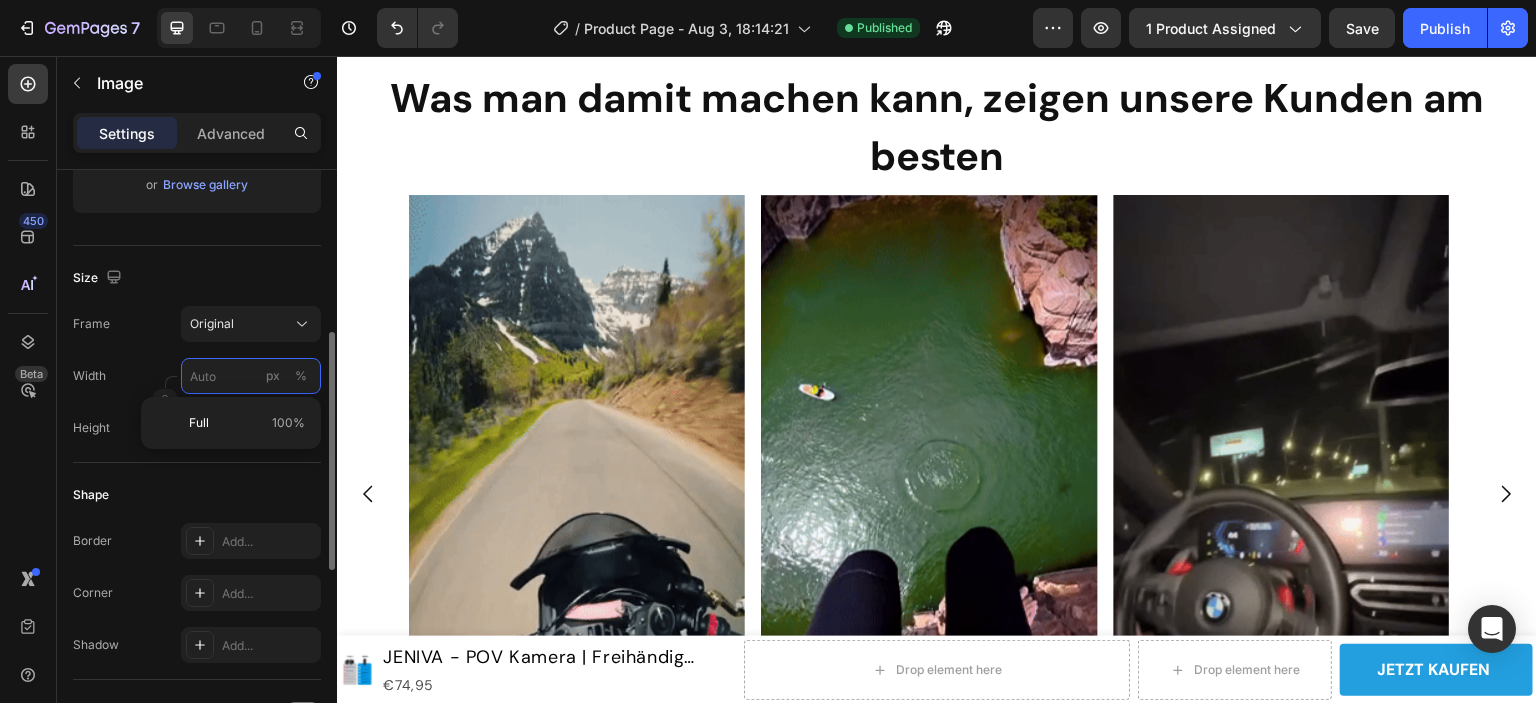 type 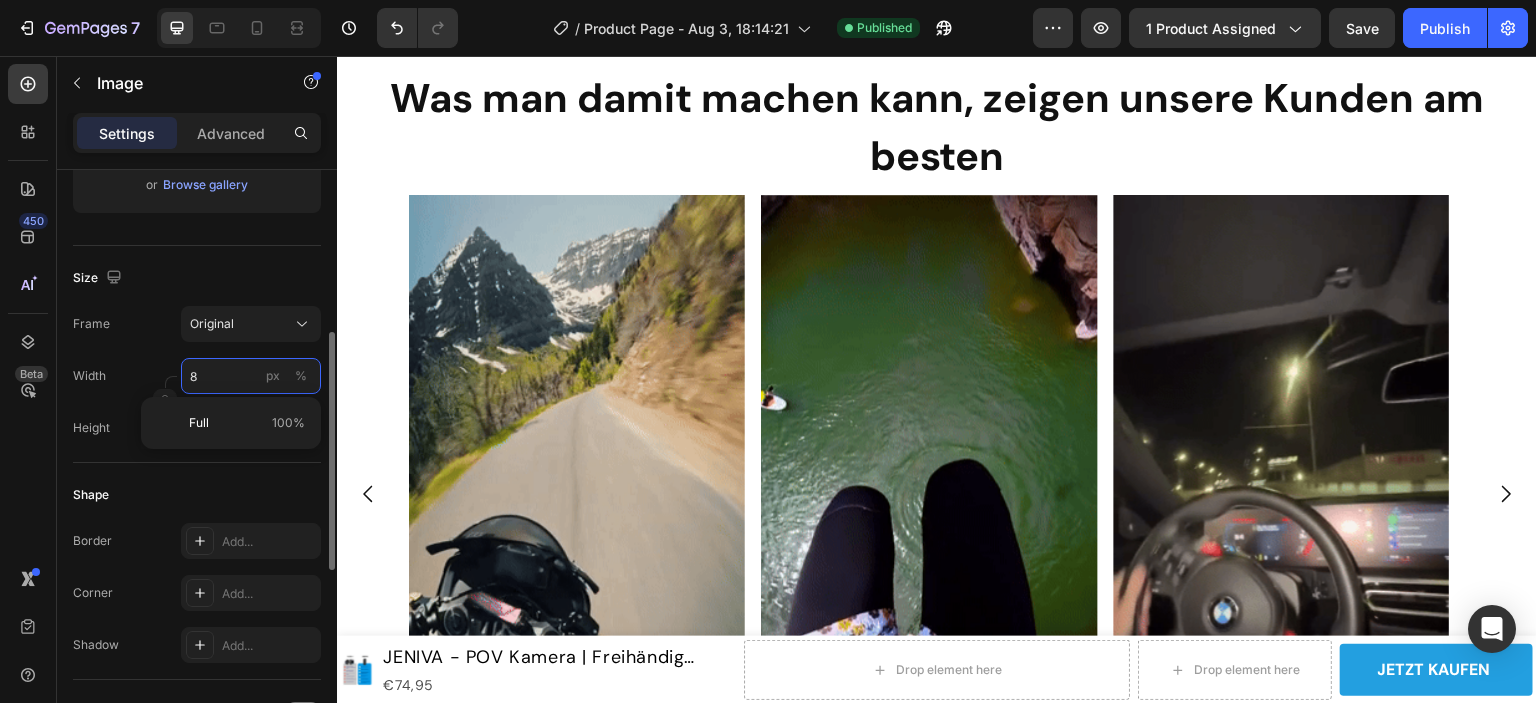 type on "80" 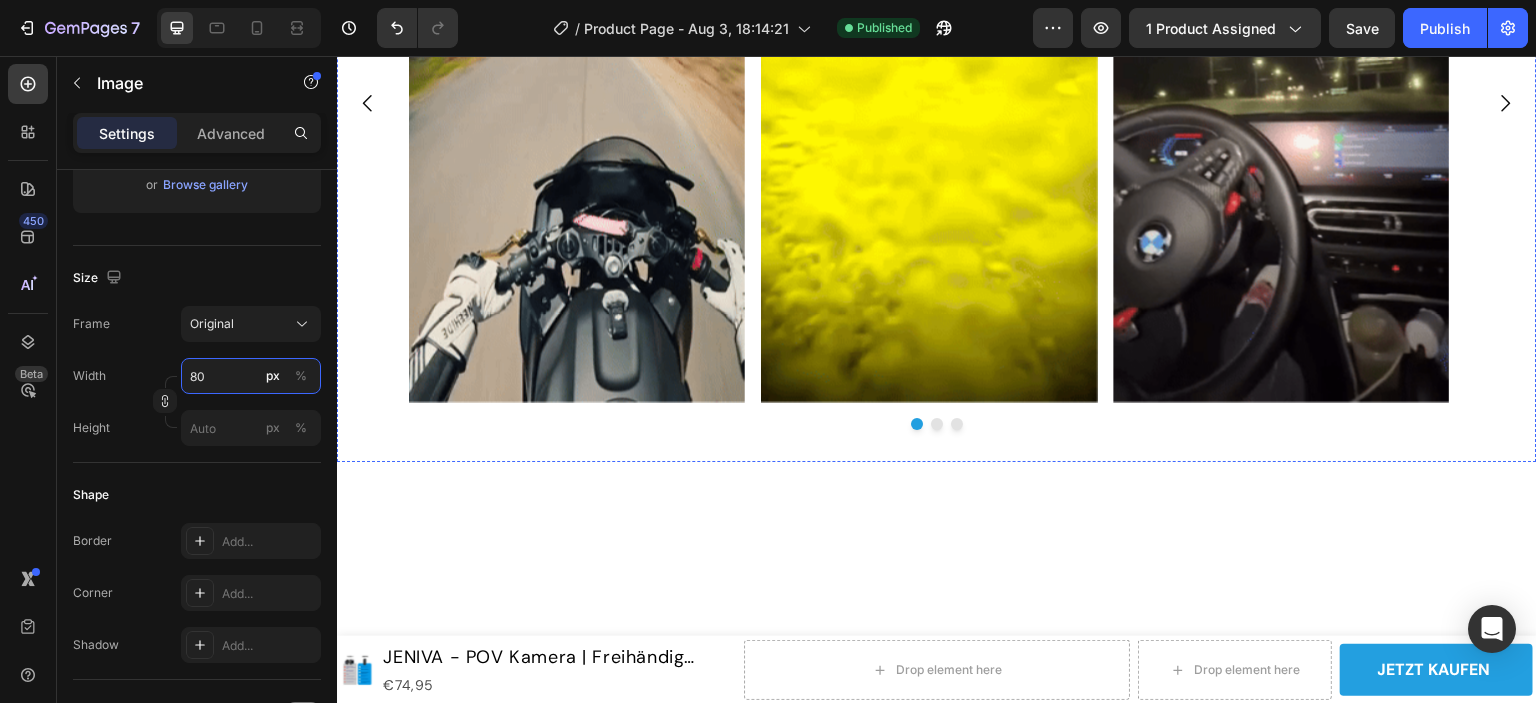 scroll, scrollTop: 1900, scrollLeft: 0, axis: vertical 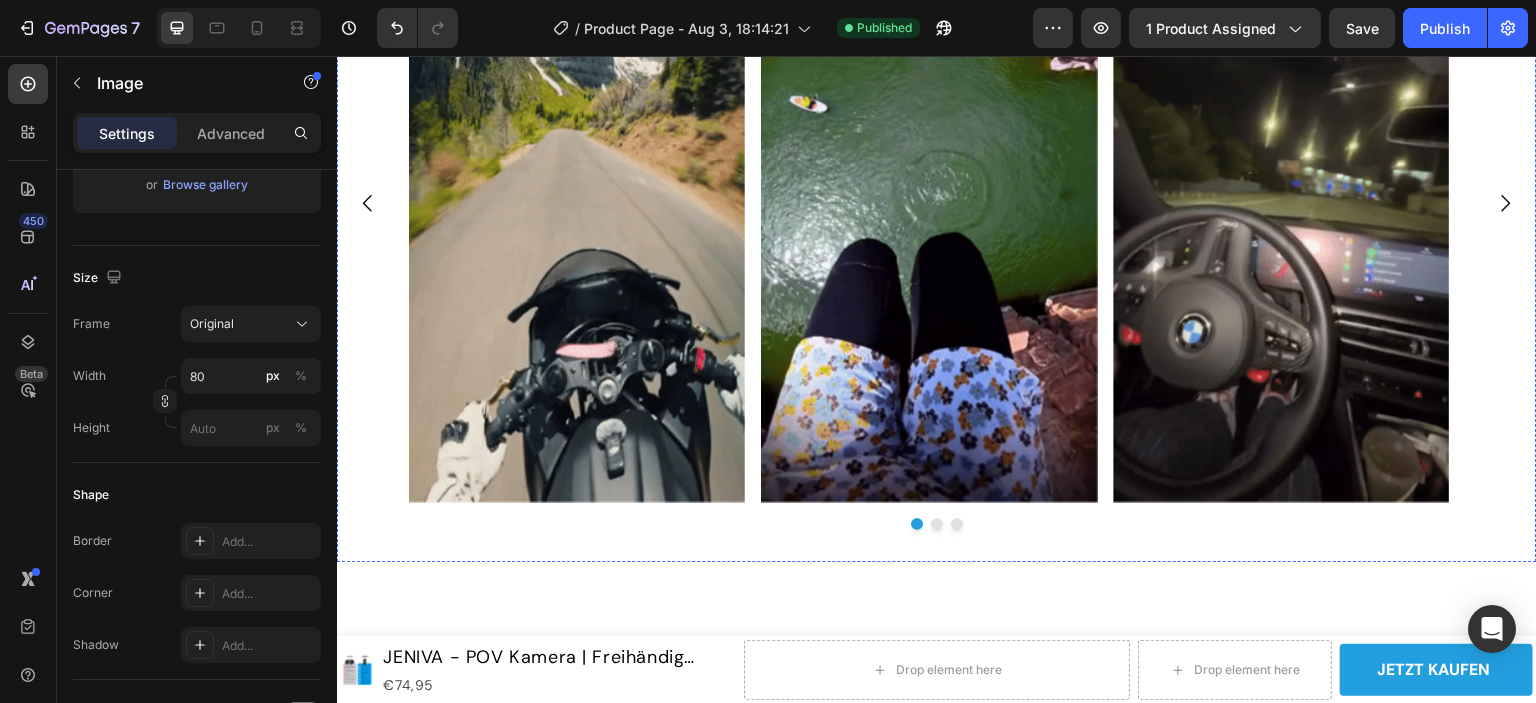 click at bounding box center (937, -508) 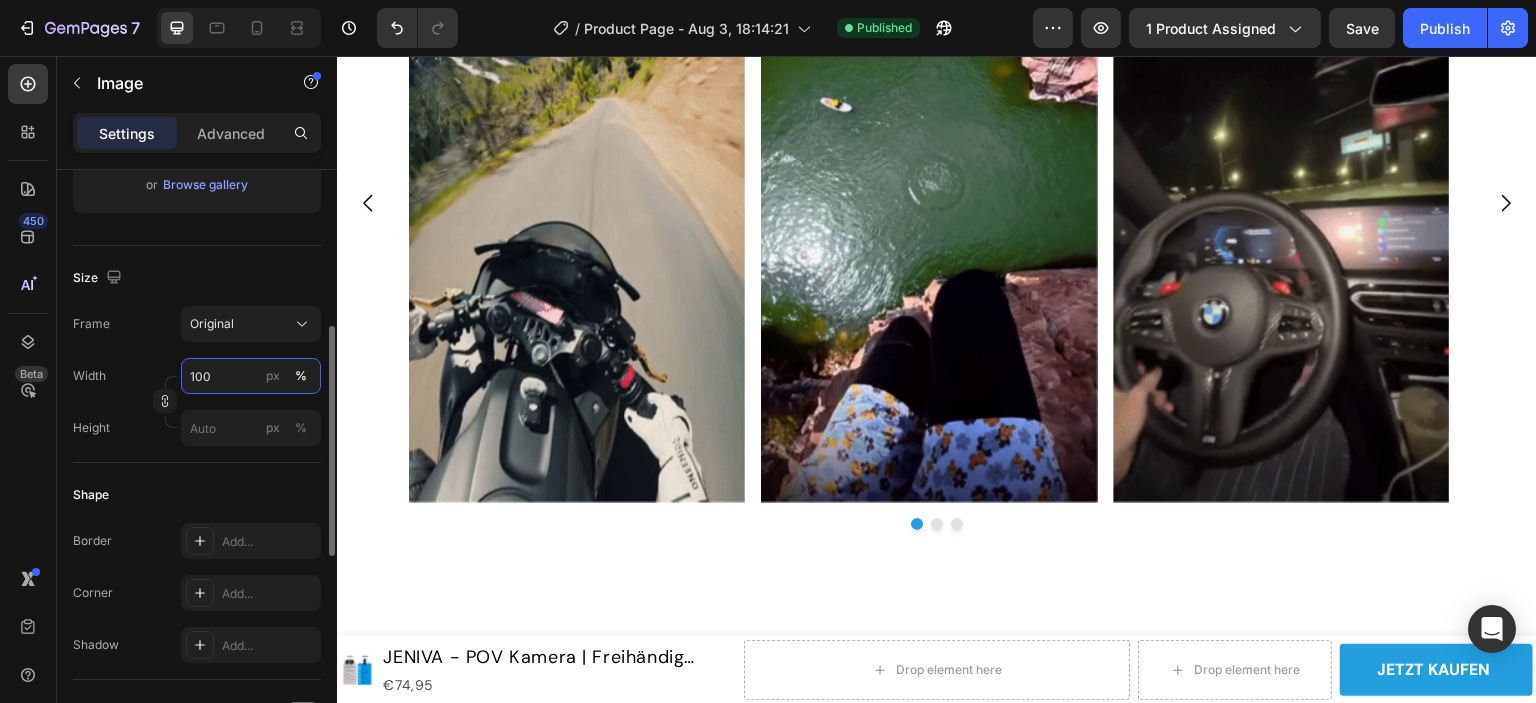 click on "100" at bounding box center (251, 376) 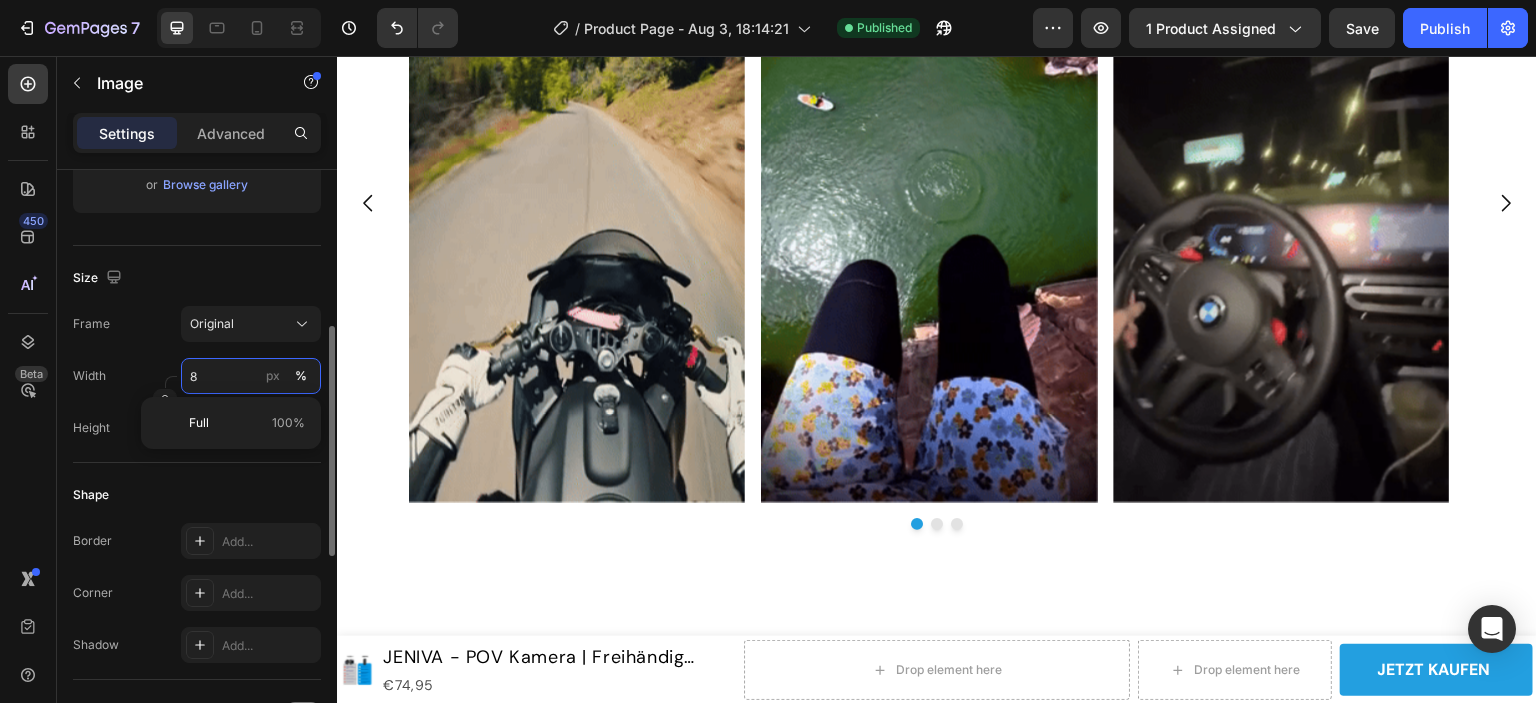 type on "80" 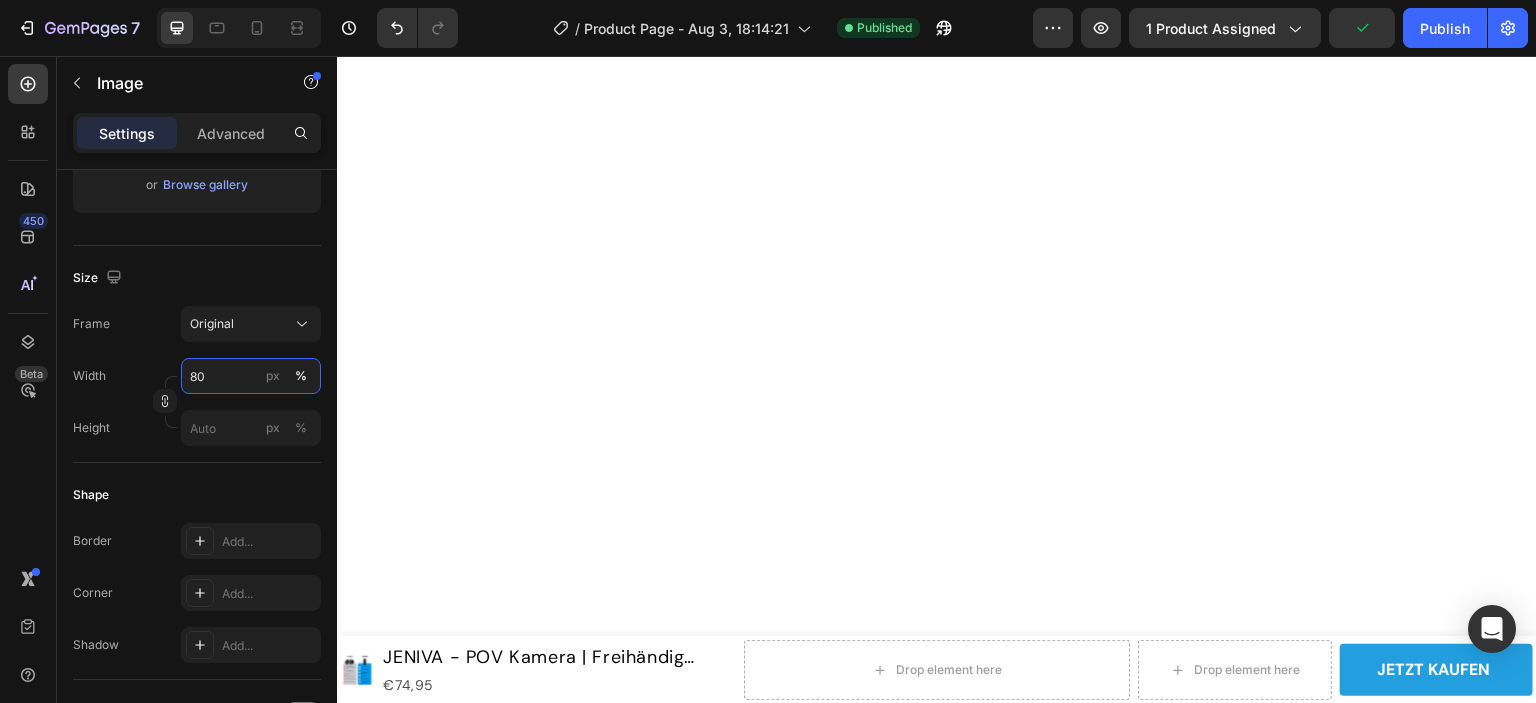 scroll, scrollTop: 600, scrollLeft: 0, axis: vertical 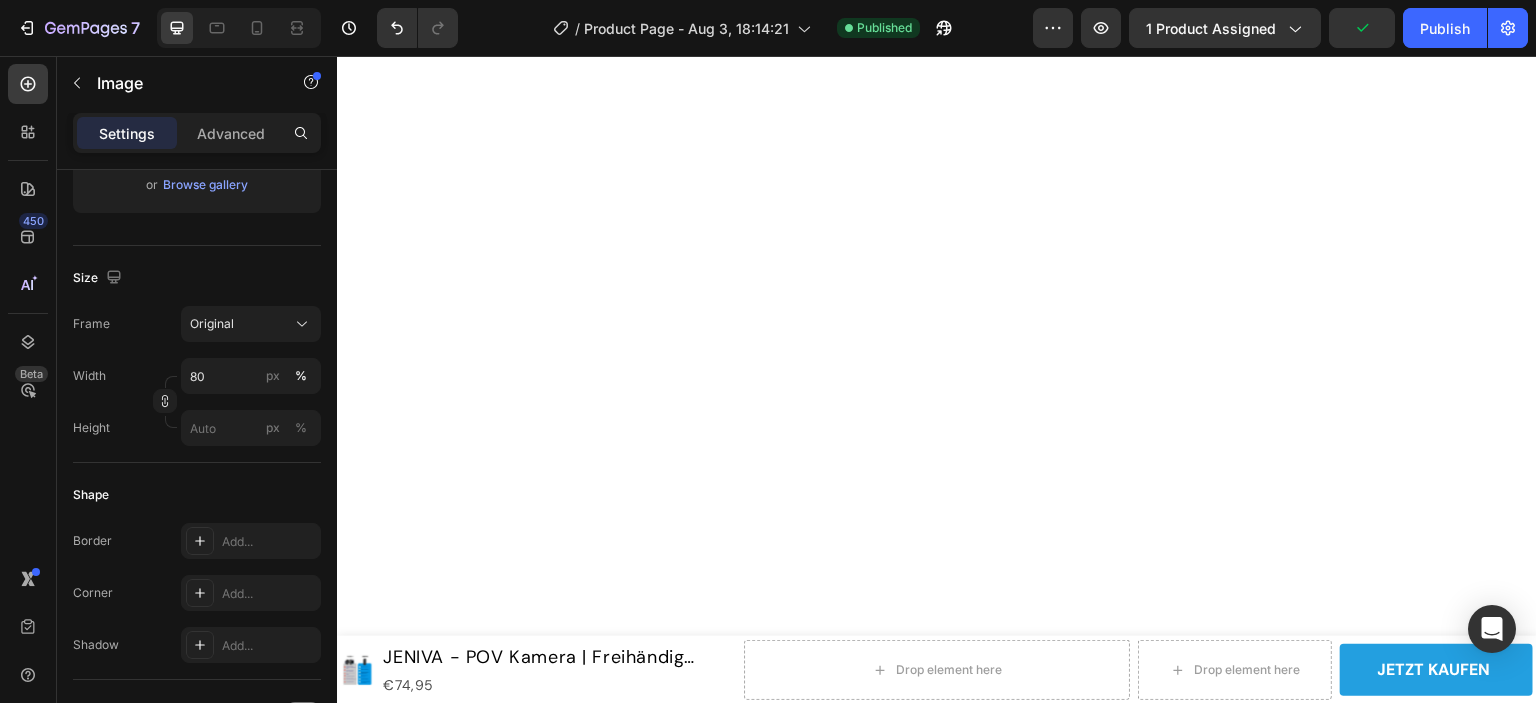 click at bounding box center [937, -497] 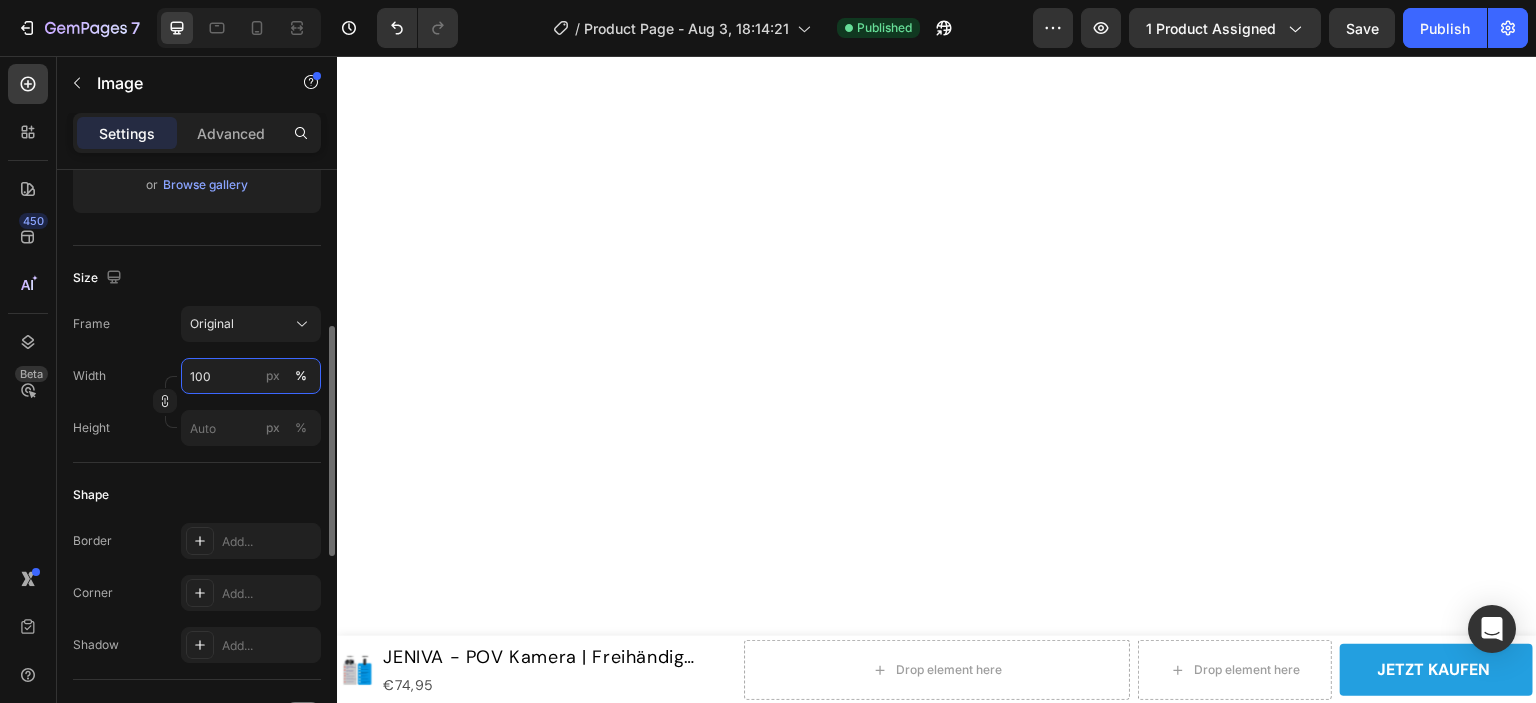 click on "100" at bounding box center [251, 376] 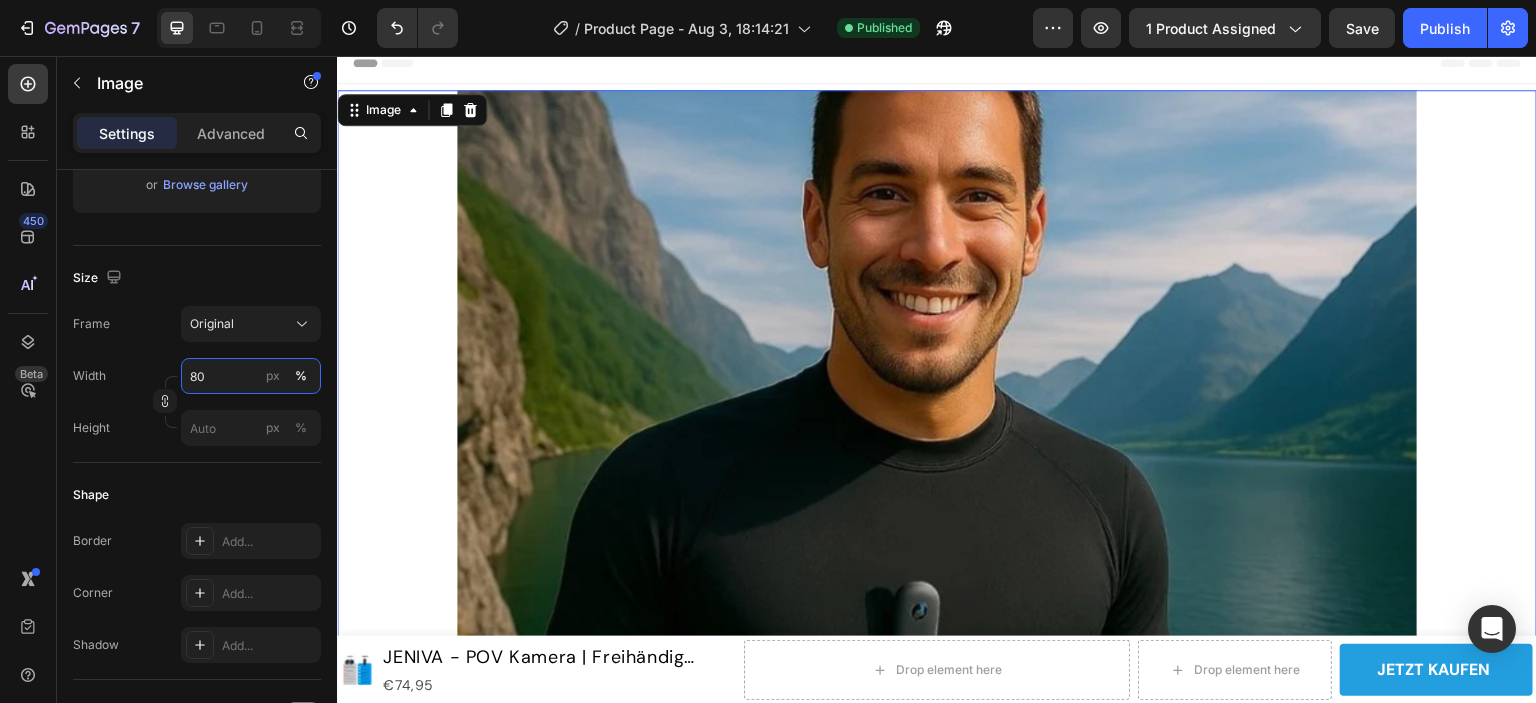 scroll, scrollTop: 0, scrollLeft: 0, axis: both 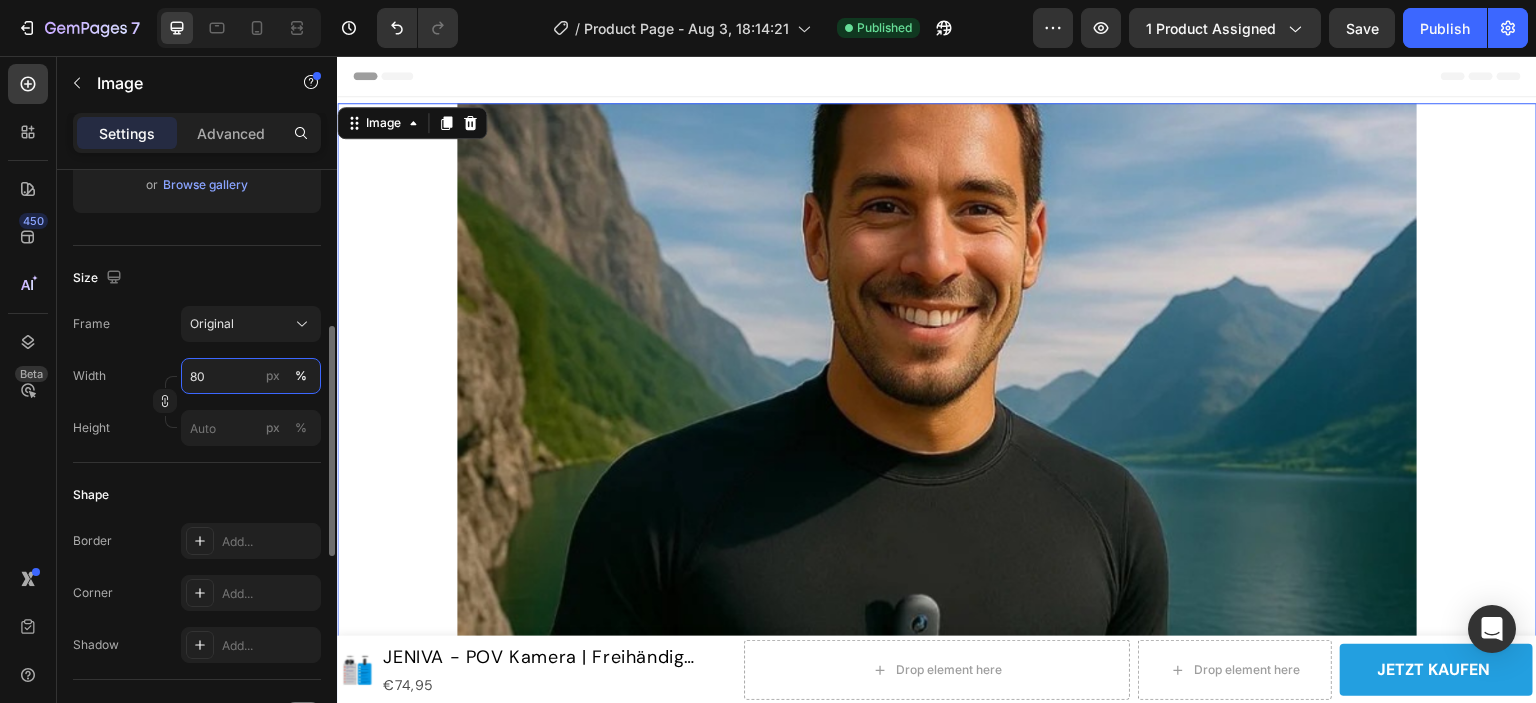 drag, startPoint x: 220, startPoint y: 374, endPoint x: 164, endPoint y: 359, distance: 57.974133 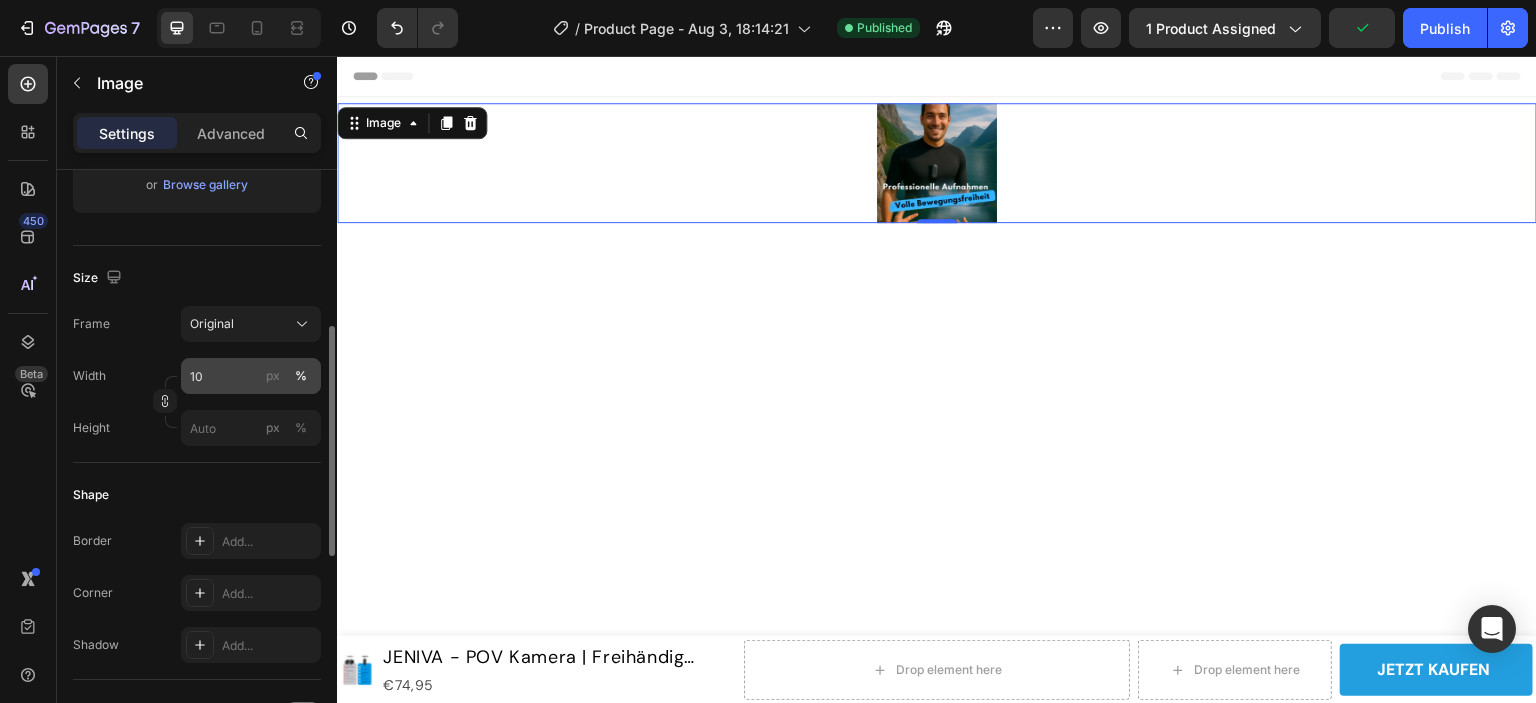 click on "%" at bounding box center (301, 376) 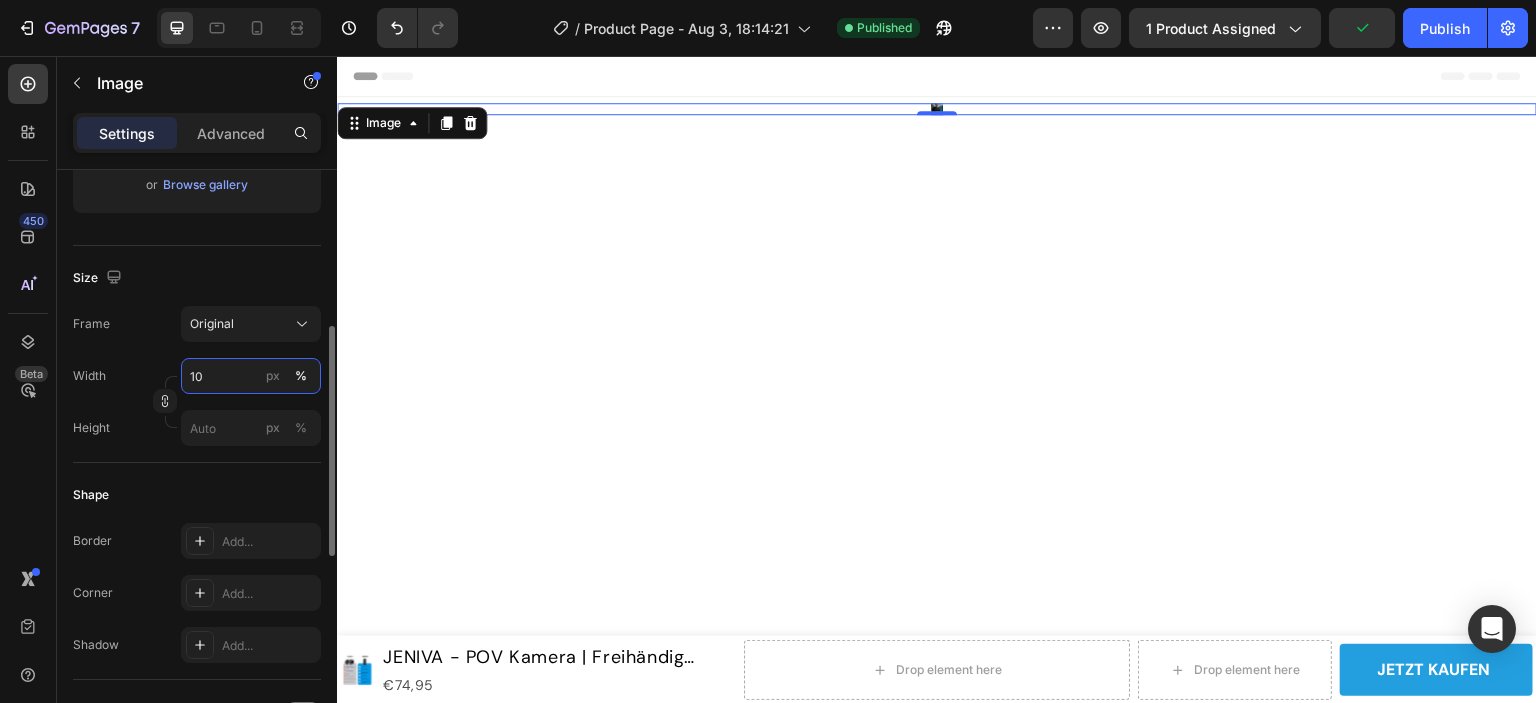 type on "100" 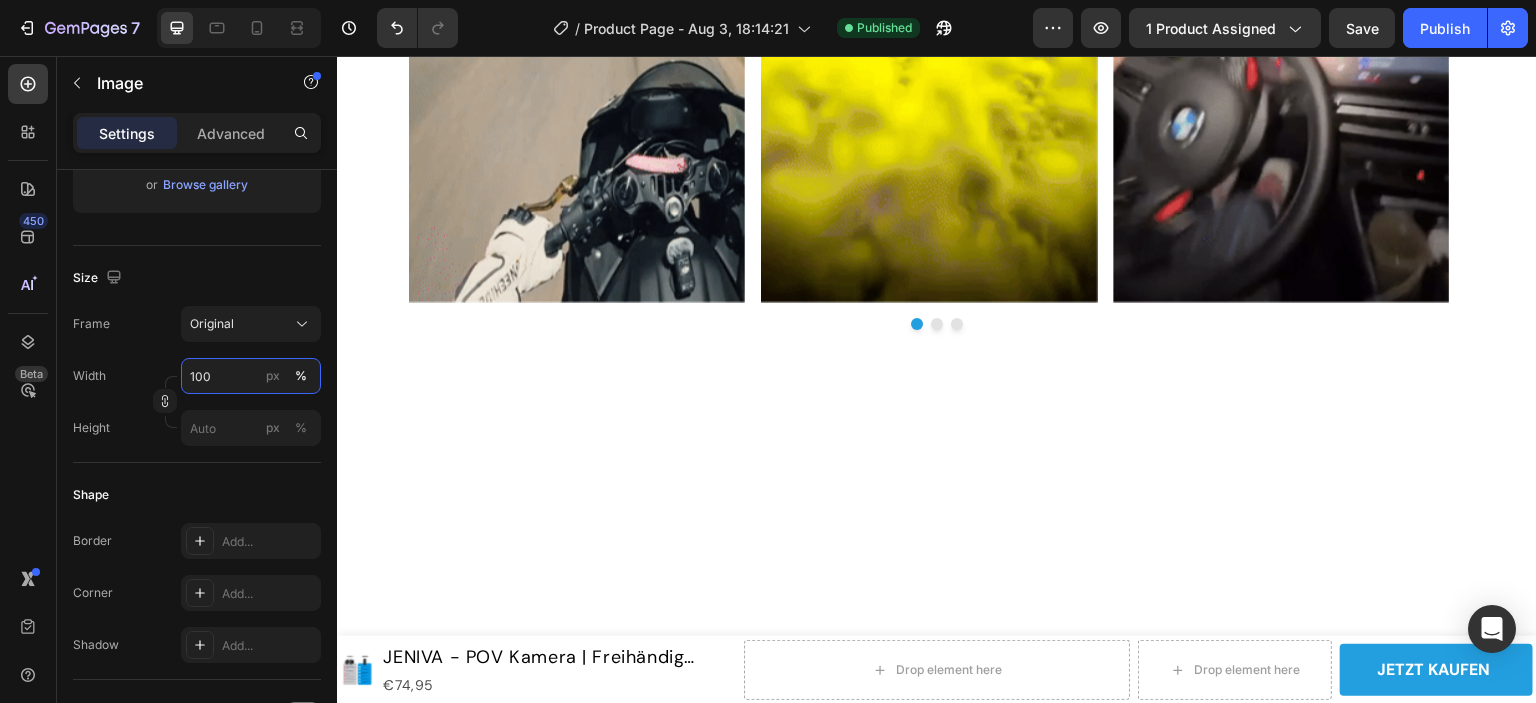 scroll, scrollTop: 2000, scrollLeft: 0, axis: vertical 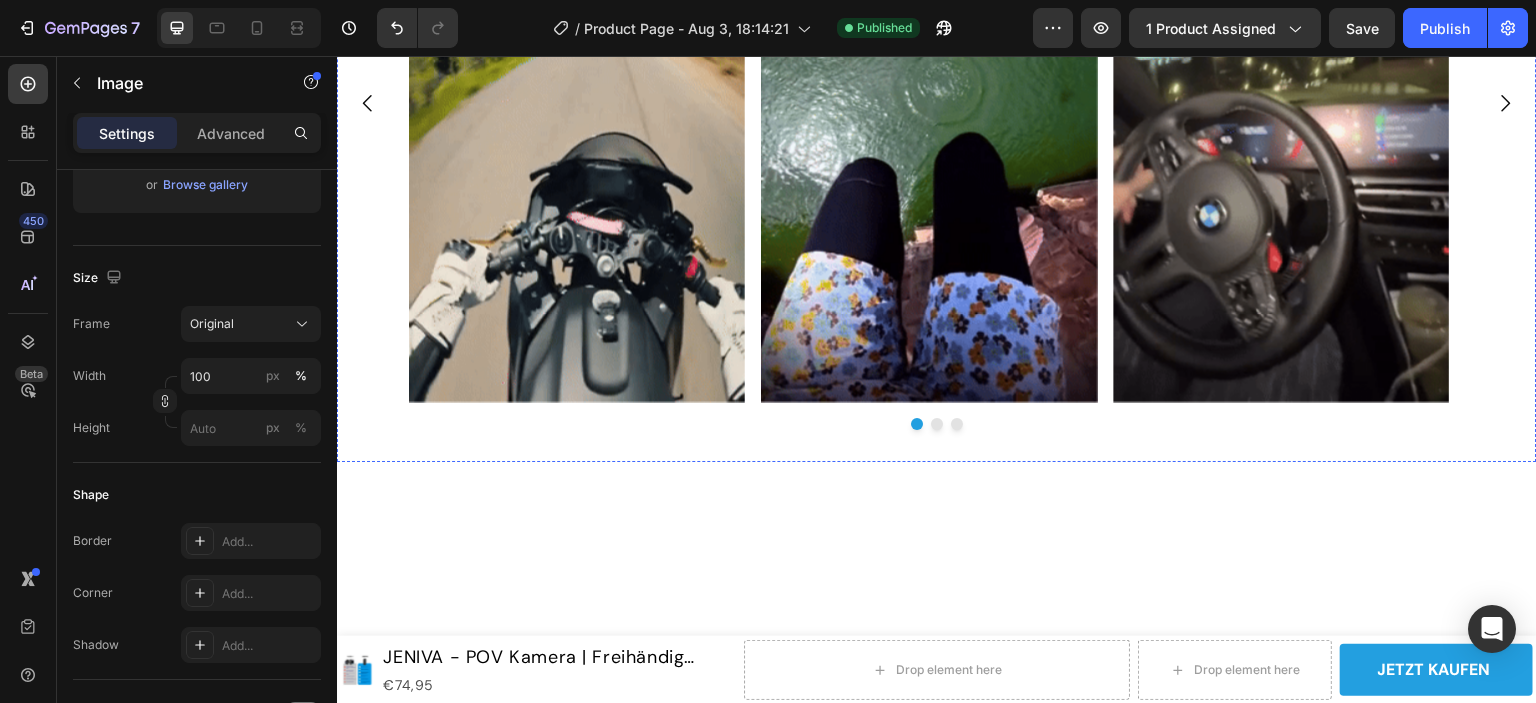 click at bounding box center (937, -417) 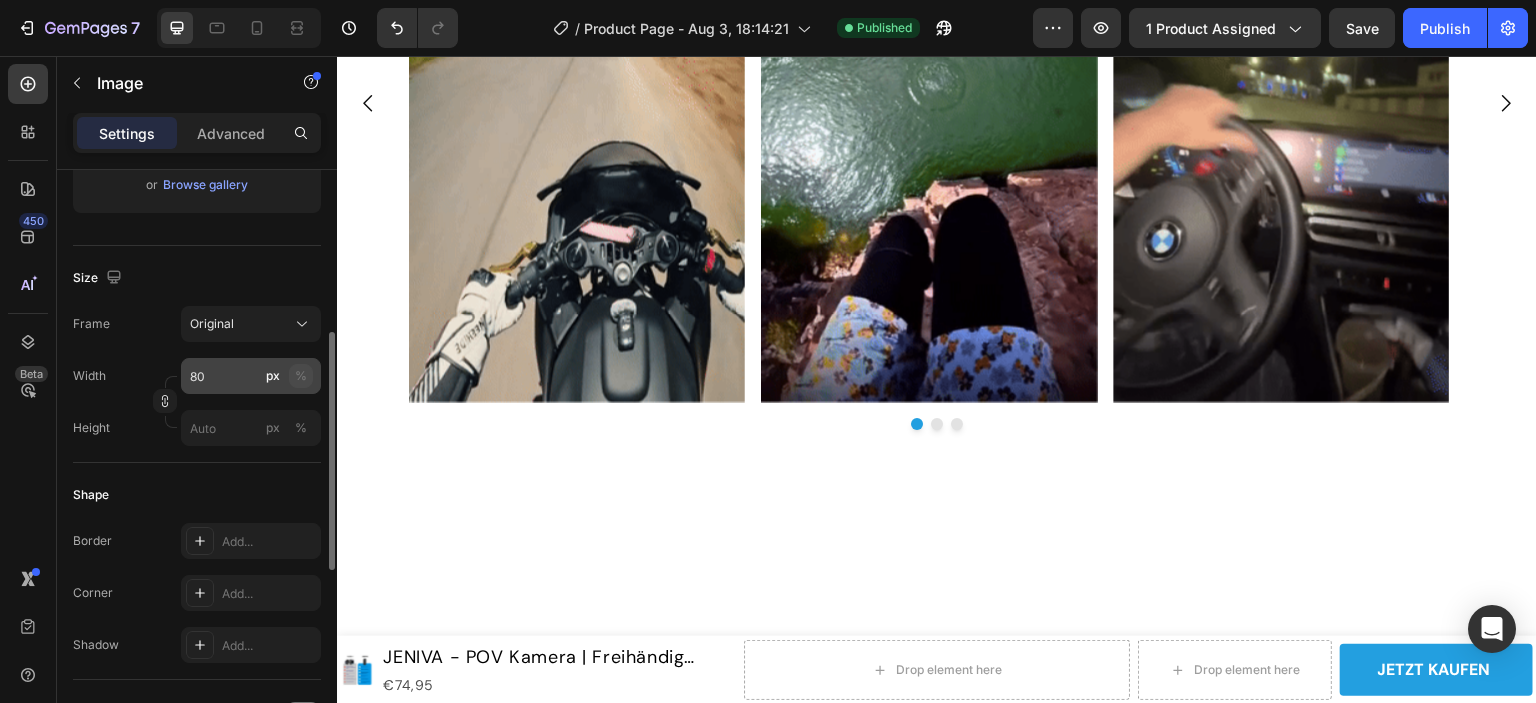 click on "%" at bounding box center [301, 376] 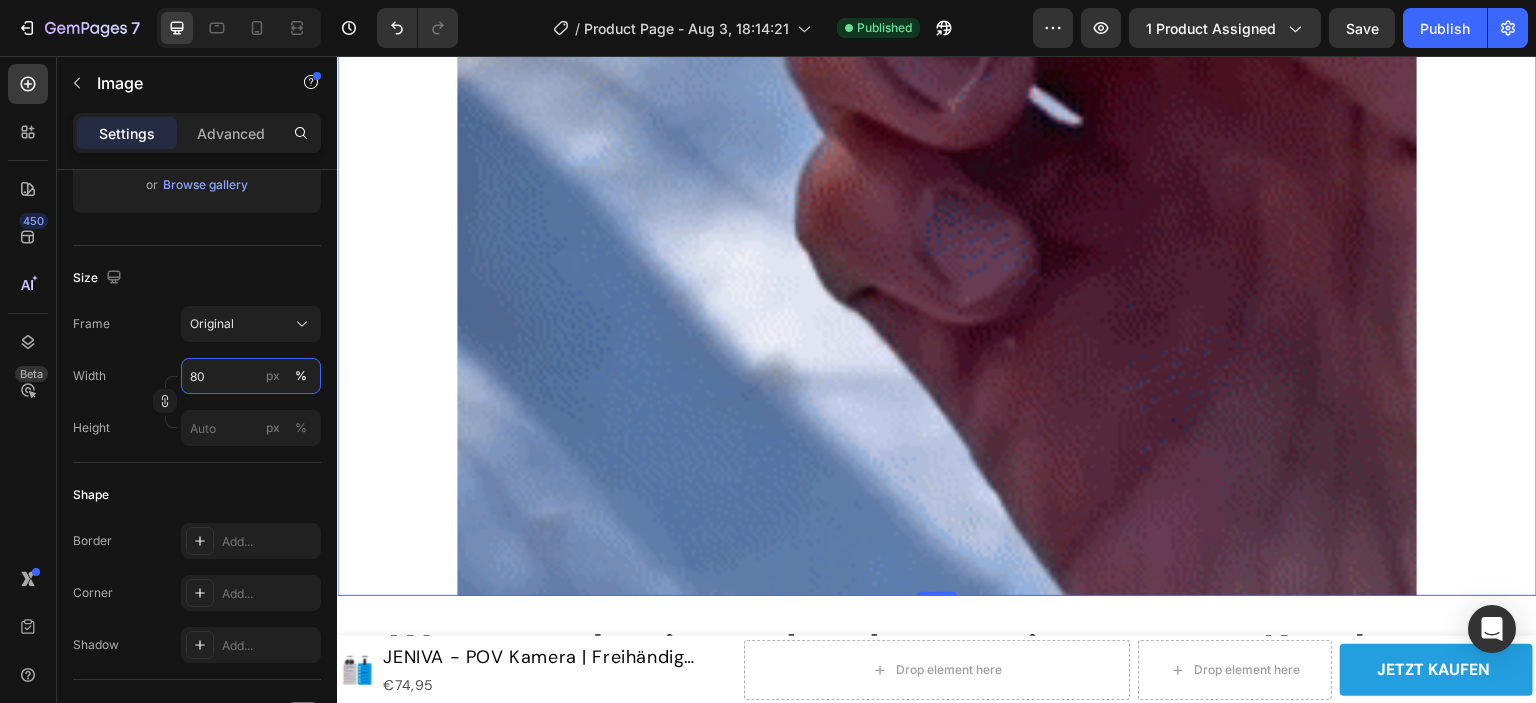 scroll, scrollTop: 2600, scrollLeft: 0, axis: vertical 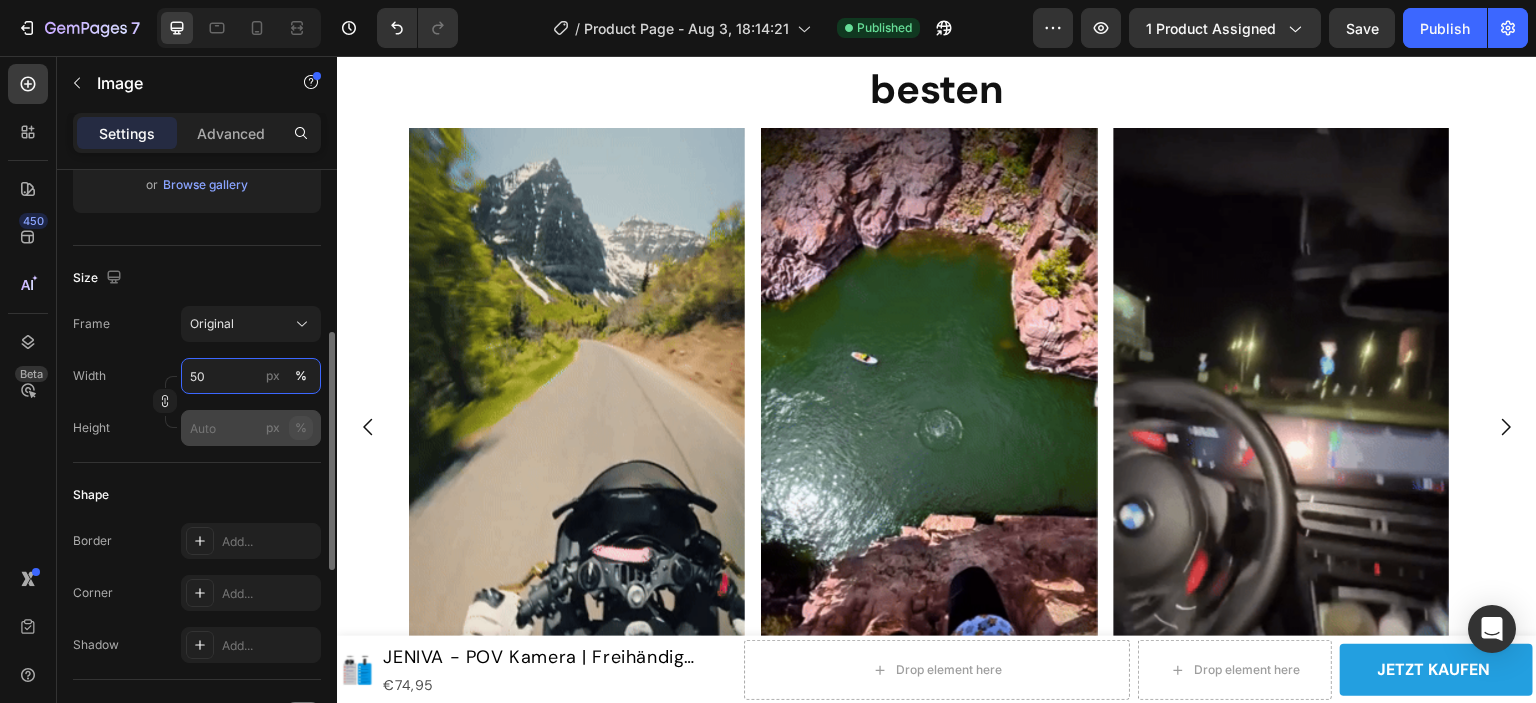 type on "50" 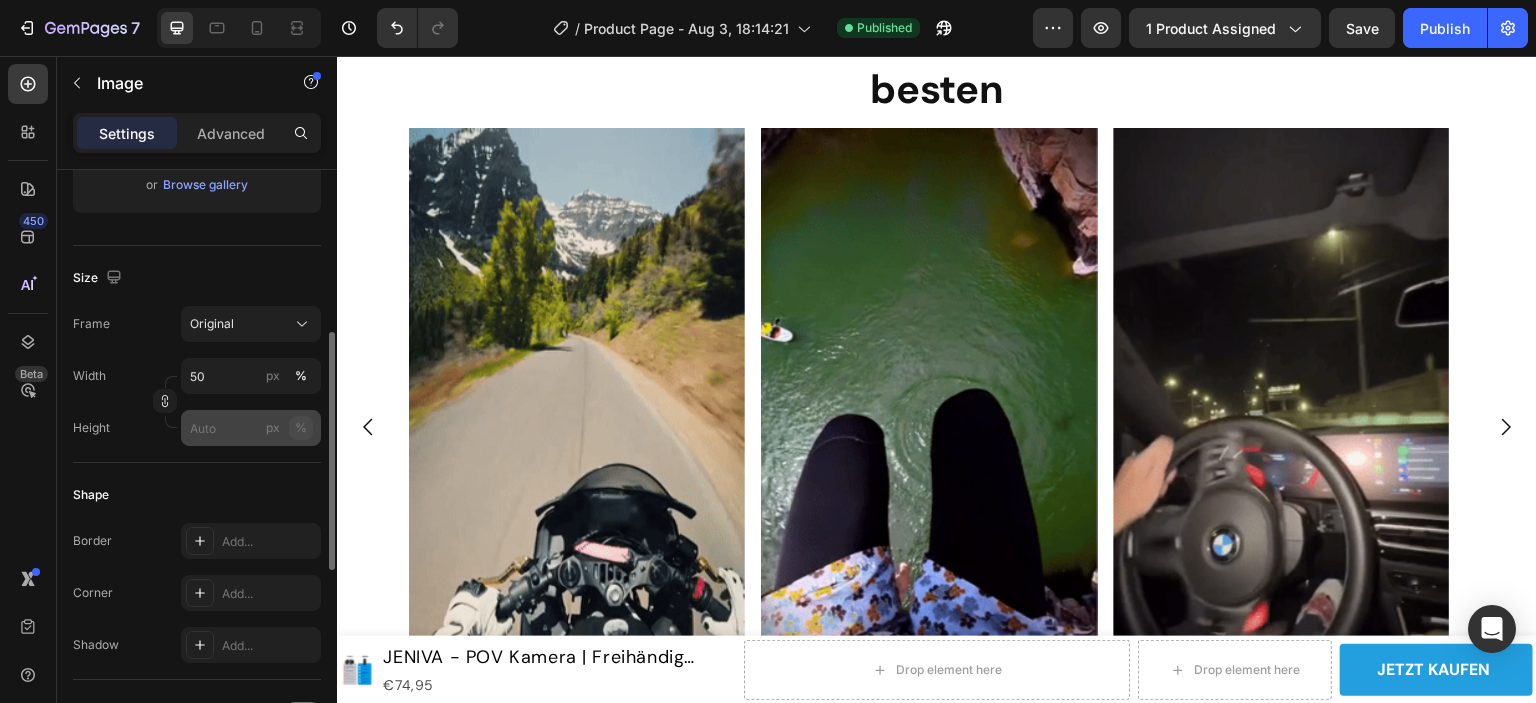 click on "%" at bounding box center (301, 428) 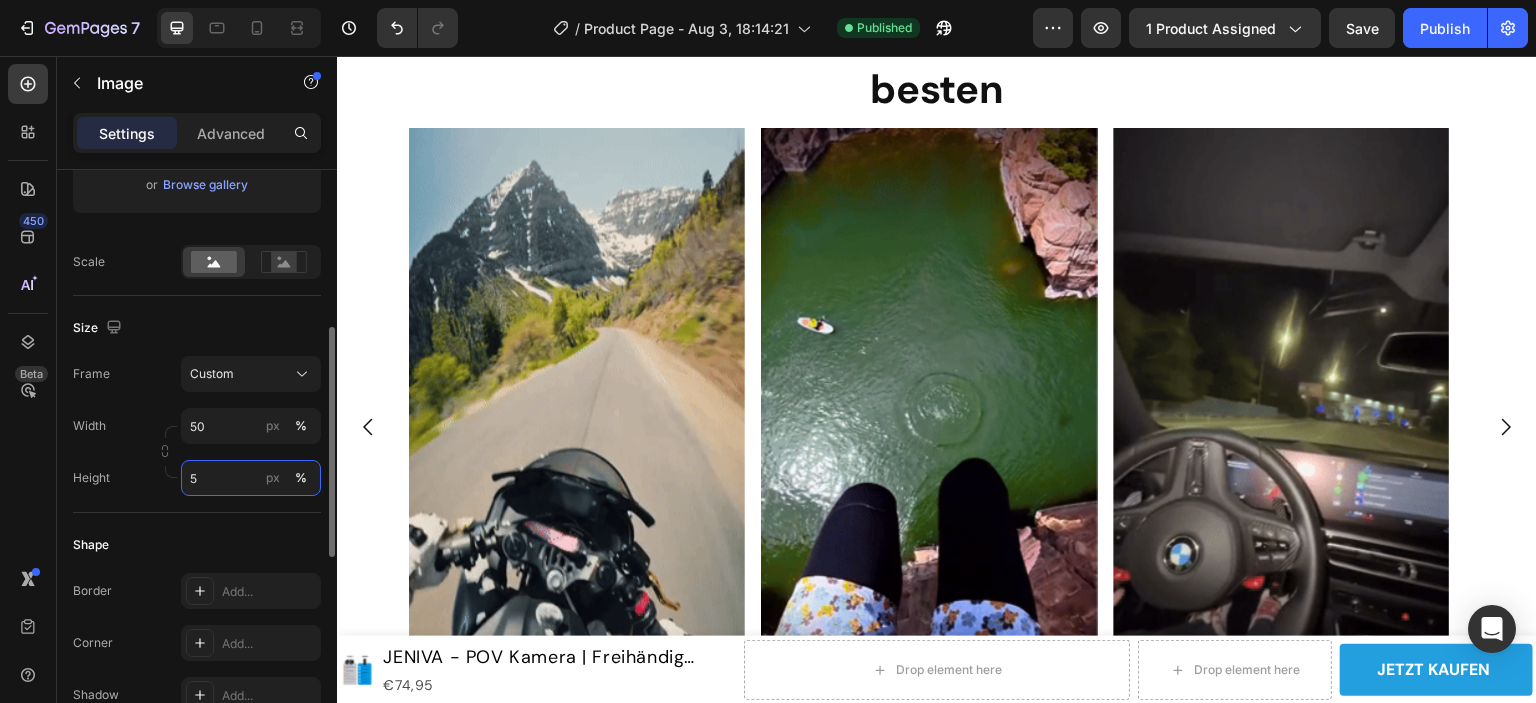 click on "5" at bounding box center [251, 478] 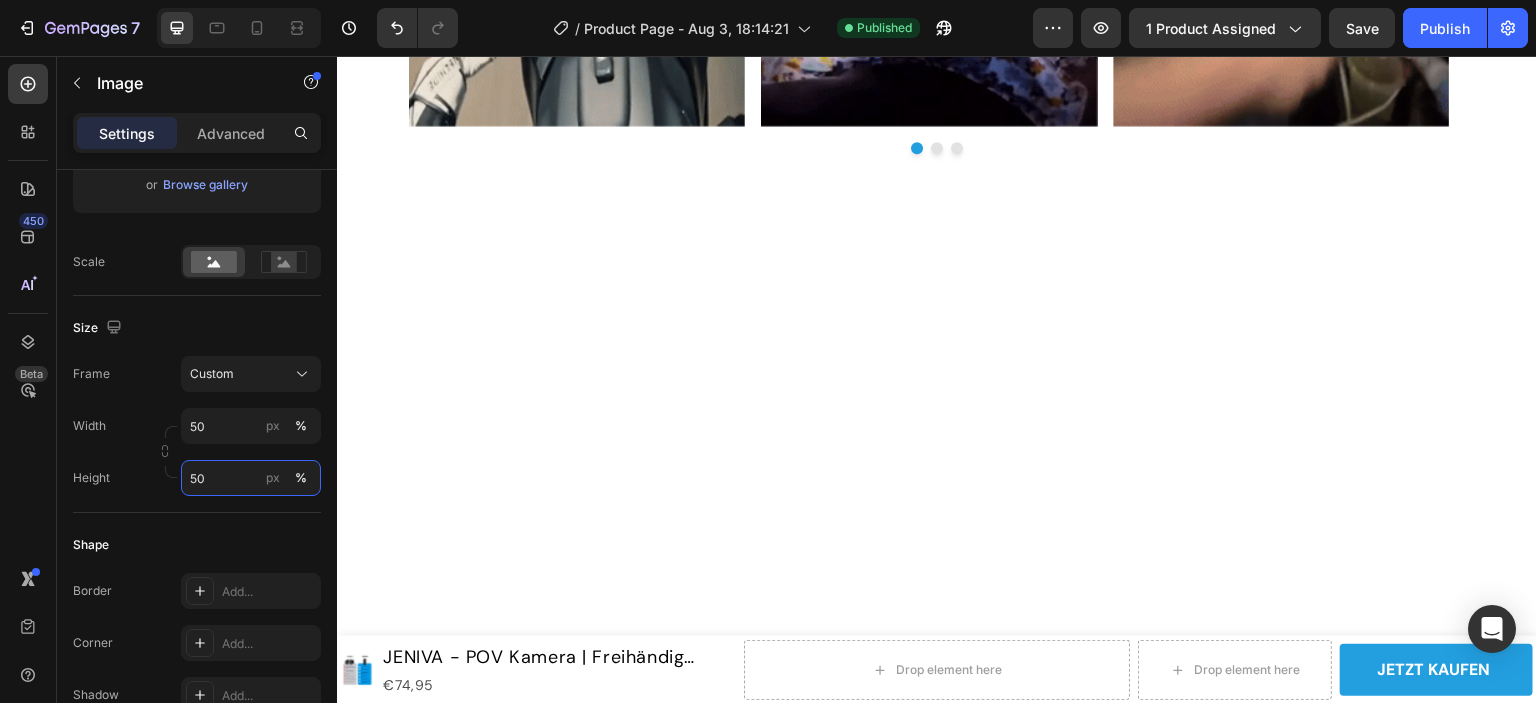 scroll, scrollTop: 3100, scrollLeft: 0, axis: vertical 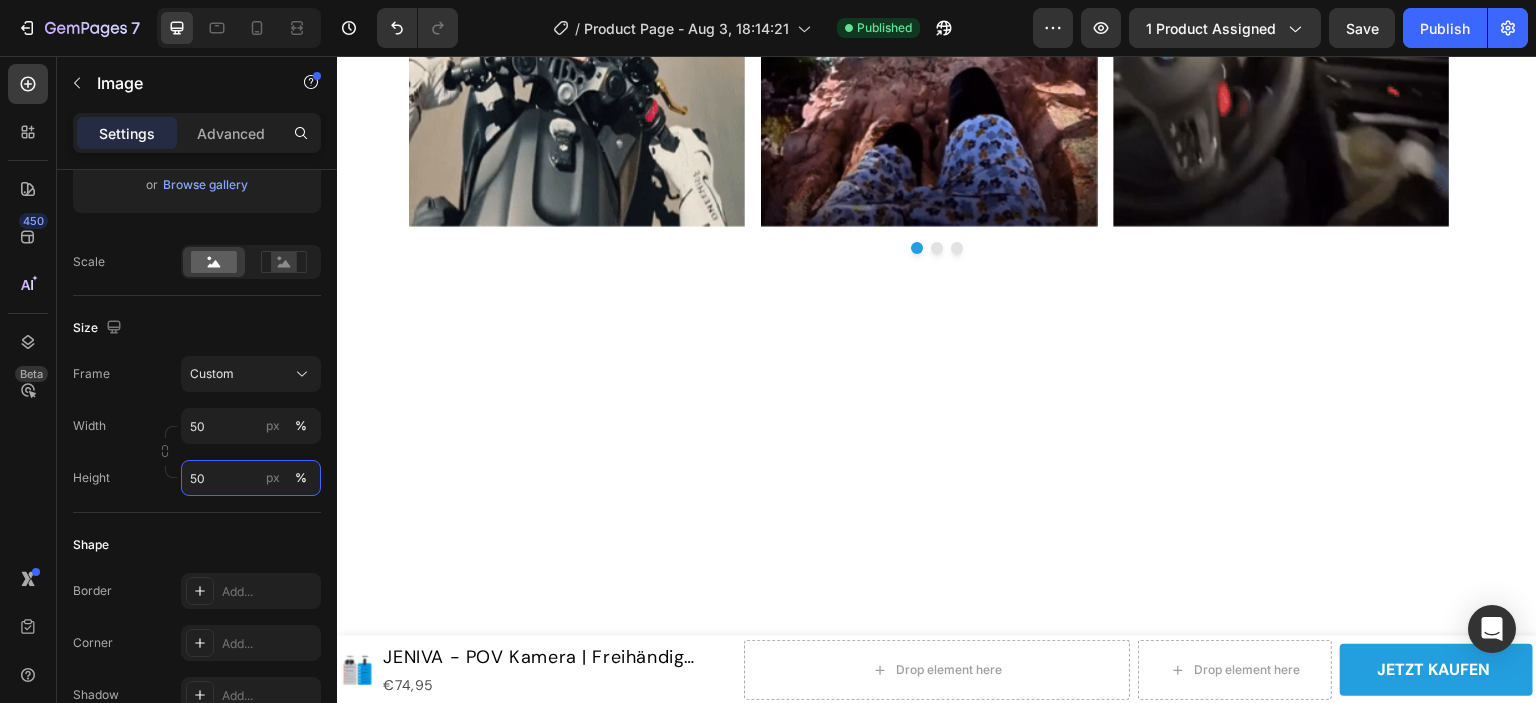 type on "50" 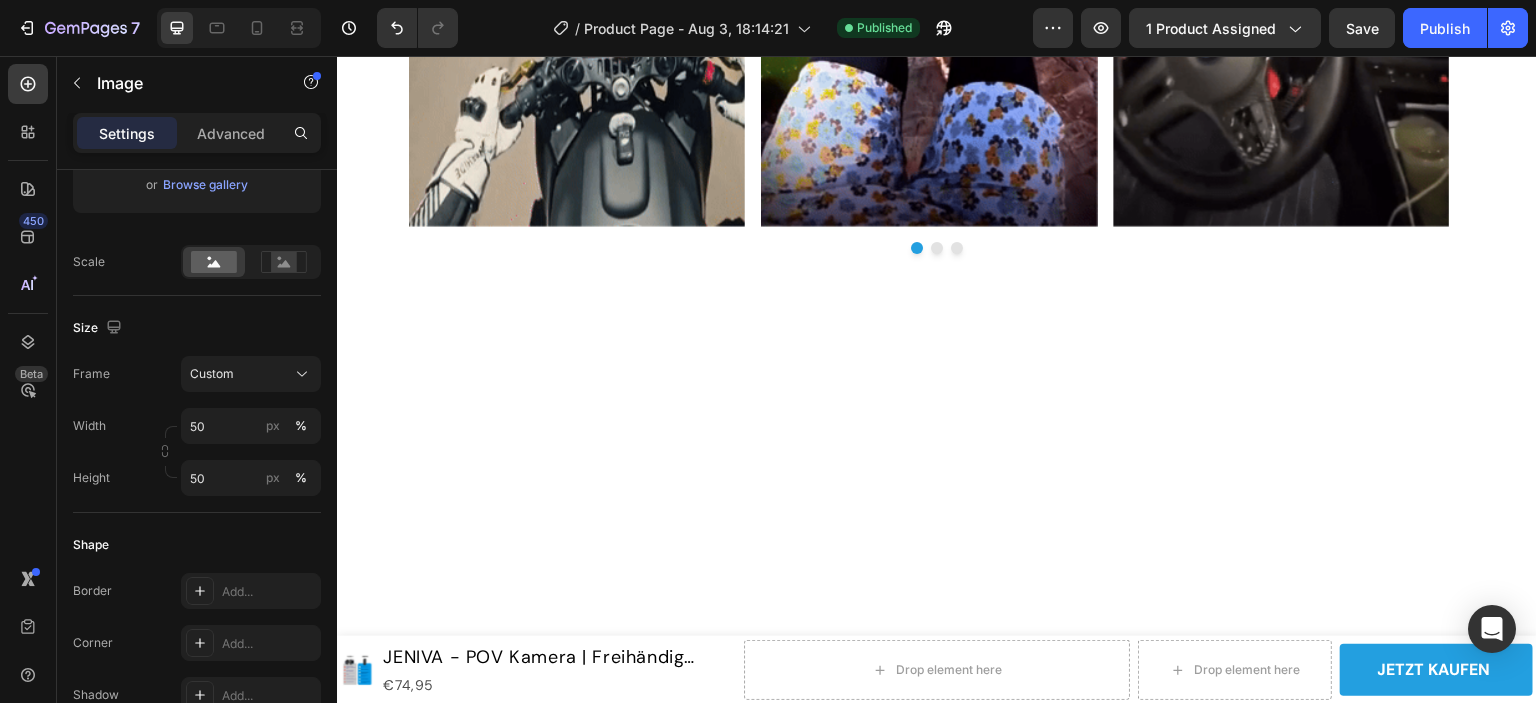 click at bounding box center [937, -1055] 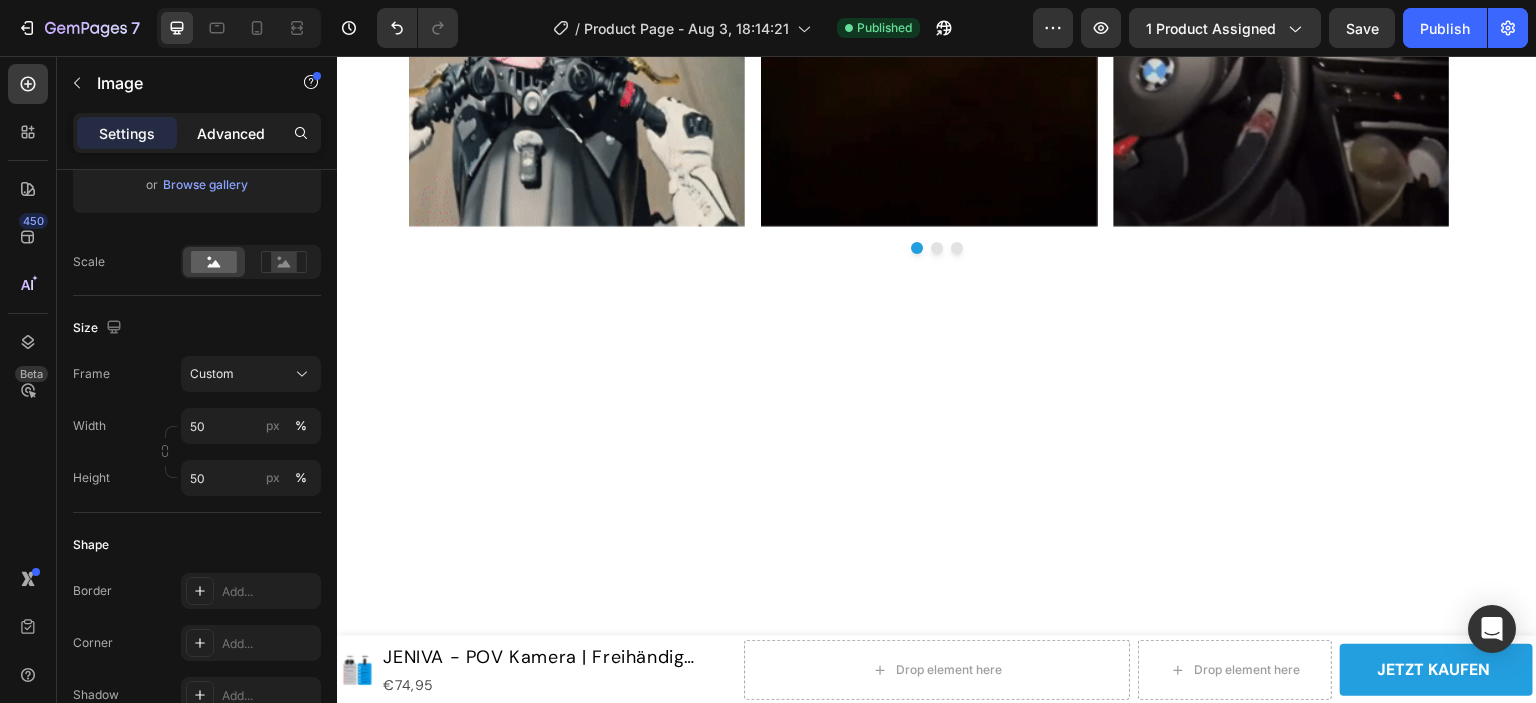 drag, startPoint x: 232, startPoint y: 131, endPoint x: 240, endPoint y: 141, distance: 12.806249 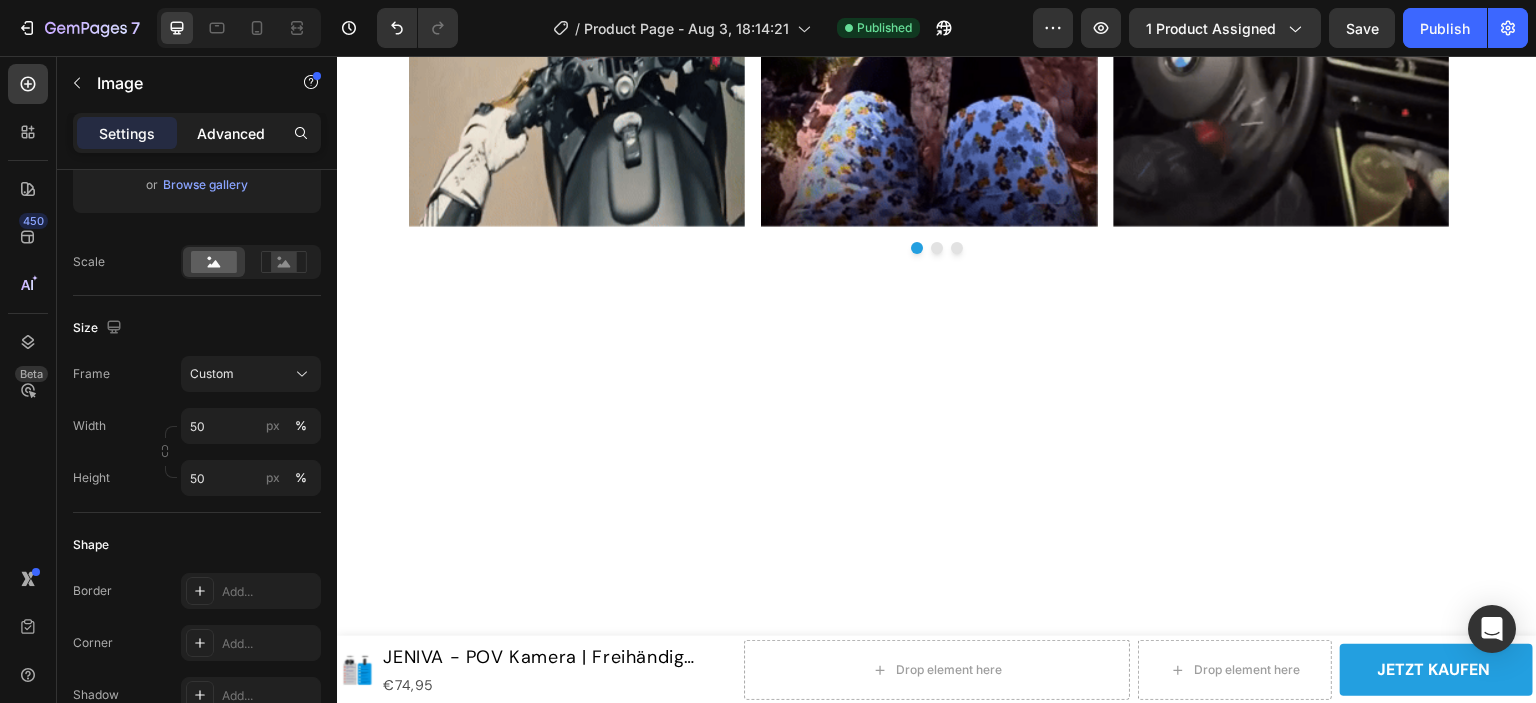 click on "Advanced" at bounding box center (231, 133) 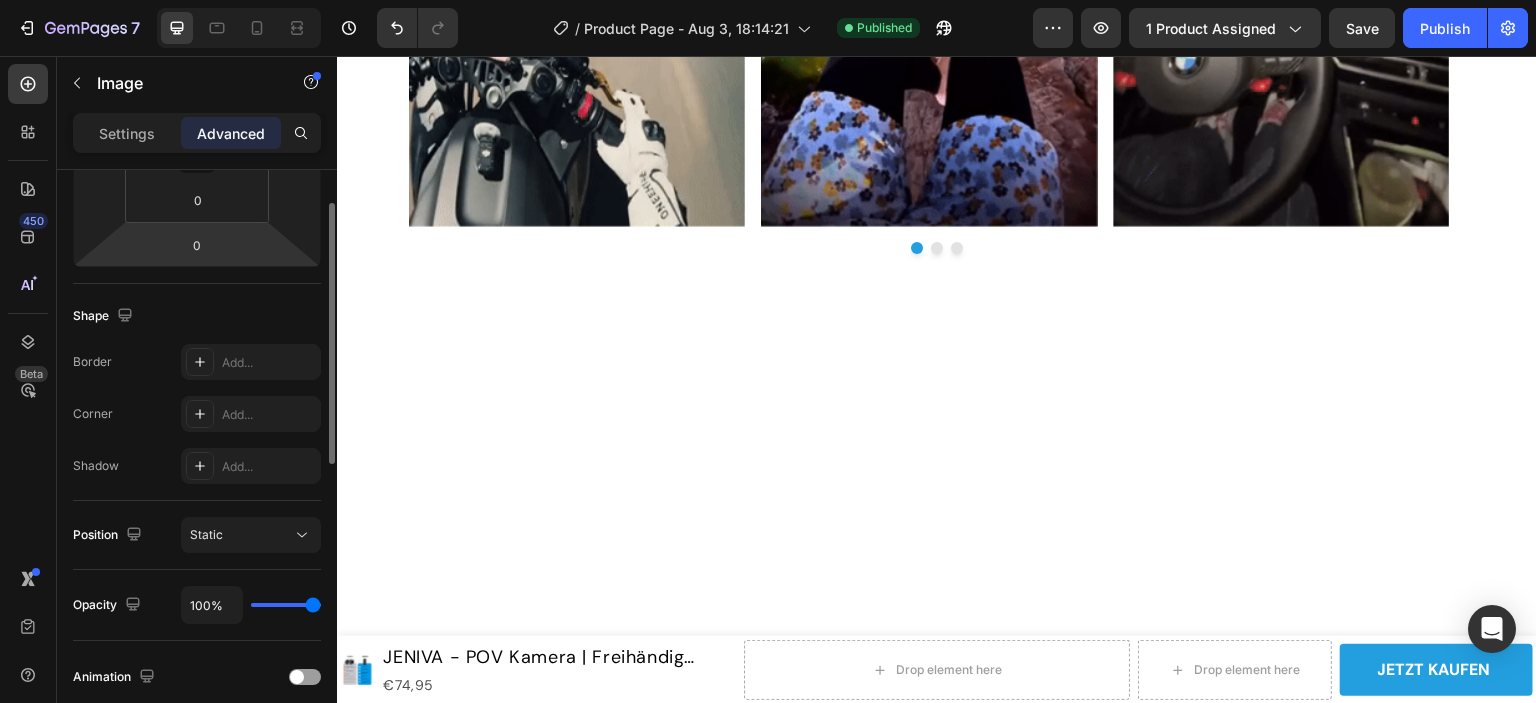 scroll, scrollTop: 200, scrollLeft: 0, axis: vertical 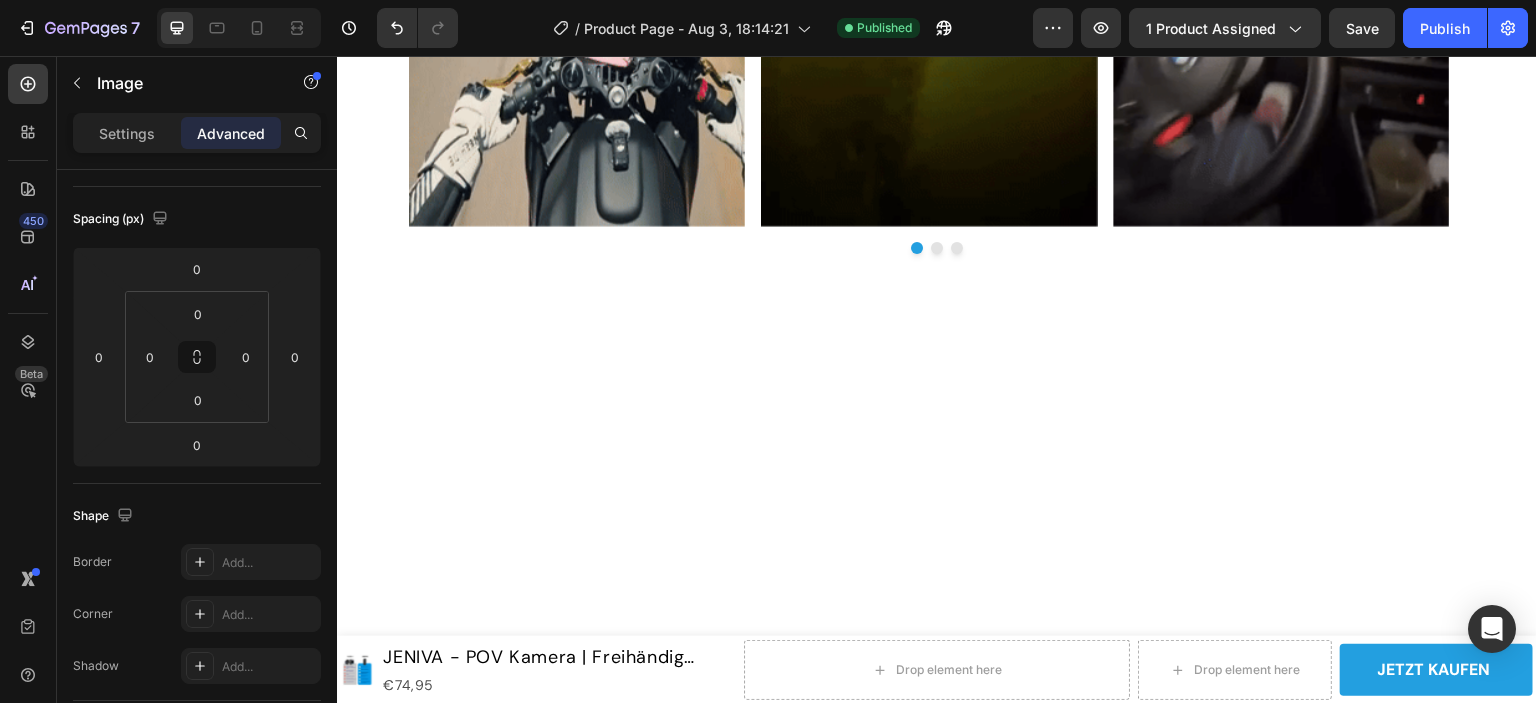drag, startPoint x: 924, startPoint y: 408, endPoint x: 922, endPoint y: 345, distance: 63.03174 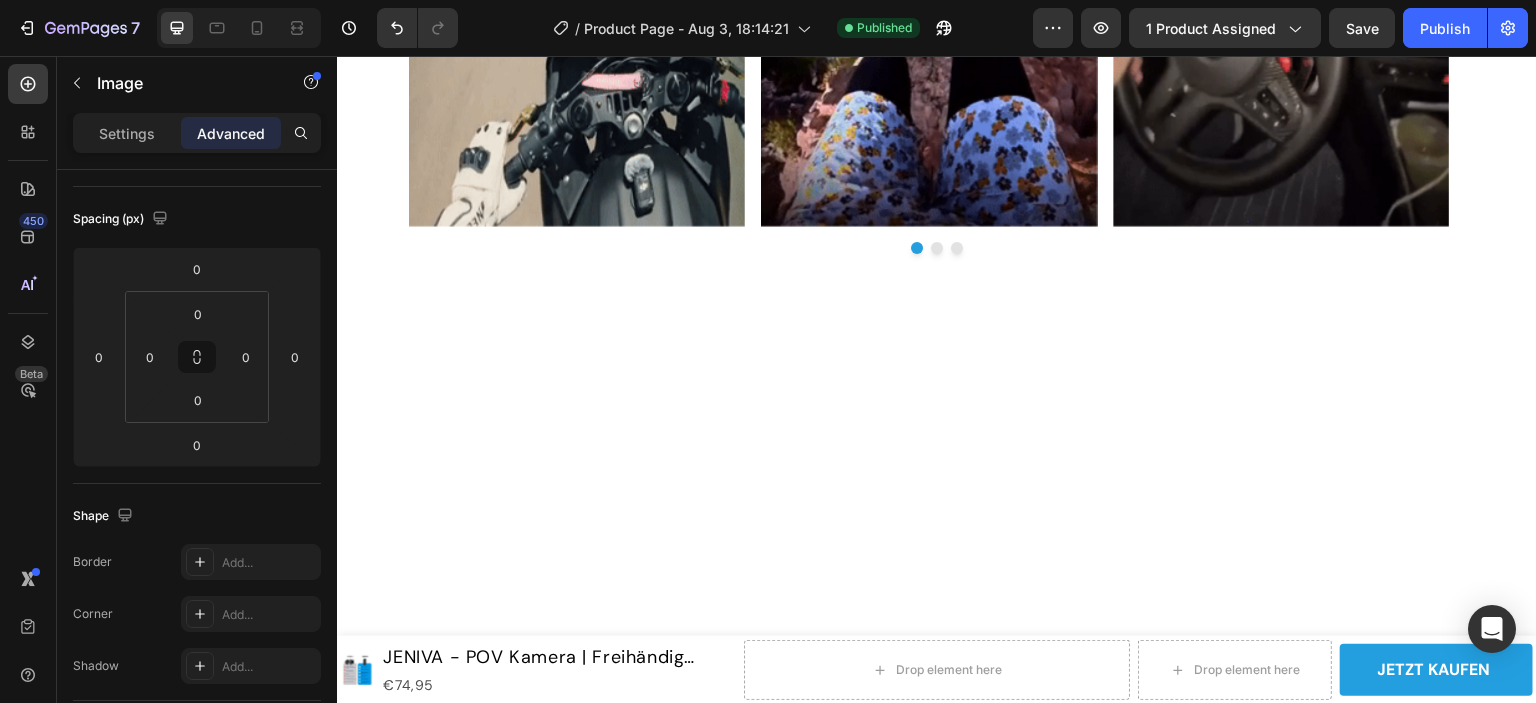 click on "Image   0" at bounding box center [937, -1055] 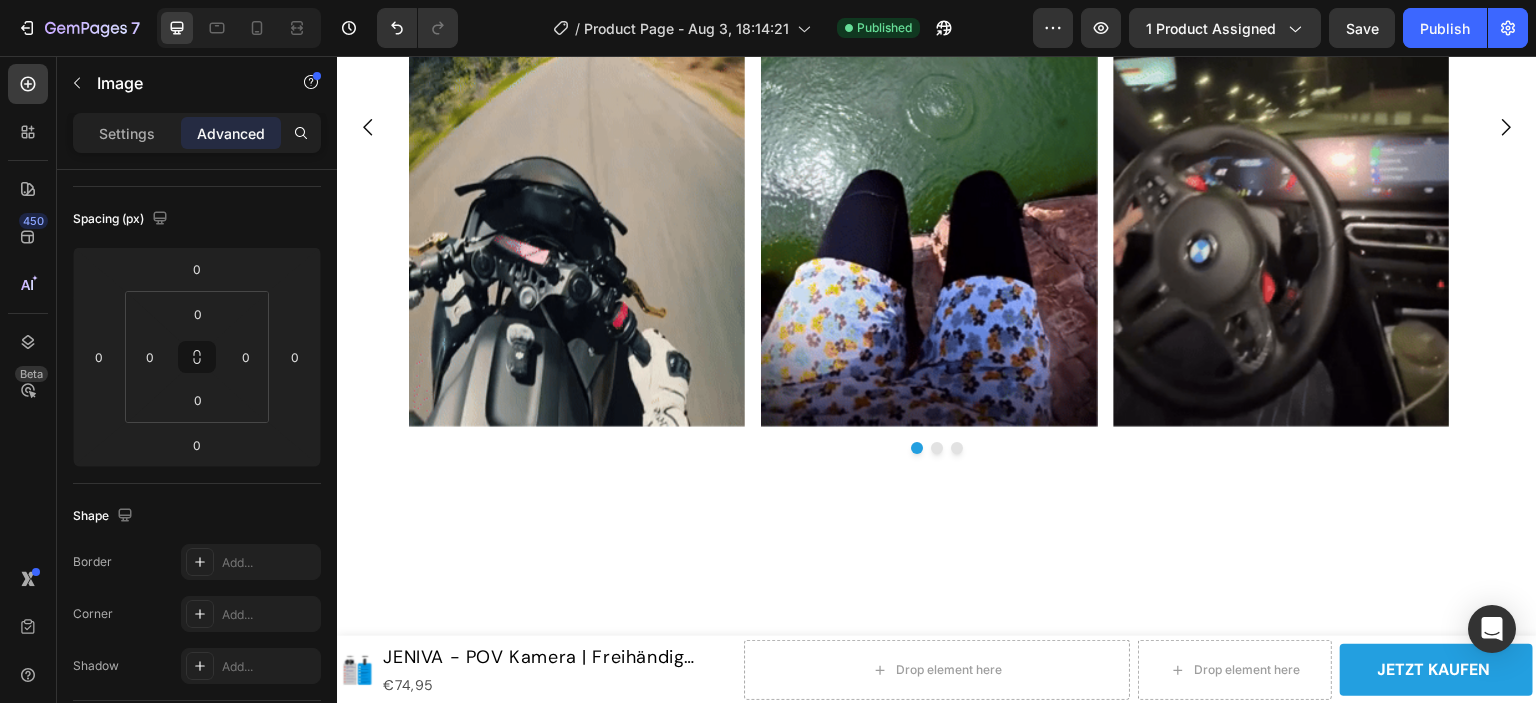 scroll, scrollTop: 2800, scrollLeft: 0, axis: vertical 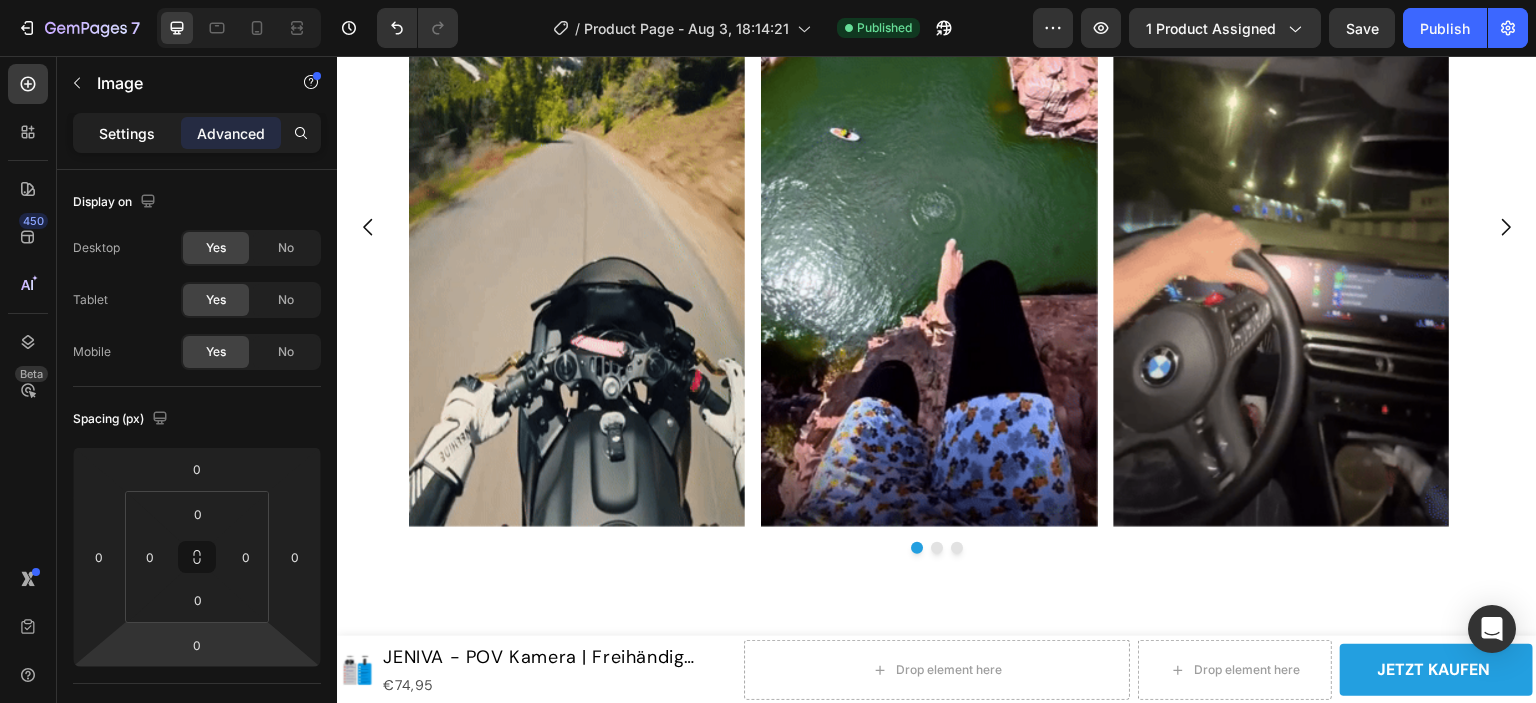 click on "Settings" at bounding box center [127, 133] 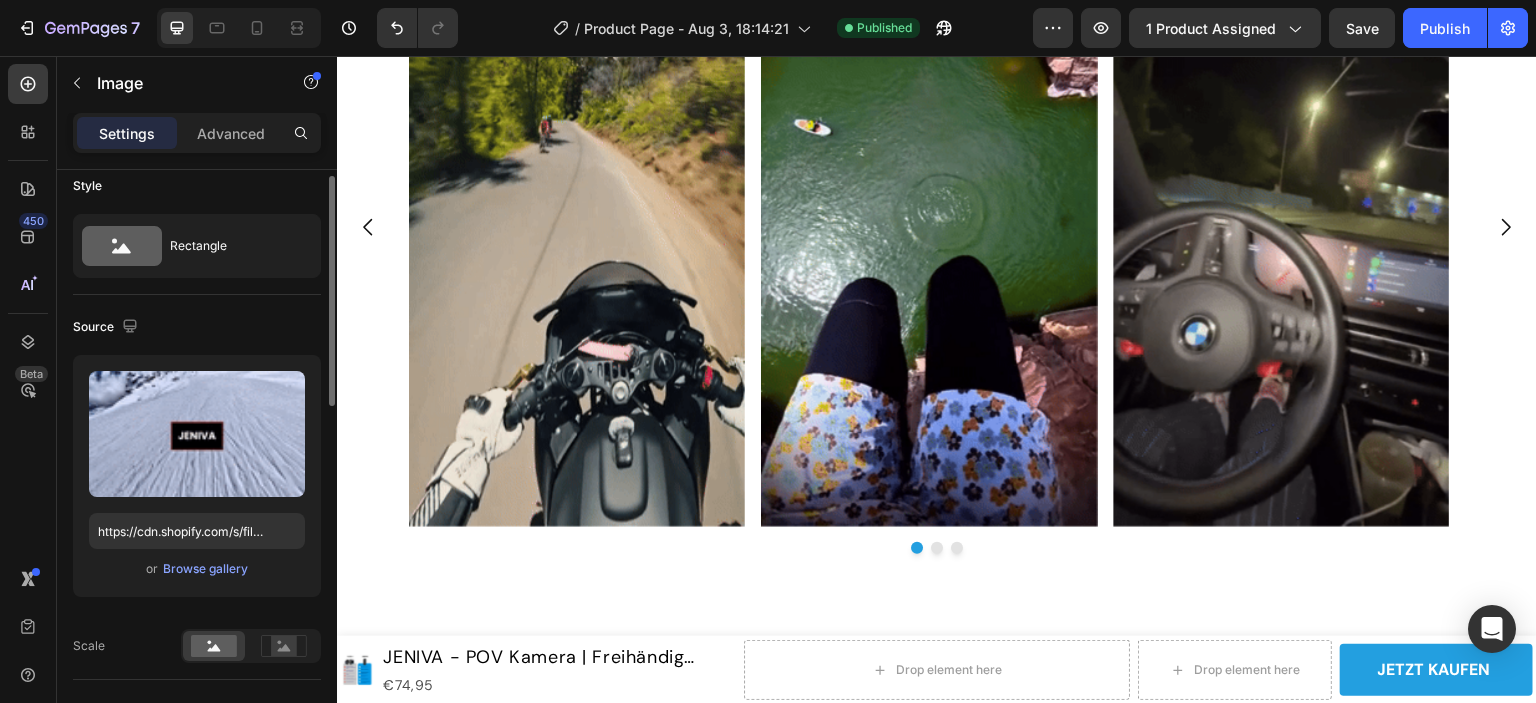 scroll, scrollTop: 0, scrollLeft: 0, axis: both 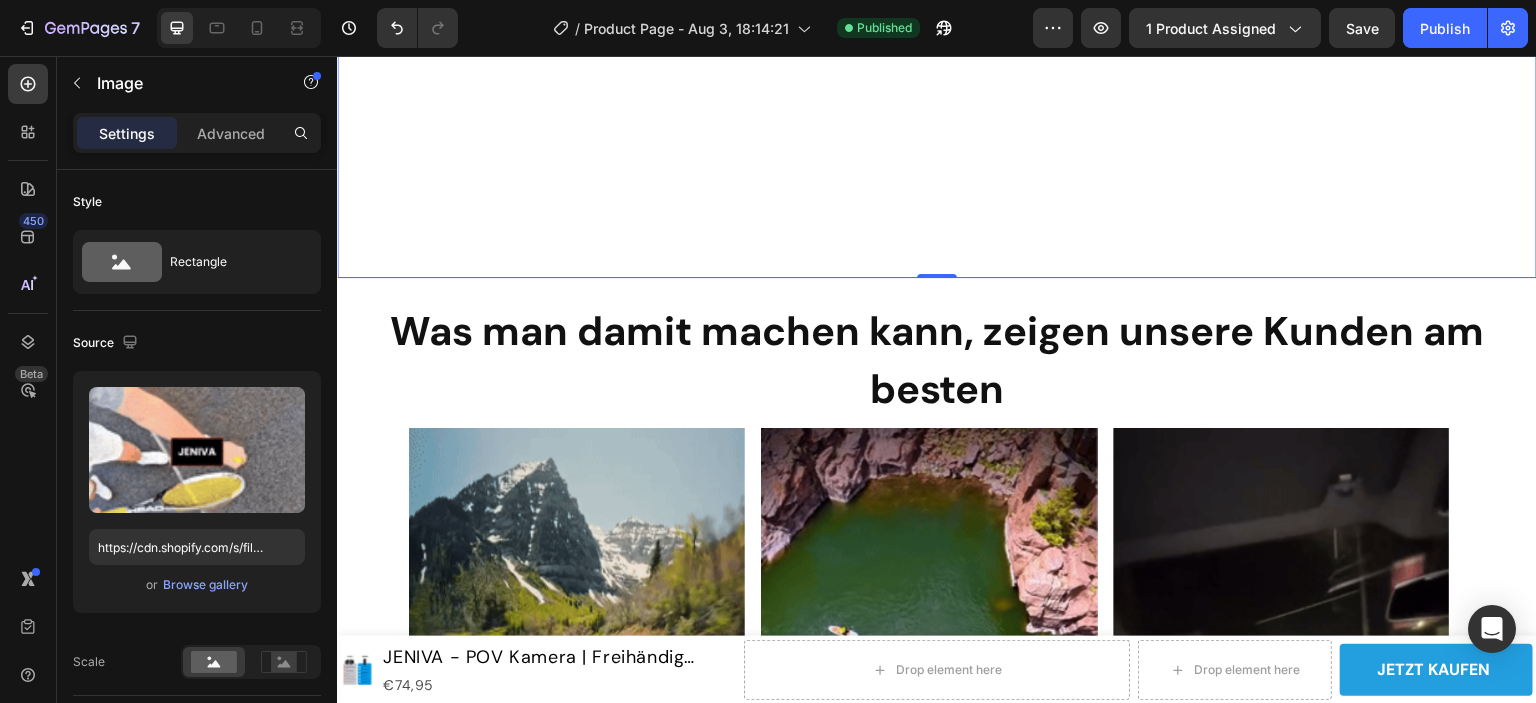 click at bounding box center (937, -255) 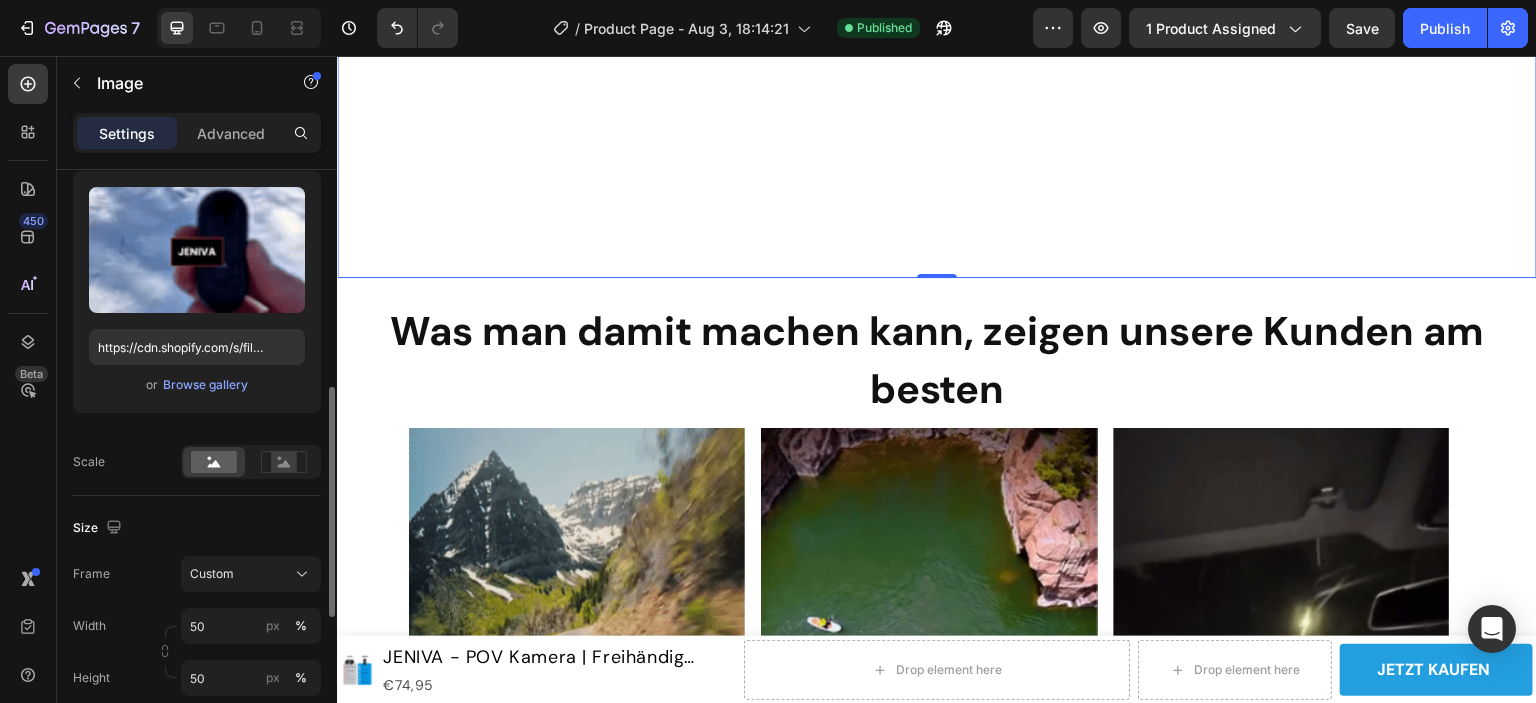 scroll, scrollTop: 300, scrollLeft: 0, axis: vertical 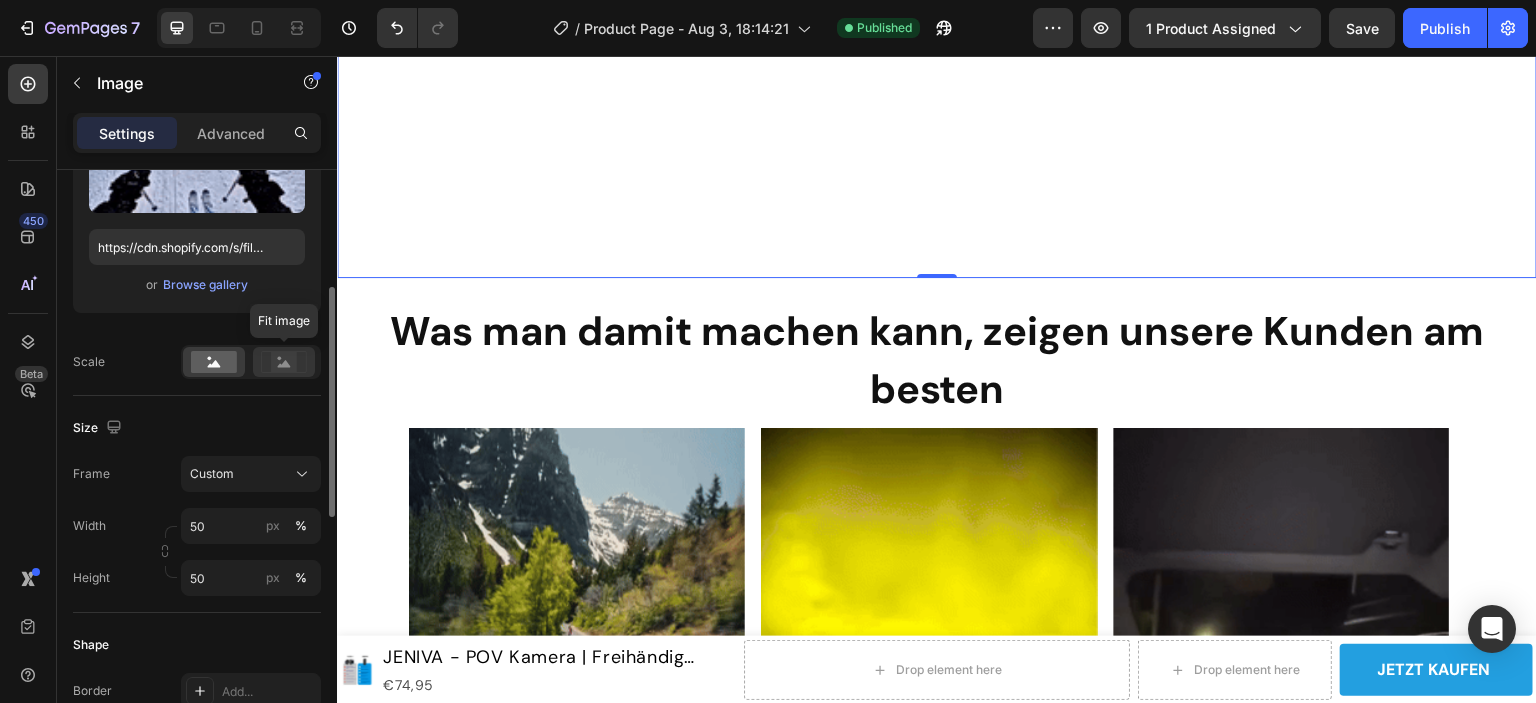 click 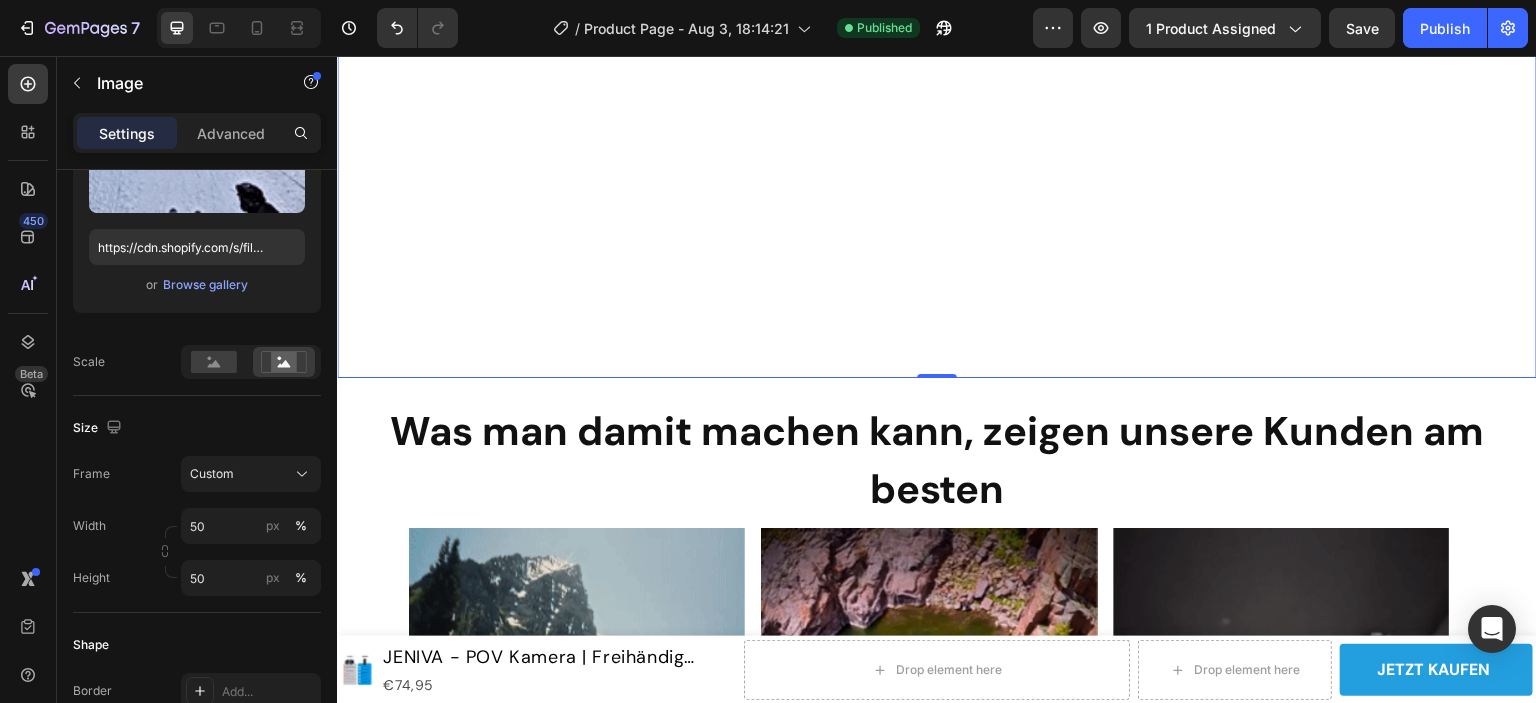 scroll, scrollTop: 2200, scrollLeft: 0, axis: vertical 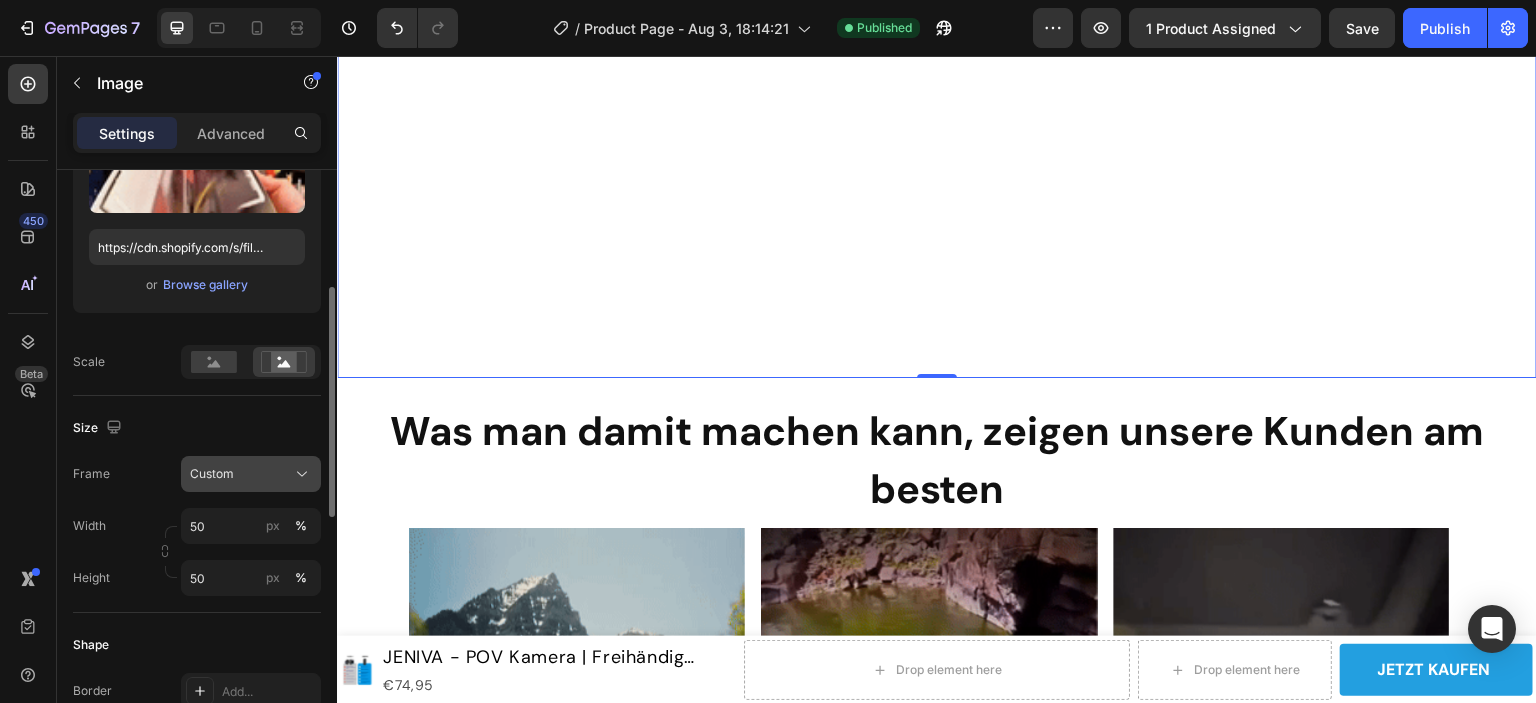 click on "Custom" at bounding box center (251, 474) 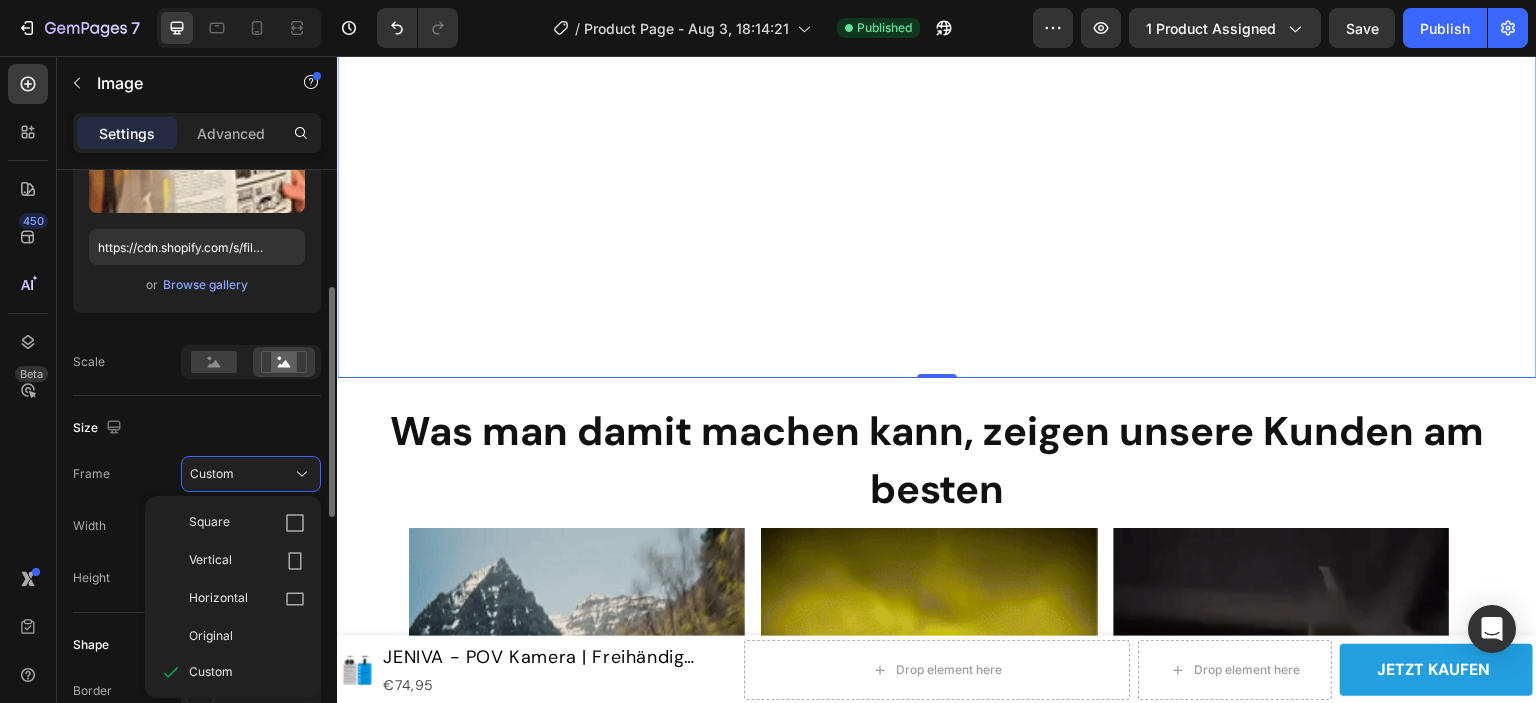 scroll, scrollTop: 400, scrollLeft: 0, axis: vertical 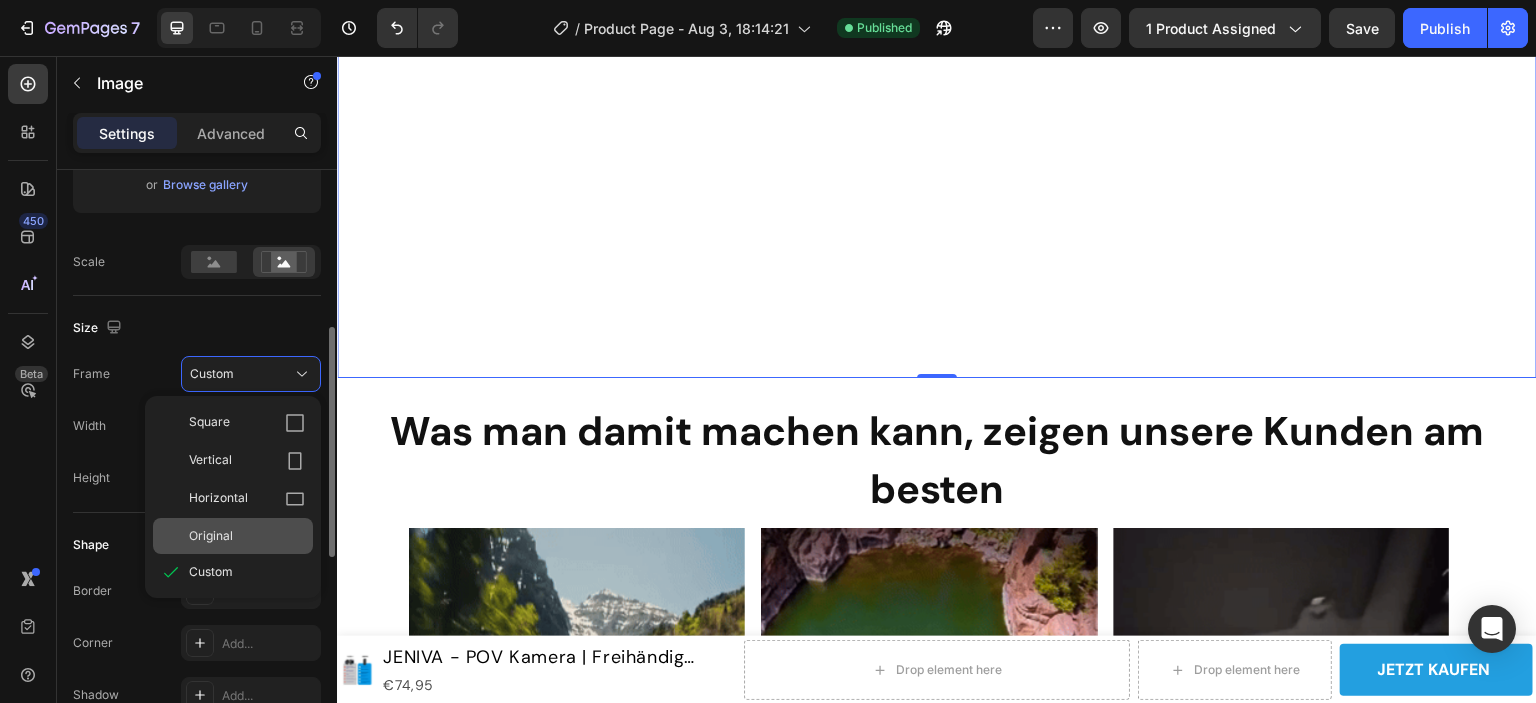 click on "Original" at bounding box center (247, 536) 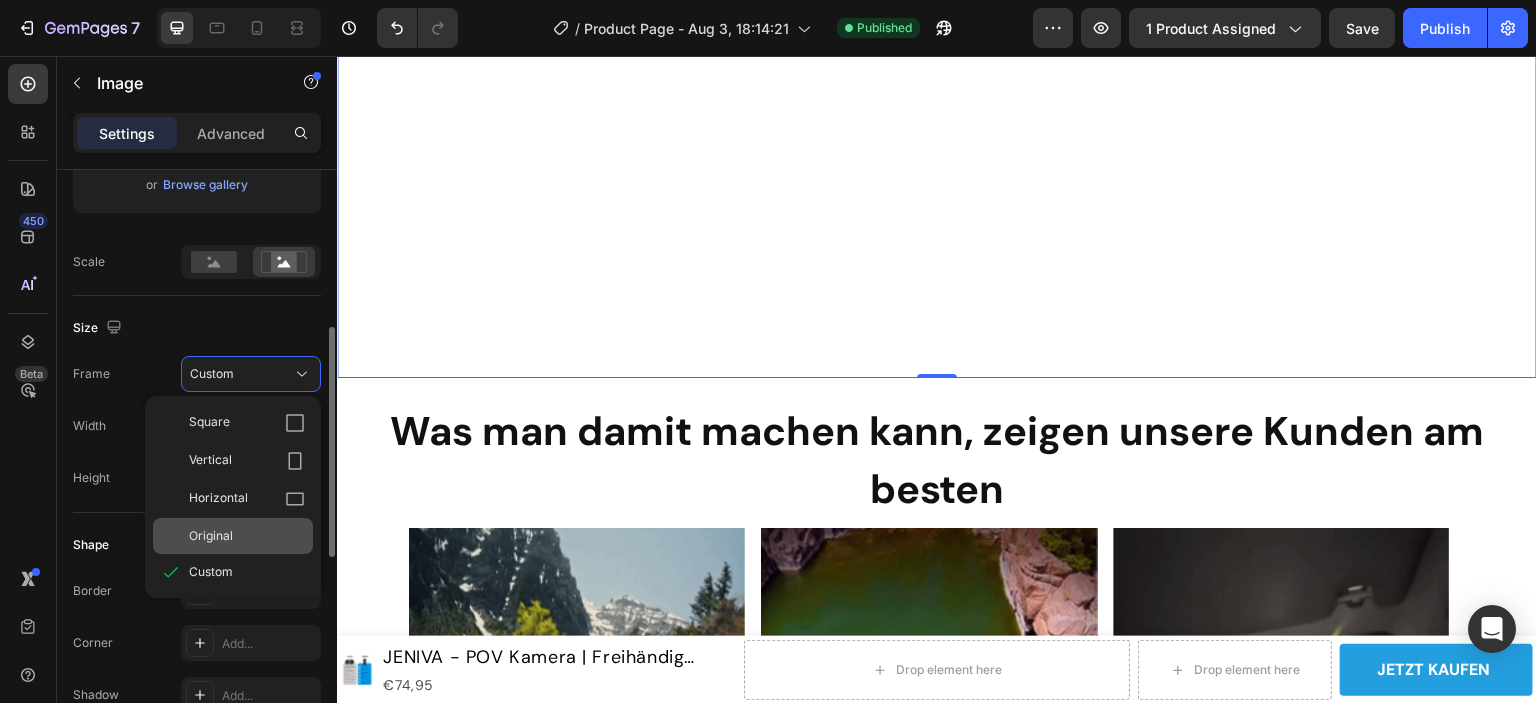 type 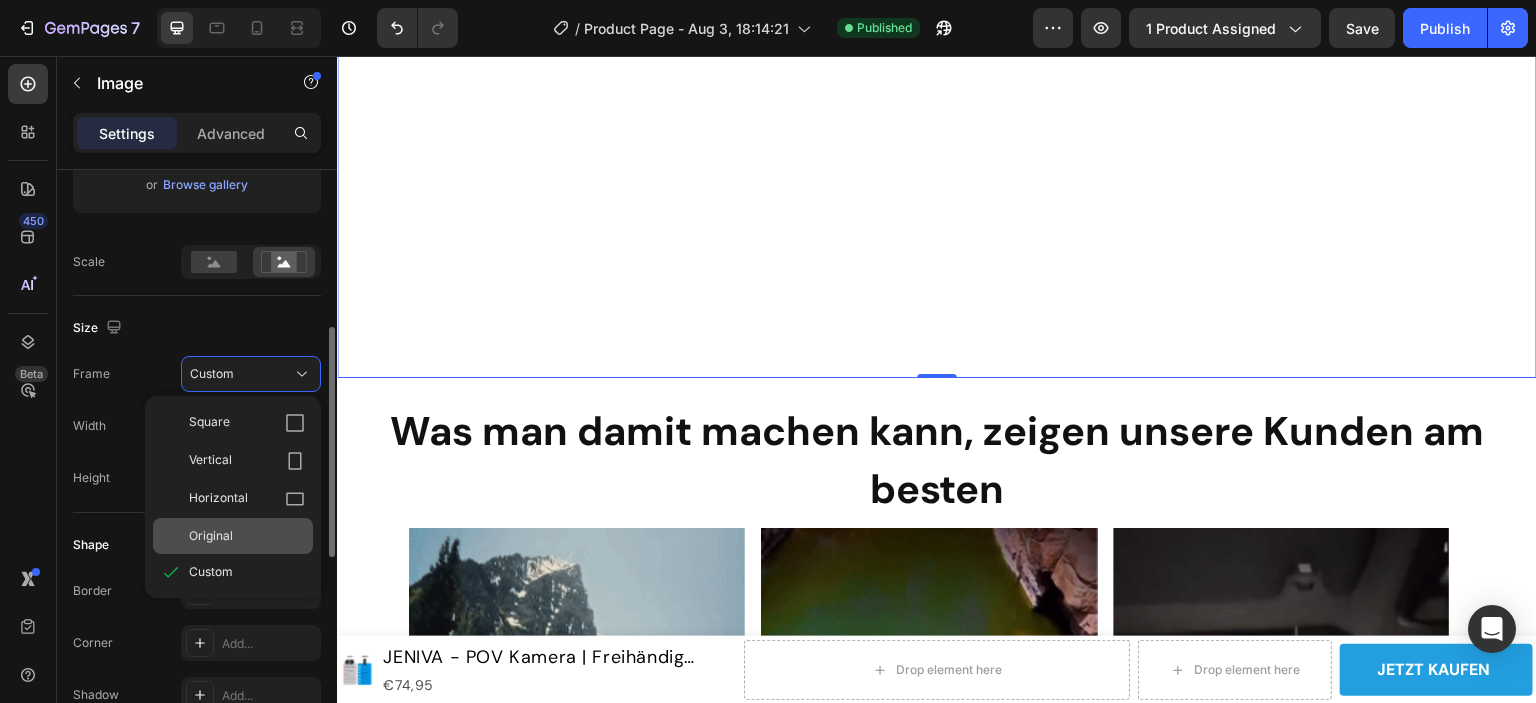 type 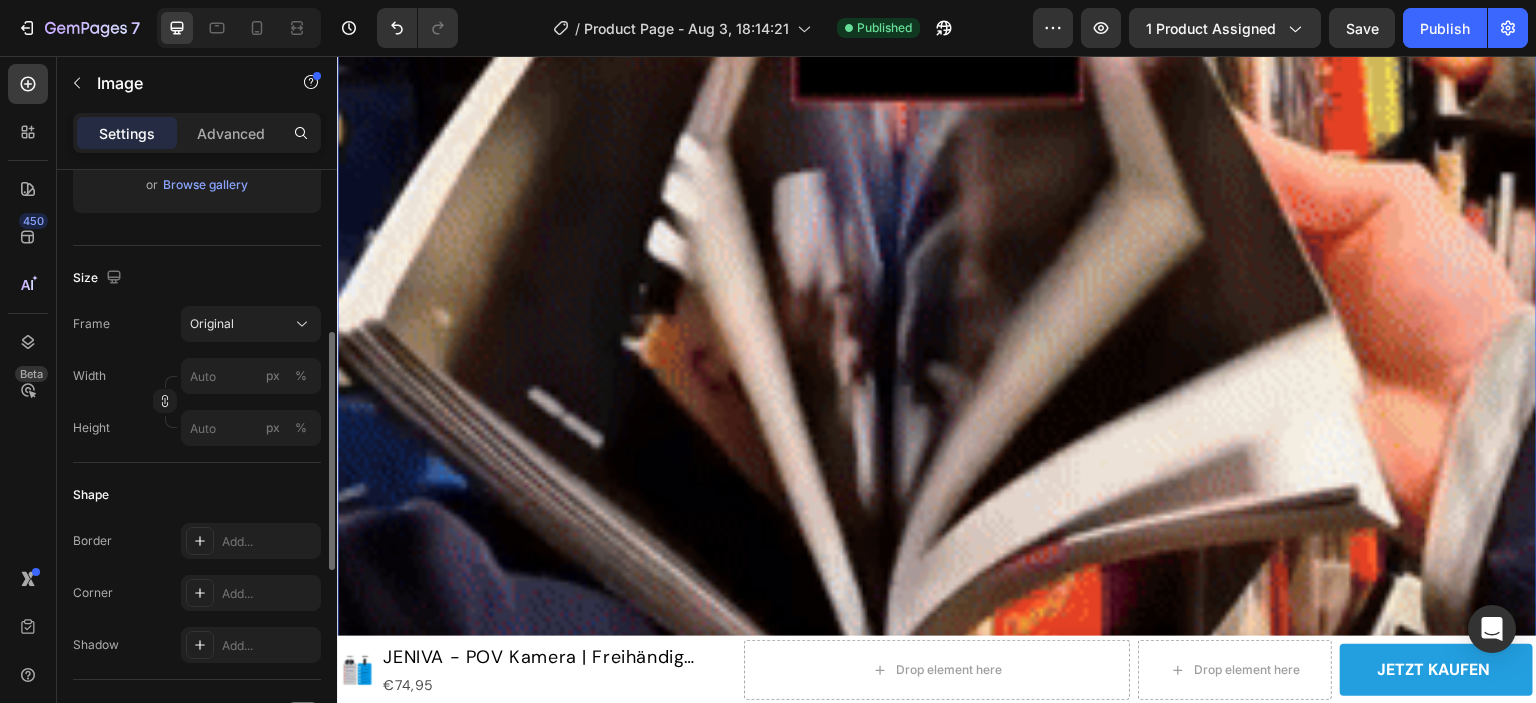 scroll, scrollTop: 2500, scrollLeft: 0, axis: vertical 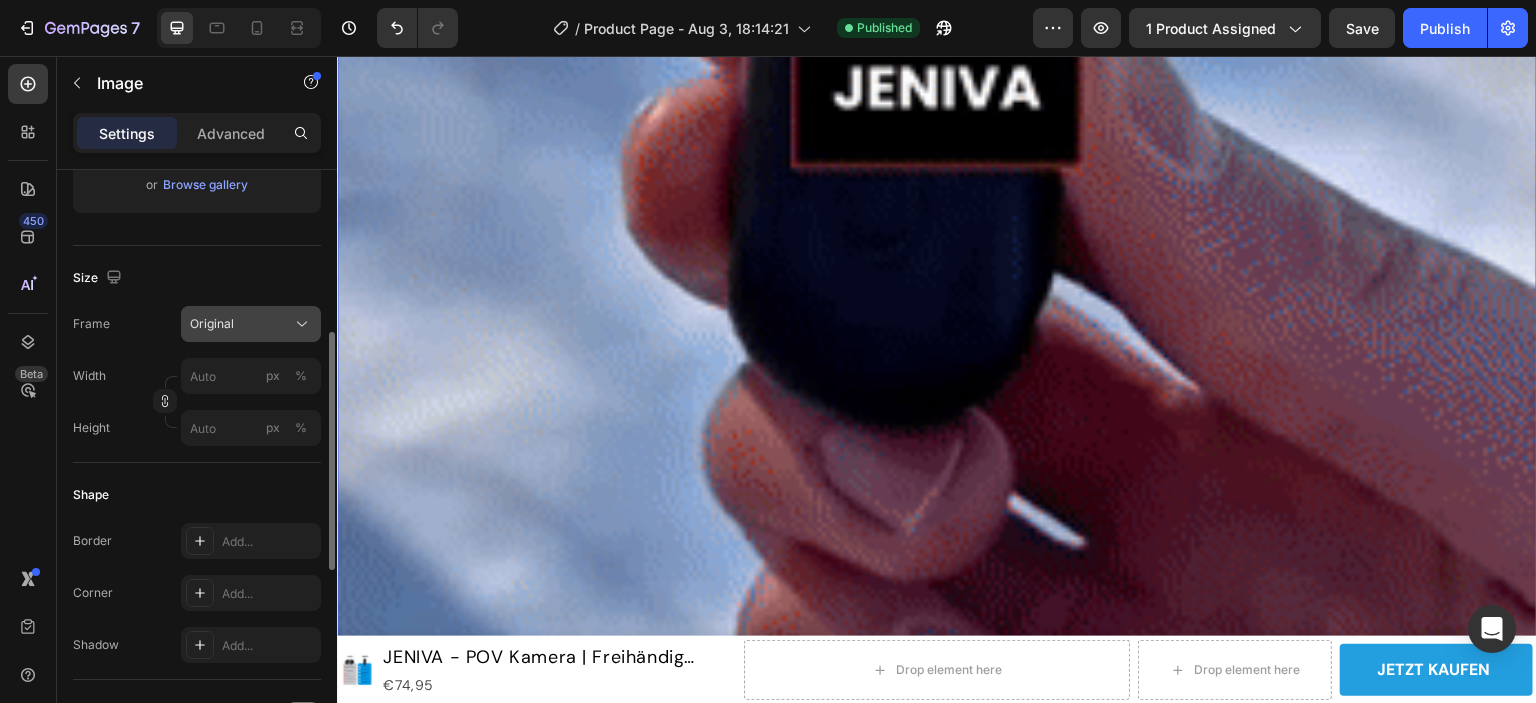 click on "Original" at bounding box center [251, 324] 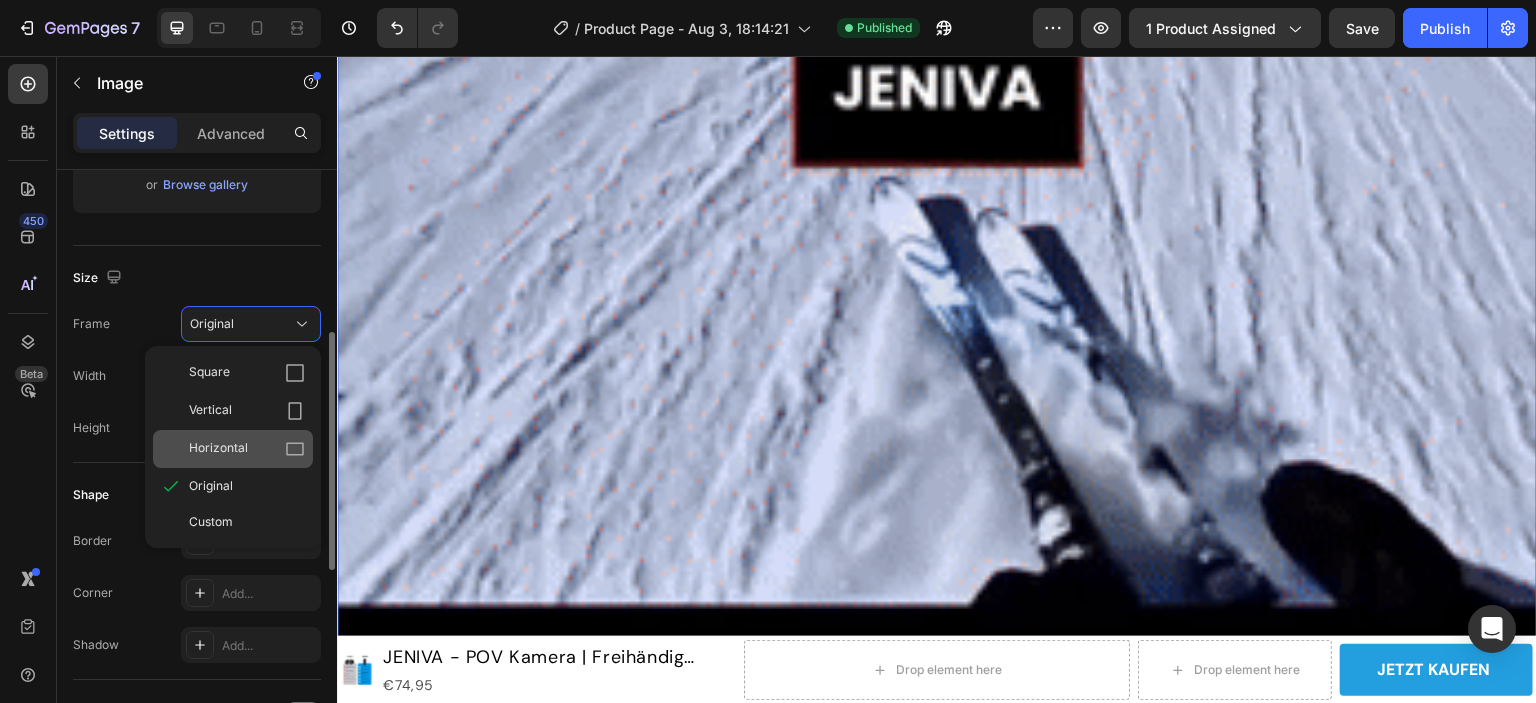 click on "Horizontal" at bounding box center (218, 449) 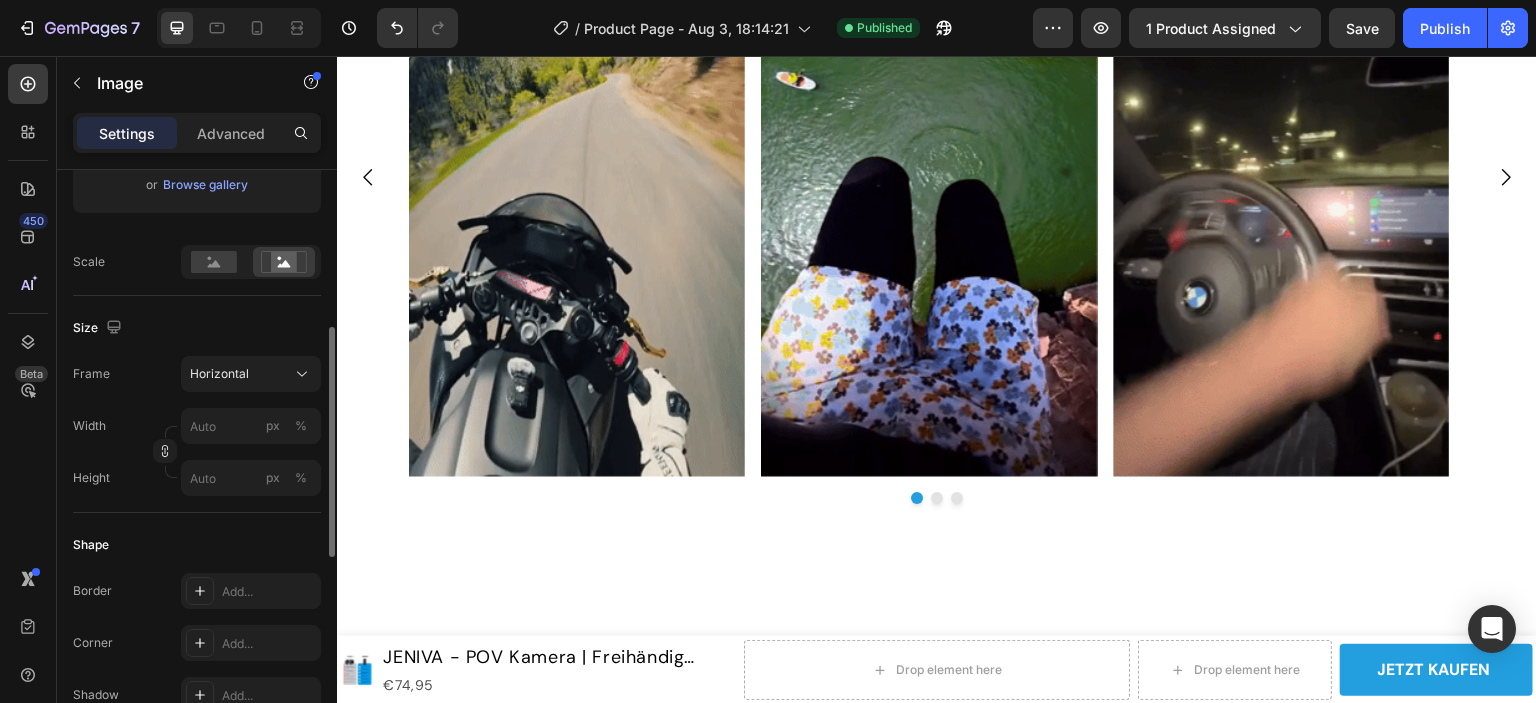 scroll, scrollTop: 2800, scrollLeft: 0, axis: vertical 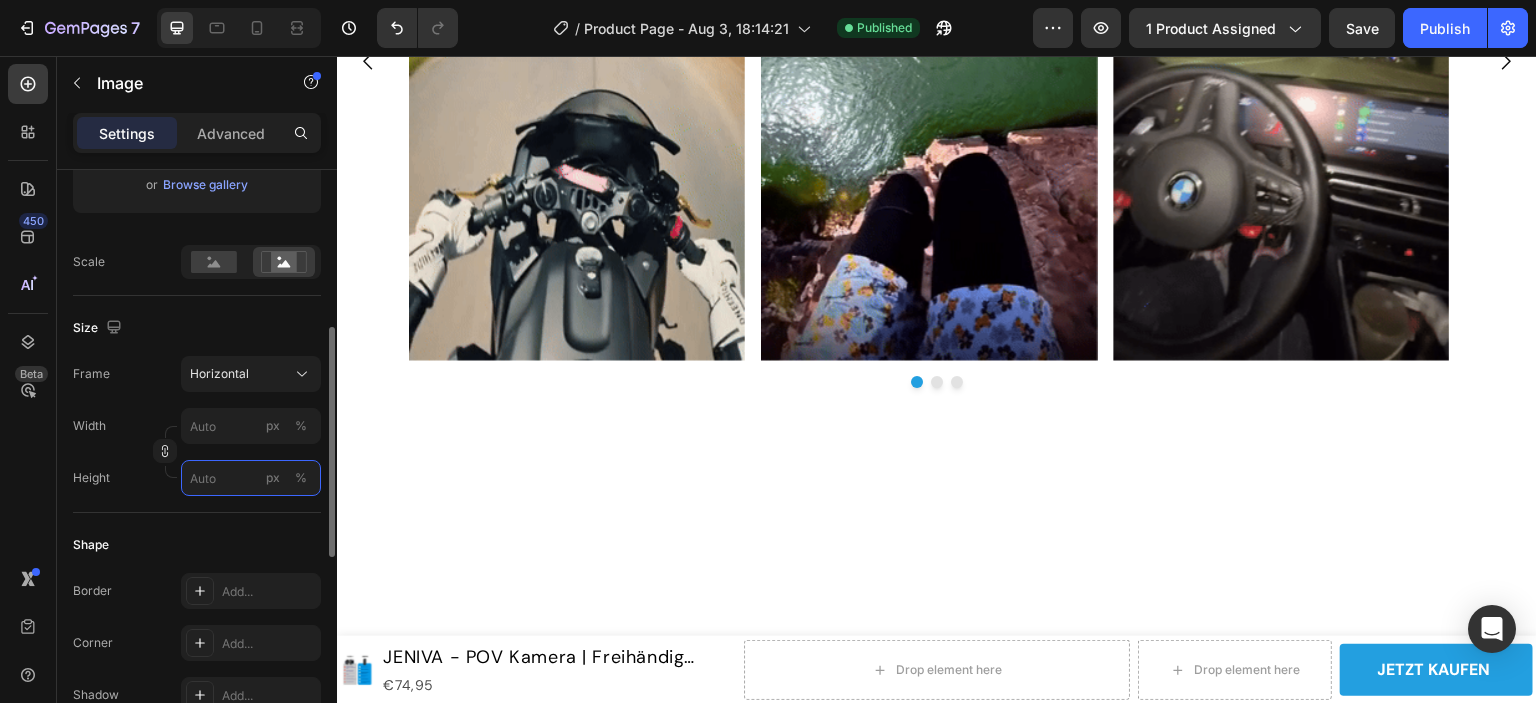 click on "px %" at bounding box center (251, 478) 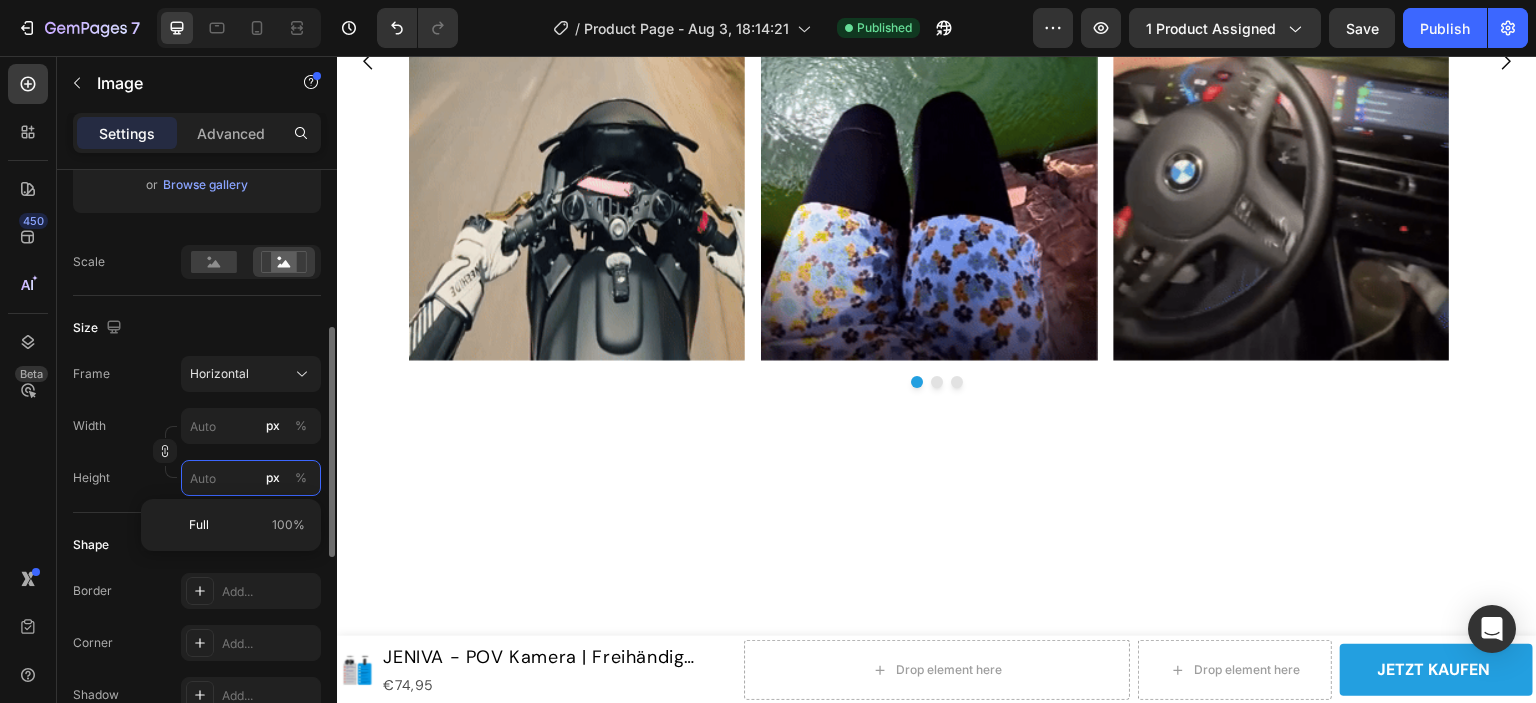 type on "7" 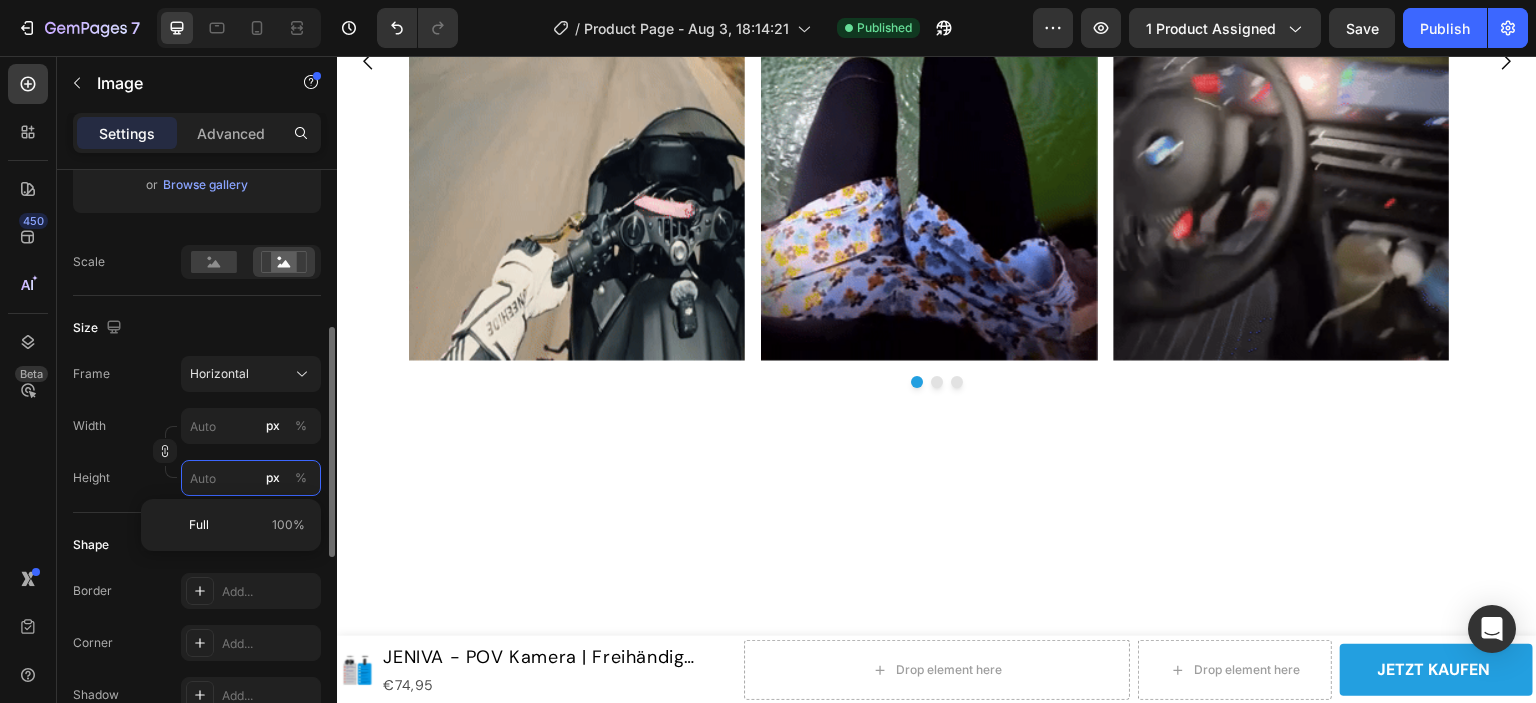 type on "5" 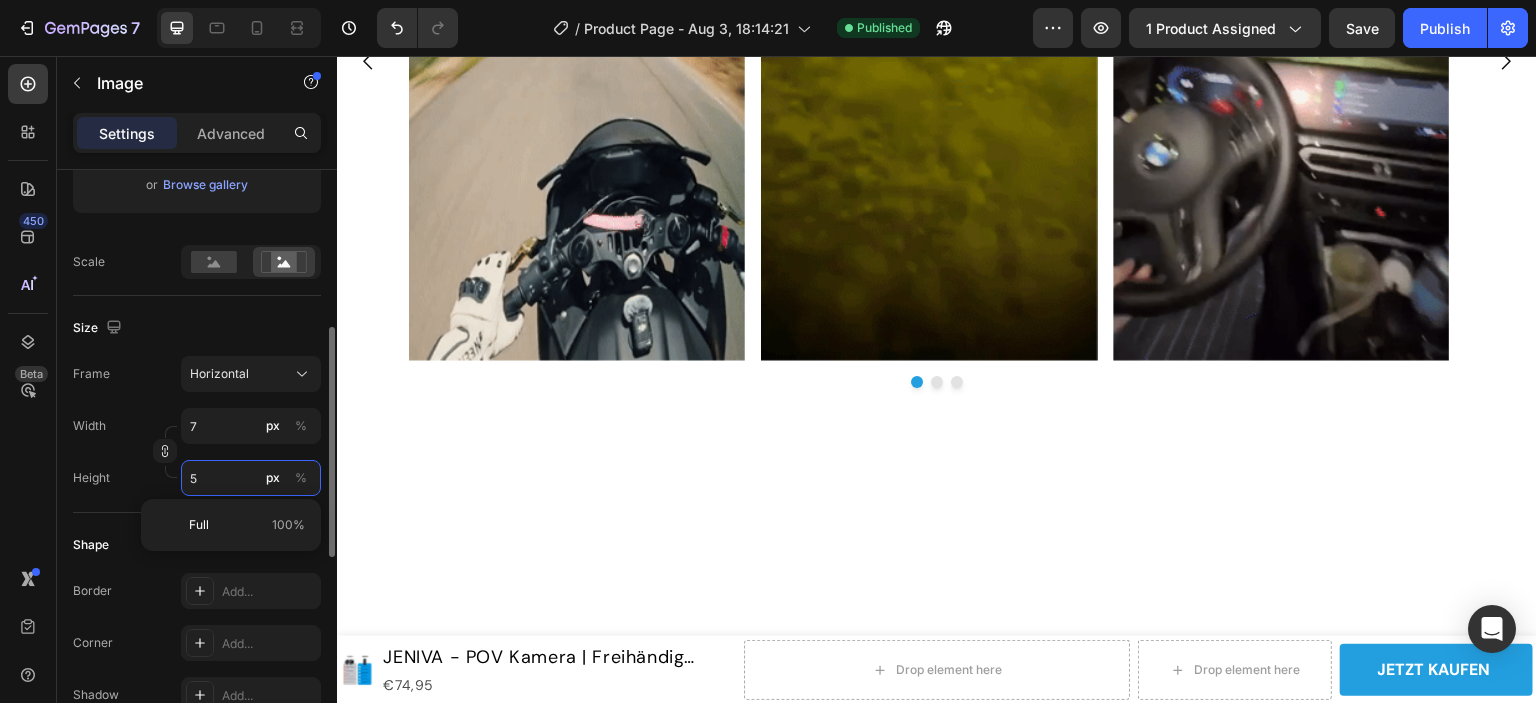 type on "67" 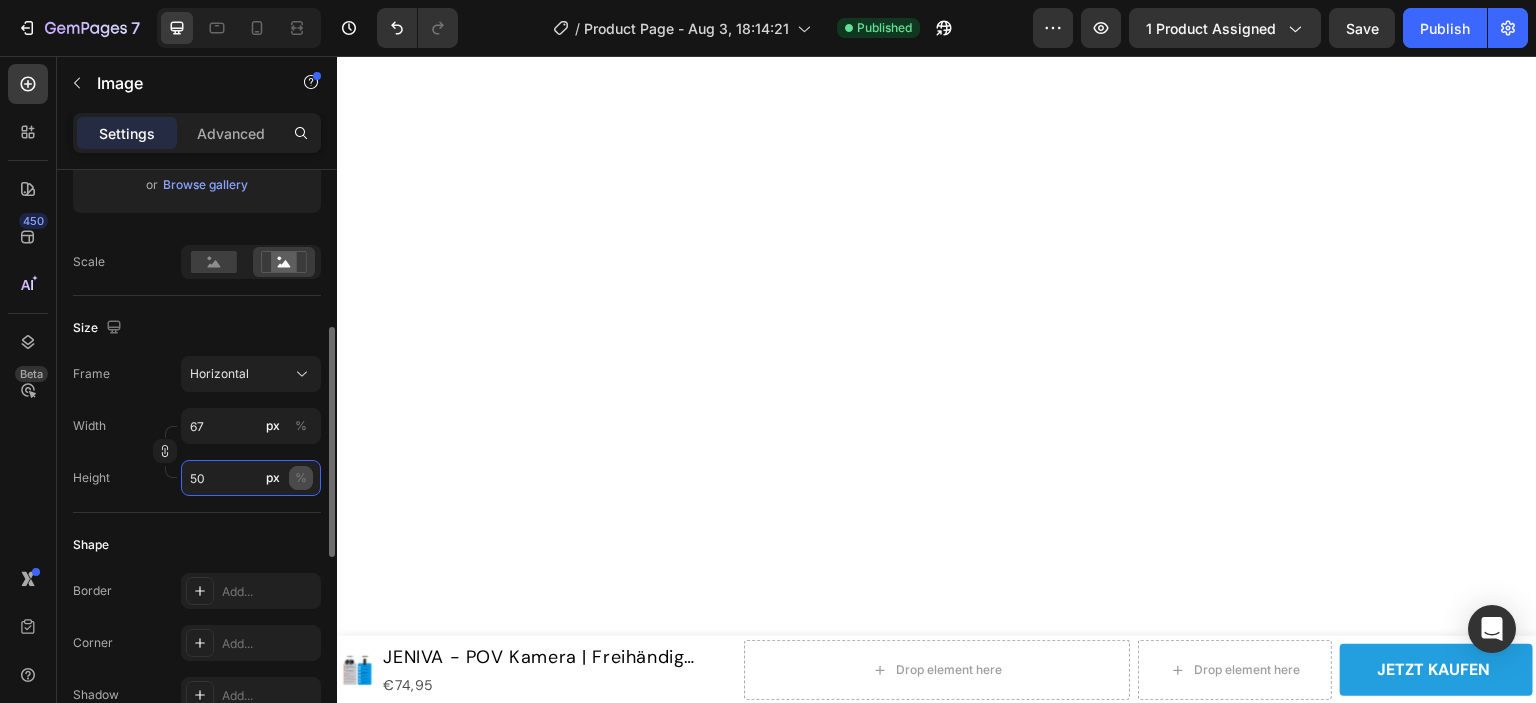 type on "50" 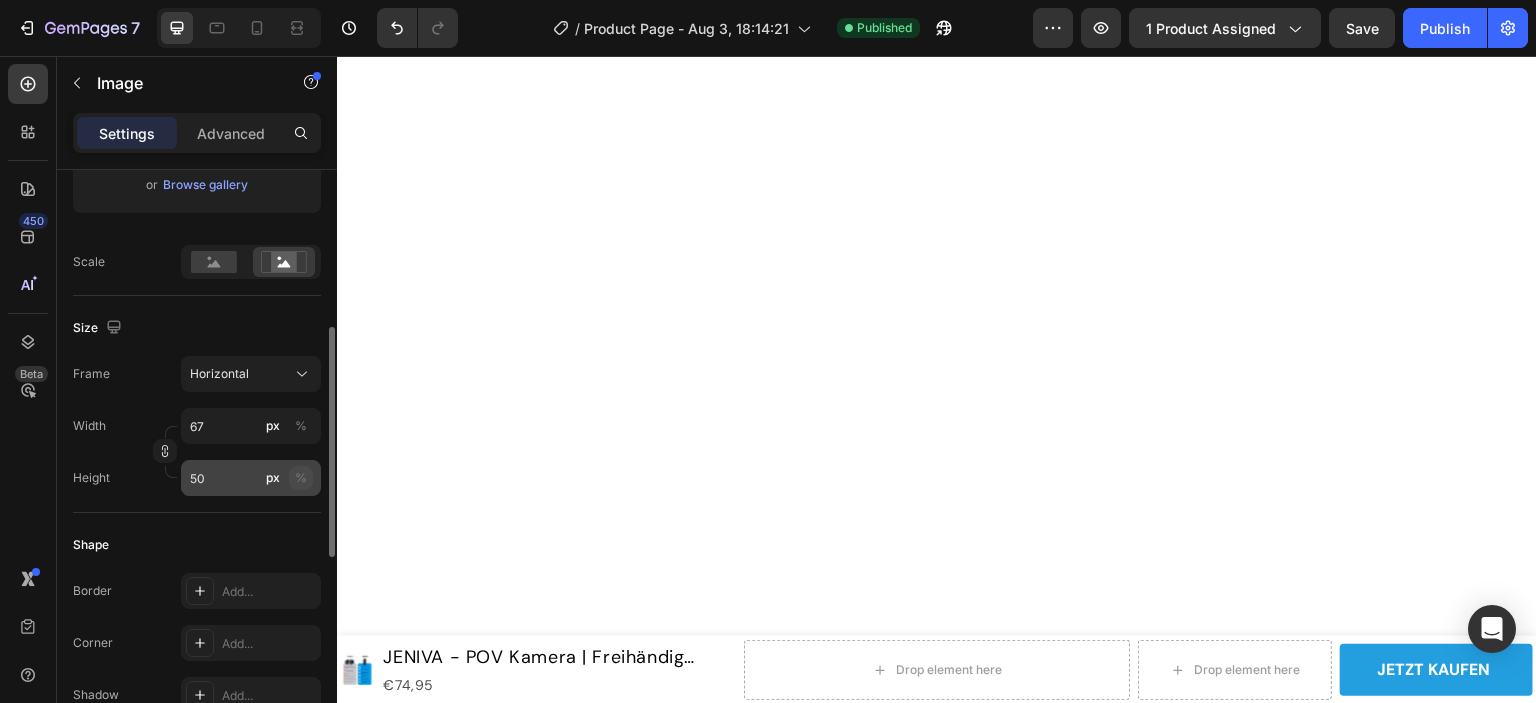 click on "%" at bounding box center [301, 478] 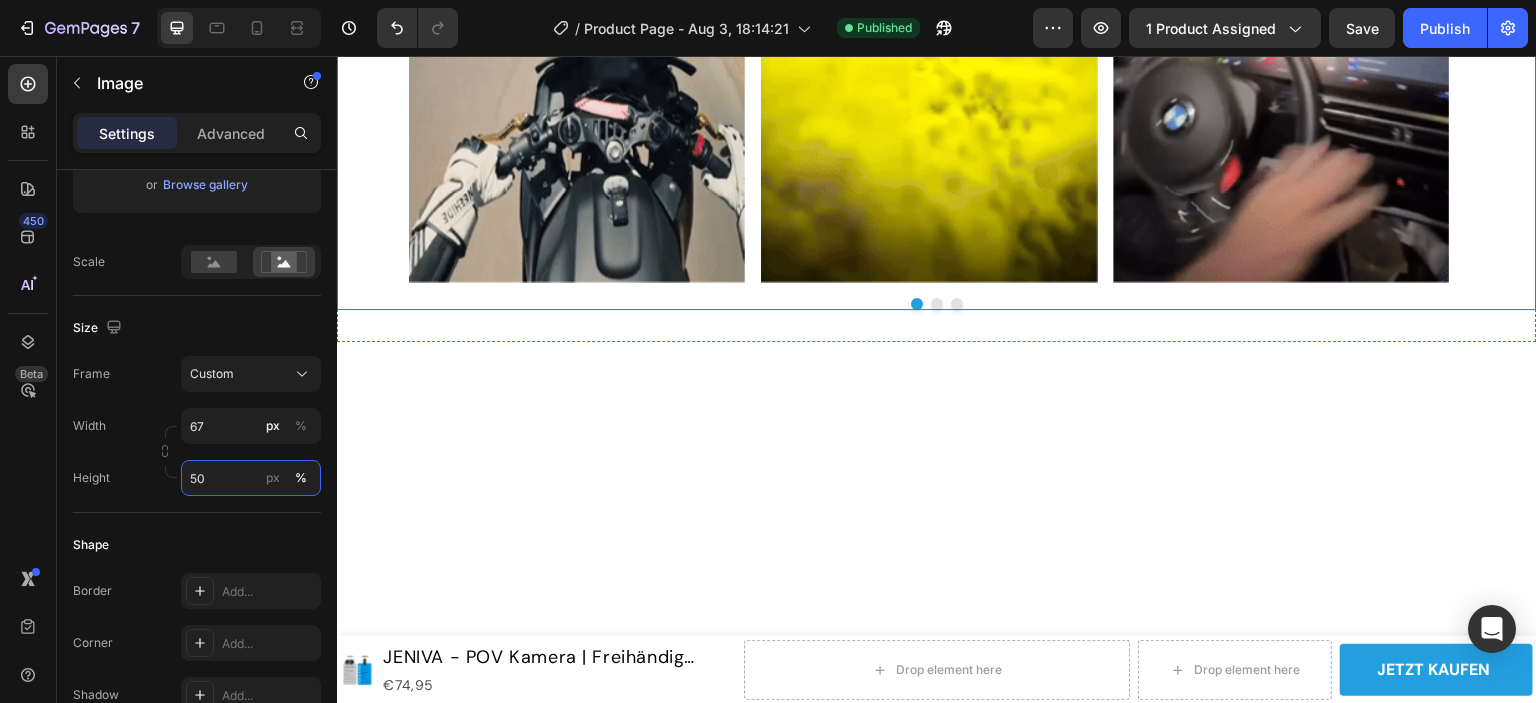 scroll, scrollTop: 2100, scrollLeft: 0, axis: vertical 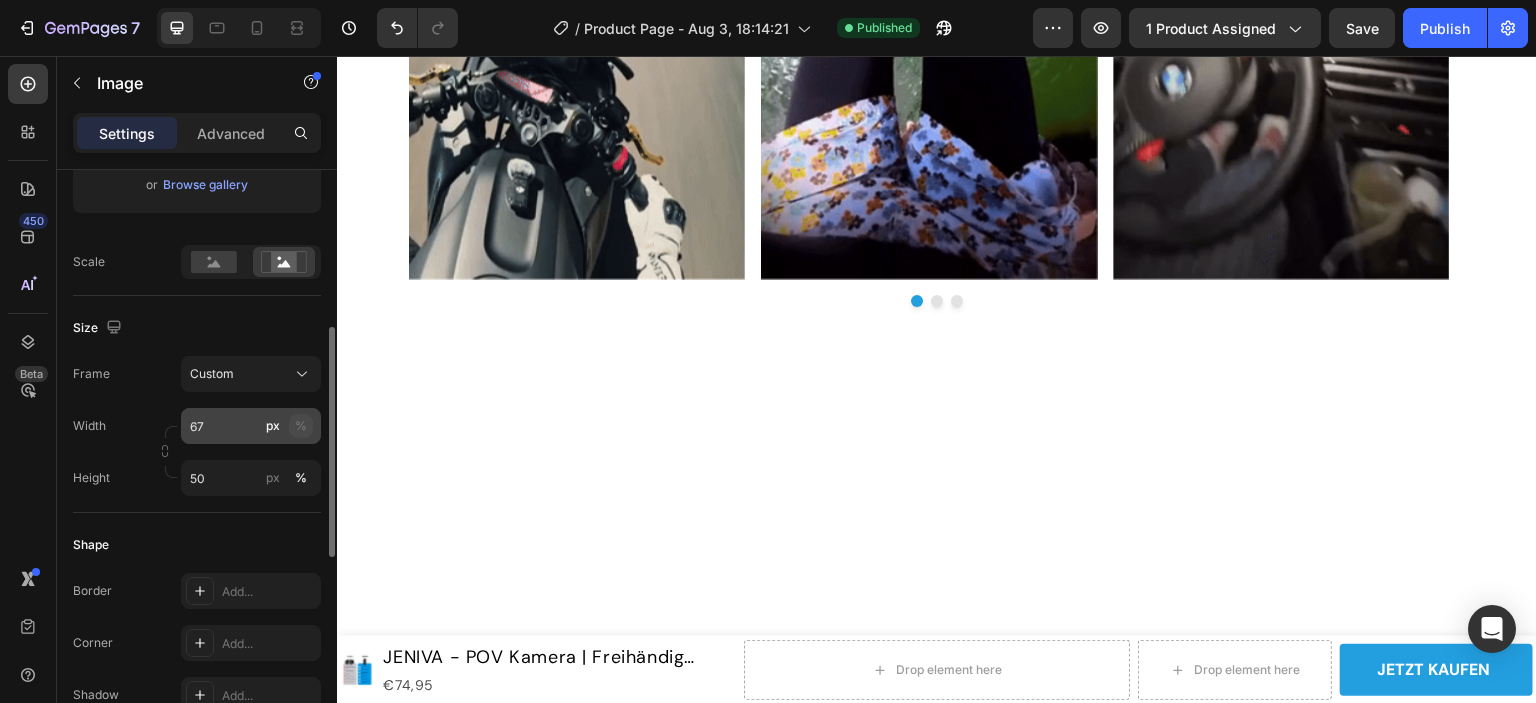 click on "%" at bounding box center (301, 426) 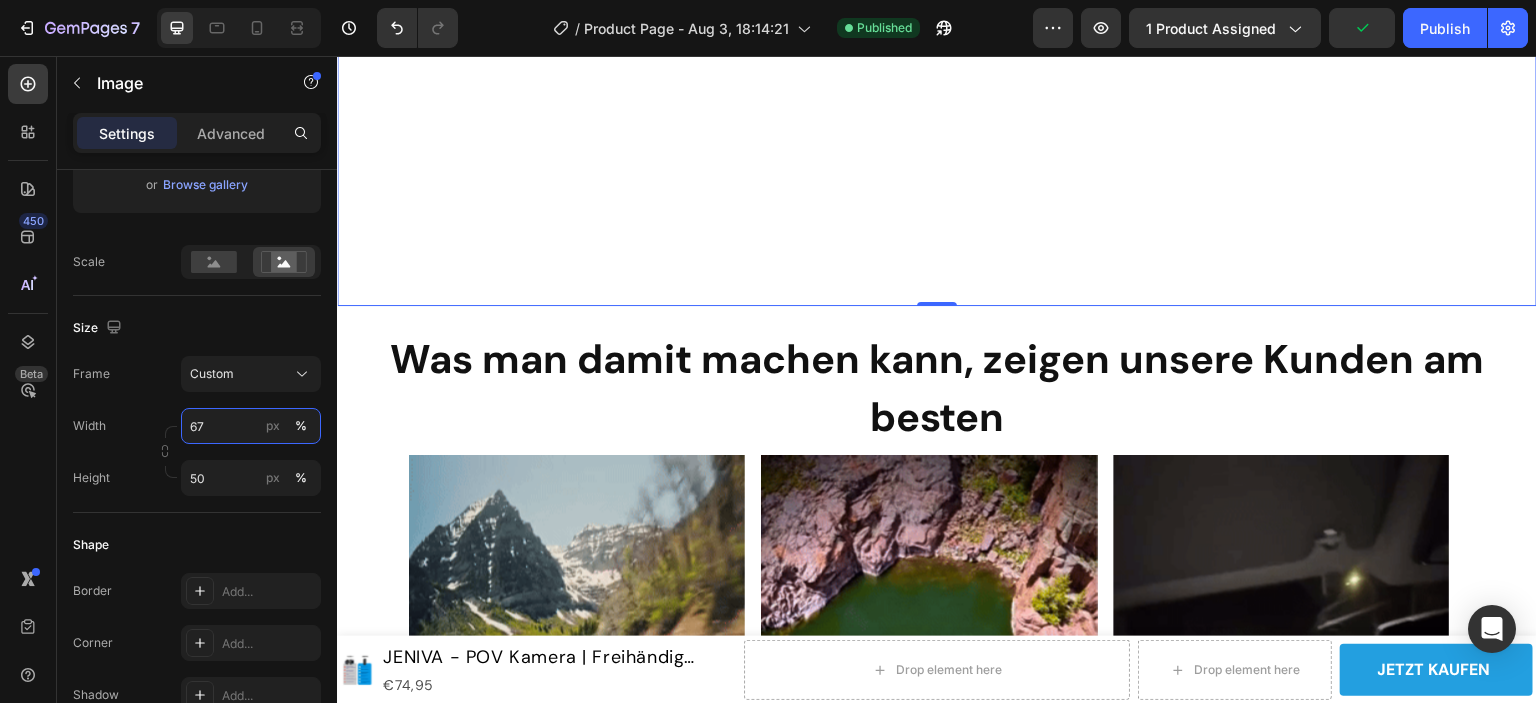scroll, scrollTop: 2600, scrollLeft: 0, axis: vertical 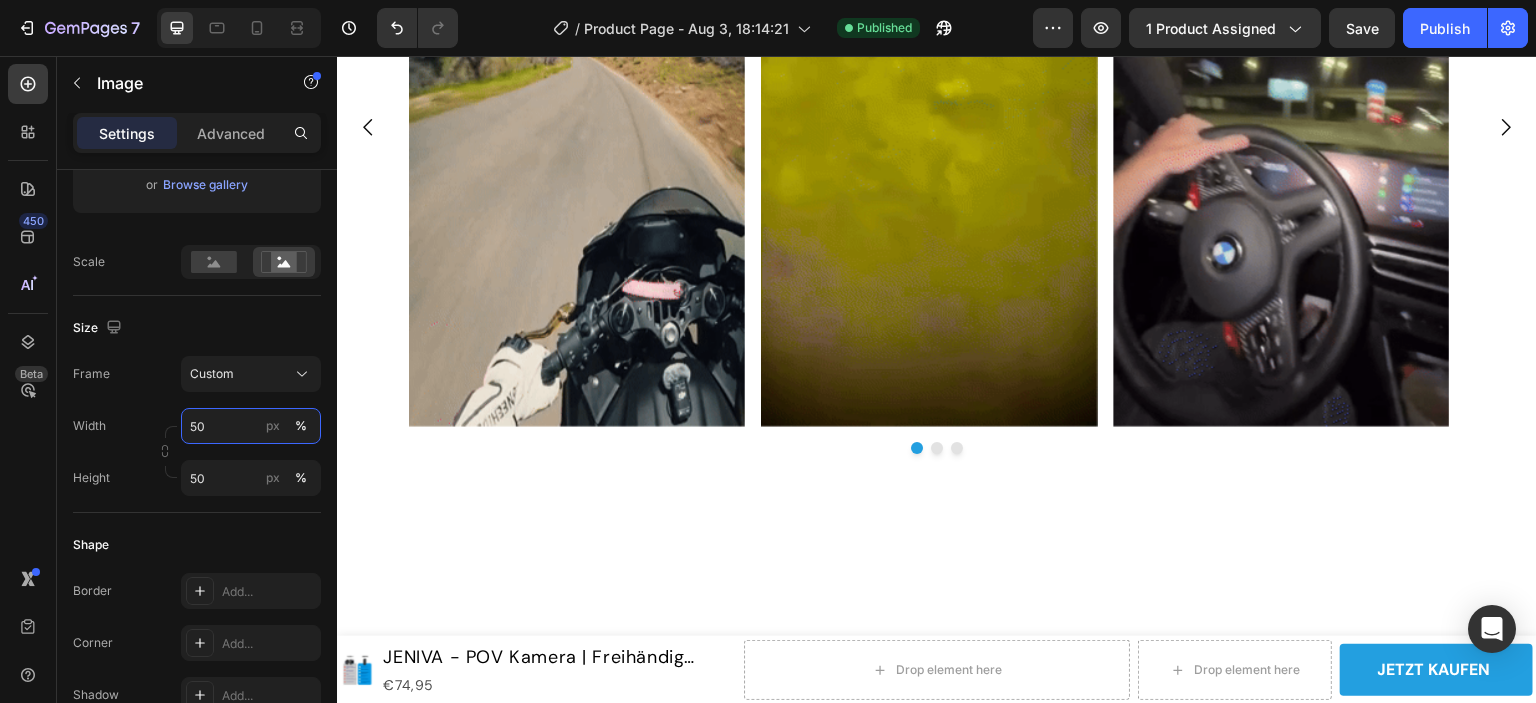 type on "50" 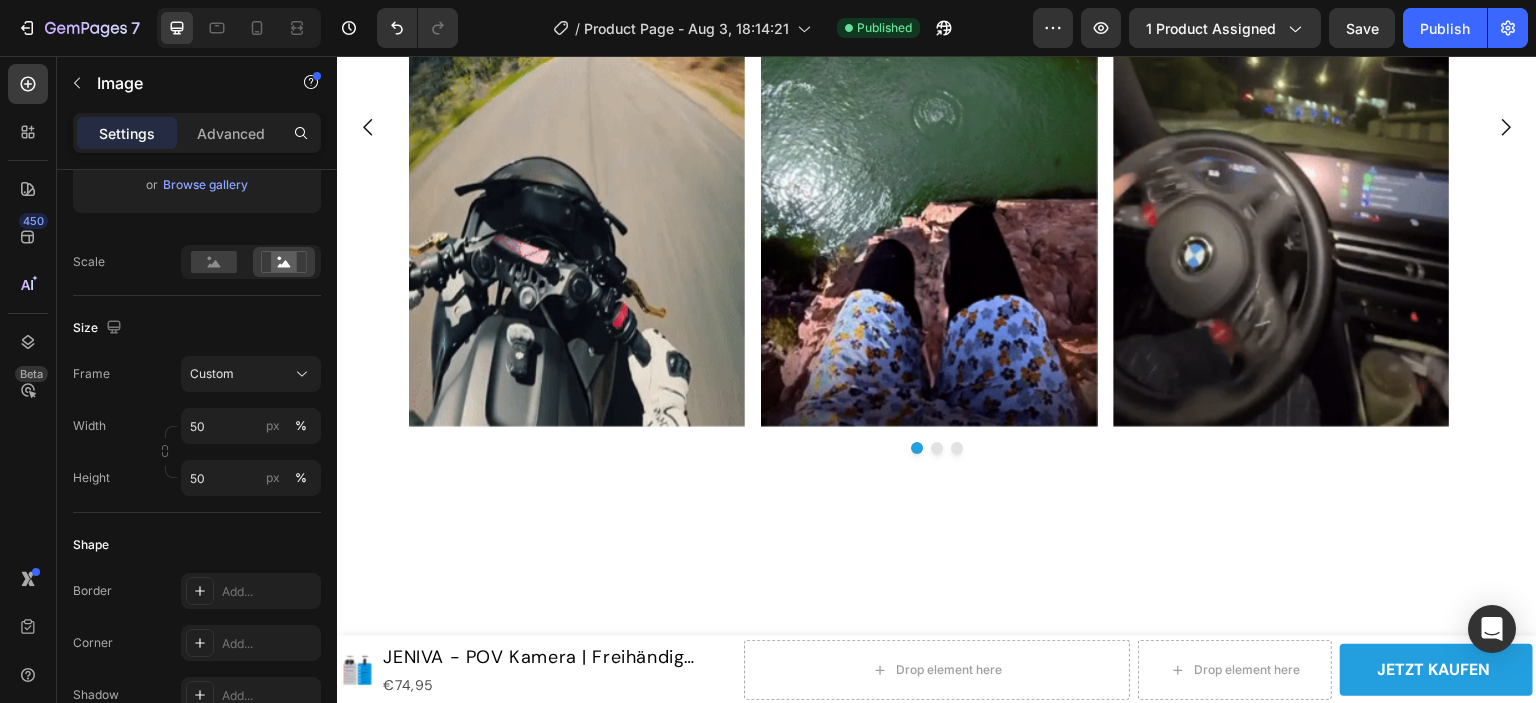 click at bounding box center [937, -855] 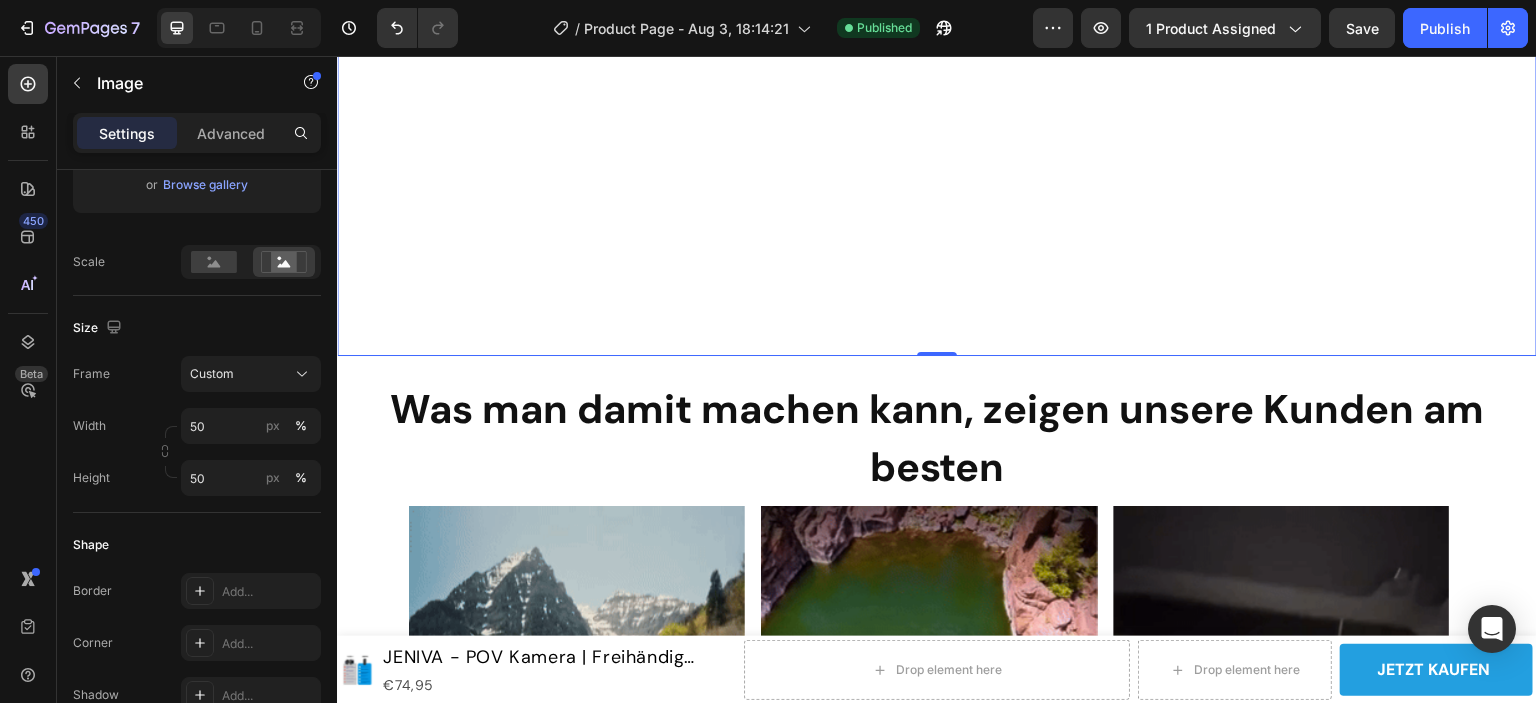 scroll, scrollTop: 2200, scrollLeft: 0, axis: vertical 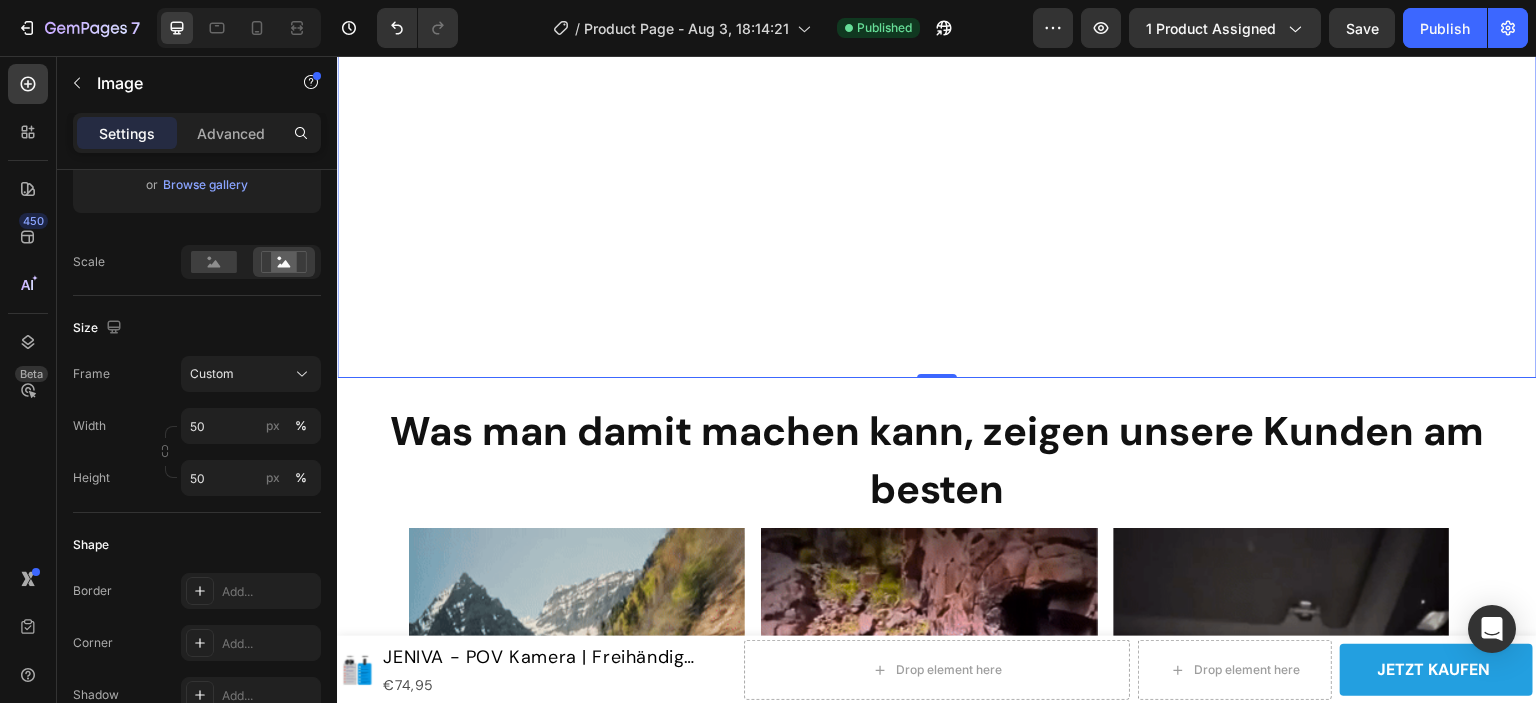 click 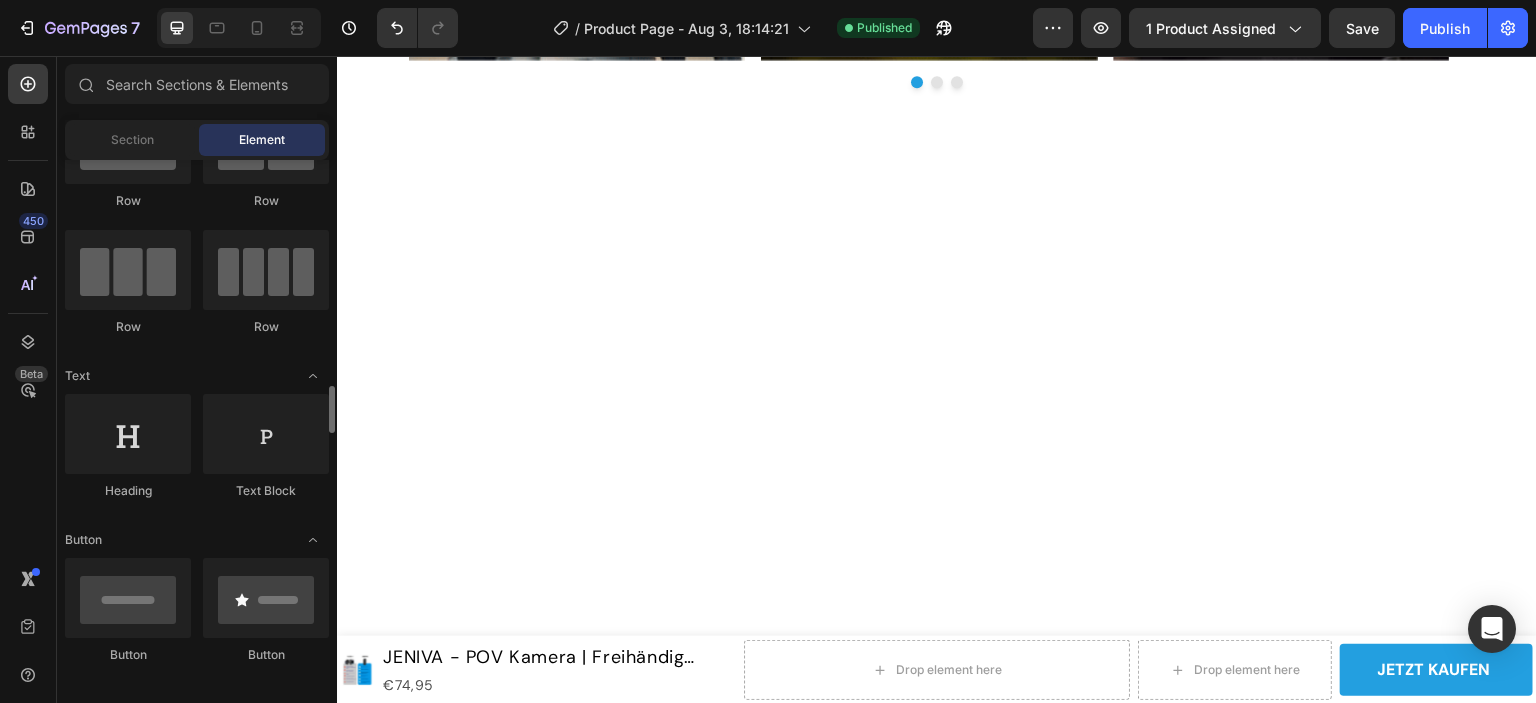 scroll, scrollTop: 300, scrollLeft: 0, axis: vertical 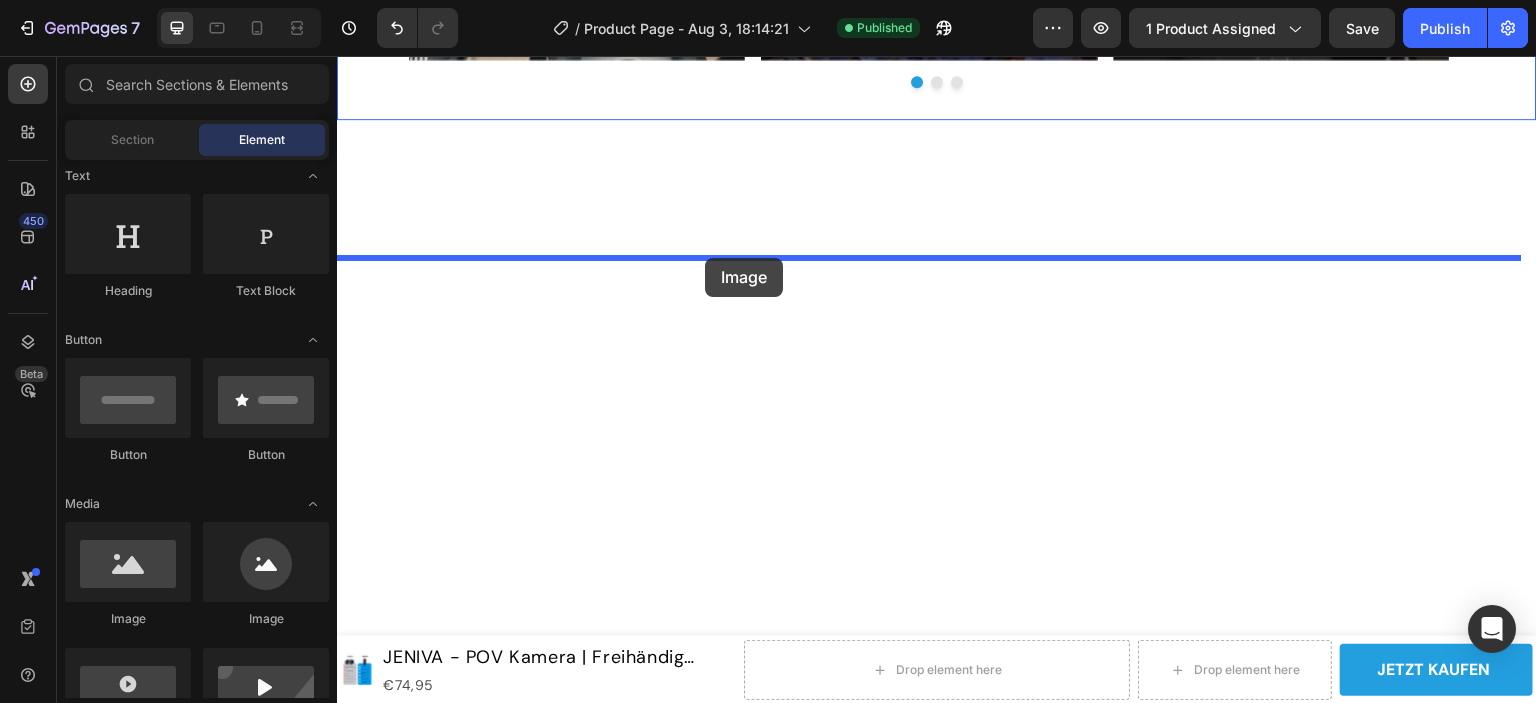 drag, startPoint x: 468, startPoint y: 619, endPoint x: 705, endPoint y: 258, distance: 431.84488 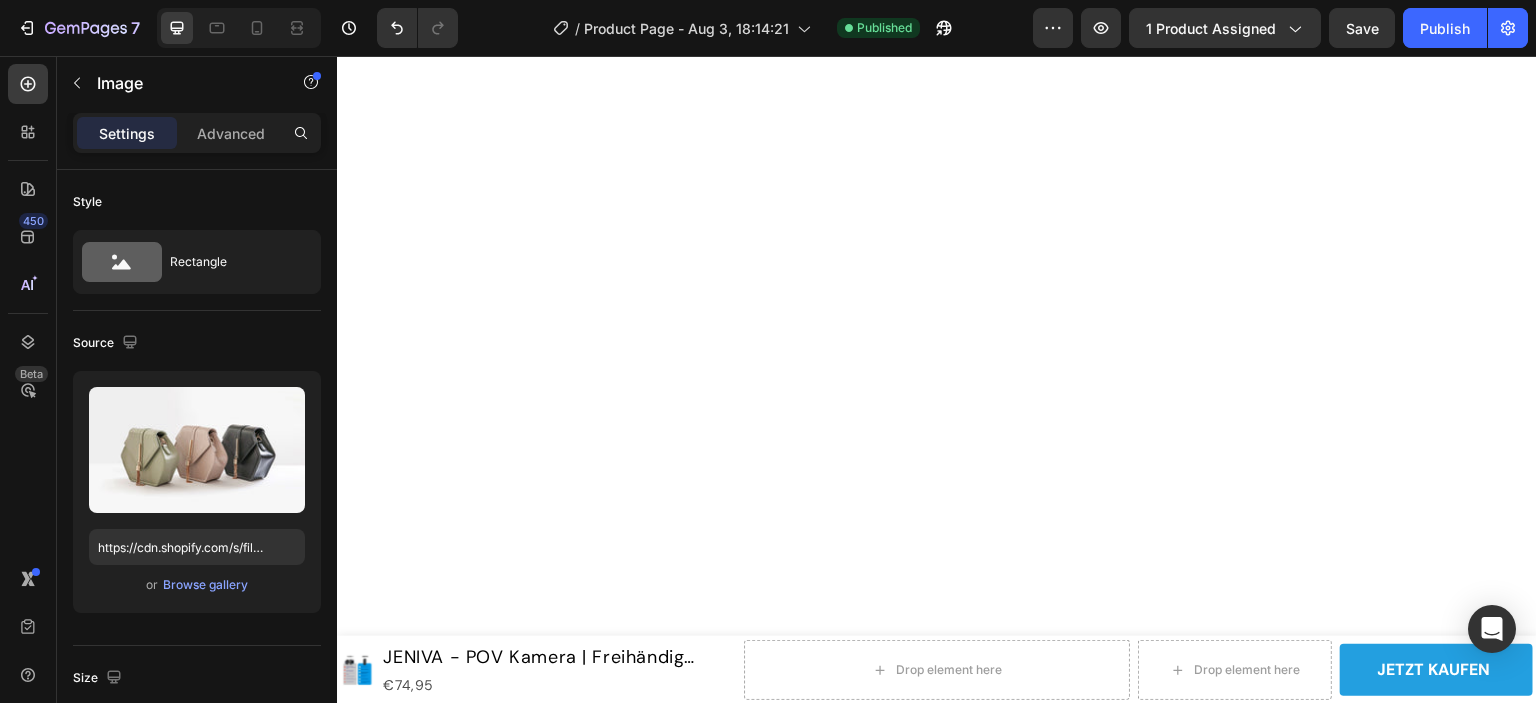 scroll, scrollTop: 2400, scrollLeft: 0, axis: vertical 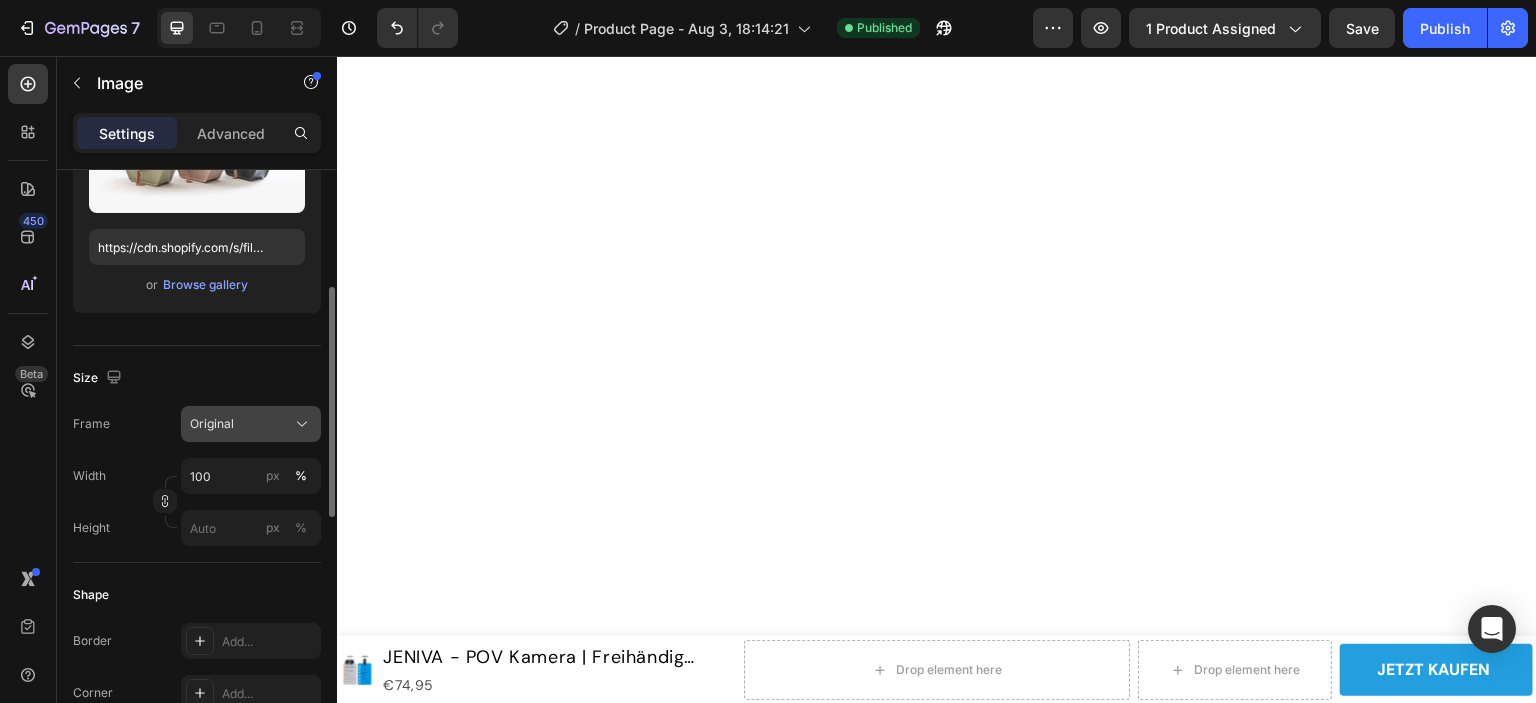 click on "Original" 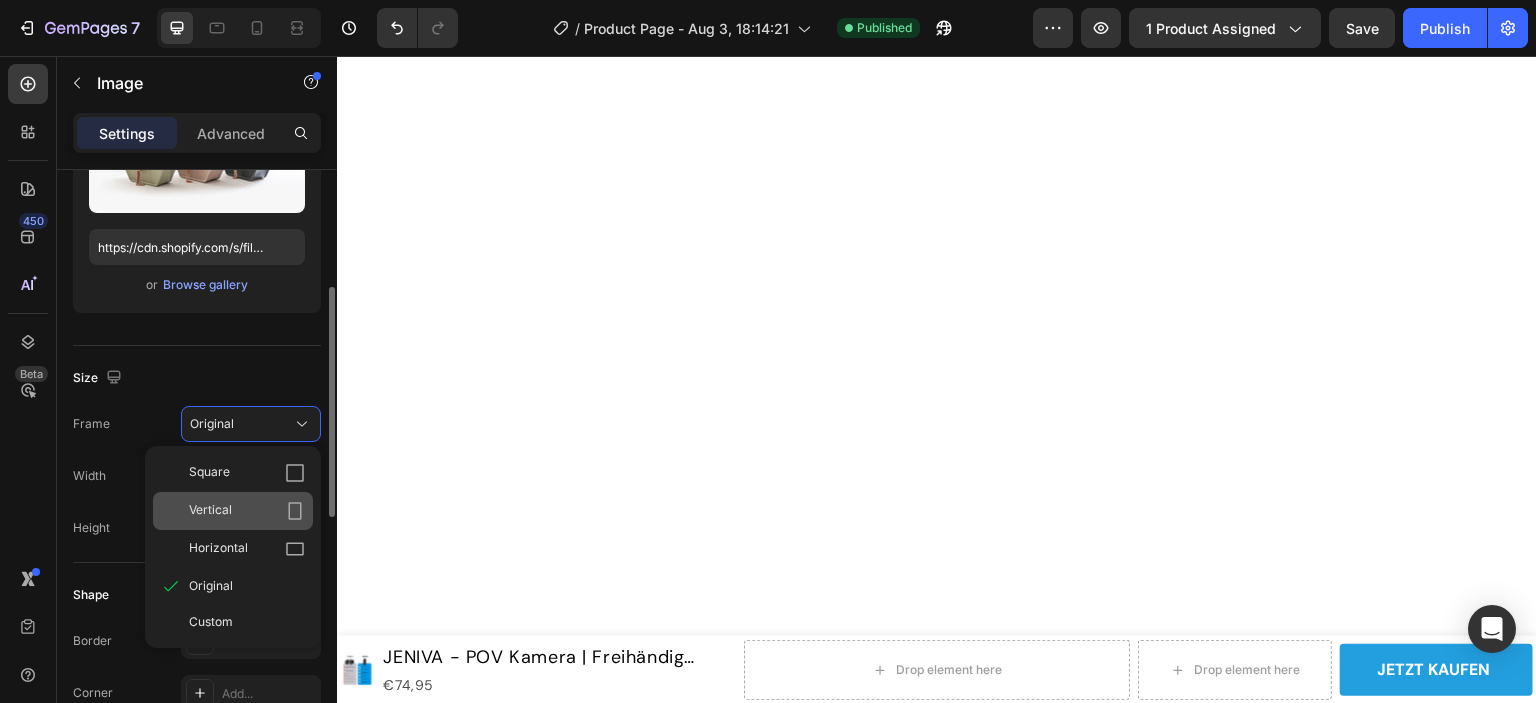 click 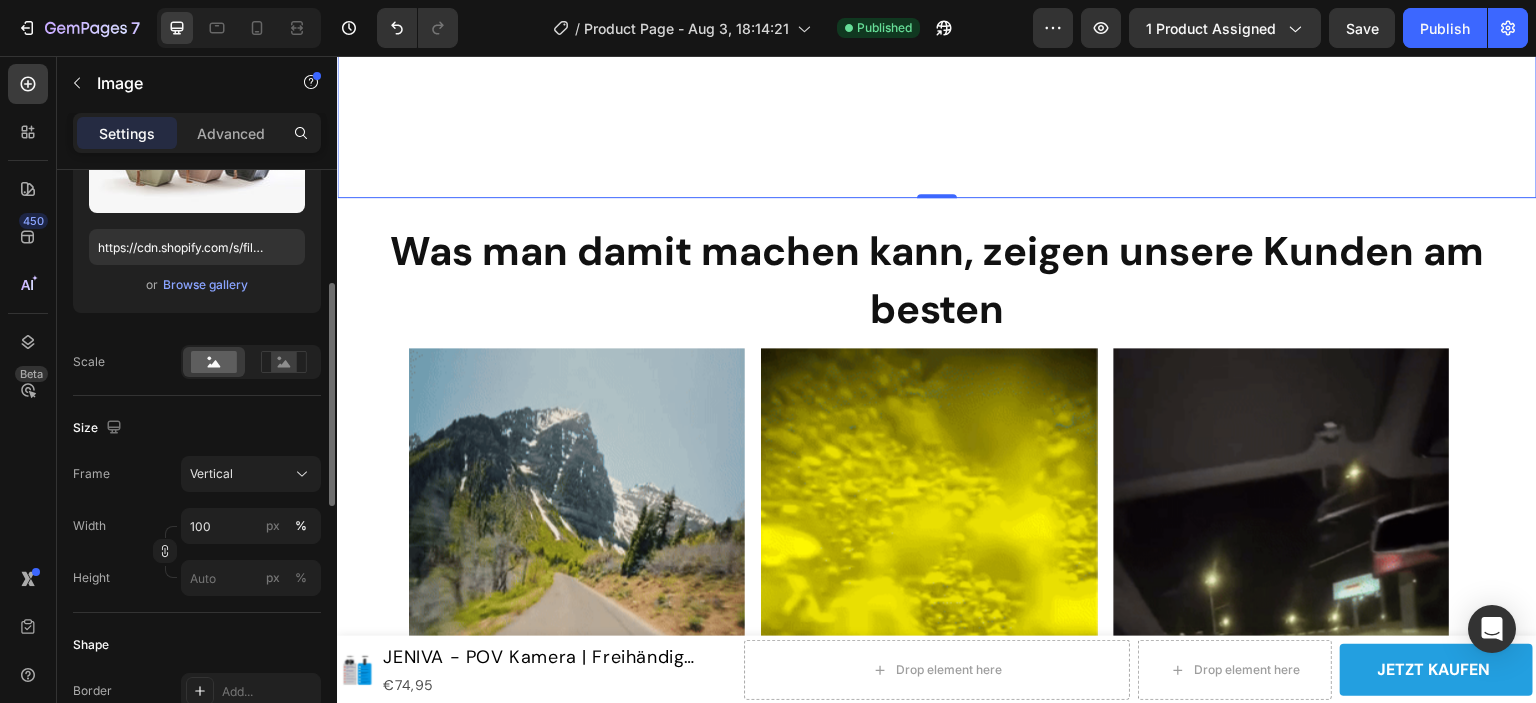 scroll, scrollTop: 3000, scrollLeft: 0, axis: vertical 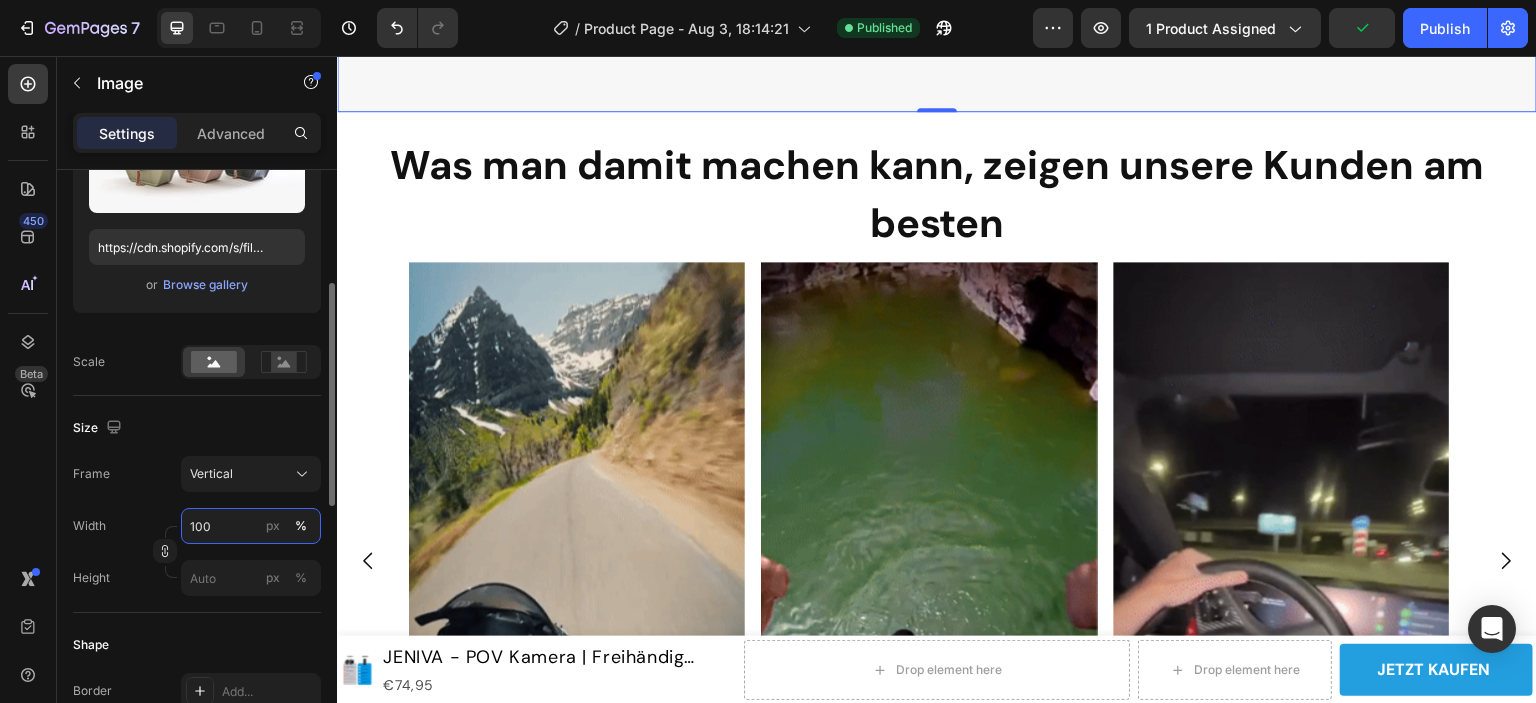 click on "100" at bounding box center [251, 526] 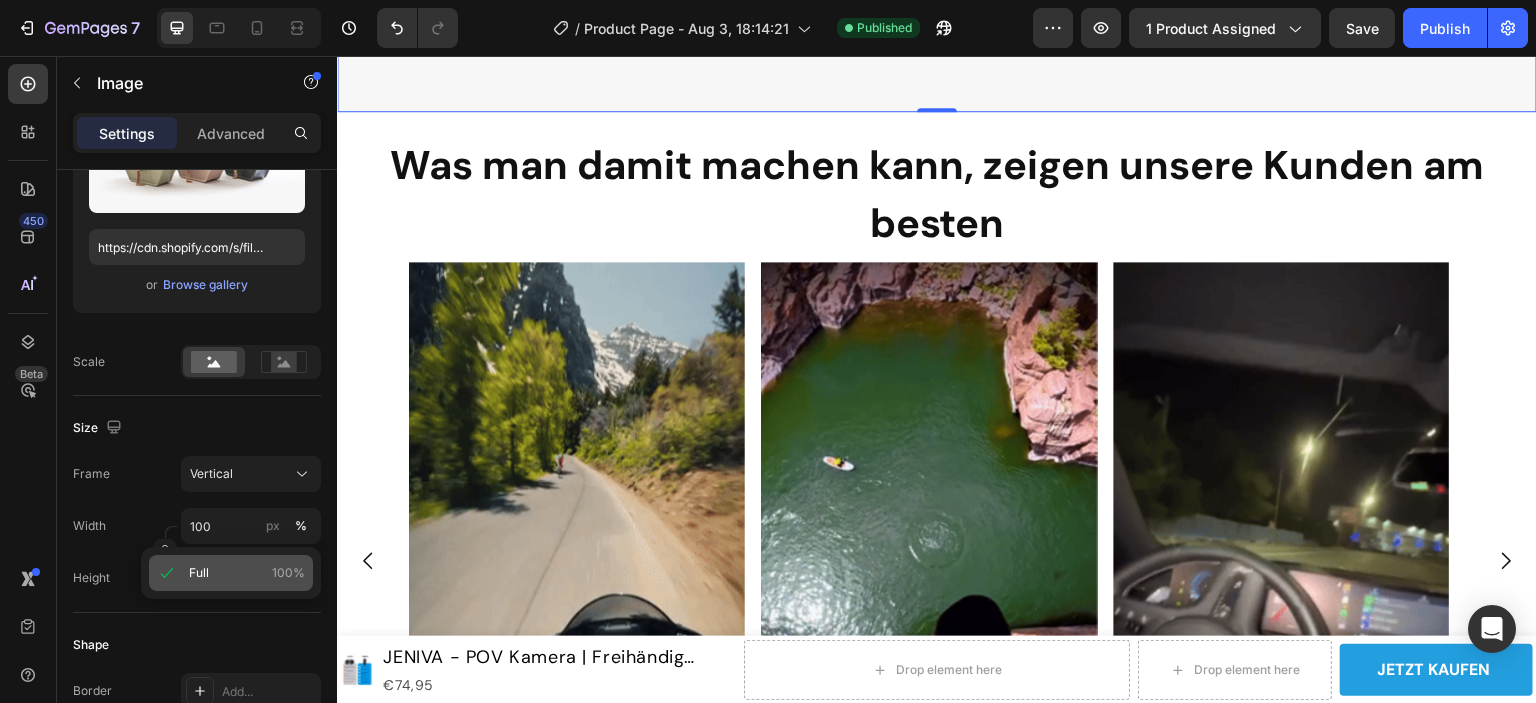click on "Full 100%" at bounding box center [247, 573] 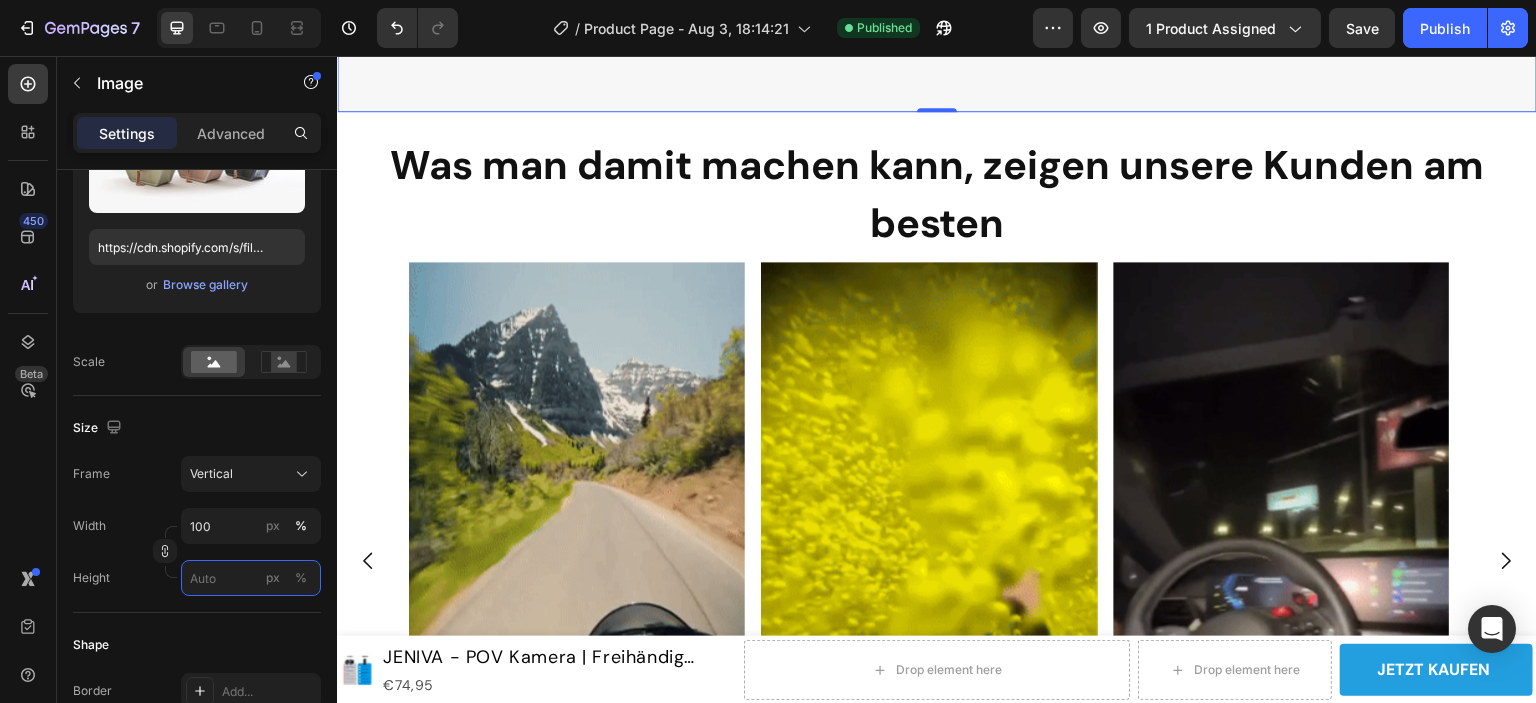 click on "px %" at bounding box center [251, 578] 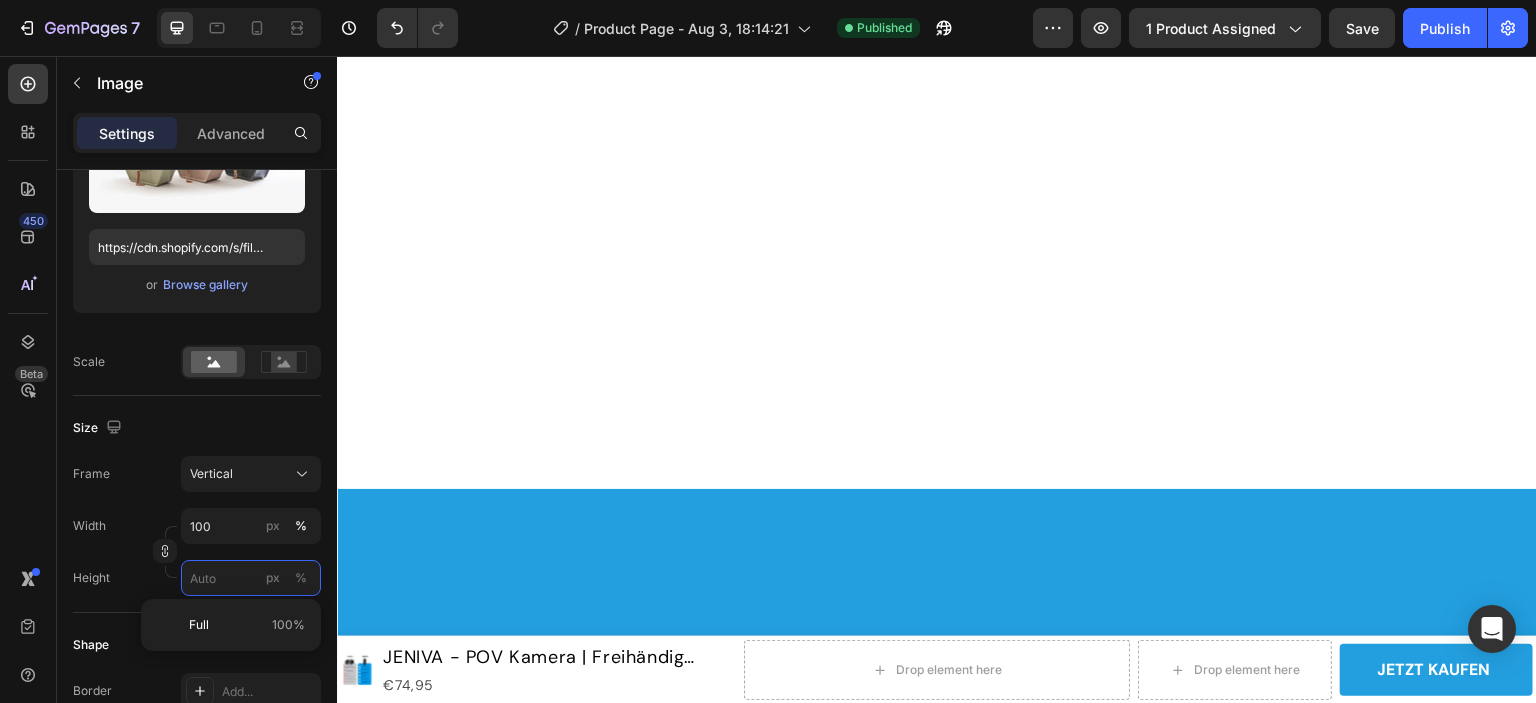 type on "4" 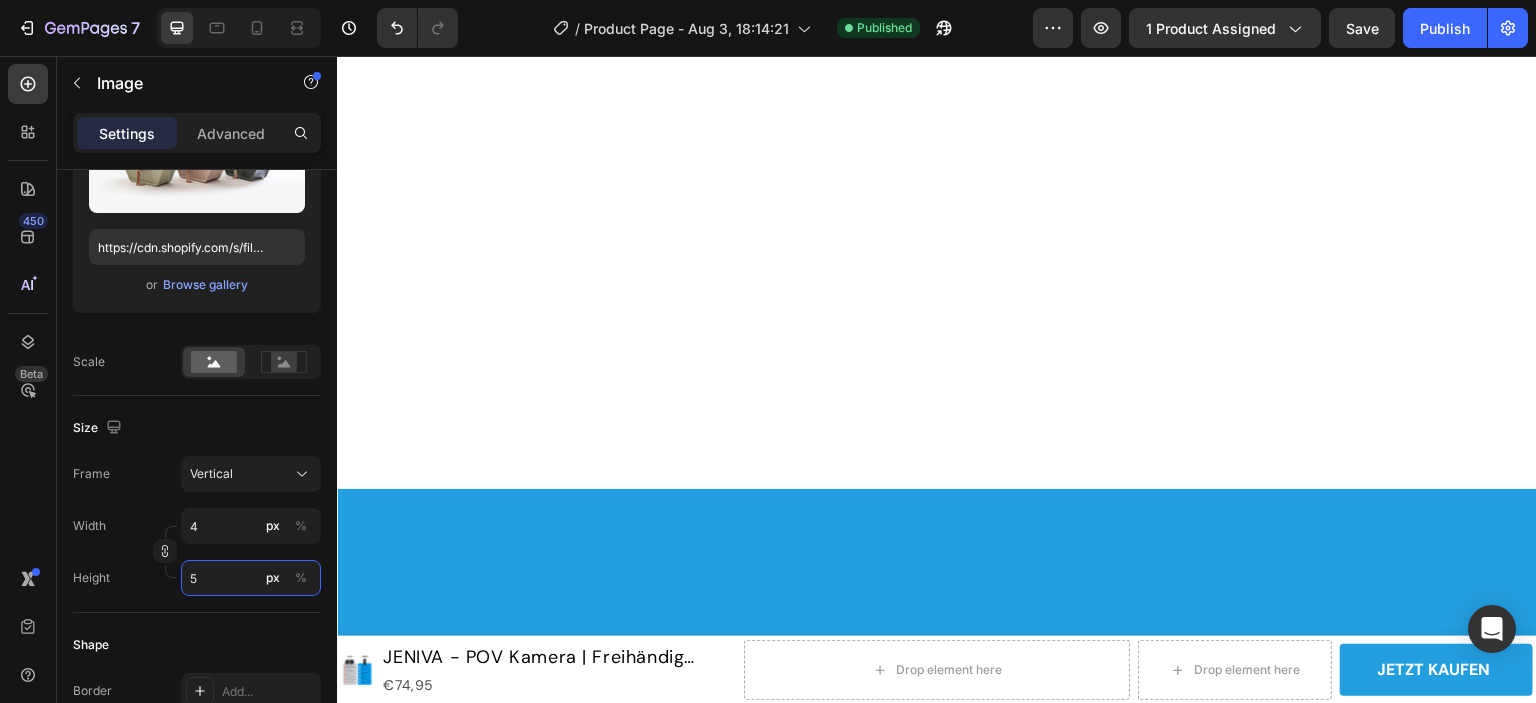 type on "38" 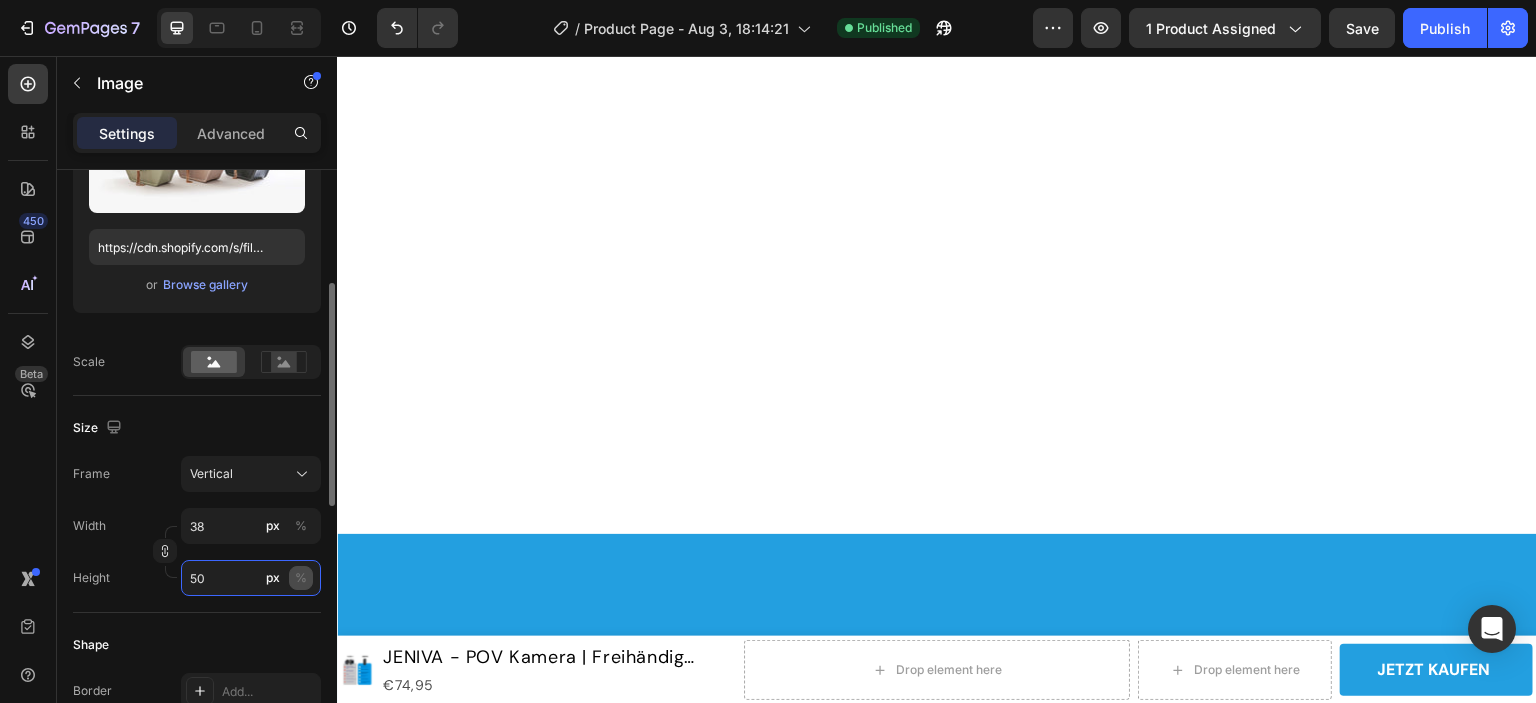 type on "50" 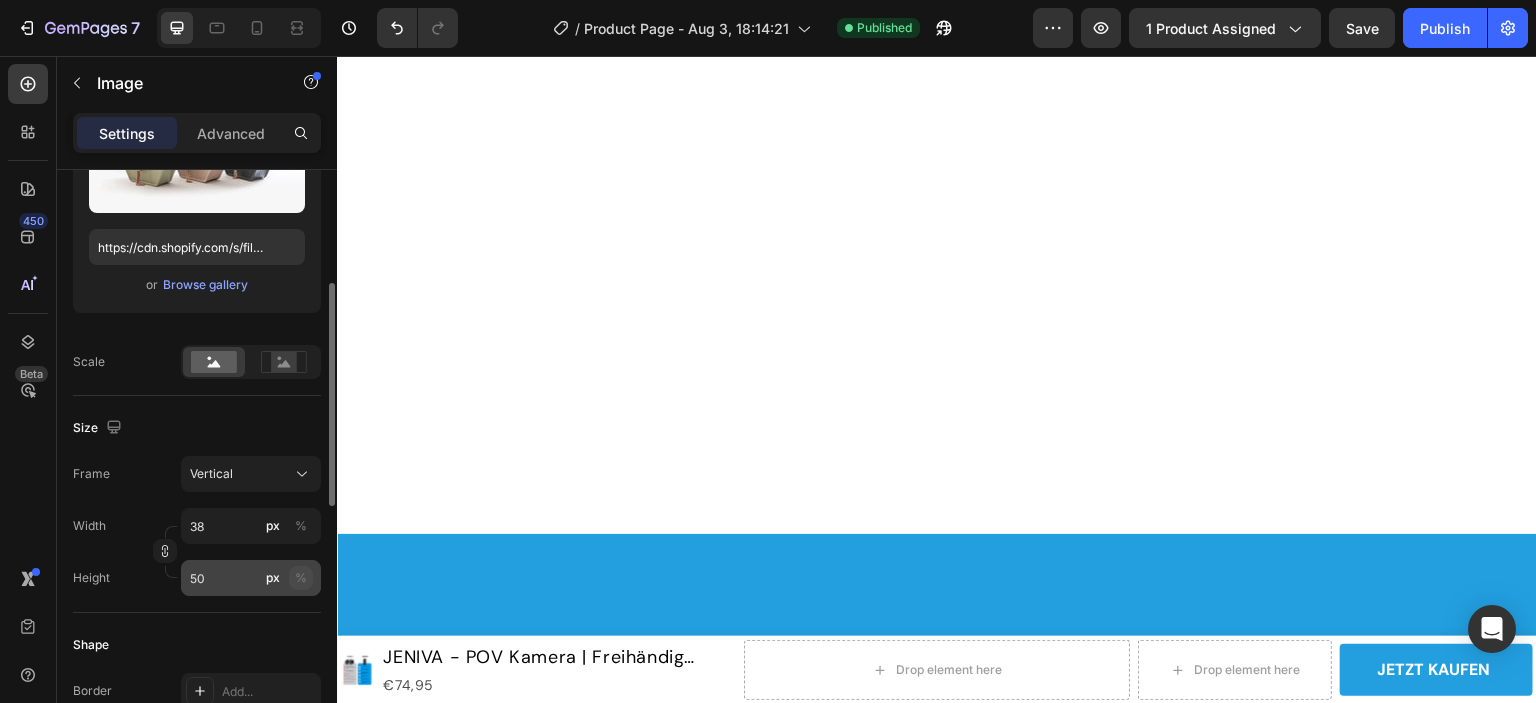 click on "%" at bounding box center [301, 578] 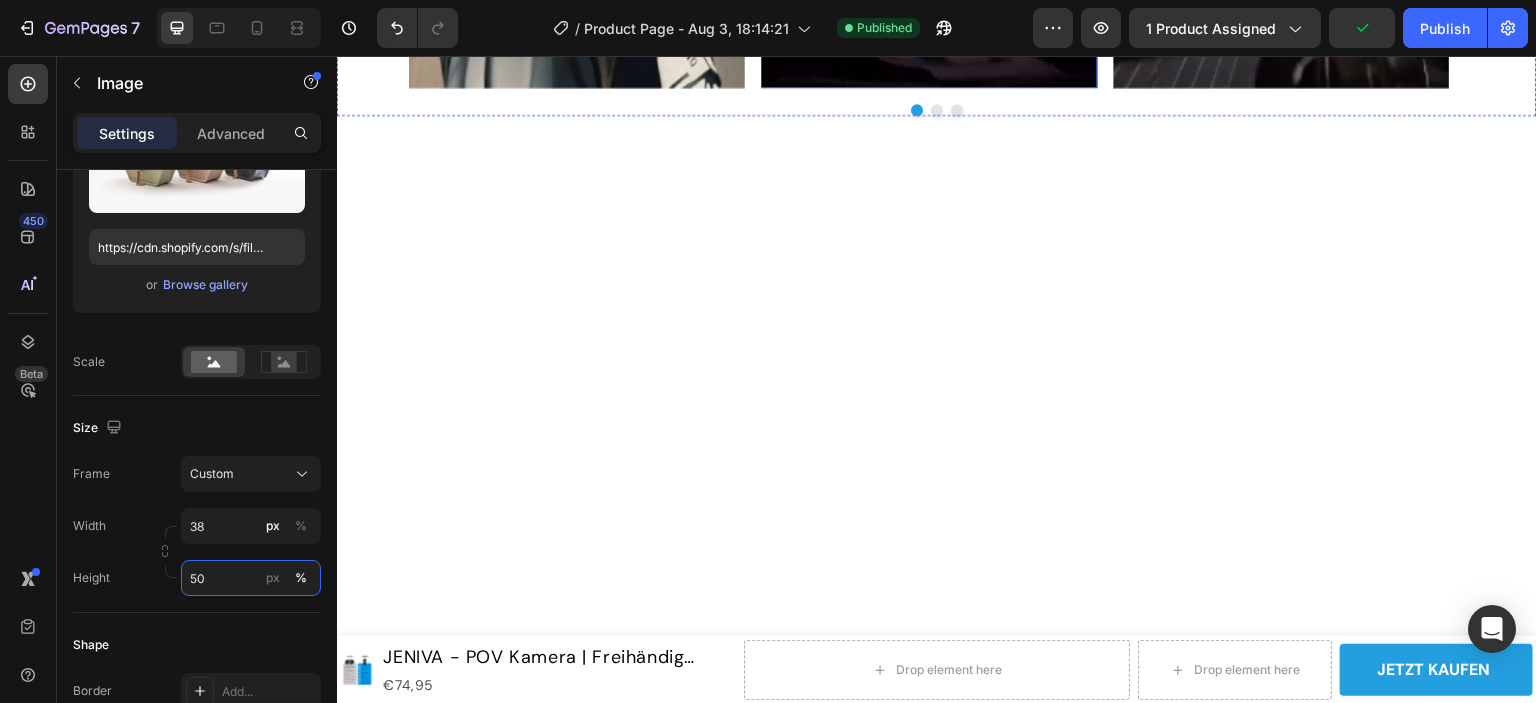 scroll, scrollTop: 2300, scrollLeft: 0, axis: vertical 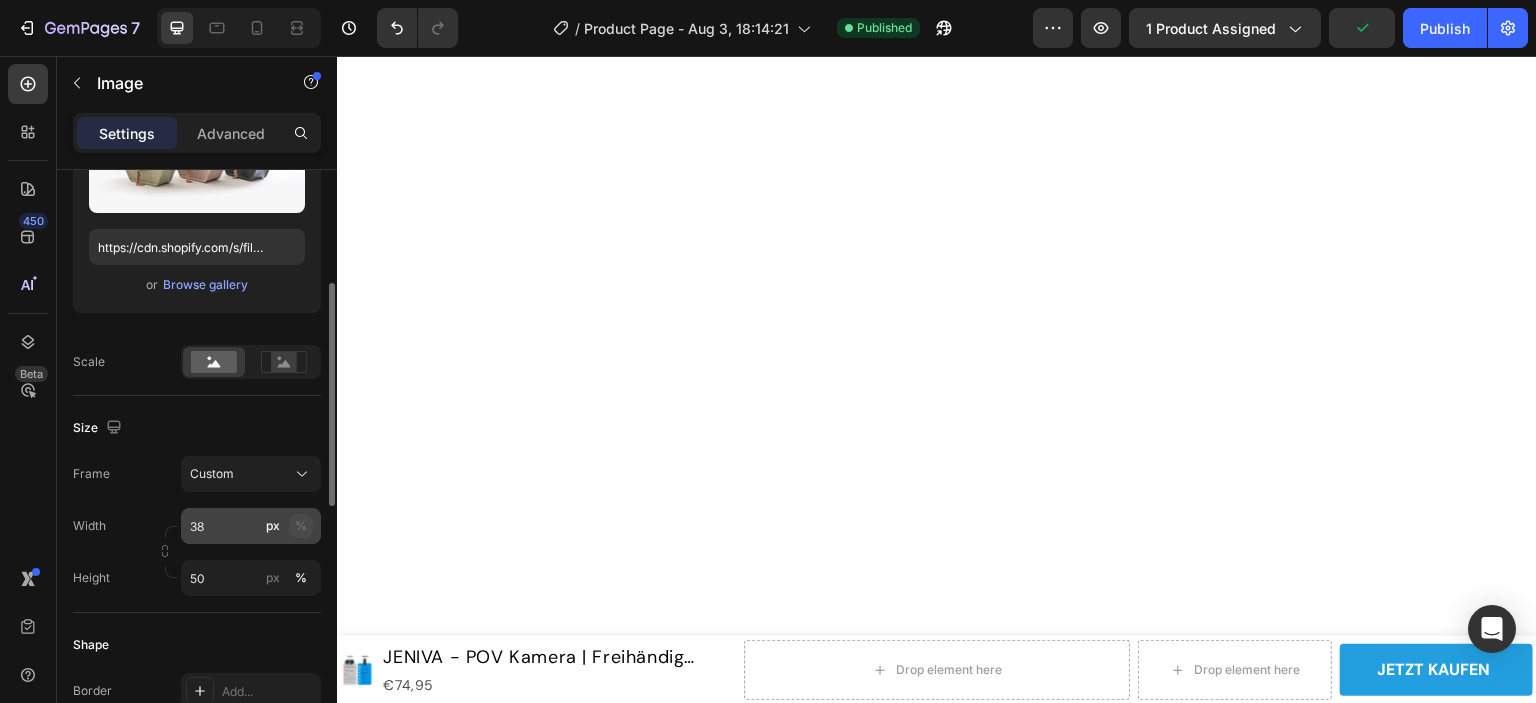 click on "%" 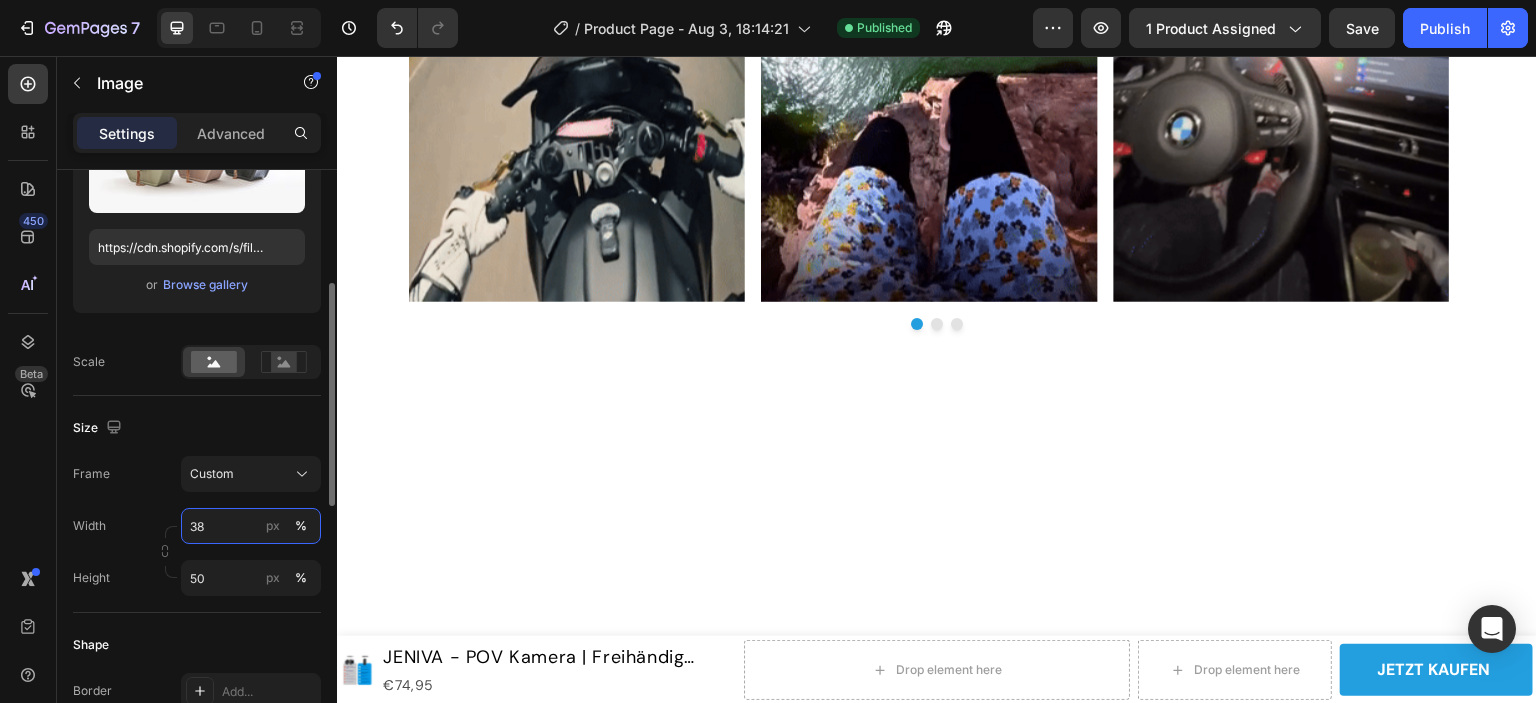 click on "38" at bounding box center [251, 526] 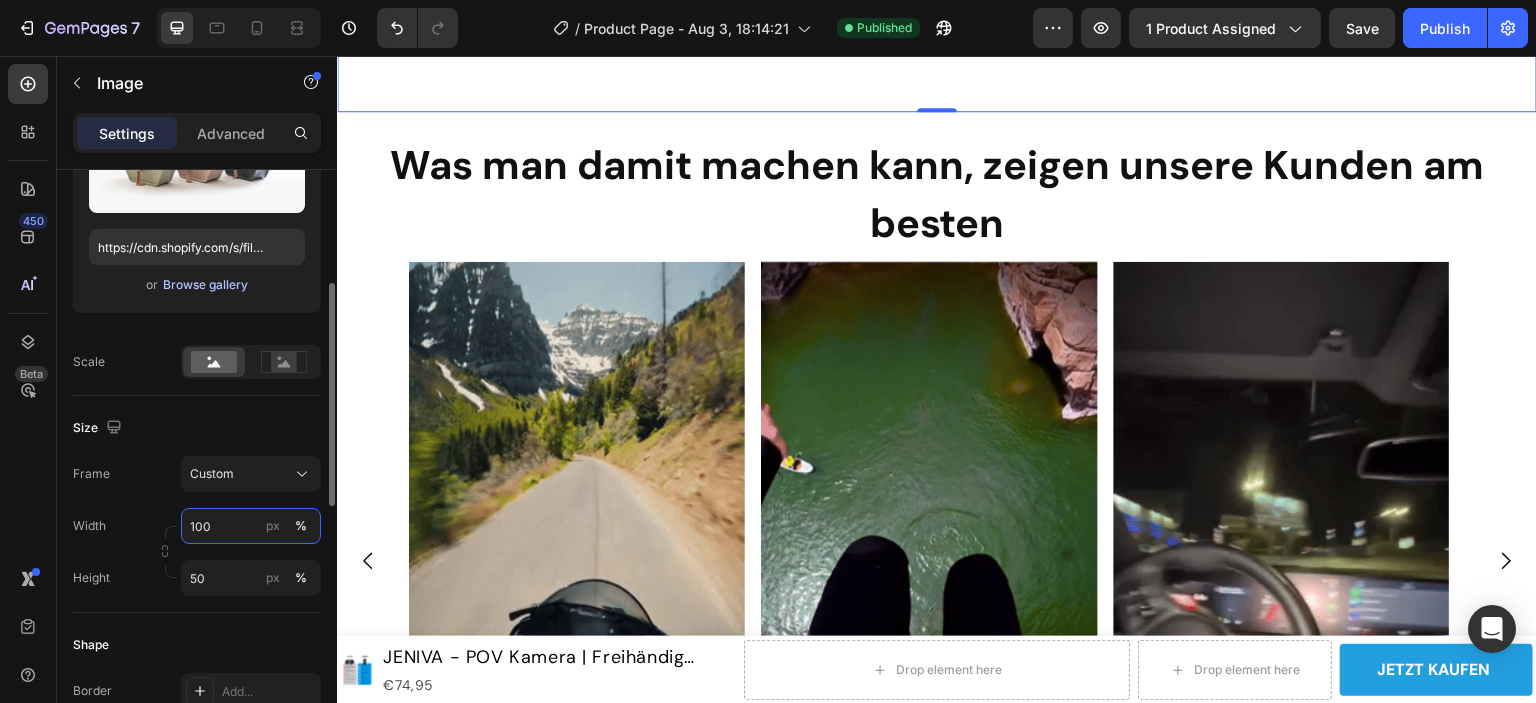 type on "100" 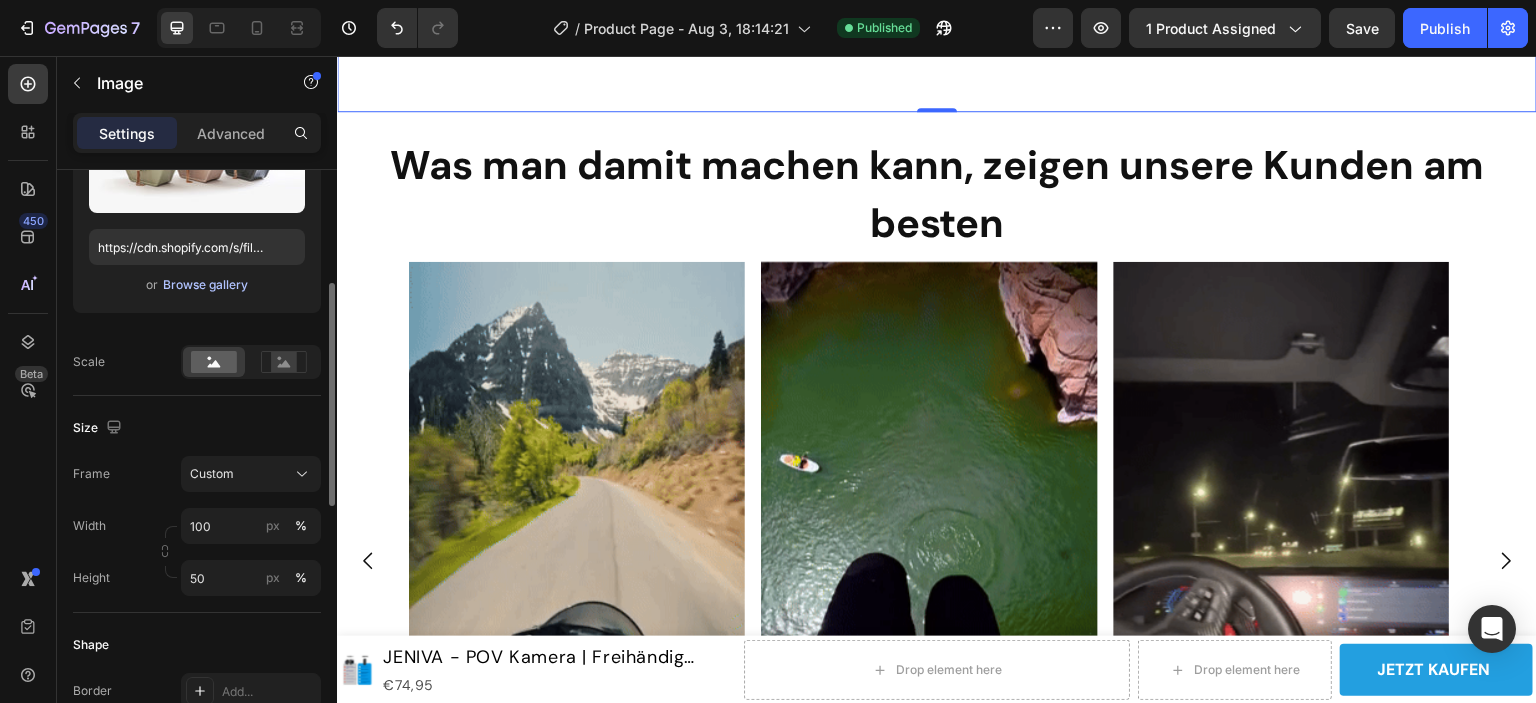 click on "Browse gallery" at bounding box center [205, 285] 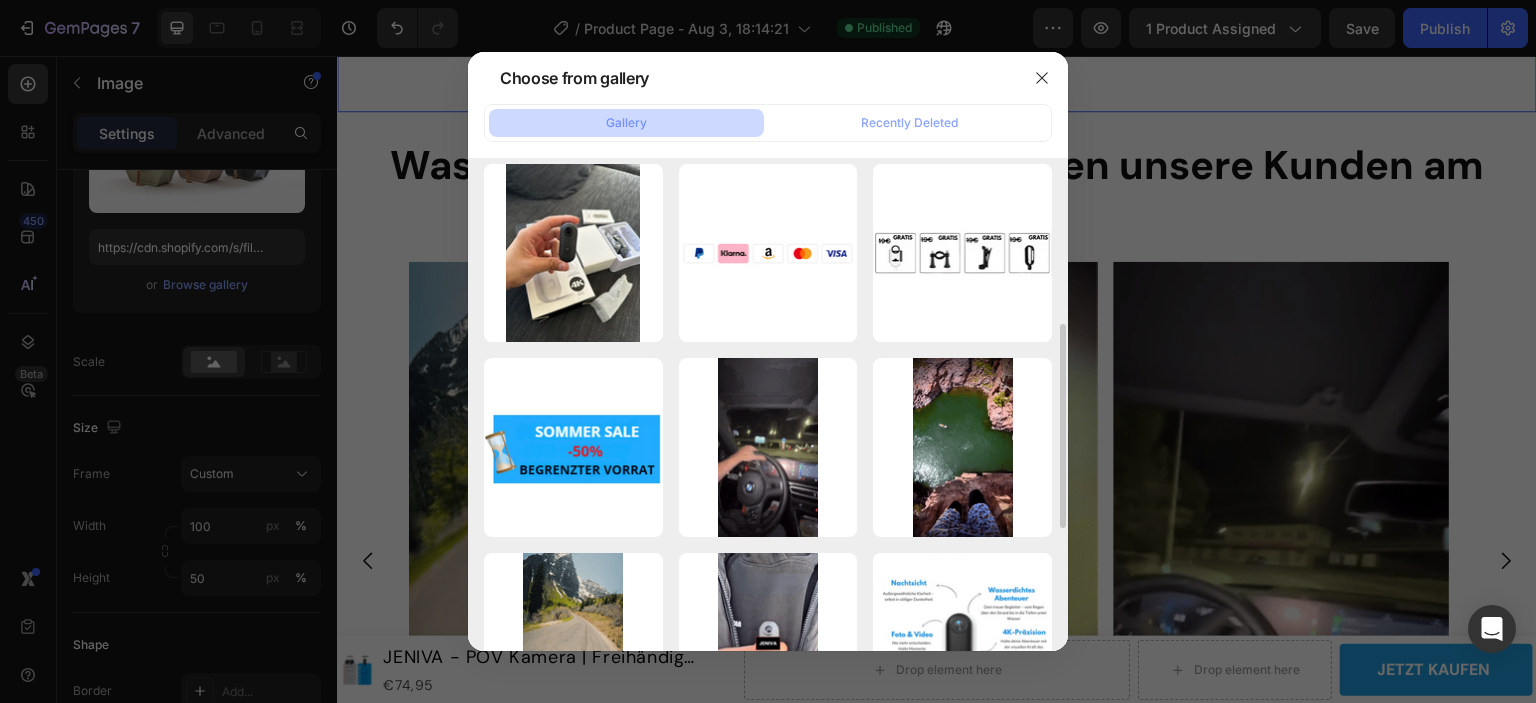 scroll, scrollTop: 500, scrollLeft: 0, axis: vertical 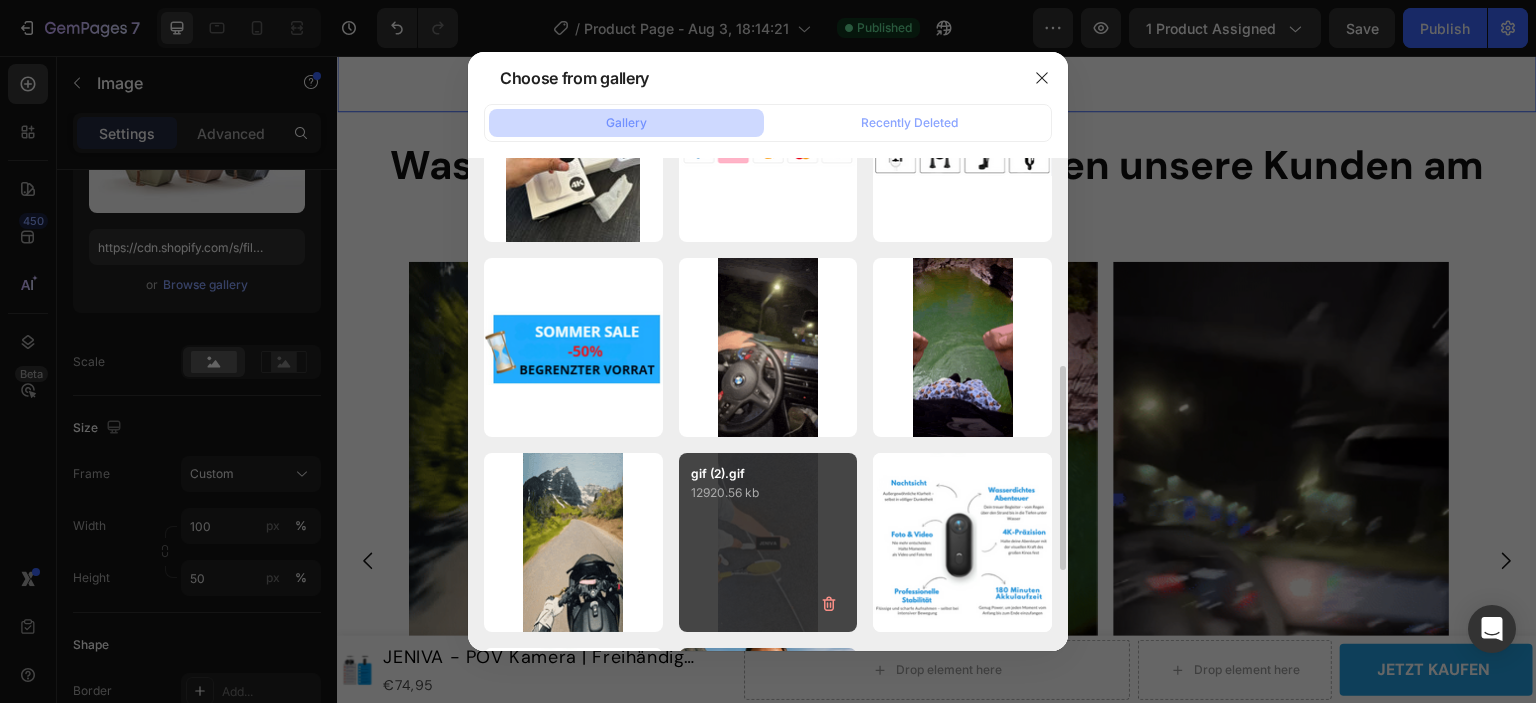 click on "gif (2).gif 12920.56 kb" at bounding box center (768, 542) 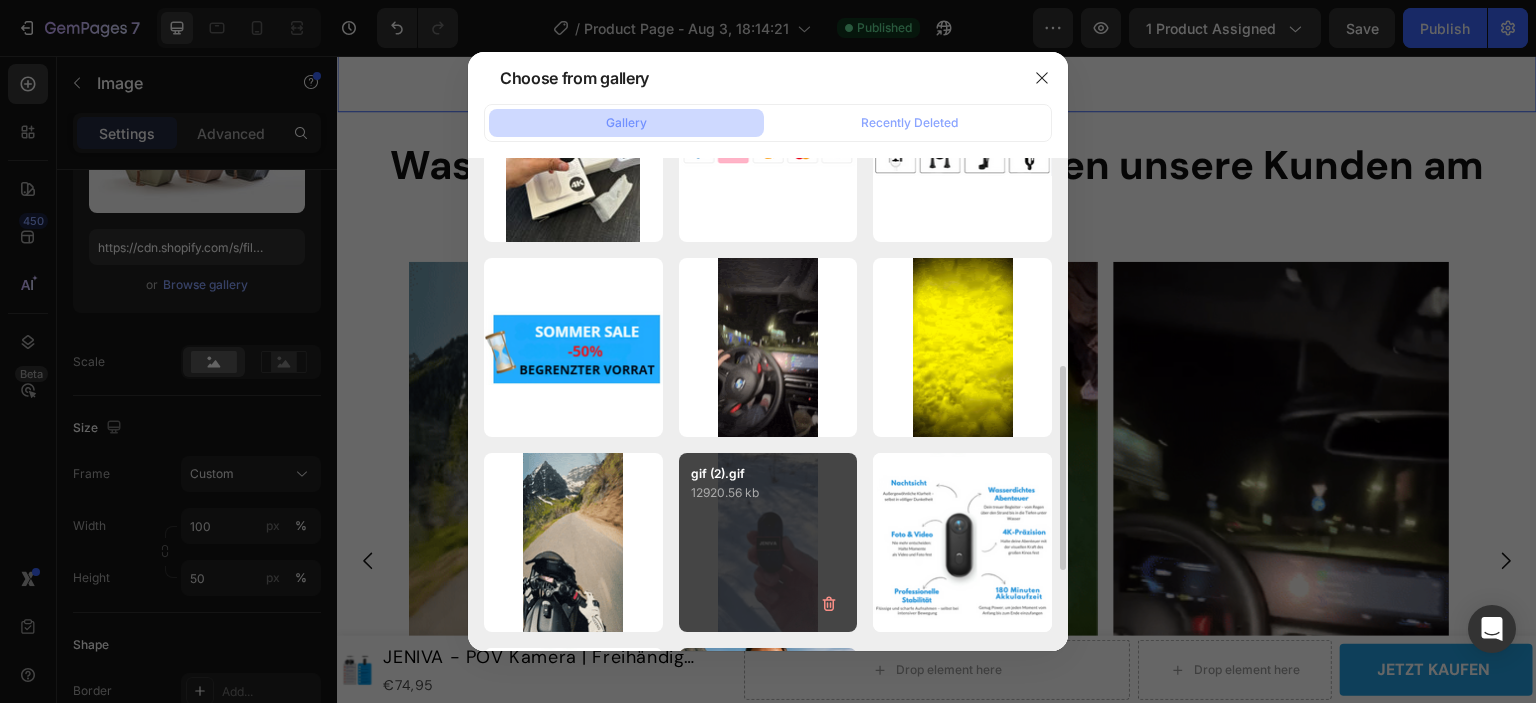 type on "https://cdn.shopify.com/s/files/1/0923/4762/9948/files/gempages_575997531926823875-7317b64d-2ba0-4f68-bbf8-03bcf059fed3.gif" 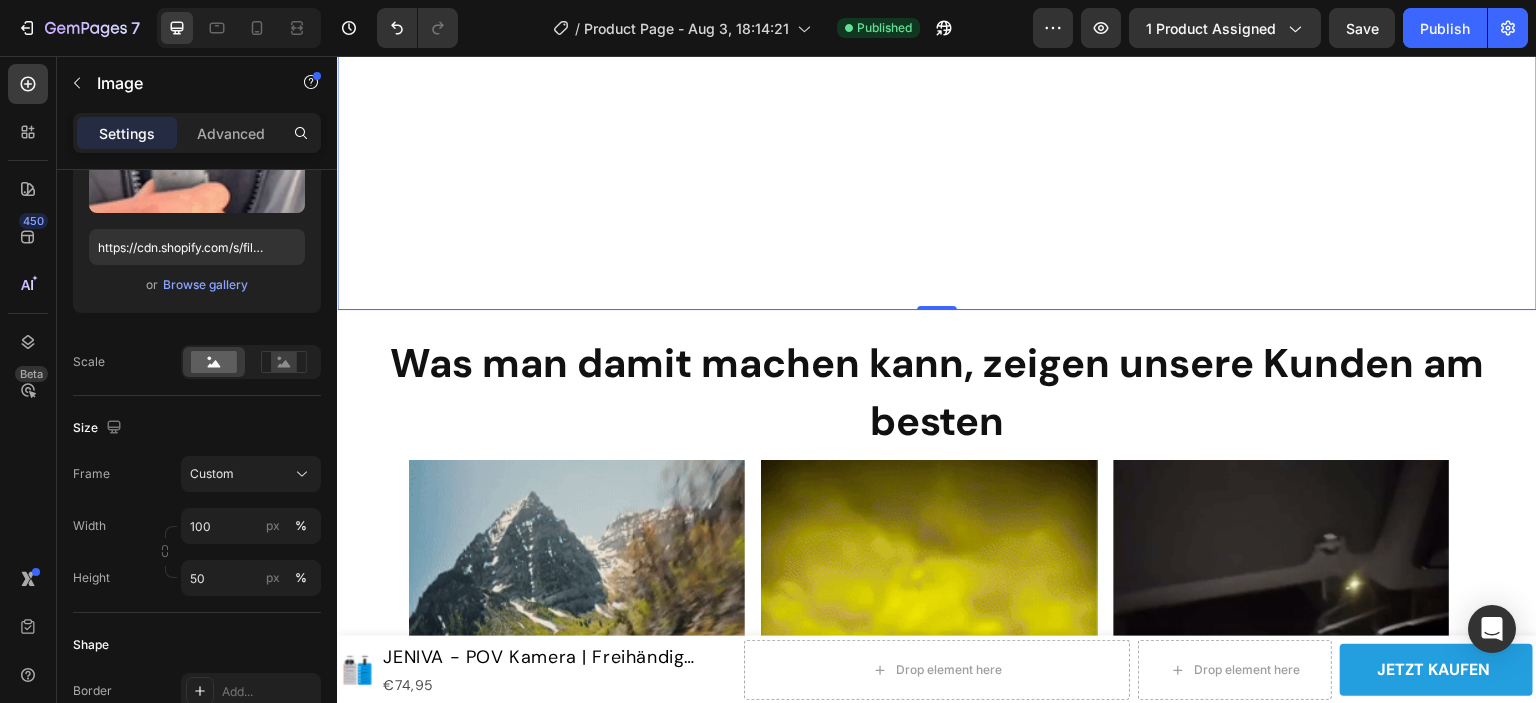 scroll, scrollTop: 3200, scrollLeft: 0, axis: vertical 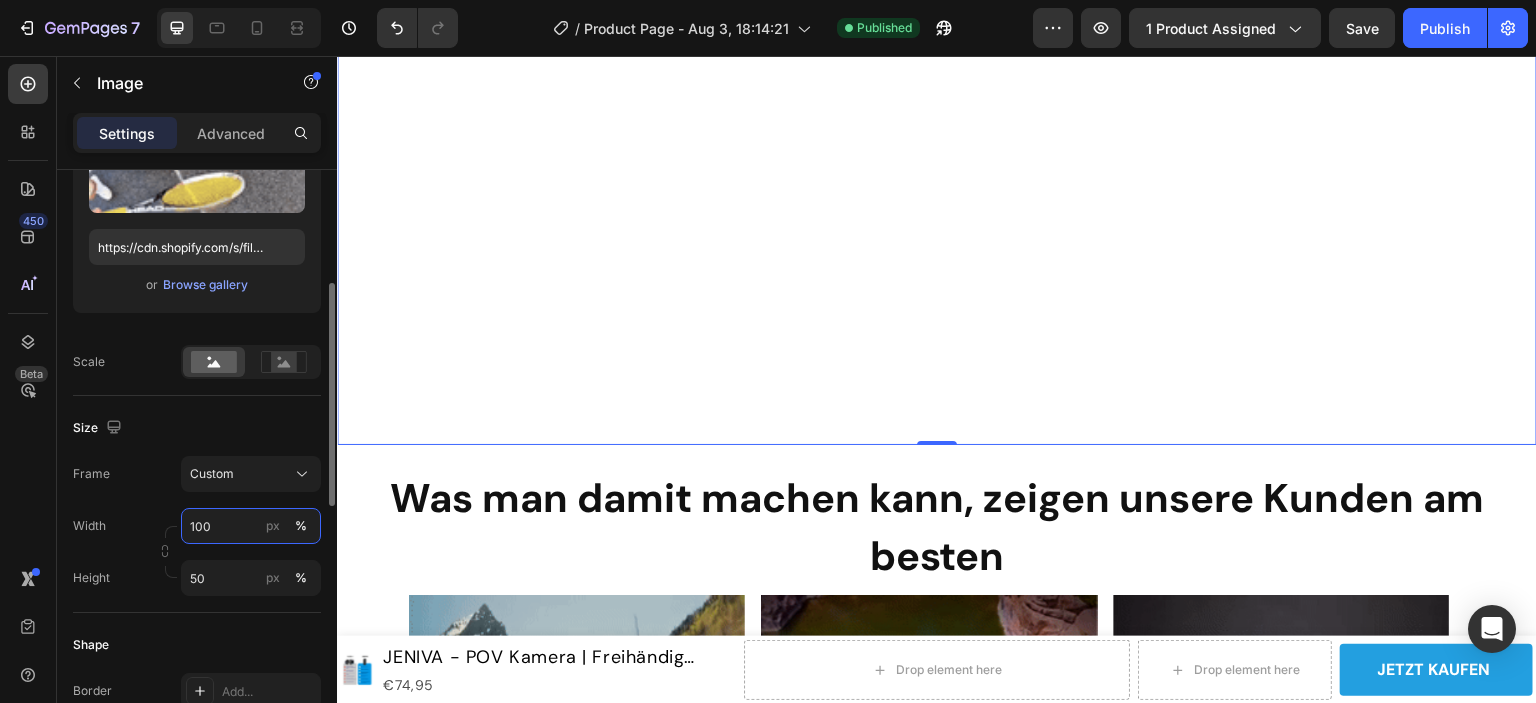 click on "100" at bounding box center (251, 526) 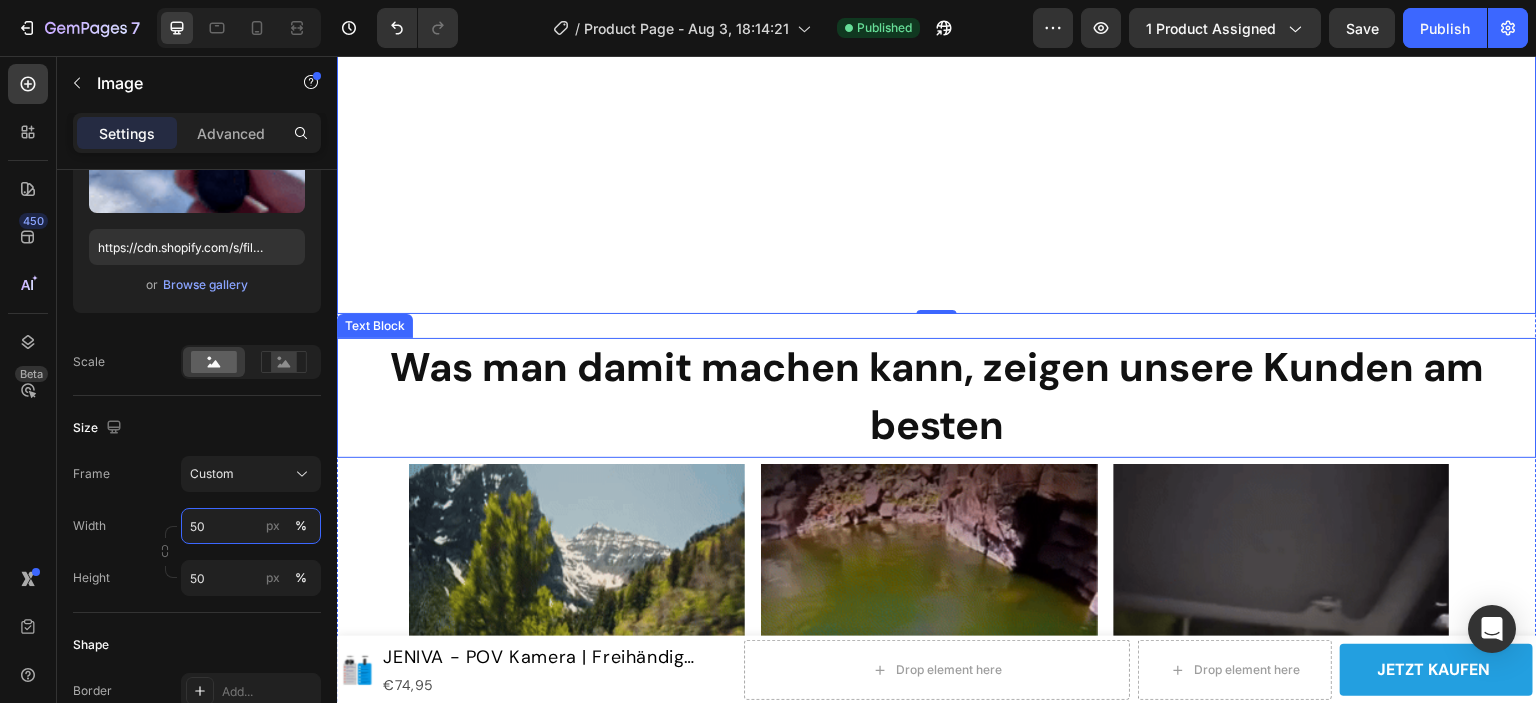 scroll, scrollTop: 2500, scrollLeft: 0, axis: vertical 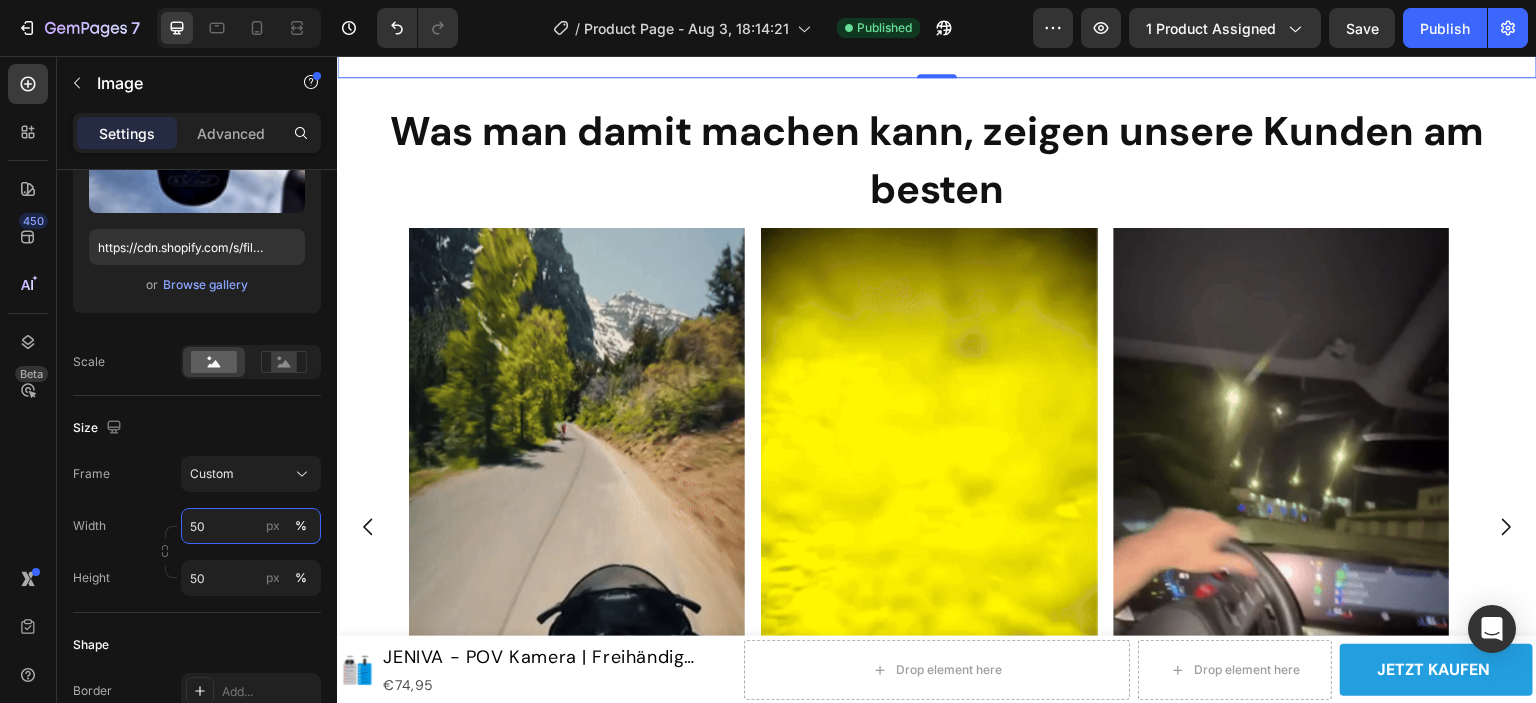 type on "50" 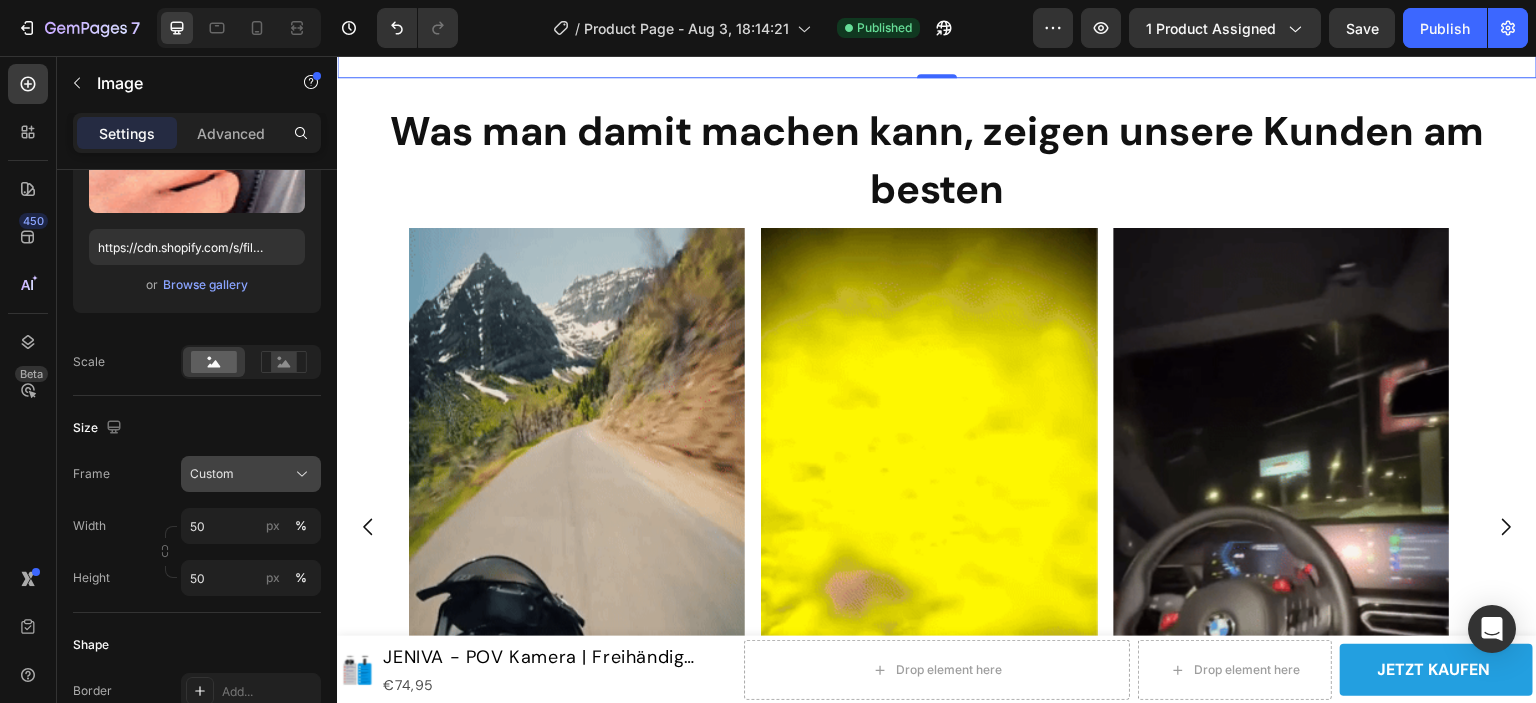 click on "Custom" 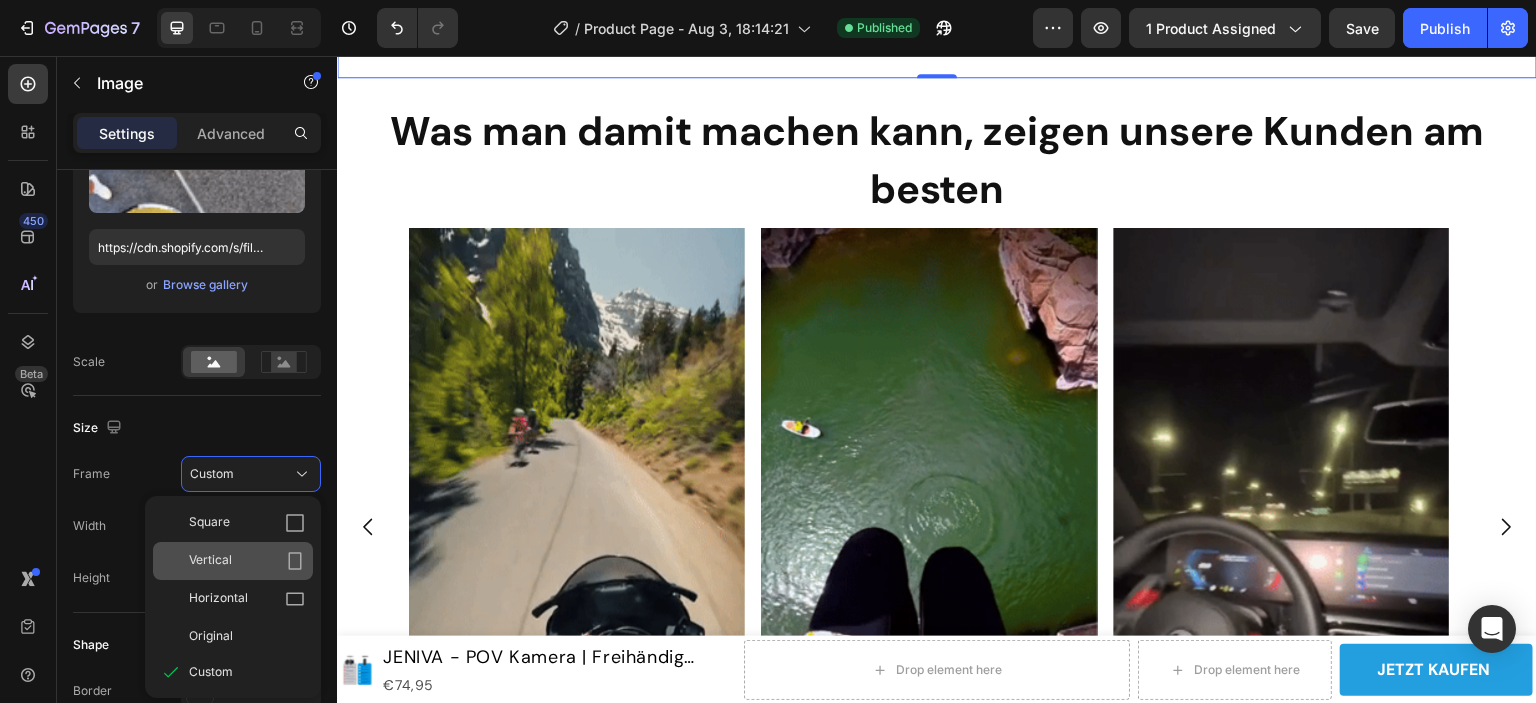click 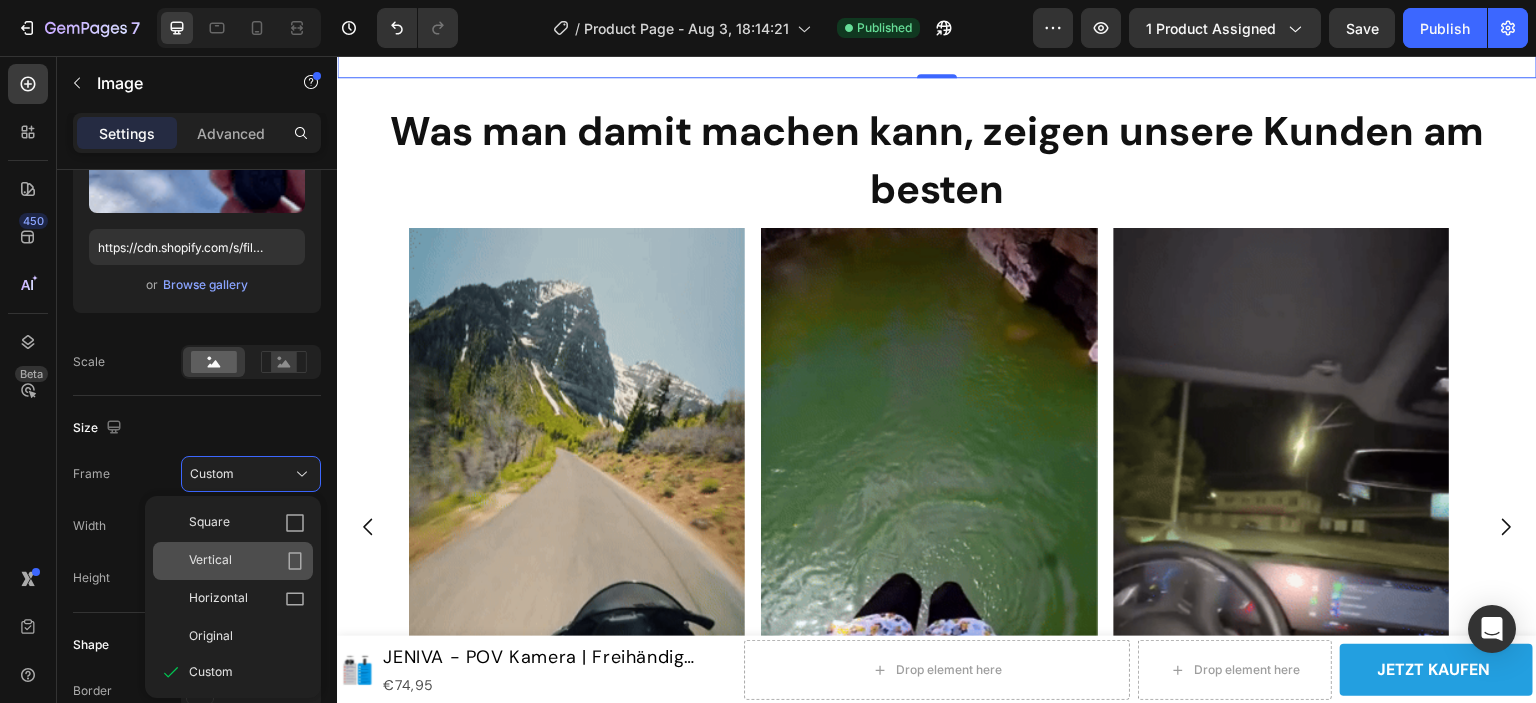 type 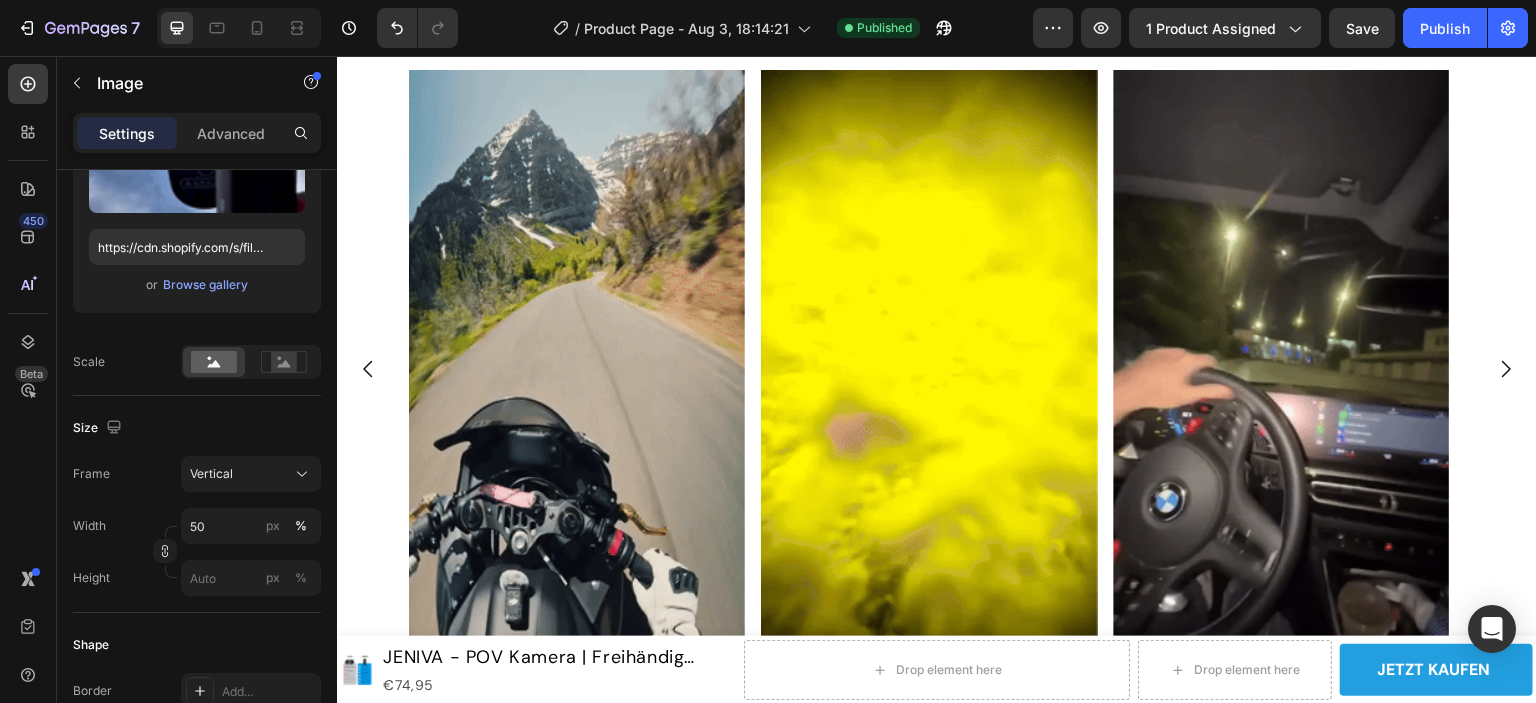 scroll, scrollTop: 2400, scrollLeft: 0, axis: vertical 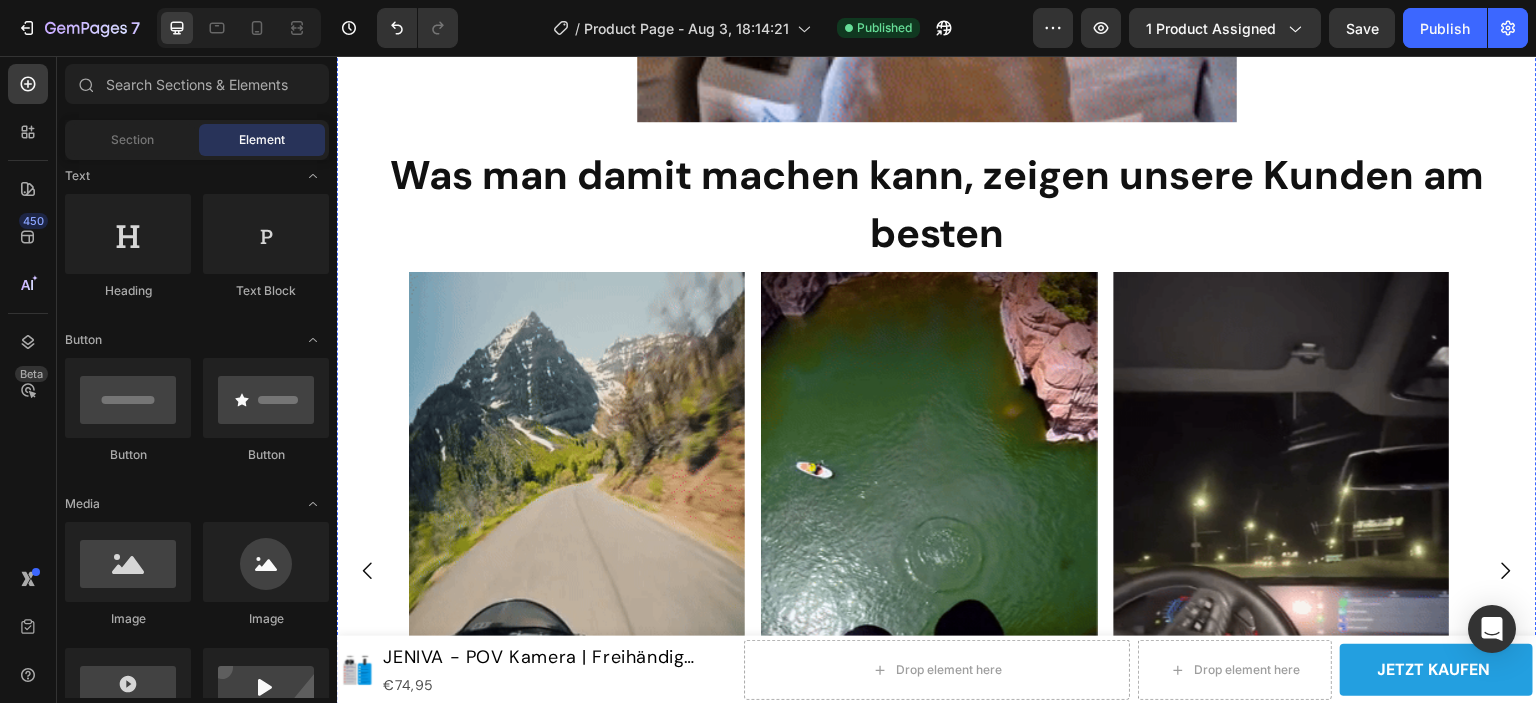 click on "Hört auf, eure schönsten Erinnerungen zu verlieren… Haltet eure Reisen, euren Alltag, euren Sommer in 4K-POV fest!" at bounding box center [937, -740] 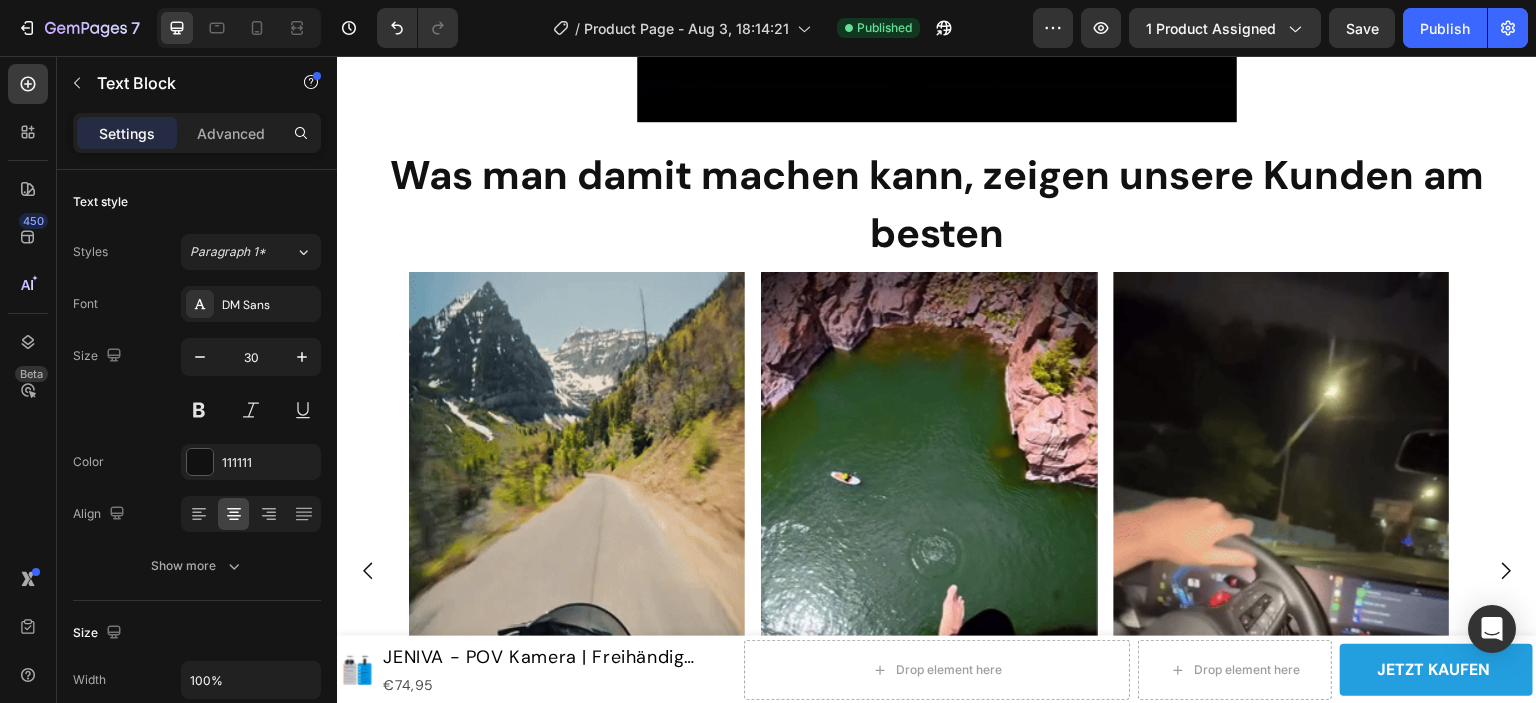 click on "Hört auf, eure schönsten Erinnerungen zu verlieren… Haltet eure Reisen, euren Alltag, euren Sommer in 4K-POV fest!" at bounding box center (937, -740) 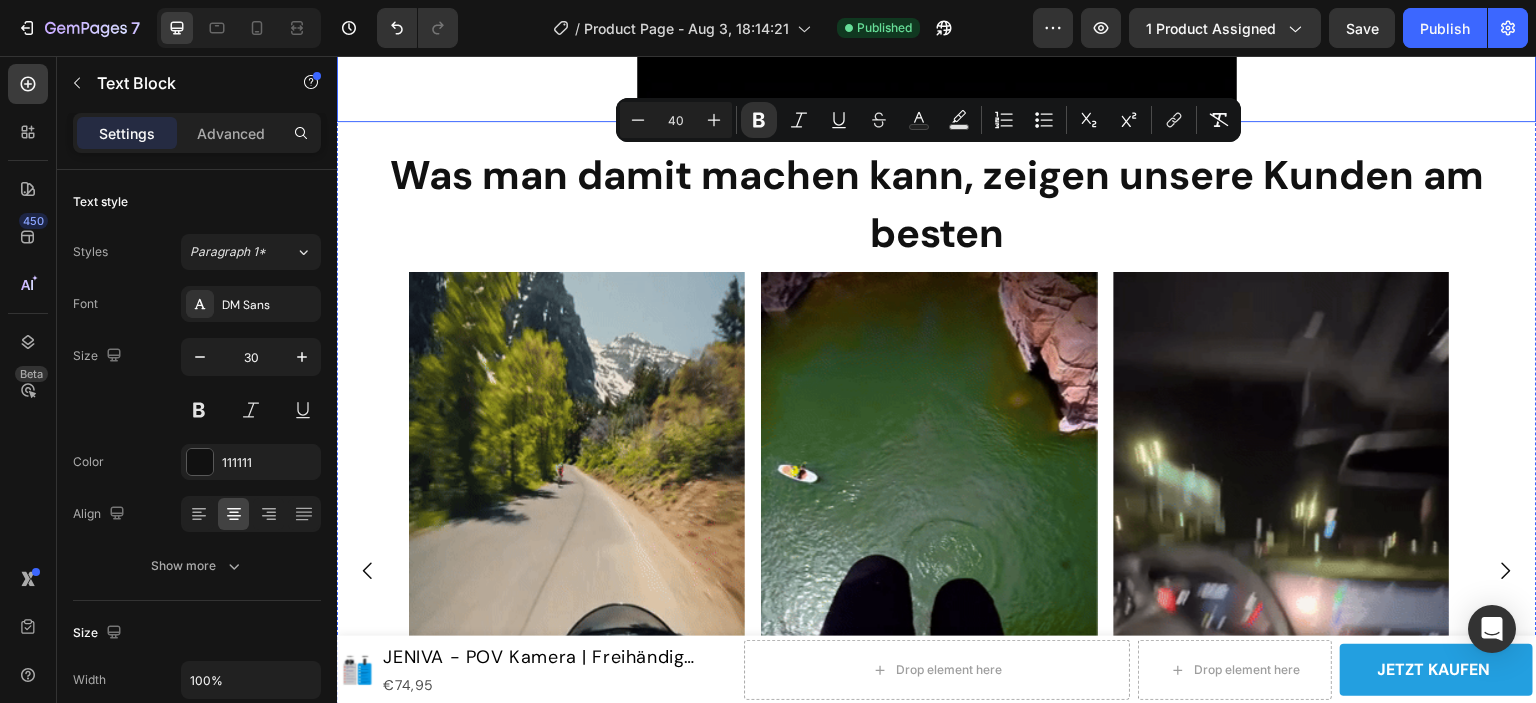 drag, startPoint x: 360, startPoint y: 176, endPoint x: 1489, endPoint y: 272, distance: 1133.0741 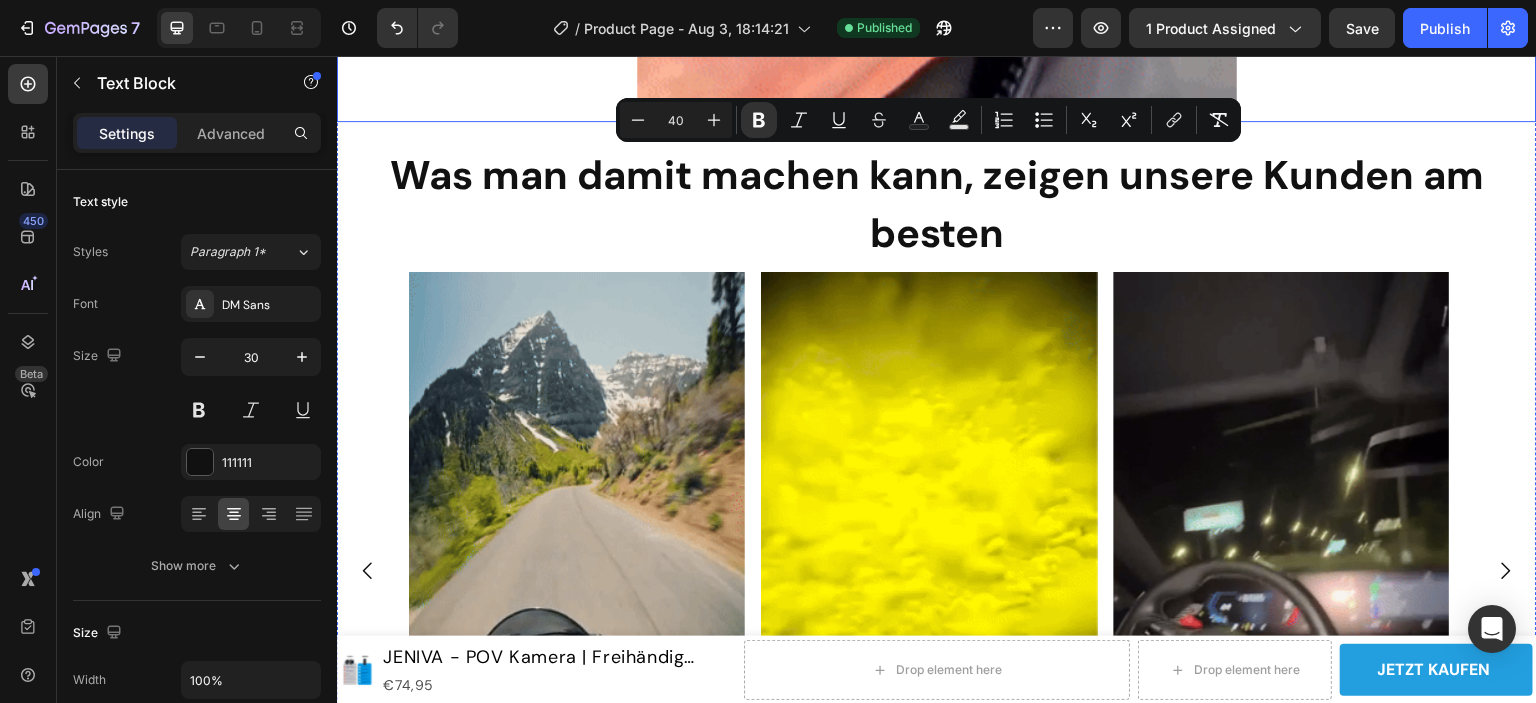 click on "Warum JENIVA? Heading Image Hört auf, eure schönsten Erinnerungen zu verlieren… Haltet eure Reisen, euren Alltag, euren Sommer in 4K-POV fest! Text Block   0 Image Was man damit machen kann, zeigen unsere Kunden am besten Text Block
Image Image Image
Carousel" at bounding box center (937, 22) 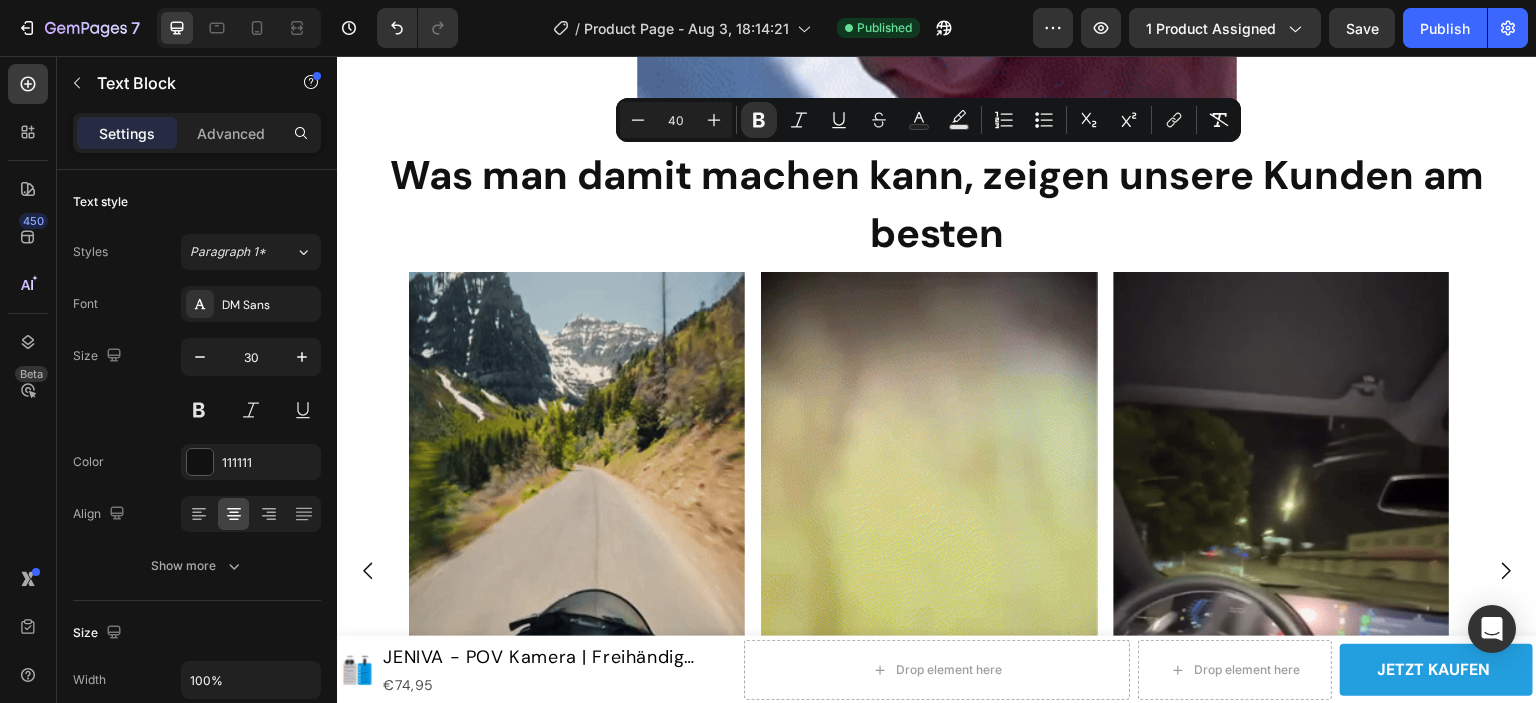click on "40" at bounding box center (676, 120) 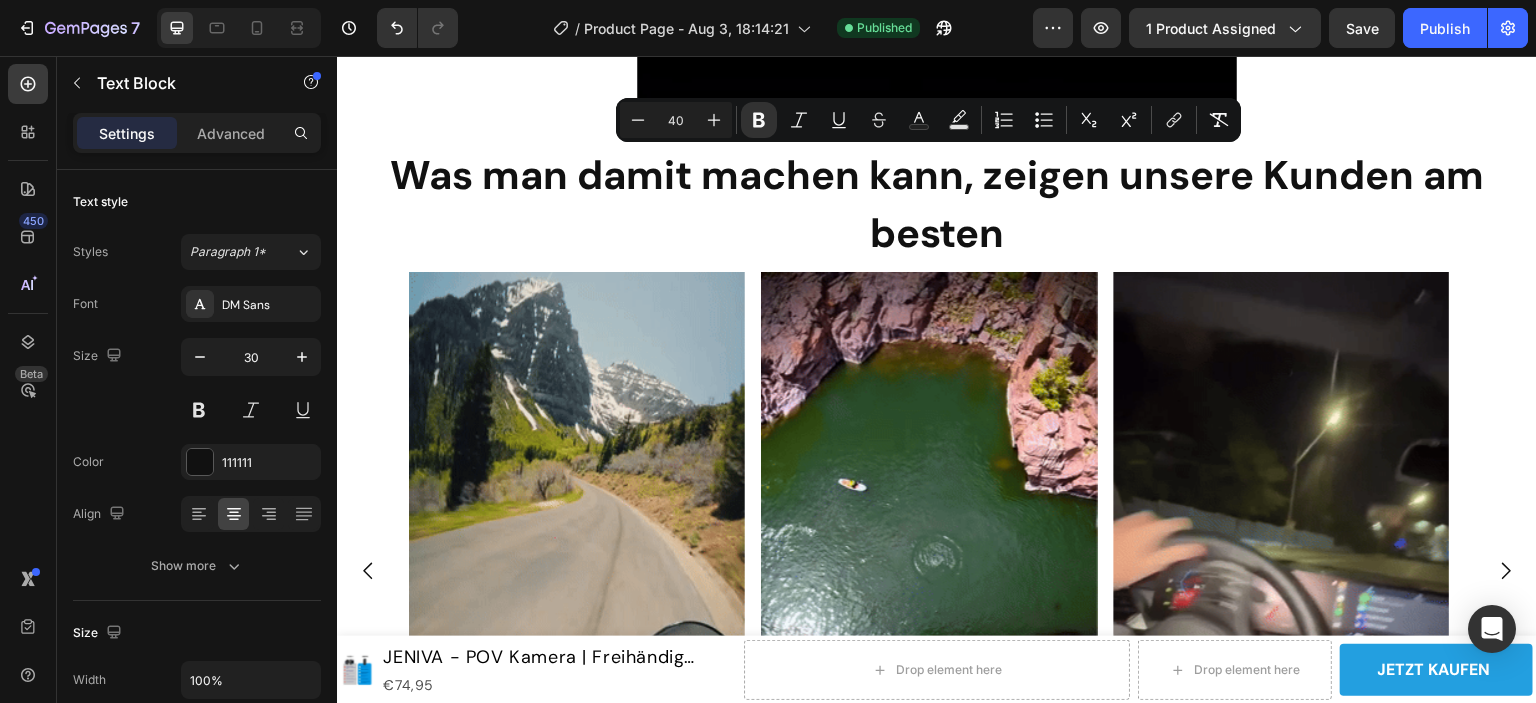 drag, startPoint x: 686, startPoint y: 122, endPoint x: 669, endPoint y: 123, distance: 17.029387 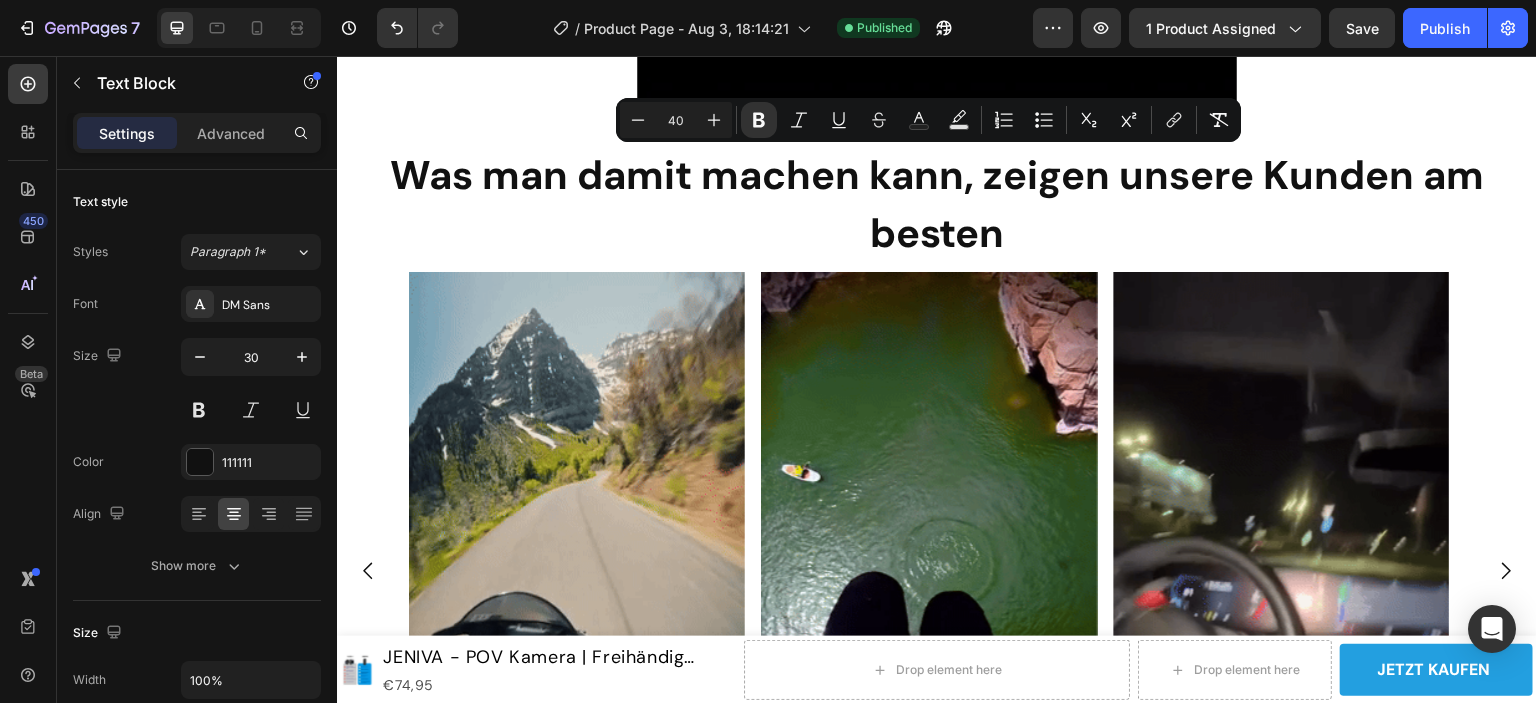 click on "40" at bounding box center (676, 120) 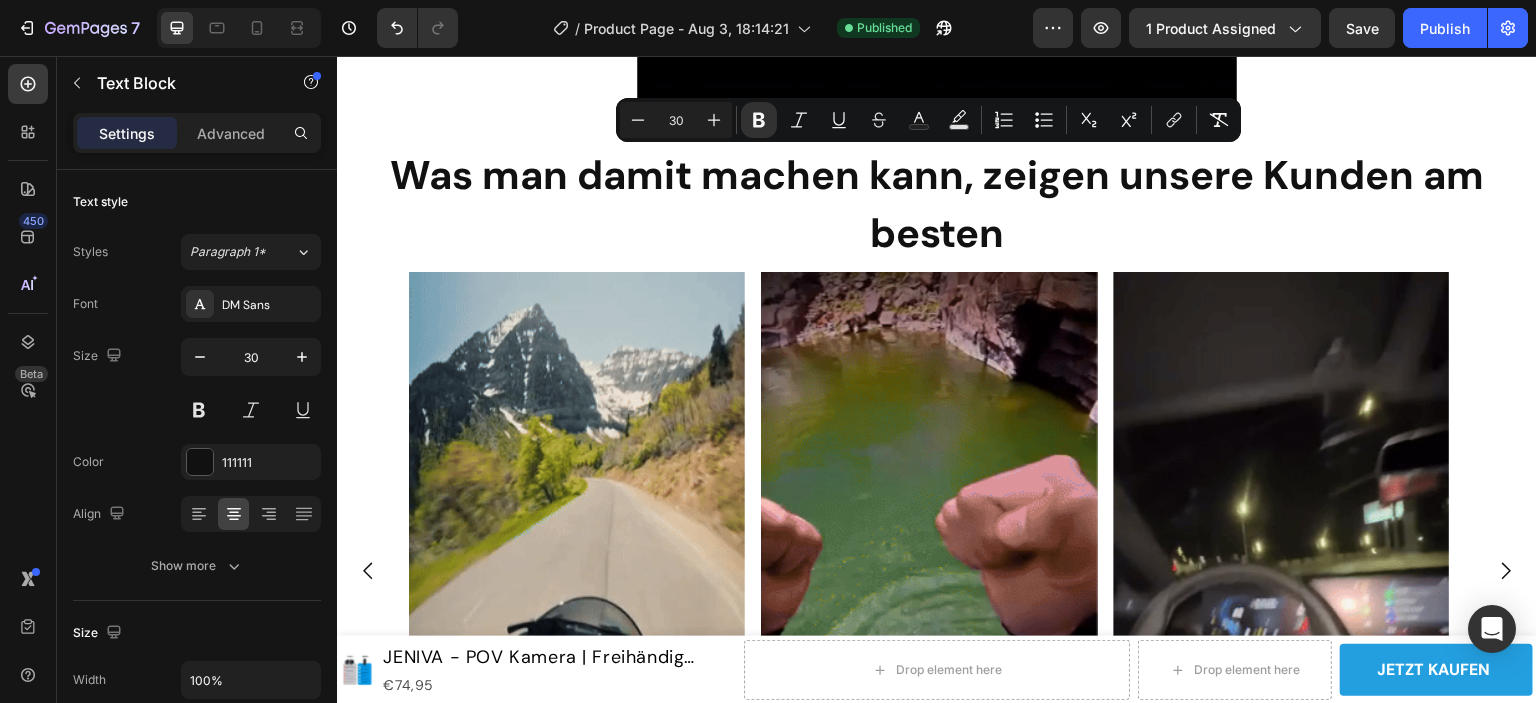 type on "30" 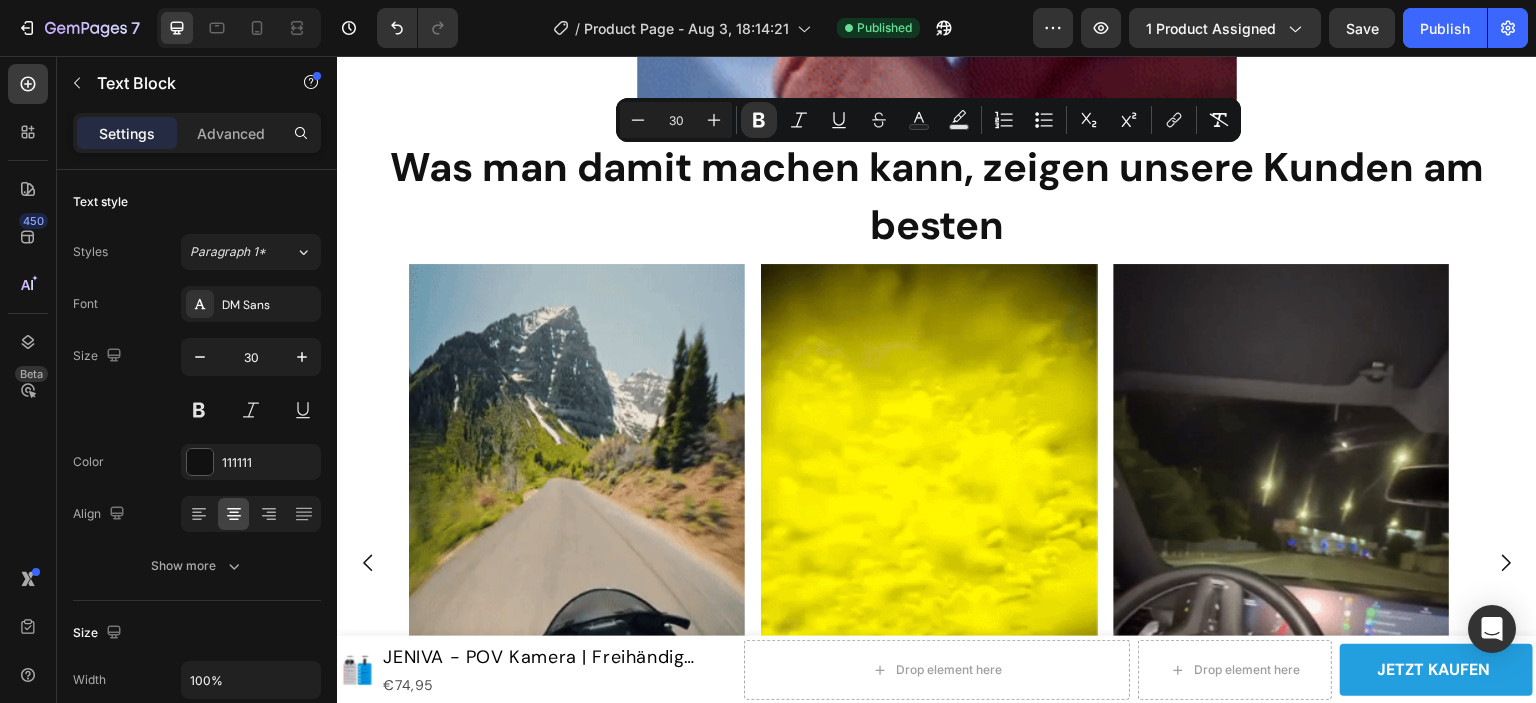 click on "Hört auf, eure schönsten Erinnerungen zu verlieren… Haltet eure Reisen, euren Alltag, euren Sommer in 4K-POV fest!" at bounding box center (937, -743) 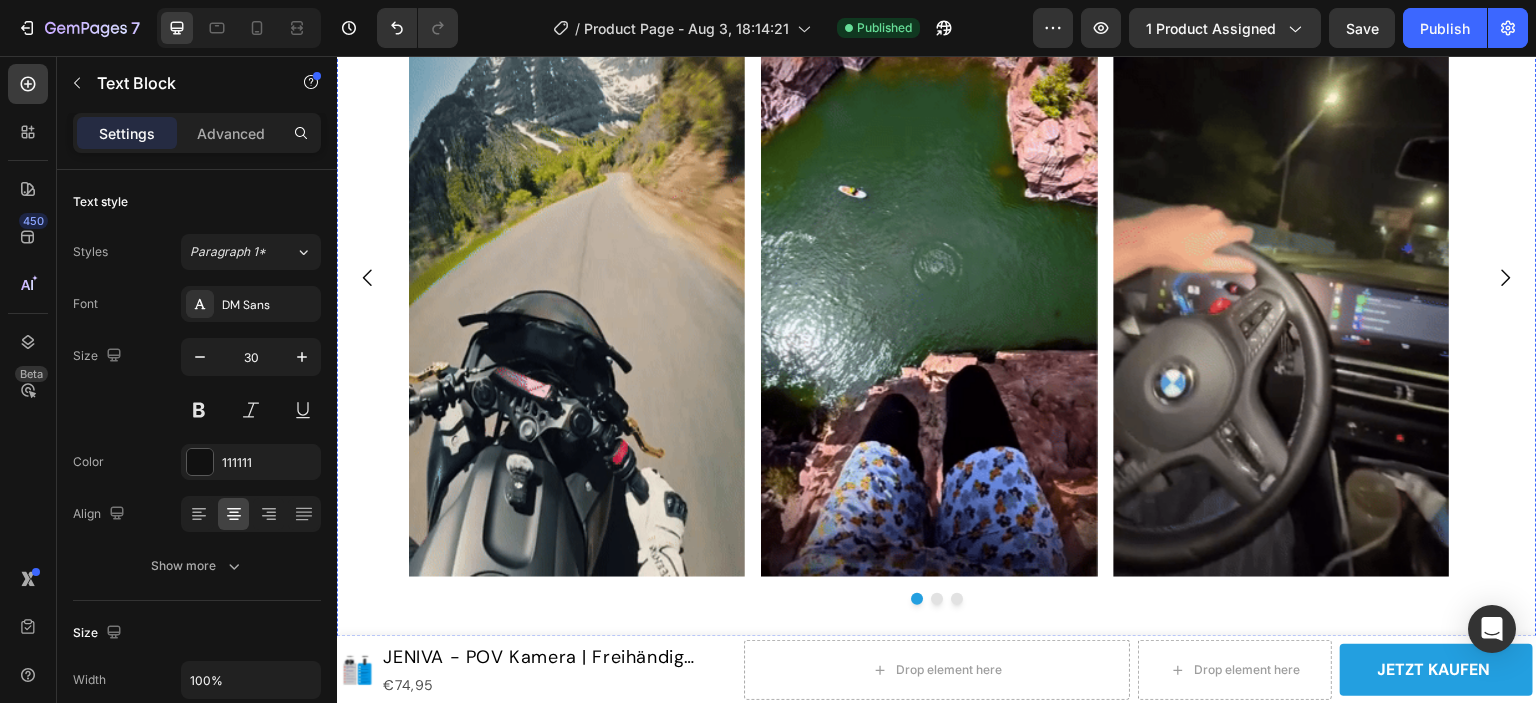 scroll, scrollTop: 2590, scrollLeft: 0, axis: vertical 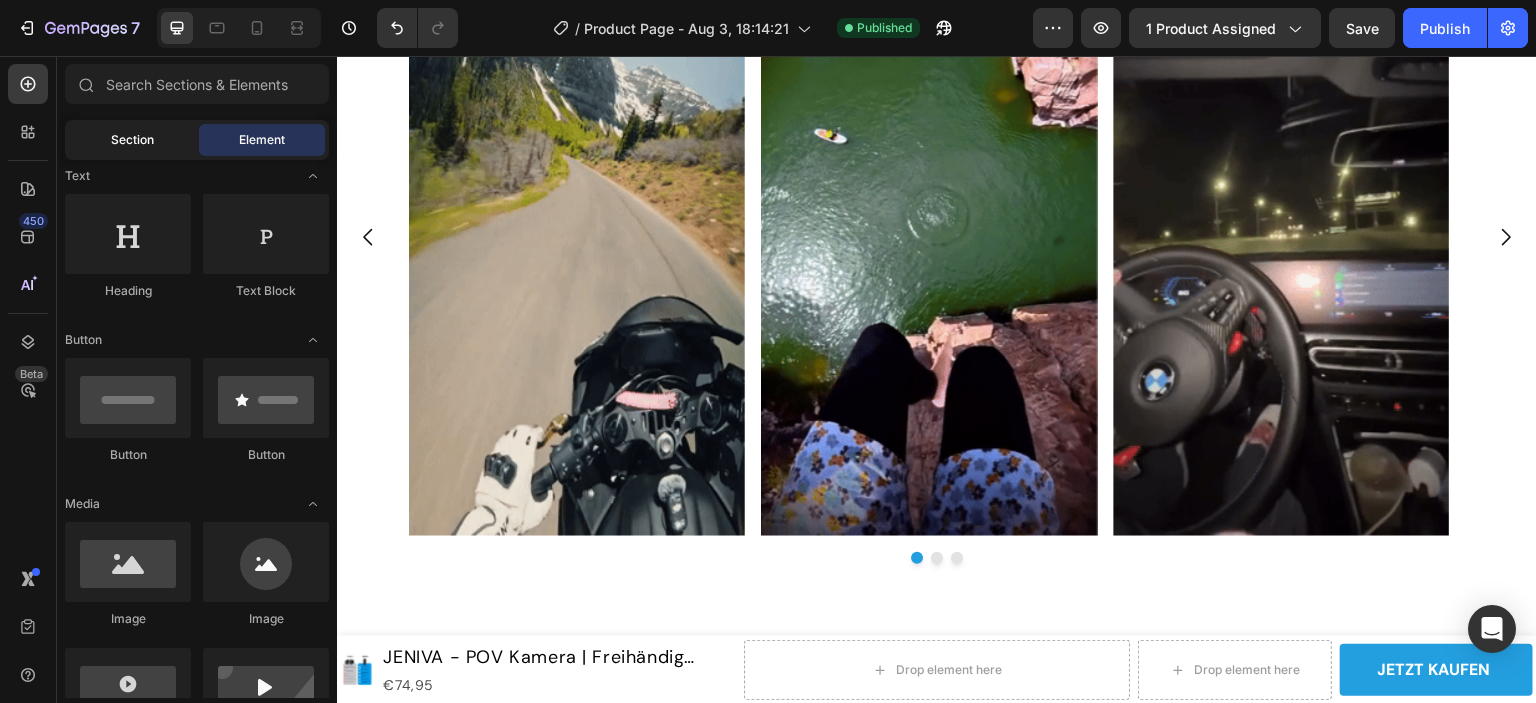 click on "Section" at bounding box center [132, 140] 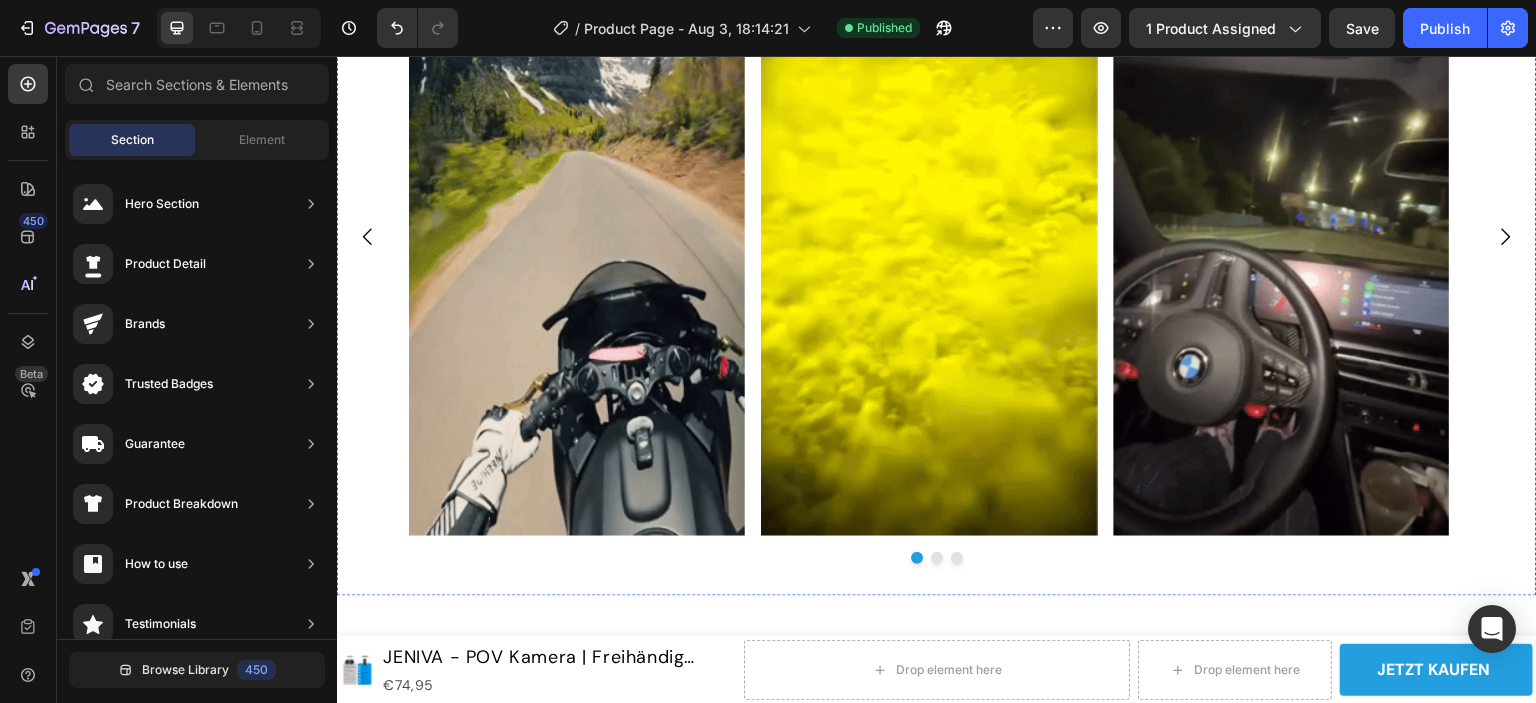 click at bounding box center [937, -612] 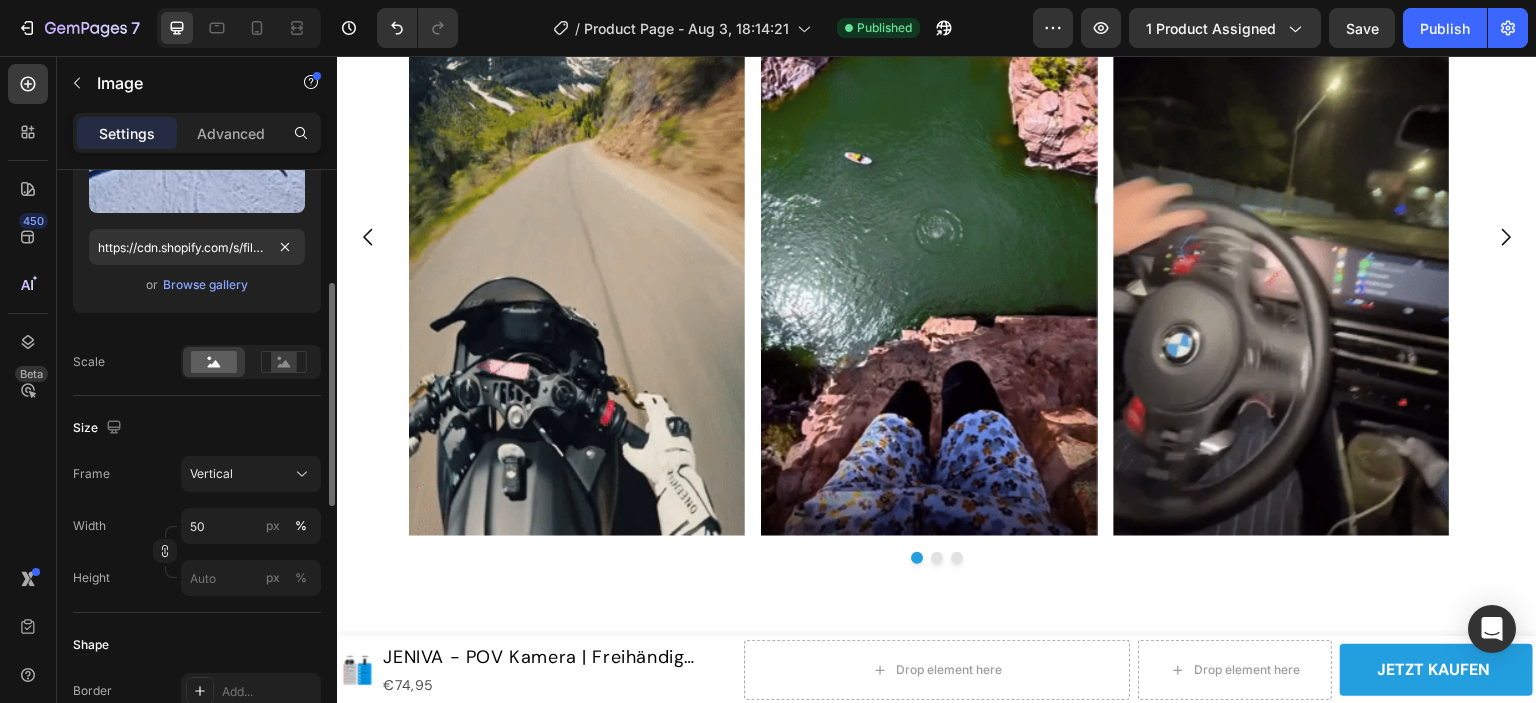 scroll, scrollTop: 400, scrollLeft: 0, axis: vertical 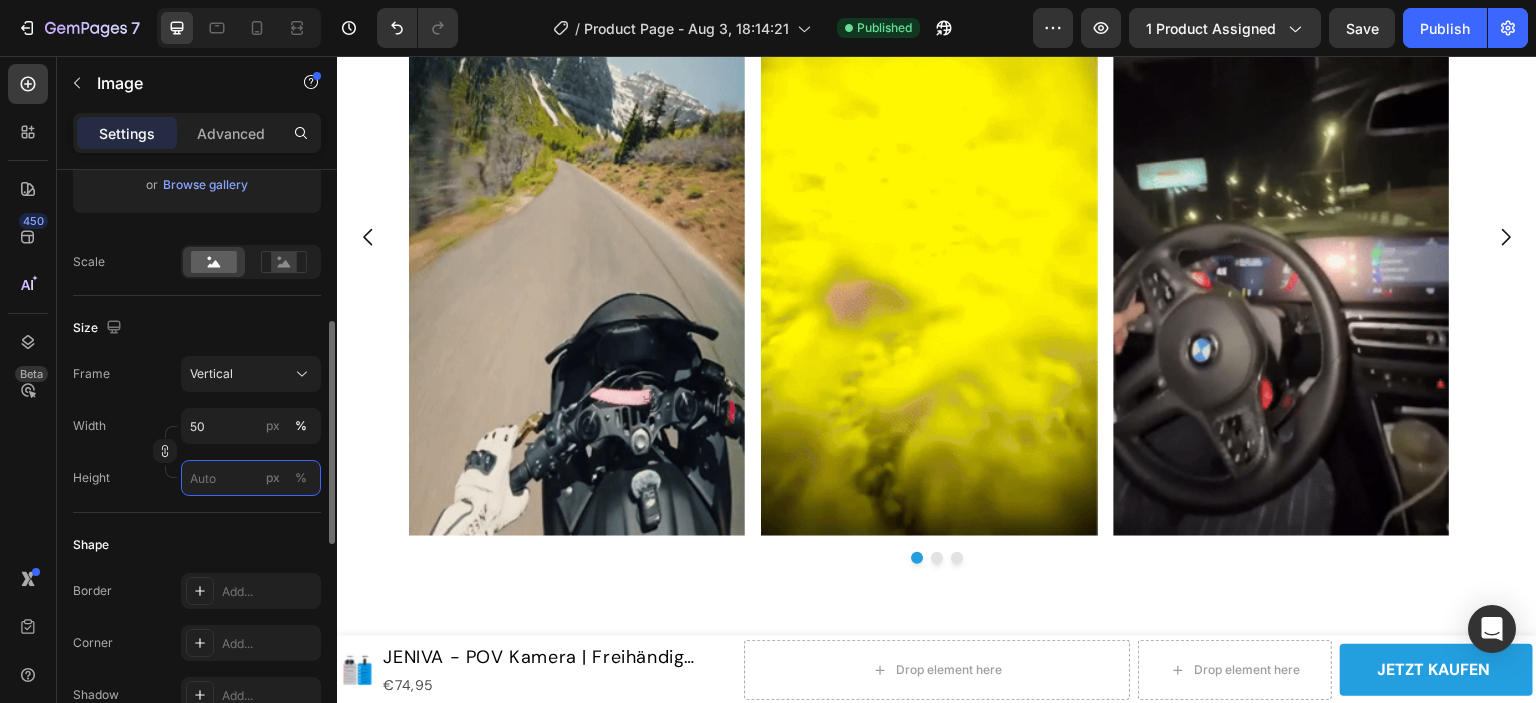 click on "px %" at bounding box center [251, 478] 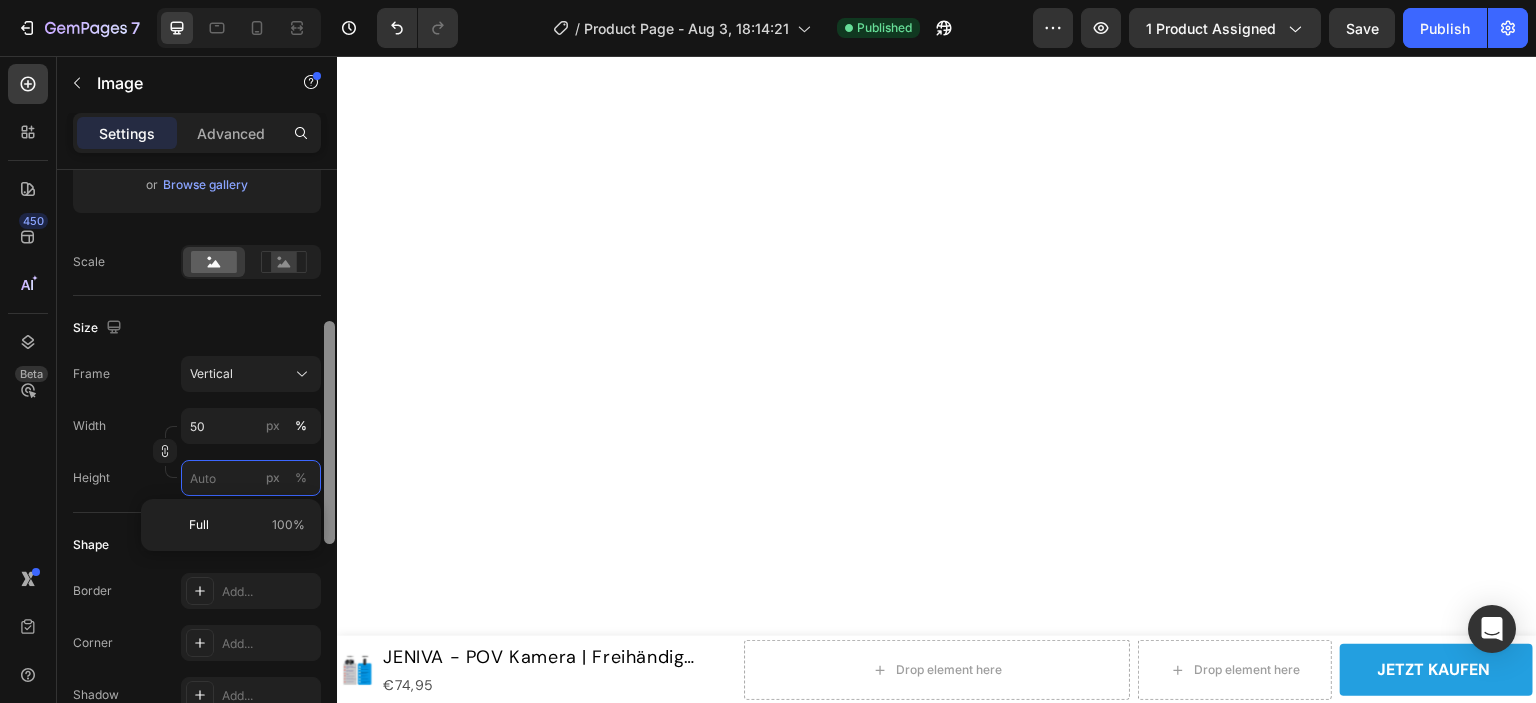 type on "4" 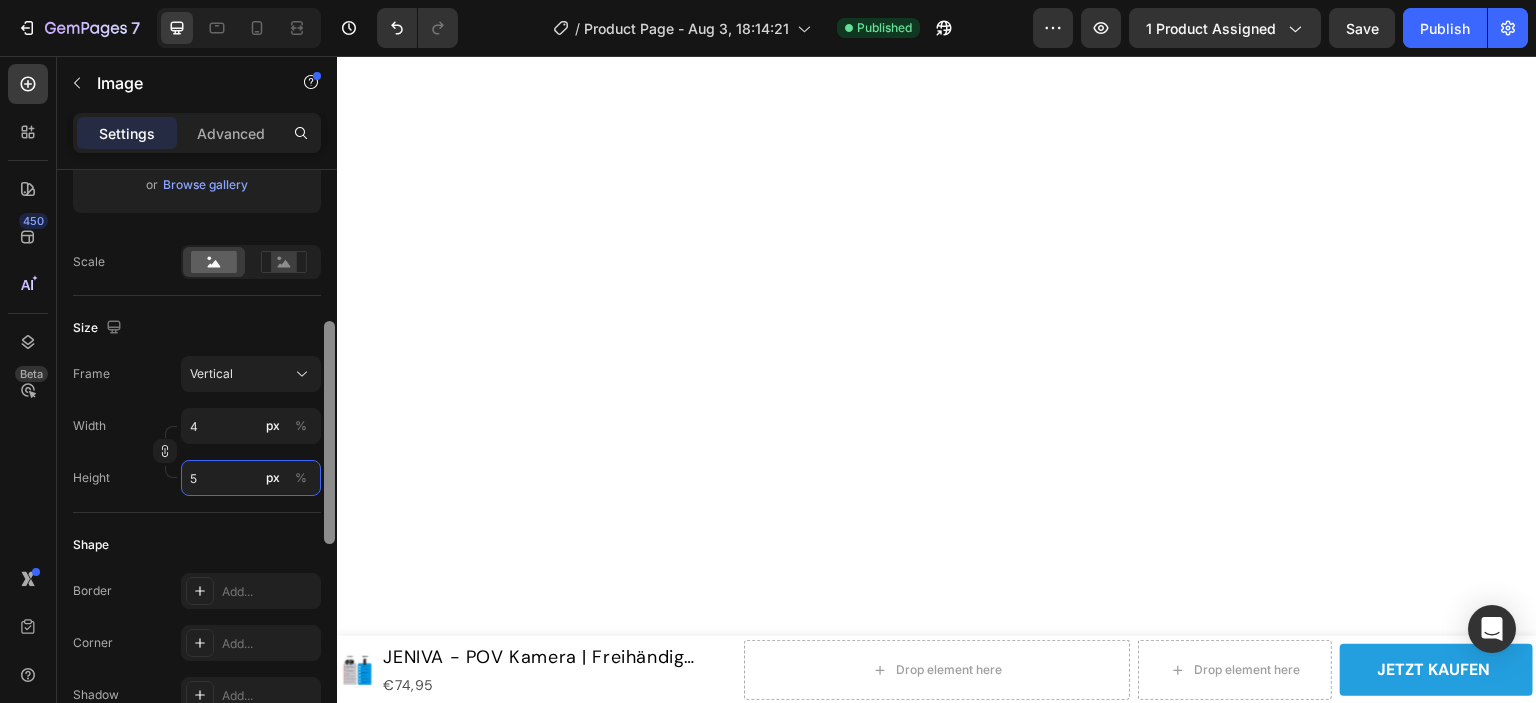 type on "38" 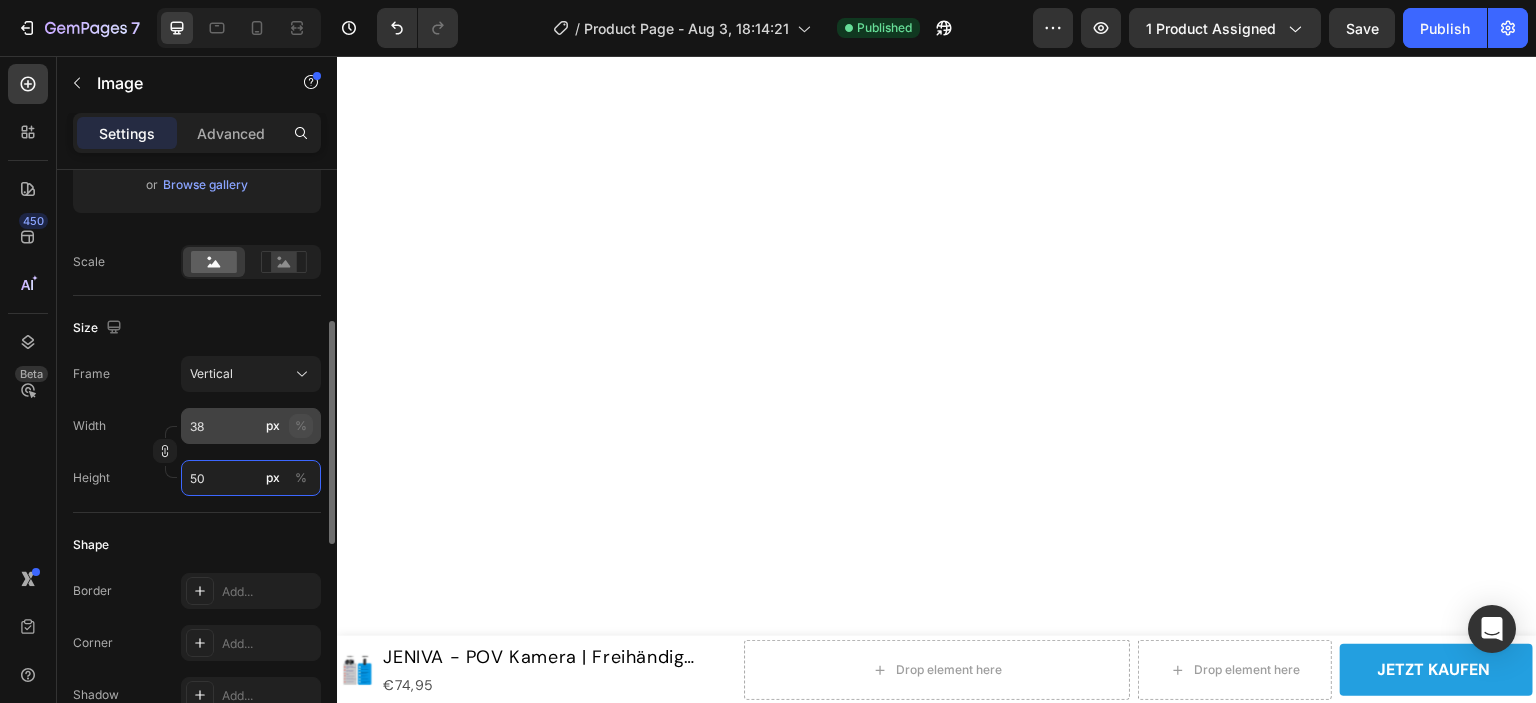 type on "50" 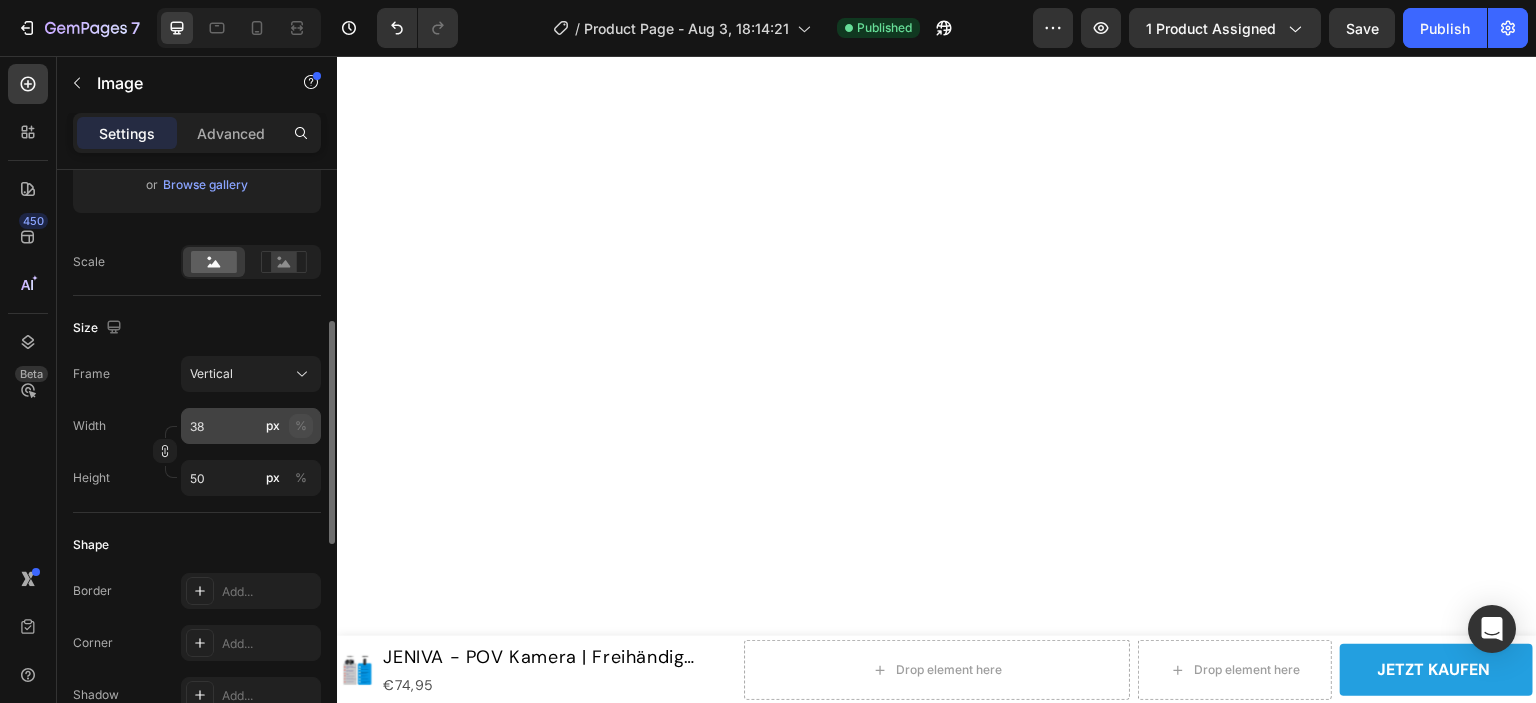drag, startPoint x: 301, startPoint y: 427, endPoint x: 316, endPoint y: 465, distance: 40.853397 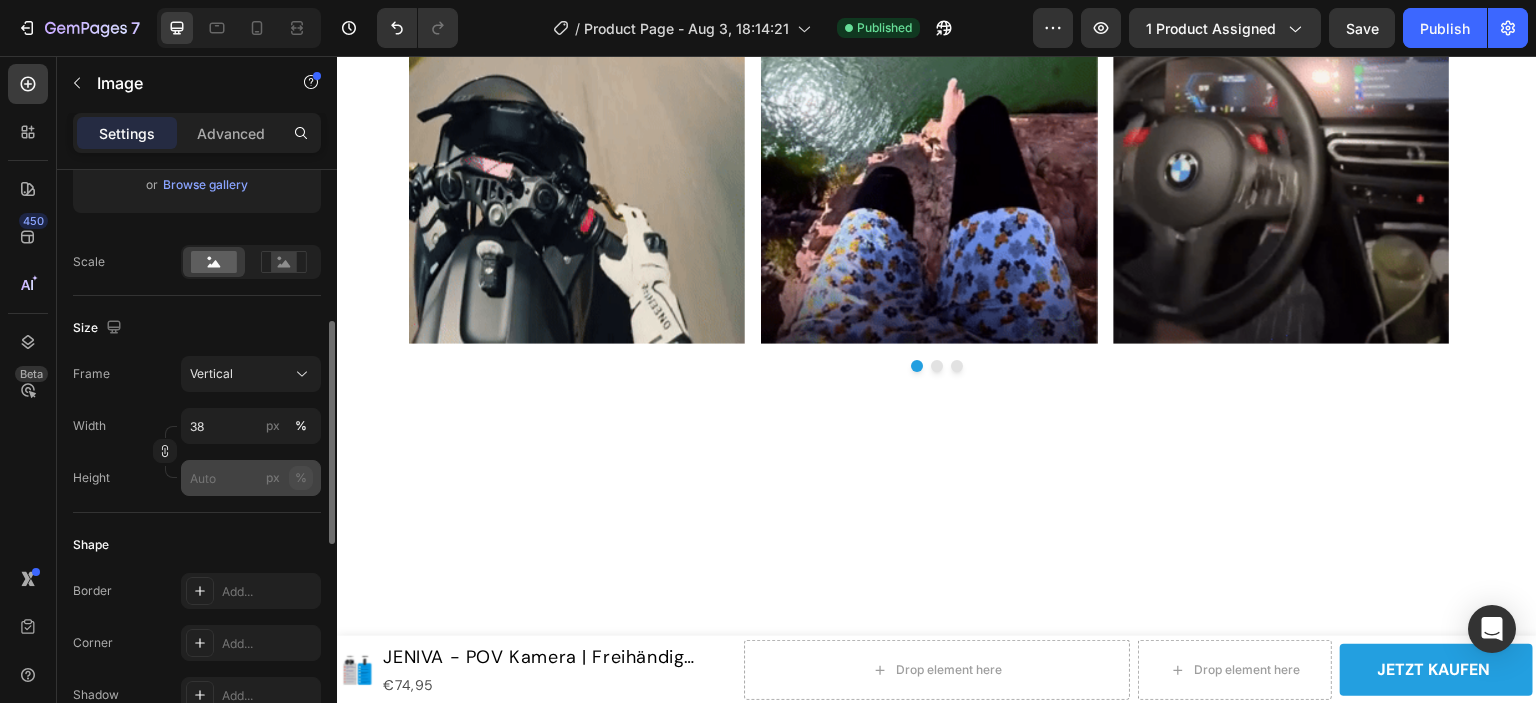 click on "%" at bounding box center [301, 478] 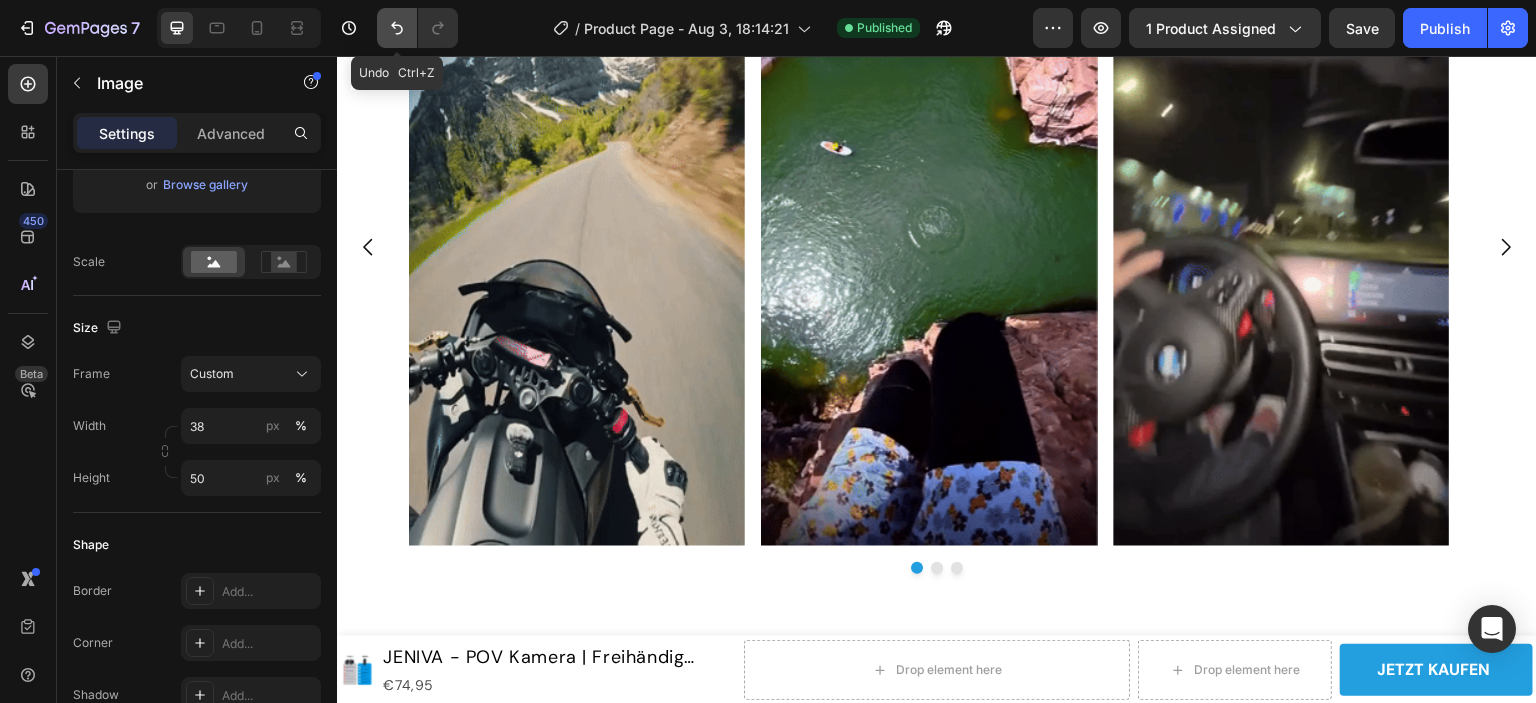 click 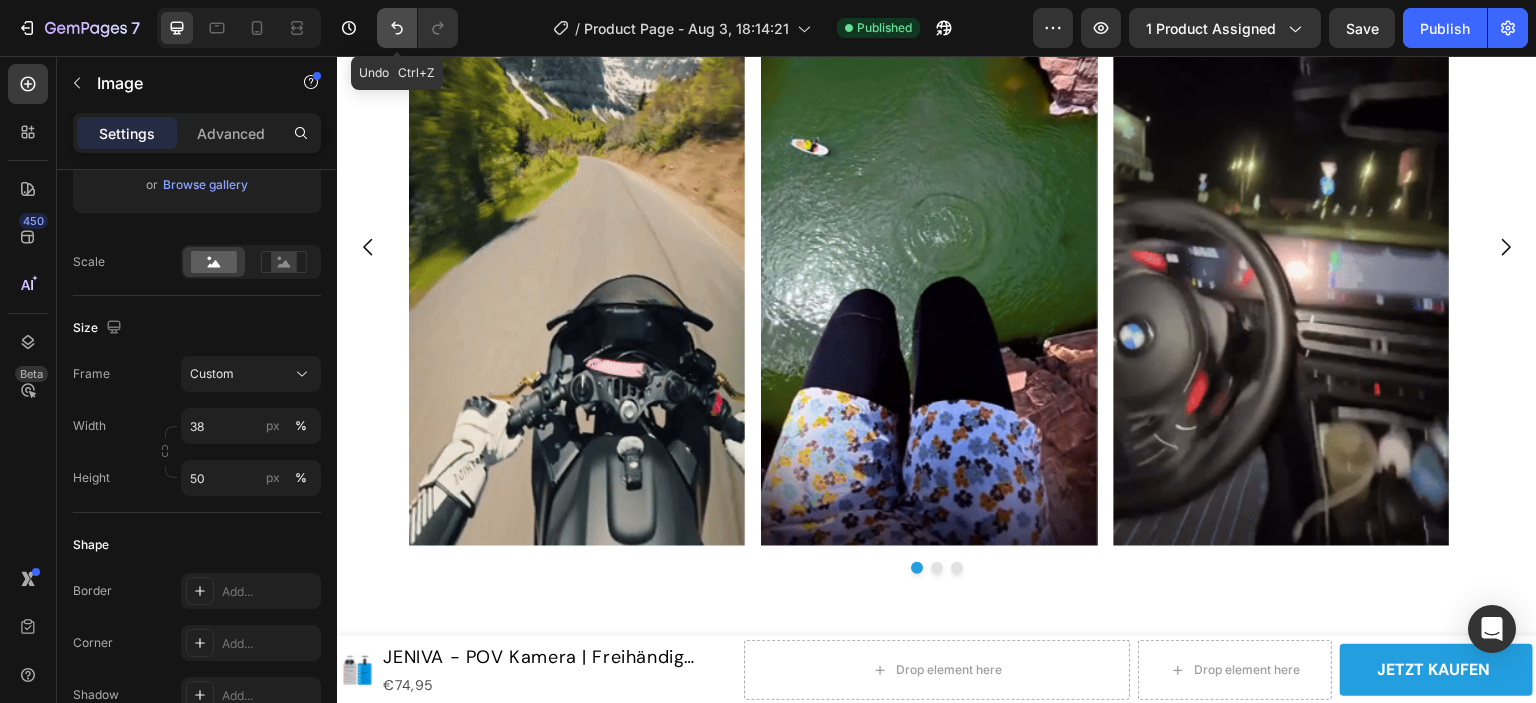 type on "5" 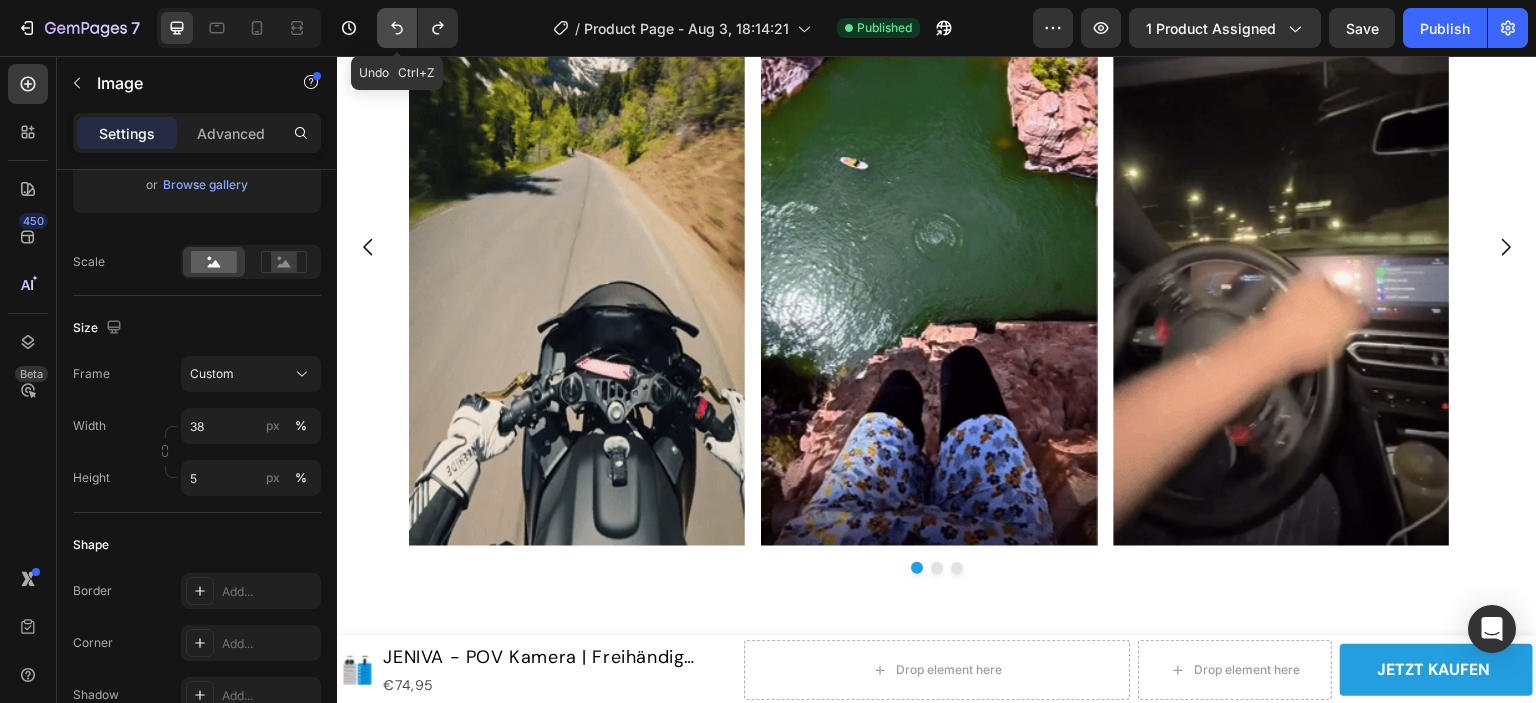 click 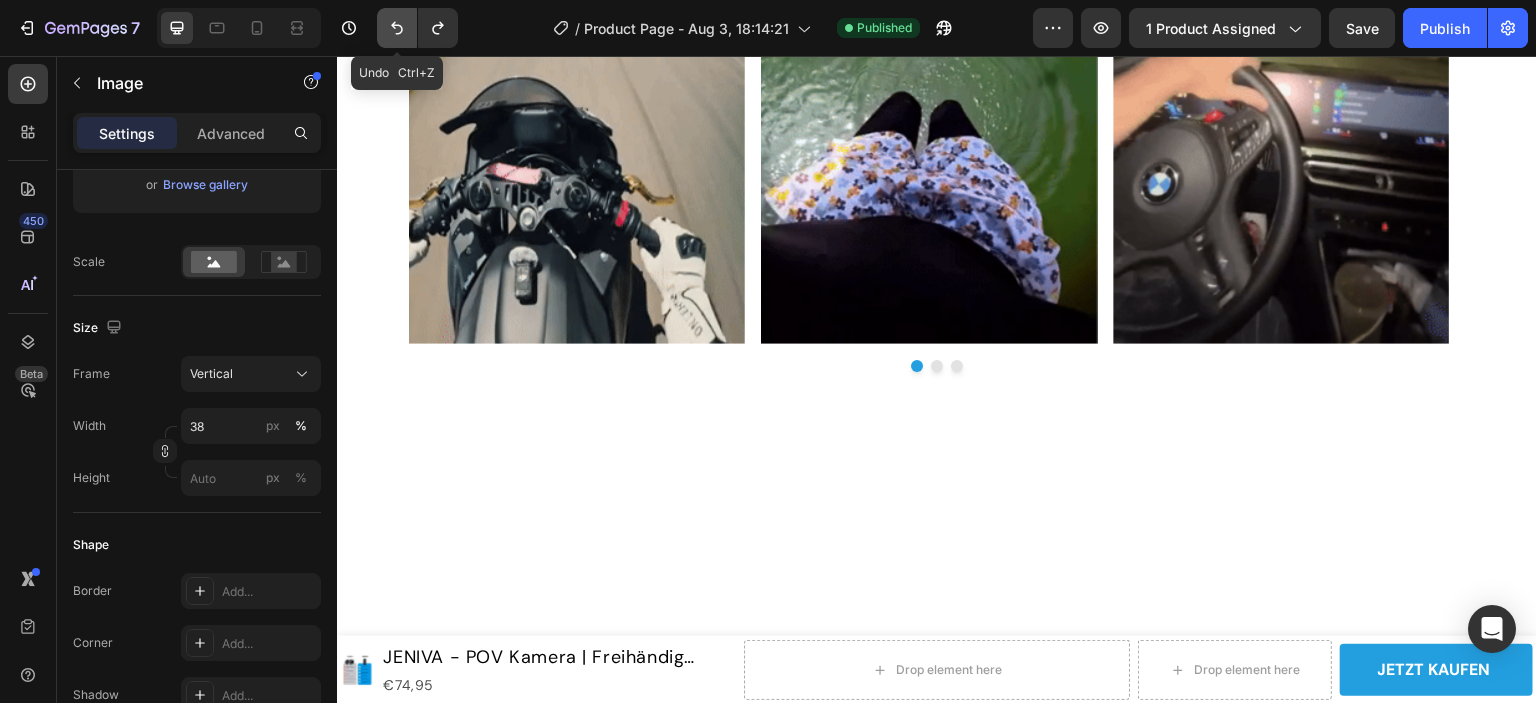 click 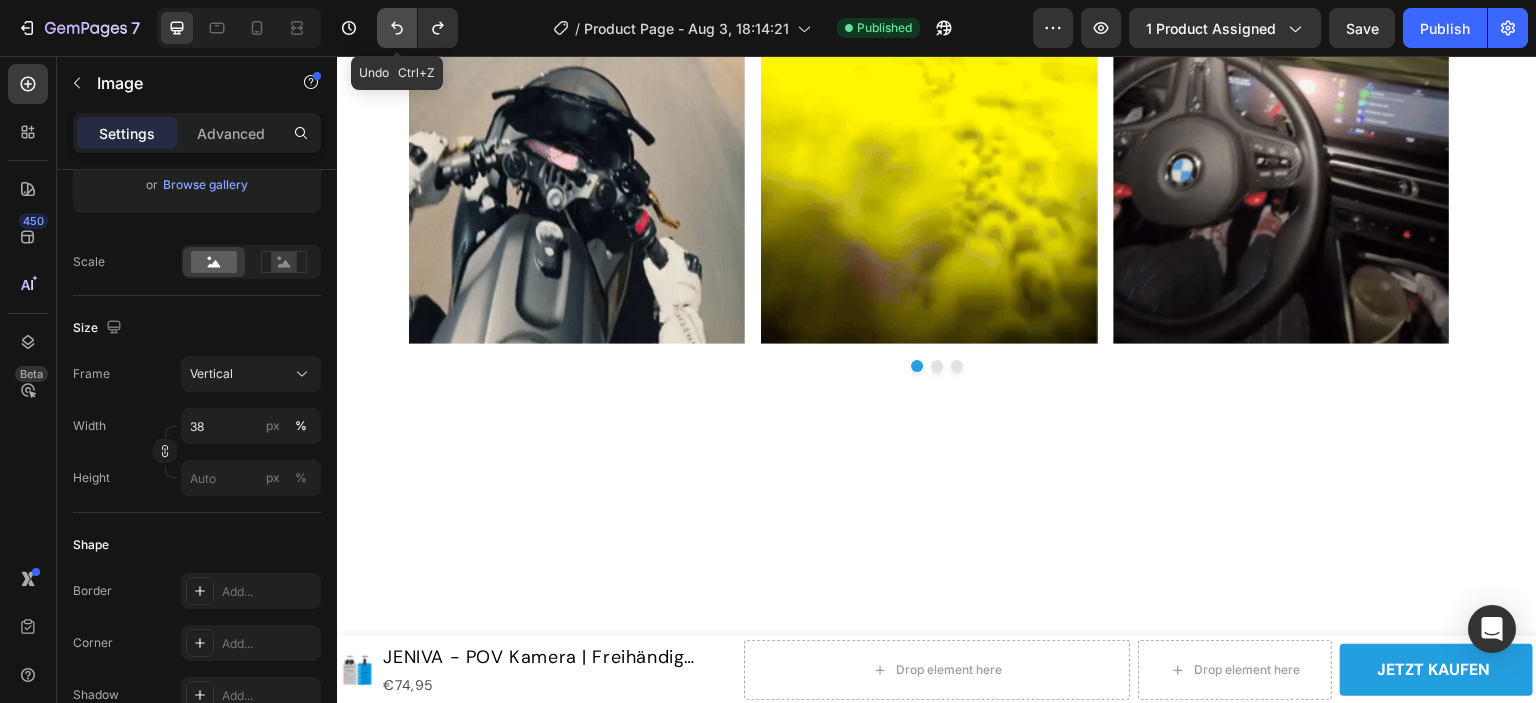 type on "50" 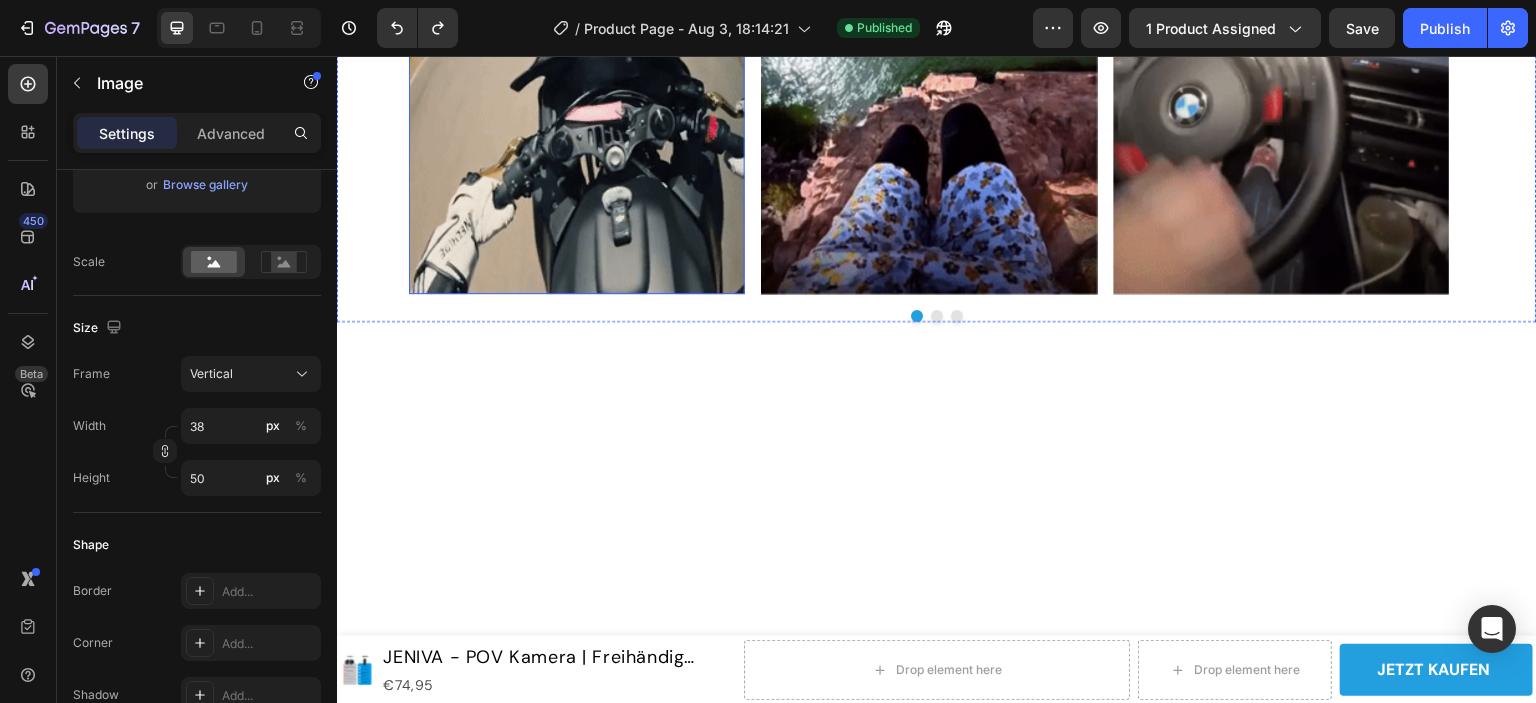scroll, scrollTop: 2116, scrollLeft: 0, axis: vertical 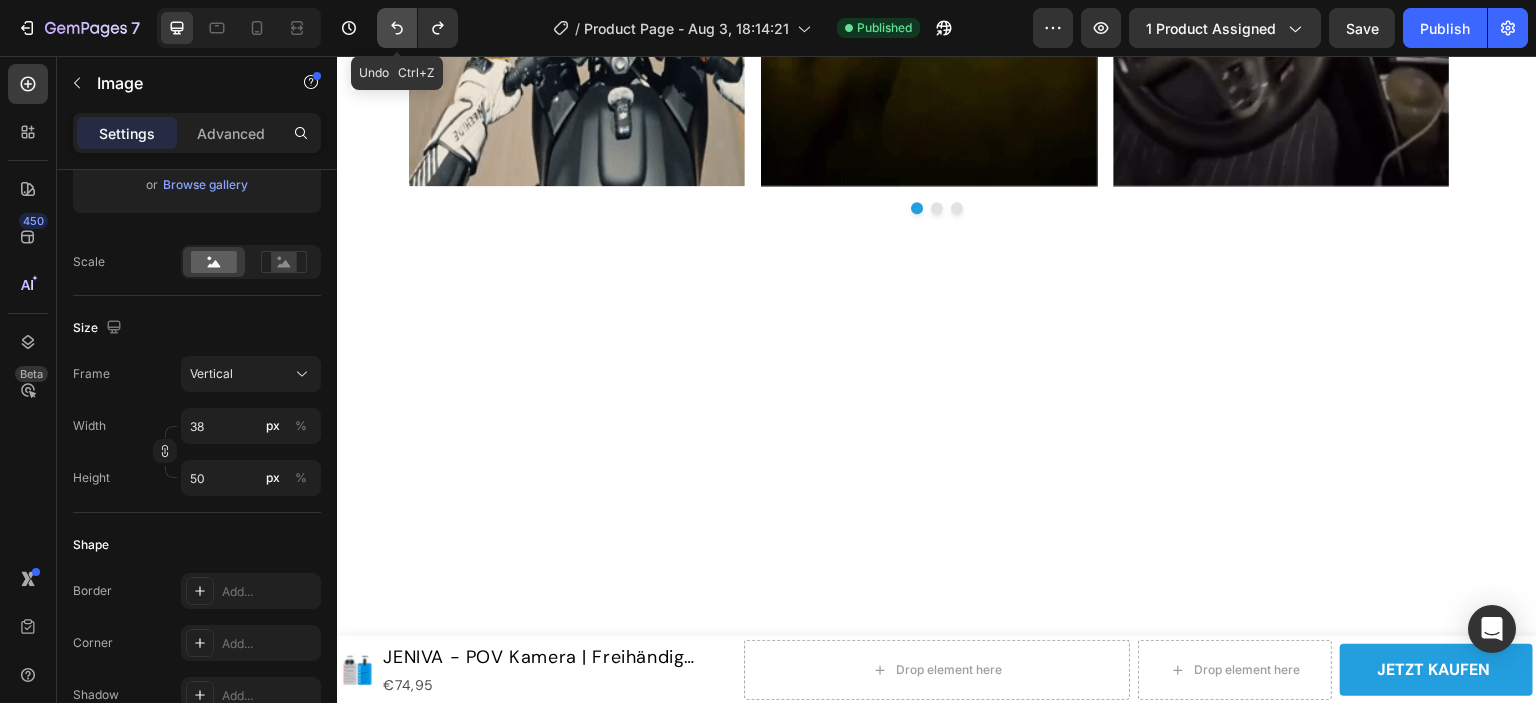 click 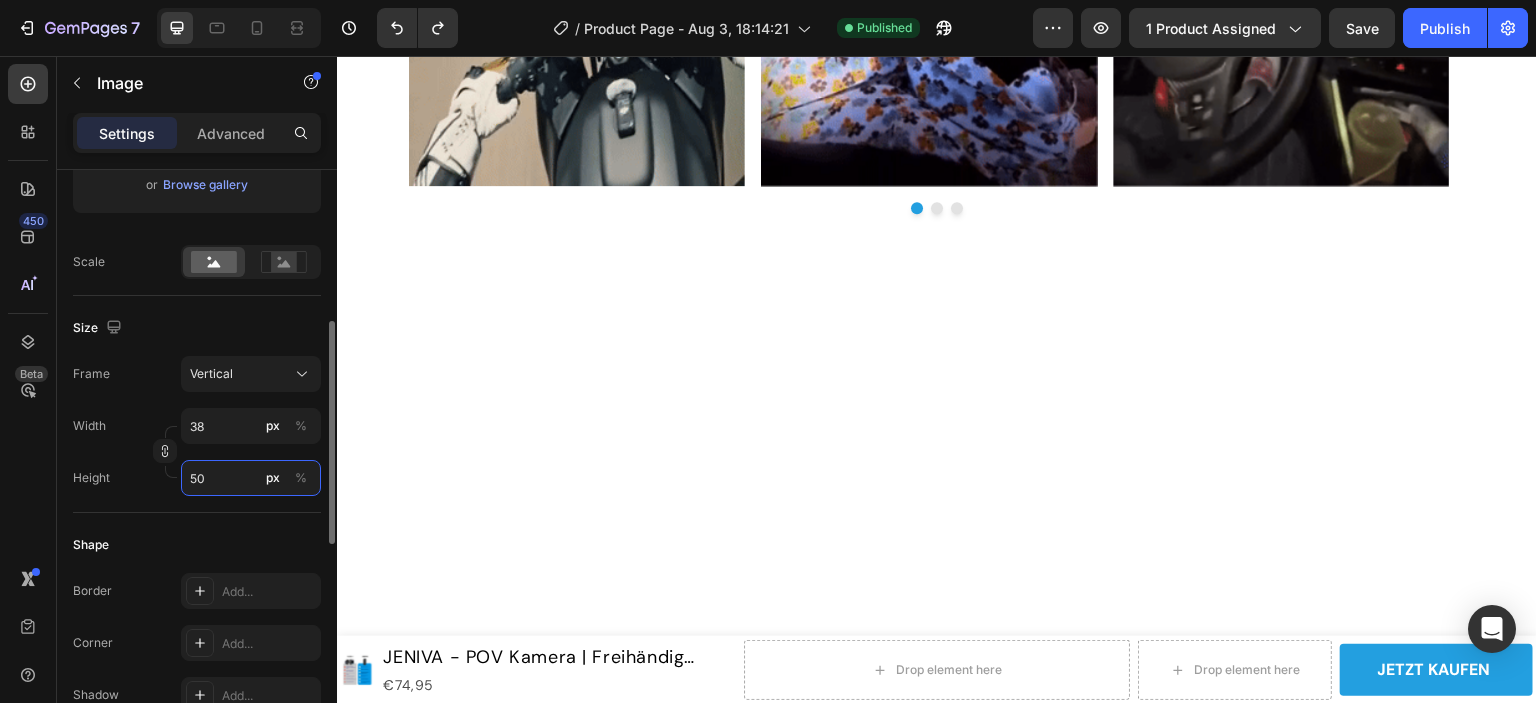 click on "50" at bounding box center [251, 478] 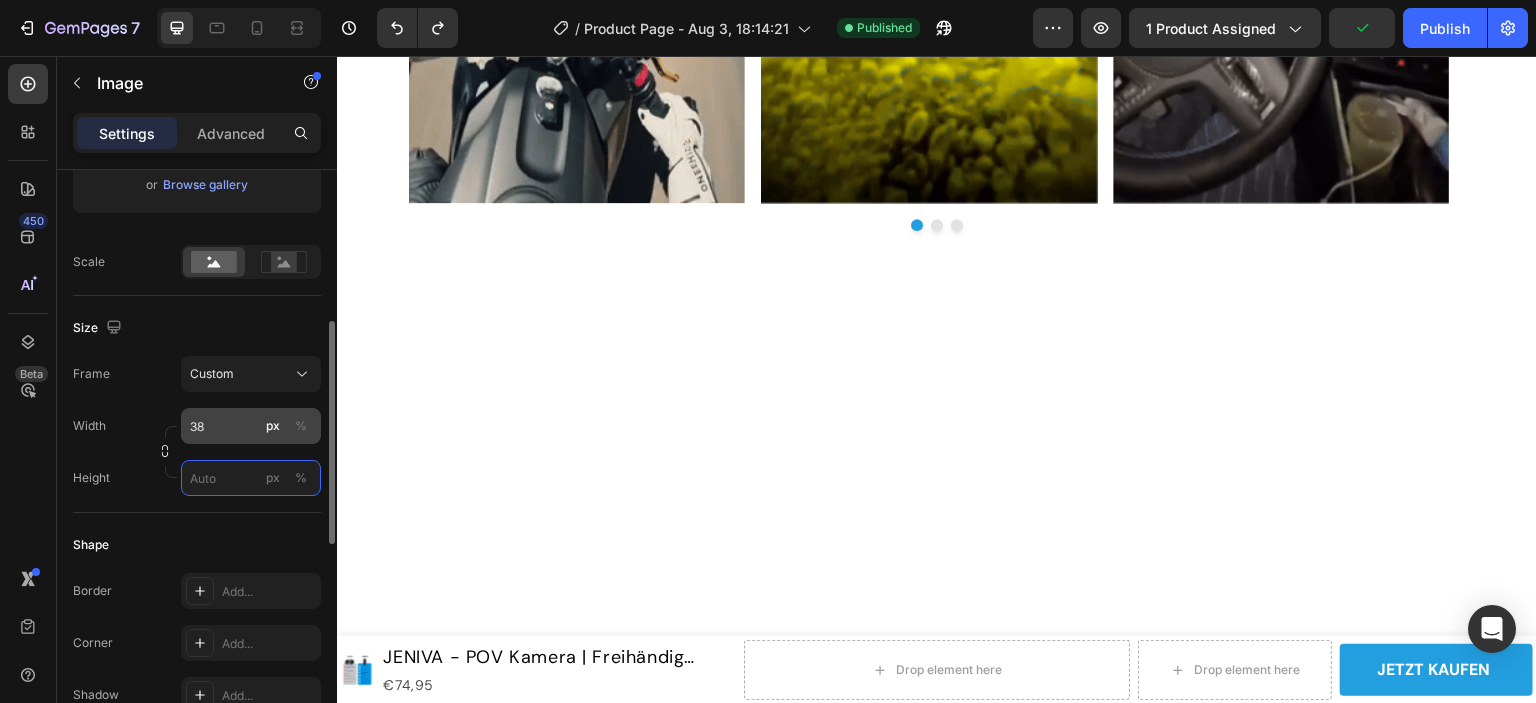 type 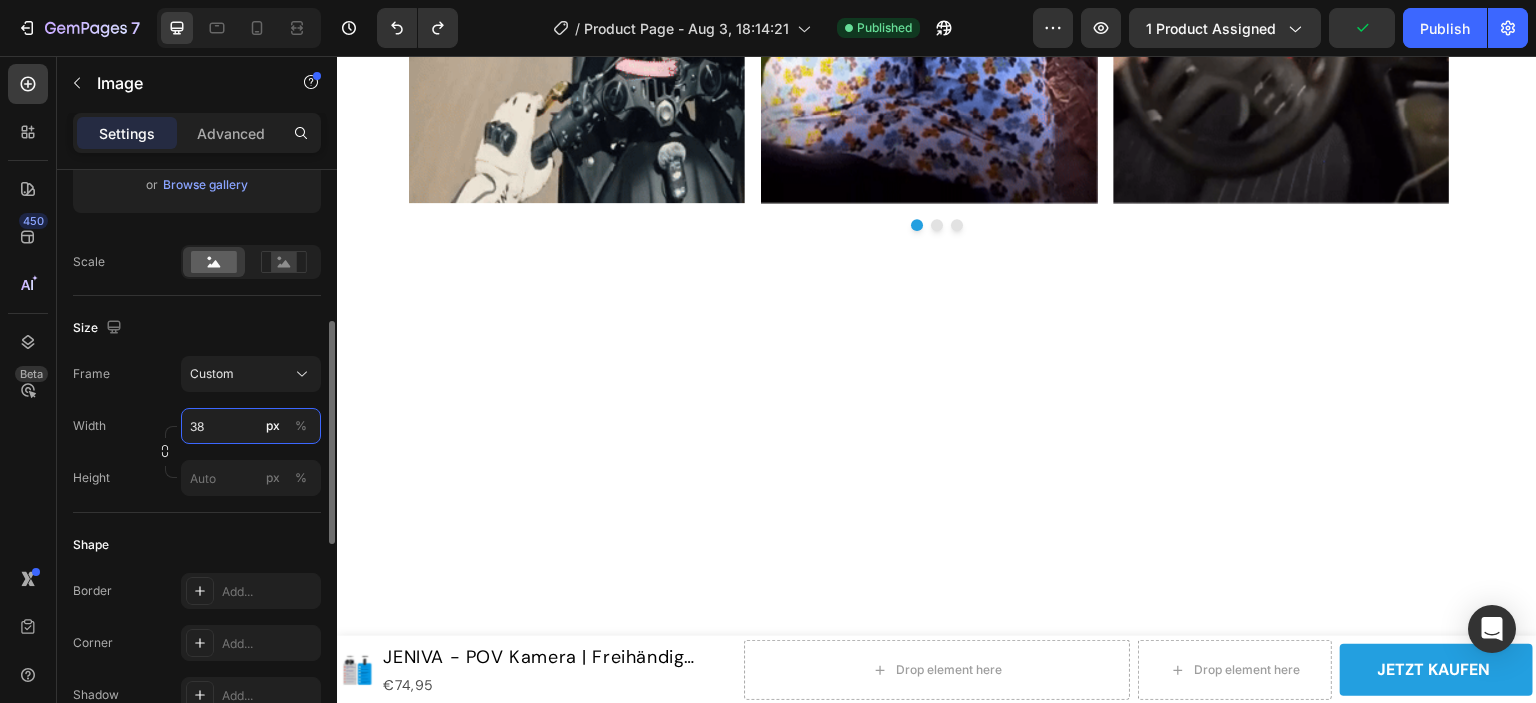 click on "Width 38 px % Height px %" at bounding box center [197, 452] 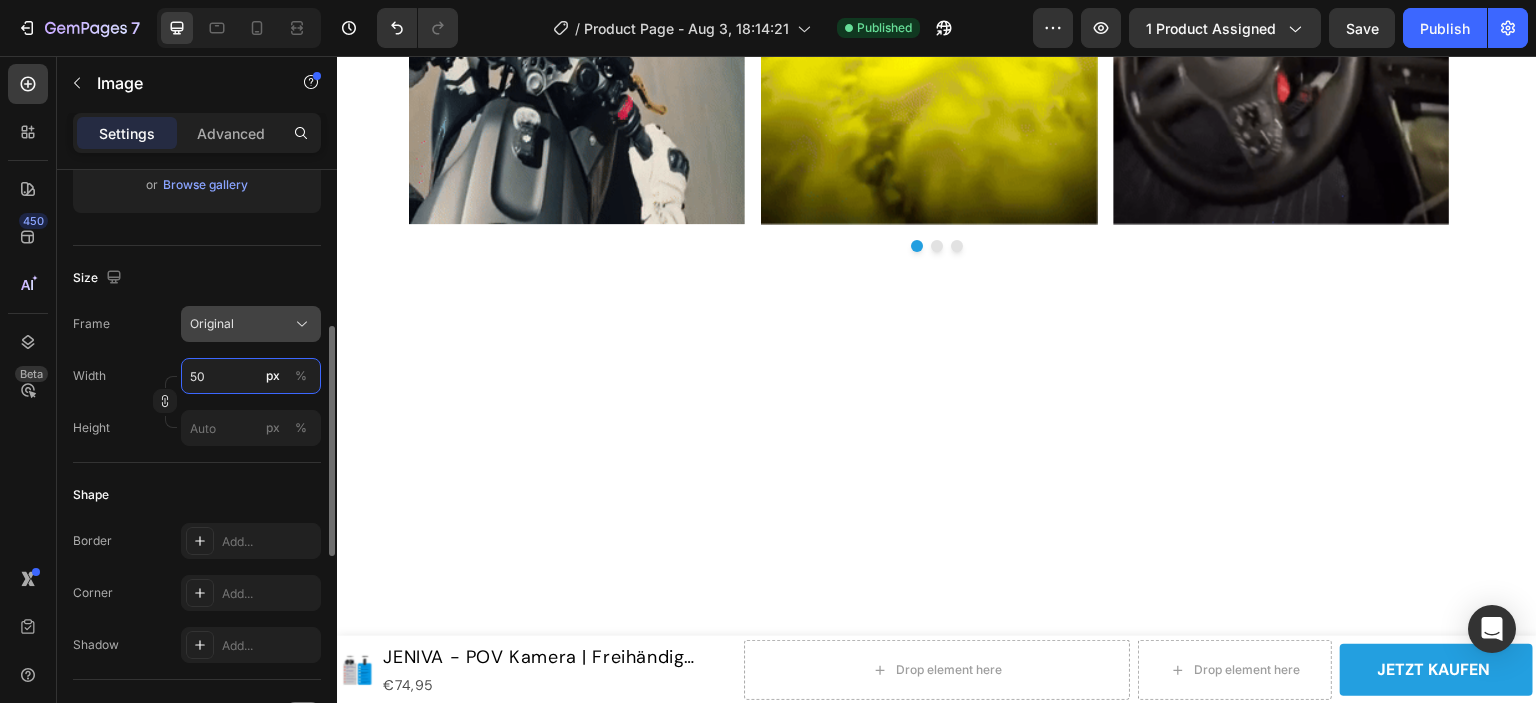 type on "50" 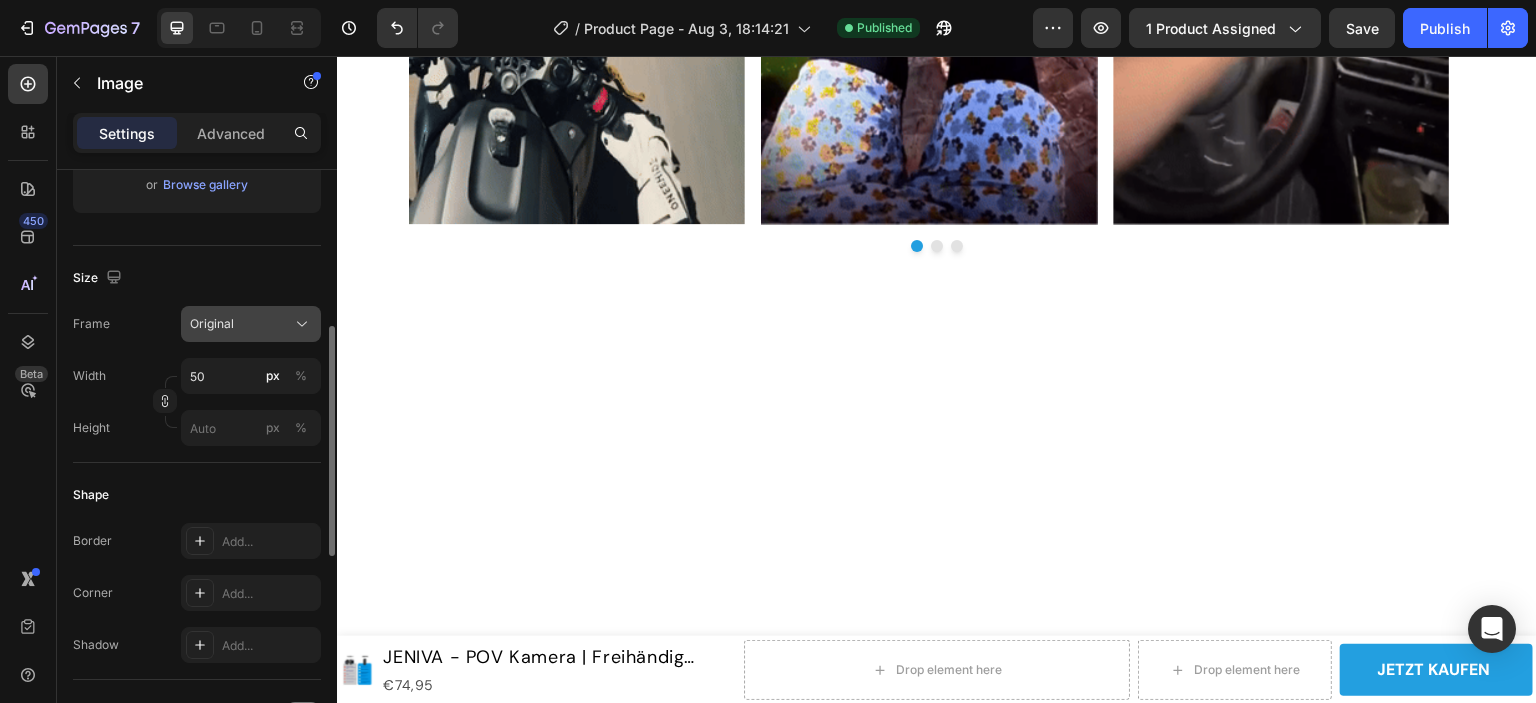 click on "Original" 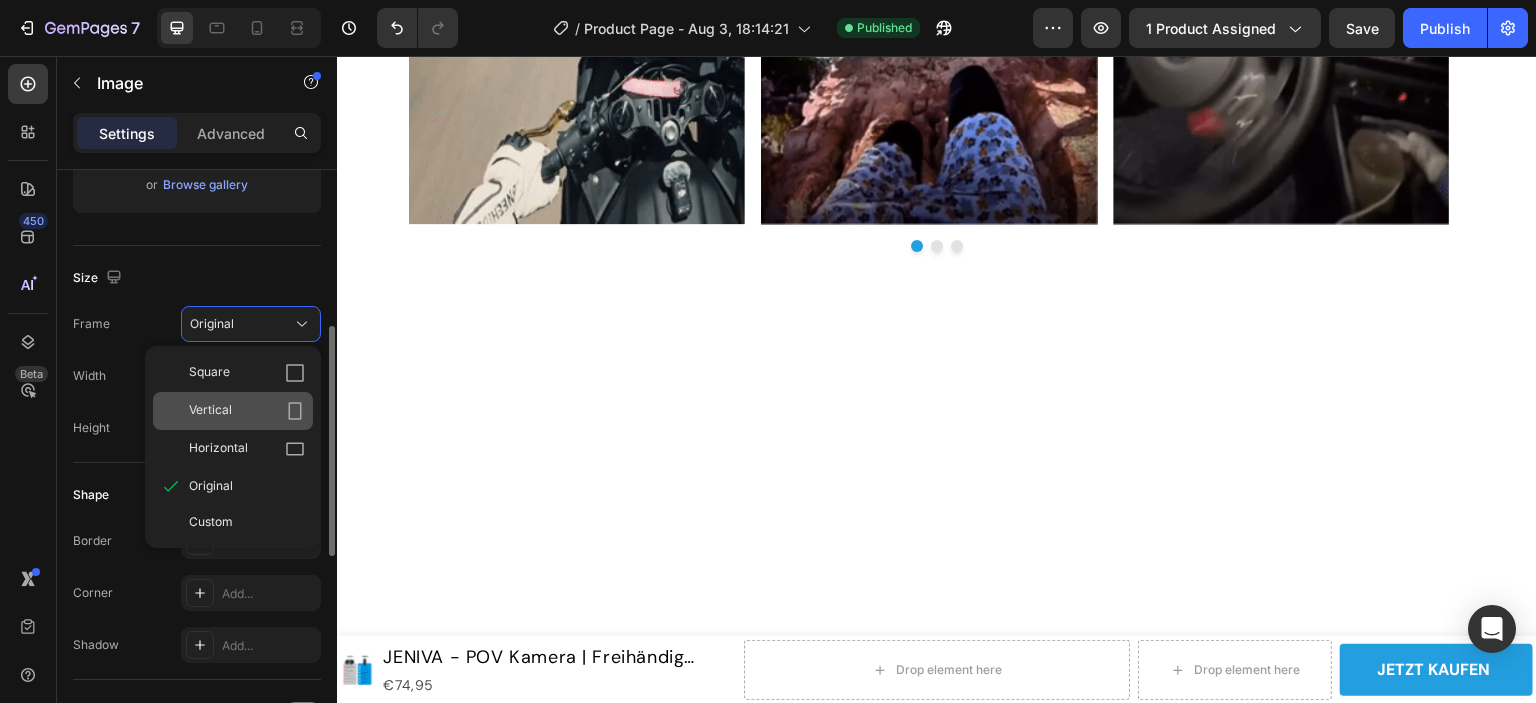 click 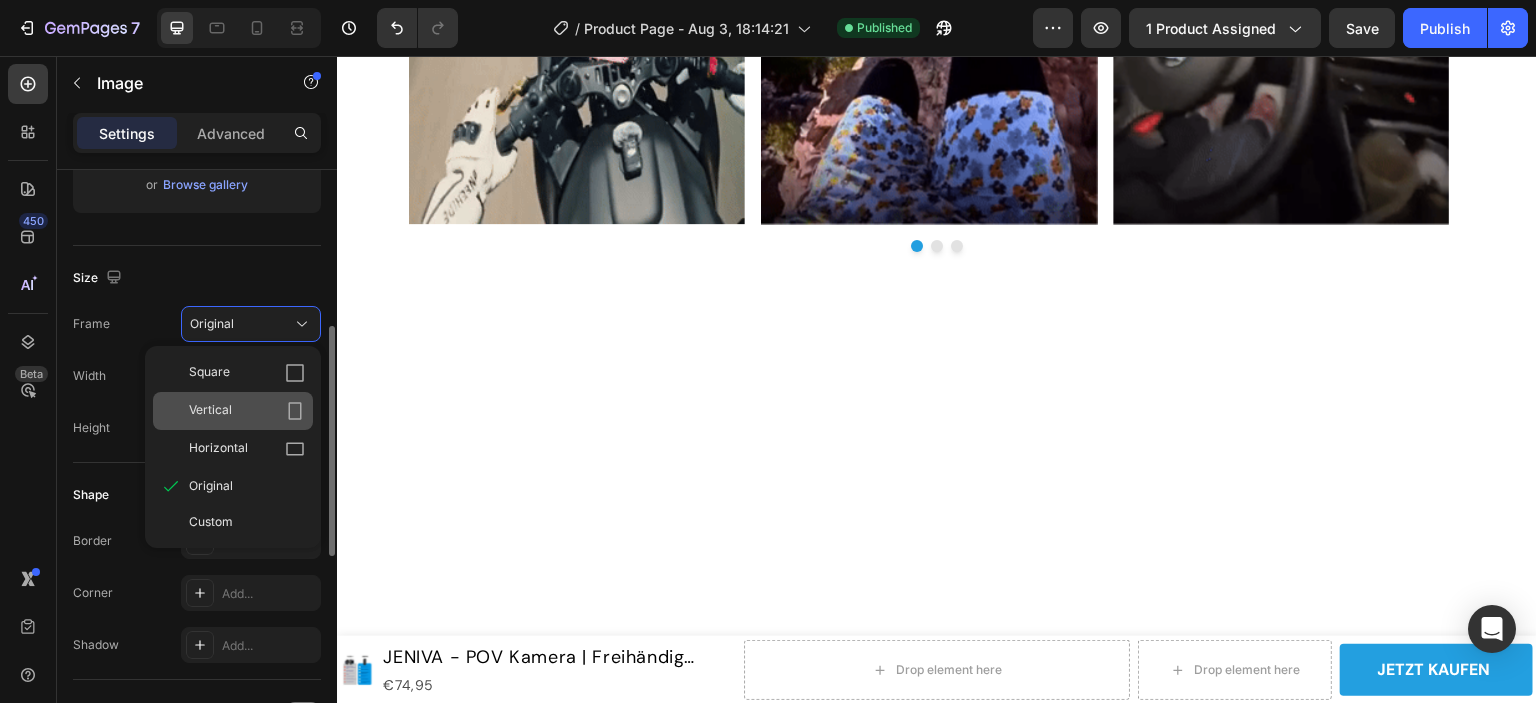 type on "67" 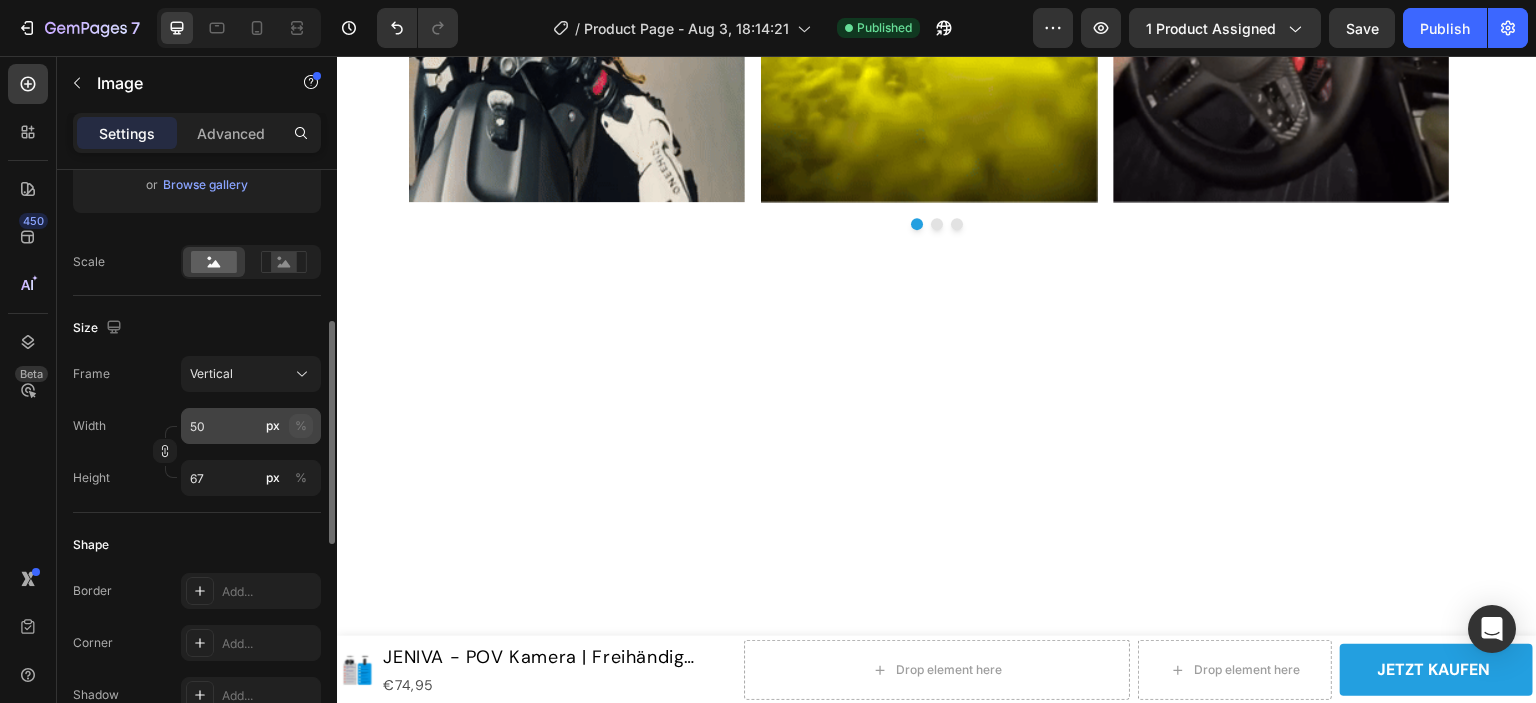 click on "%" at bounding box center (301, 426) 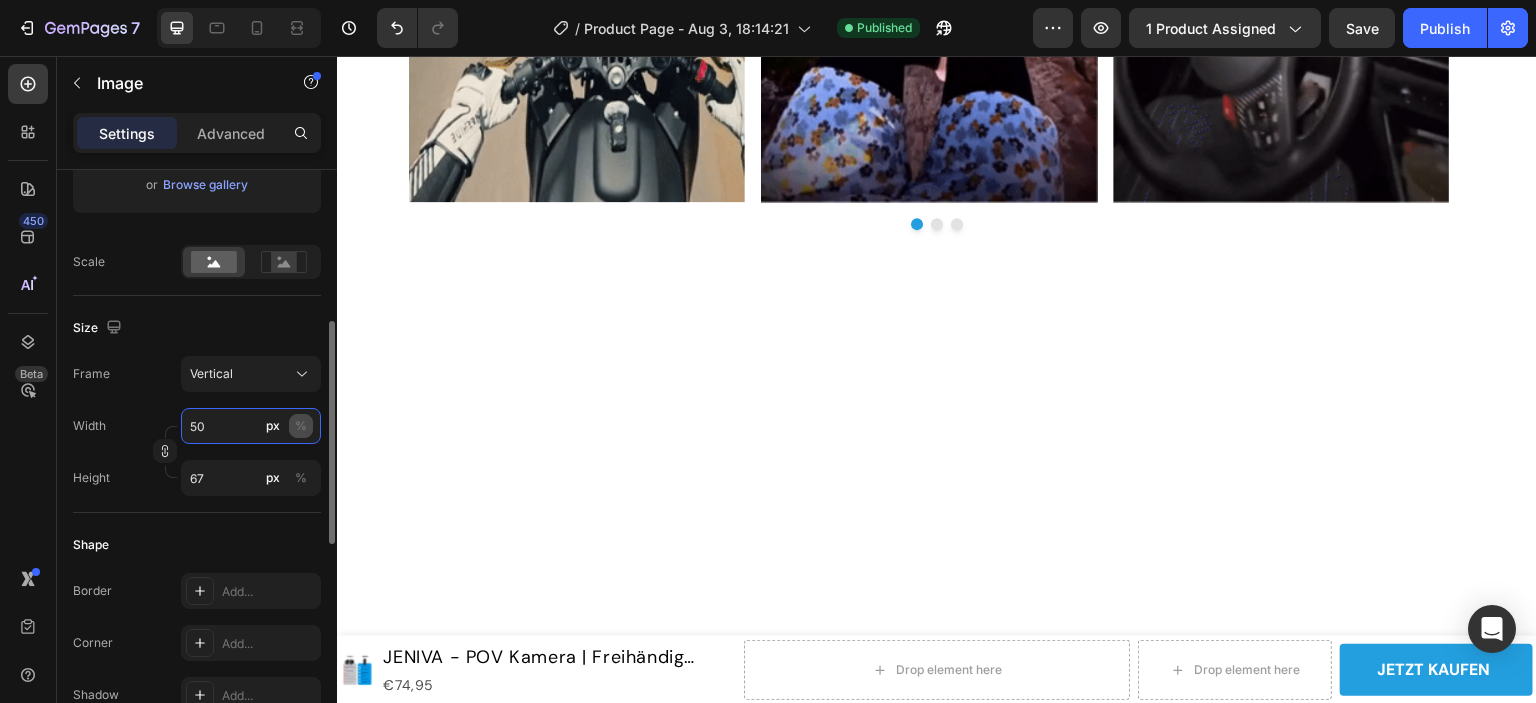 type 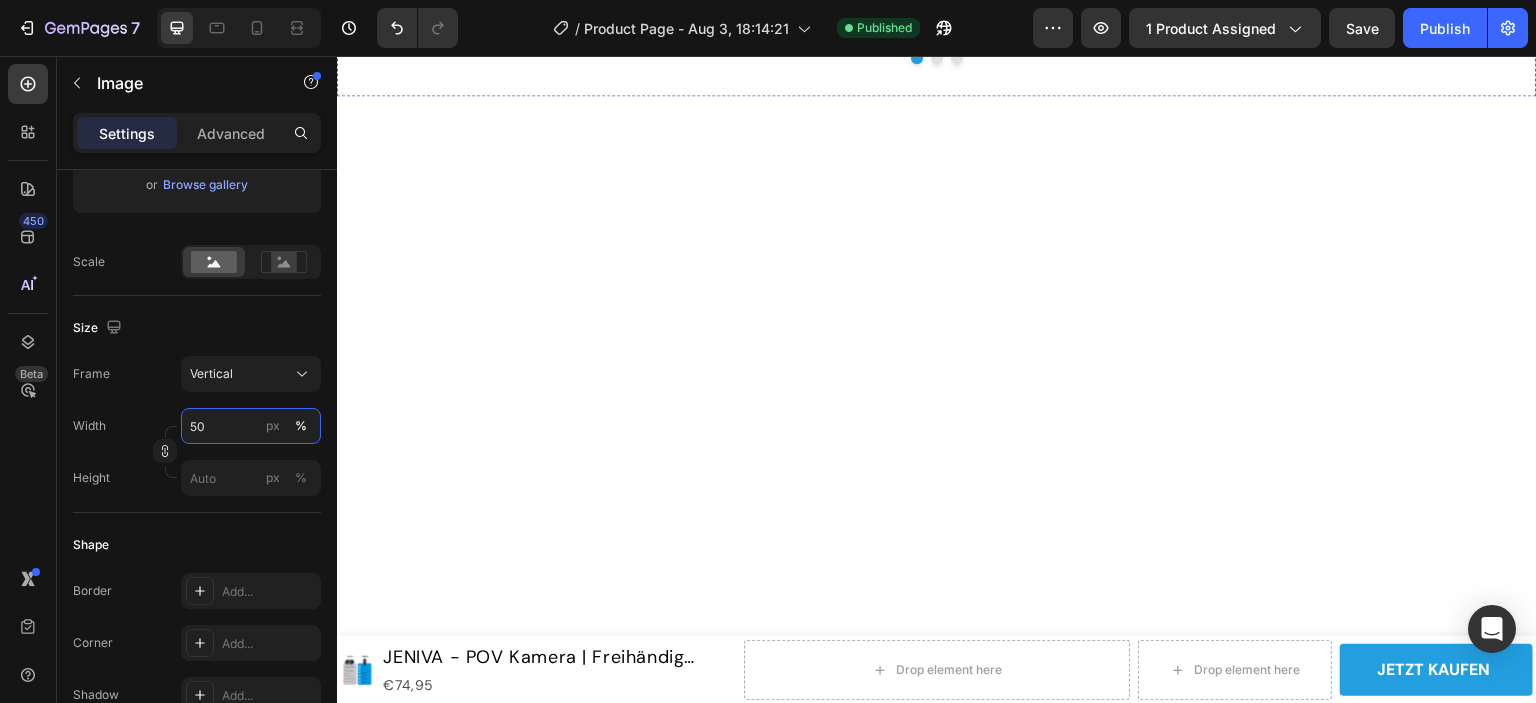 scroll, scrollTop: 3116, scrollLeft: 0, axis: vertical 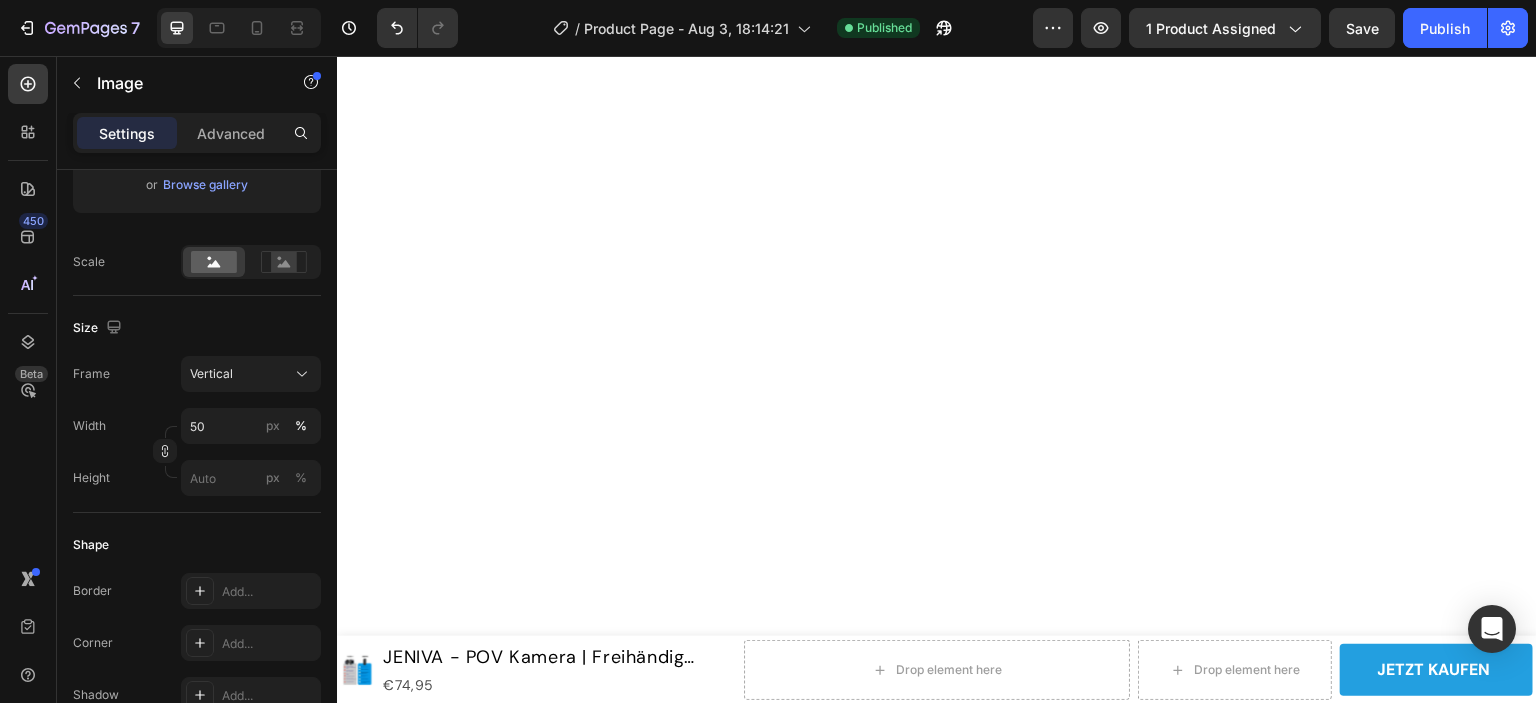 click on "Was man damit machen kann, zeigen unsere Kunden am besten" at bounding box center [937, -728] 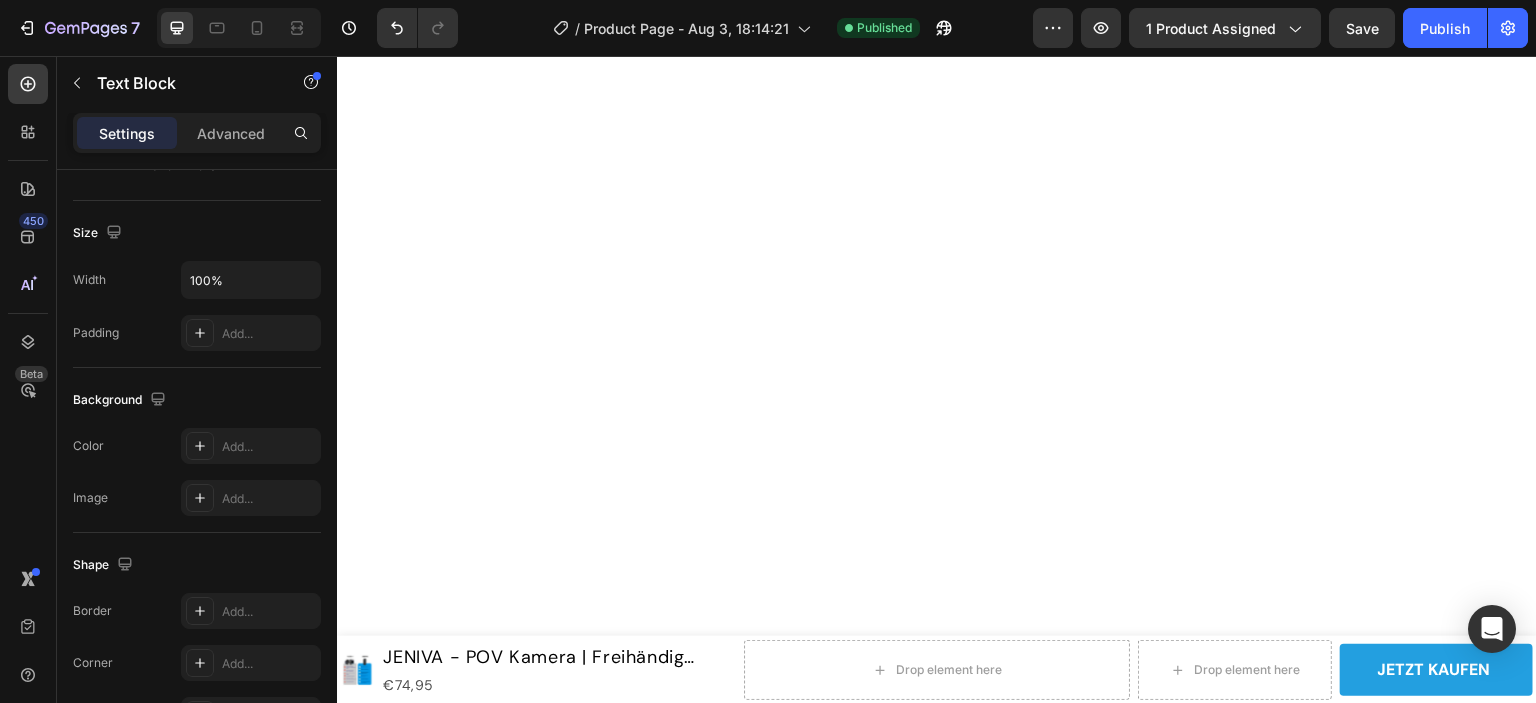 scroll, scrollTop: 0, scrollLeft: 0, axis: both 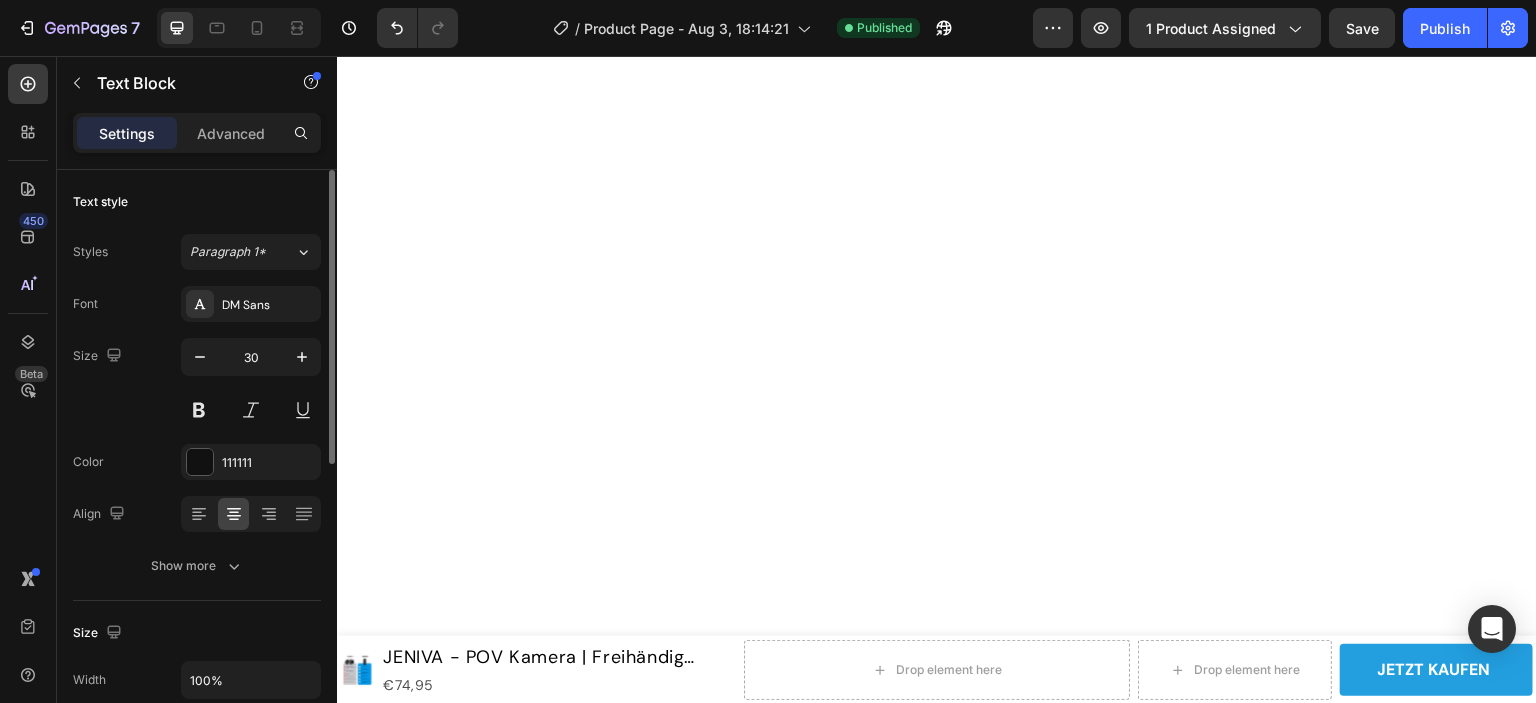 click on "Was man damit machen kann, zeigen unsere Kunden am besten" at bounding box center (937, -728) 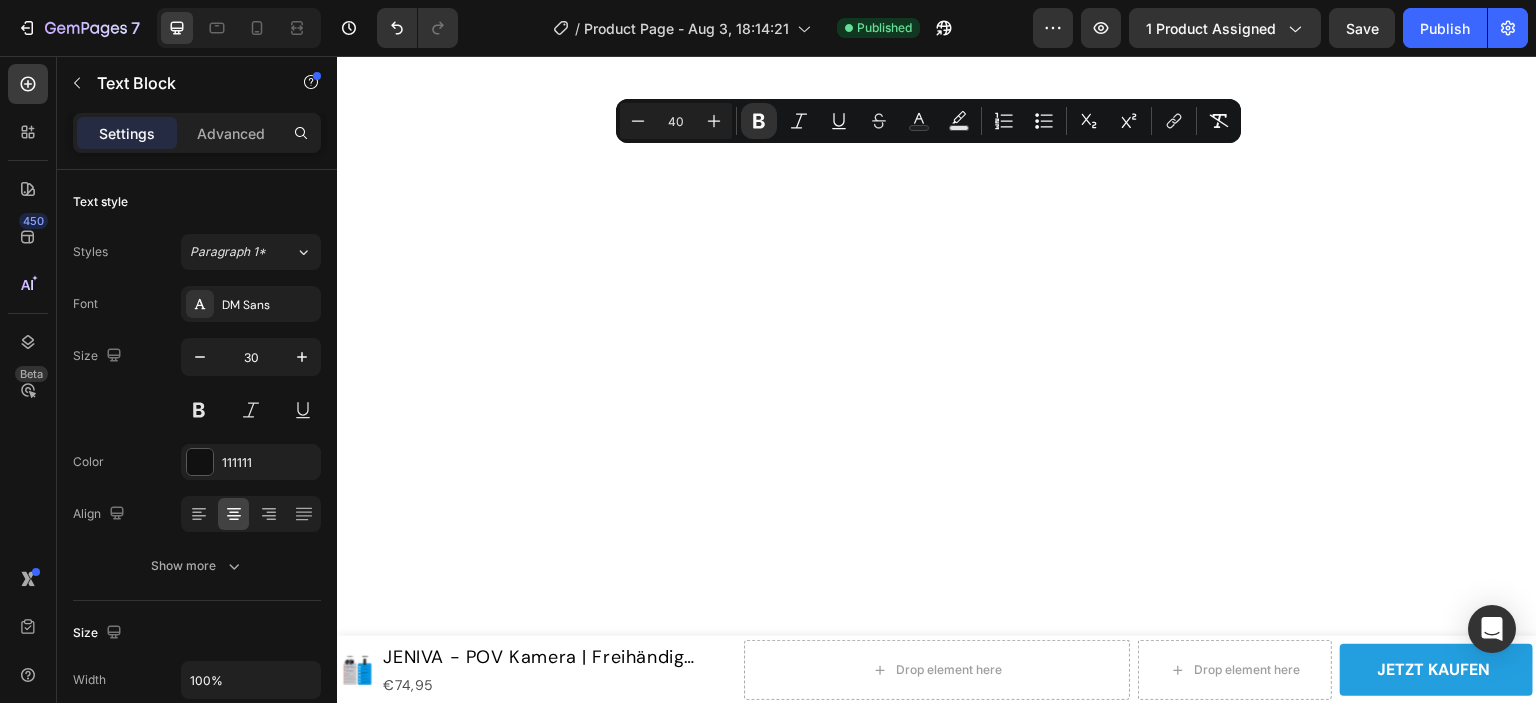 drag, startPoint x: 1012, startPoint y: 239, endPoint x: 392, endPoint y: 195, distance: 621.5593 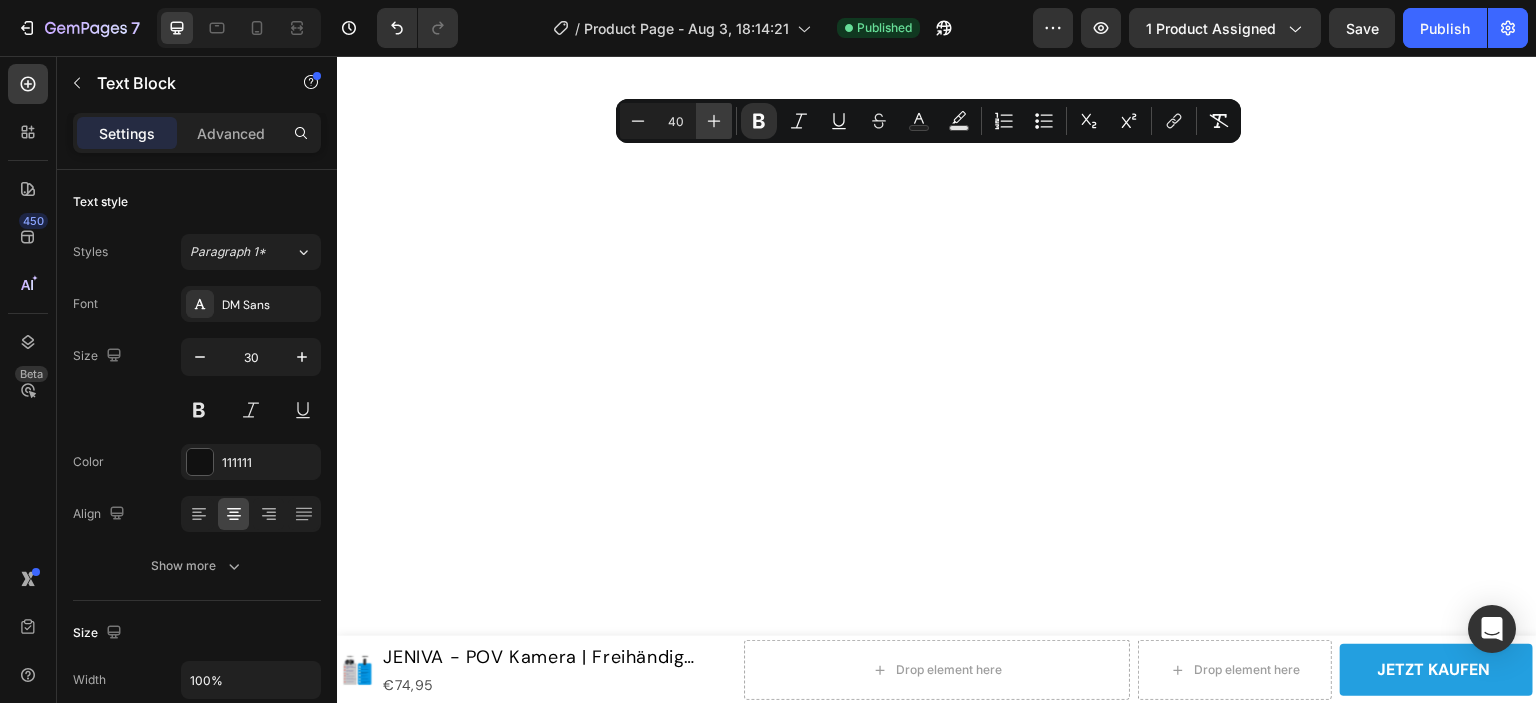 type on "4" 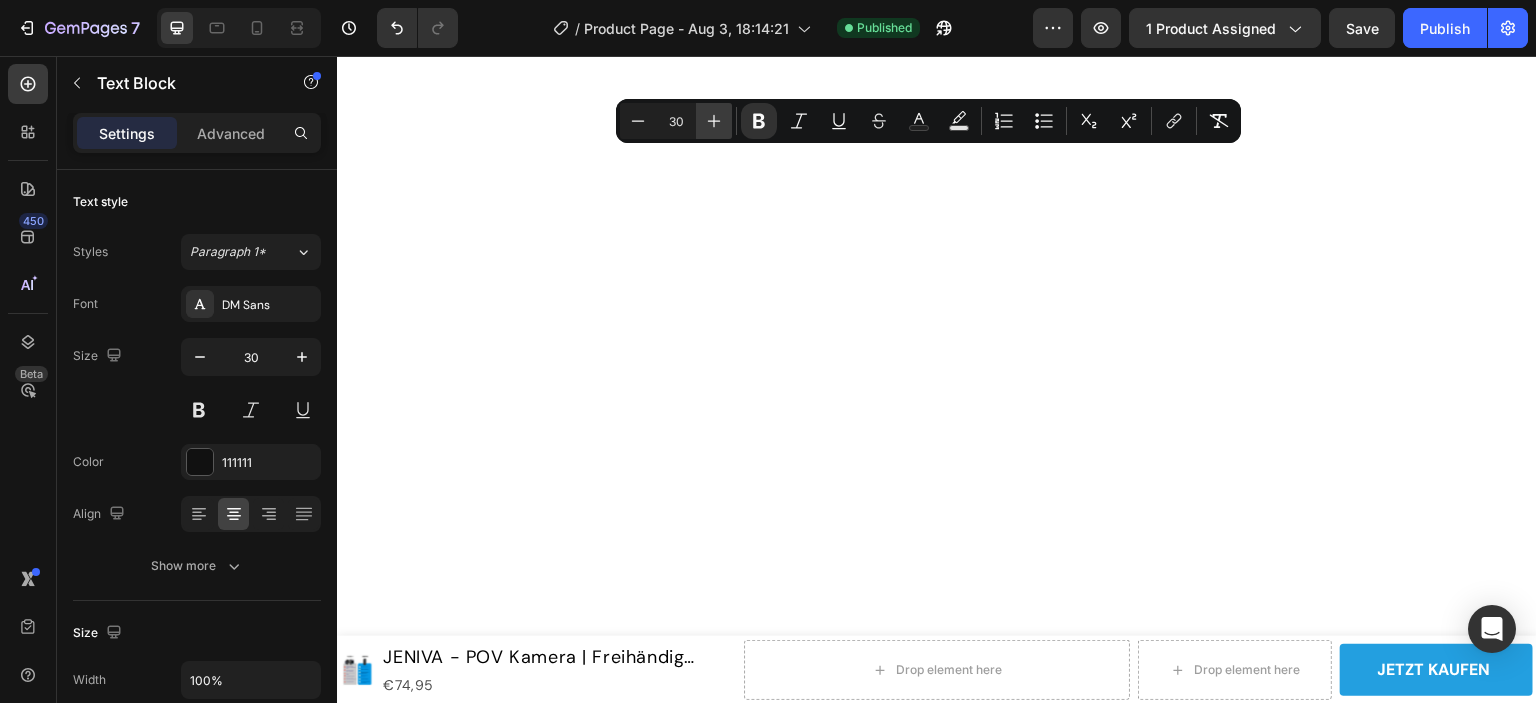 type on "30" 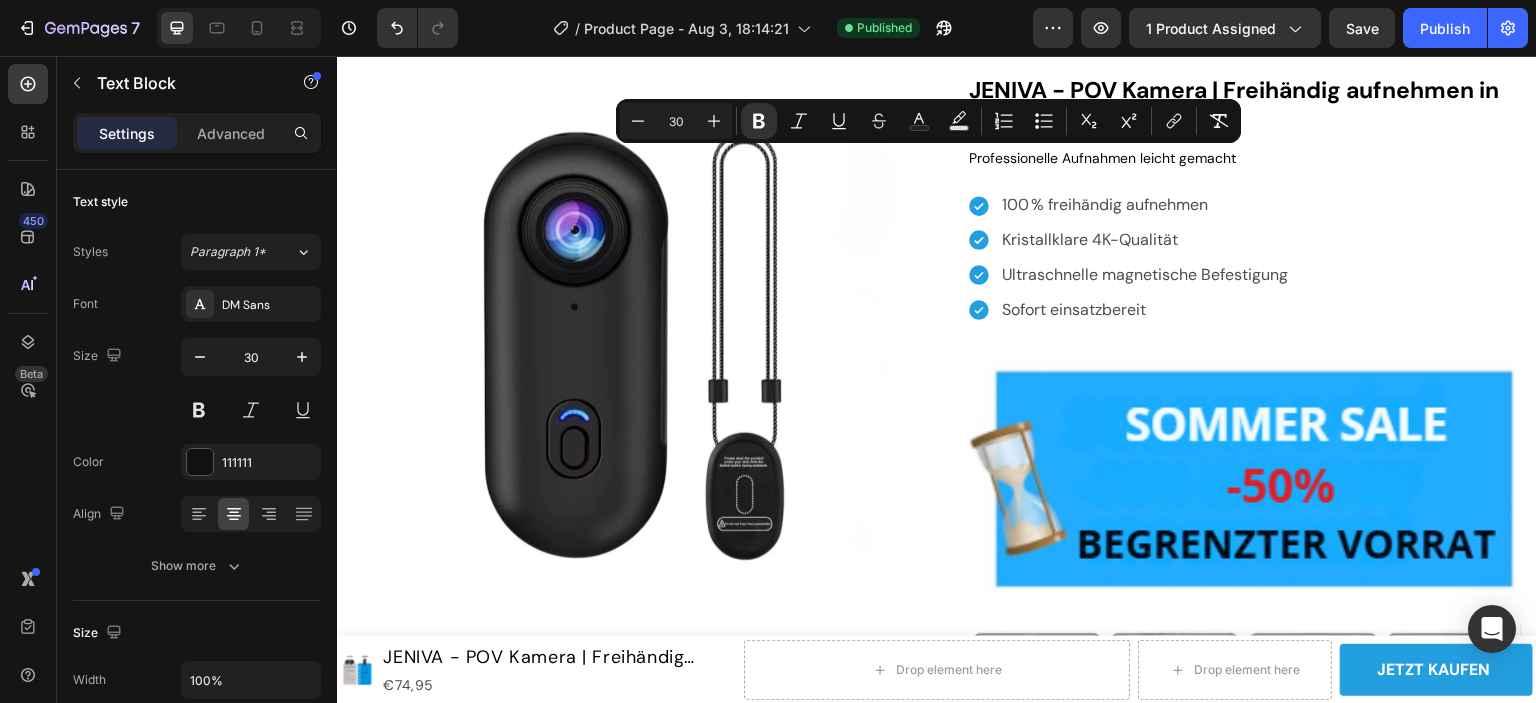 scroll, scrollTop: 4116, scrollLeft: 0, axis: vertical 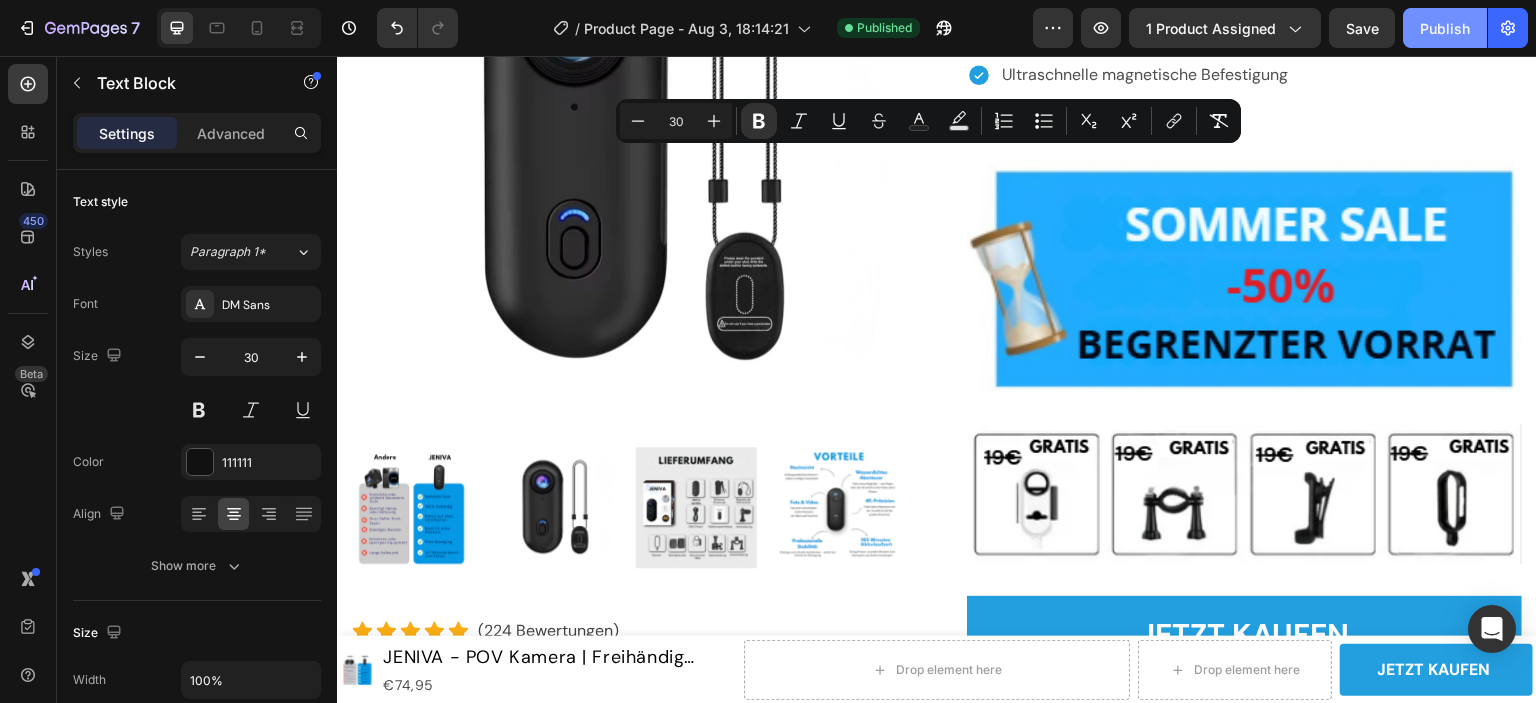 click on "Publish" at bounding box center [1445, 28] 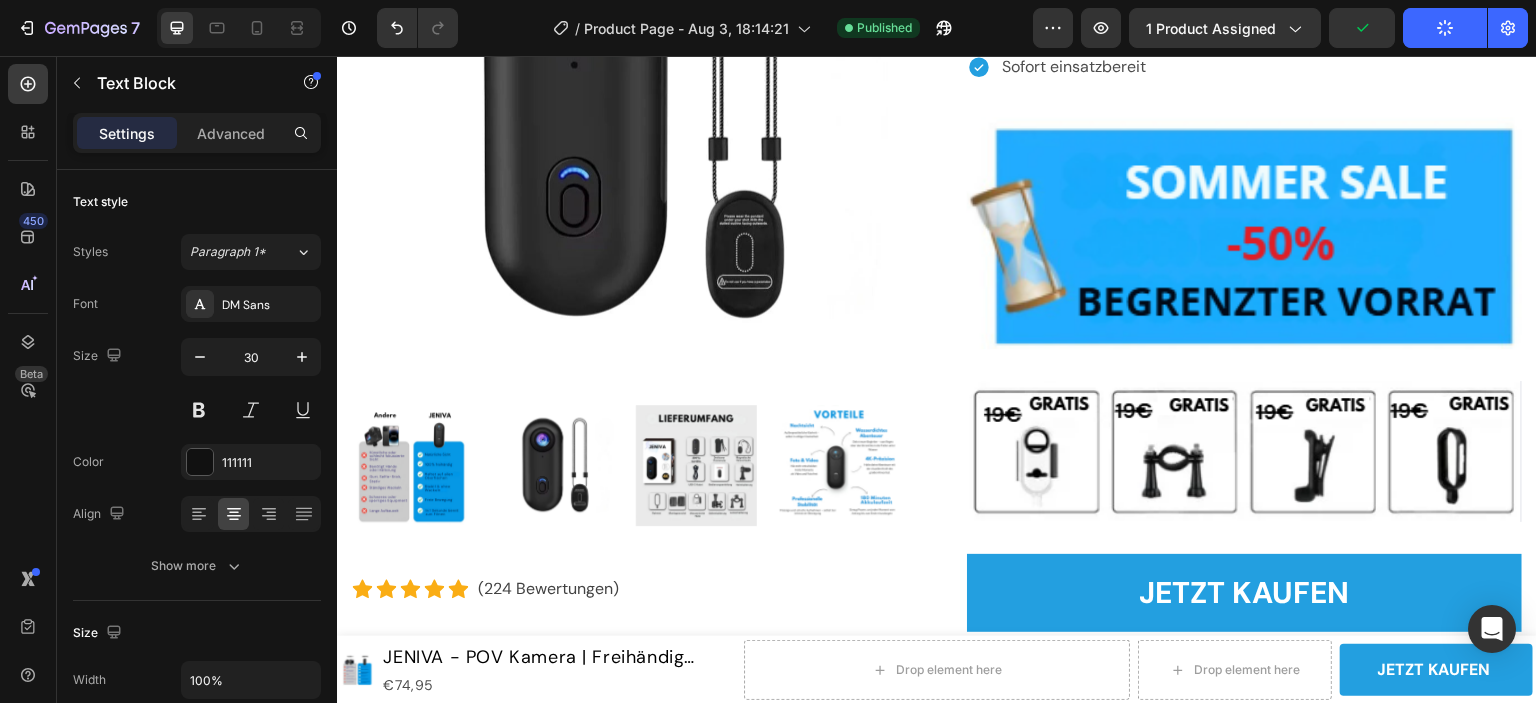 scroll, scrollTop: 4001, scrollLeft: 0, axis: vertical 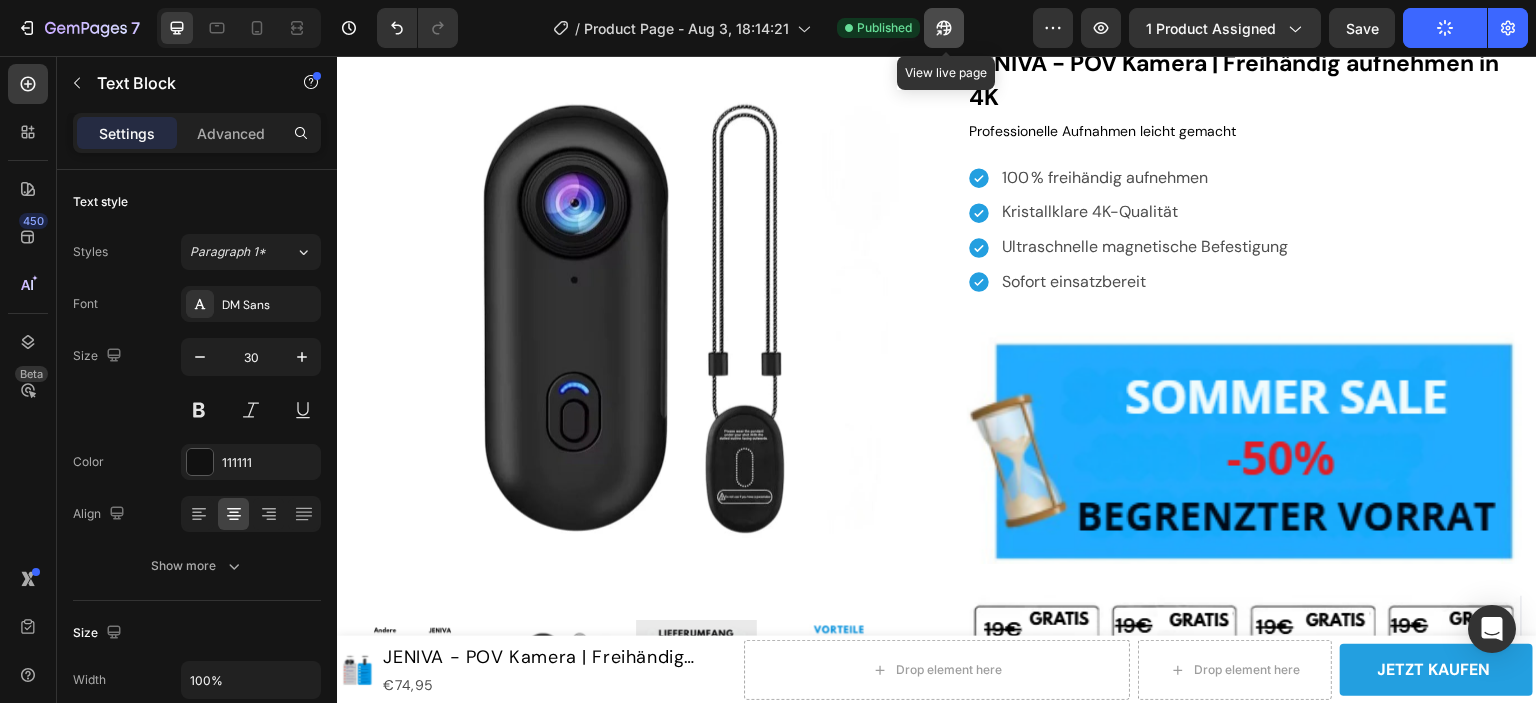 click 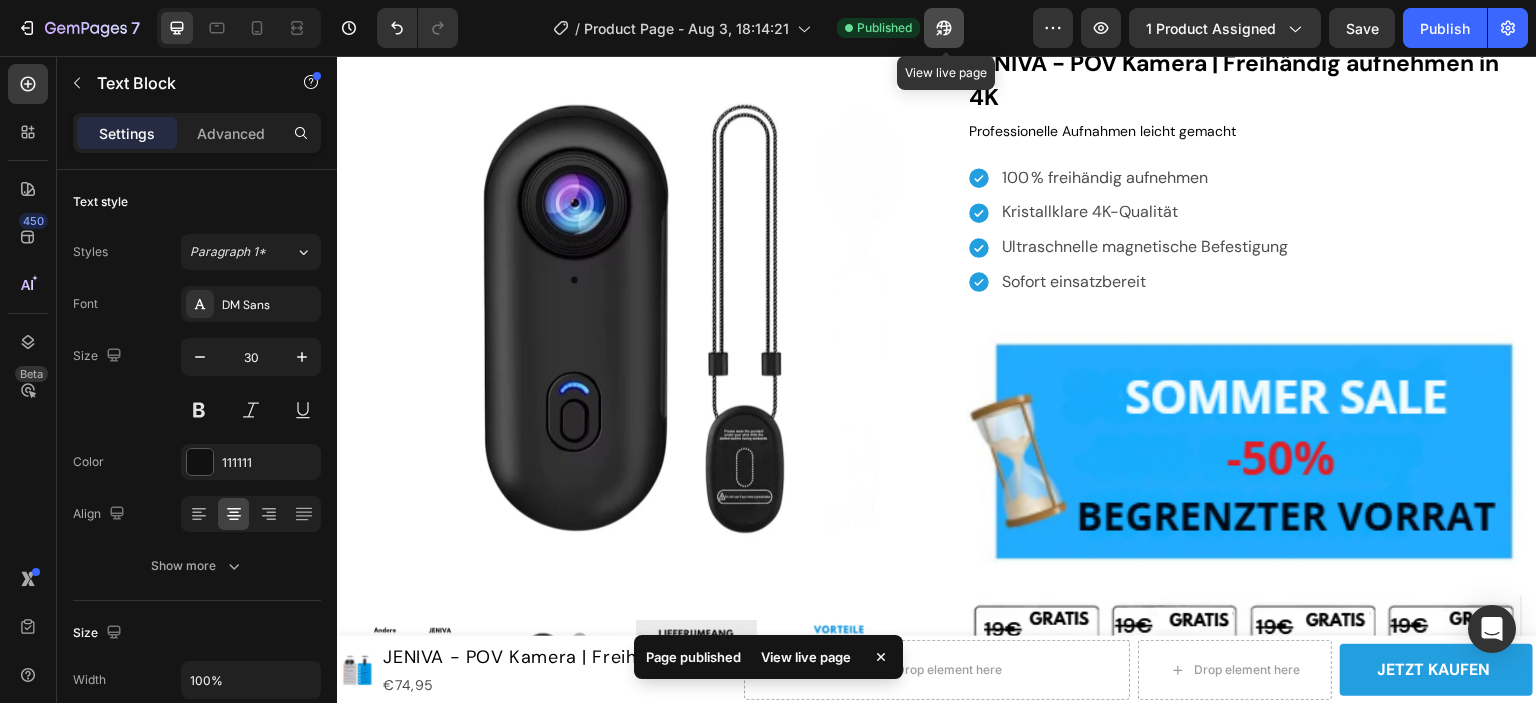 click 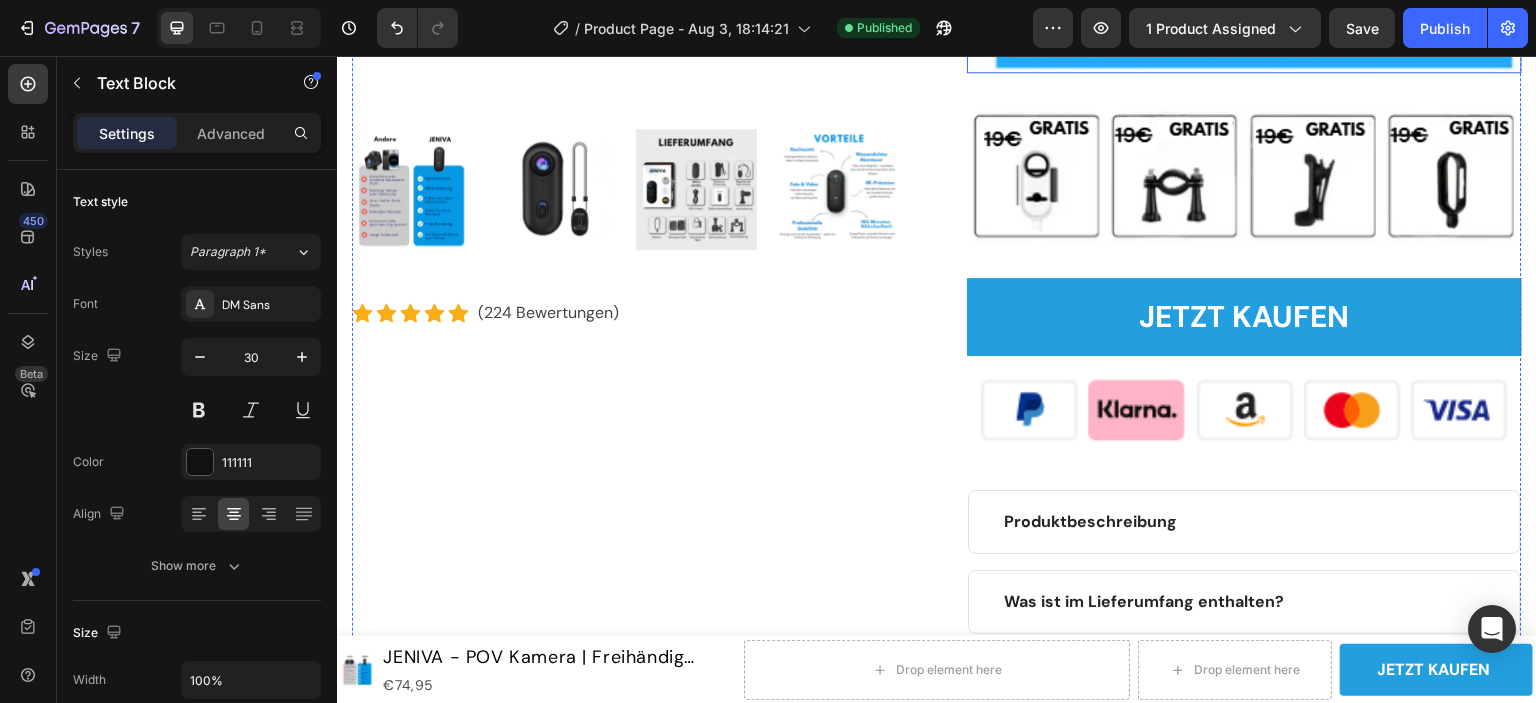 scroll, scrollTop: 4501, scrollLeft: 0, axis: vertical 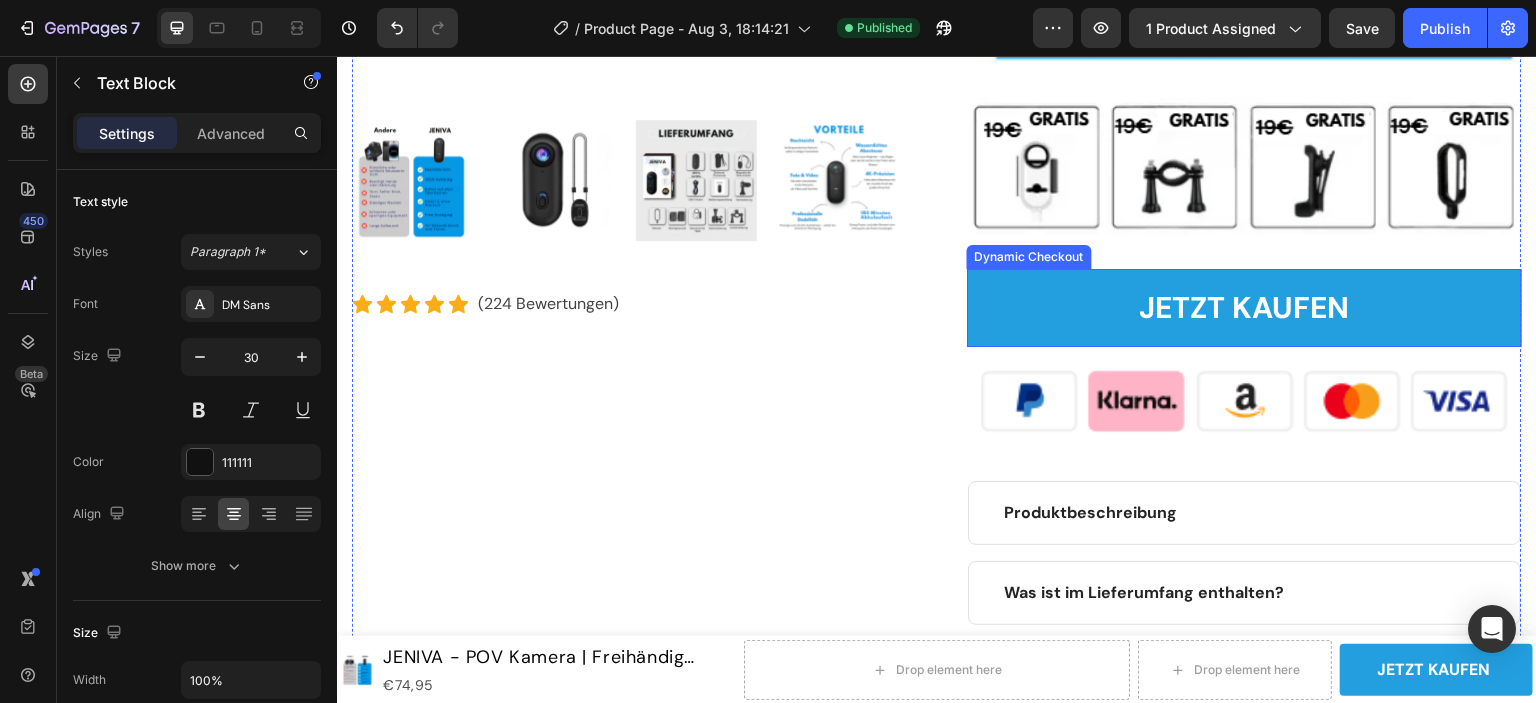 click on "JETZT KAUFEN" at bounding box center [1244, 308] 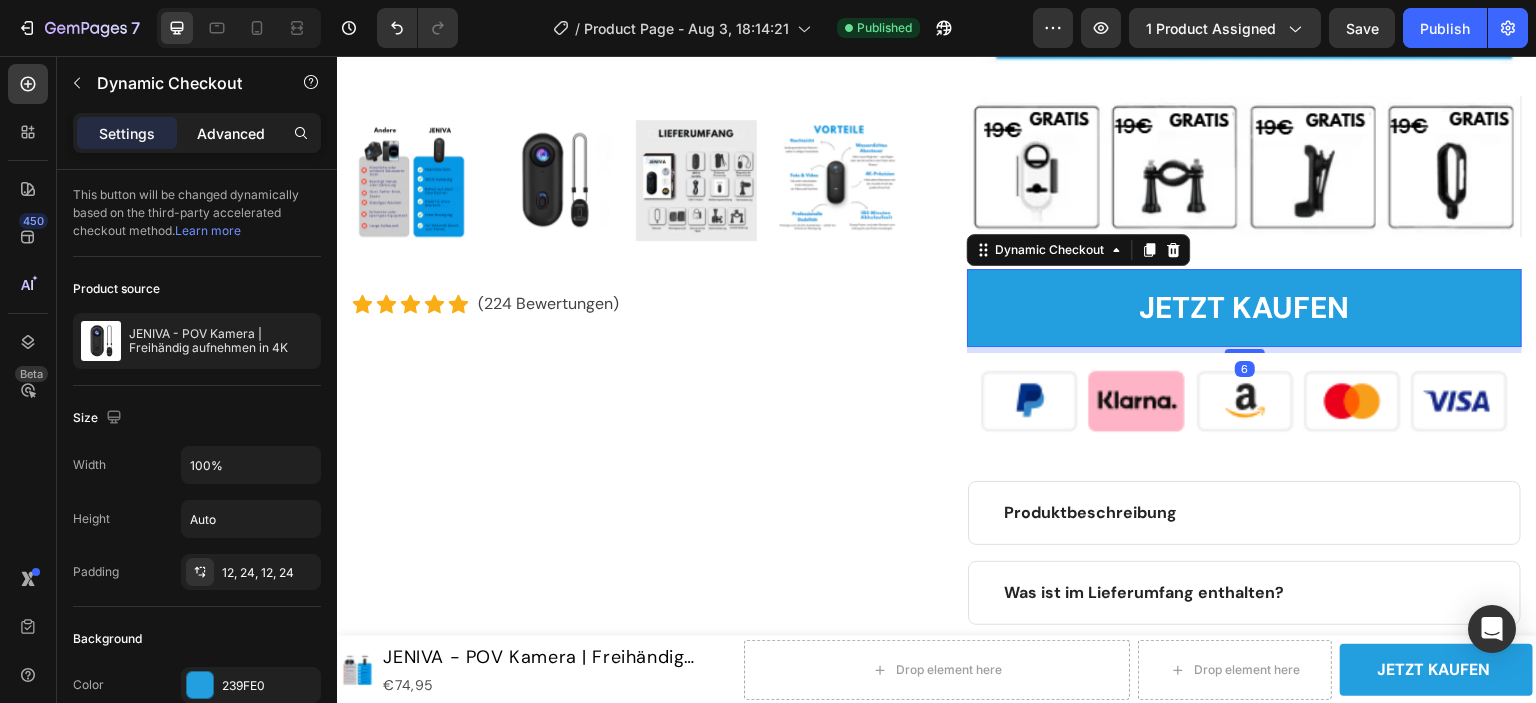 click on "Advanced" at bounding box center (231, 133) 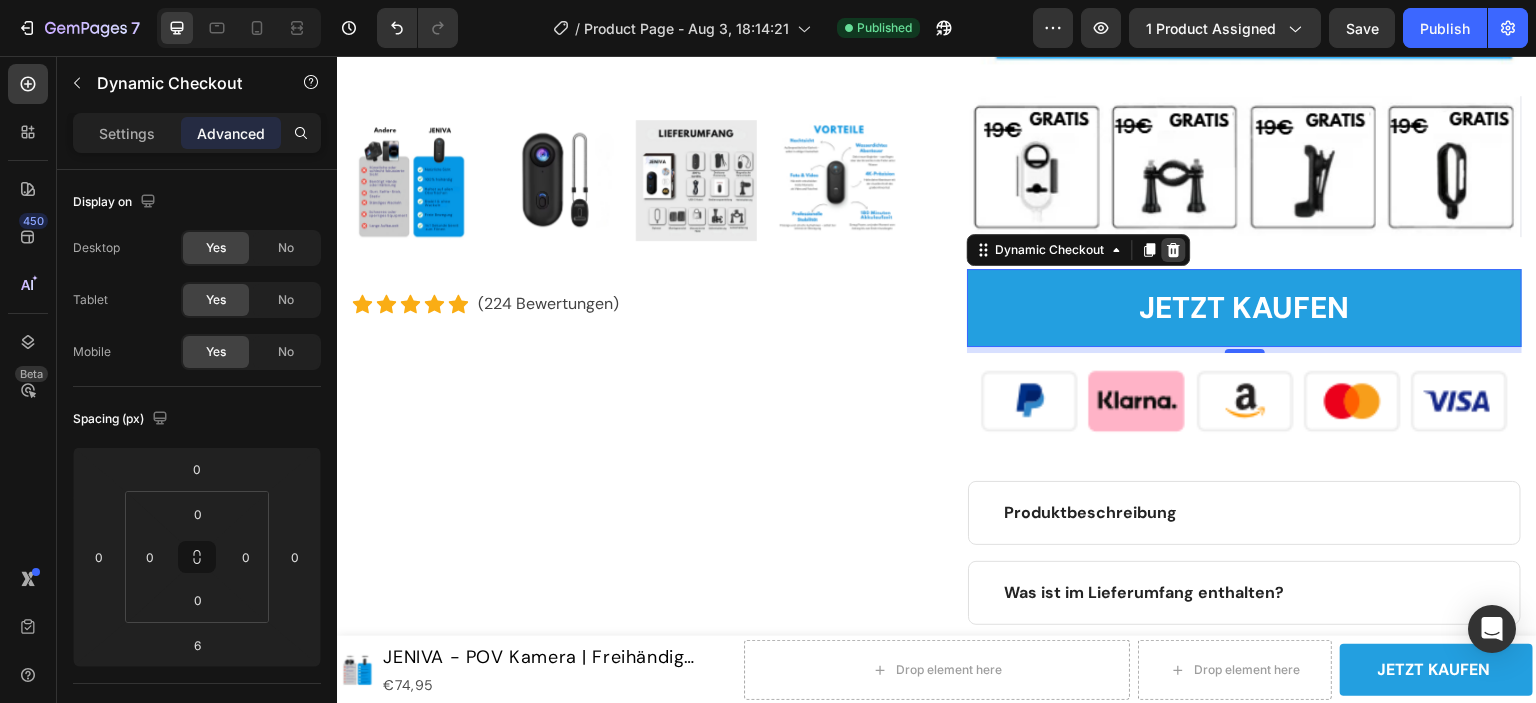 click 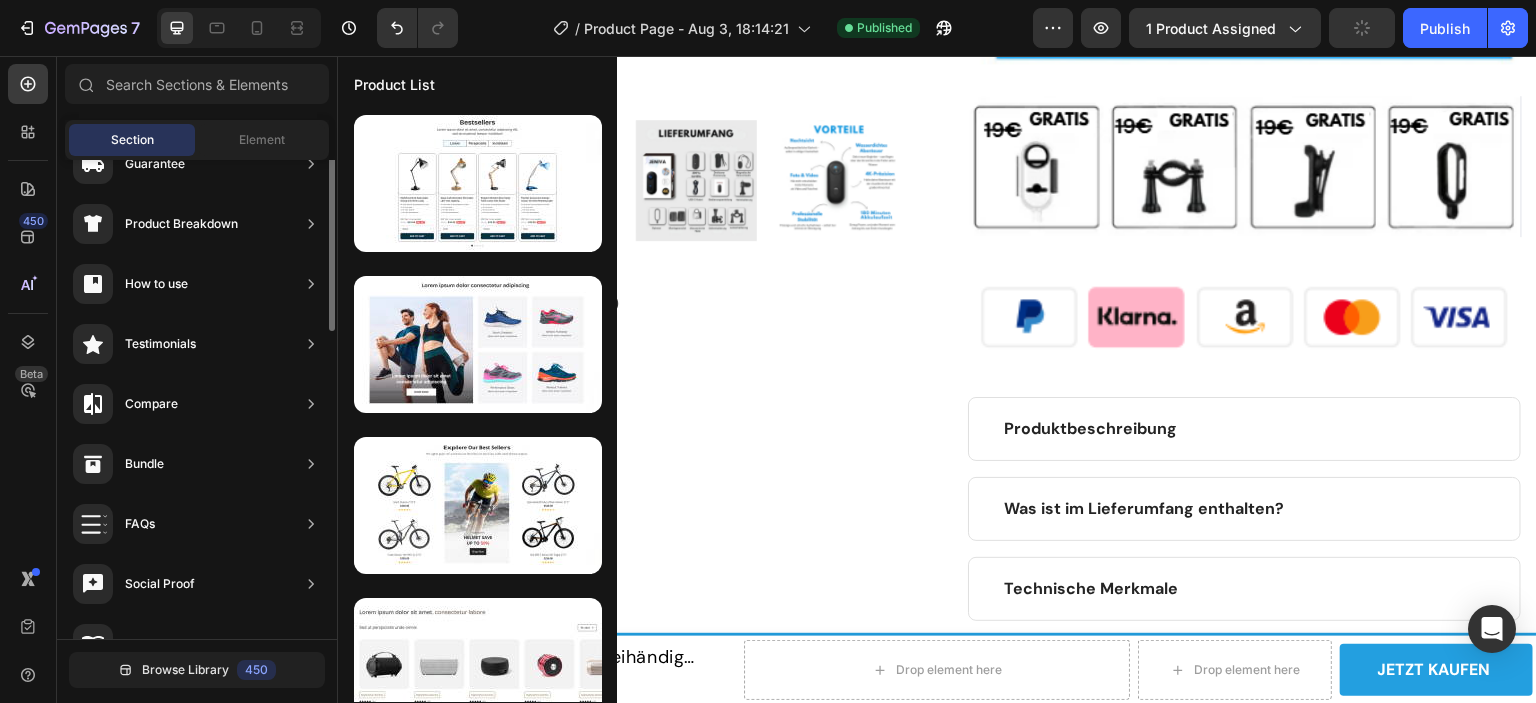 scroll, scrollTop: 0, scrollLeft: 0, axis: both 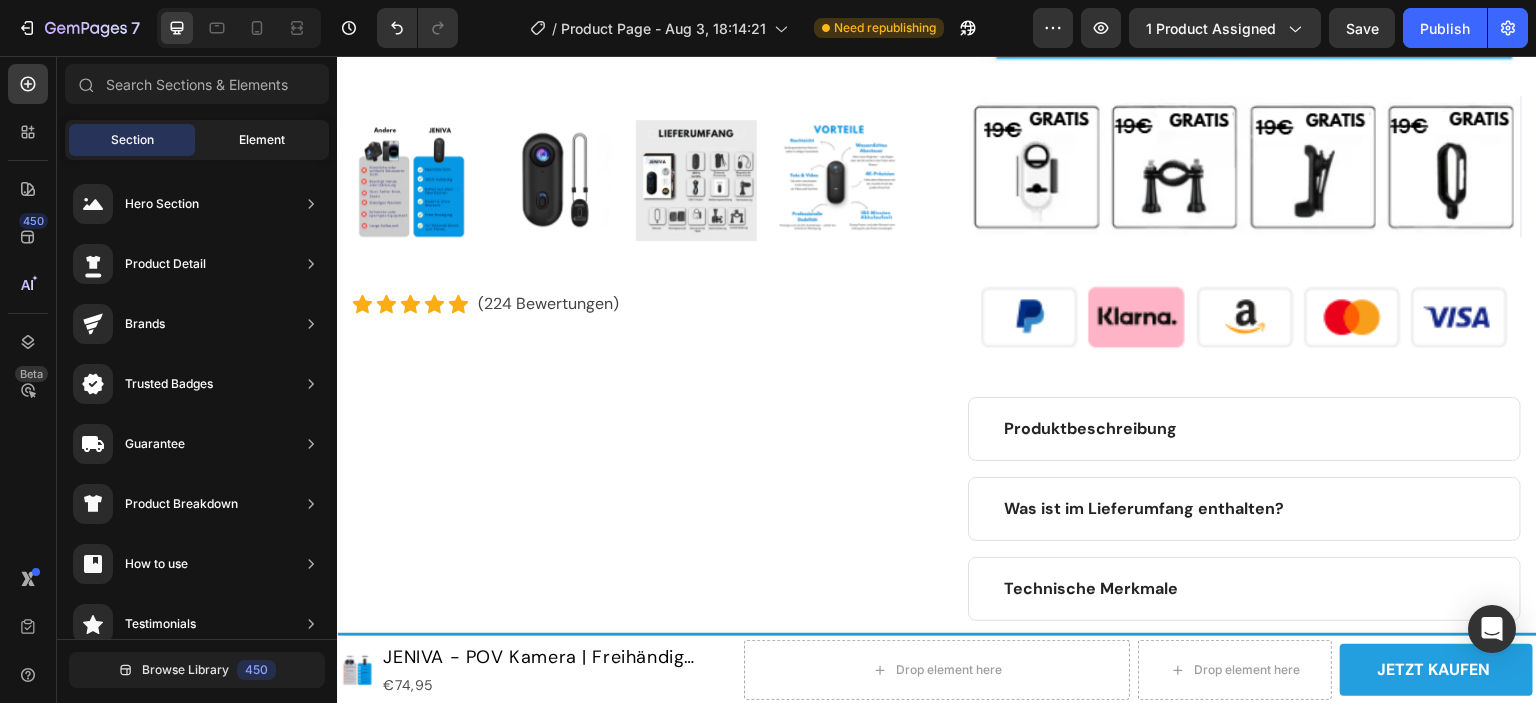 click on "Element" at bounding box center [262, 140] 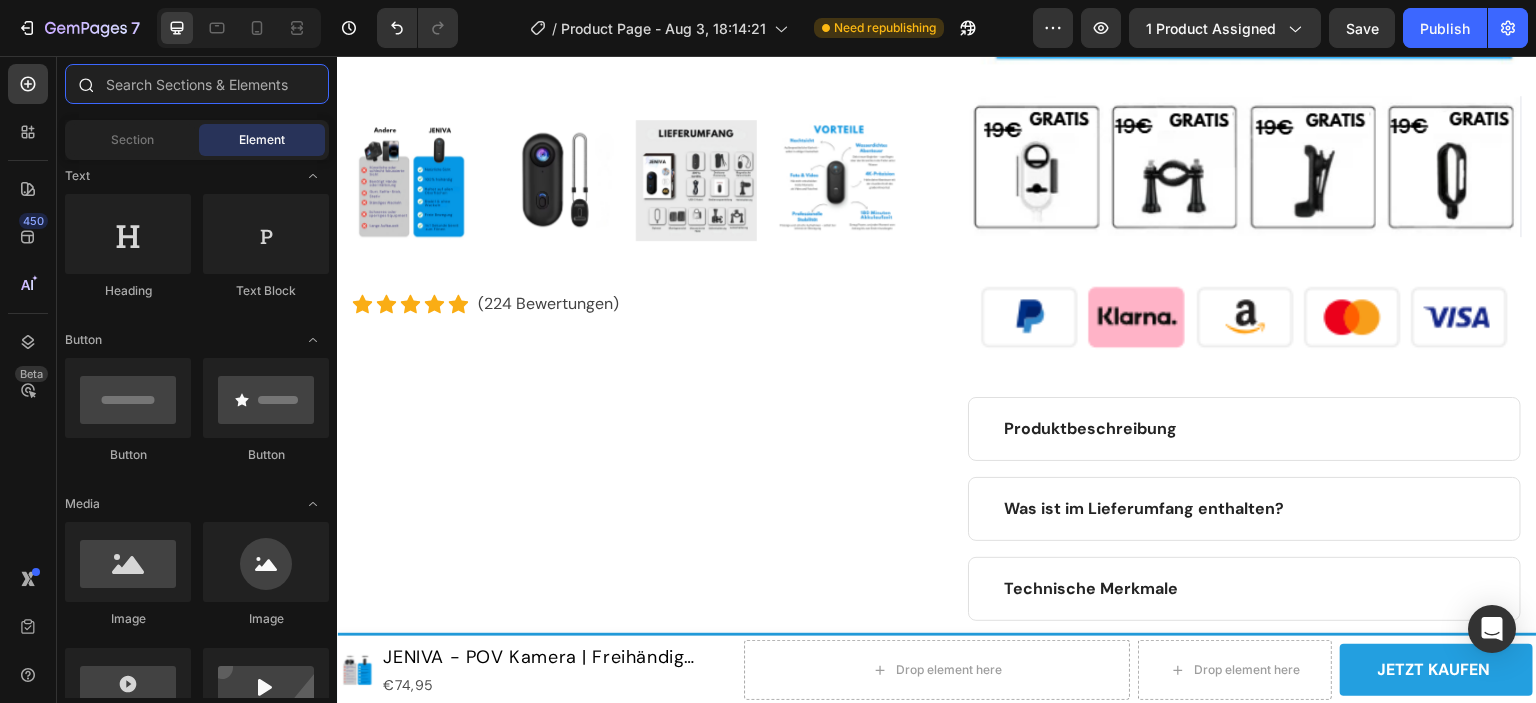 click at bounding box center [197, 84] 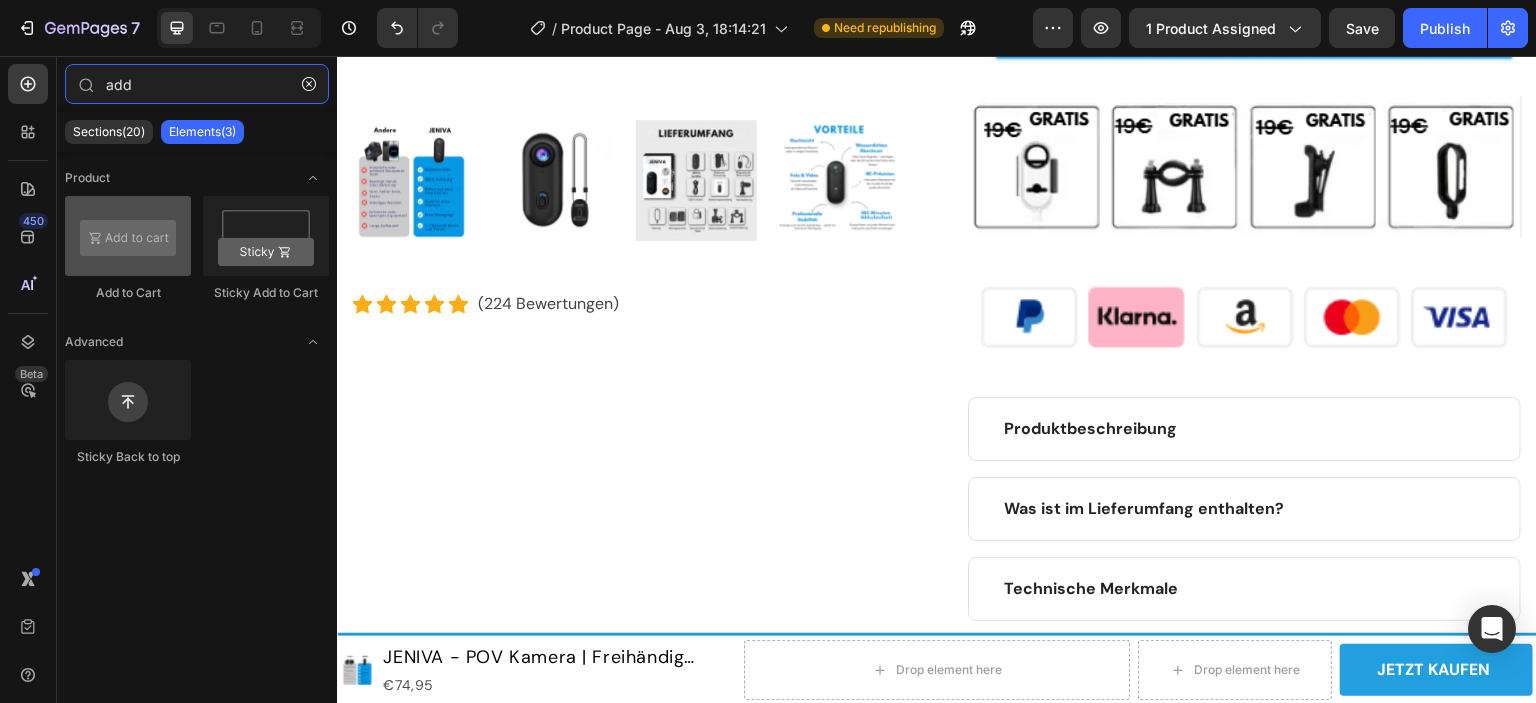 type on "add" 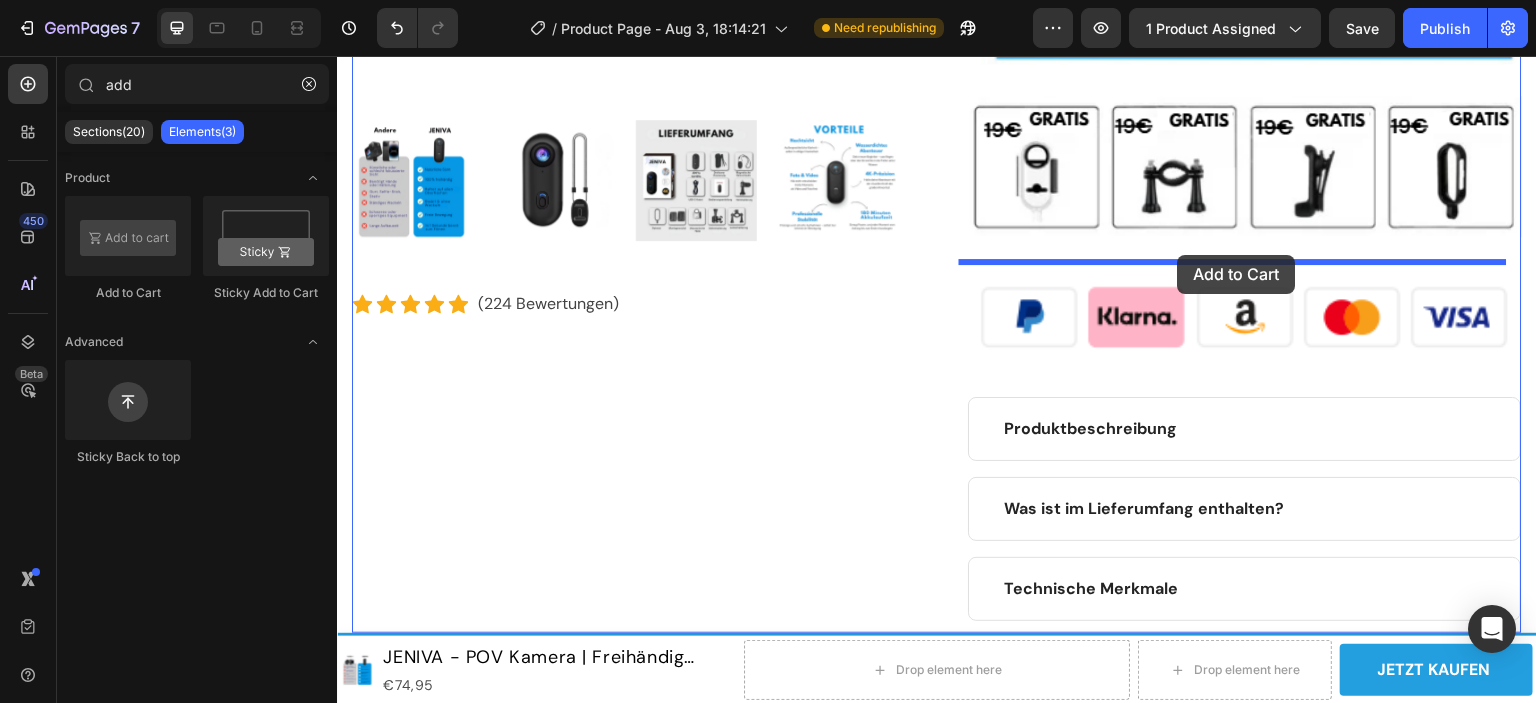 drag, startPoint x: 455, startPoint y: 298, endPoint x: 1178, endPoint y: 255, distance: 724.2776 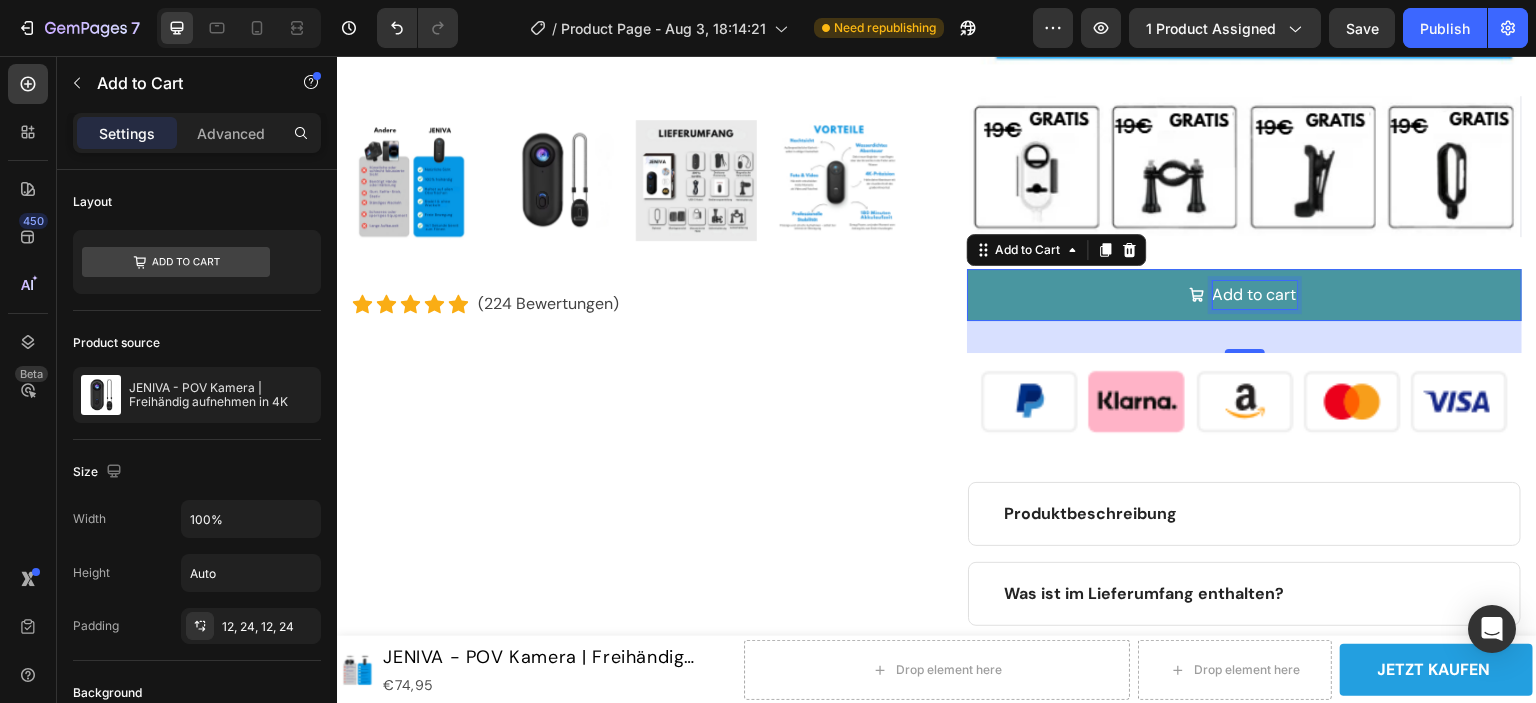 click on "Add to cart" at bounding box center (1255, 295) 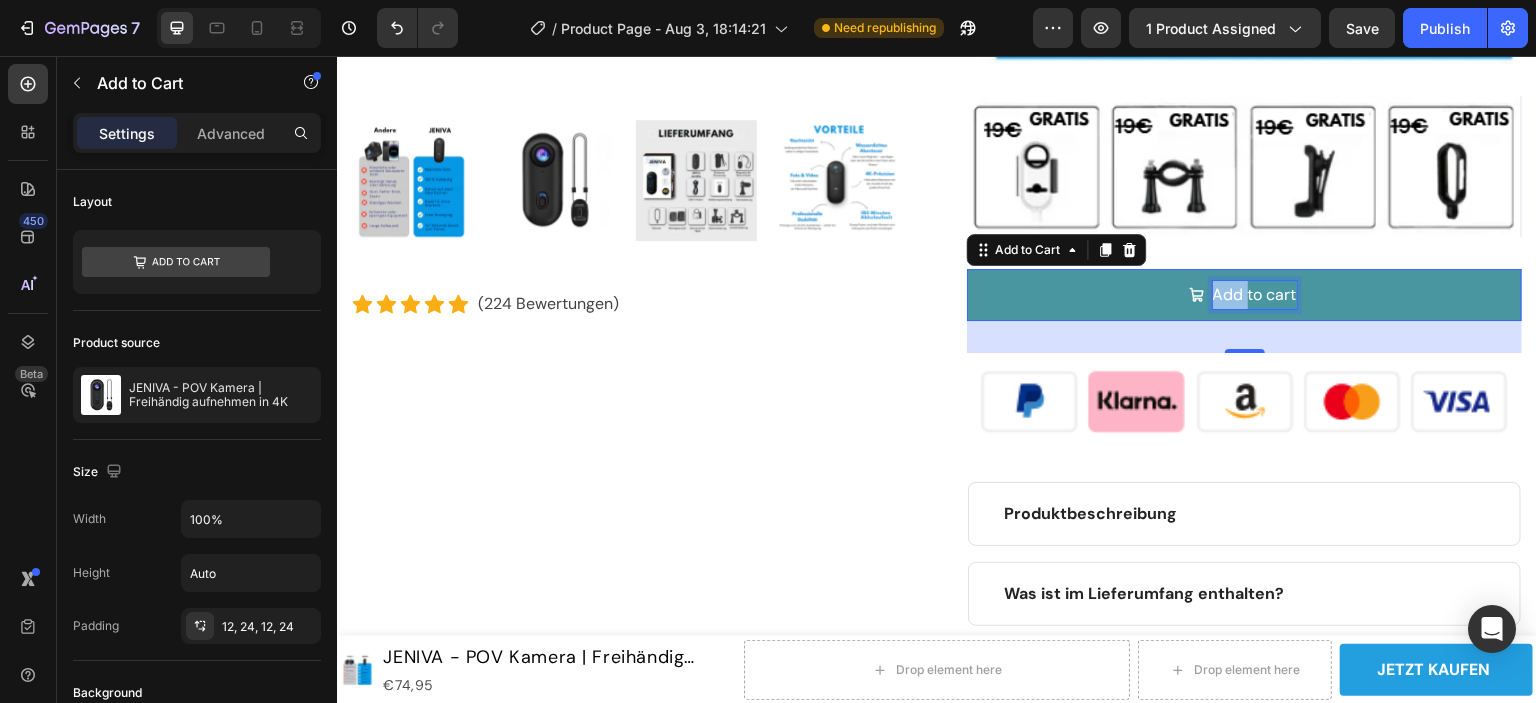 click on "Add to cart" at bounding box center [1255, 295] 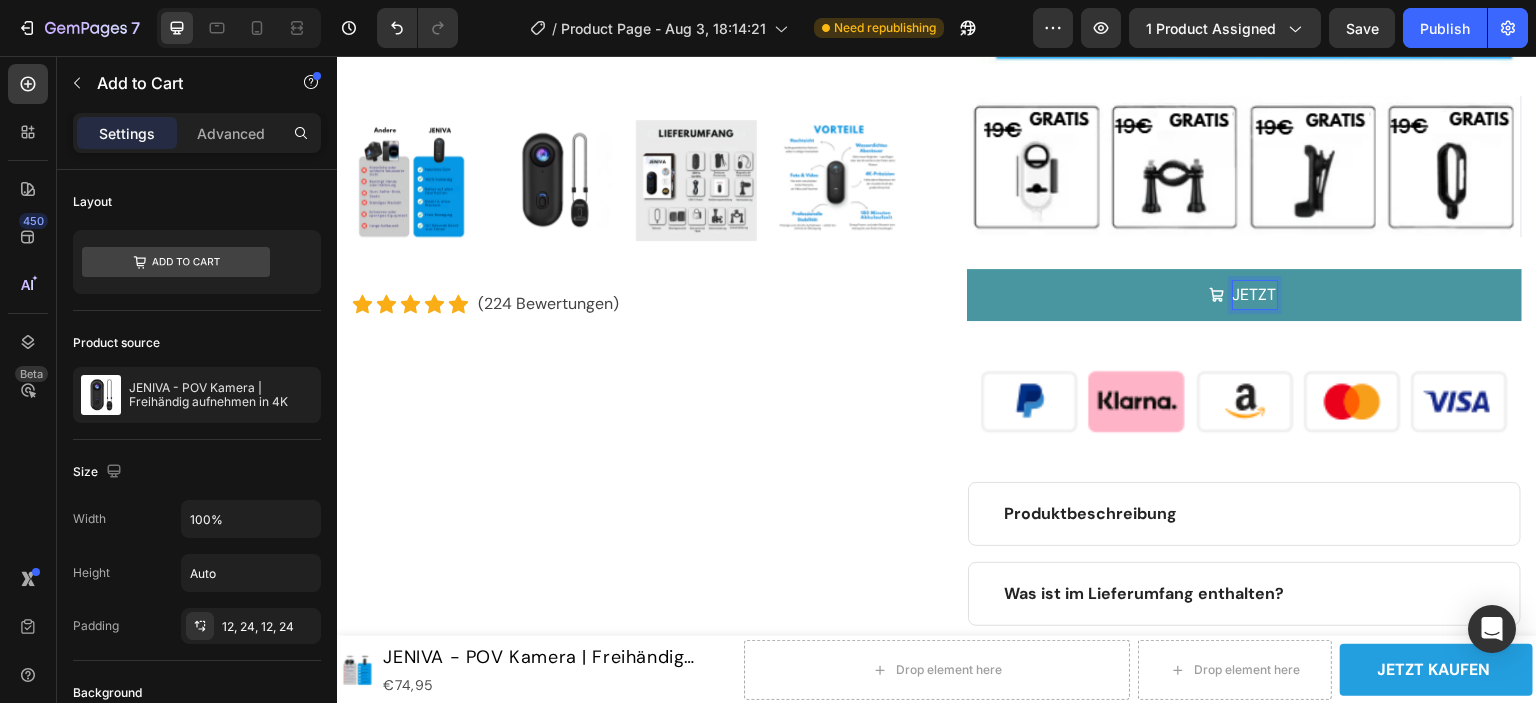 click on "JETZT" at bounding box center [1244, 295] 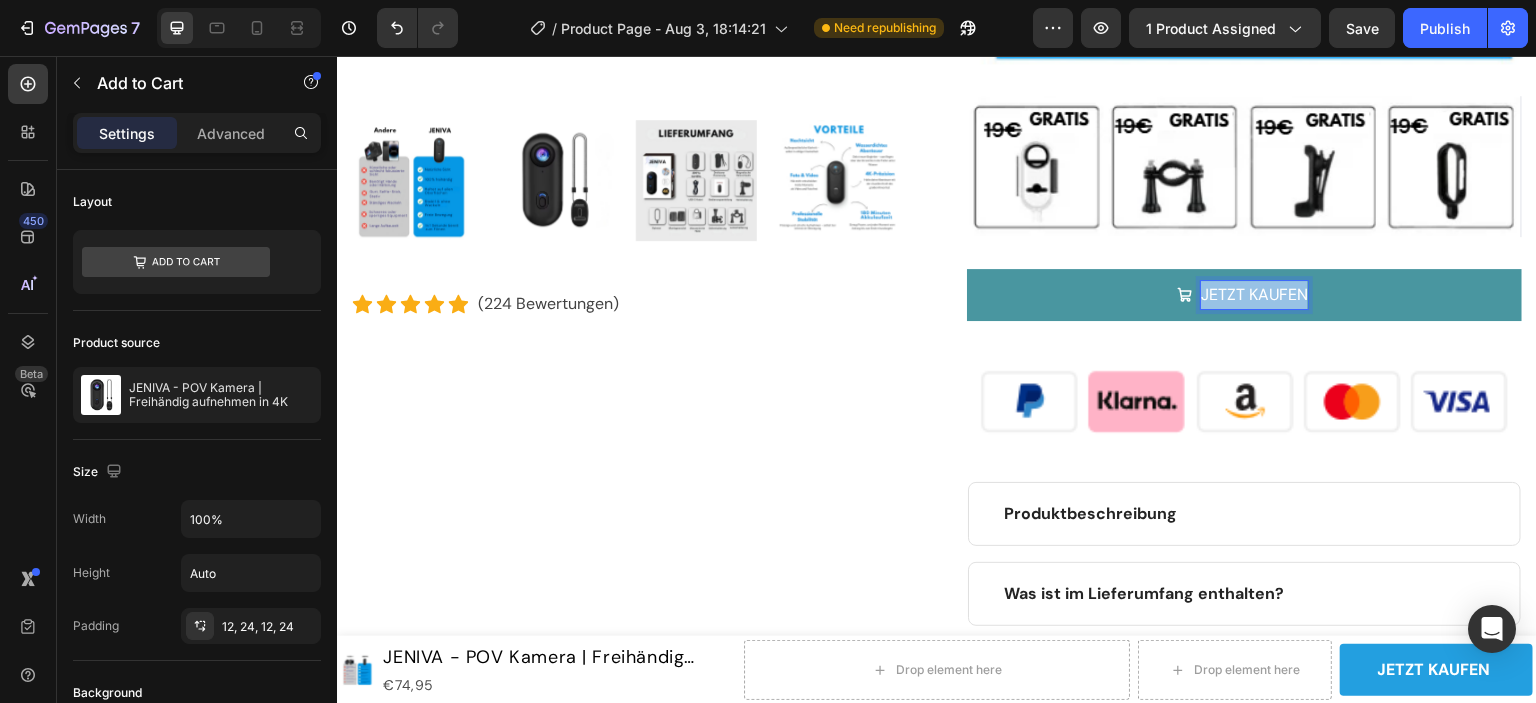 drag, startPoint x: 1193, startPoint y: 288, endPoint x: 1313, endPoint y: 287, distance: 120.004166 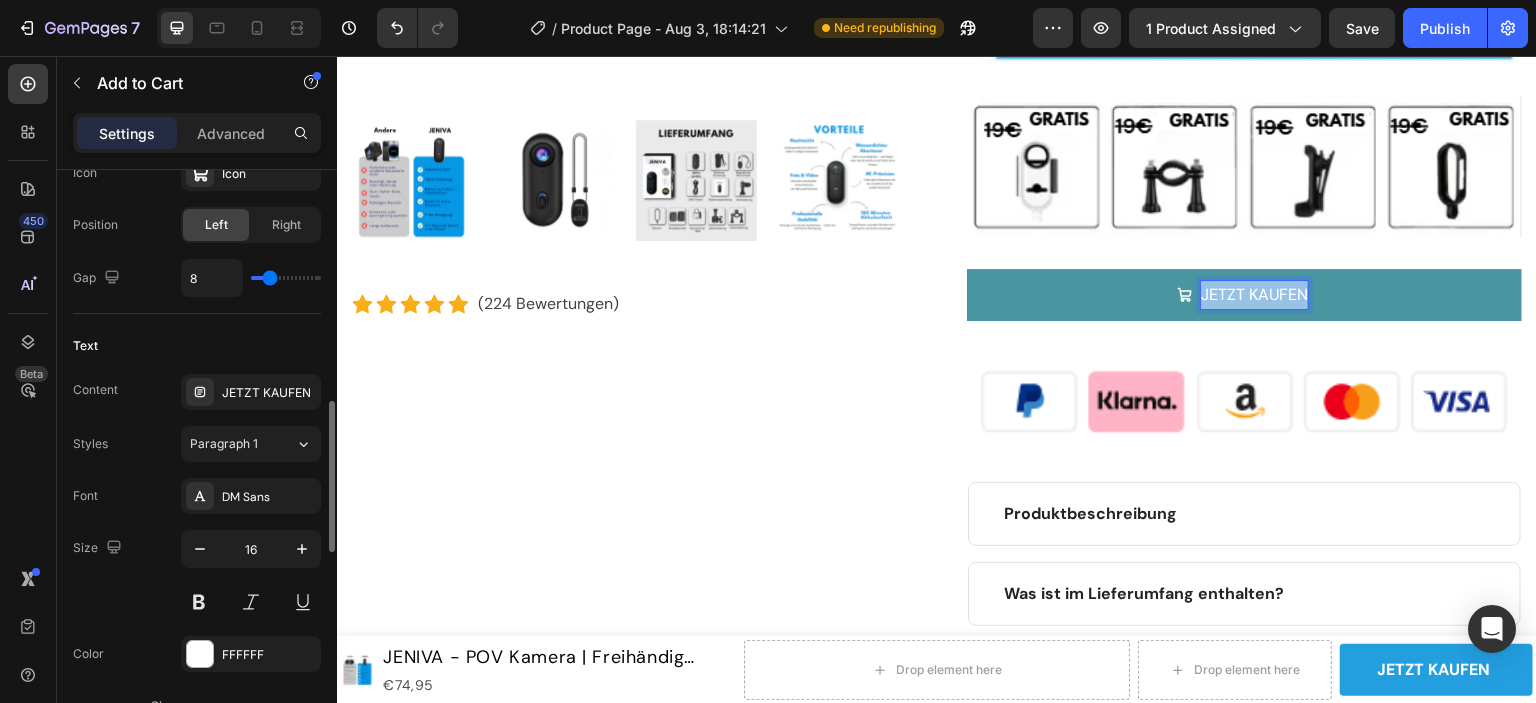 scroll, scrollTop: 1100, scrollLeft: 0, axis: vertical 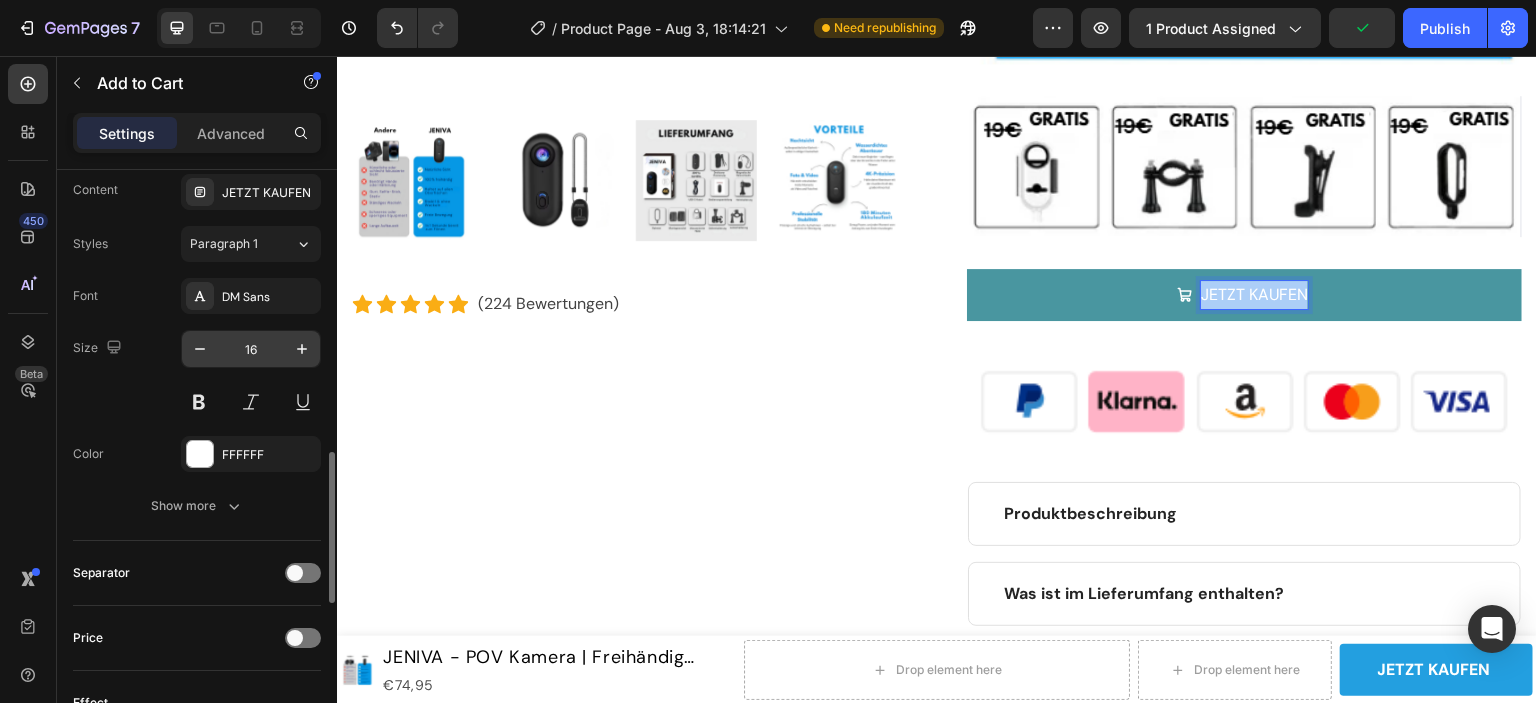 click on "16" at bounding box center [251, 349] 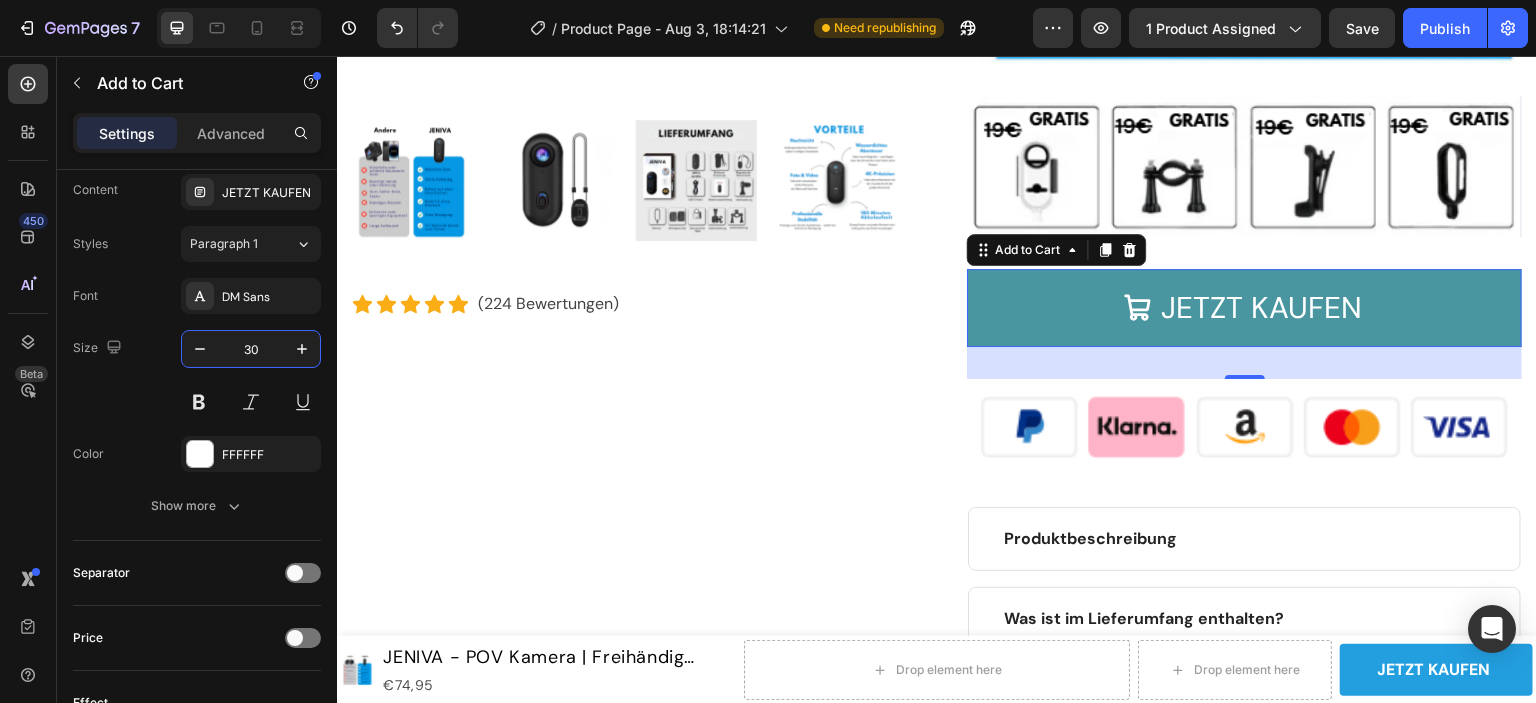 type on "30" 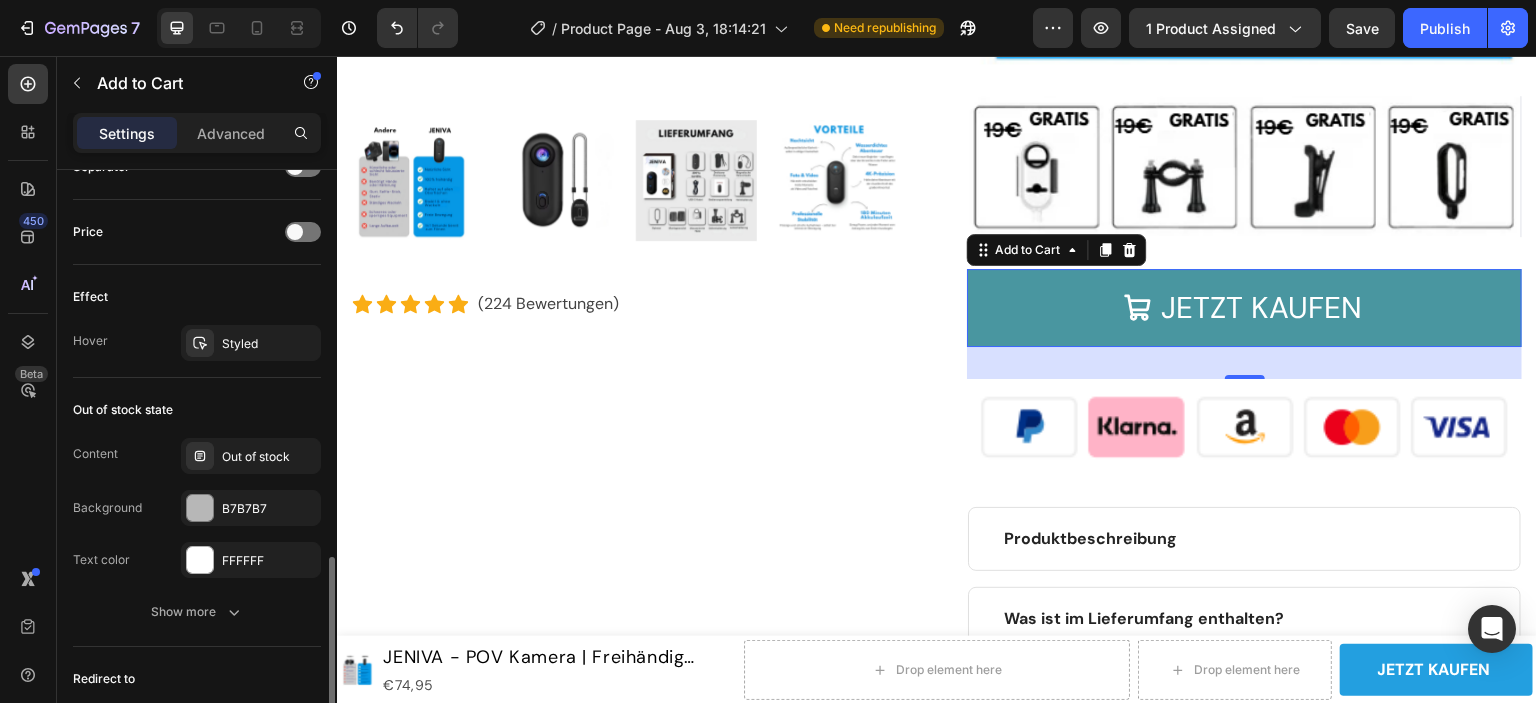 scroll, scrollTop: 1406, scrollLeft: 0, axis: vertical 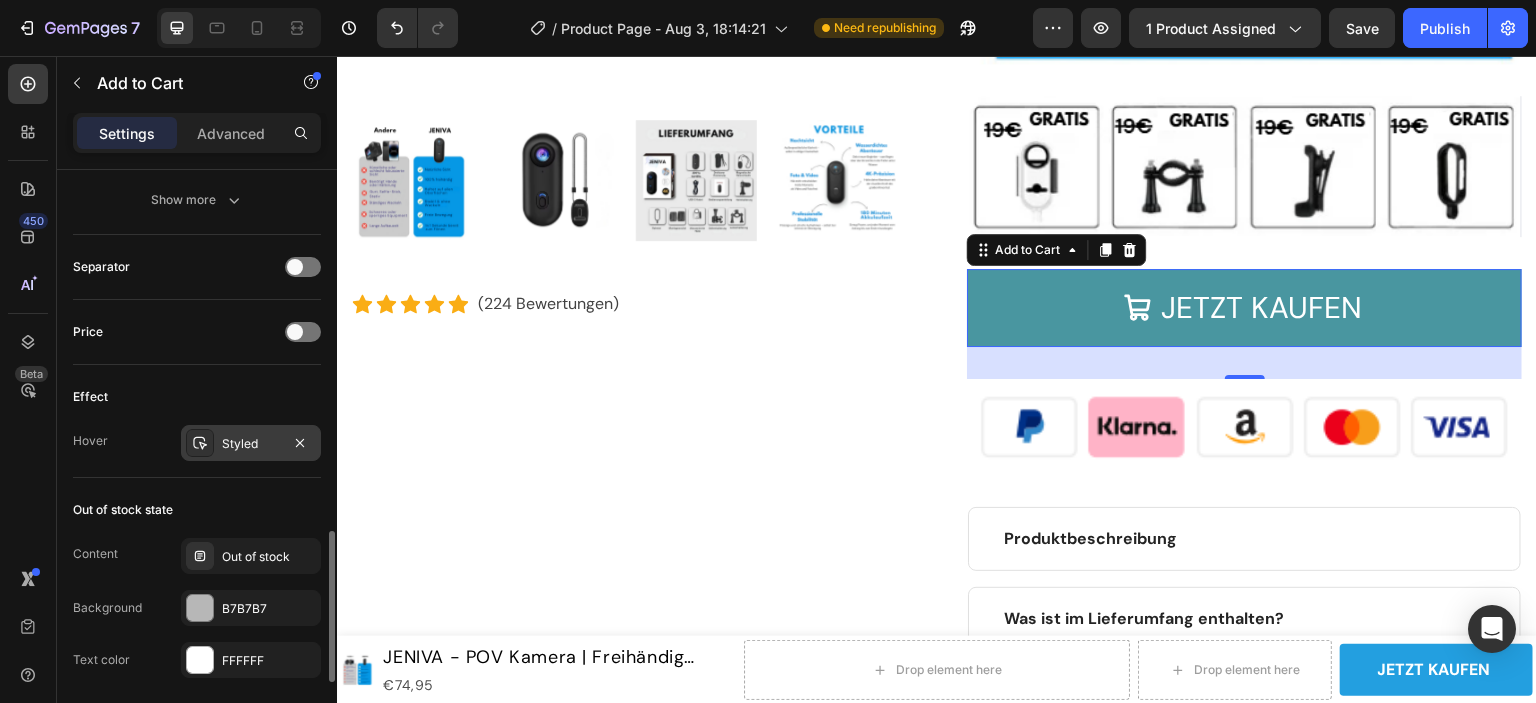 click 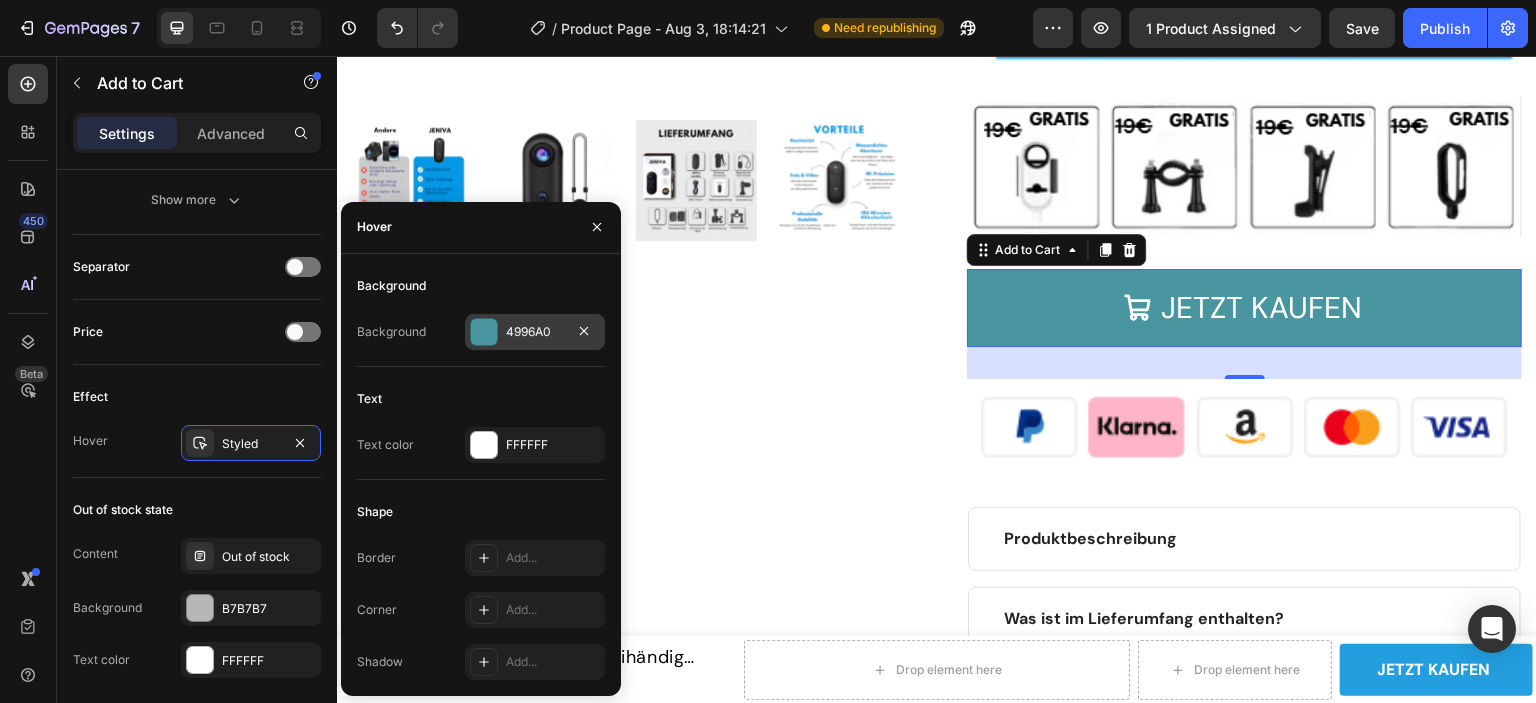 click on "4996A0" at bounding box center (535, 332) 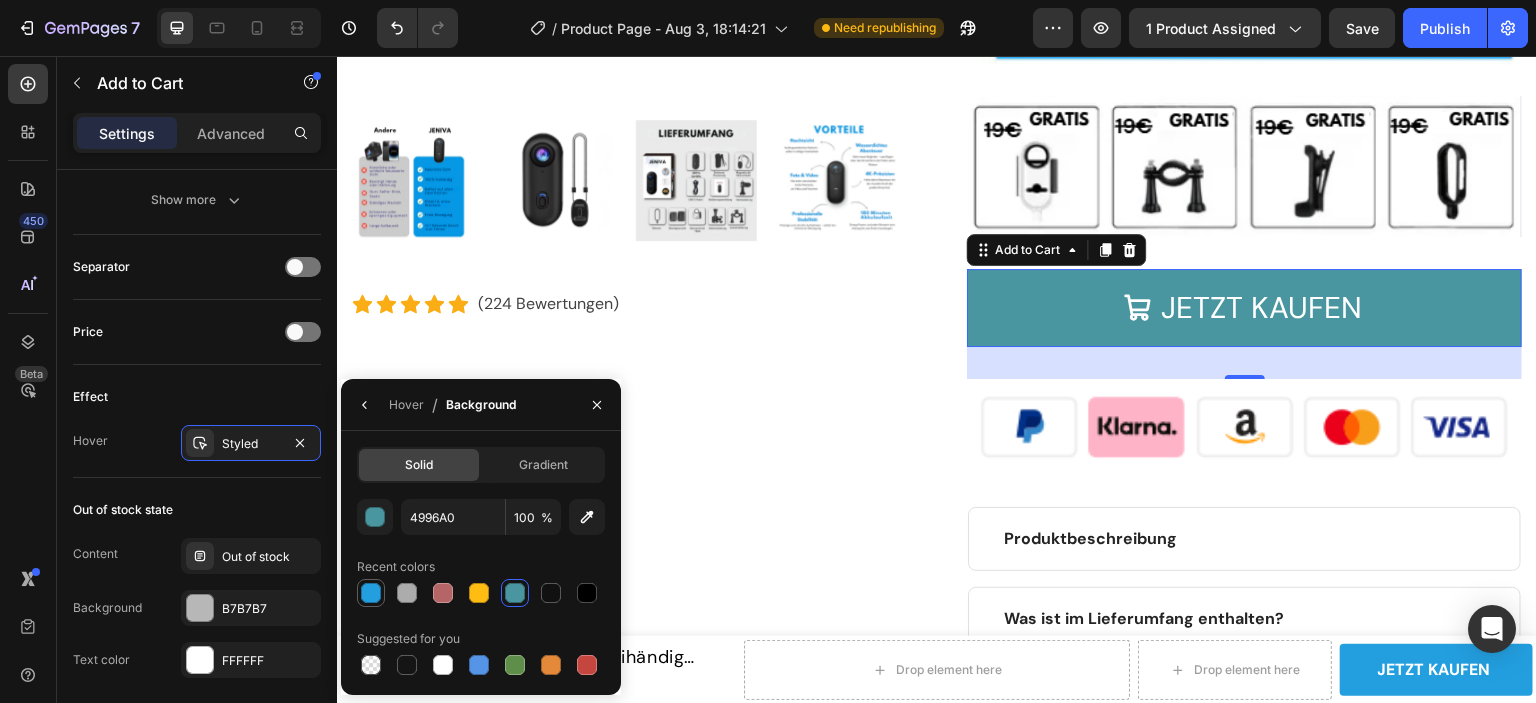 click at bounding box center [371, 593] 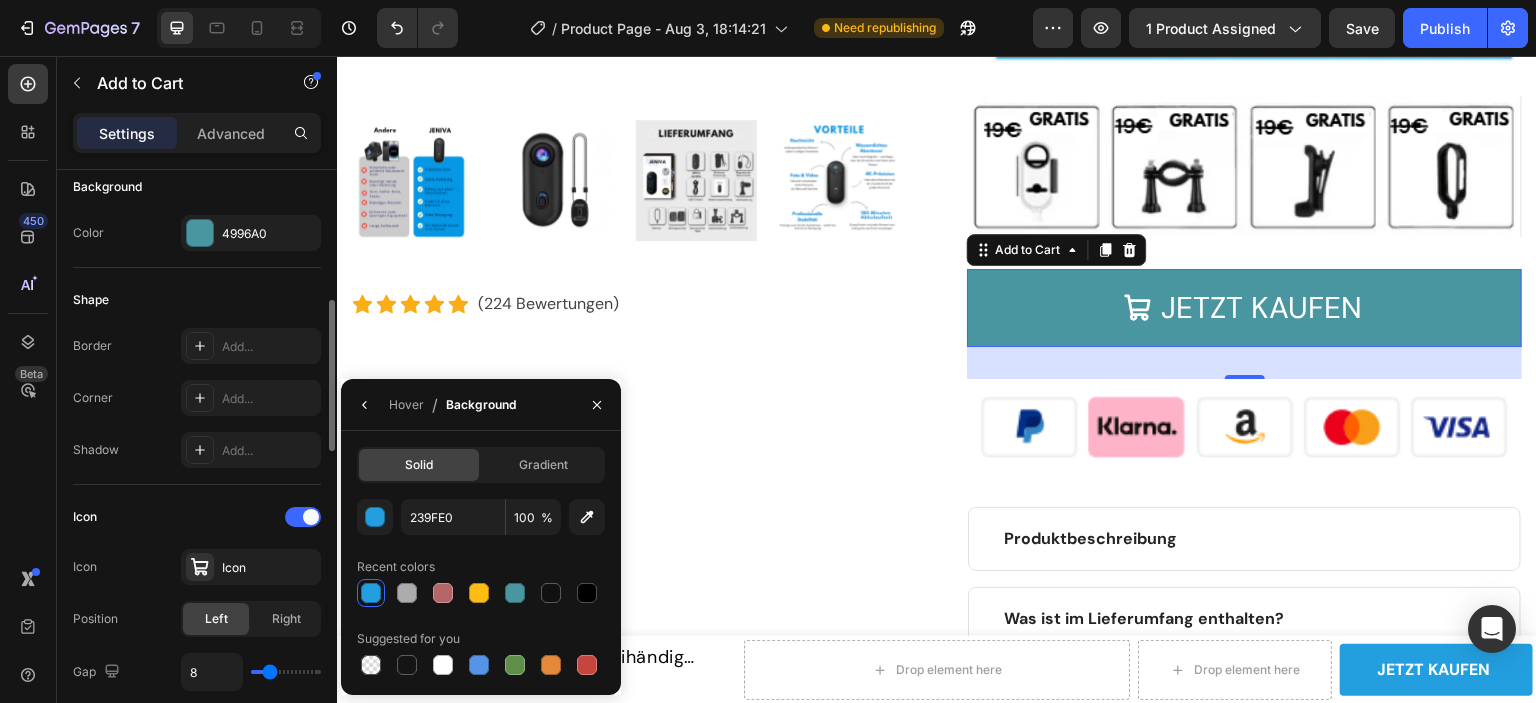 scroll, scrollTop: 306, scrollLeft: 0, axis: vertical 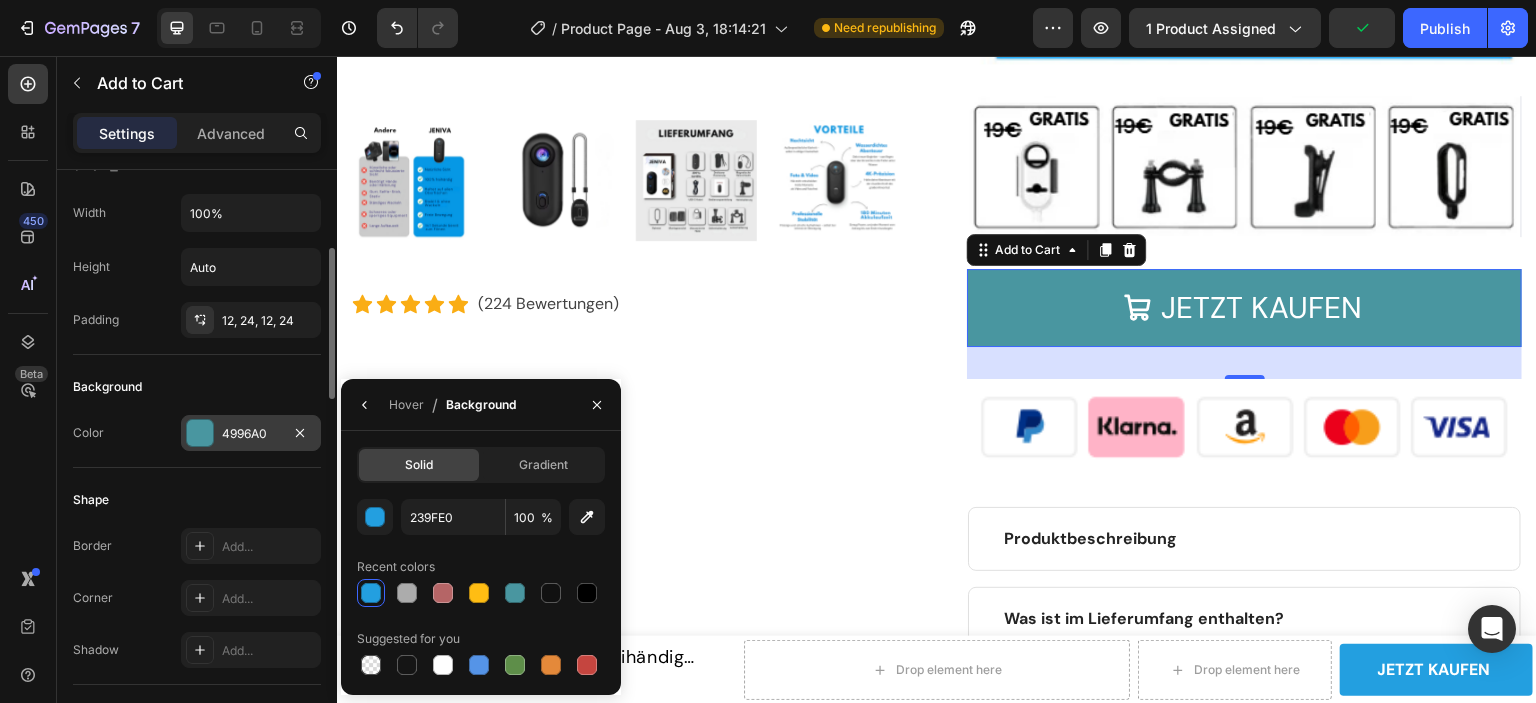 click at bounding box center (200, 433) 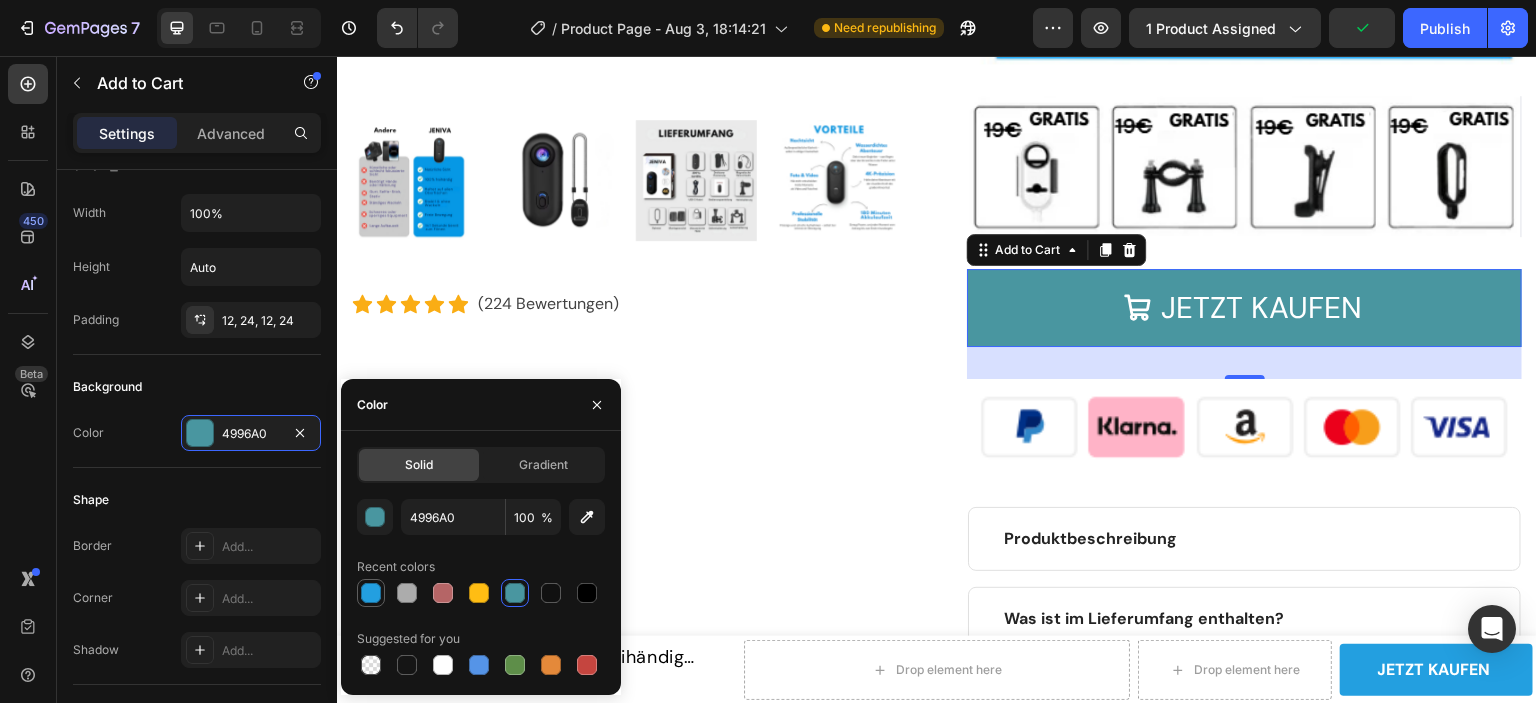 click at bounding box center [371, 593] 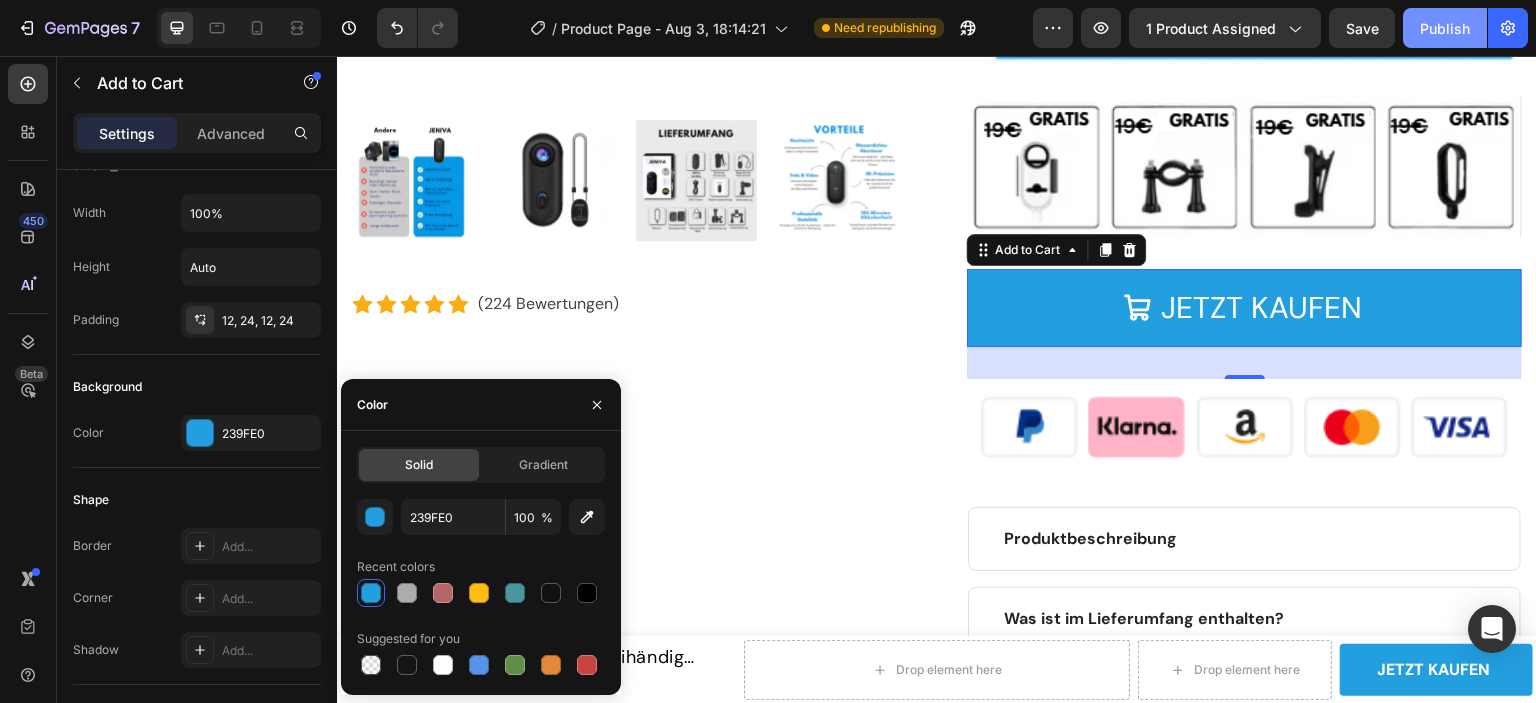 drag, startPoint x: 1444, startPoint y: 26, endPoint x: 1441, endPoint y: 47, distance: 21.213203 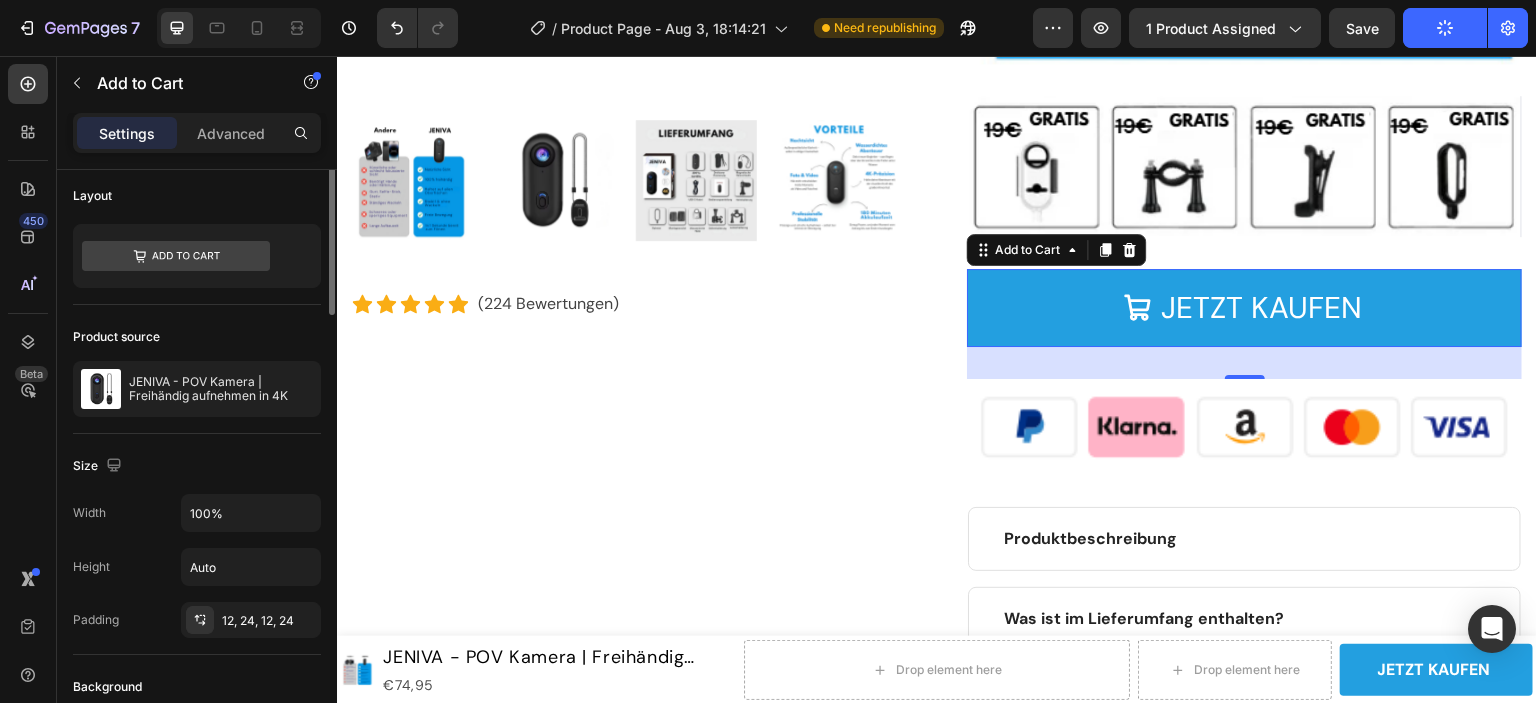 scroll, scrollTop: 0, scrollLeft: 0, axis: both 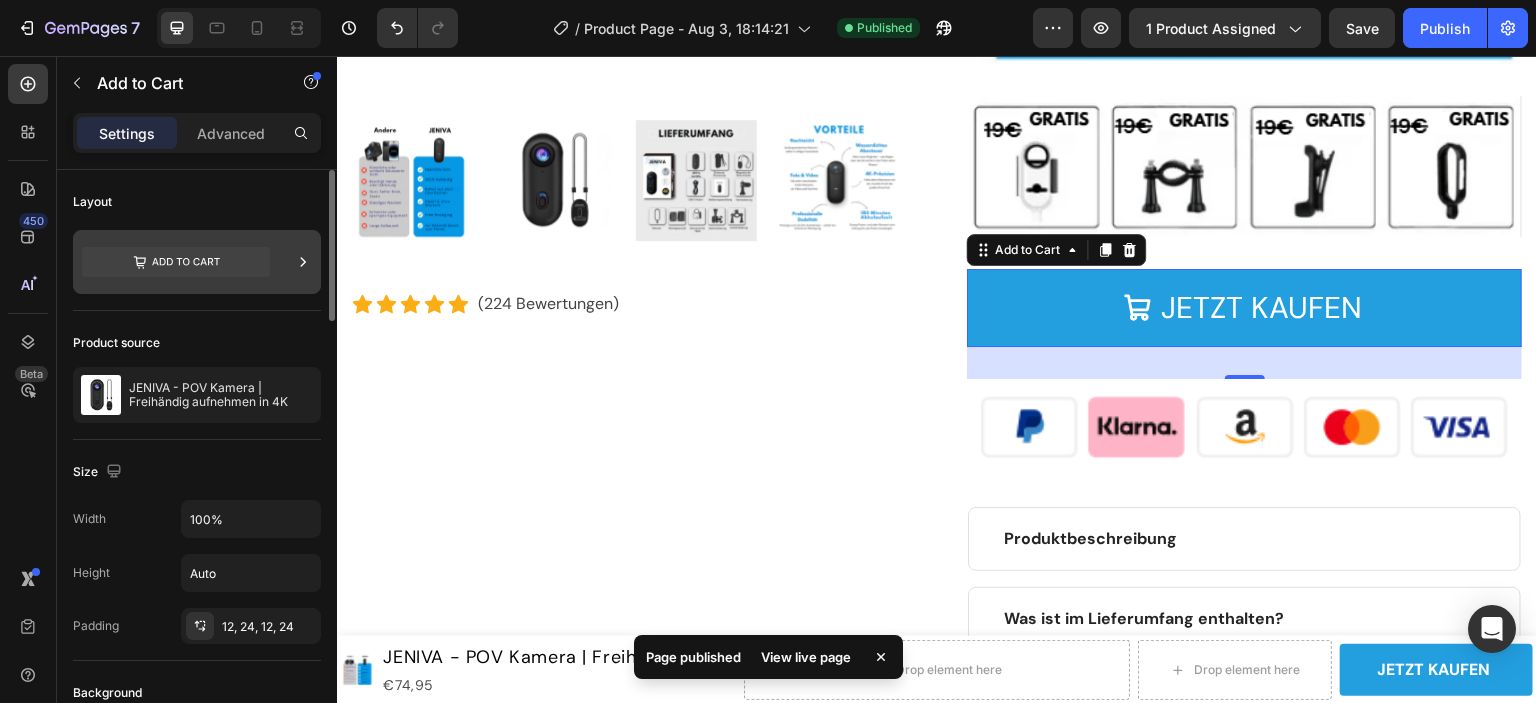 click 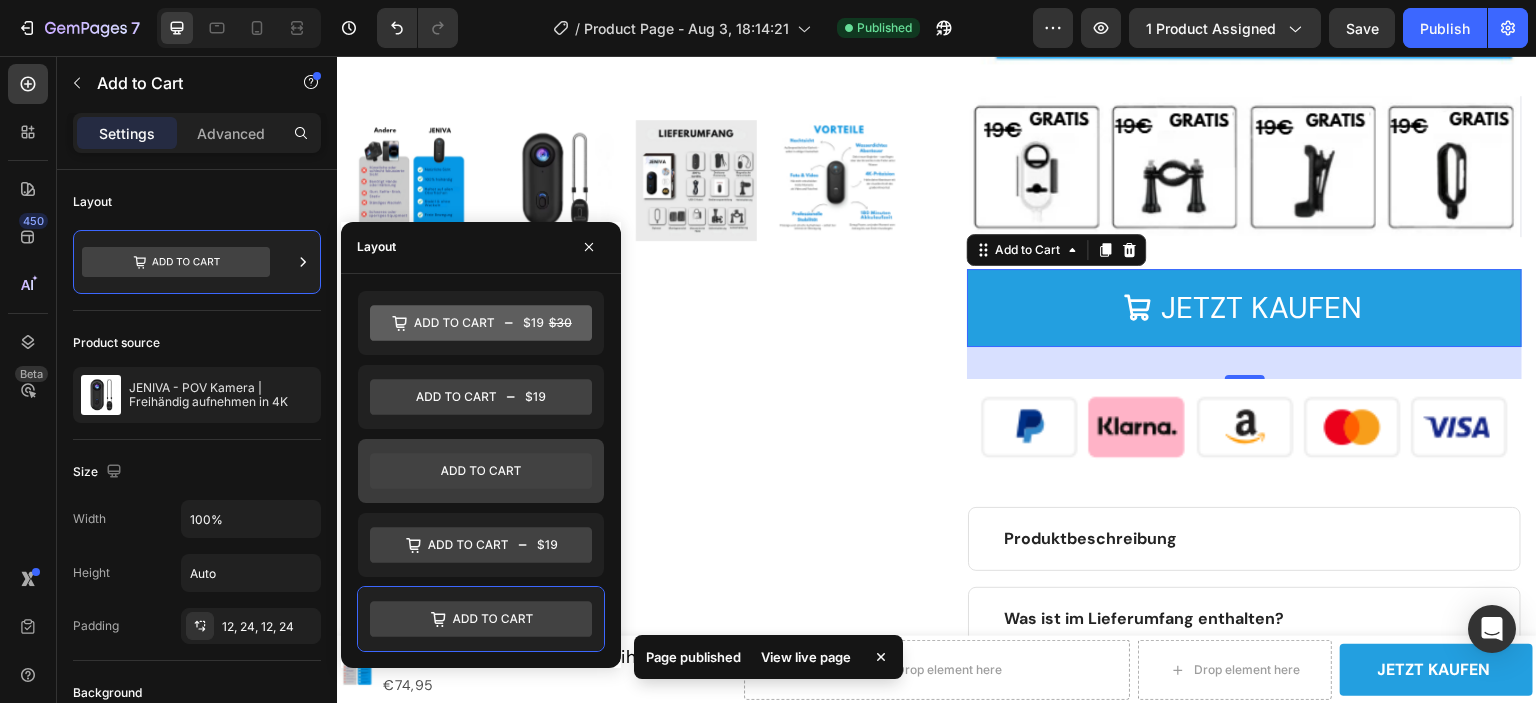 click 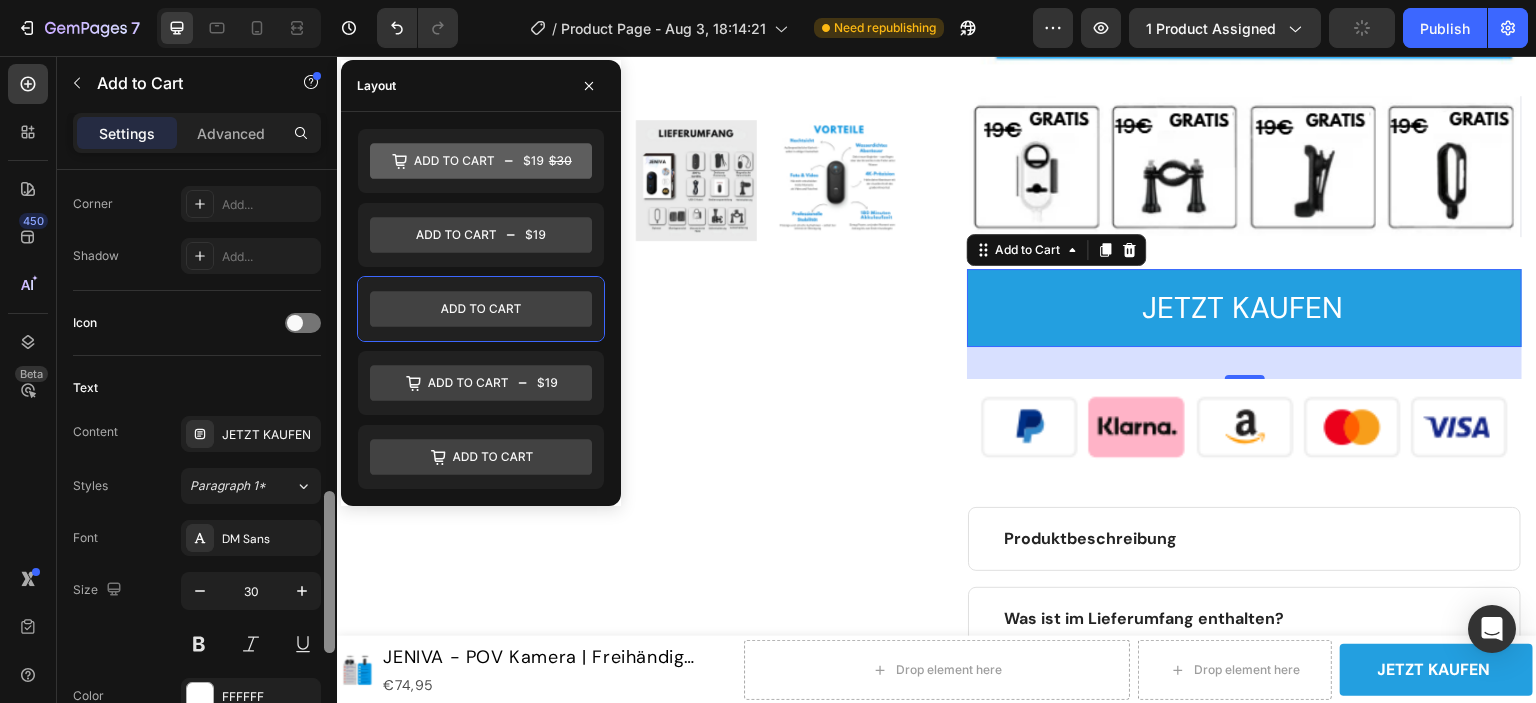 scroll, scrollTop: 800, scrollLeft: 0, axis: vertical 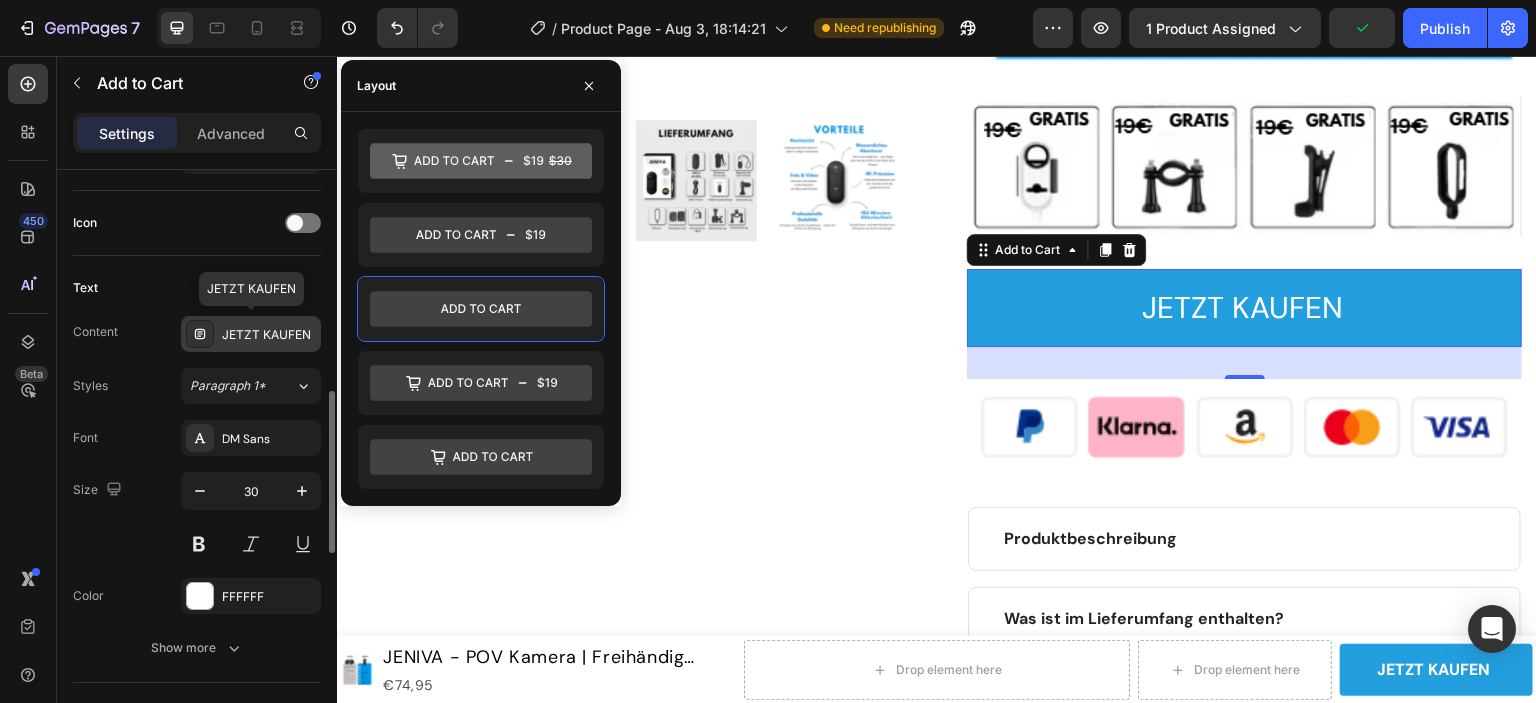 click on "JETZT KAUFEN" at bounding box center [269, 335] 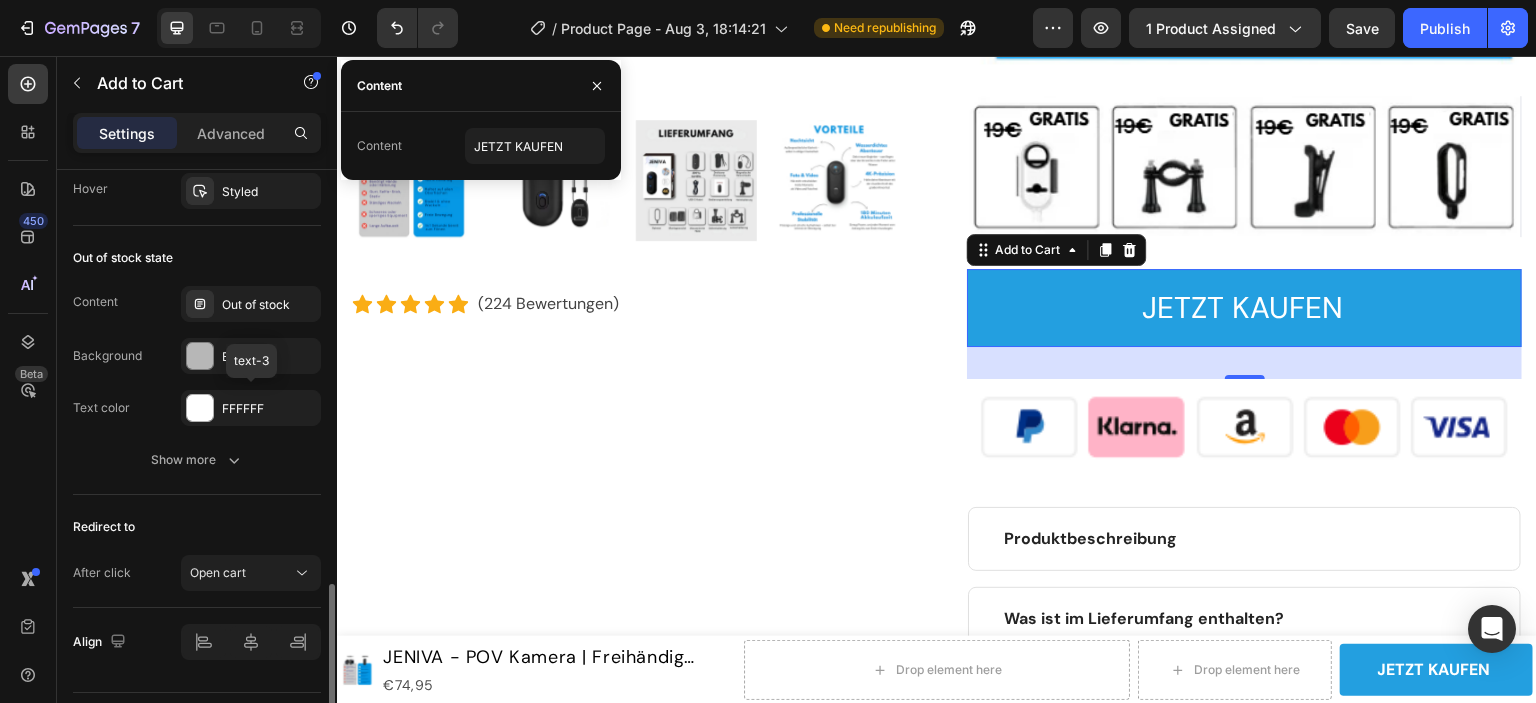 scroll, scrollTop: 1548, scrollLeft: 0, axis: vertical 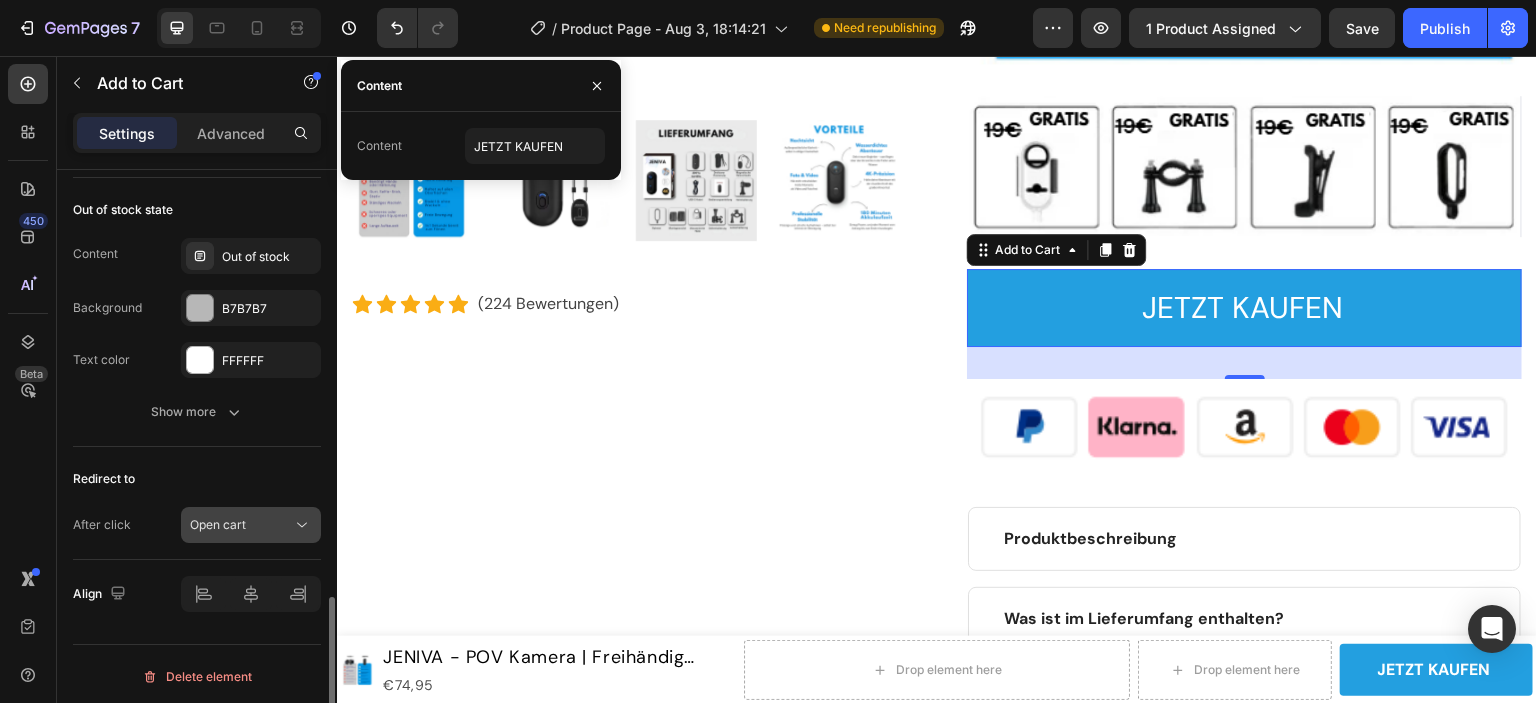 click on "Open cart" at bounding box center [241, 525] 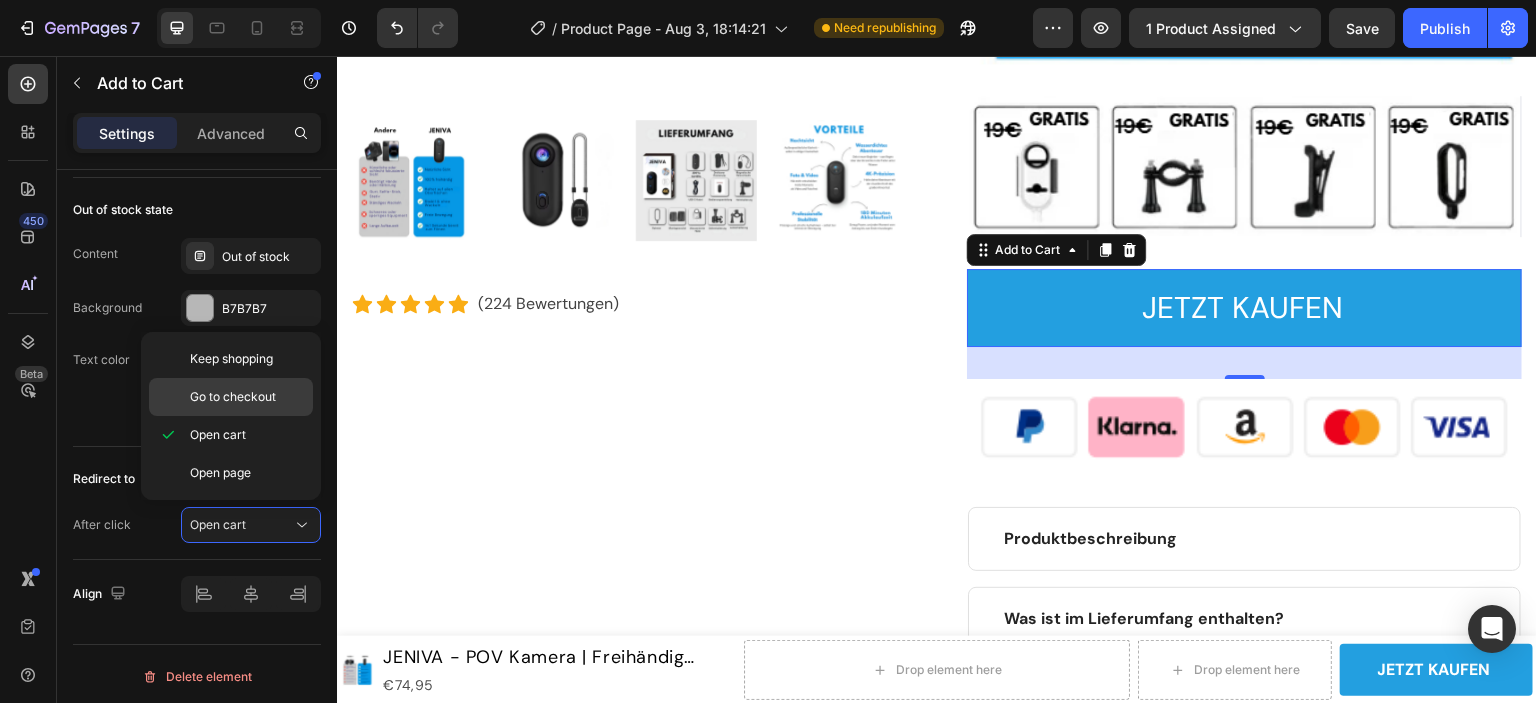 click on "Go to checkout" at bounding box center [233, 397] 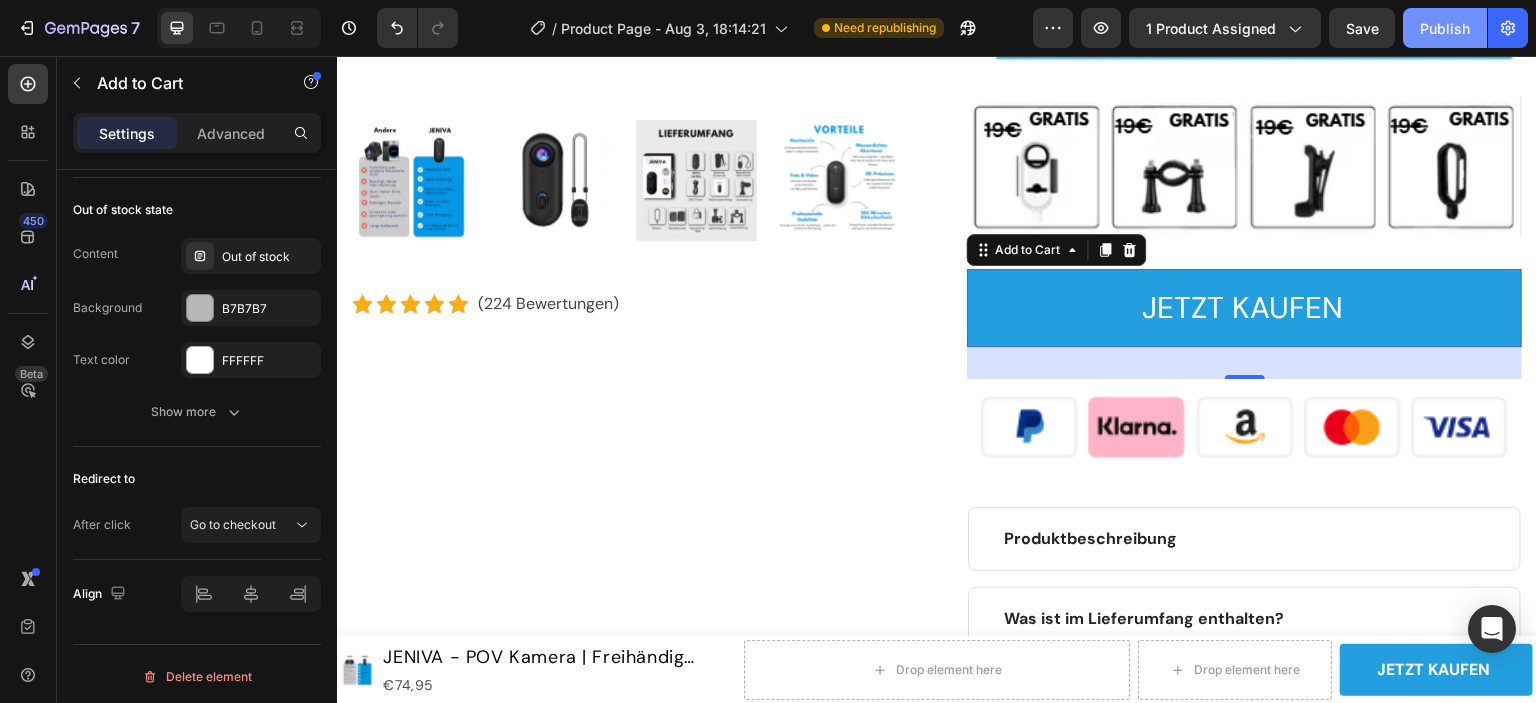 click on "Publish" at bounding box center [1445, 28] 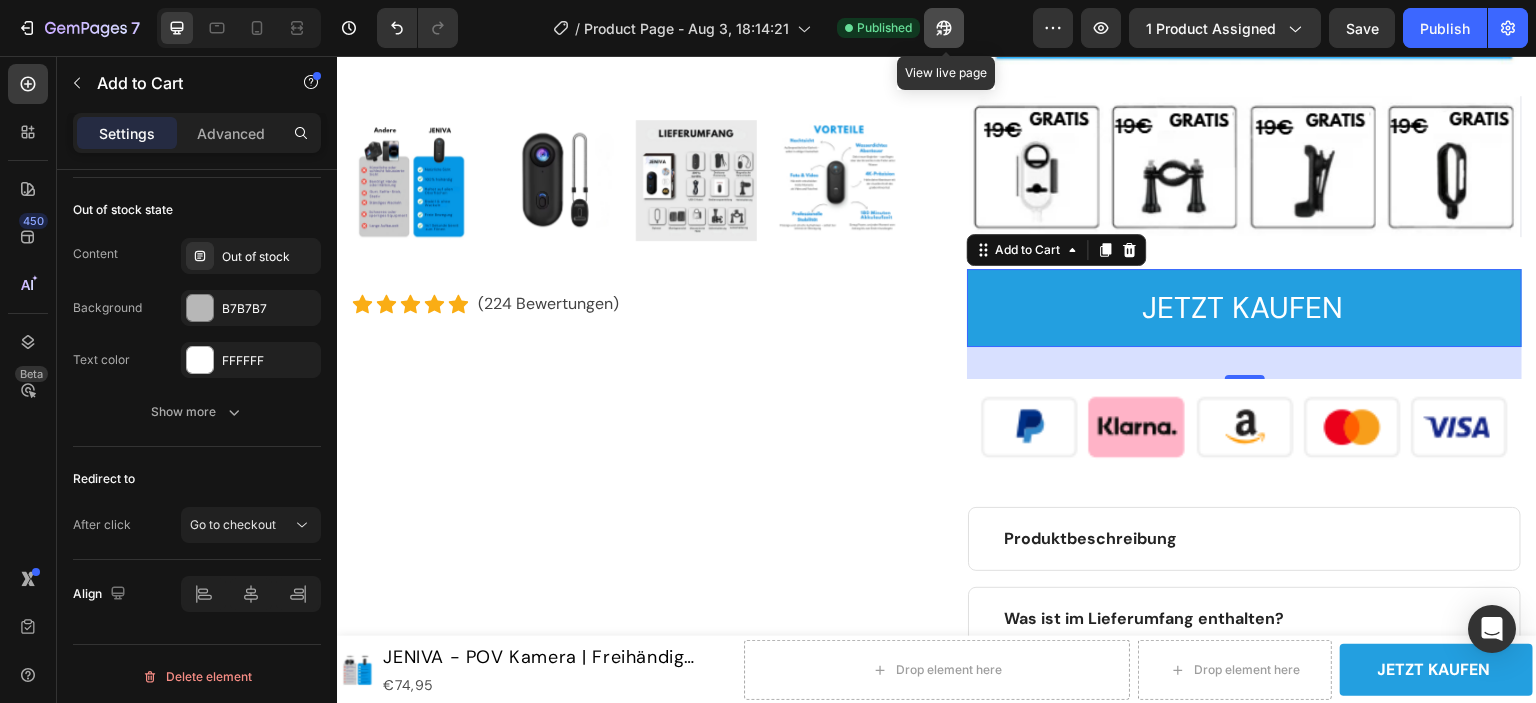 click 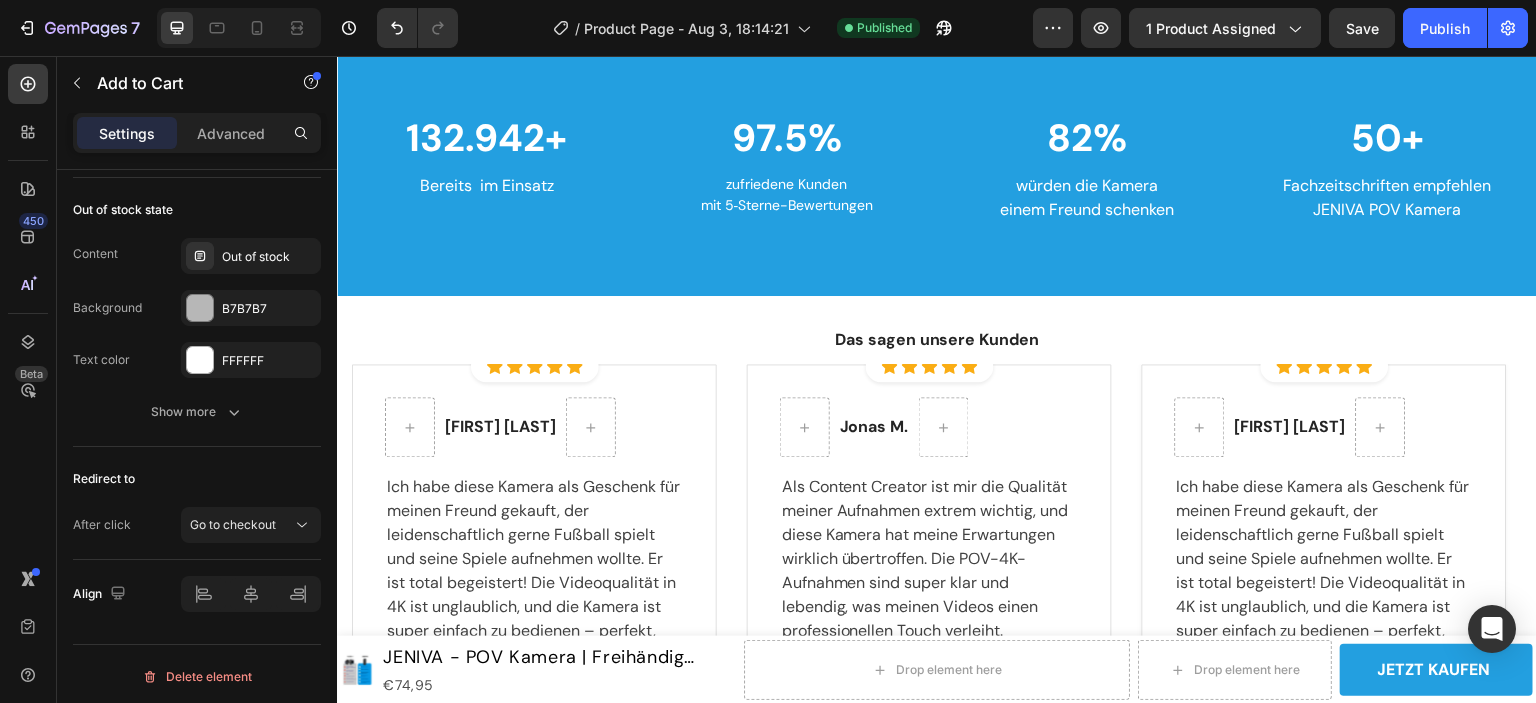 scroll, scrollTop: 5188, scrollLeft: 0, axis: vertical 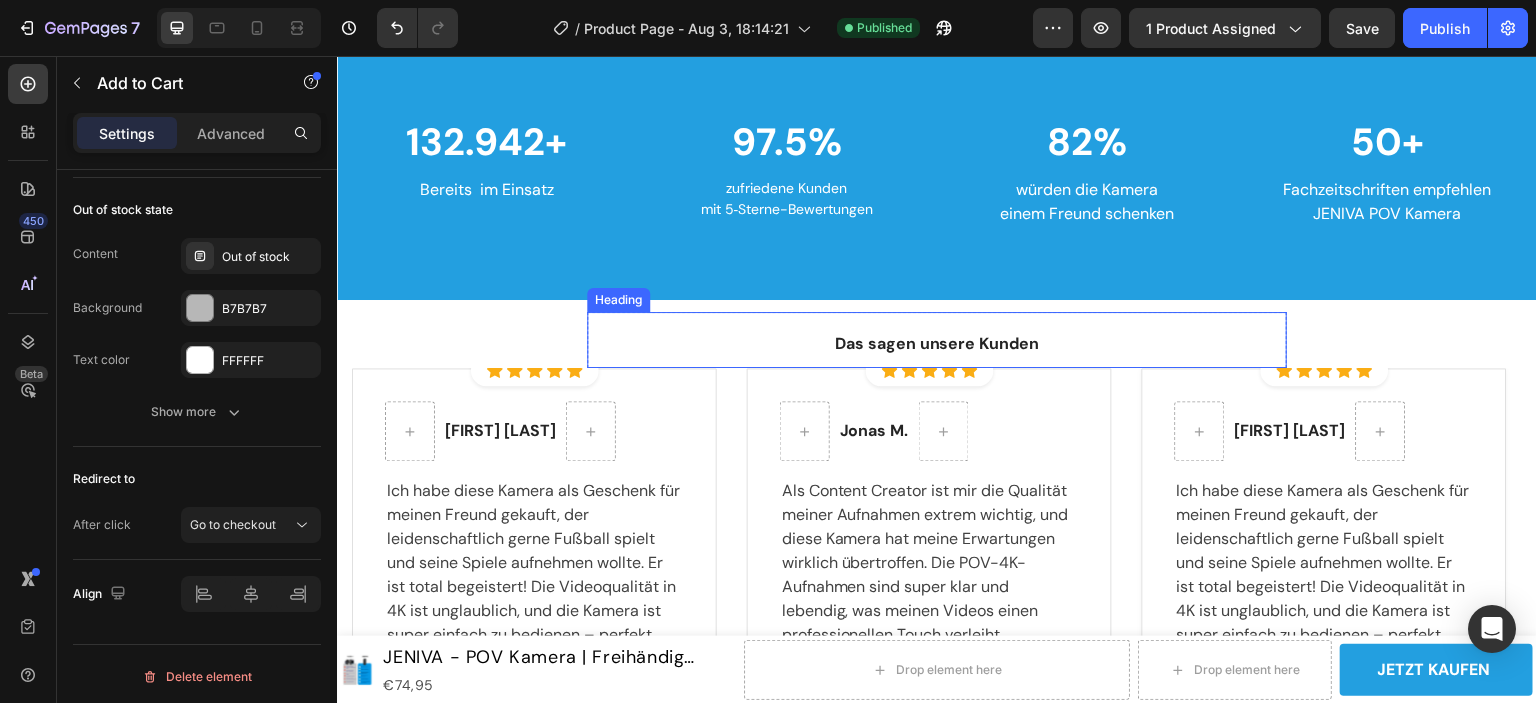 click on "Das sagen unsere Kunden" at bounding box center [937, 343] 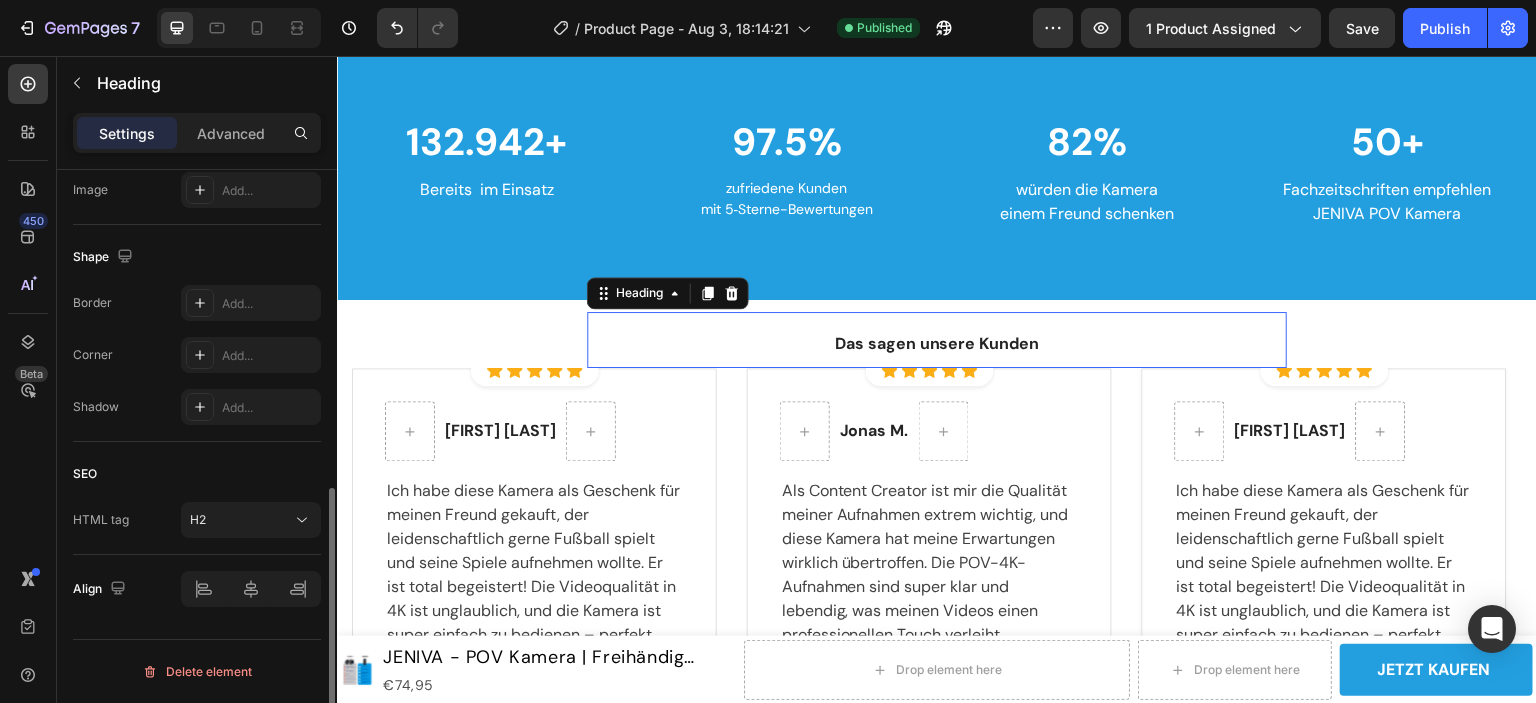 scroll, scrollTop: 0, scrollLeft: 0, axis: both 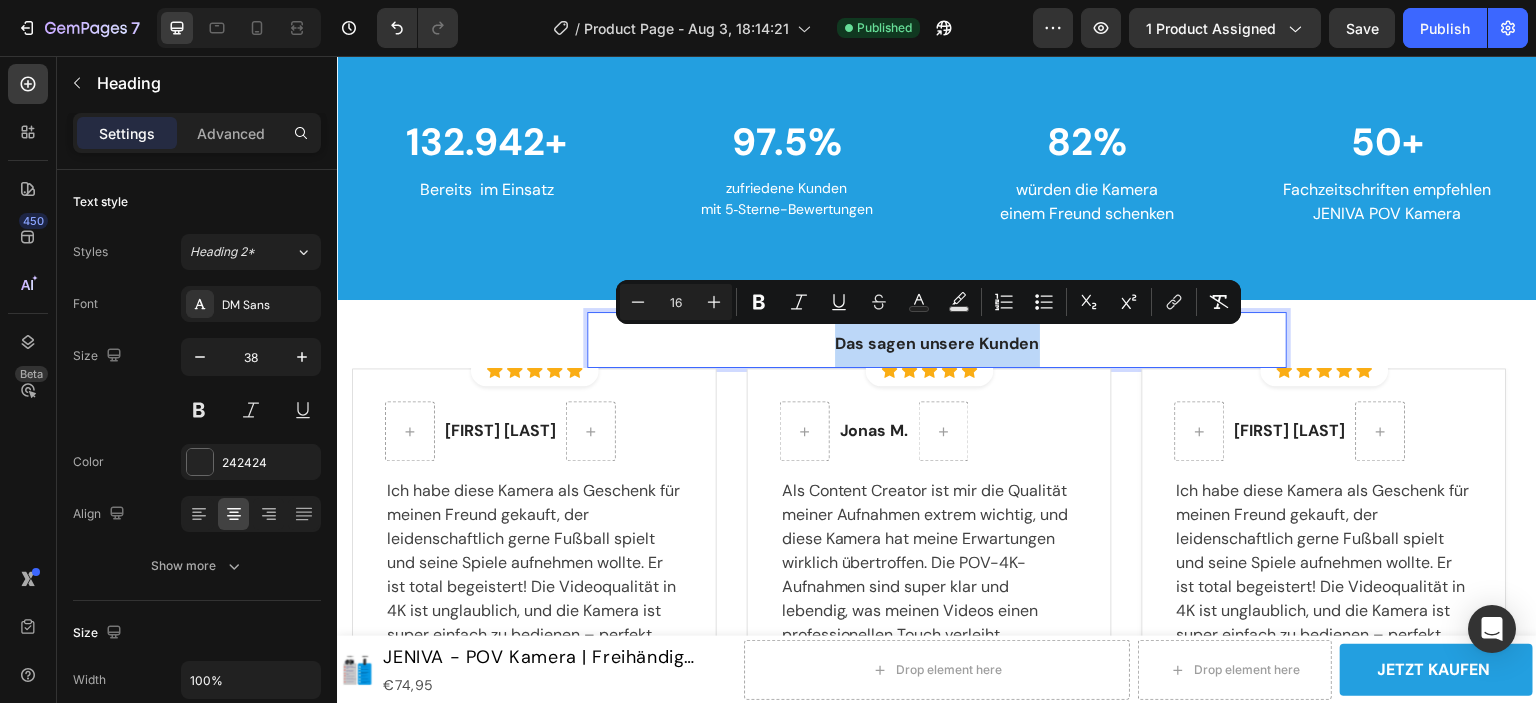 drag, startPoint x: 822, startPoint y: 341, endPoint x: 1027, endPoint y: 336, distance: 205.06097 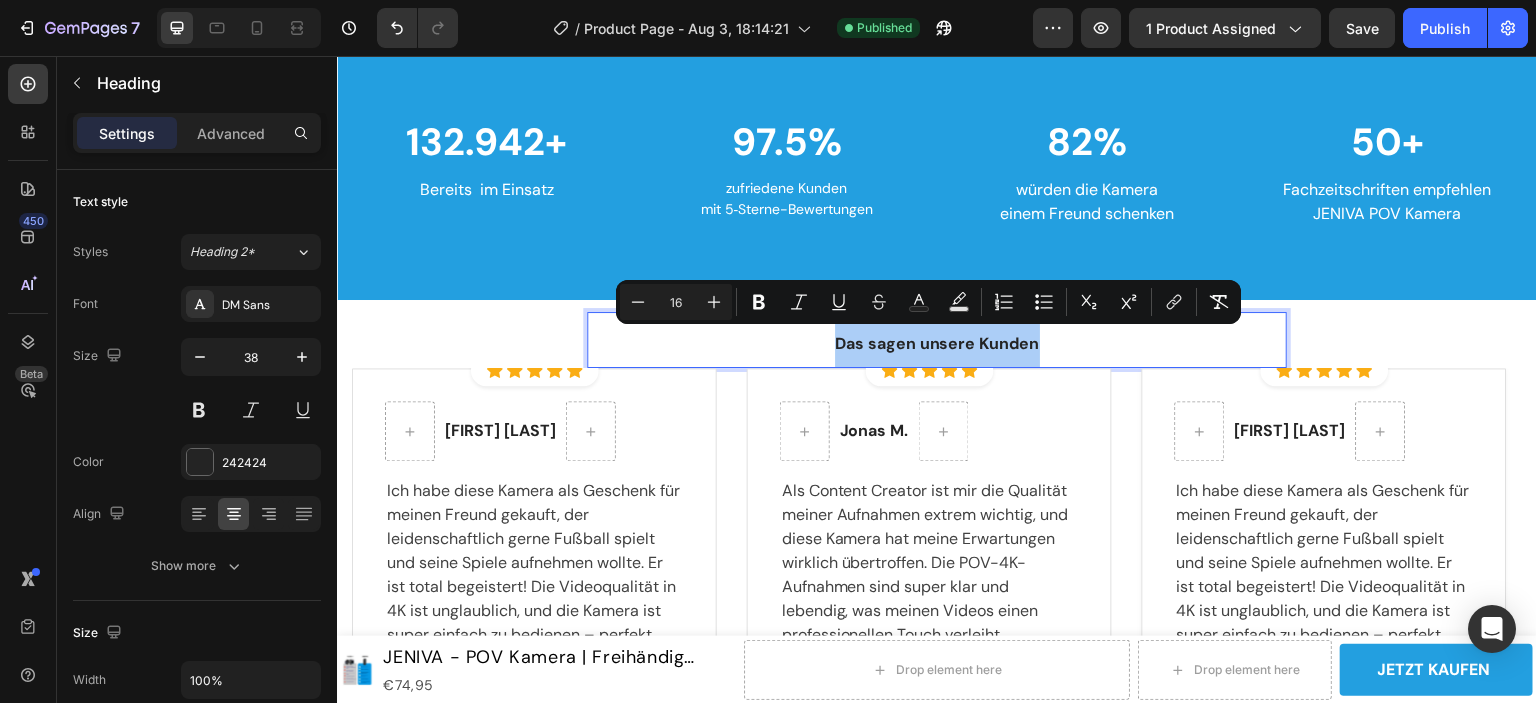 click on "16" at bounding box center (676, 302) 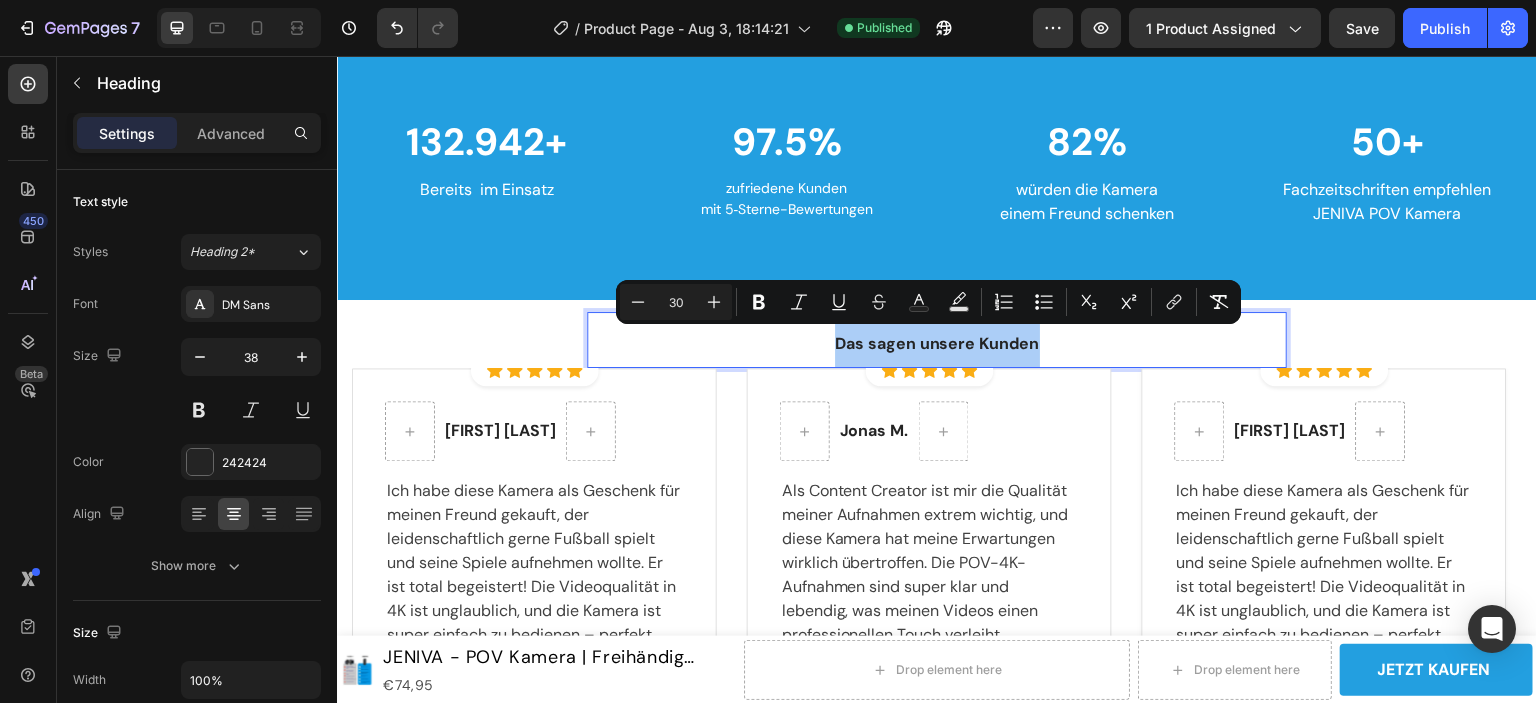 type on "30" 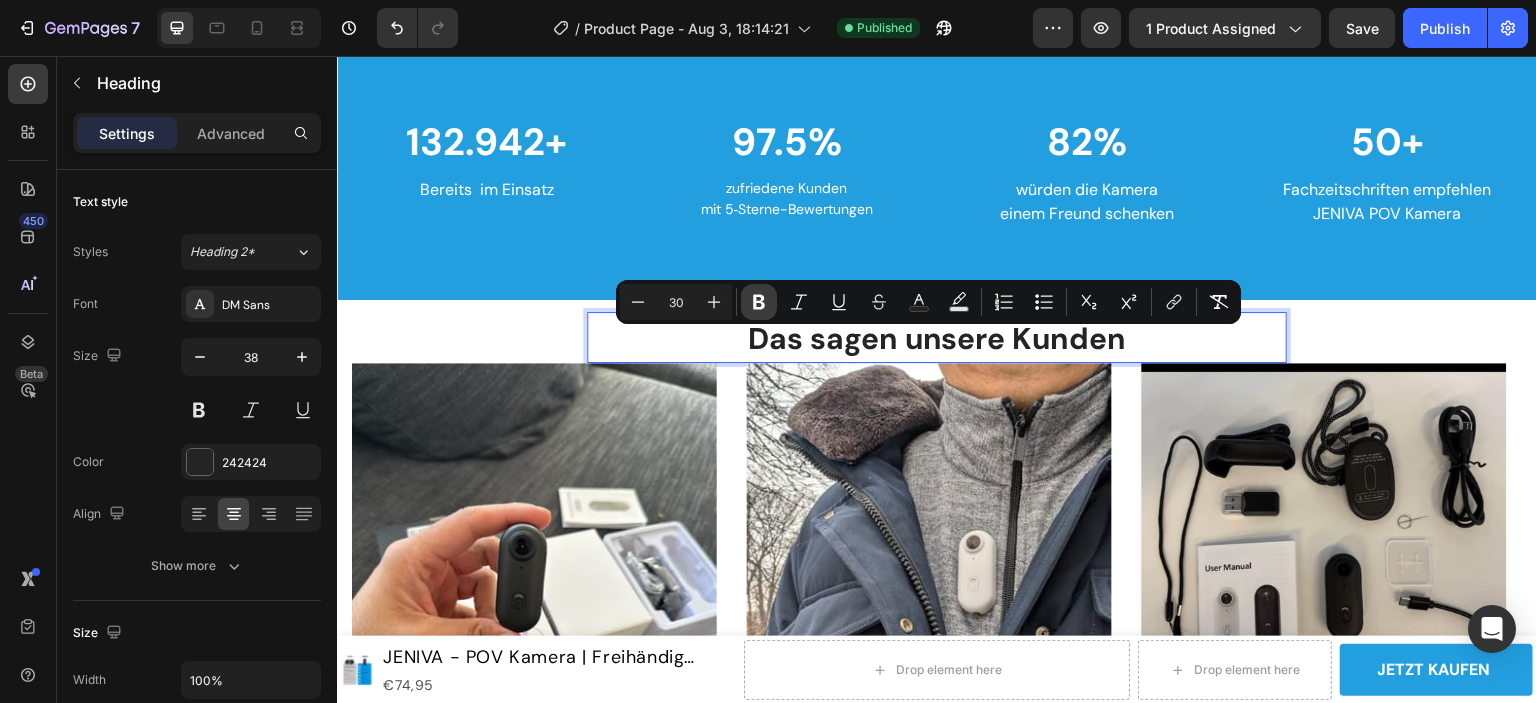 click 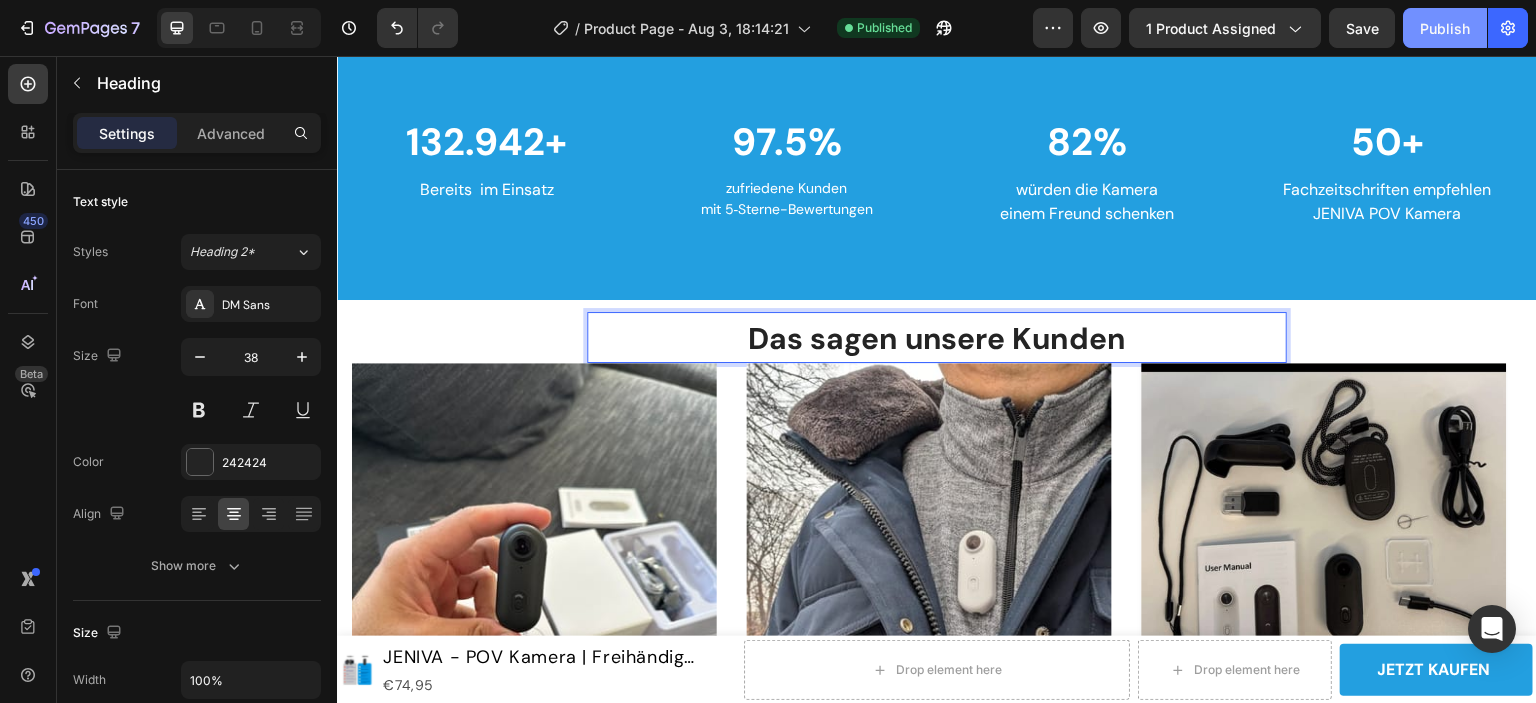 drag, startPoint x: 1446, startPoint y: 27, endPoint x: 1430, endPoint y: 41, distance: 21.260292 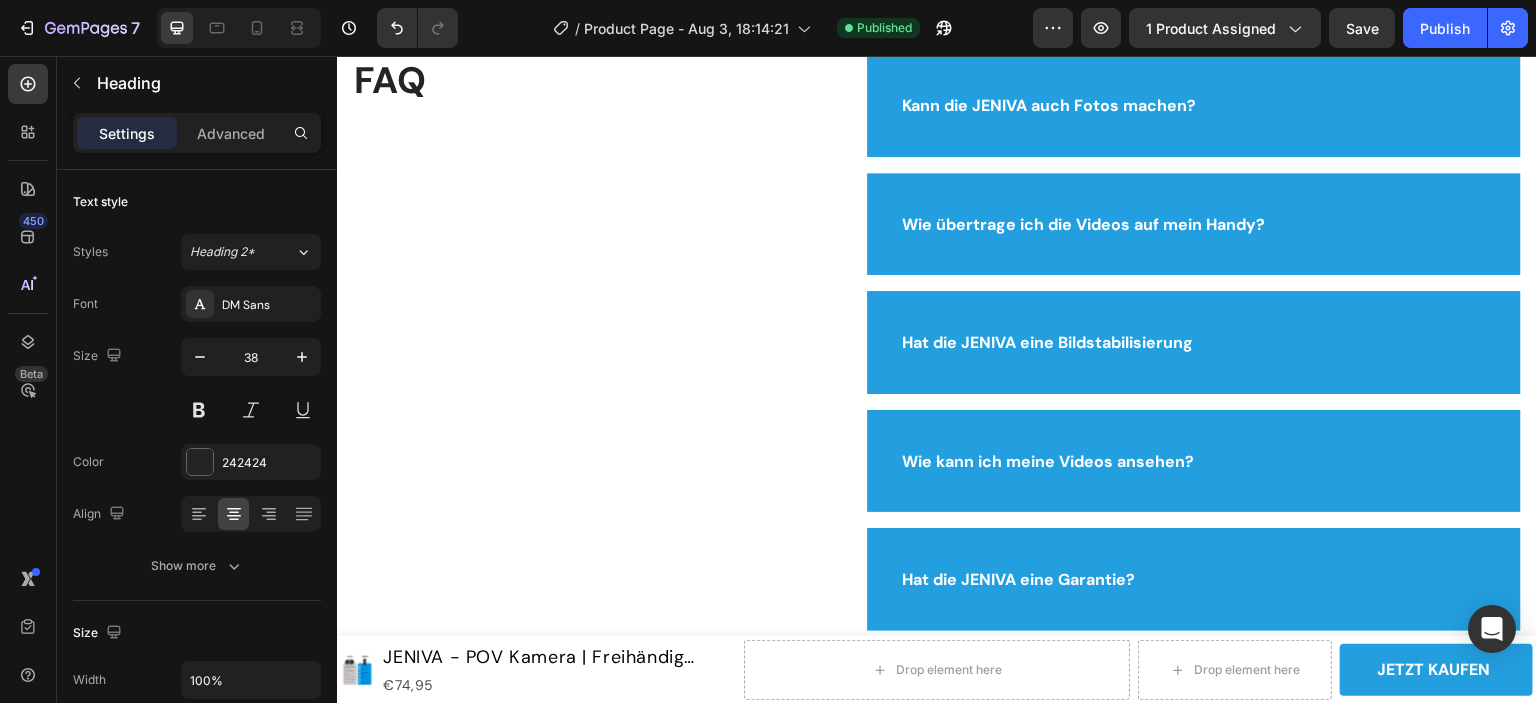 scroll, scrollTop: 6388, scrollLeft: 0, axis: vertical 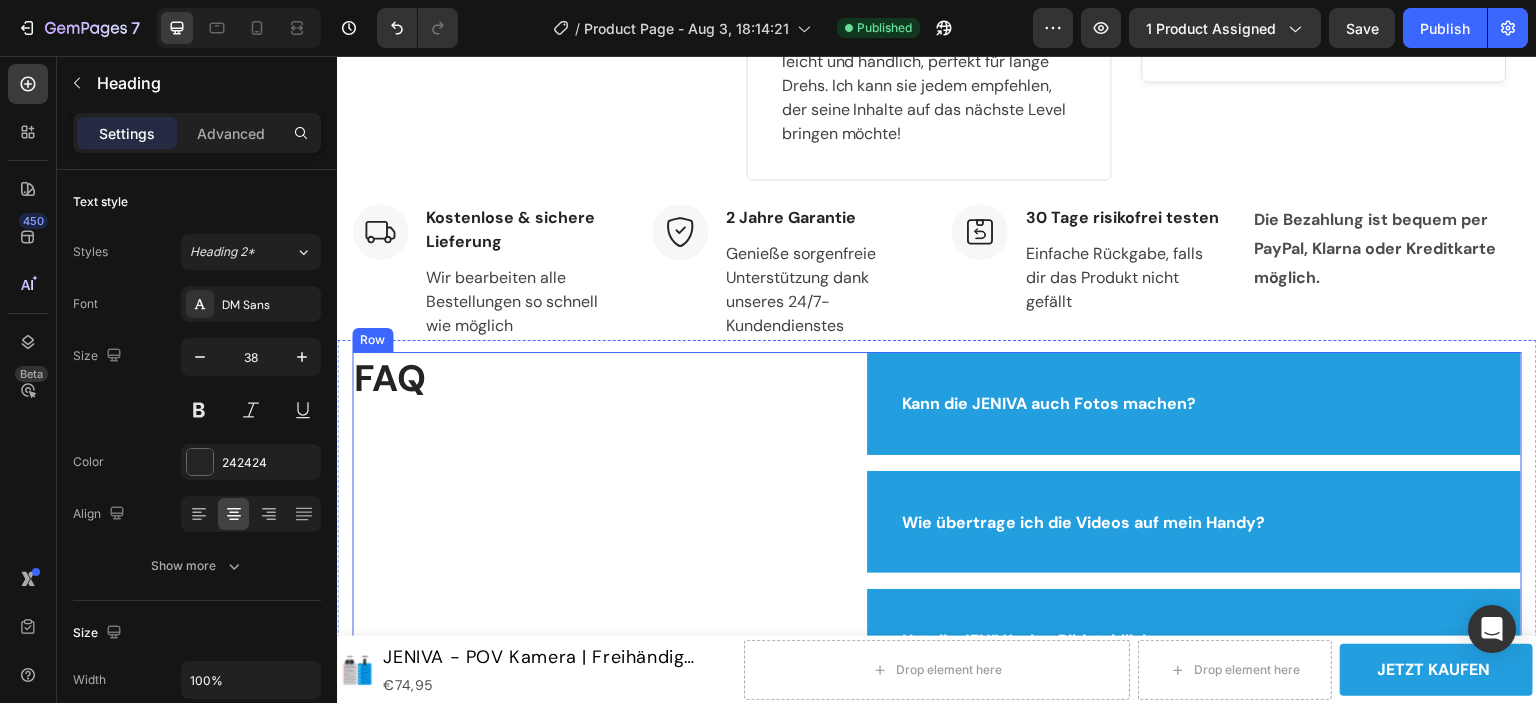 click on "FAQ Heading" at bounding box center (586, 767) 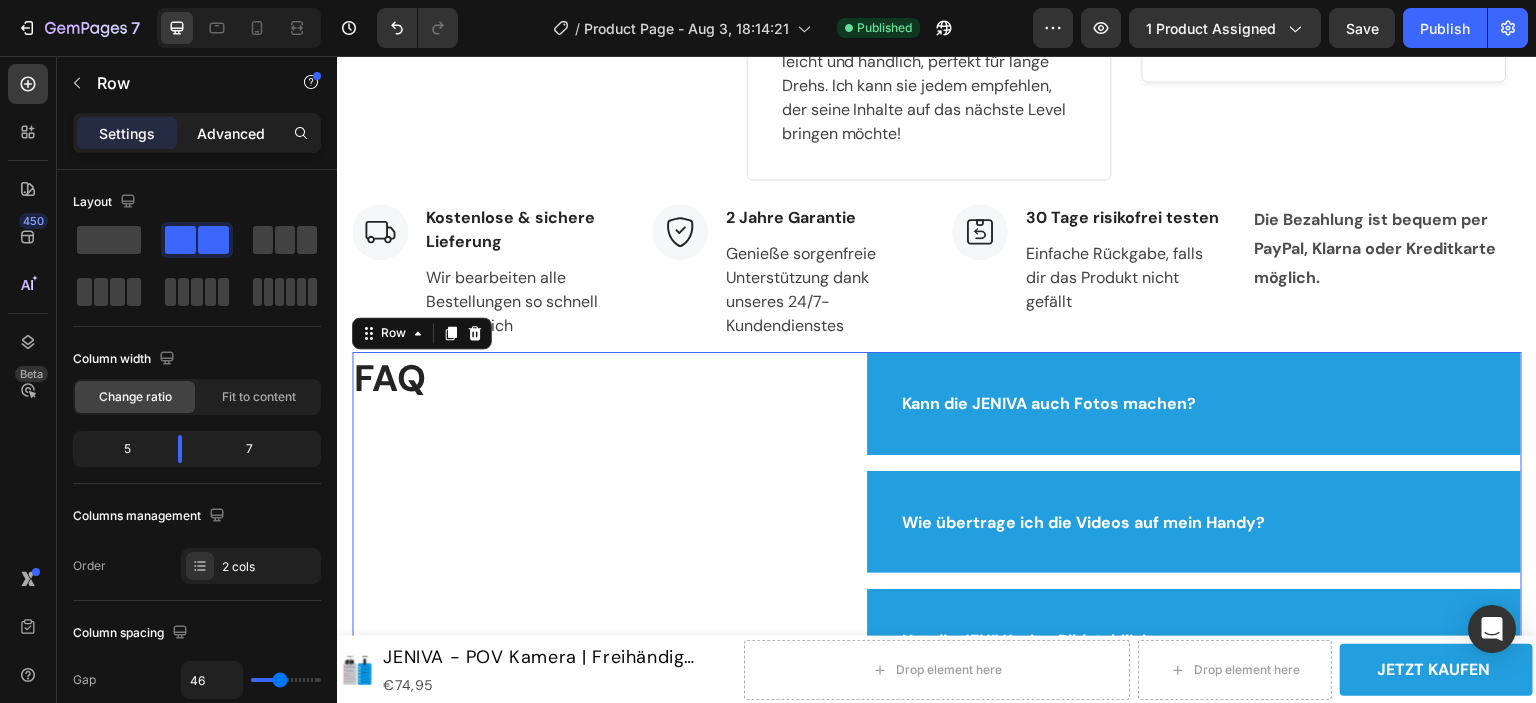 click on "Advanced" at bounding box center (231, 133) 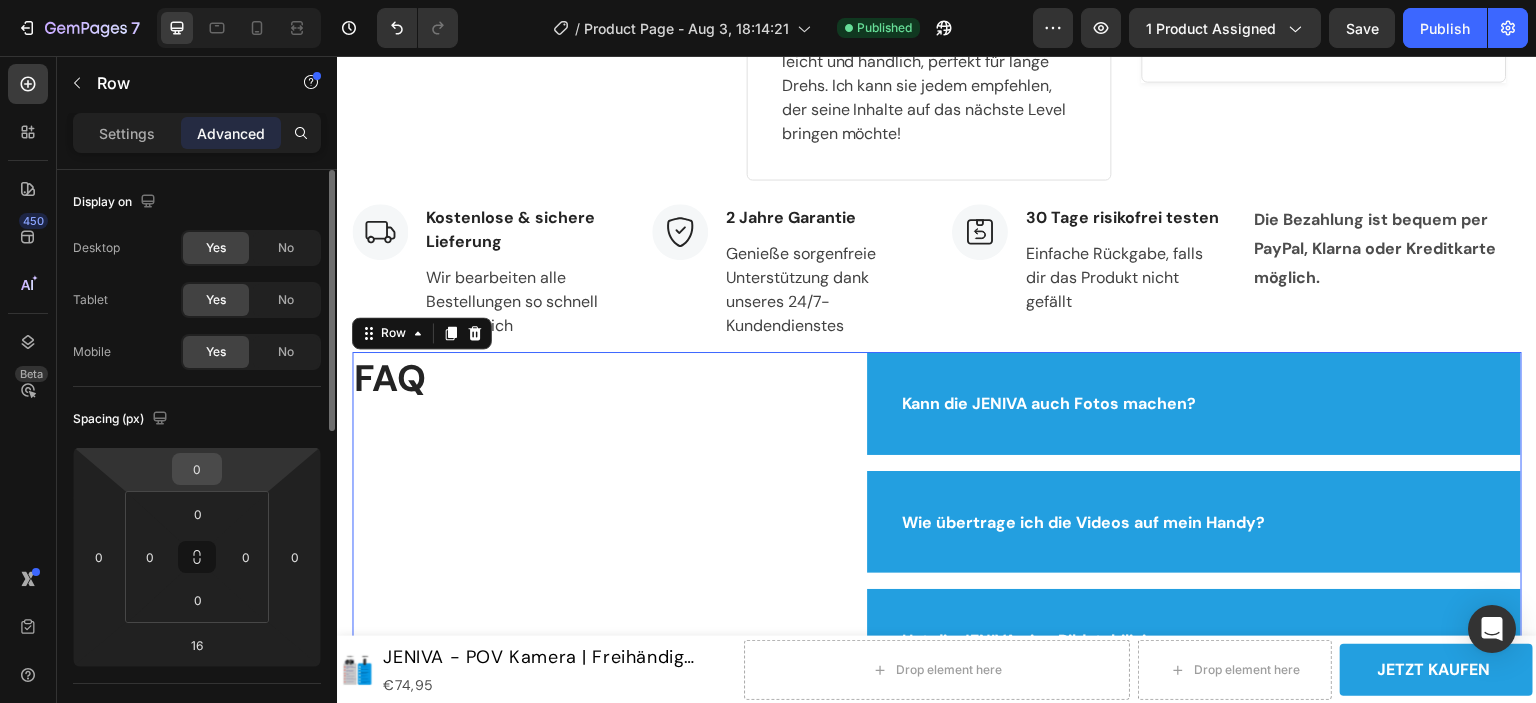 click on "0" at bounding box center [197, 469] 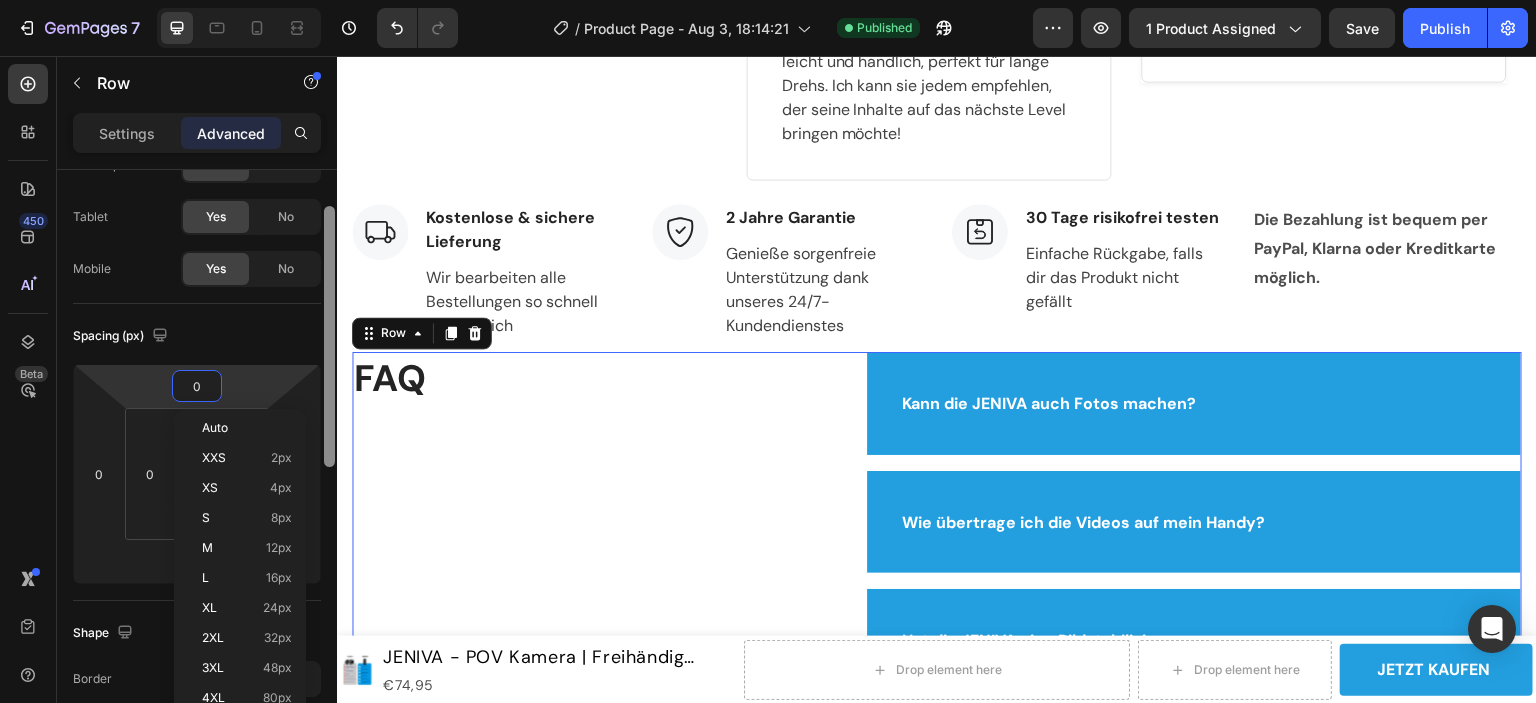 scroll, scrollTop: 115, scrollLeft: 0, axis: vertical 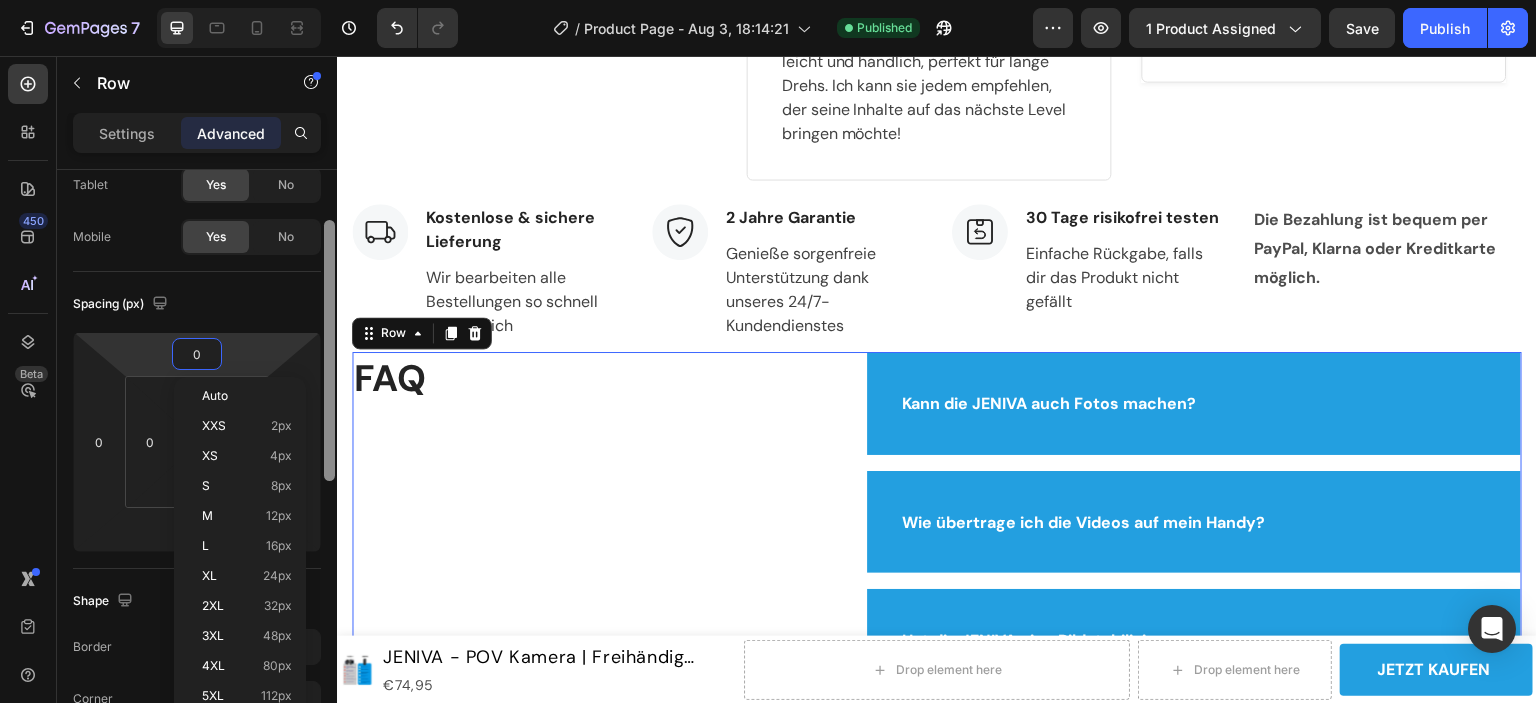 drag, startPoint x: 330, startPoint y: 403, endPoint x: 324, endPoint y: 454, distance: 51.351727 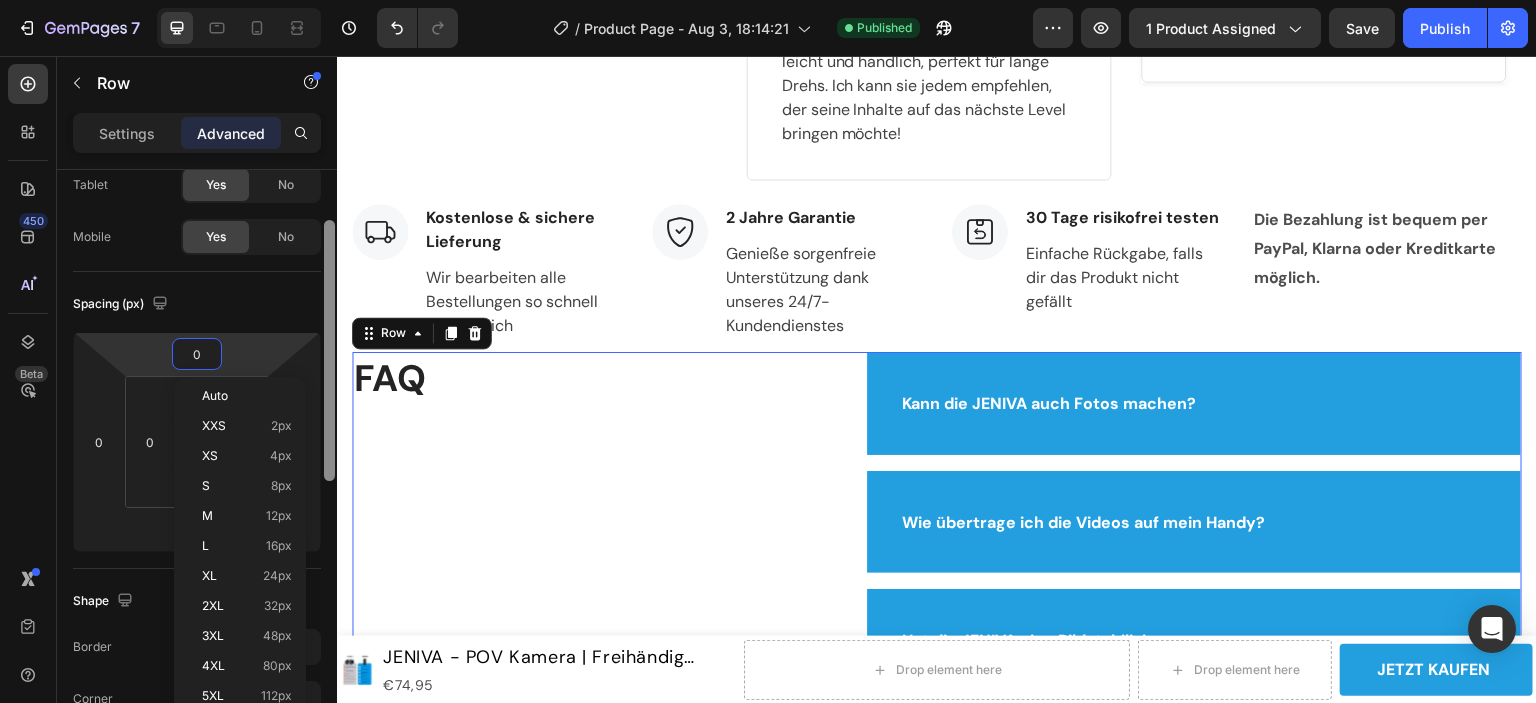 click at bounding box center (329, 350) 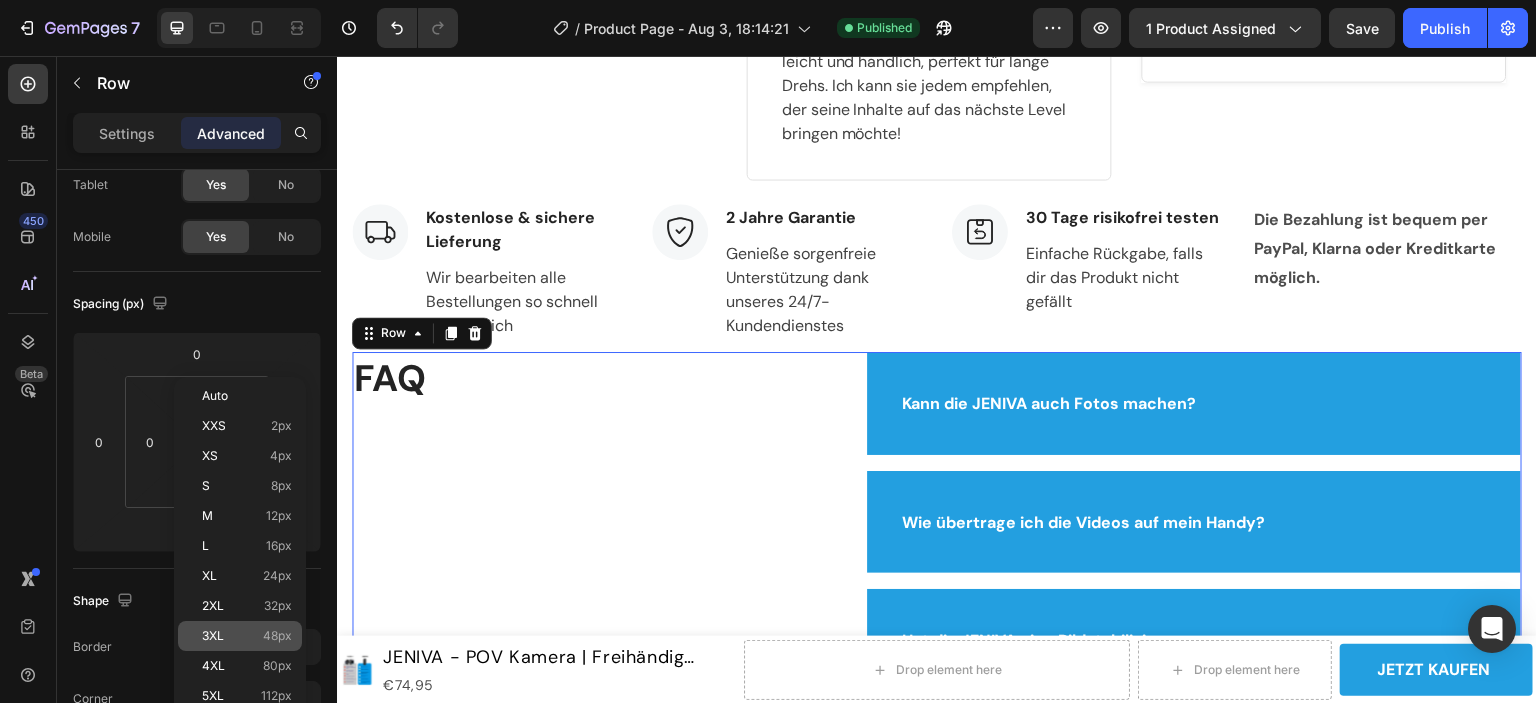 click on "3XL 48px" at bounding box center (247, 636) 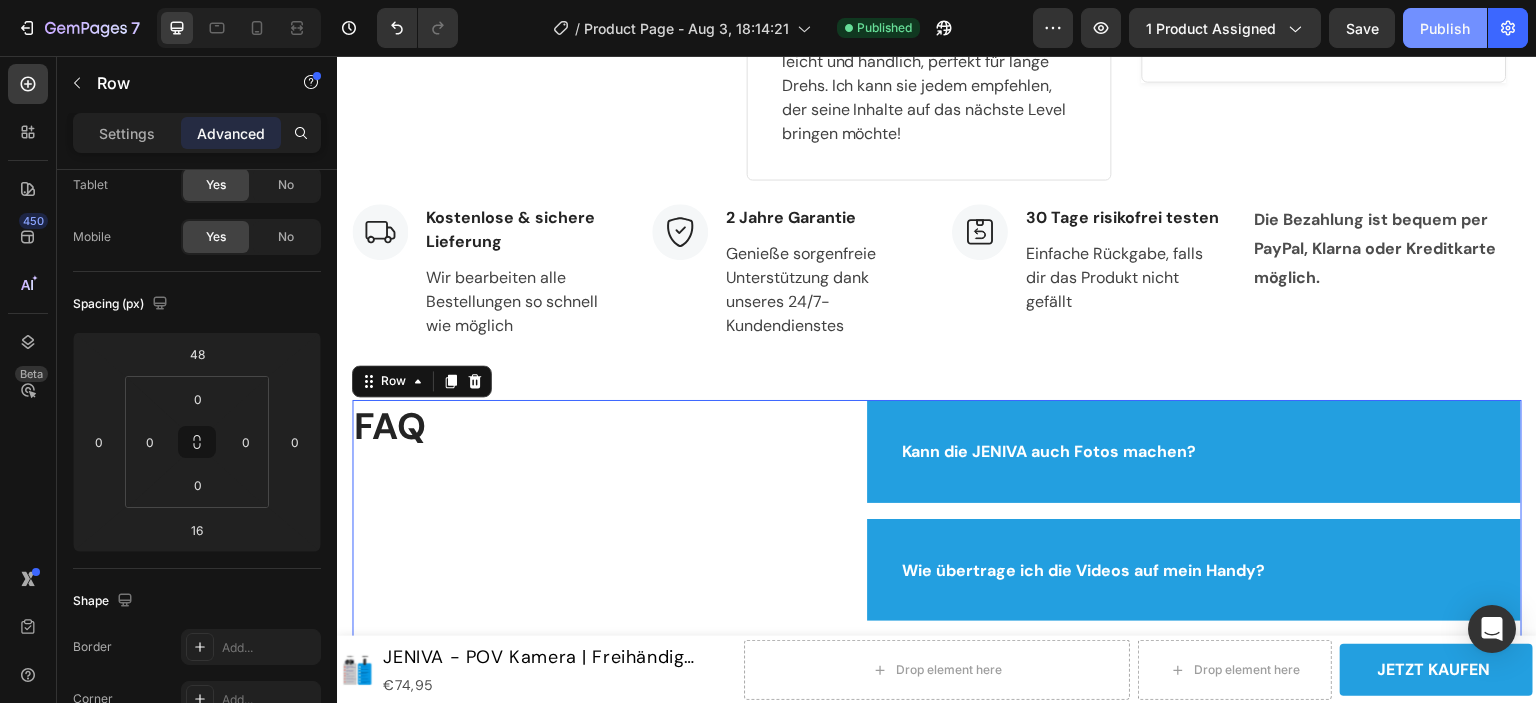 click on "Publish" at bounding box center (1445, 28) 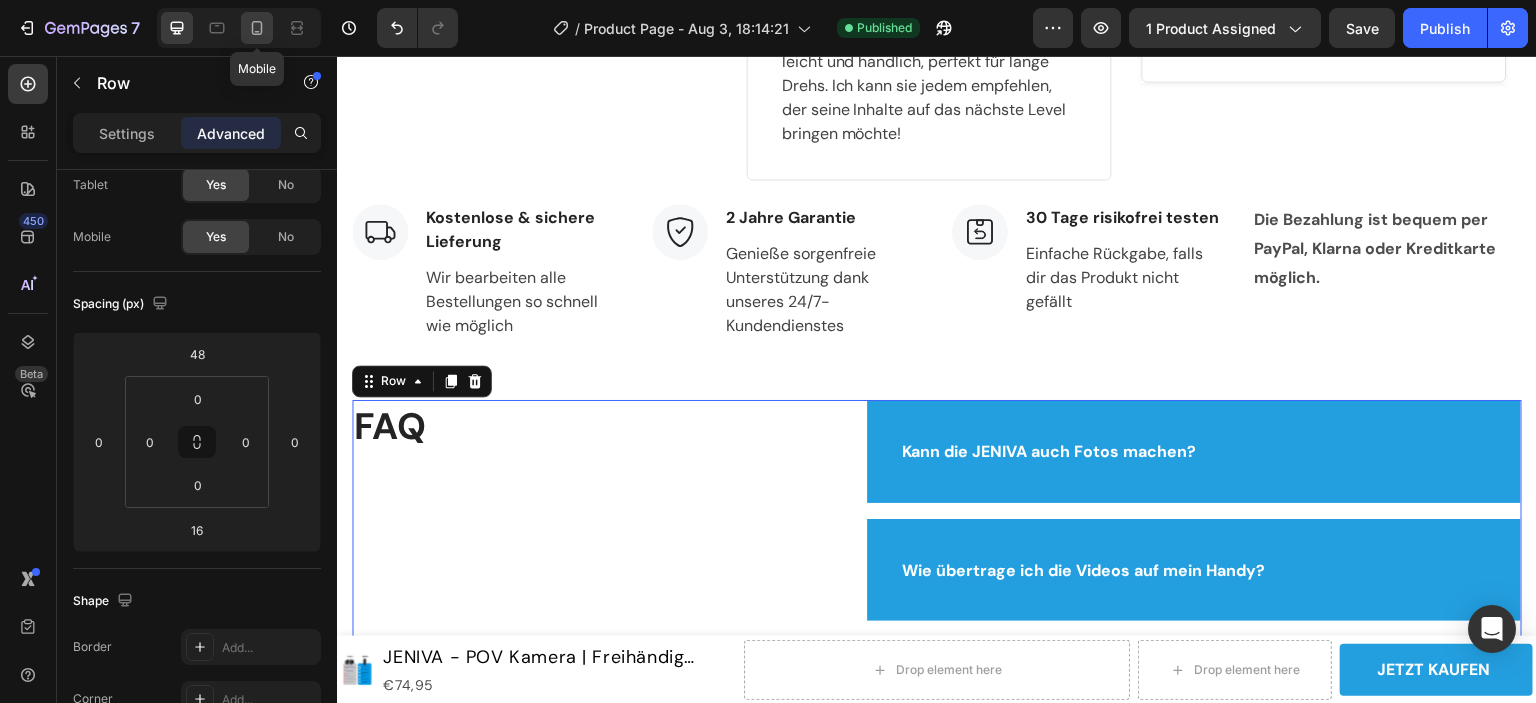 click 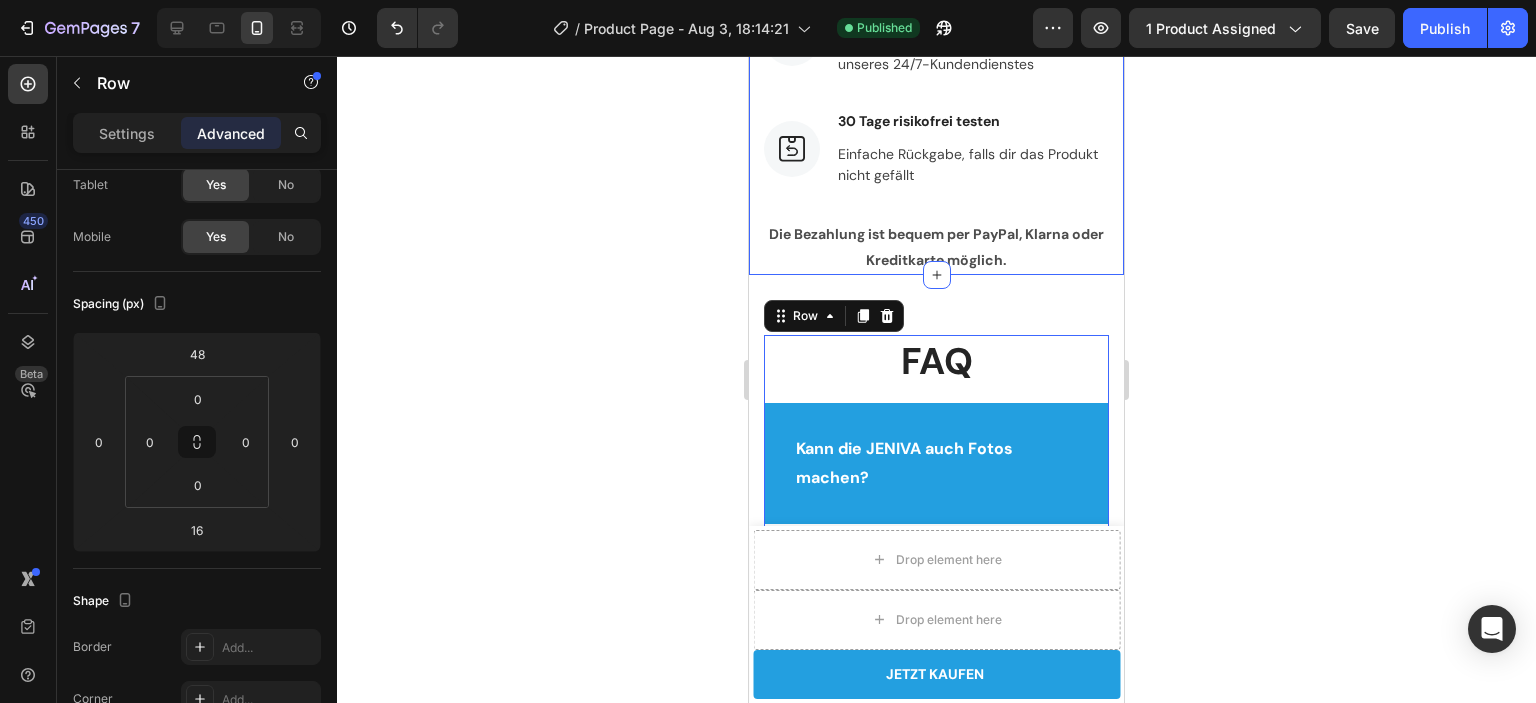 scroll, scrollTop: 6860, scrollLeft: 0, axis: vertical 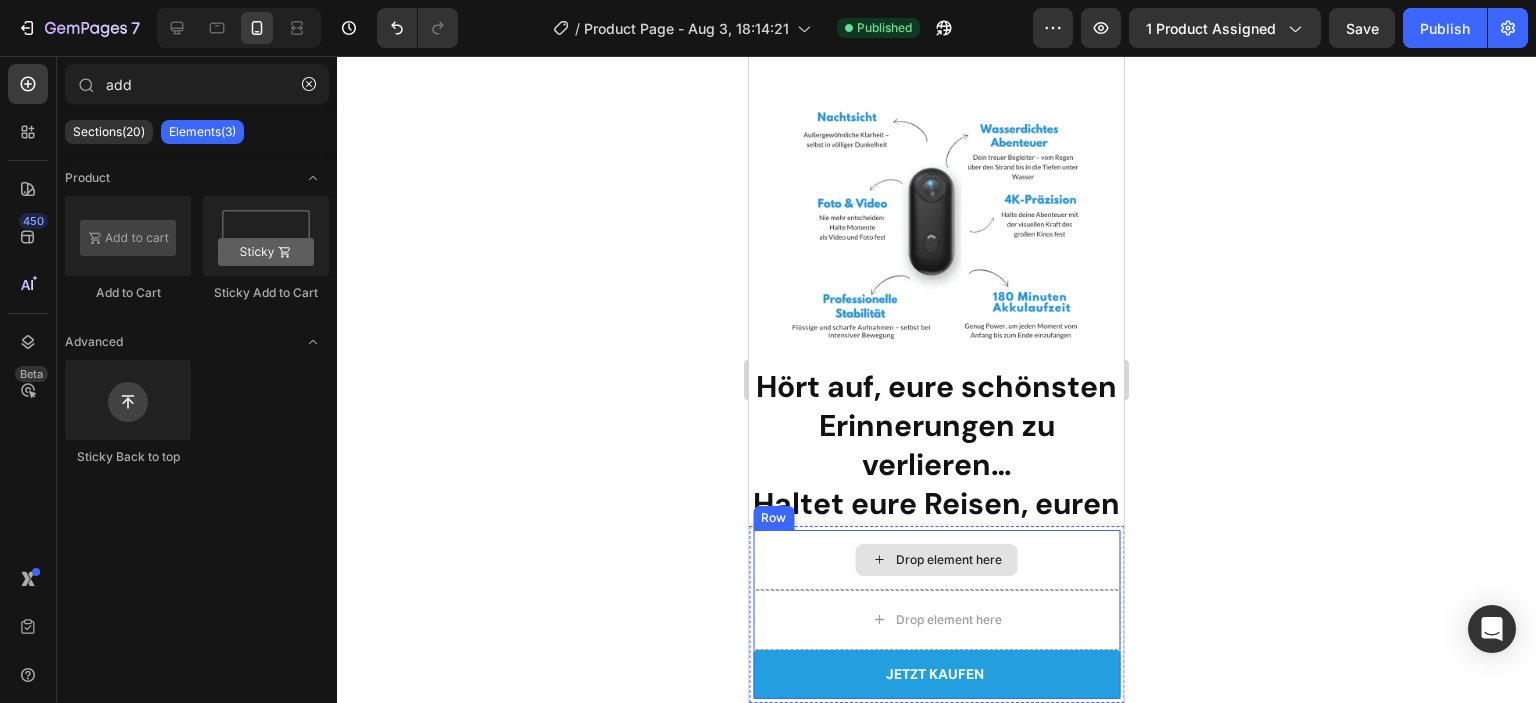 click on "Drop element here" at bounding box center (936, 560) 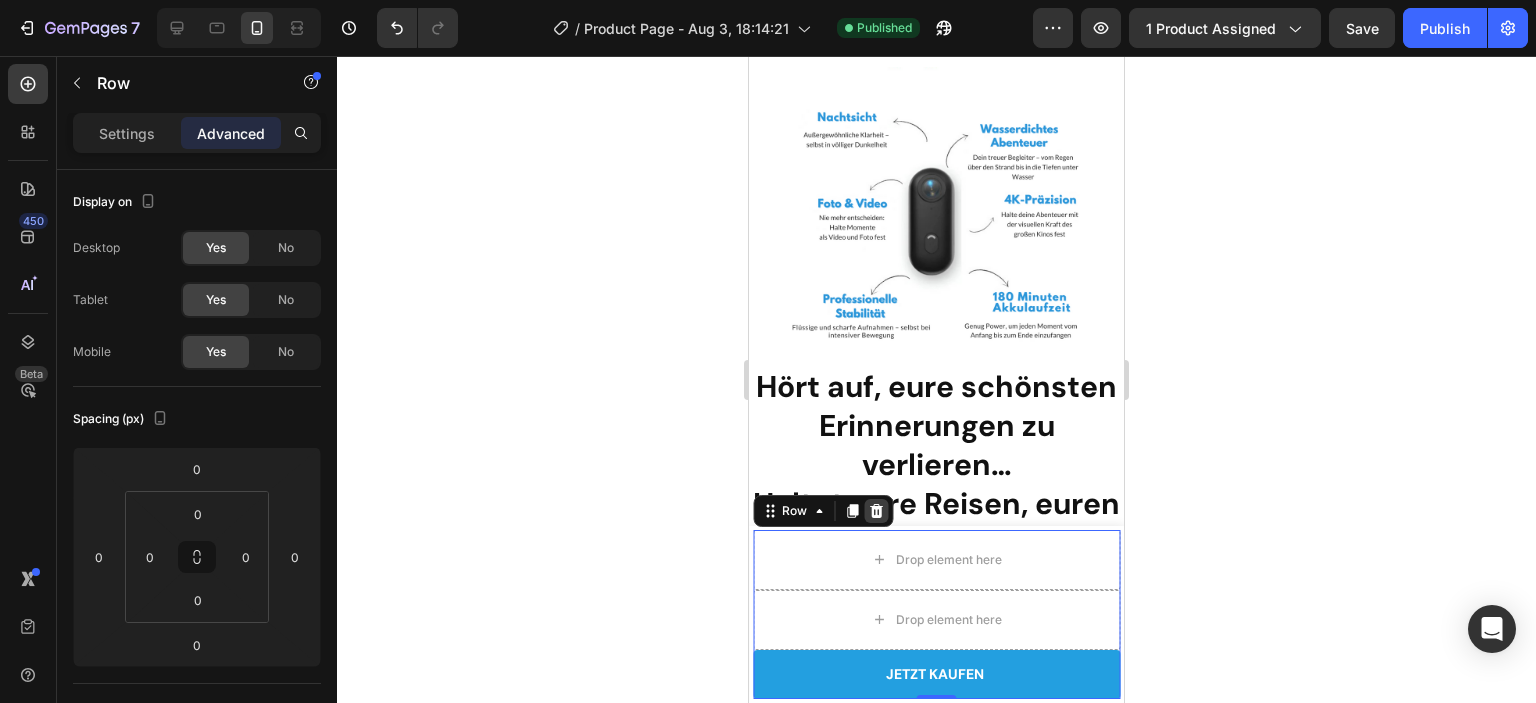 click 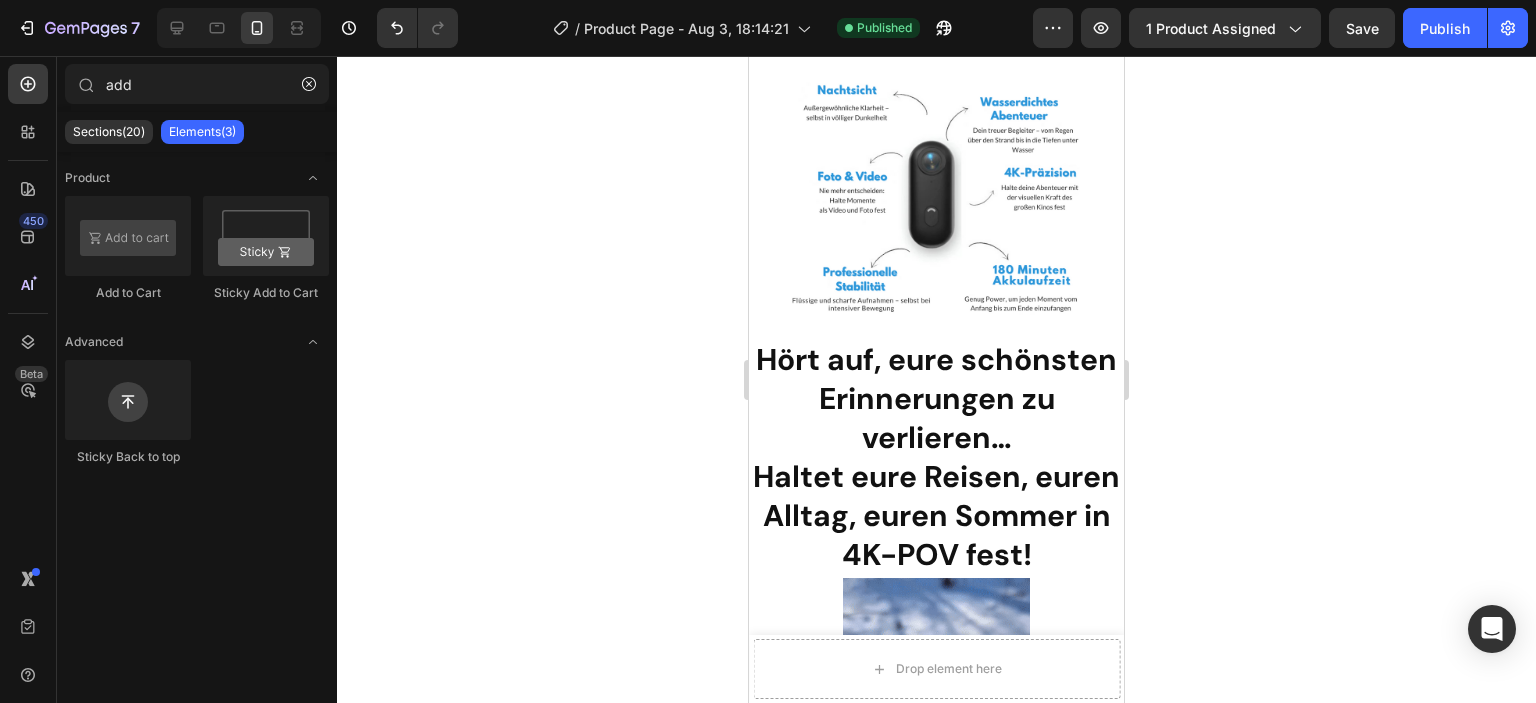 scroll, scrollTop: 200, scrollLeft: 0, axis: vertical 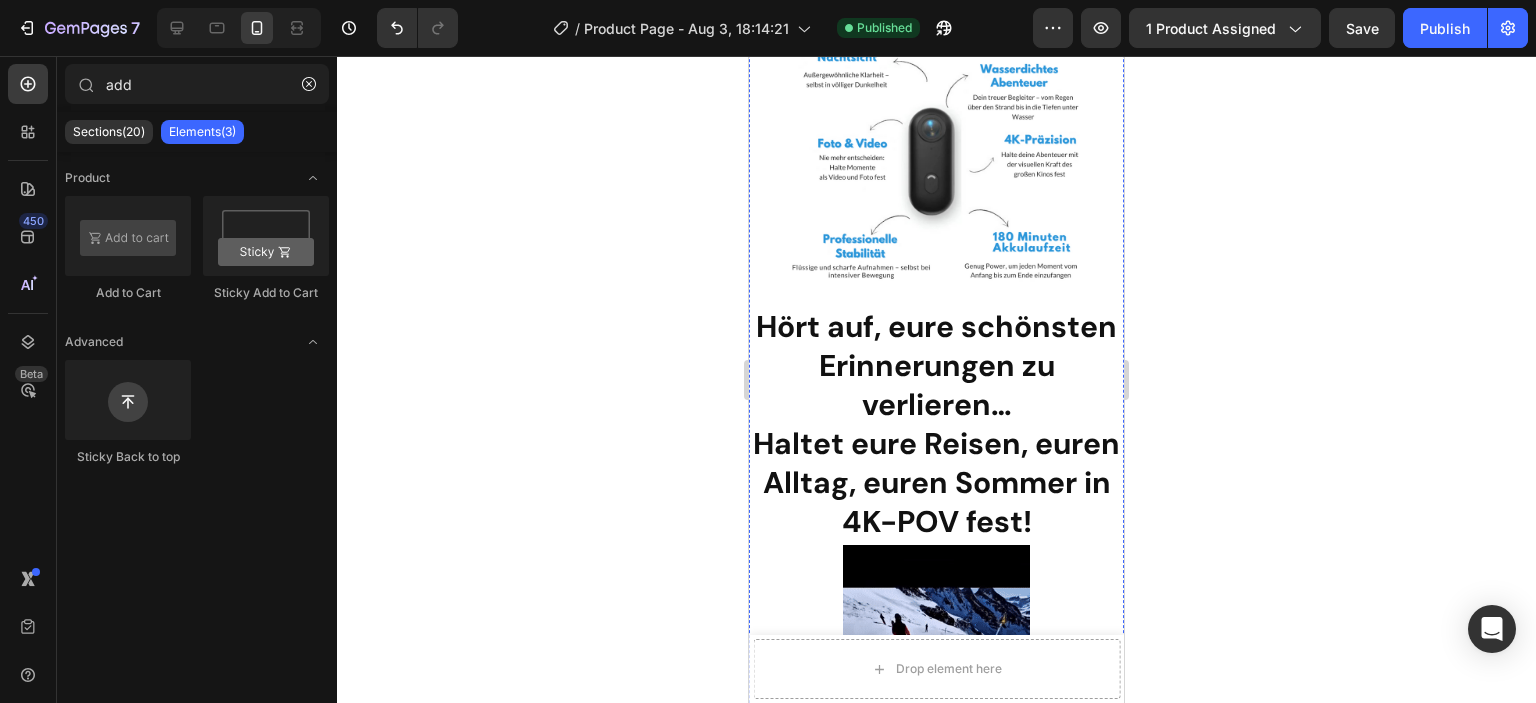 click on "Warum JENIVA?" at bounding box center [936, -21] 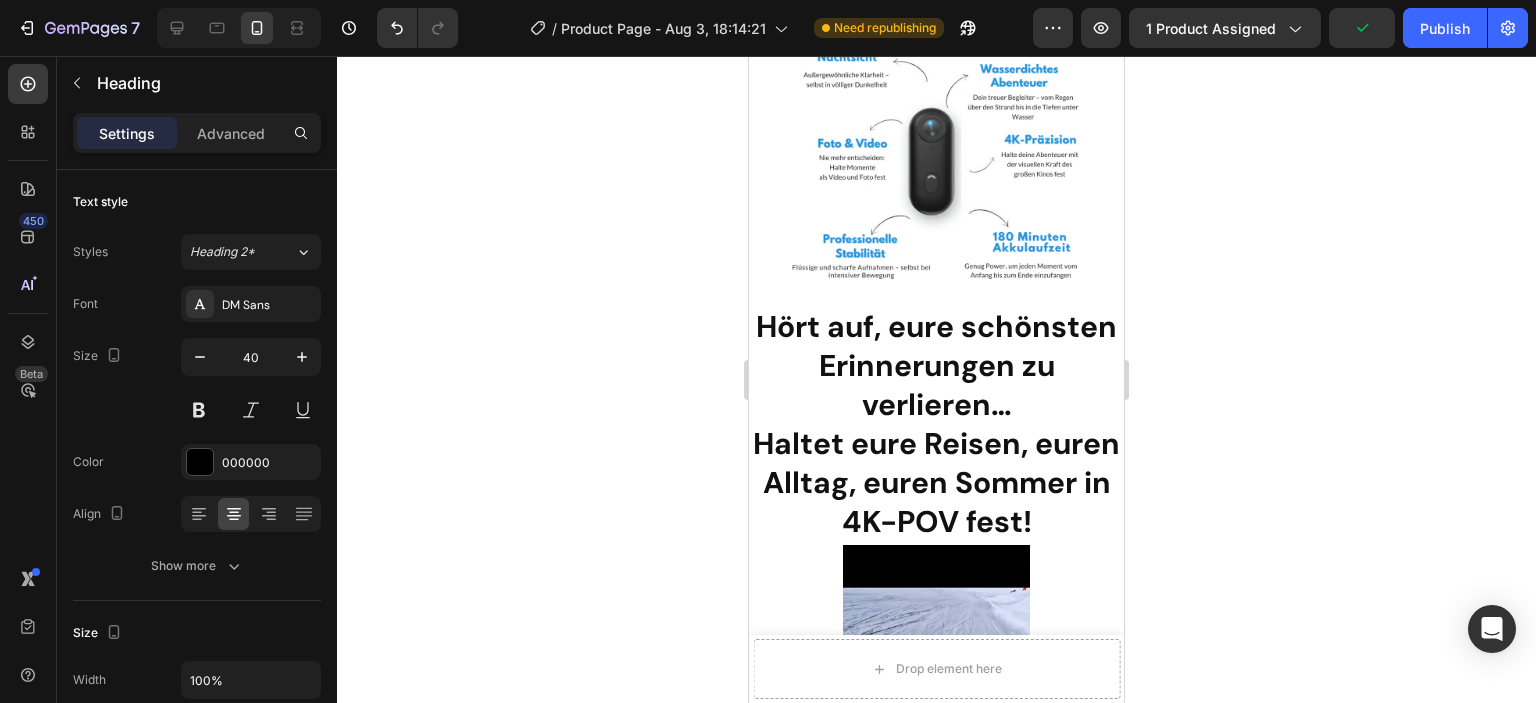 drag, startPoint x: 781, startPoint y: 343, endPoint x: 1076, endPoint y: 355, distance: 295.24396 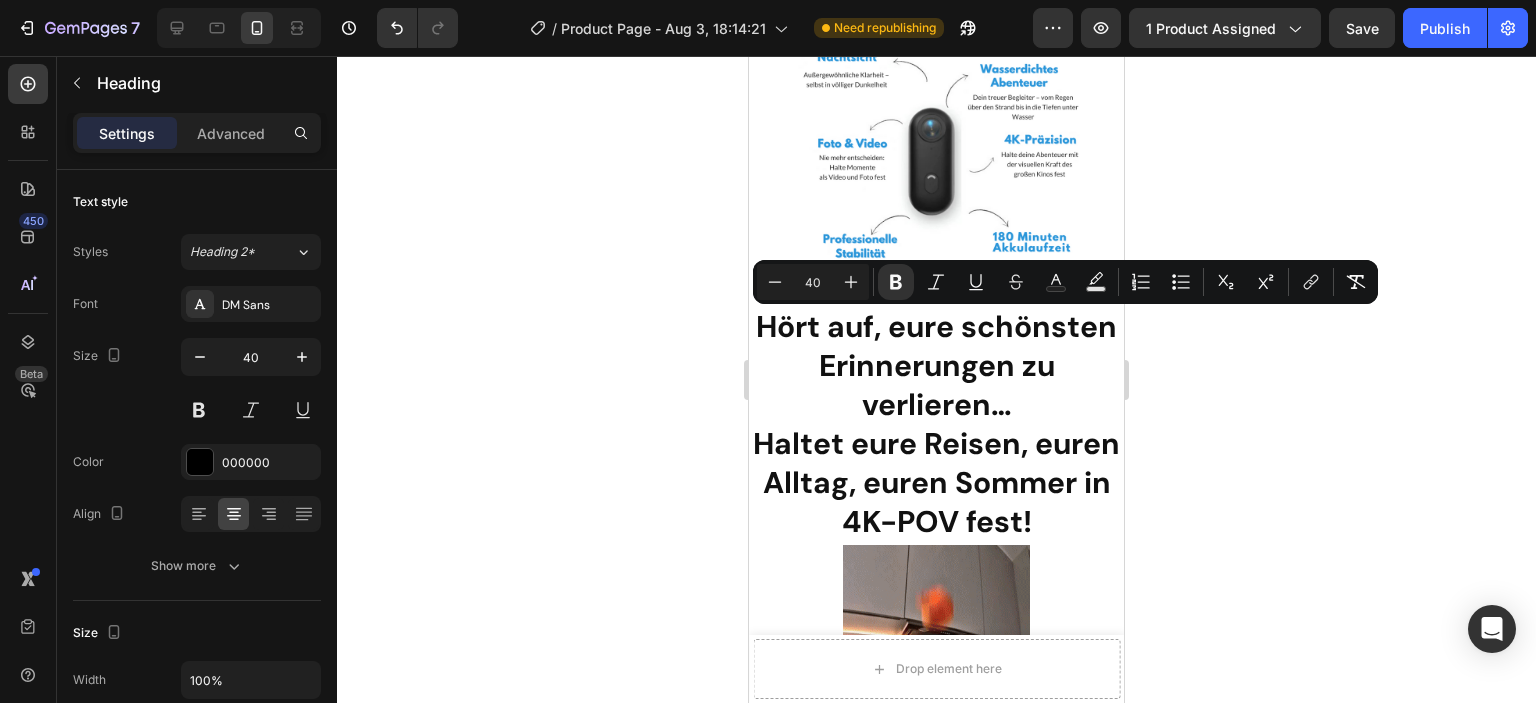 click on "40" at bounding box center [813, 282] 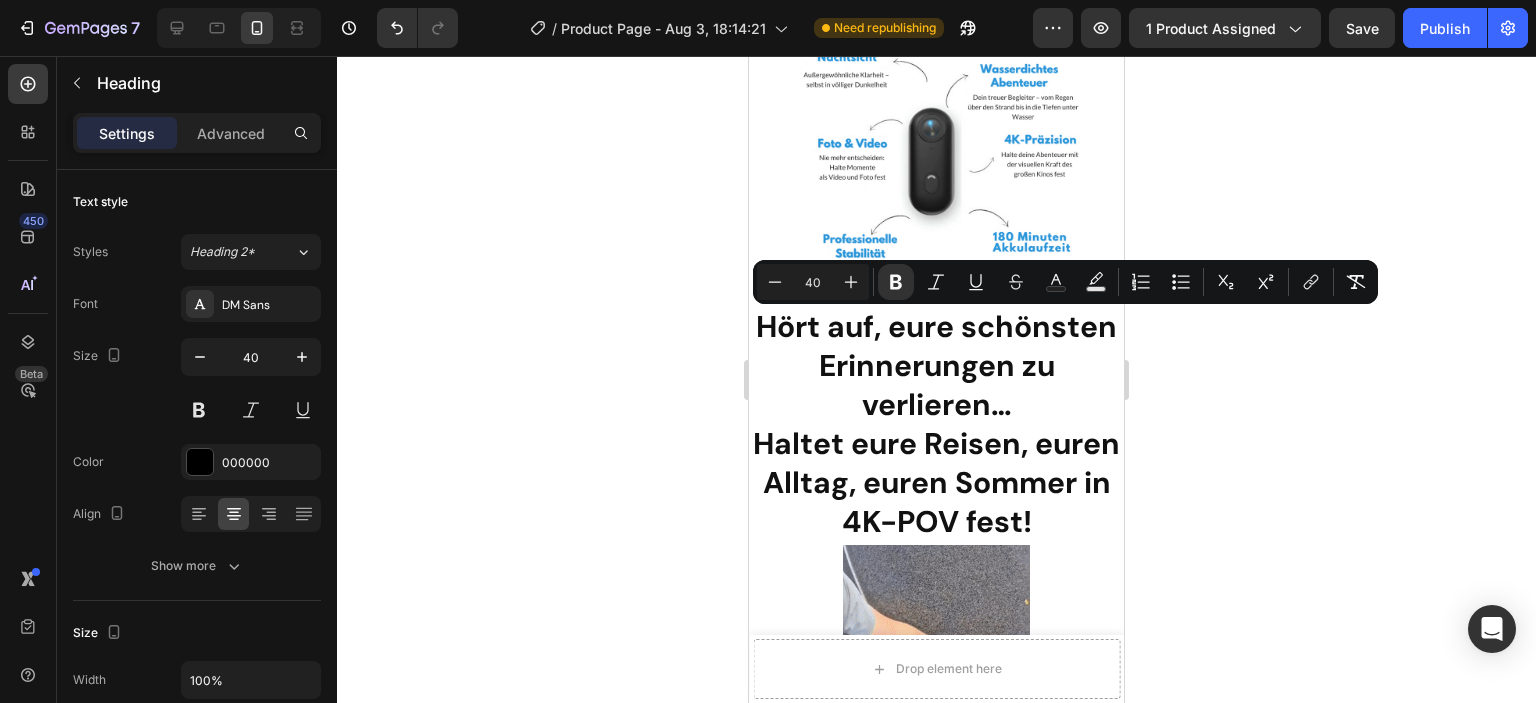 drag, startPoint x: 820, startPoint y: 285, endPoint x: 804, endPoint y: 285, distance: 16 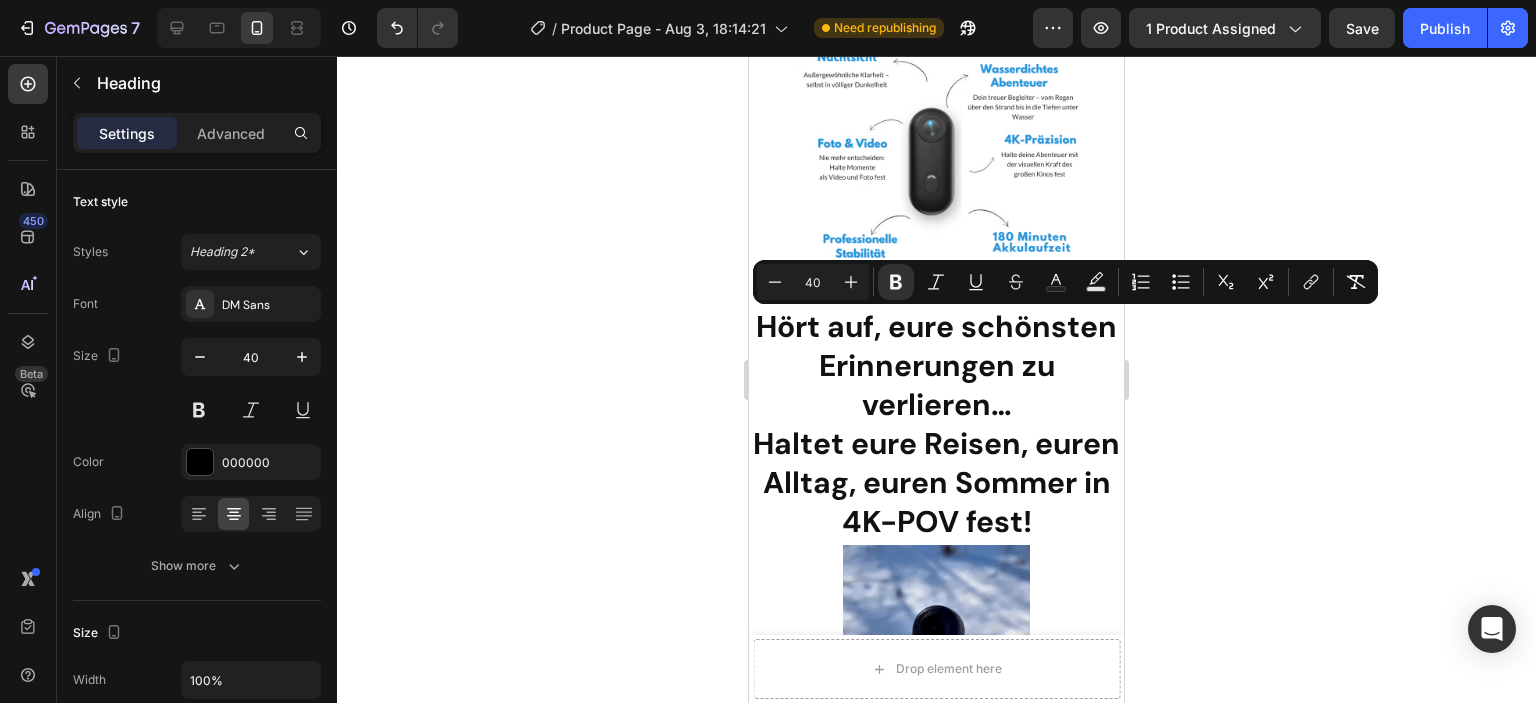 click on "40" at bounding box center [813, 282] 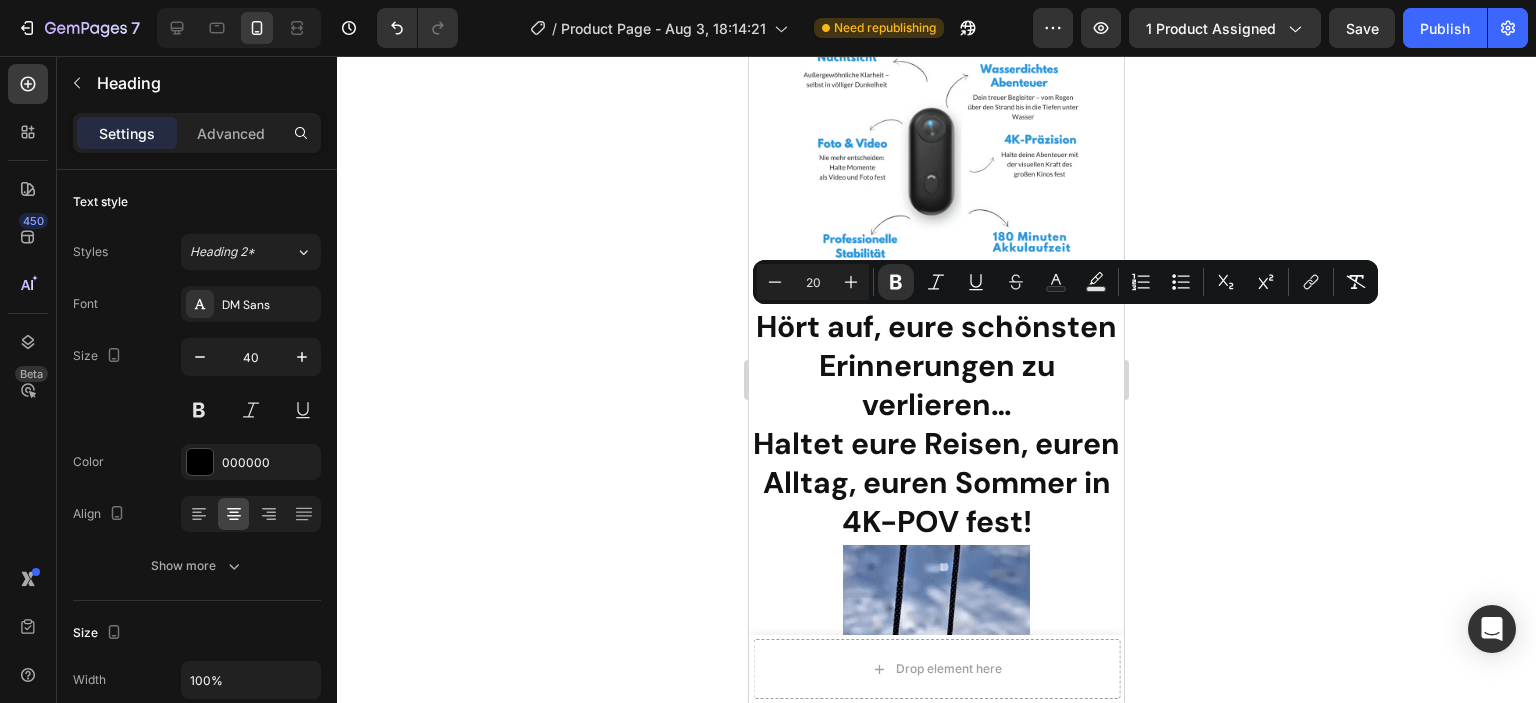 type on "20" 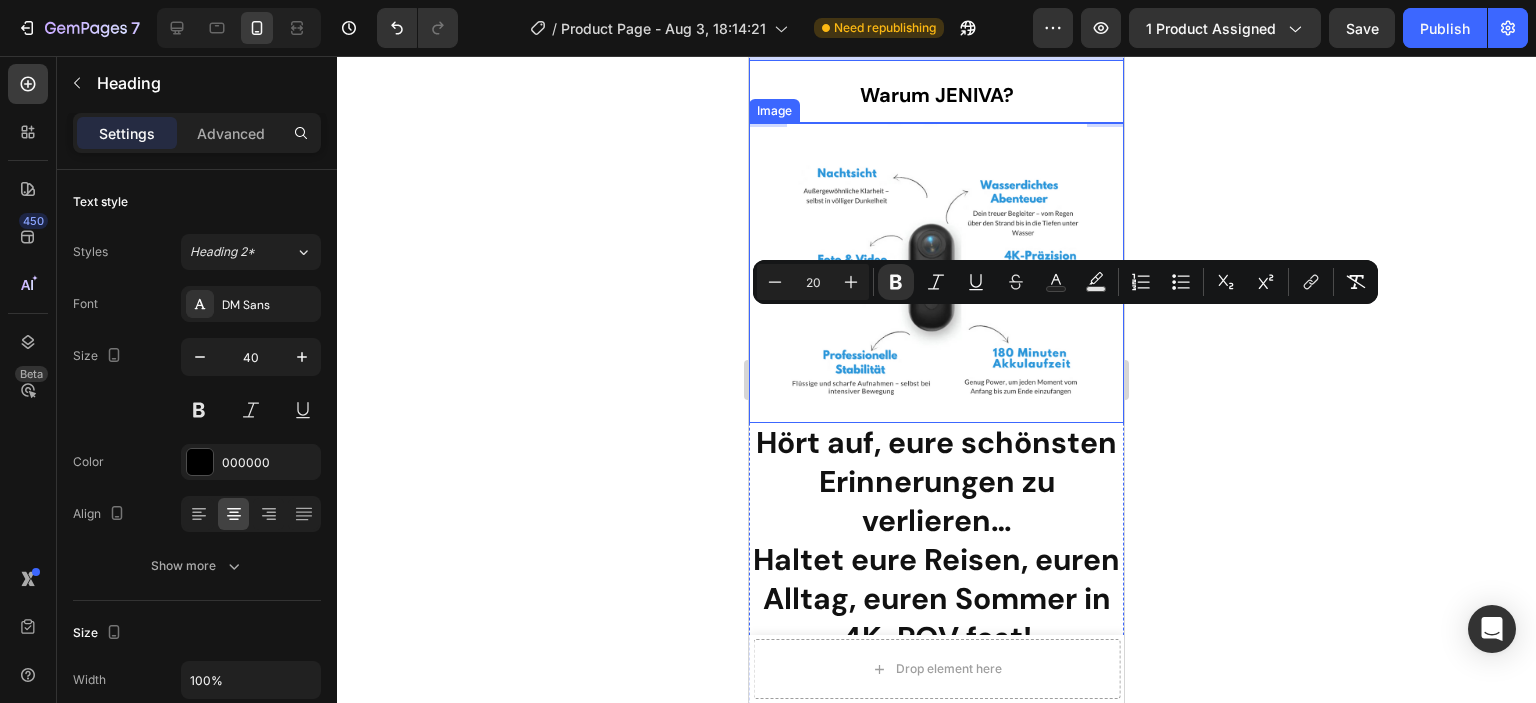 scroll, scrollTop: 500, scrollLeft: 0, axis: vertical 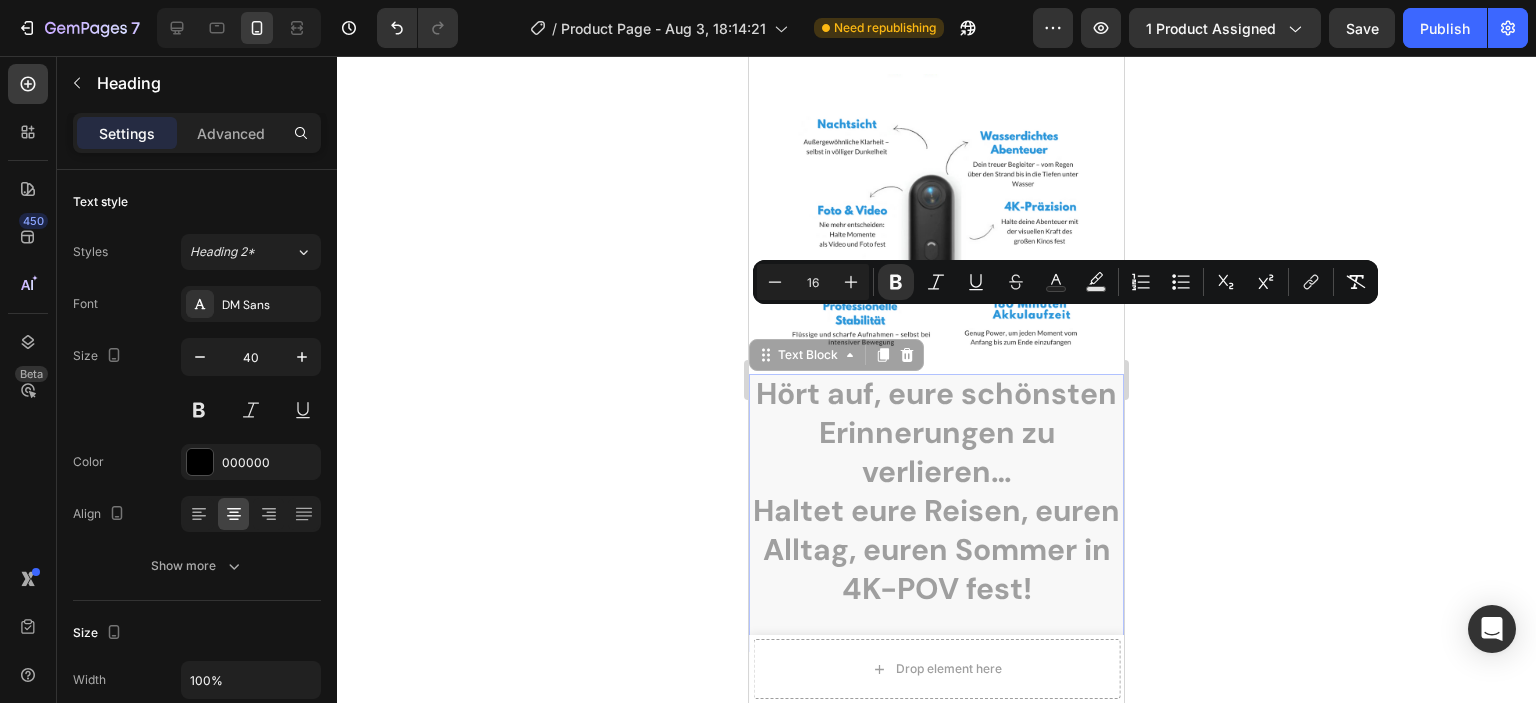 drag, startPoint x: 827, startPoint y: 372, endPoint x: 912, endPoint y: 447, distance: 113.35784 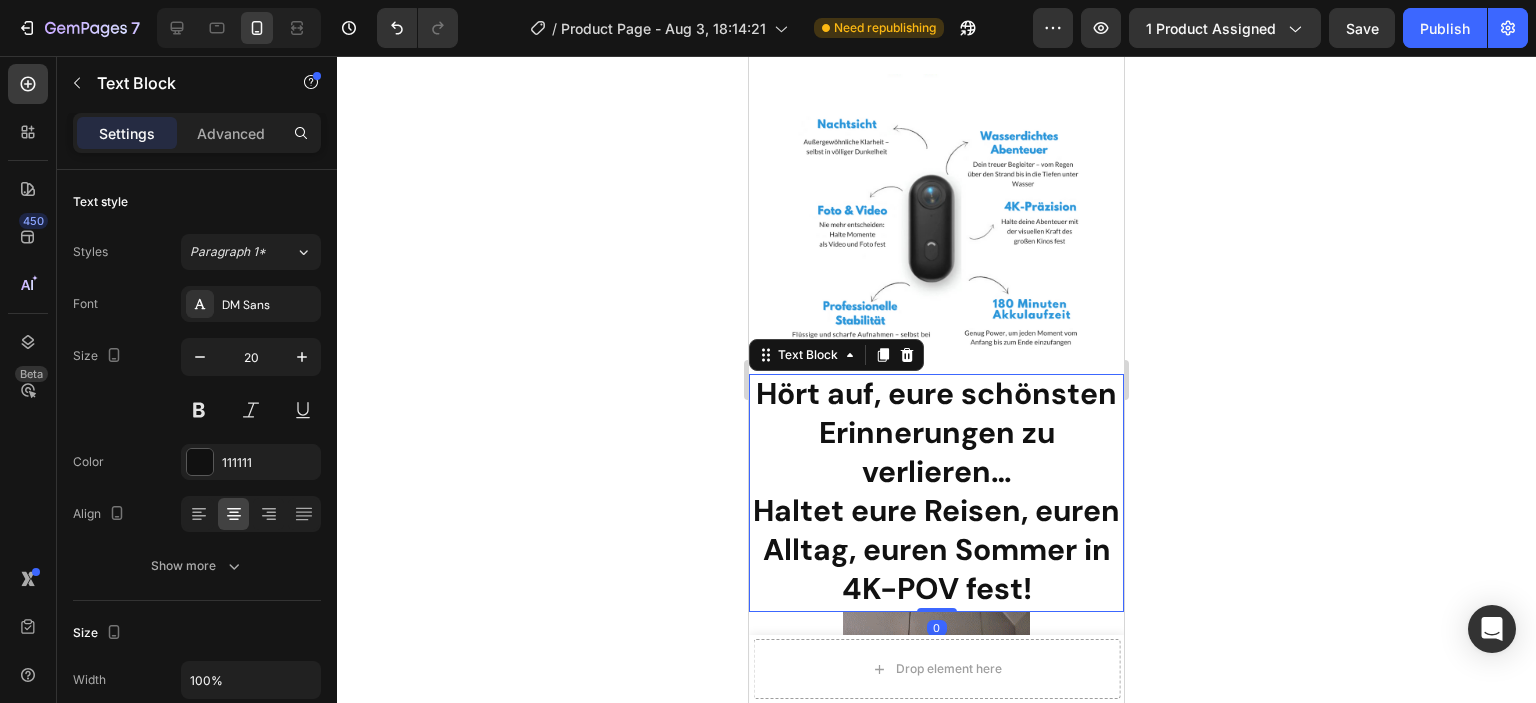 click on "Hört auf, eure schönsten Erinnerungen zu verlieren…" at bounding box center (936, 432) 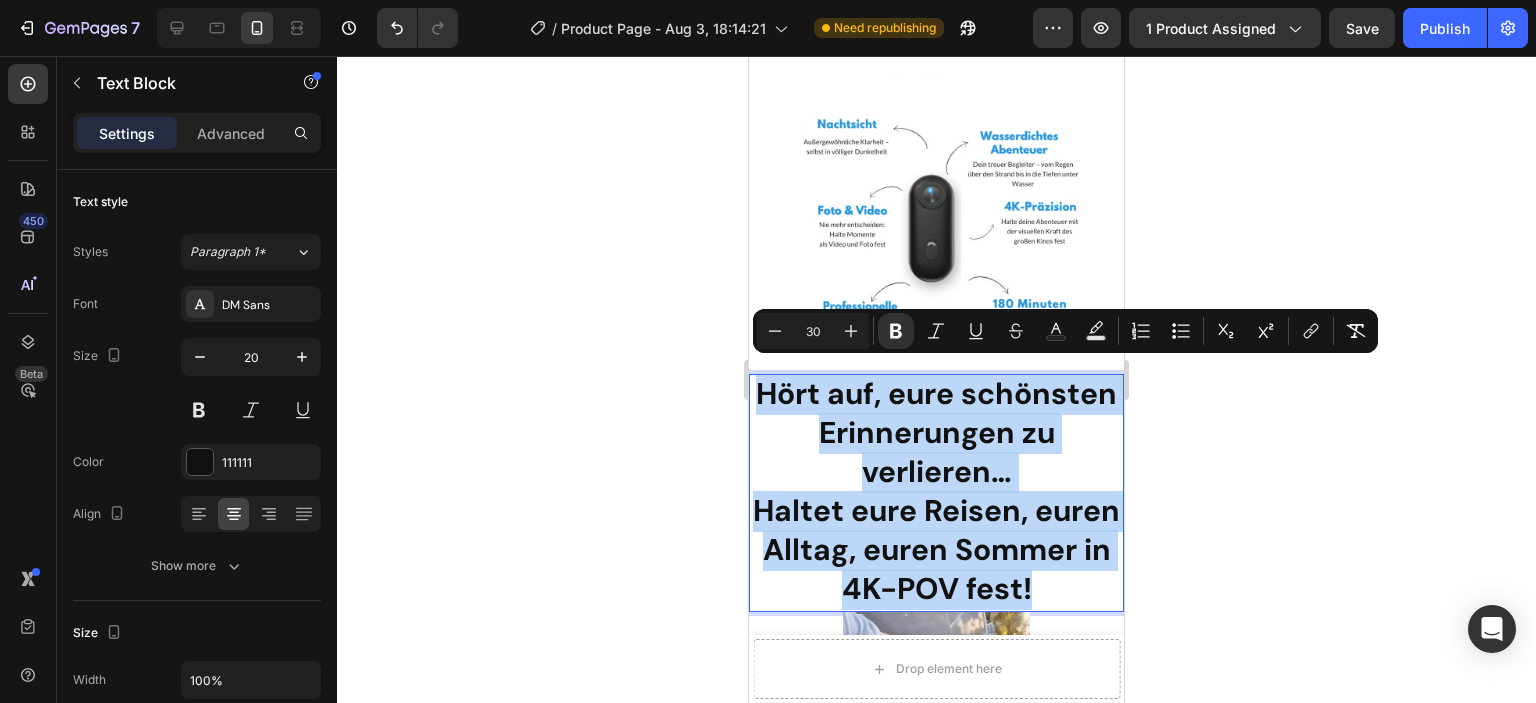 drag, startPoint x: 828, startPoint y: 379, endPoint x: 1103, endPoint y: 629, distance: 371.65173 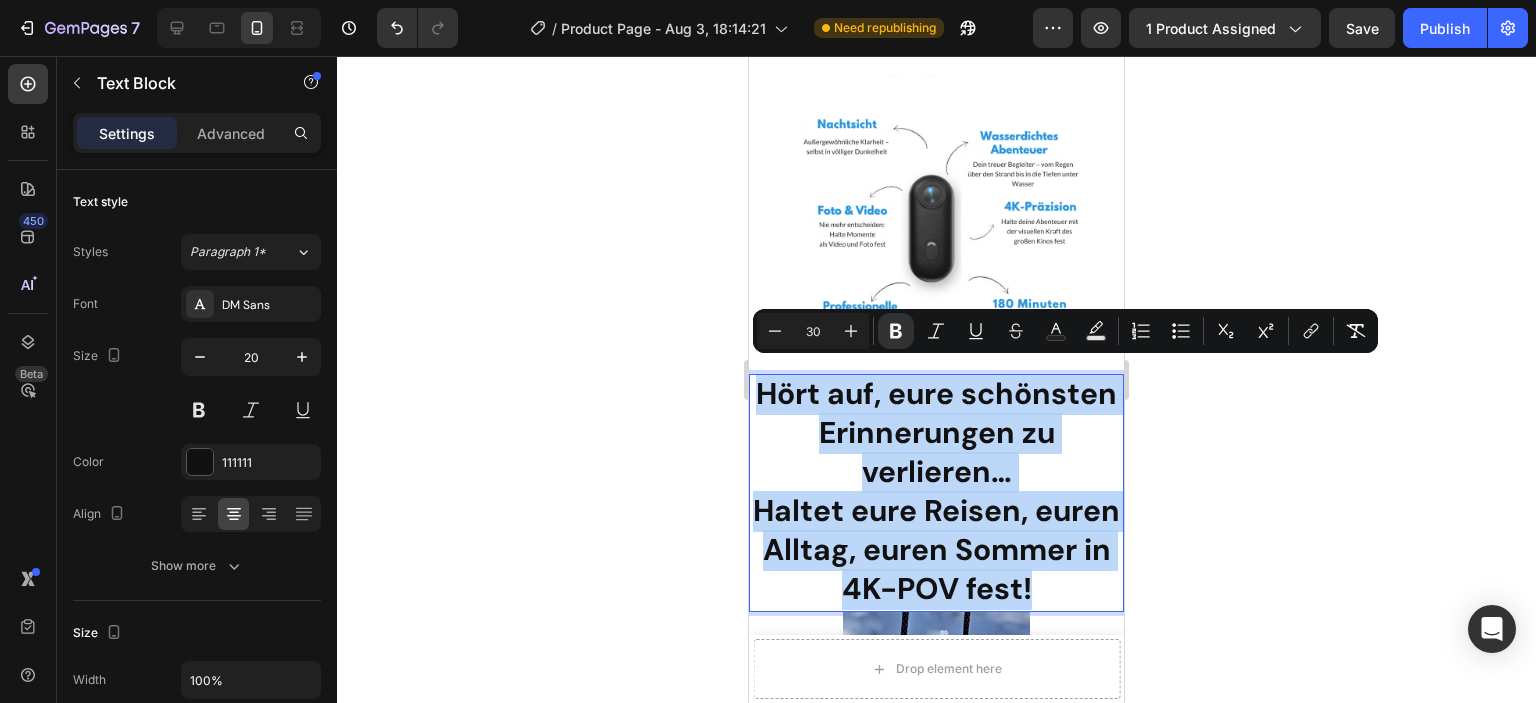 click on "Hört auf, eure schönsten Erinnerungen zu verlieren…  Haltet eure Reisen, euren Alltag, euren Sommer in 4K-POV fest!" at bounding box center [936, 493] 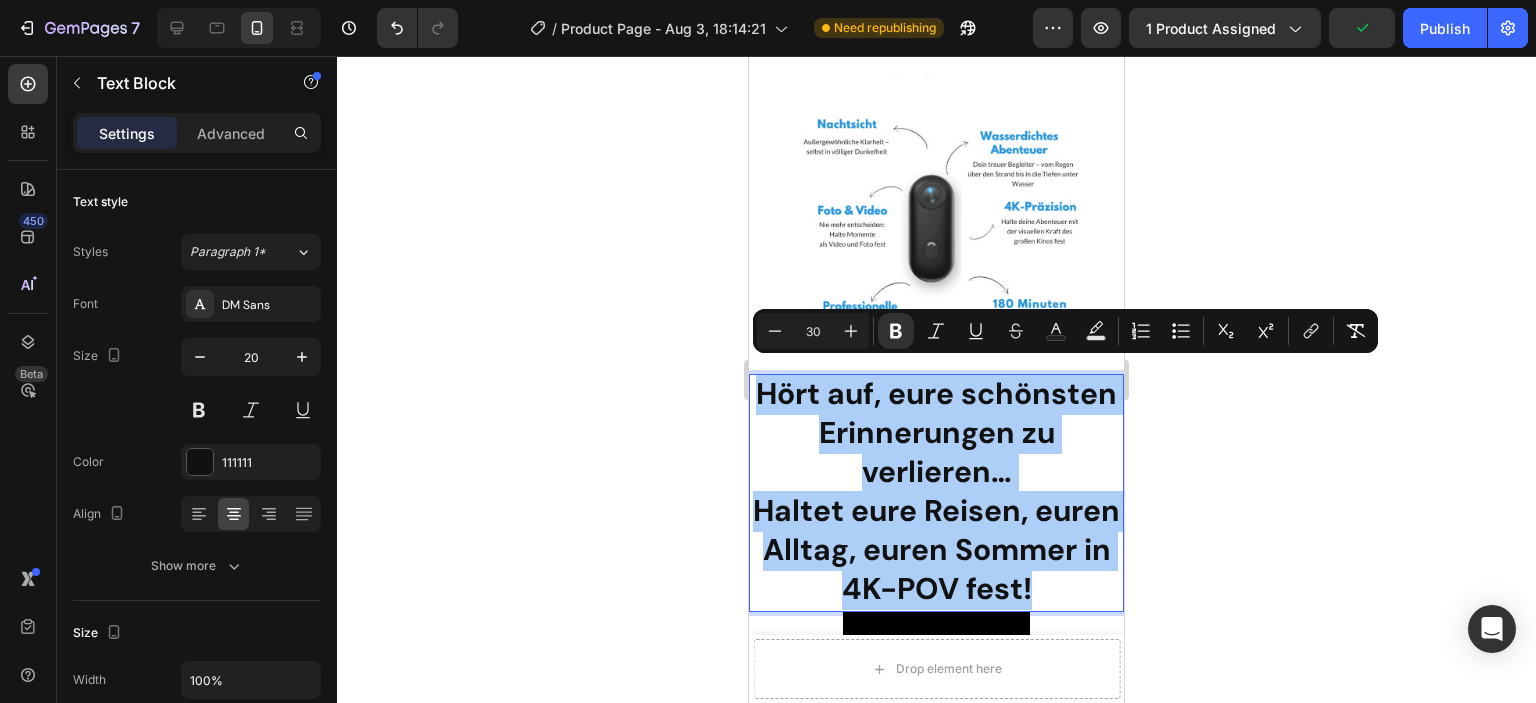 click on "30" at bounding box center [813, 331] 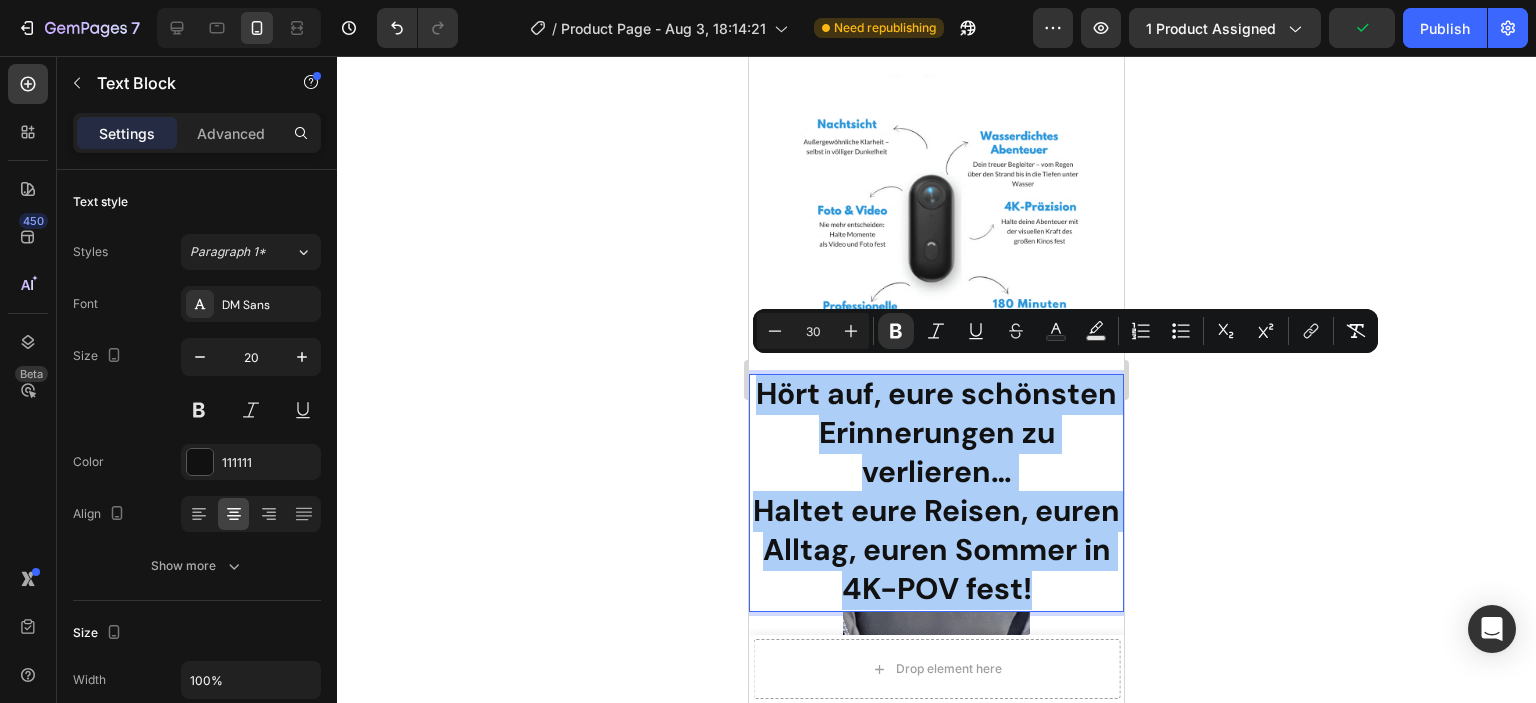 drag, startPoint x: 824, startPoint y: 337, endPoint x: 804, endPoint y: 331, distance: 20.880613 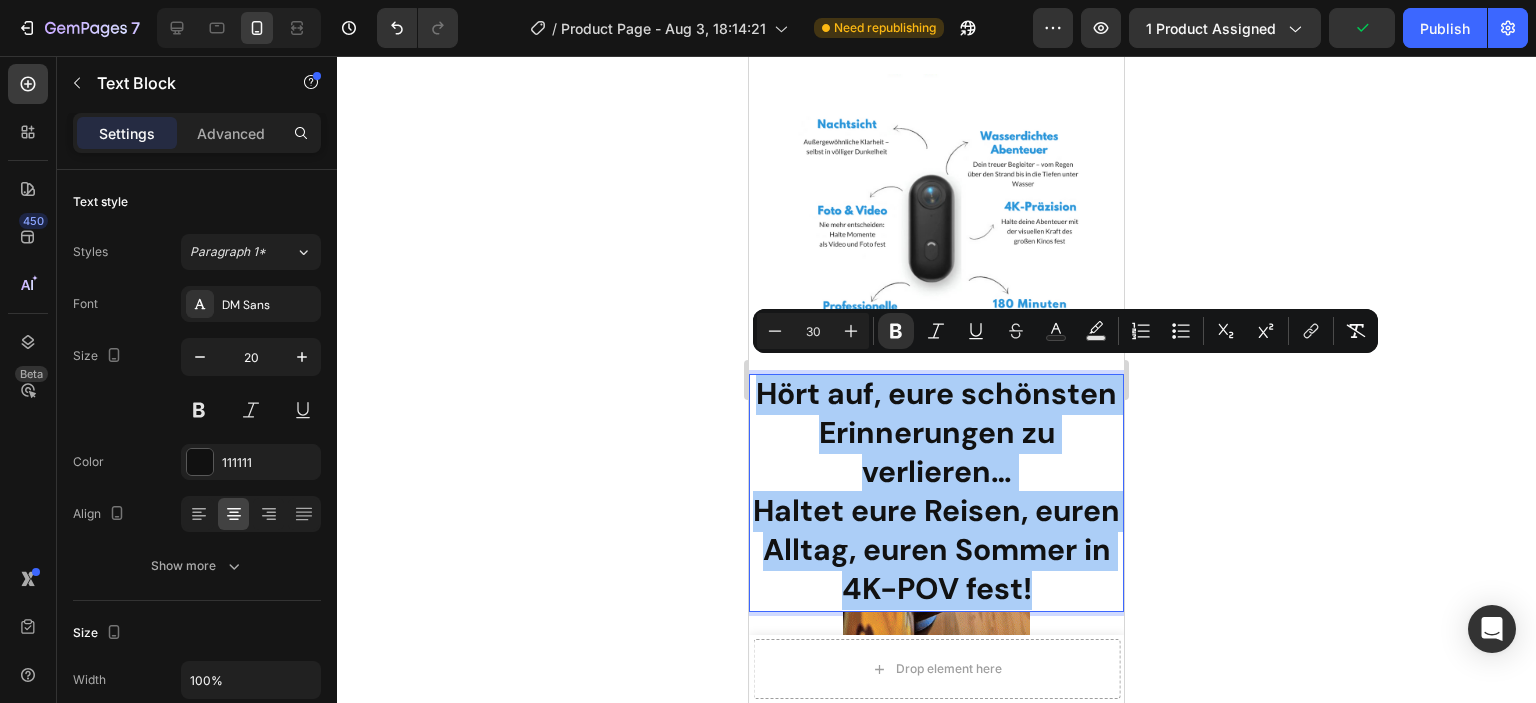 click on "30" at bounding box center [813, 331] 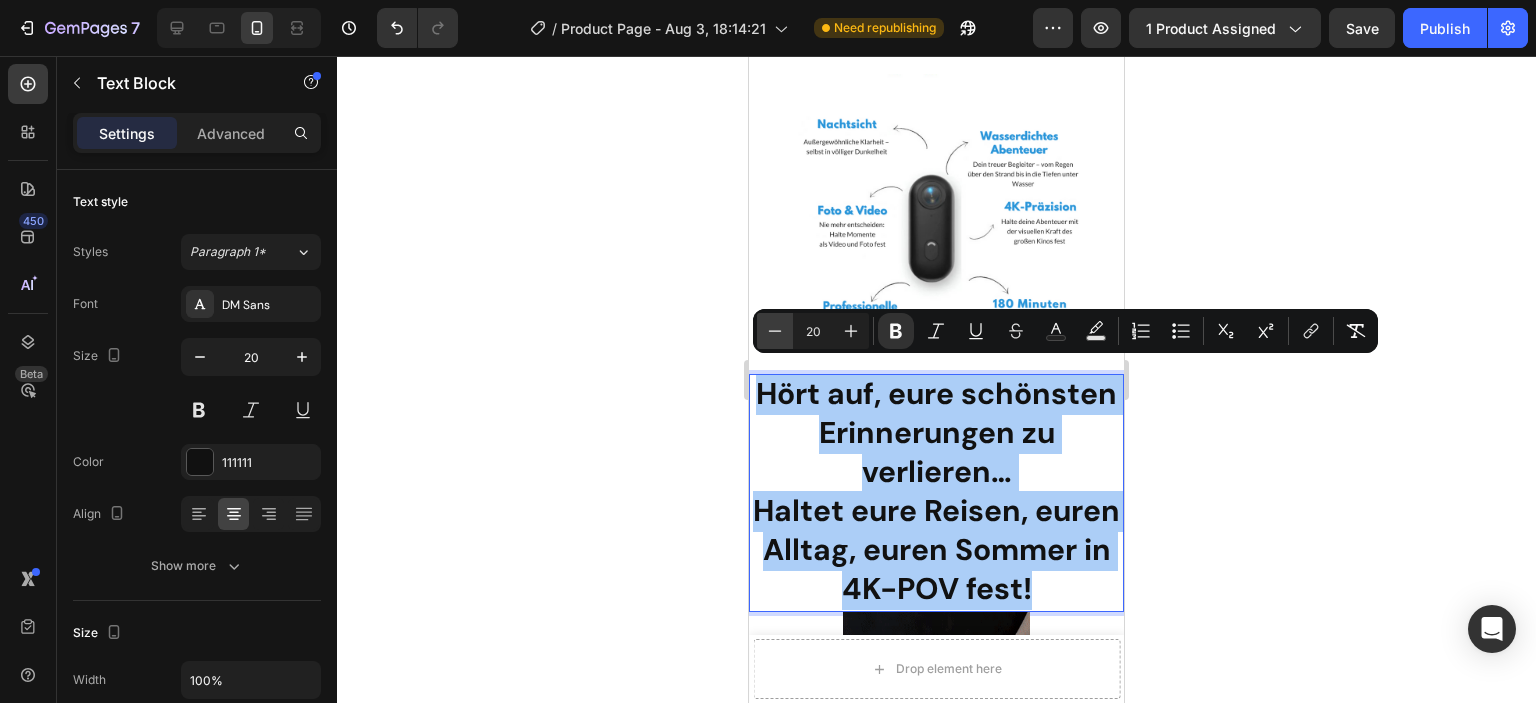 type on "20" 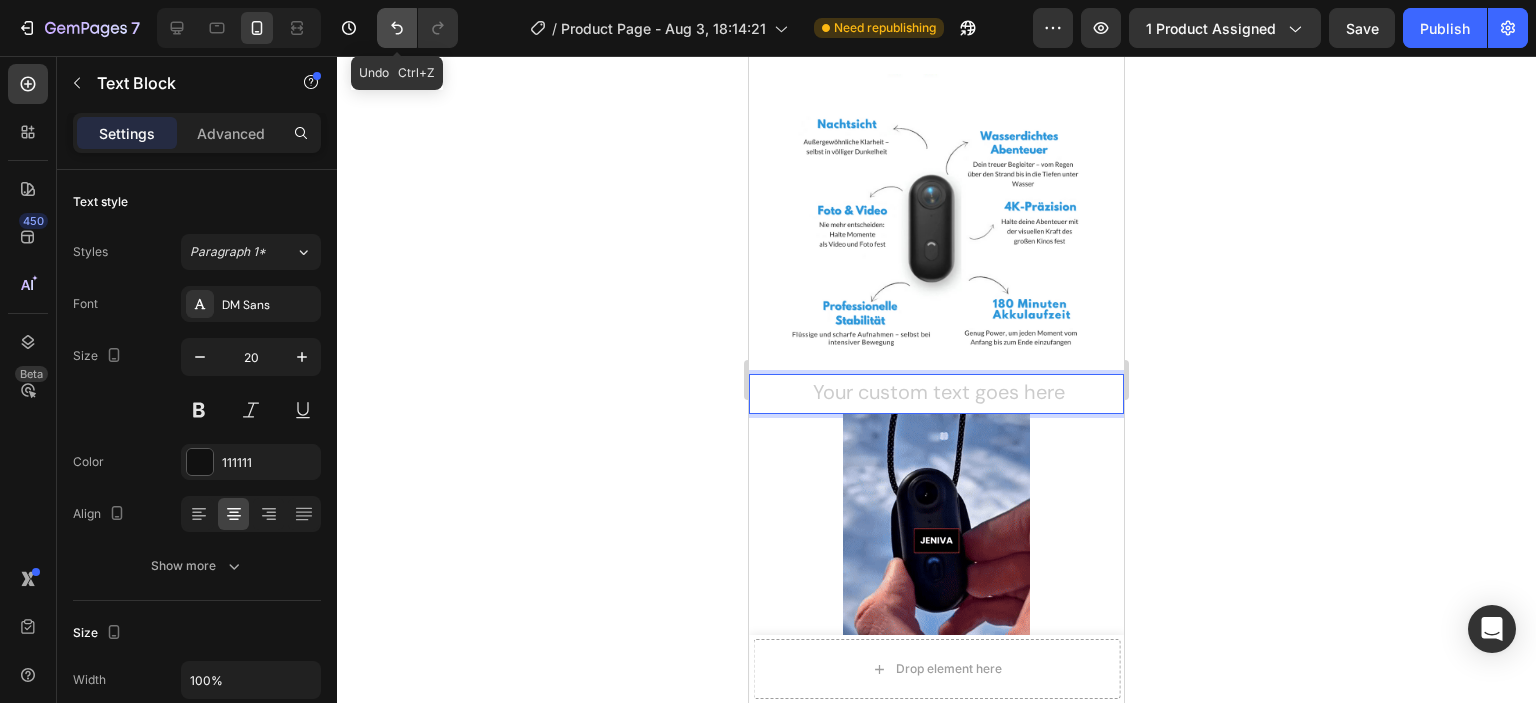 click 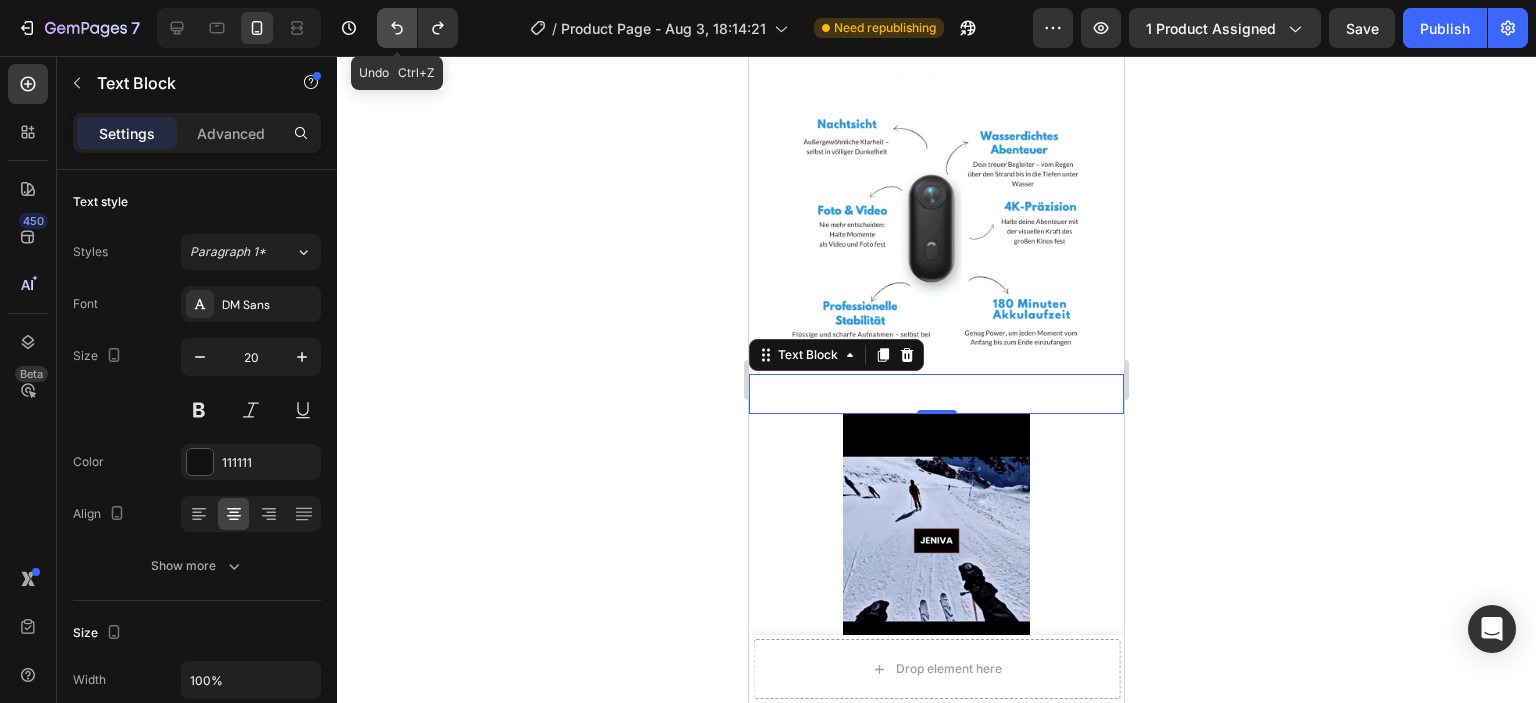 click 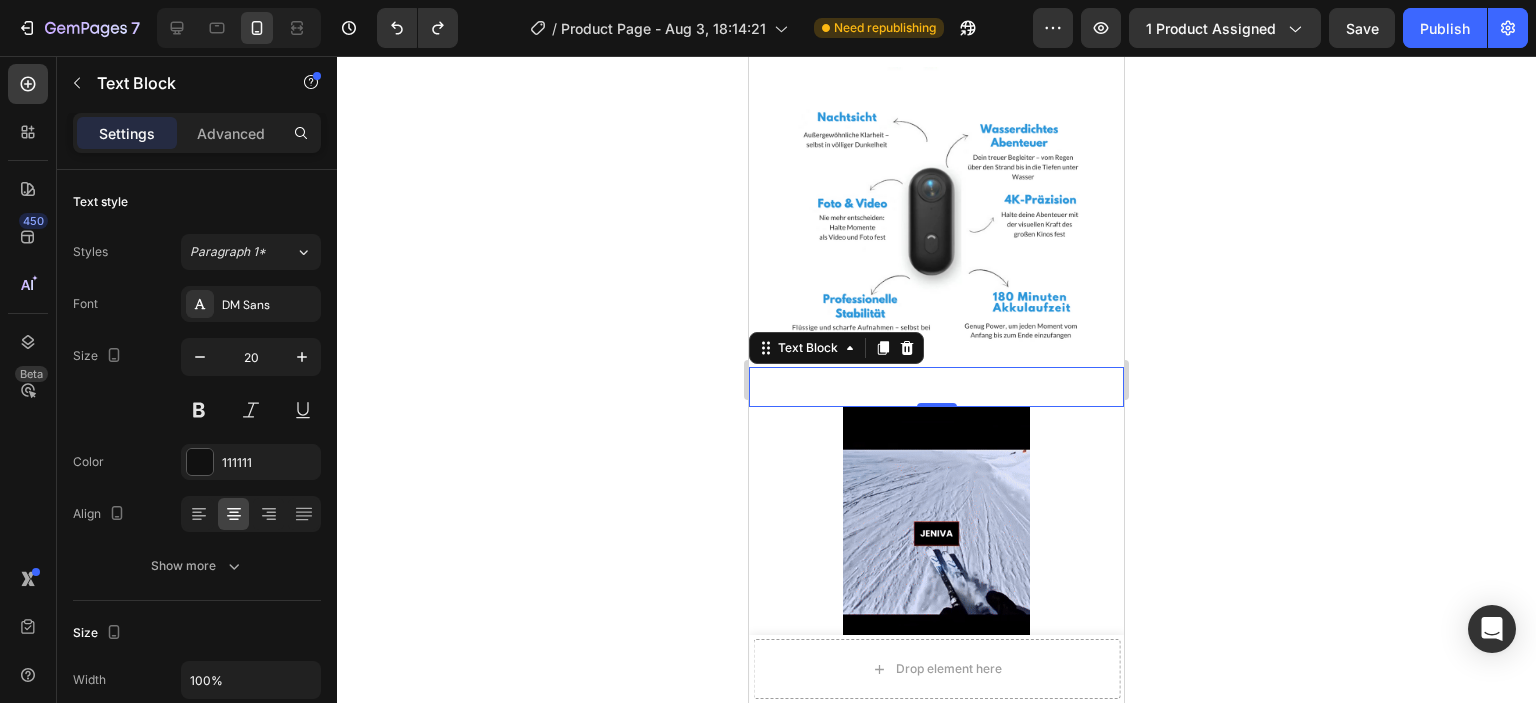 click 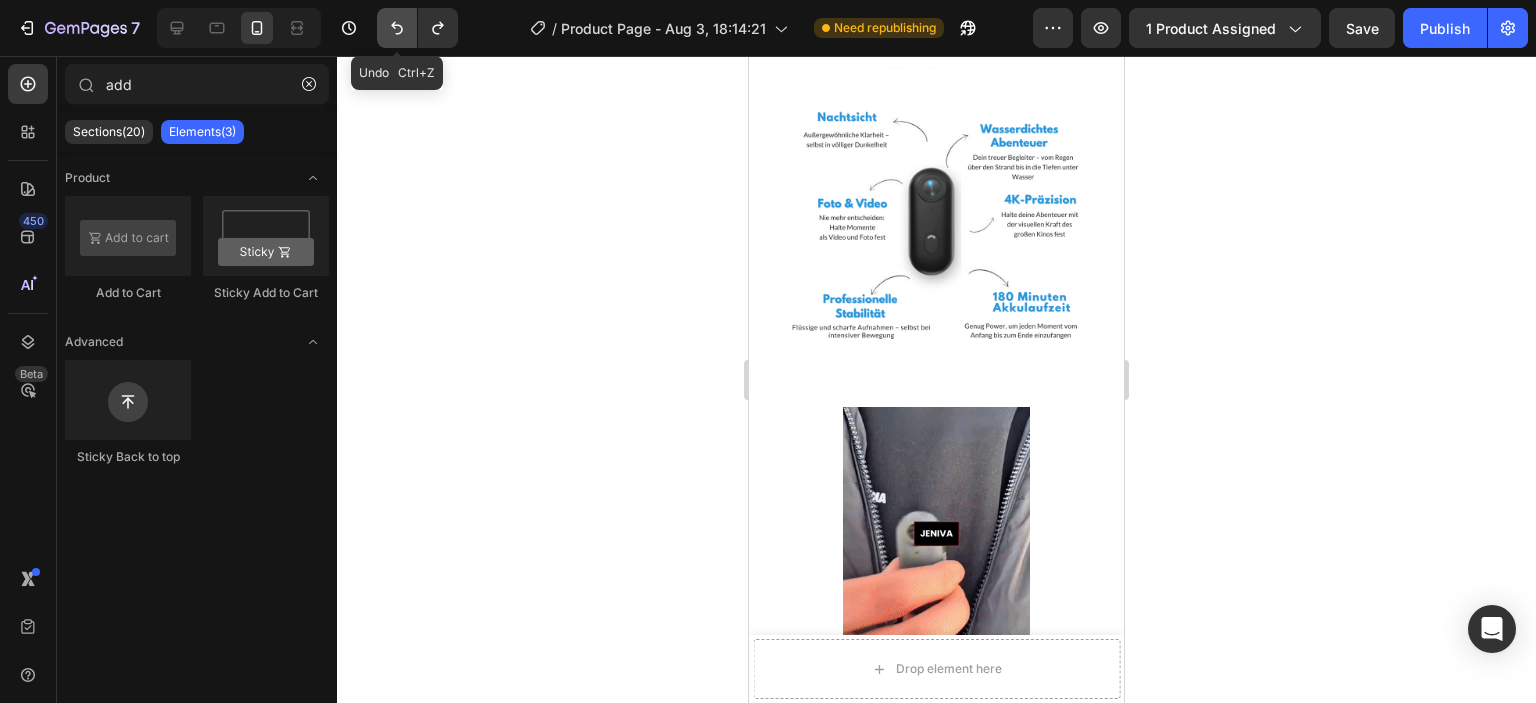 click 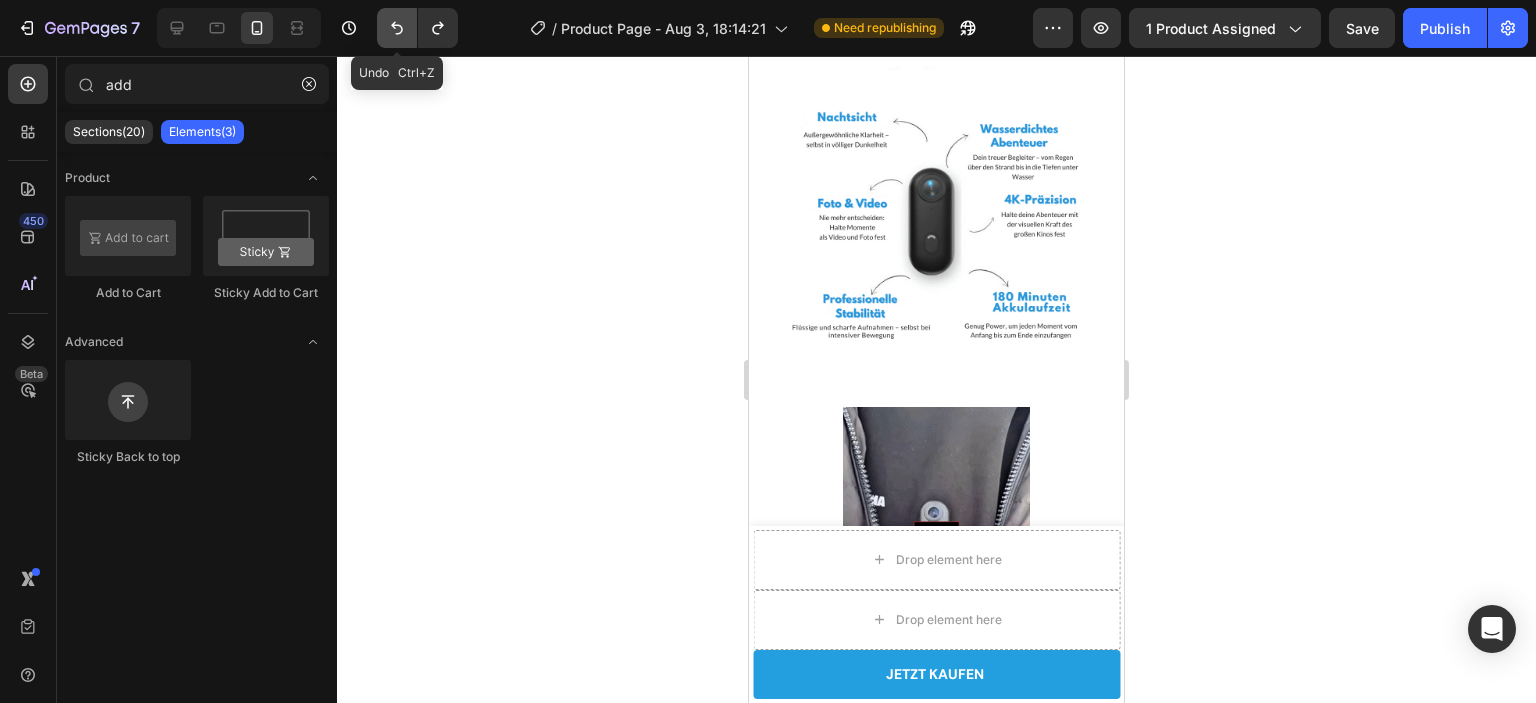 click 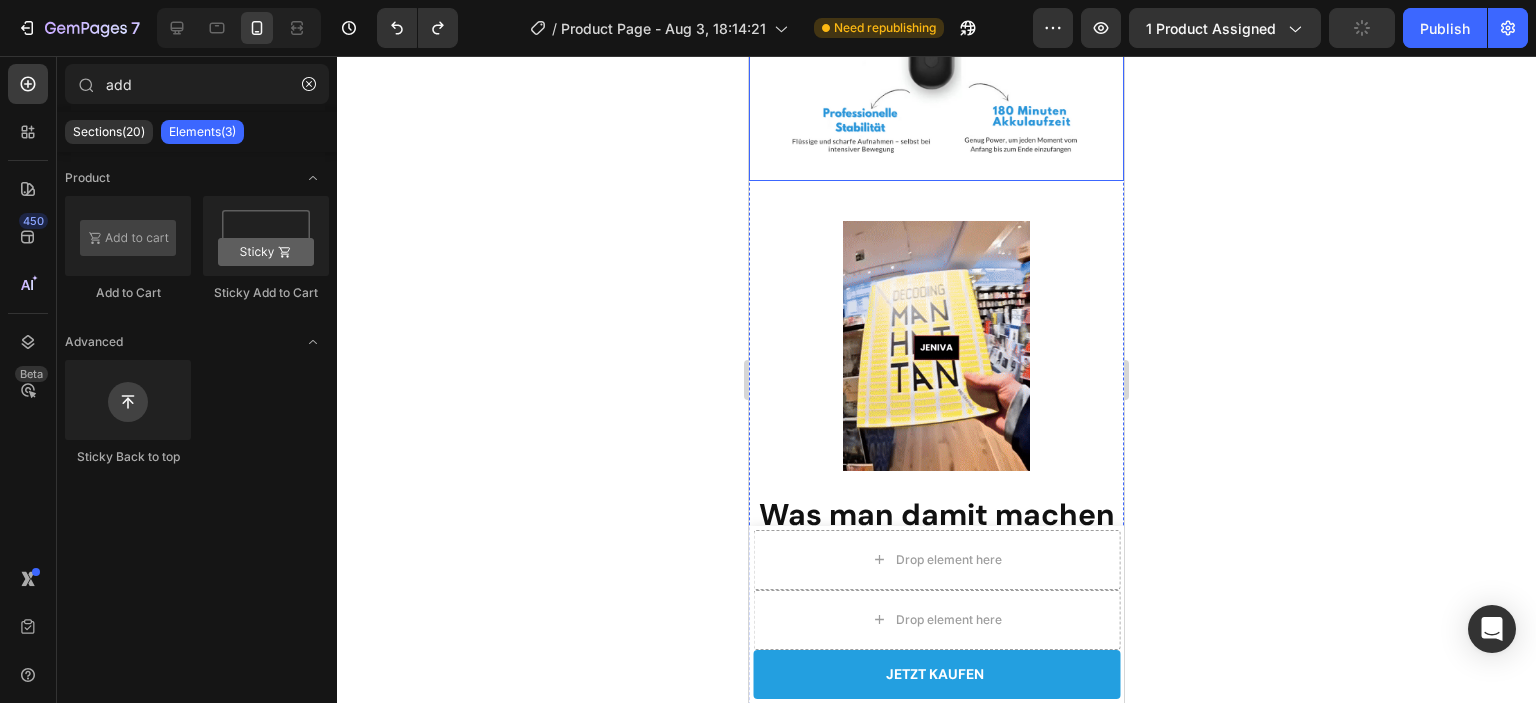 scroll, scrollTop: 1000, scrollLeft: 0, axis: vertical 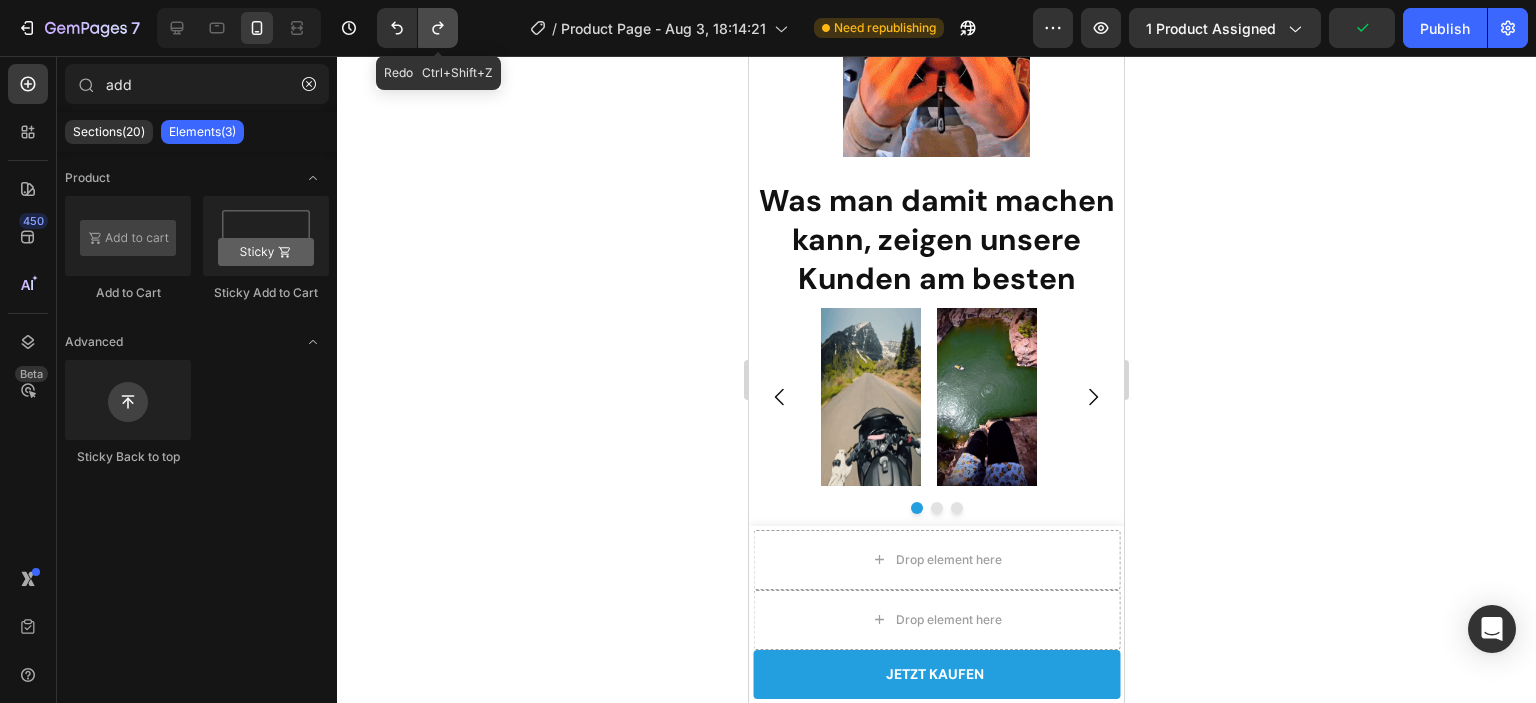 click 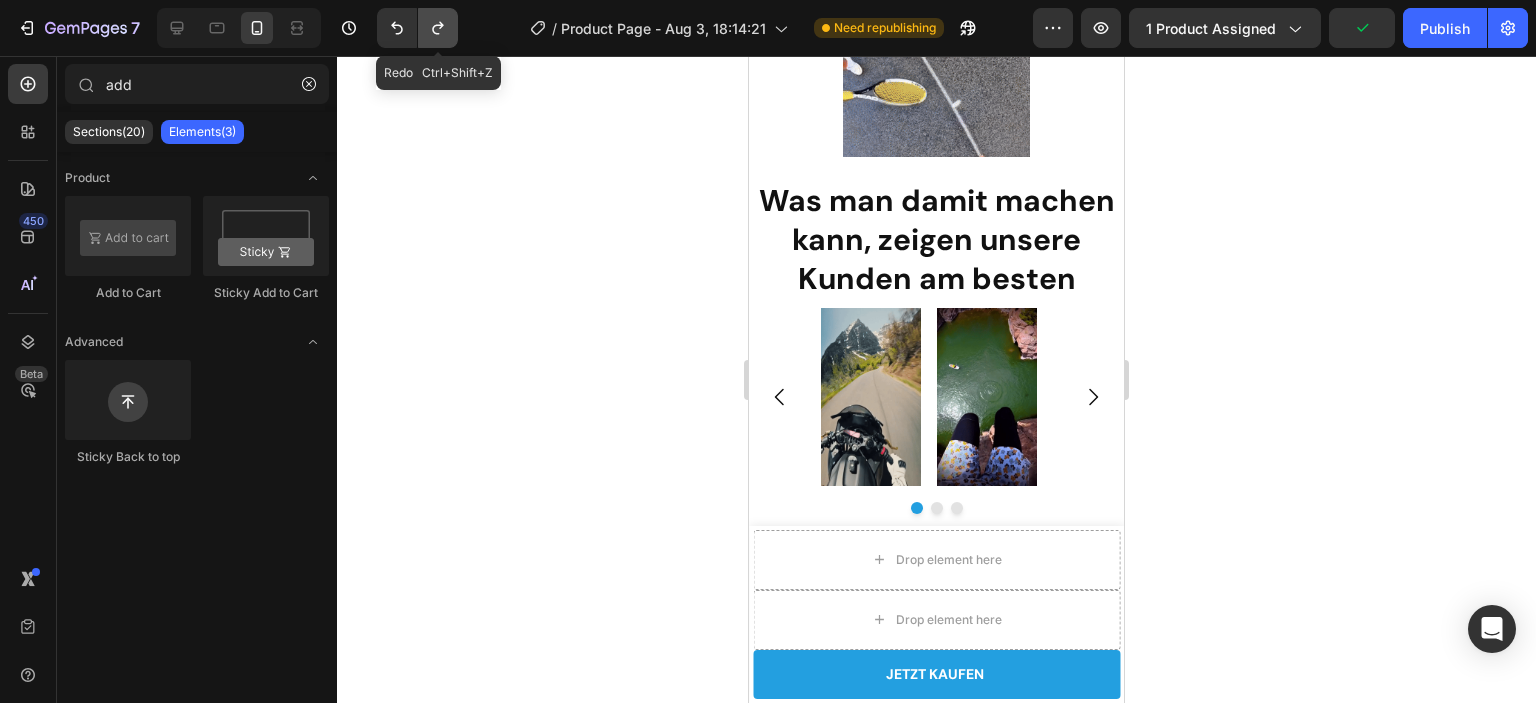 click 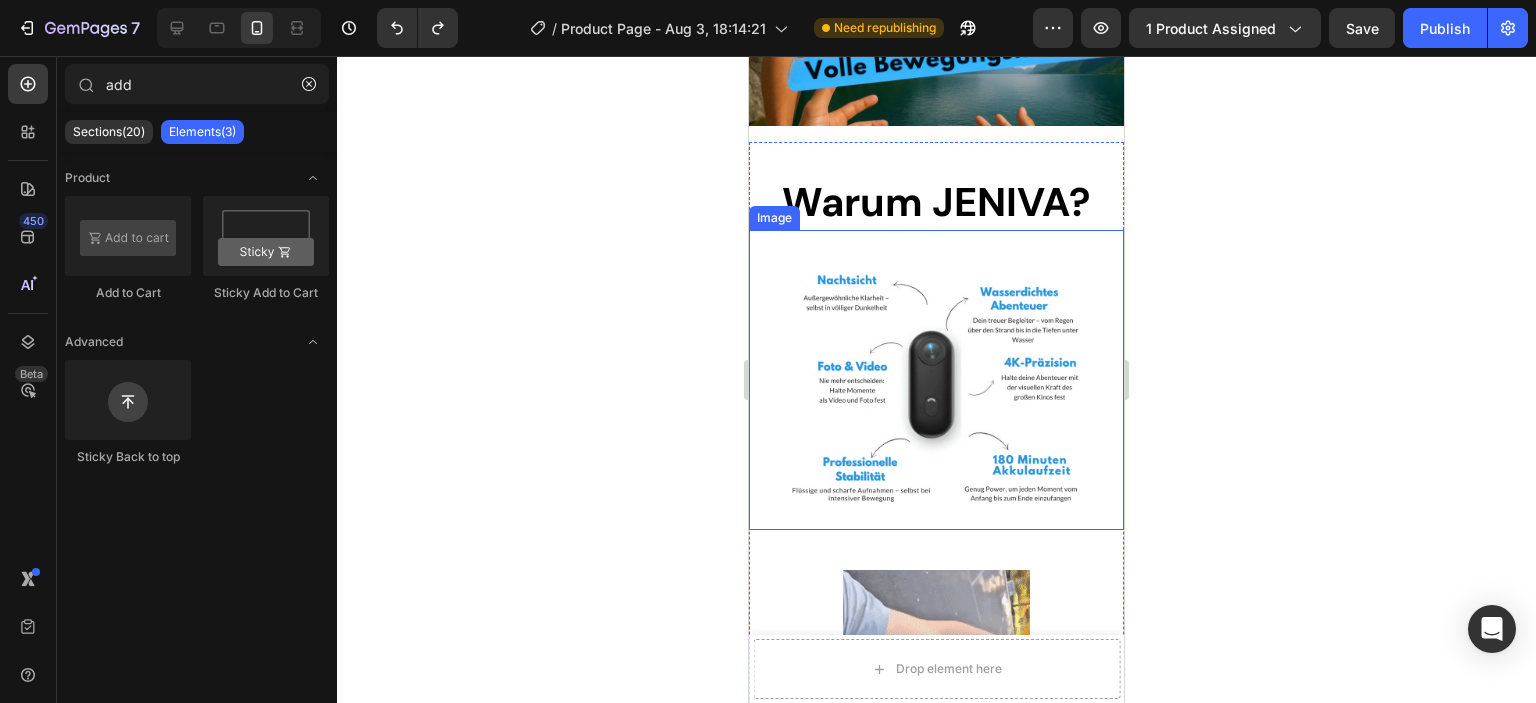 scroll, scrollTop: 400, scrollLeft: 0, axis: vertical 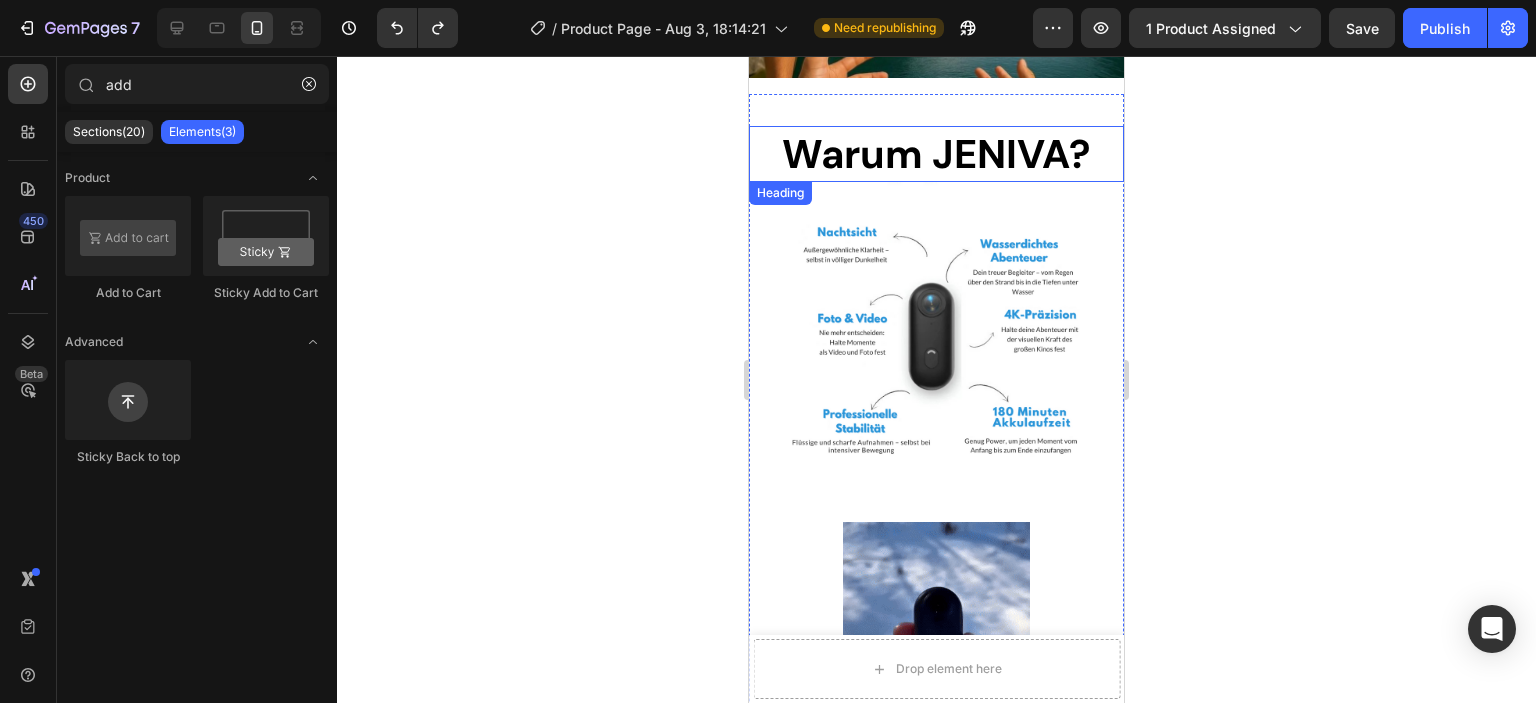 click on "Warum JENIVA?" at bounding box center (936, 154) 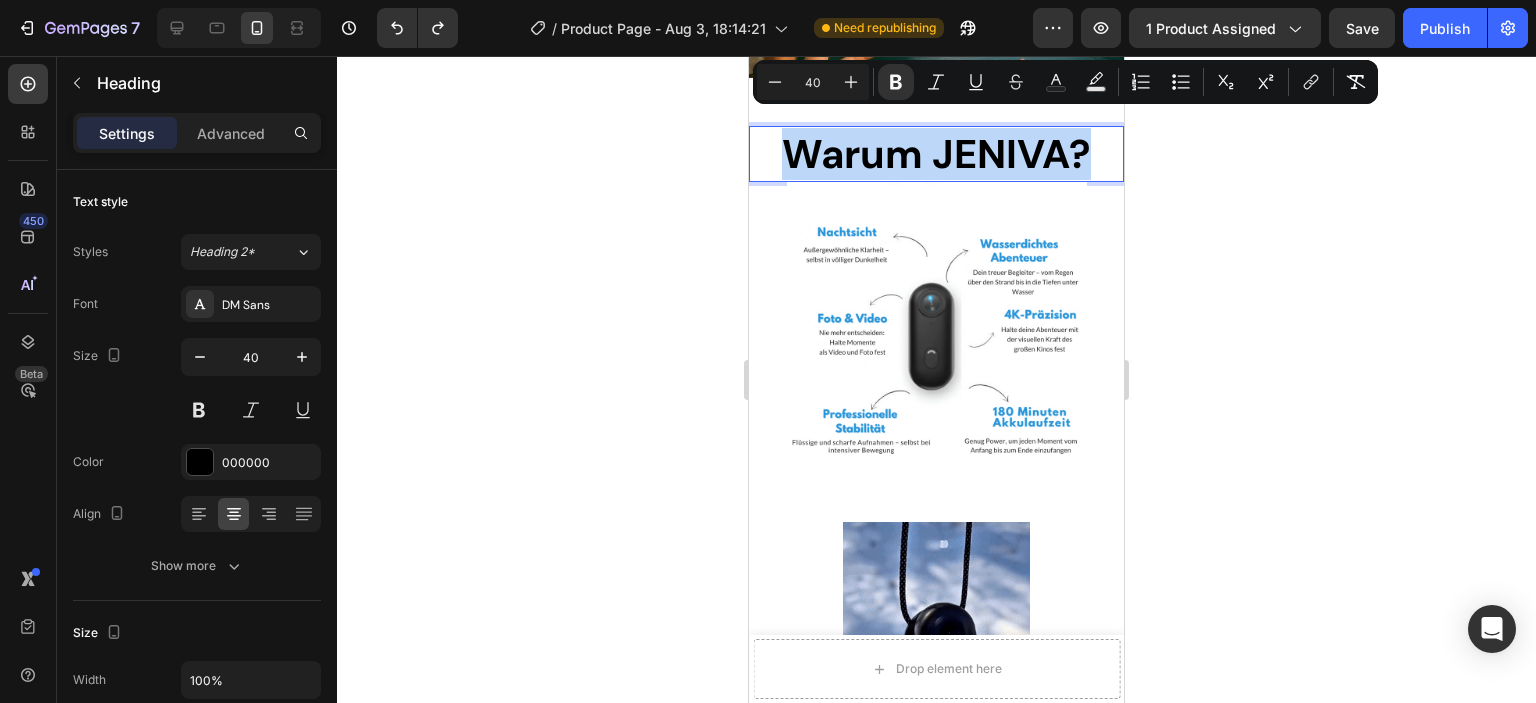 drag, startPoint x: 780, startPoint y: 139, endPoint x: 1080, endPoint y: 157, distance: 300.53952 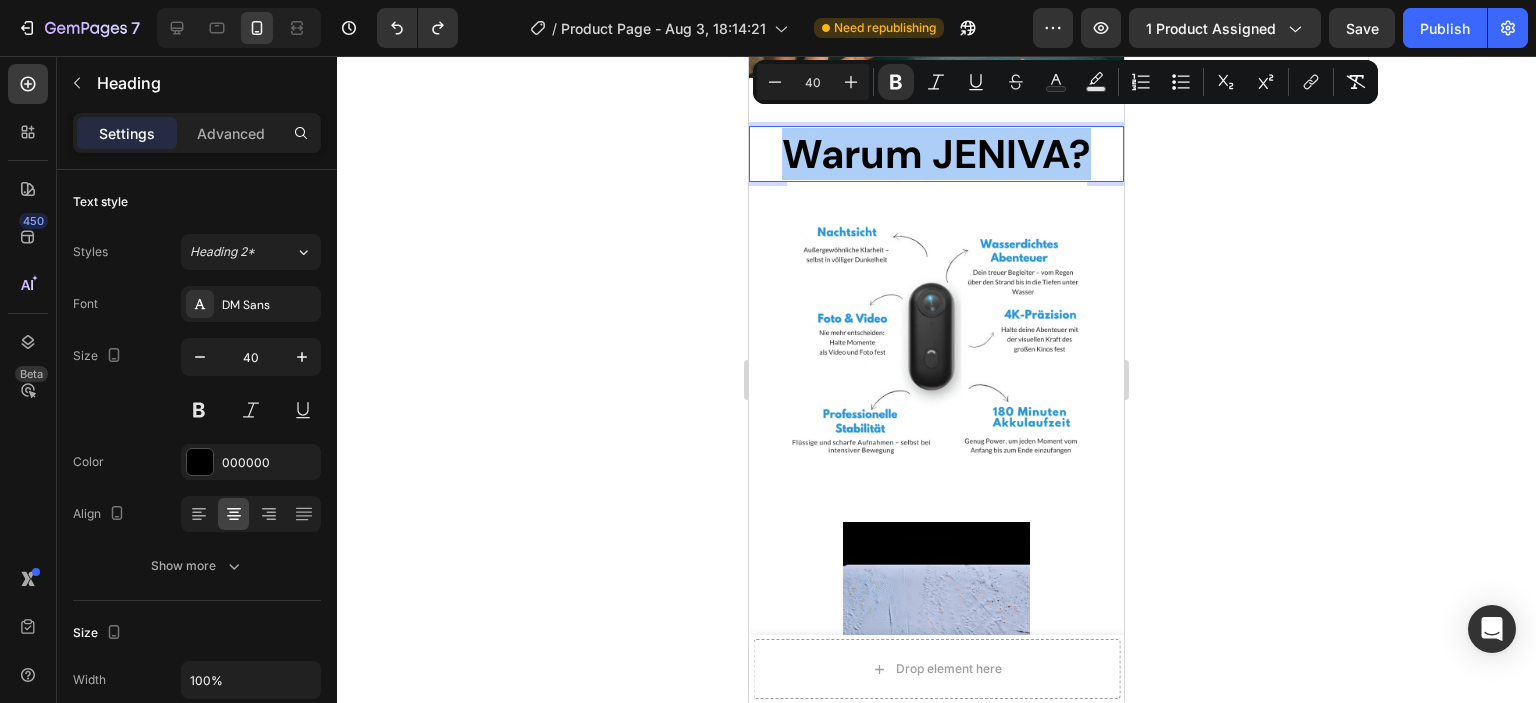 click on "40" at bounding box center (813, 82) 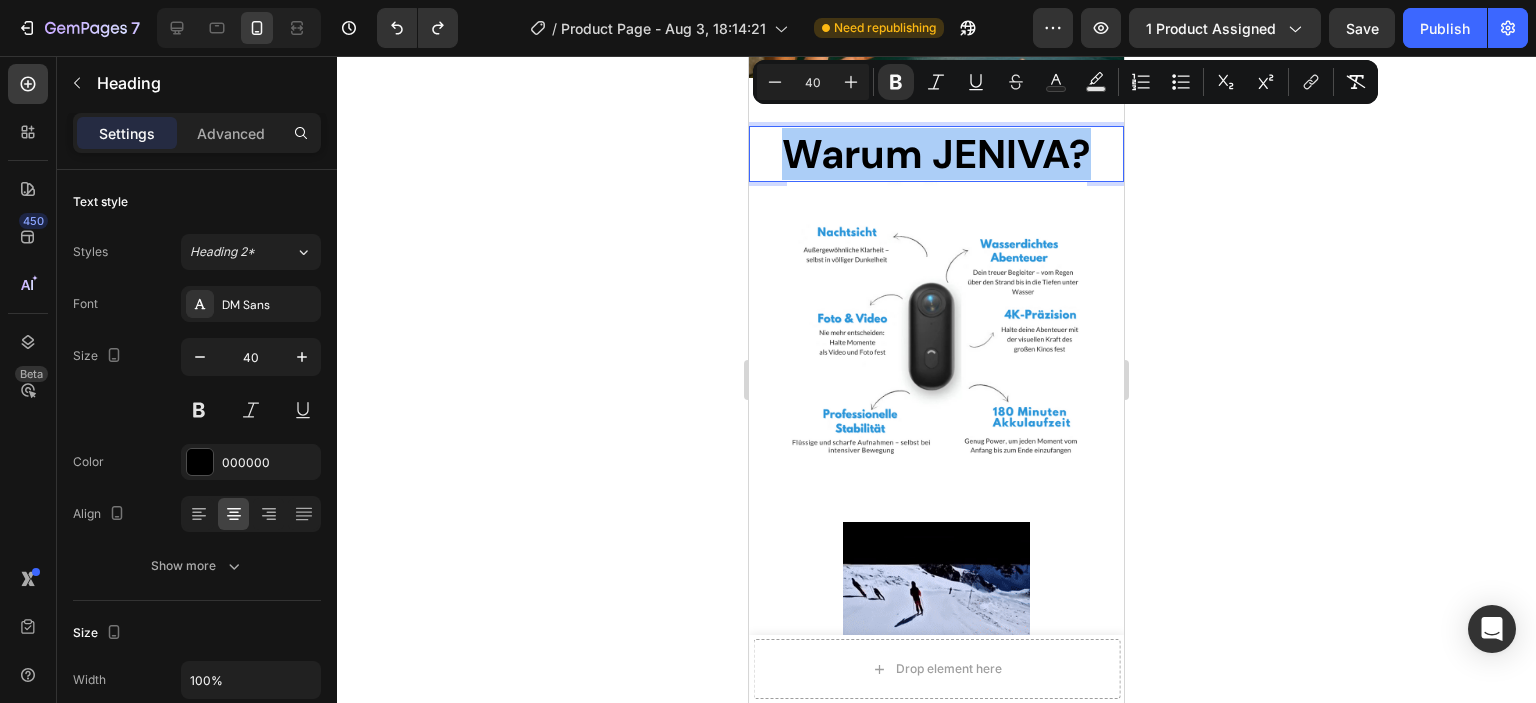 drag, startPoint x: 820, startPoint y: 81, endPoint x: 803, endPoint y: 84, distance: 17.262676 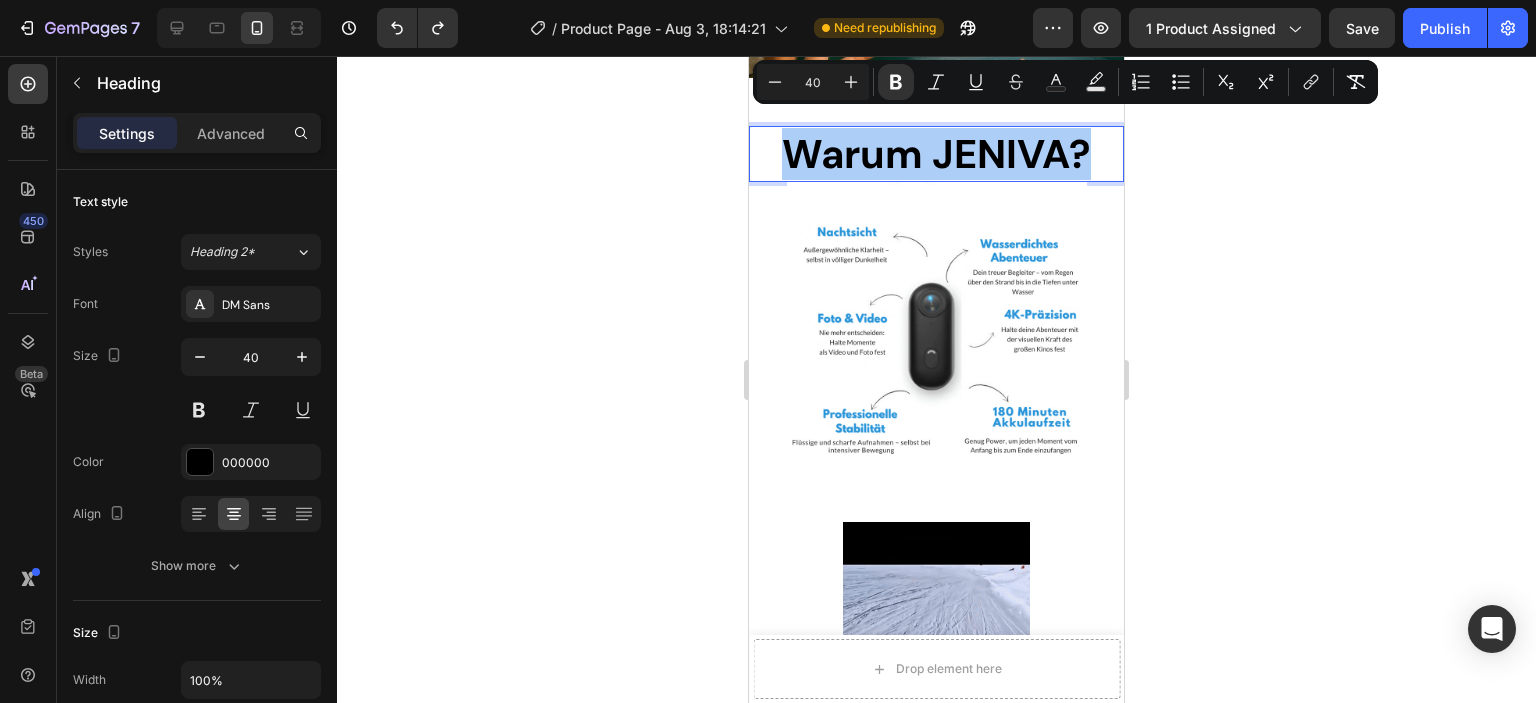 click on "40" at bounding box center [813, 82] 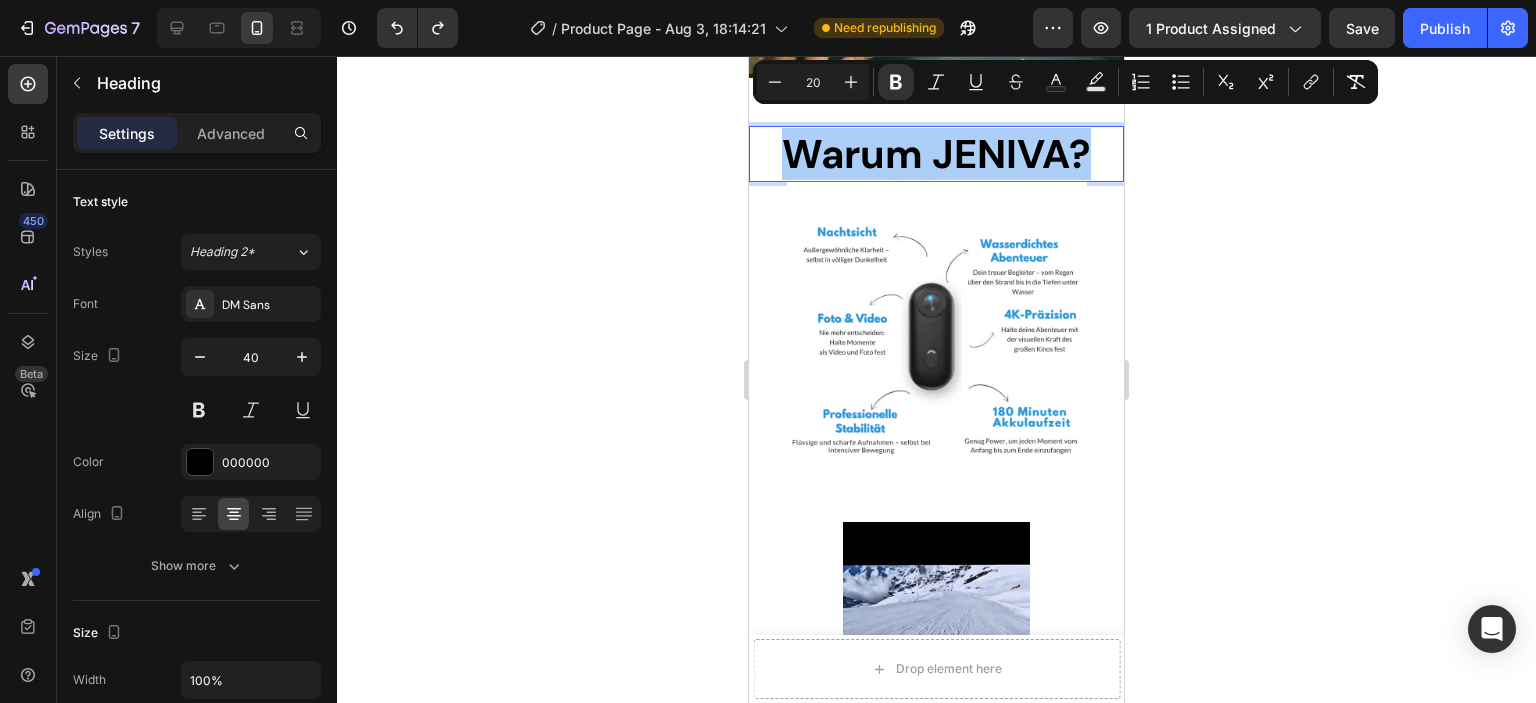 type on "20" 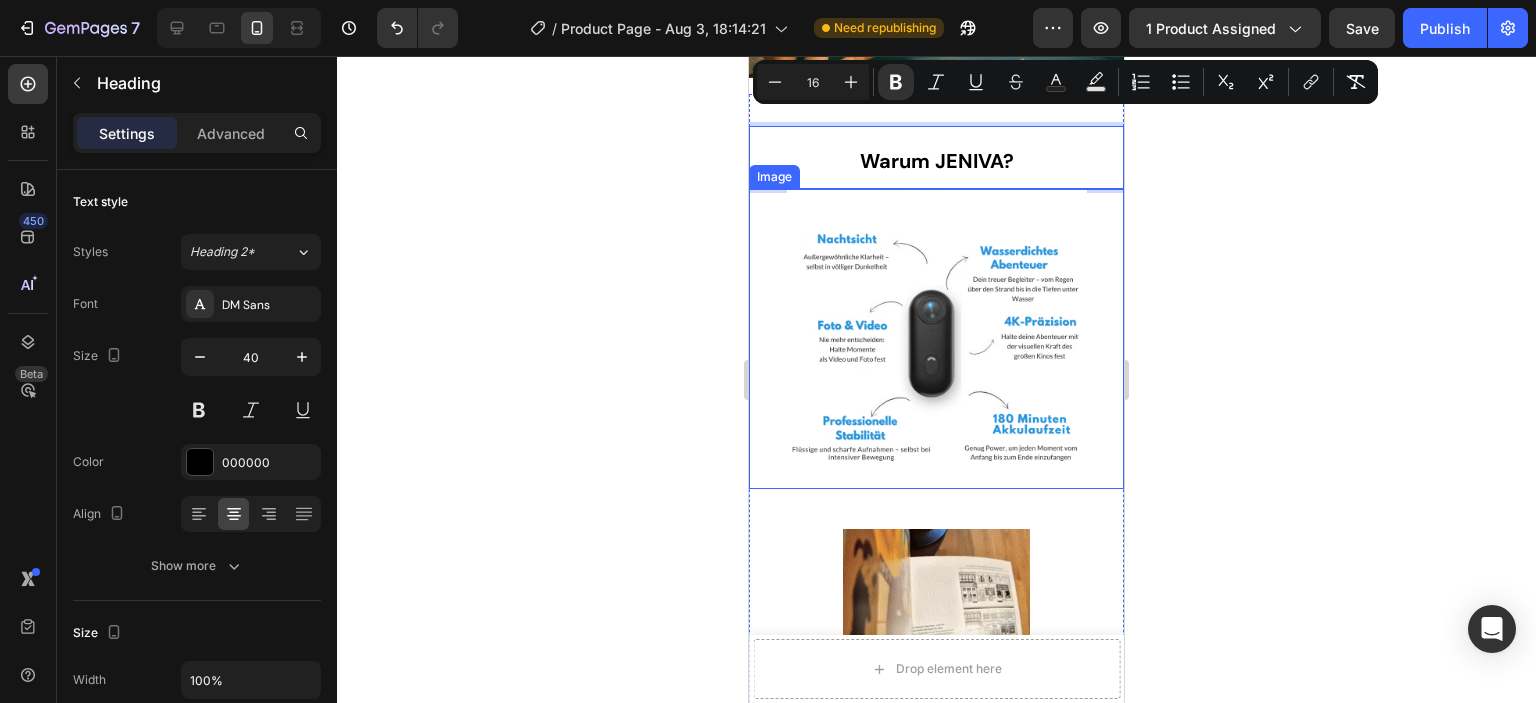 click at bounding box center (937, 339) 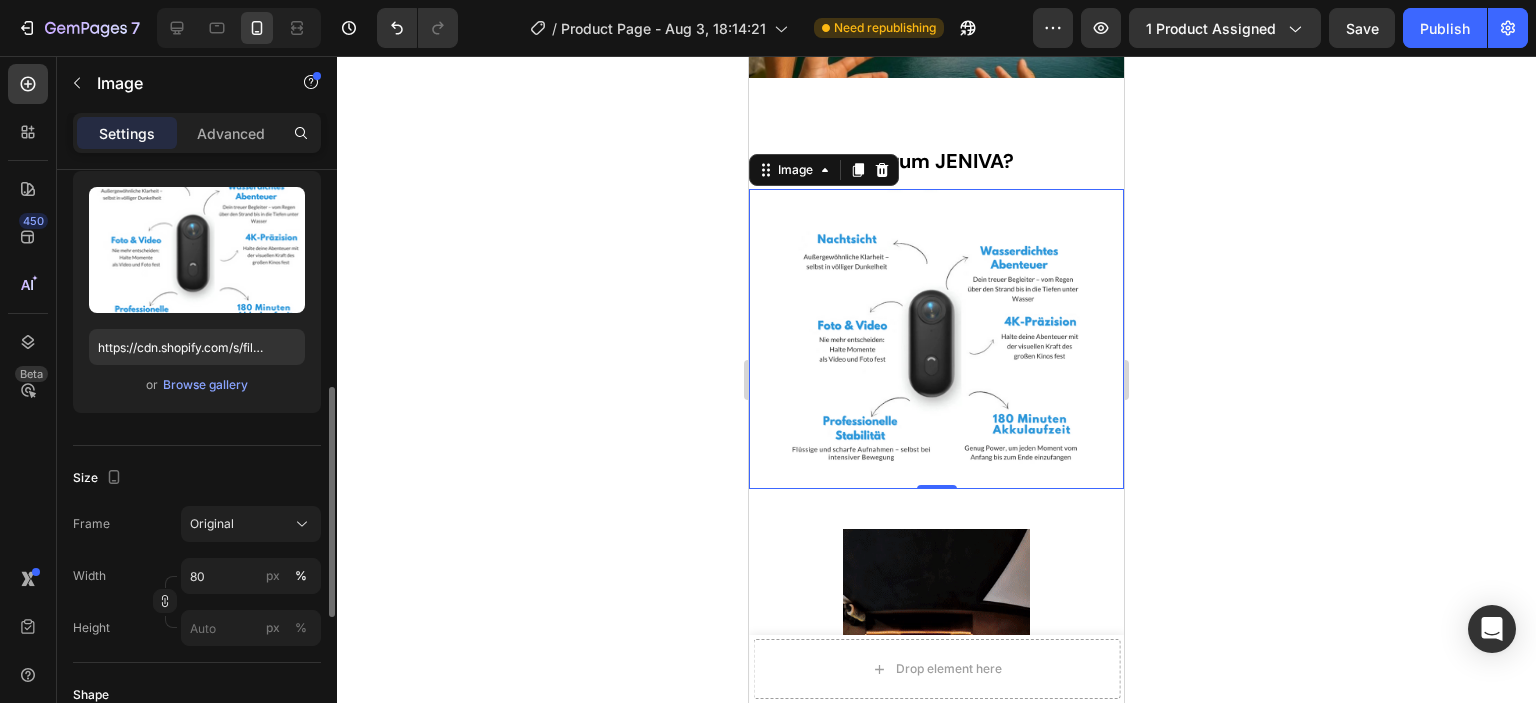 scroll, scrollTop: 300, scrollLeft: 0, axis: vertical 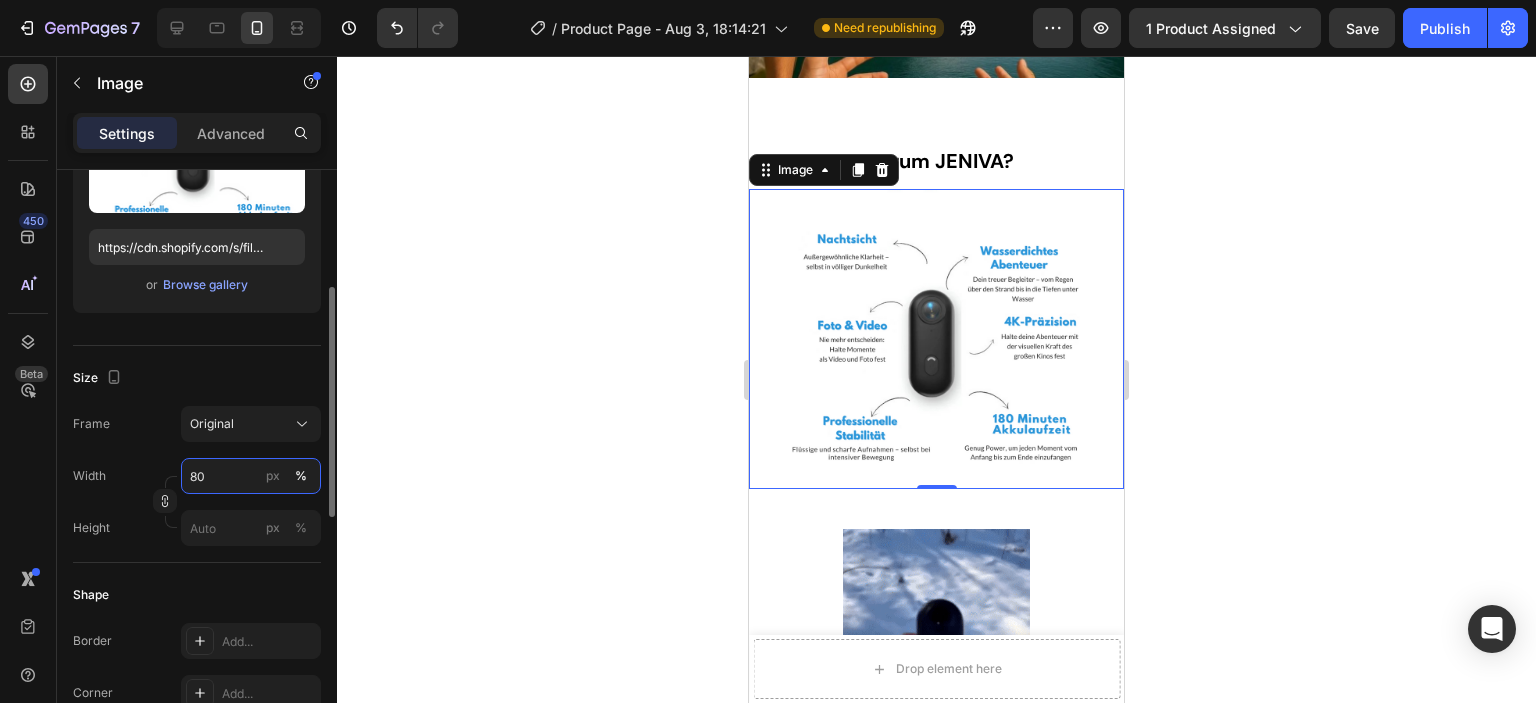 click on "80" at bounding box center (251, 476) 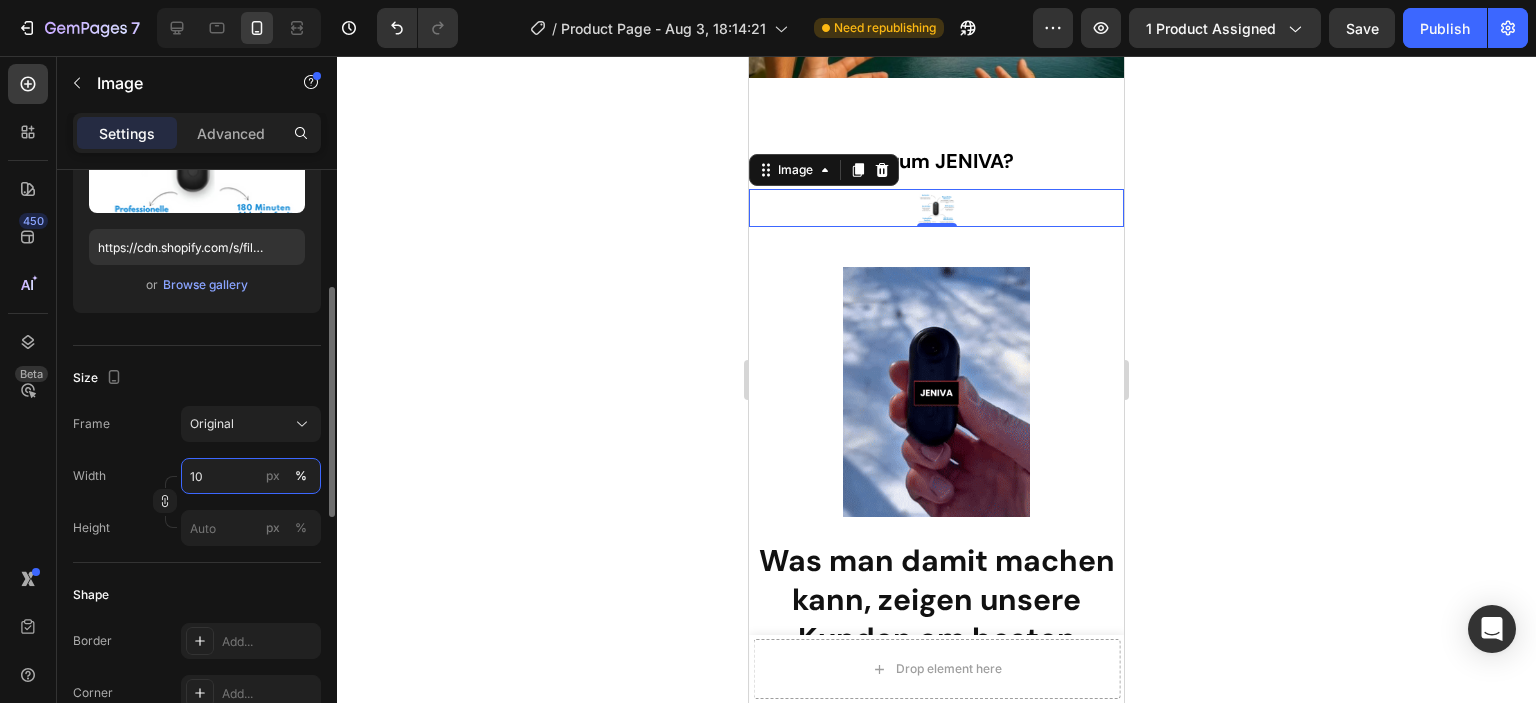 type on "100" 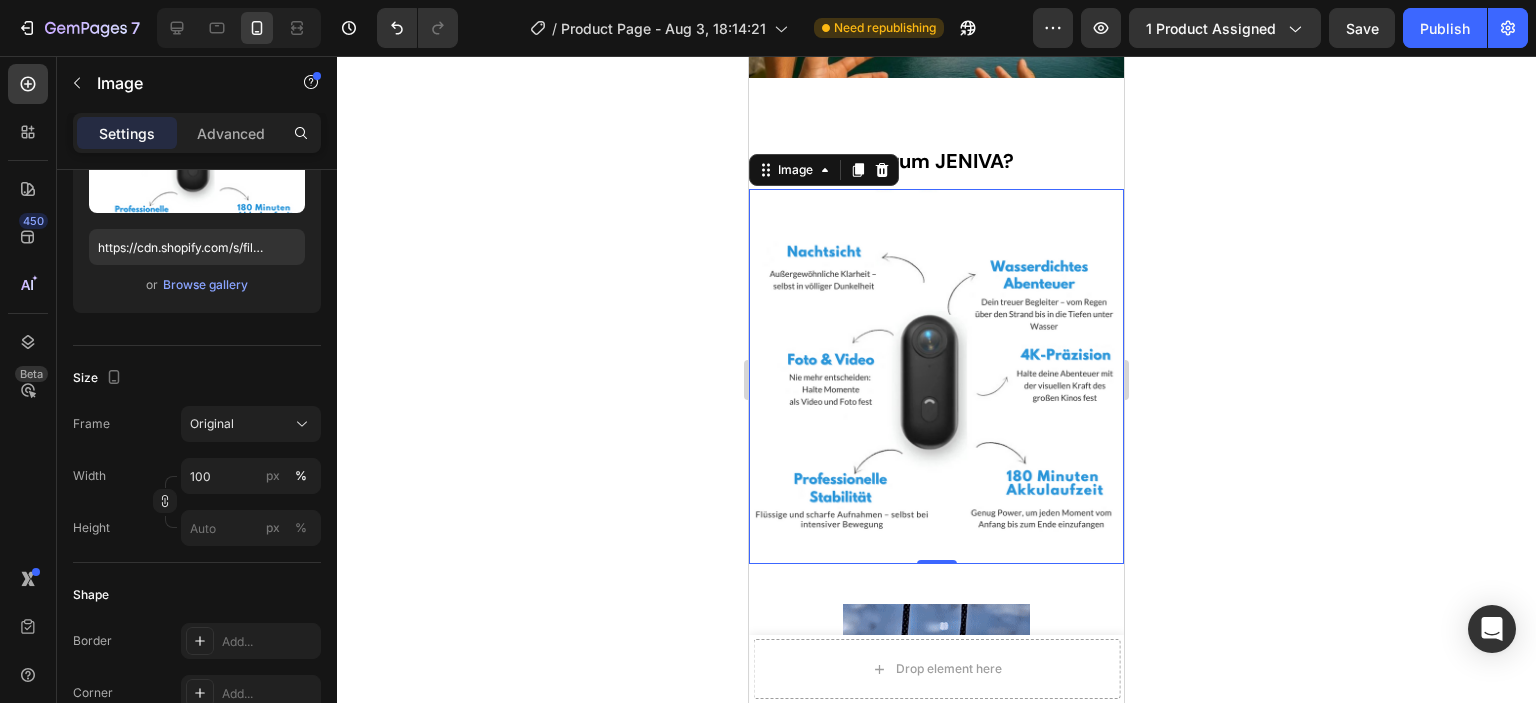 click 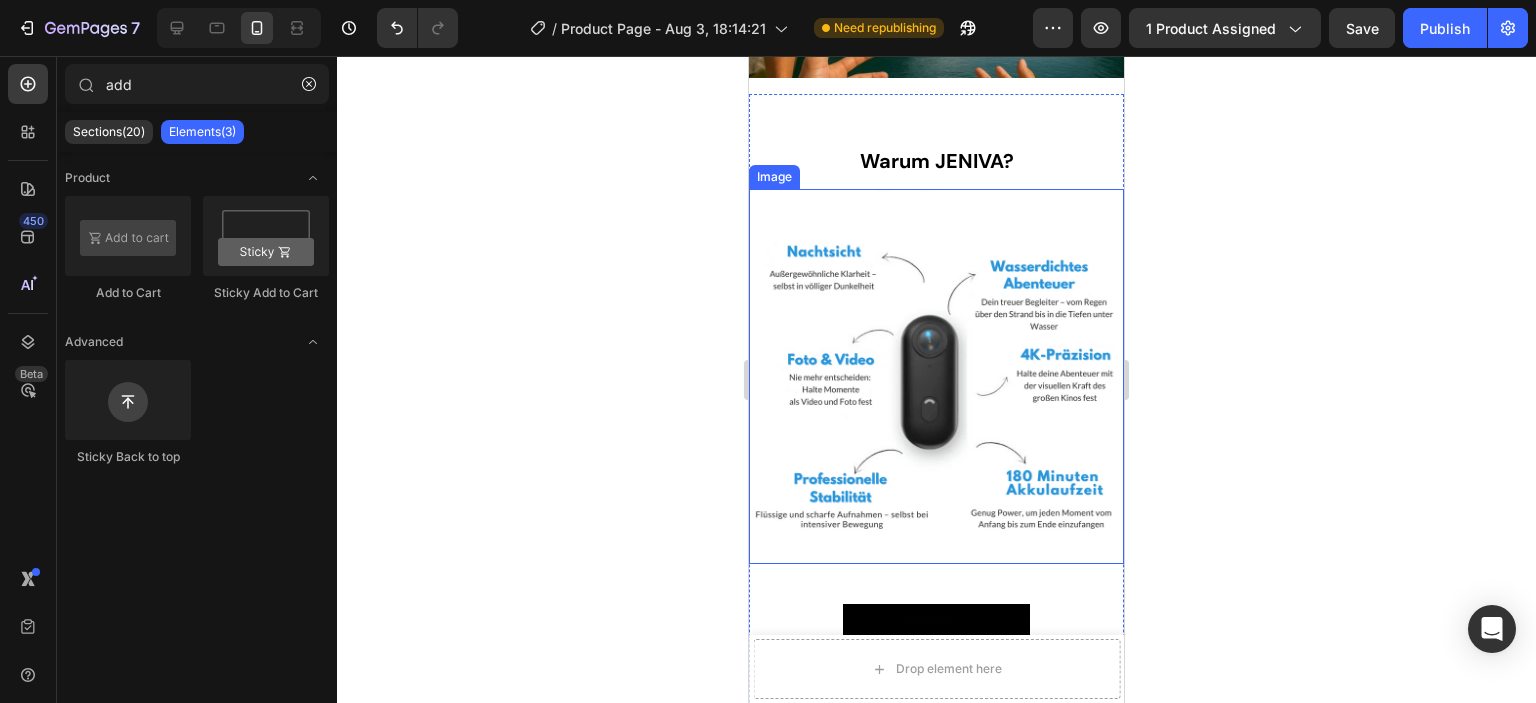click at bounding box center [936, 376] 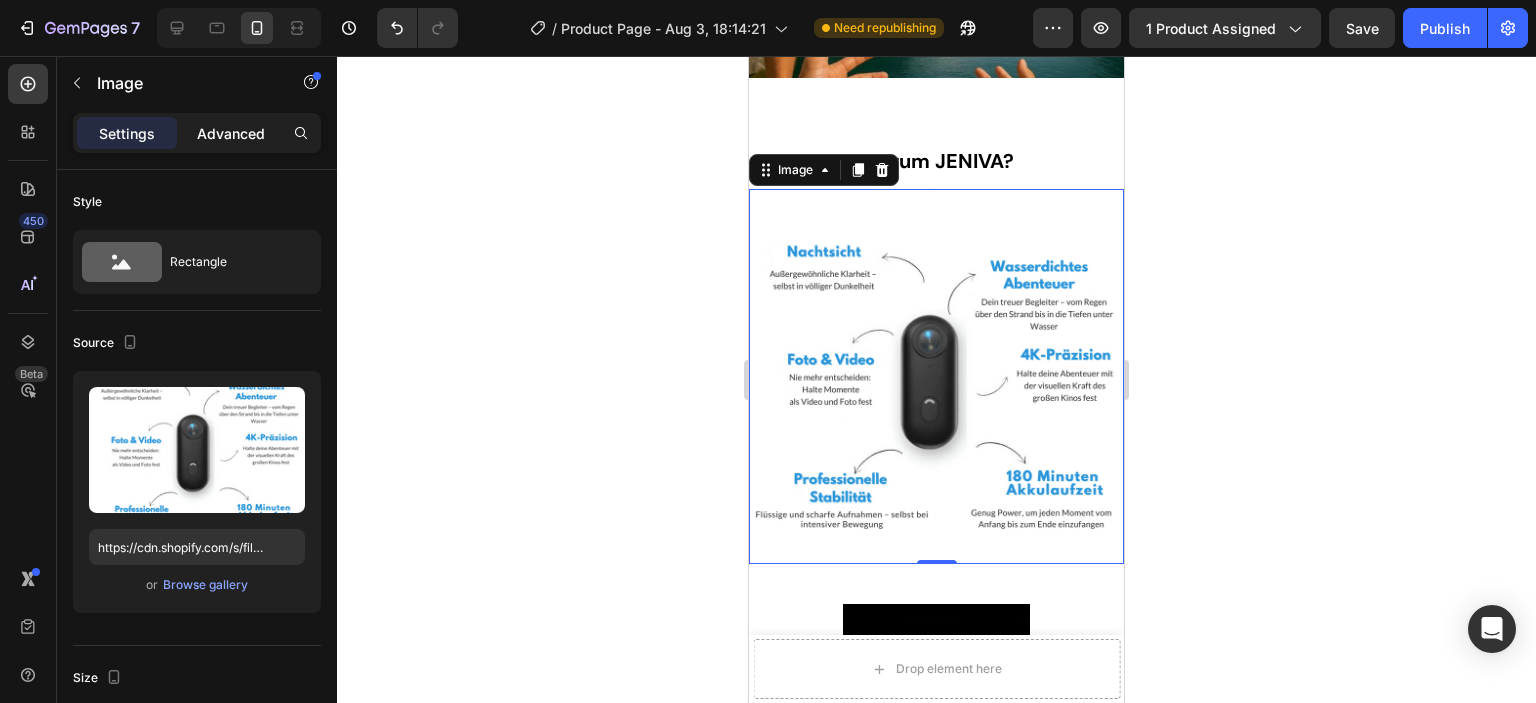 click on "Advanced" at bounding box center [231, 133] 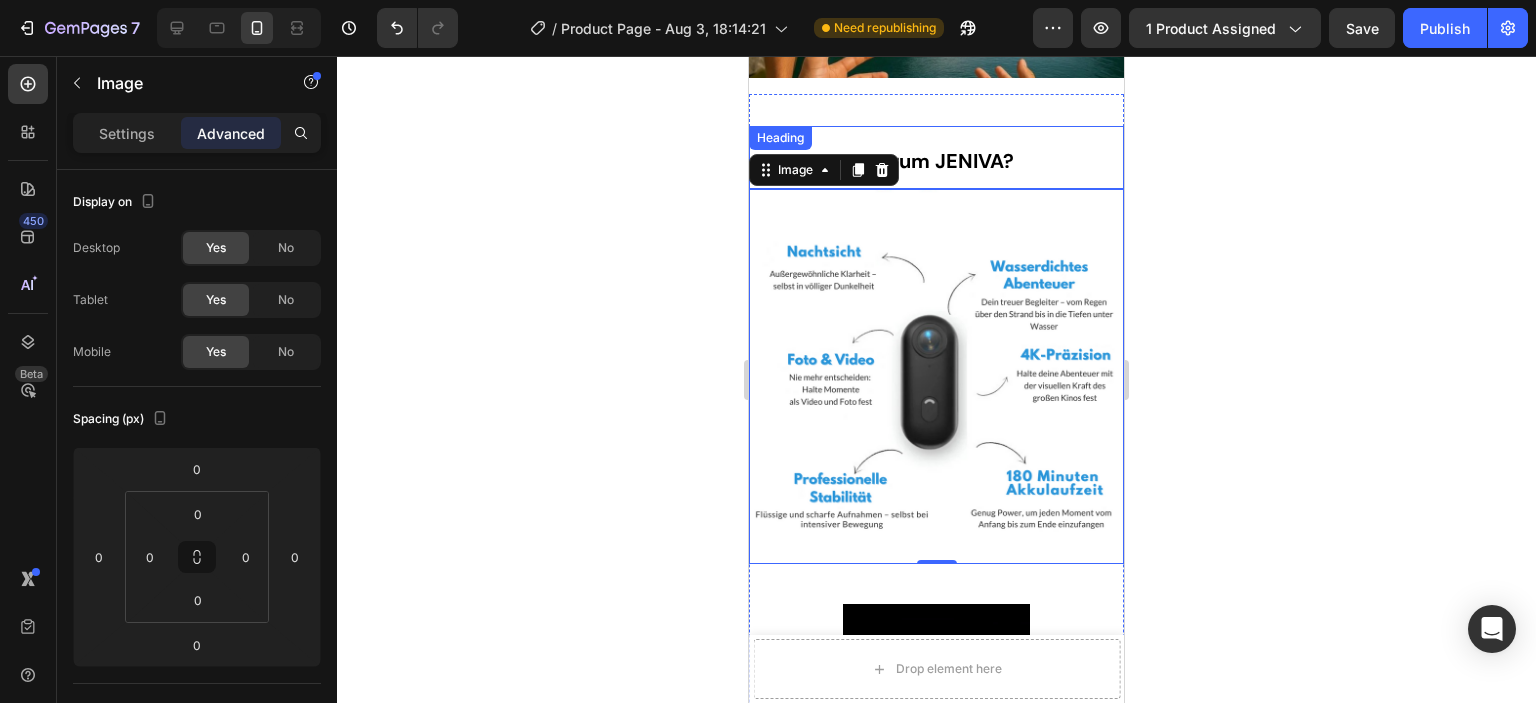click on "⁠⁠⁠⁠⁠⁠⁠ Warum JENIVA?" at bounding box center (936, 157) 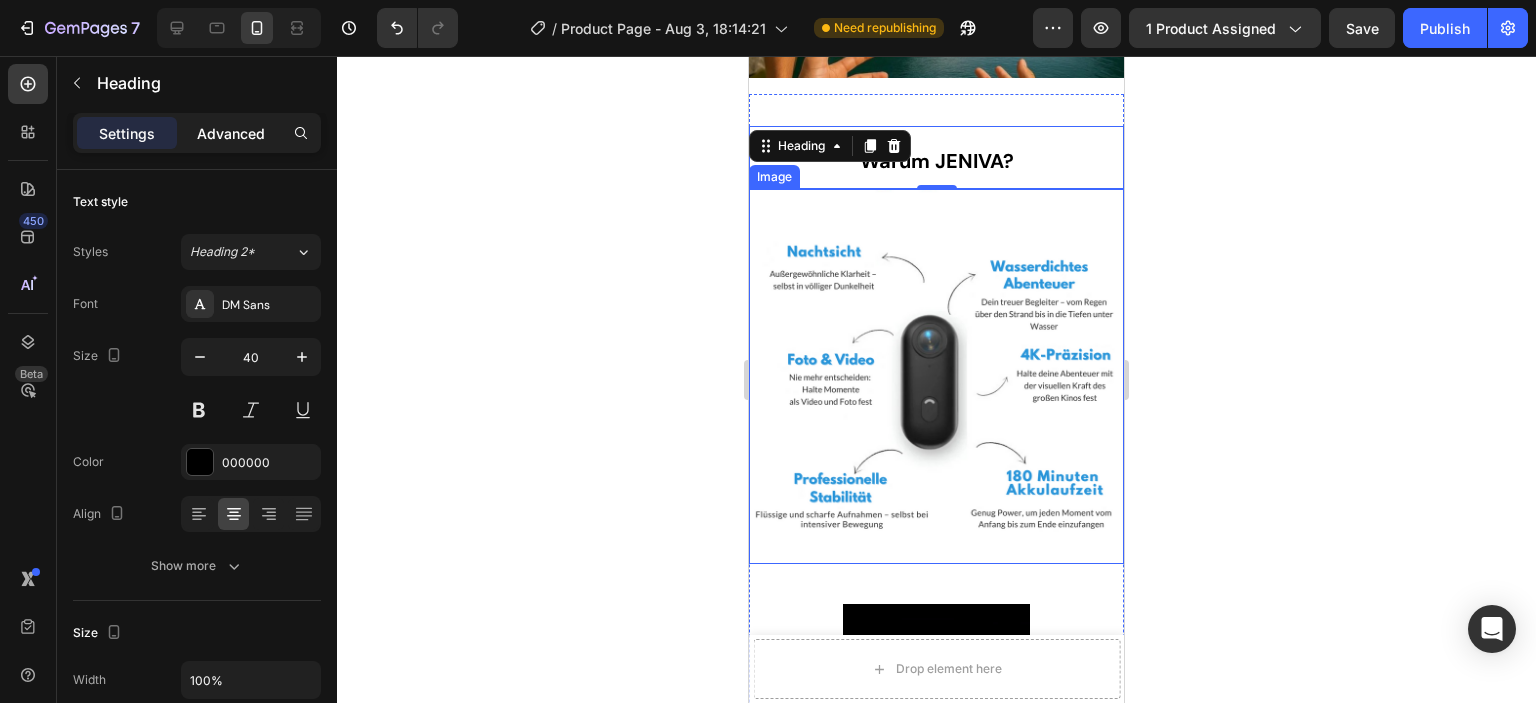 click on "Advanced" at bounding box center [231, 133] 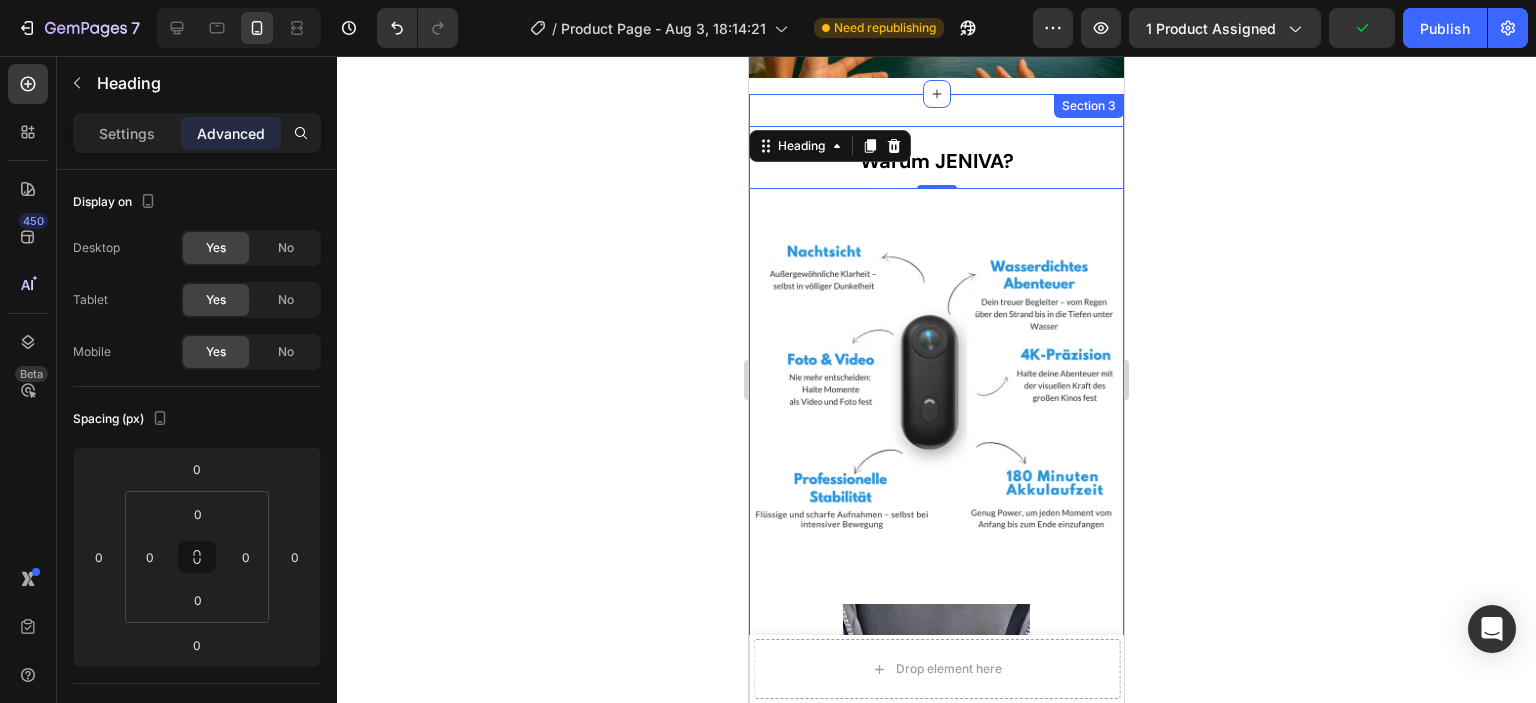 click on "⁠⁠⁠⁠⁠⁠⁠ Warum JENIVA? Heading   0 Image Text Block Image Was man damit machen kann, zeigen unsere Kunden am besten Text Block
Image Image Image
Carousel Section 3" at bounding box center [936, 668] 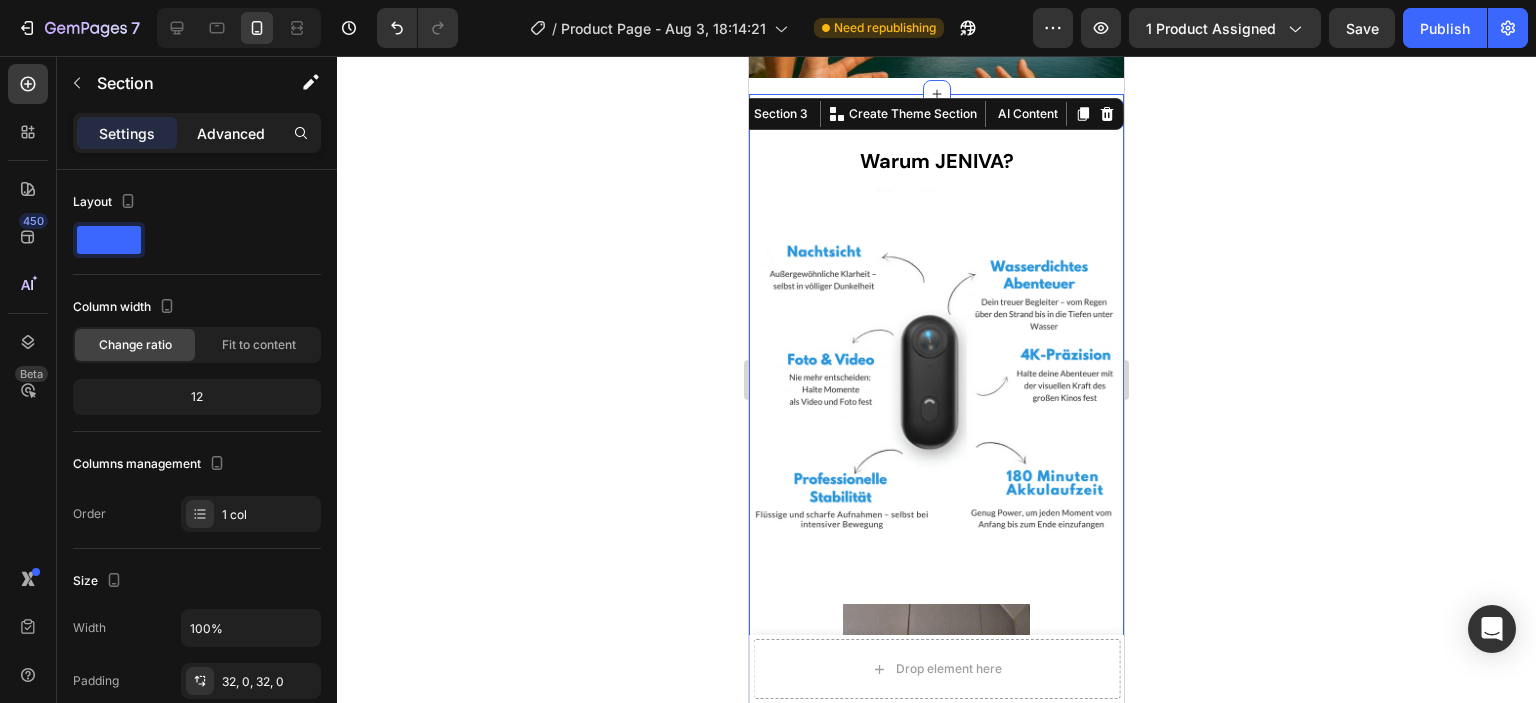 click on "Advanced" at bounding box center (231, 133) 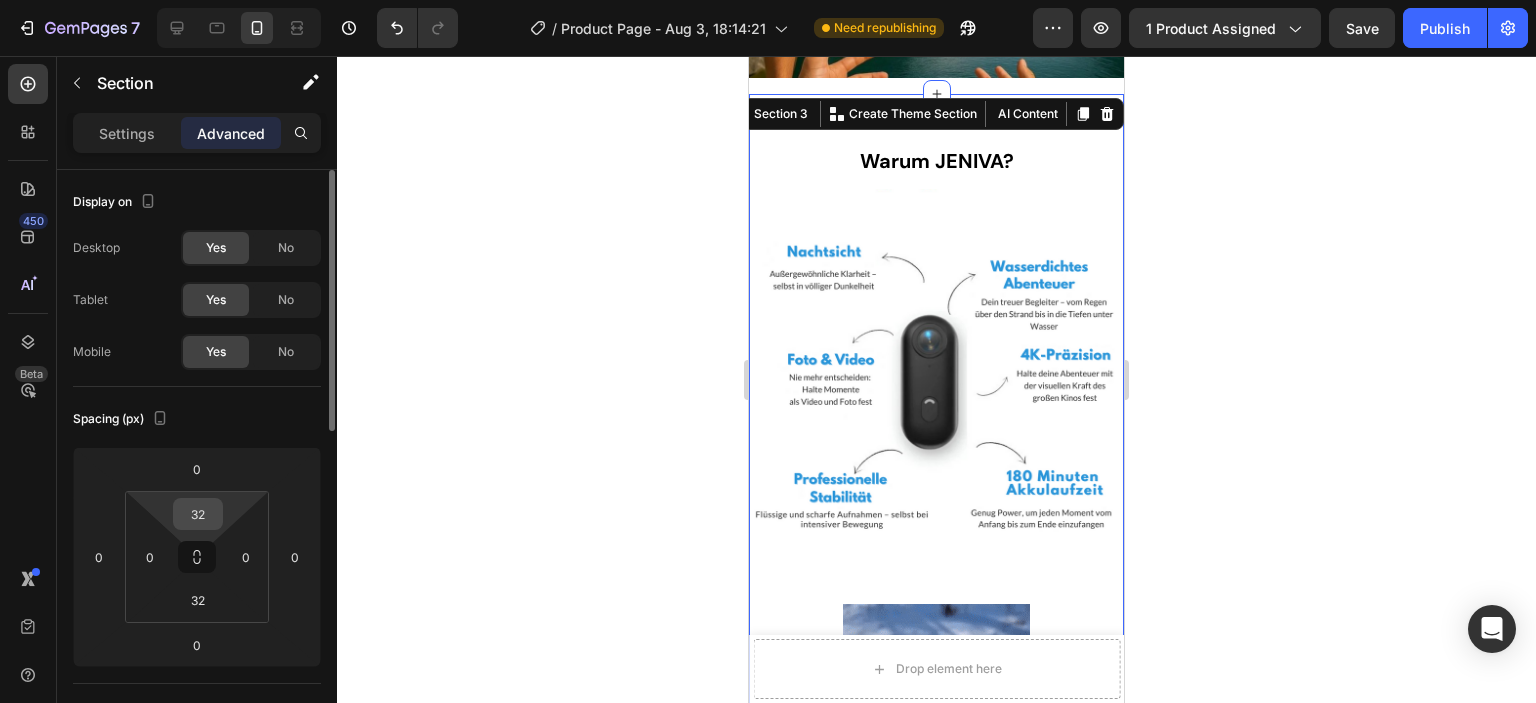 click on "32" at bounding box center [198, 514] 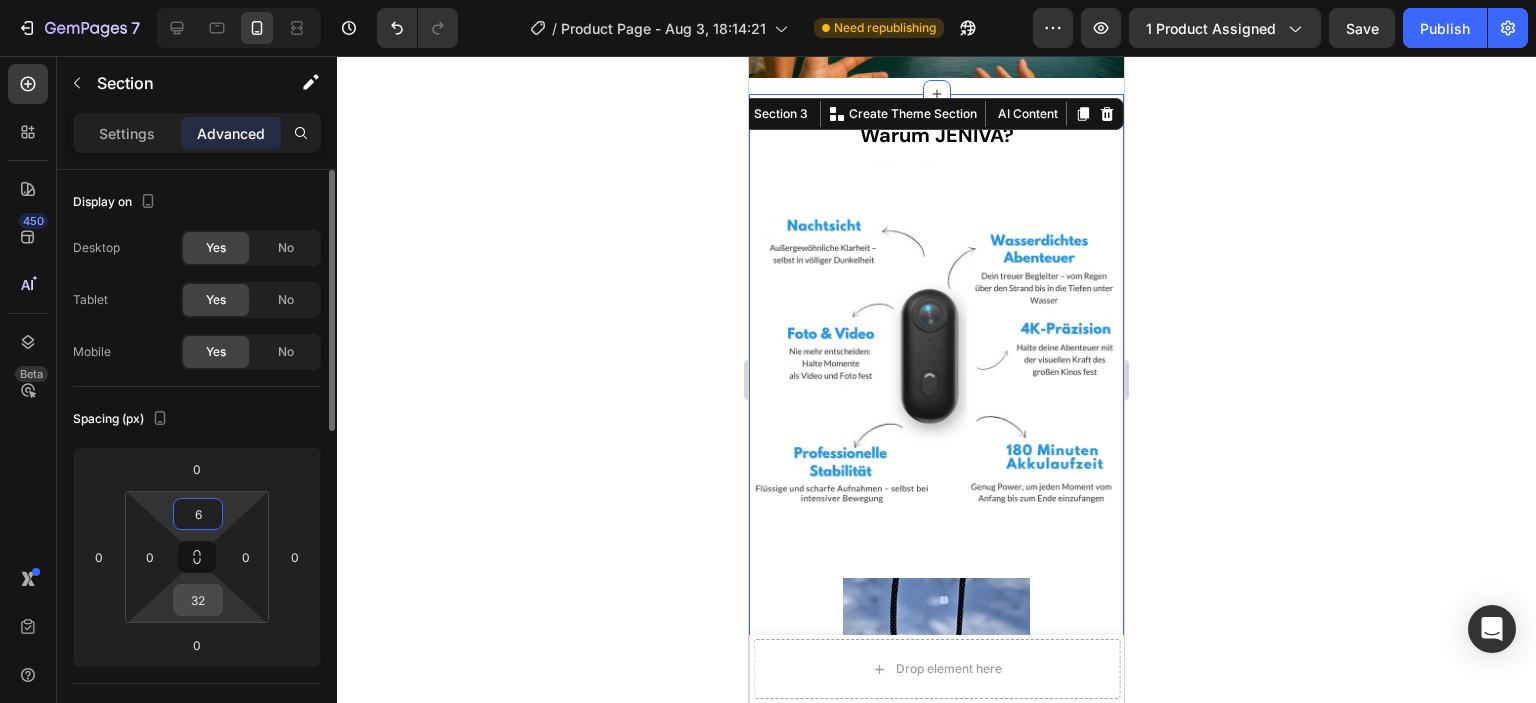 type on "6" 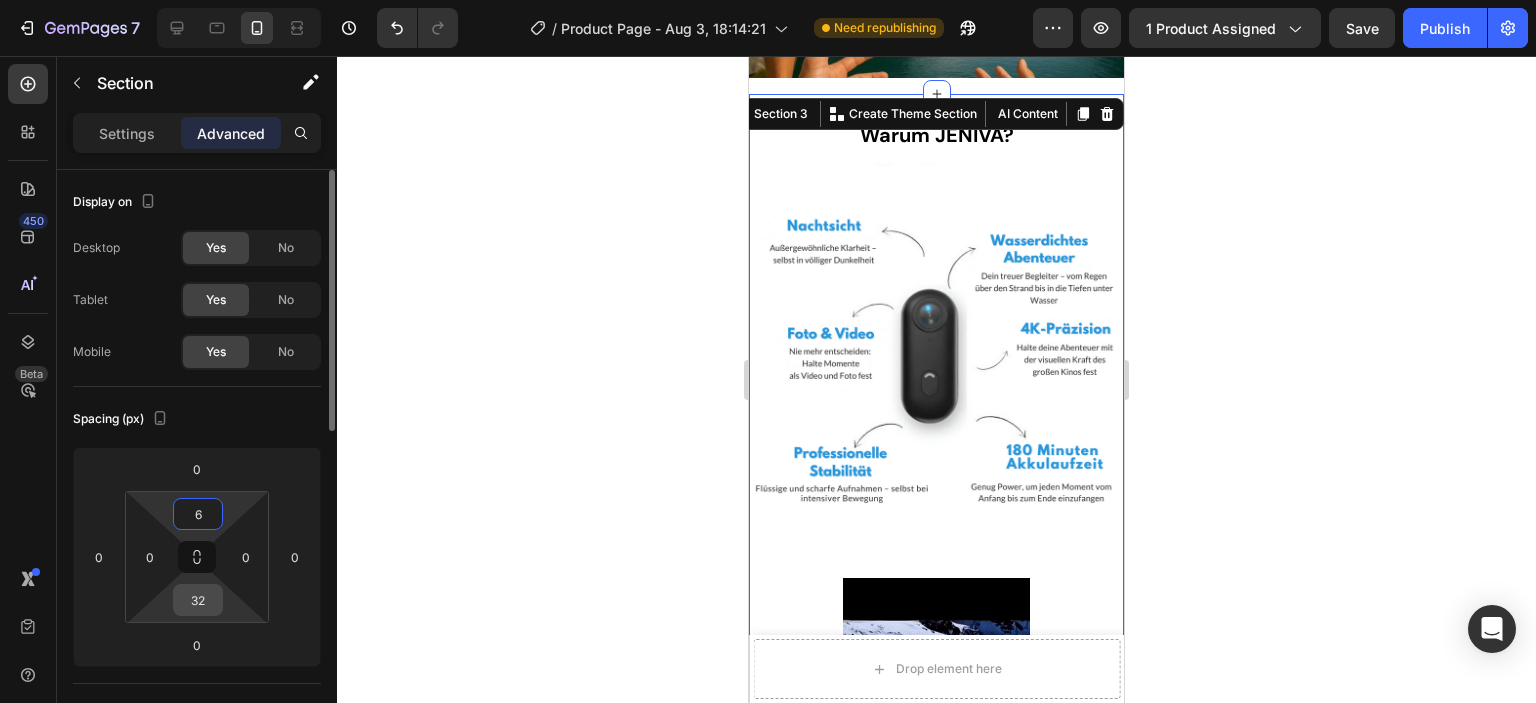 click on "32" at bounding box center (198, 600) 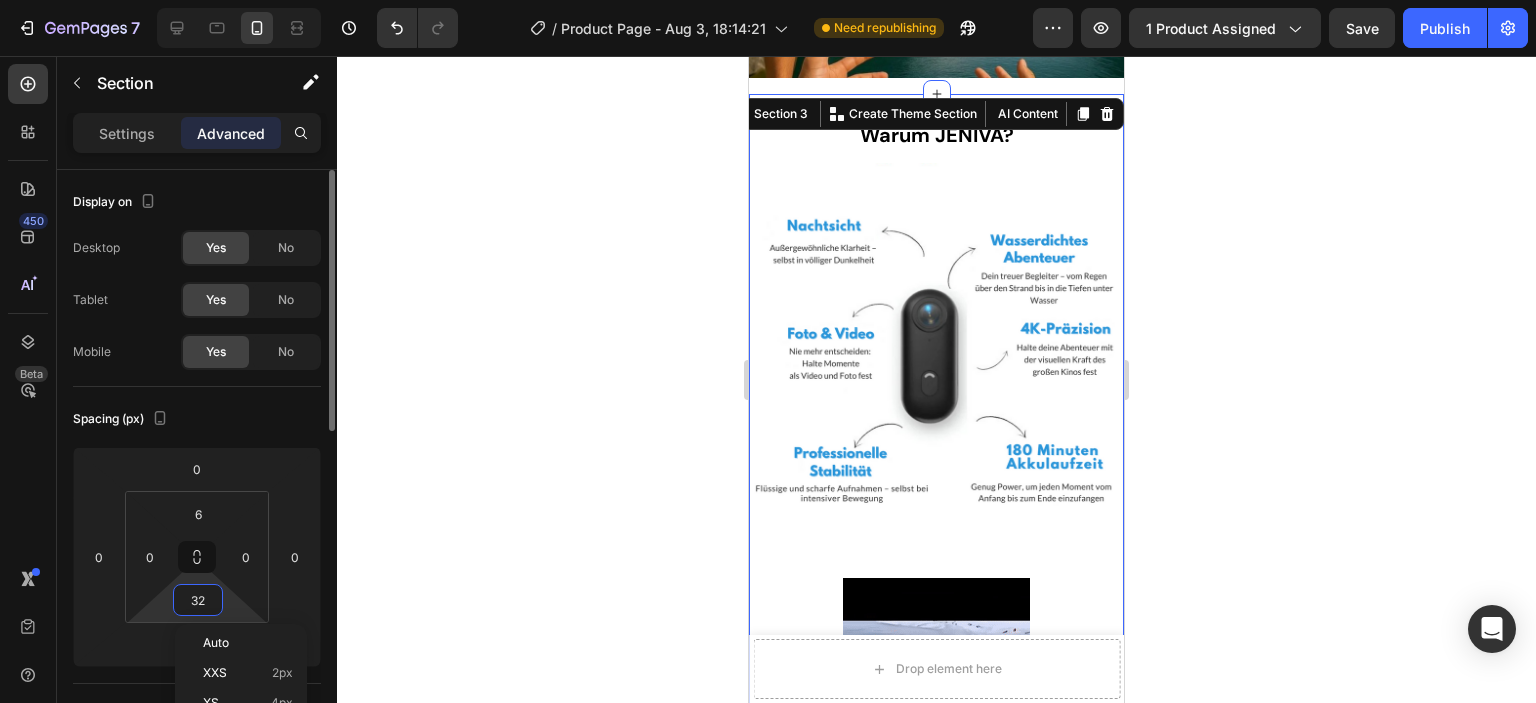 type on "6" 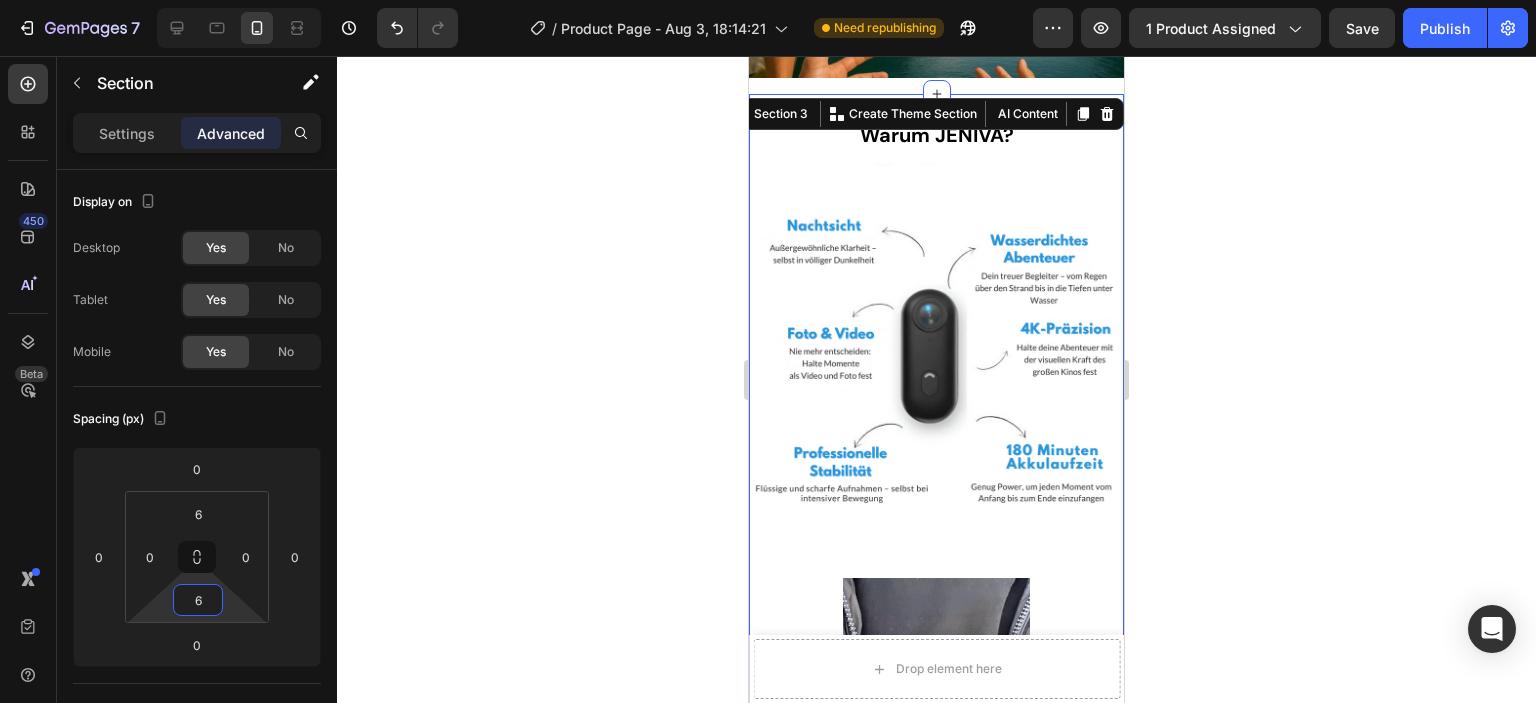 click 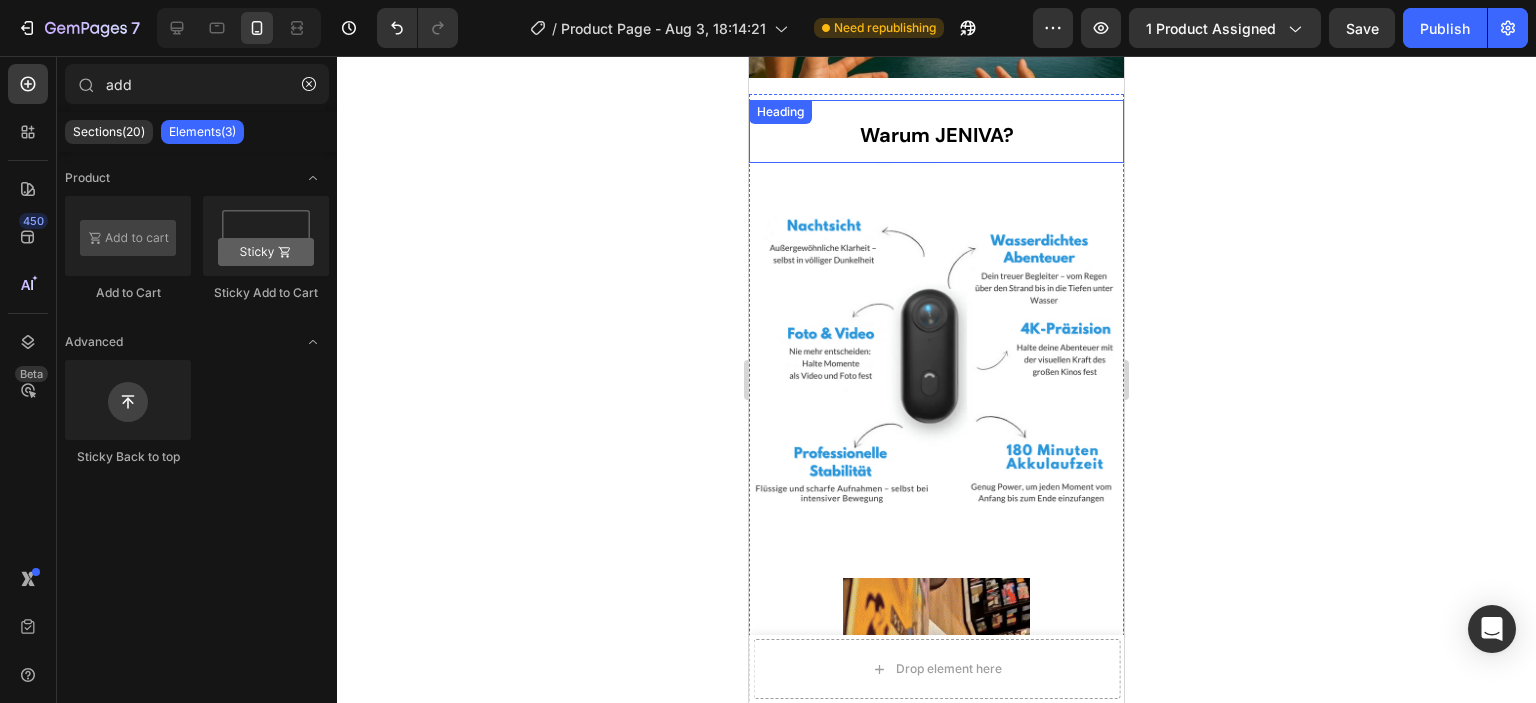click on "⁠⁠⁠⁠⁠⁠⁠ Warum JENIVA?" at bounding box center (936, 131) 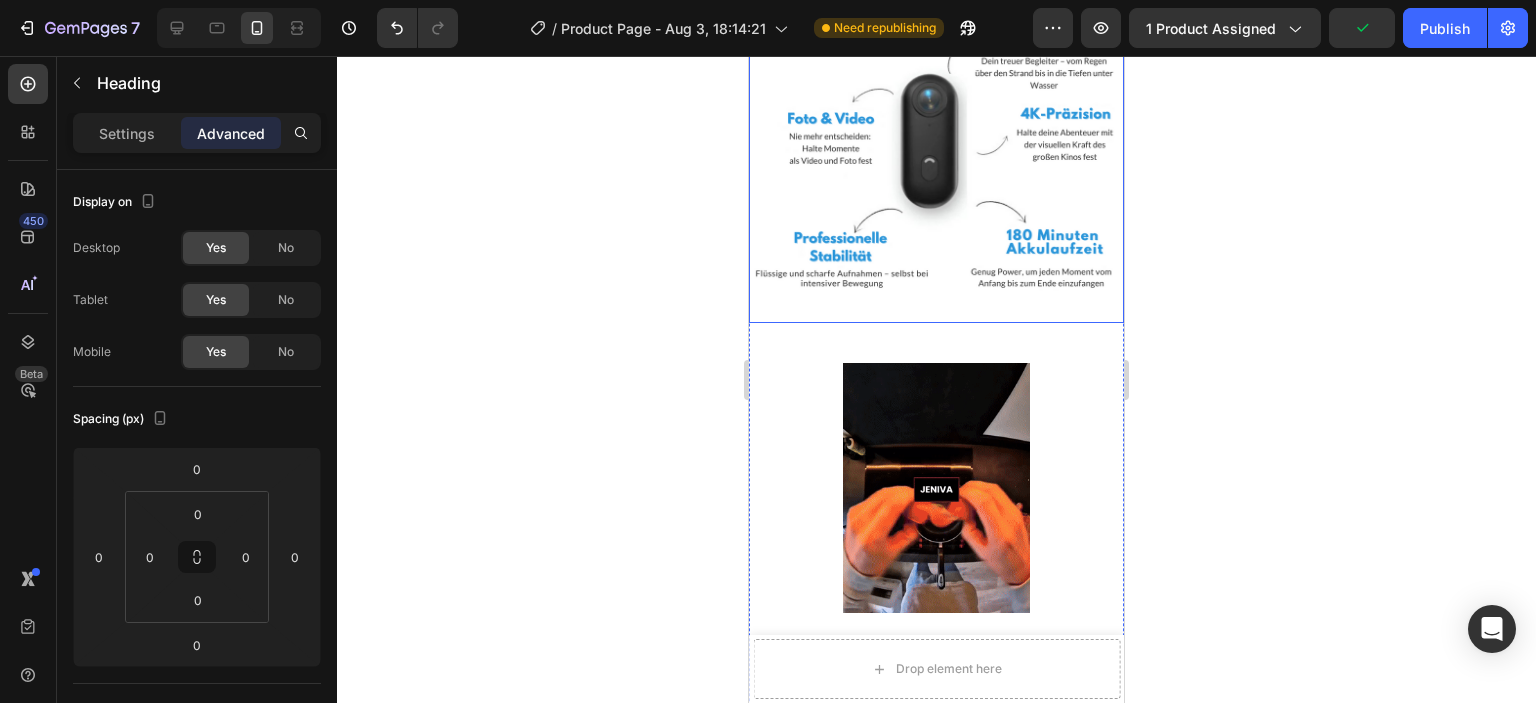 scroll, scrollTop: 700, scrollLeft: 0, axis: vertical 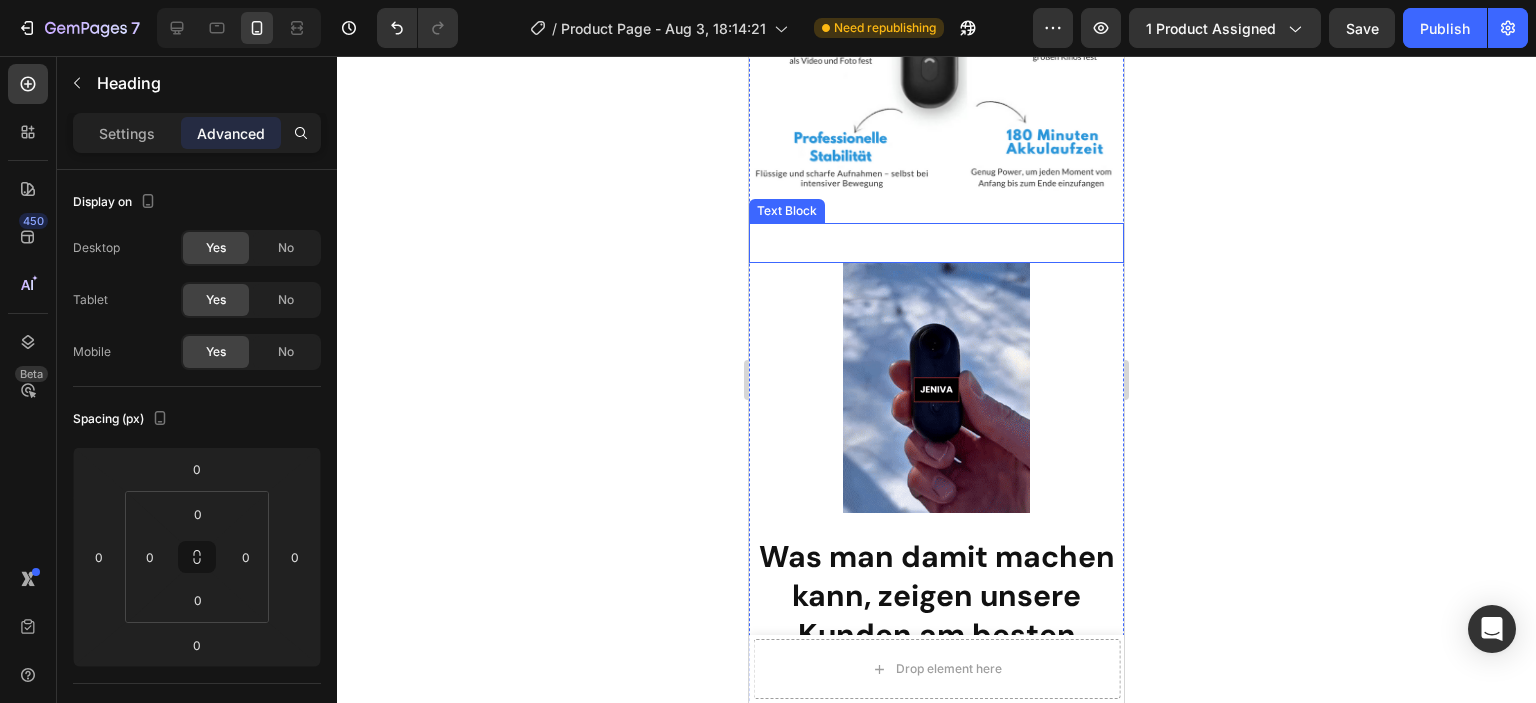 click at bounding box center [936, 243] 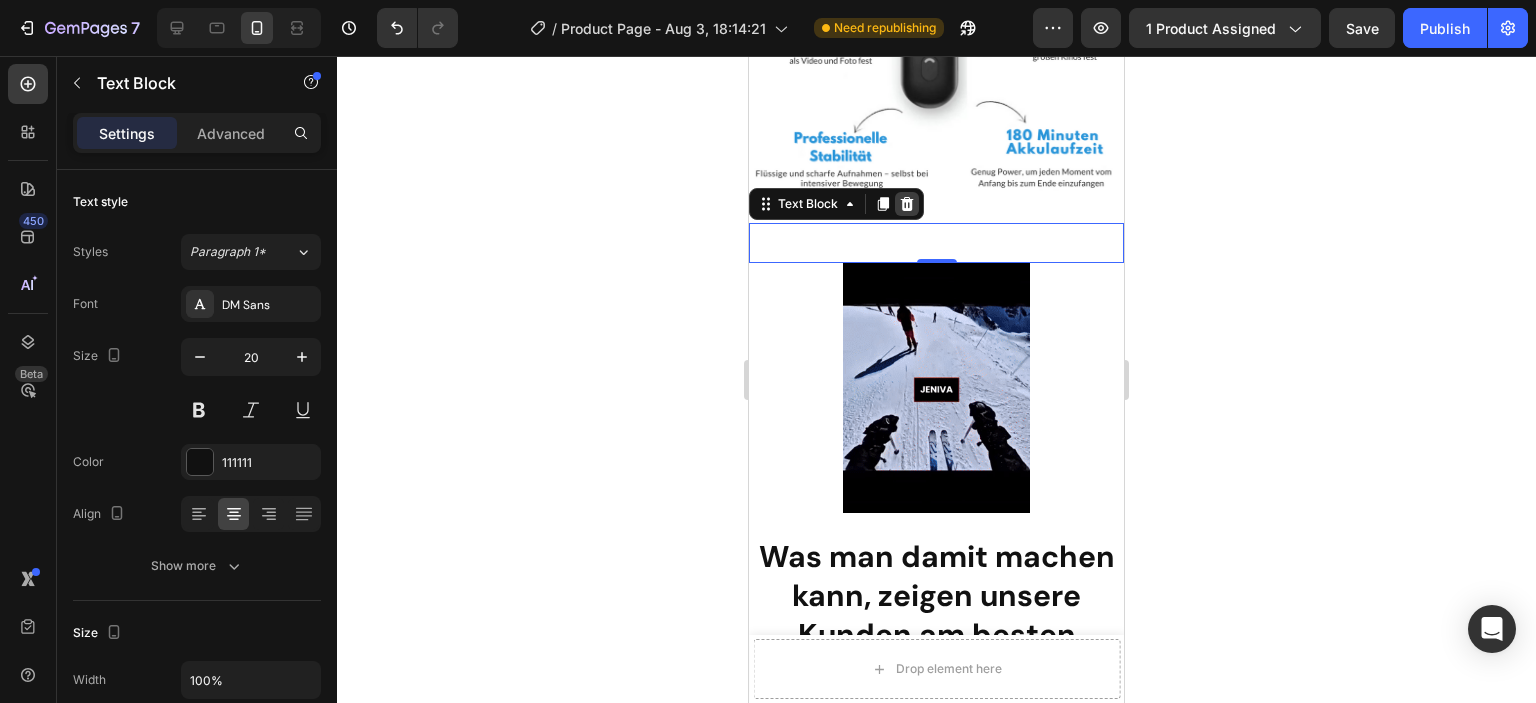 click 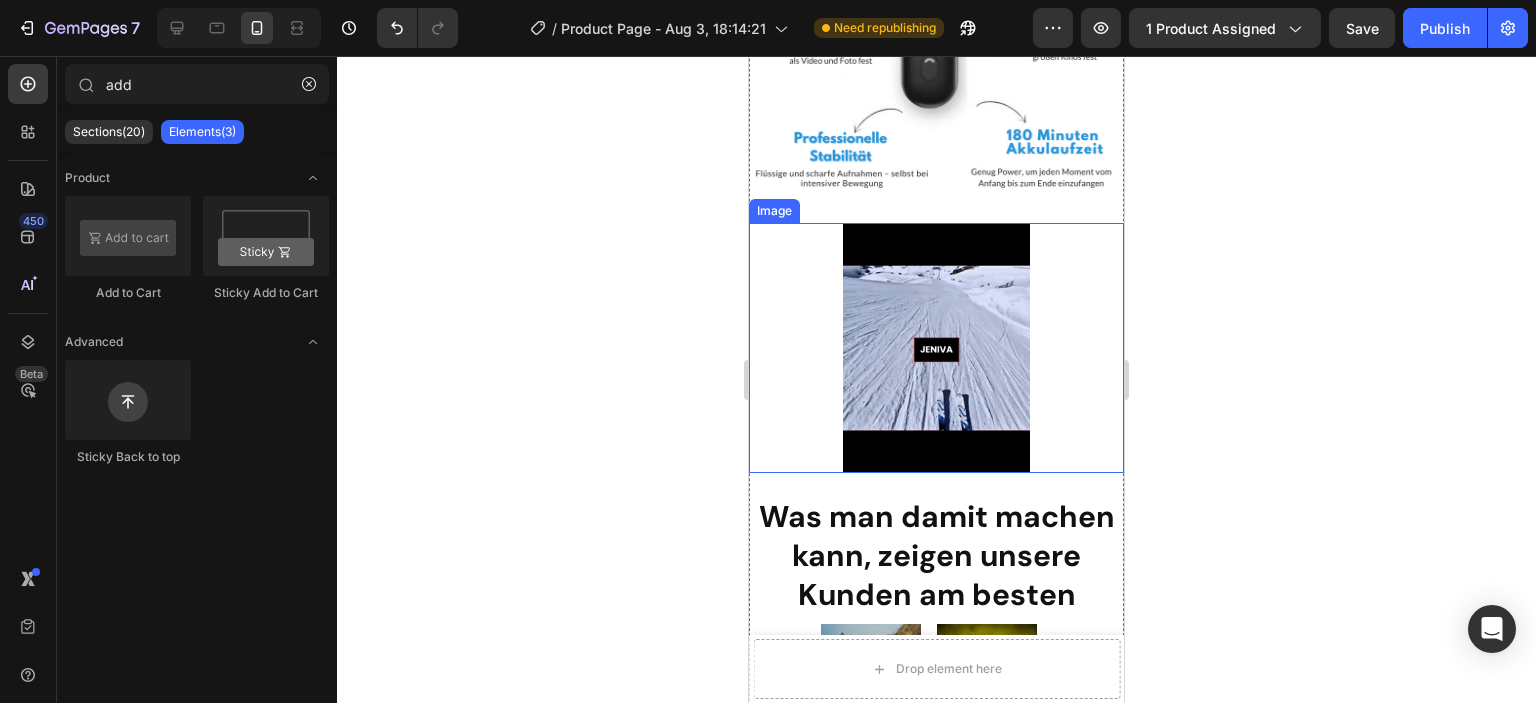 click at bounding box center (937, 348) 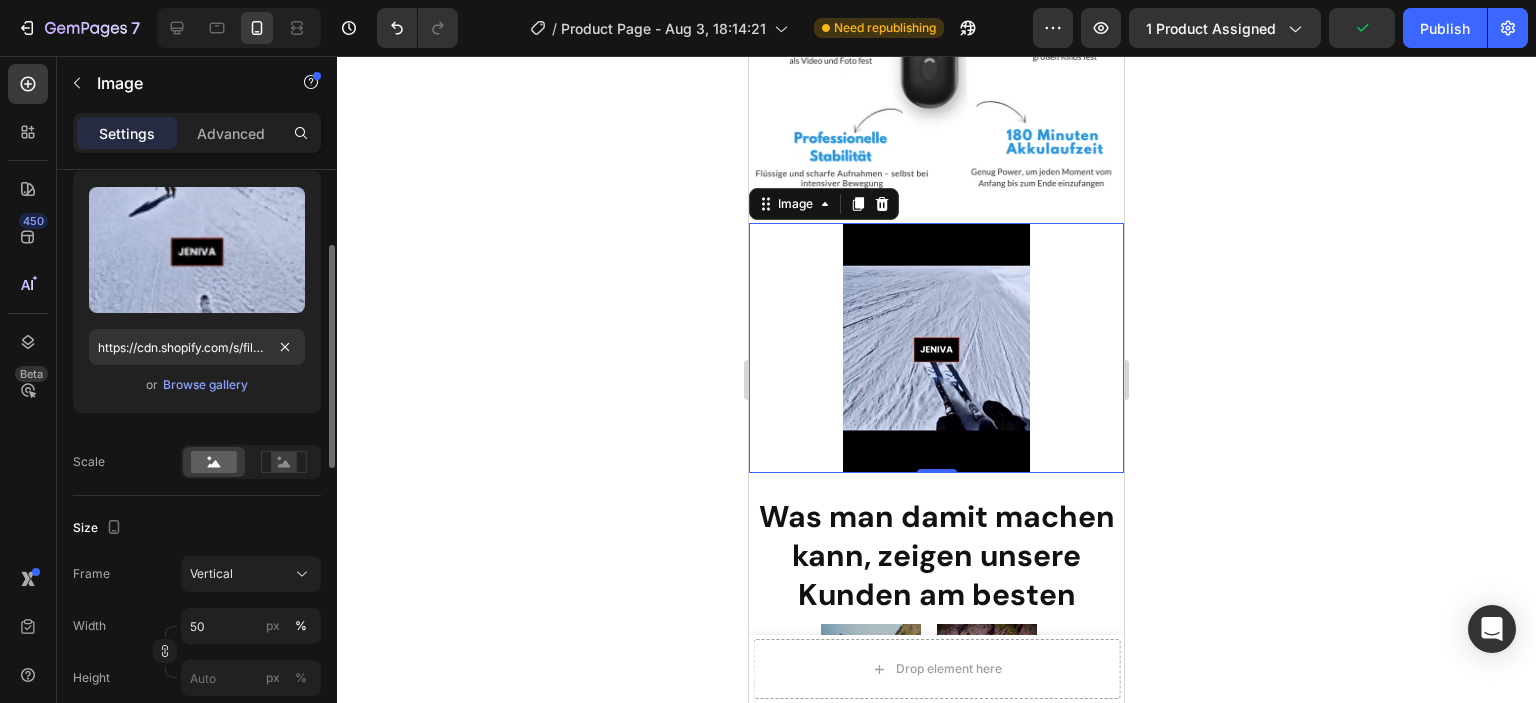 scroll, scrollTop: 300, scrollLeft: 0, axis: vertical 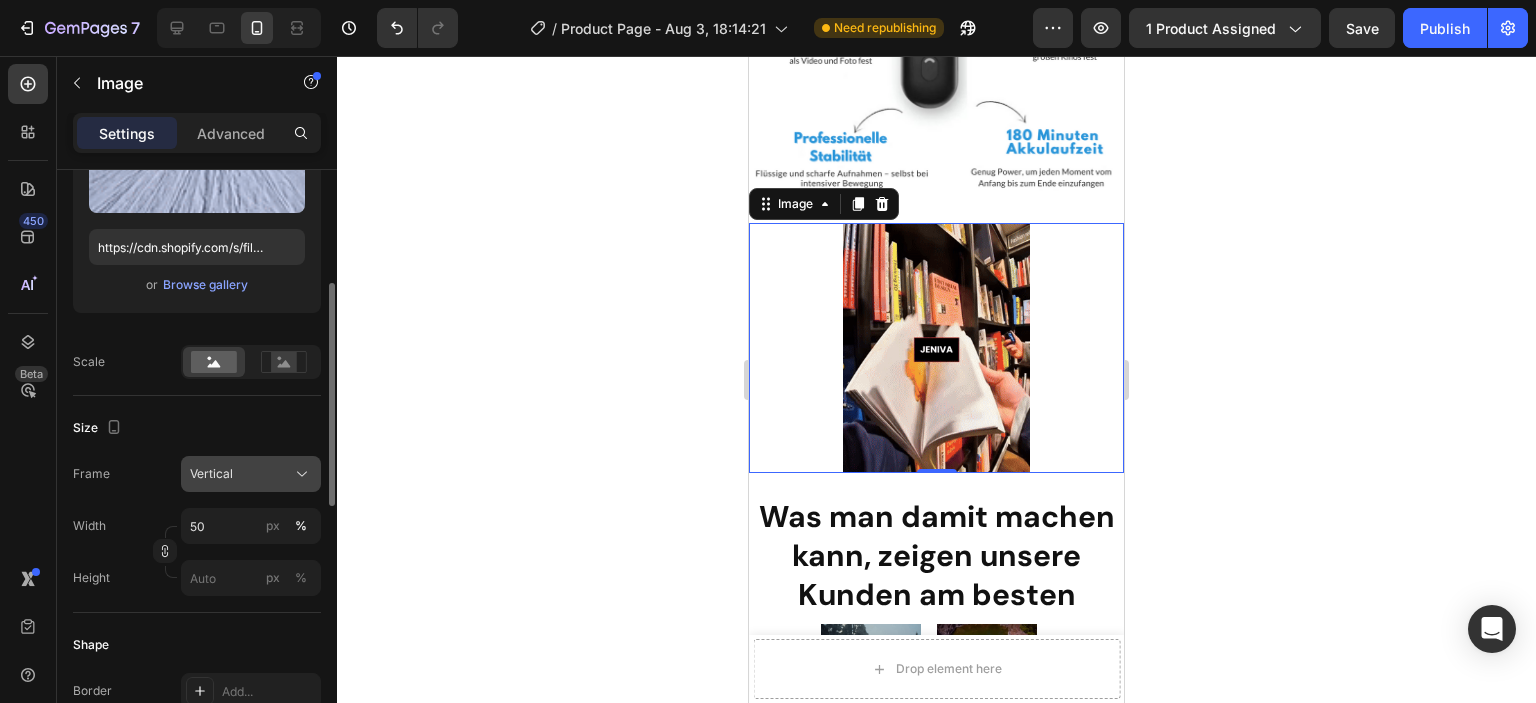 click on "Vertical" 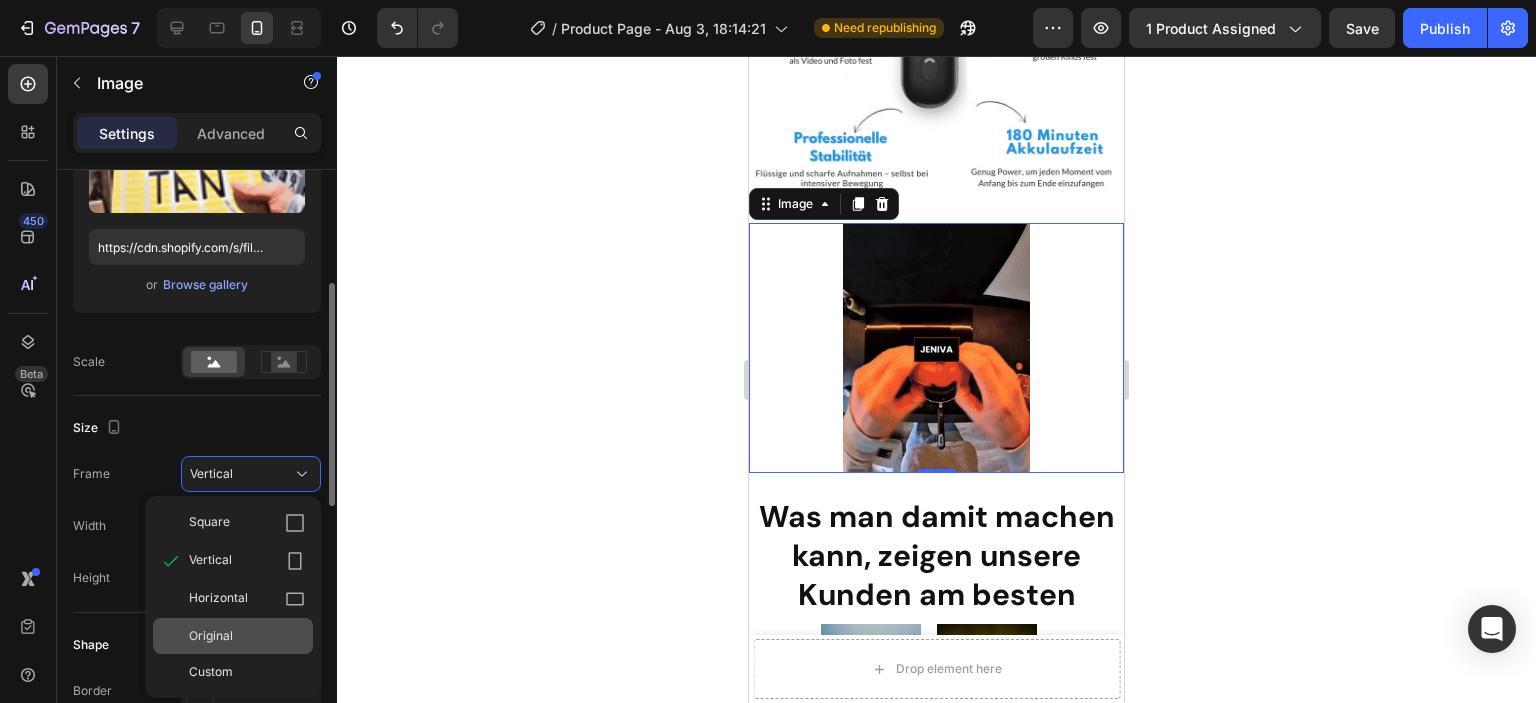 click on "Original" at bounding box center [211, 636] 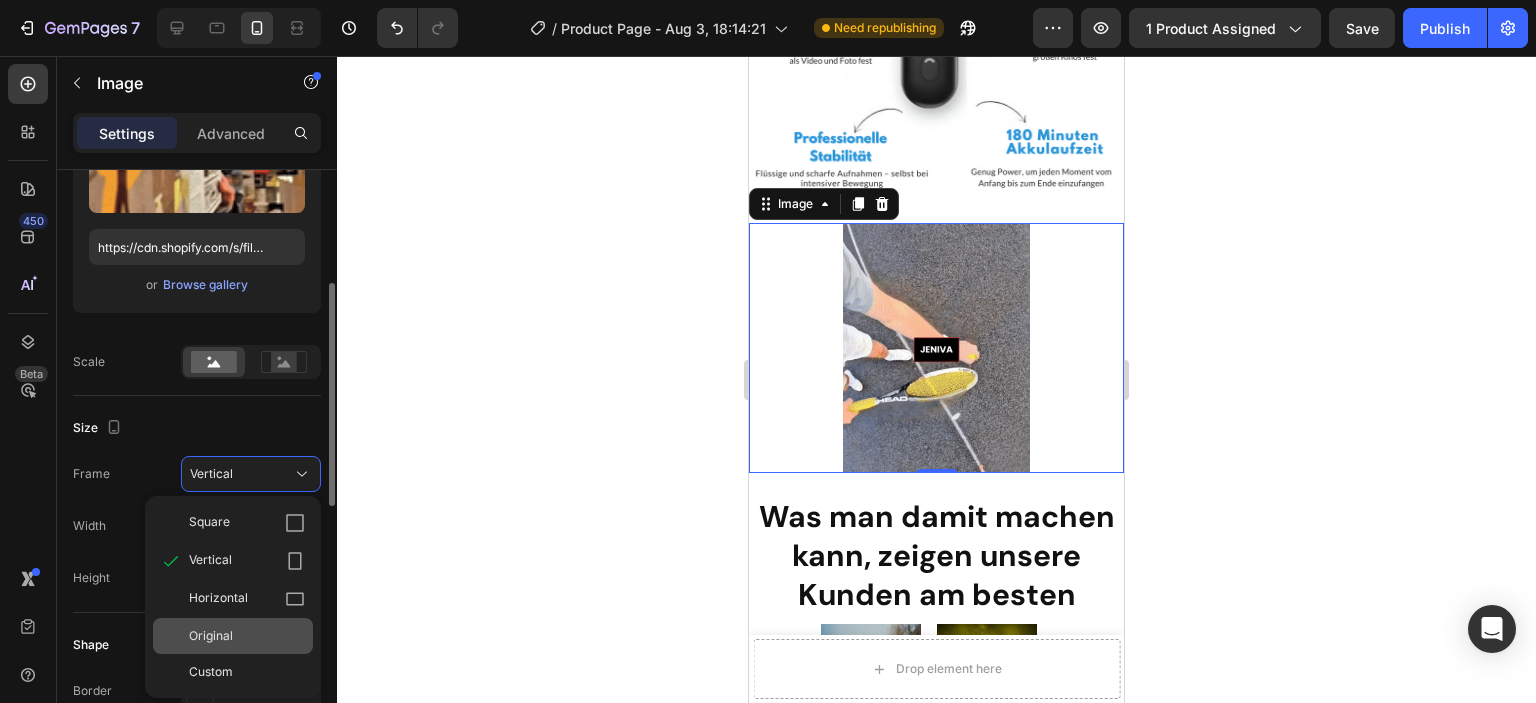 type 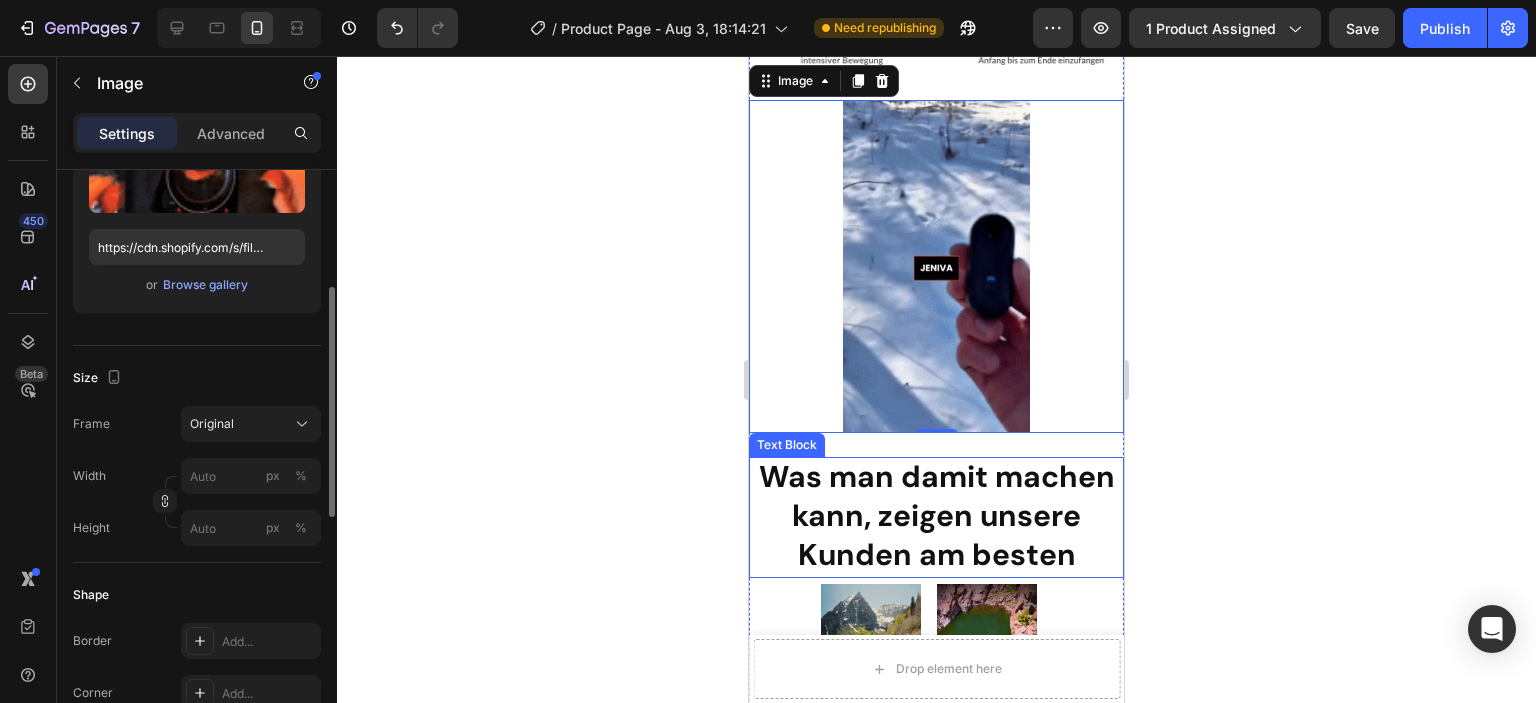 scroll, scrollTop: 900, scrollLeft: 0, axis: vertical 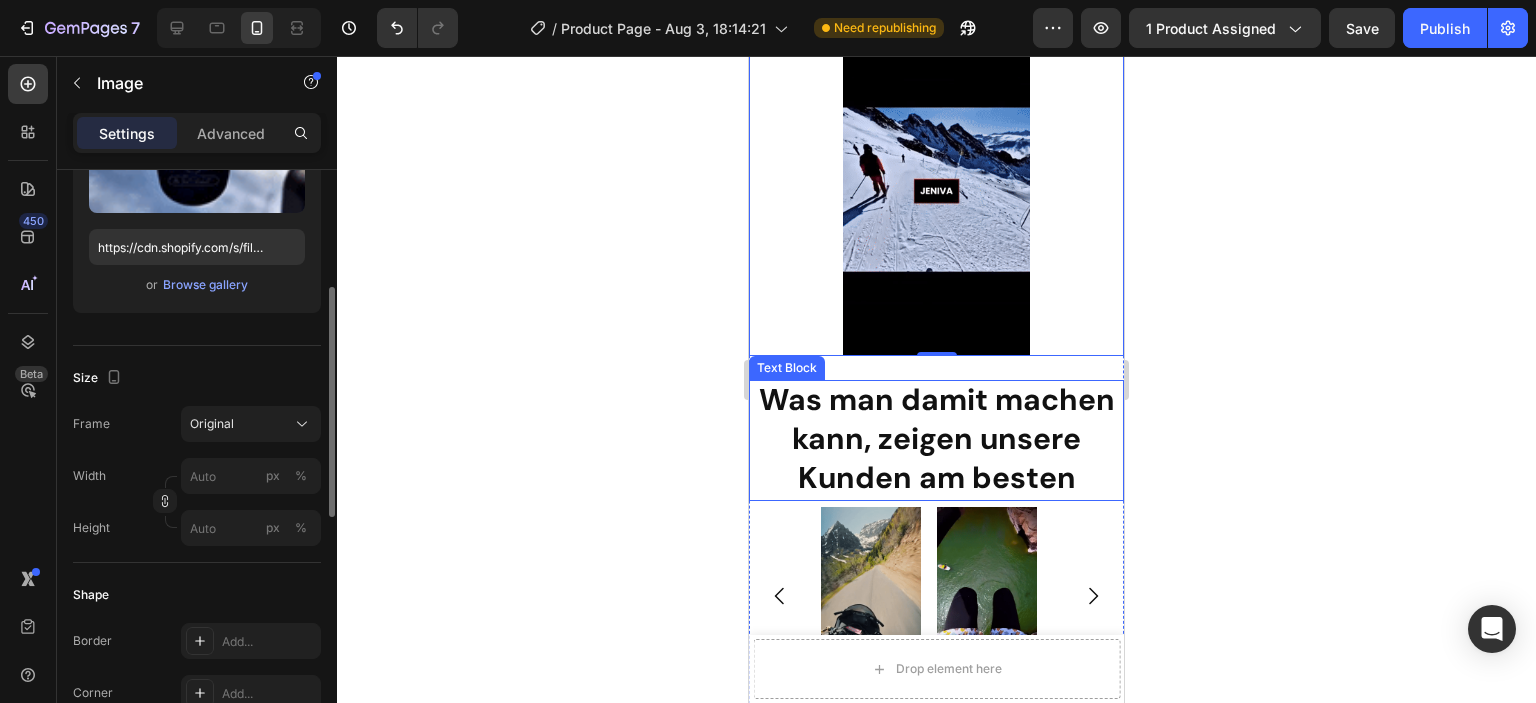 click on "Was man damit machen kann, zeigen unsere Kunden am besten" at bounding box center [937, 438] 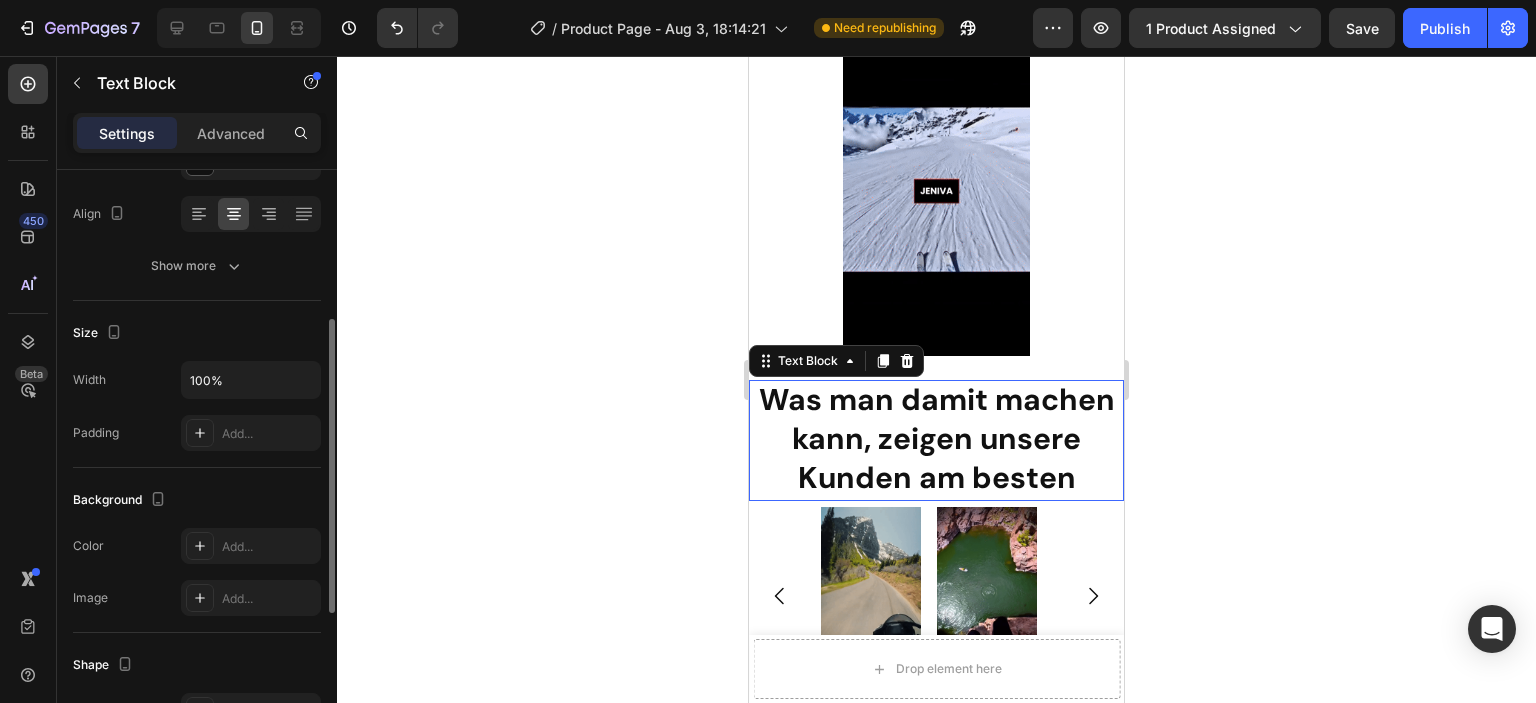click on "Was man damit machen kann, zeigen unsere Kunden am besten" at bounding box center [937, 438] 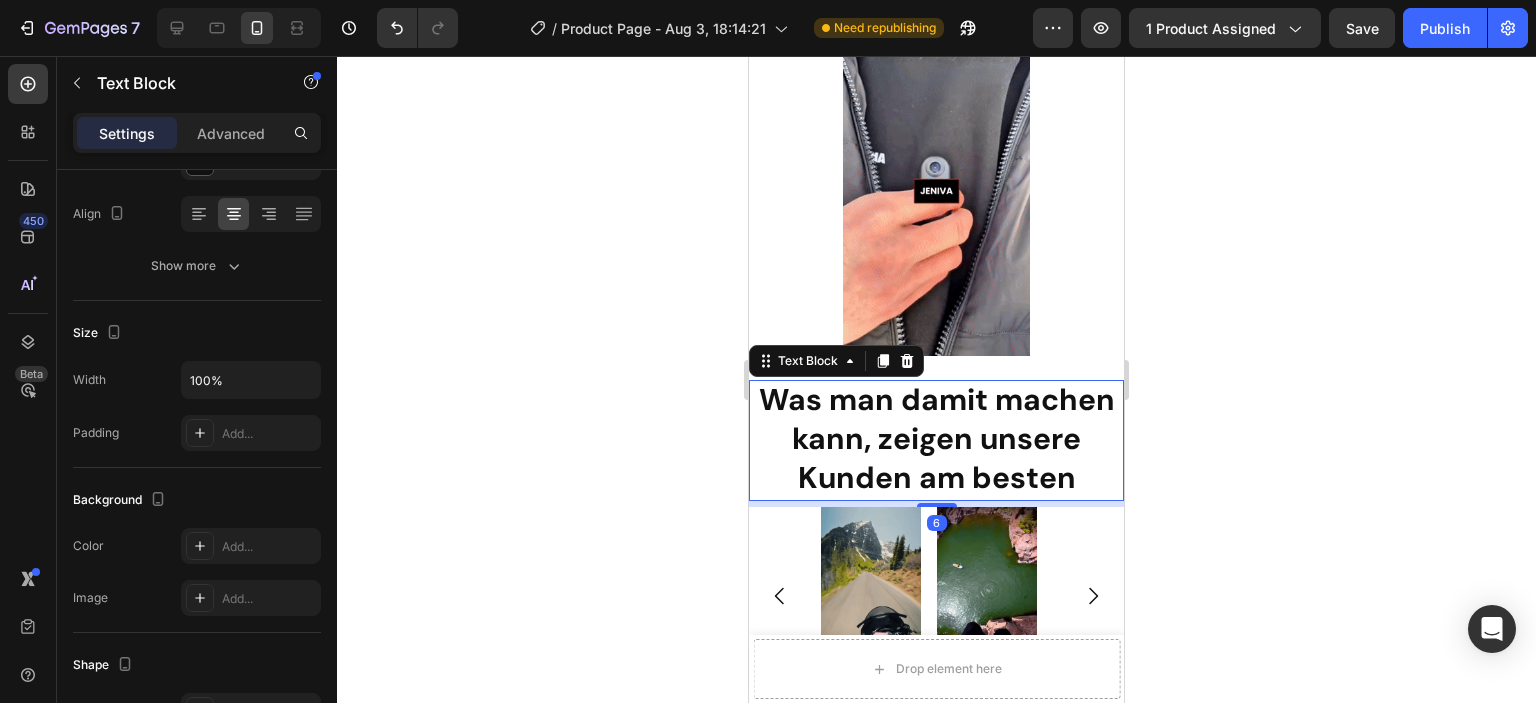 scroll, scrollTop: 0, scrollLeft: 0, axis: both 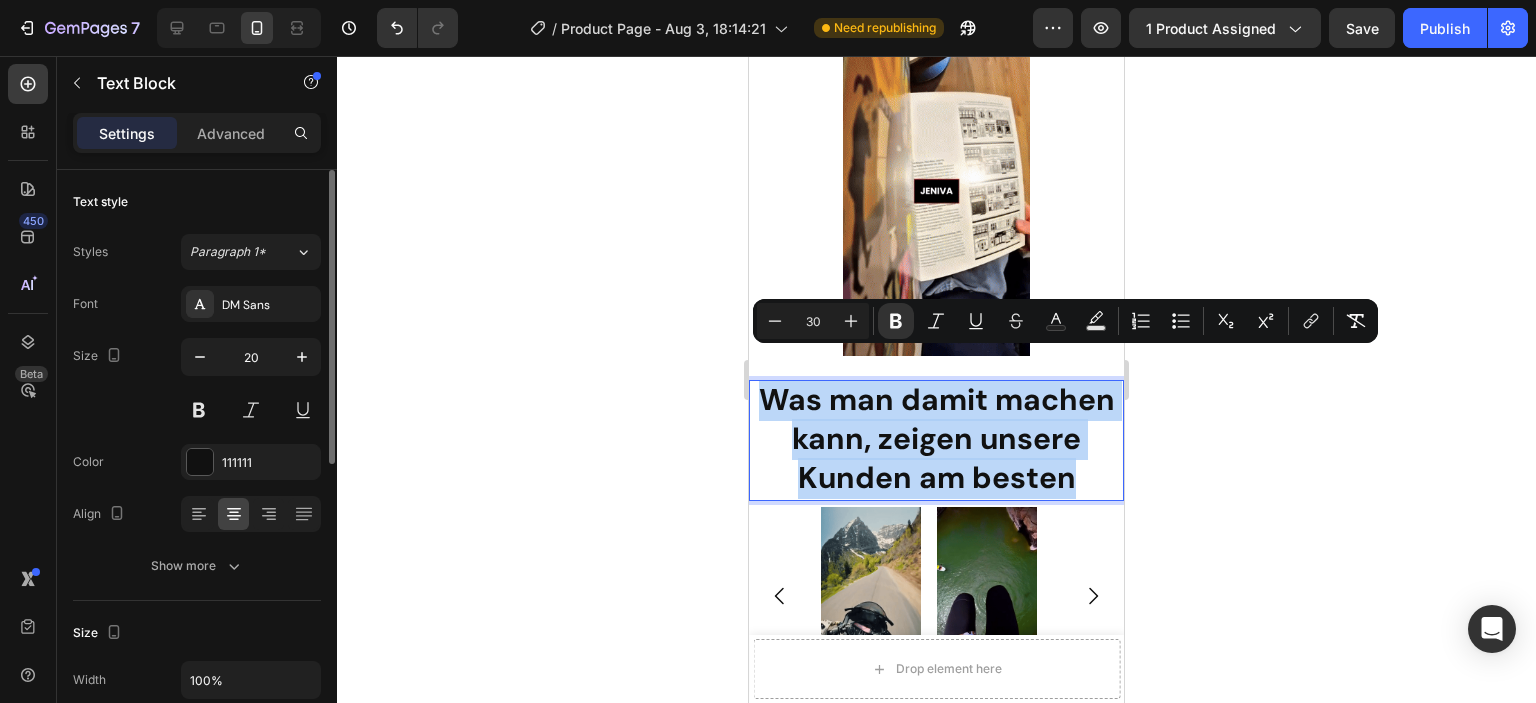 drag, startPoint x: 756, startPoint y: 374, endPoint x: 1070, endPoint y: 453, distance: 323.78543 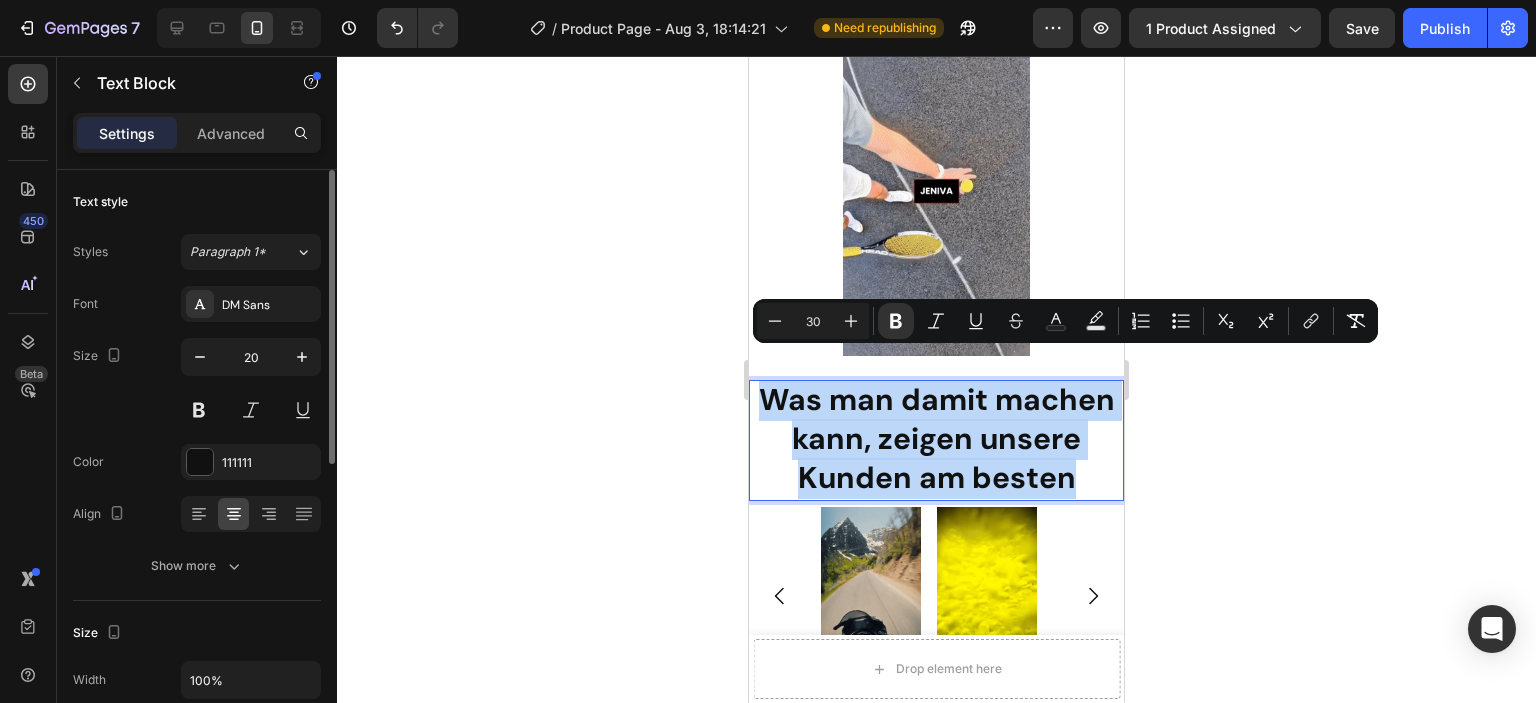 click on "Was man damit machen kann, zeigen unsere Kunden am besten" at bounding box center [936, 440] 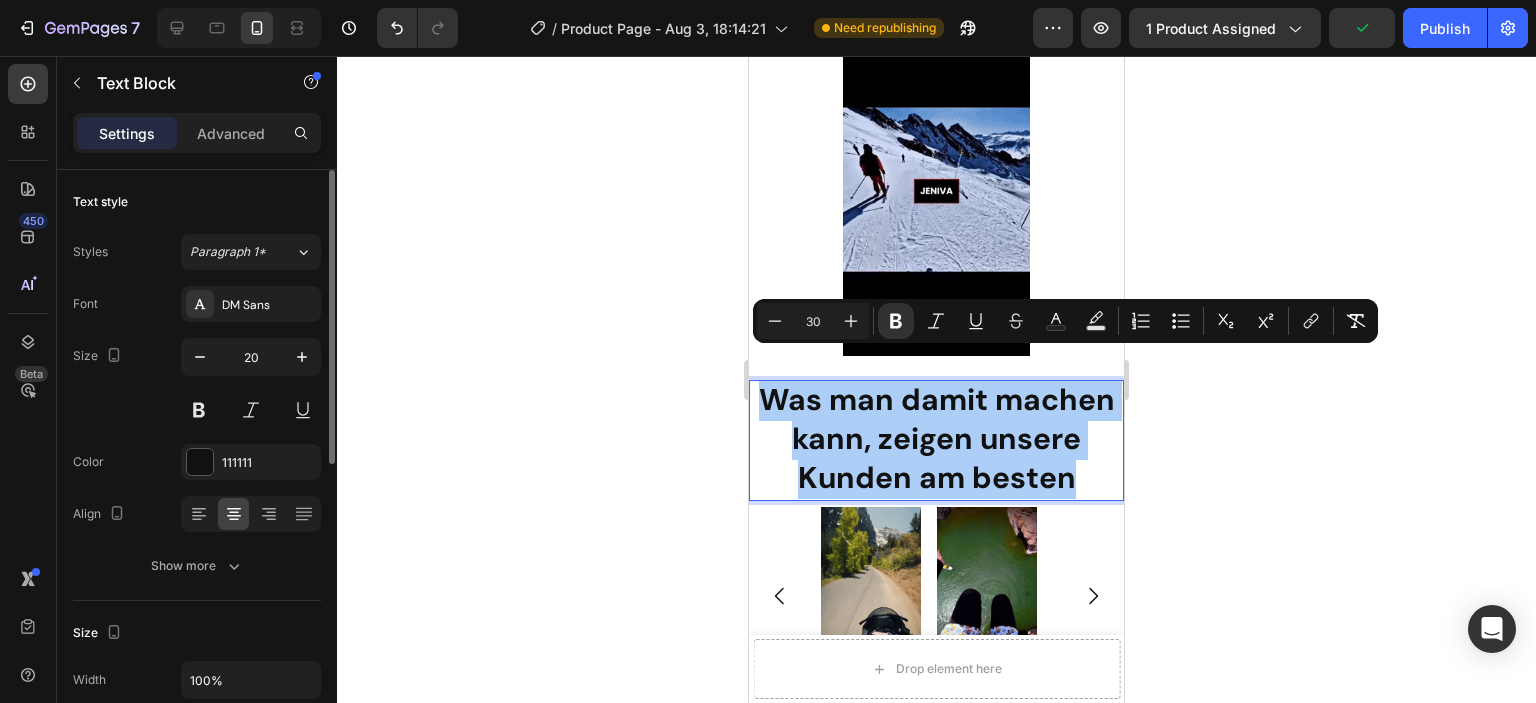 click on "30" at bounding box center (813, 321) 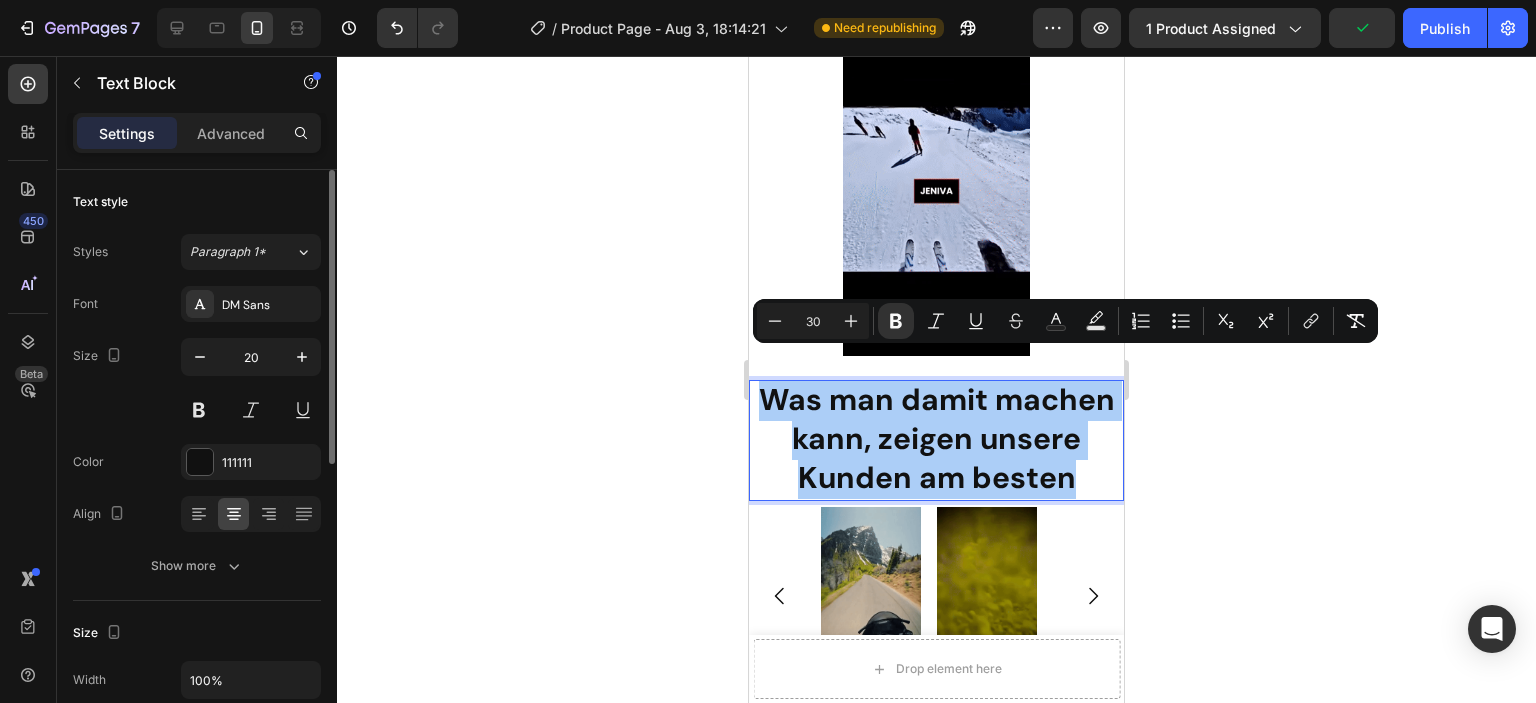 drag, startPoint x: 819, startPoint y: 319, endPoint x: 804, endPoint y: 320, distance: 15.033297 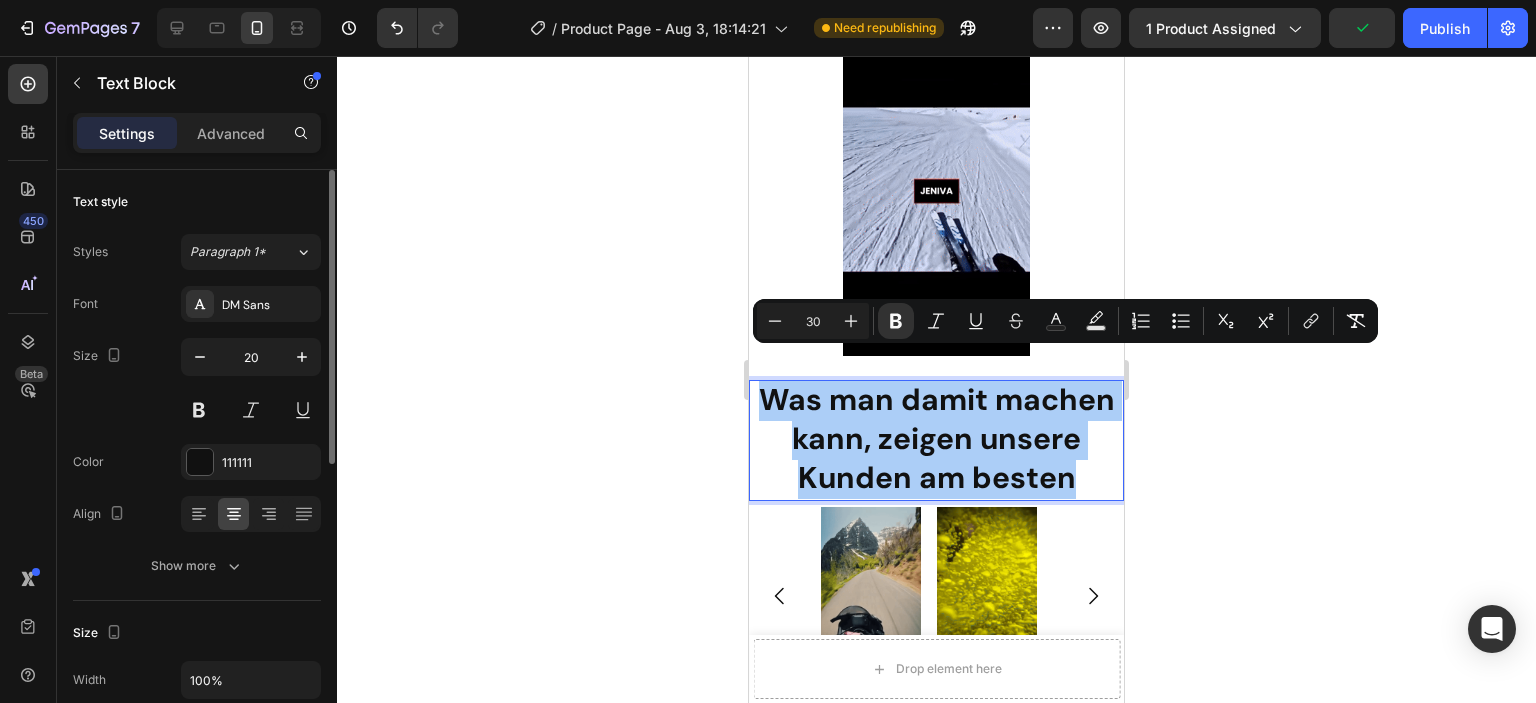 click on "30" at bounding box center (813, 321) 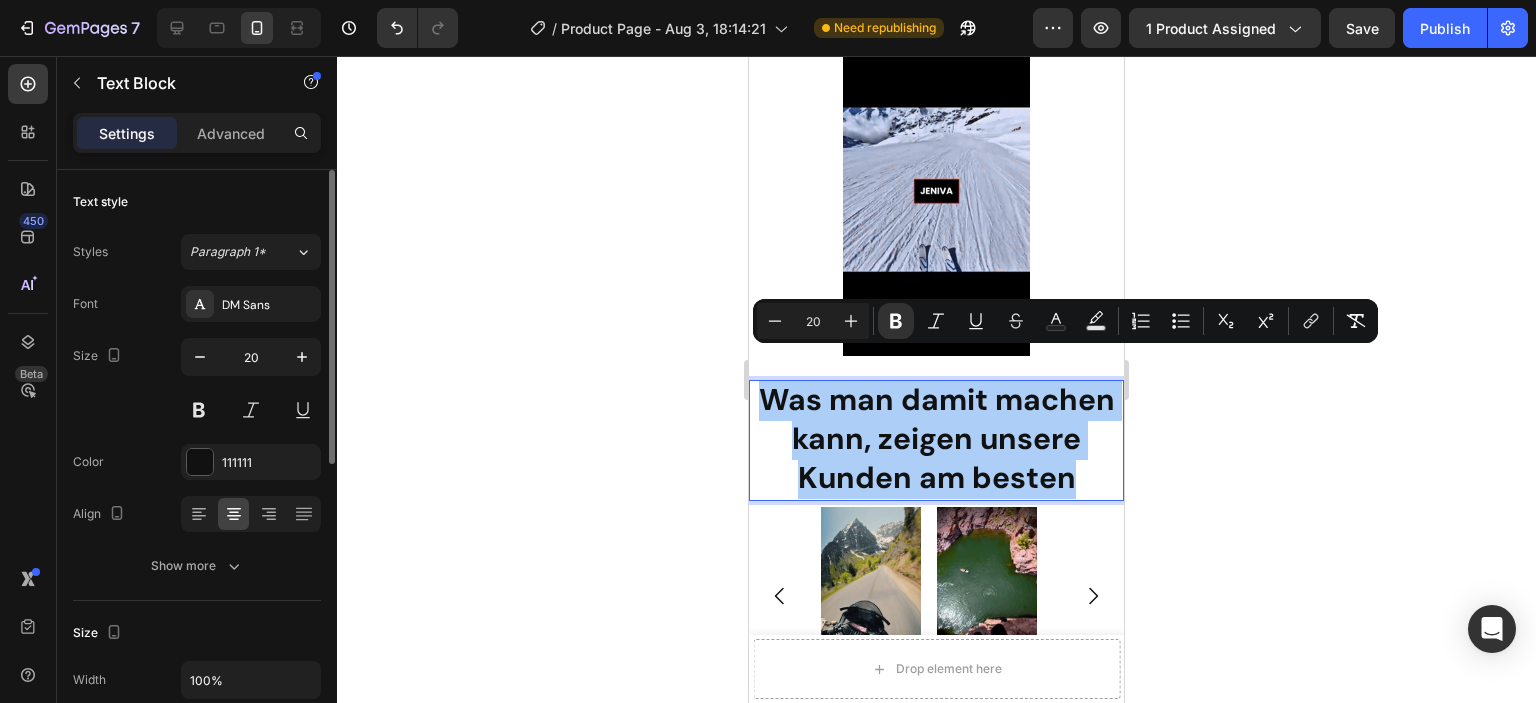 type on "20" 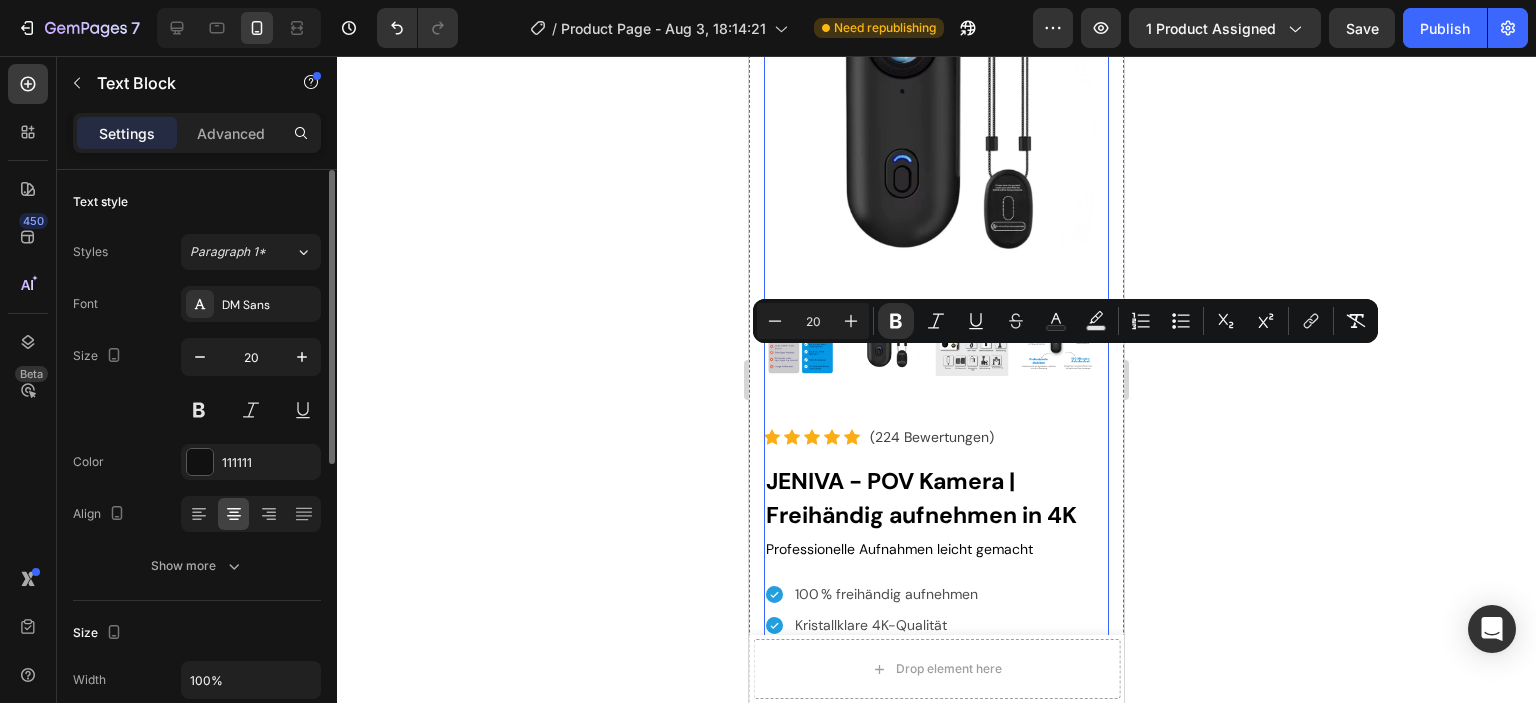 scroll, scrollTop: 1500, scrollLeft: 0, axis: vertical 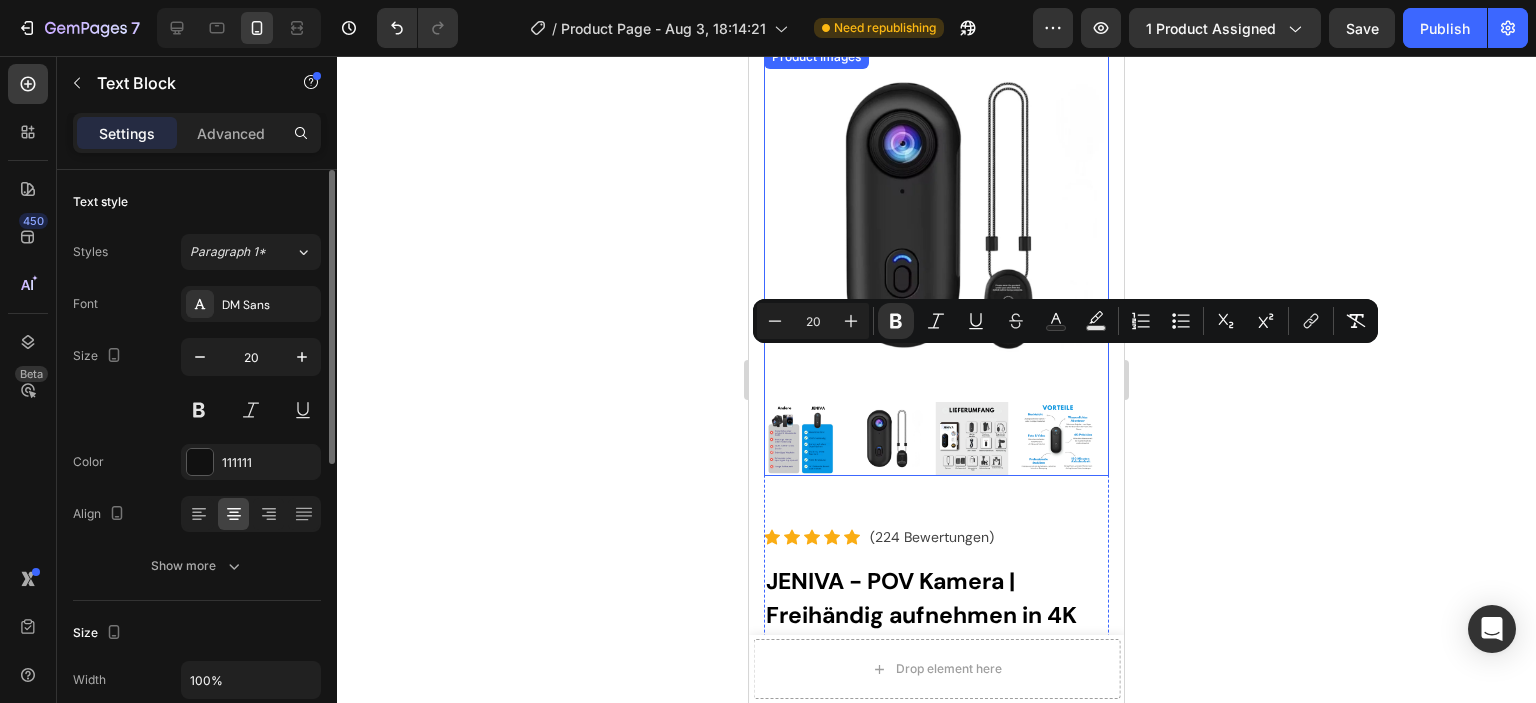 click at bounding box center (887, 439) 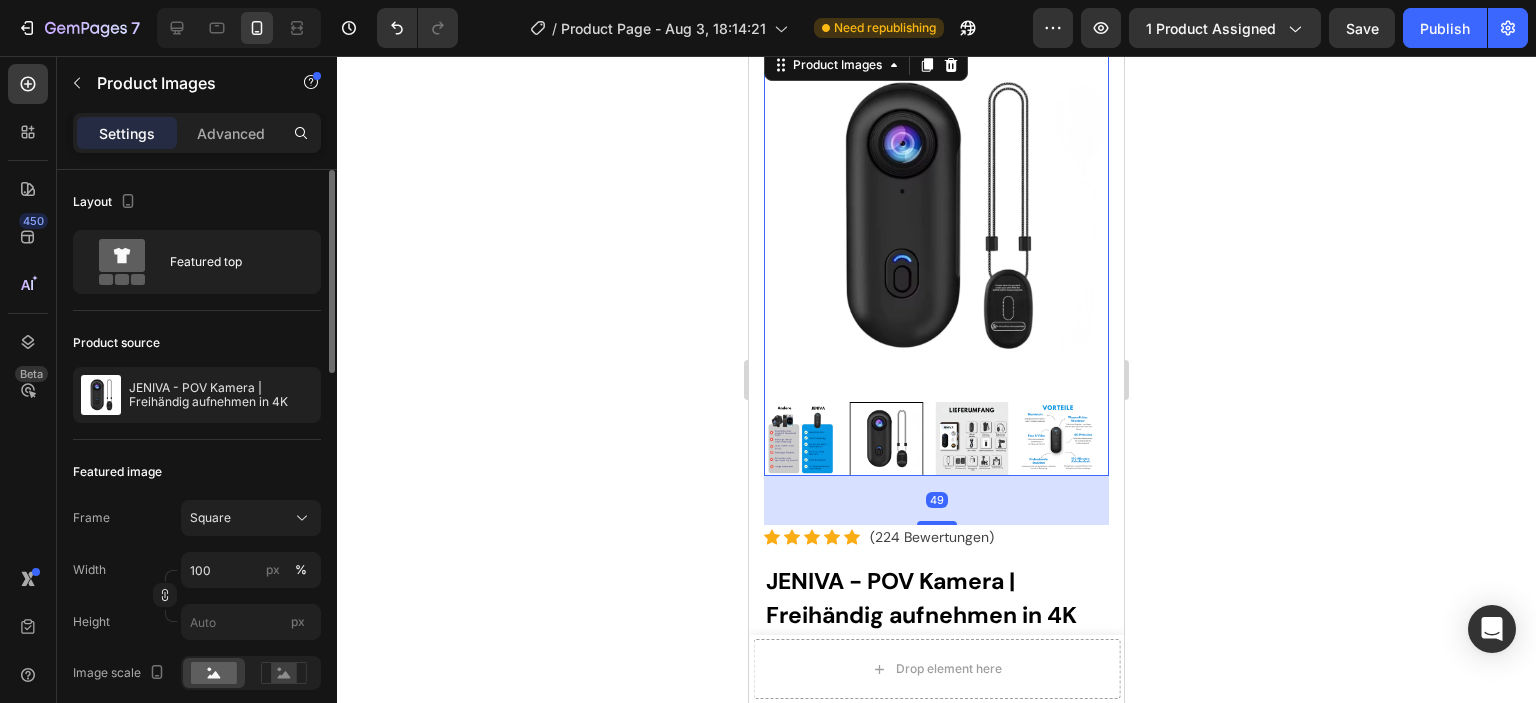 click at bounding box center (801, 439) 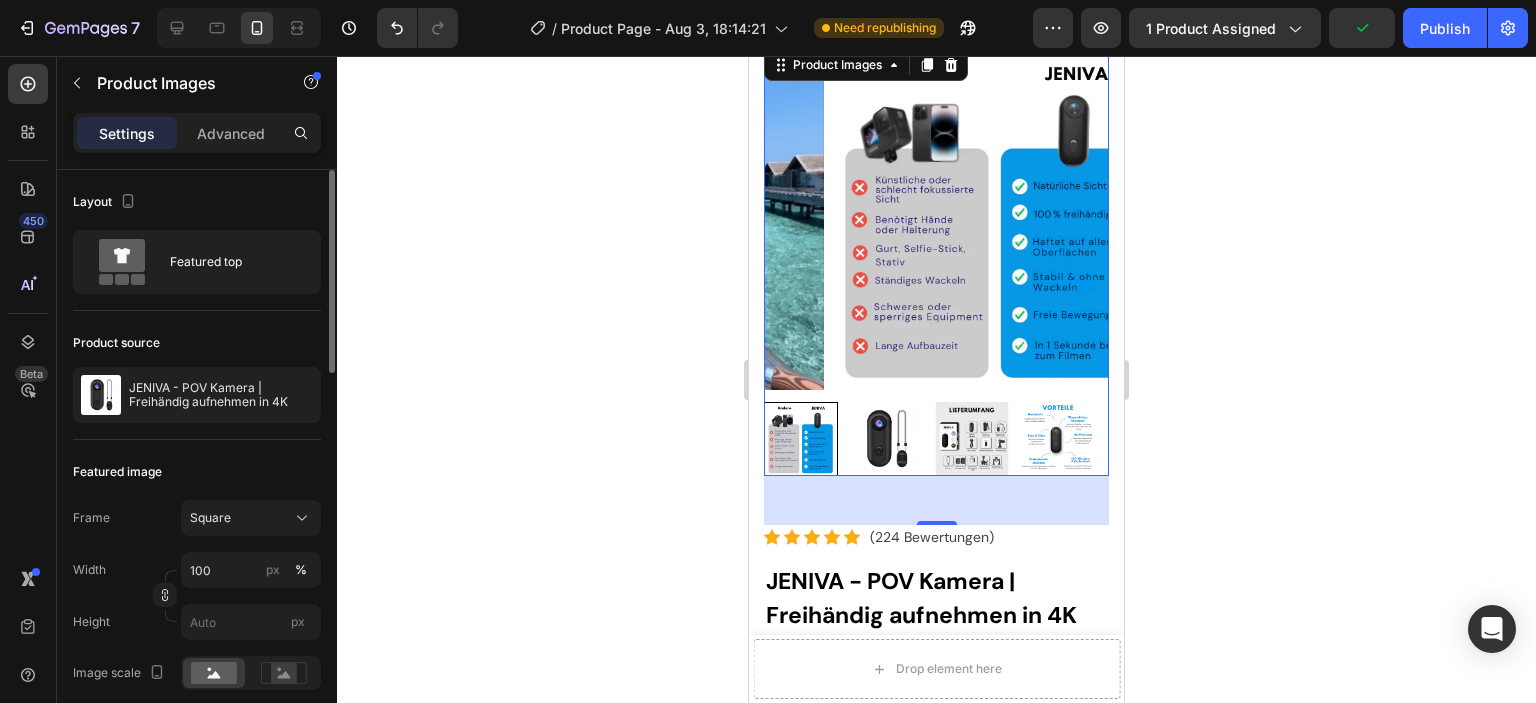 click at bounding box center [887, 439] 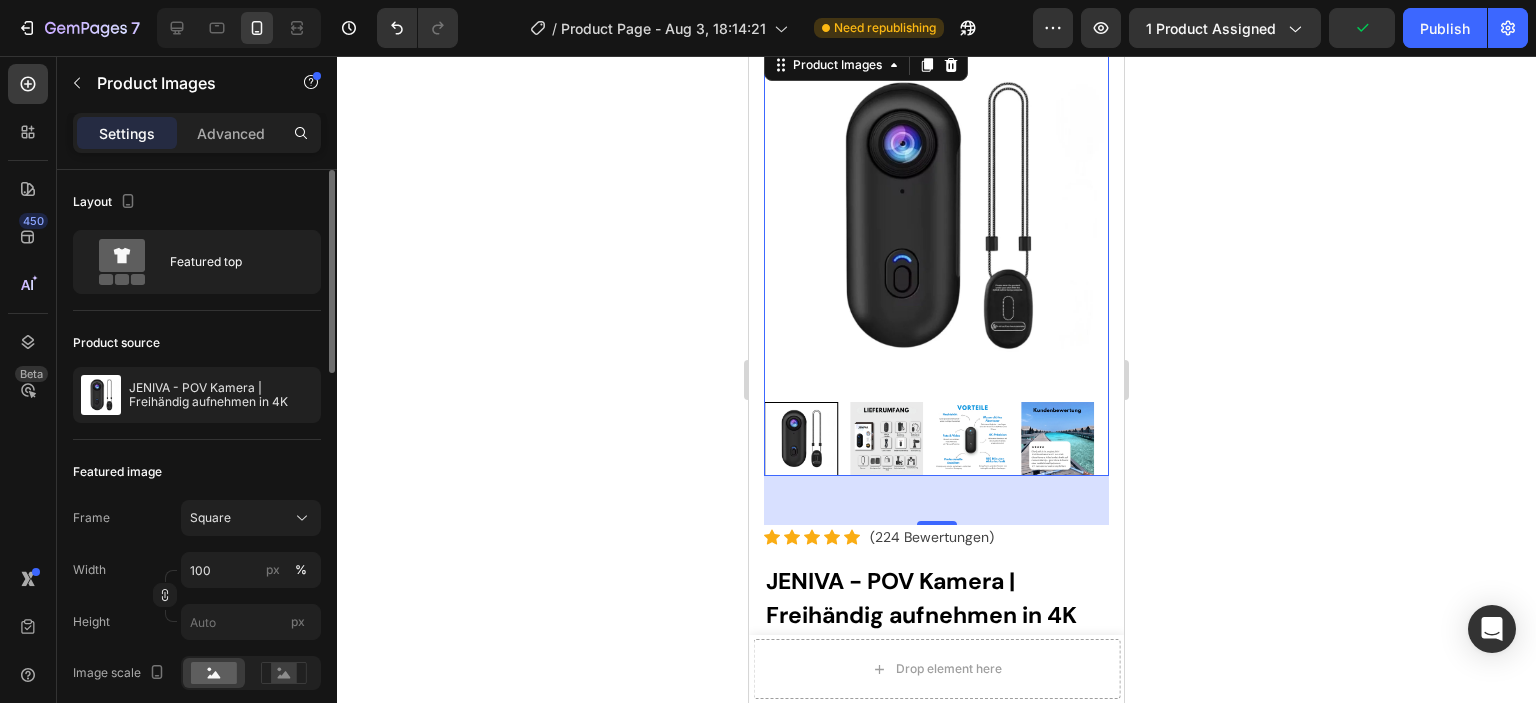 click at bounding box center (972, 439) 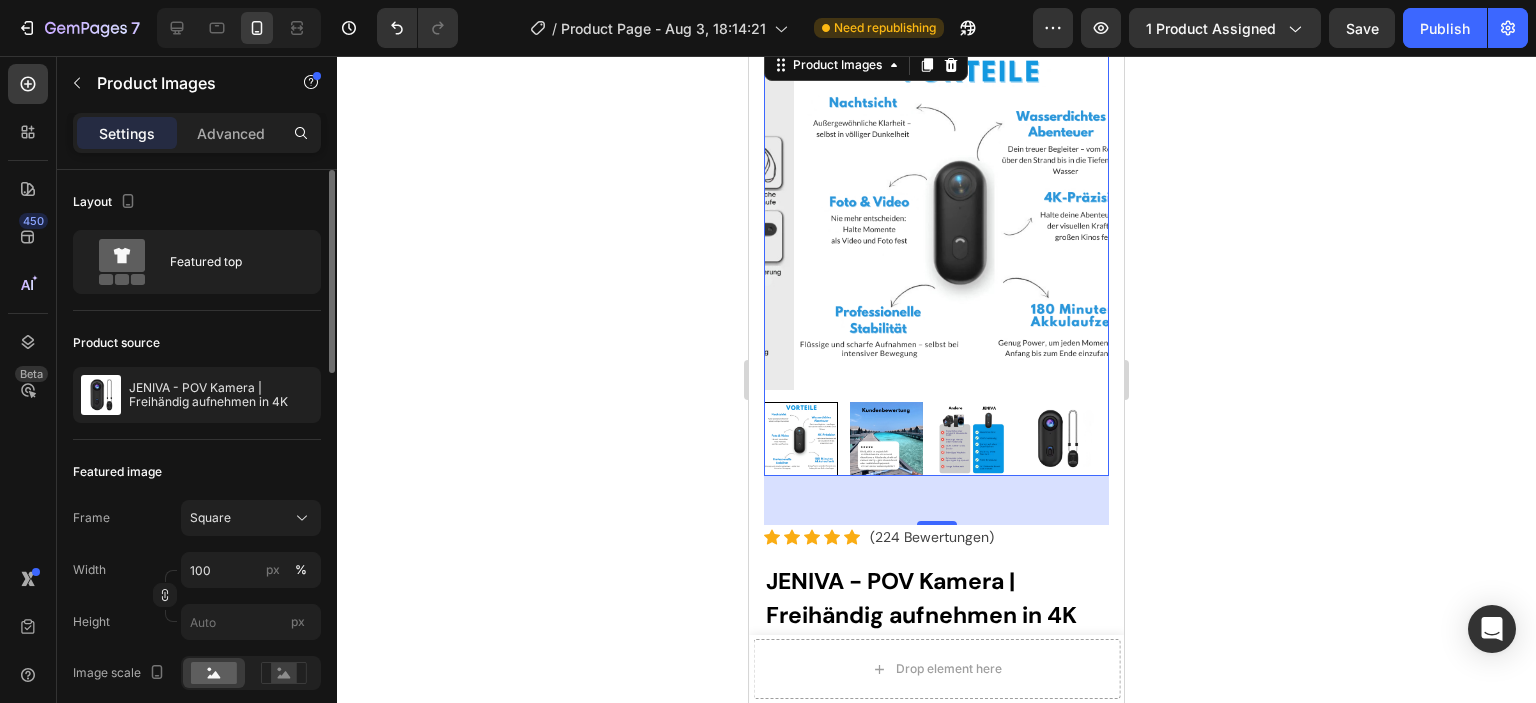 click at bounding box center [972, 439] 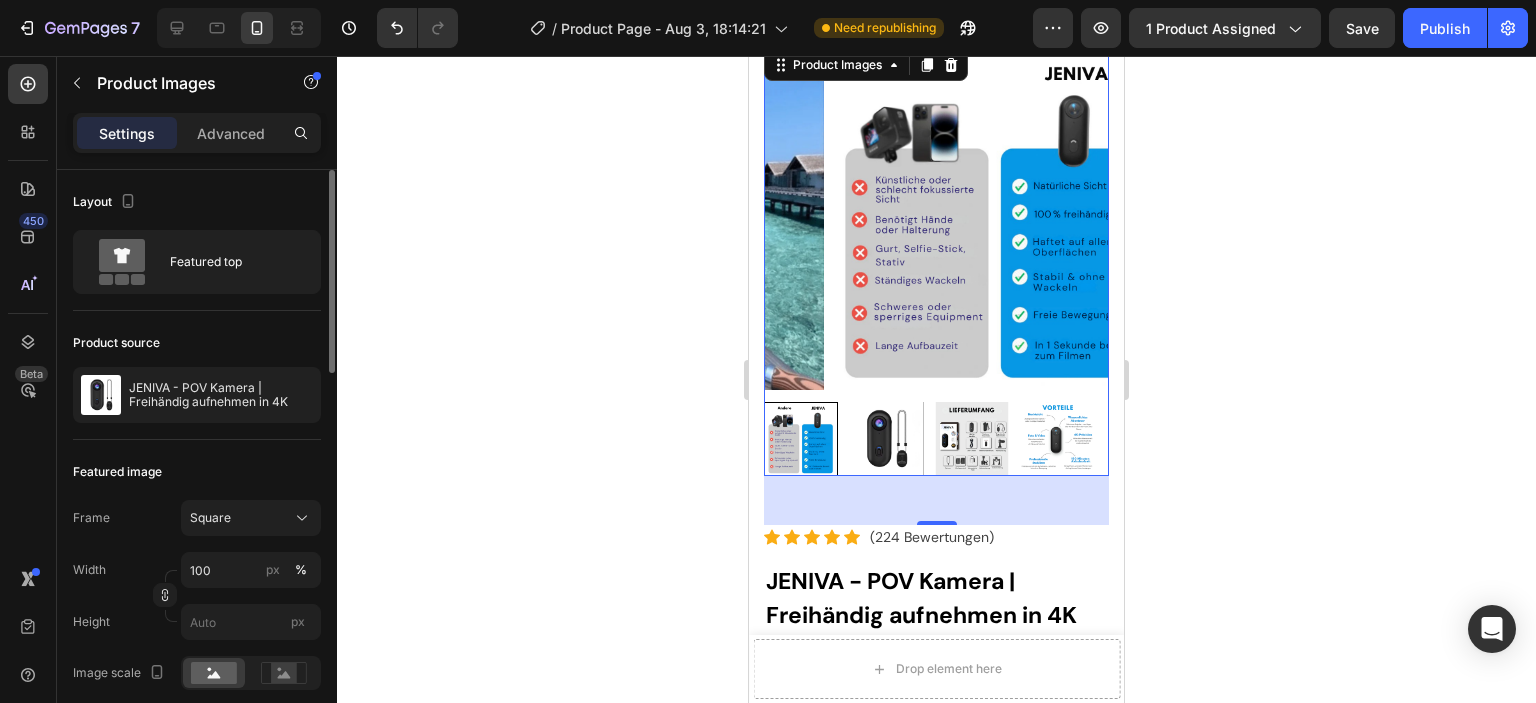 click at bounding box center (972, 439) 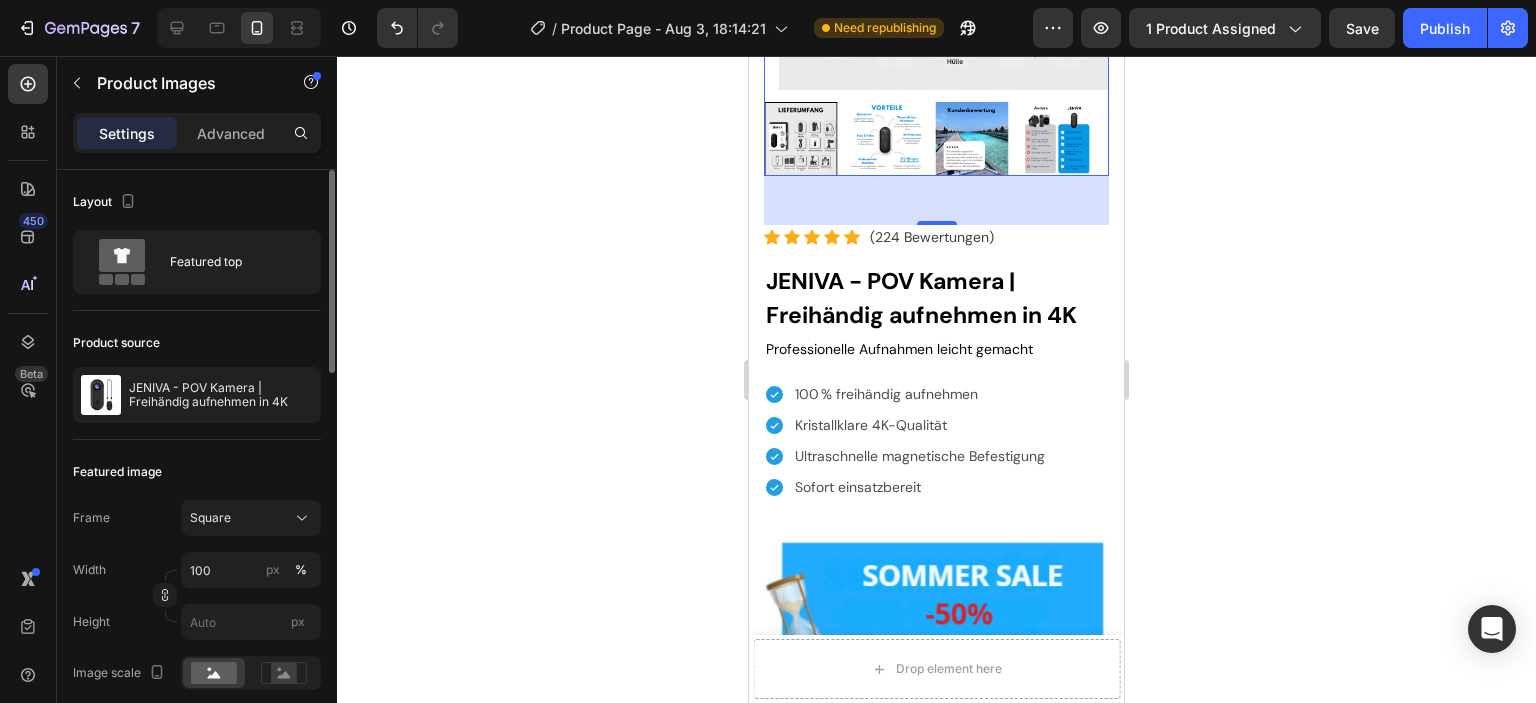 scroll, scrollTop: 1700, scrollLeft: 0, axis: vertical 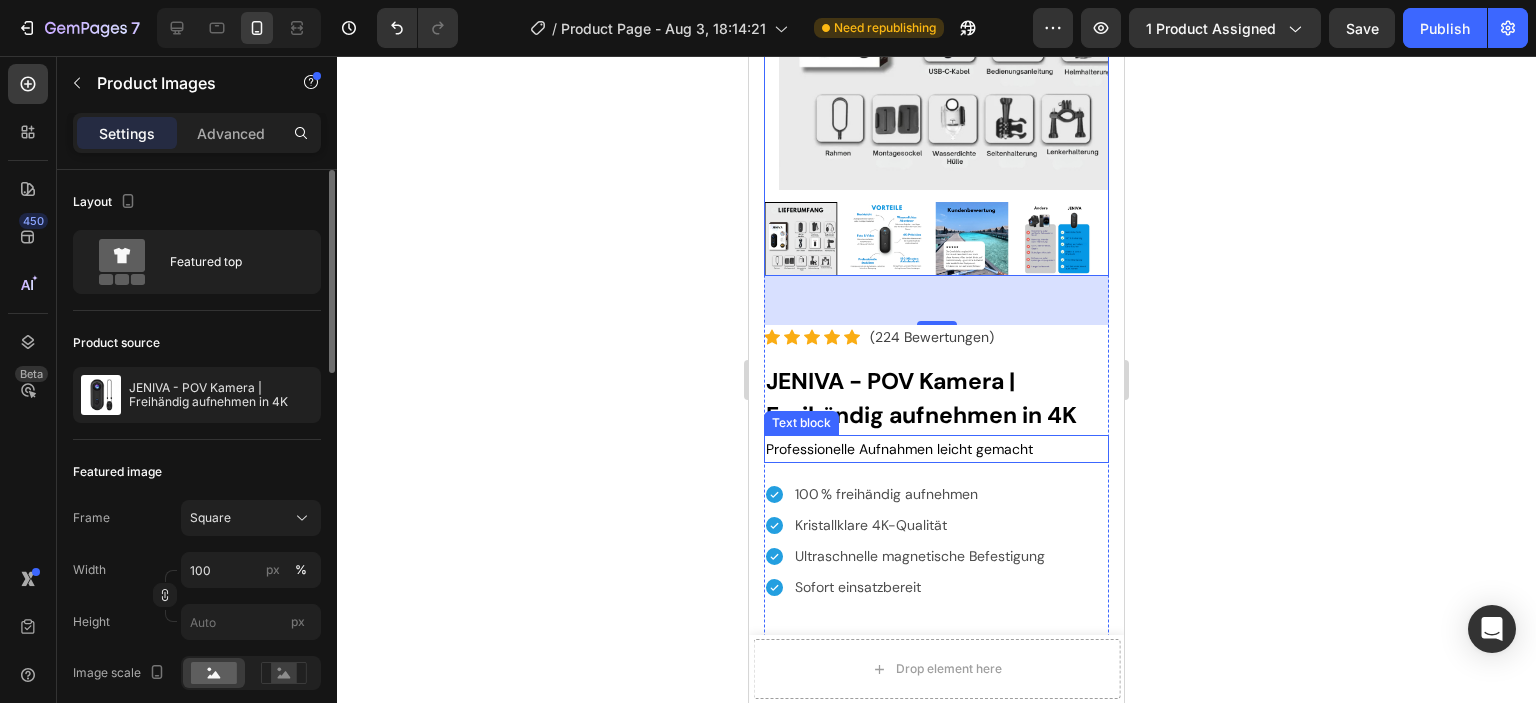 click on "Professionelle Aufnahmen leicht gemacht" at bounding box center [899, 449] 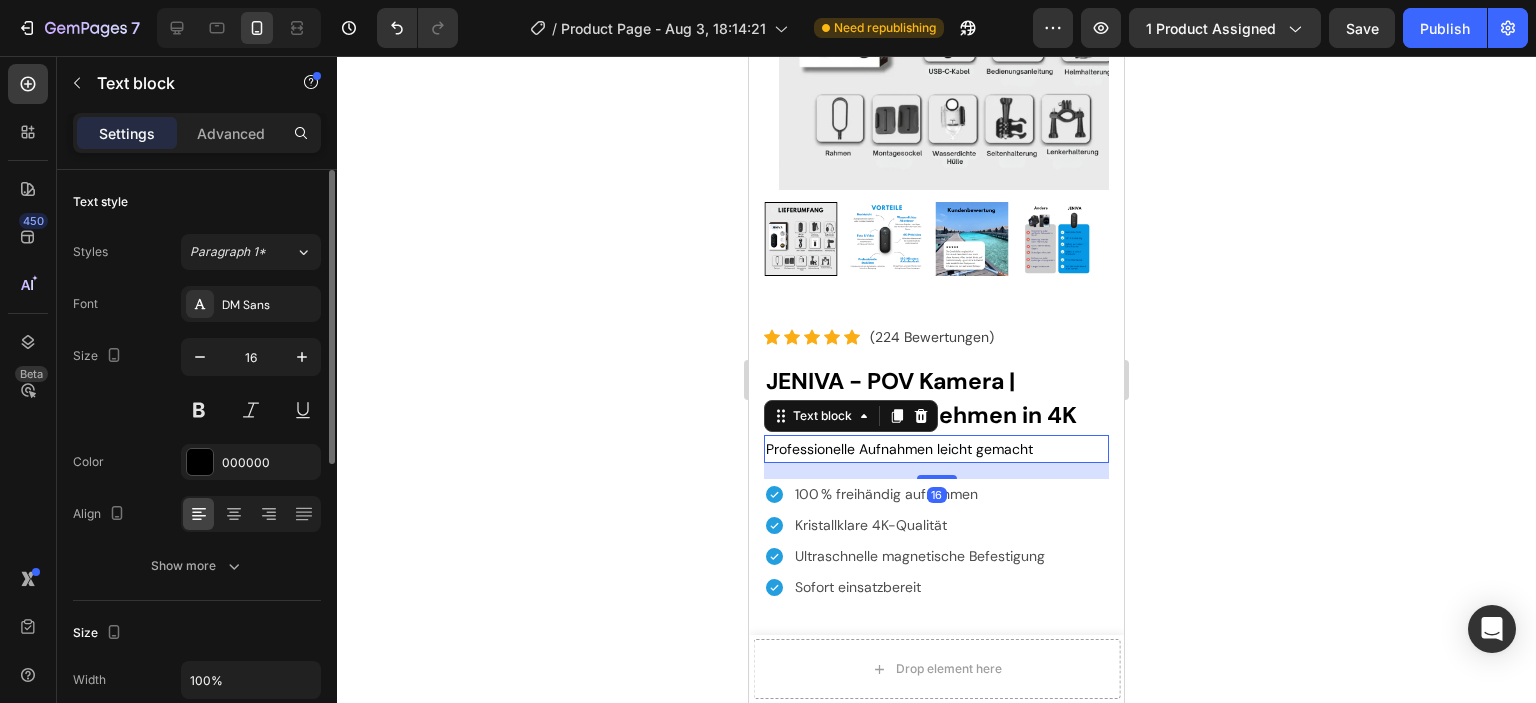 click on "Professionelle Aufnahmen leicht gemacht" at bounding box center [899, 449] 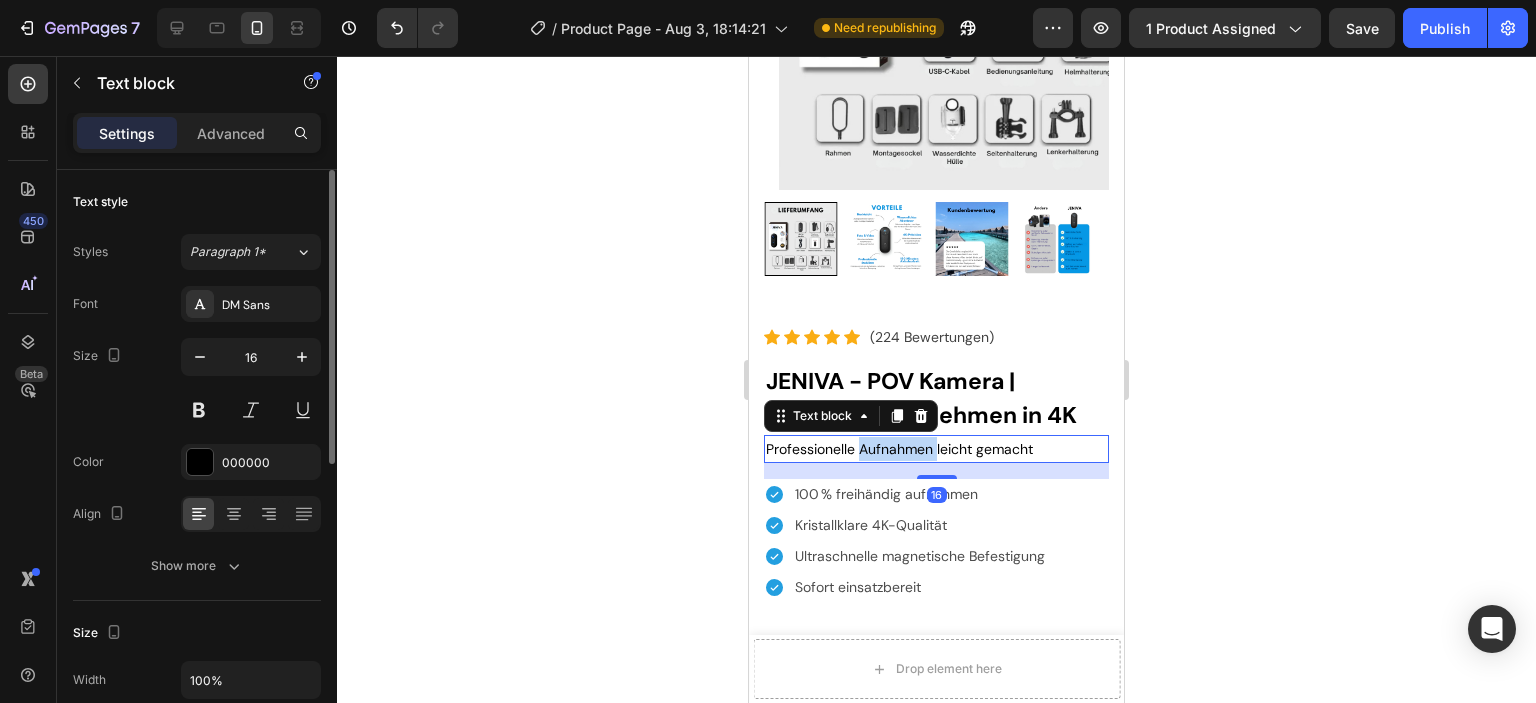 click on "Professionelle Aufnahmen leicht gemacht" at bounding box center (899, 449) 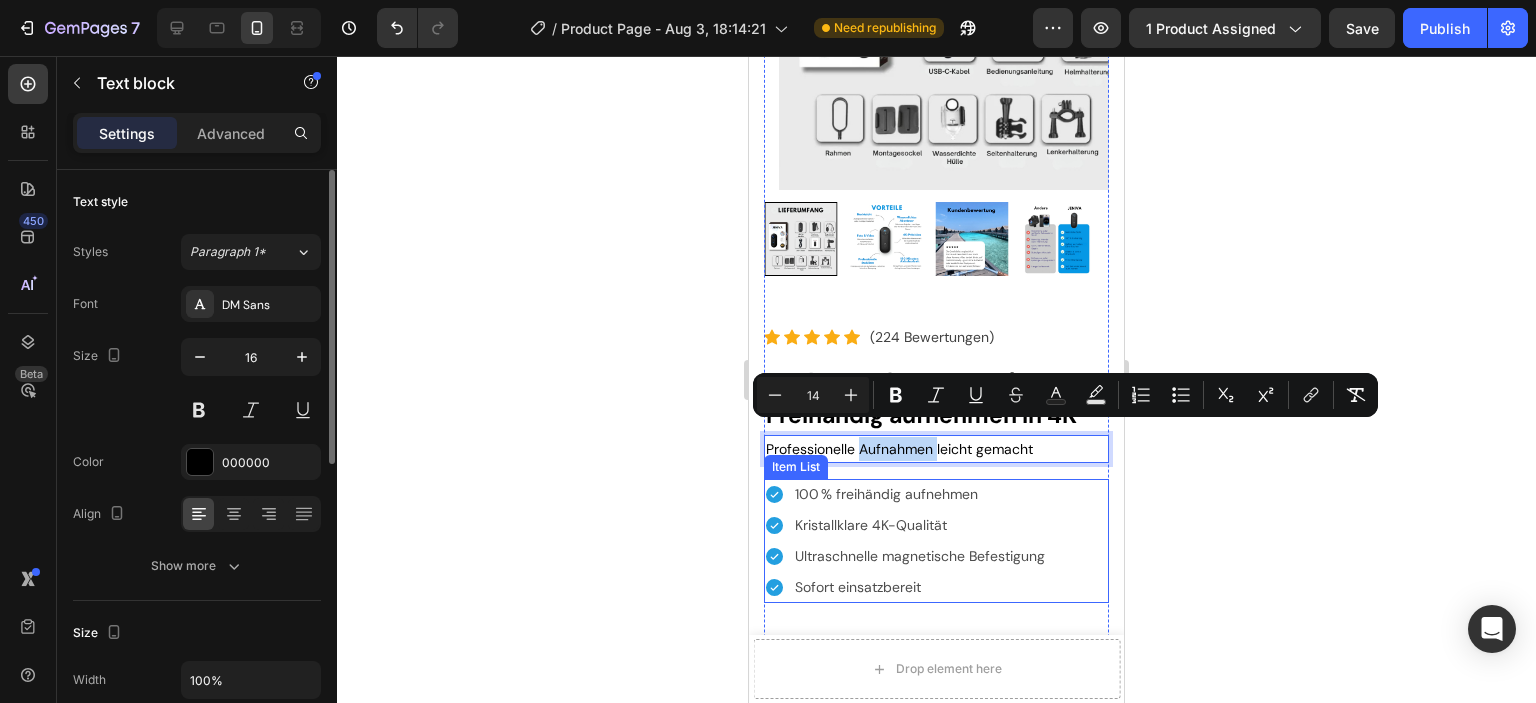 click on "100 % freihändig aufnehmen" at bounding box center [920, 494] 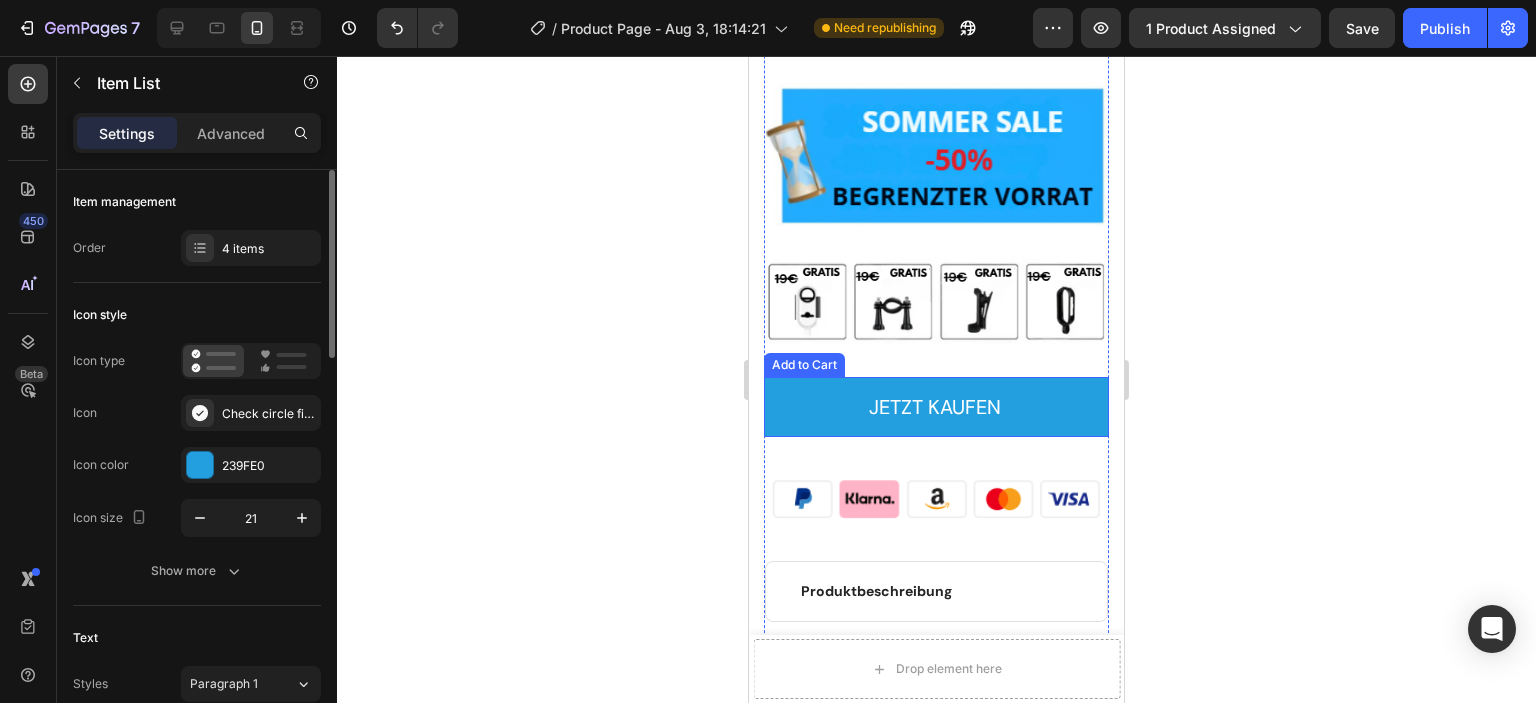 scroll, scrollTop: 2300, scrollLeft: 0, axis: vertical 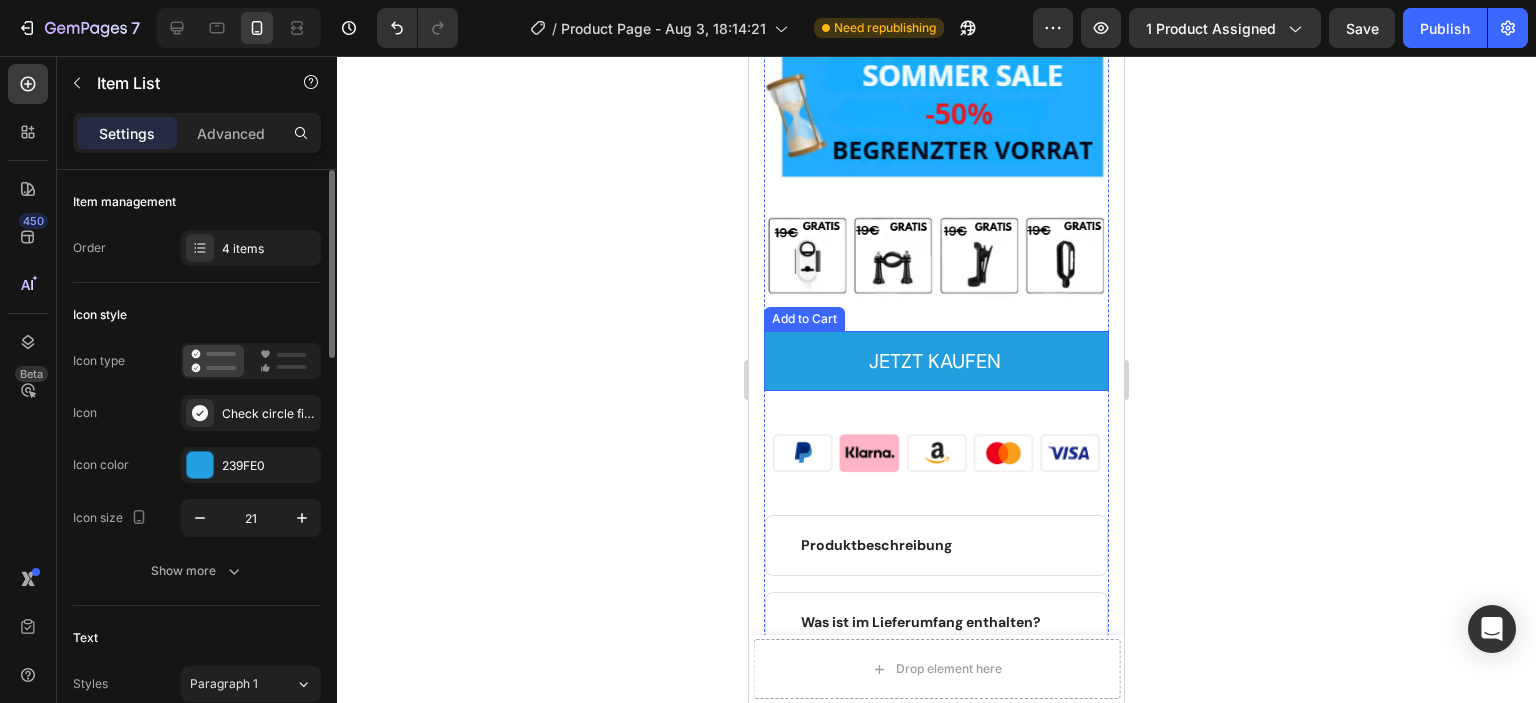 click on "JETZT KAUFEN" at bounding box center (936, 361) 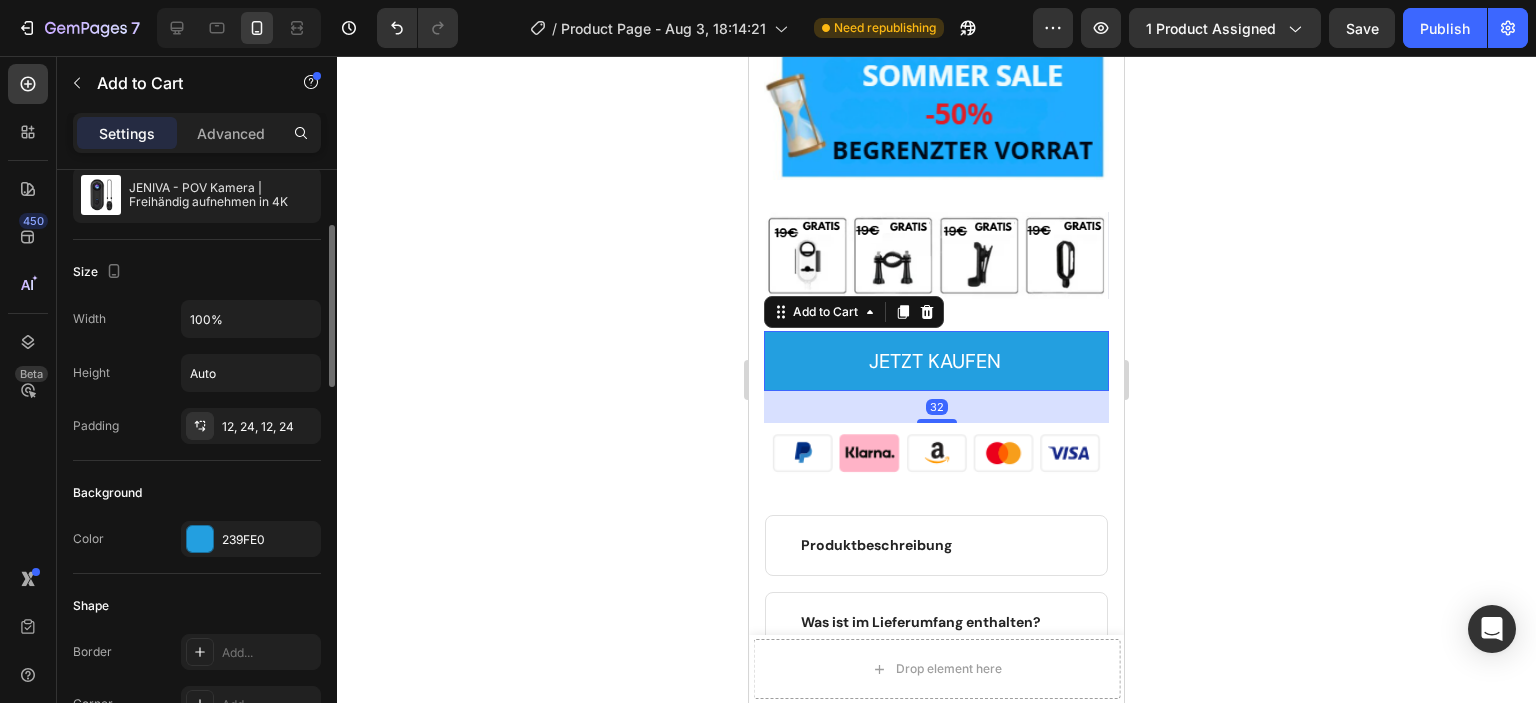 scroll, scrollTop: 300, scrollLeft: 0, axis: vertical 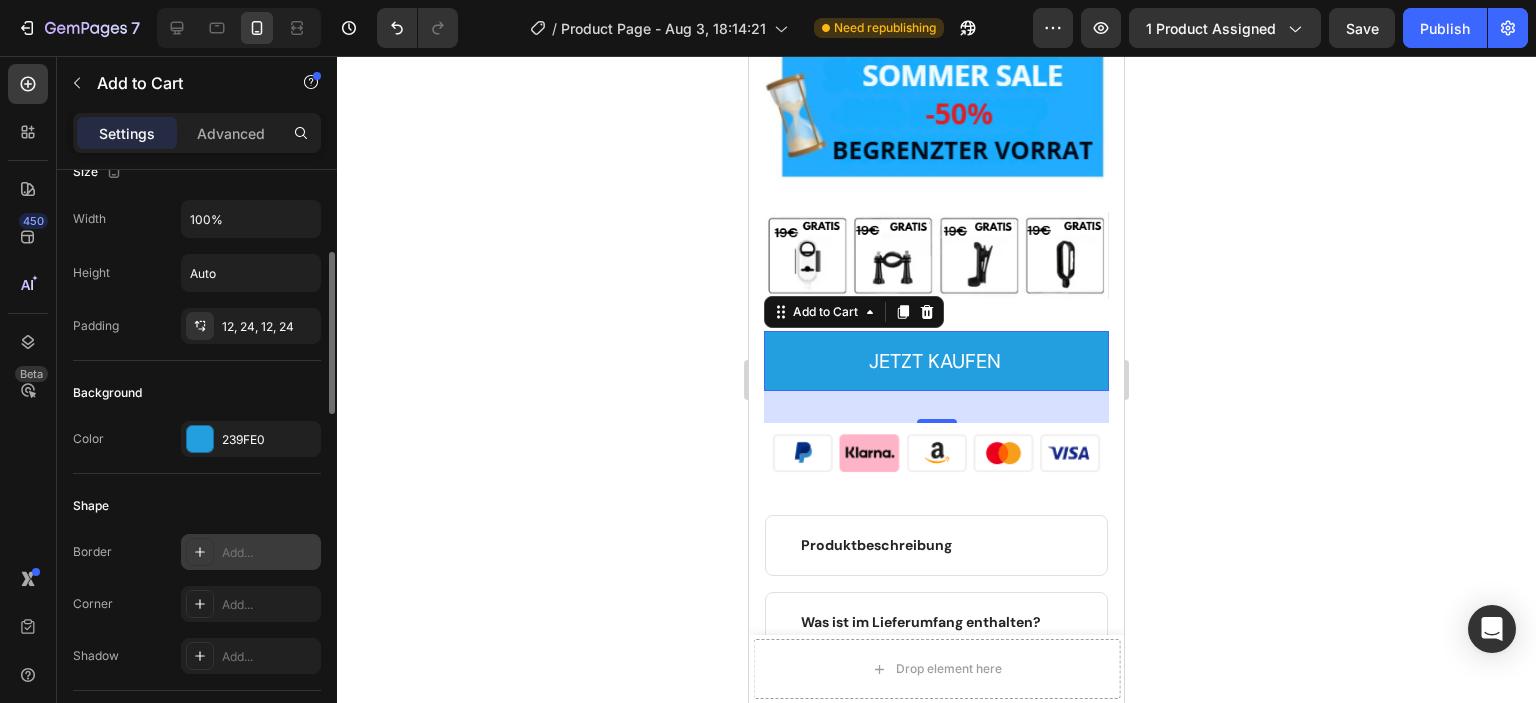 click on "Add..." at bounding box center [251, 552] 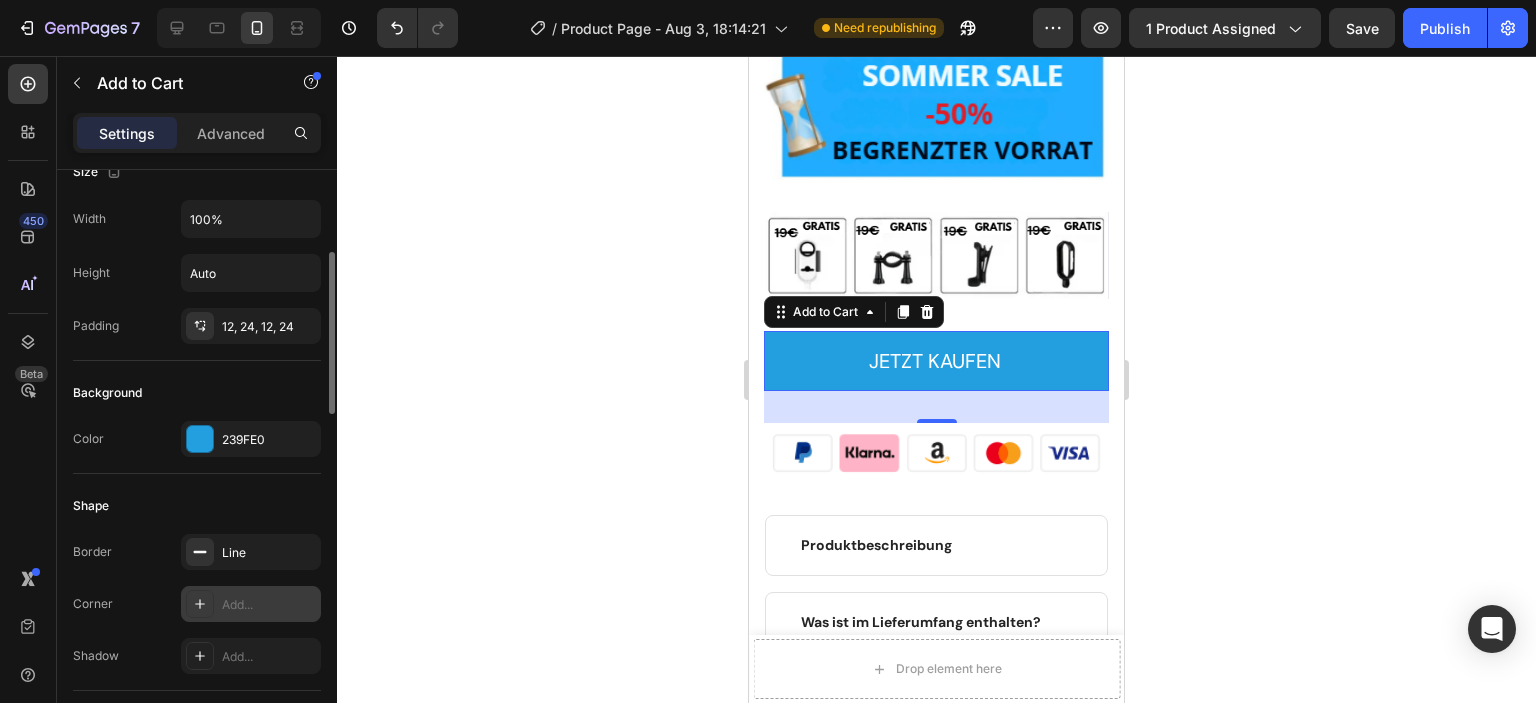 click on "Add..." at bounding box center [269, 605] 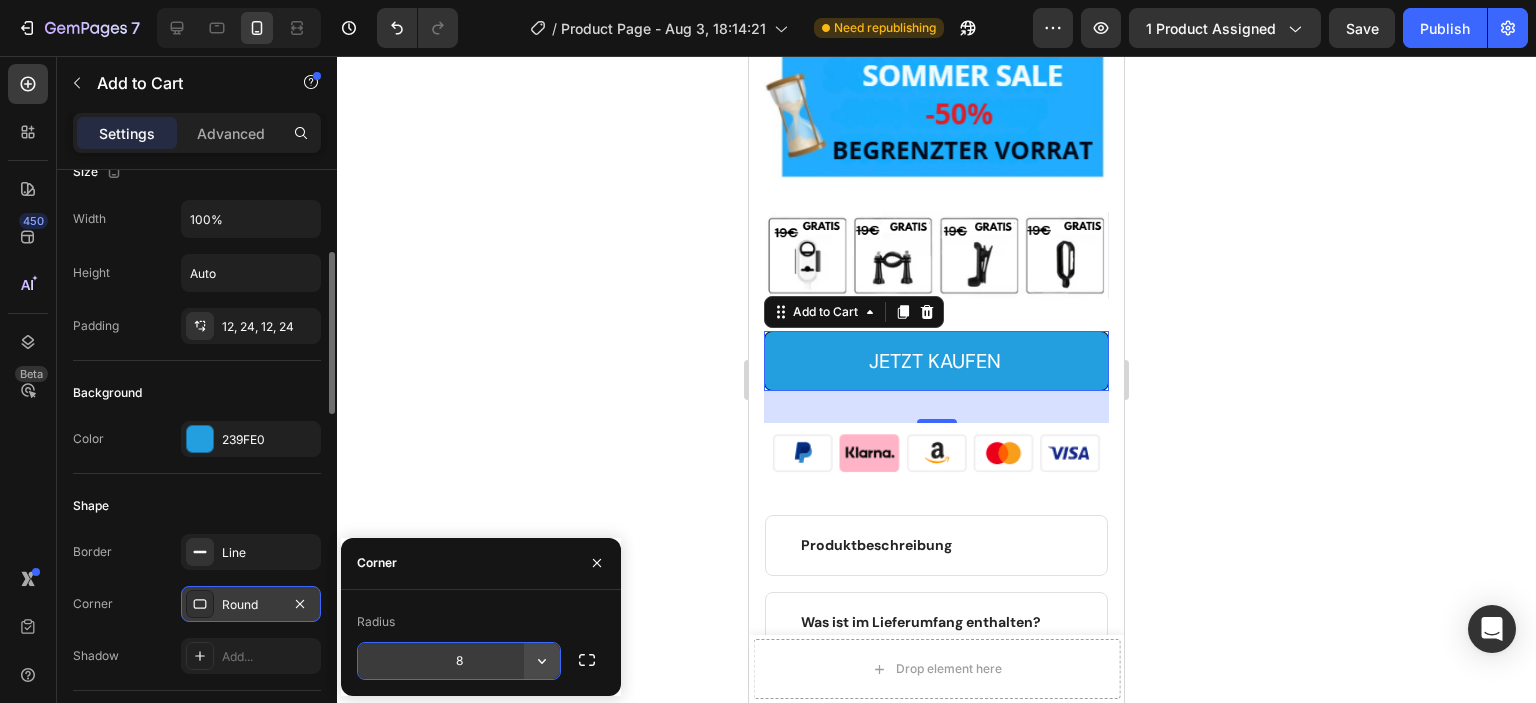 click 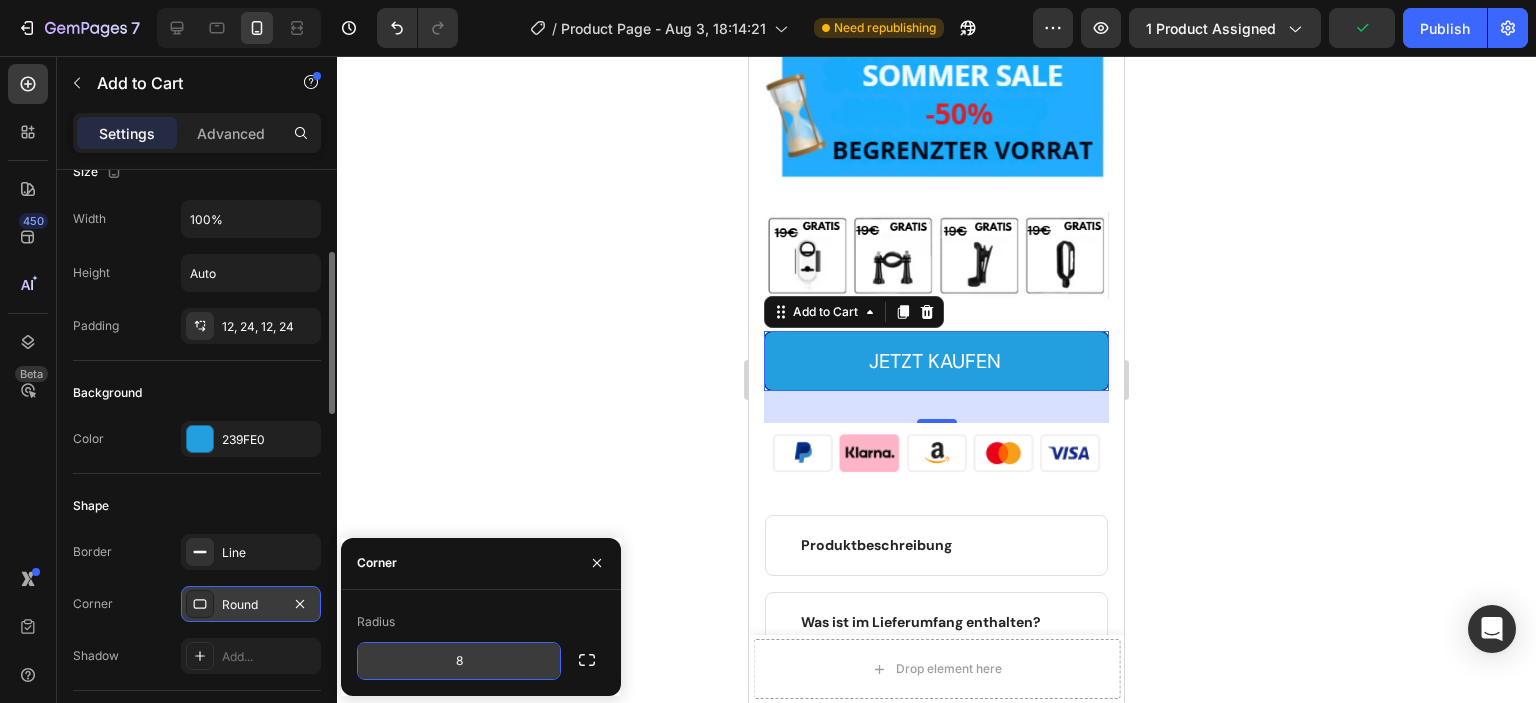click 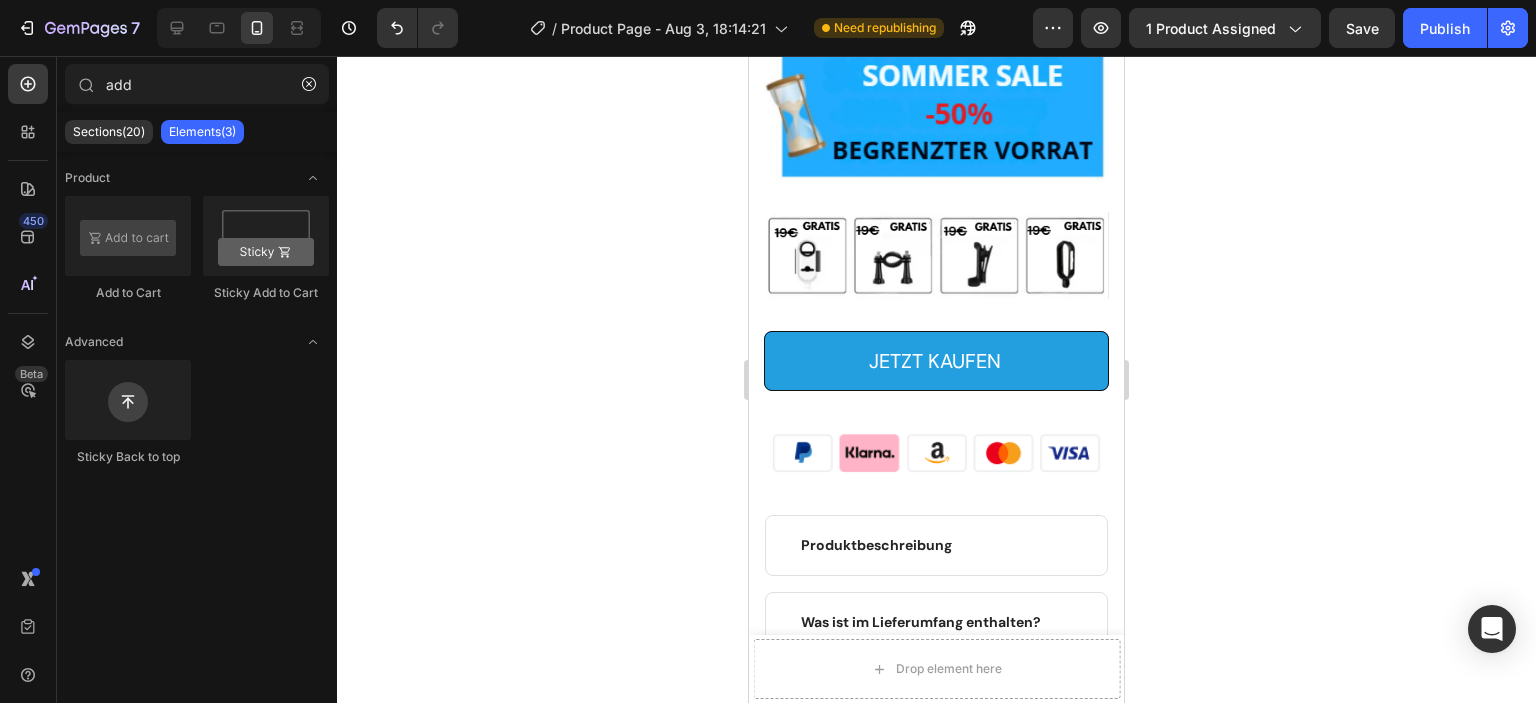 click 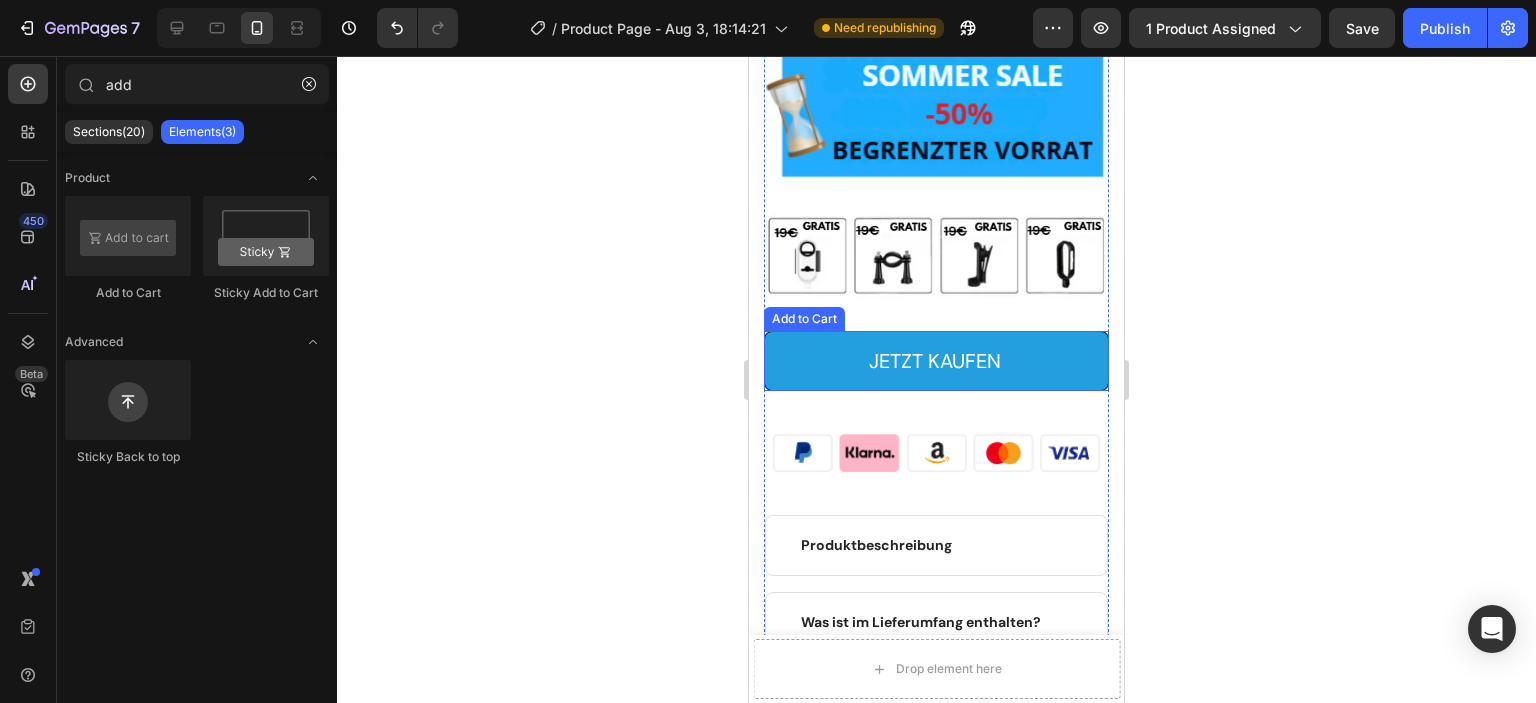 click on "JETZT KAUFEN" at bounding box center (936, 361) 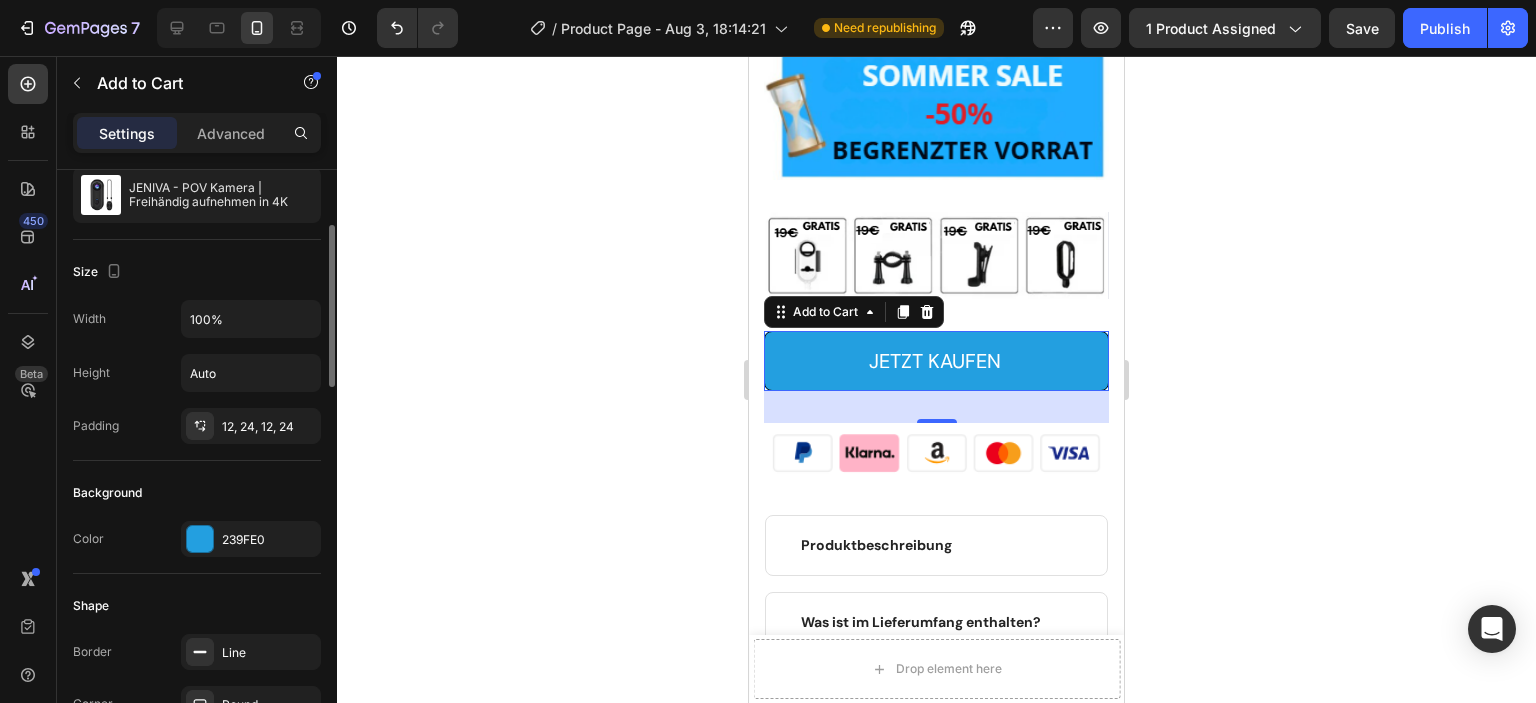 scroll, scrollTop: 300, scrollLeft: 0, axis: vertical 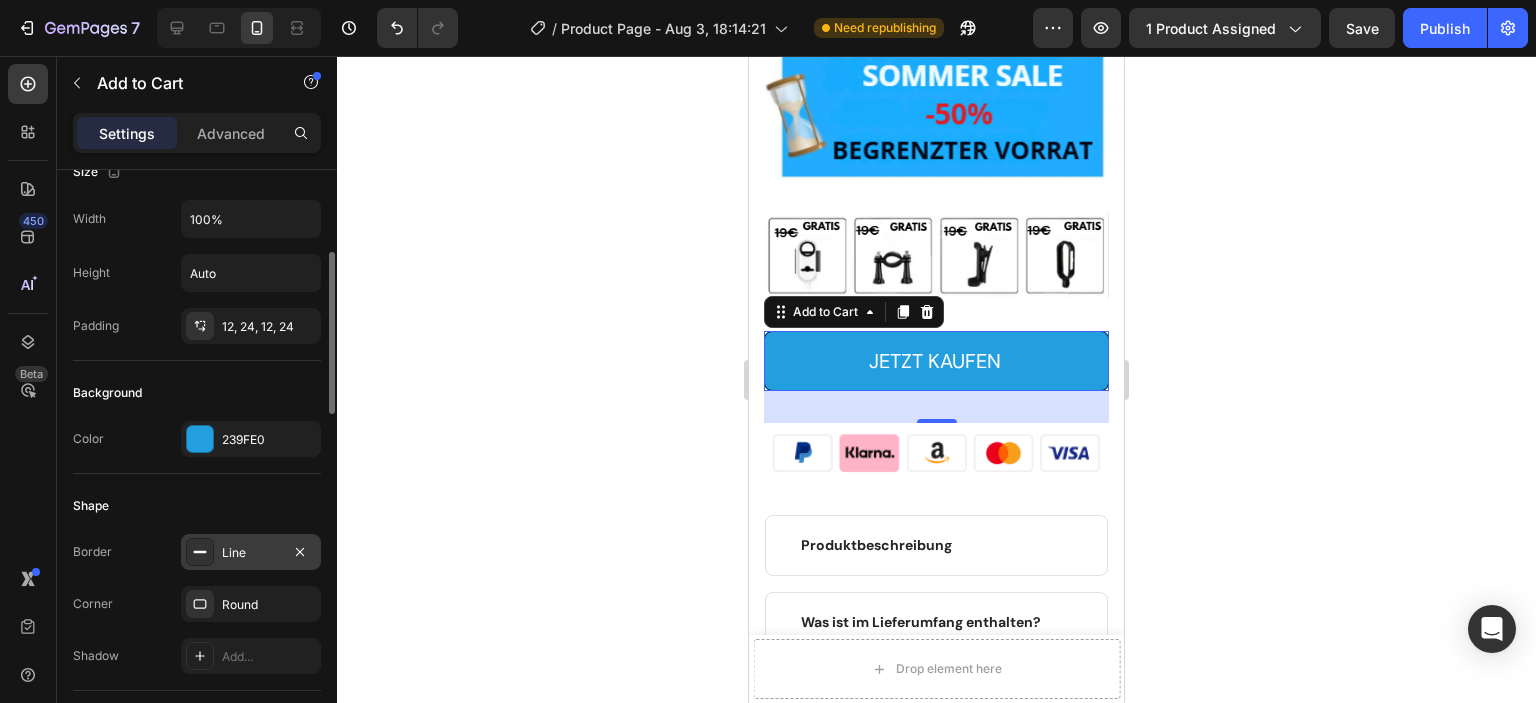 click on "Line" at bounding box center [251, 553] 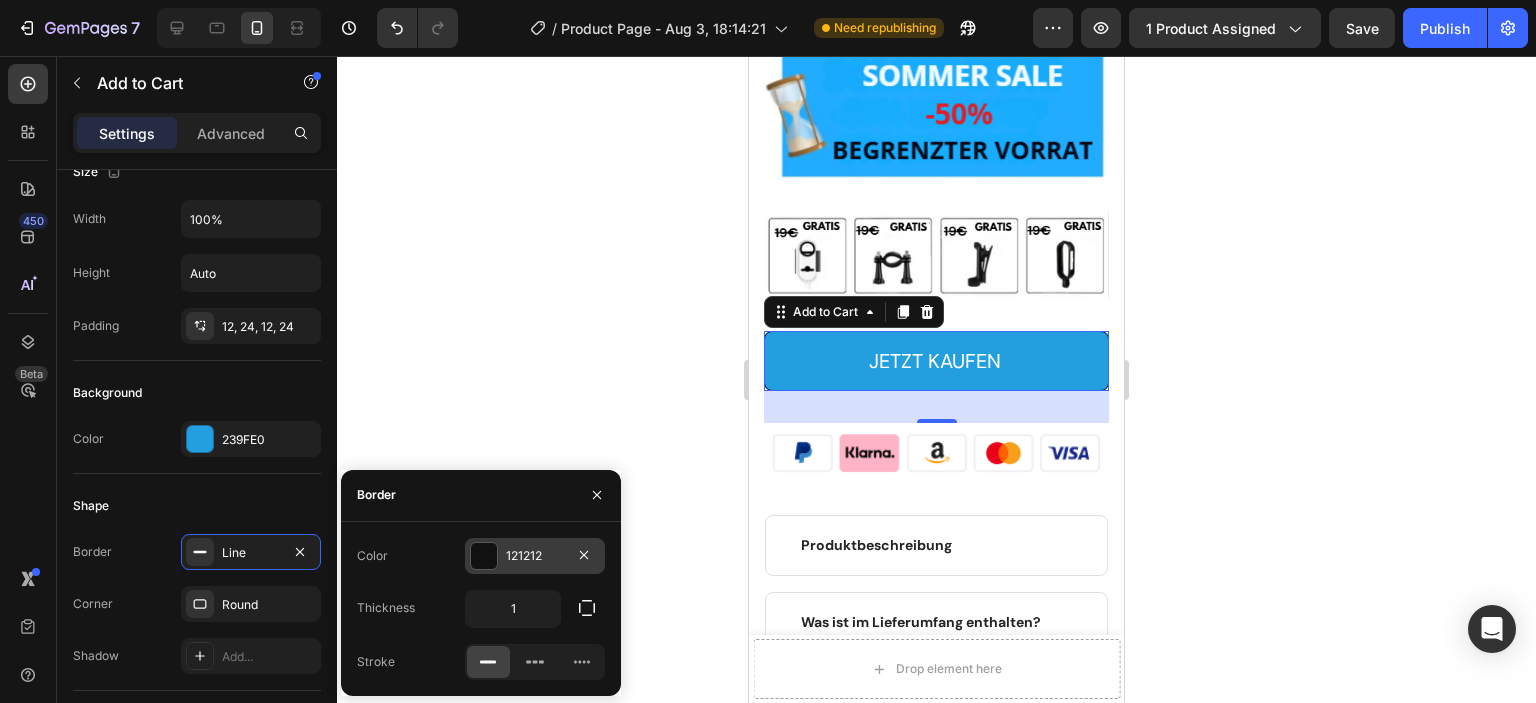 click at bounding box center (484, 556) 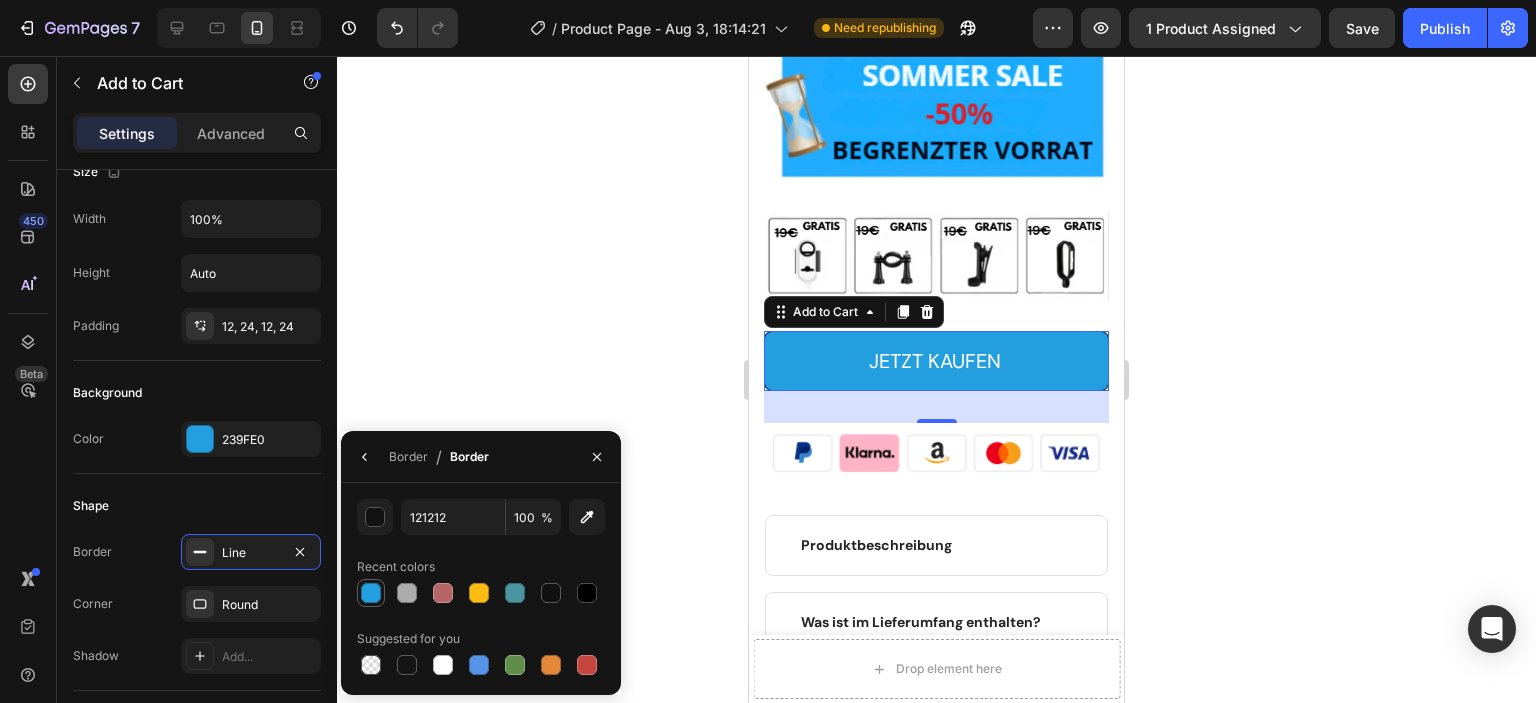 click at bounding box center (371, 593) 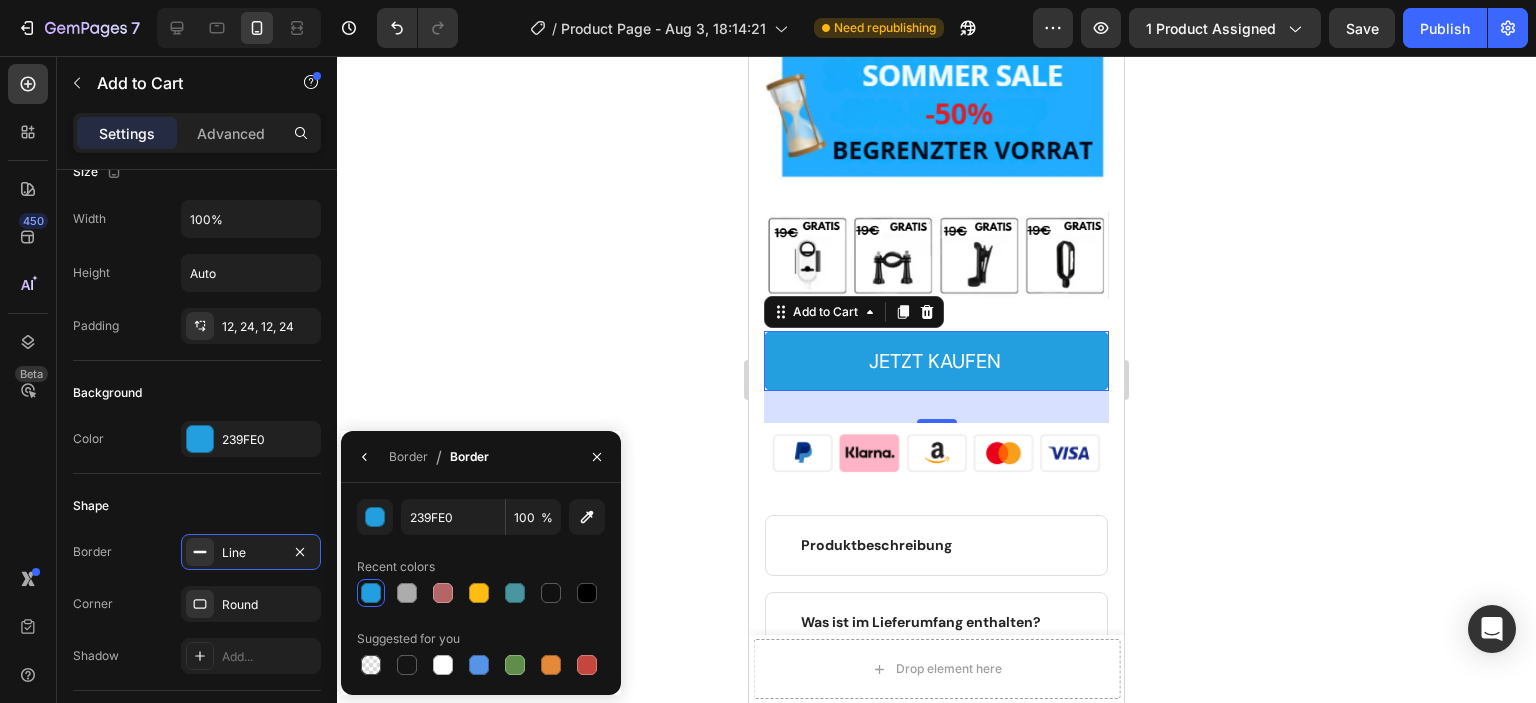 click 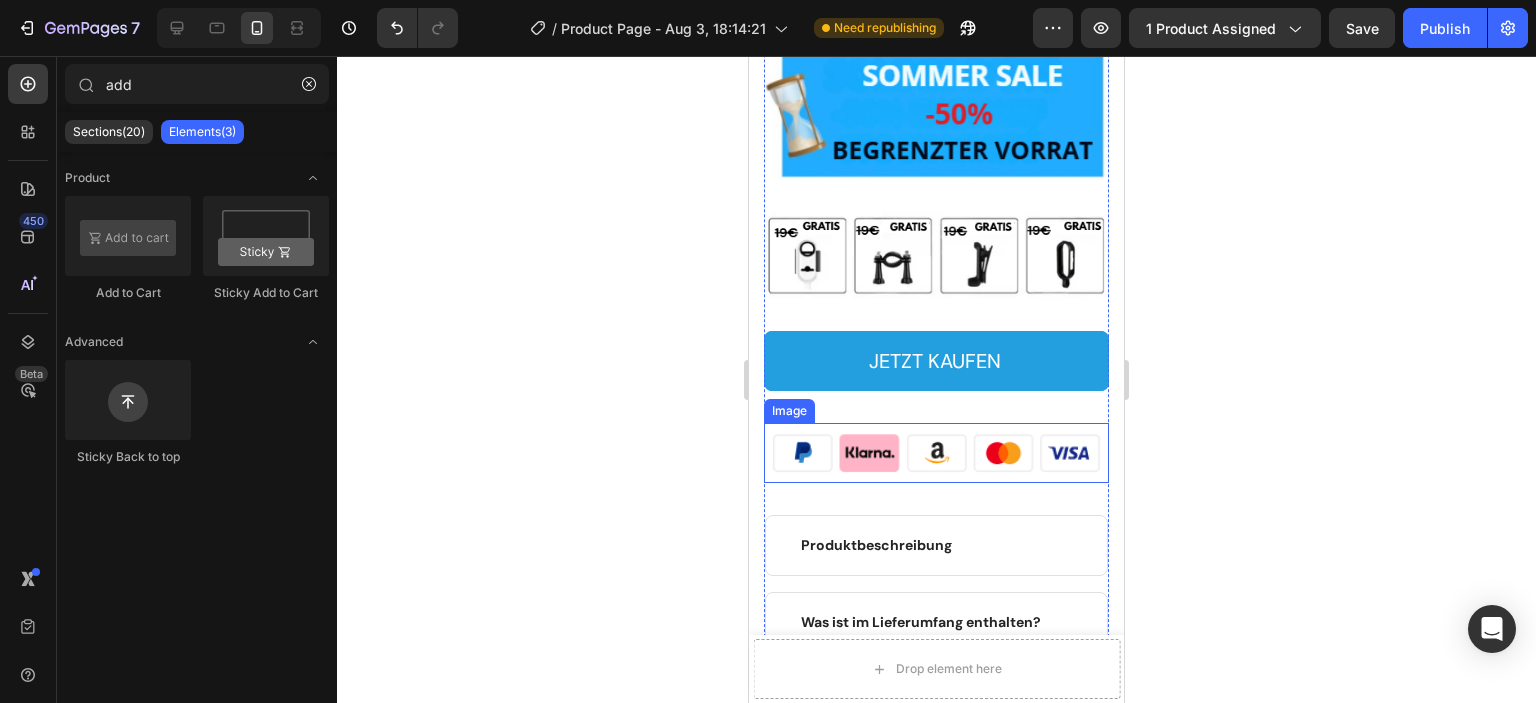 click at bounding box center [936, 453] 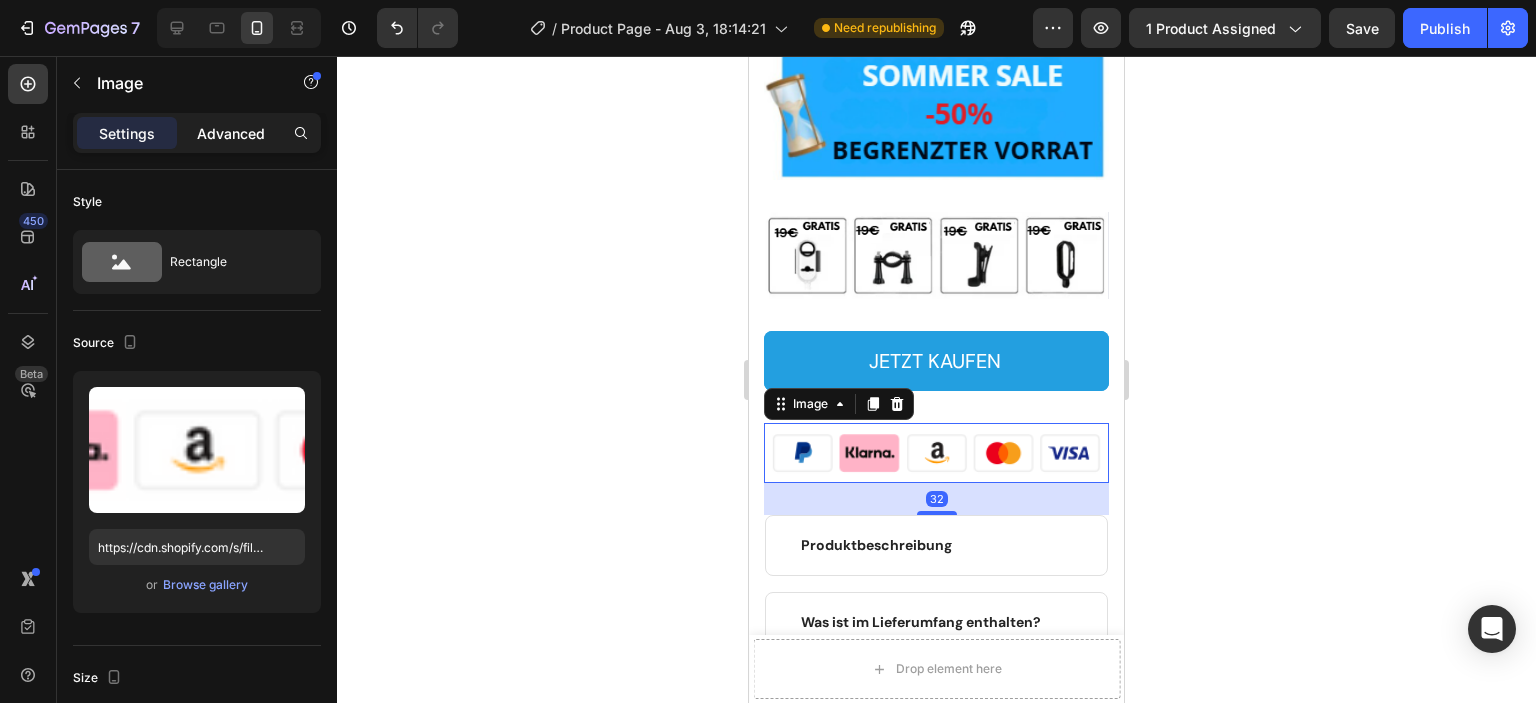 click on "Advanced" at bounding box center (231, 133) 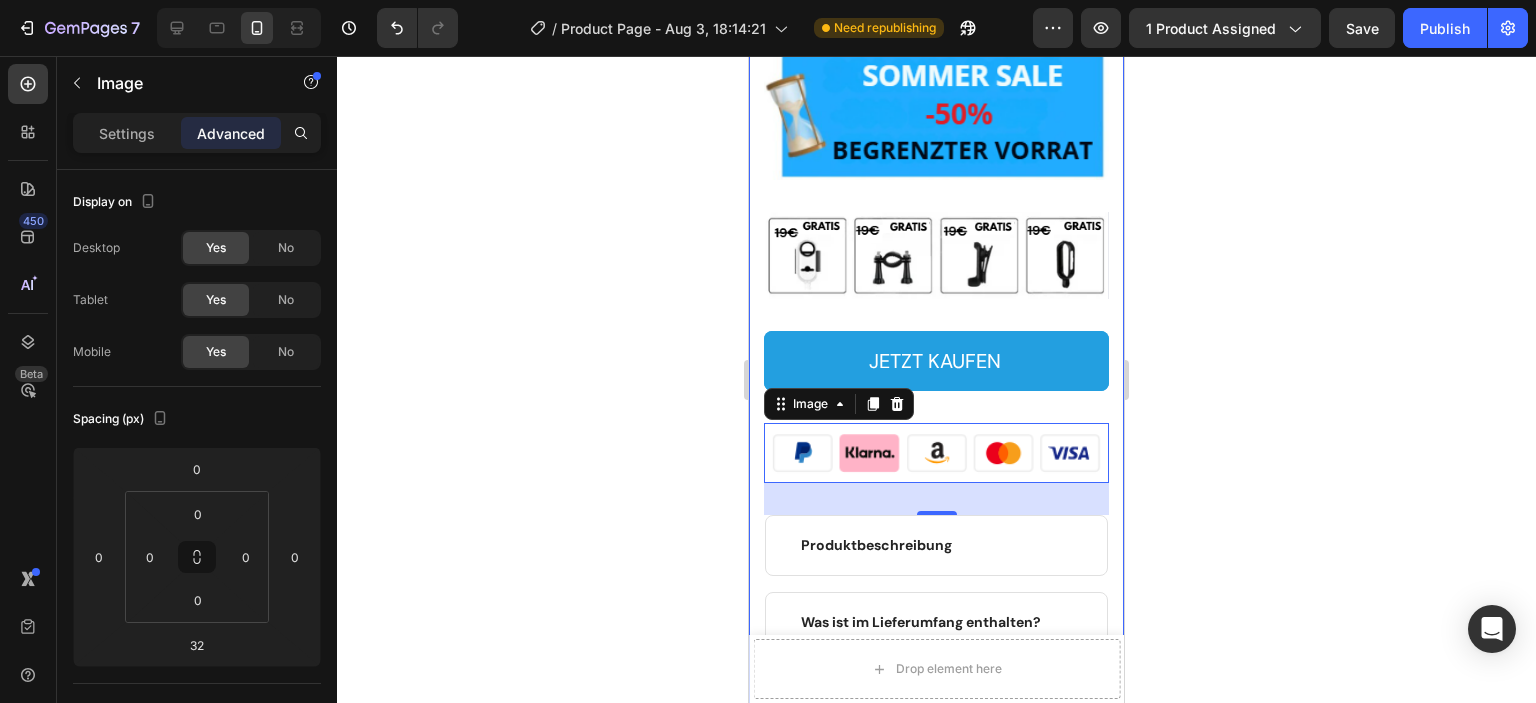 click 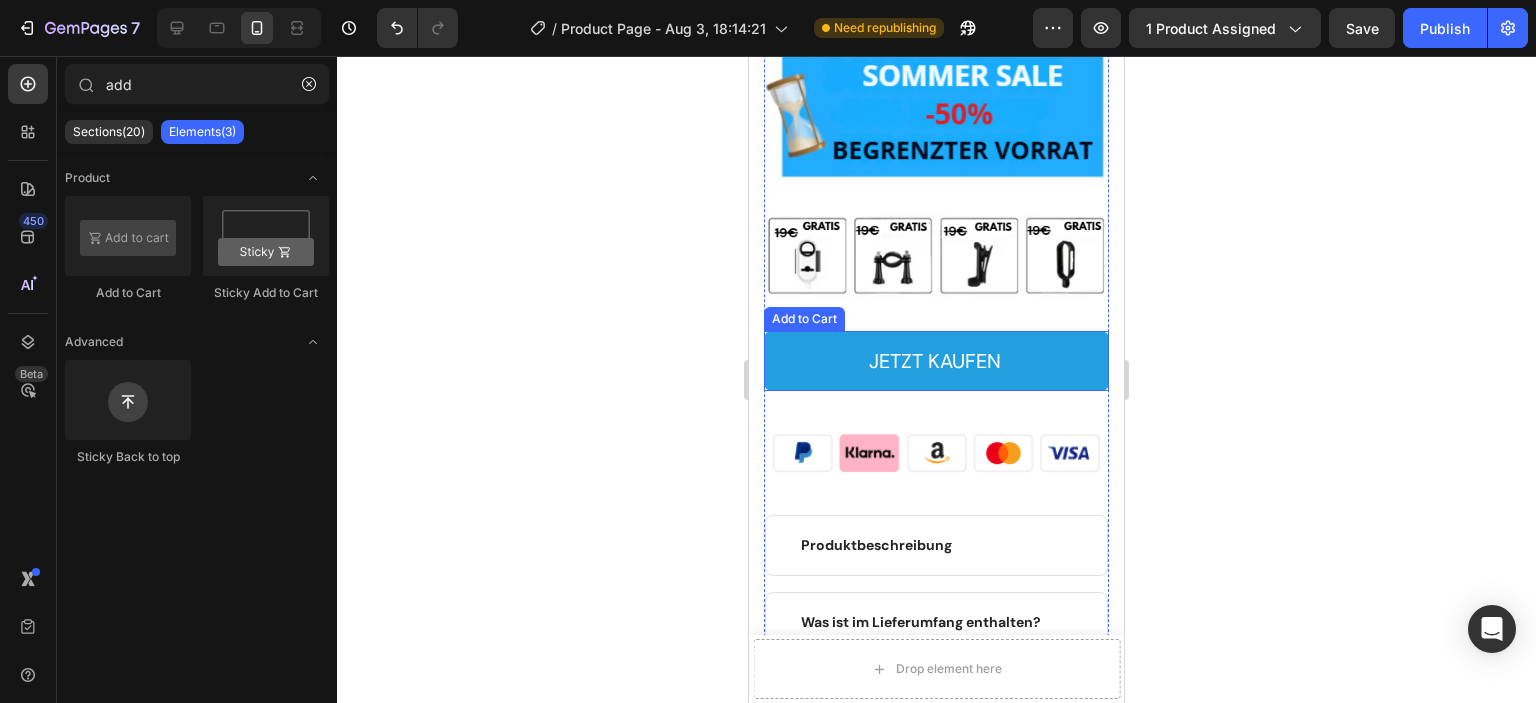 click on "JETZT KAUFEN" at bounding box center (936, 361) 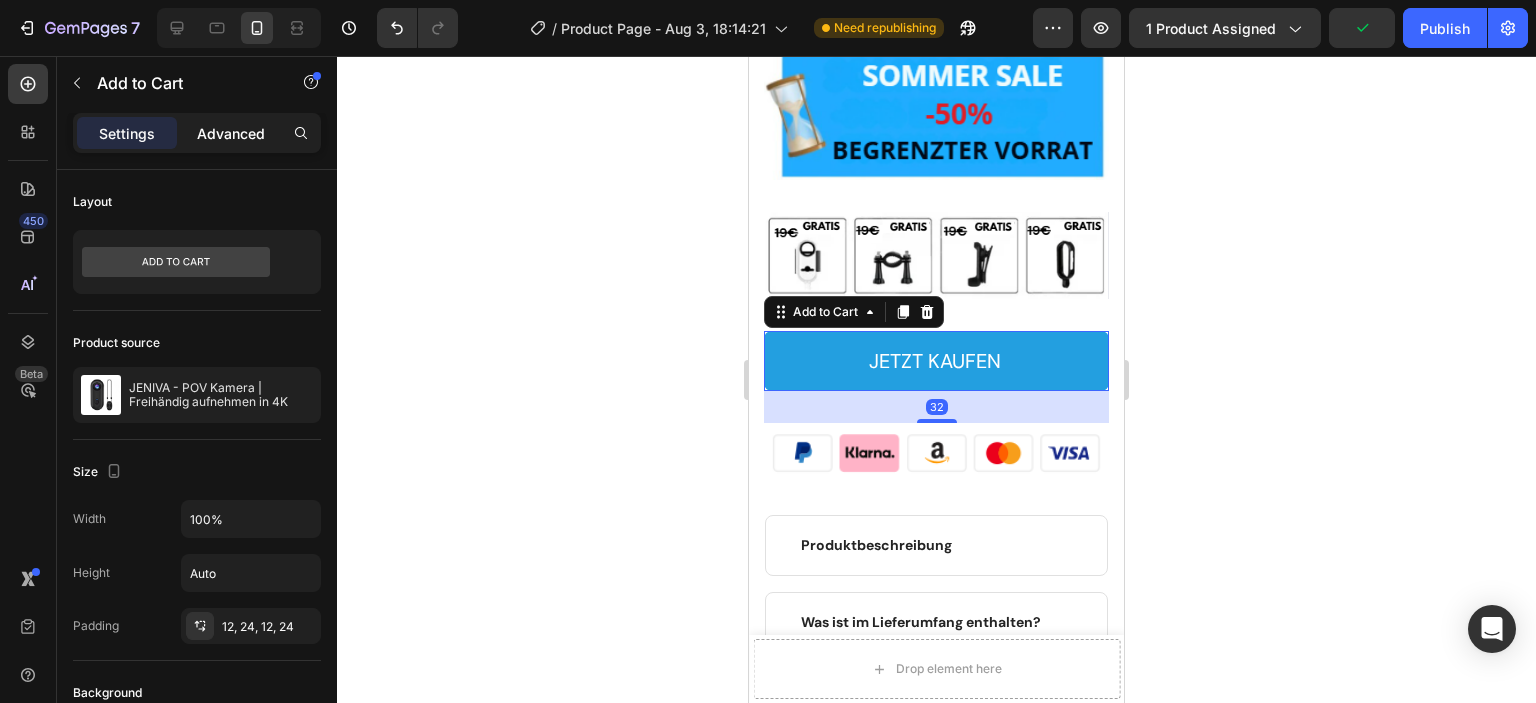 click on "Advanced" at bounding box center [231, 133] 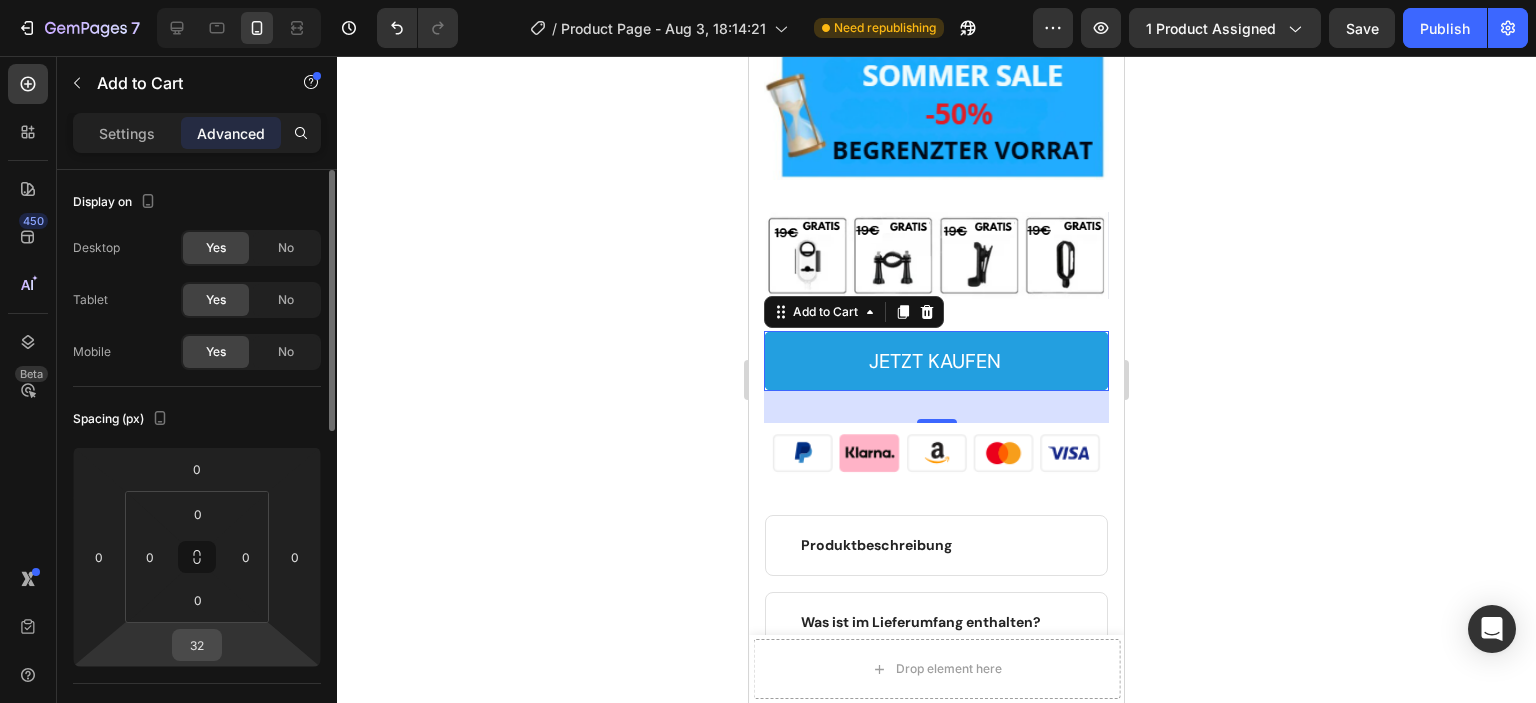 click on "32" at bounding box center [197, 645] 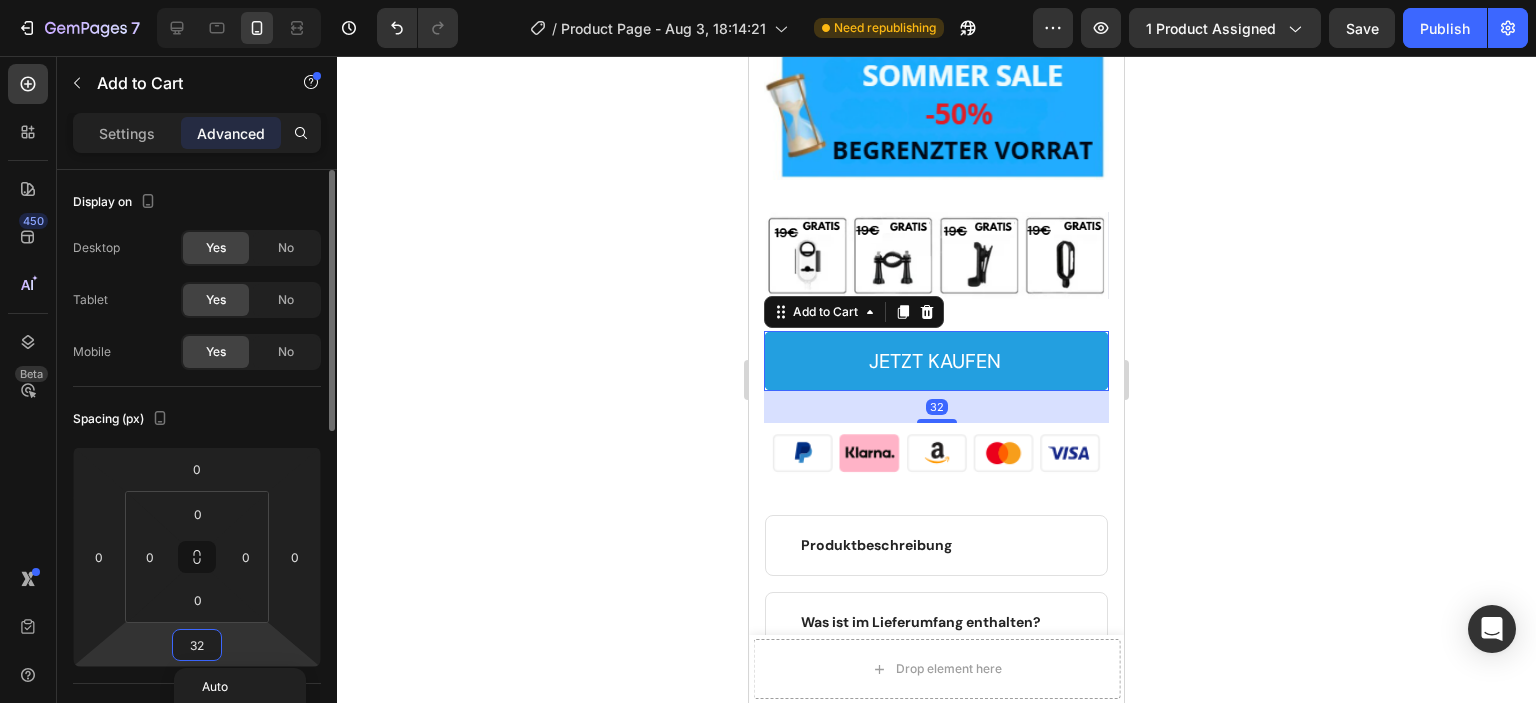 type on "6" 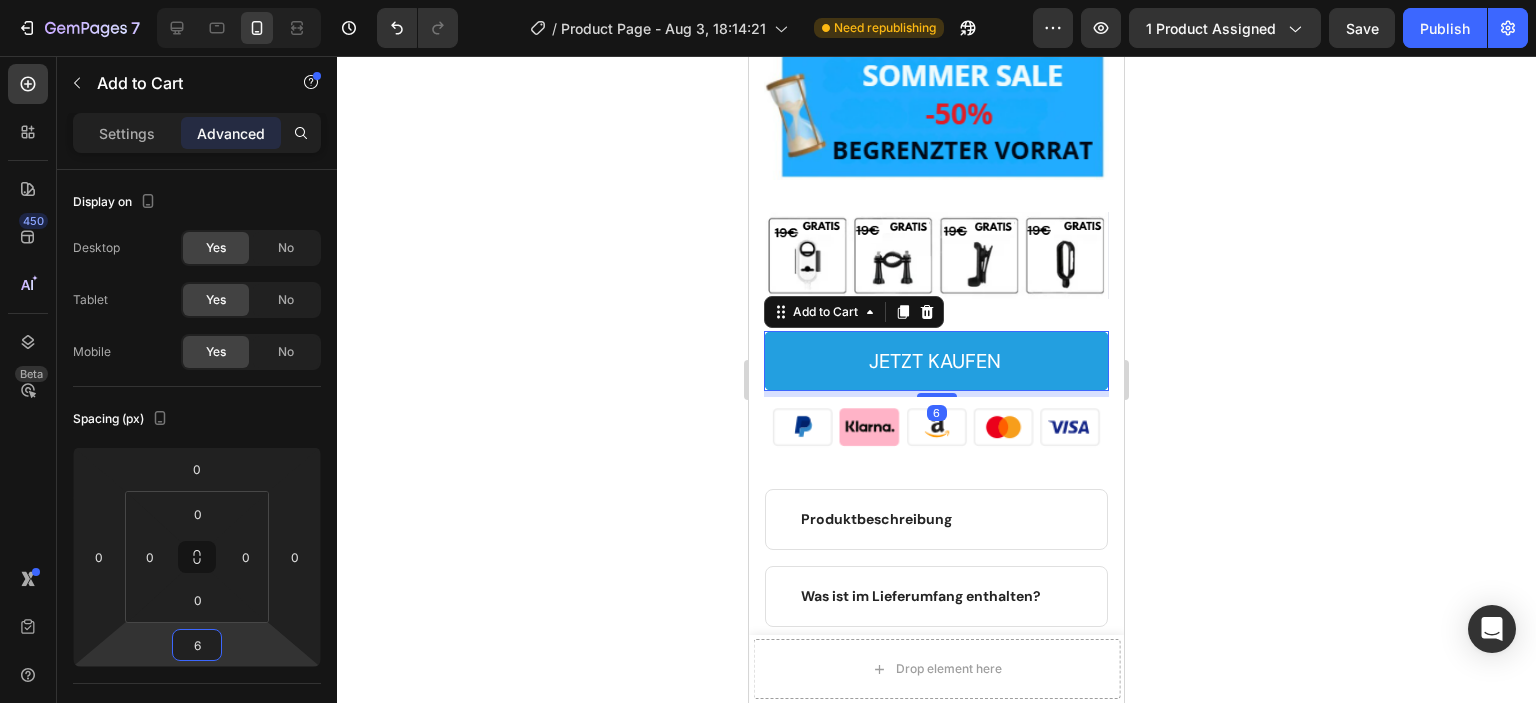 click 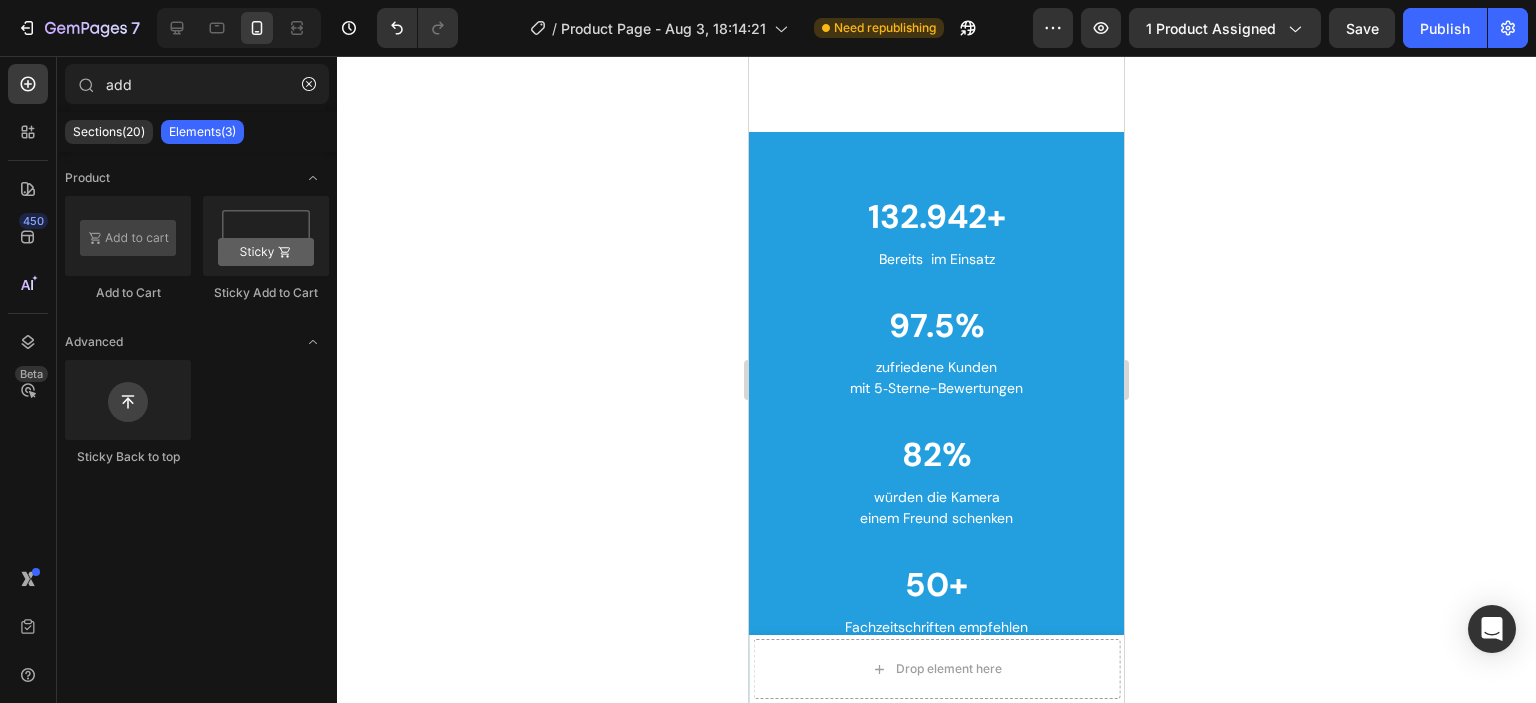 scroll, scrollTop: 3500, scrollLeft: 0, axis: vertical 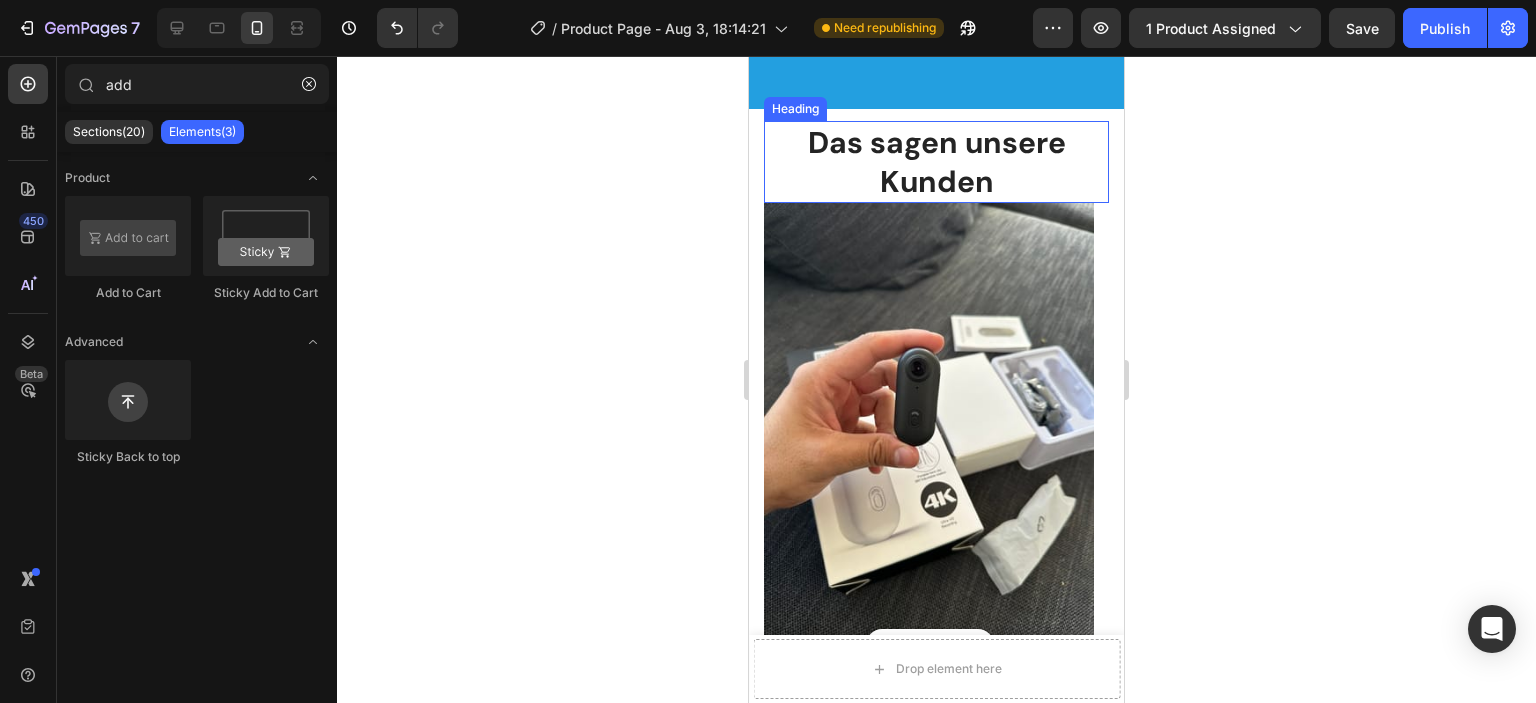 click on "Das sagen unsere Kunden Heading" at bounding box center (936, 162) 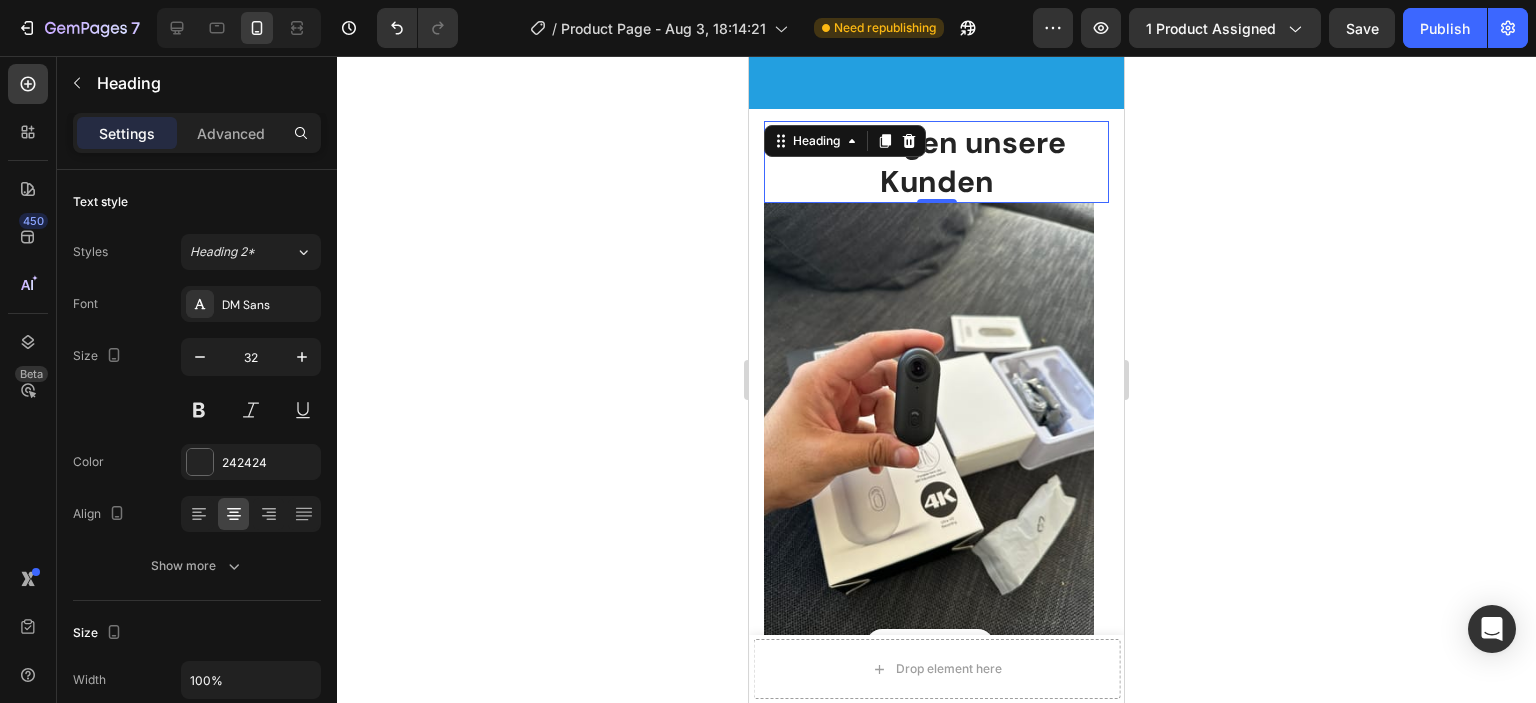 click on "Das sagen unsere Kunden" at bounding box center [936, 162] 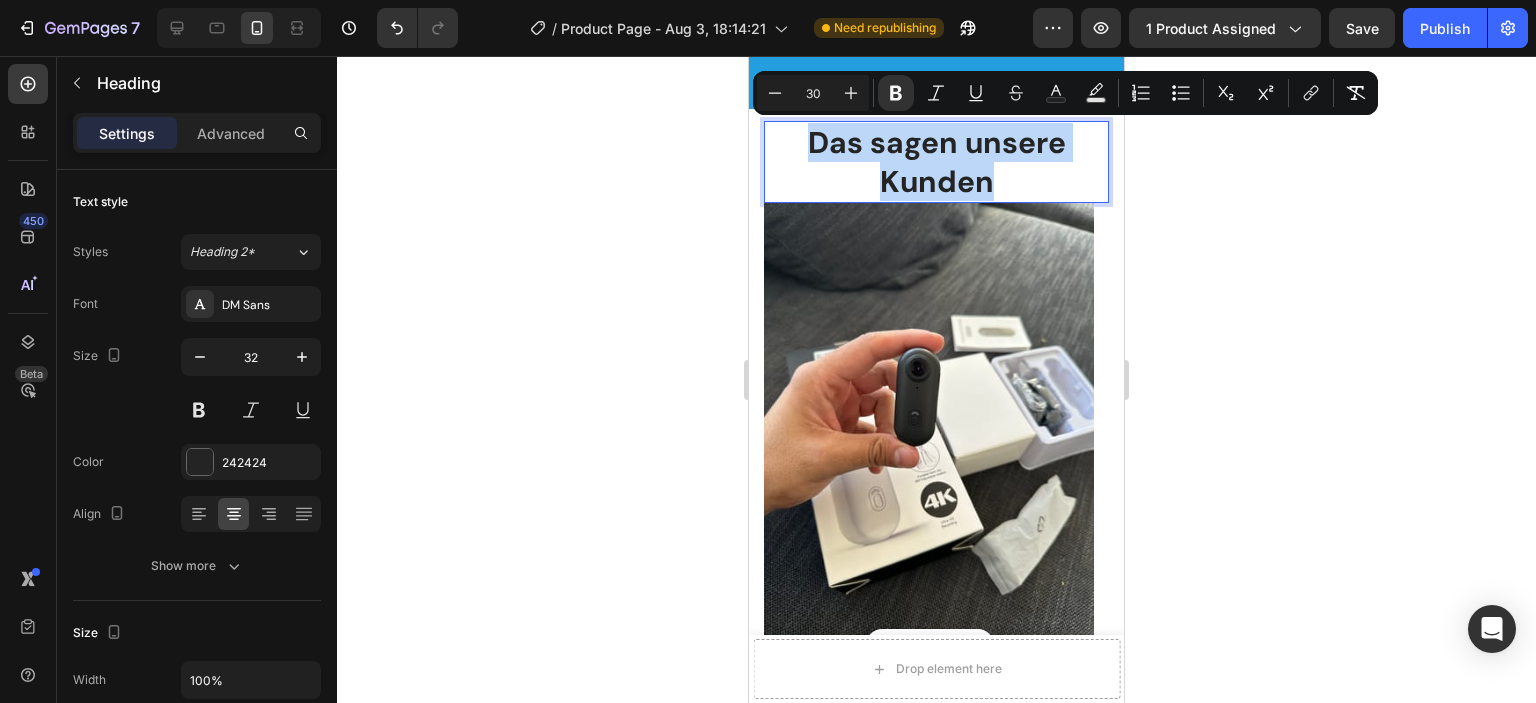 drag, startPoint x: 993, startPoint y: 183, endPoint x: 779, endPoint y: 148, distance: 216.84326 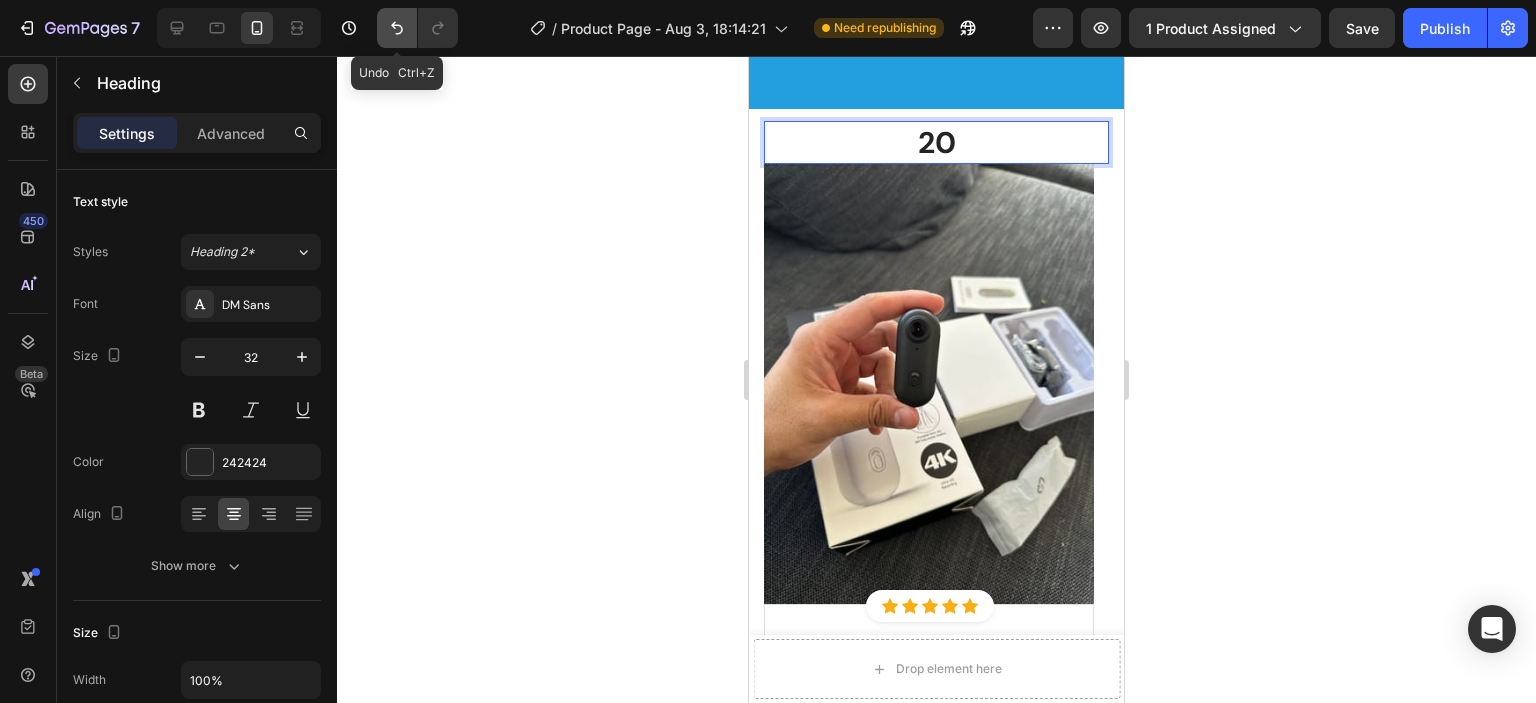 click 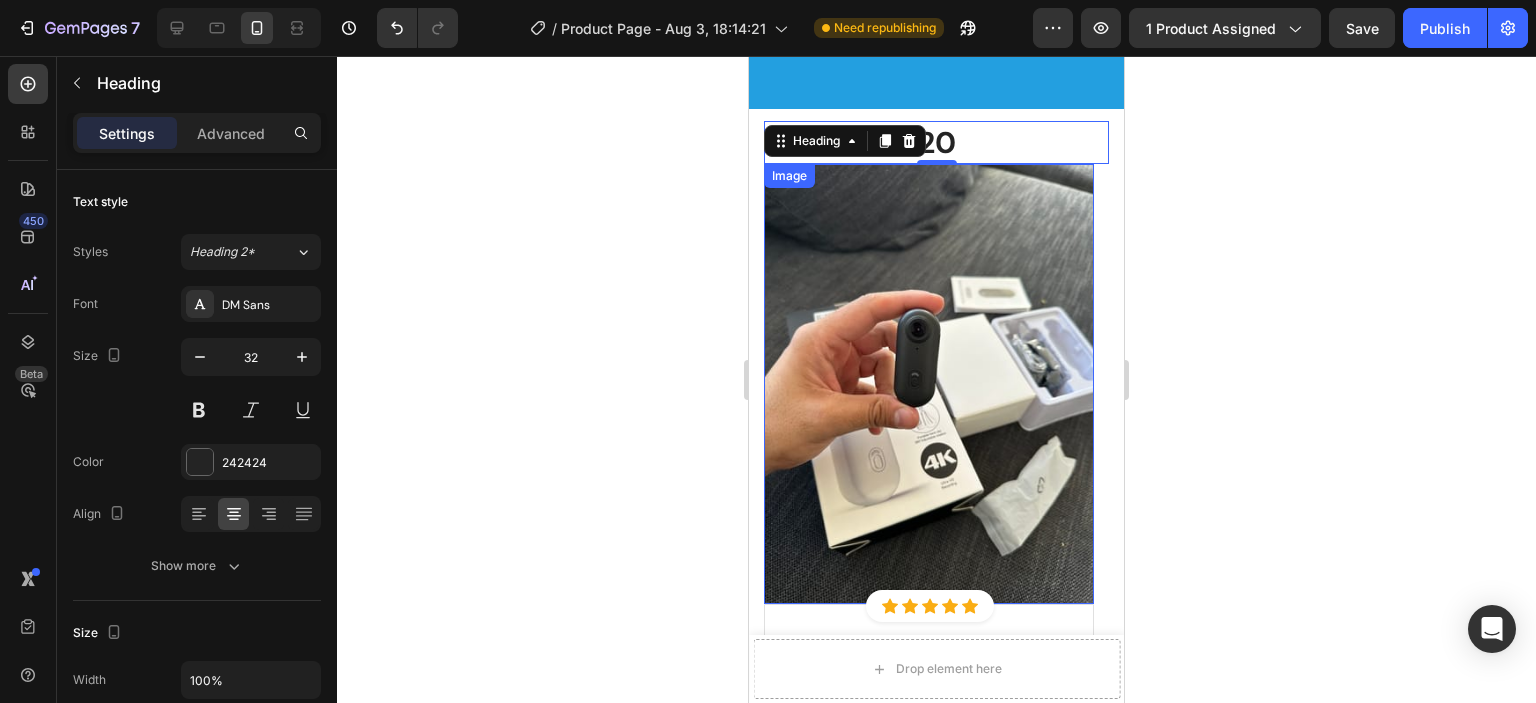 click 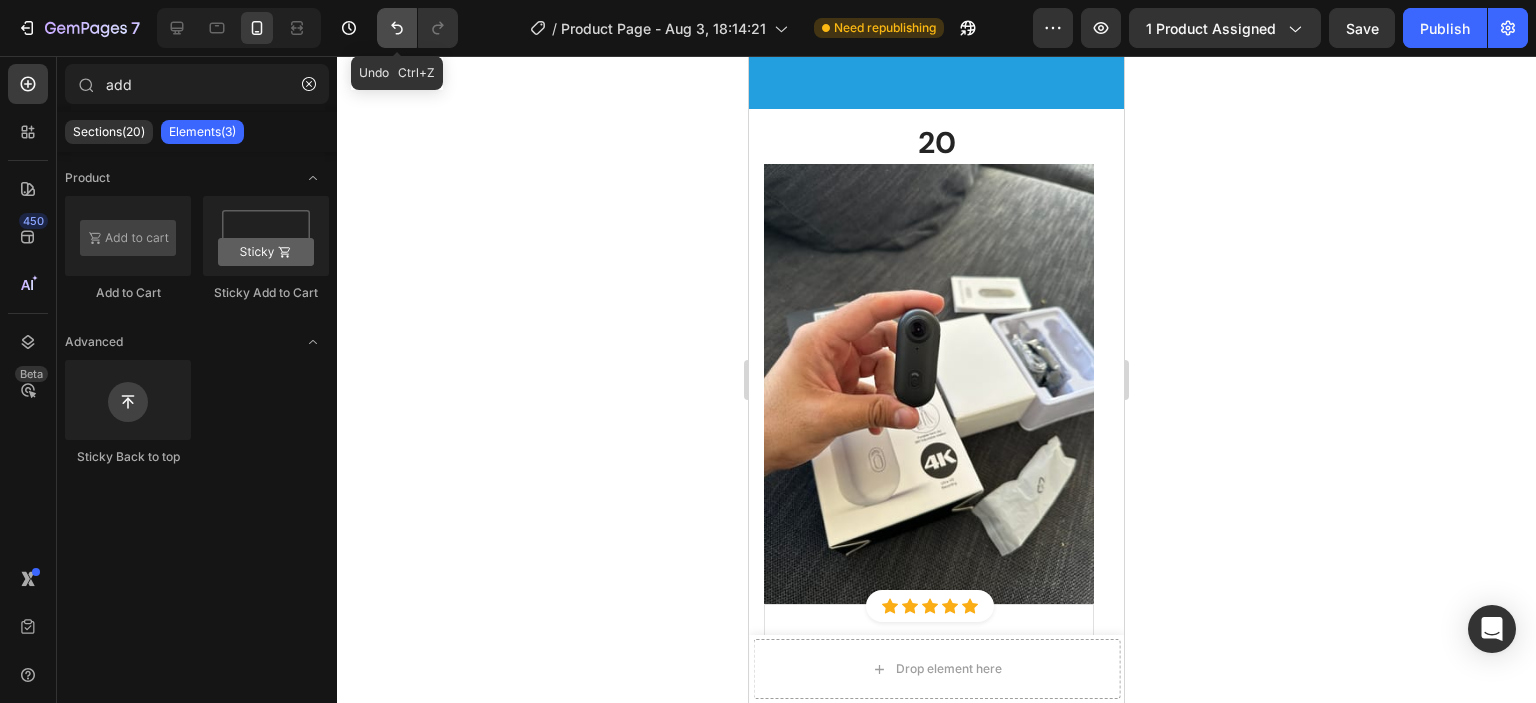 click 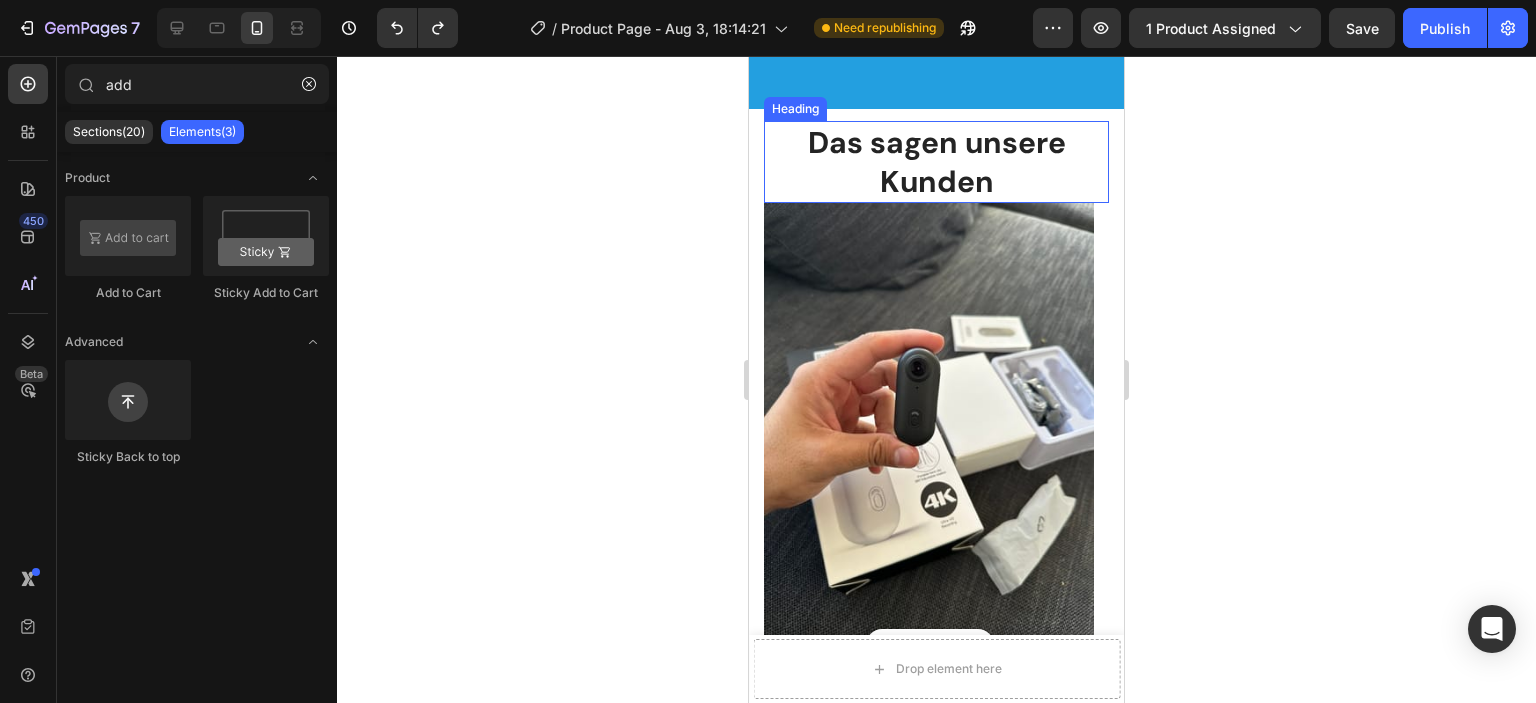click on "Das sagen unsere Kunden Heading" at bounding box center (936, 162) 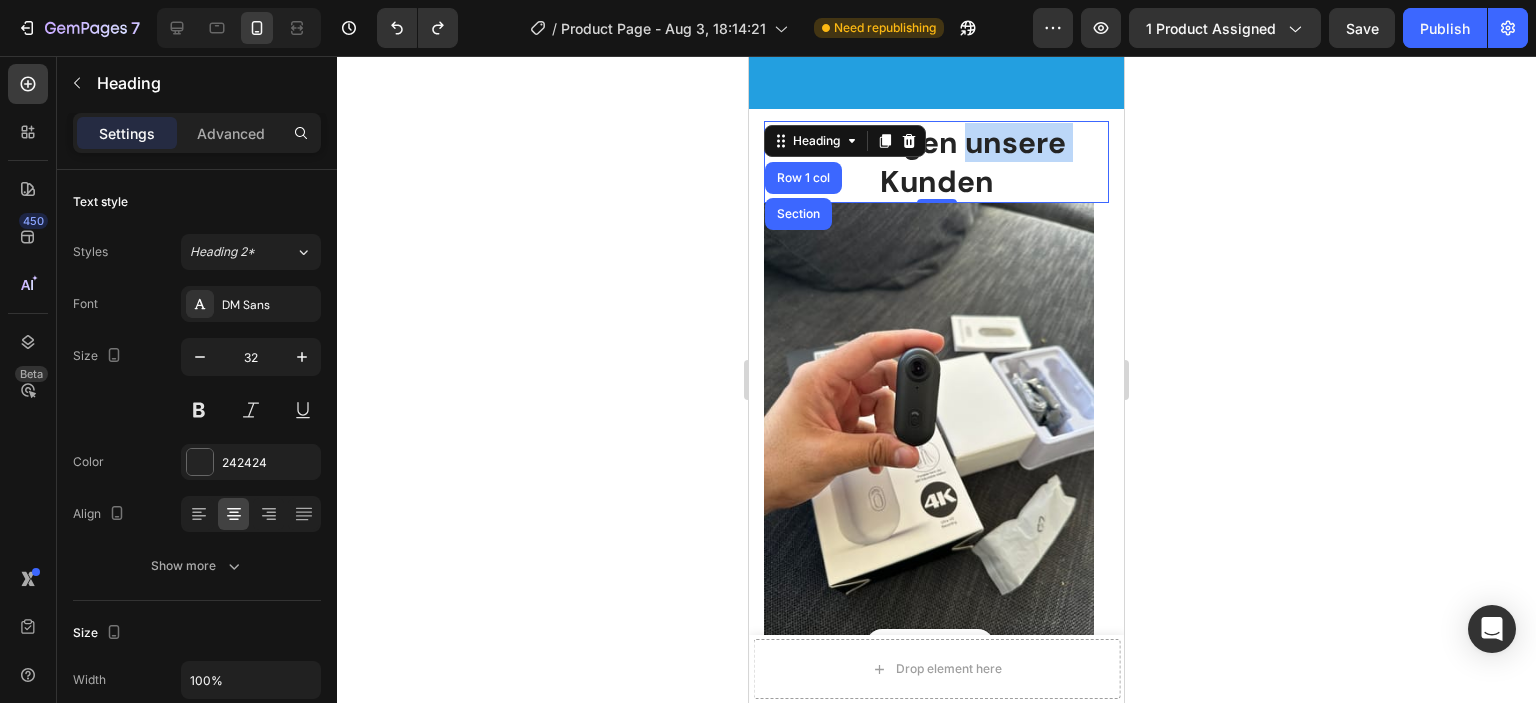 click on "Das sagen unsere Kunden" at bounding box center [937, 162] 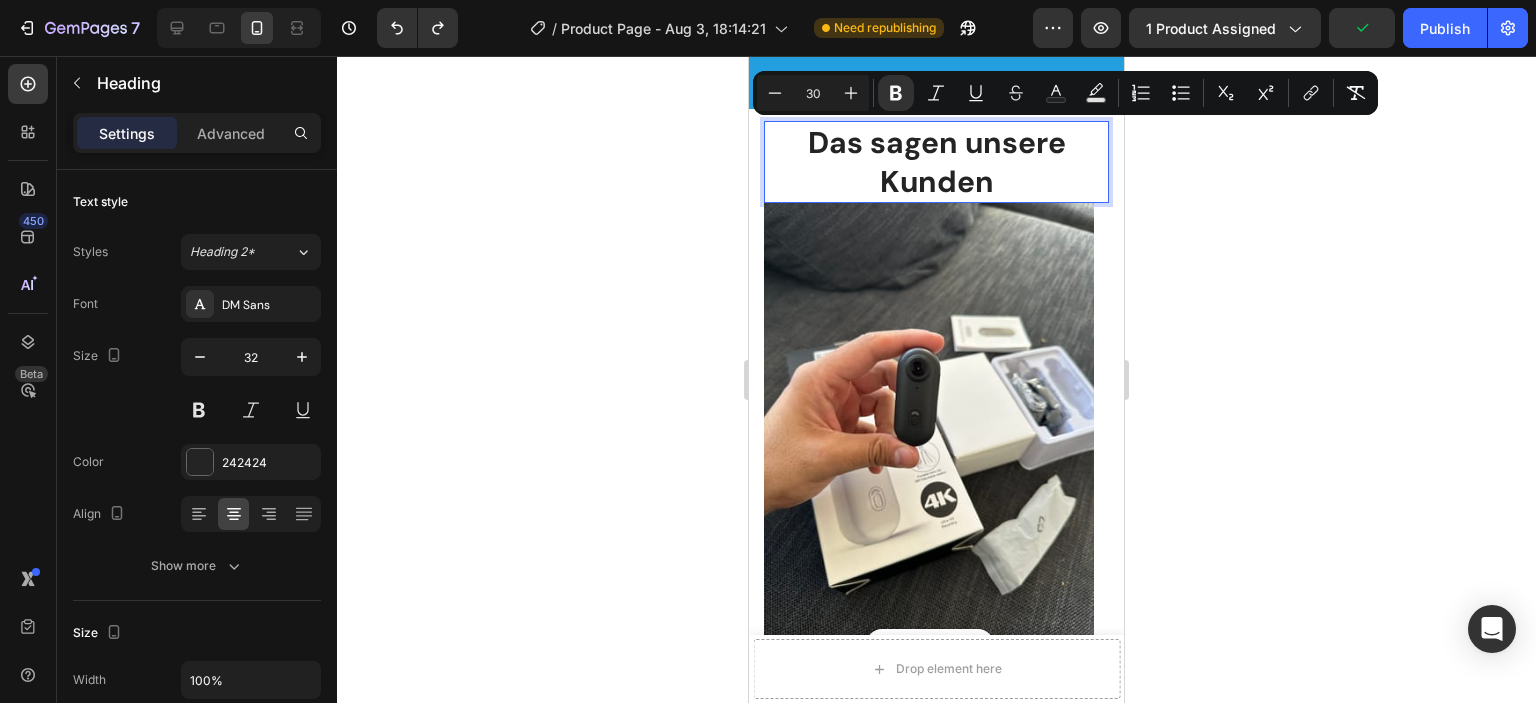 click on "30" at bounding box center (813, 93) 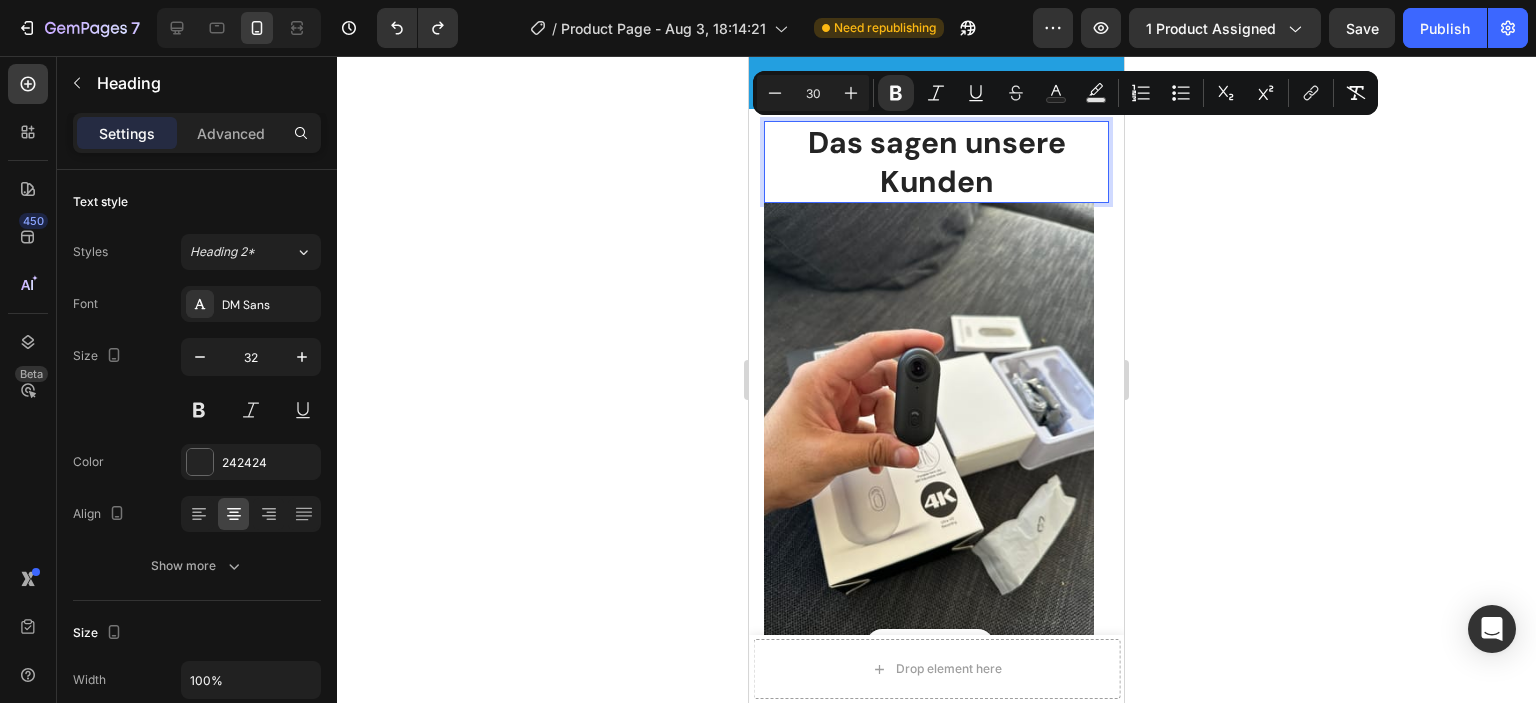 click on "30" at bounding box center (813, 93) 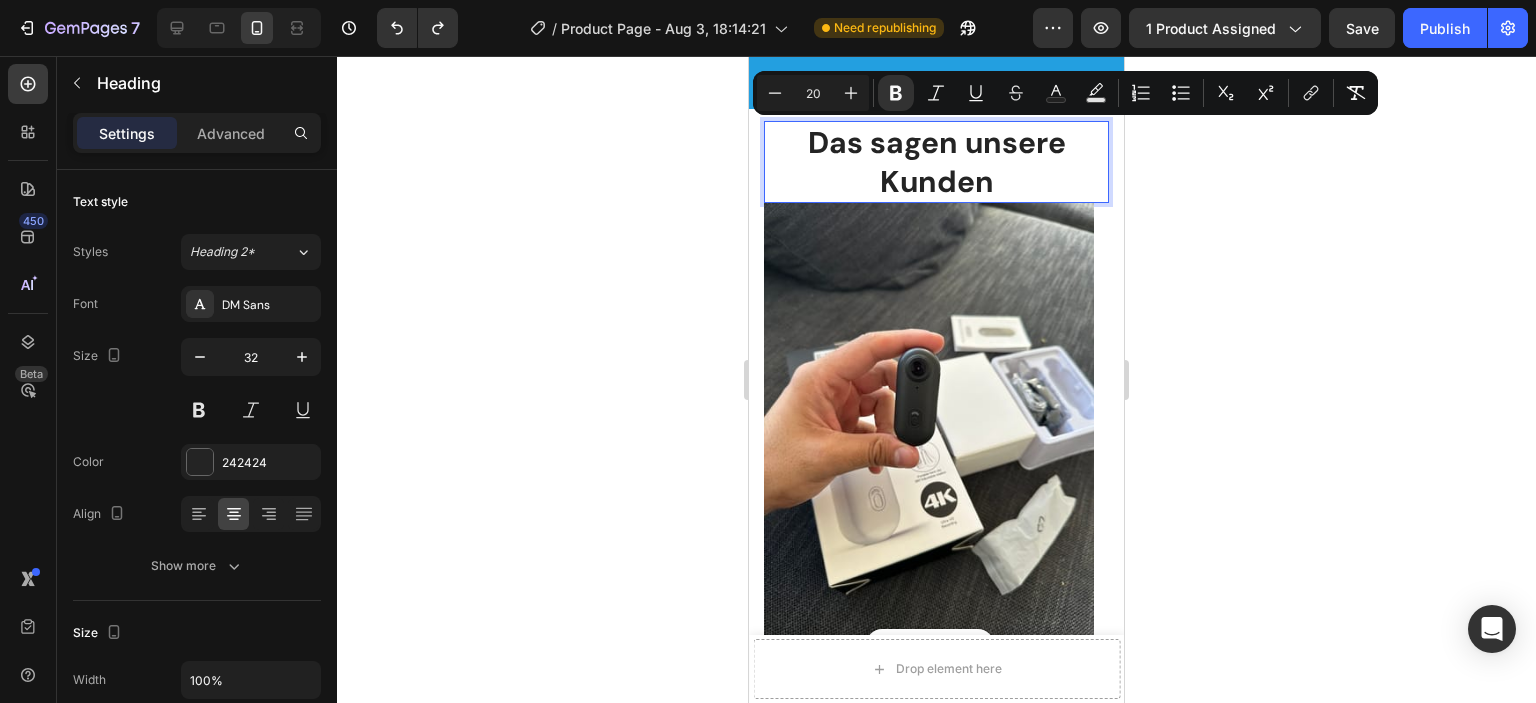 type on "20" 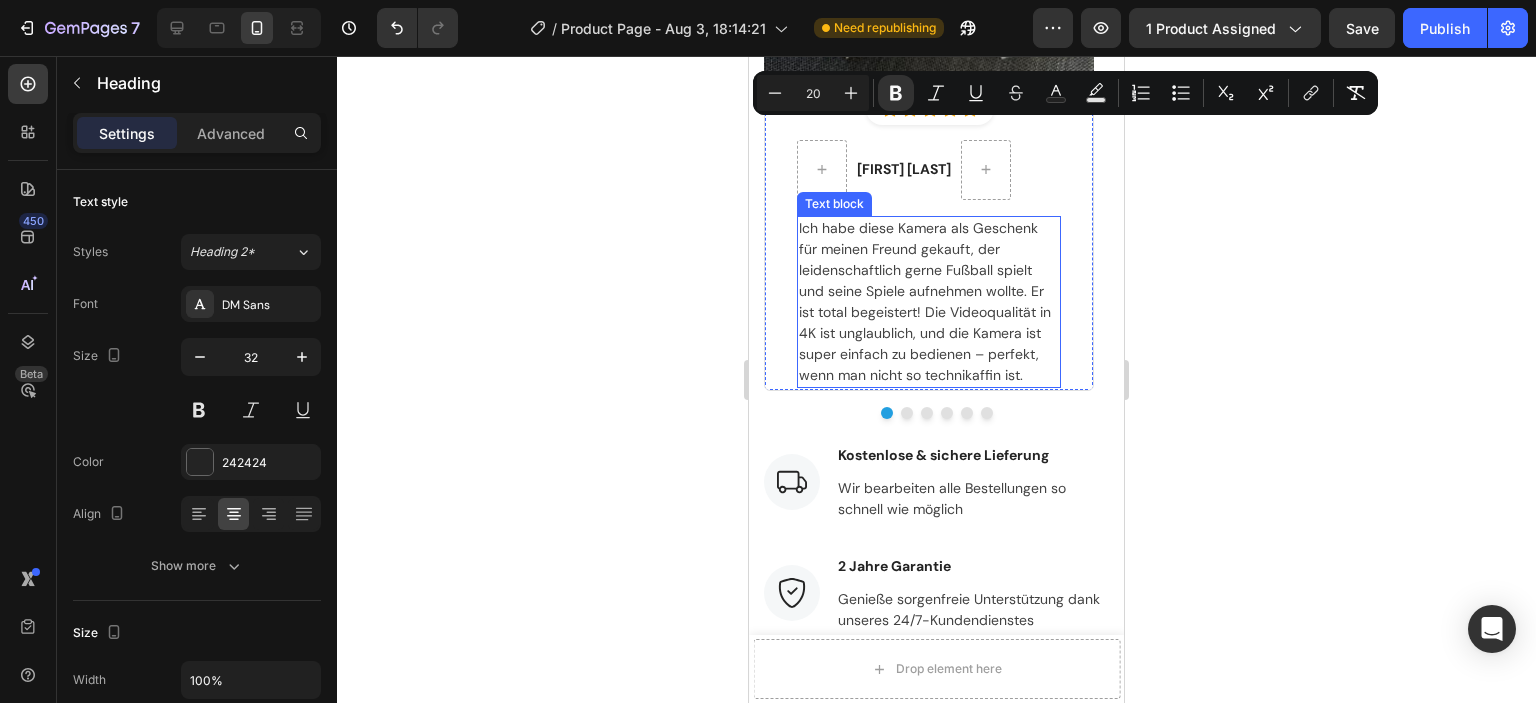 scroll, scrollTop: 3900, scrollLeft: 0, axis: vertical 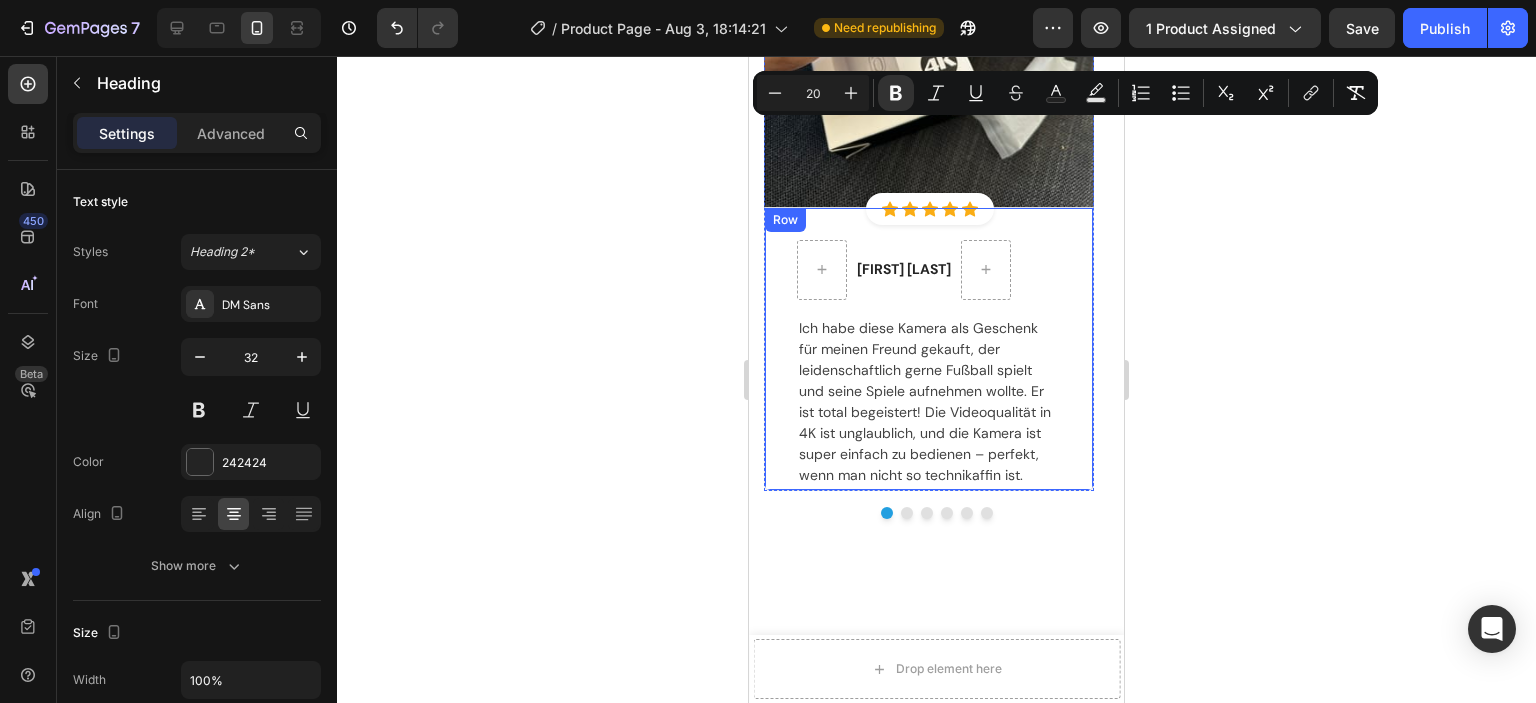 click on "Regina M. Text block
Row Ich habe diese Kamera als Geschenk für meinen Freund gekauft, der leidenschaftlich gerne Fußball spielt und seine Spiele aufnehmen wollte. Er ist total begeistert! Die Videoqualität in 4K ist unglaublich, und die Kamera ist super einfach zu bedienen – perfekt, wenn man nicht so technikaffin ist. Text block Row" at bounding box center (929, 349) 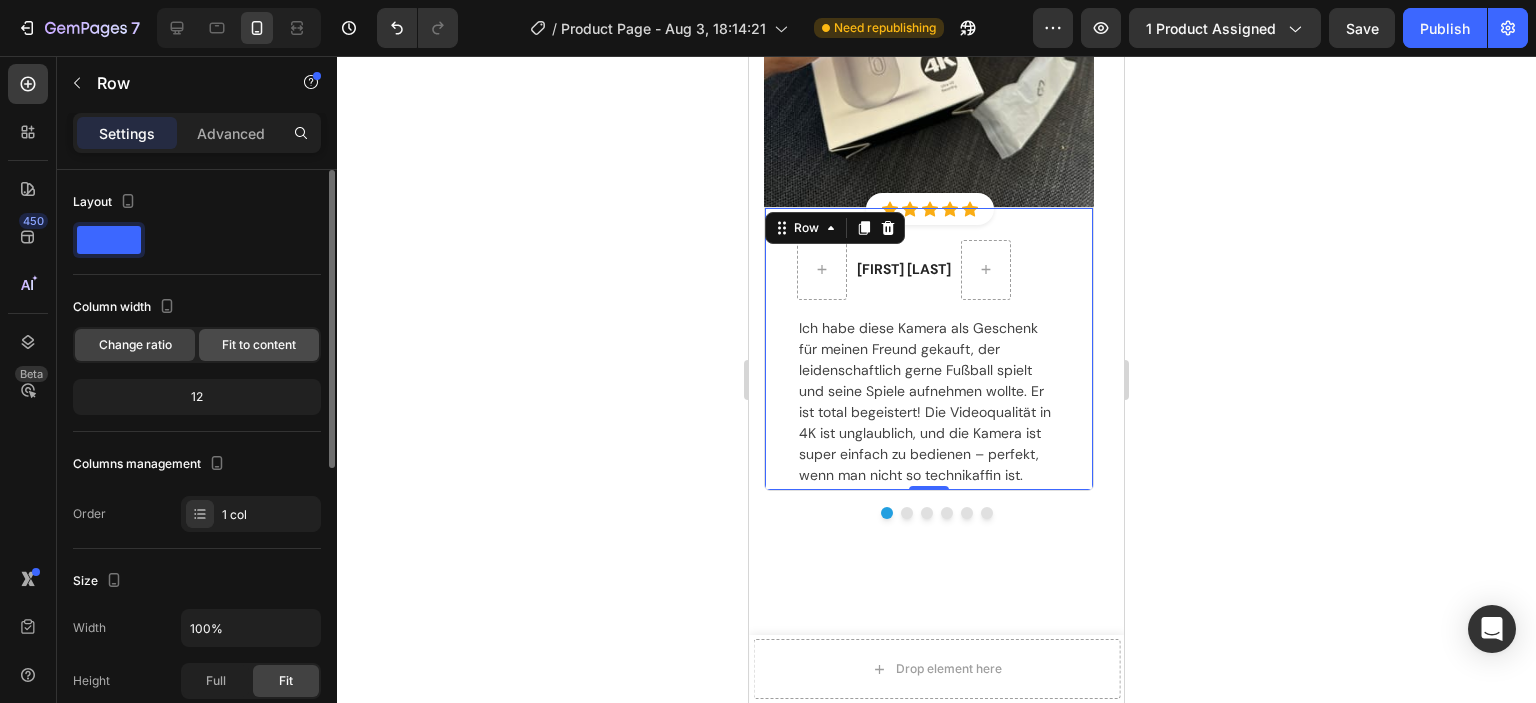 scroll, scrollTop: 200, scrollLeft: 0, axis: vertical 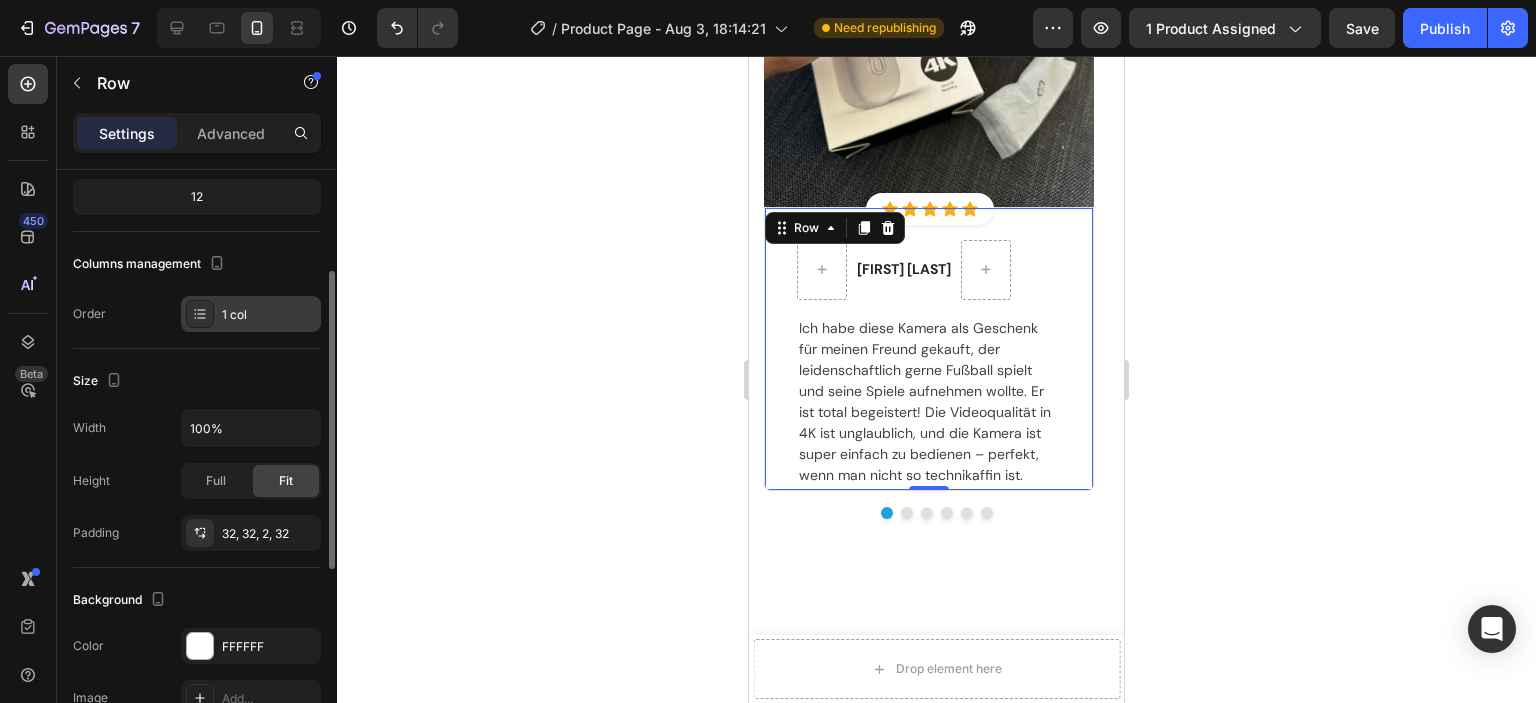 click 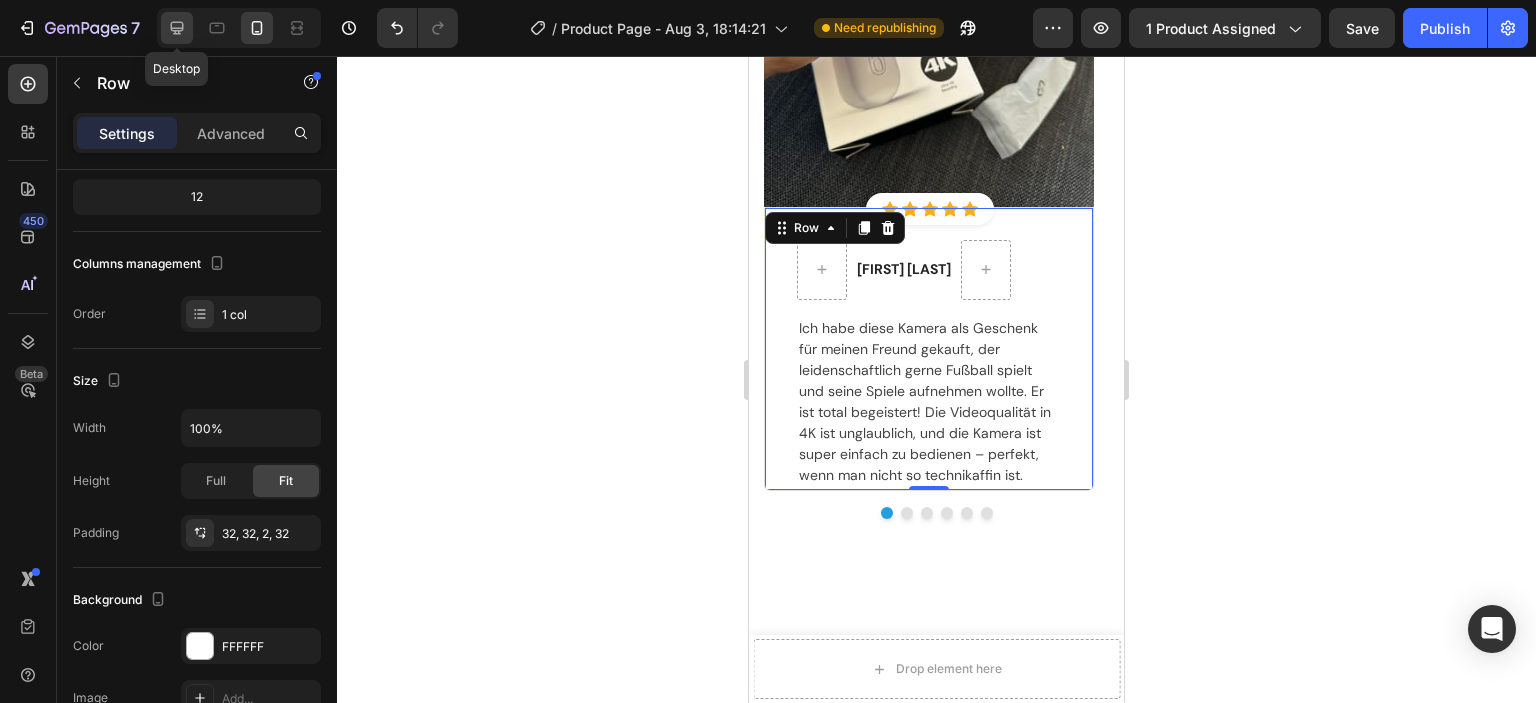 drag, startPoint x: 172, startPoint y: 32, endPoint x: 189, endPoint y: 212, distance: 180.801 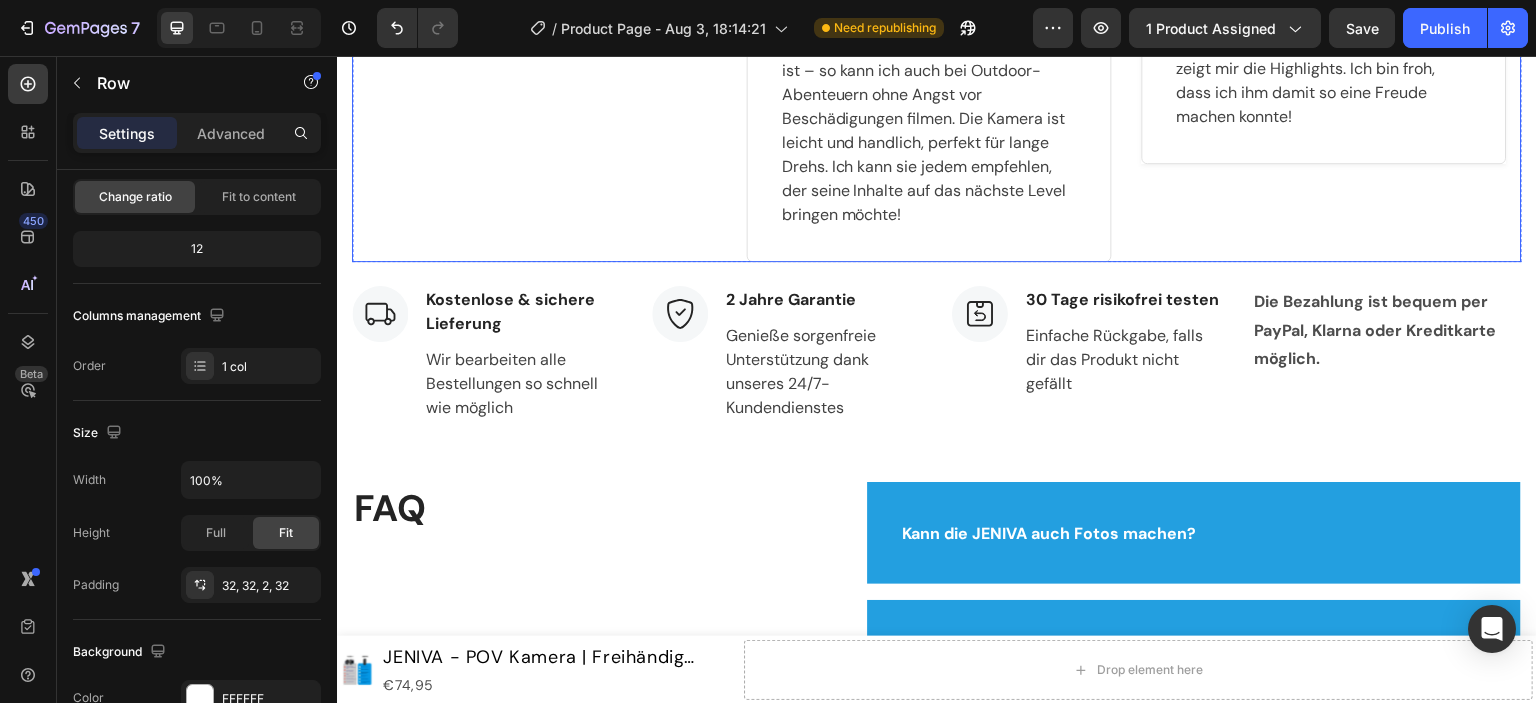 scroll, scrollTop: 4454, scrollLeft: 0, axis: vertical 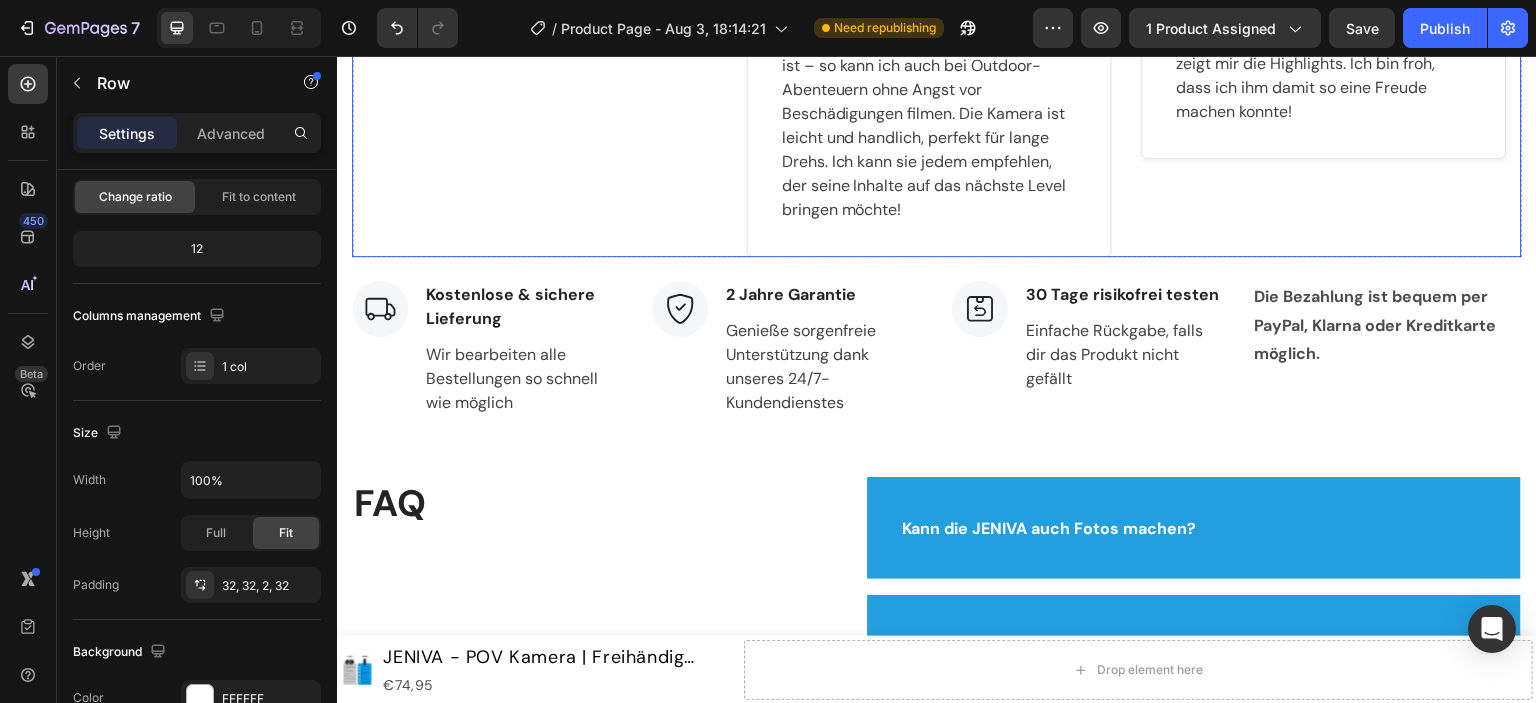 click on "Image                Icon                Icon                Icon                Icon                Icon Icon List Hoz Row Row
Regina M. Text block
Row Ich habe diese Kamera als Geschenk für meinen Freund gekauft, der leidenschaftlich gerne Fußball spielt und seine Spiele aufnehmen wollte. Er ist total begeistert! Die Videoqualität in 4K ist unglaublich, und die Kamera ist super einfach zu bedienen – perfekt, wenn man nicht so technikaffin ist. Text block Row   0 Row" at bounding box center (534, -252) 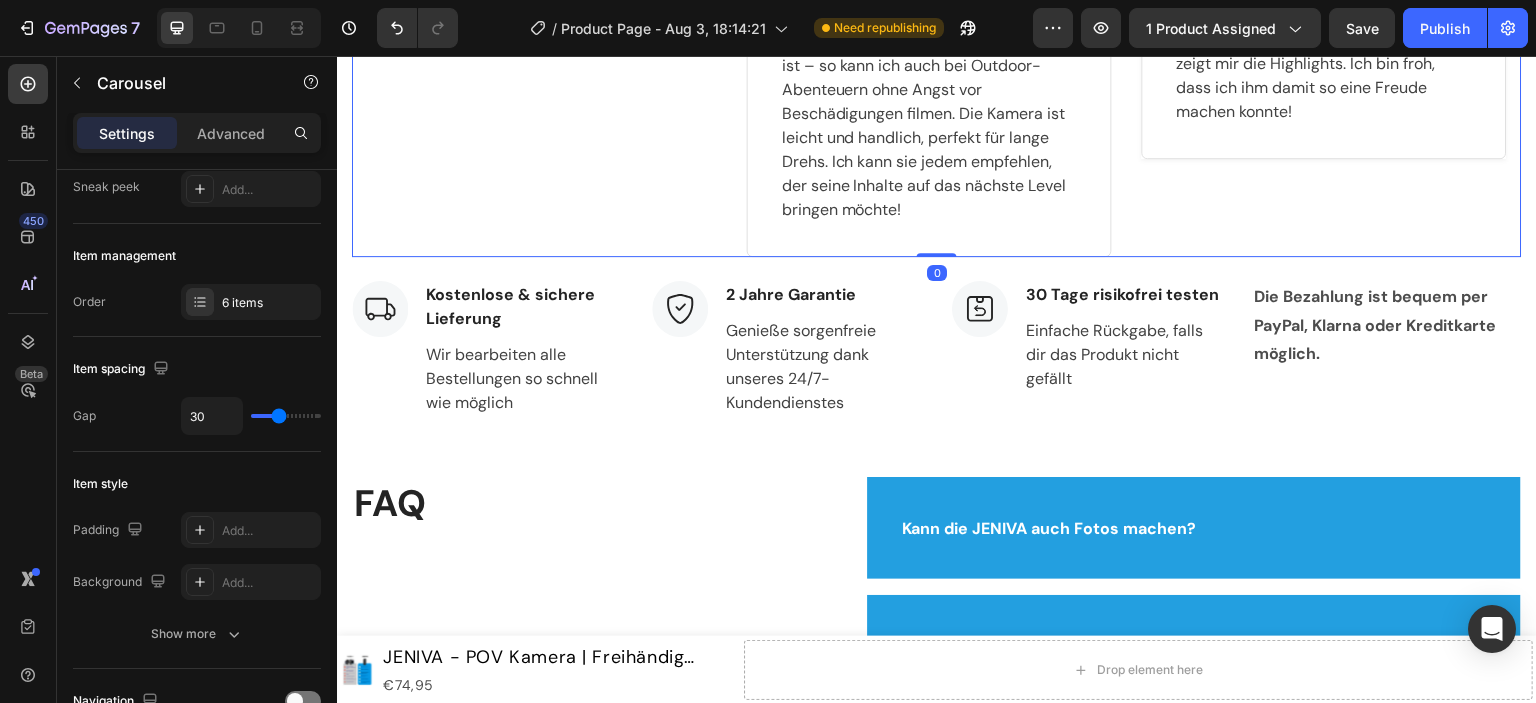 scroll, scrollTop: 0, scrollLeft: 0, axis: both 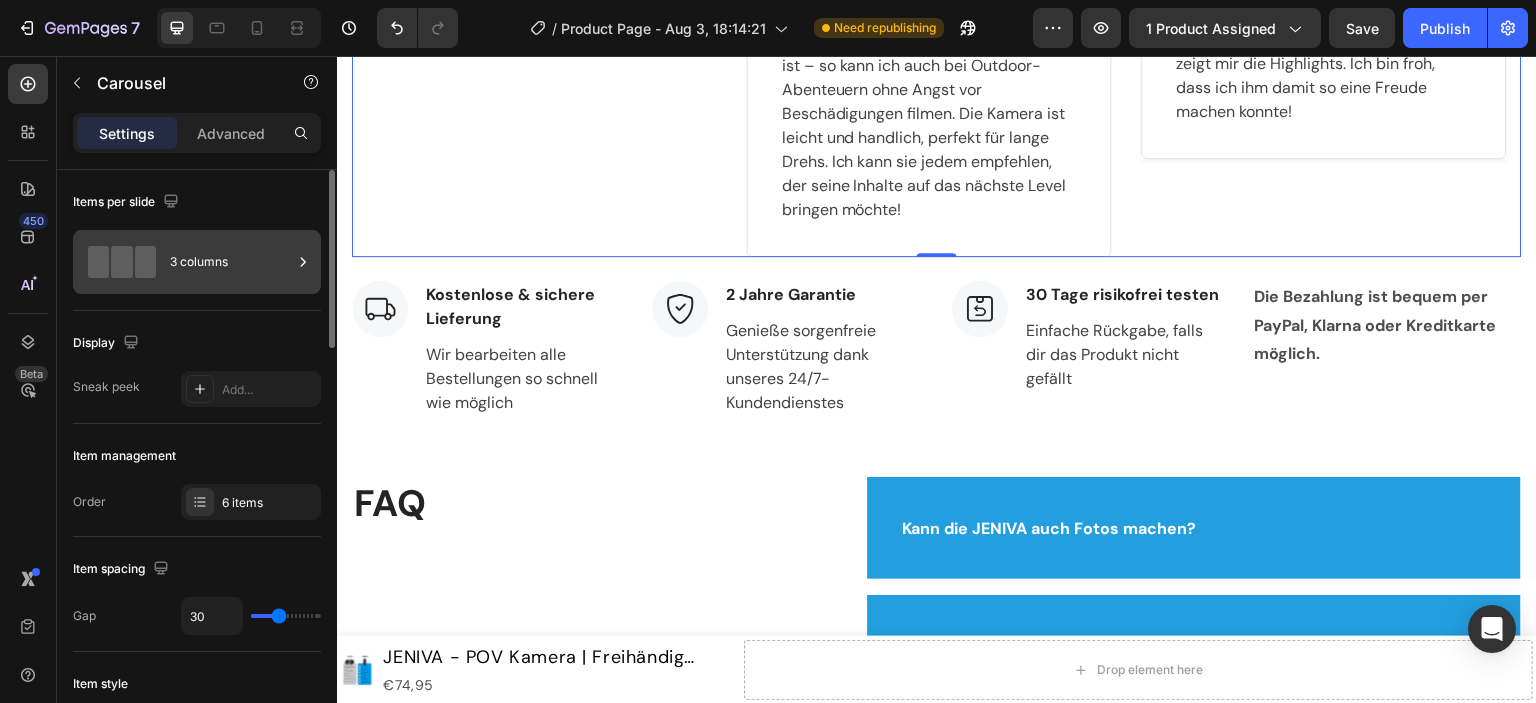 click 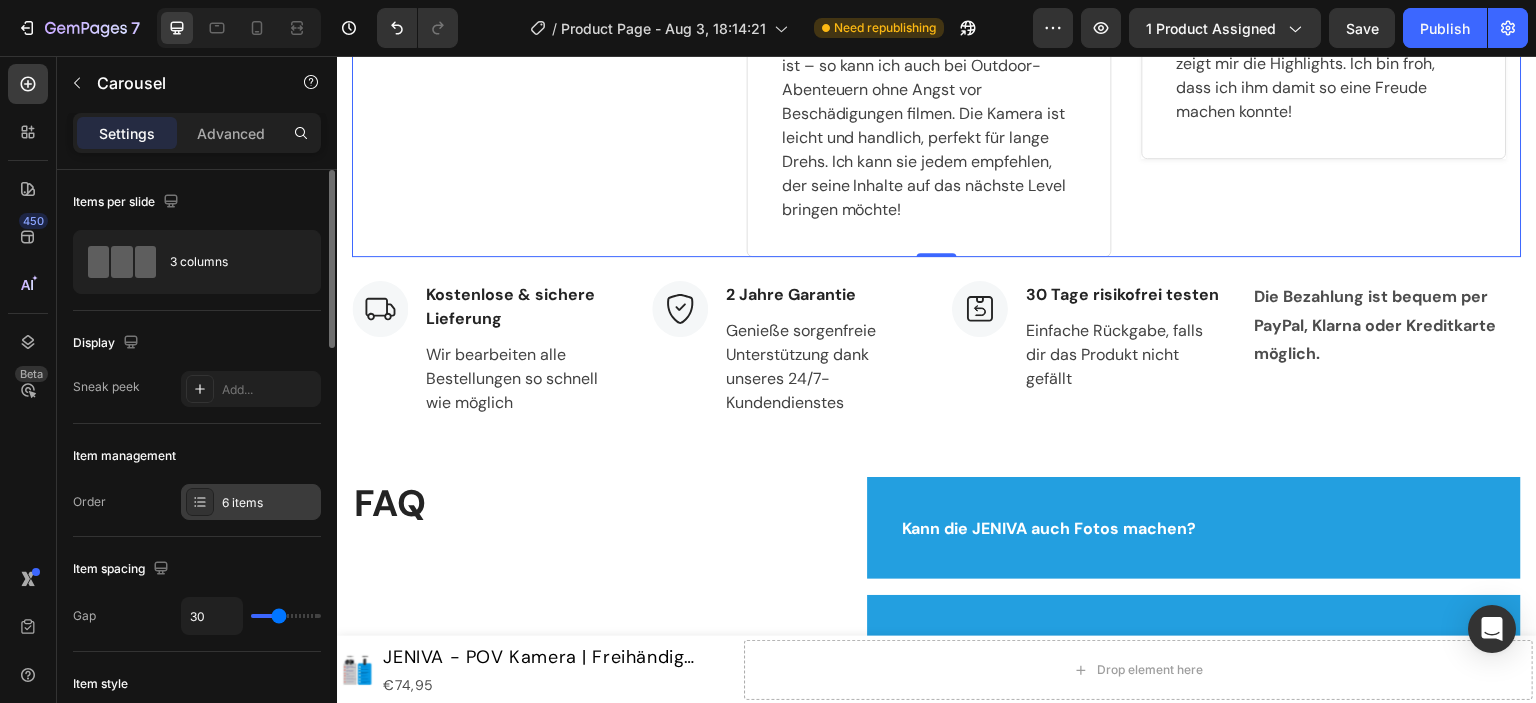 click on "6 items" at bounding box center (269, 503) 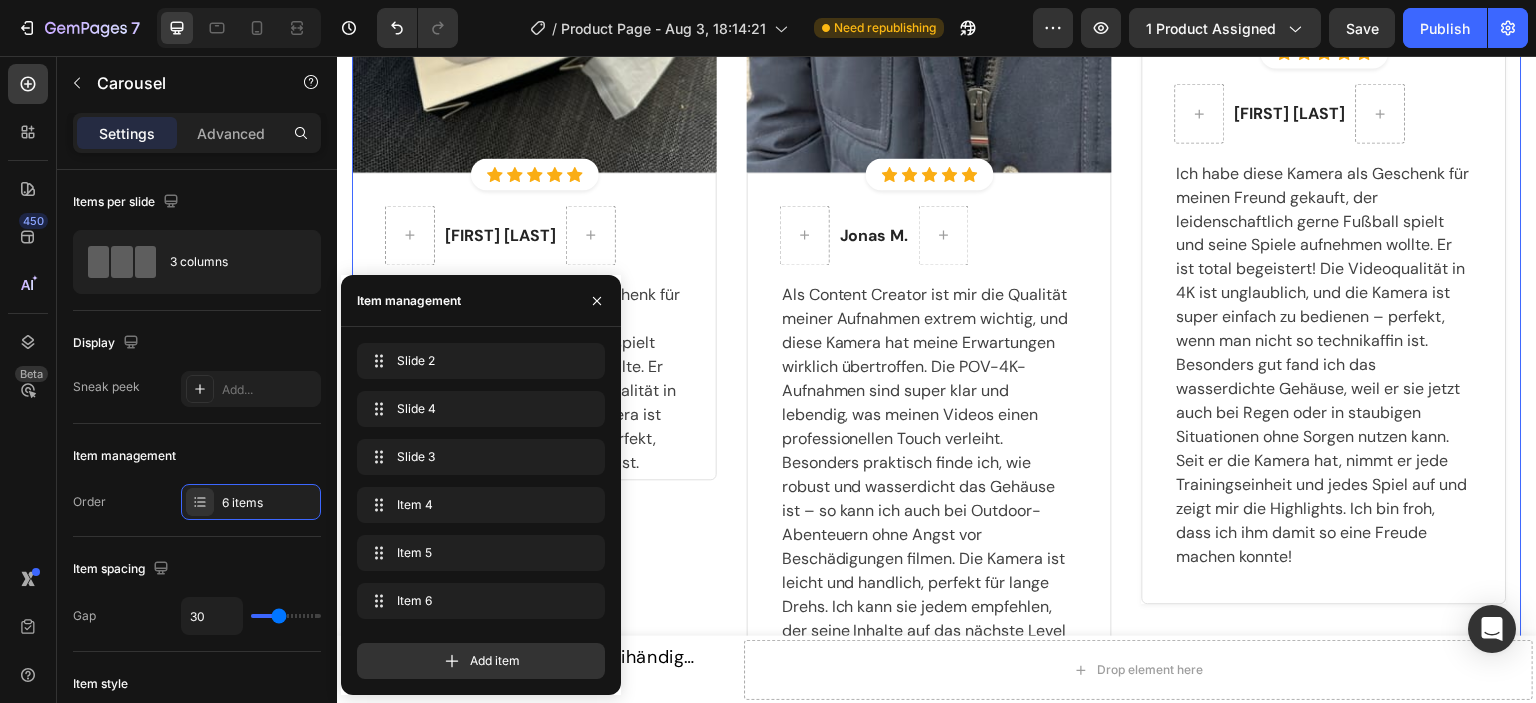 scroll, scrollTop: 4054, scrollLeft: 0, axis: vertical 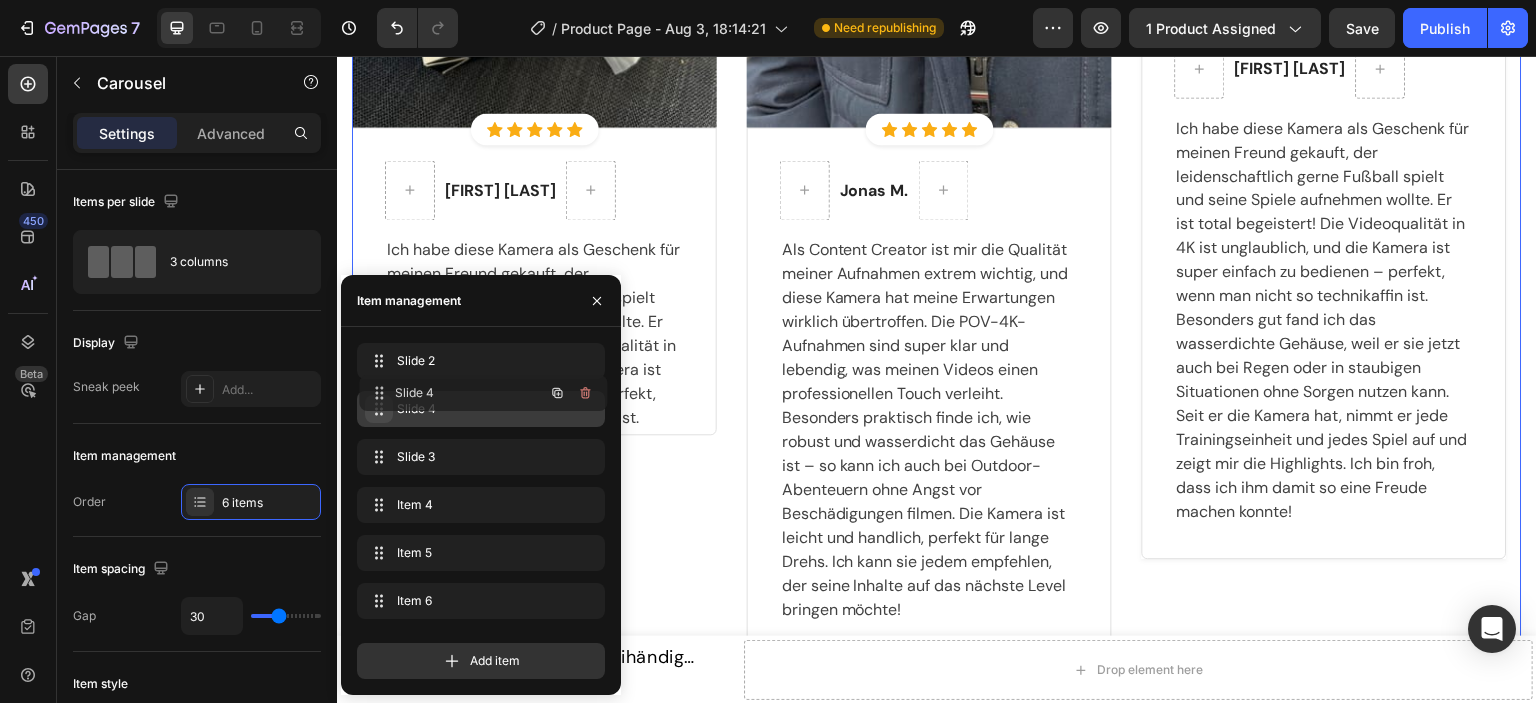 type 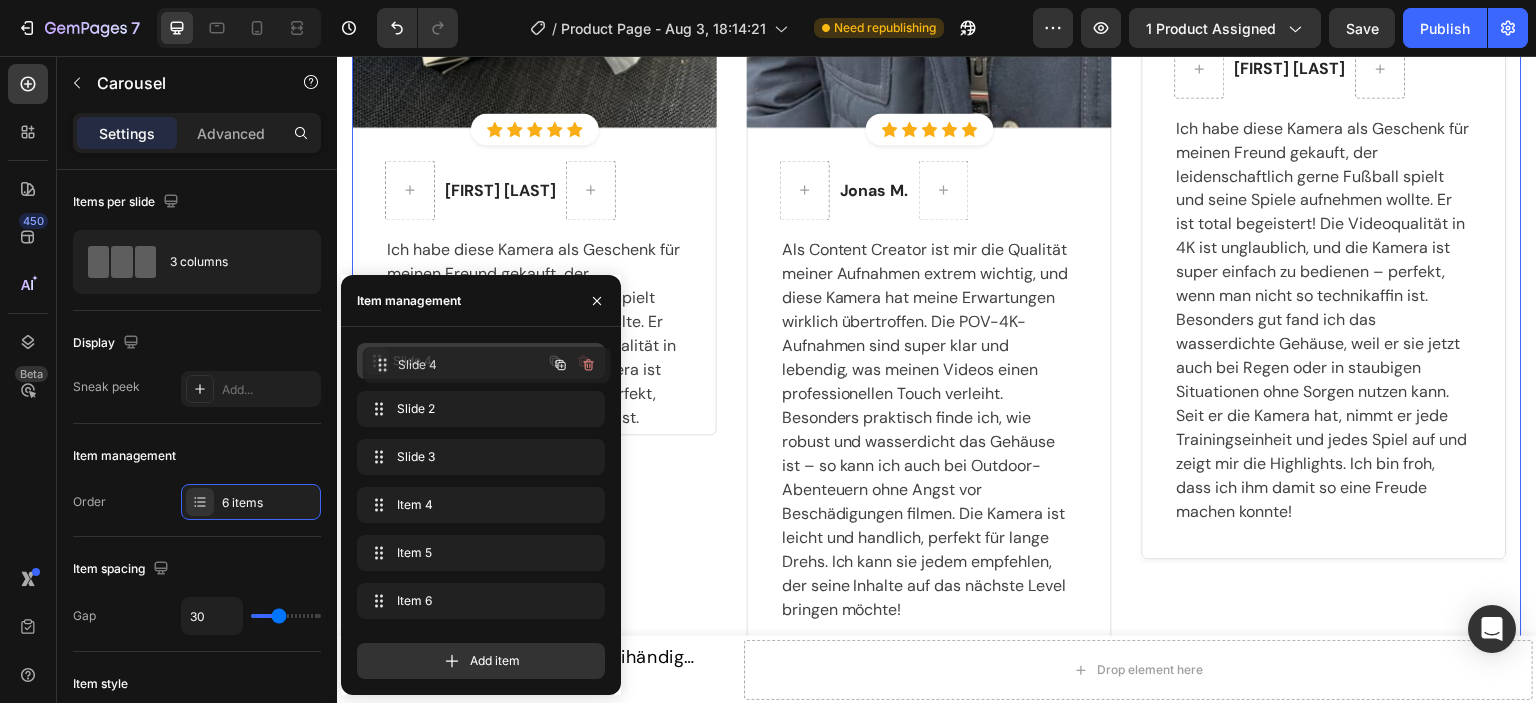 drag, startPoint x: 380, startPoint y: 403, endPoint x: 385, endPoint y: 359, distance: 44.28318 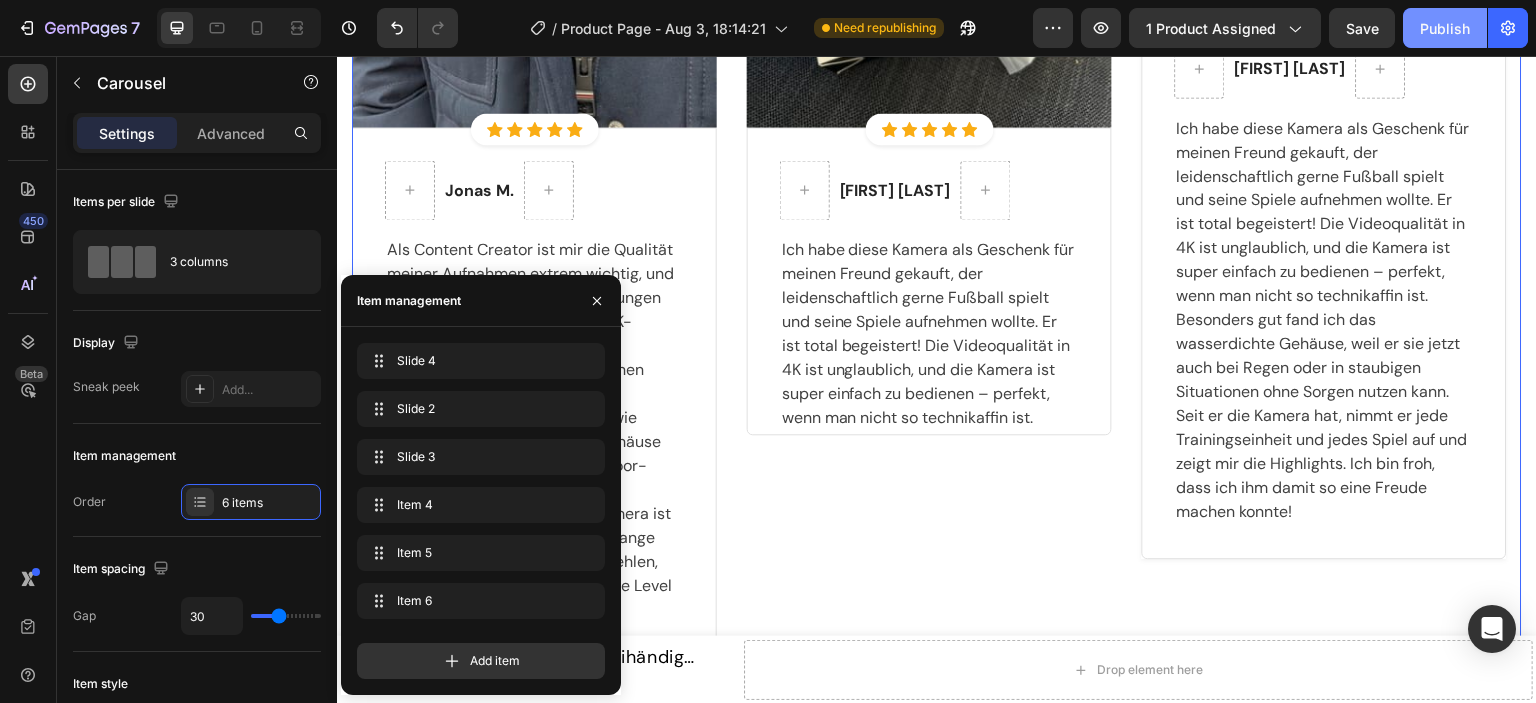 click on "Publish" at bounding box center (1445, 28) 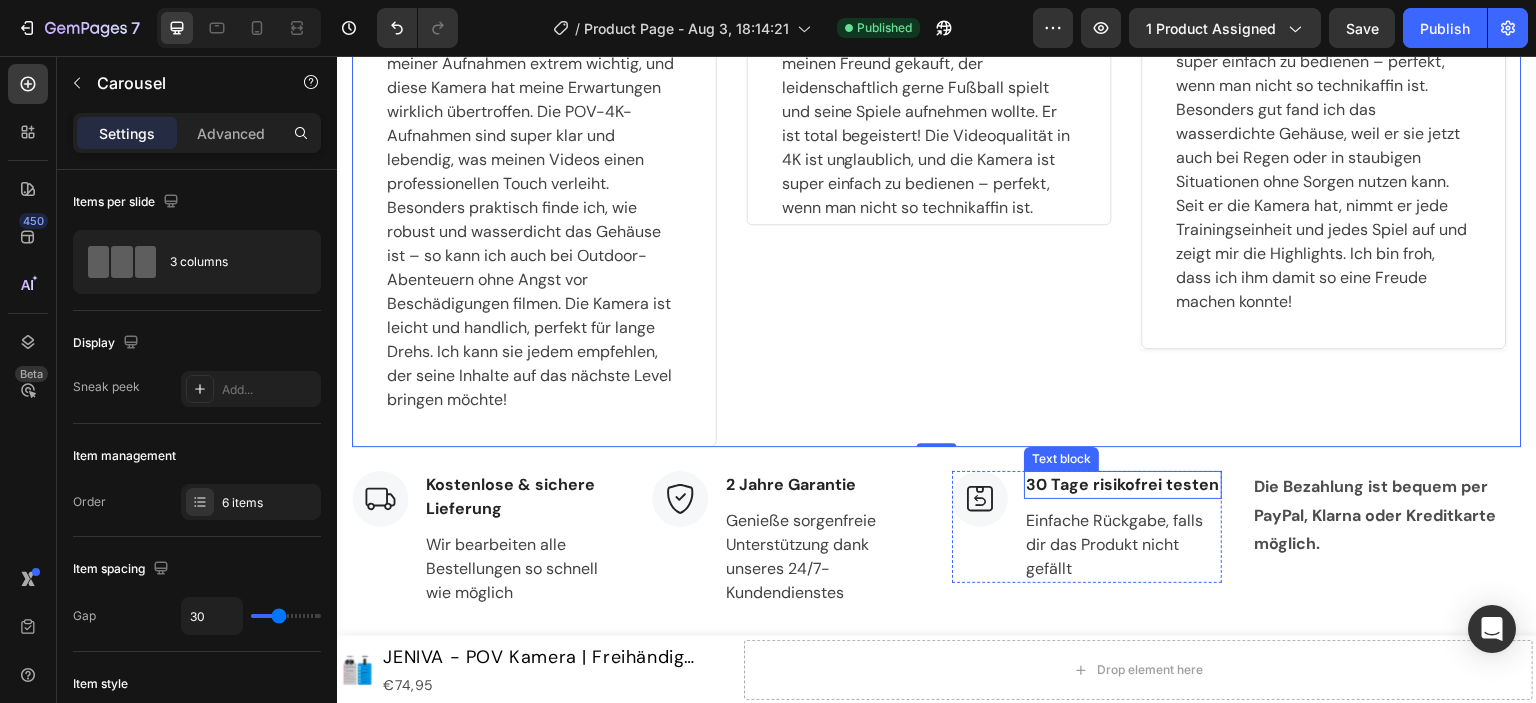 scroll, scrollTop: 4454, scrollLeft: 0, axis: vertical 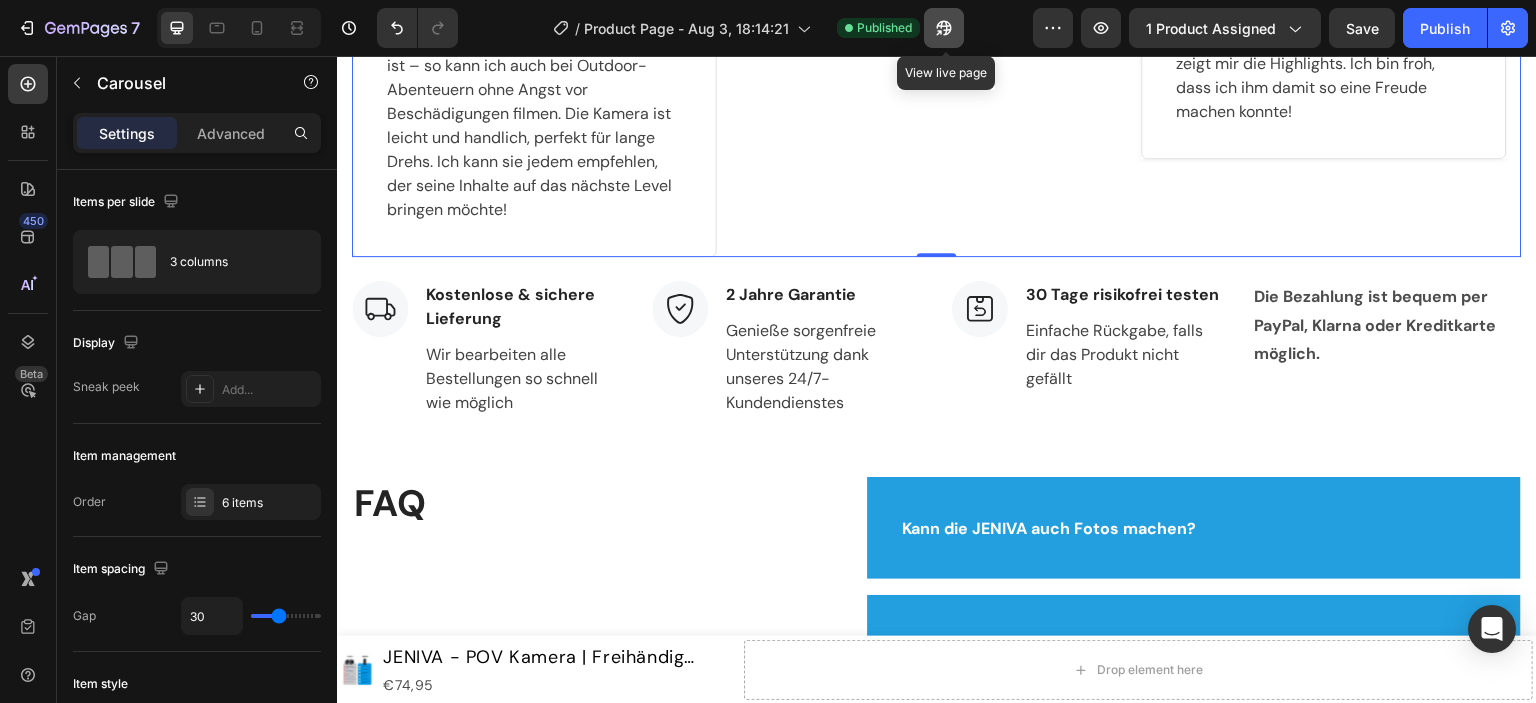 click 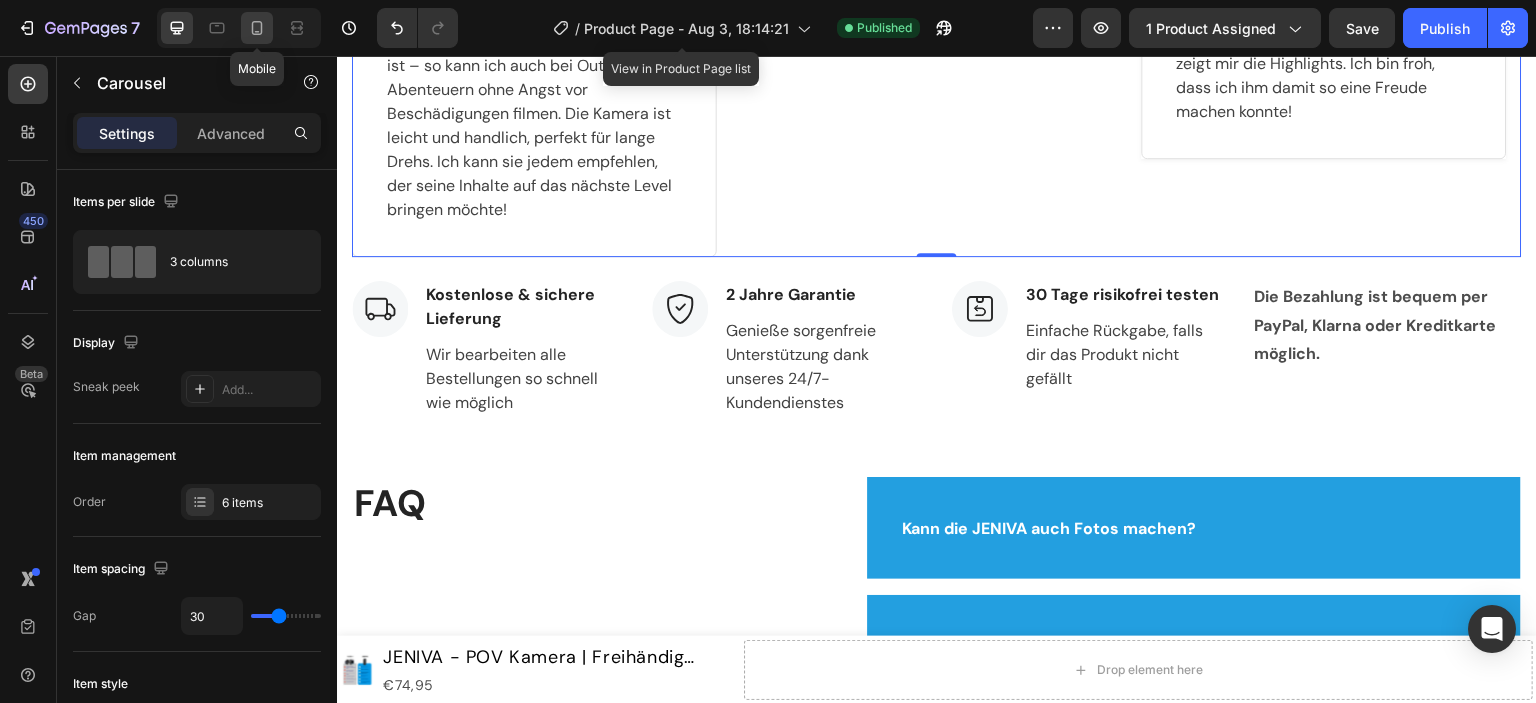 click 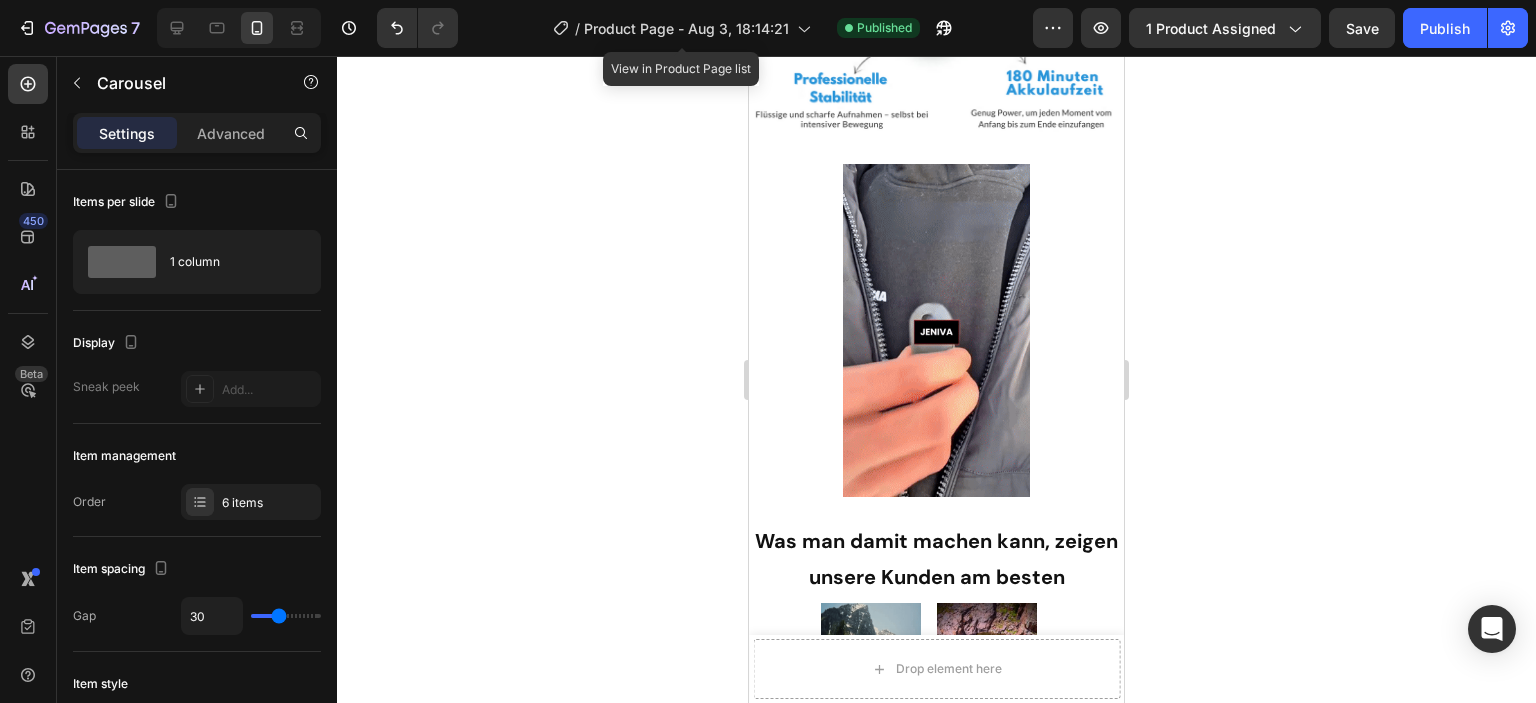 scroll, scrollTop: 900, scrollLeft: 0, axis: vertical 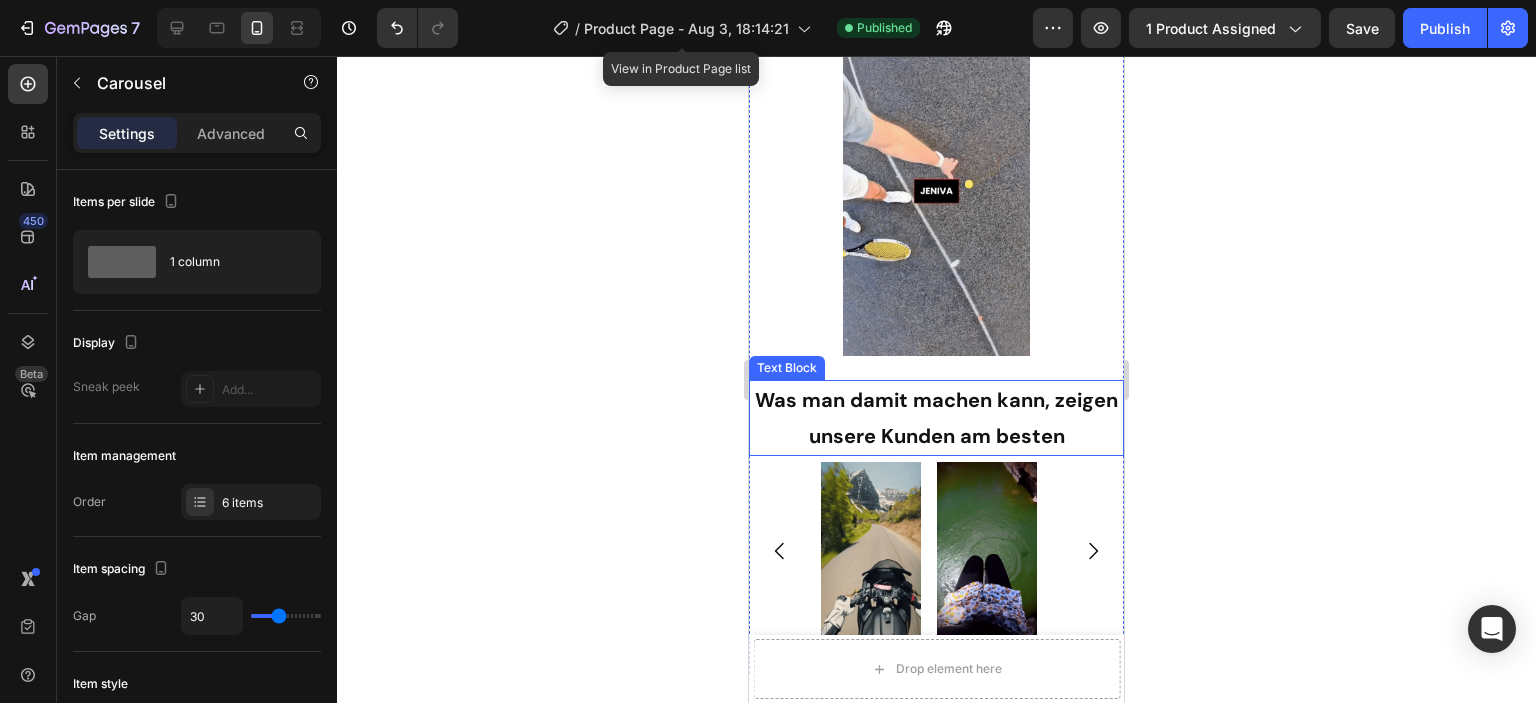 click on "Was man damit machen kann, zeigen unsere Kunden am besten" at bounding box center [936, 418] 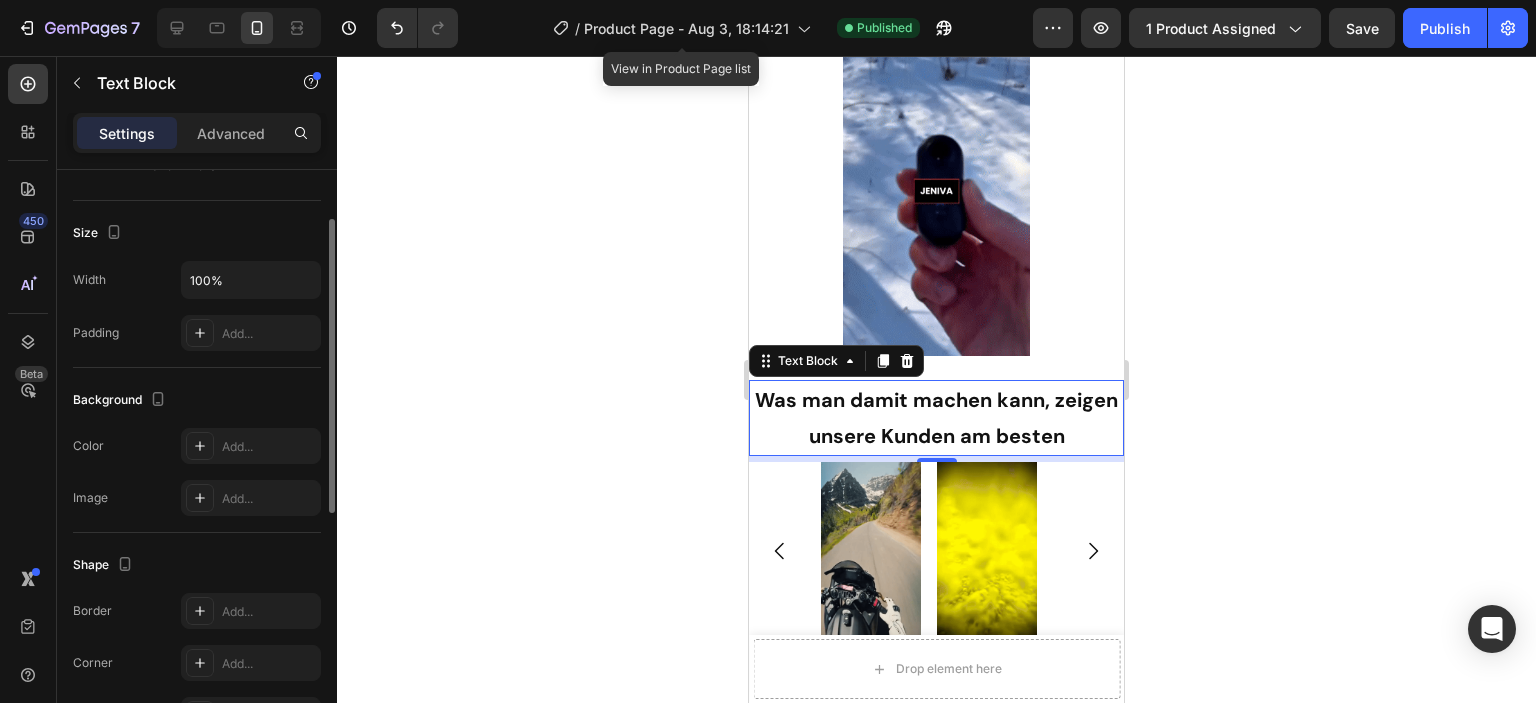 scroll, scrollTop: 0, scrollLeft: 0, axis: both 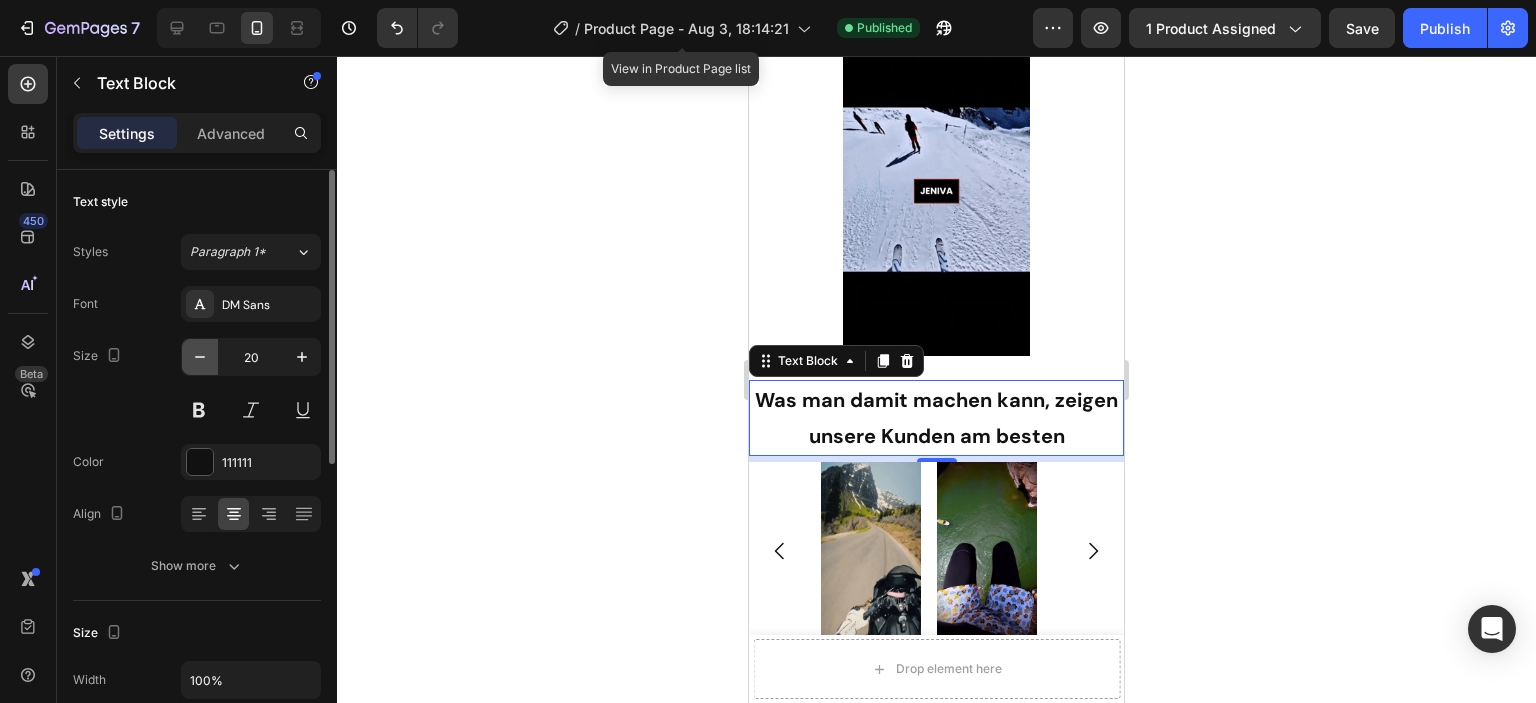 click 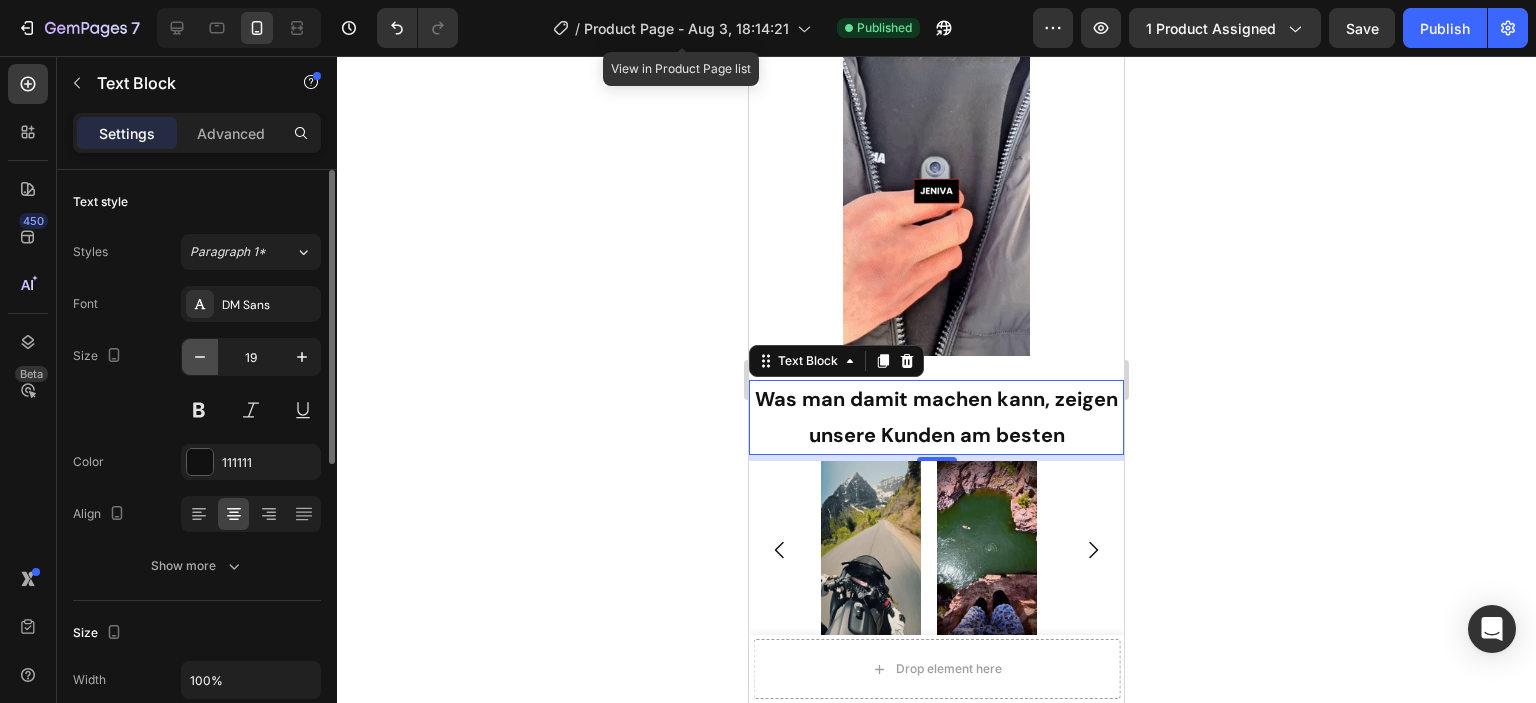 click 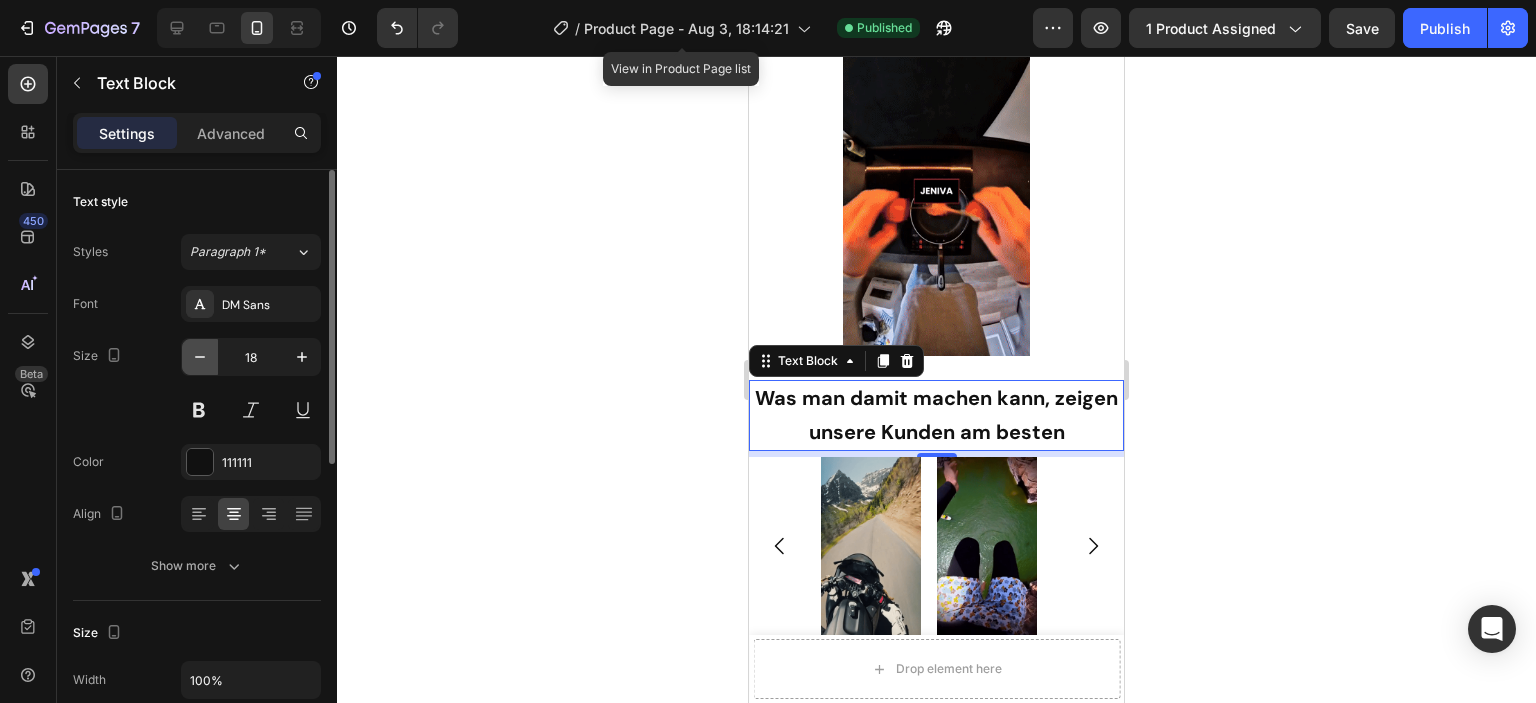 click 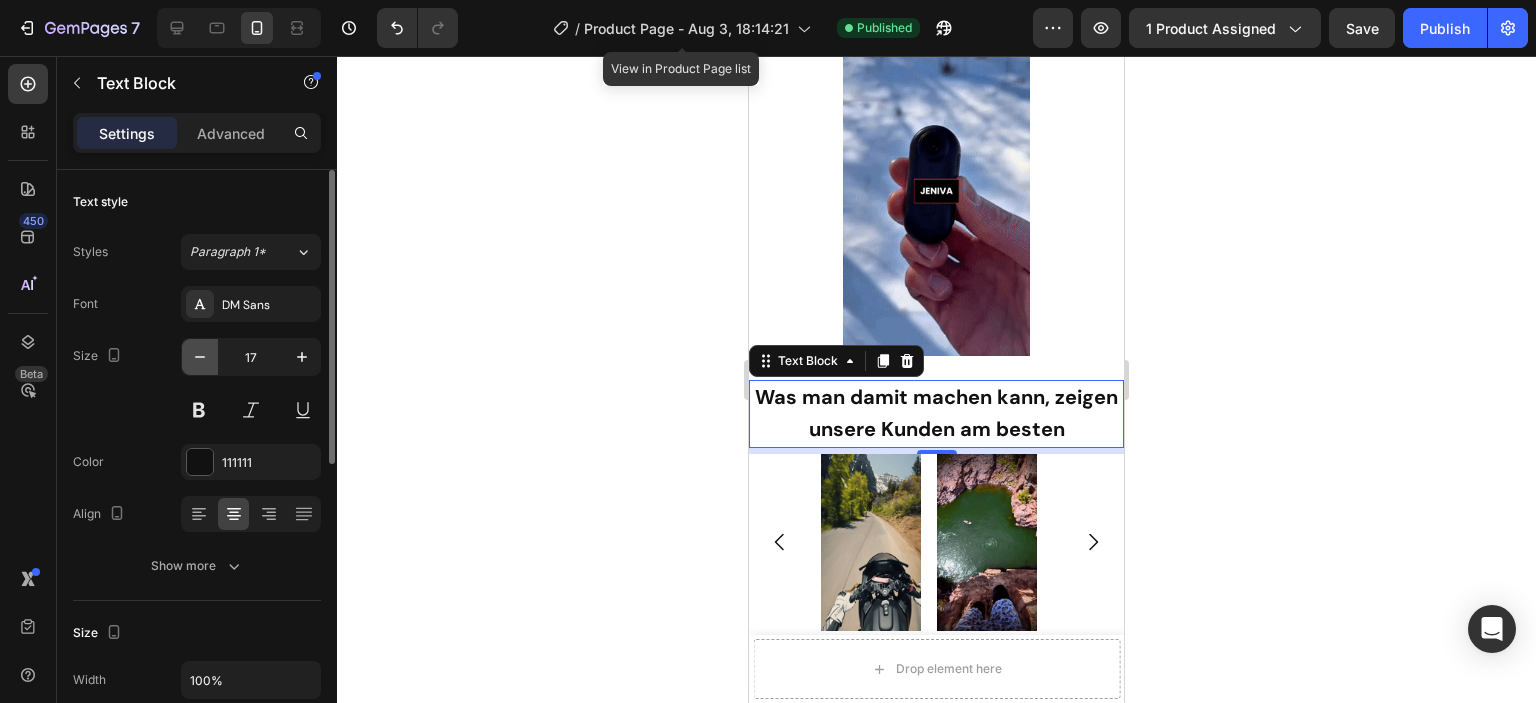 click 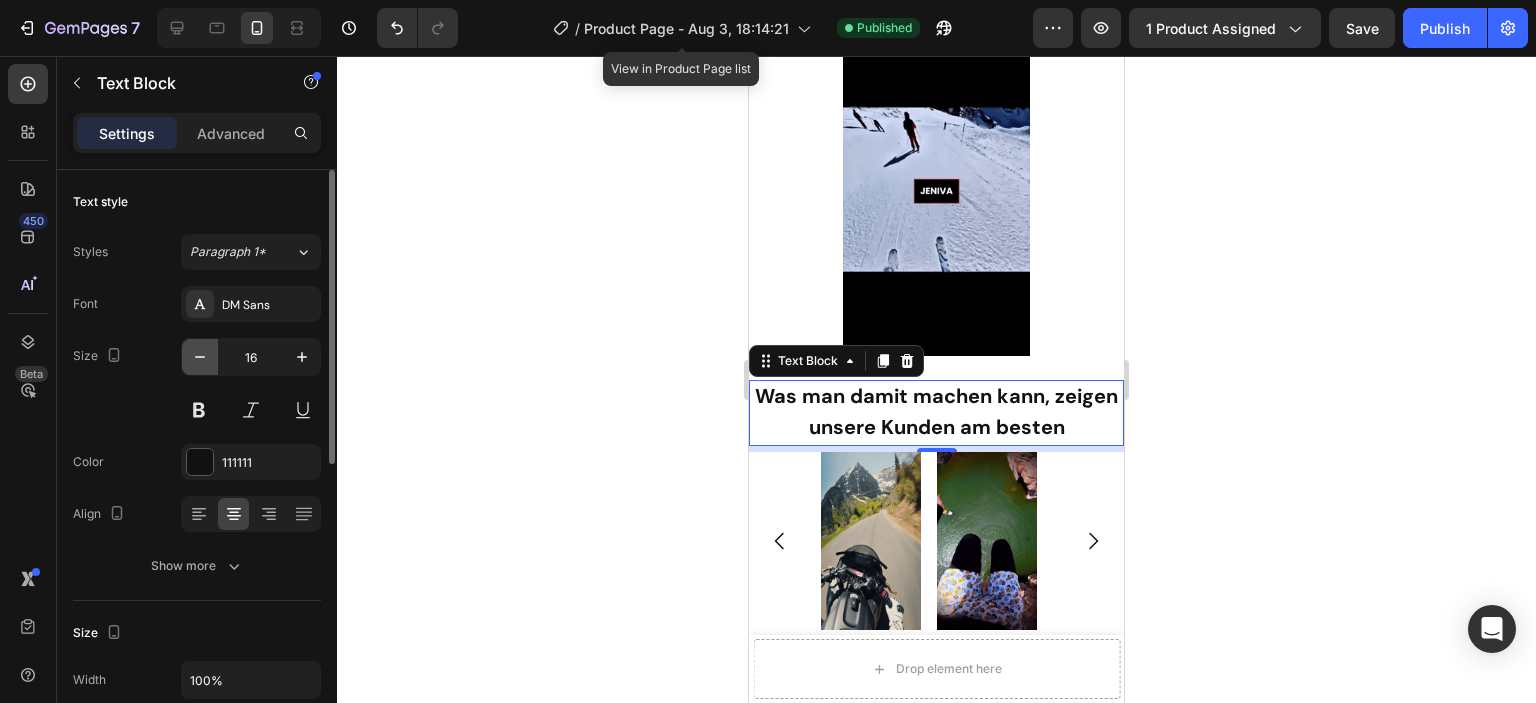 click 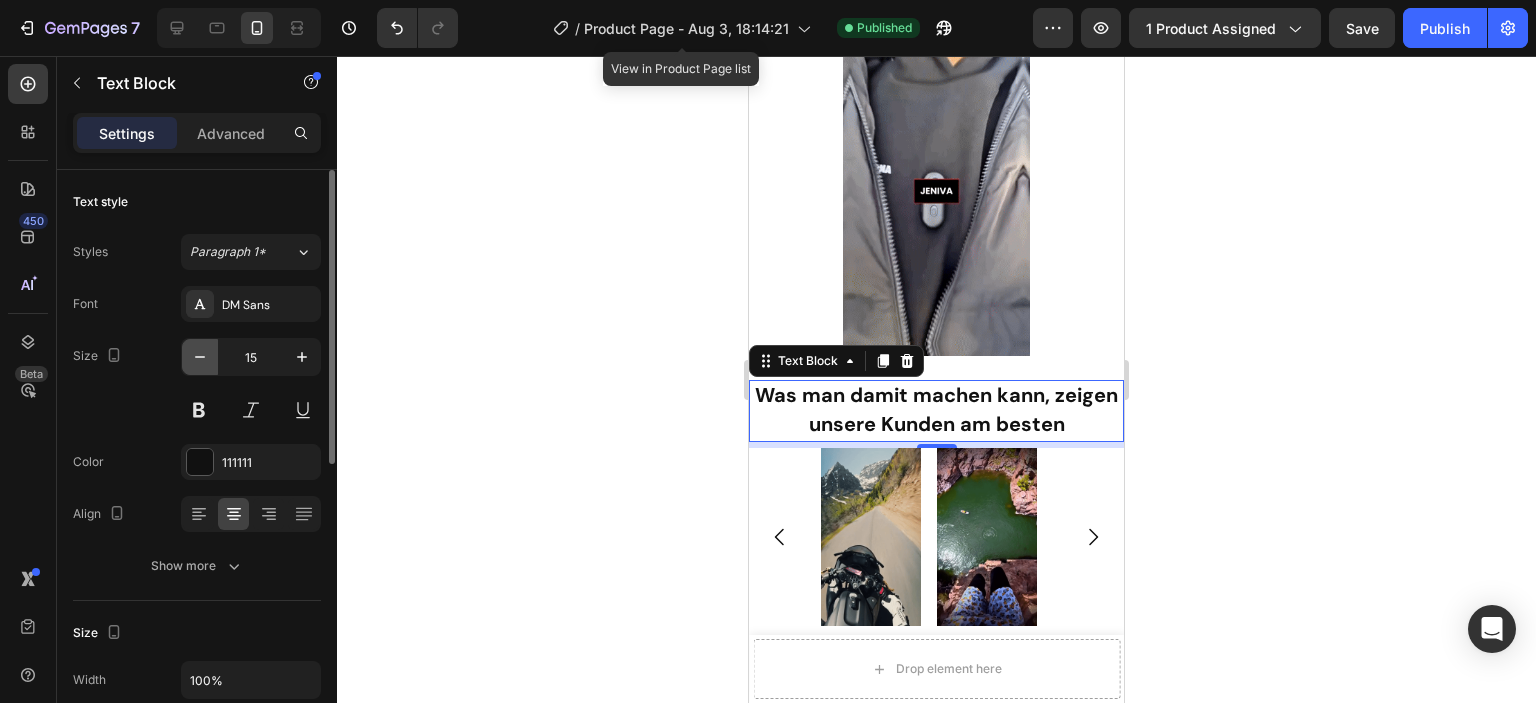 click 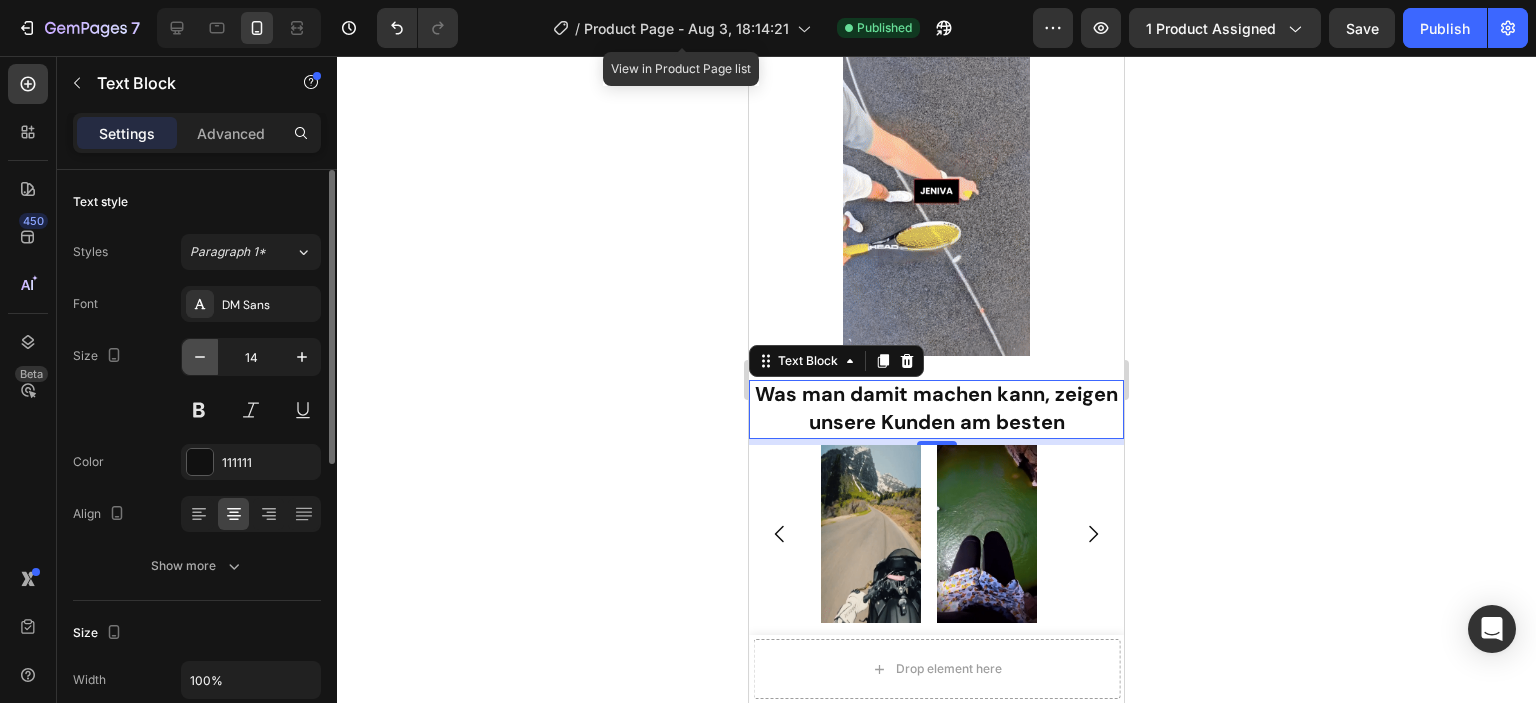 click 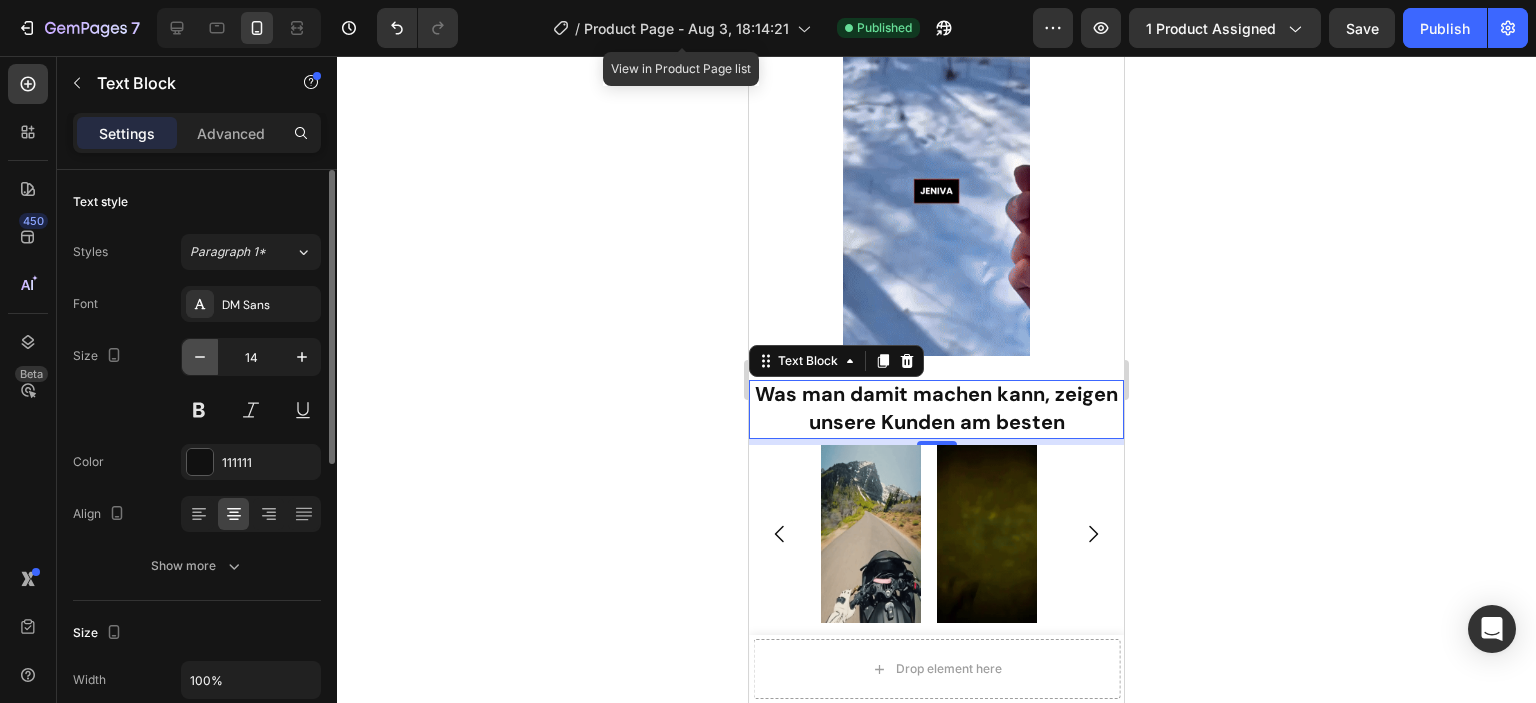 type on "13" 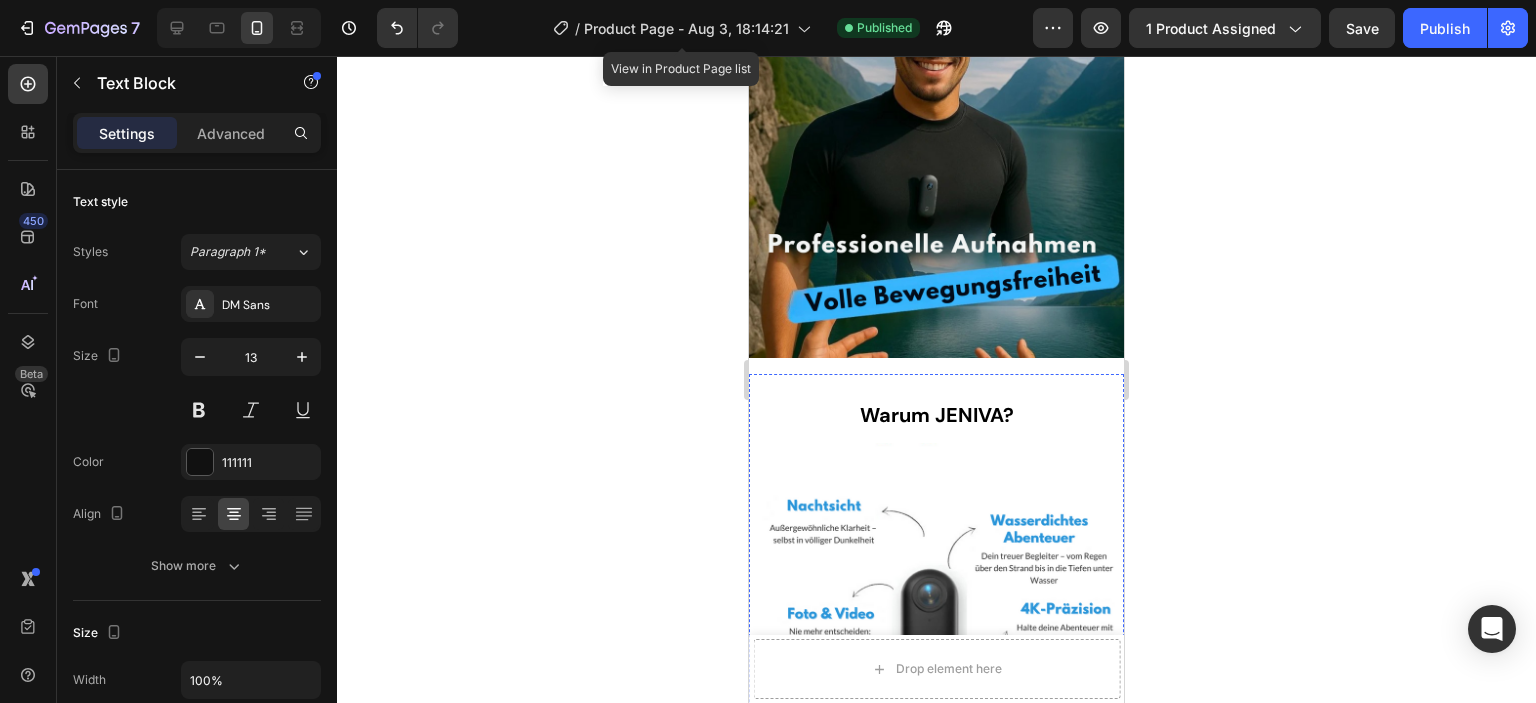 scroll, scrollTop: 200, scrollLeft: 0, axis: vertical 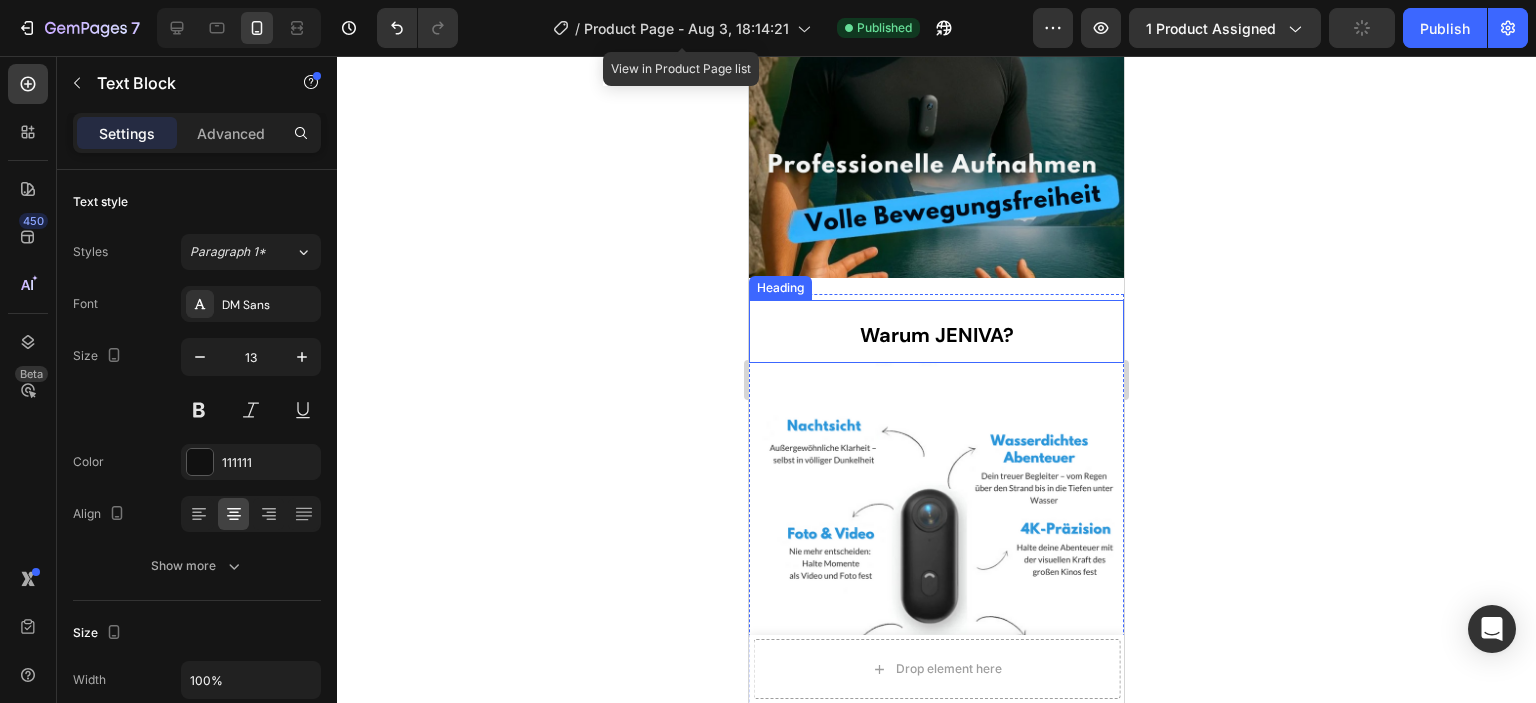 click on "Warum JENIVA?" at bounding box center (937, 335) 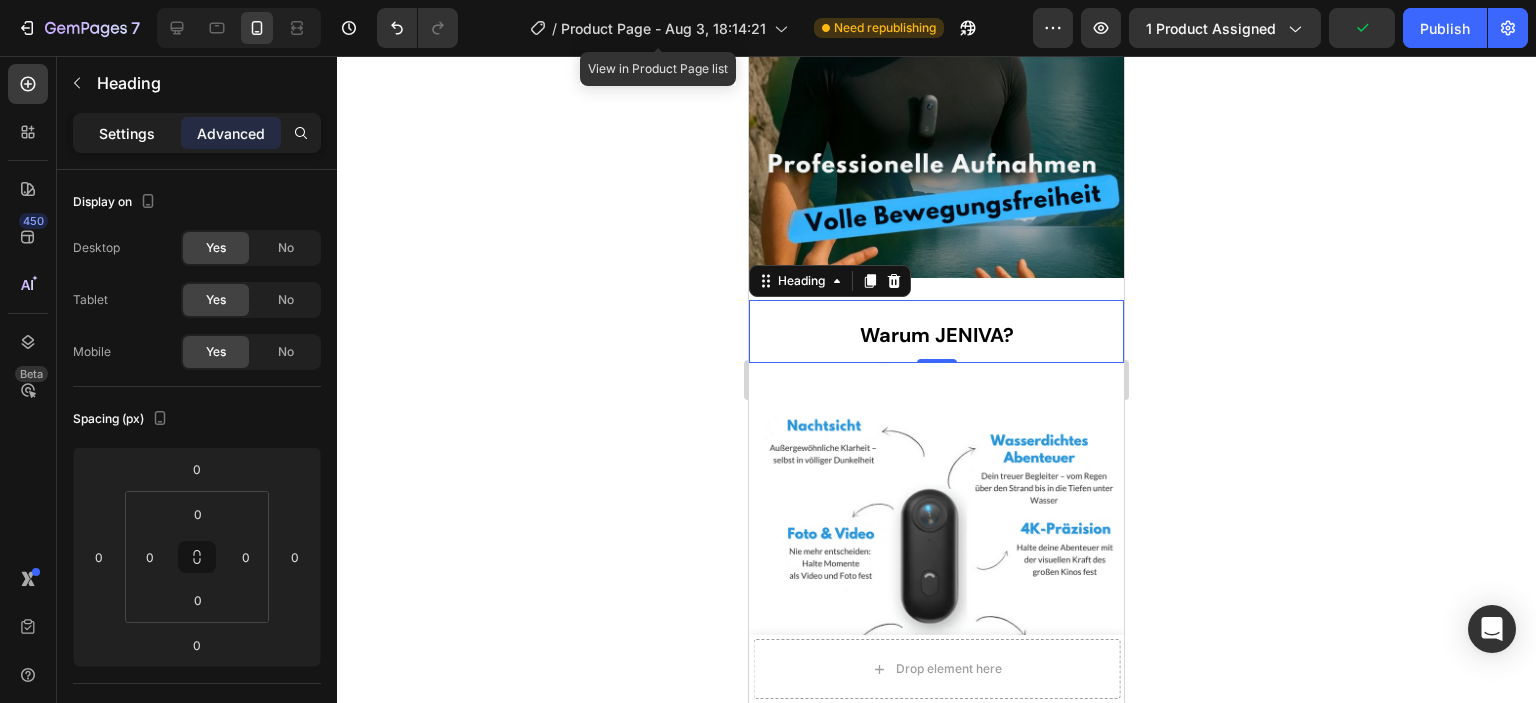 click on "Settings" at bounding box center [127, 133] 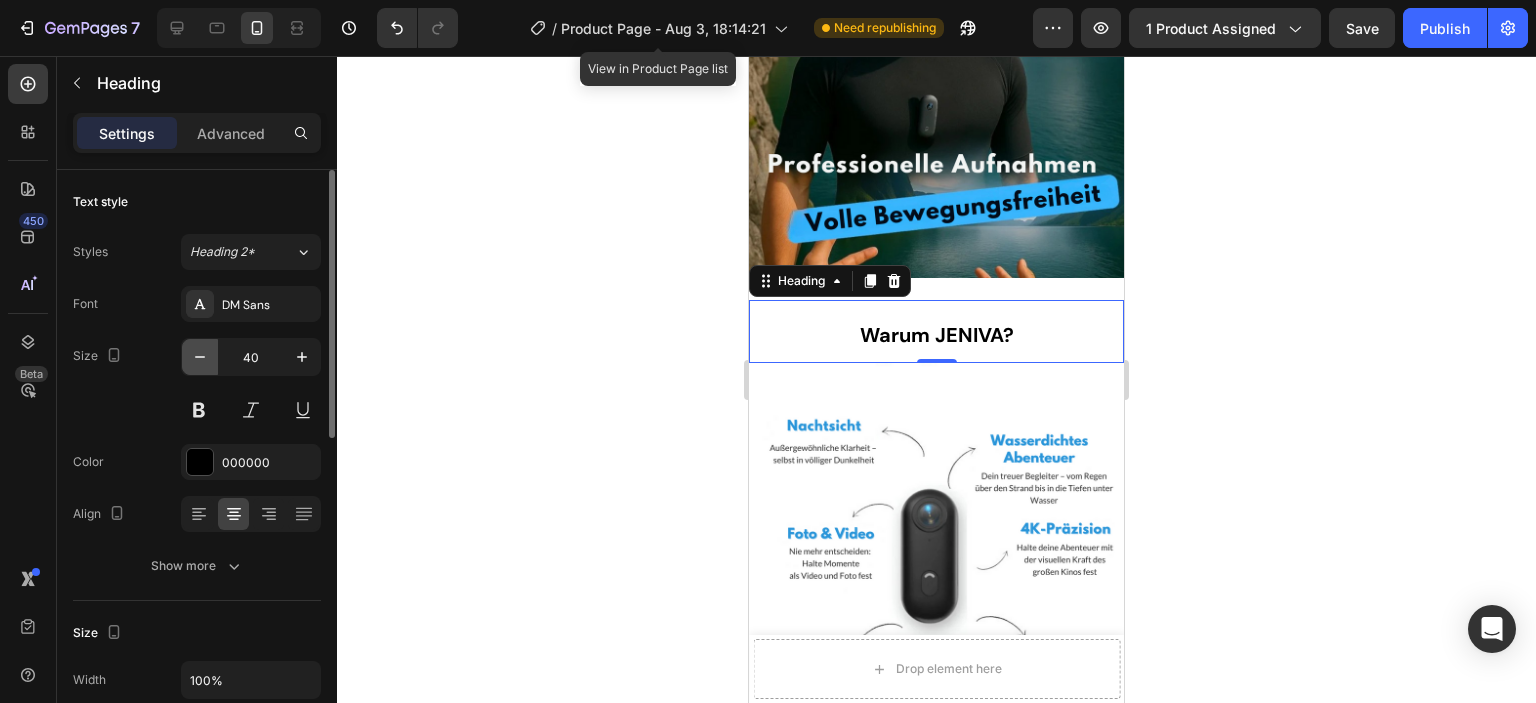 click 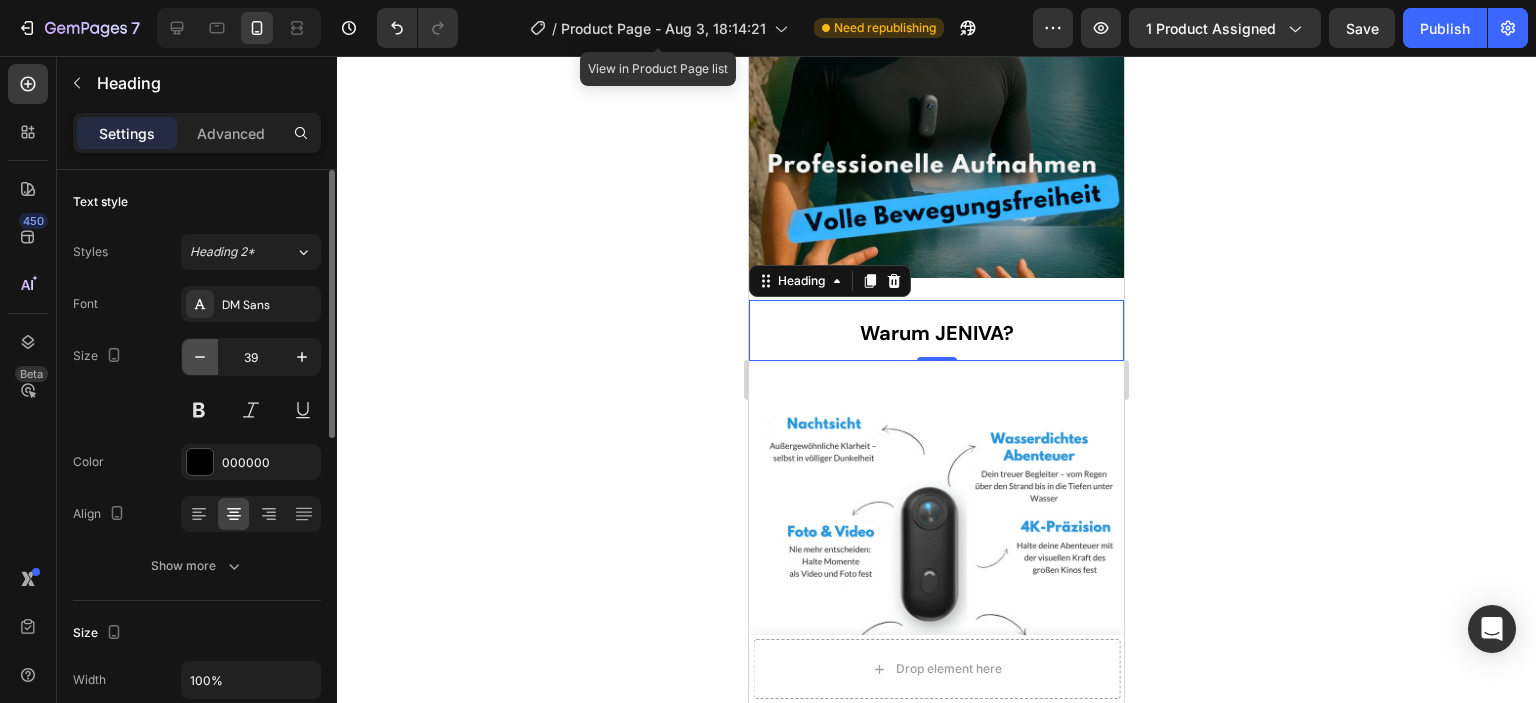 click 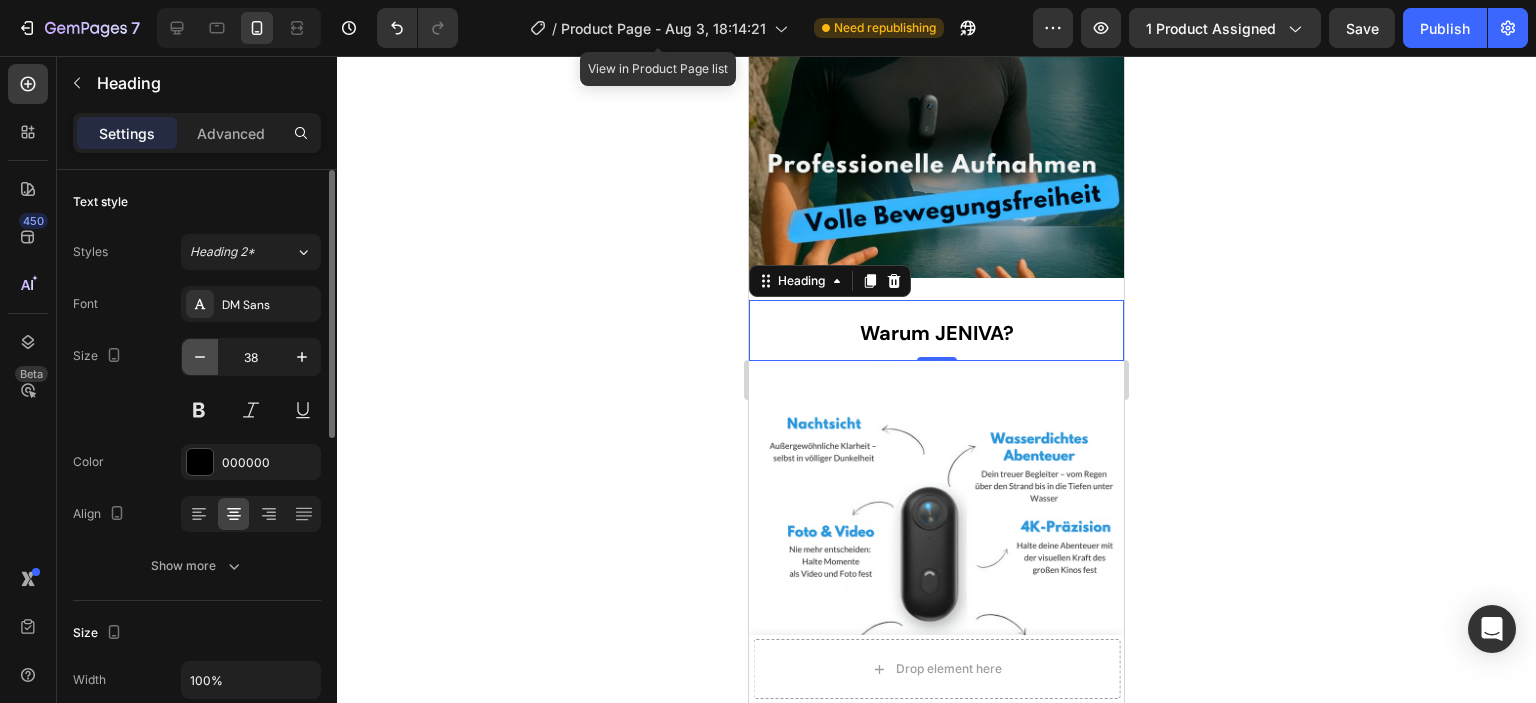 click 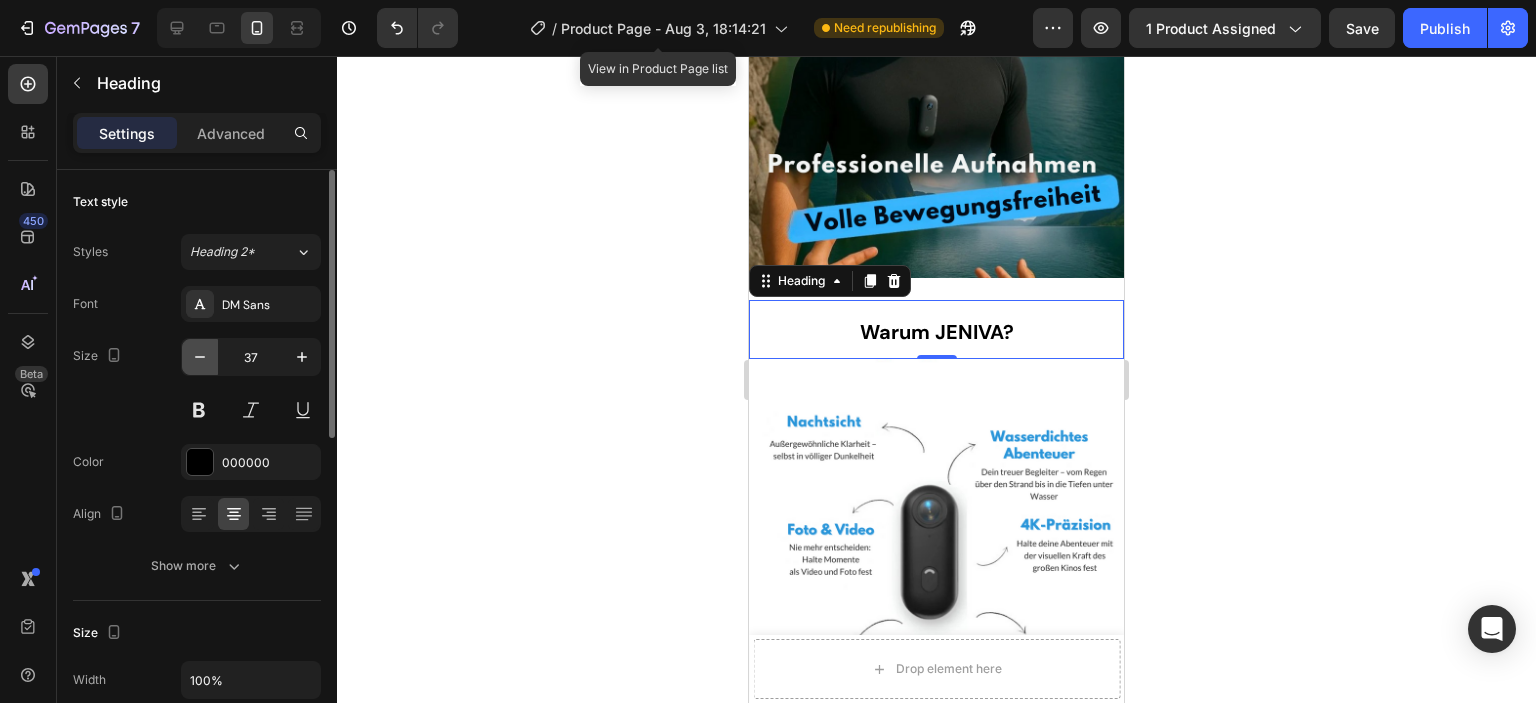 click 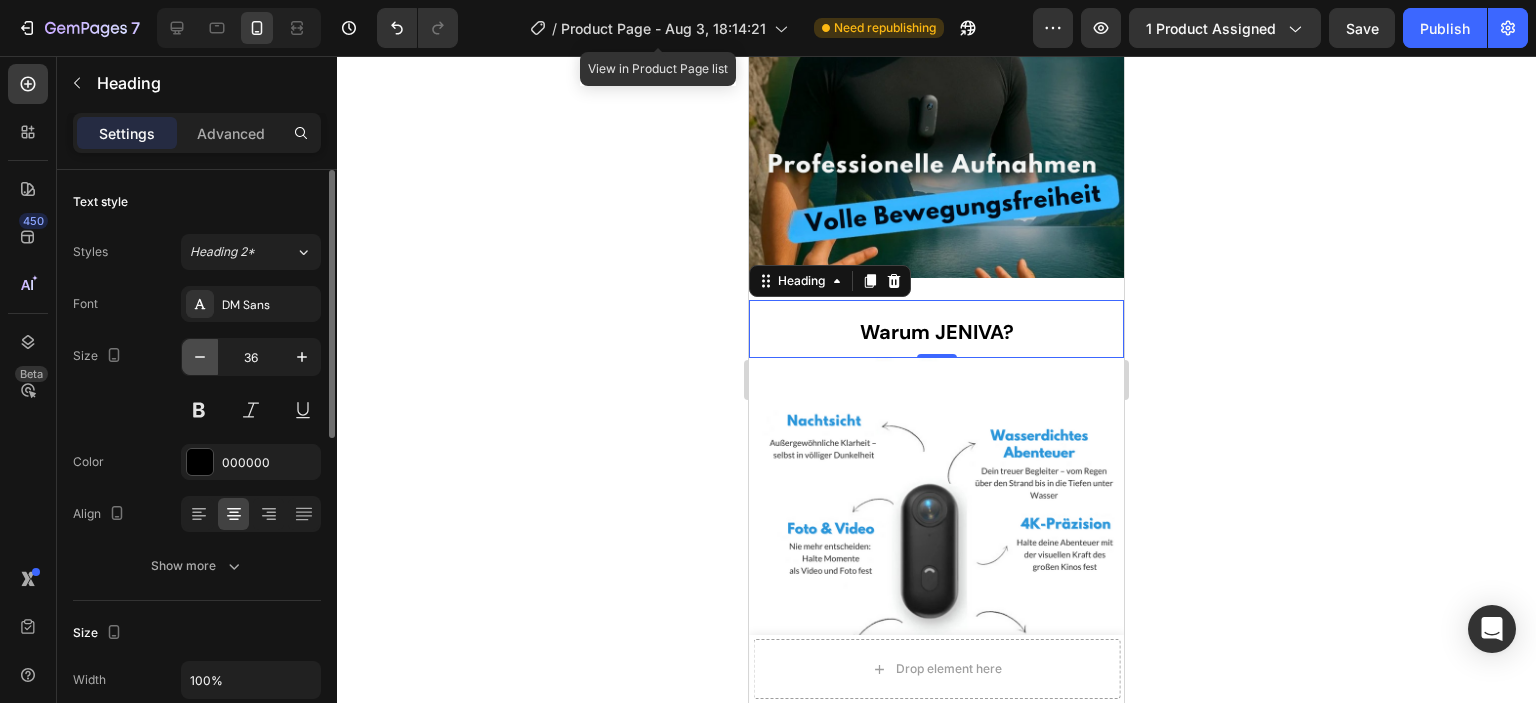 click 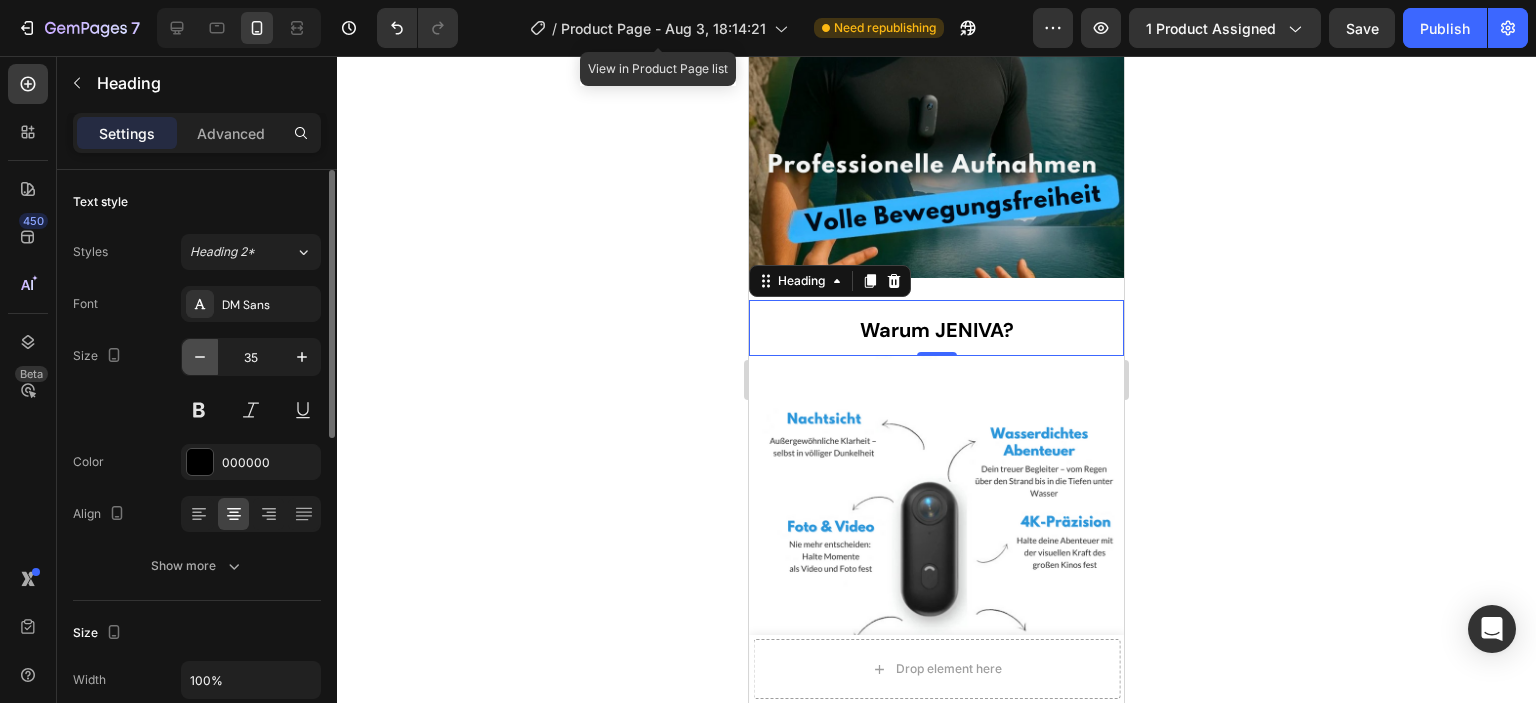 click 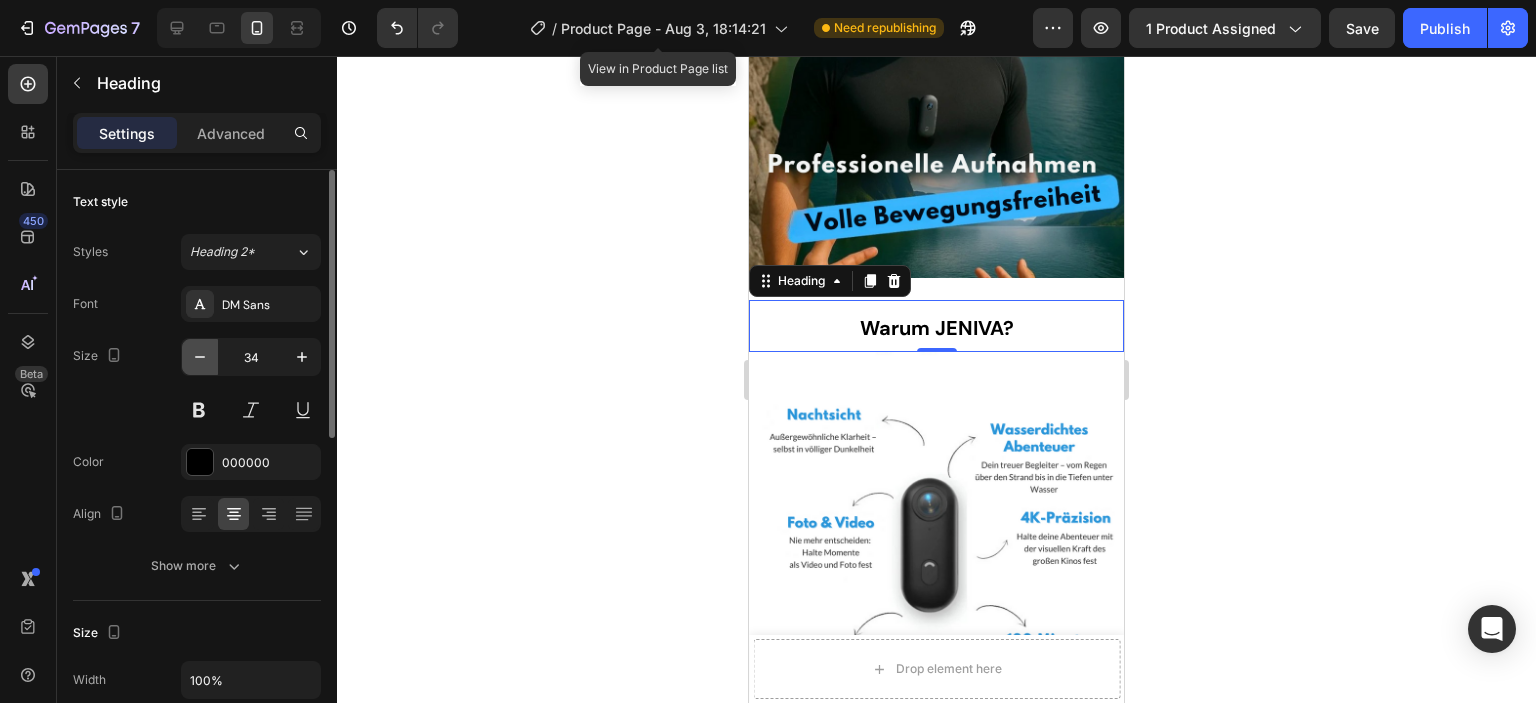click 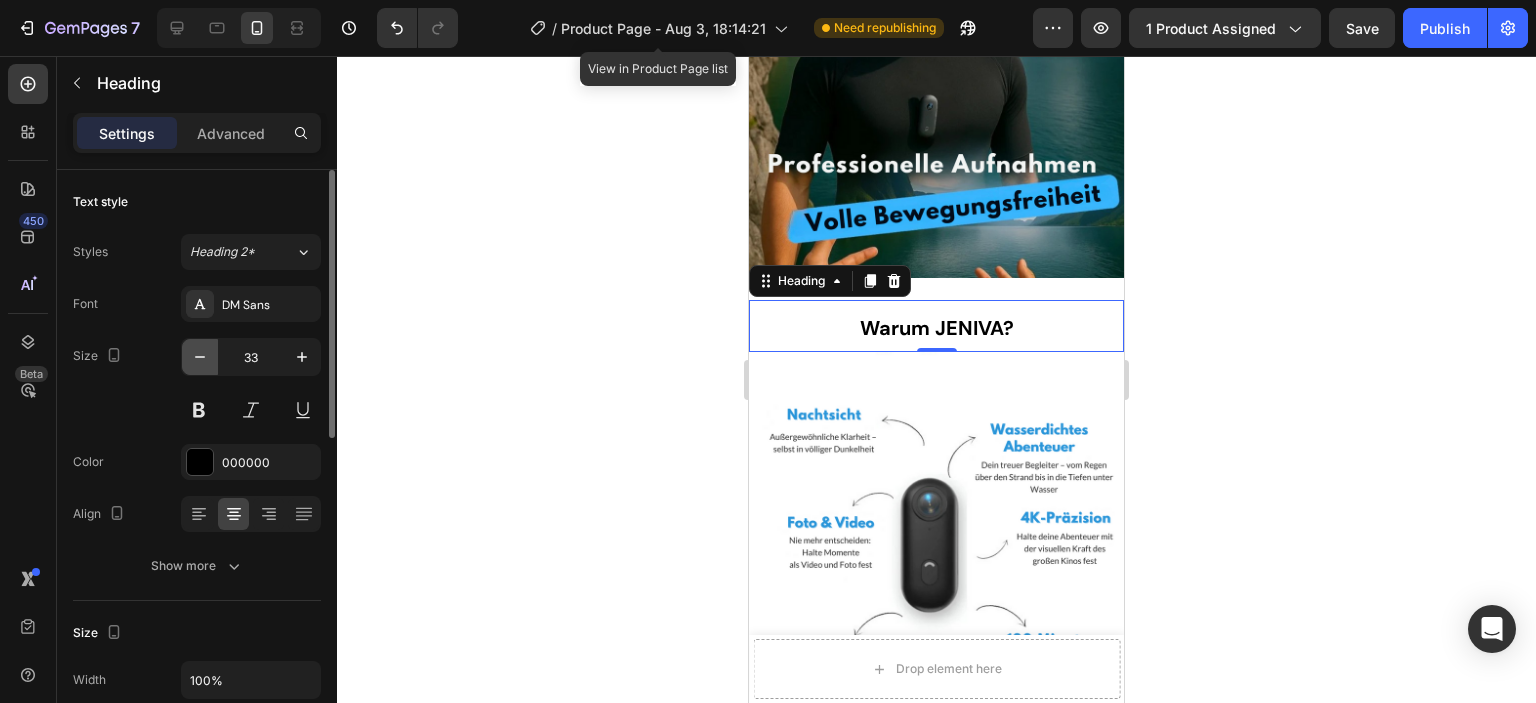 click 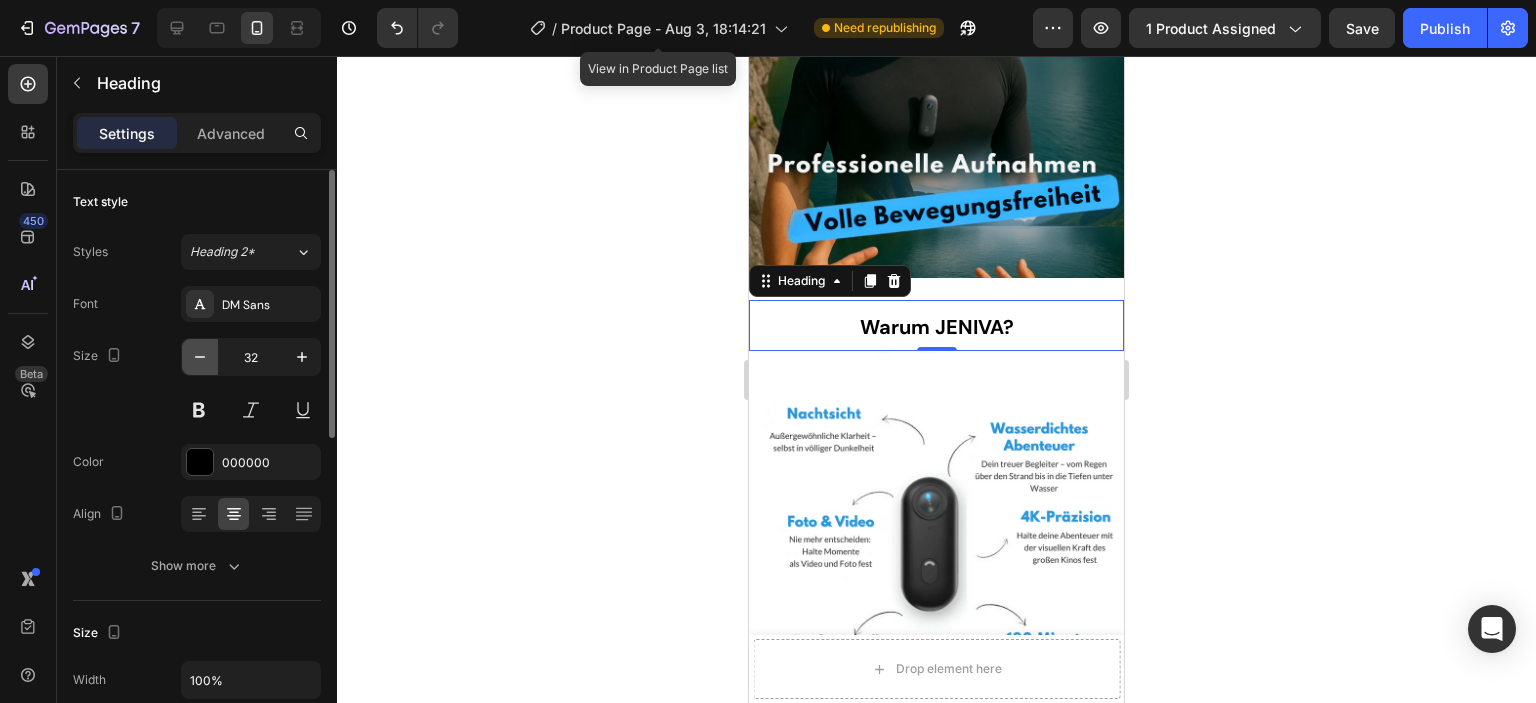 click 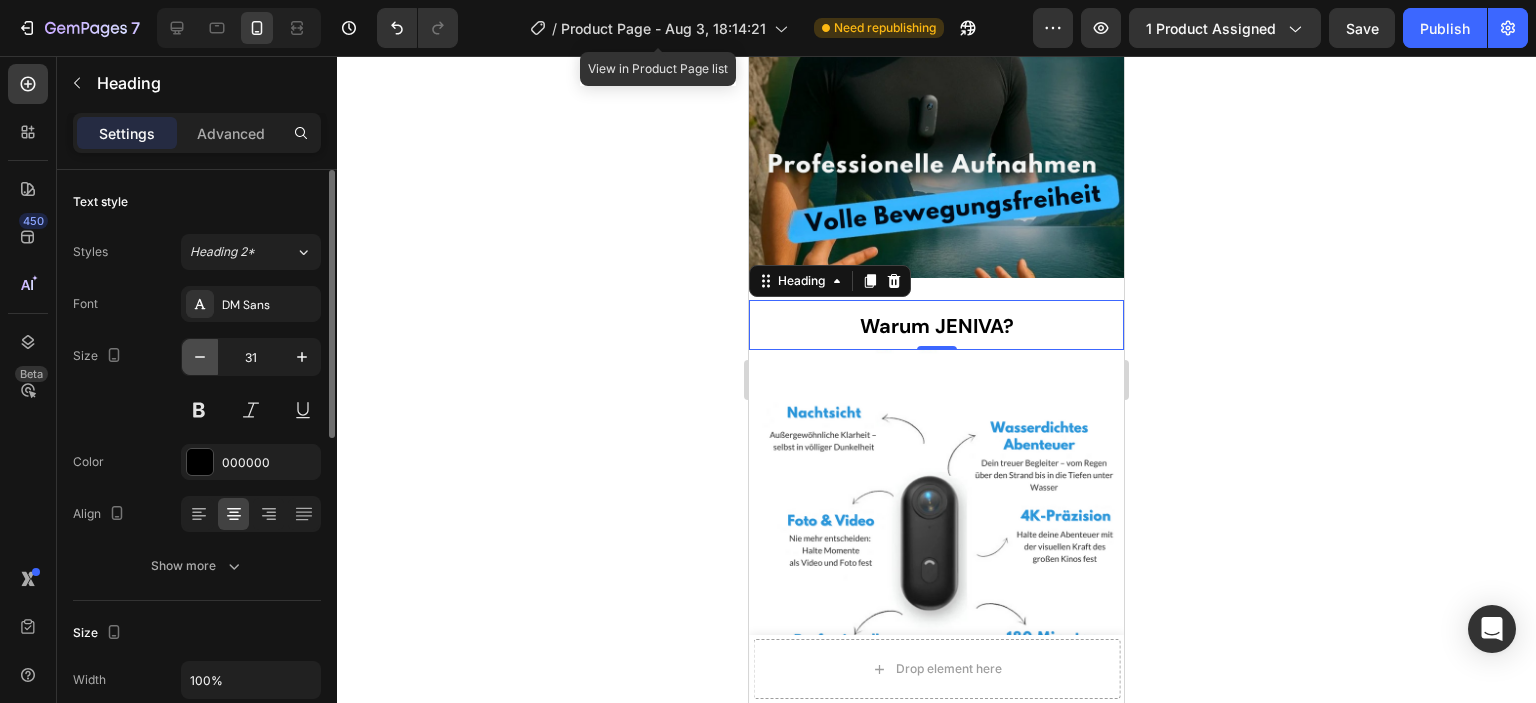 click 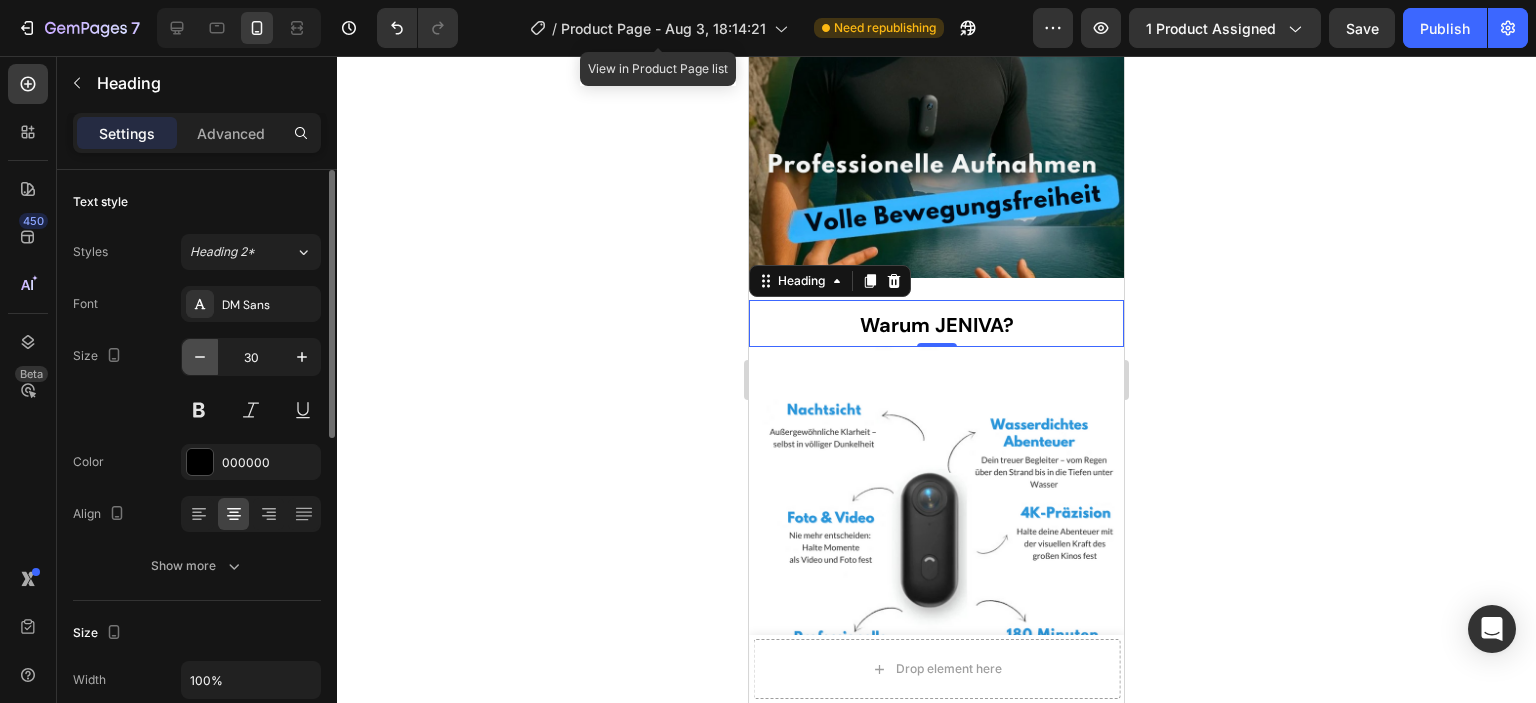 click 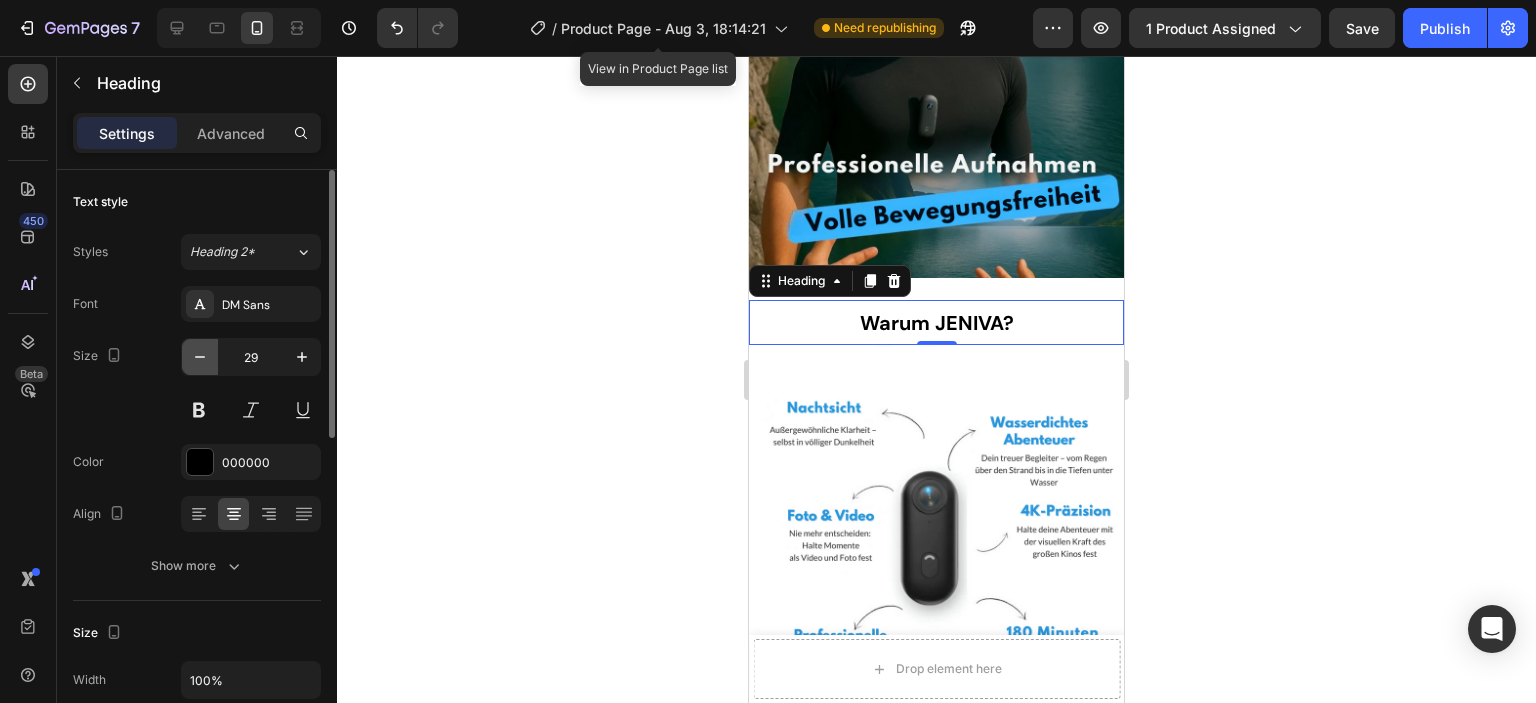 click 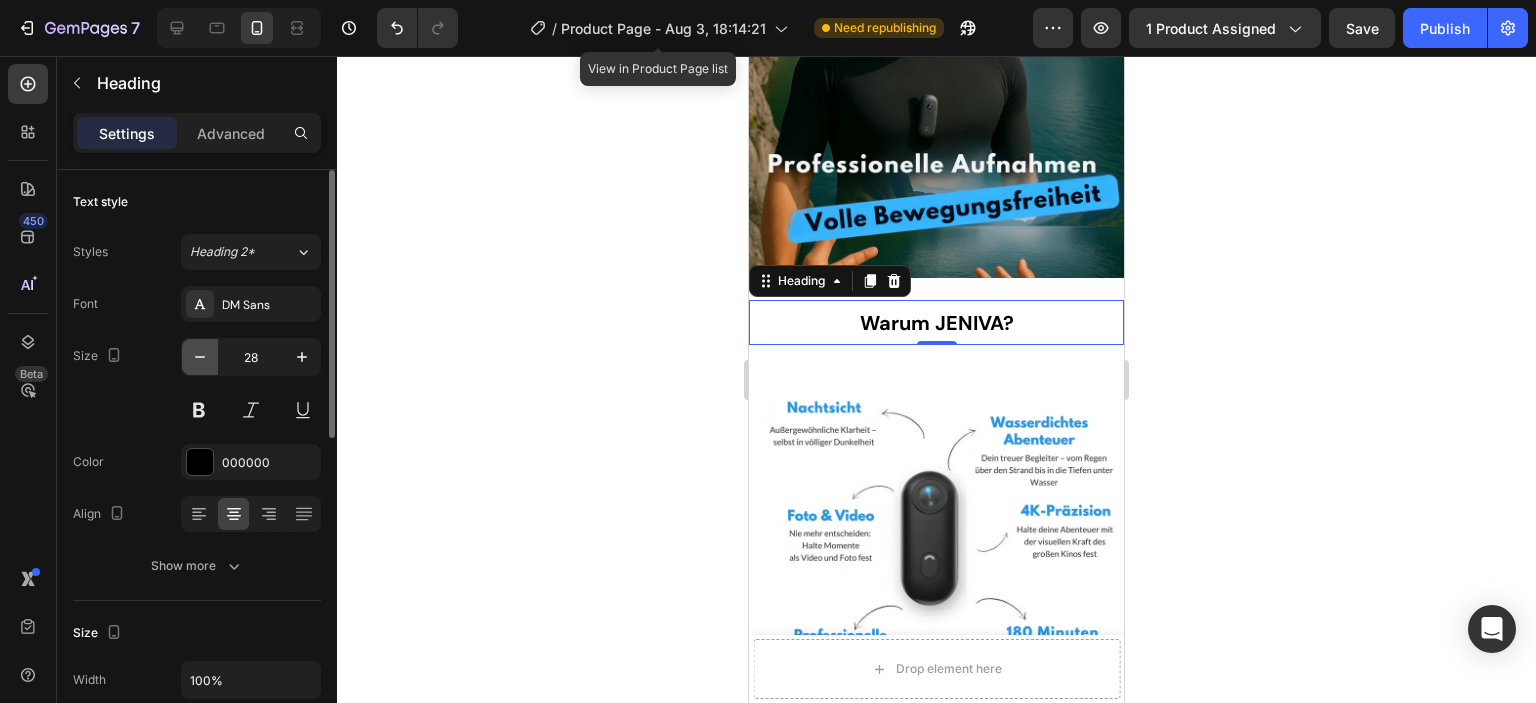 click 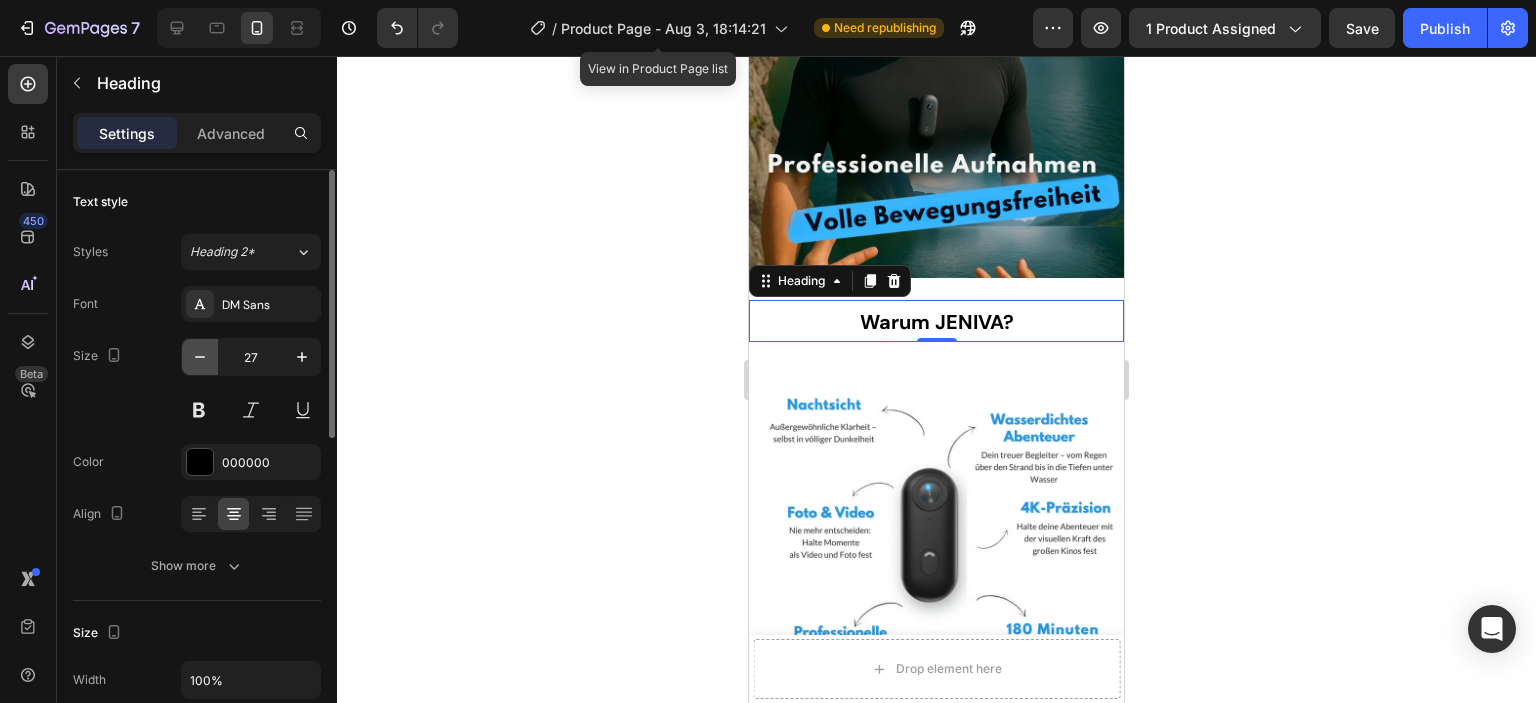 click 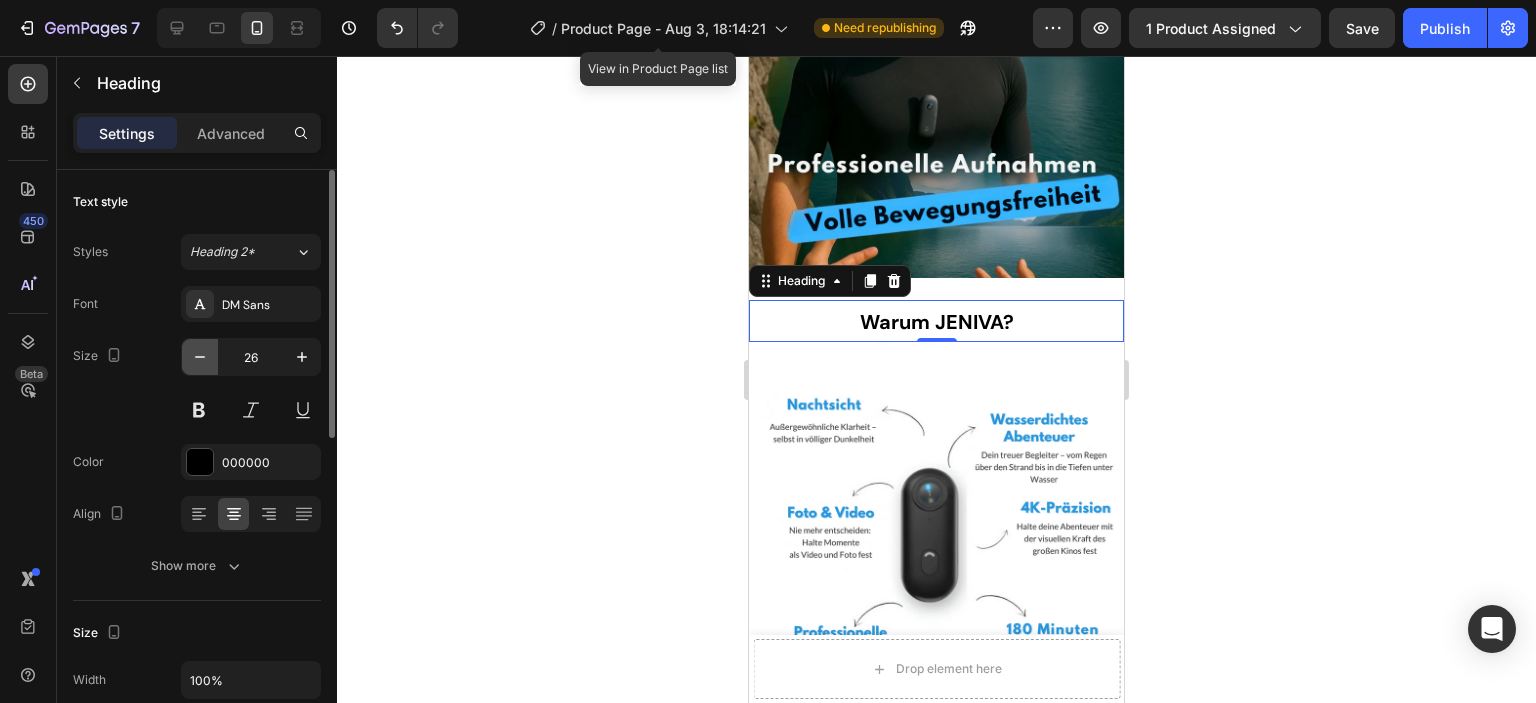 click 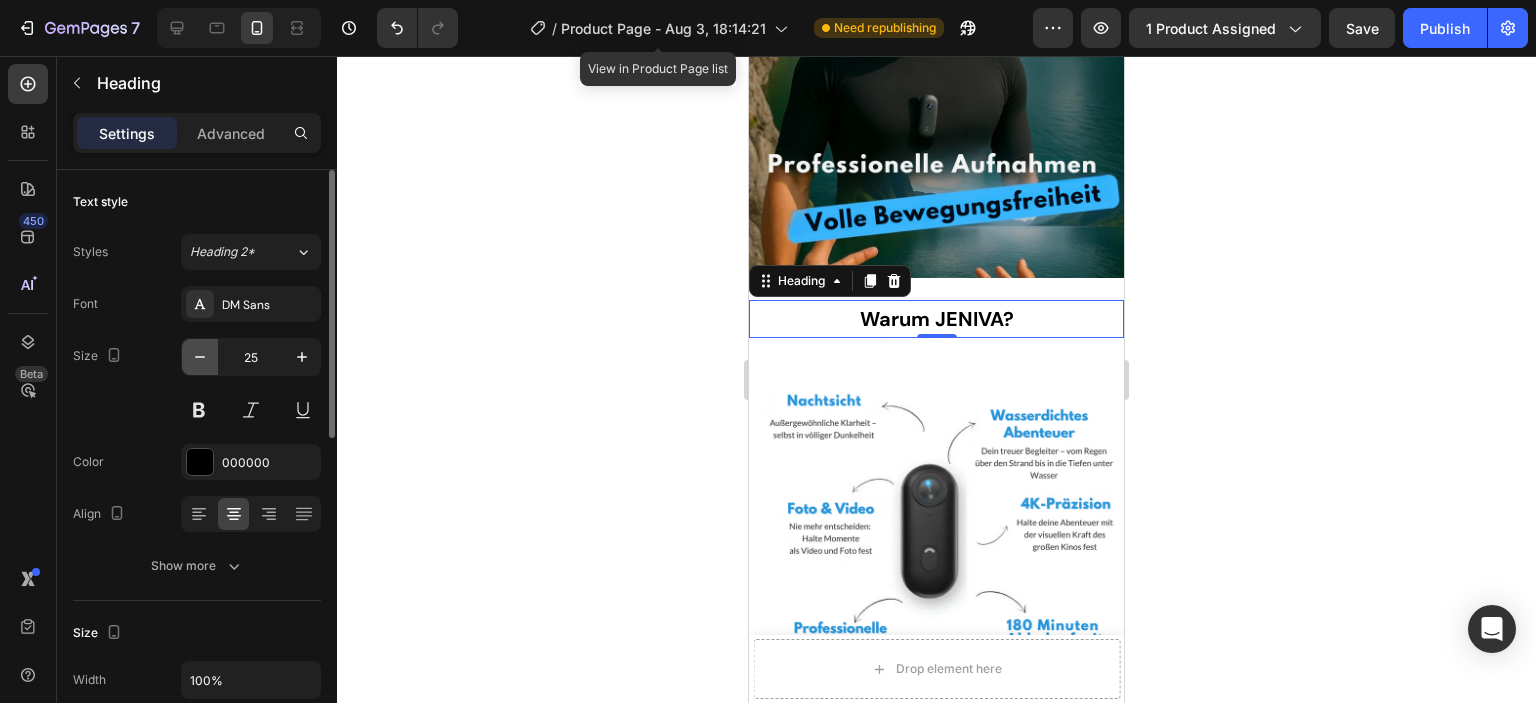 click 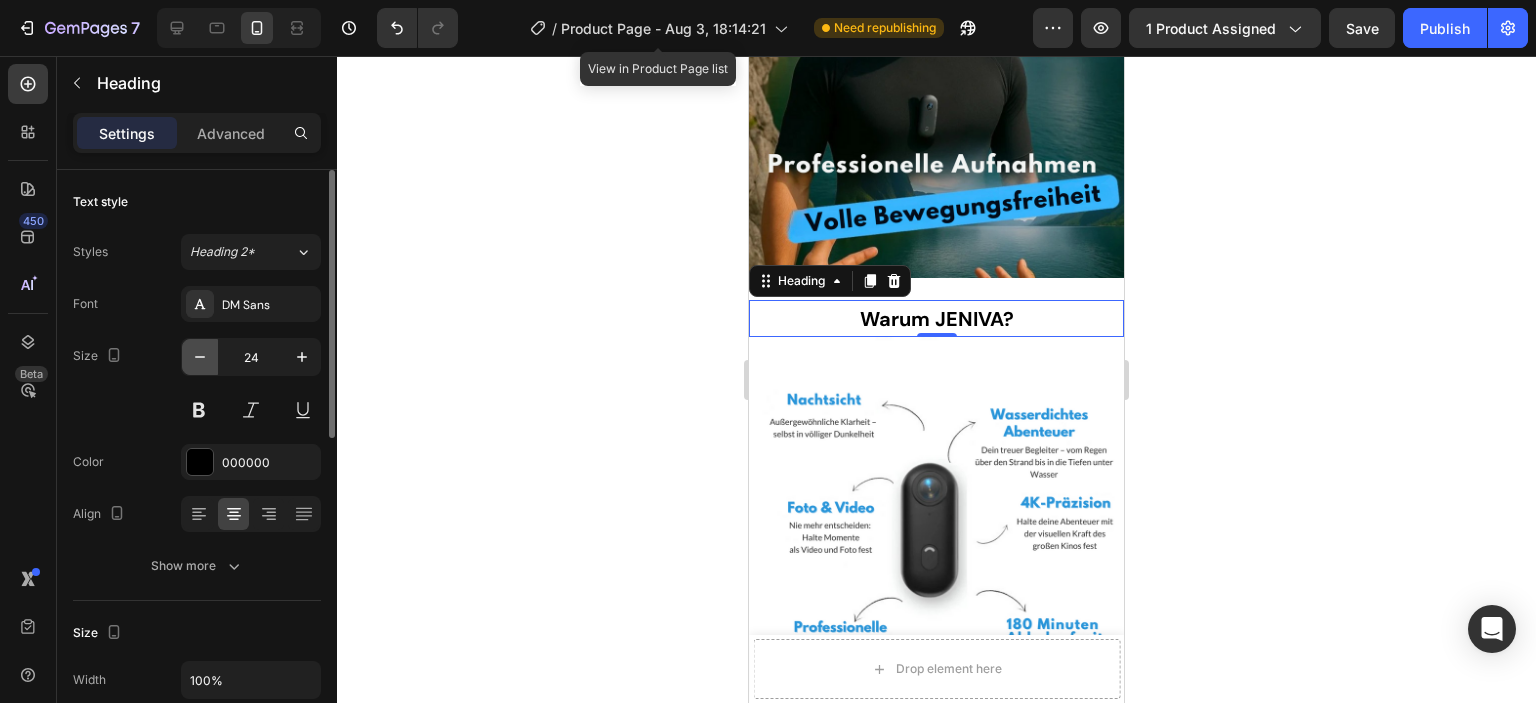 click 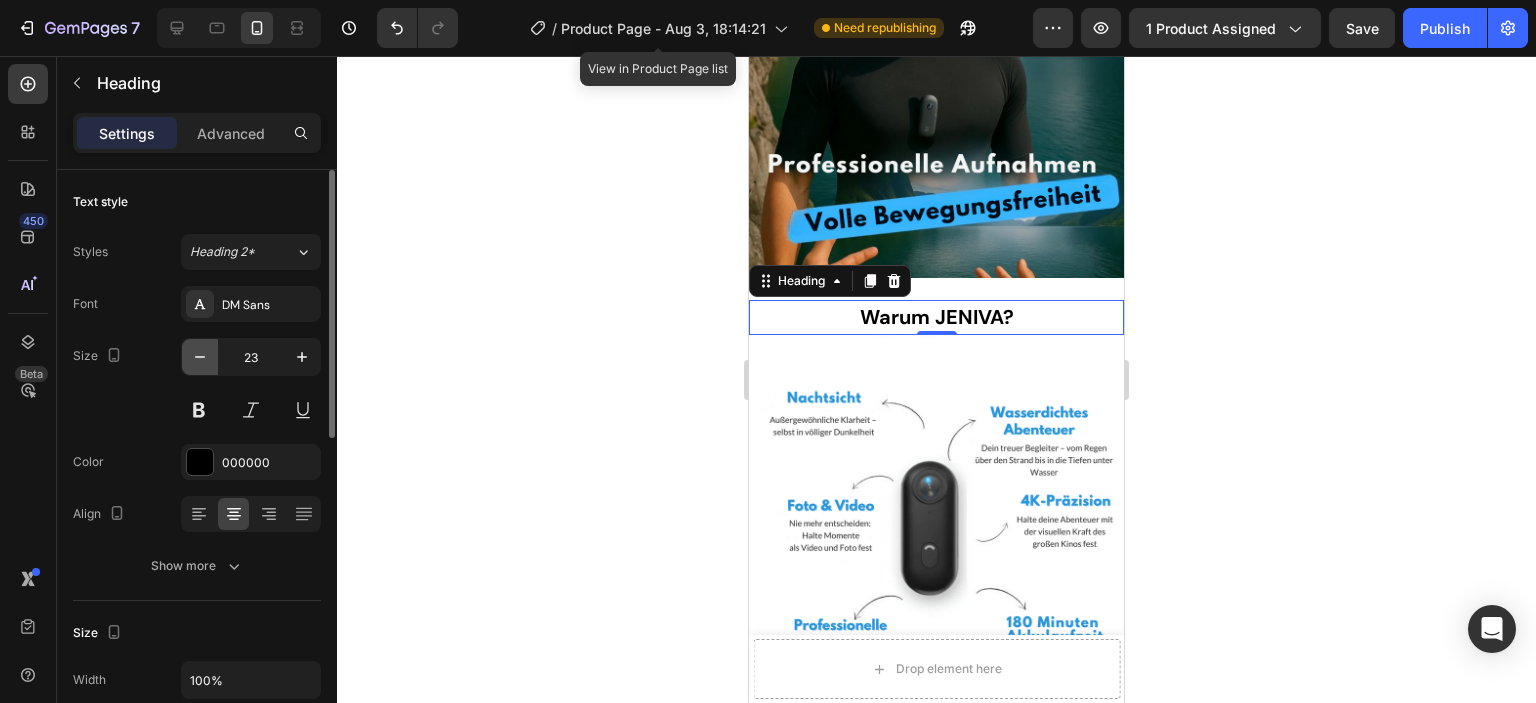 click 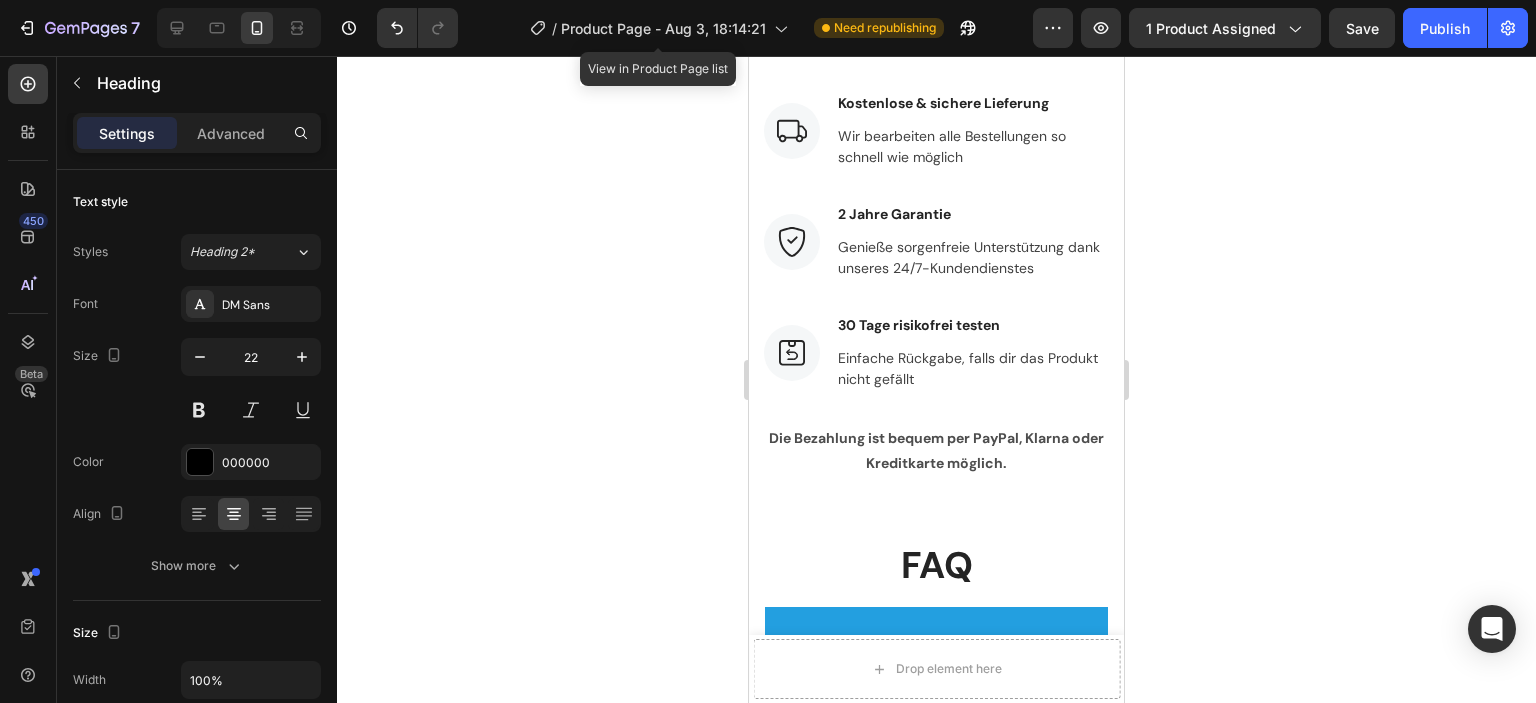 scroll, scrollTop: 4700, scrollLeft: 0, axis: vertical 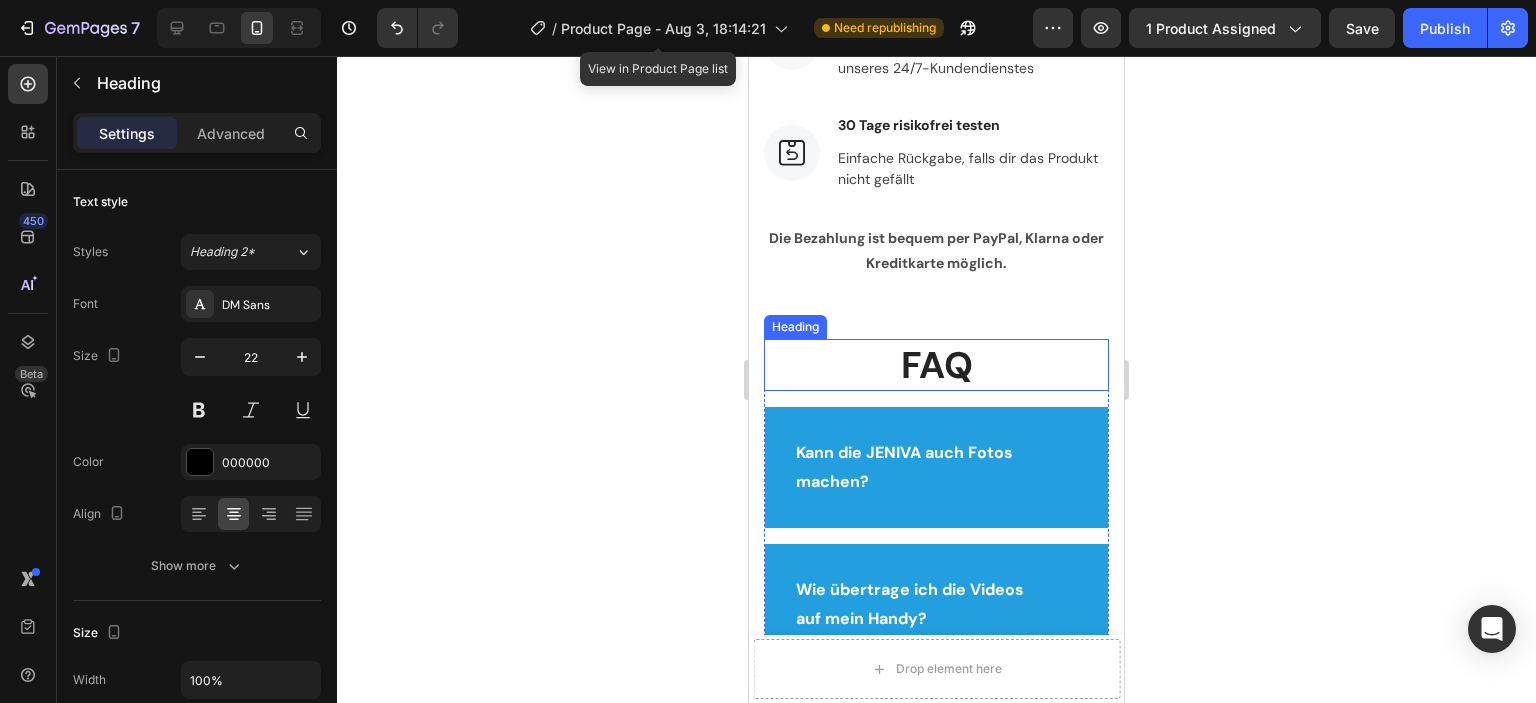 click on "FAQ" at bounding box center (936, 365) 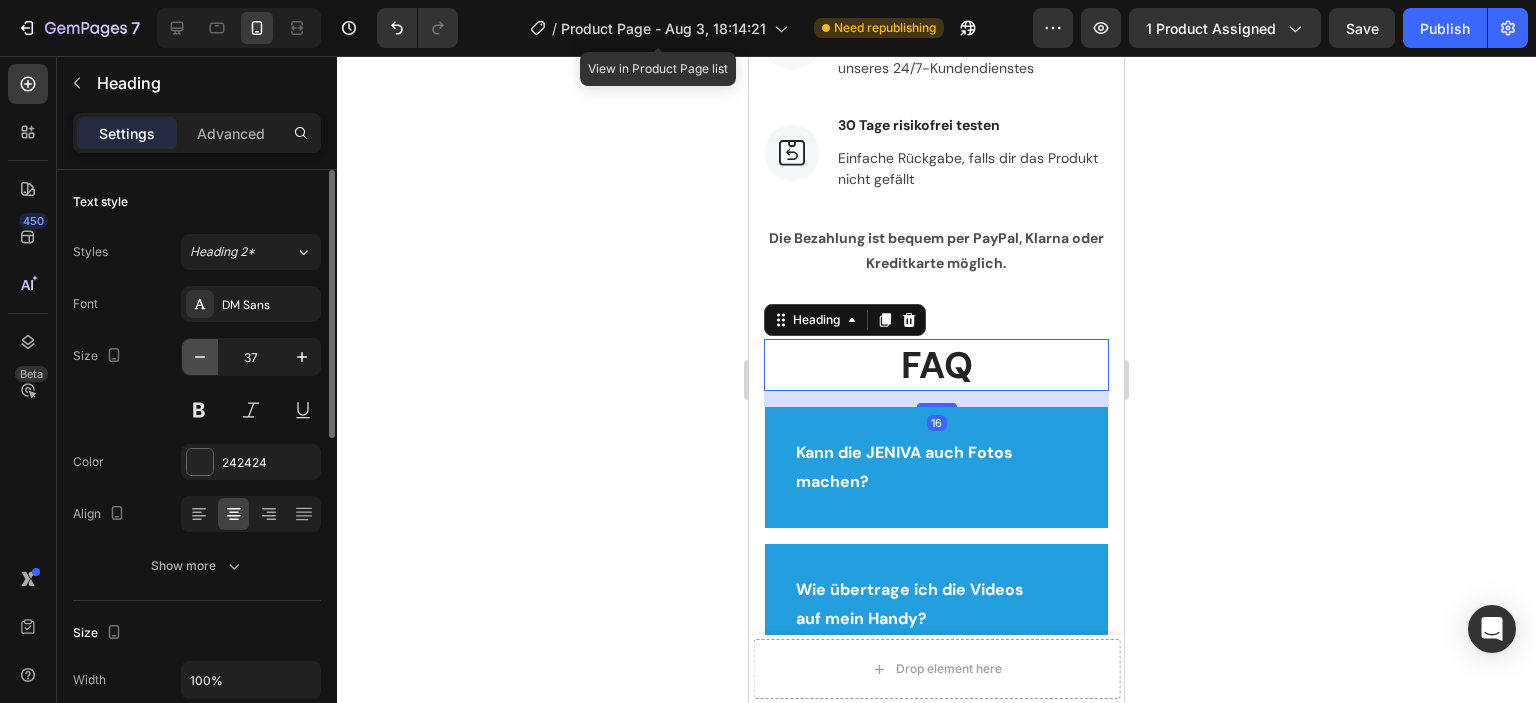 click 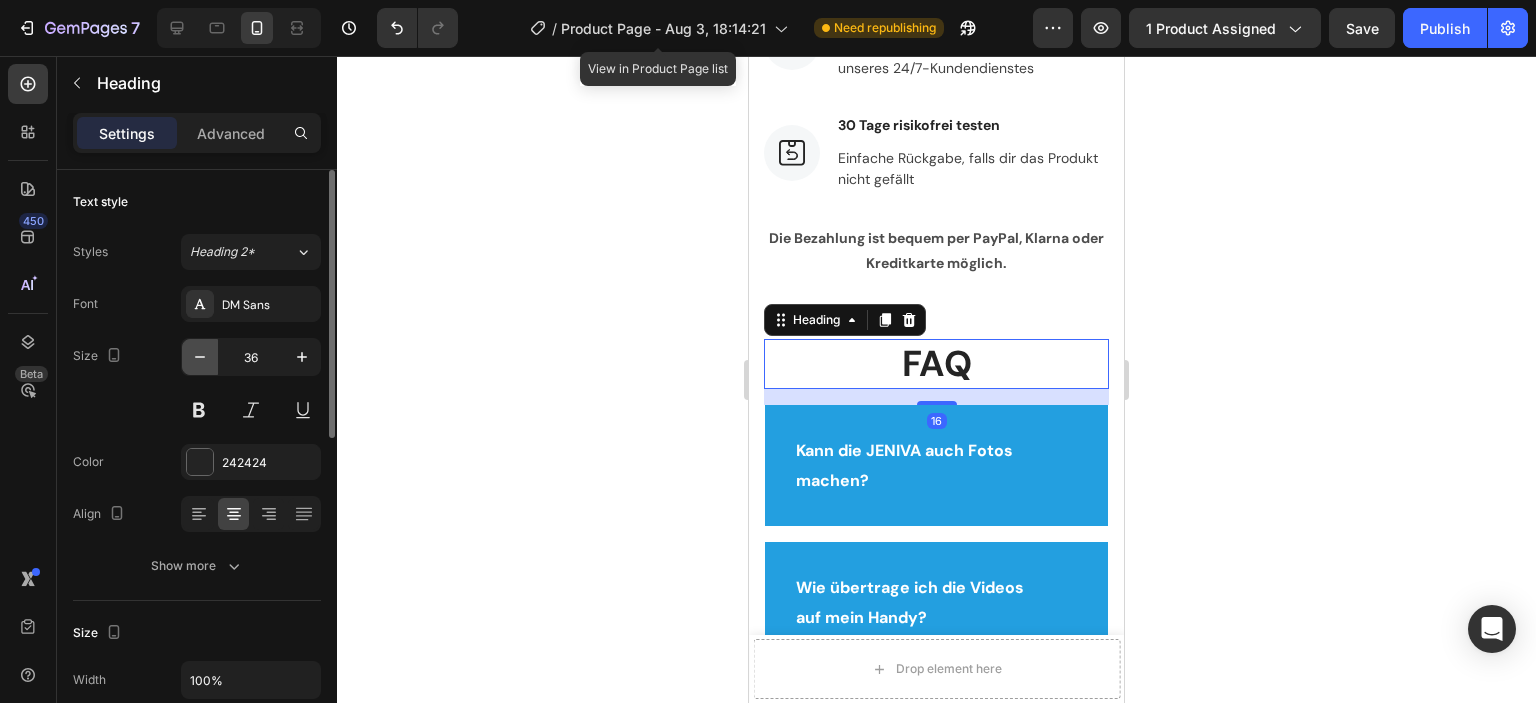 click 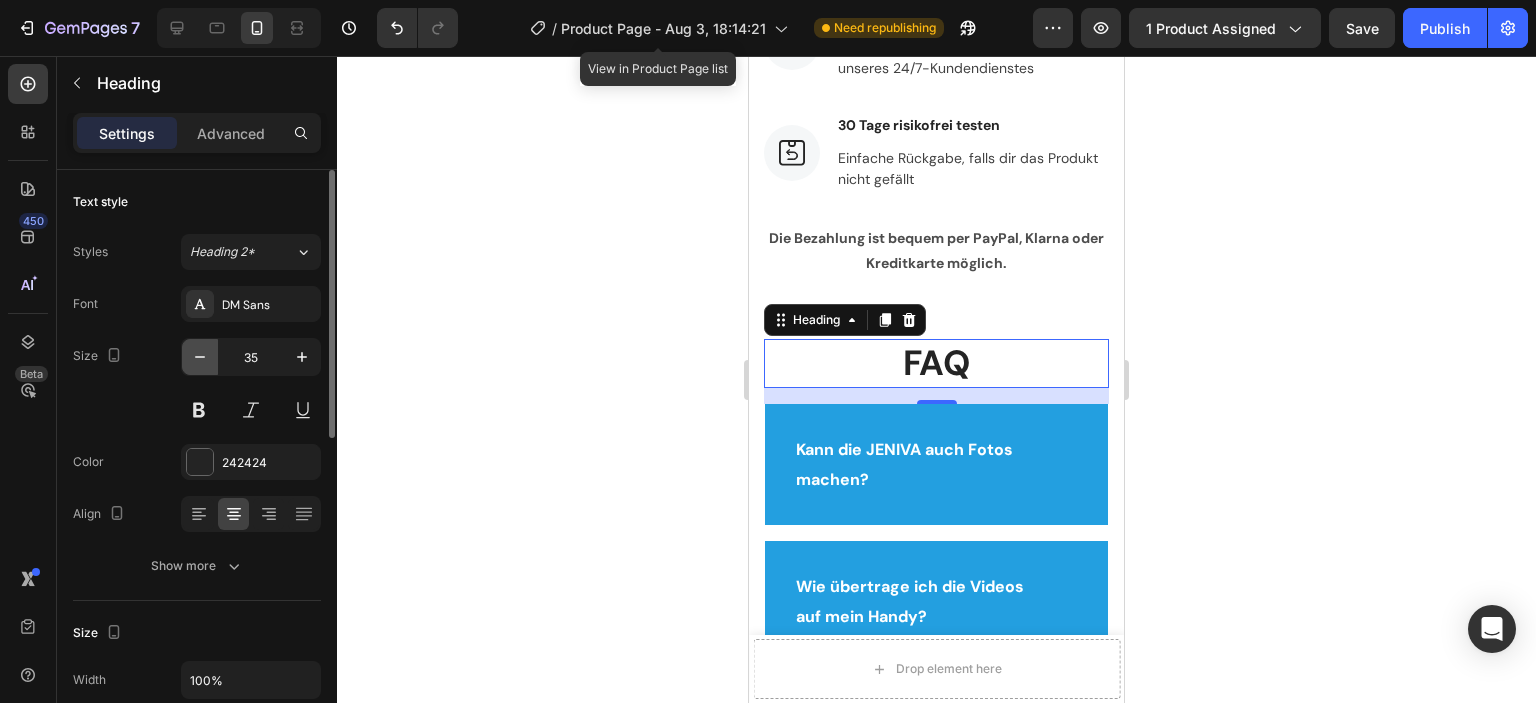 click 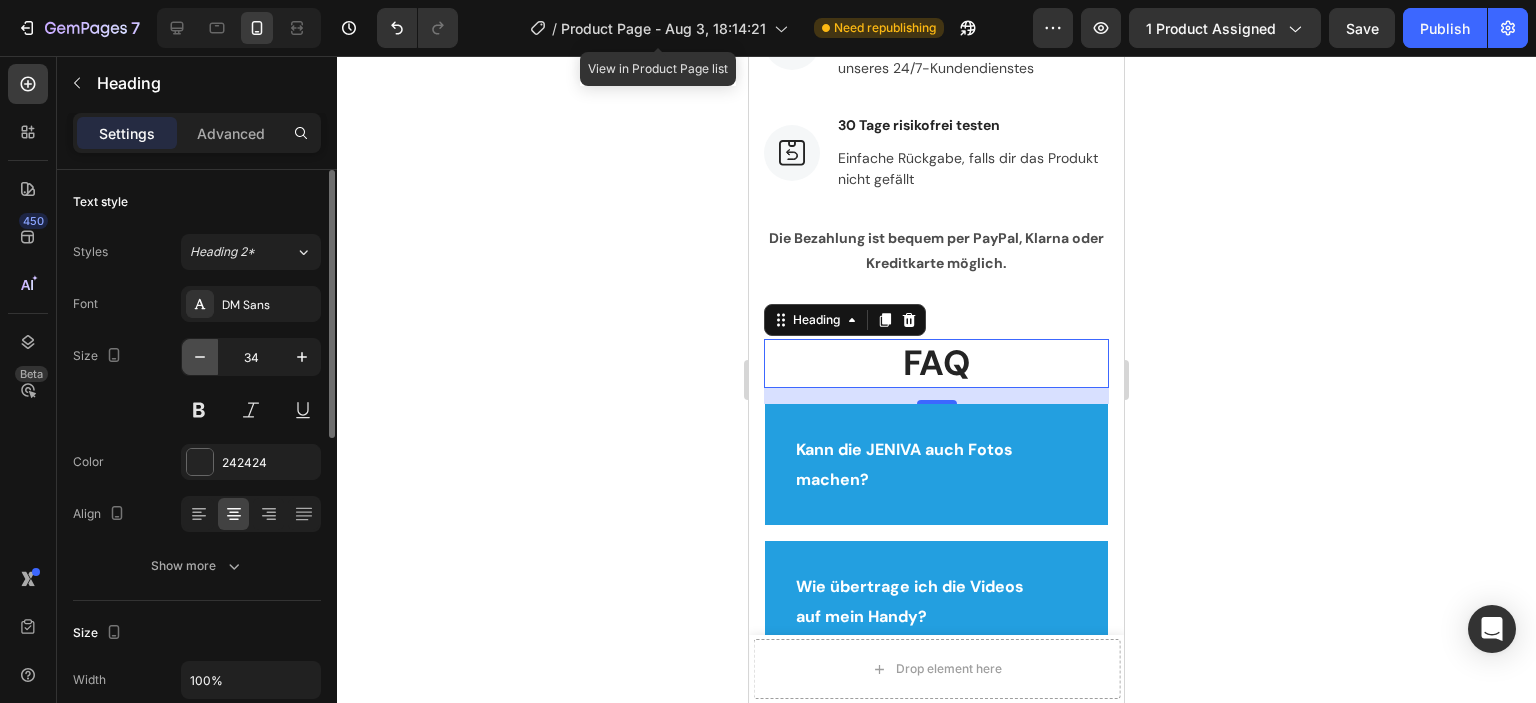 click 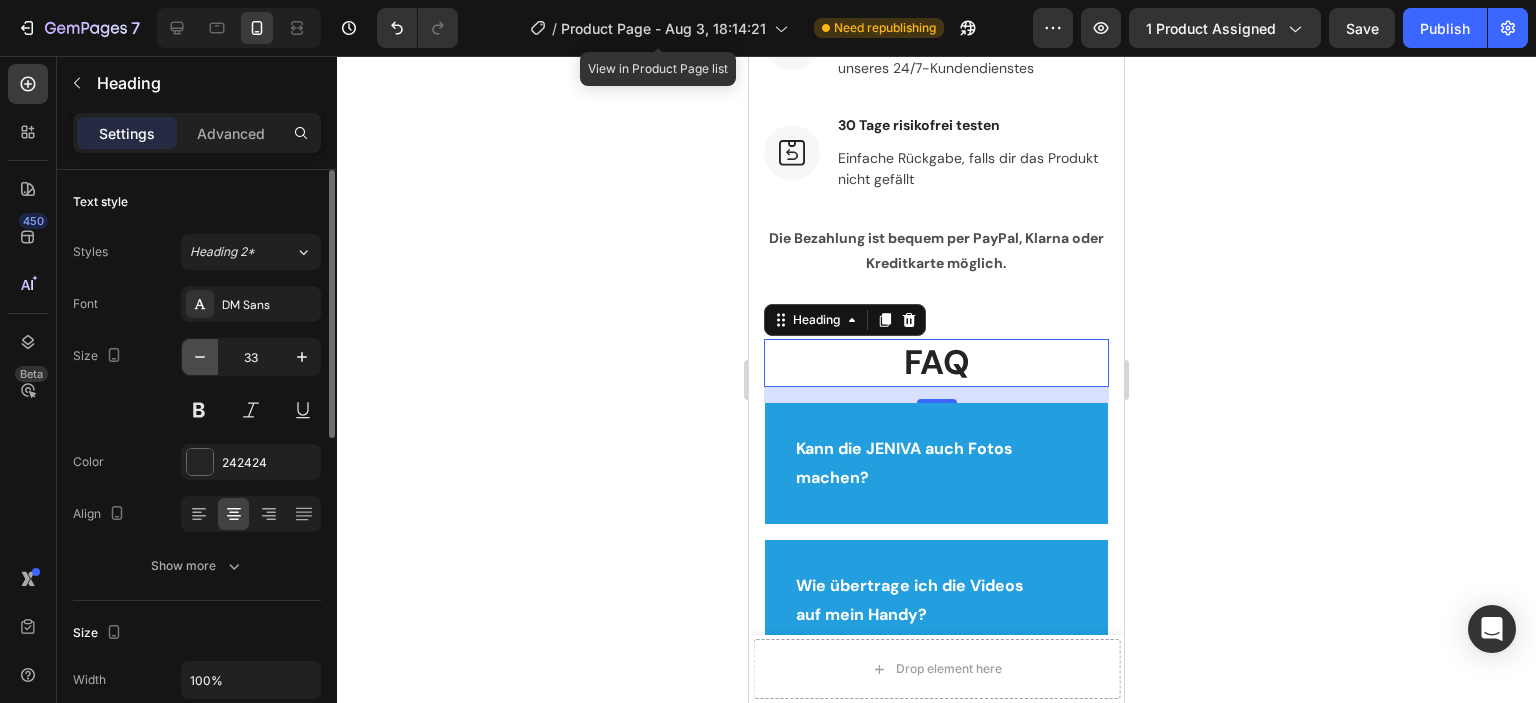 click 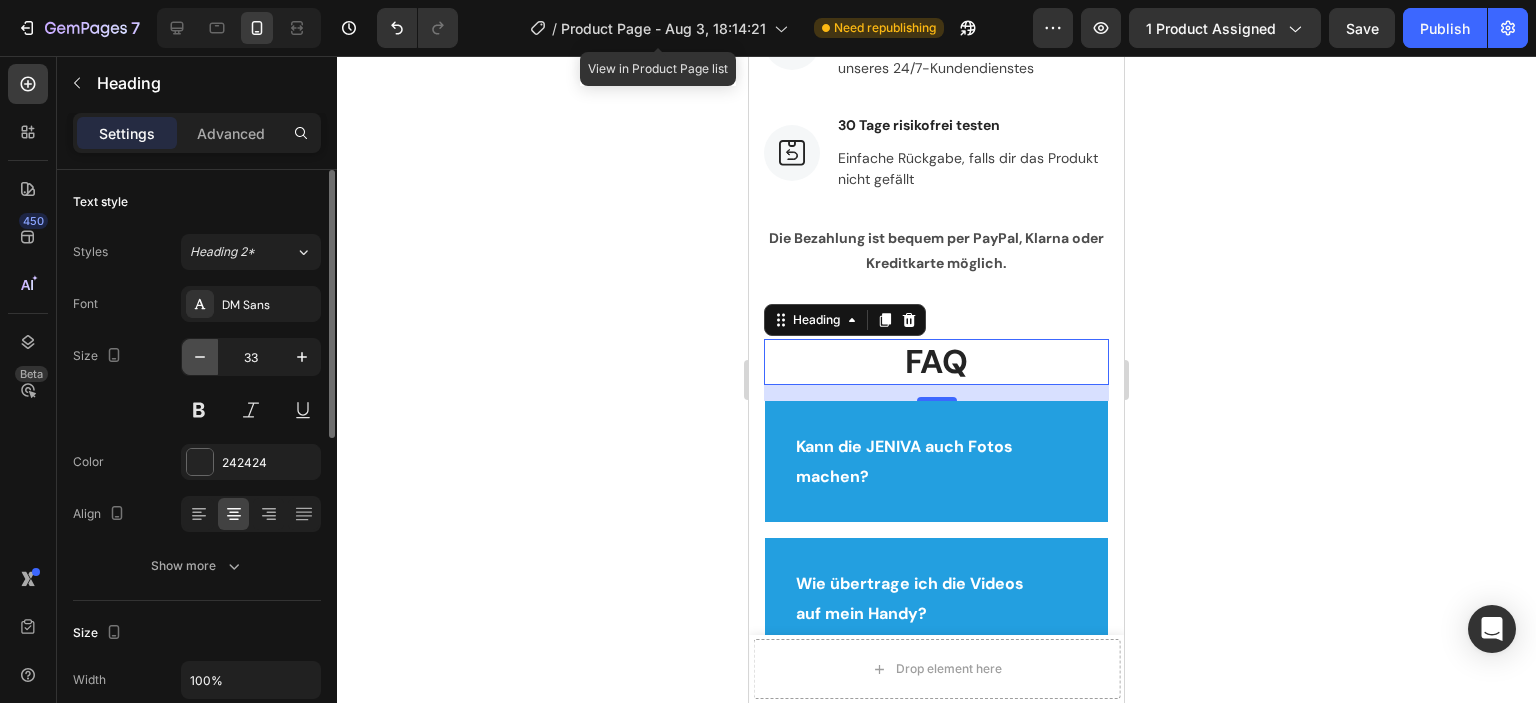 type on "32" 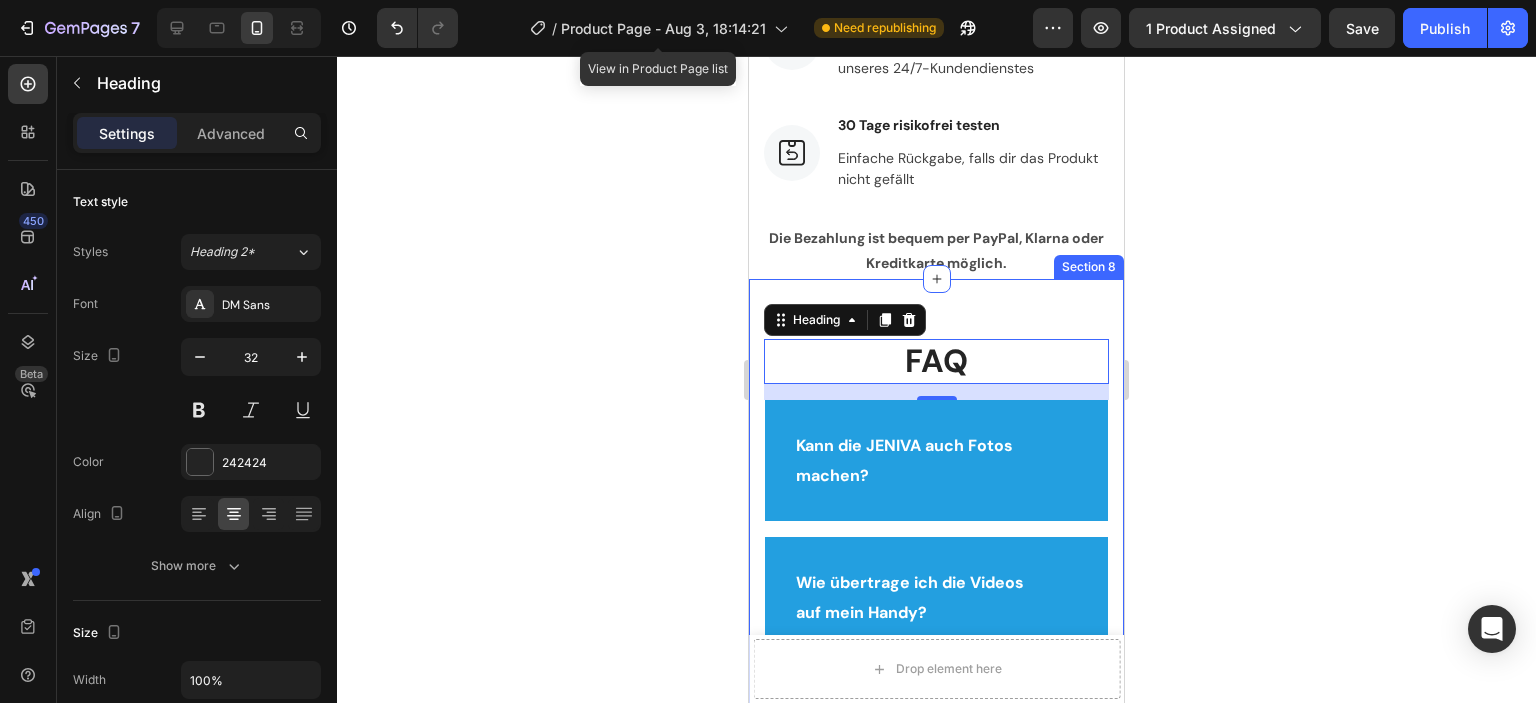 click on "FAQ Heading   16 Kann die JENIVA auch Fotos machen? Wie übertrage ich die Videos auf mein Handy? Hat die JENIVA eine Bildstabilisierung Wie kann ich meine Videos ansehen? Hat die JENIVA eine Garantie? Und wenn ich nicht zufrieden bin? Wie lange dauert die Lieferung? Accordion Row Section 8" at bounding box center [936, 812] 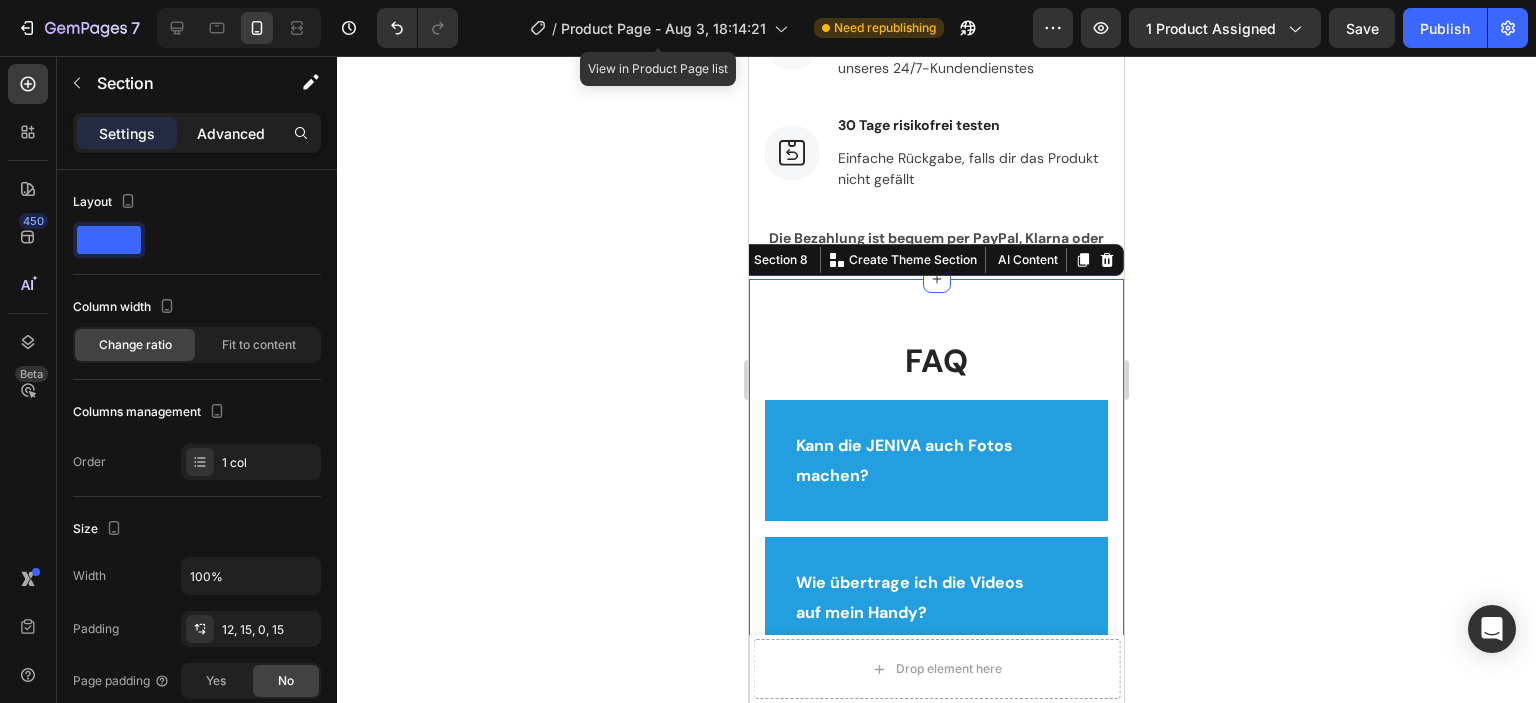 click on "Advanced" at bounding box center (231, 133) 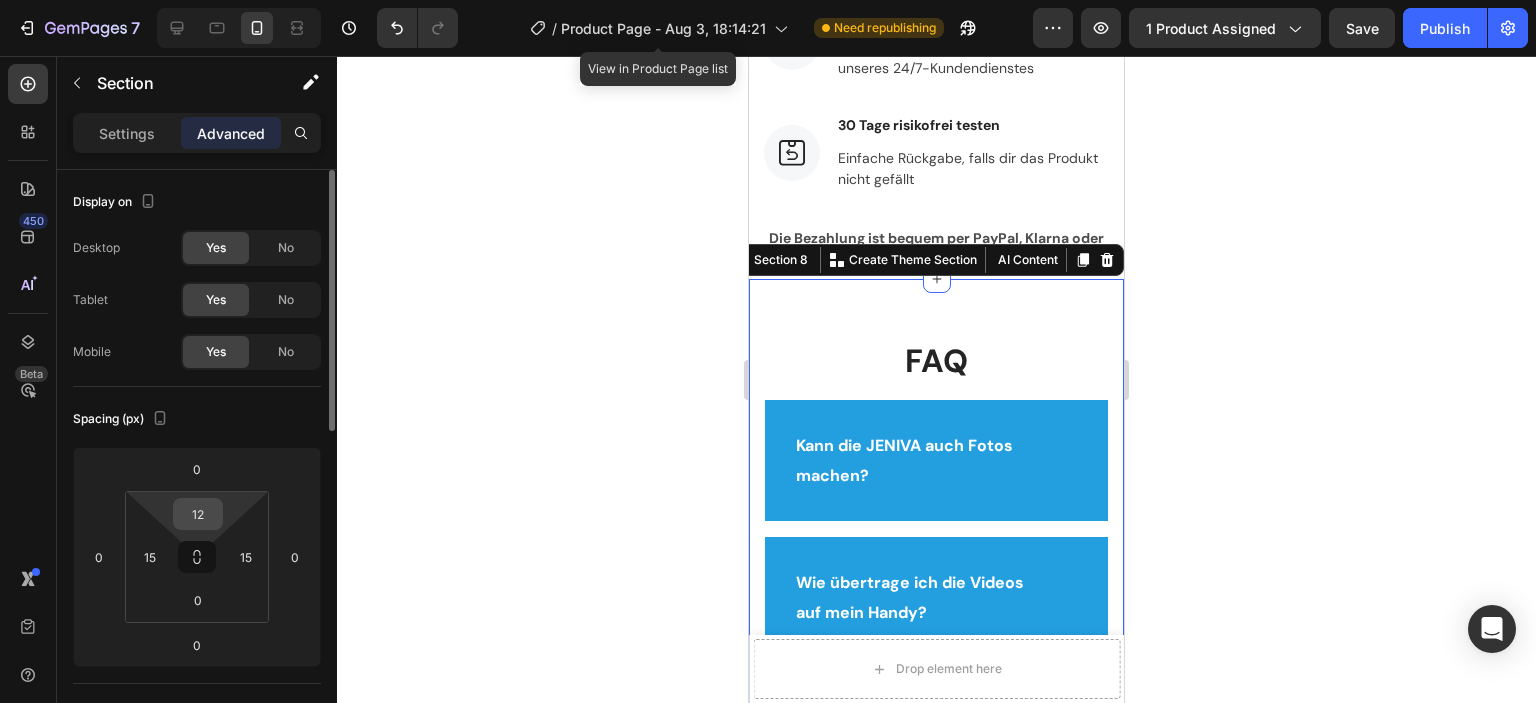 click on "12" at bounding box center [198, 514] 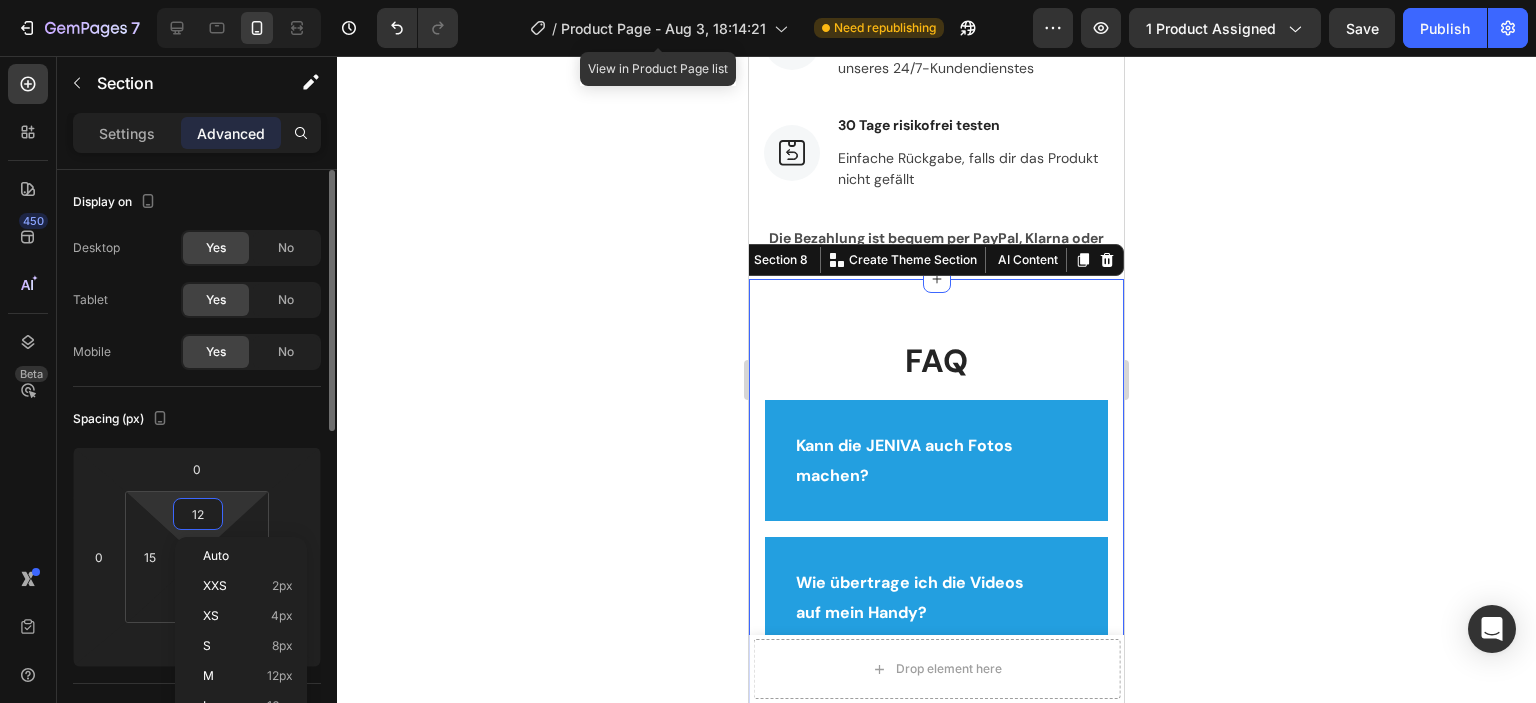 type on "0" 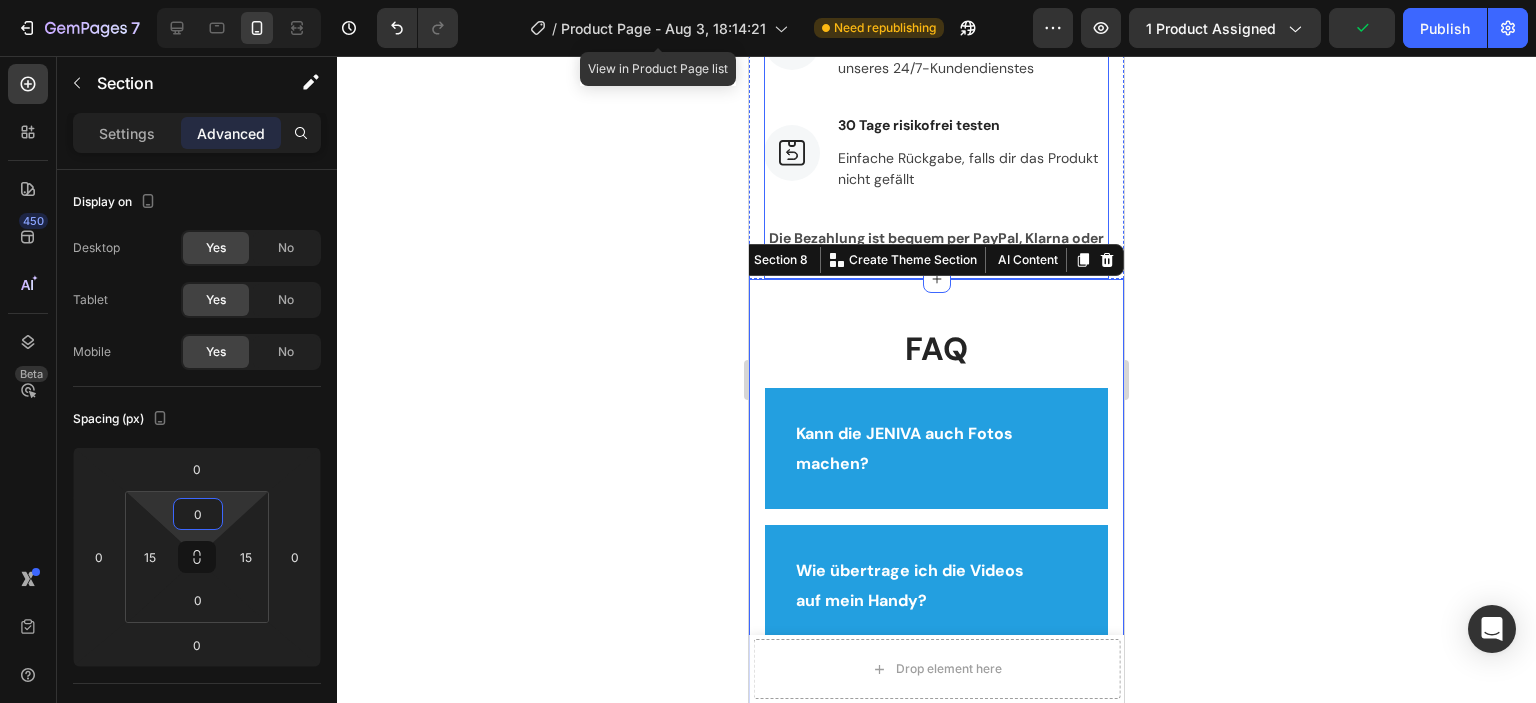click on "Image 30 Tage risikofrei testen Text block Einfache Rückgabe, falls dir das Produkt nicht gefällt Text block Row" at bounding box center (936, 168) 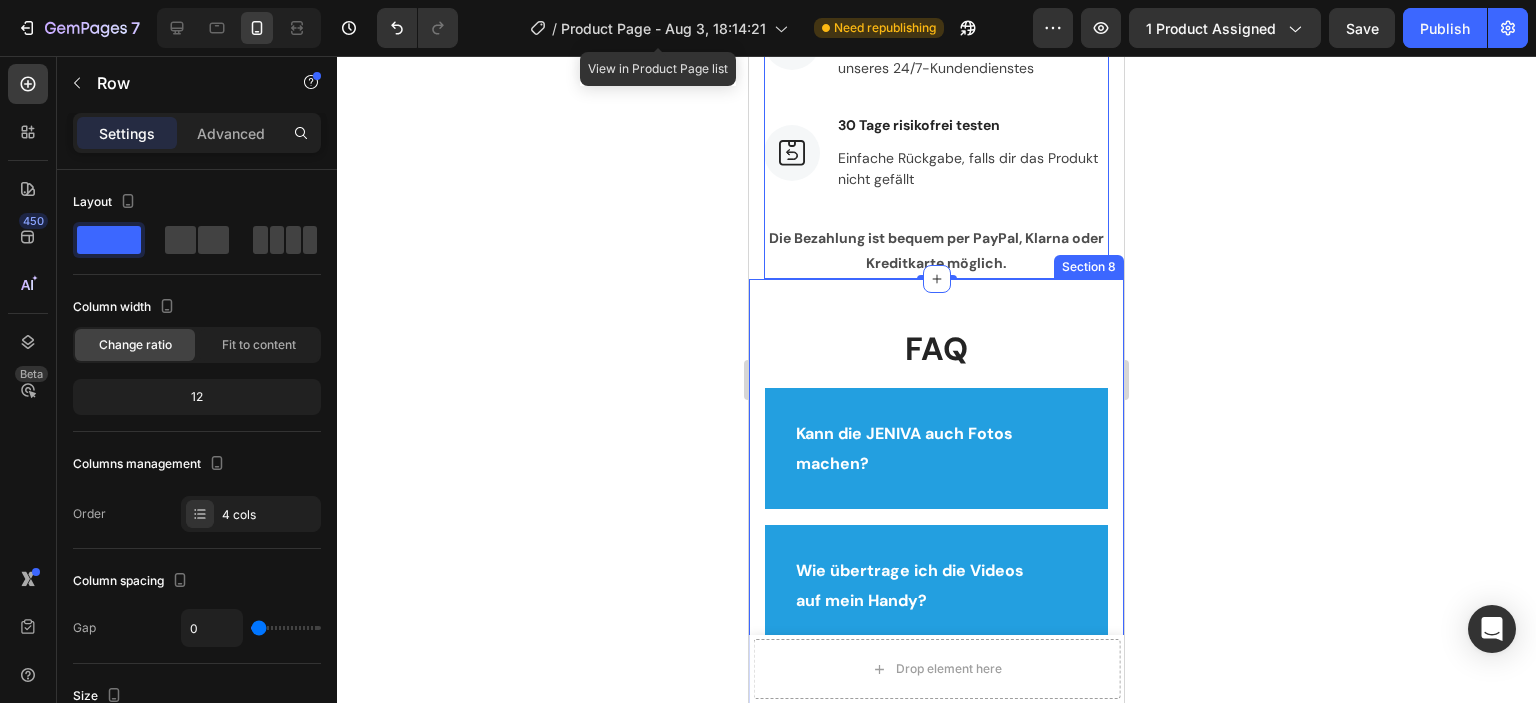 click on "FAQ Heading Kann die JENIVA auch Fotos machen? Wie übertrage ich die Videos auf mein Handy? Hat die JENIVA eine Bildstabilisierung Wie kann ich meine Videos ansehen? Hat die JENIVA eine Garantie? Und wenn ich nicht zufrieden bin? Wie lange dauert die Lieferung? Accordion Row" at bounding box center (936, 806) 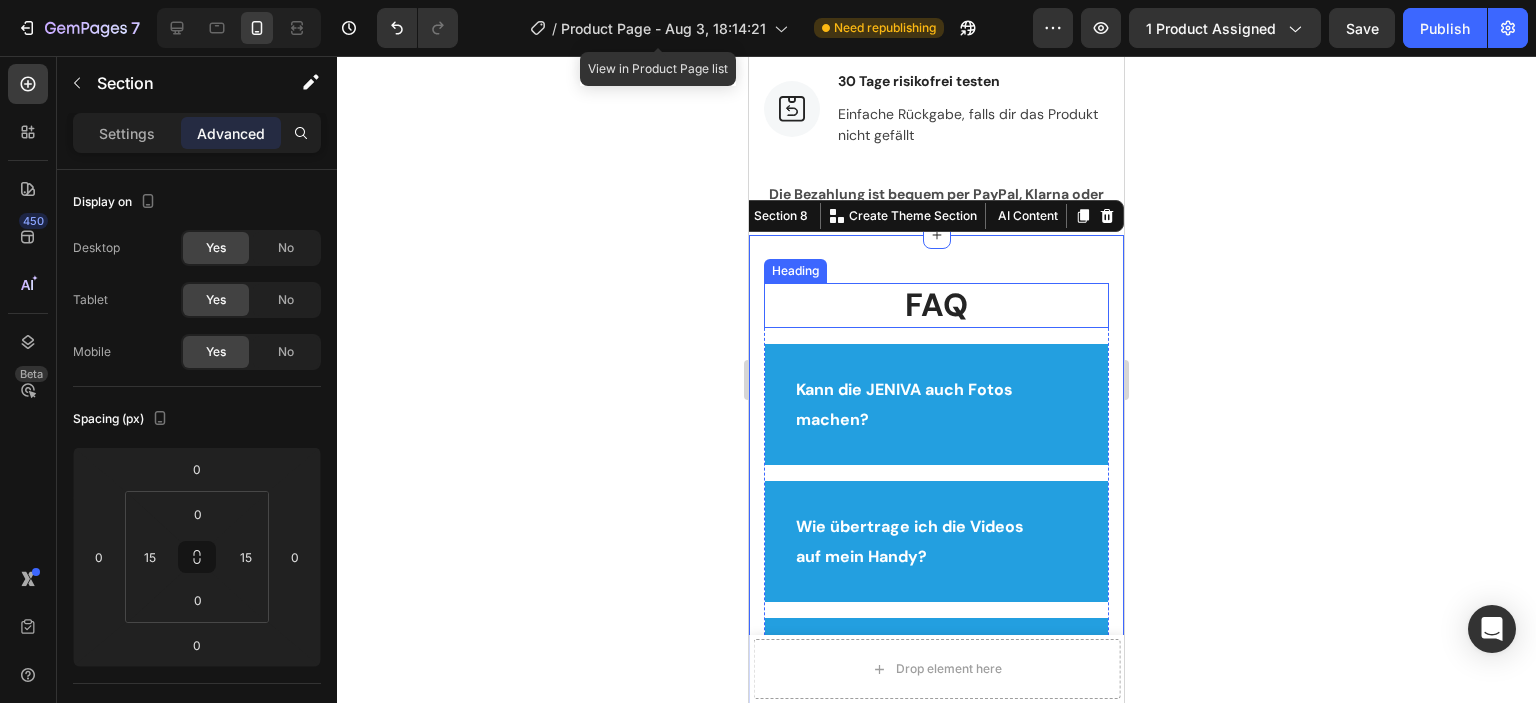 scroll, scrollTop: 4700, scrollLeft: 0, axis: vertical 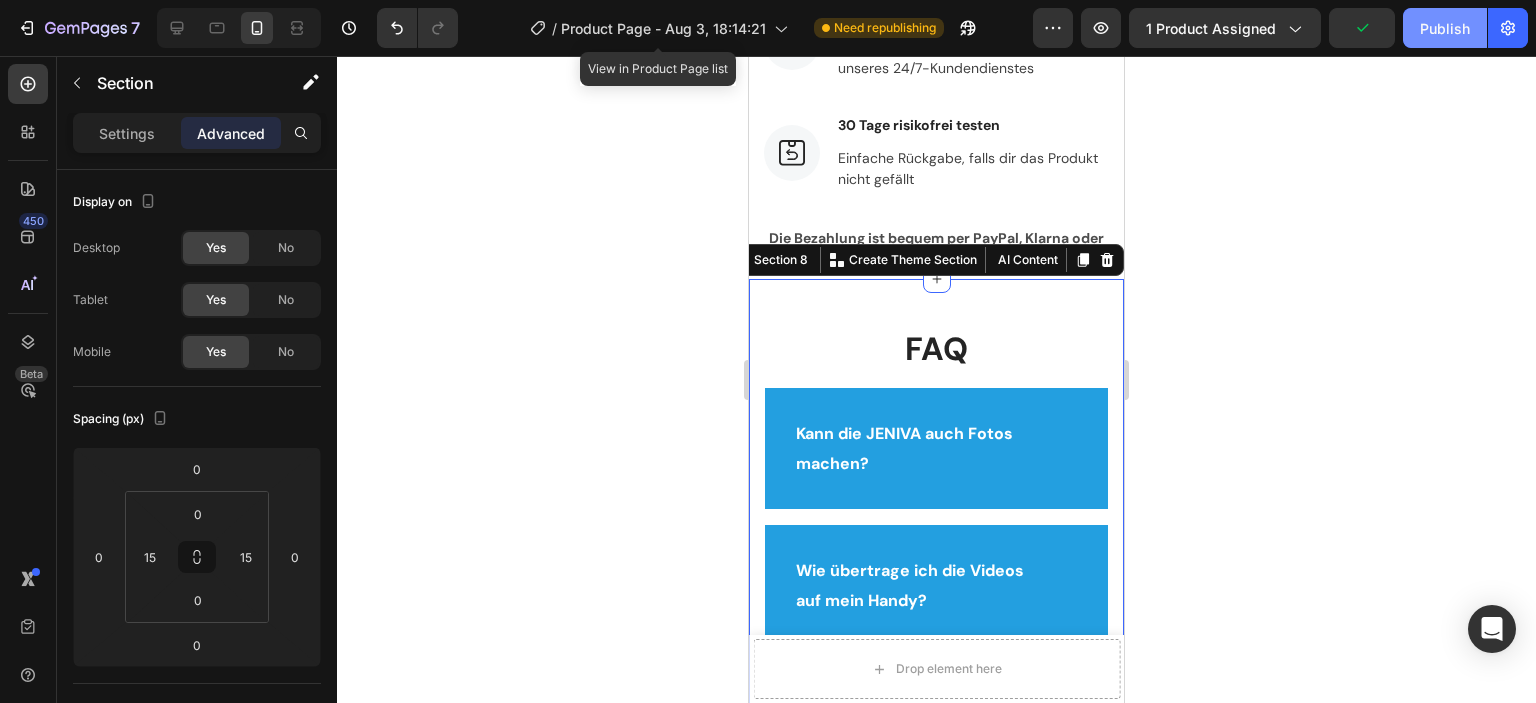 click on "Publish" at bounding box center (1445, 28) 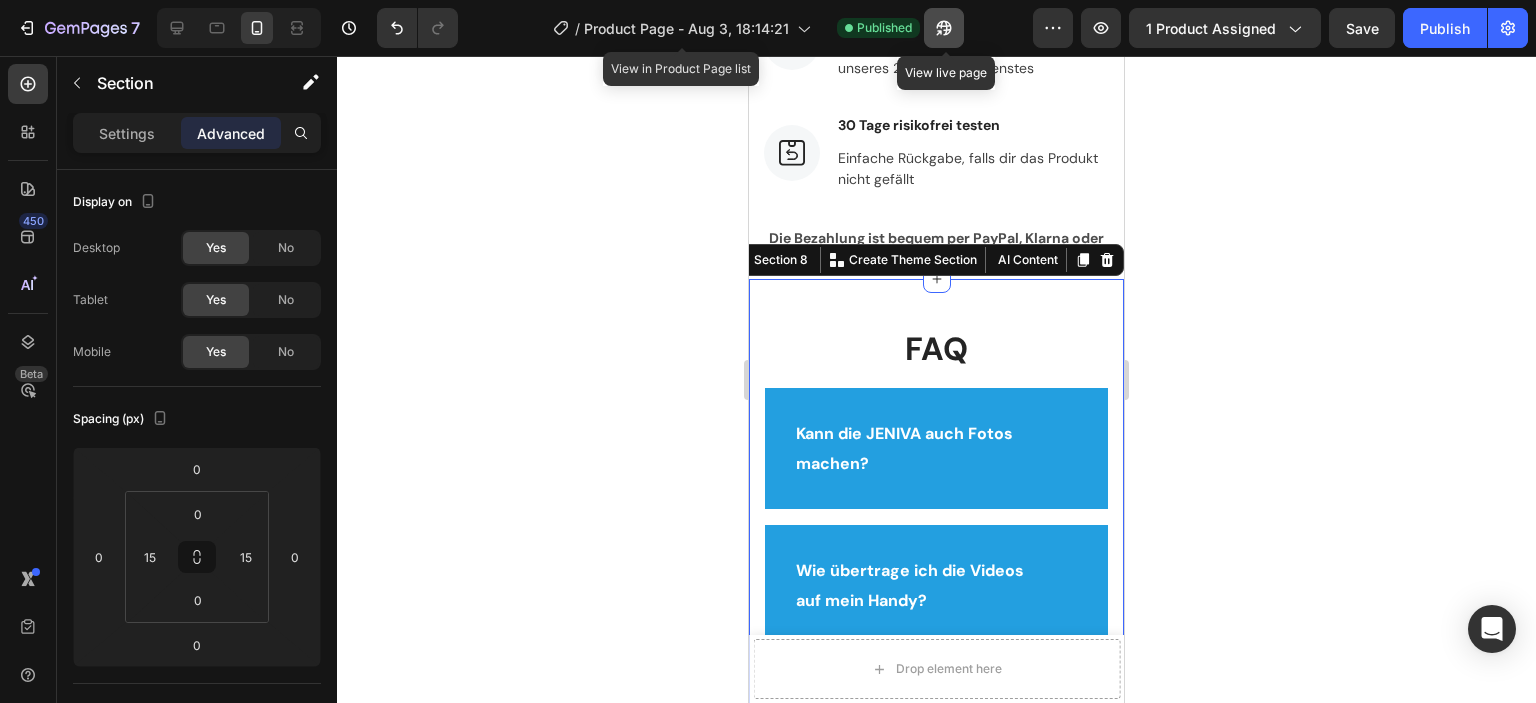 click 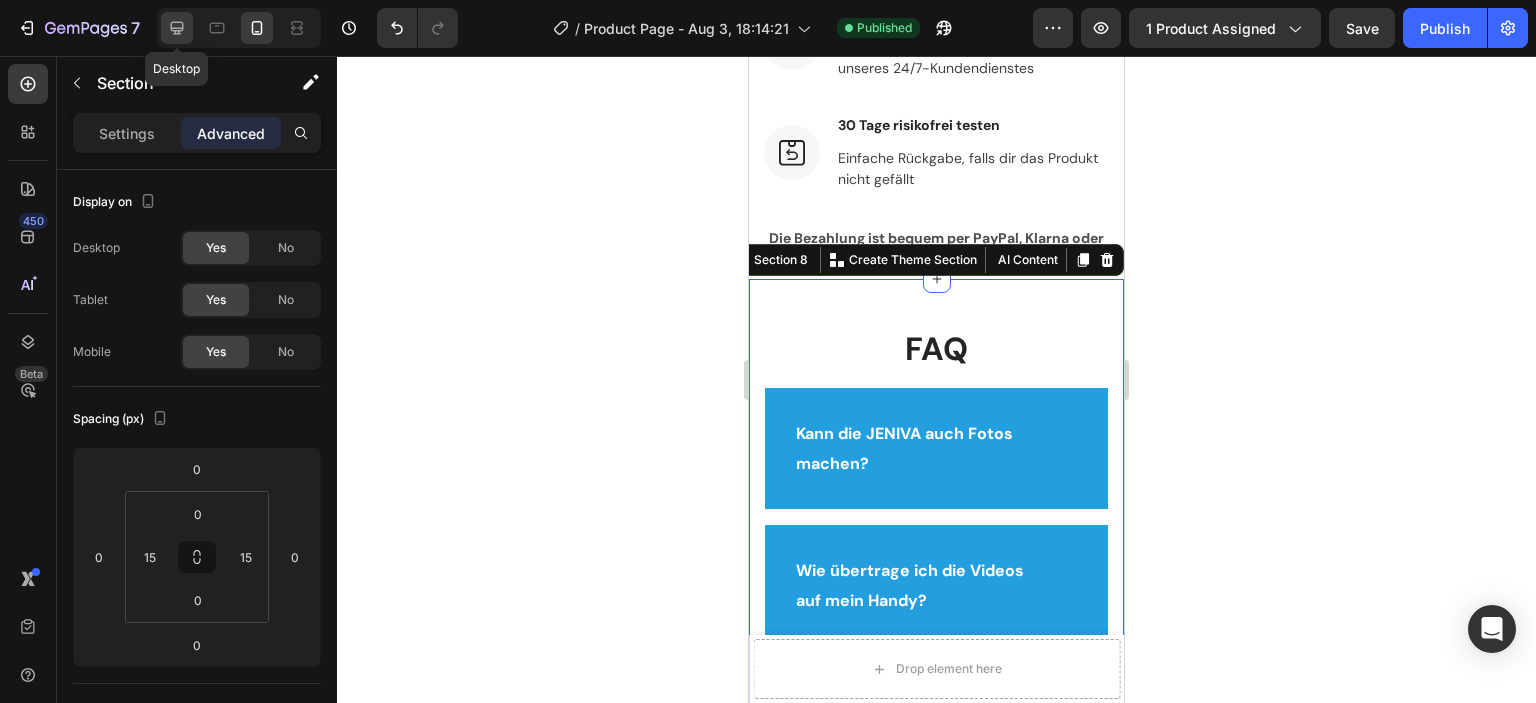 click 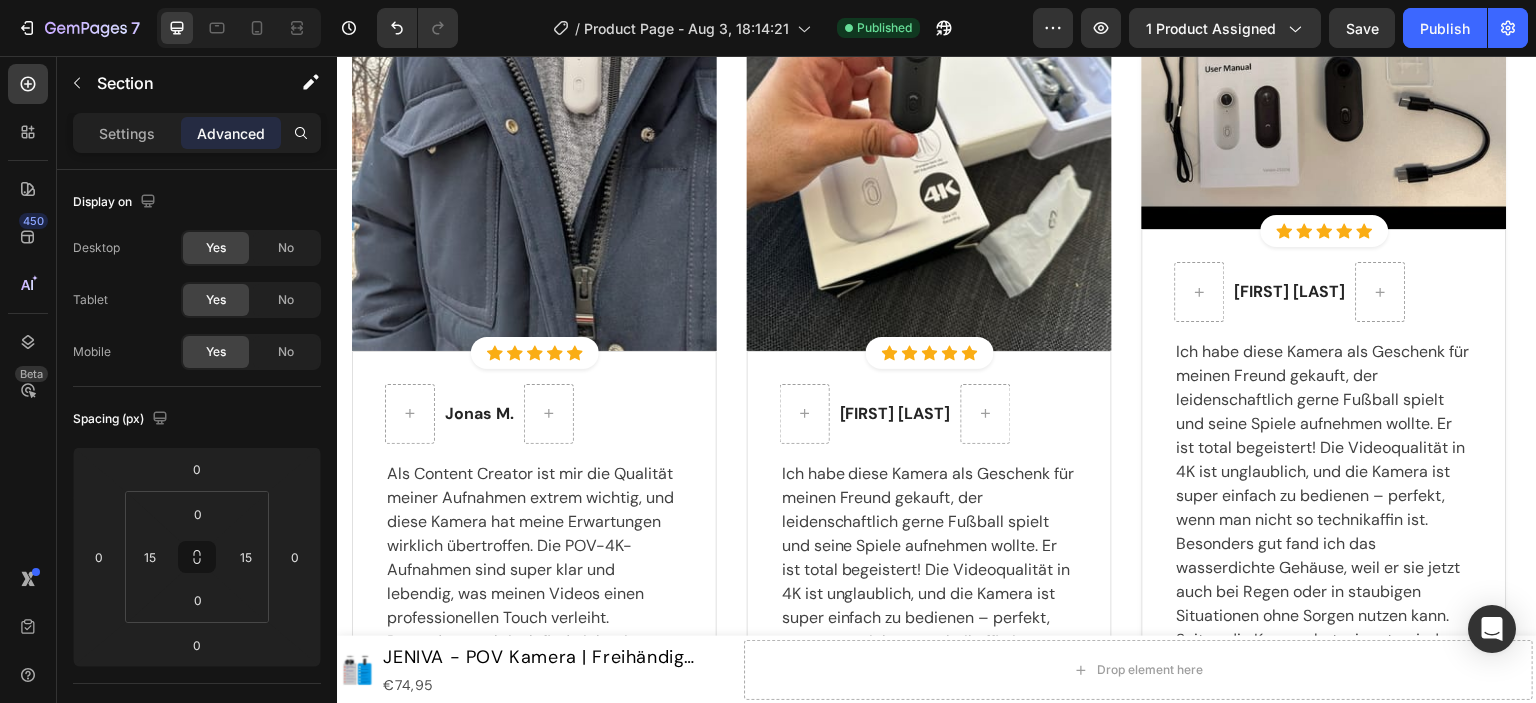 scroll, scrollTop: 3319, scrollLeft: 0, axis: vertical 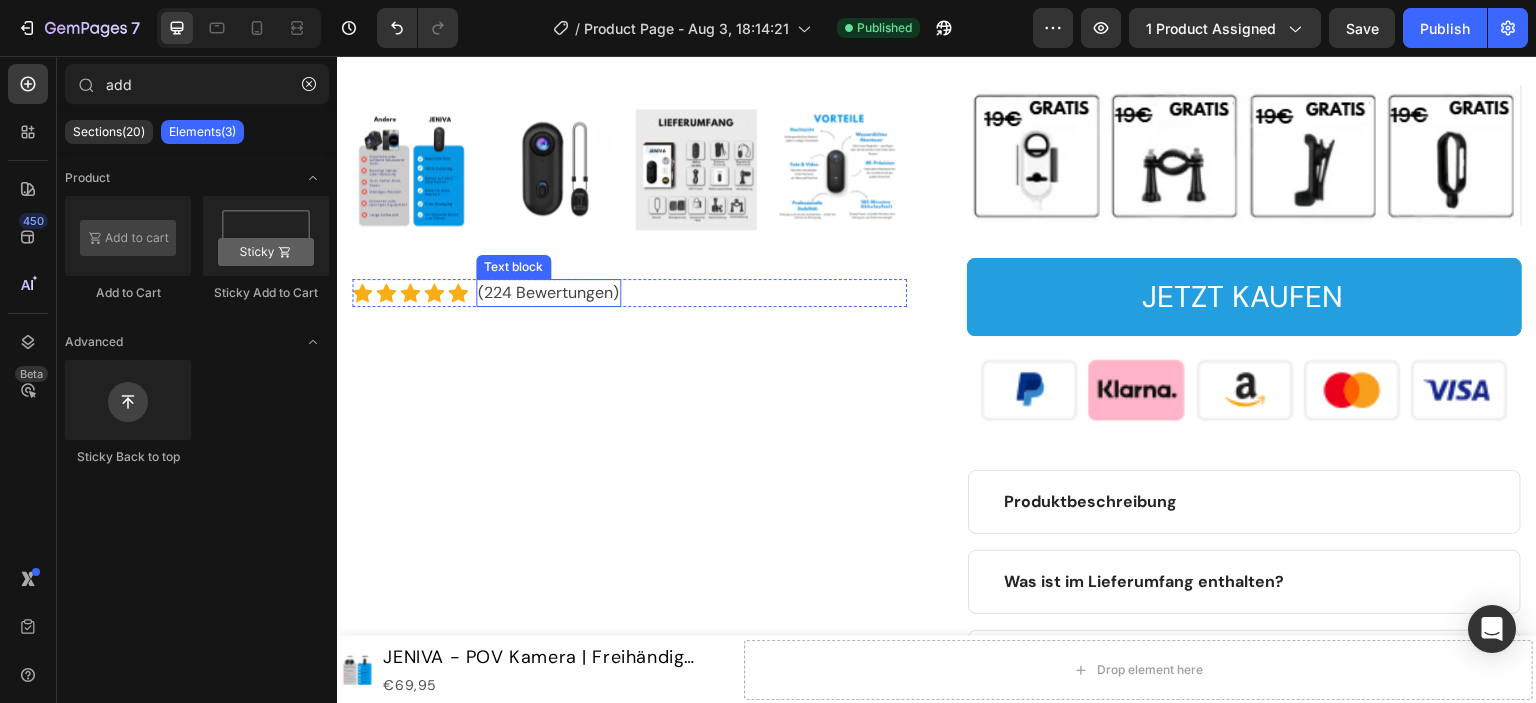 click on "(224 Bewertungen)" at bounding box center [548, 293] 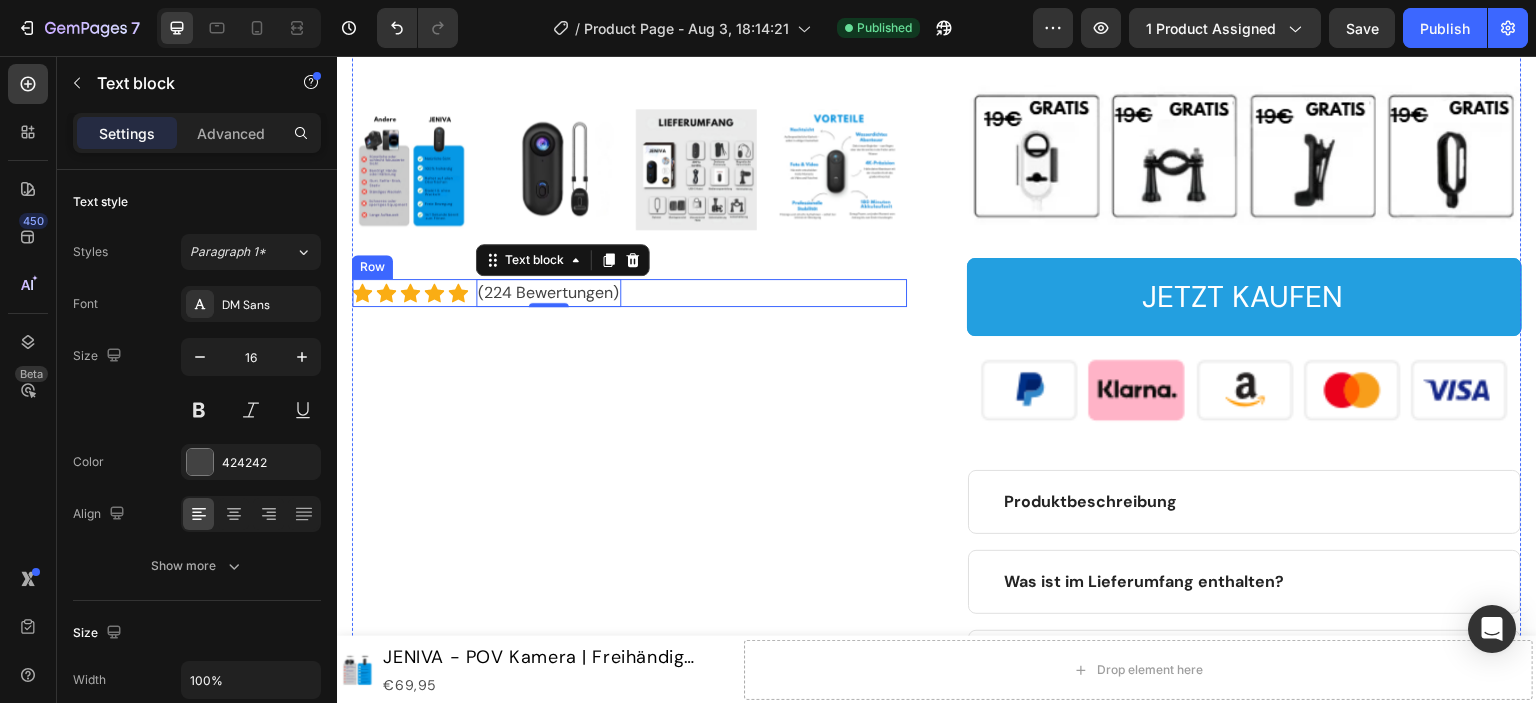 click on "Icon                Icon                Icon                Icon                Icon Icon List Hoz" at bounding box center [410, 293] 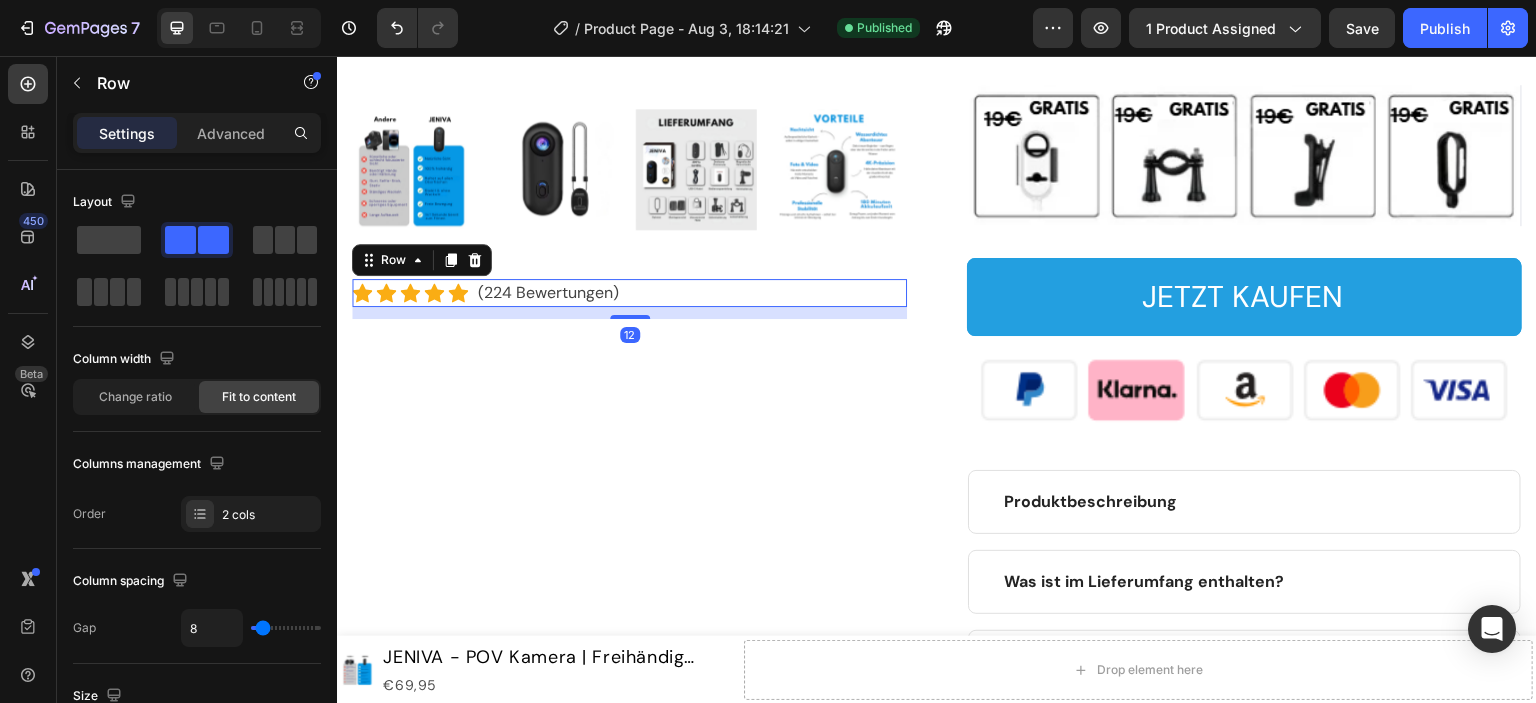 click on "Icon                Icon                Icon                Icon                Icon Icon List Hoz (224 Bewertungen) Text block Row   12" at bounding box center (629, 293) 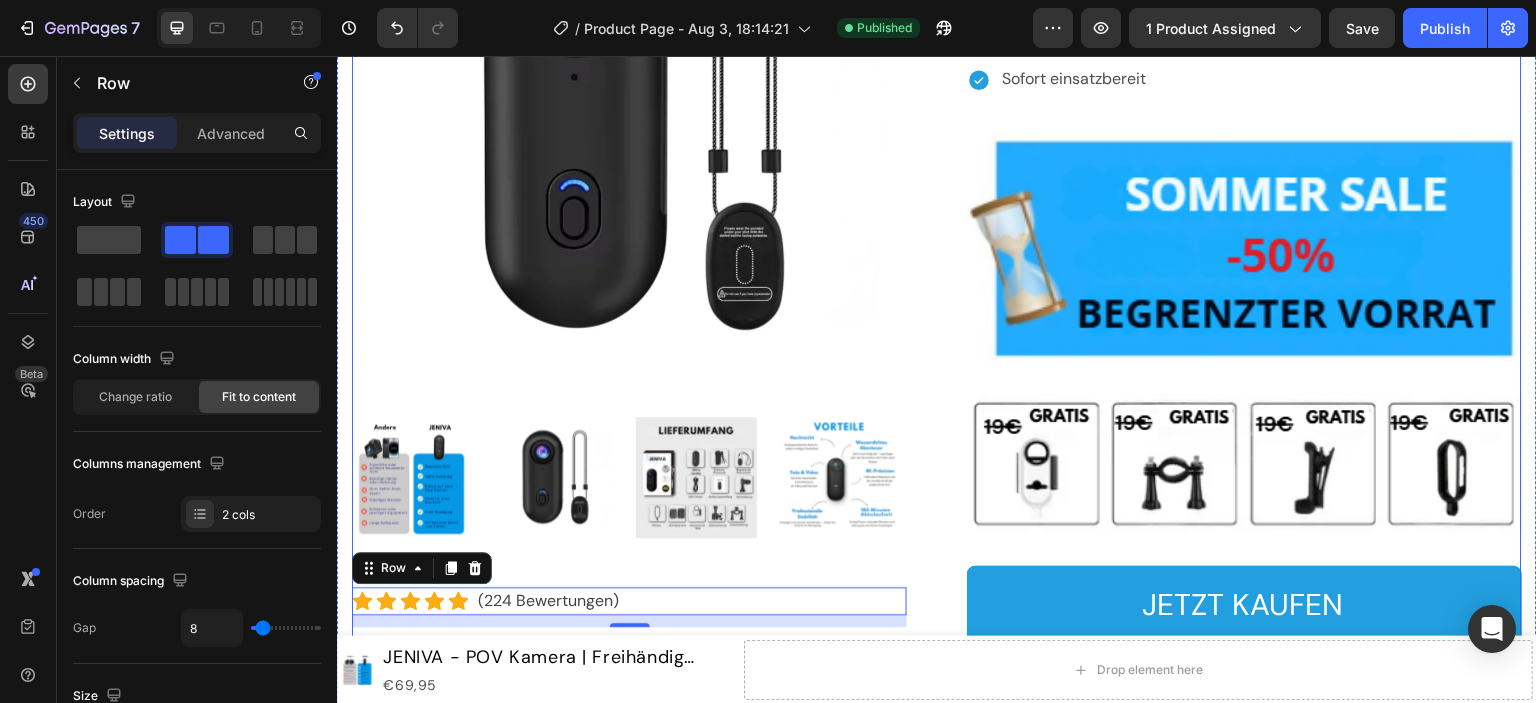 scroll, scrollTop: 4100, scrollLeft: 0, axis: vertical 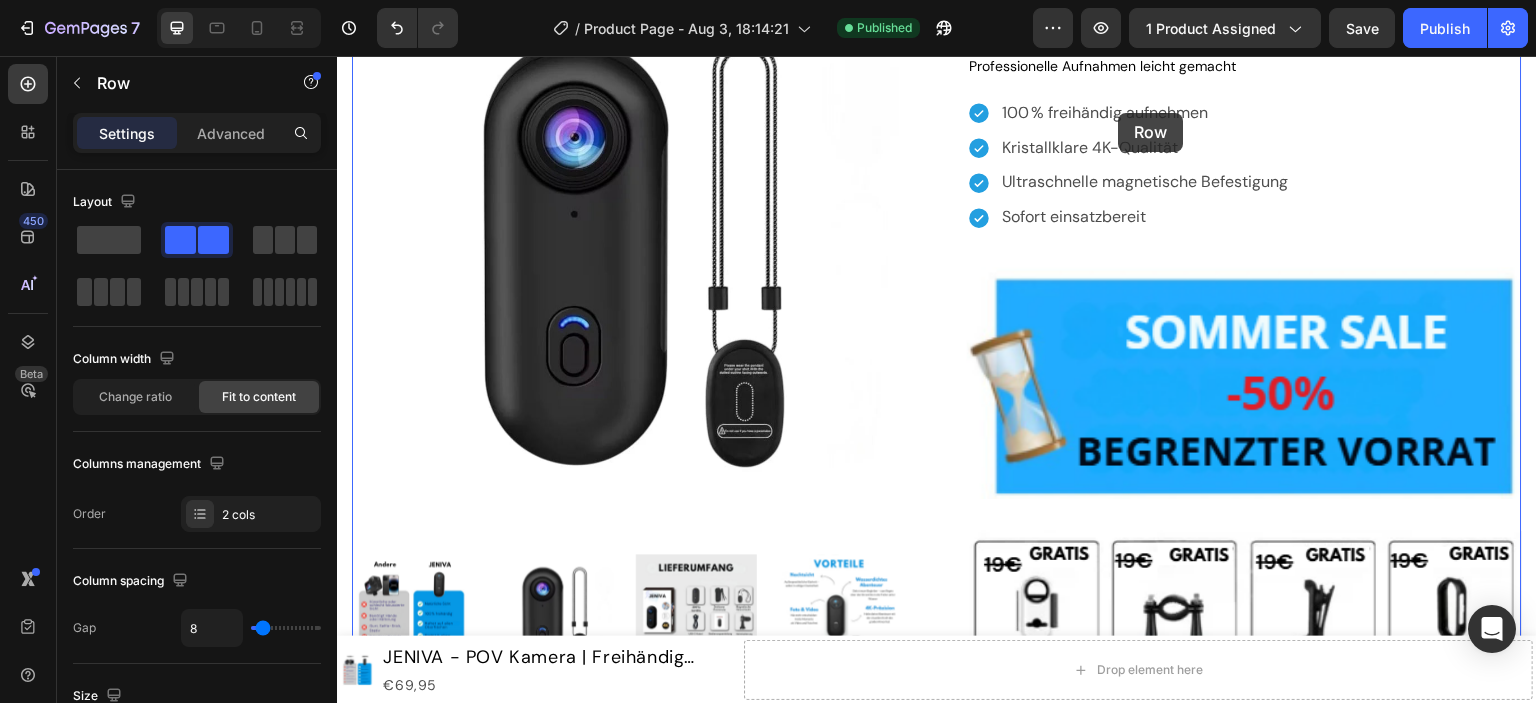 drag, startPoint x: 1119, startPoint y: 113, endPoint x: 1122, endPoint y: 155, distance: 42.107006 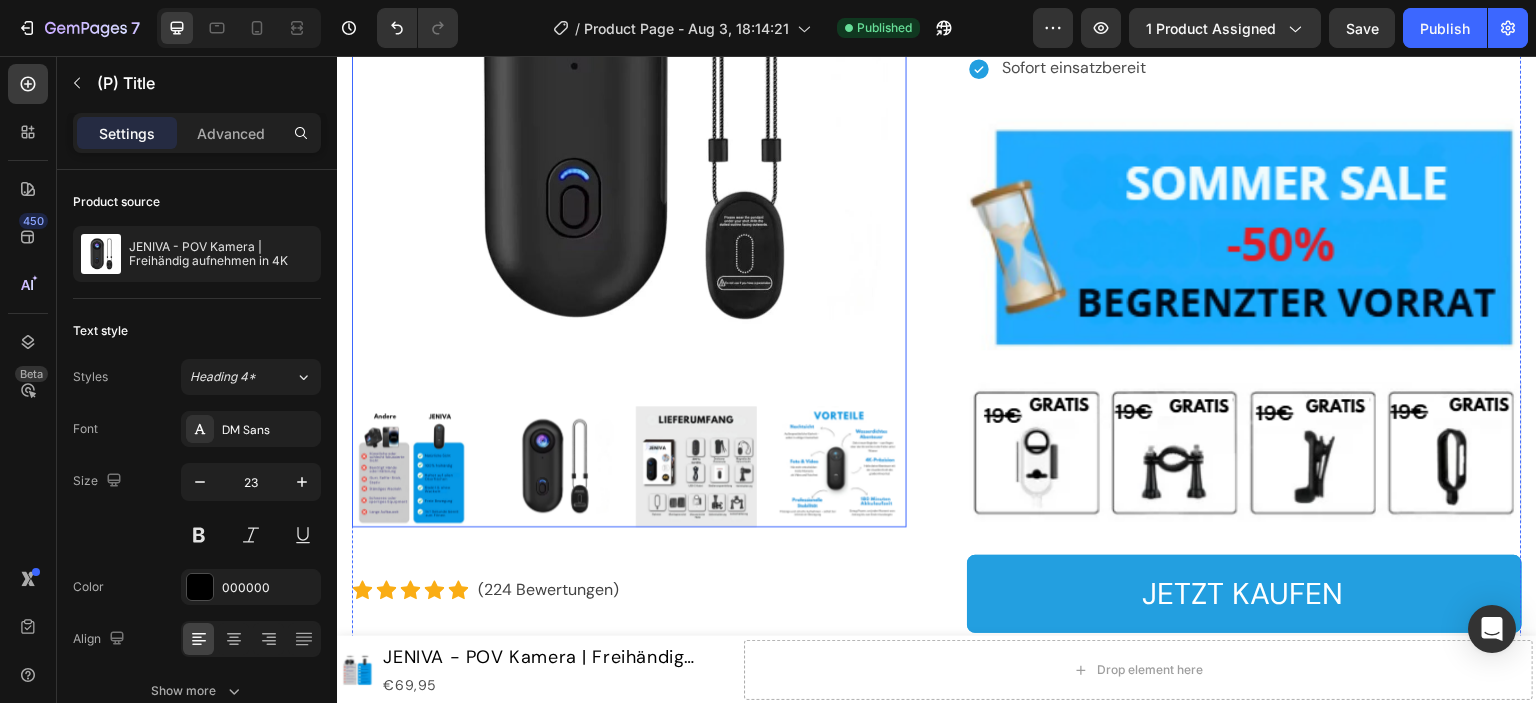 scroll, scrollTop: 4002, scrollLeft: 0, axis: vertical 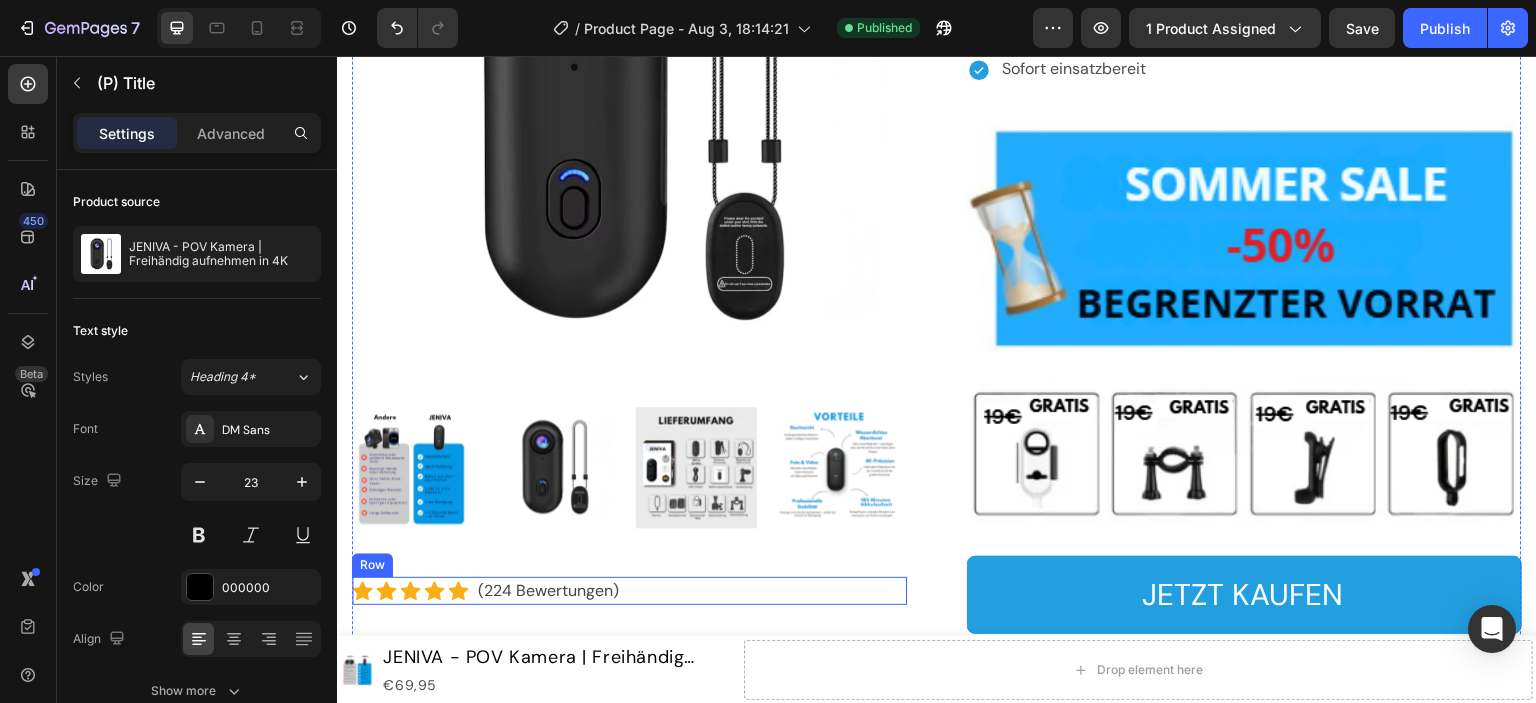 click on "Icon                Icon                Icon                Icon                Icon Icon List Hoz (224 Bewertungen) Text block Row" at bounding box center [629, 591] 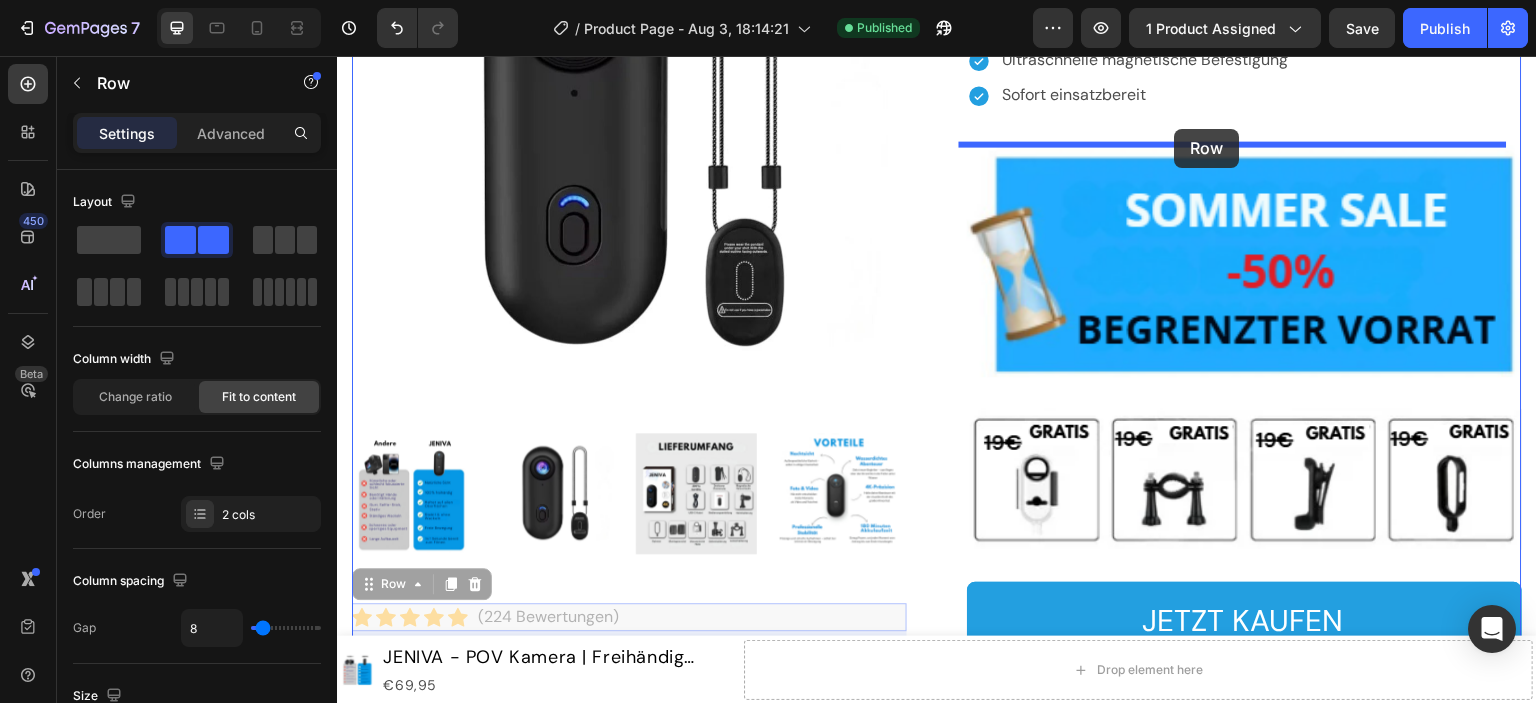 drag, startPoint x: 770, startPoint y: 583, endPoint x: 1175, endPoint y: 129, distance: 608.39215 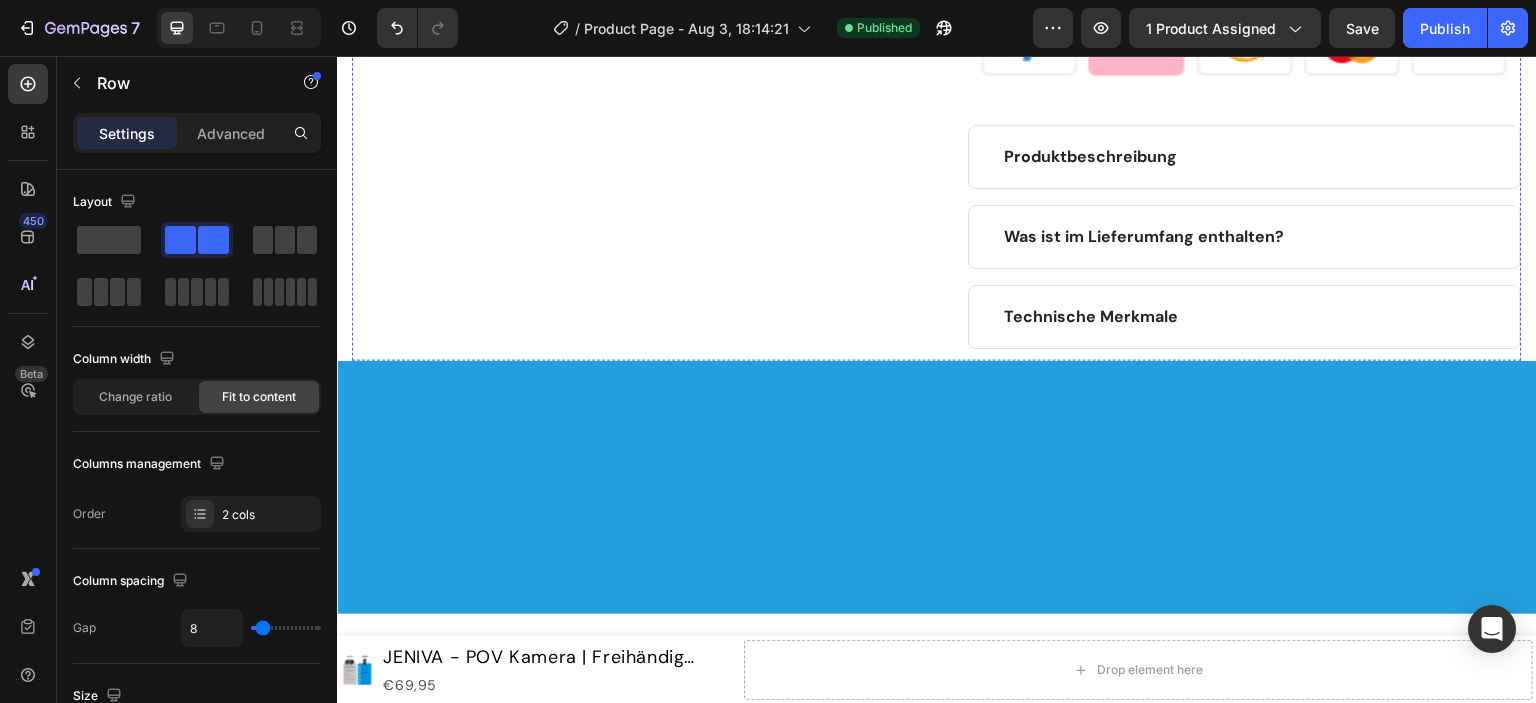 scroll, scrollTop: 3667, scrollLeft: 0, axis: vertical 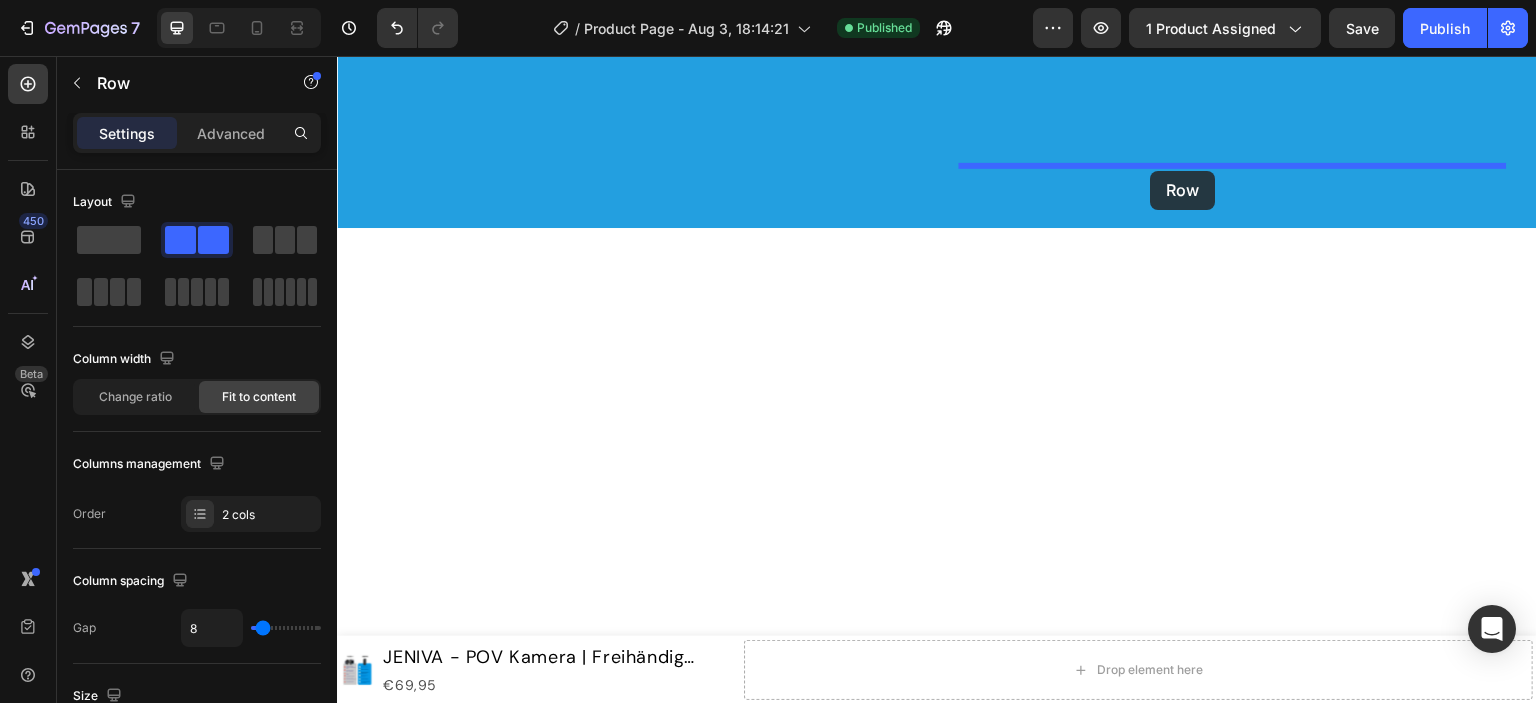 click on "Header Product Images JENIVA - POV Kamera | Freihändig aufnehmen in 4K Product Title €69,95 Product Price Product Price Row
Drop element here Product Sticky Warum JENIVA? Heading Image Image Was man damit machen kann, zeigen unsere Kunden am besten Text Block
Image Image Image
Carousel Section 3 Product Images JENIVA - POV Kamera | Freihändig aufnehmen in 4K (P) Title Professionelle Aufnahmen leicht gemacht Text block
100 % freihändig aufnehmen
Kristallklare 4K-Qualität
Ultraschnelle magnetische Befestigung
Sofort einsatzbereit Item List                Icon                Icon                Icon                Icon                Icon Icon List Hoz (224 Bewertungen) Text block Row   12                Icon                Icon                Icon                Icon                Icon Icon List Hoz (224 Bewertungen) Text block Row   12 Image Image JETZT KAUFEN Add to Cart Image Accordion Root" at bounding box center [937, -478] 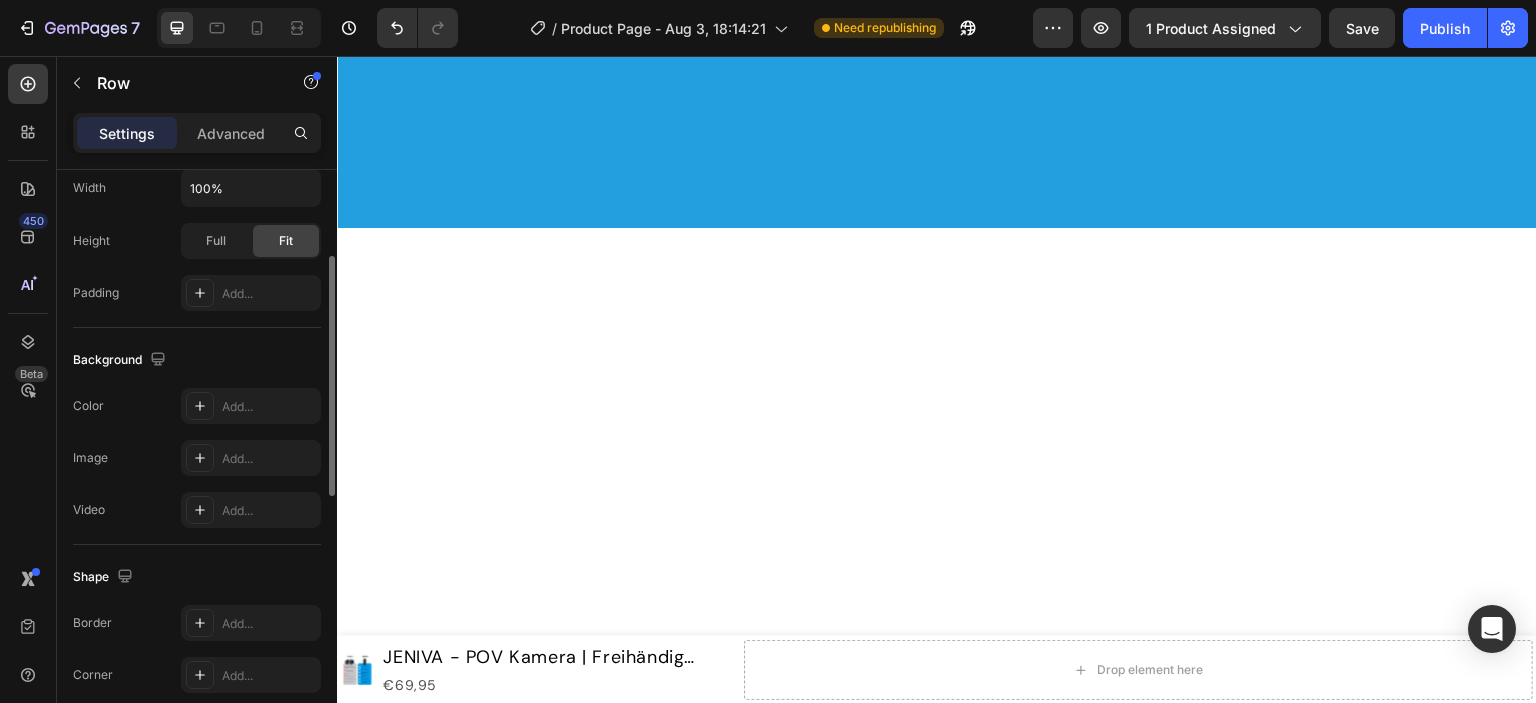 scroll, scrollTop: 455, scrollLeft: 0, axis: vertical 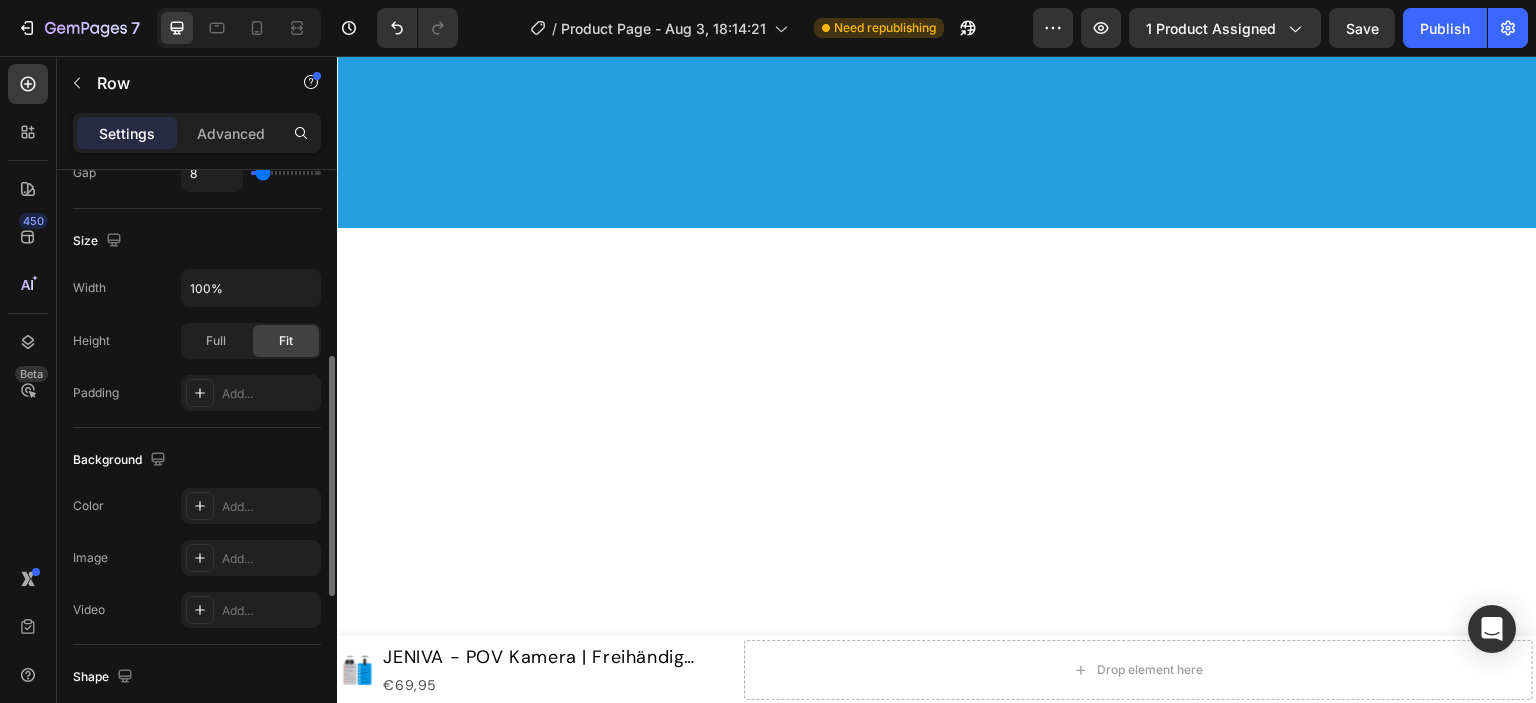 click on "(224 Bewertungen)" at bounding box center (1163, -757) 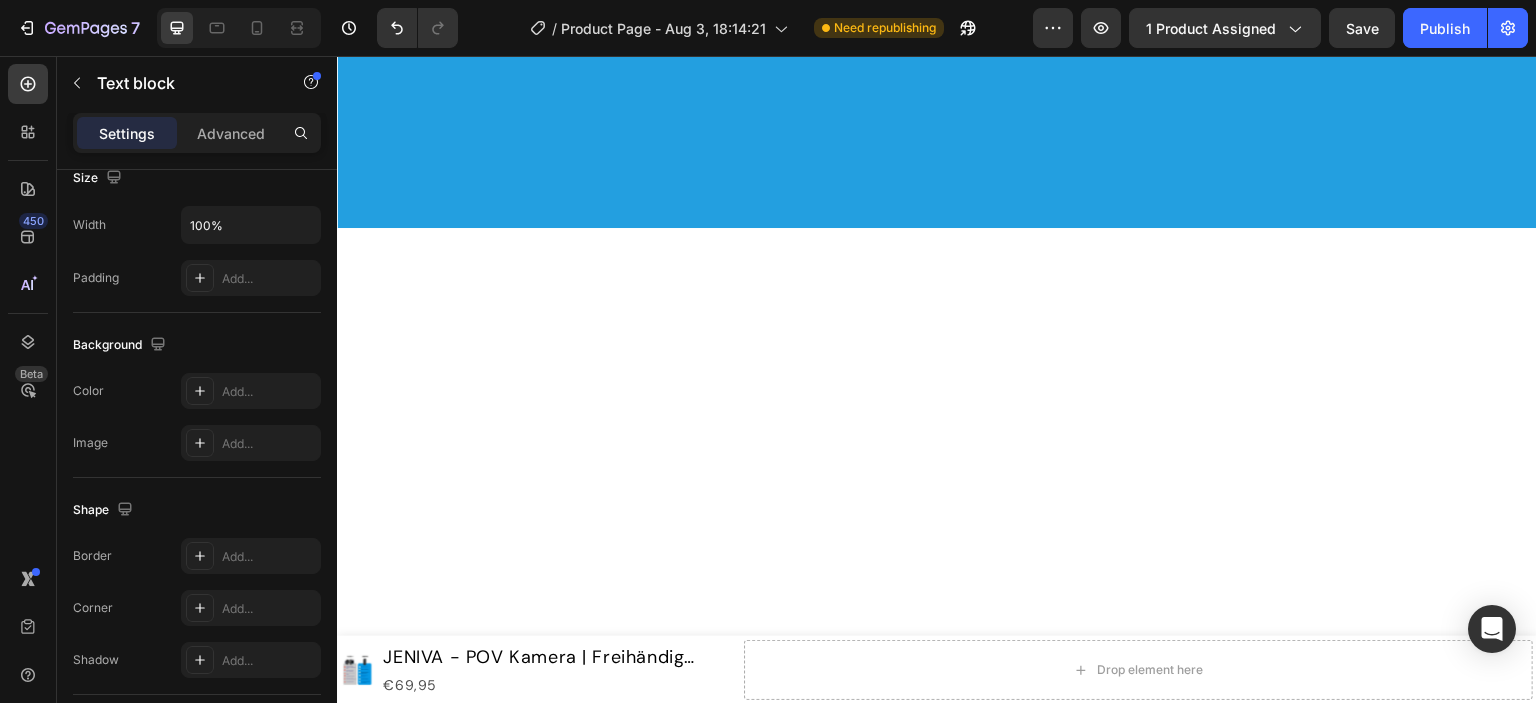 scroll, scrollTop: 0, scrollLeft: 0, axis: both 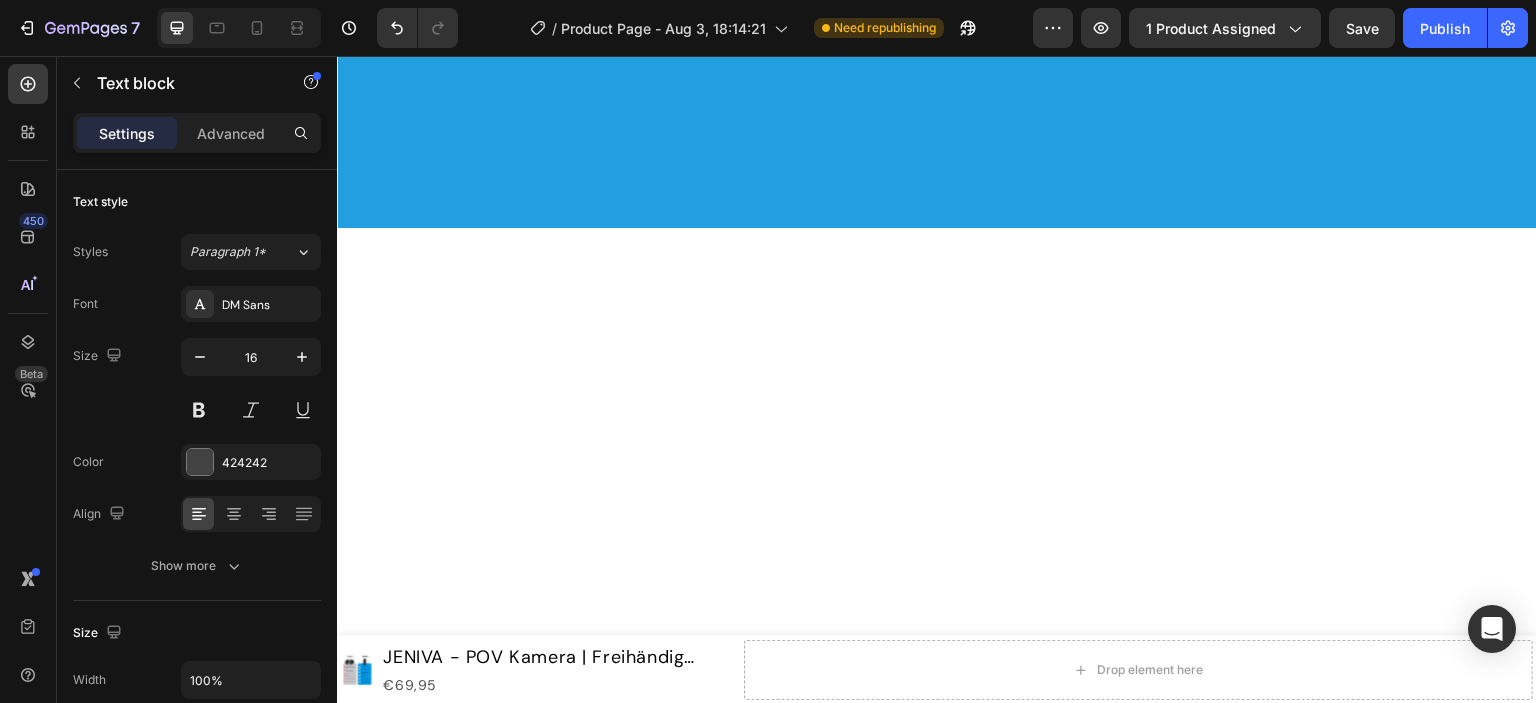 click on "(224 Bewertungen)" at bounding box center (1163, -757) 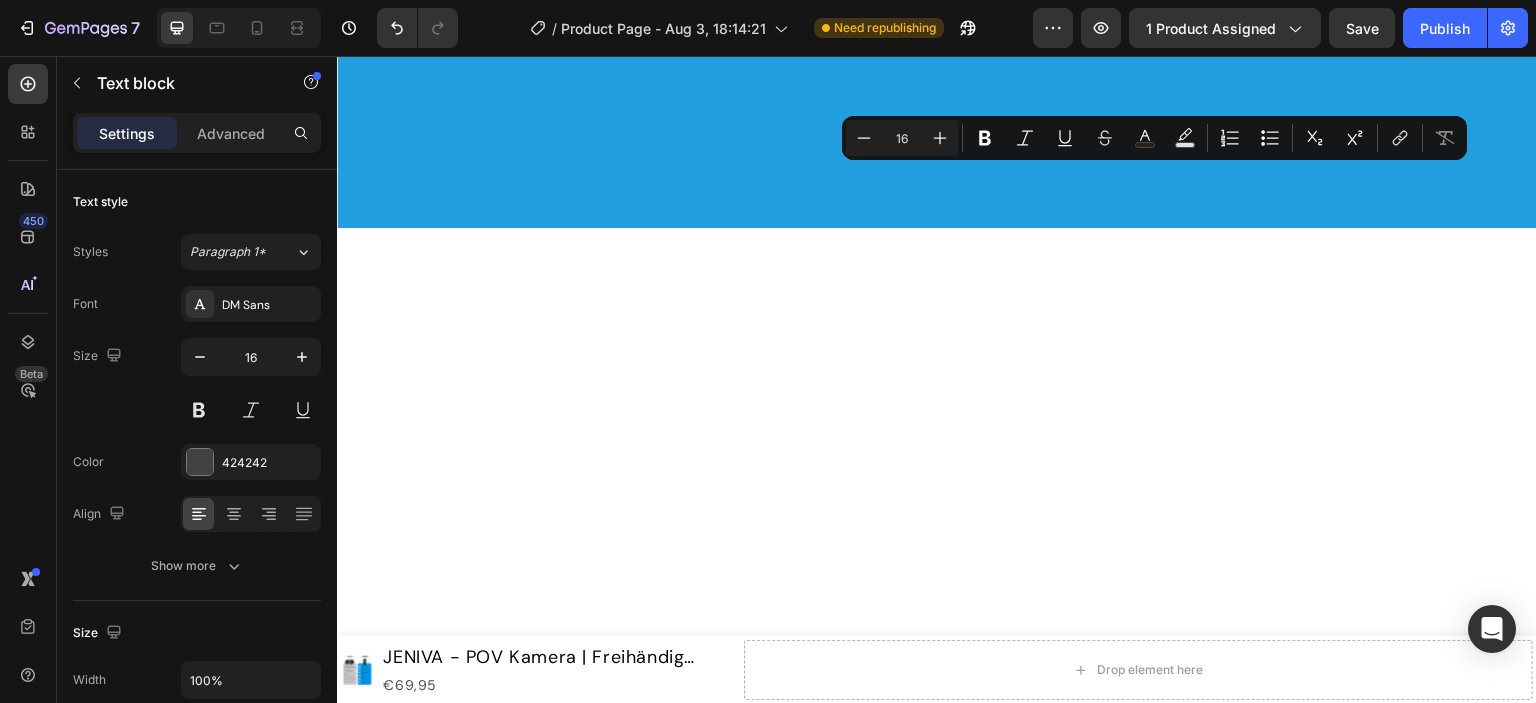 drag, startPoint x: 1090, startPoint y: 182, endPoint x: 1220, endPoint y: 186, distance: 130.06152 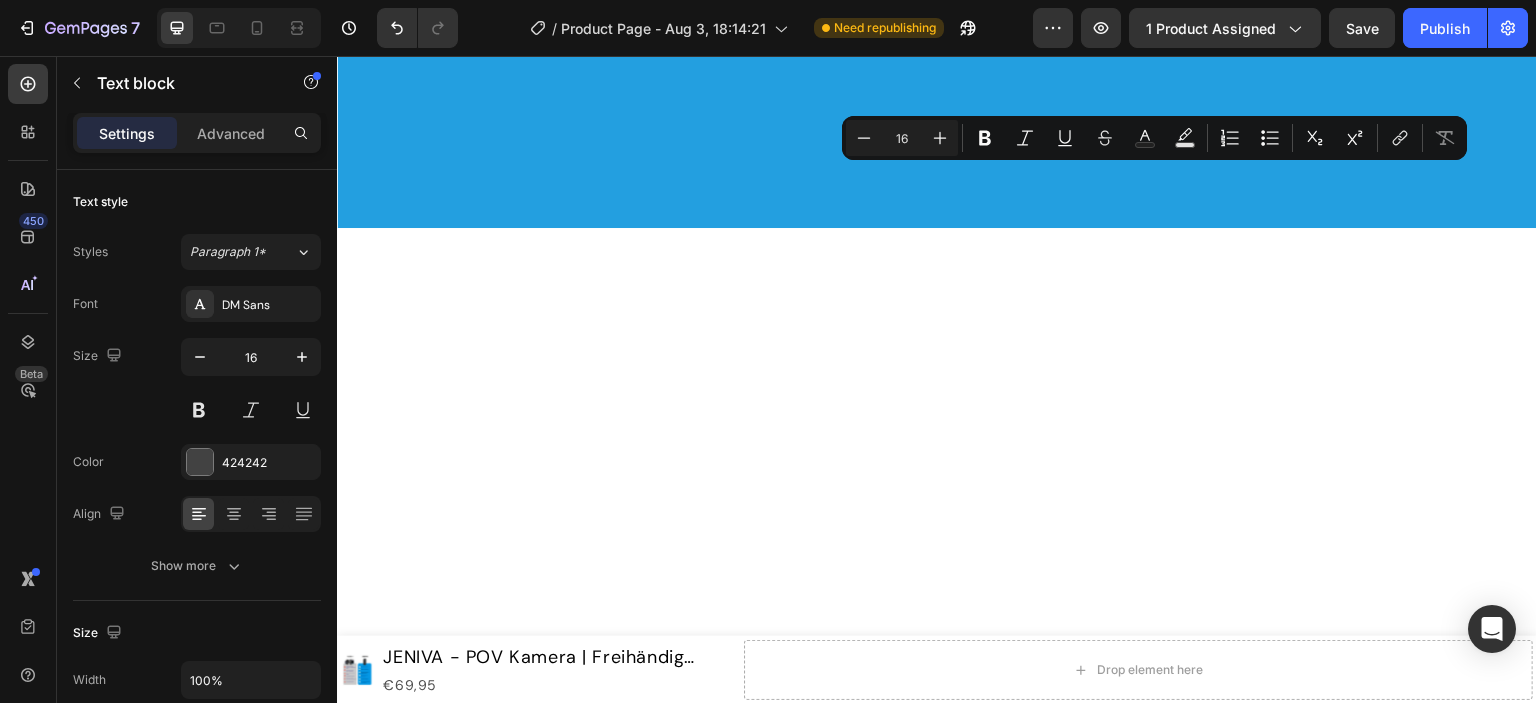 drag, startPoint x: 1083, startPoint y: 184, endPoint x: 1229, endPoint y: 187, distance: 146.03082 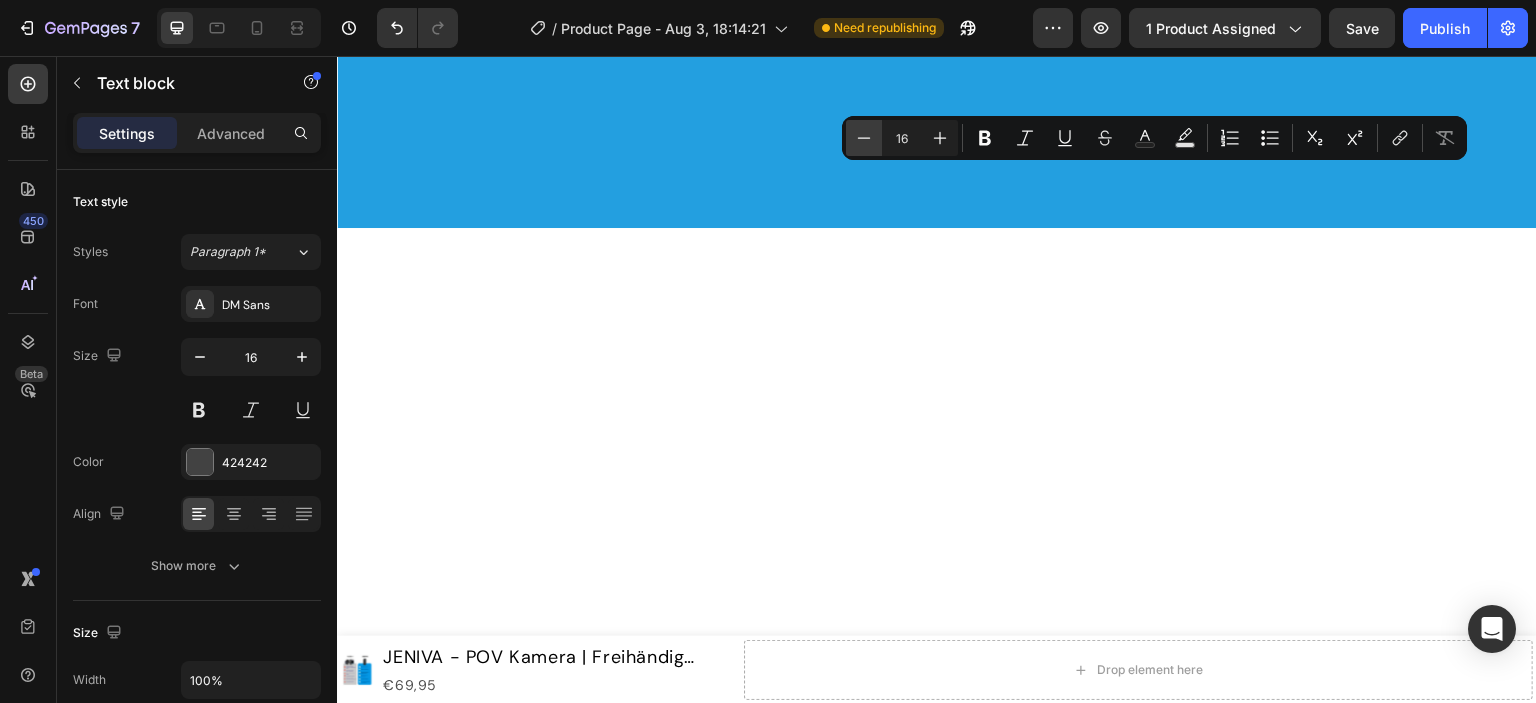 click 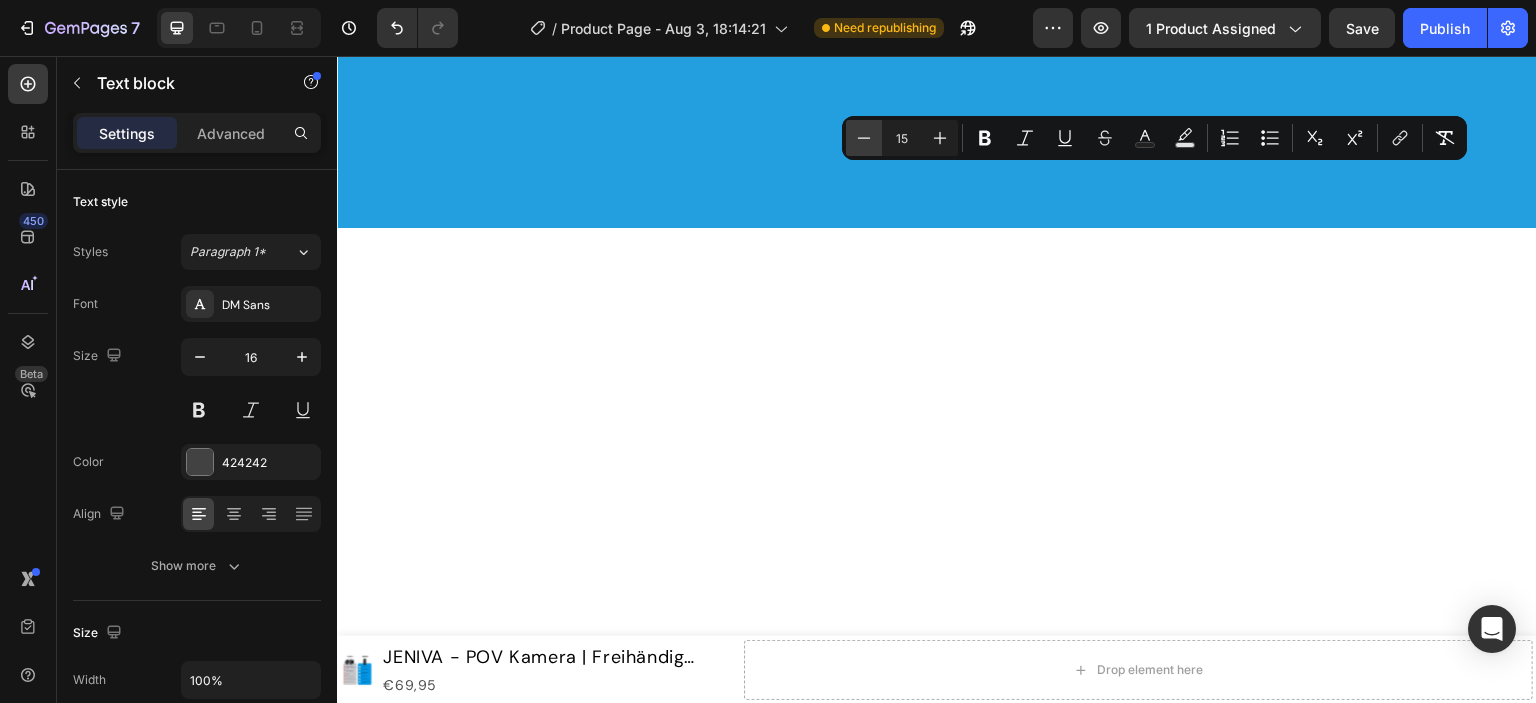 click 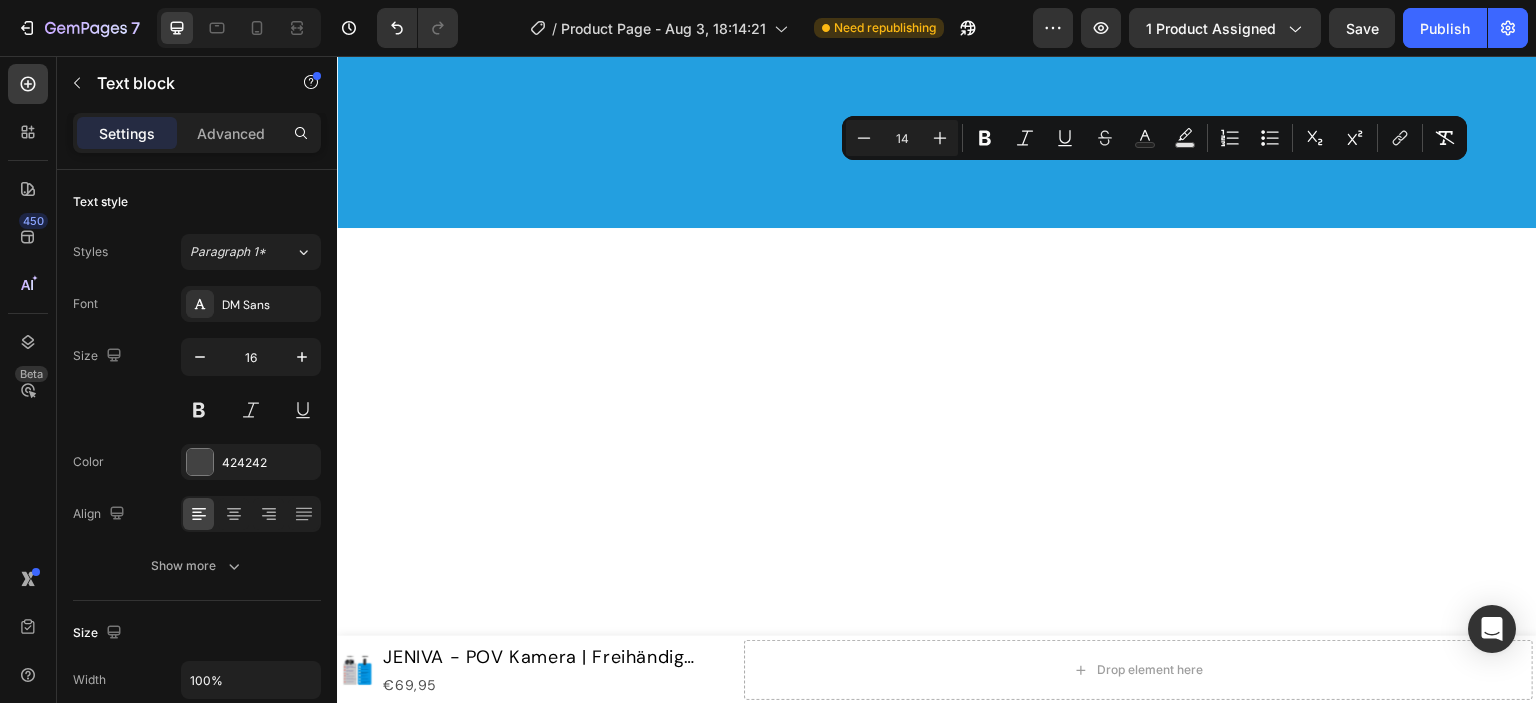 click 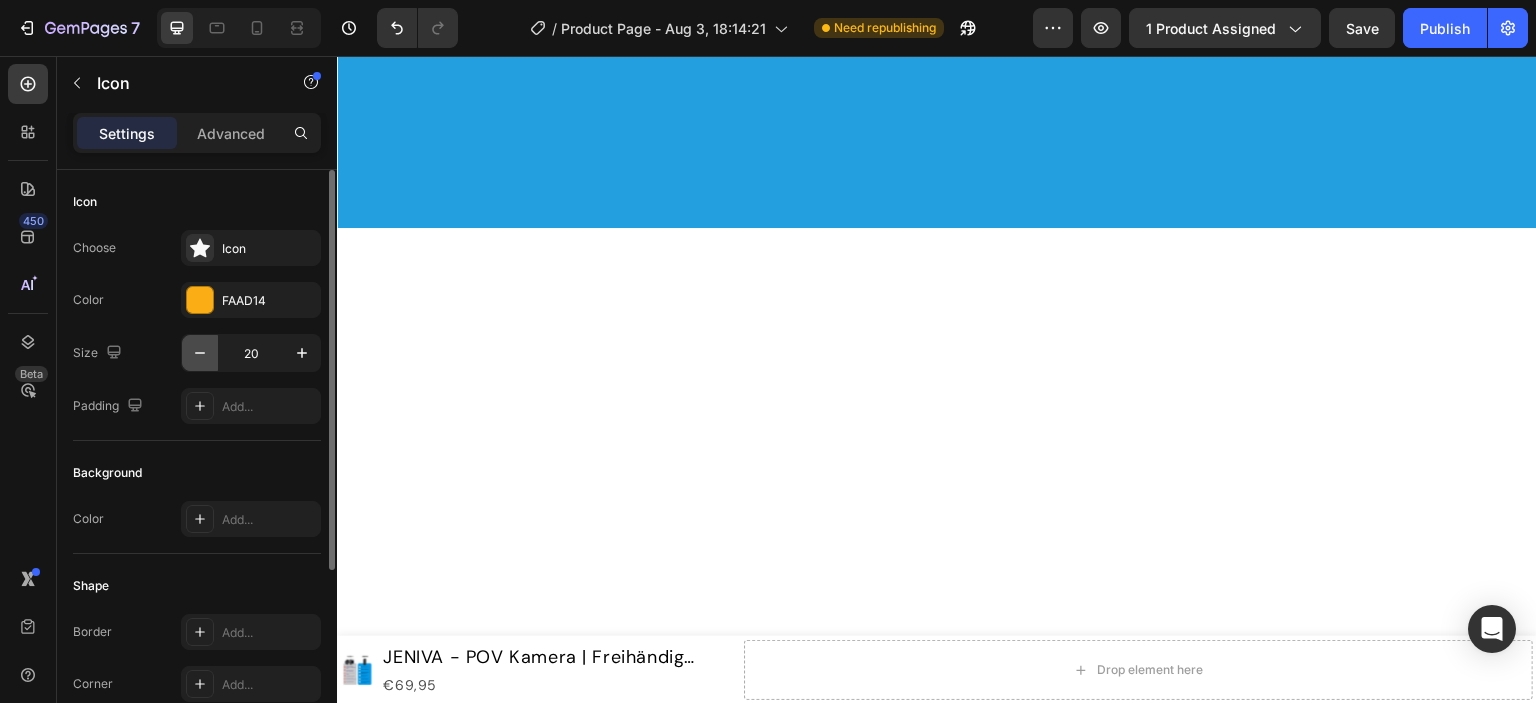 click 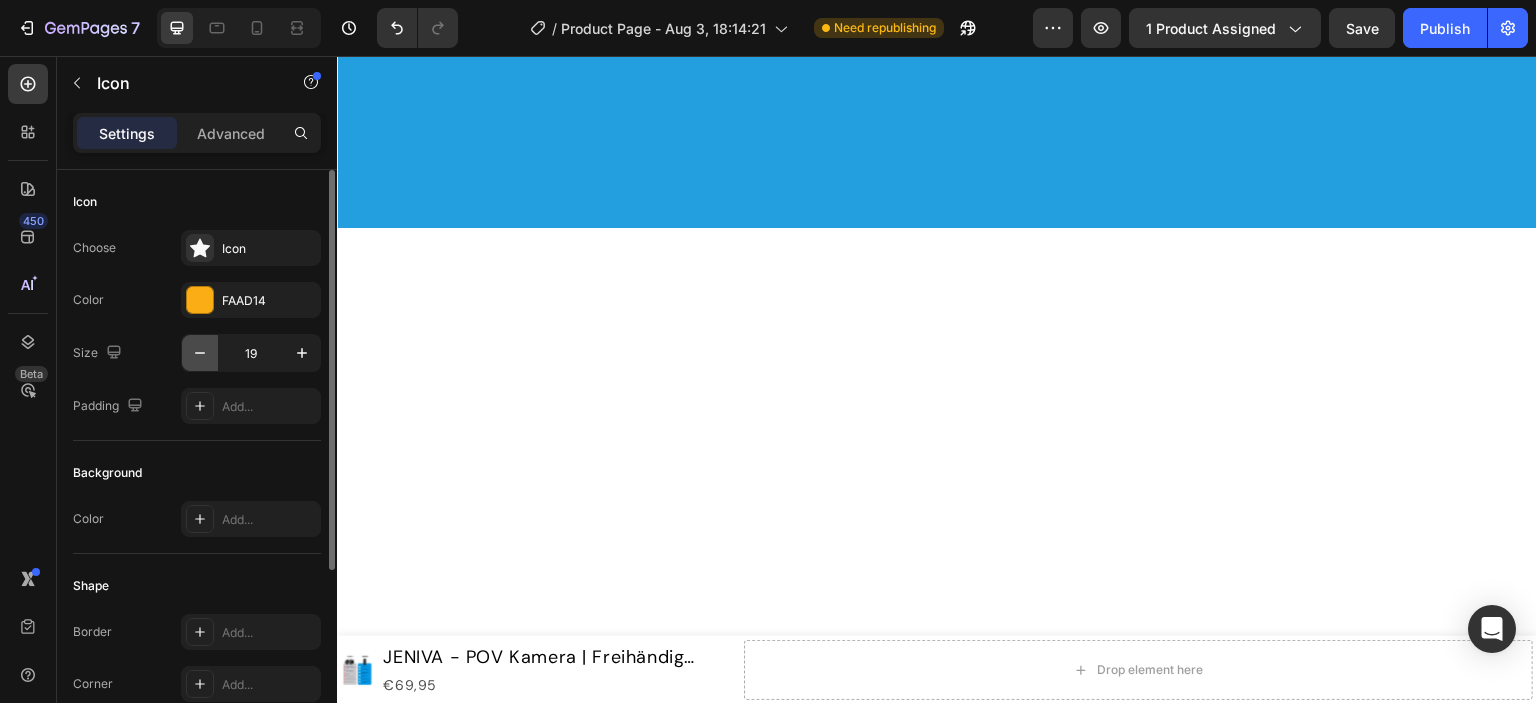 click 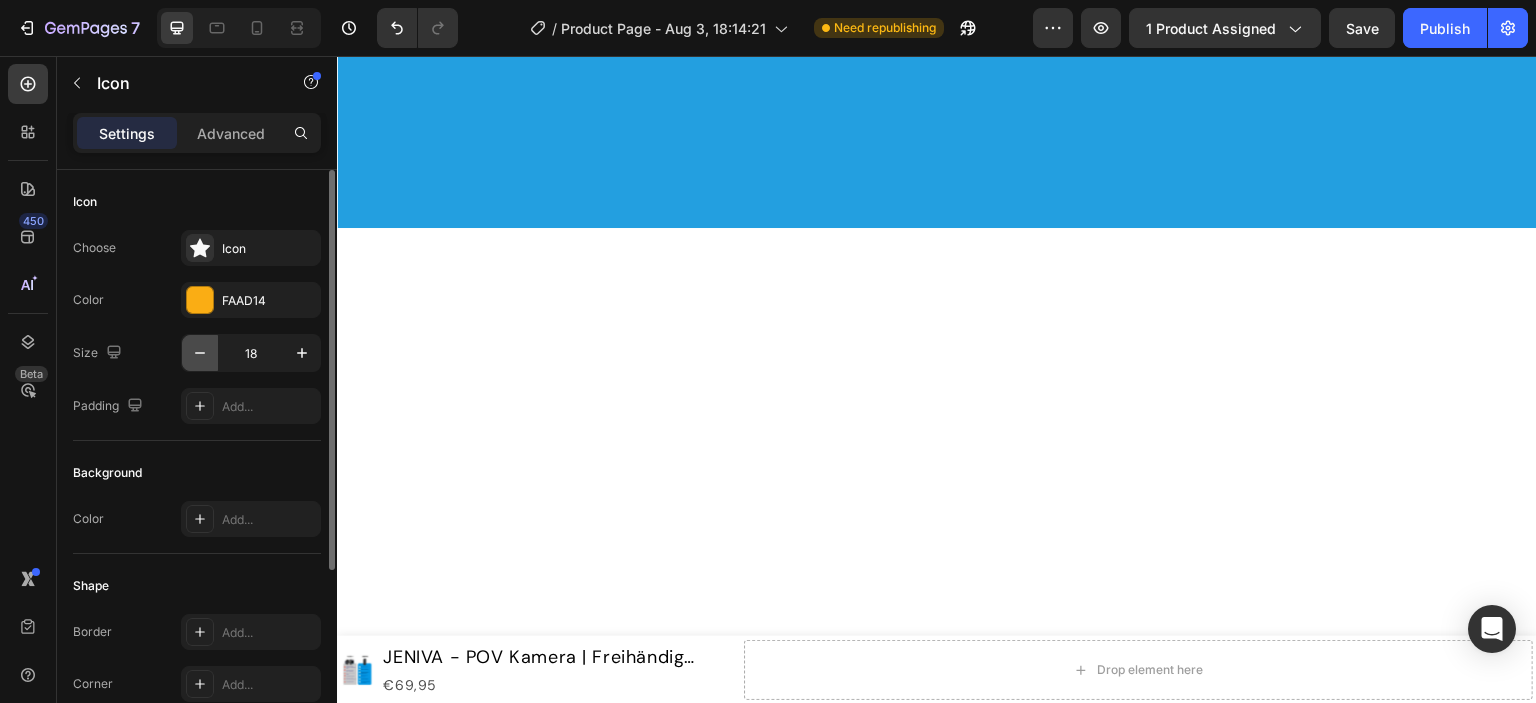 click 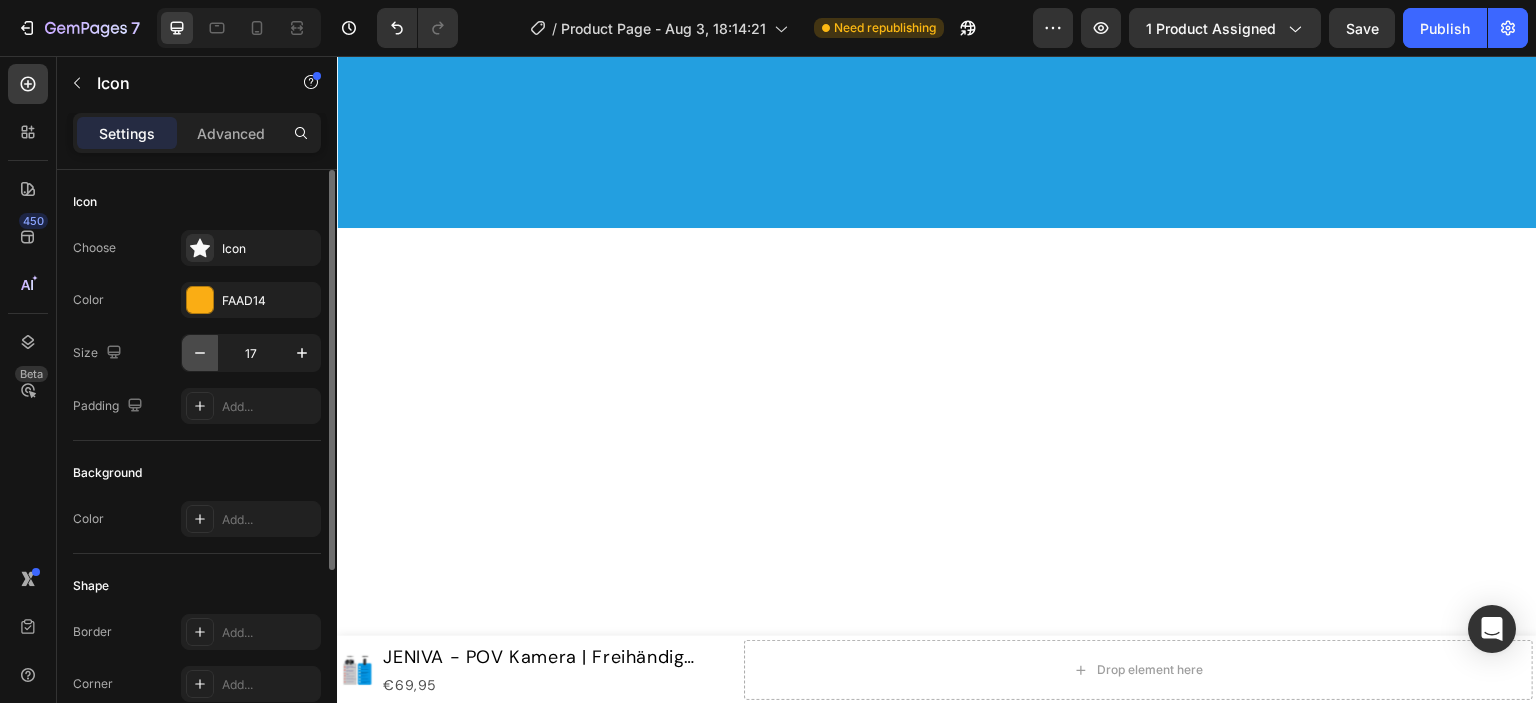 click 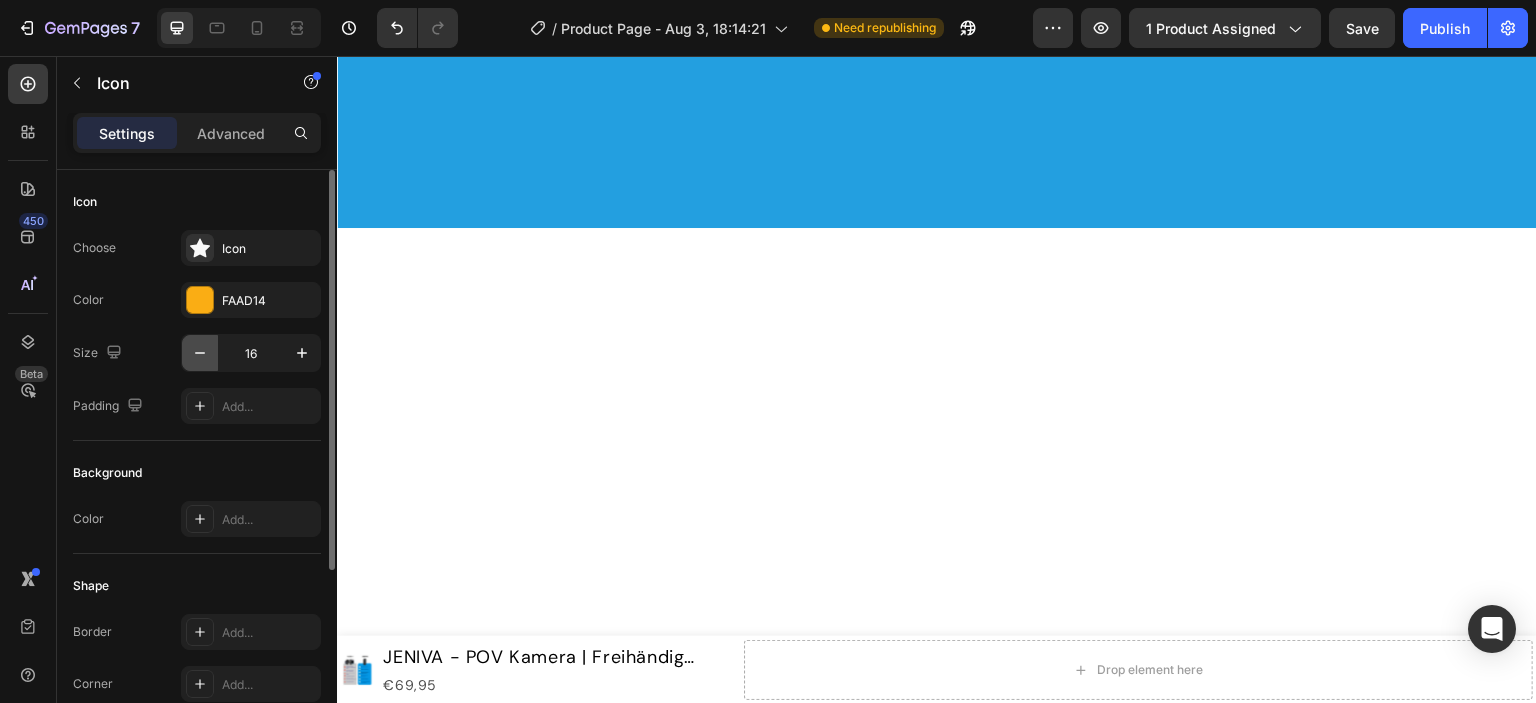 click 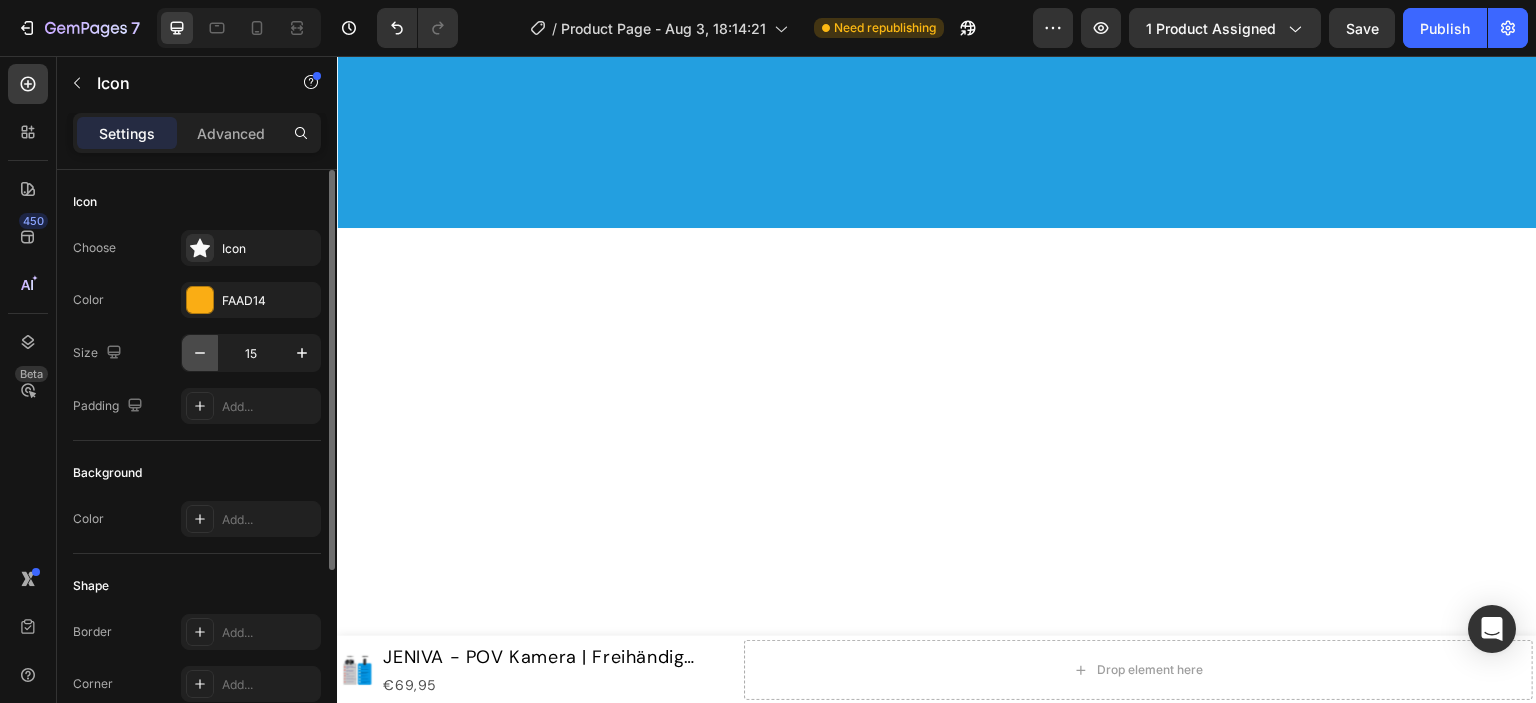 click 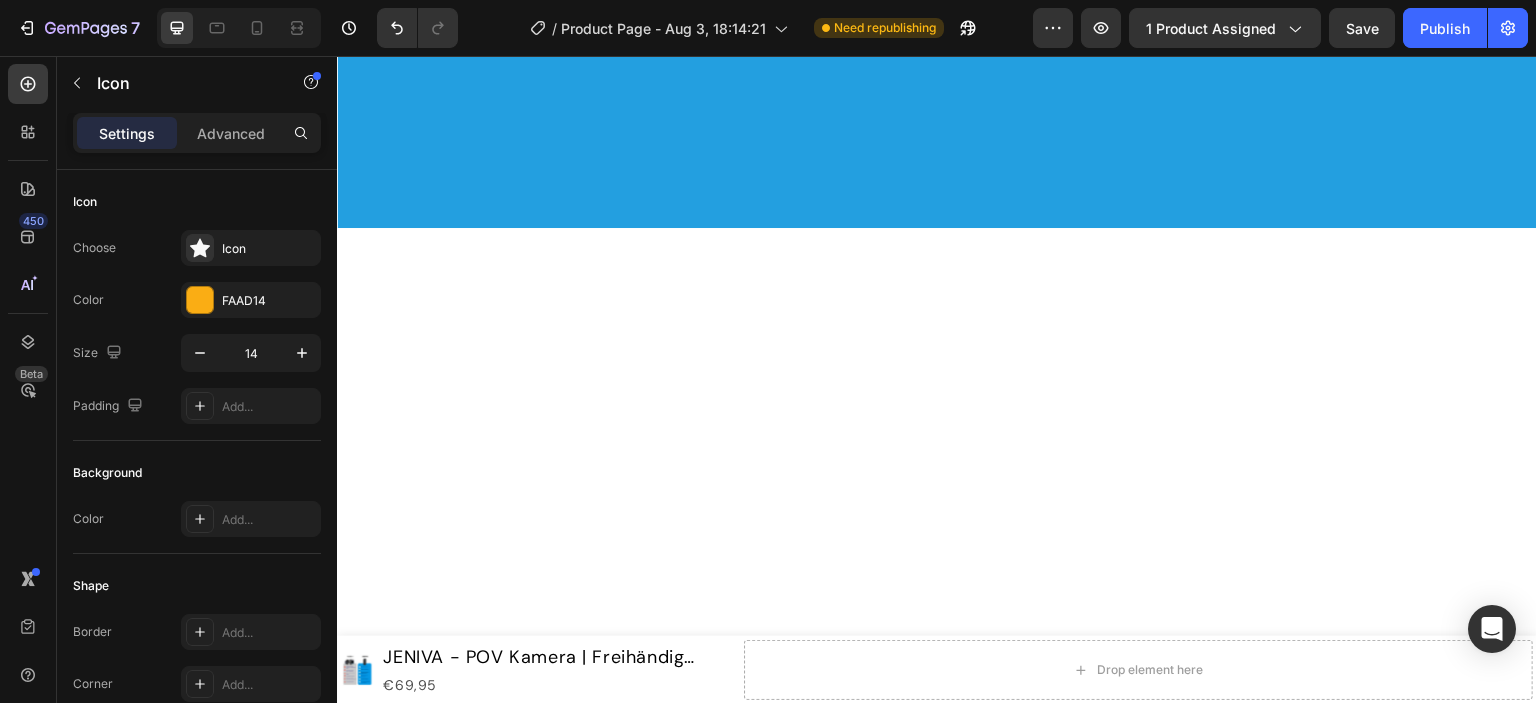 click 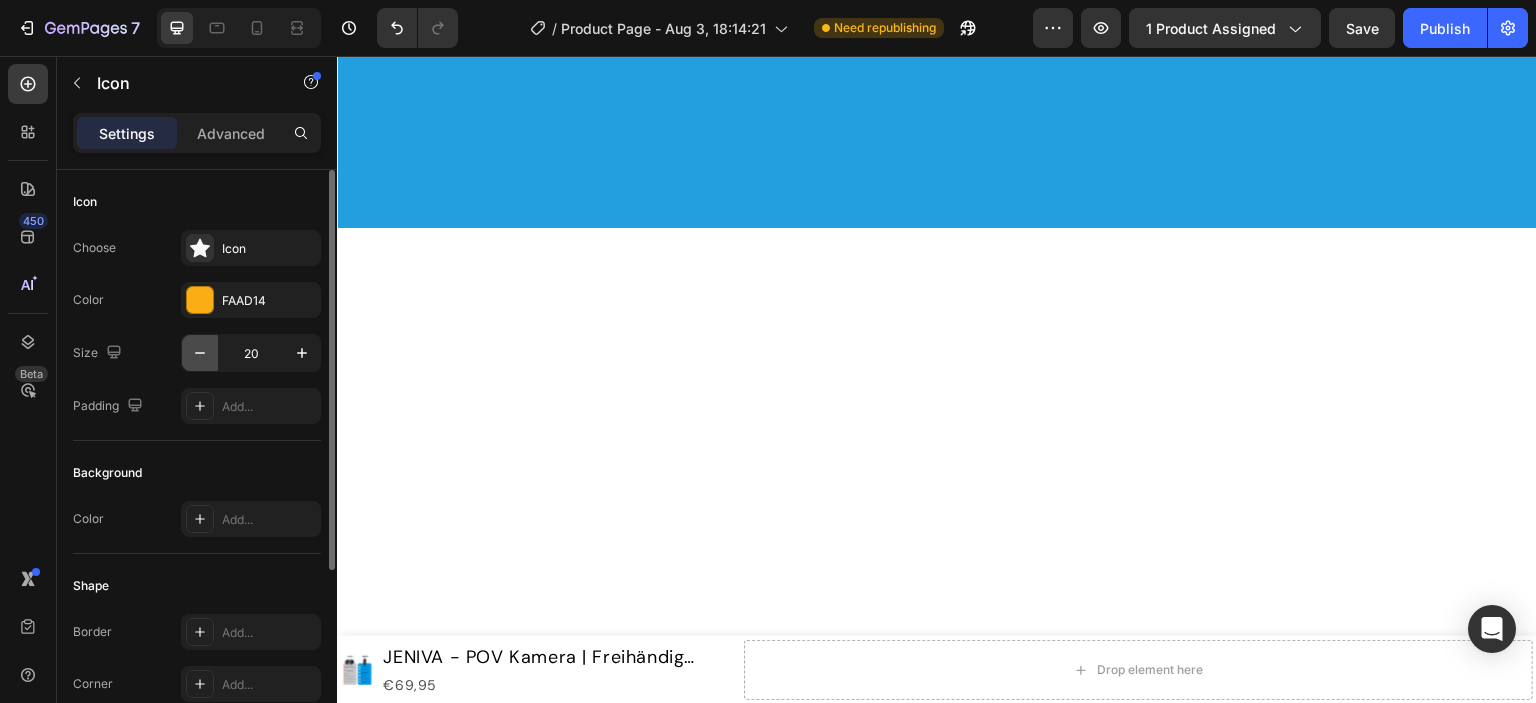 click 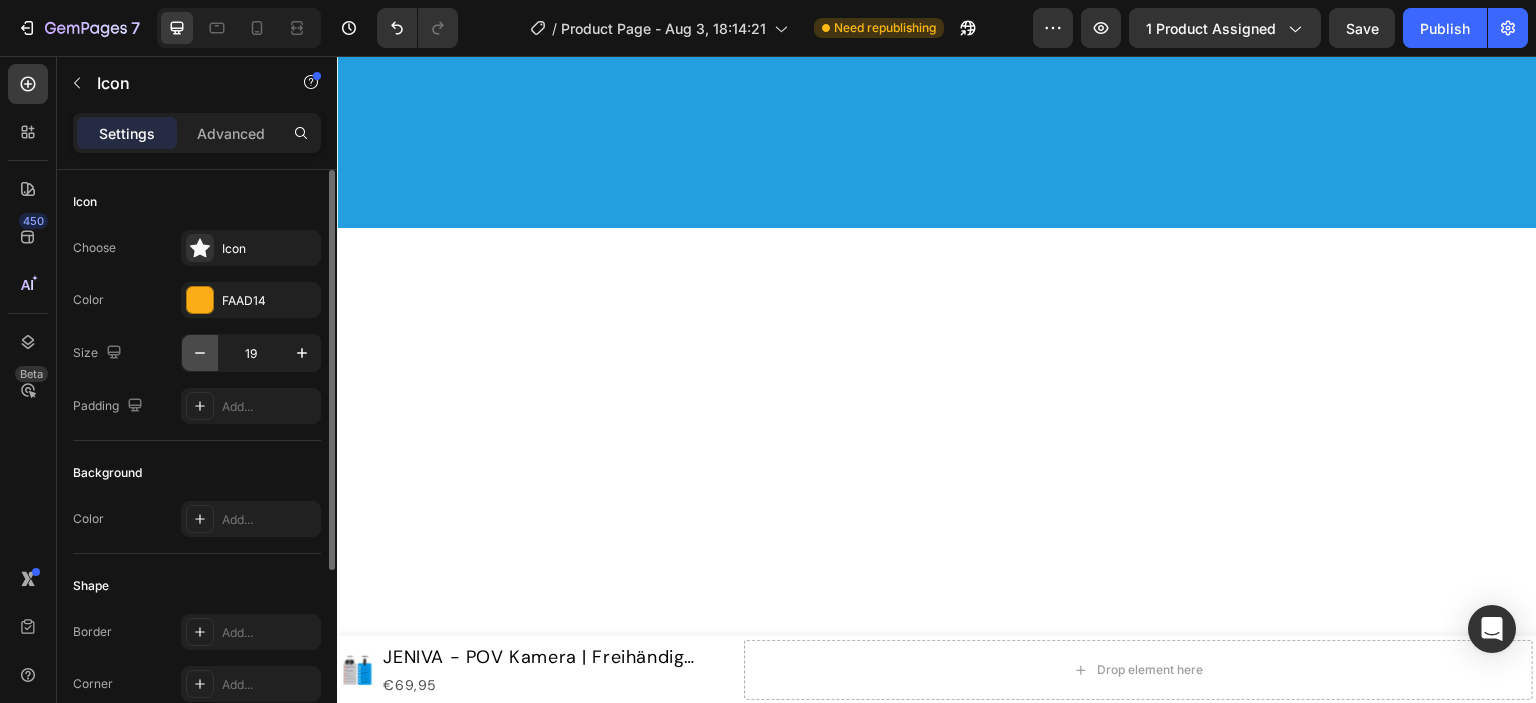 click 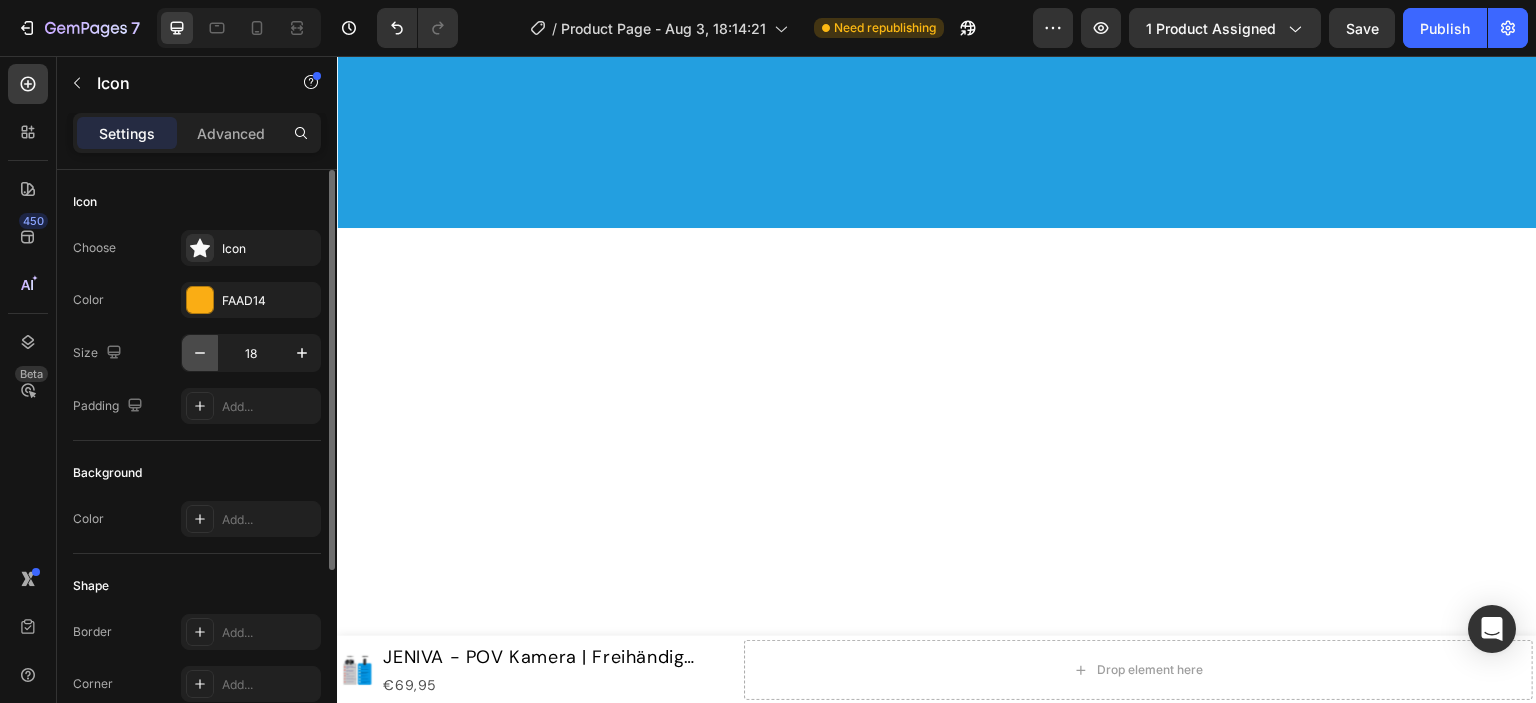 click 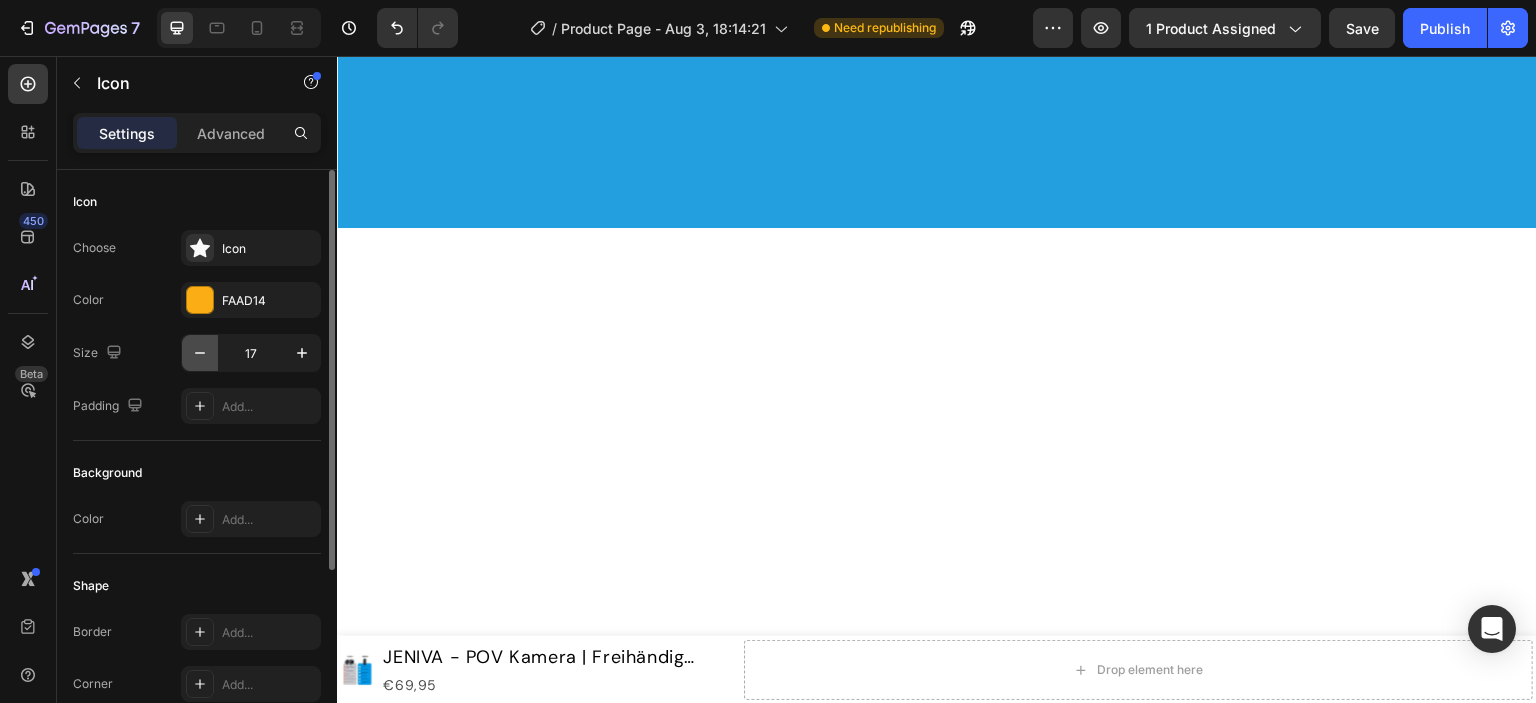 click 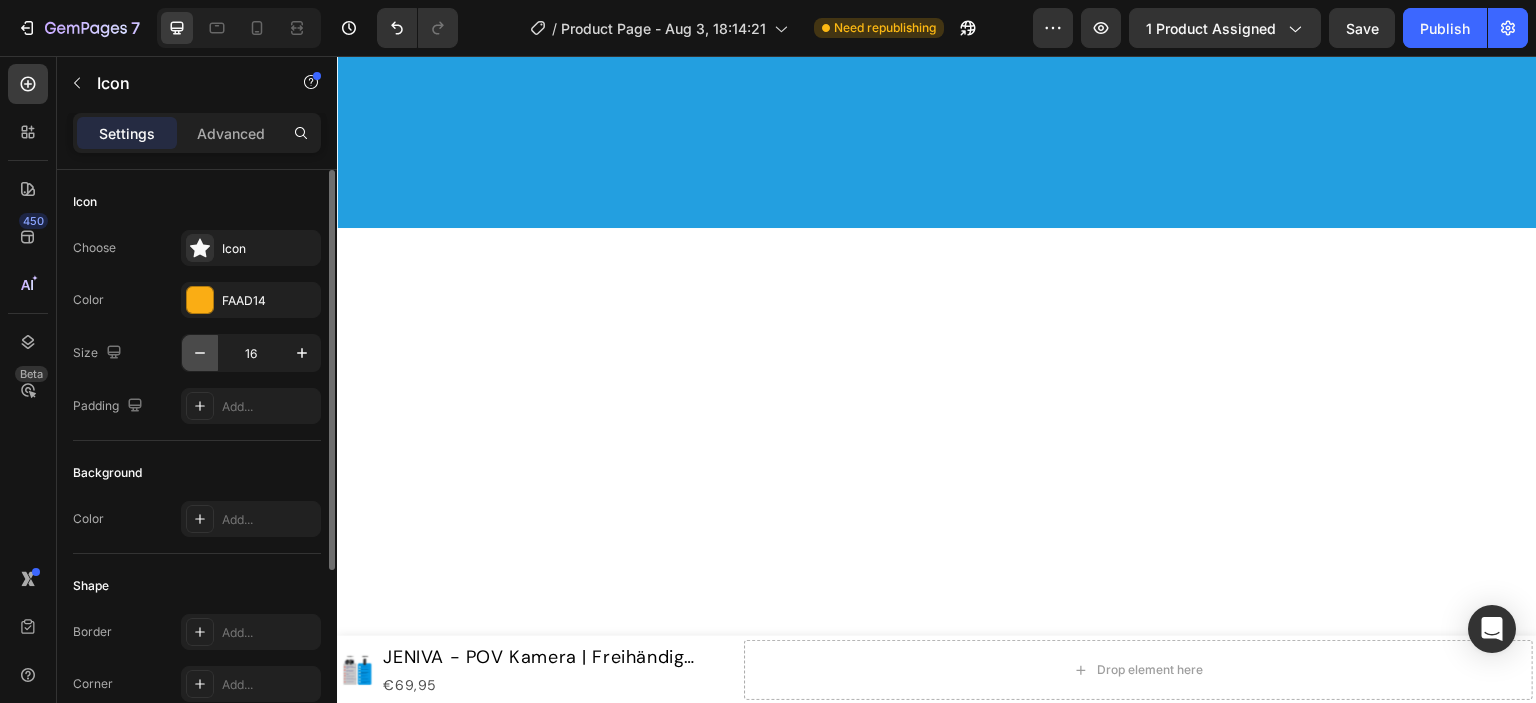 click 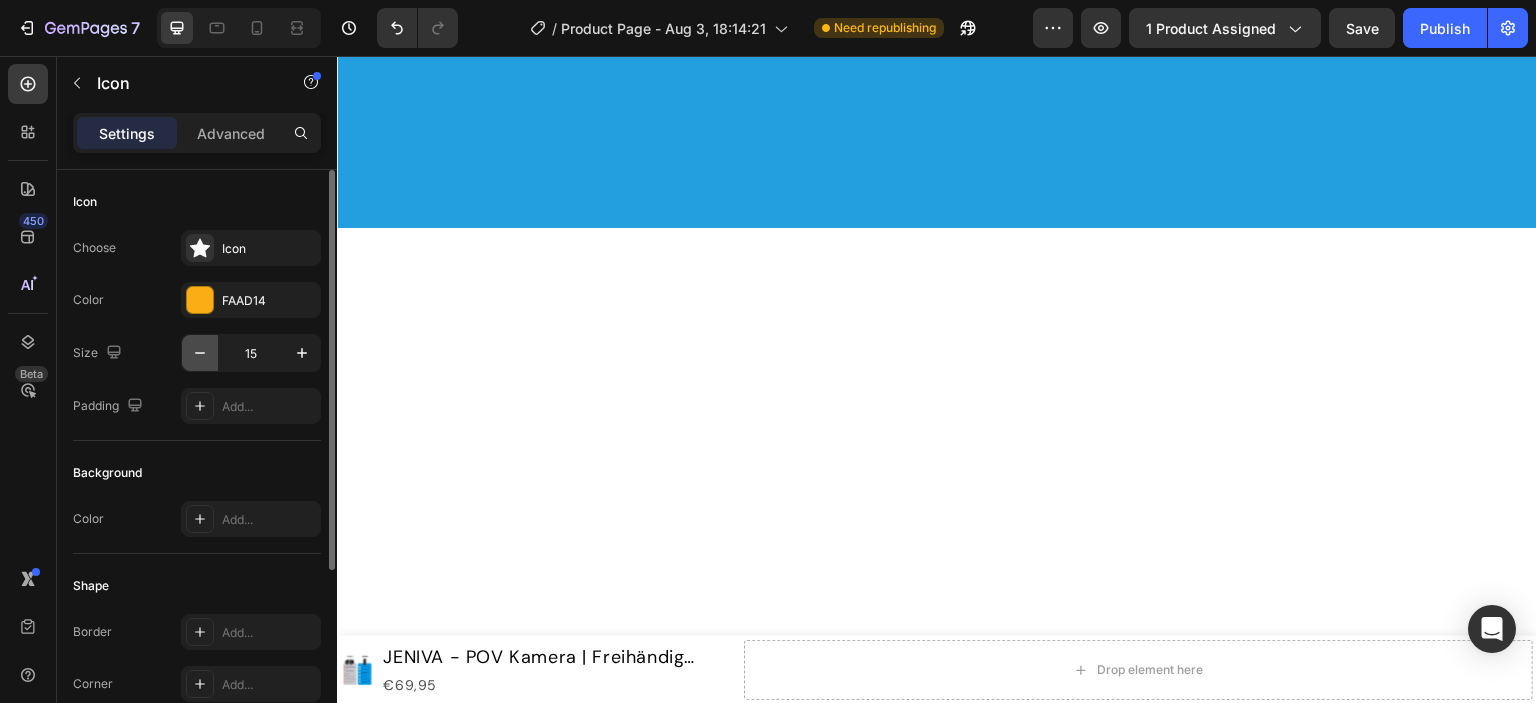 click 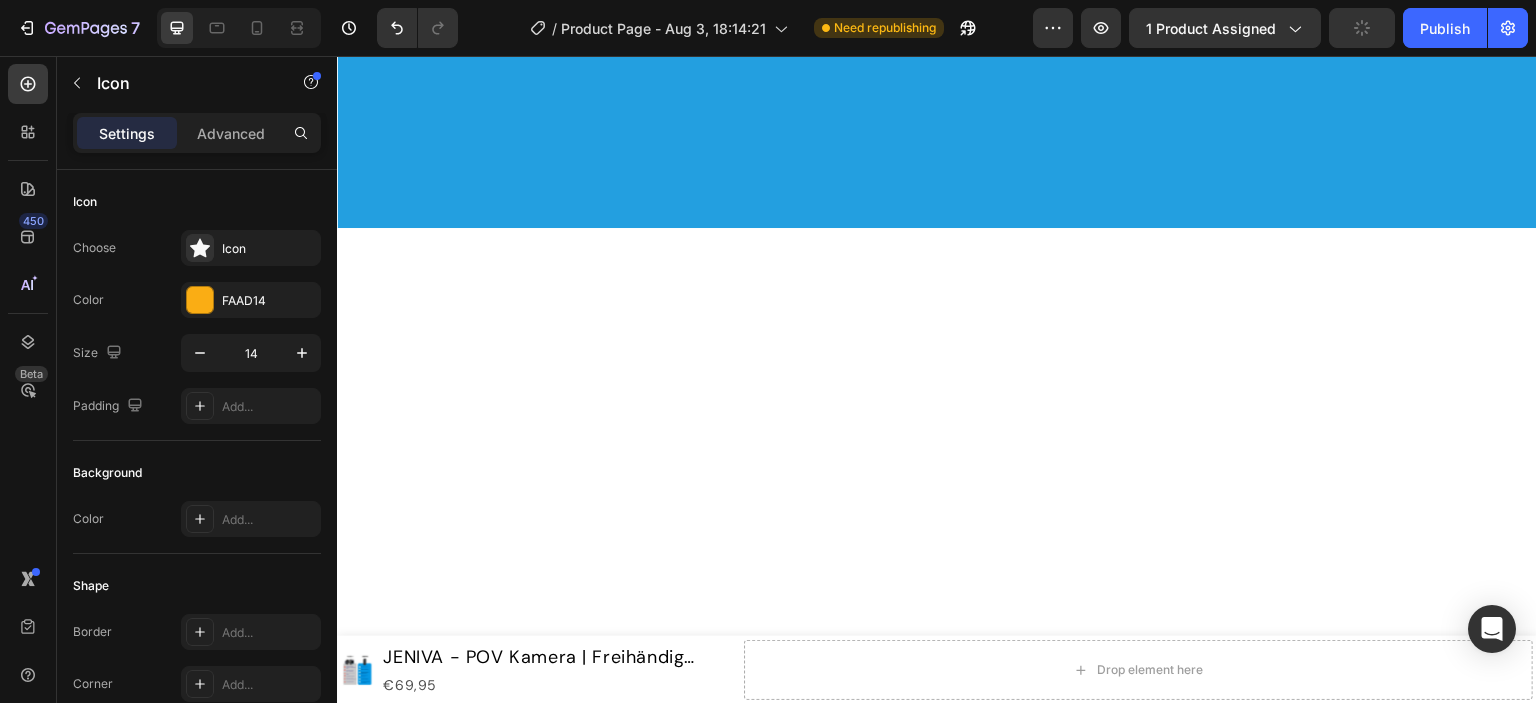 click 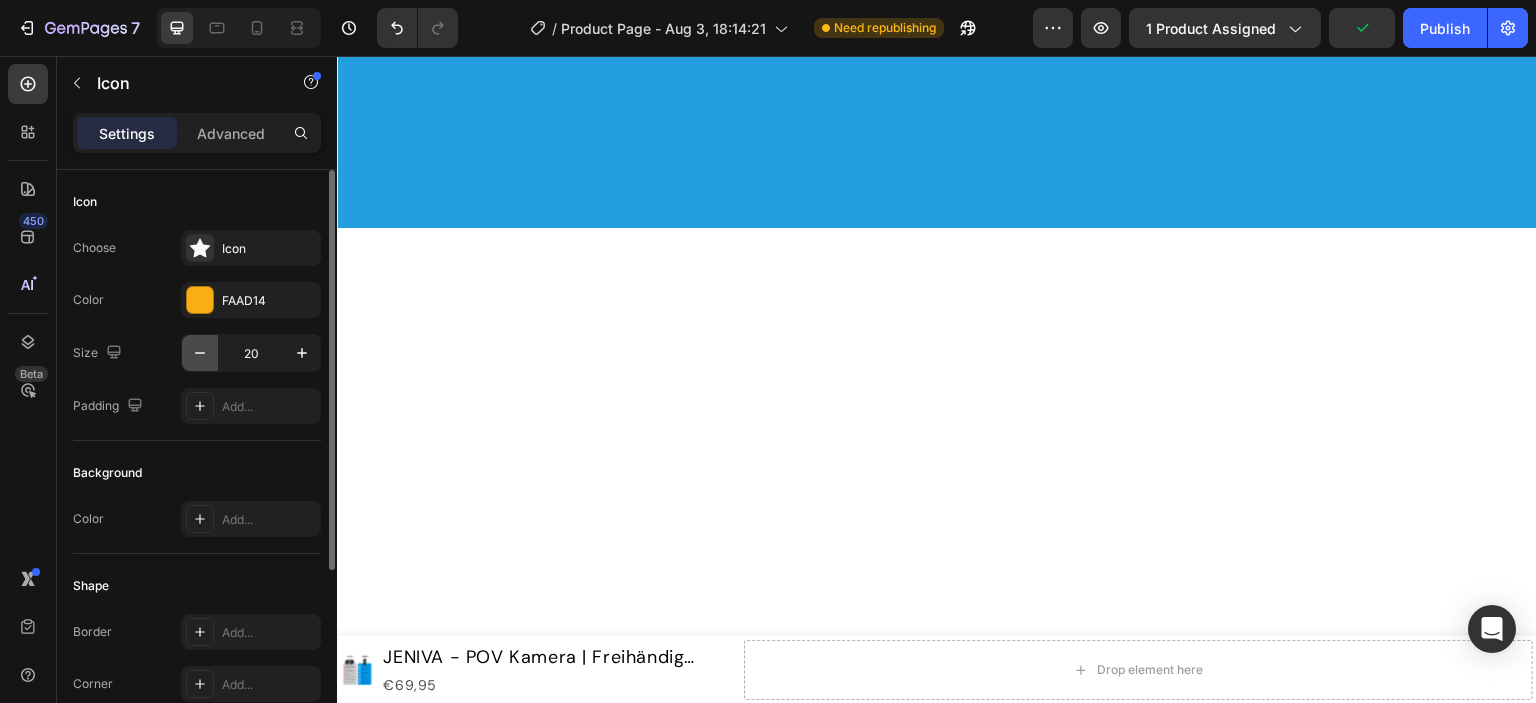 click 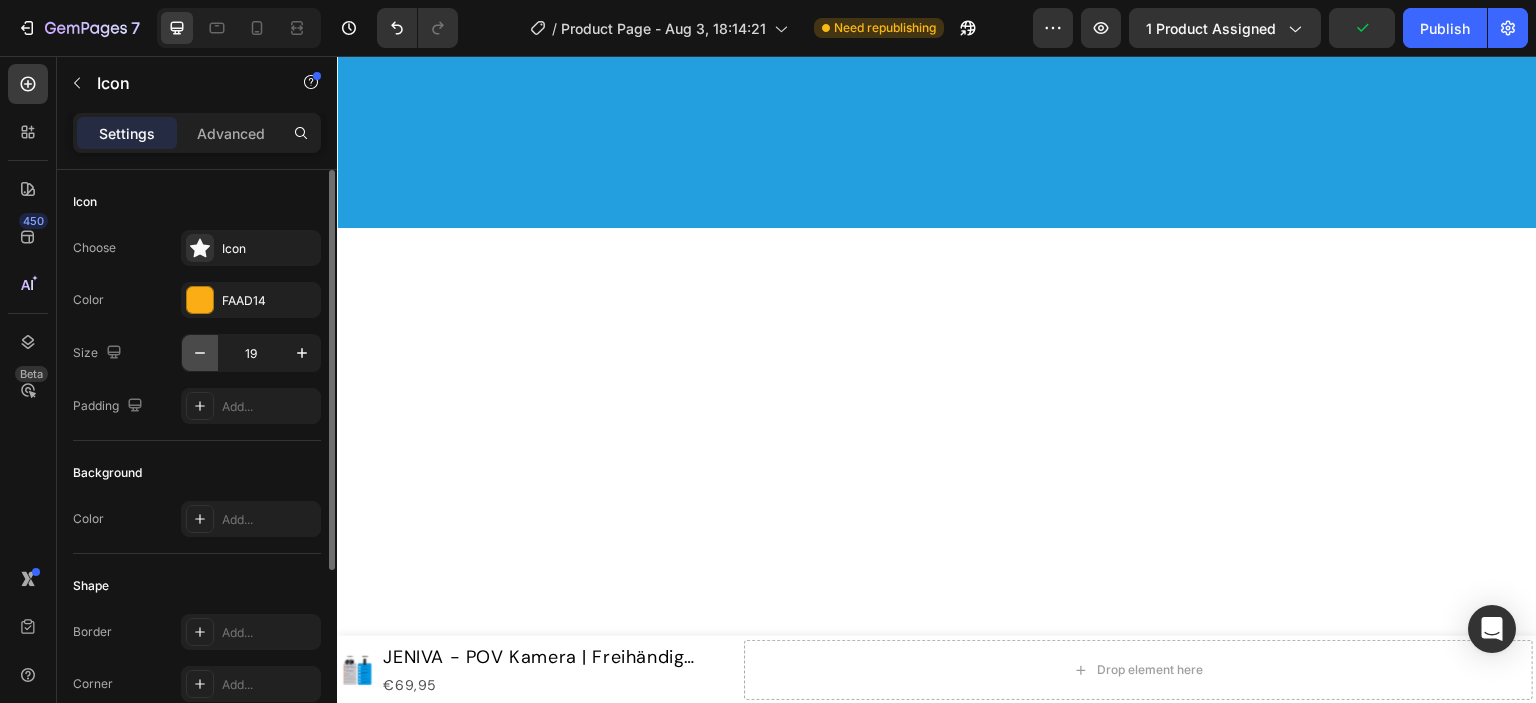 click 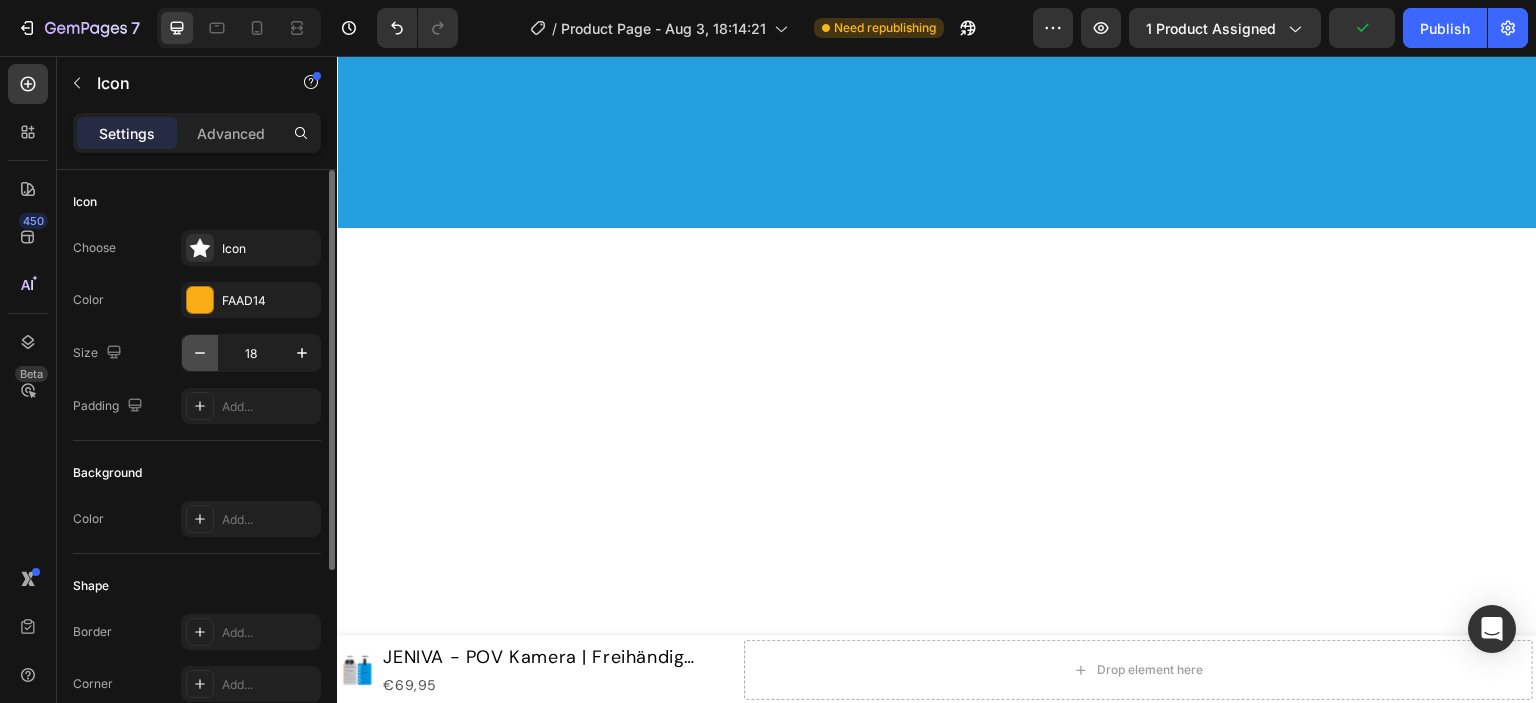 click 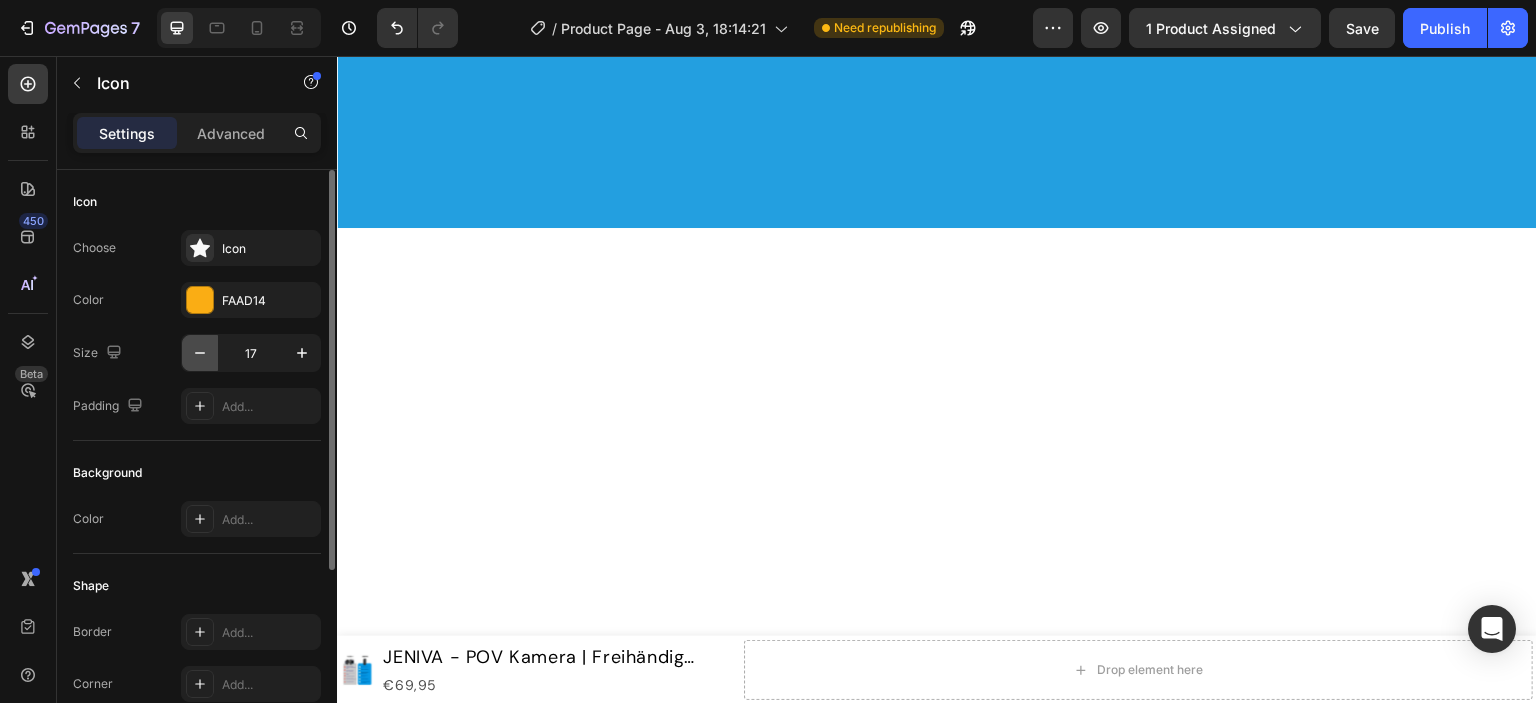 click 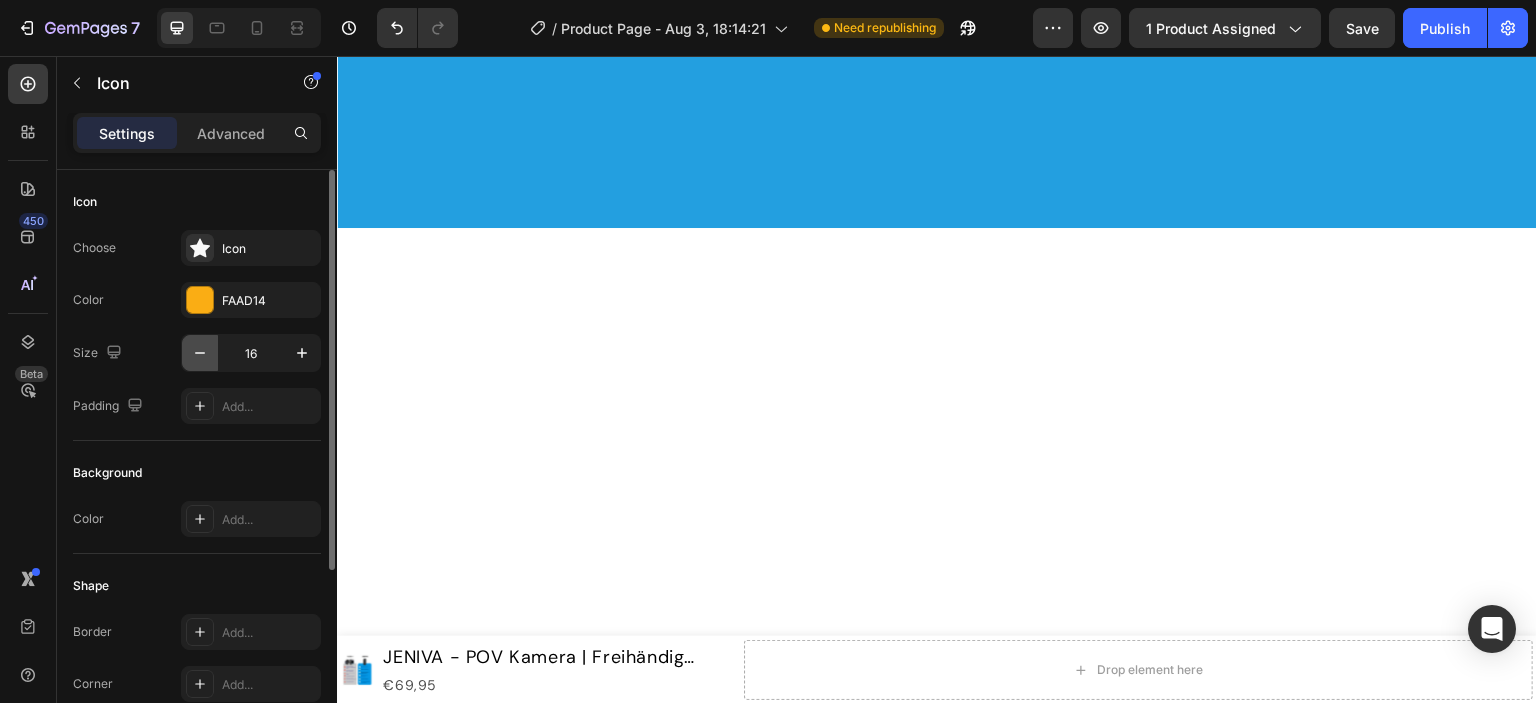click 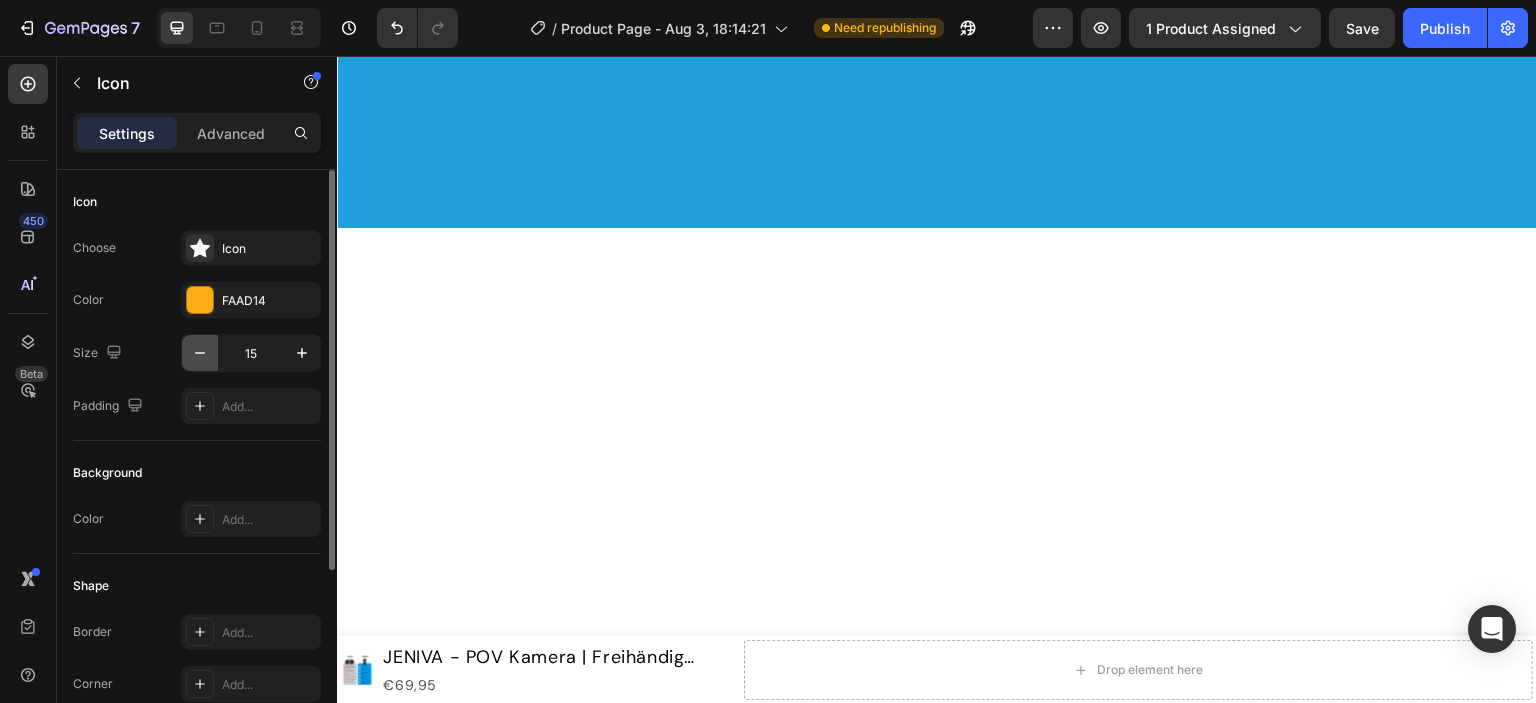 click 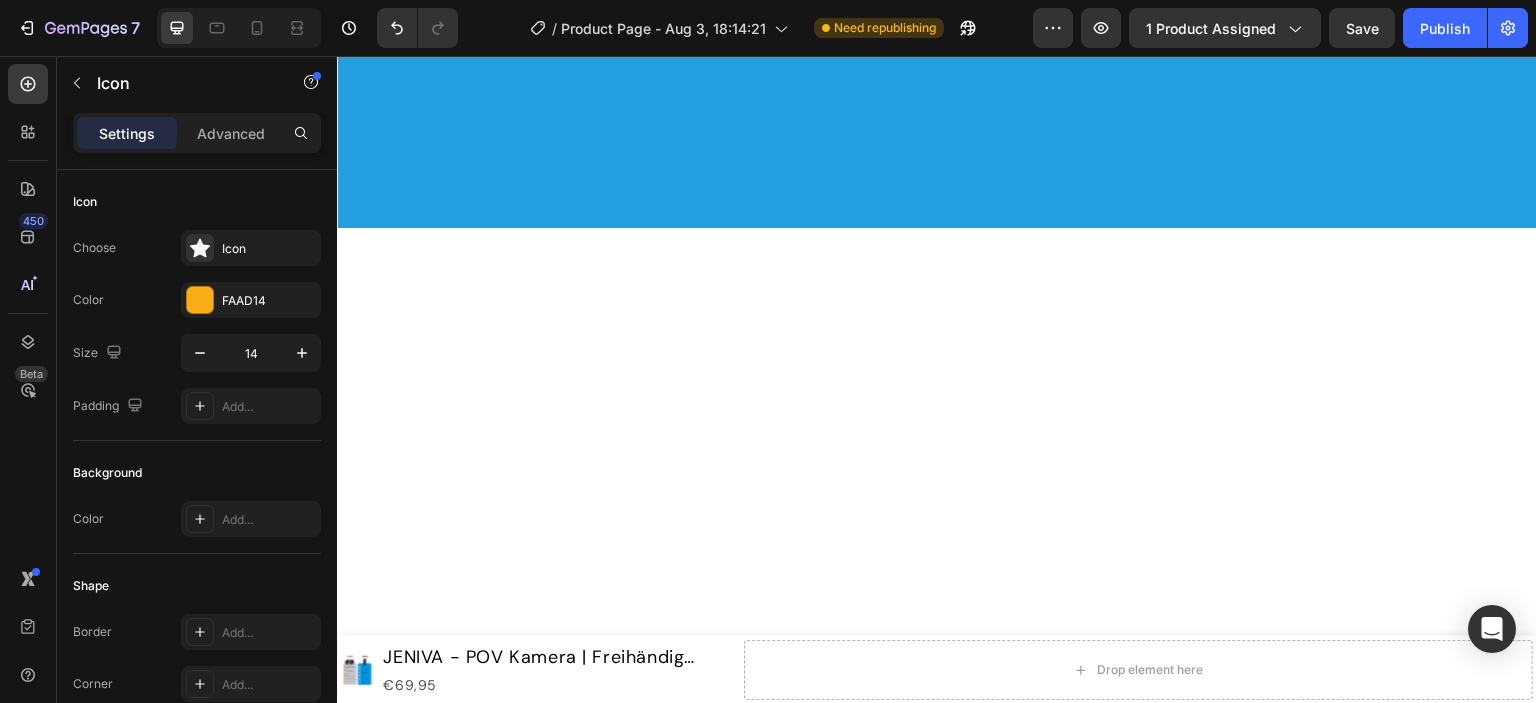 click on "Icon" at bounding box center (1031, -757) 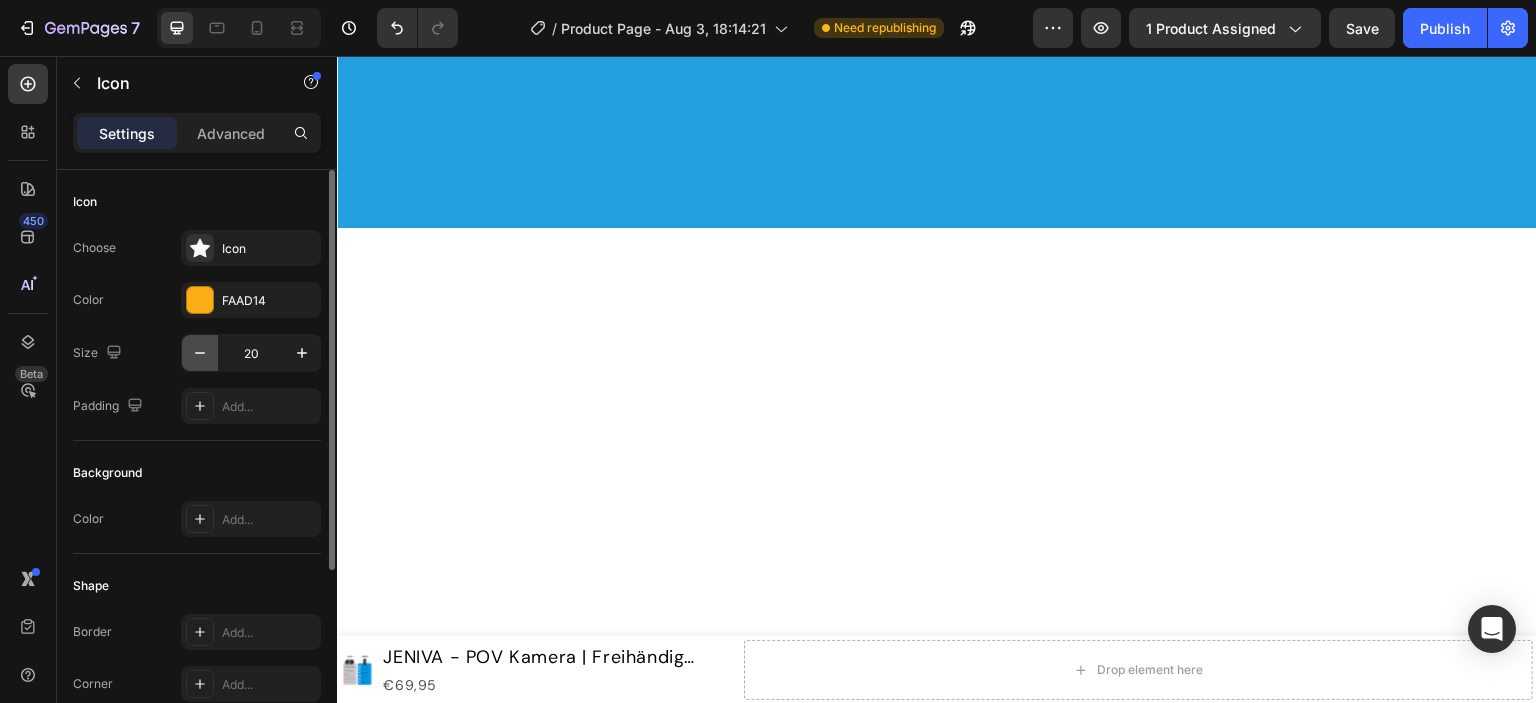click 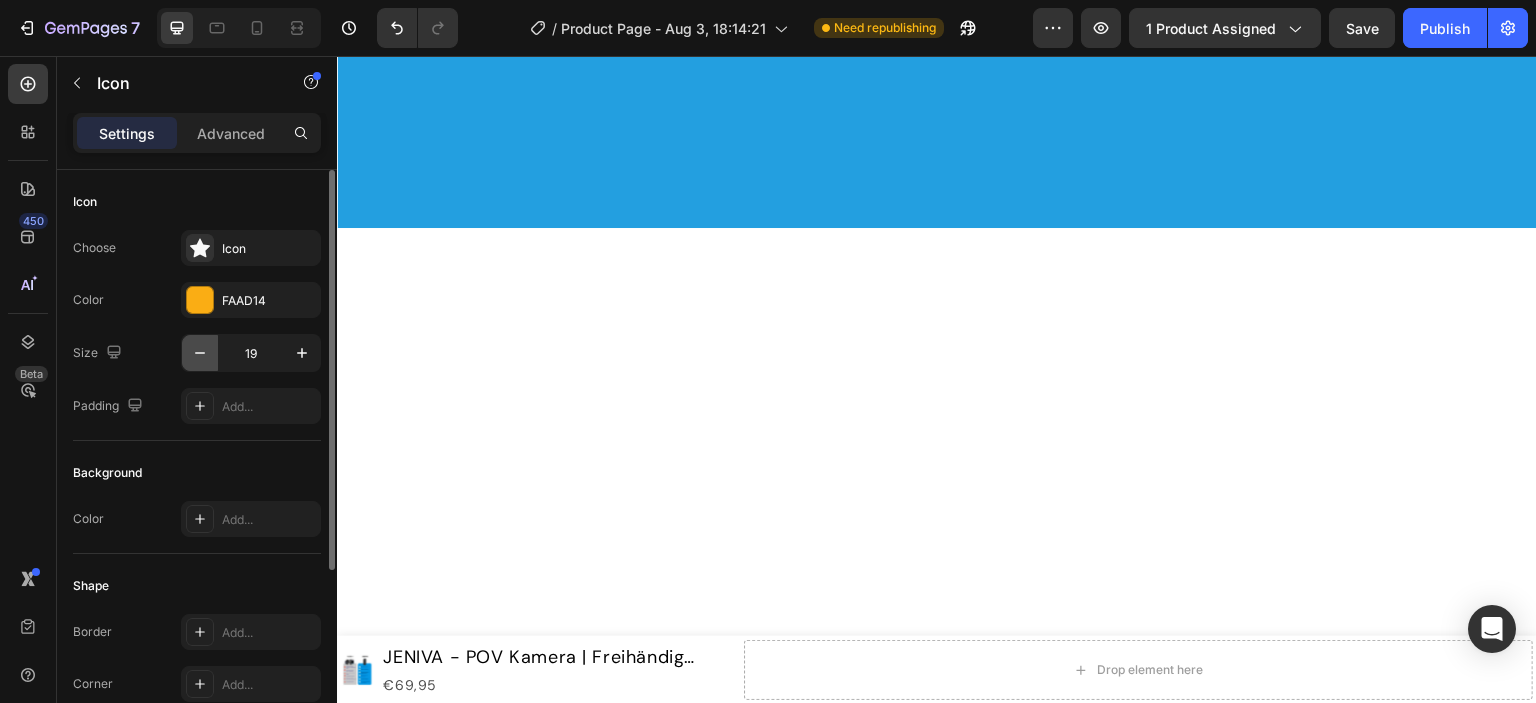 click 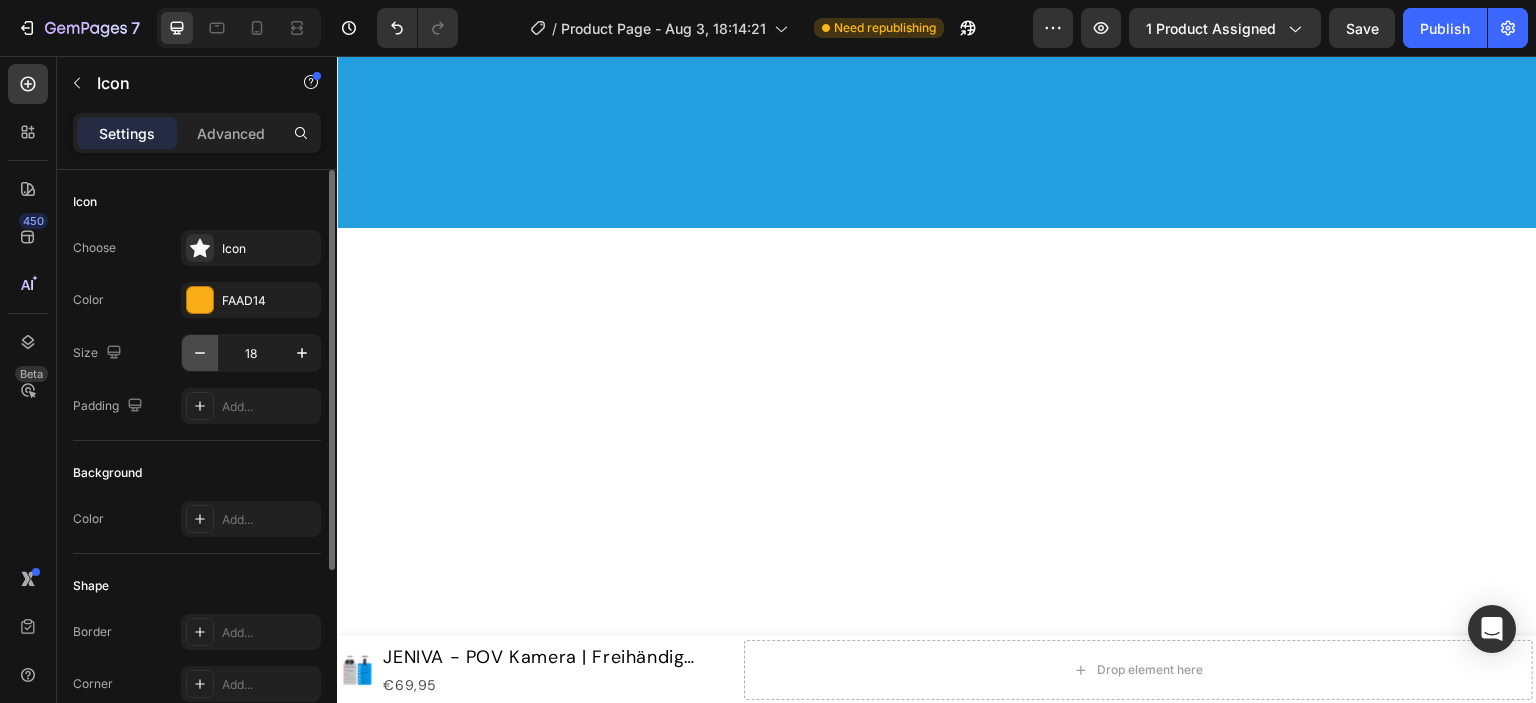 click 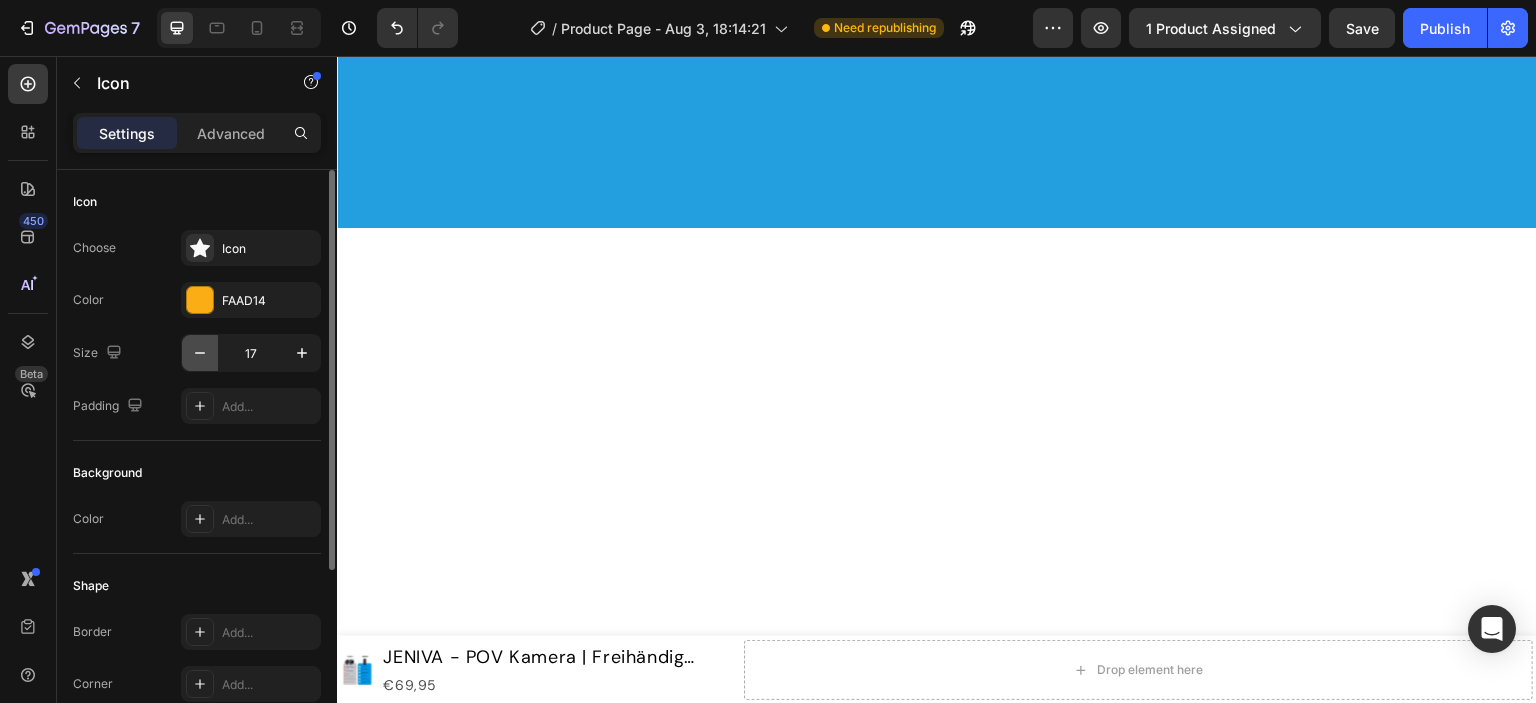 click 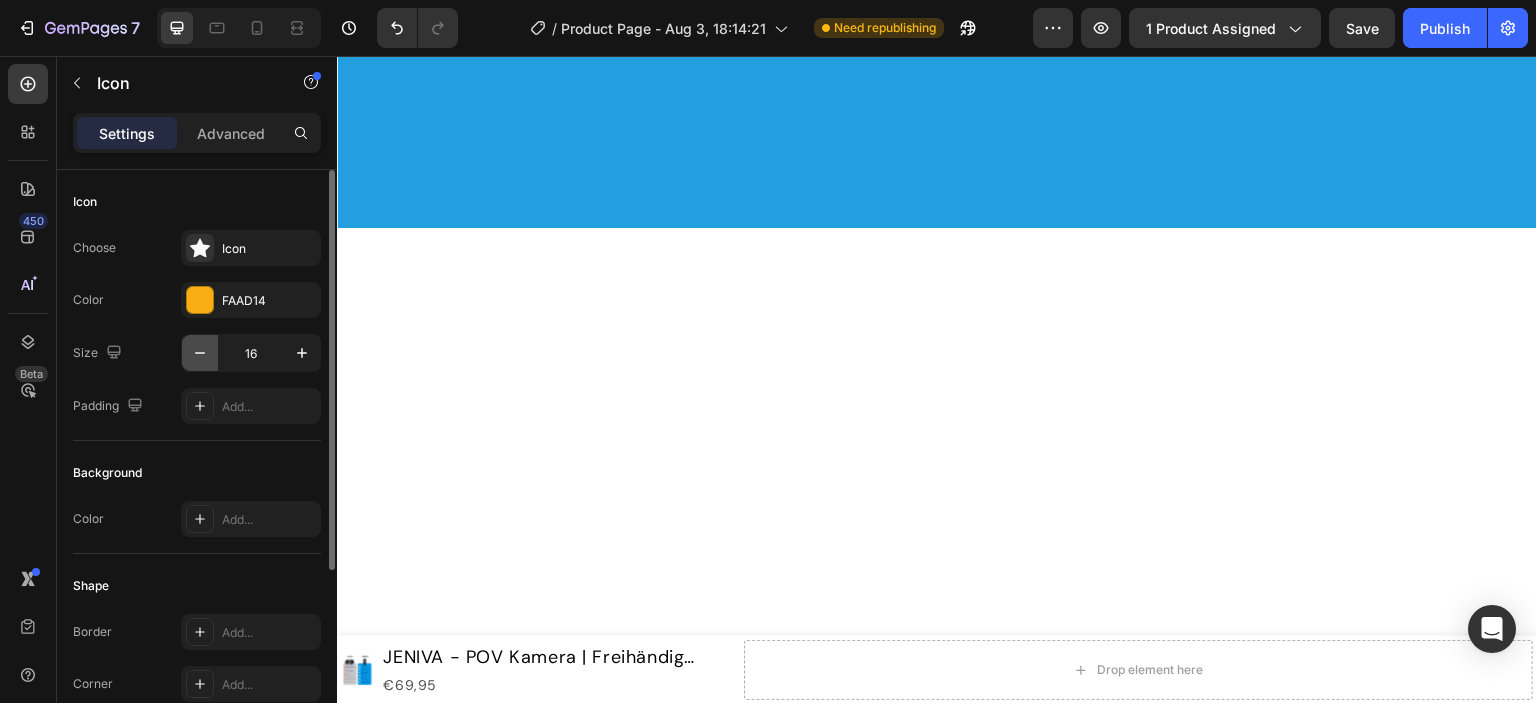 click 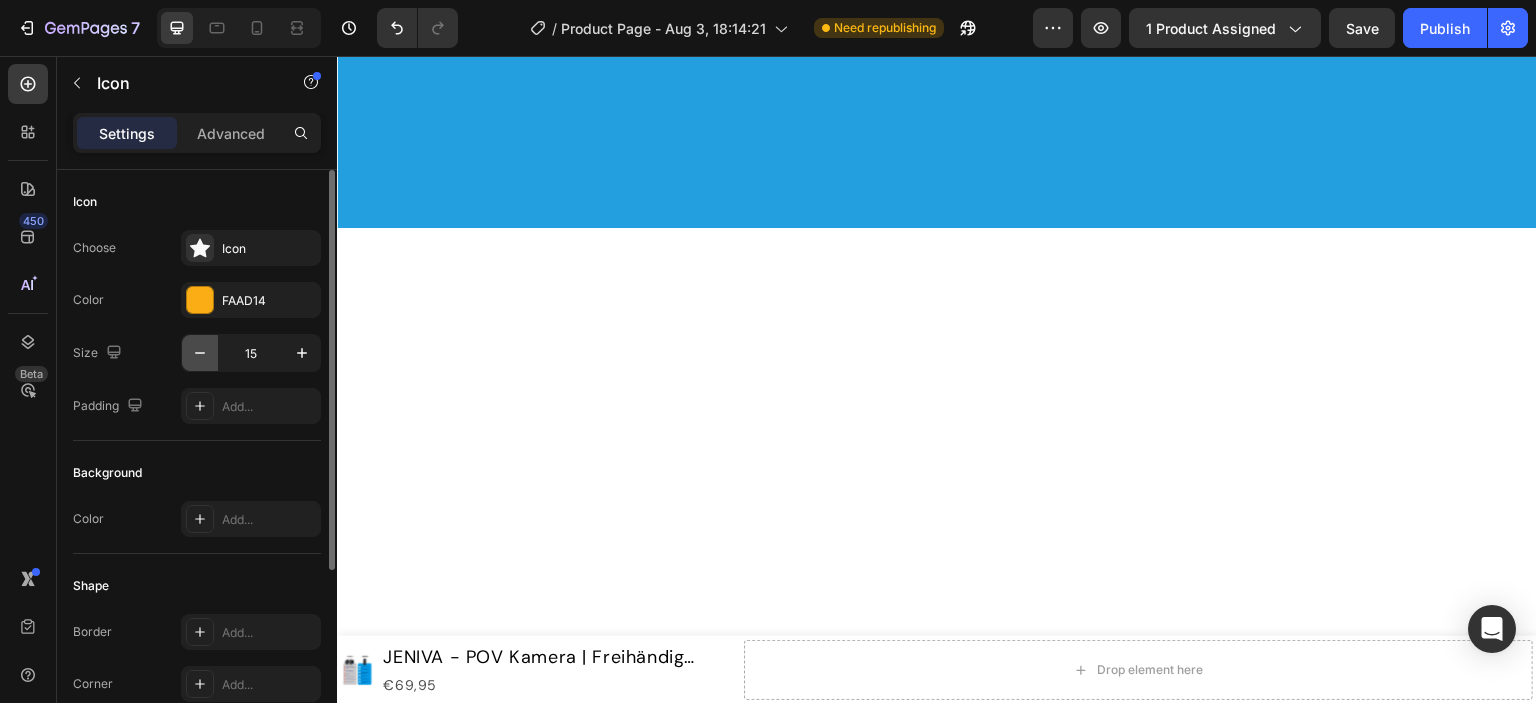 click 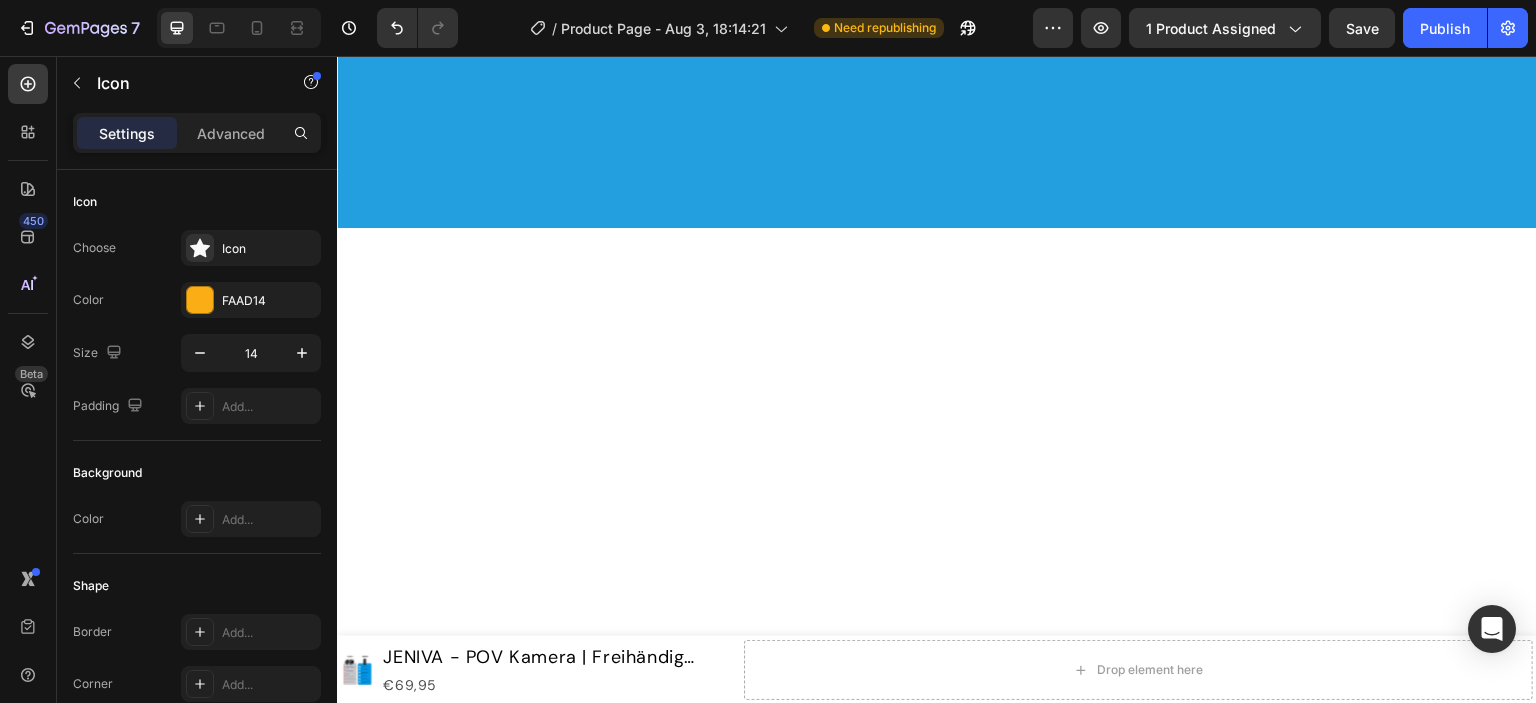 click on "Icon" at bounding box center [1049, -757] 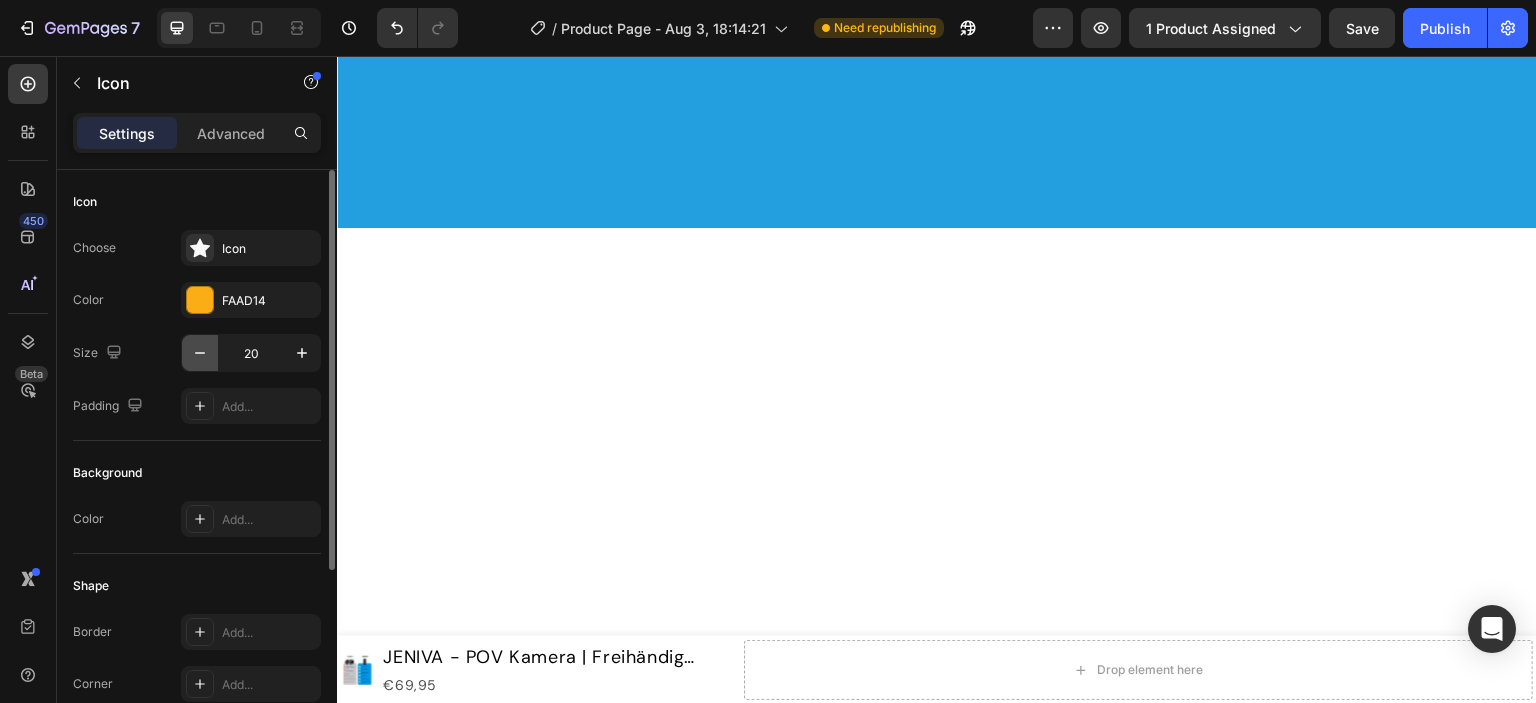 click 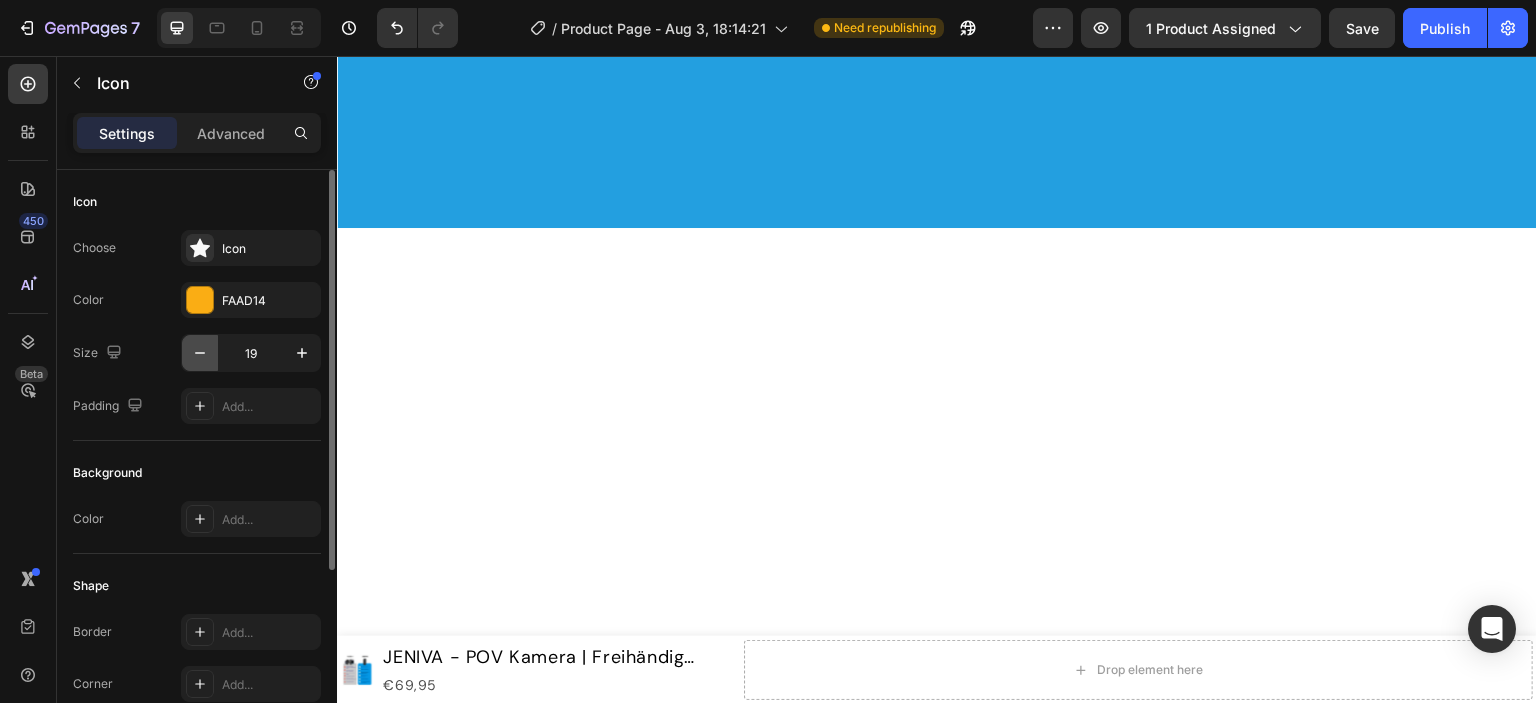click 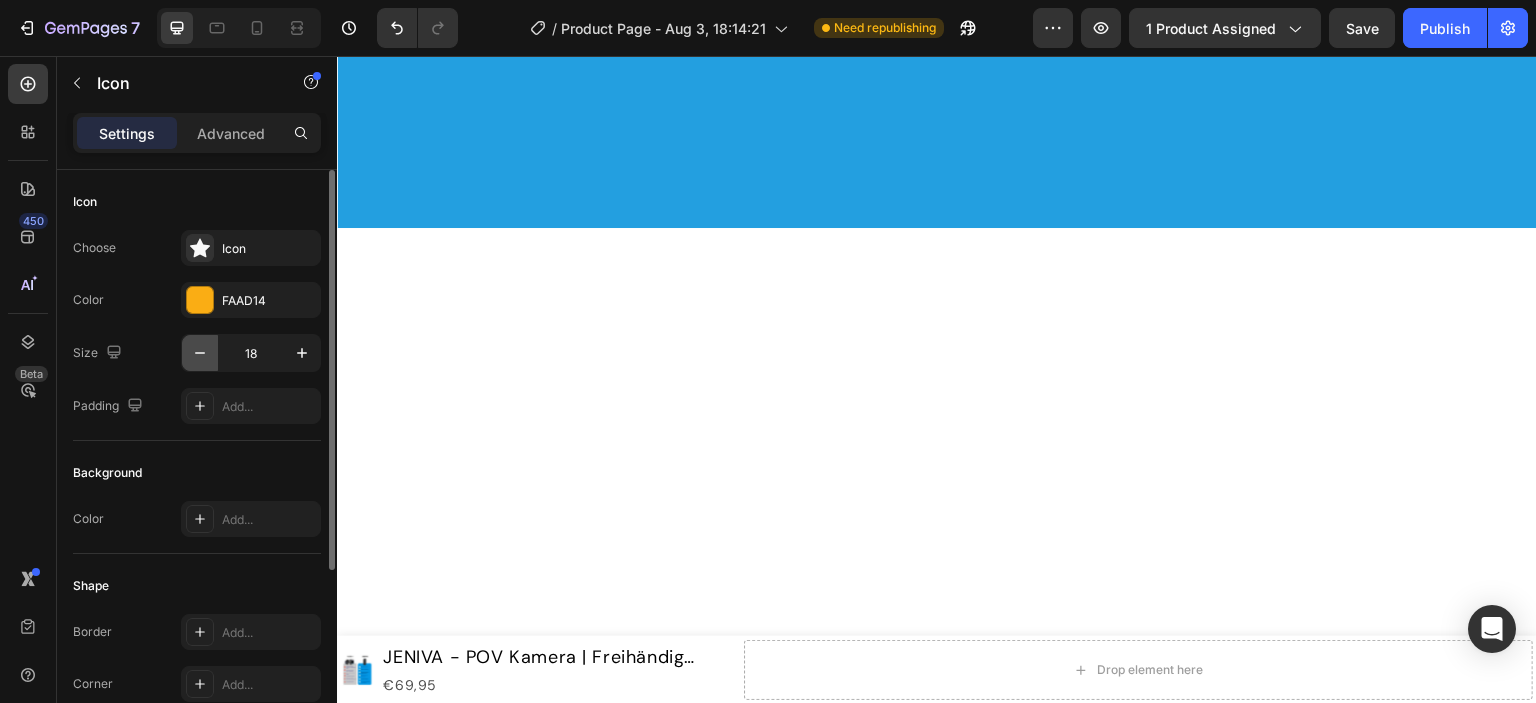 click 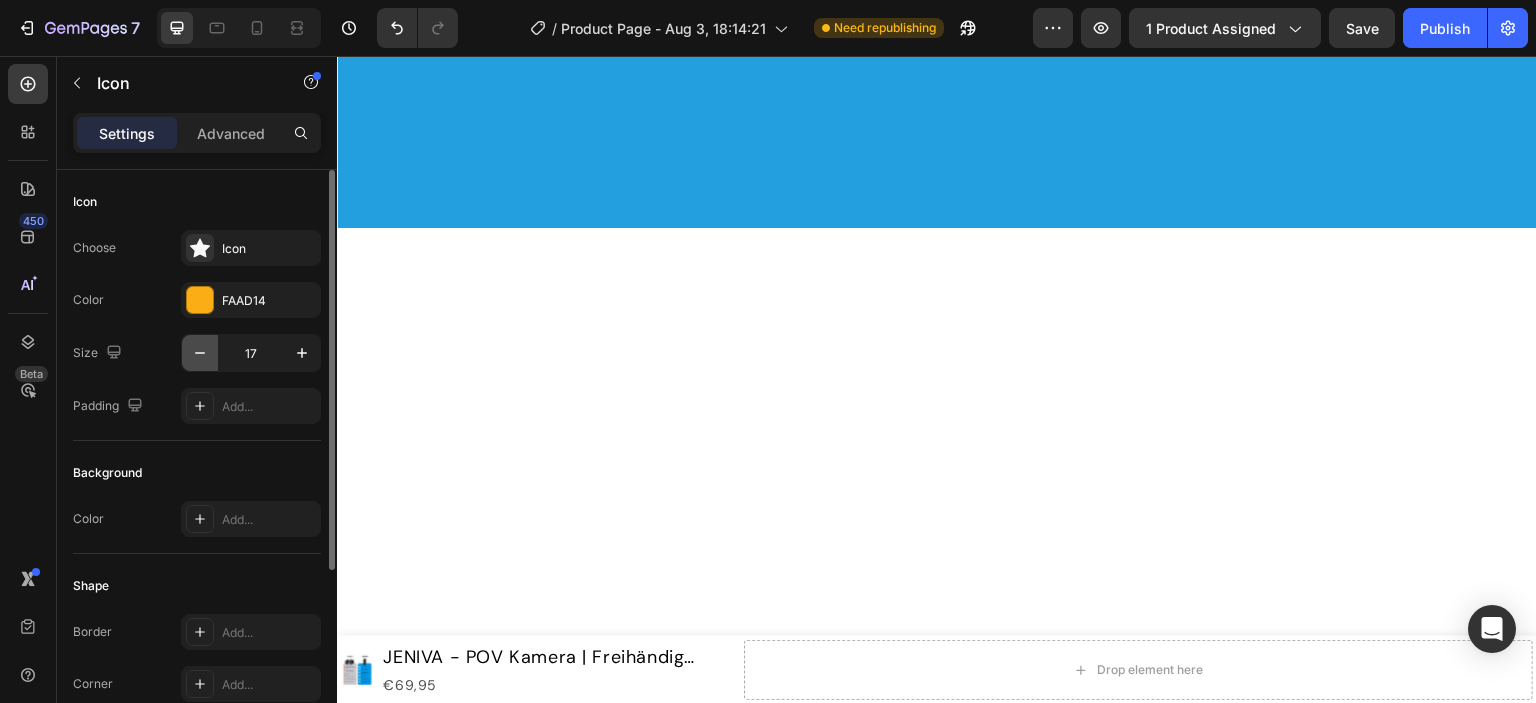 click 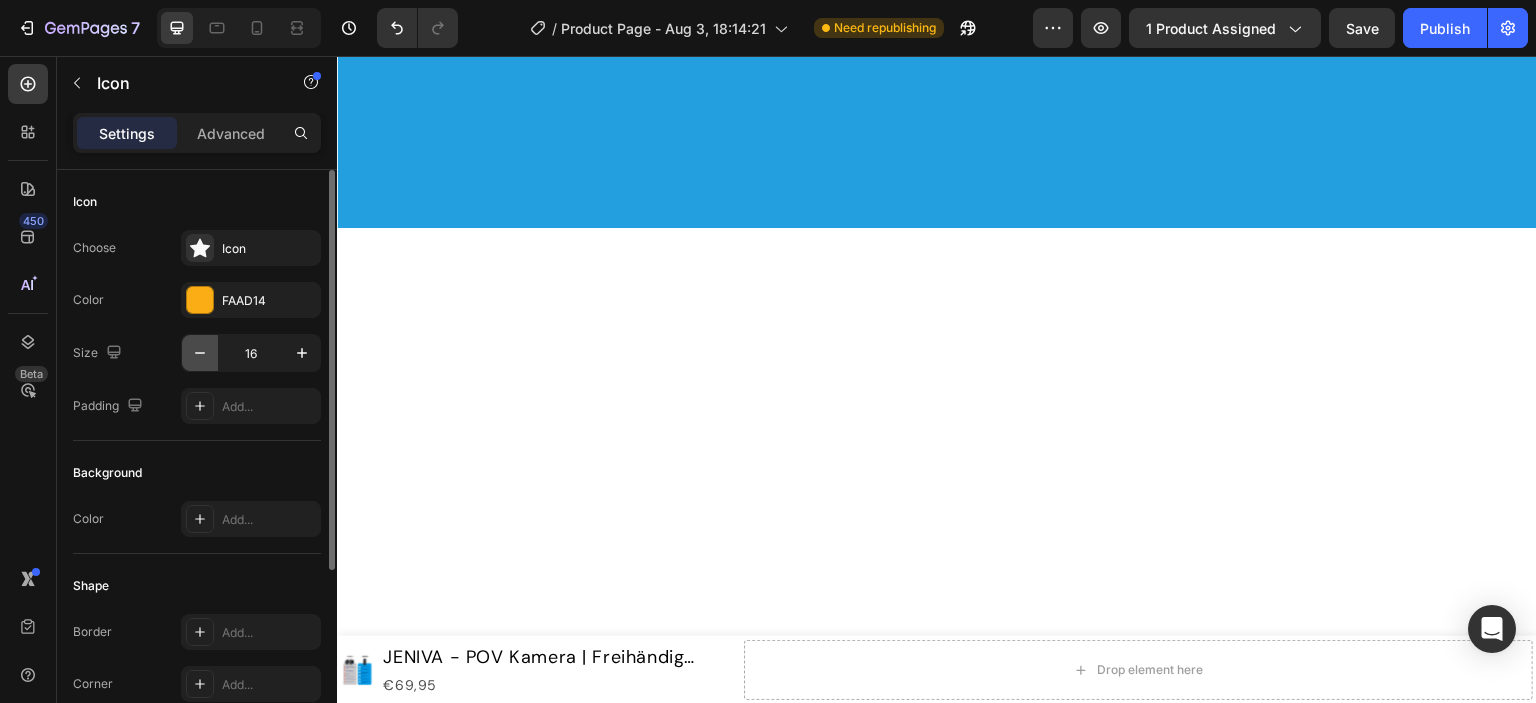 click 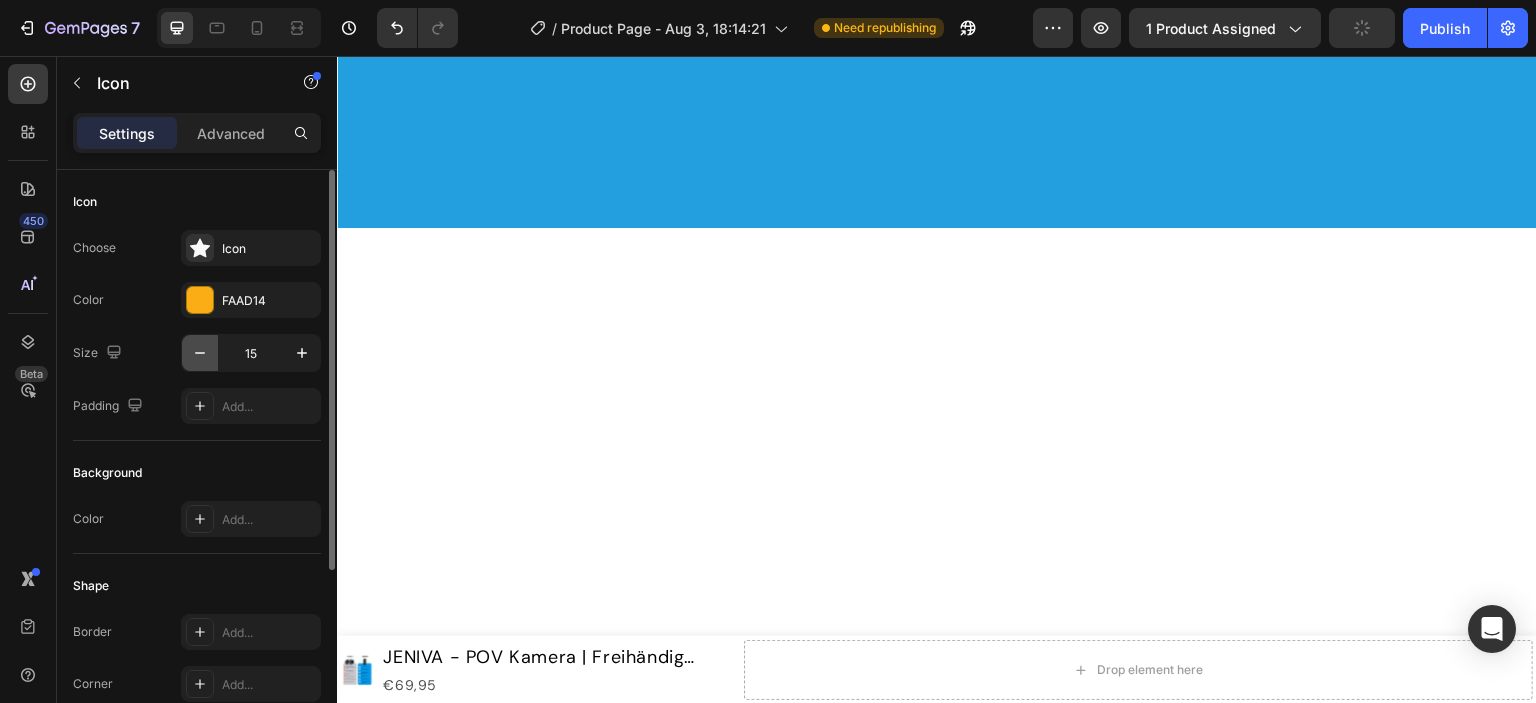 click 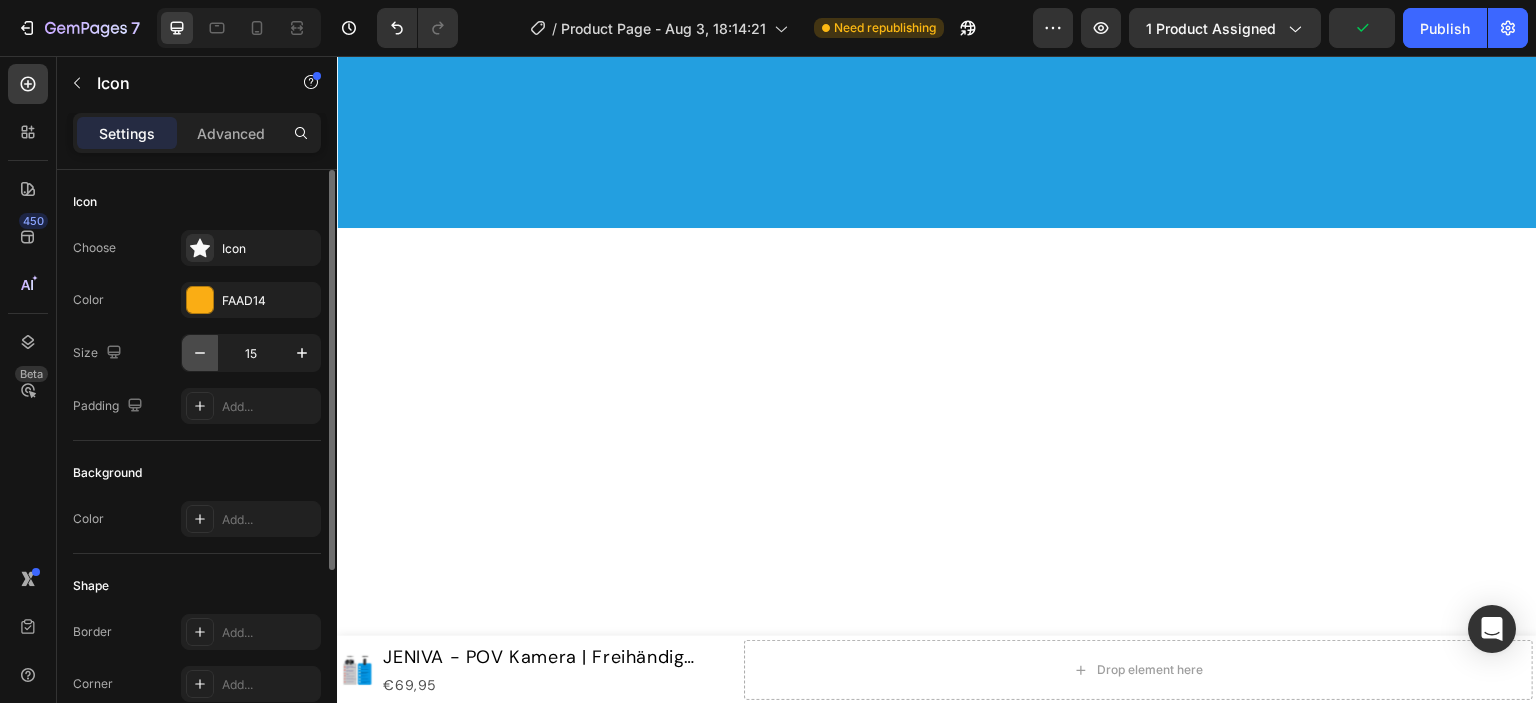 type on "14" 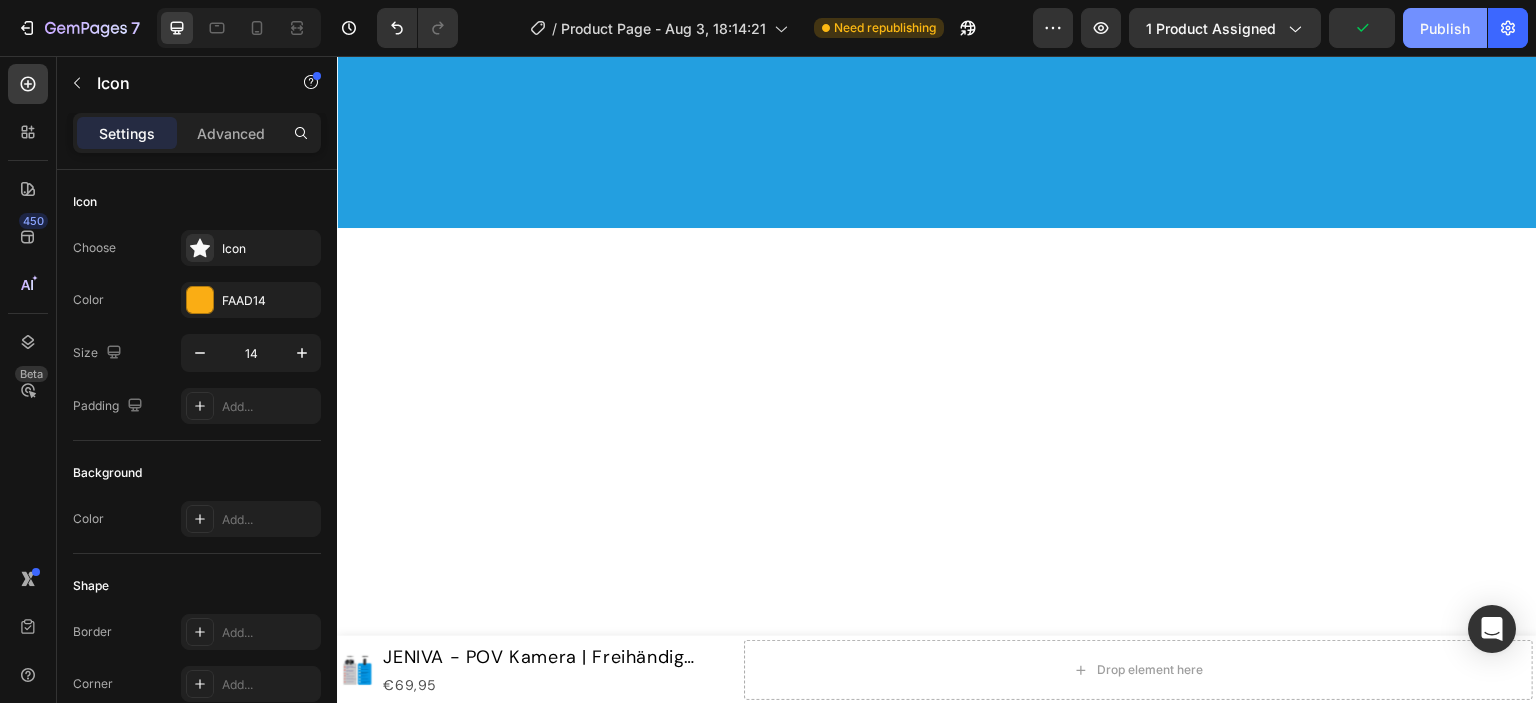 click on "Publish" at bounding box center (1445, 28) 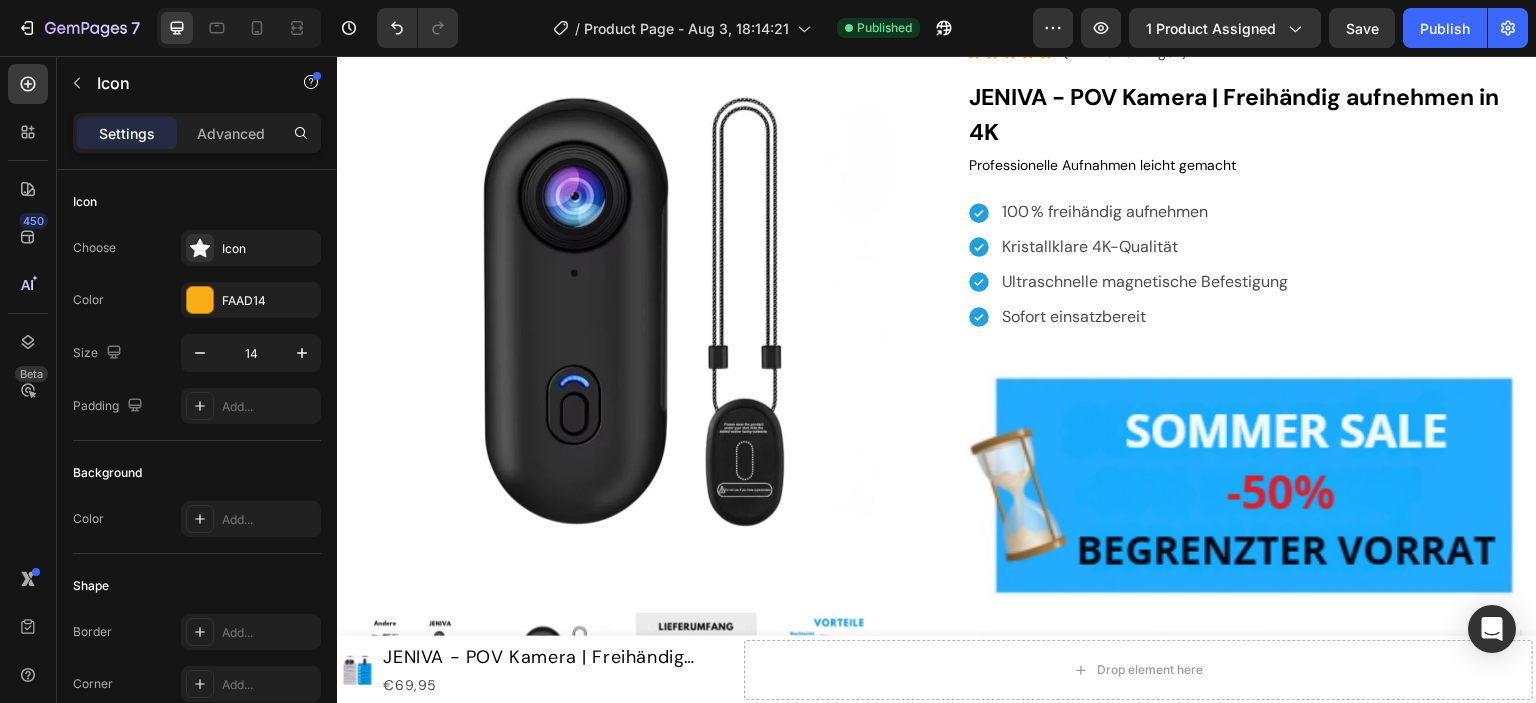 scroll, scrollTop: 3838, scrollLeft: 0, axis: vertical 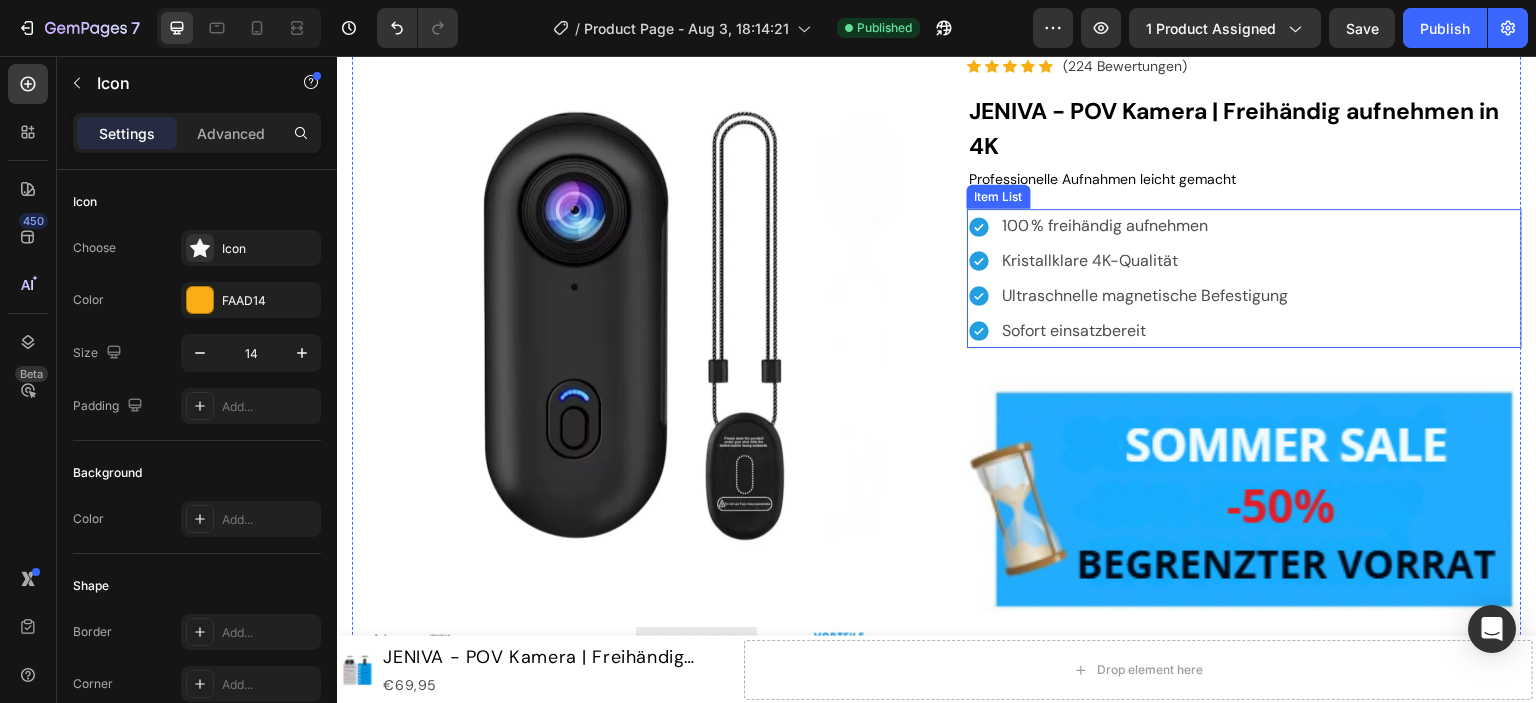 click on "100 % freihändig aufnehmen" at bounding box center (1145, 226) 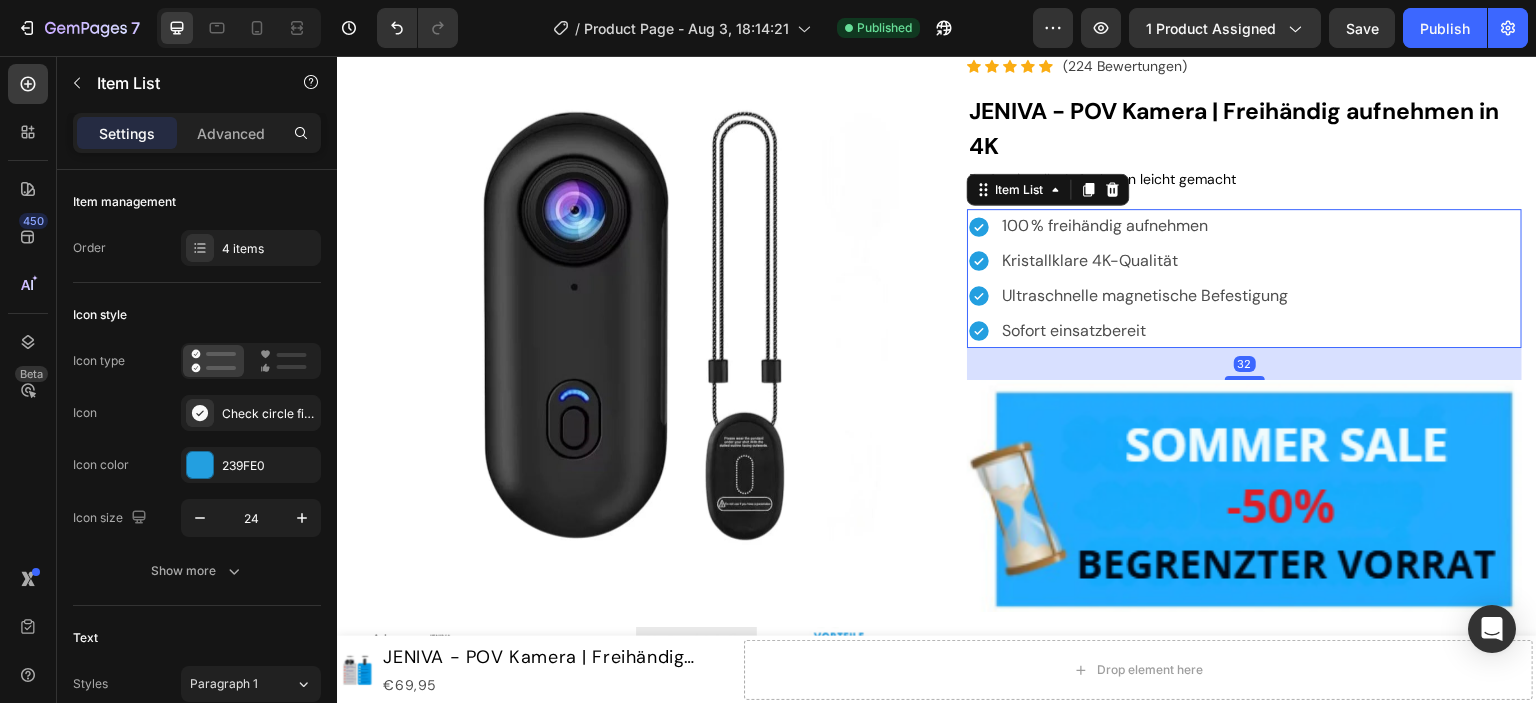 click on "100 % freihändig aufnehmen" at bounding box center [1145, 226] 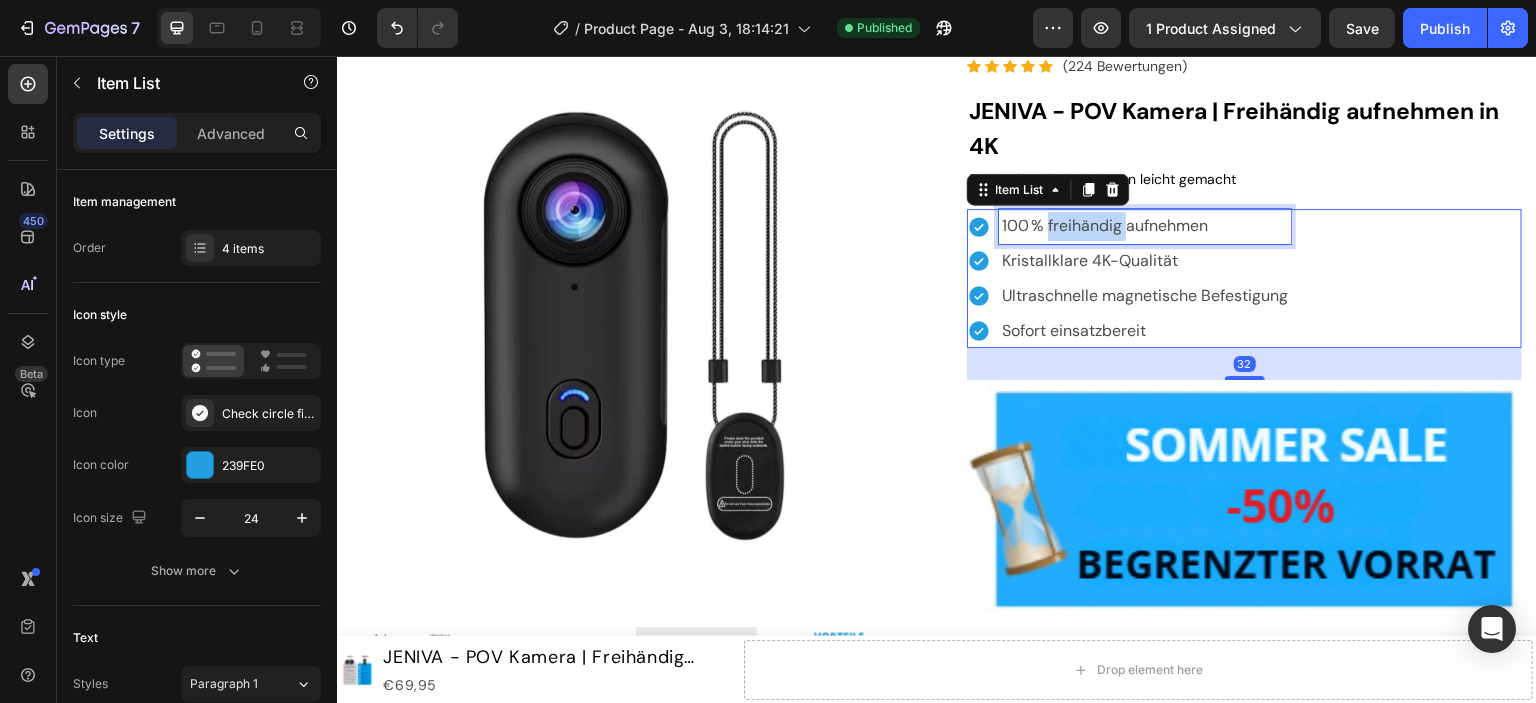click on "100 % freihändig aufnehmen" at bounding box center [1145, 226] 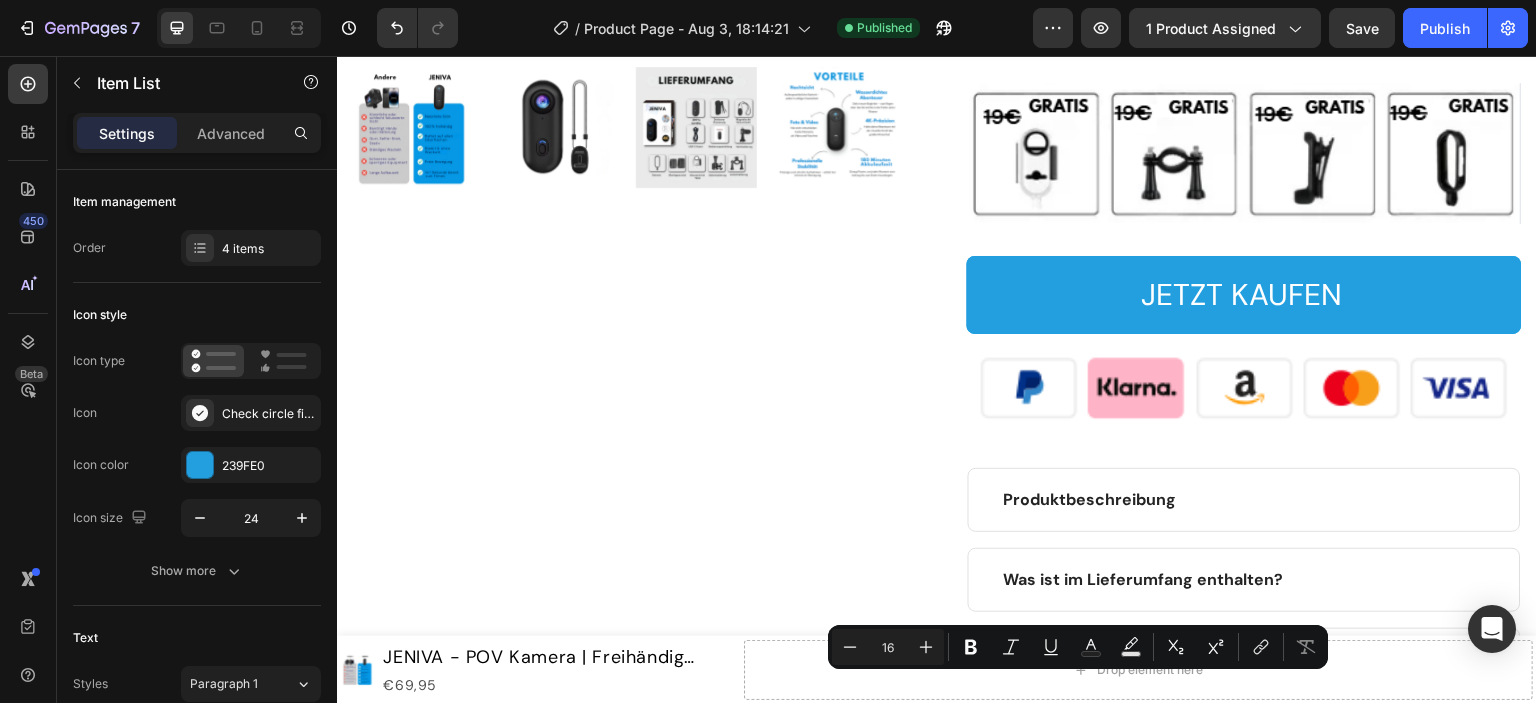 scroll, scrollTop: 3280, scrollLeft: 0, axis: vertical 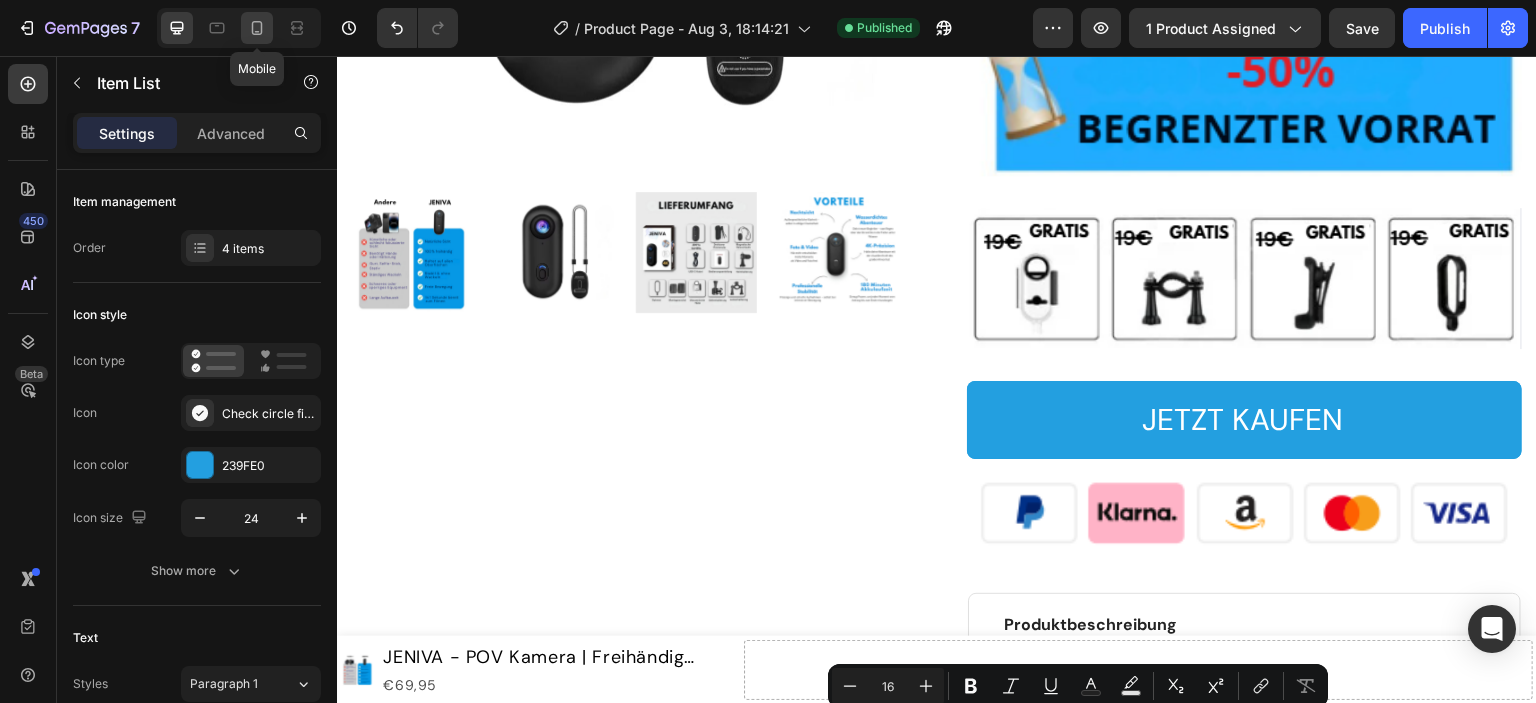 click 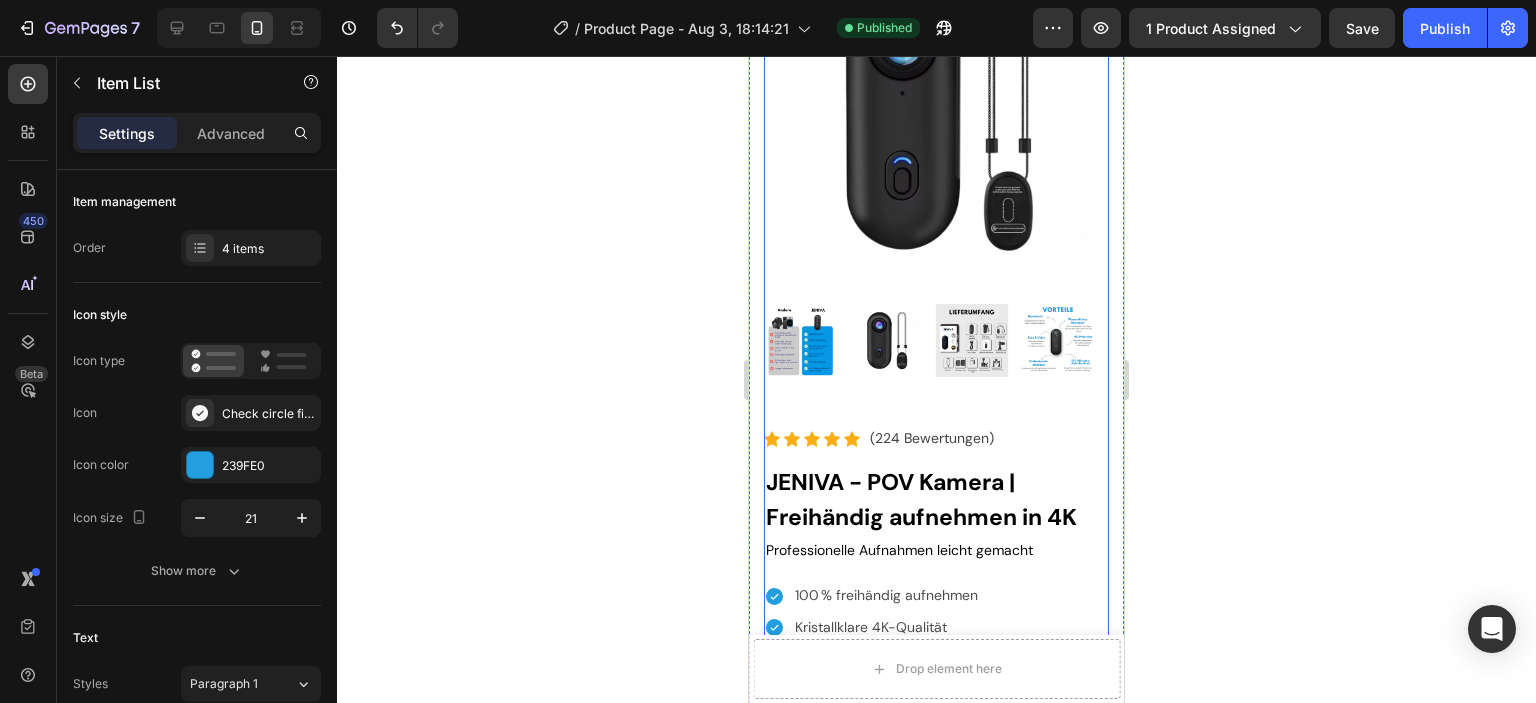 scroll, scrollTop: 1584, scrollLeft: 0, axis: vertical 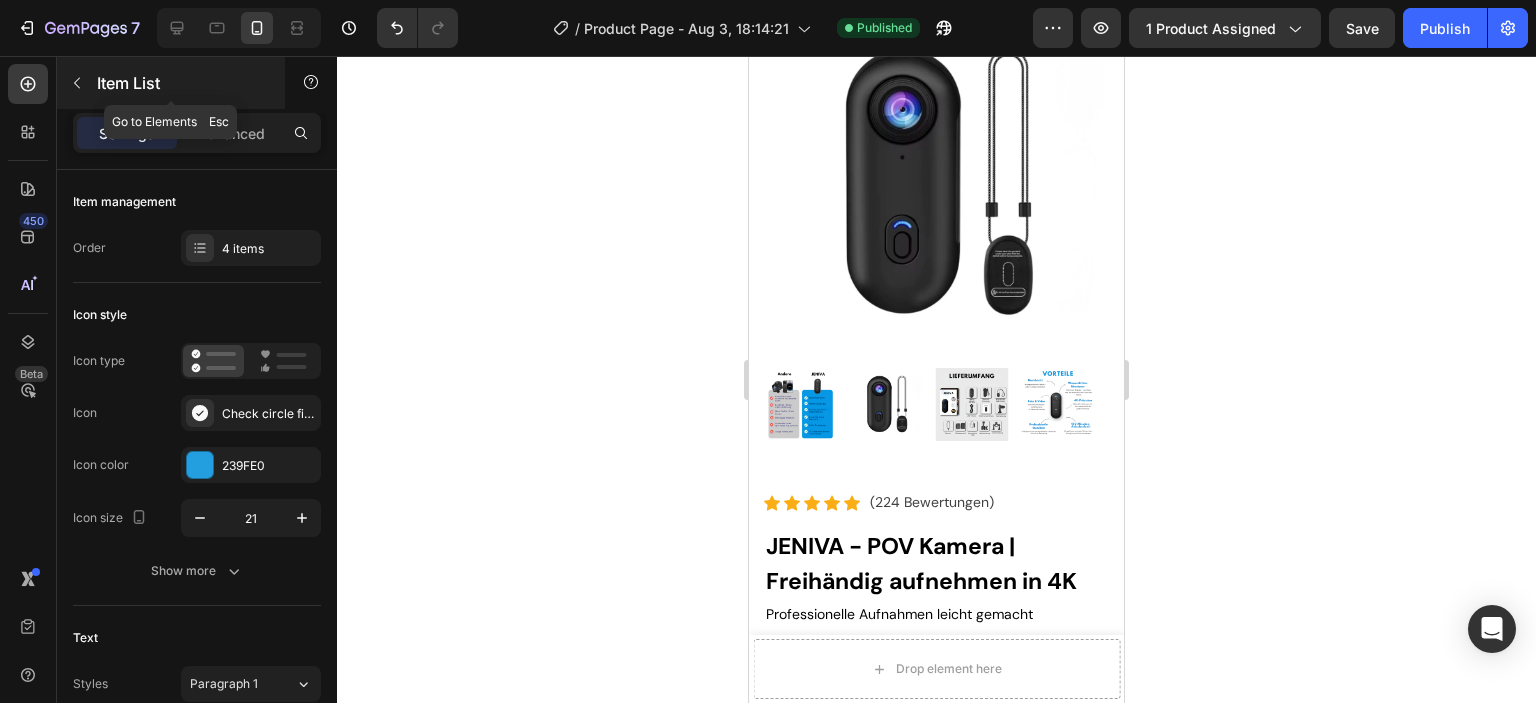 click 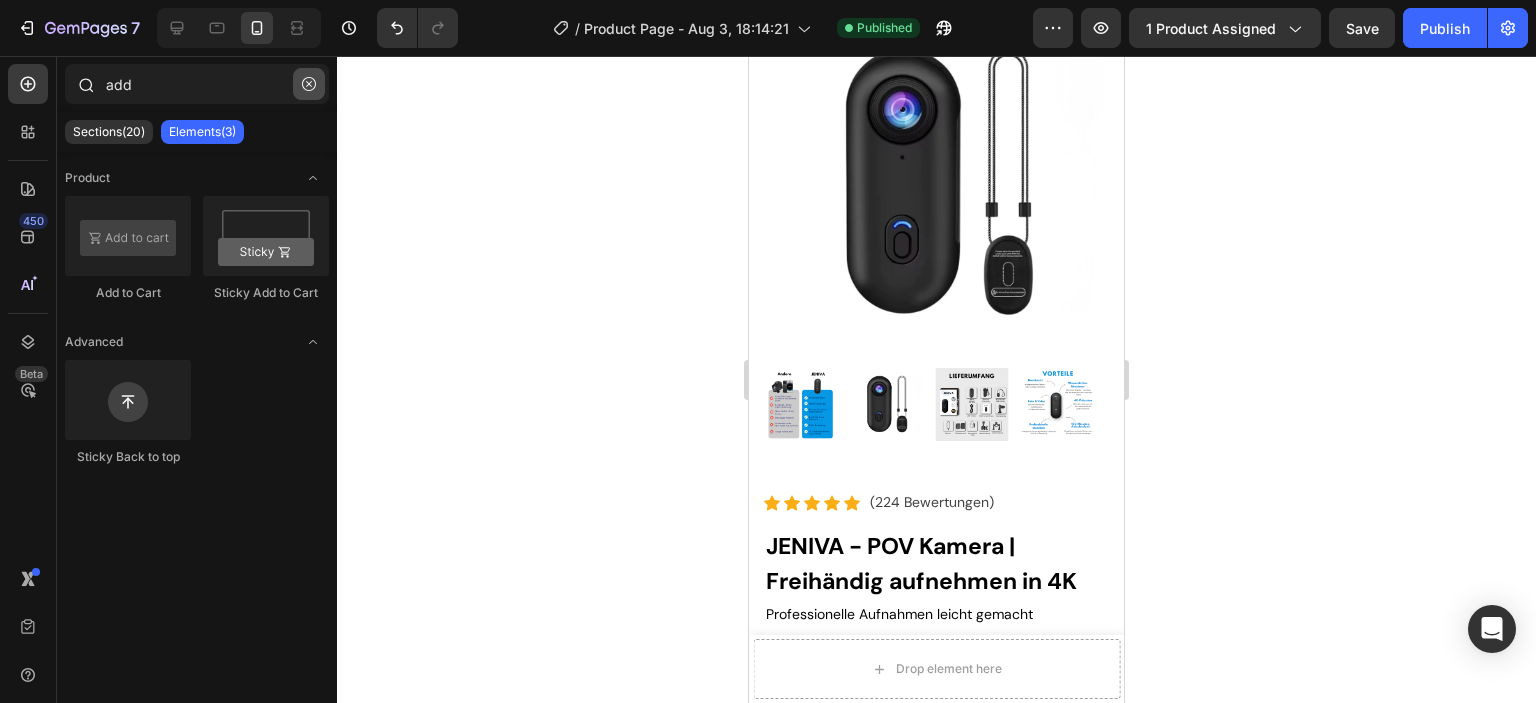 click 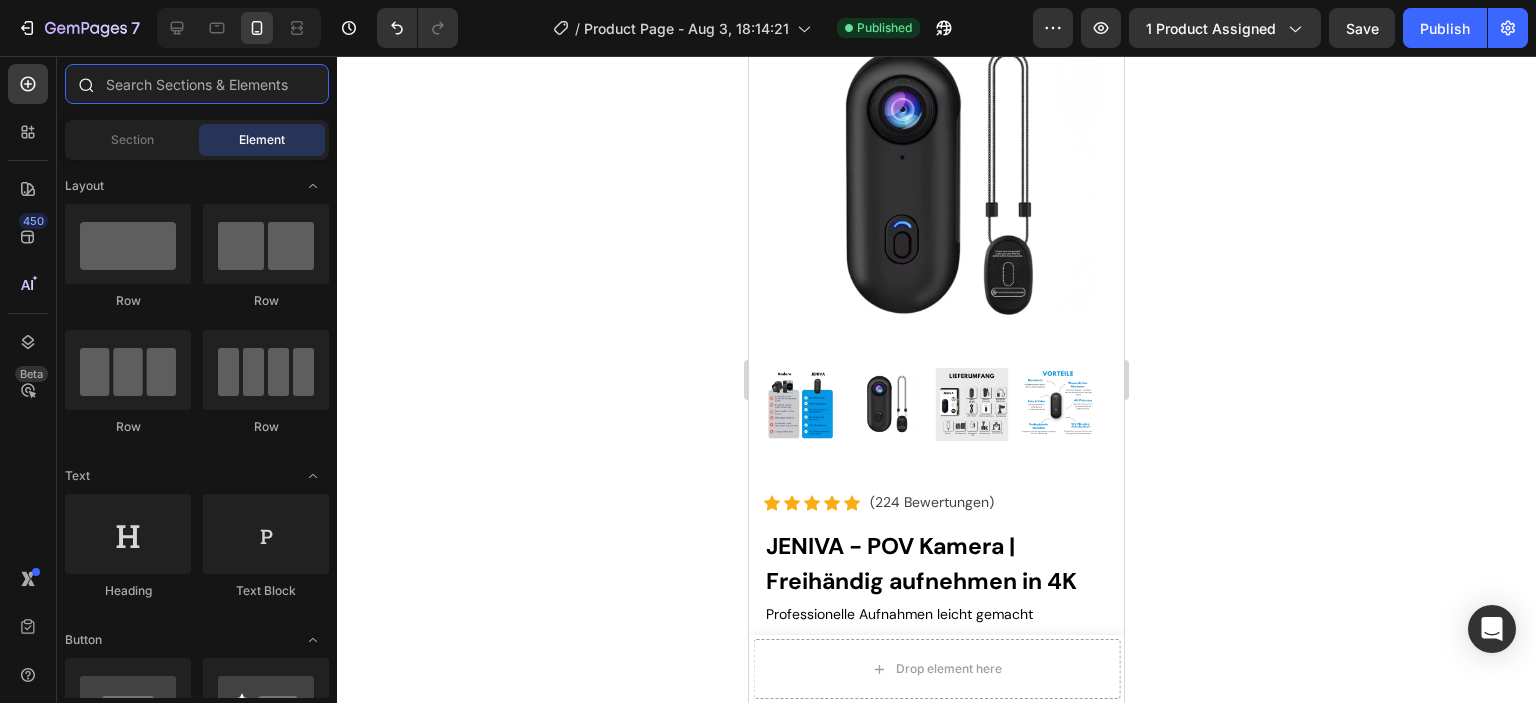 click at bounding box center [197, 84] 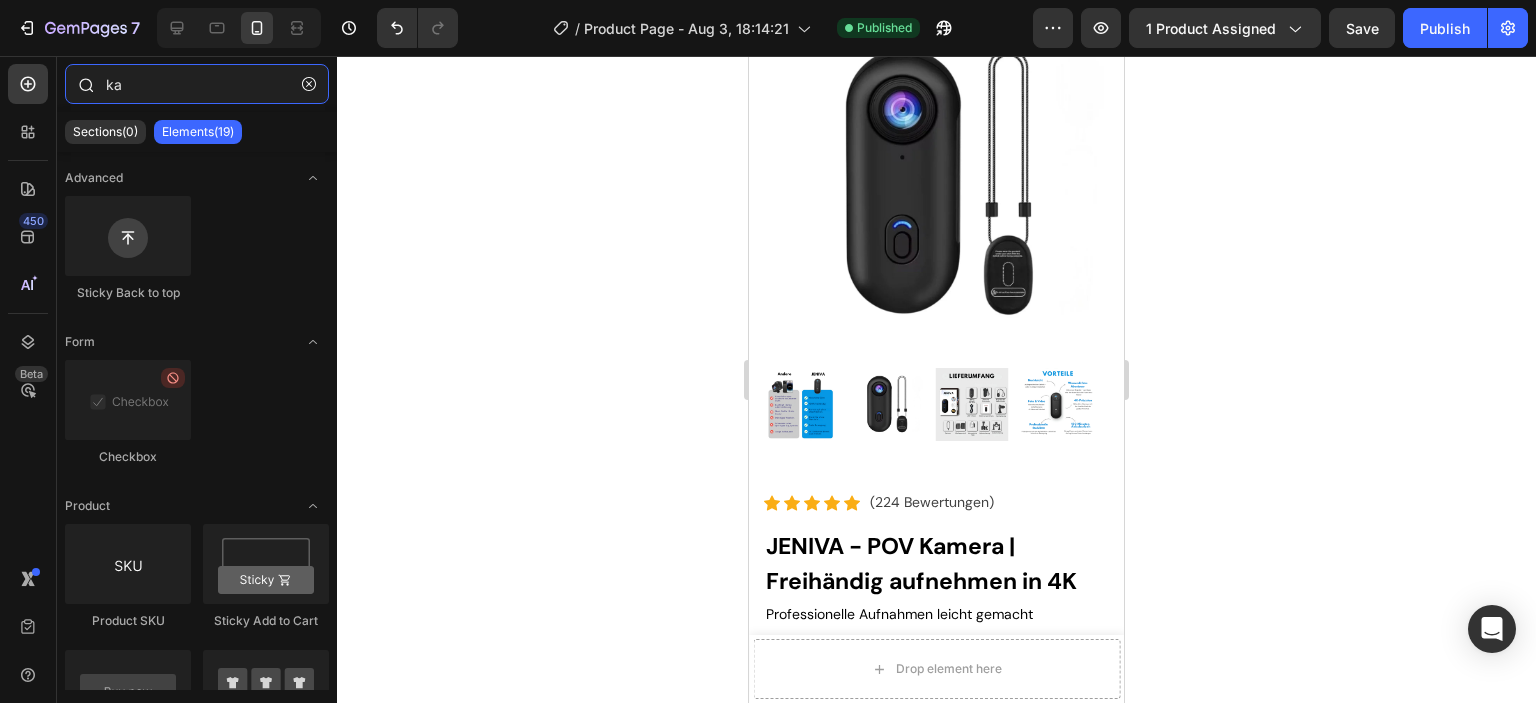 type on "k" 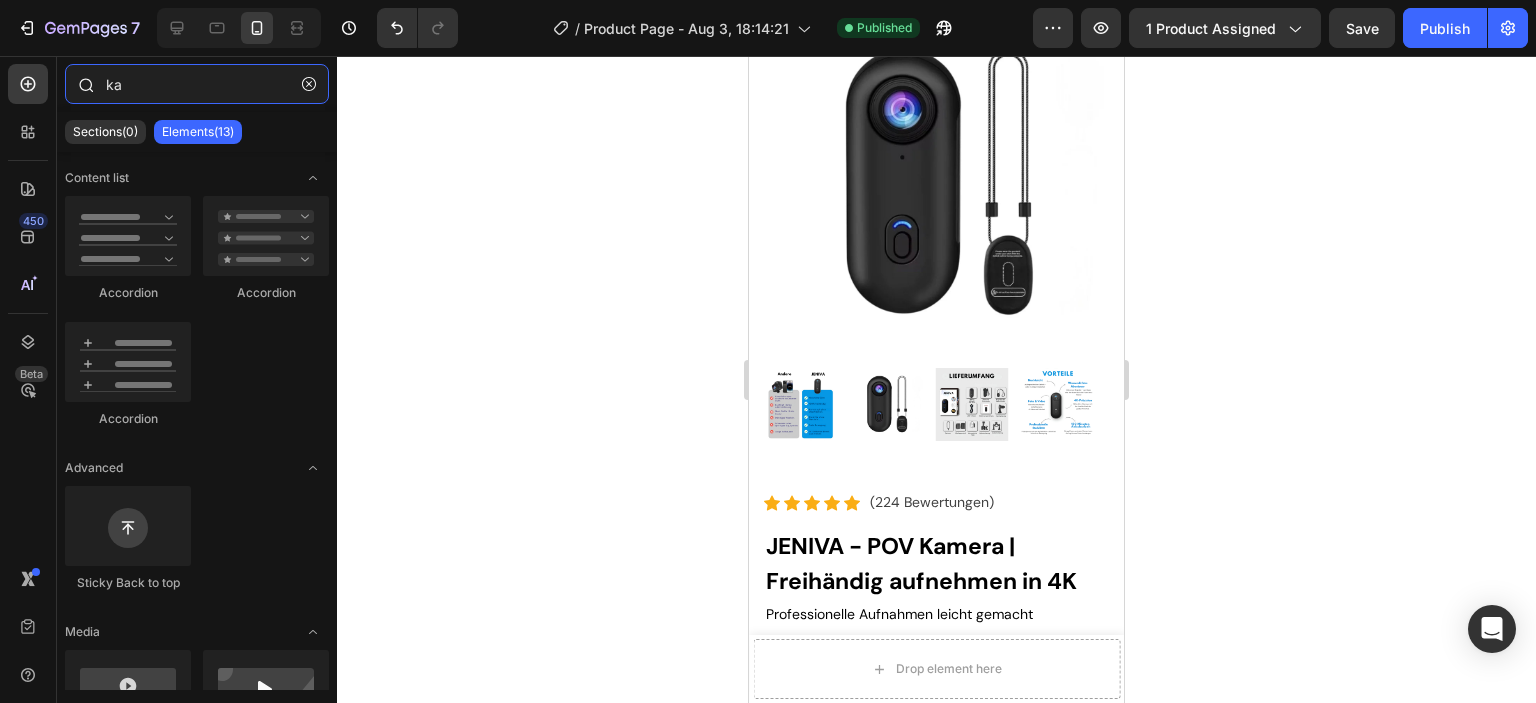type on "k" 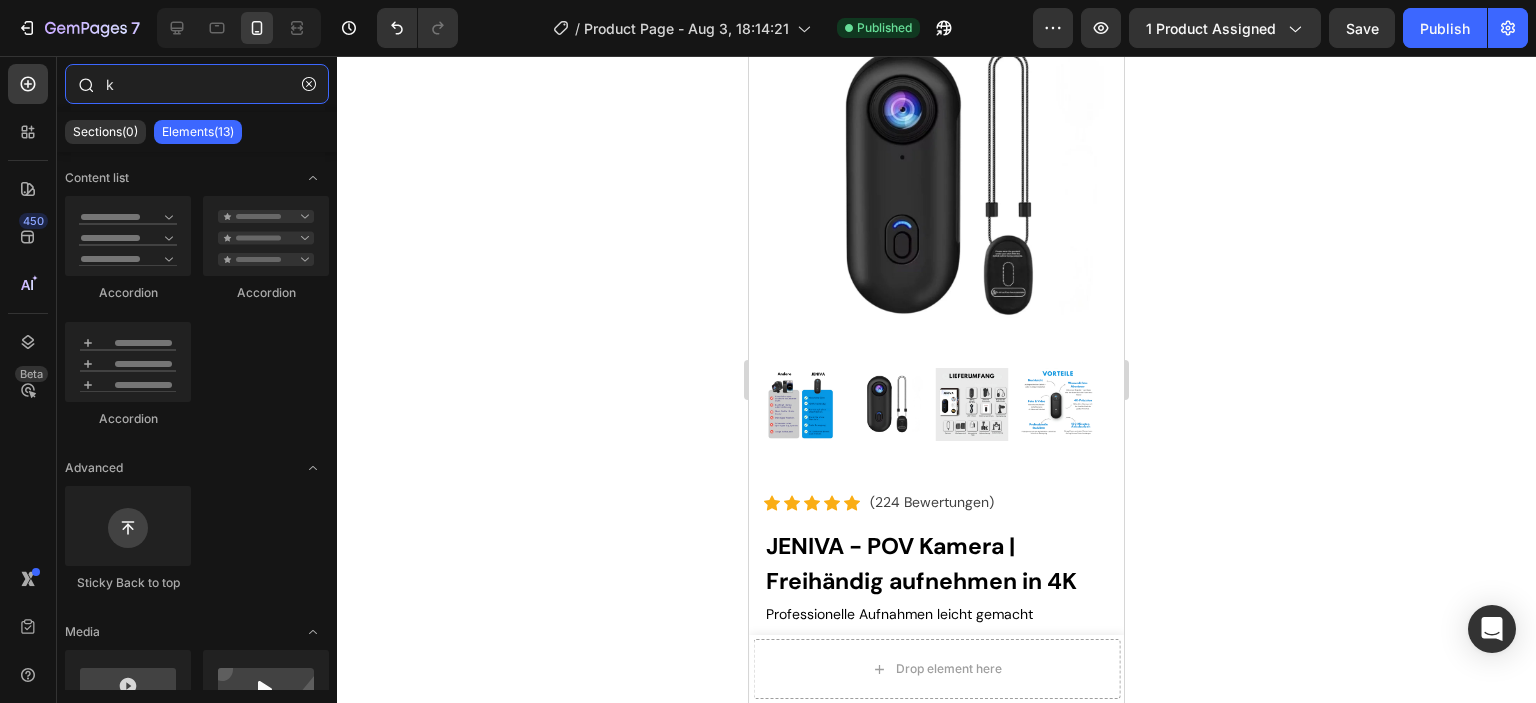type 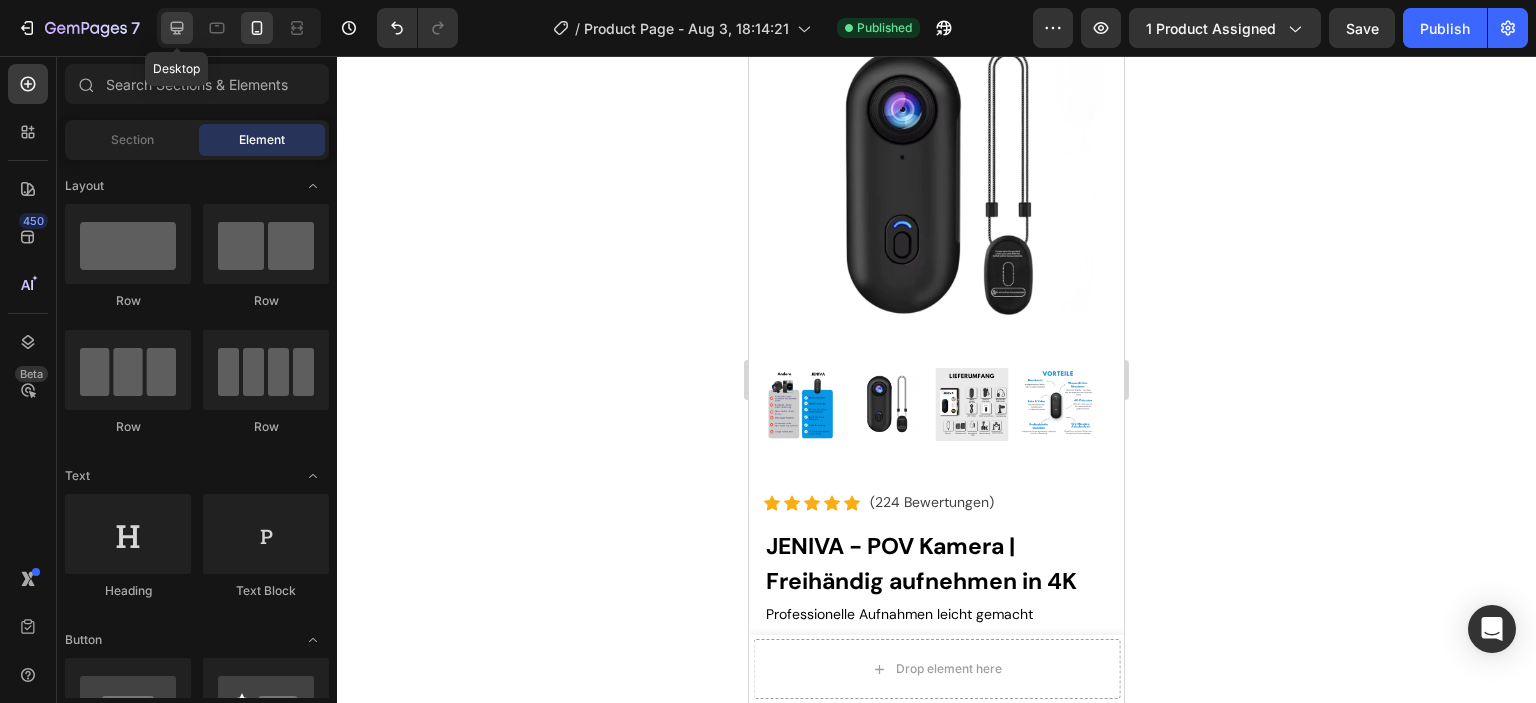 click 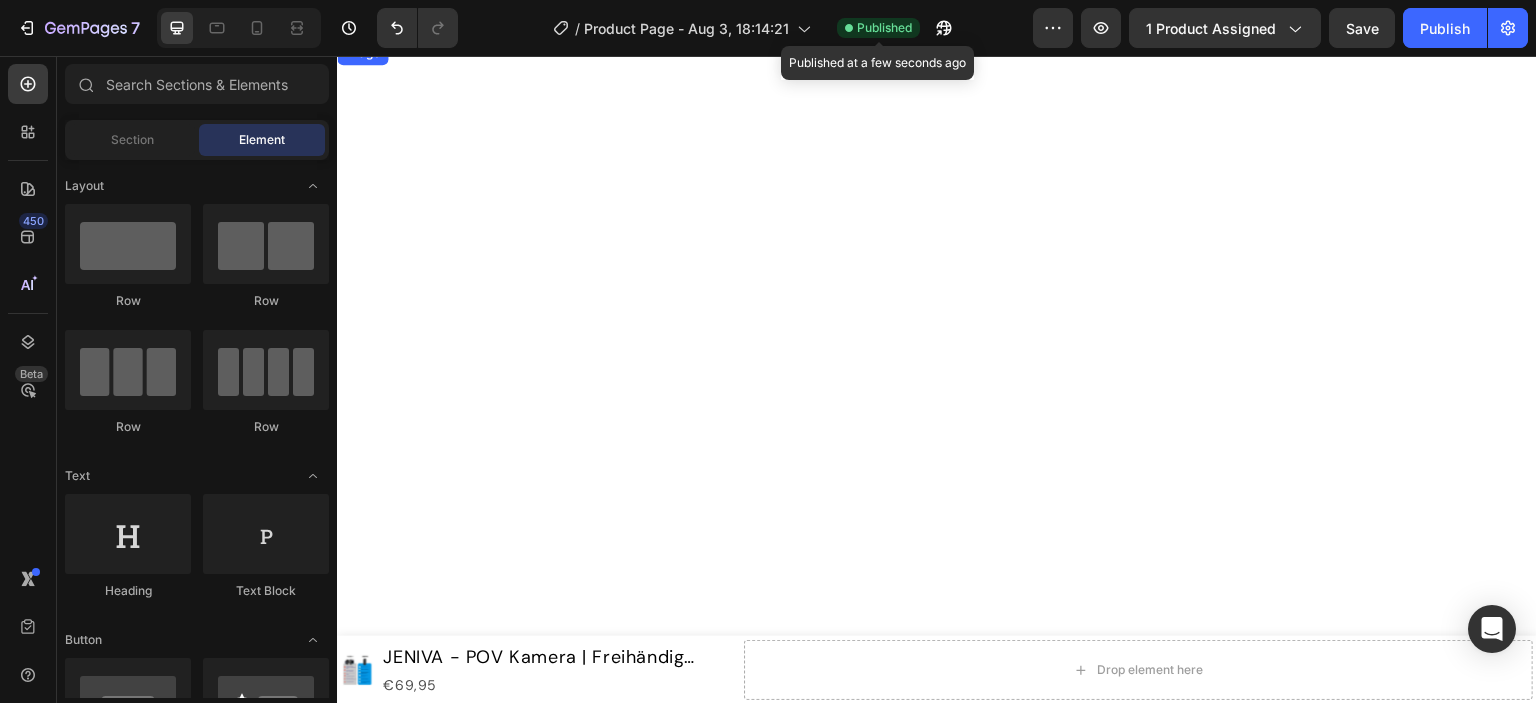 scroll, scrollTop: 0, scrollLeft: 0, axis: both 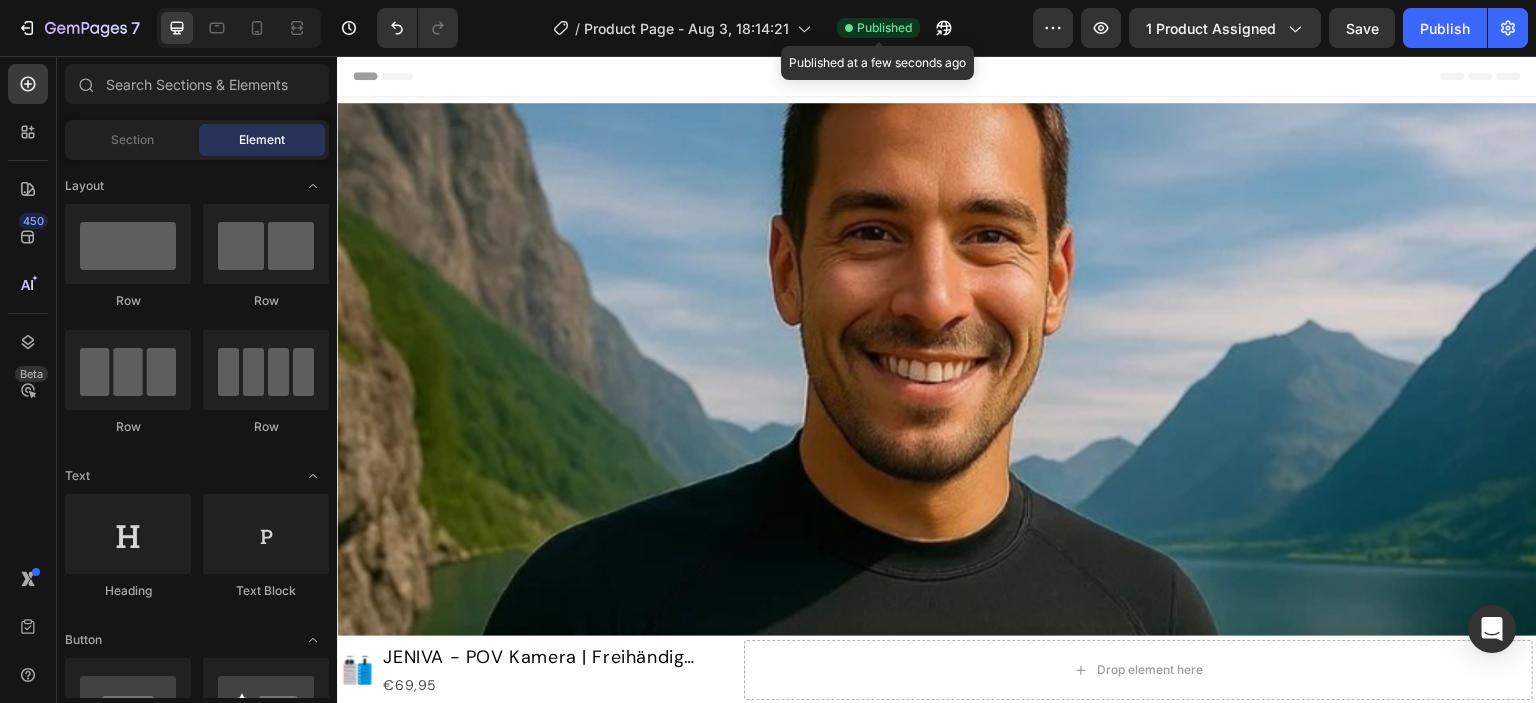 click on "Header" at bounding box center [394, 76] 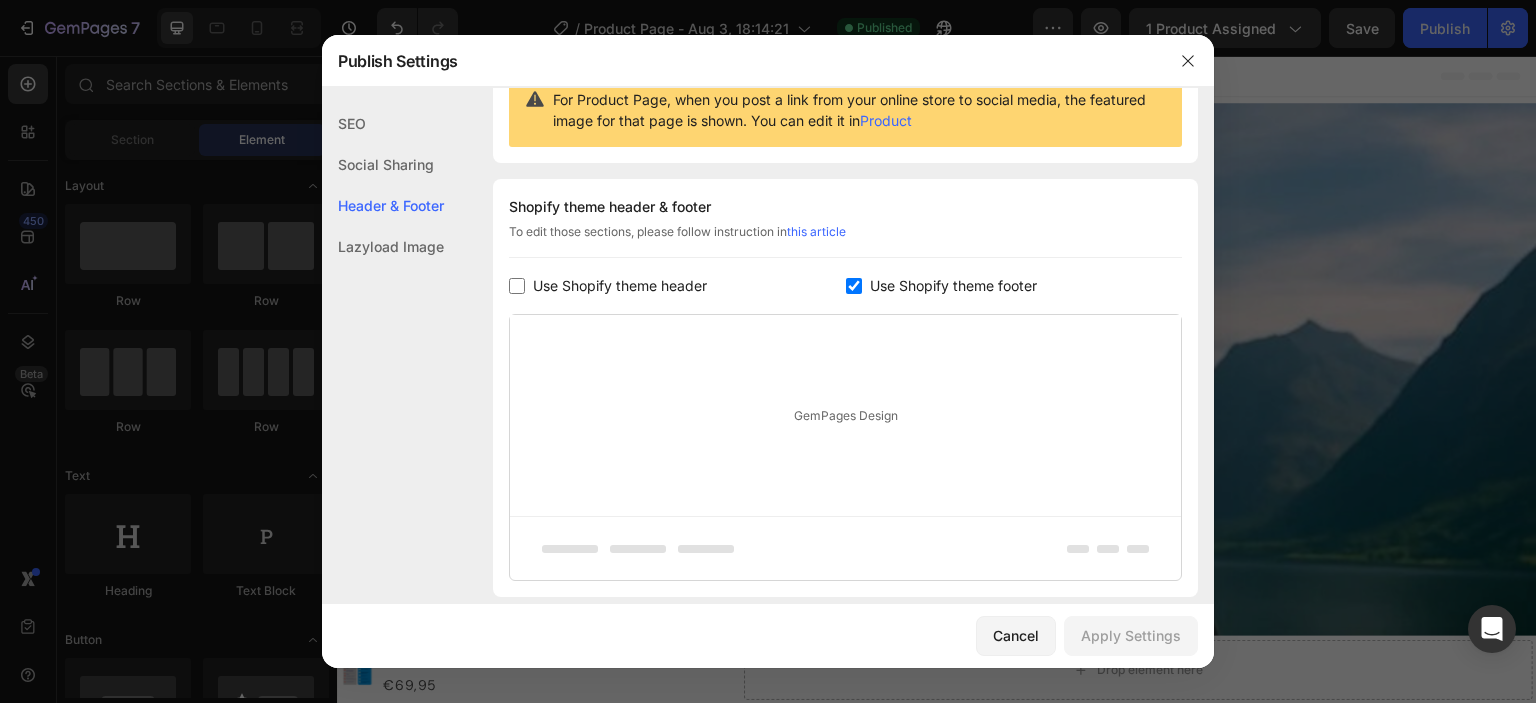 scroll, scrollTop: 291, scrollLeft: 0, axis: vertical 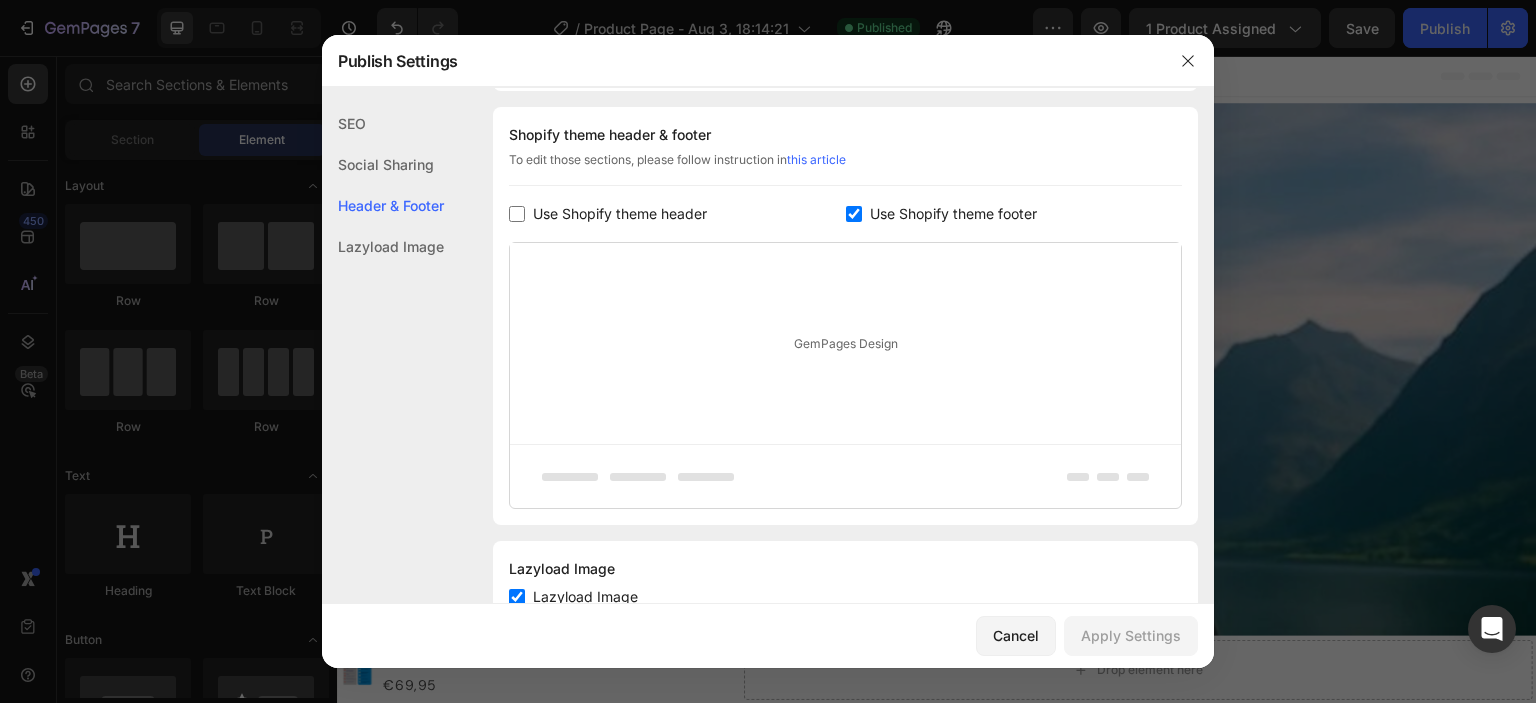 click on "Use Shopify theme header" at bounding box center (677, 214) 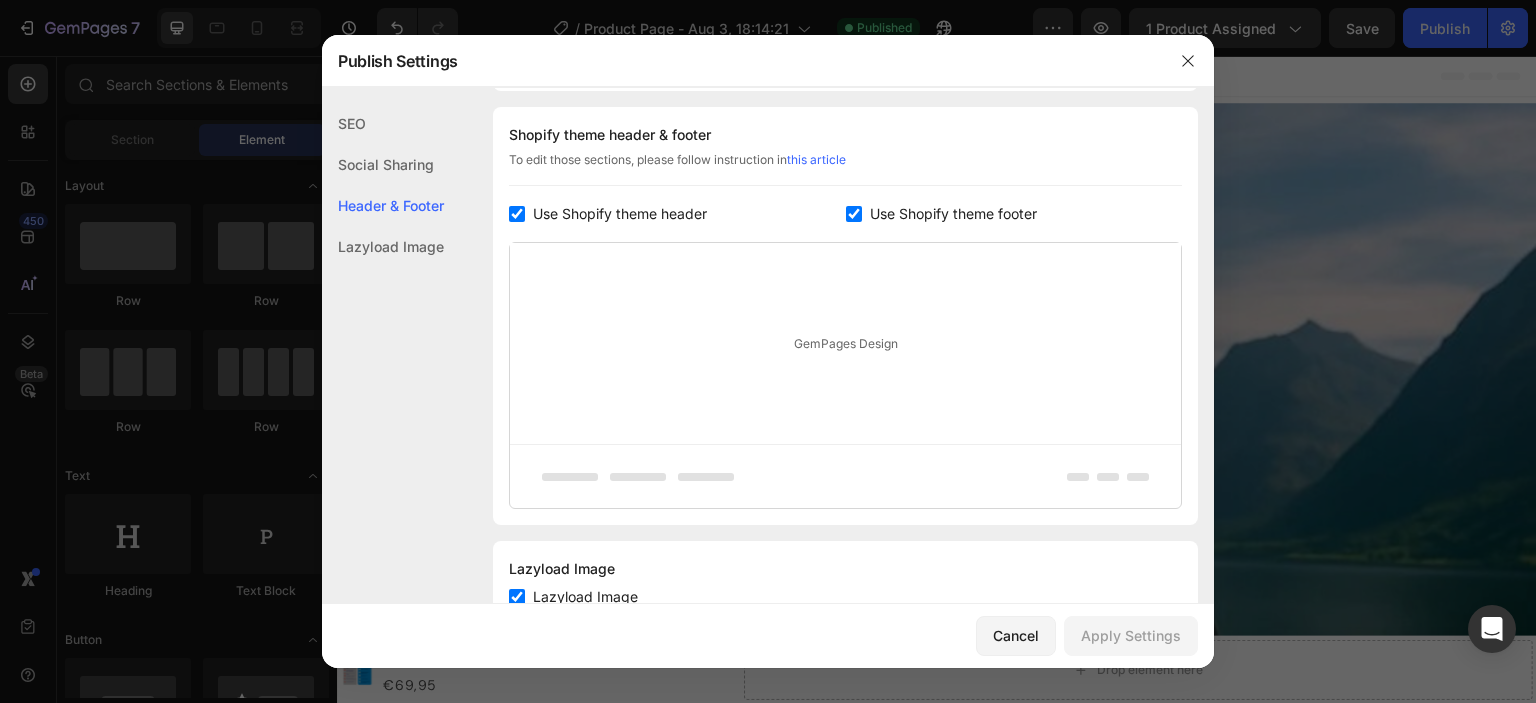 checkbox on "true" 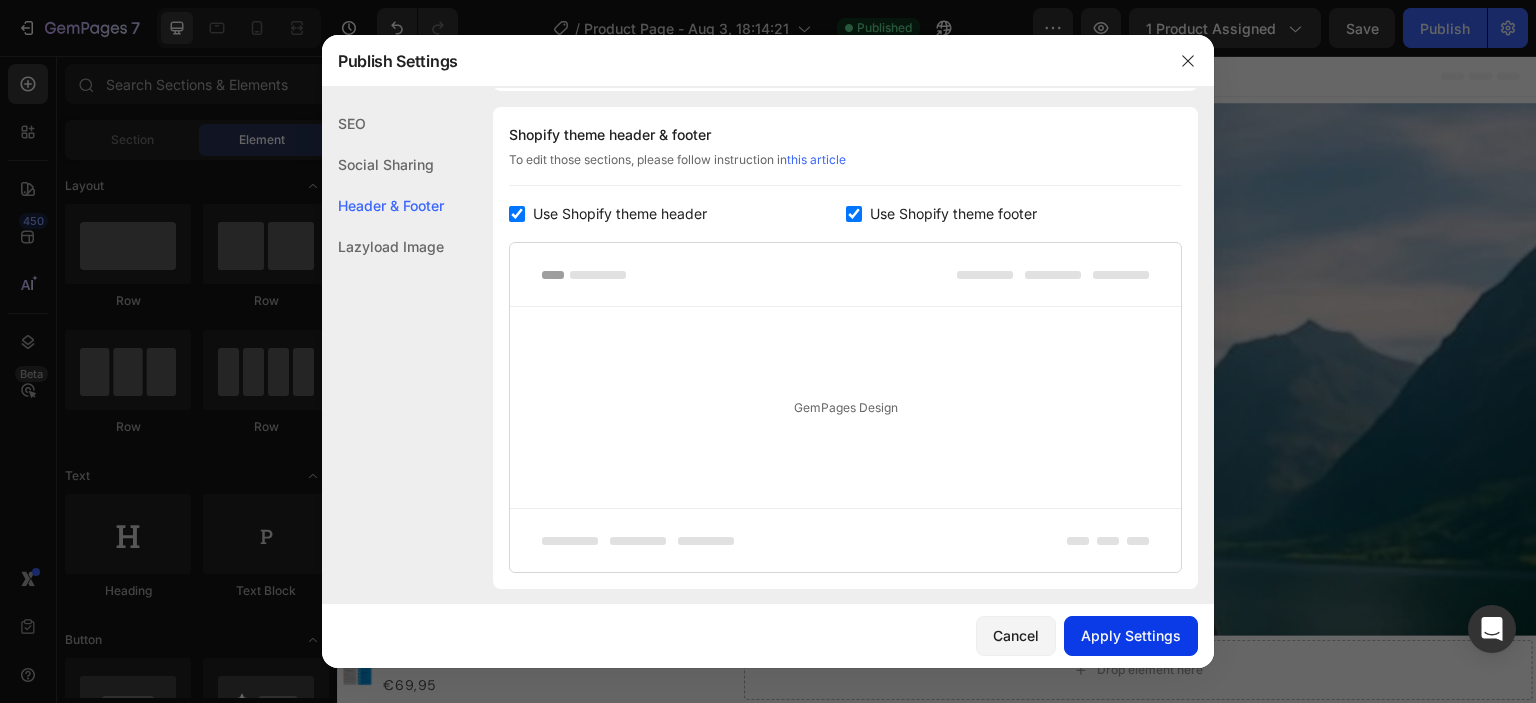 click on "Apply Settings" at bounding box center (1131, 635) 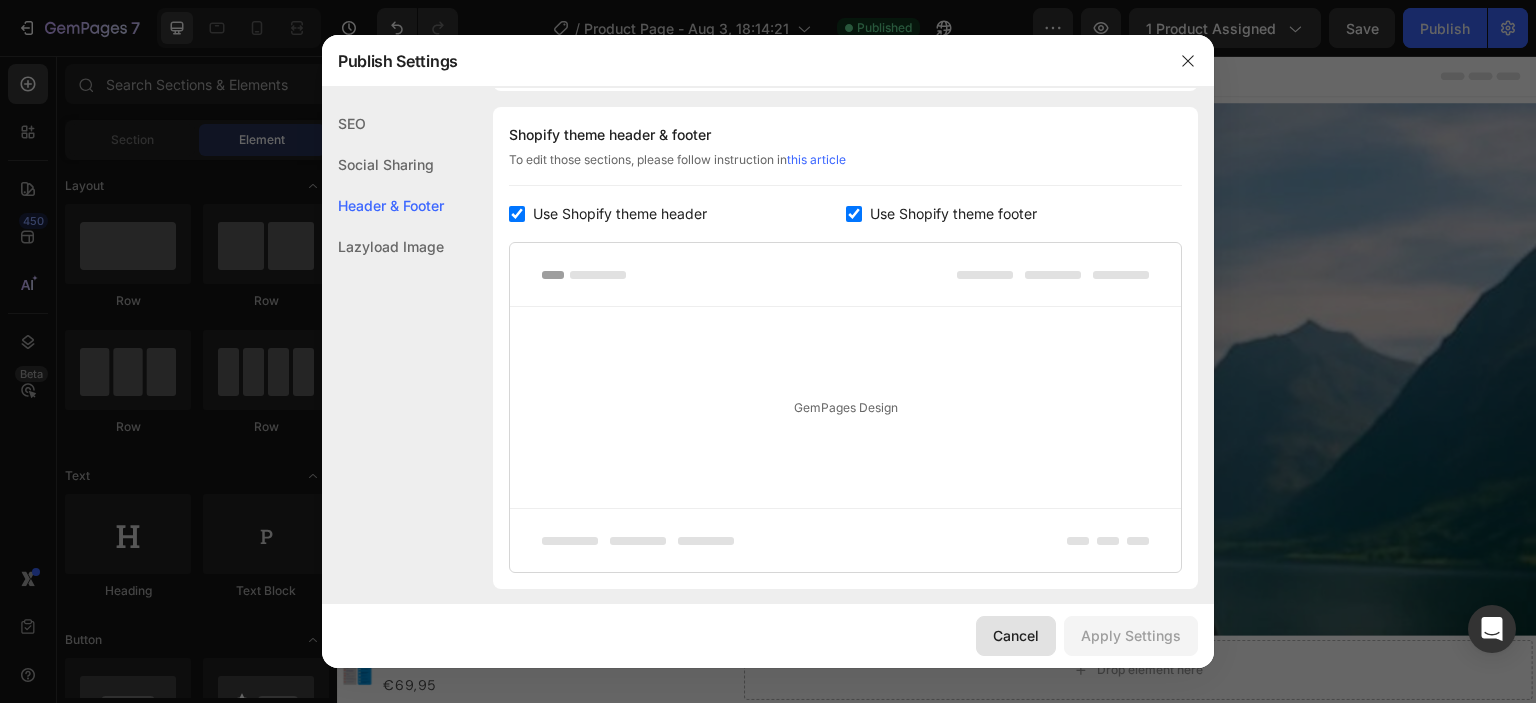 click on "Cancel" at bounding box center [1016, 635] 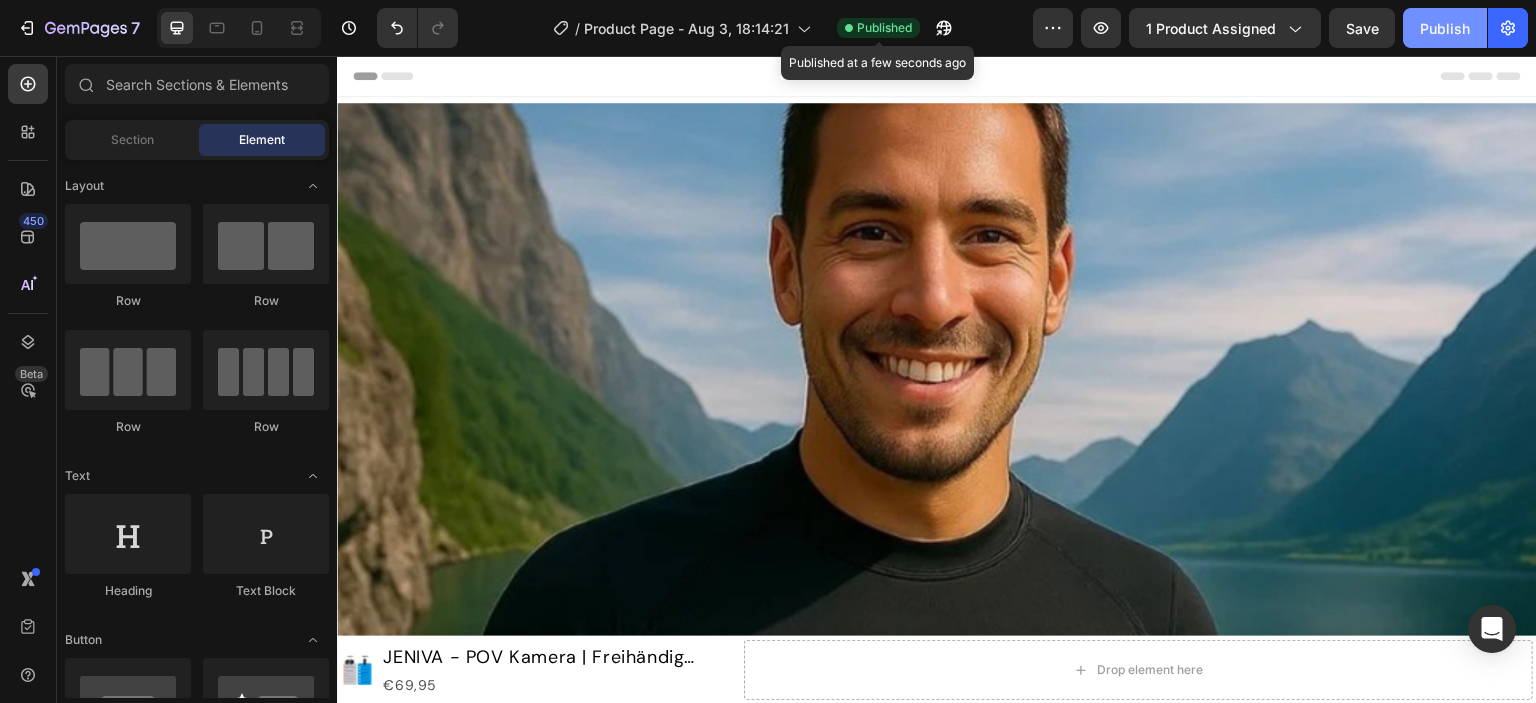 click on "Publish" at bounding box center [1445, 28] 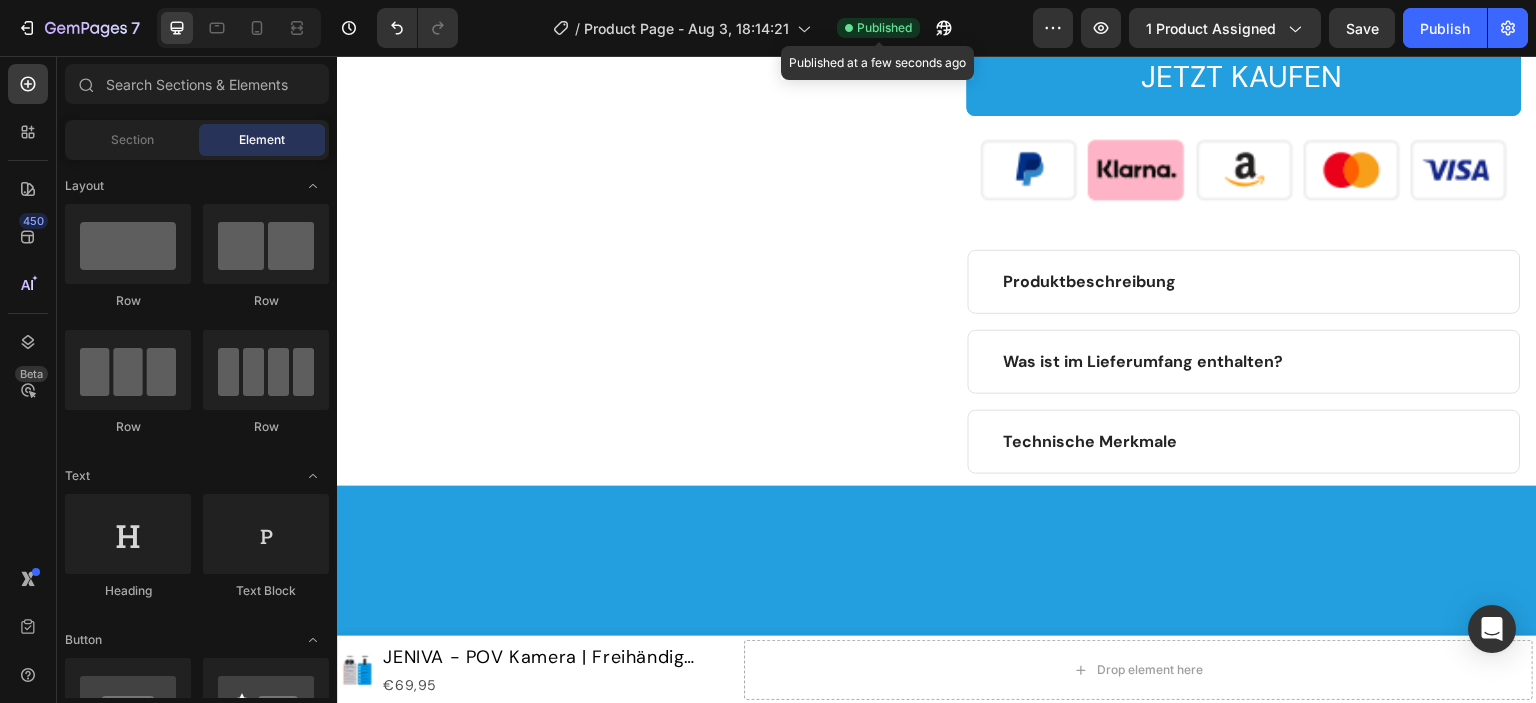 scroll, scrollTop: 3700, scrollLeft: 0, axis: vertical 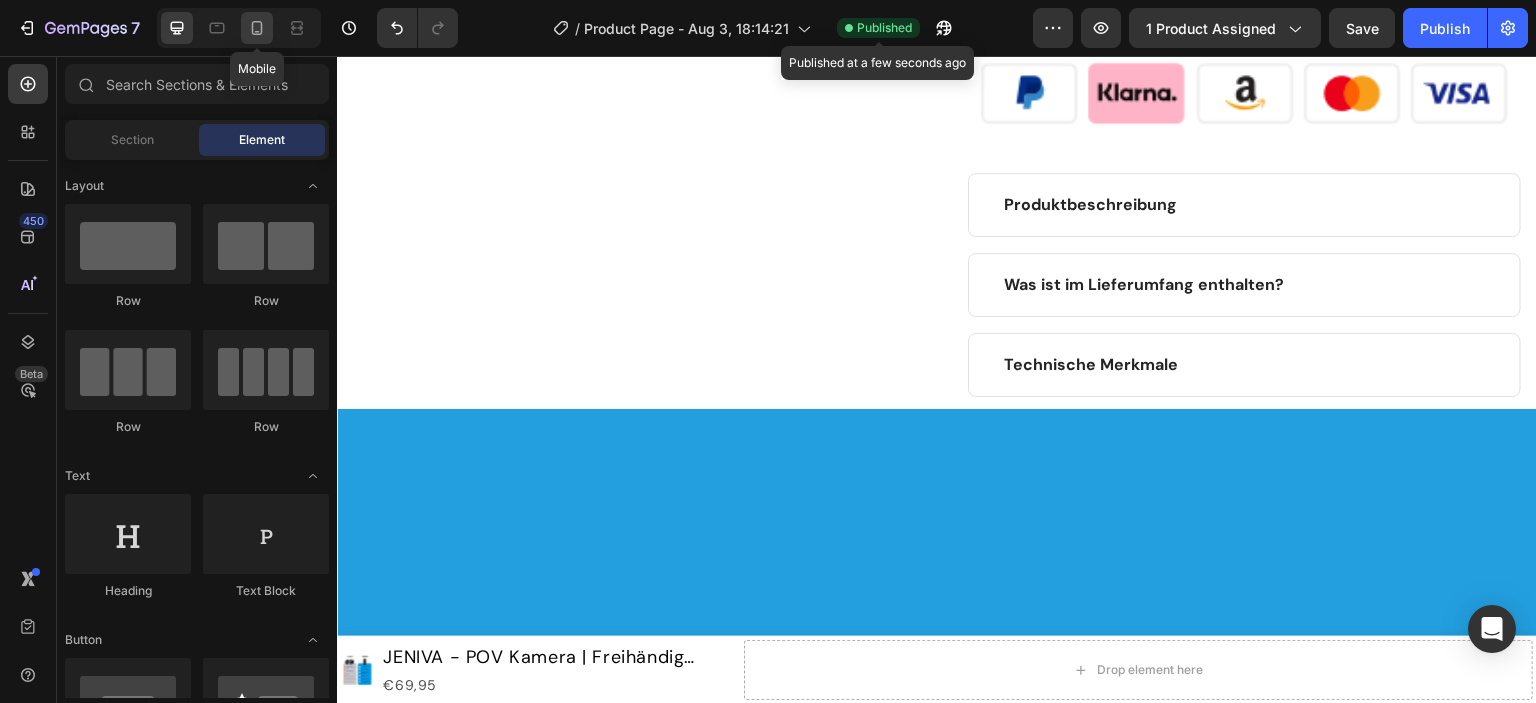 click 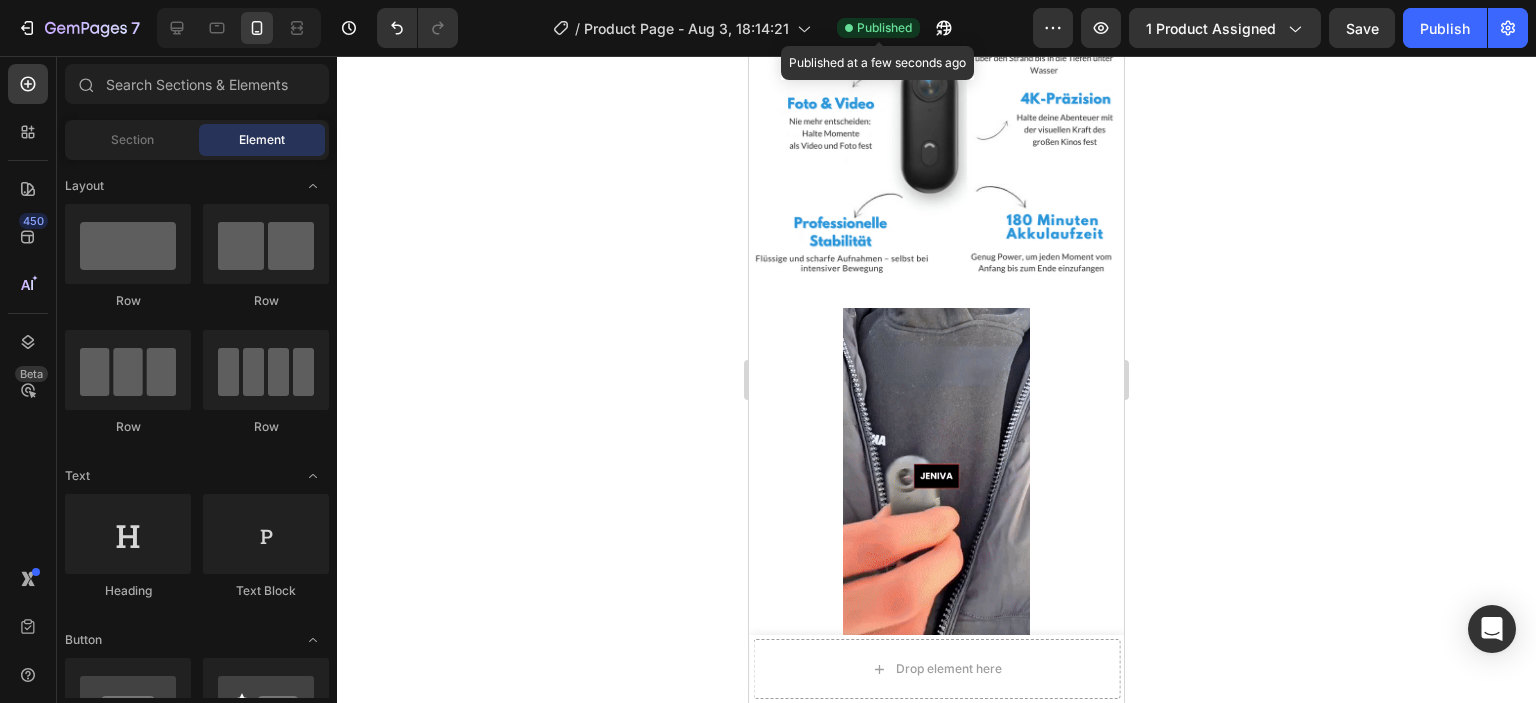 scroll, scrollTop: 0, scrollLeft: 0, axis: both 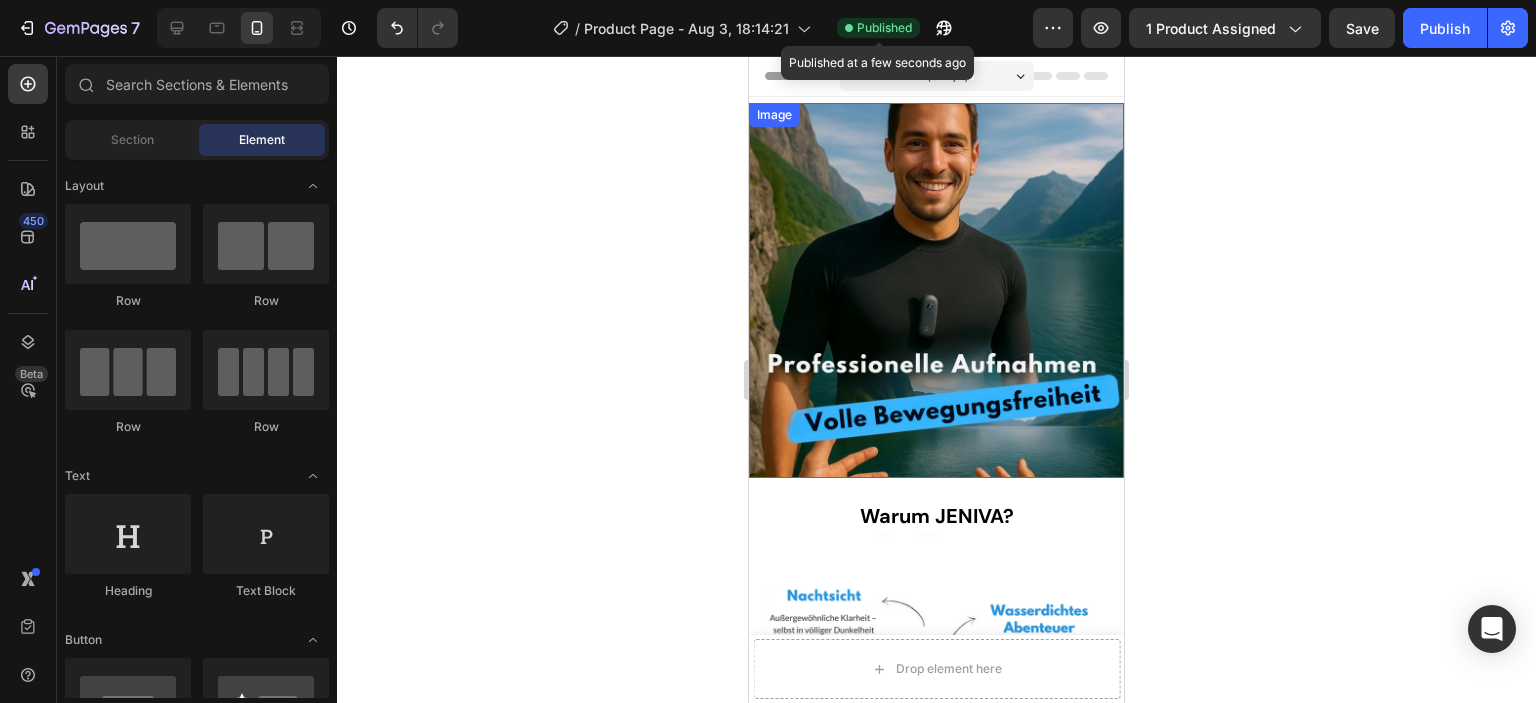 click at bounding box center [936, 290] 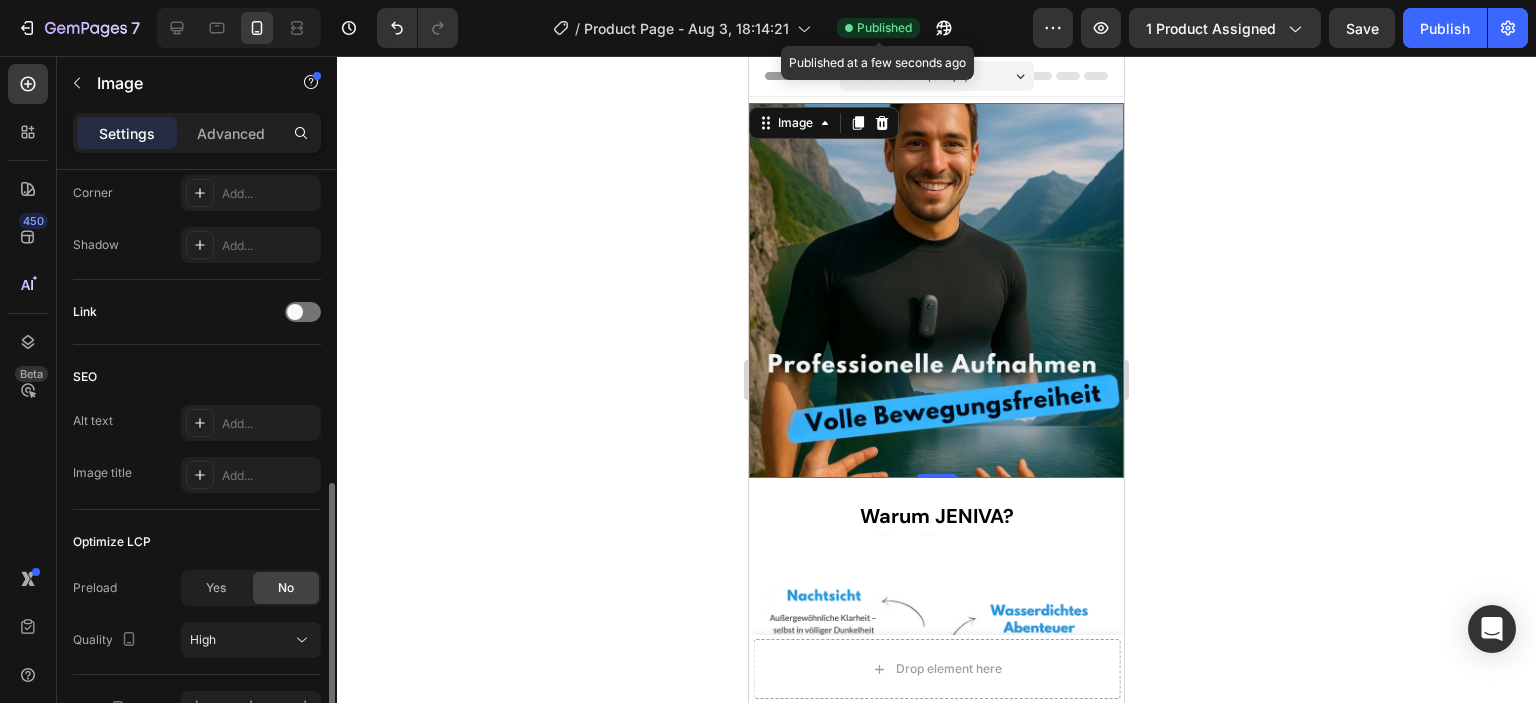 scroll, scrollTop: 900, scrollLeft: 0, axis: vertical 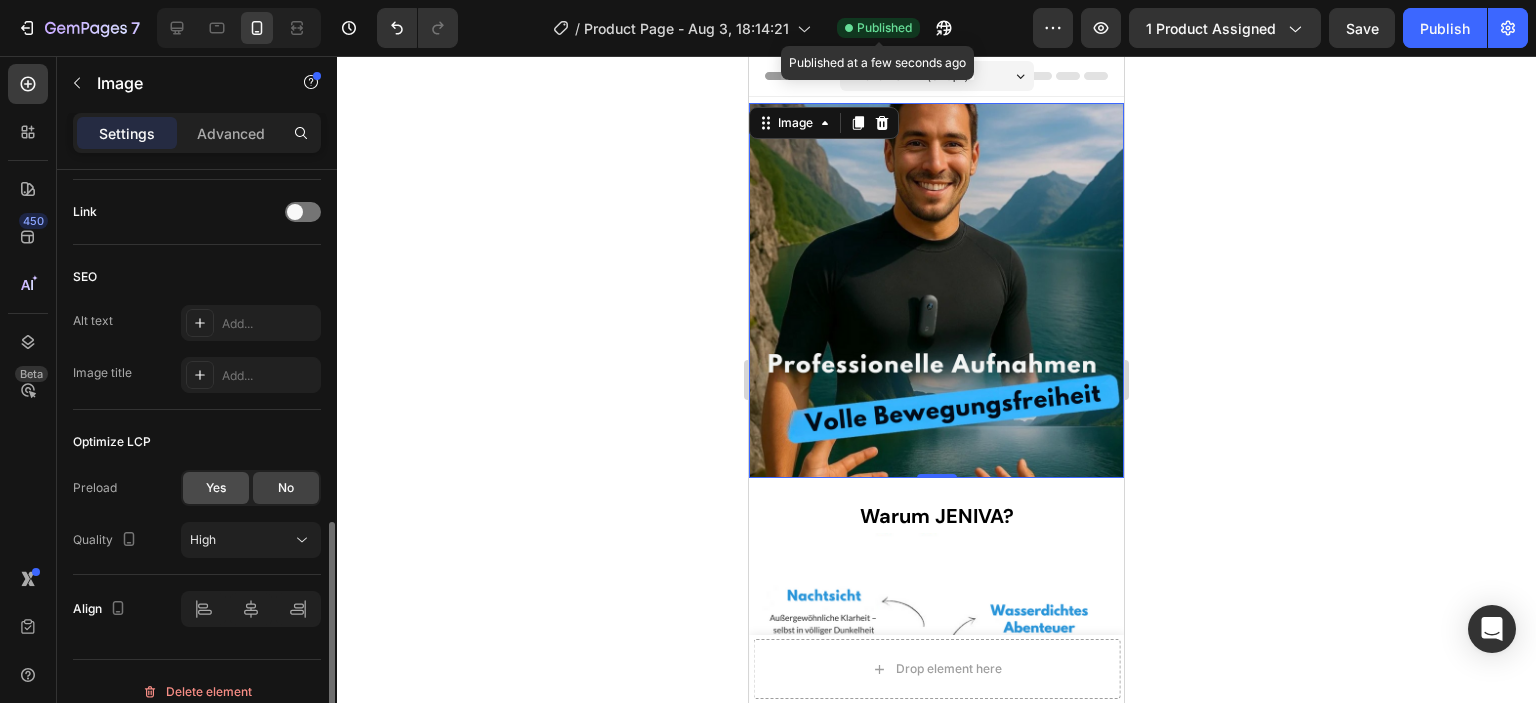 click on "Yes" 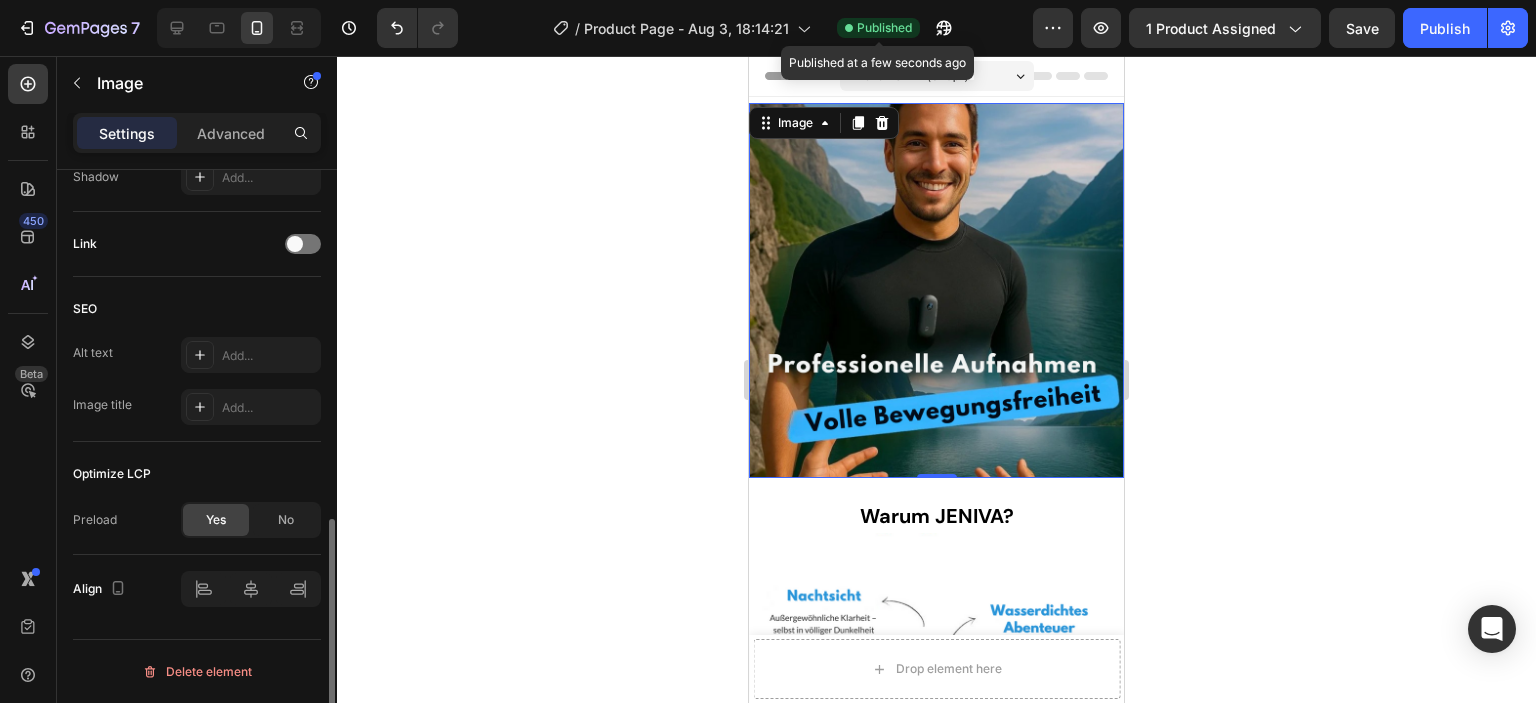 scroll, scrollTop: 866, scrollLeft: 0, axis: vertical 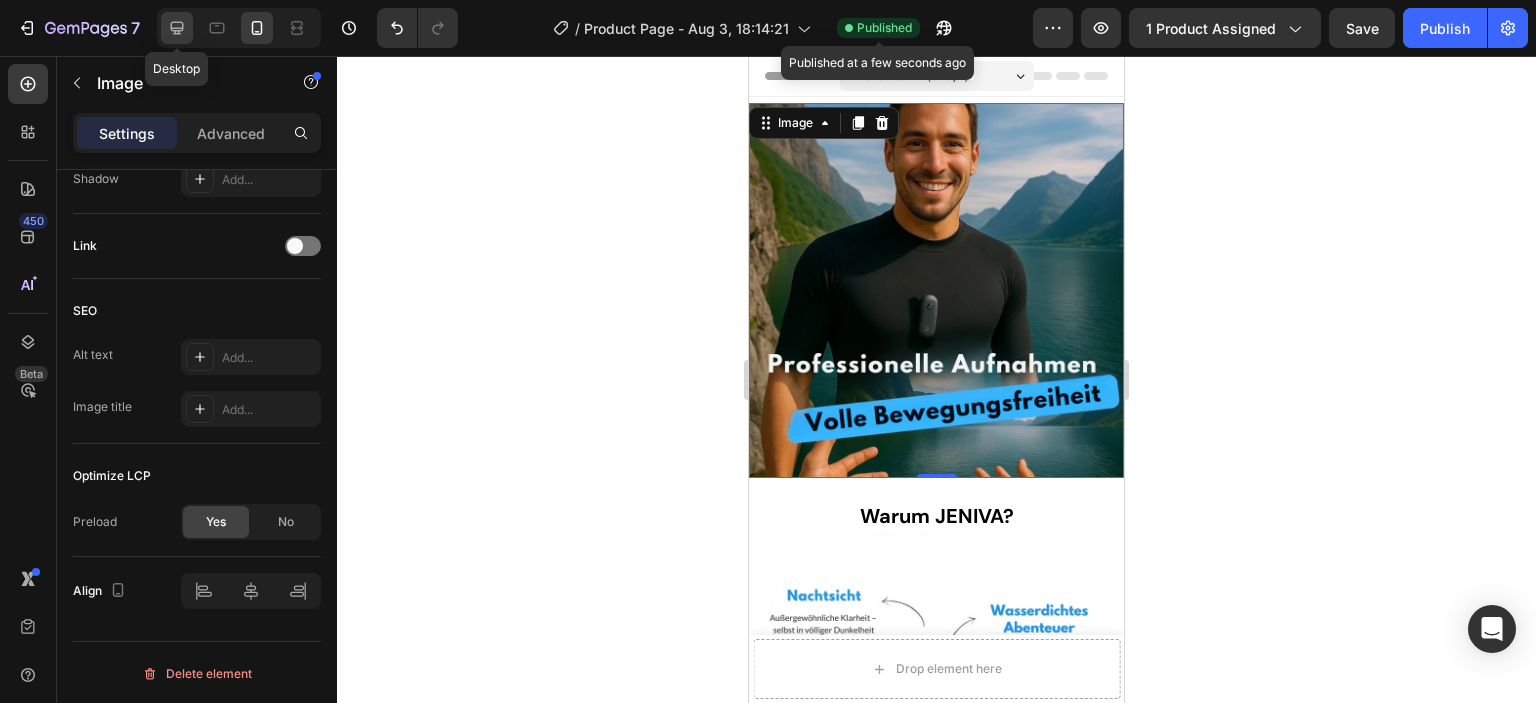 click 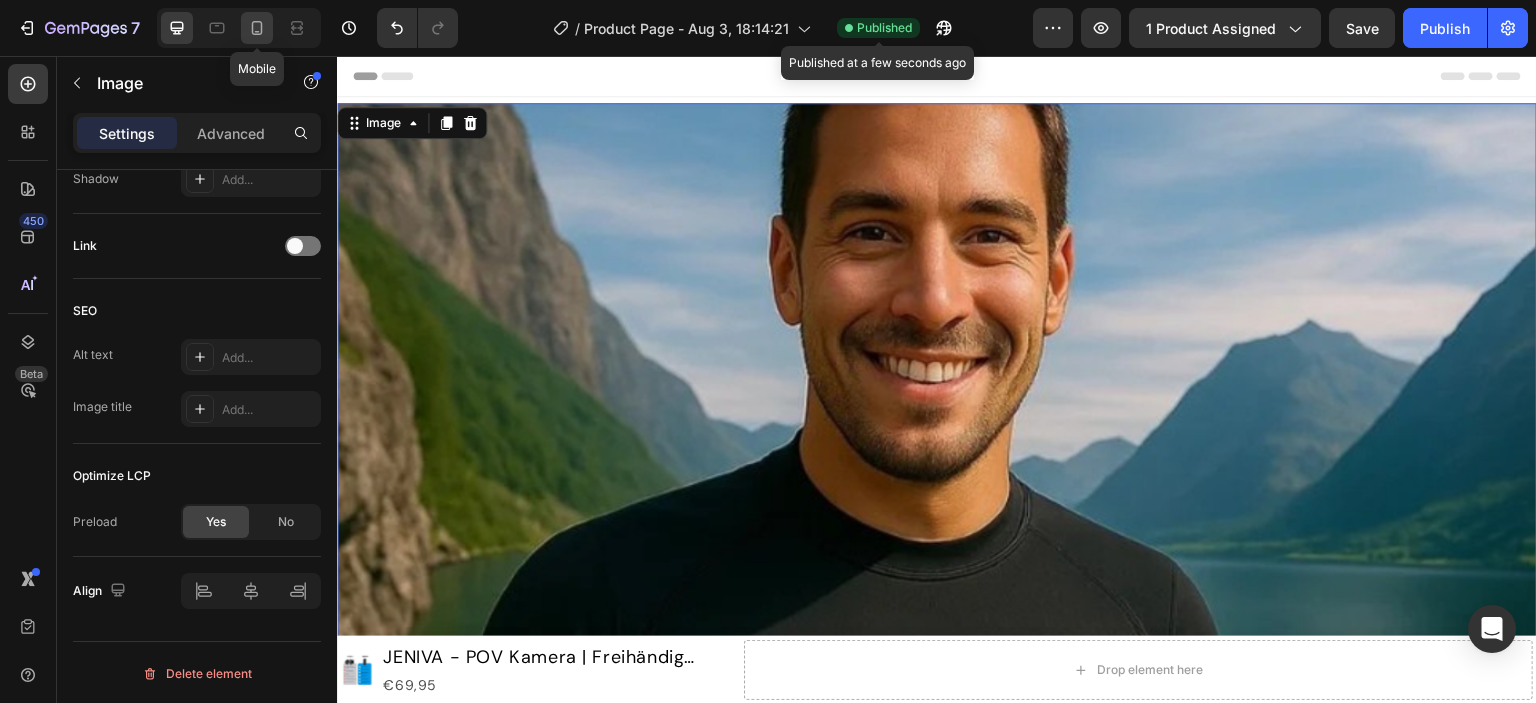 click 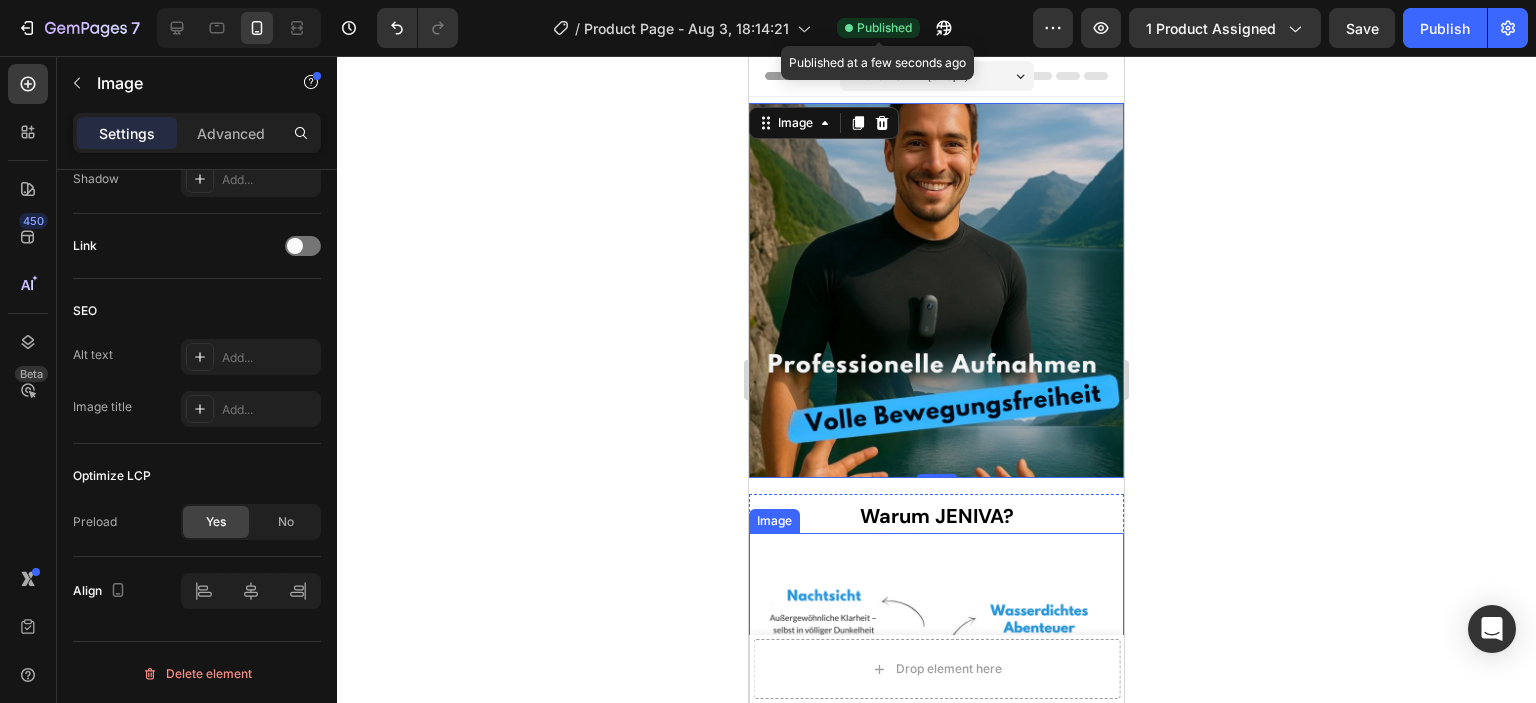 click at bounding box center (936, 720) 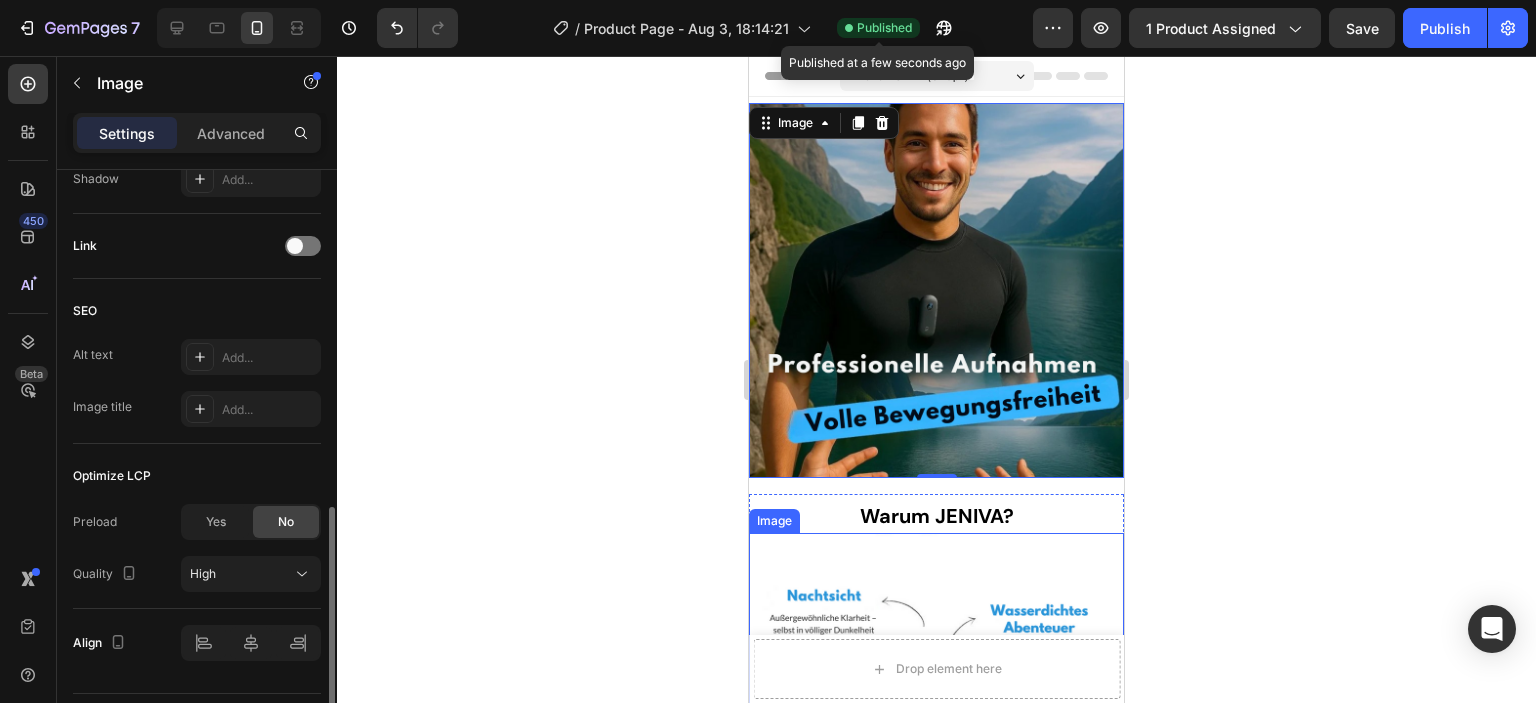 scroll, scrollTop: 865, scrollLeft: 0, axis: vertical 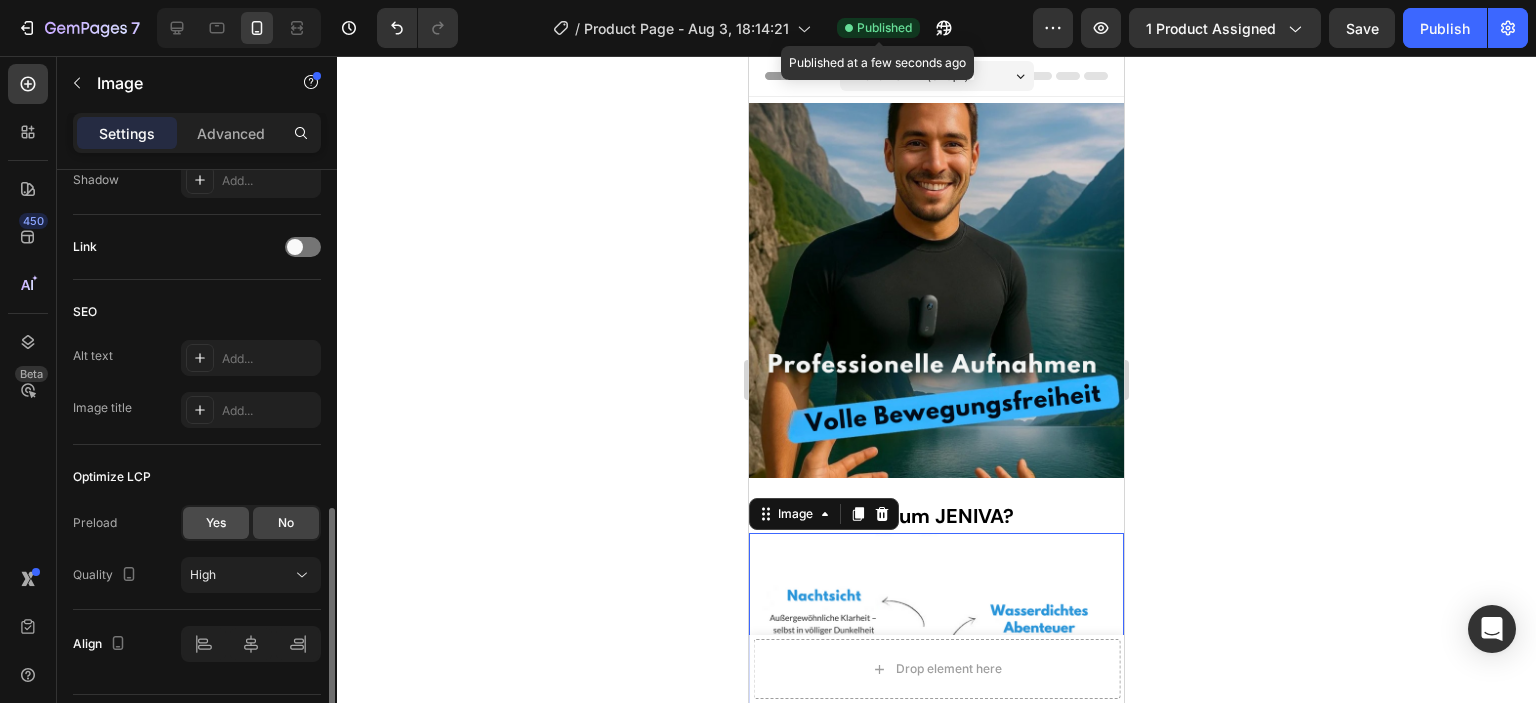 click on "Yes" 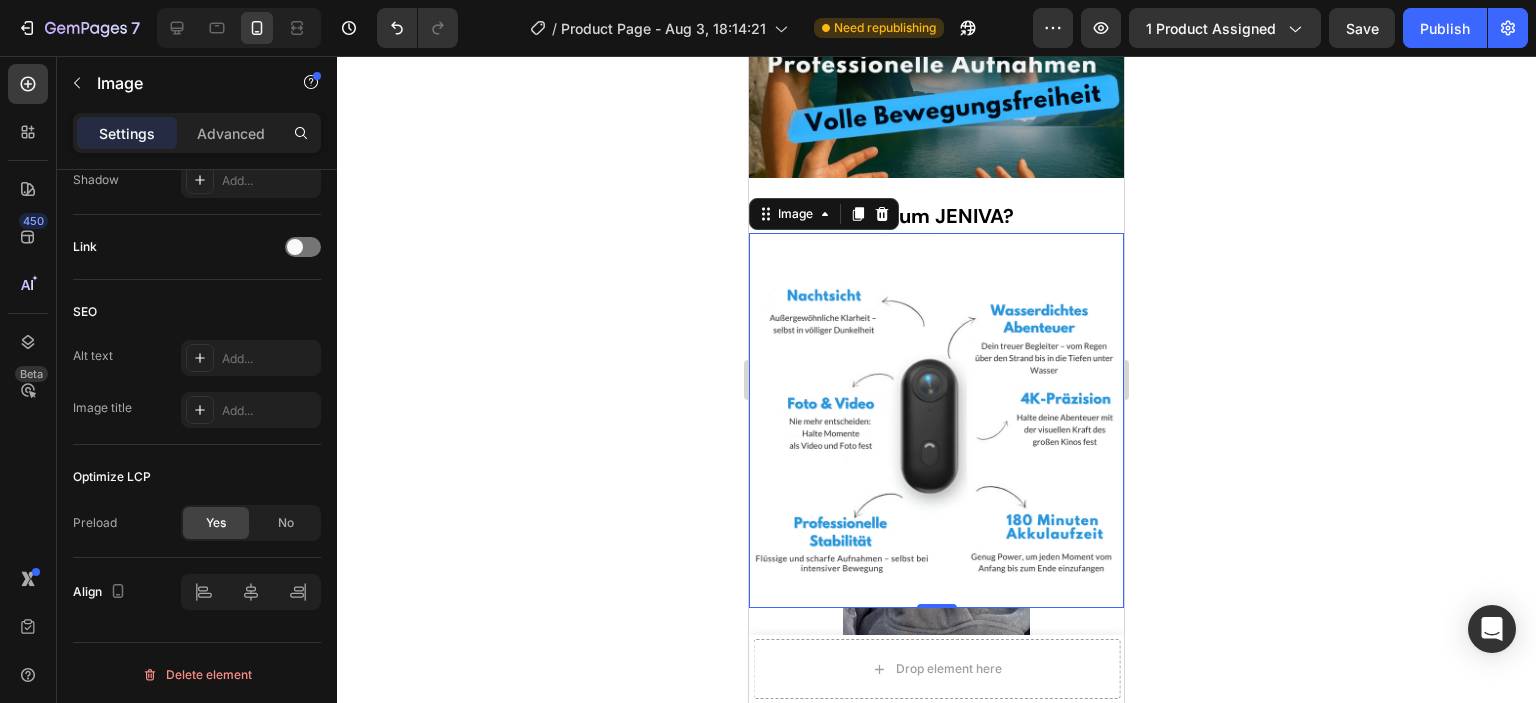 scroll, scrollTop: 500, scrollLeft: 0, axis: vertical 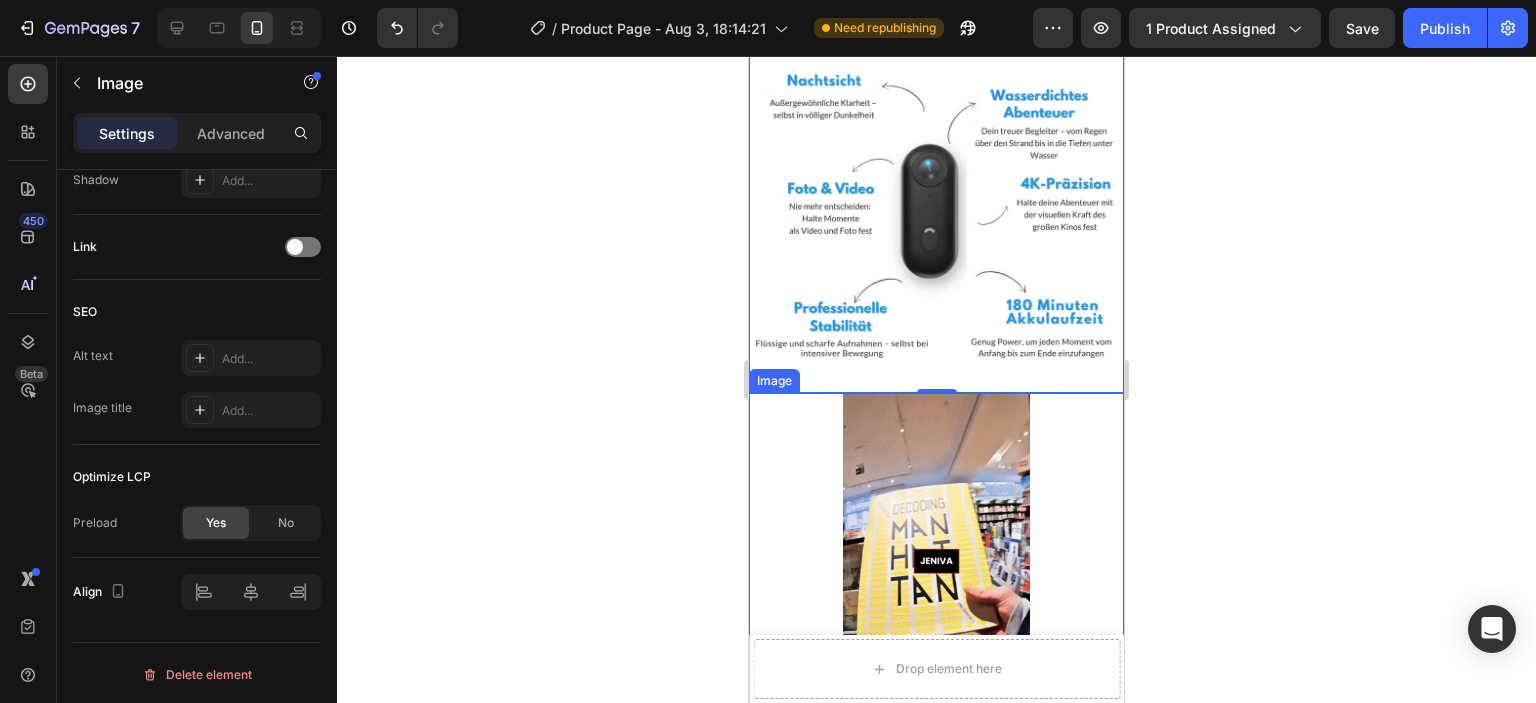 click at bounding box center (936, 559) 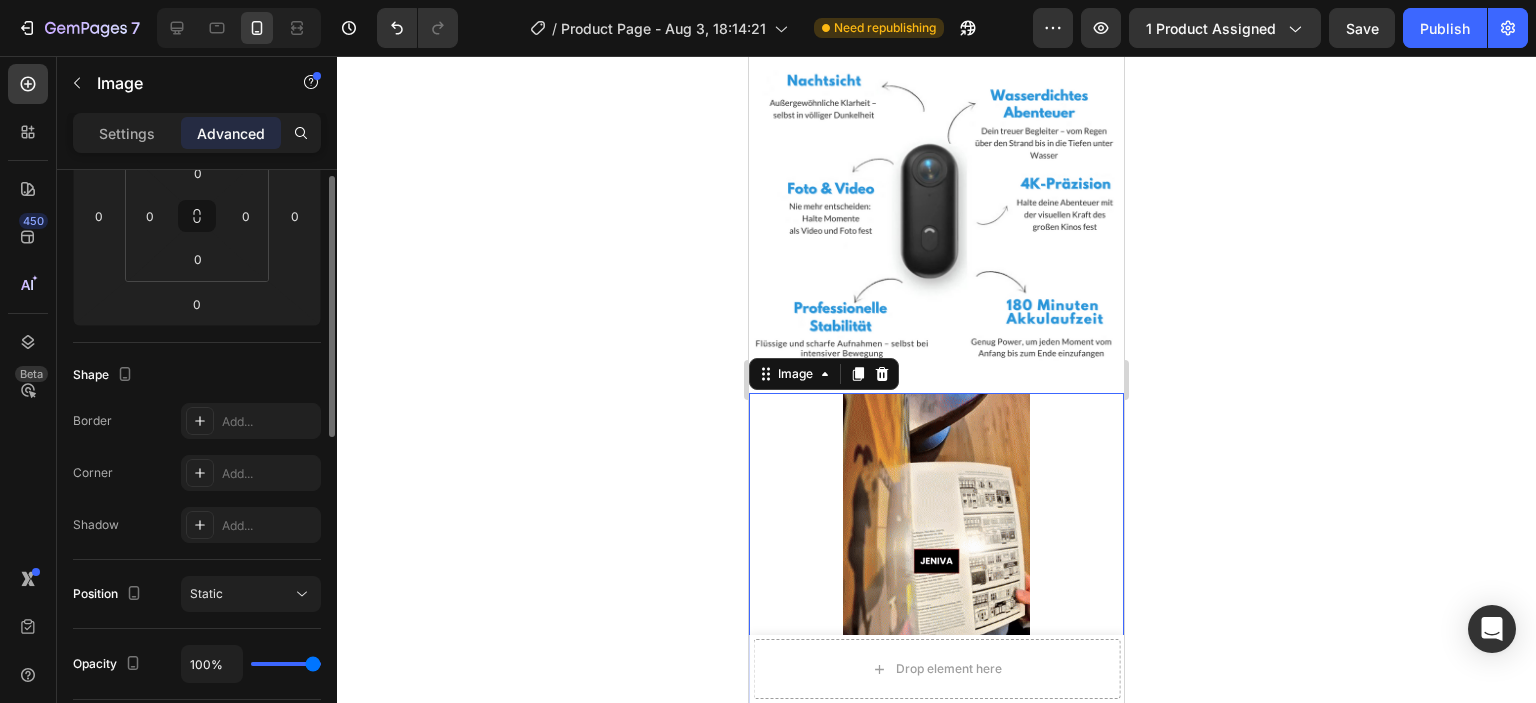 scroll, scrollTop: 141, scrollLeft: 0, axis: vertical 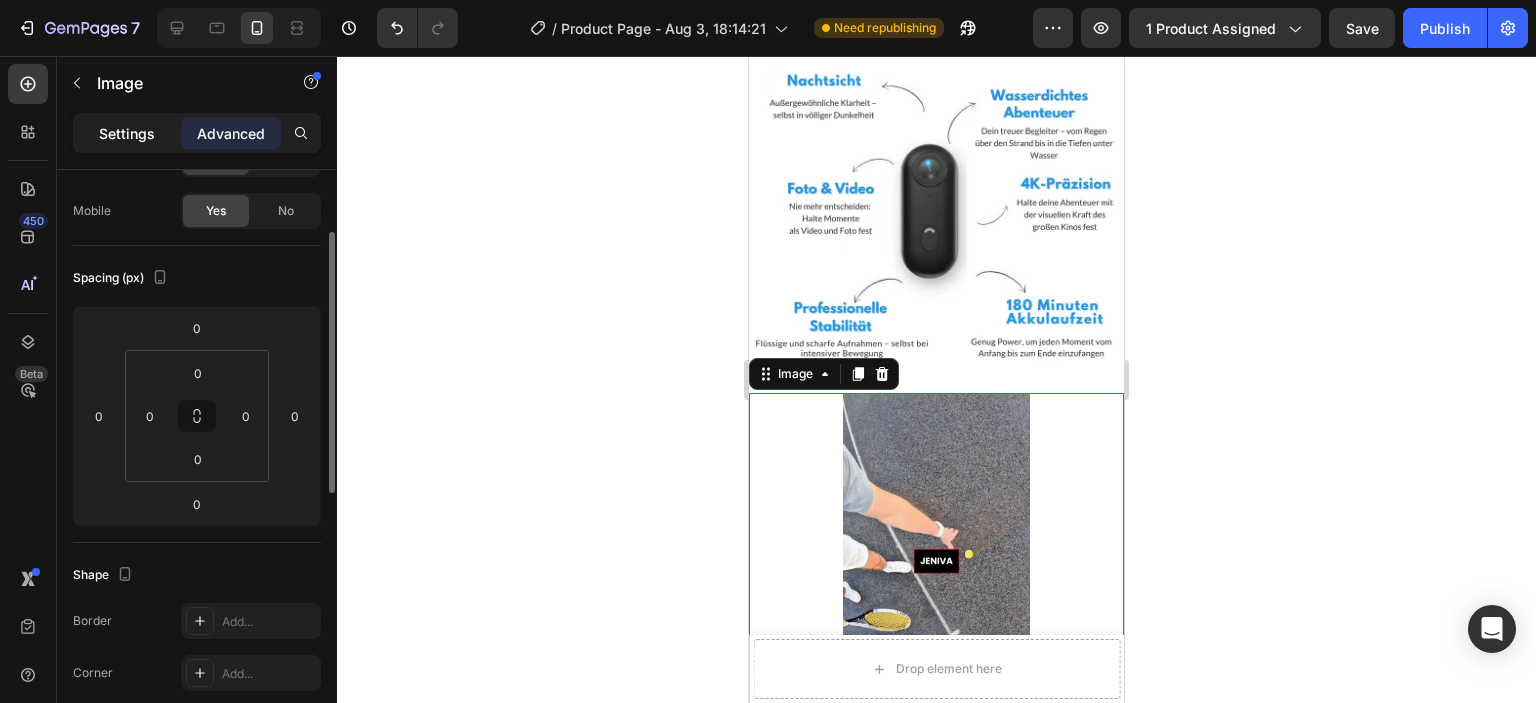 click on "Settings" at bounding box center [127, 133] 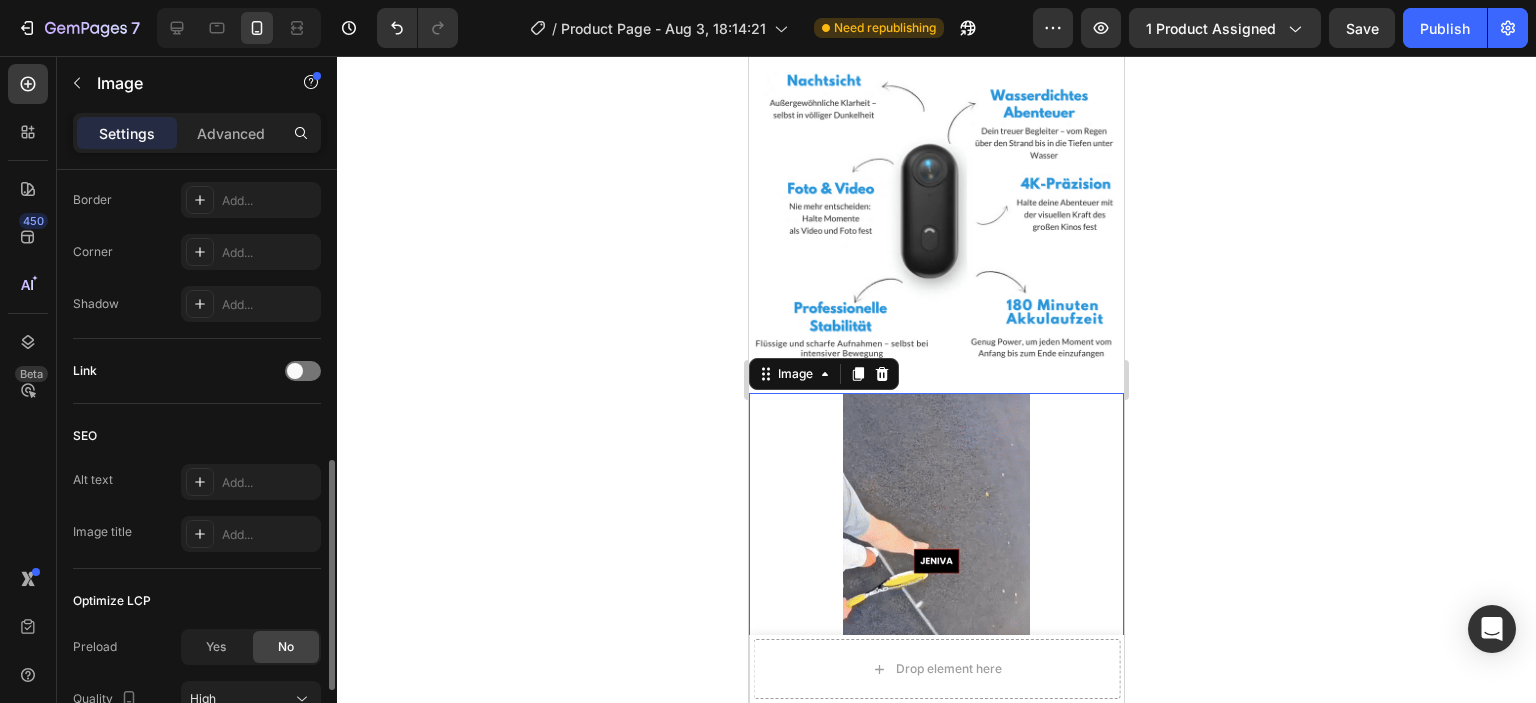 scroll, scrollTop: 918, scrollLeft: 0, axis: vertical 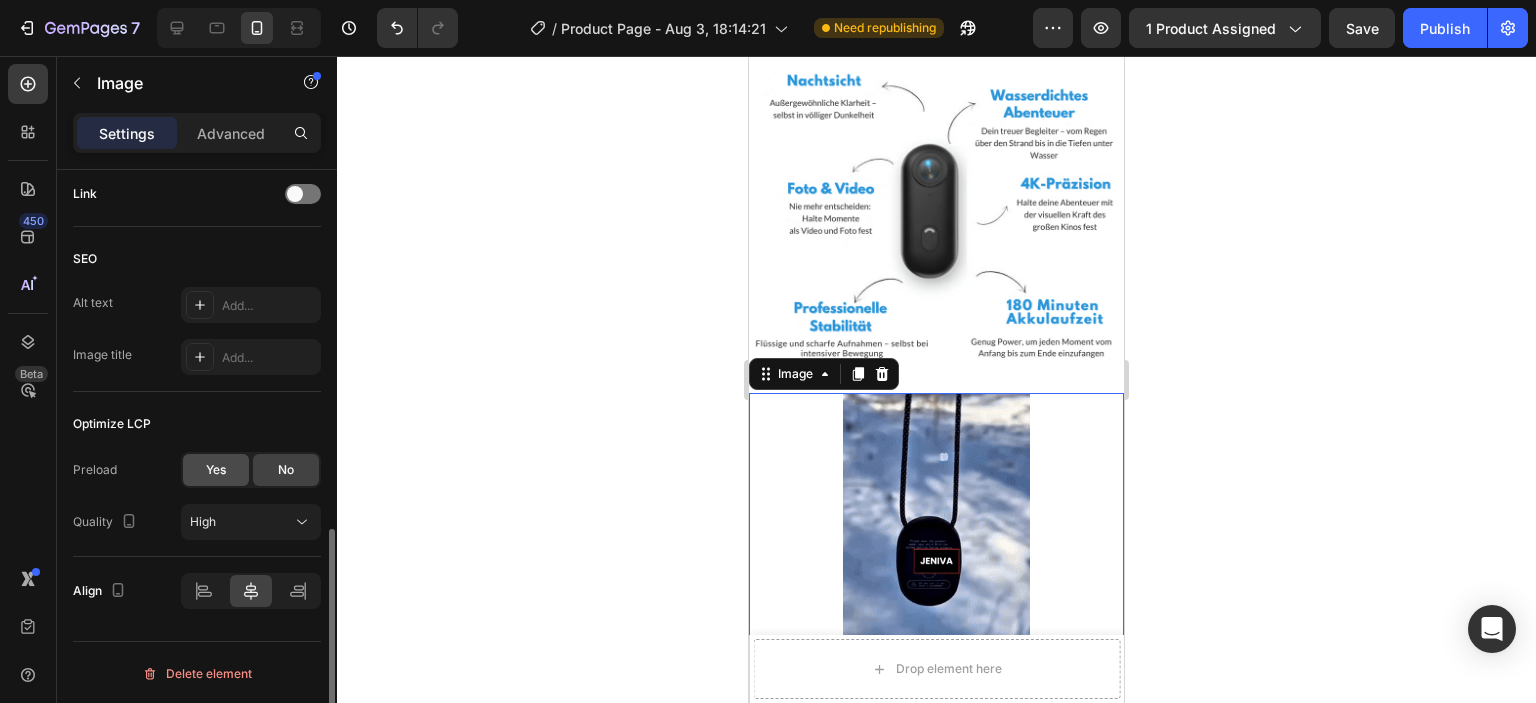click on "Yes" 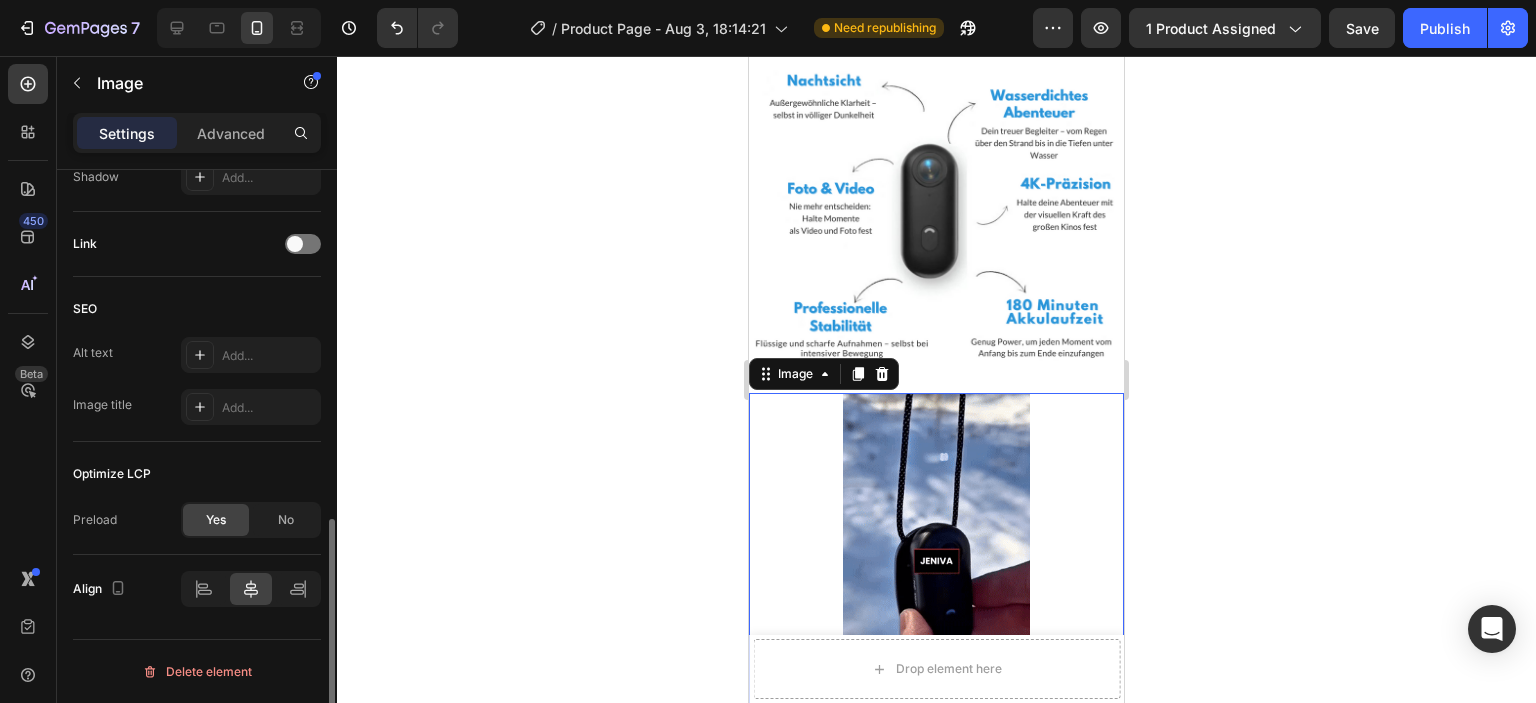 scroll, scrollTop: 866, scrollLeft: 0, axis: vertical 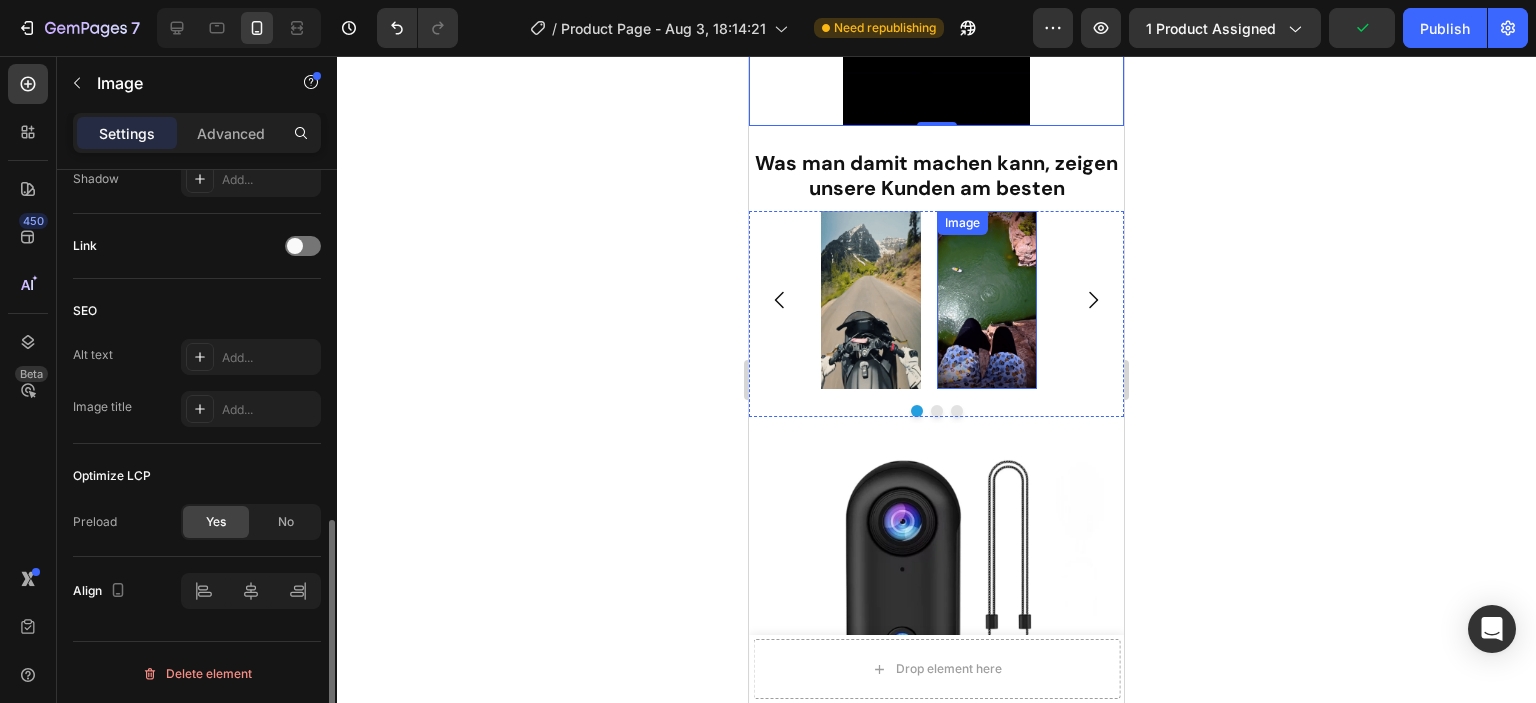 click at bounding box center (987, 300) 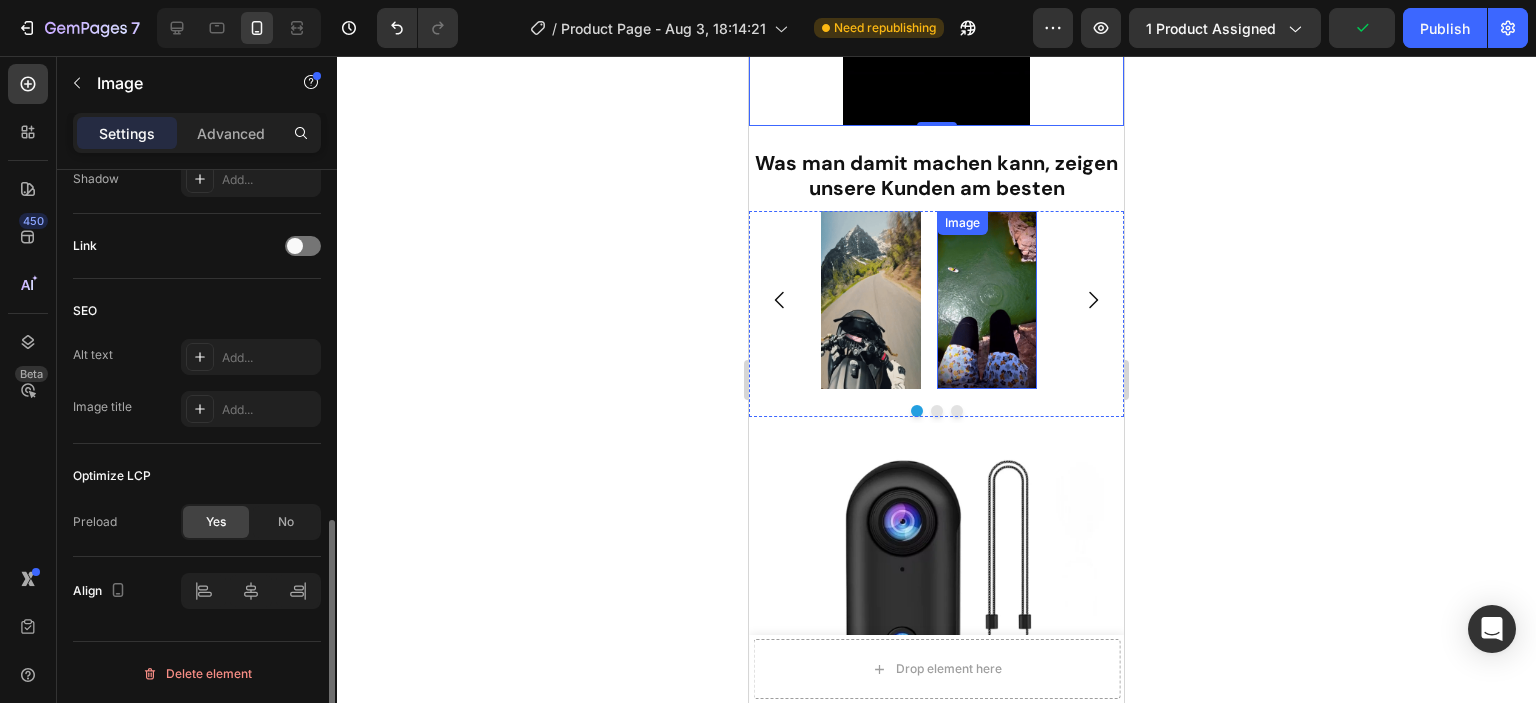 scroll, scrollTop: 865, scrollLeft: 0, axis: vertical 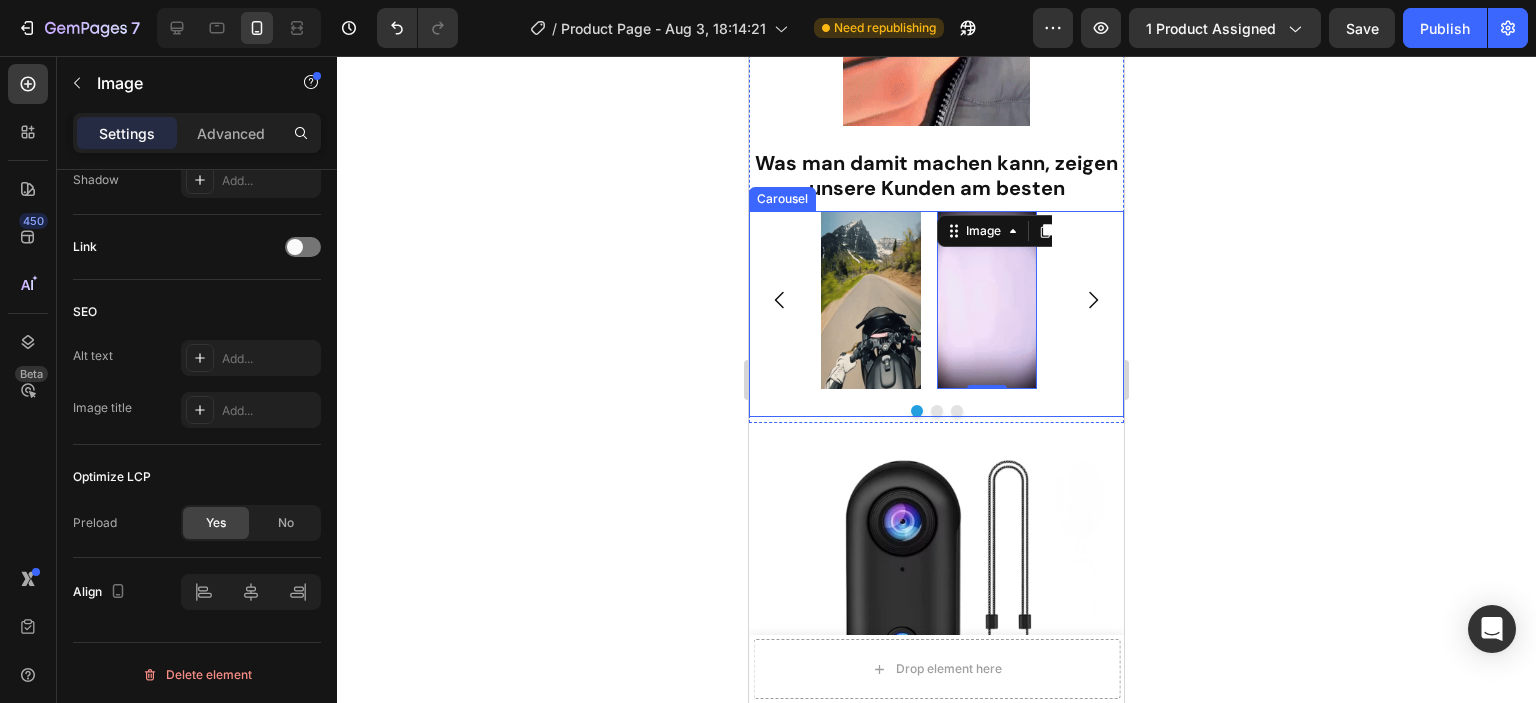 click on "Image Image   0 Image" at bounding box center (936, 300) 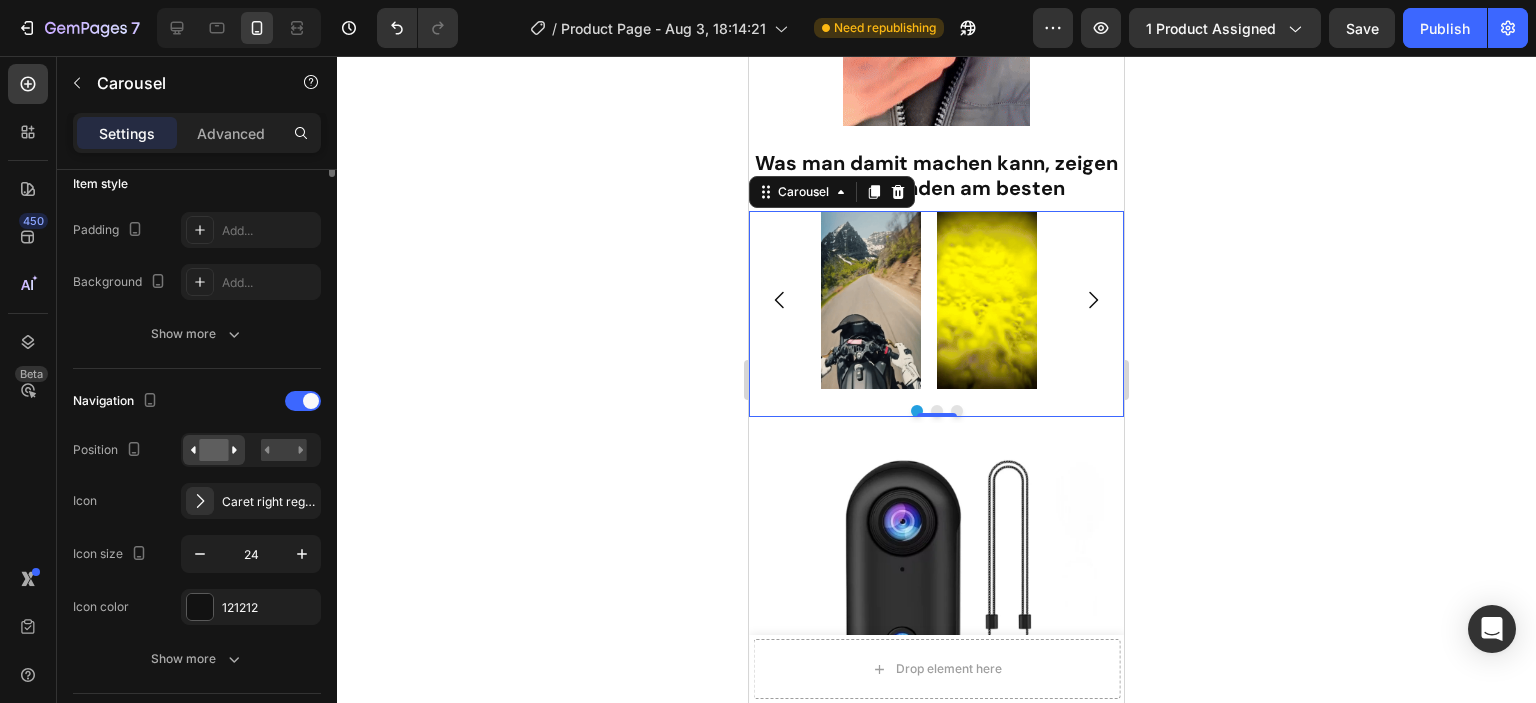 scroll, scrollTop: 300, scrollLeft: 0, axis: vertical 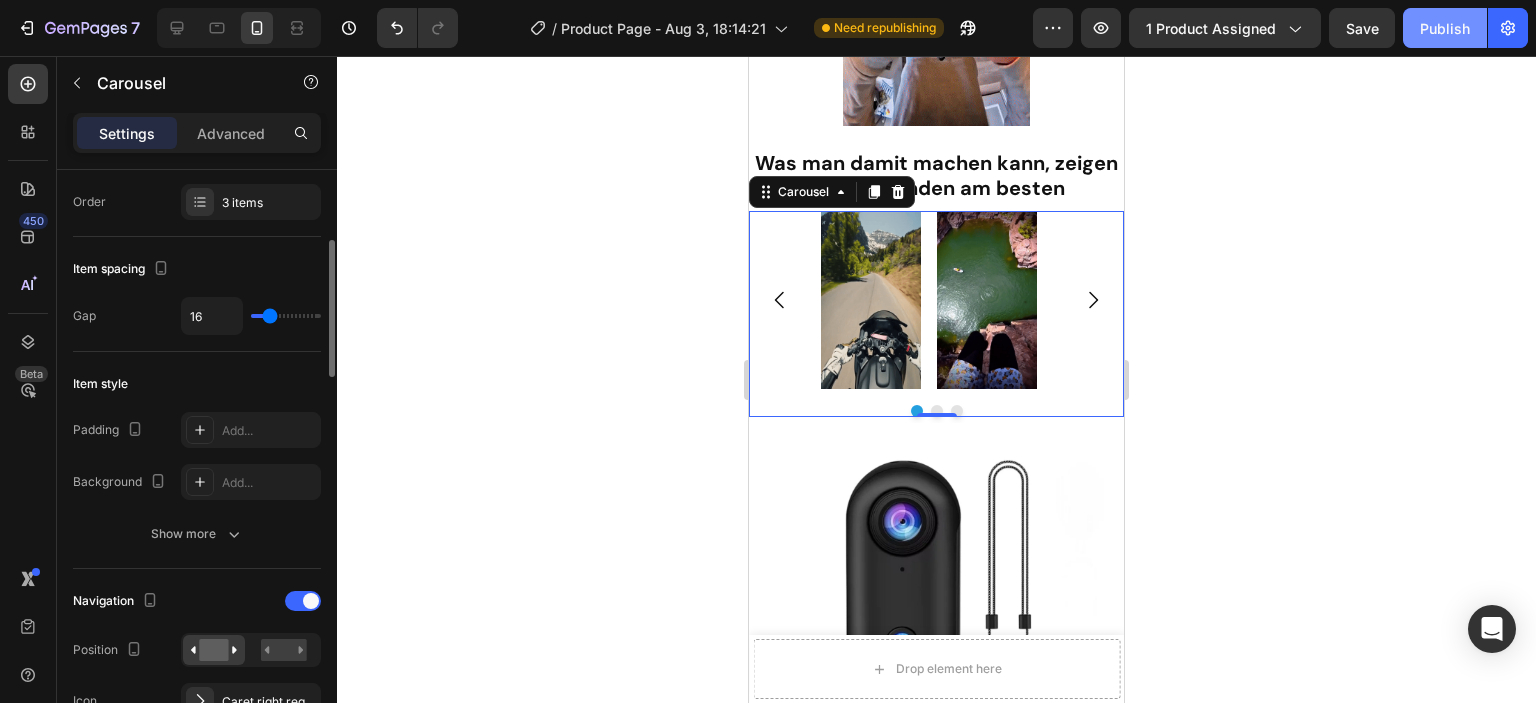 click on "Publish" at bounding box center [1445, 28] 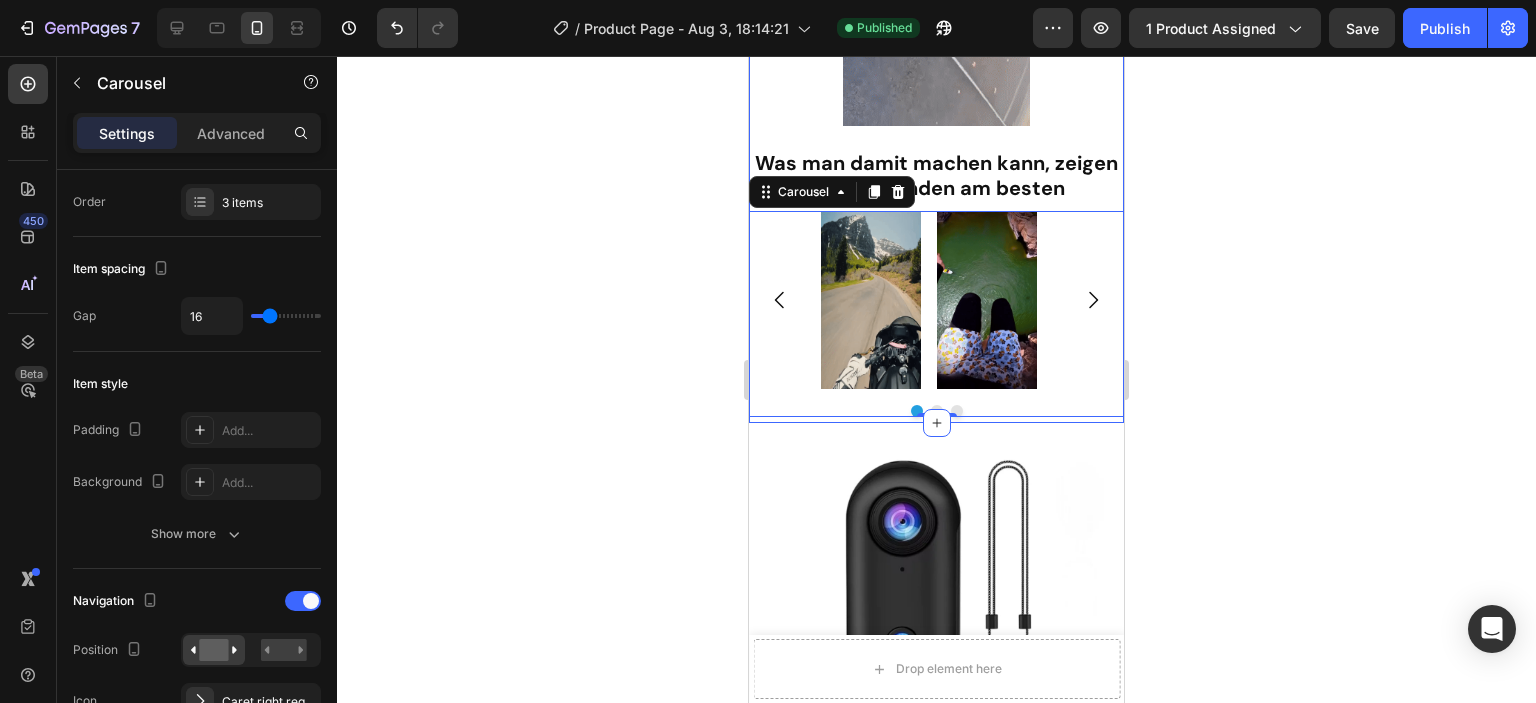 type 